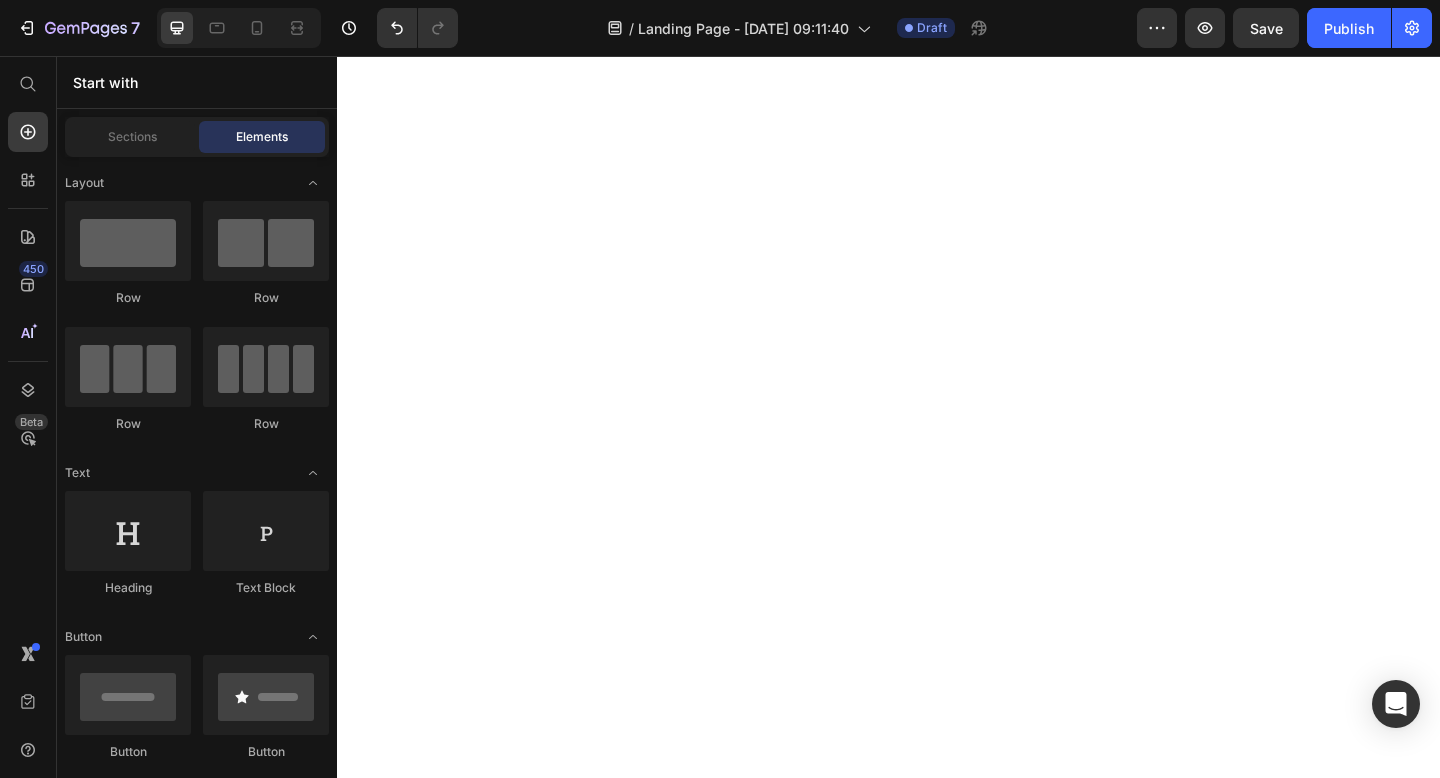 scroll, scrollTop: 0, scrollLeft: 0, axis: both 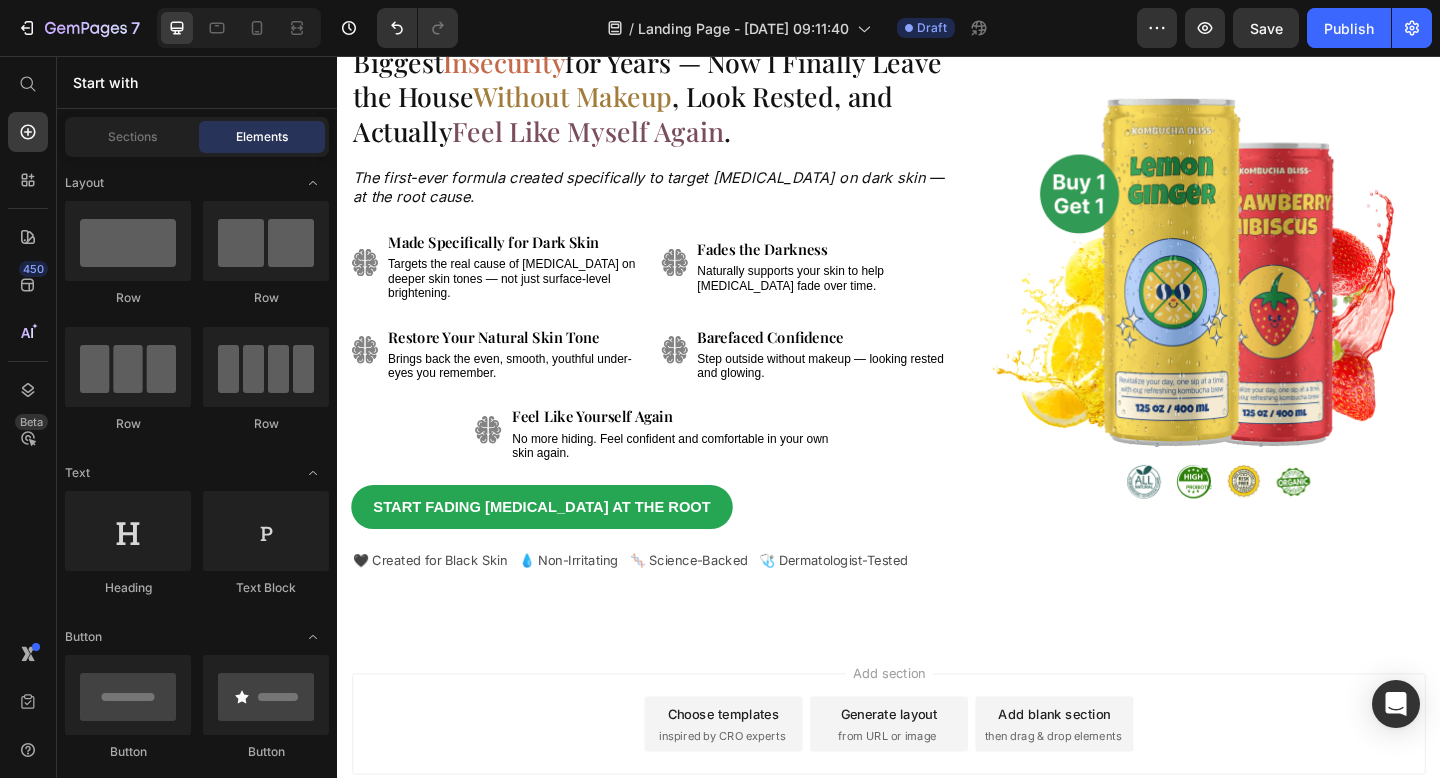 click at bounding box center [1284, 322] 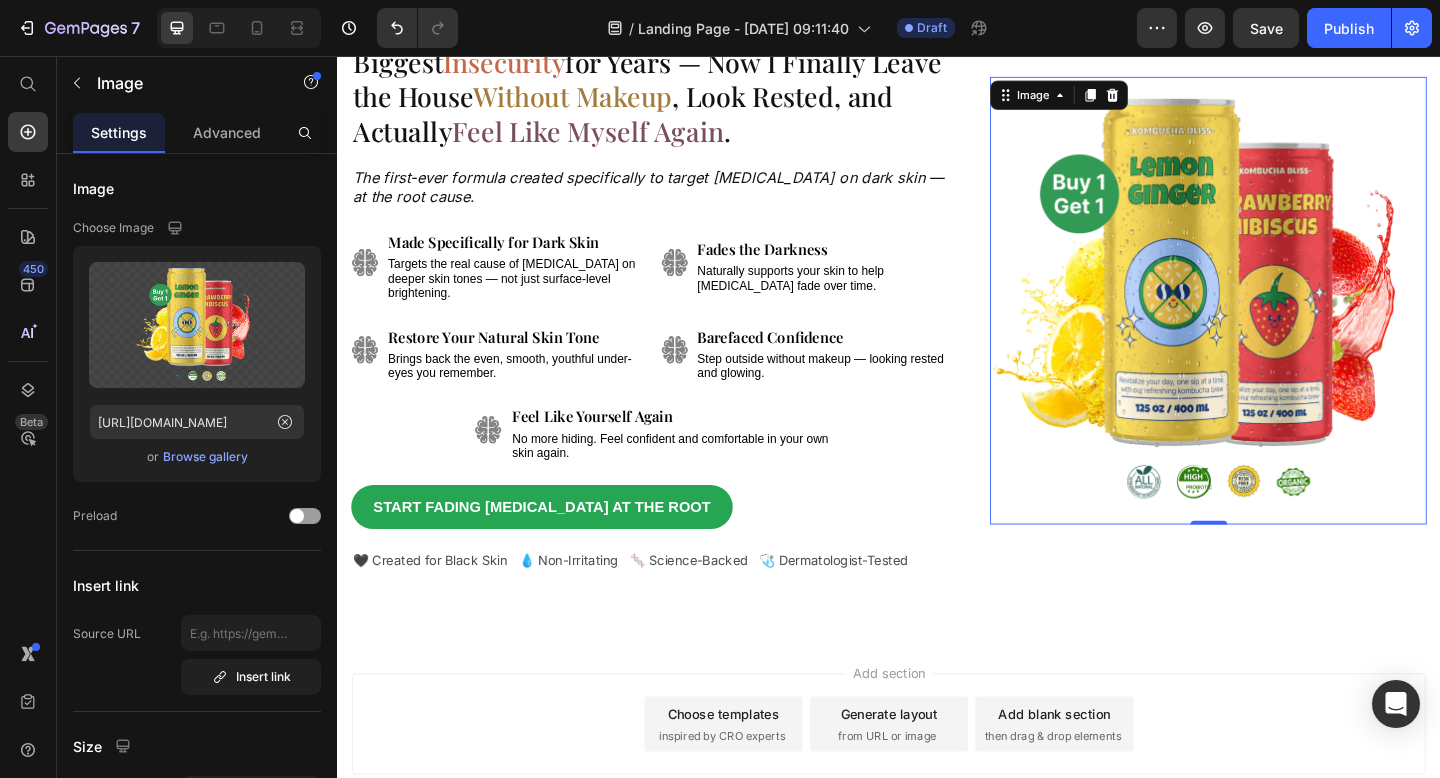 scroll, scrollTop: 1, scrollLeft: 0, axis: vertical 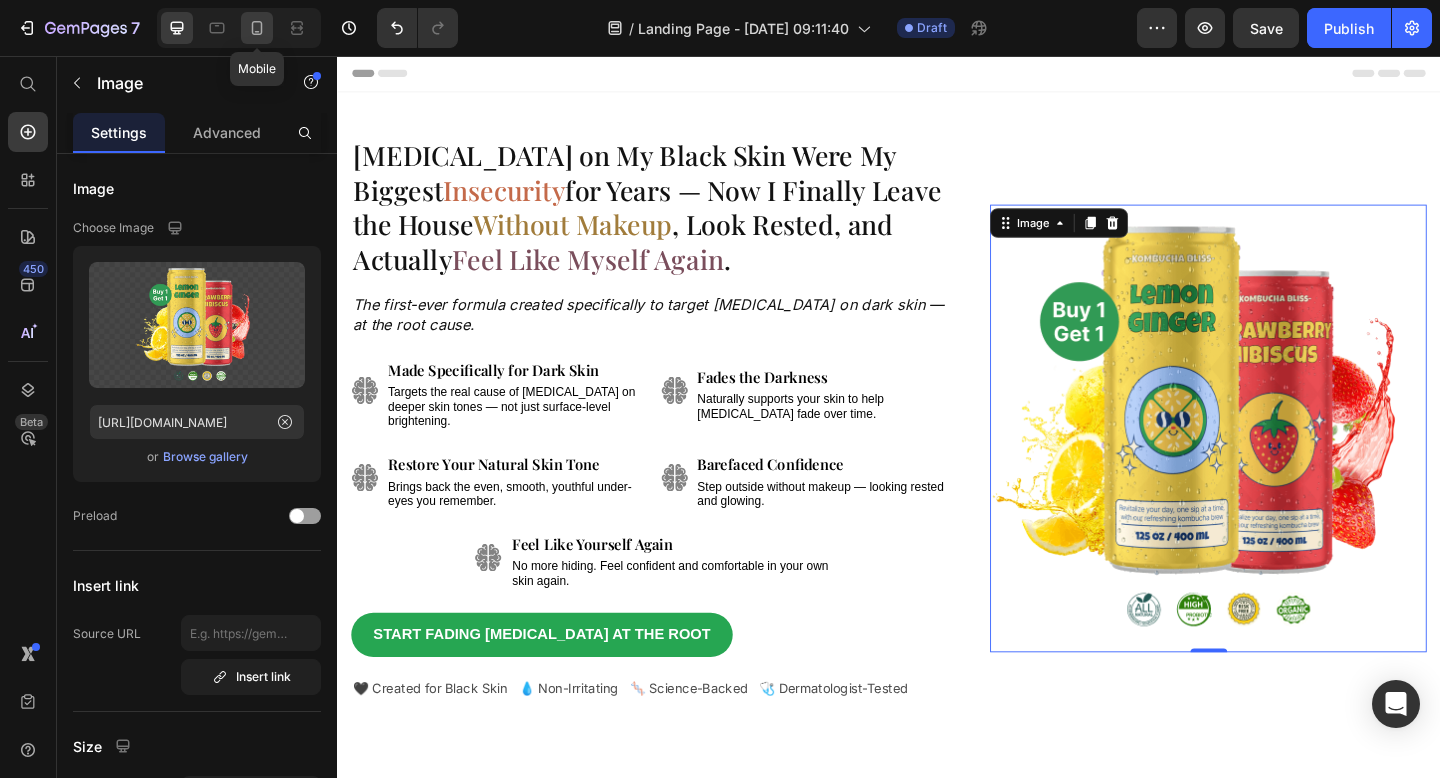 click 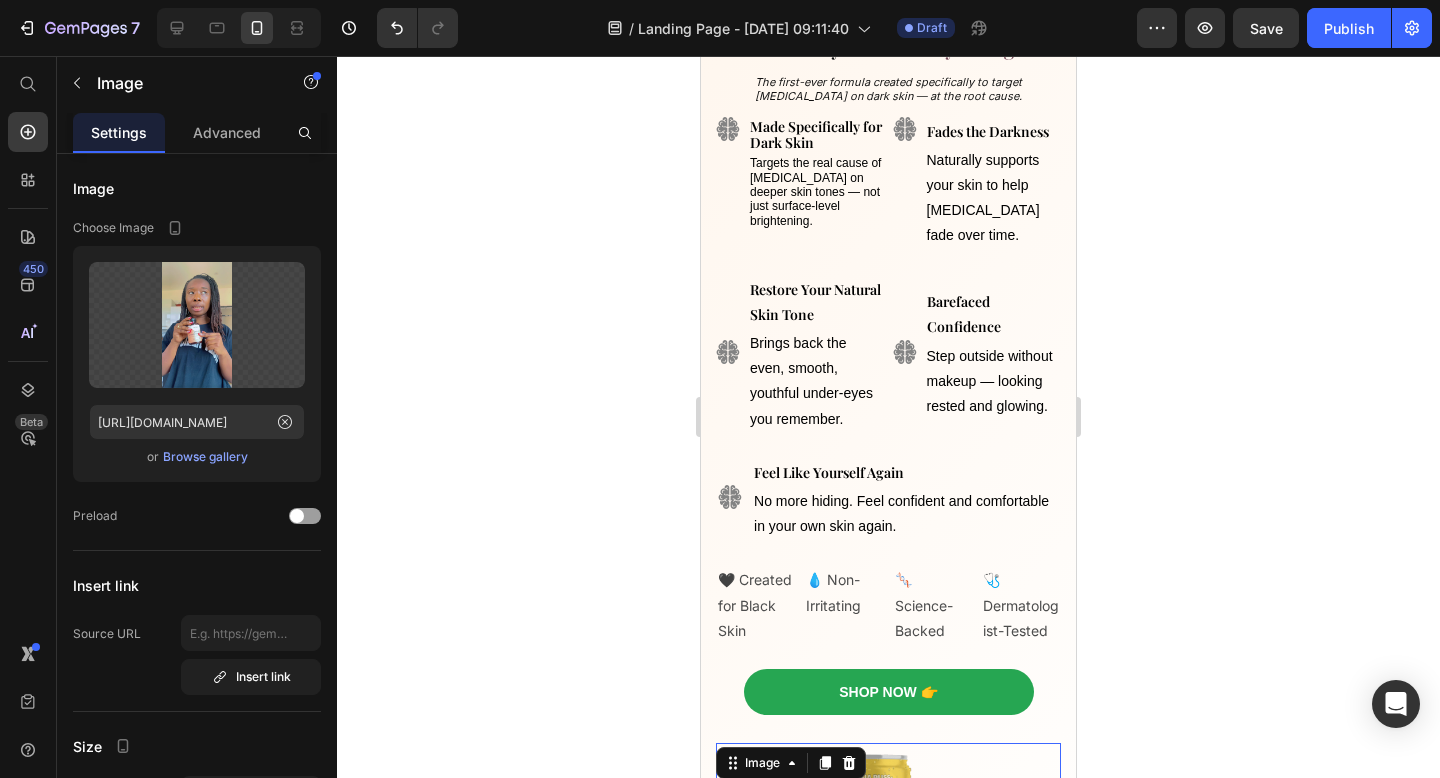 scroll, scrollTop: 0, scrollLeft: 0, axis: both 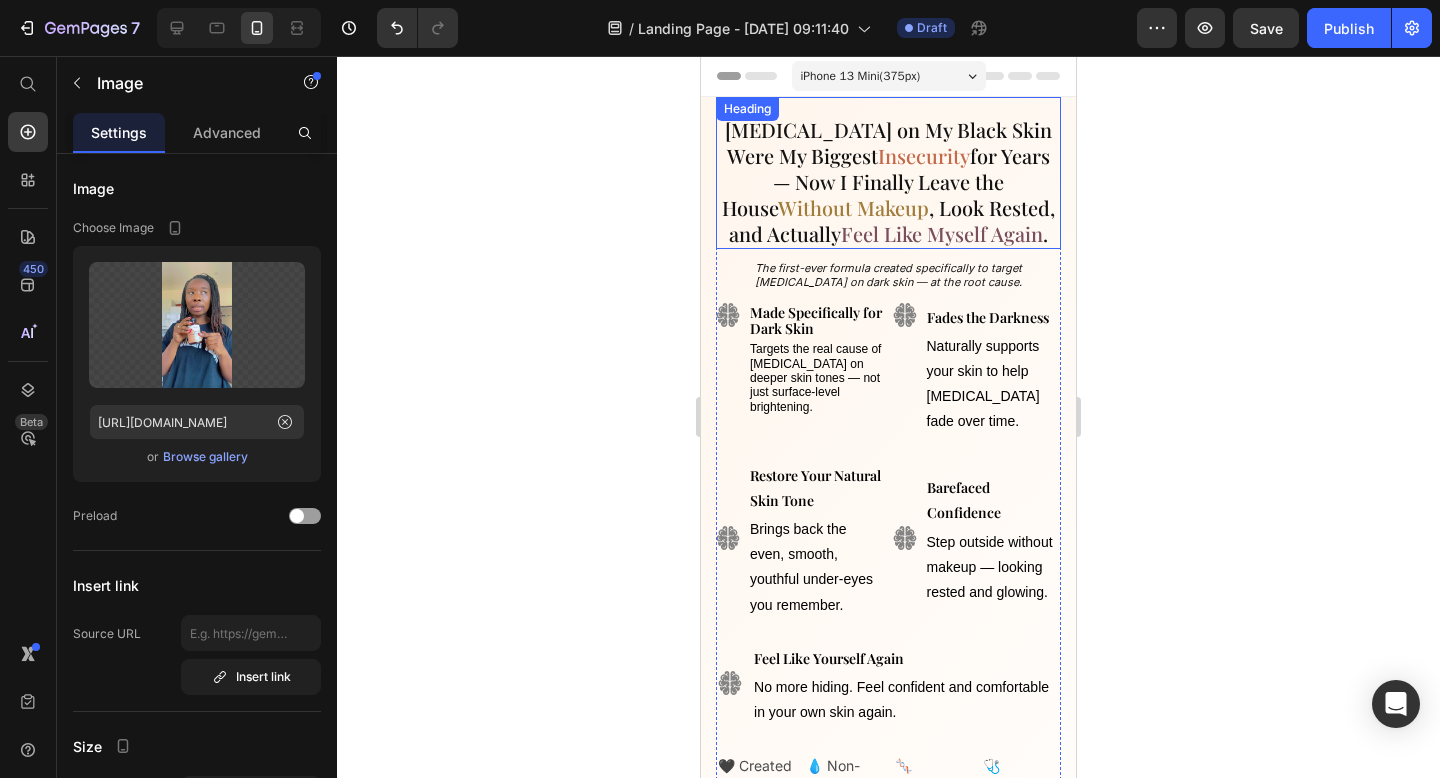 click on "[MEDICAL_DATA] on My Black Skin Were My Biggest  Insecurity  for Years — Now I Finally Leave the House  Without Makeup , Look Rested, and Actually  Feel Like Myself Again ." at bounding box center (888, 182) 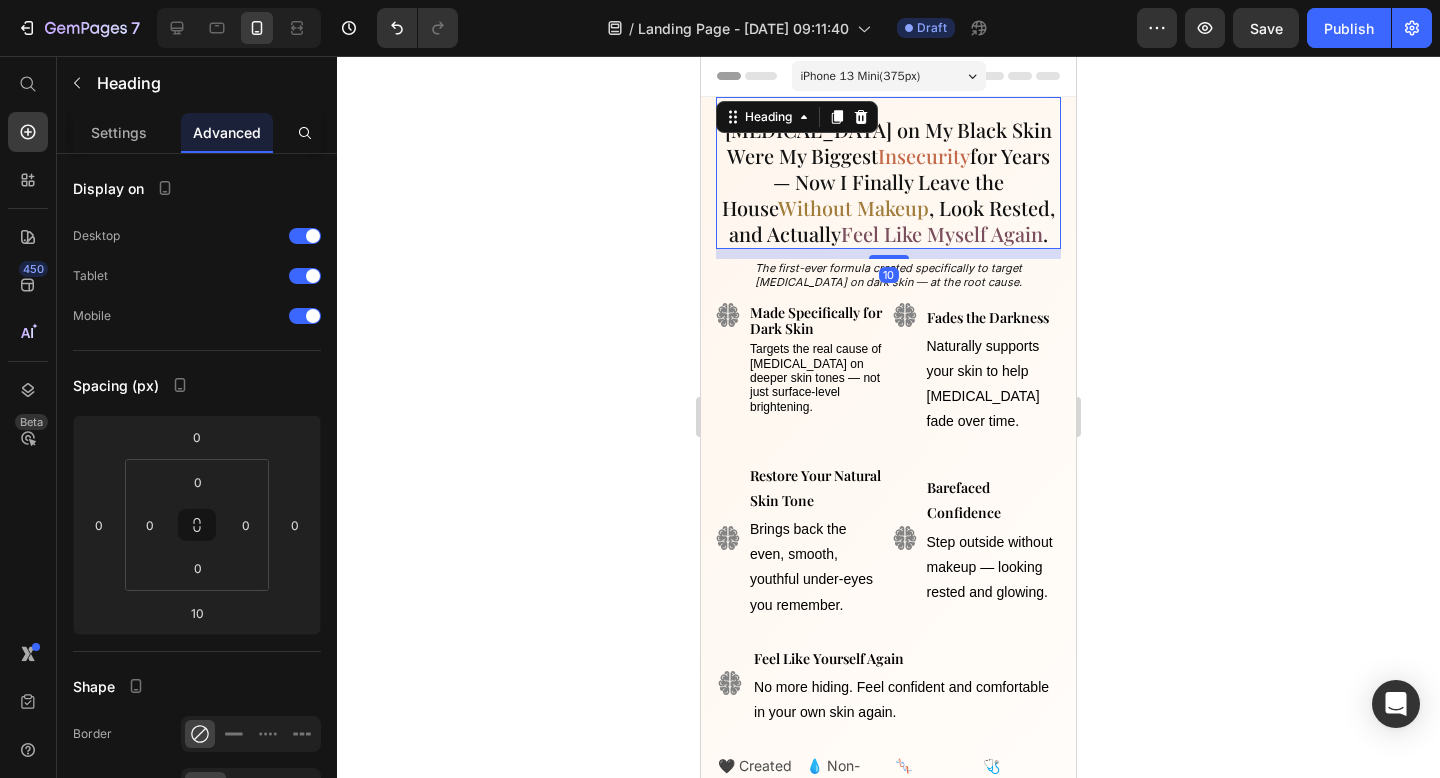 click 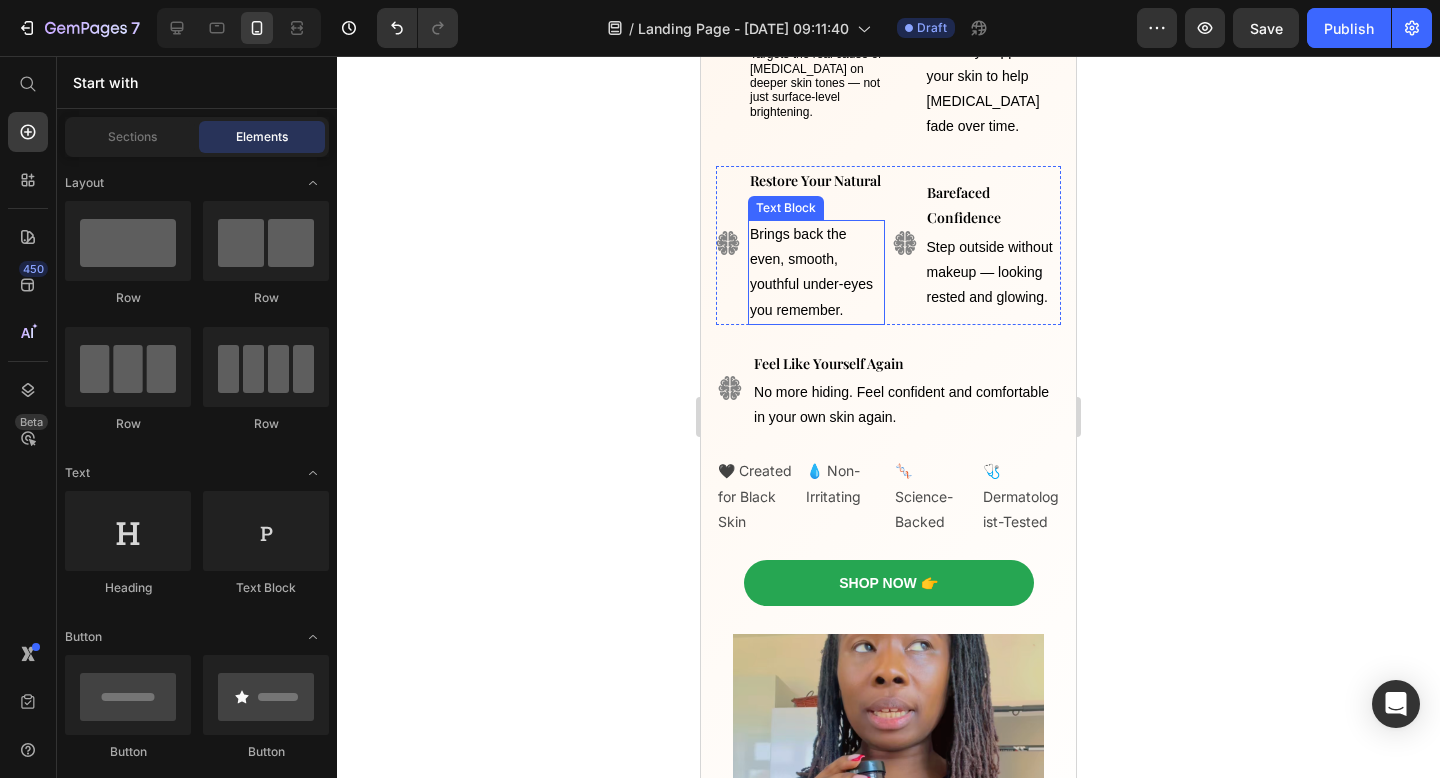 scroll, scrollTop: 308, scrollLeft: 0, axis: vertical 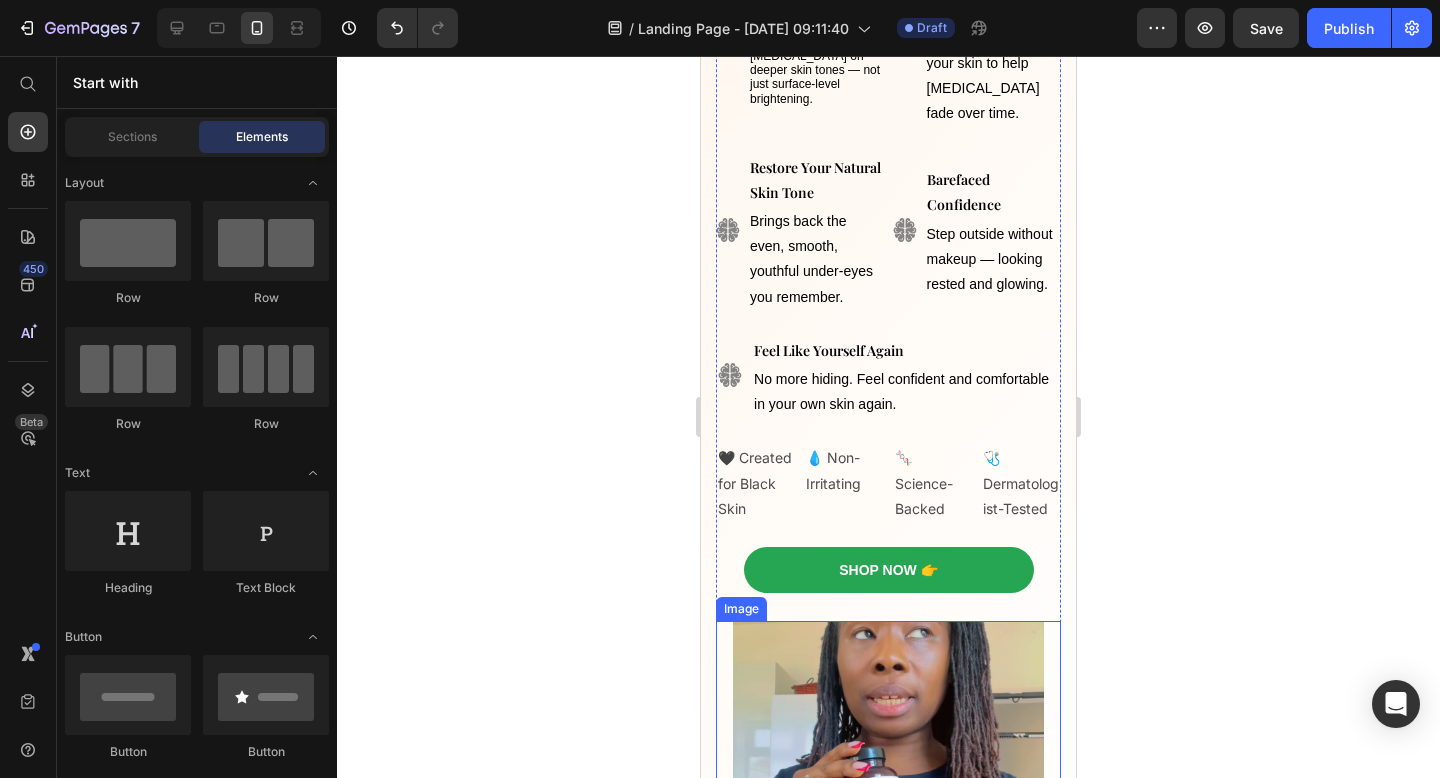 click at bounding box center [888, 776] 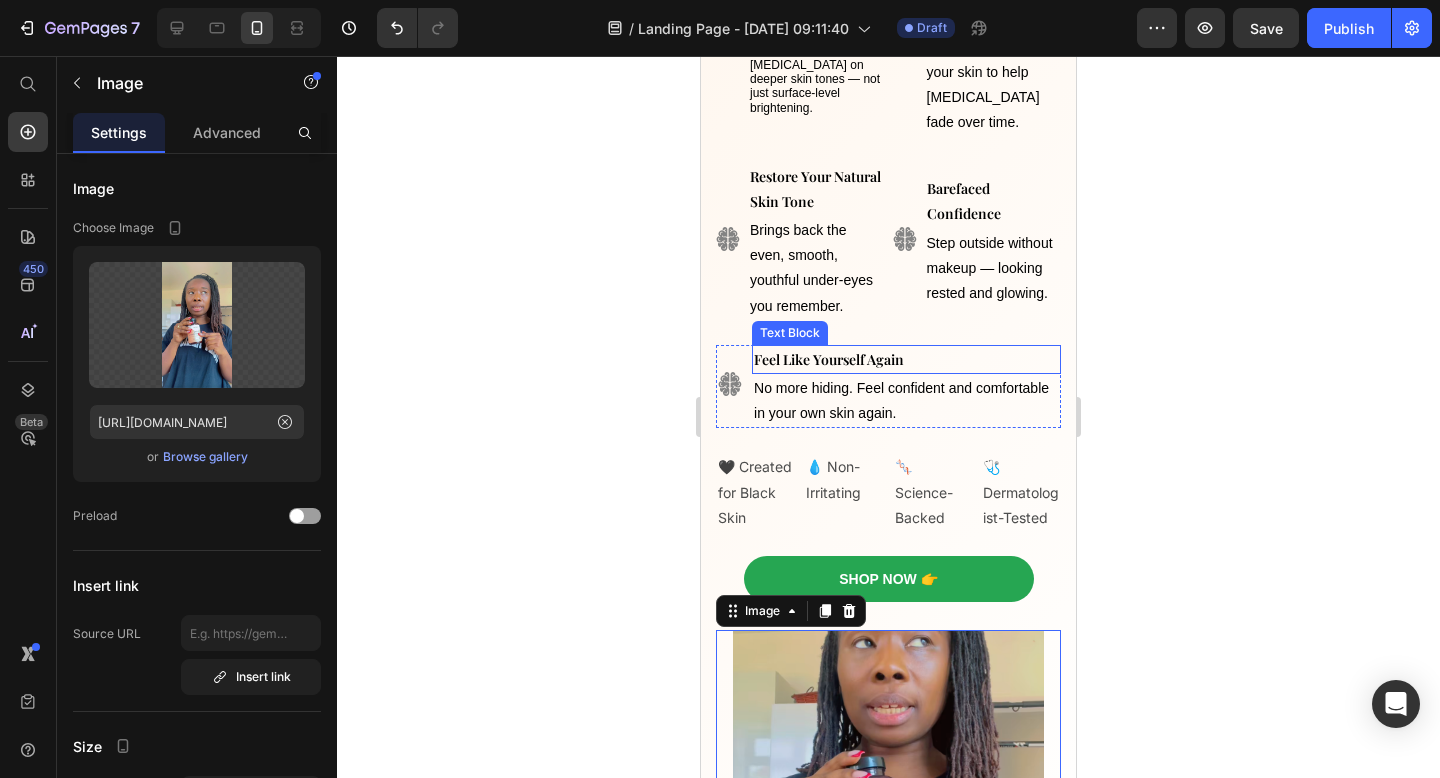 scroll, scrollTop: 0, scrollLeft: 0, axis: both 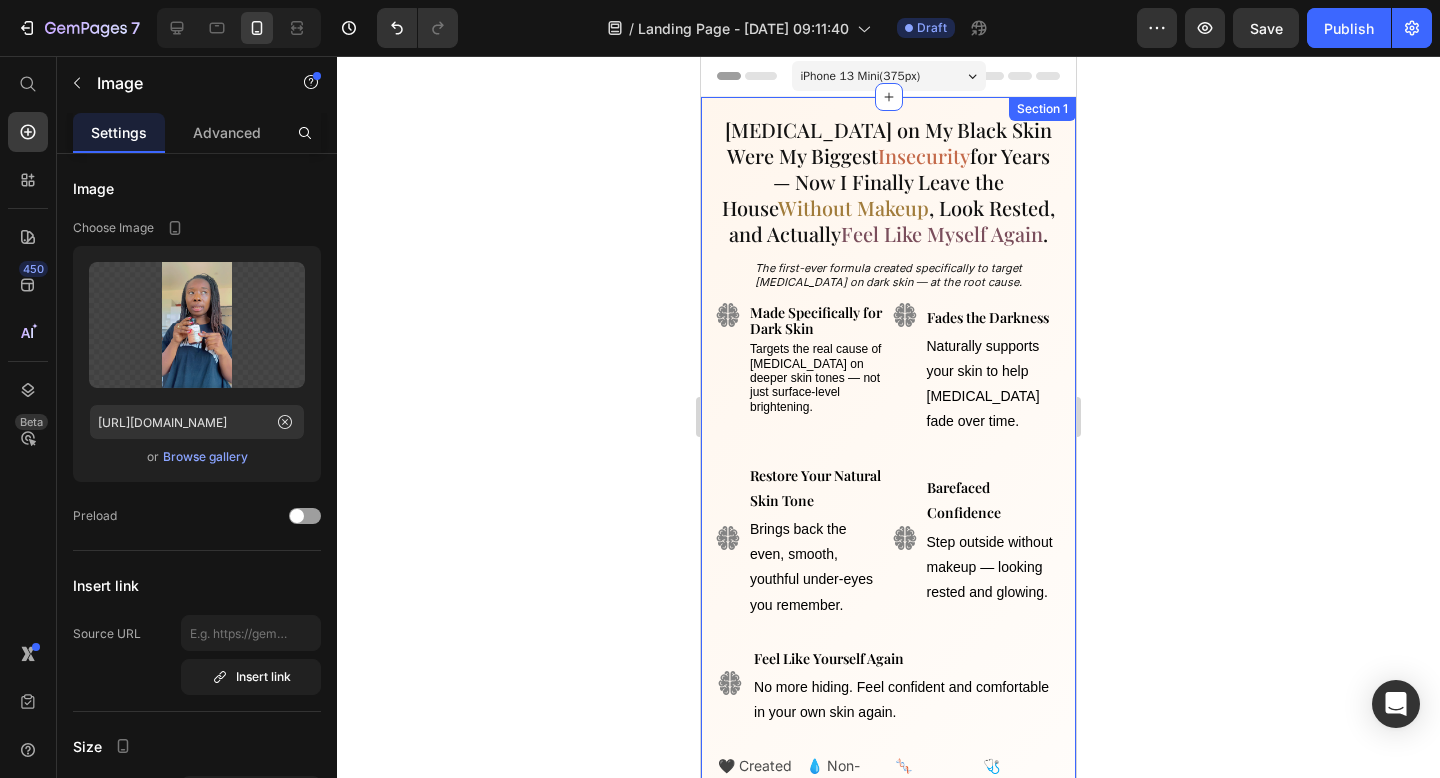 click on "[MEDICAL_DATA] on My Black Skin Were My Biggest  Insecurity  for Years — Now I Finally Leave the House  Without Makeup , Look Rested, and Actually  Feel Like Myself Again . Heading The first-ever formula created specifically to target [MEDICAL_DATA] on dark skin — at the root cause. Text Block Image Image Made Specifically for Dark Skin Text Block Targets the real cause of [MEDICAL_DATA] on deeper skin tones — not just surface-level brightening. Text Block Fades the Darkness Text Block Naturally supports your skin to help [MEDICAL_DATA] fade over time. Text Block Row Image Image Restore Your Natural Skin Tone Text Block Brings back the even, smooth, youthful under-eyes you remember. Text Block Barefaced Confidence Text Block Step outside without makeup — looking rested and glowing. Text Block Row Image Feel Like Yourself Again Text Block No more hiding. Feel confident and comfortable in your own skin again. Text Block Row Start Fading [MEDICAL_DATA] at the Root Button 🖤 Created for Black Skin Text Block Row" at bounding box center (888, 676) 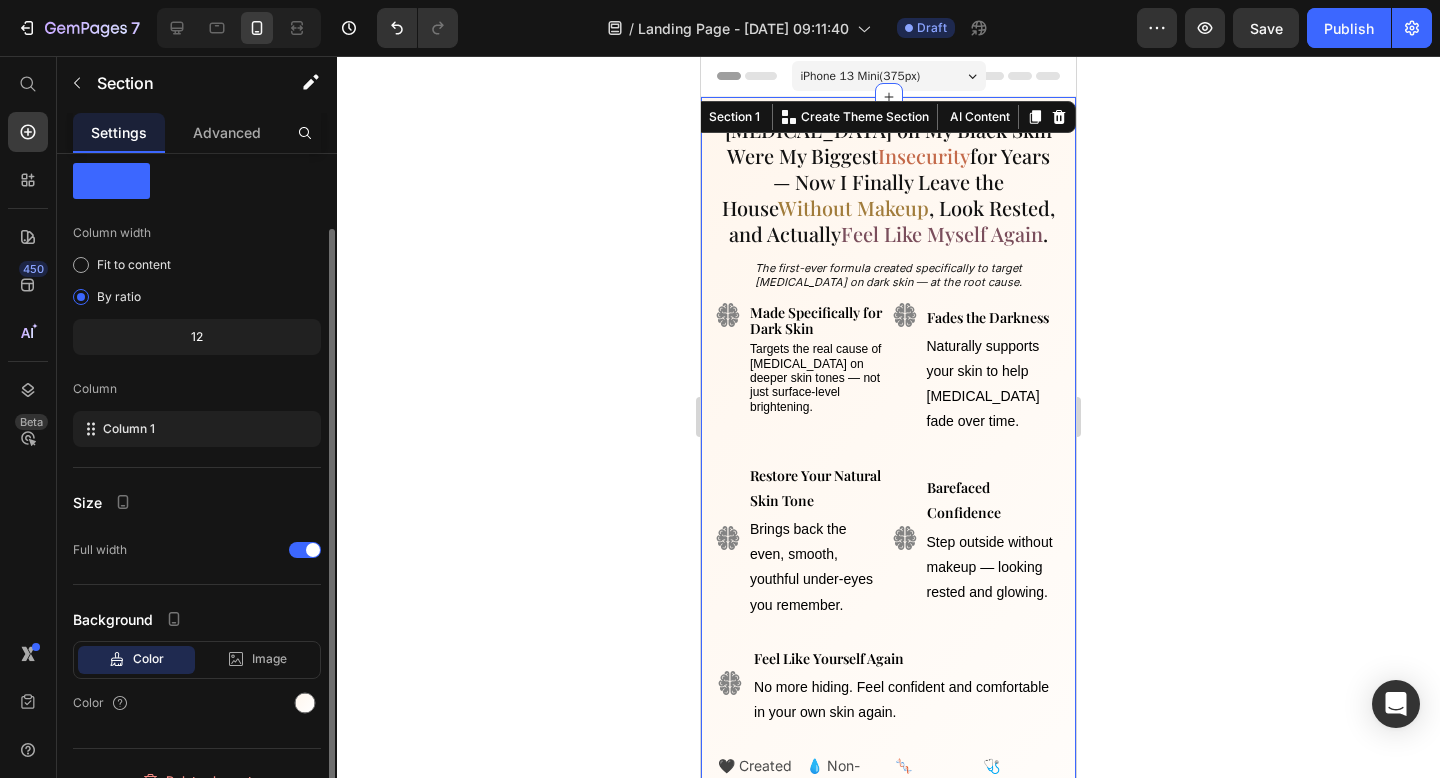 scroll, scrollTop: 55, scrollLeft: 0, axis: vertical 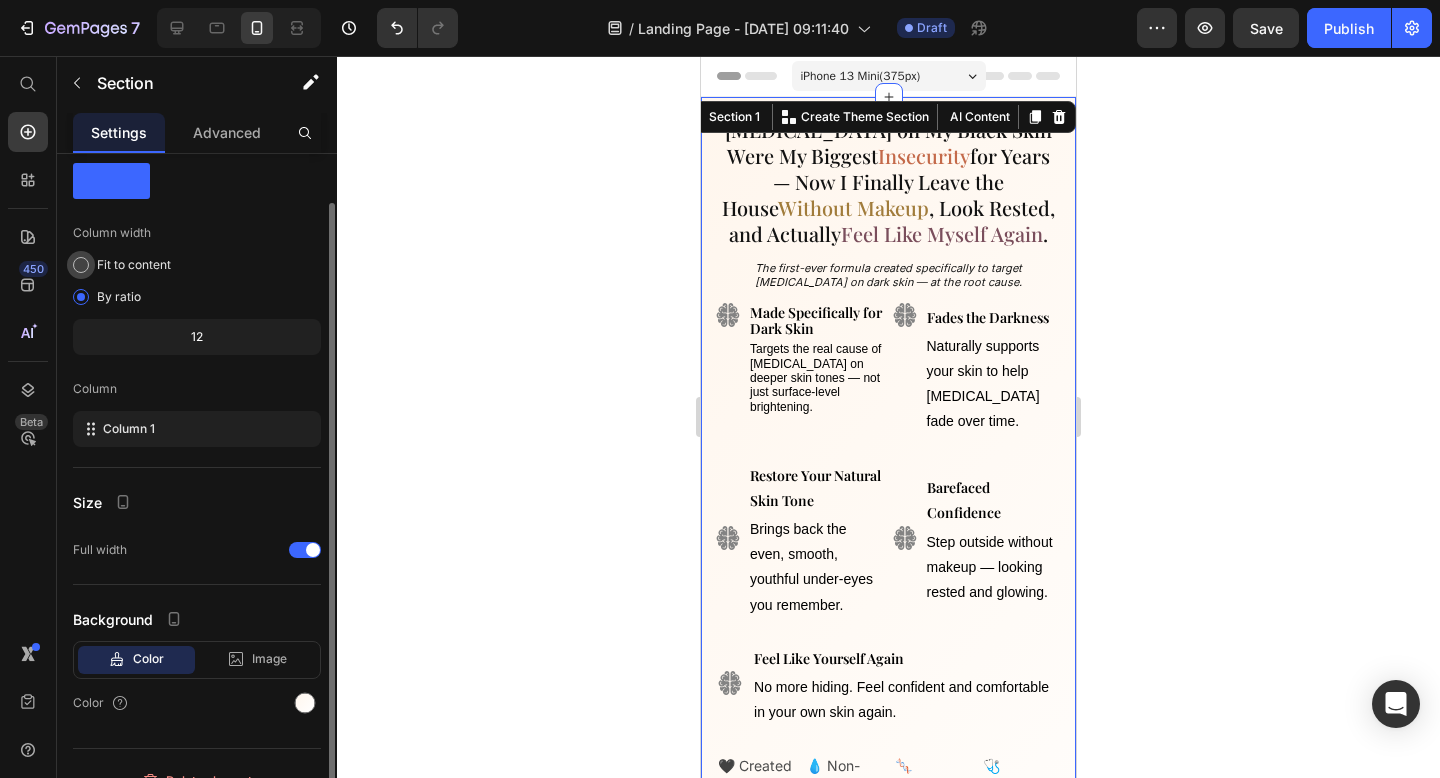 click on "Fit to content" at bounding box center (134, 265) 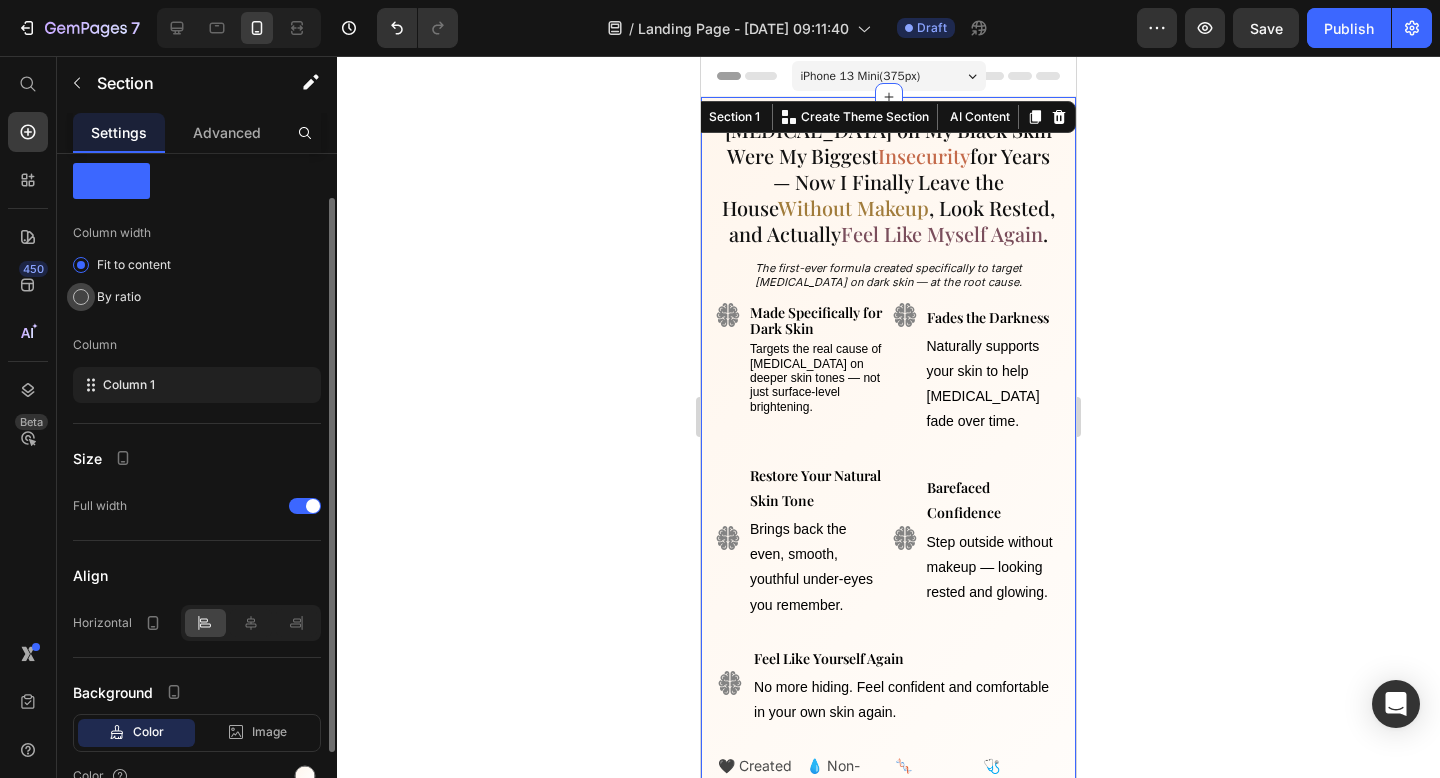 click on "By ratio" 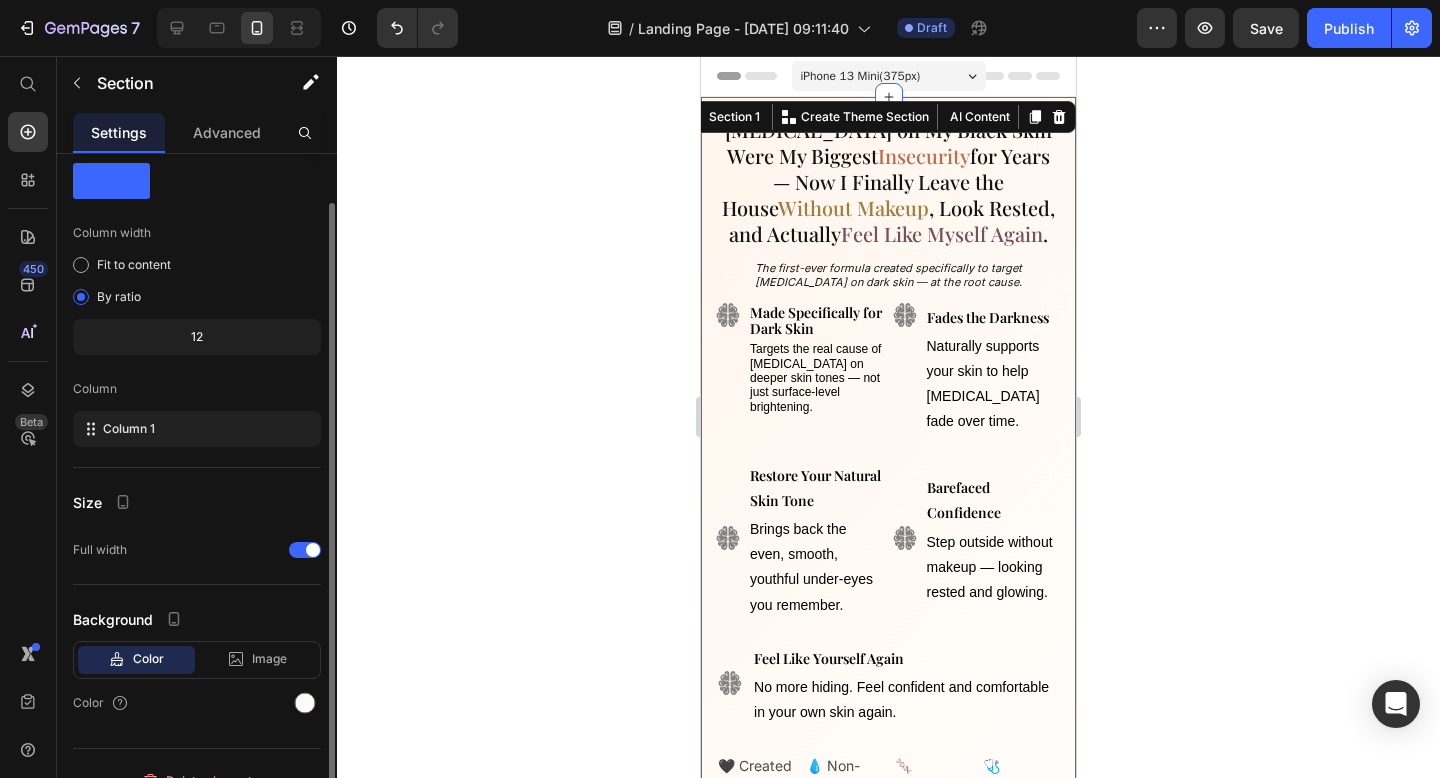 scroll, scrollTop: 0, scrollLeft: 0, axis: both 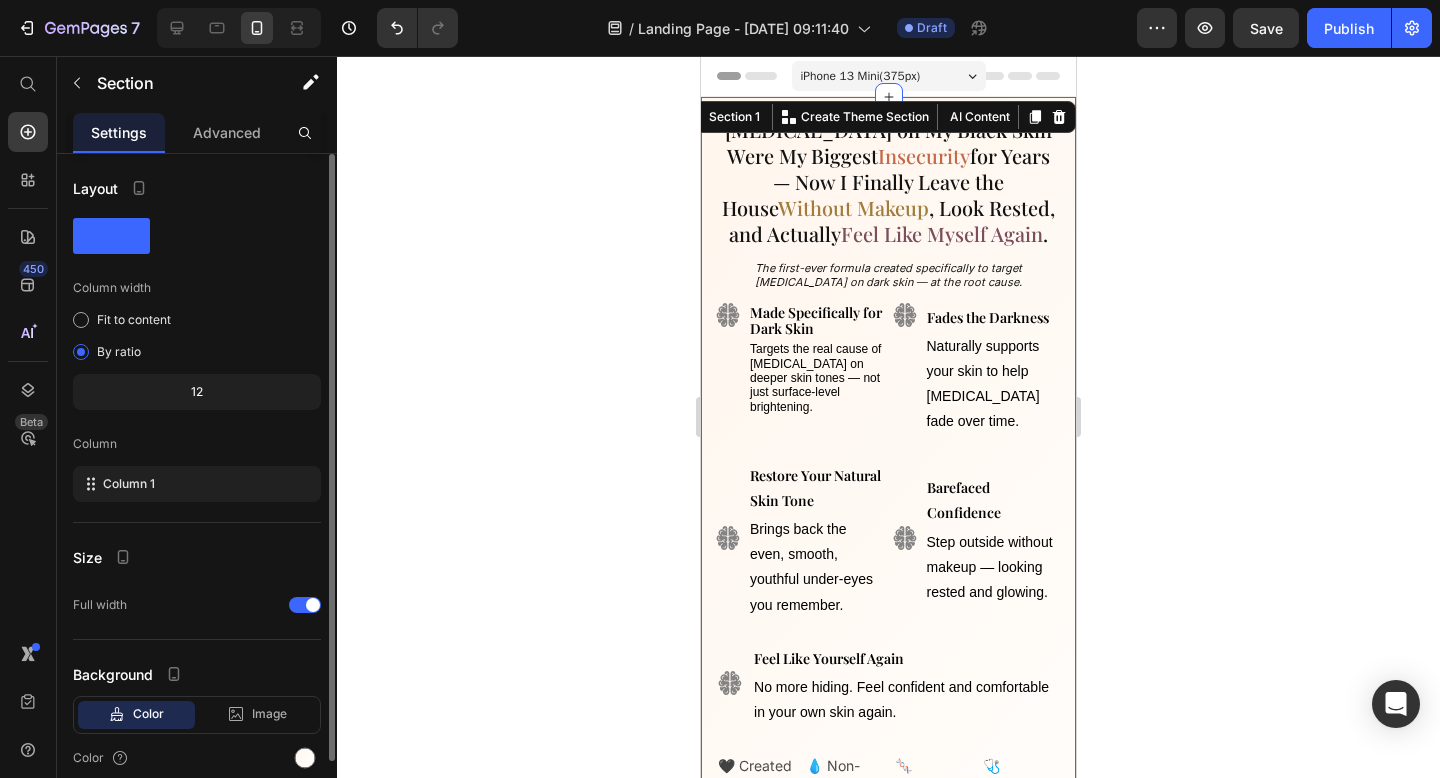 click 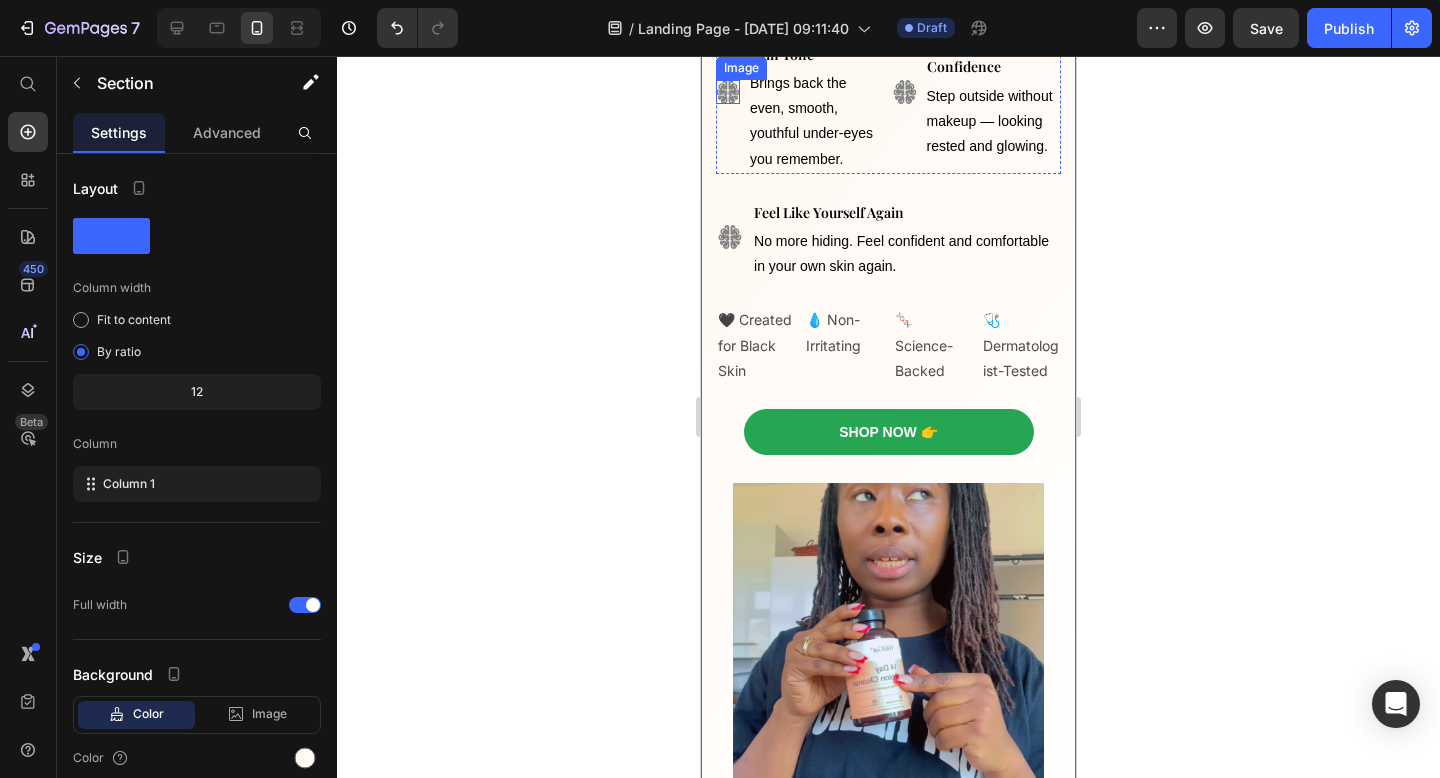 scroll, scrollTop: 425, scrollLeft: 0, axis: vertical 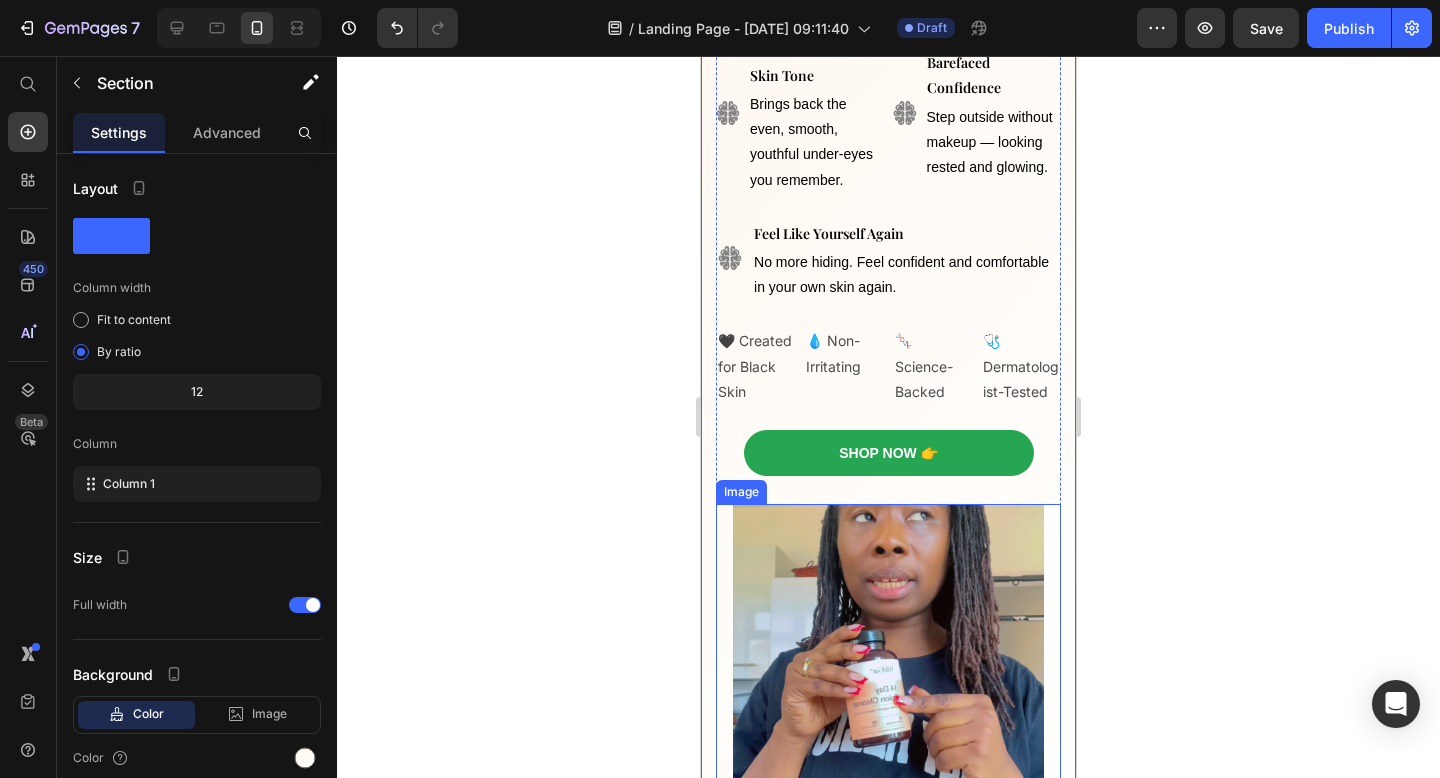 click at bounding box center (888, 659) 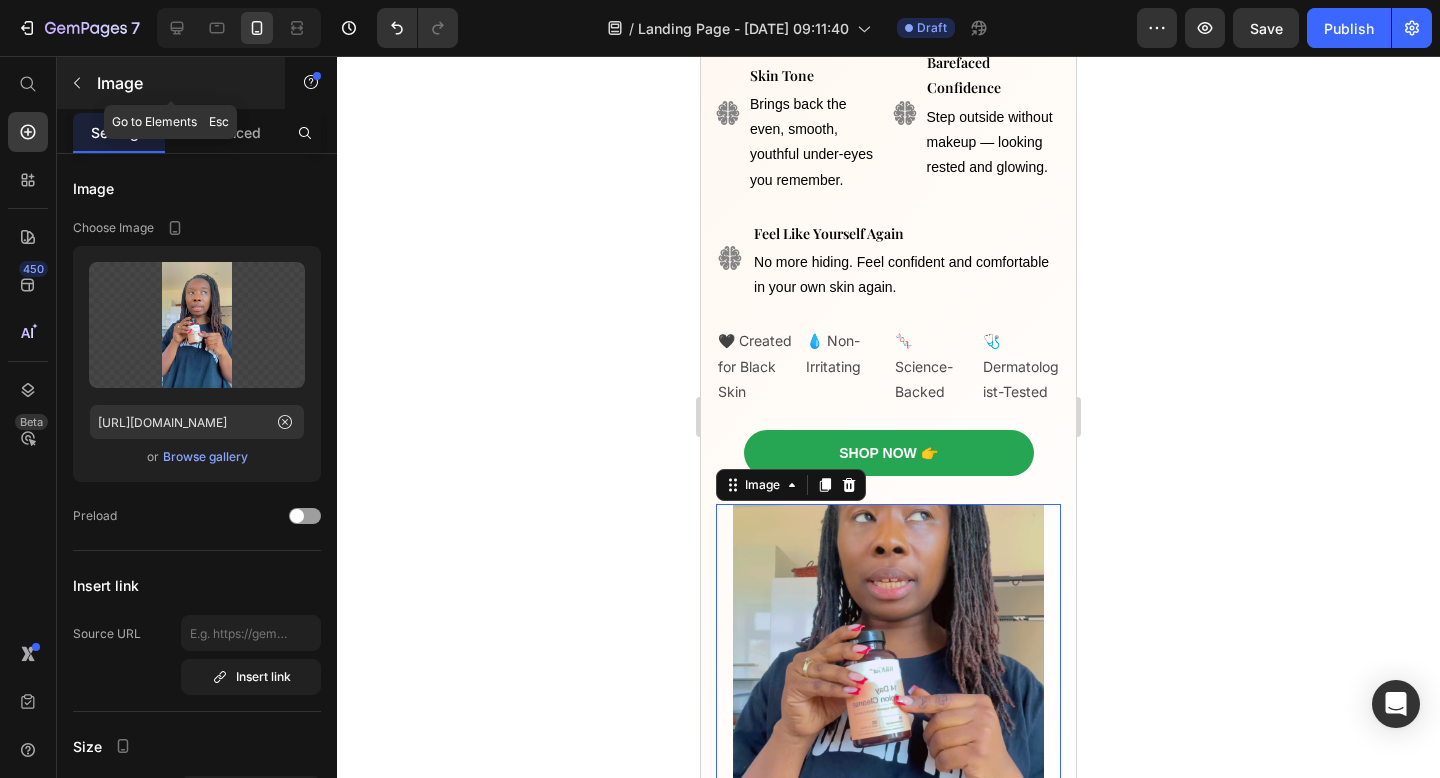 click at bounding box center (77, 83) 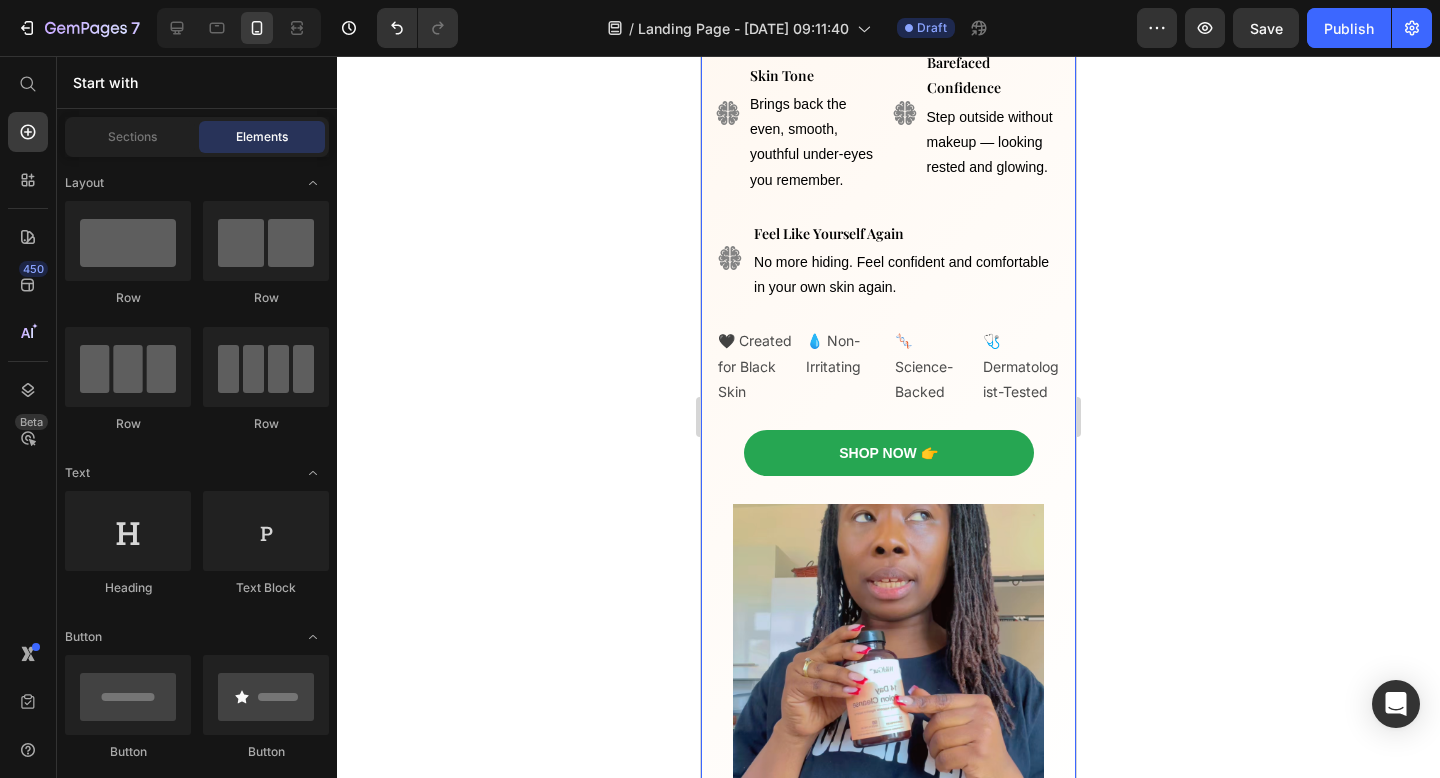 click on "[MEDICAL_DATA] on My Black Skin Were My Biggest  Insecurity  for Years — Now I Finally Leave the House  Without Makeup , Look Rested, and Actually  Feel Like Myself Again . Heading The first-ever formula created specifically to target [MEDICAL_DATA] on dark skin — at the root cause. Text Block Image Image Made Specifically for Dark Skin Text Block Targets the real cause of [MEDICAL_DATA] on deeper skin tones — not just surface-level brightening. Text Block Fades the Darkness Text Block Naturally supports your skin to help [MEDICAL_DATA] fade over time. Text Block Row Image Image Restore Your Natural Skin Tone Text Block Brings back the even, smooth, youthful under-eyes you remember. Text Block Barefaced Confidence Text Block Step outside without makeup — looking rested and glowing. Text Block Row Image Feel Like Yourself Again Text Block No more hiding. Feel confident and comfortable in your own skin again. Text Block Row Start Fading [MEDICAL_DATA] at the Root Button 🖤 Created for Black Skin Text Block Row" at bounding box center [888, 251] 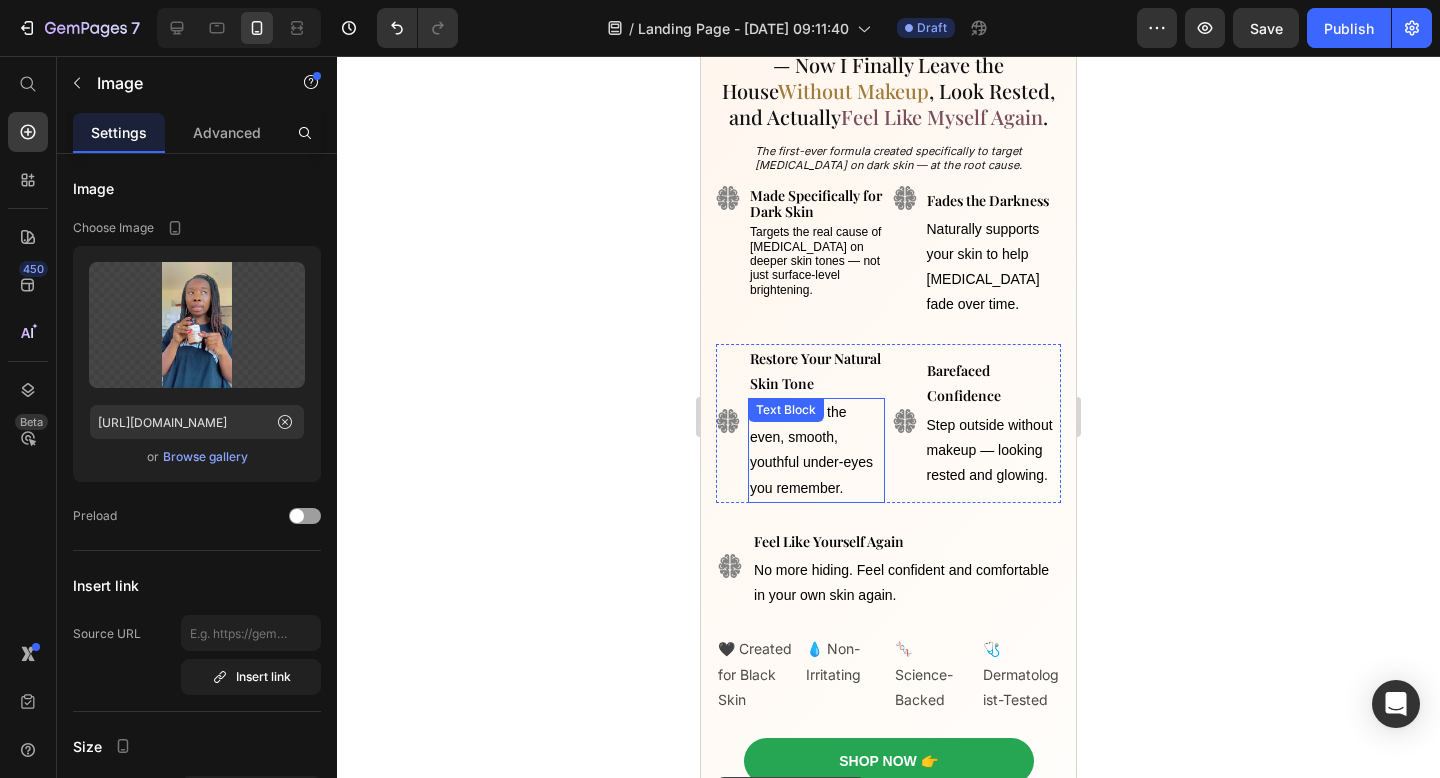 scroll, scrollTop: 0, scrollLeft: 0, axis: both 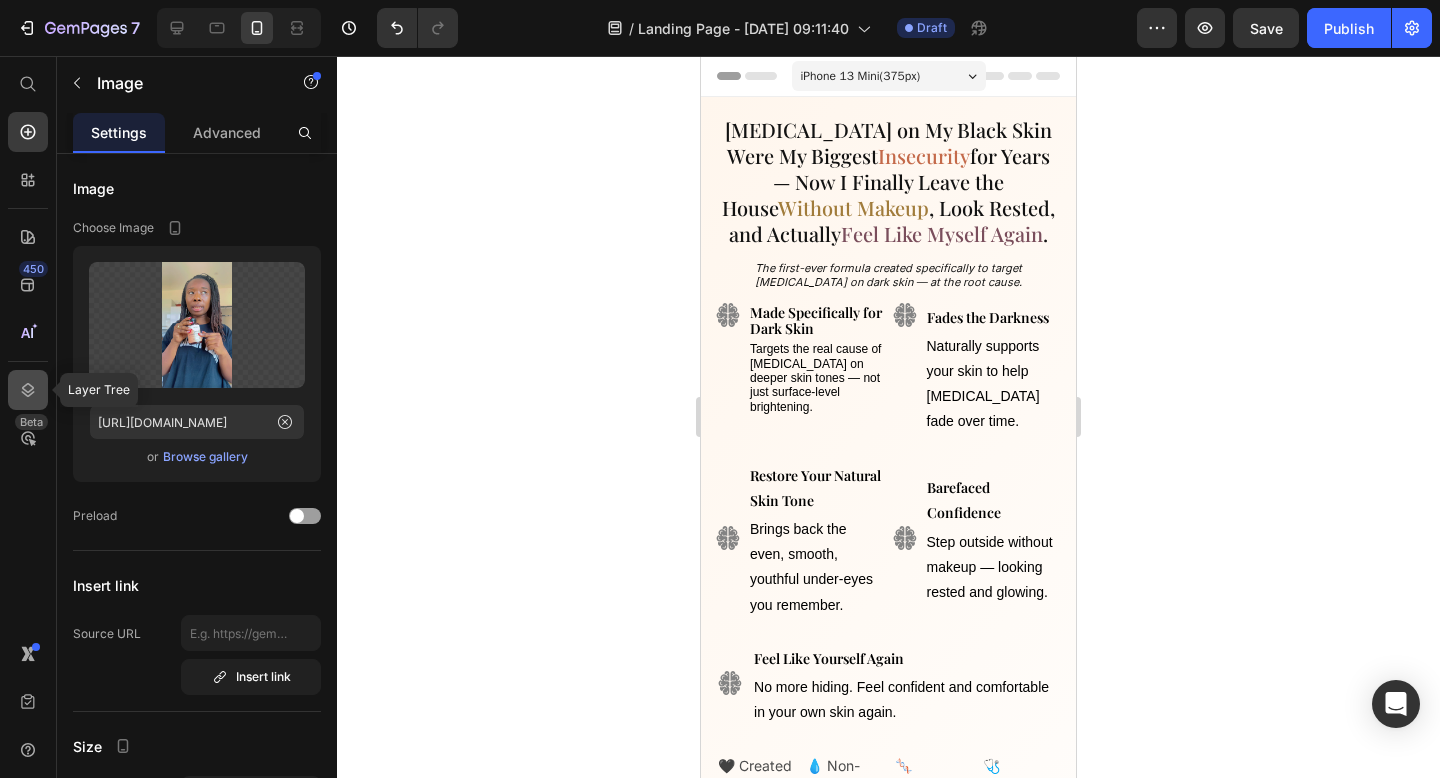 click 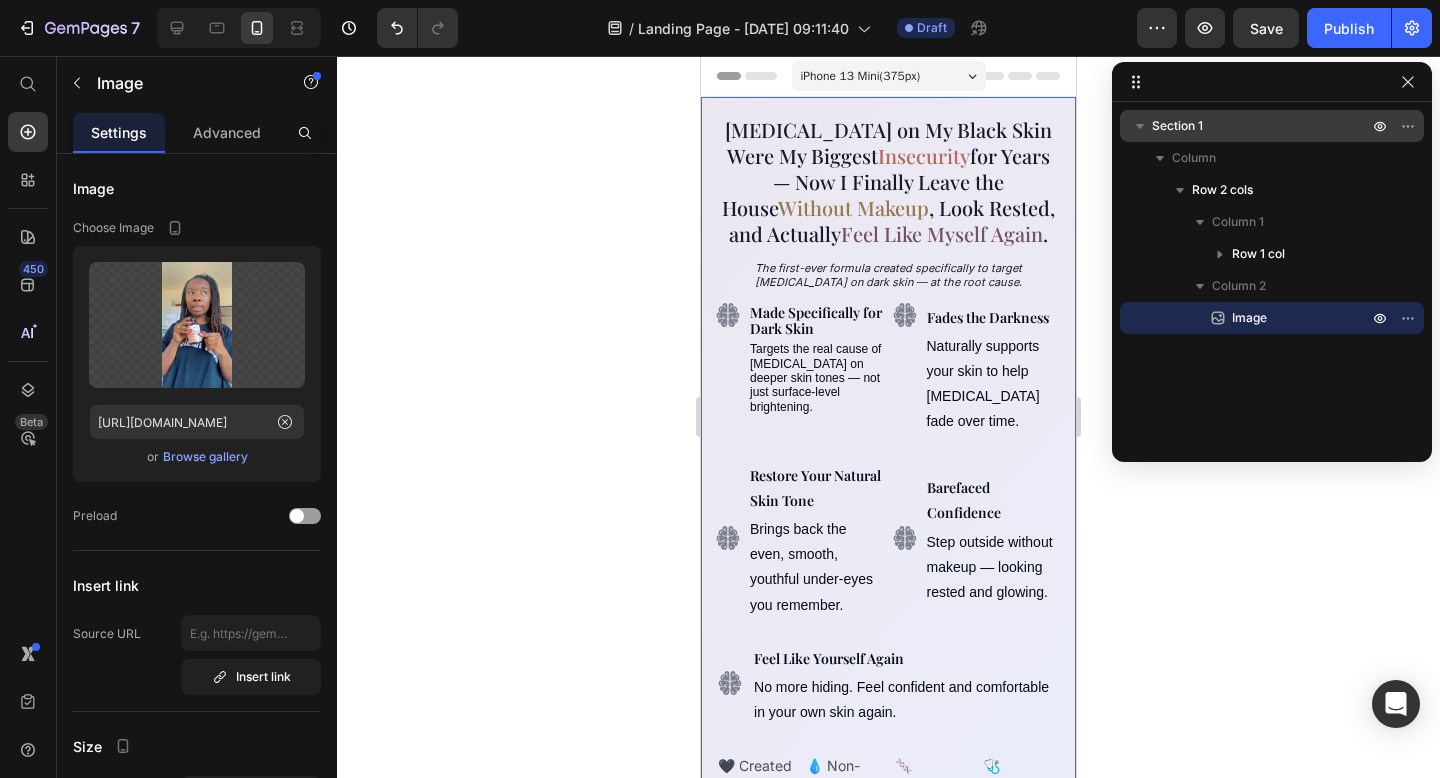 click on "Section 1" at bounding box center [1262, 126] 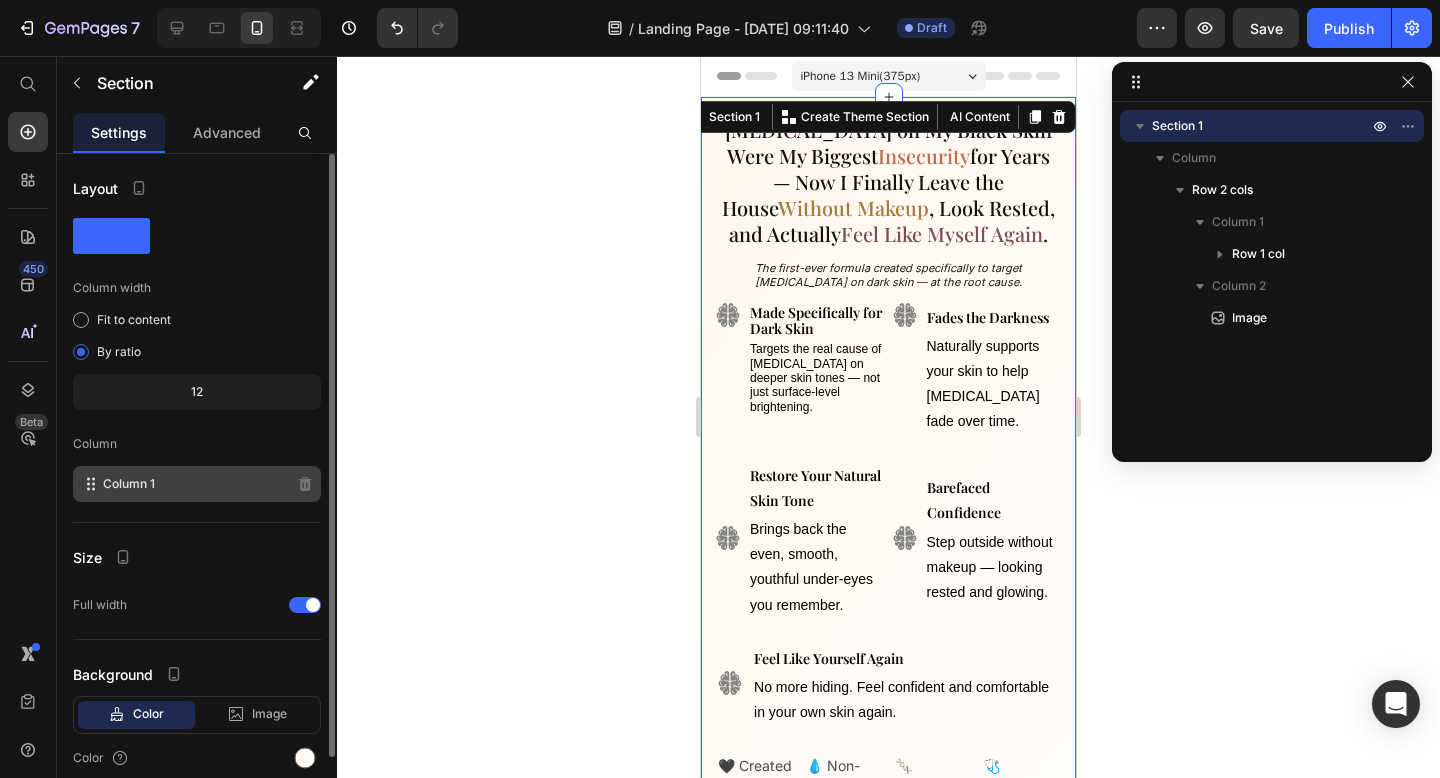 click on "Column 1" at bounding box center (129, 484) 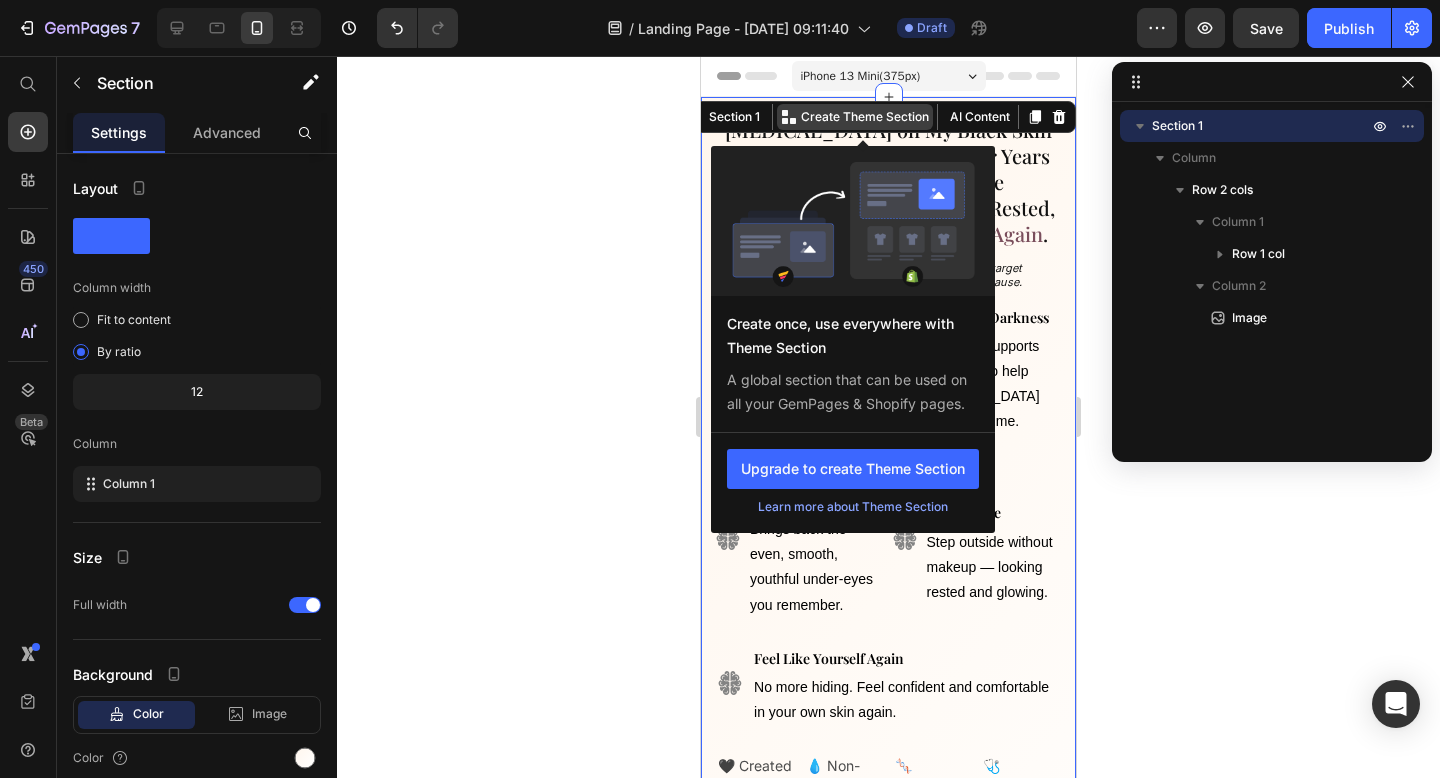 click on "Create Theme Section" at bounding box center [865, 117] 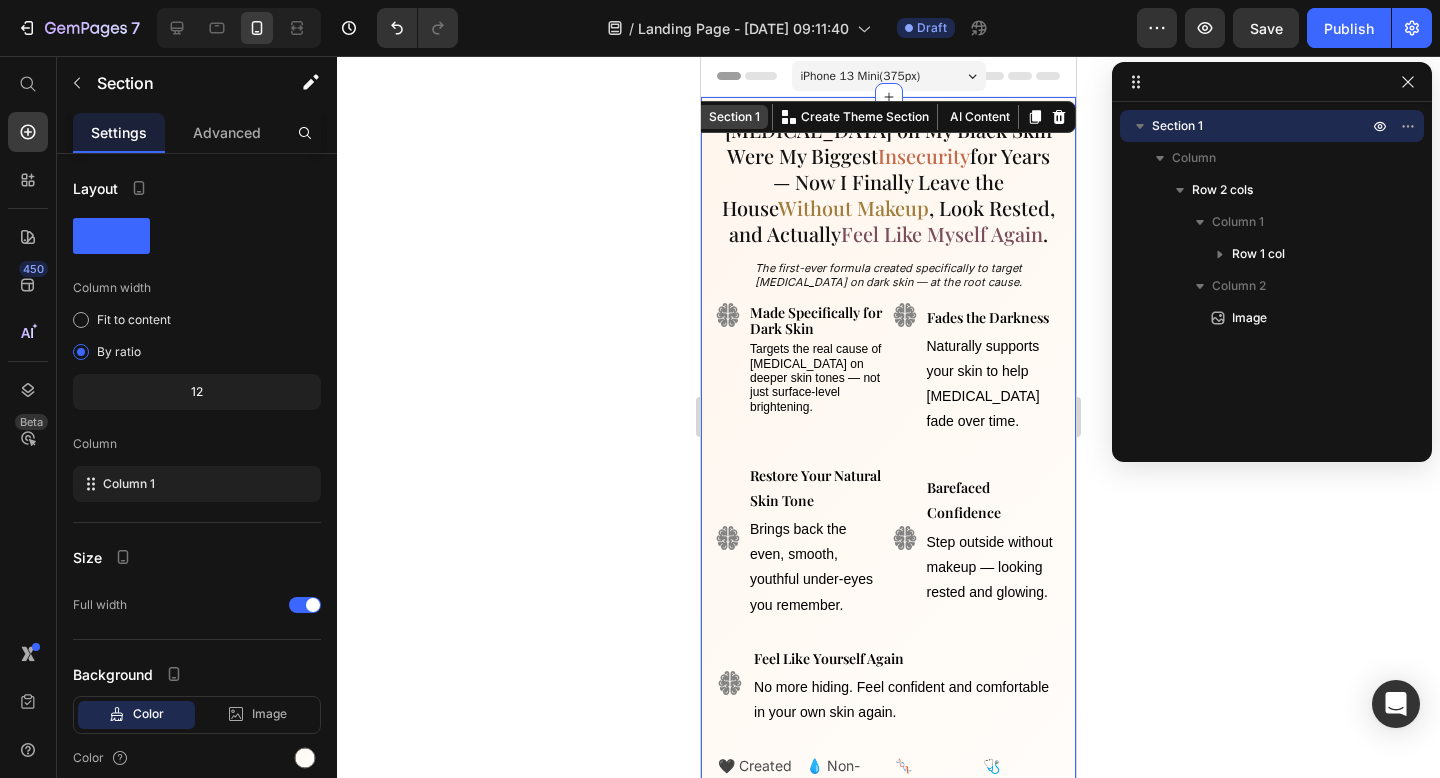 click on "Section 1" at bounding box center [734, 117] 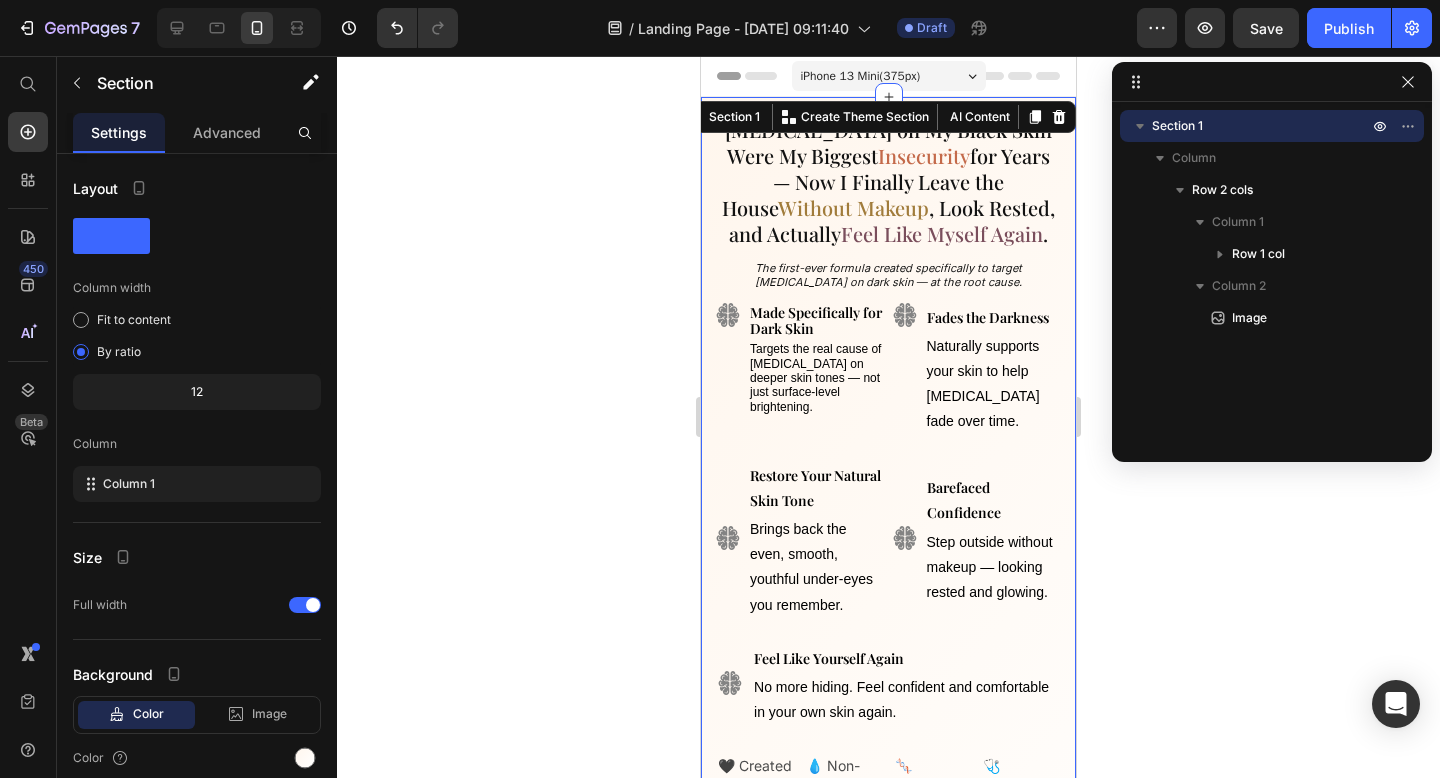 click 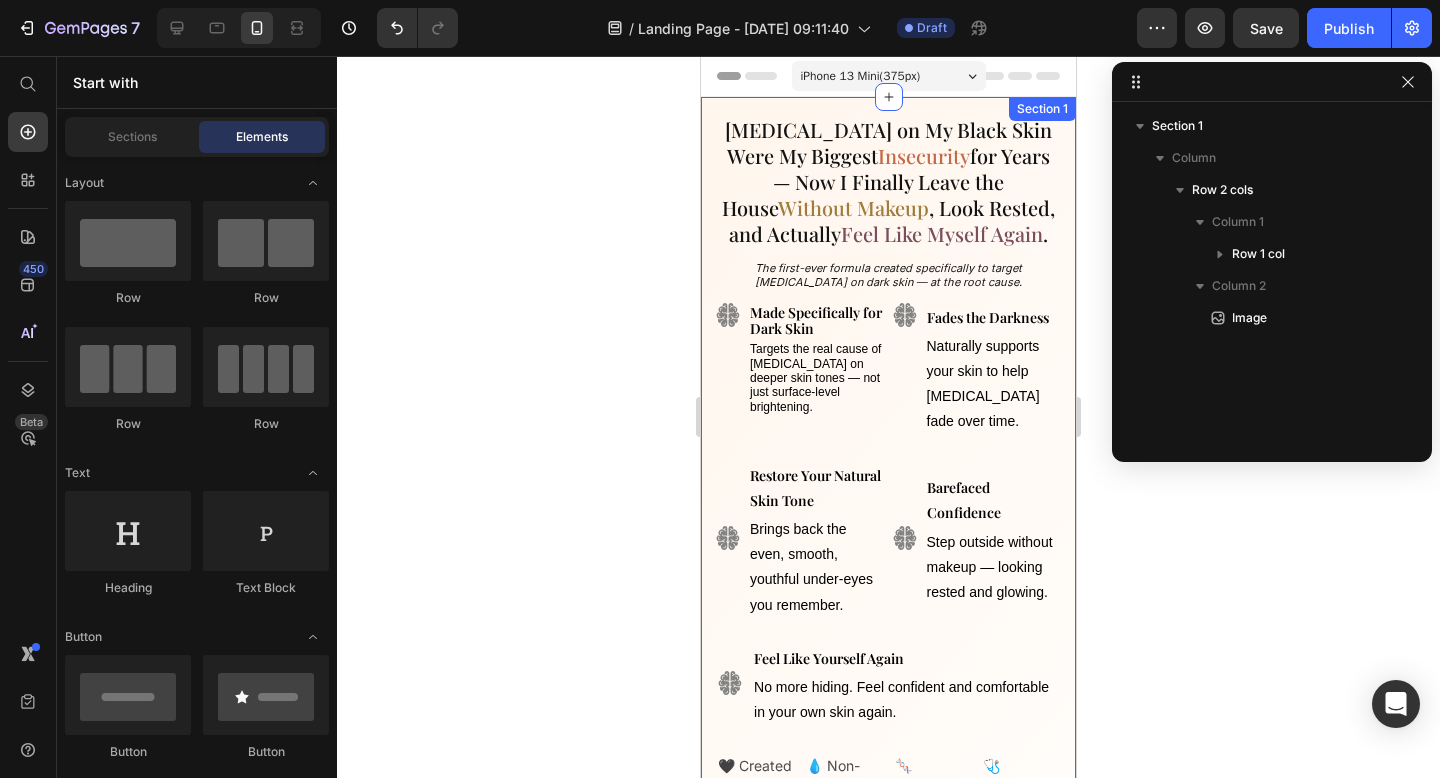 click on "[MEDICAL_DATA] on My Black Skin Were My Biggest  Insecurity  for Years — Now I Finally Leave the House  Without Makeup , Look Rested, and Actually  Feel Like Myself Again . Heading The first-ever formula created specifically to target [MEDICAL_DATA] on dark skin — at the root cause. Text Block Image Image Made Specifically for Dark Skin Text Block Targets the real cause of [MEDICAL_DATA] on deeper skin tones — not just surface-level brightening. Text Block Fades the Darkness Text Block Naturally supports your skin to help [MEDICAL_DATA] fade over time. Text Block Row Image Image Restore Your Natural Skin Tone Text Block Brings back the even, smooth, youthful under-eyes you remember. Text Block Barefaced Confidence Text Block Step outside without makeup — looking rested and glowing. Text Block Row Image Feel Like Yourself Again Text Block No more hiding. Feel confident and comfortable in your own skin again. Text Block Row Start Fading [MEDICAL_DATA] at the Root Button 🖤 Created for Black Skin Text Block Row" at bounding box center [888, 676] 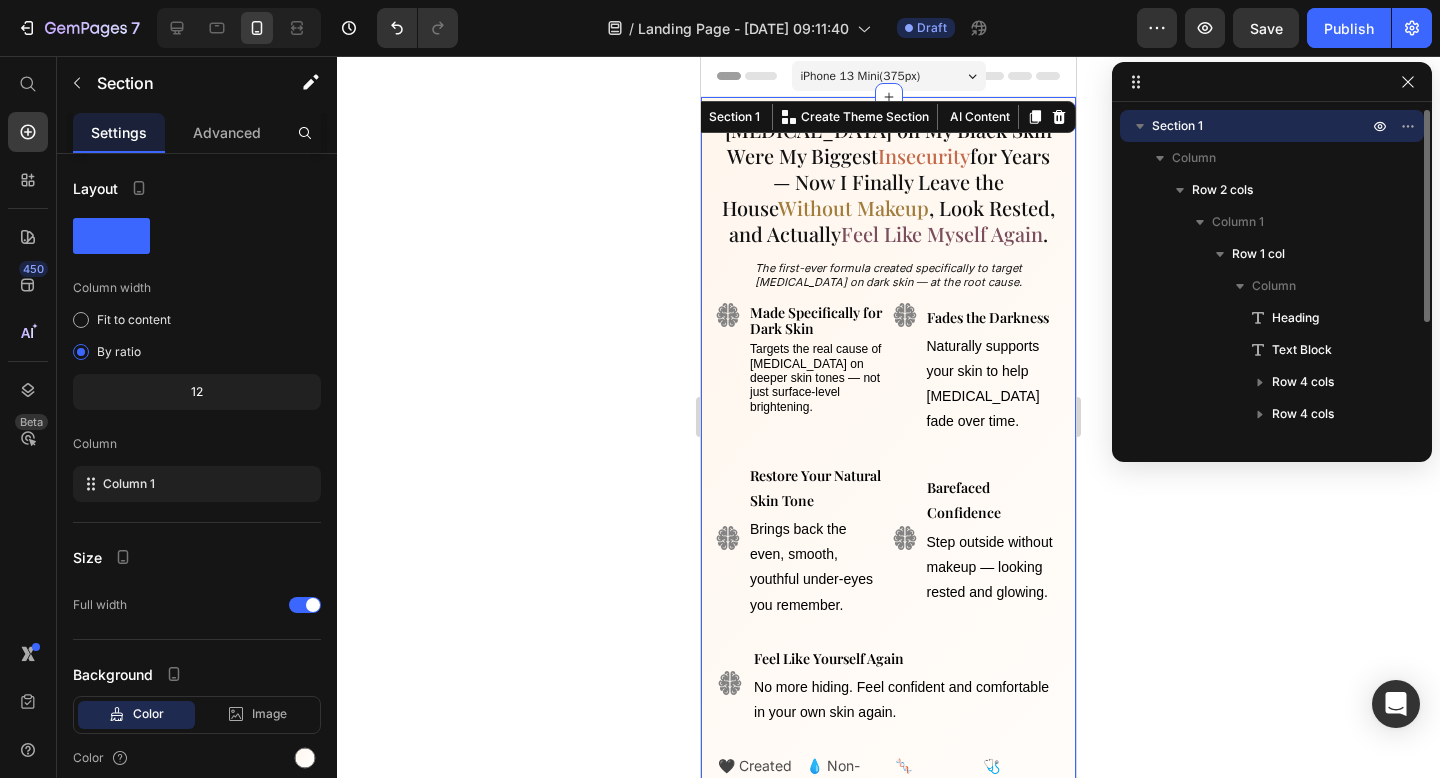 click 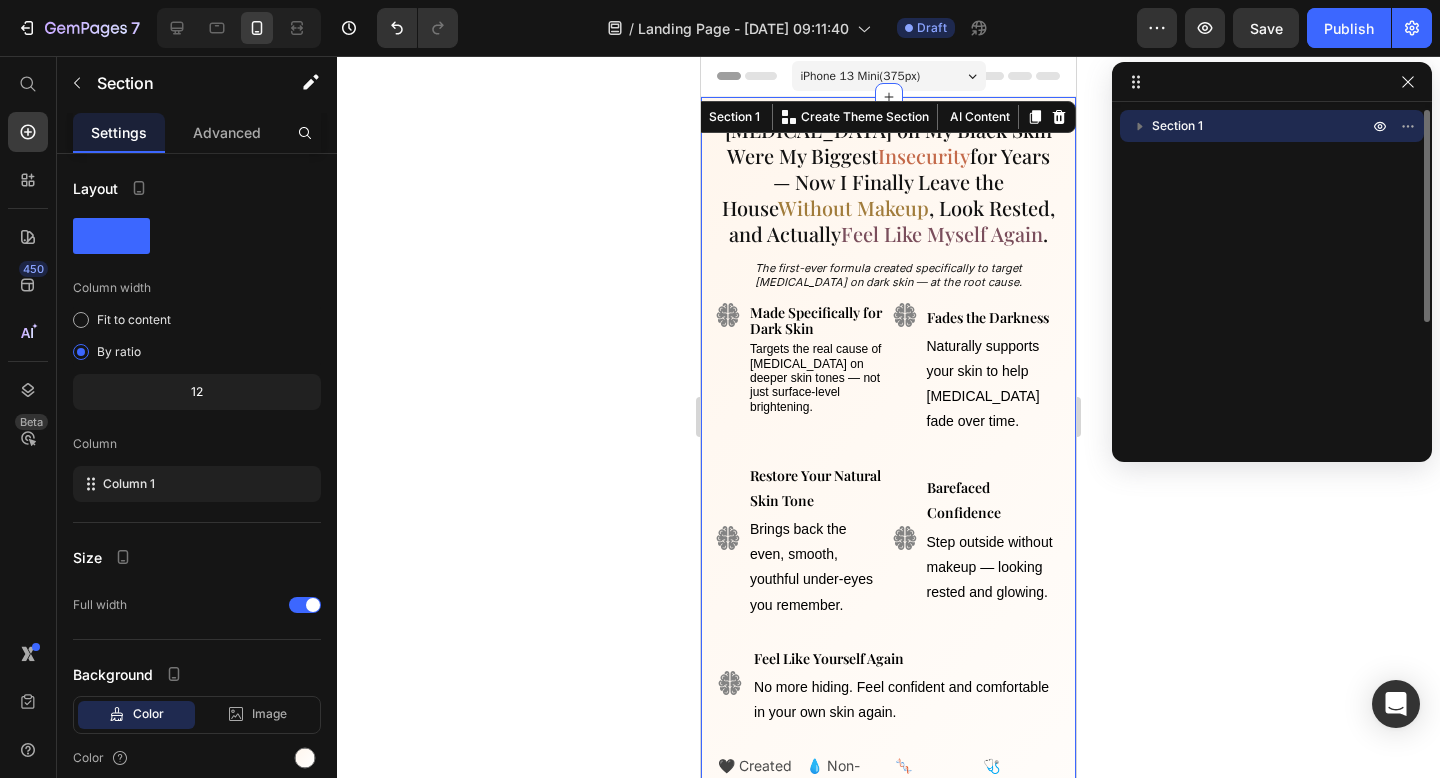 click 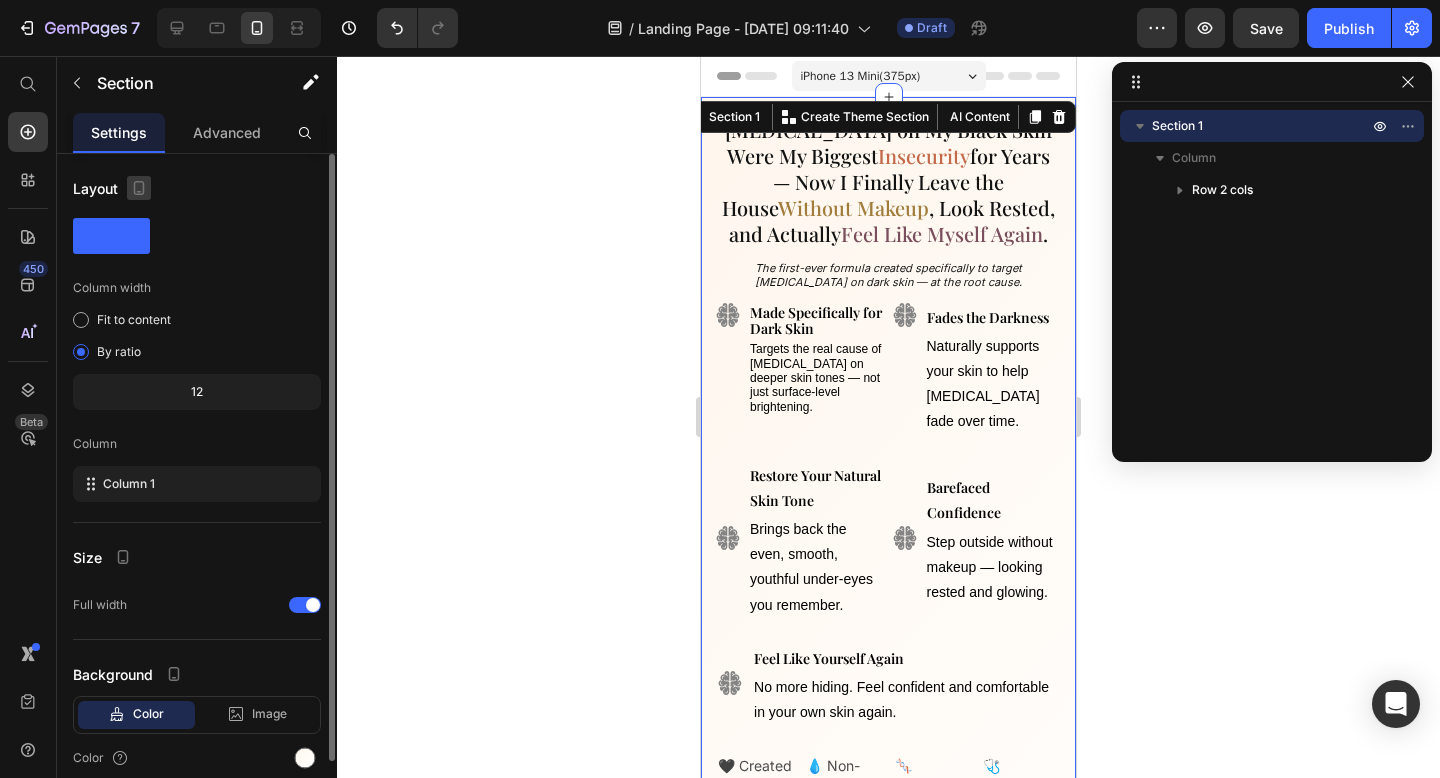 click 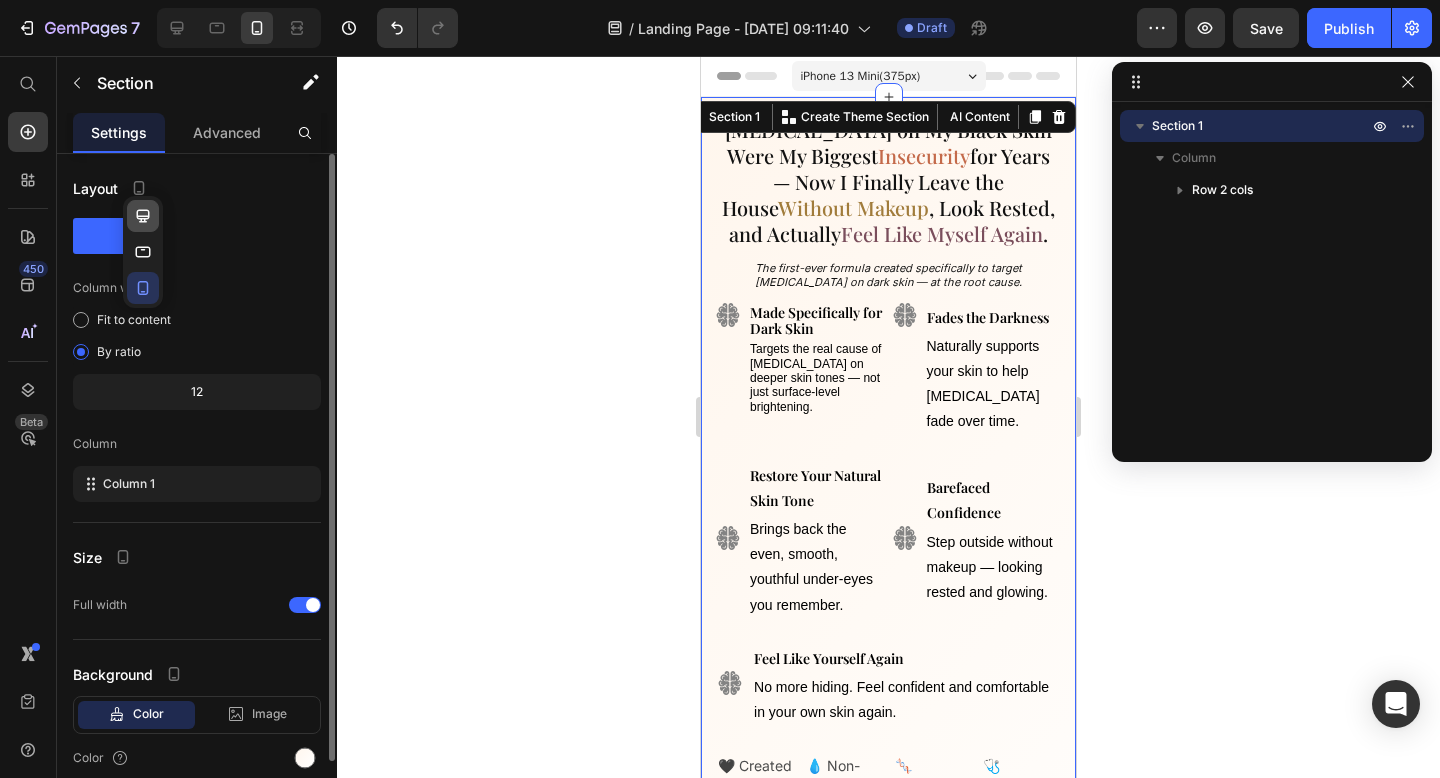 click 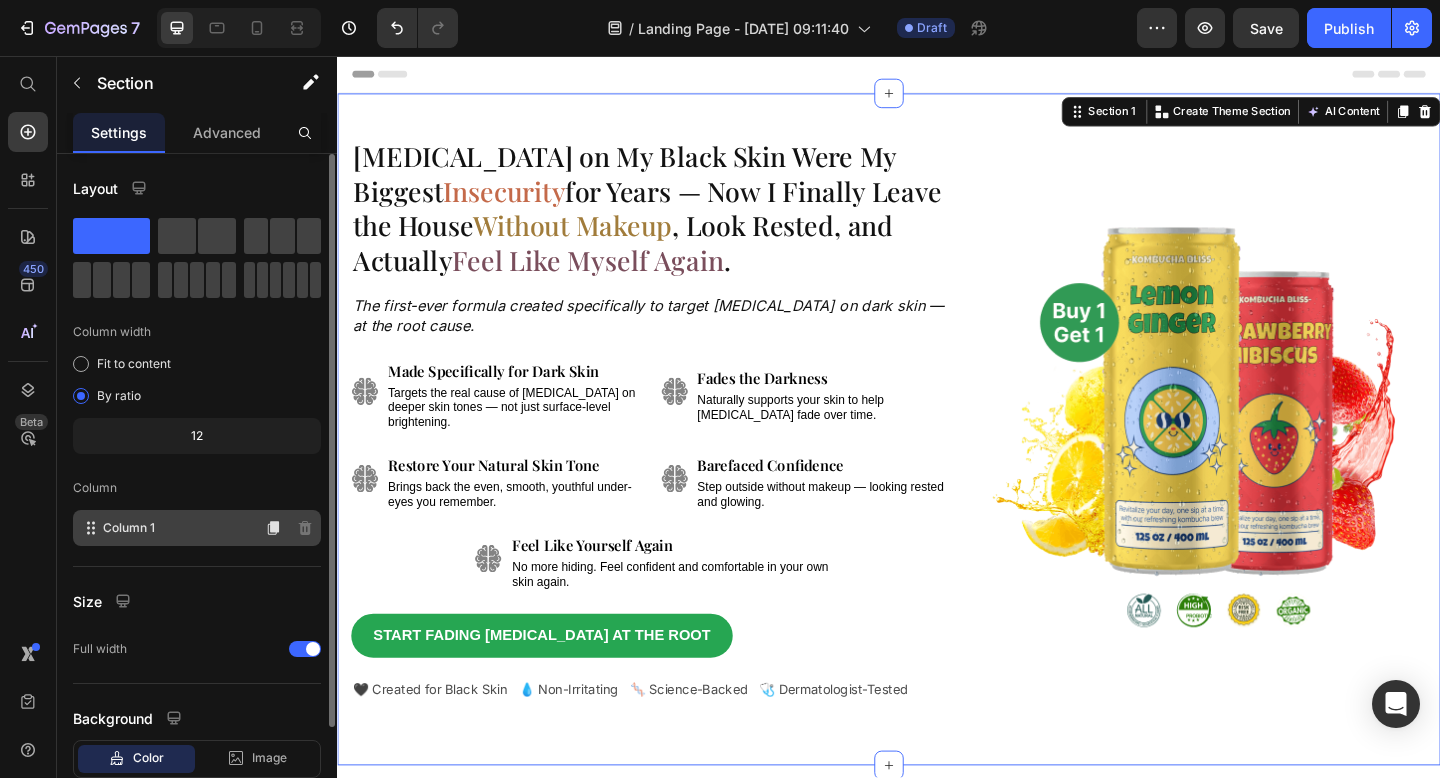 click 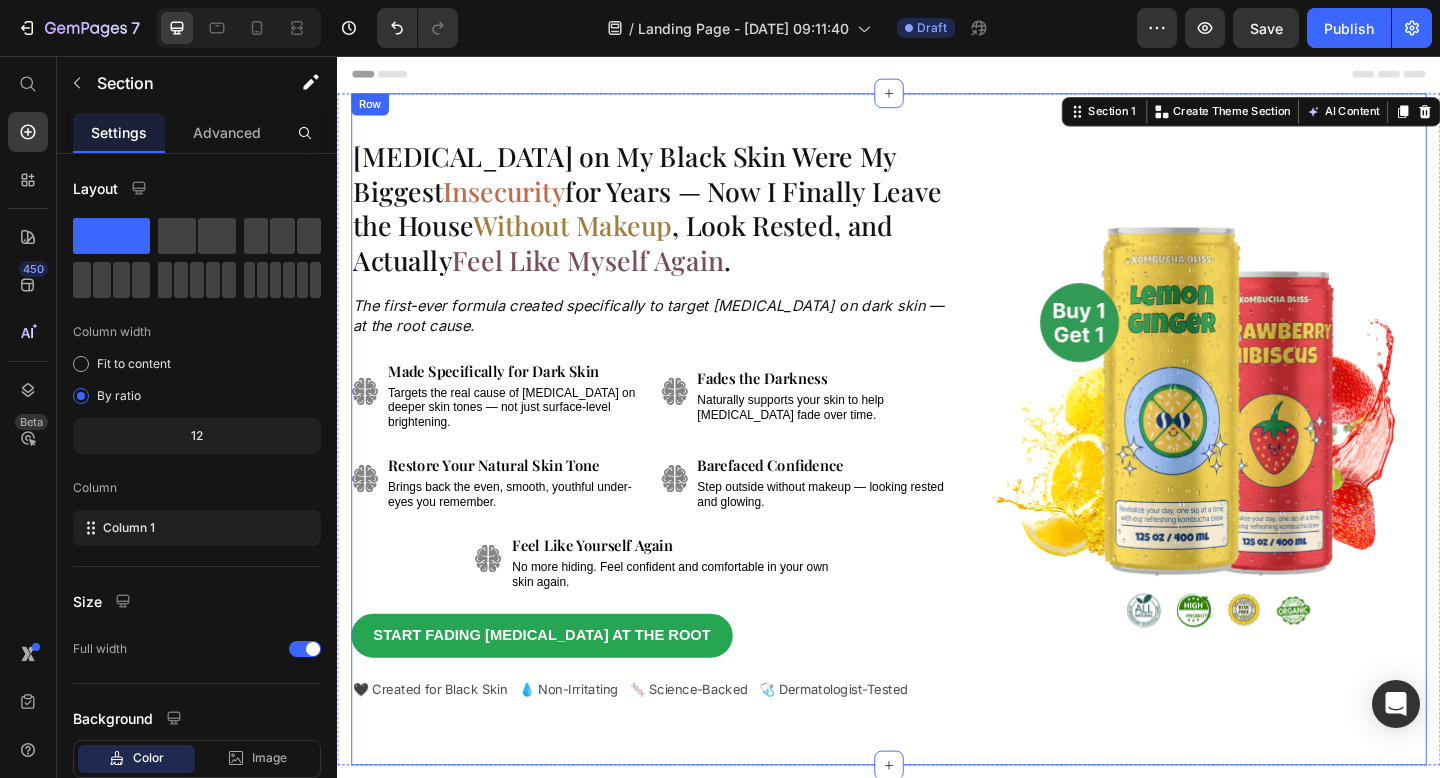 click on "Image" at bounding box center (1284, 462) 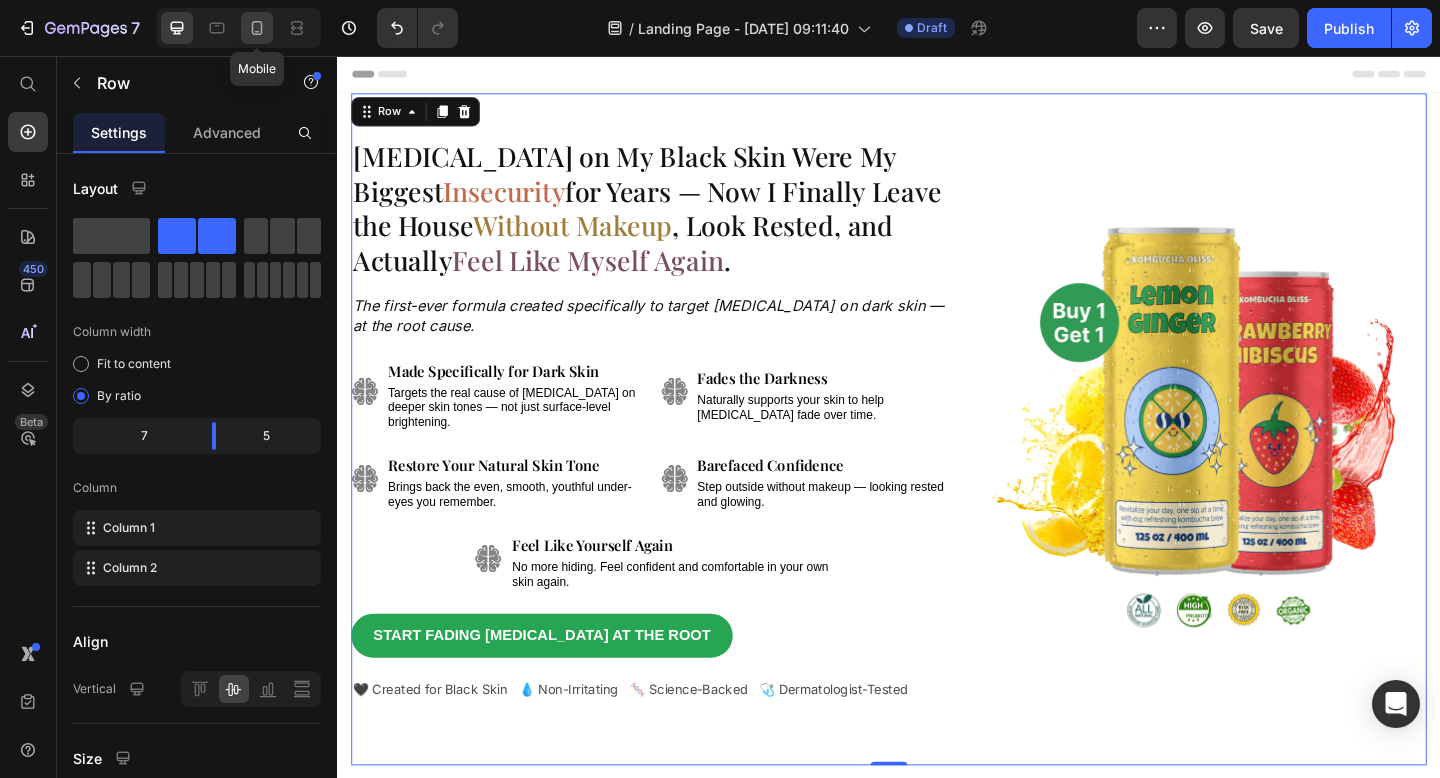 click 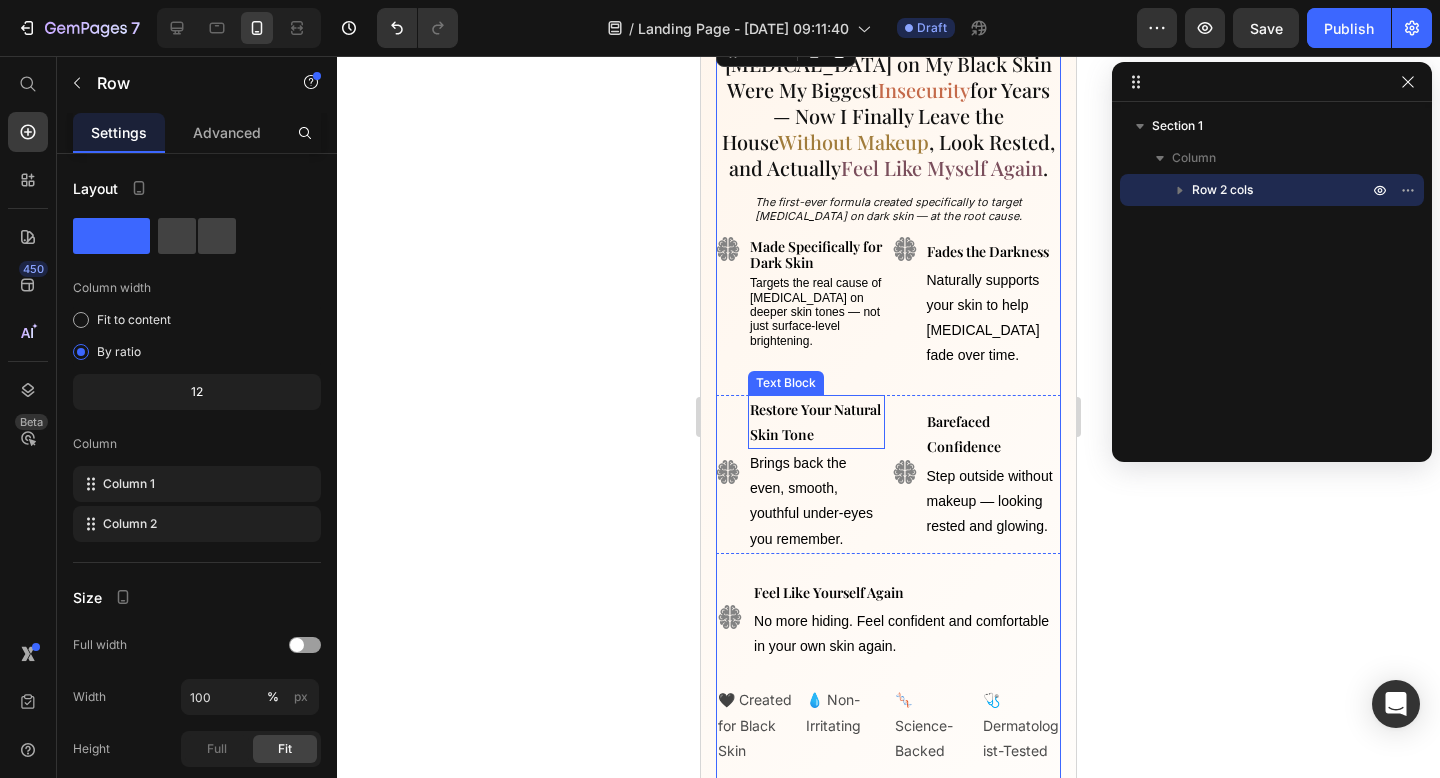 scroll, scrollTop: 0, scrollLeft: 0, axis: both 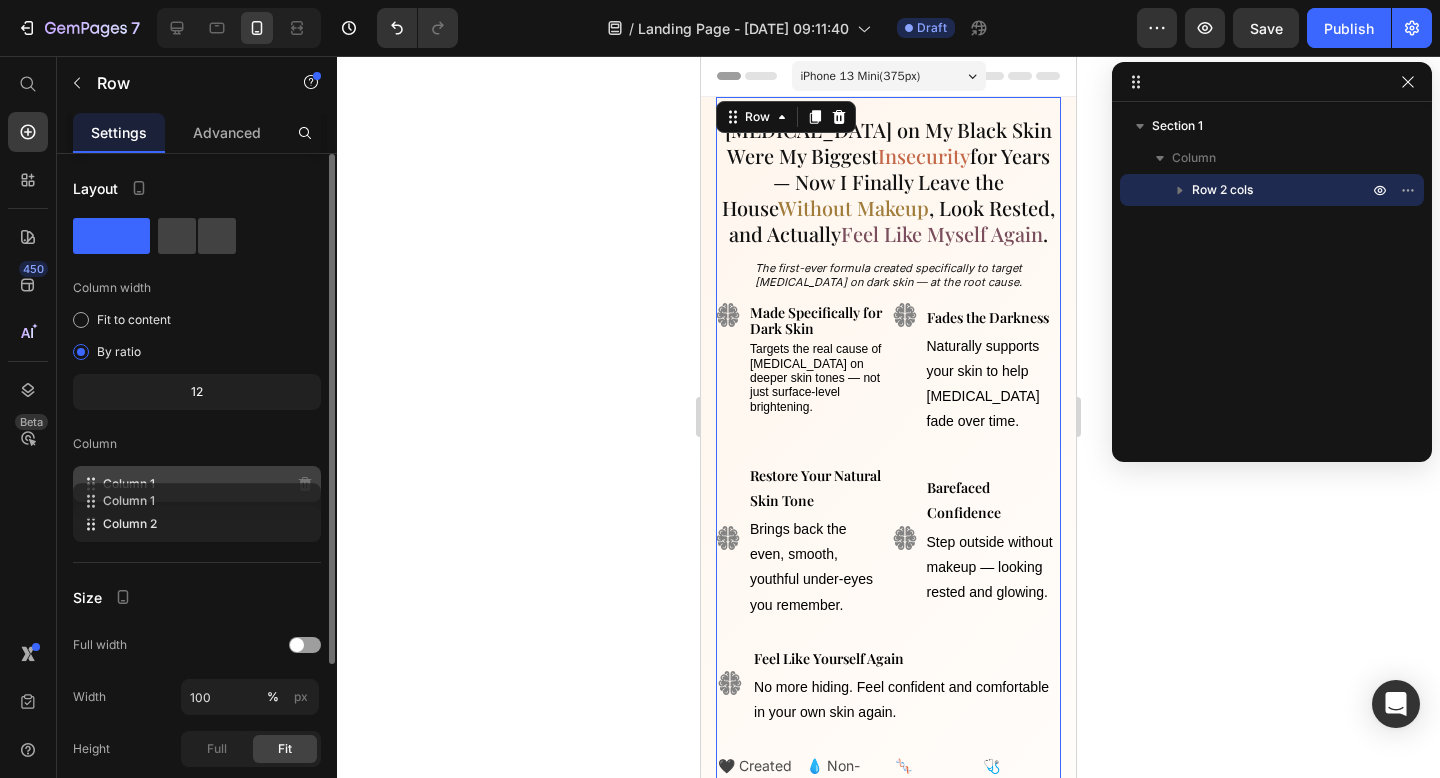 type 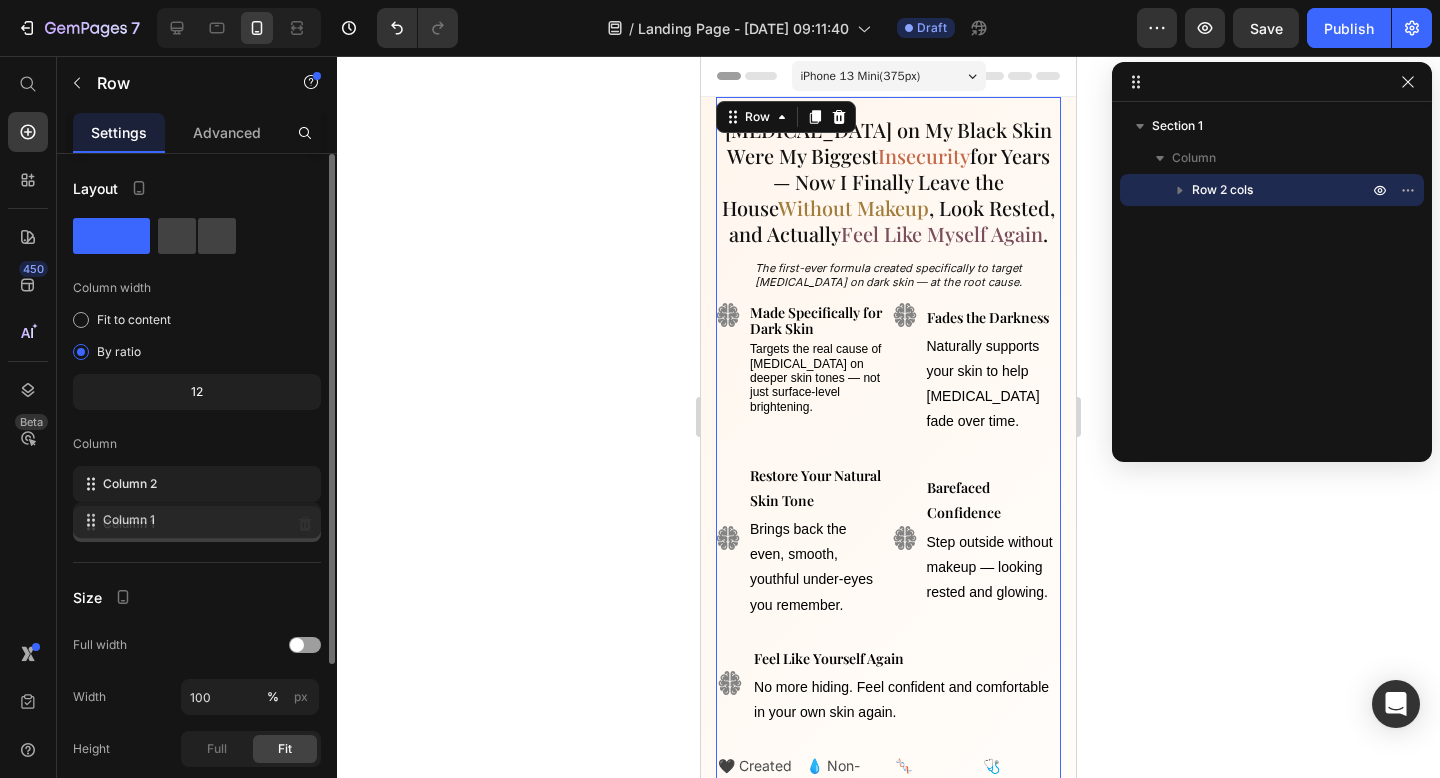 drag, startPoint x: 90, startPoint y: 484, endPoint x: 90, endPoint y: 527, distance: 43 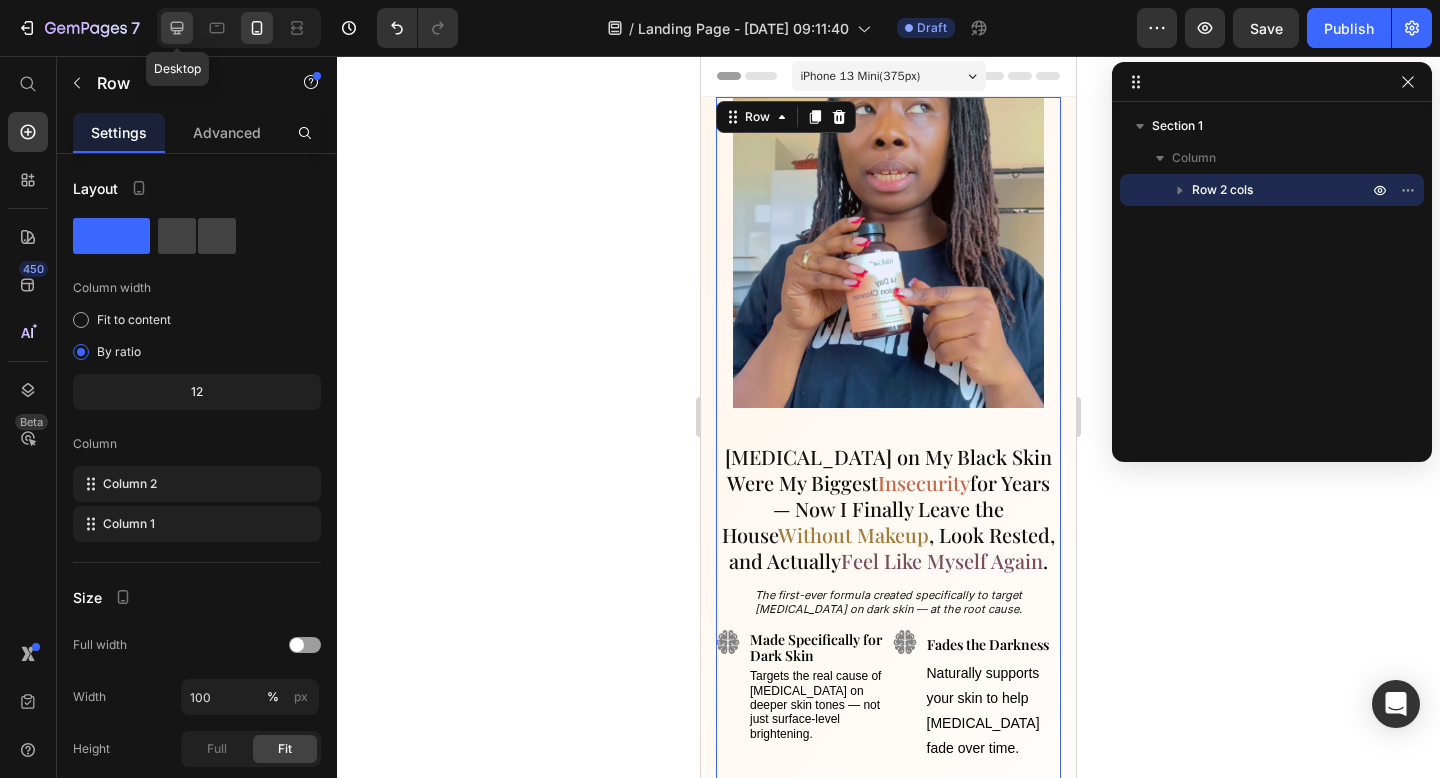 click 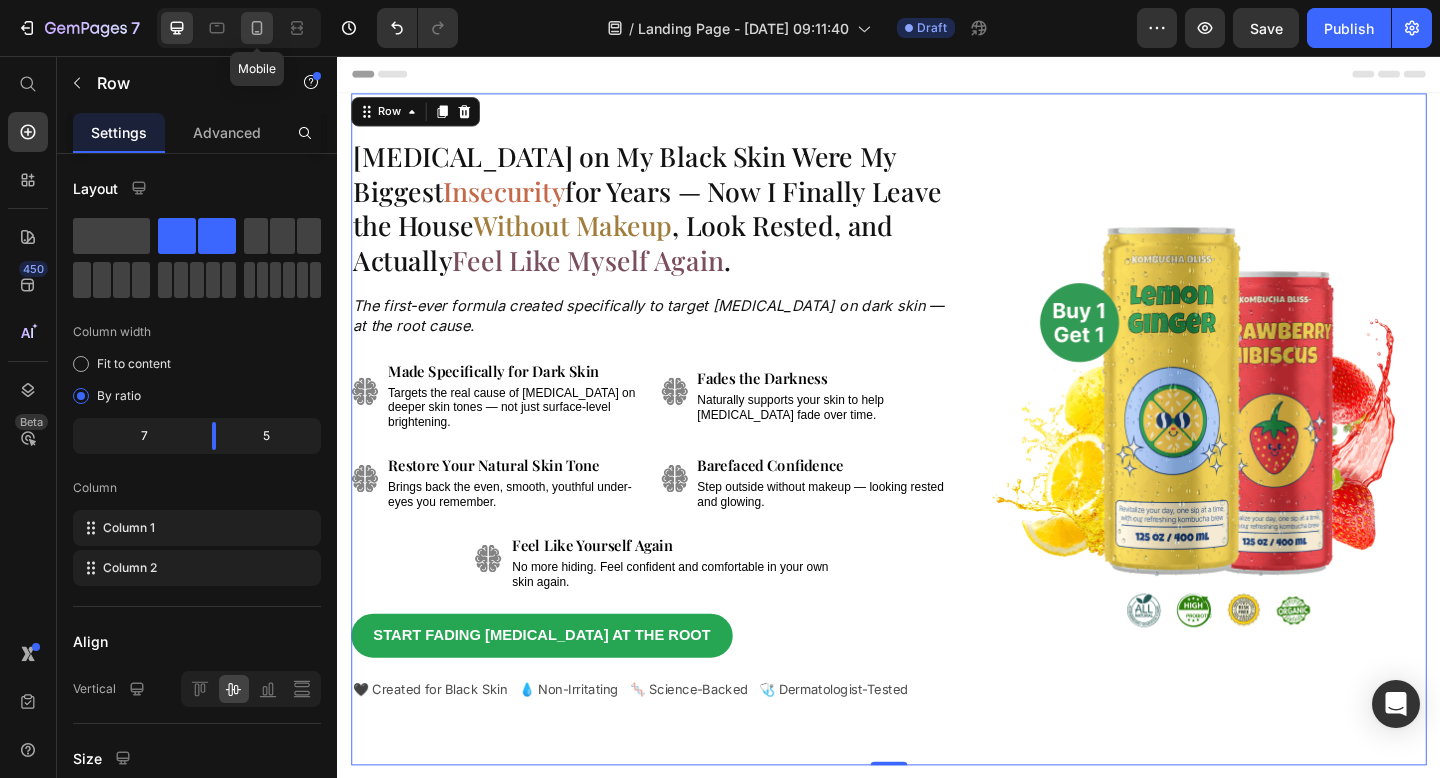 click 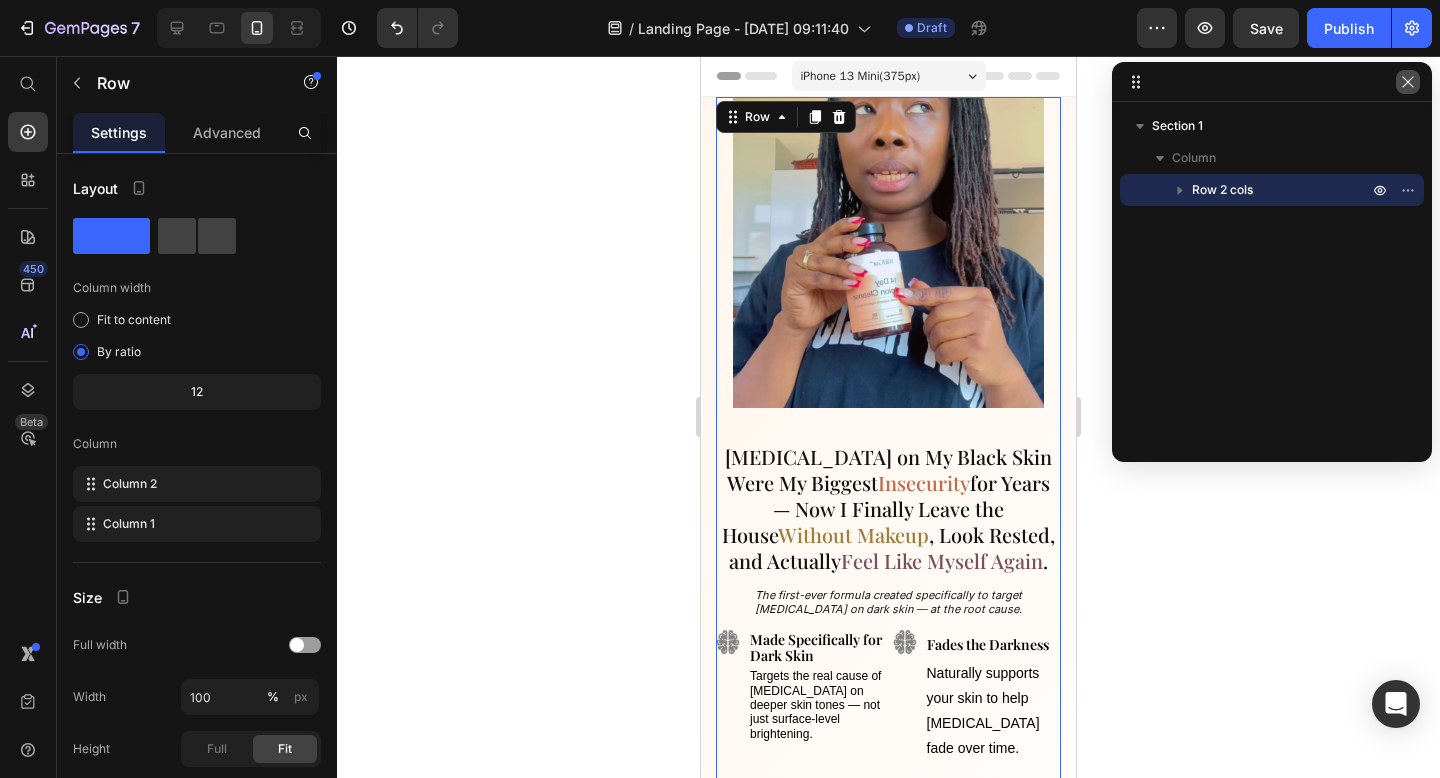 click 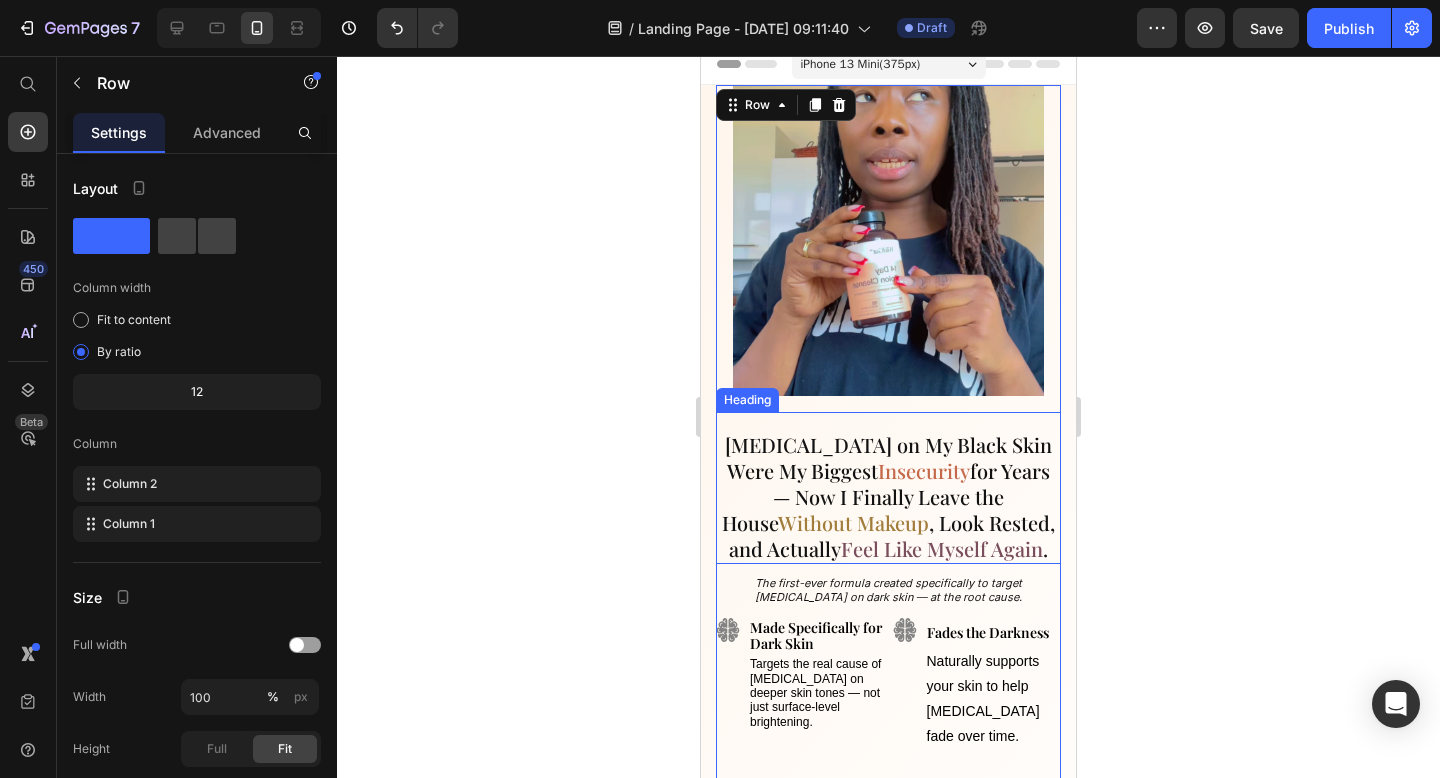 scroll, scrollTop: 0, scrollLeft: 0, axis: both 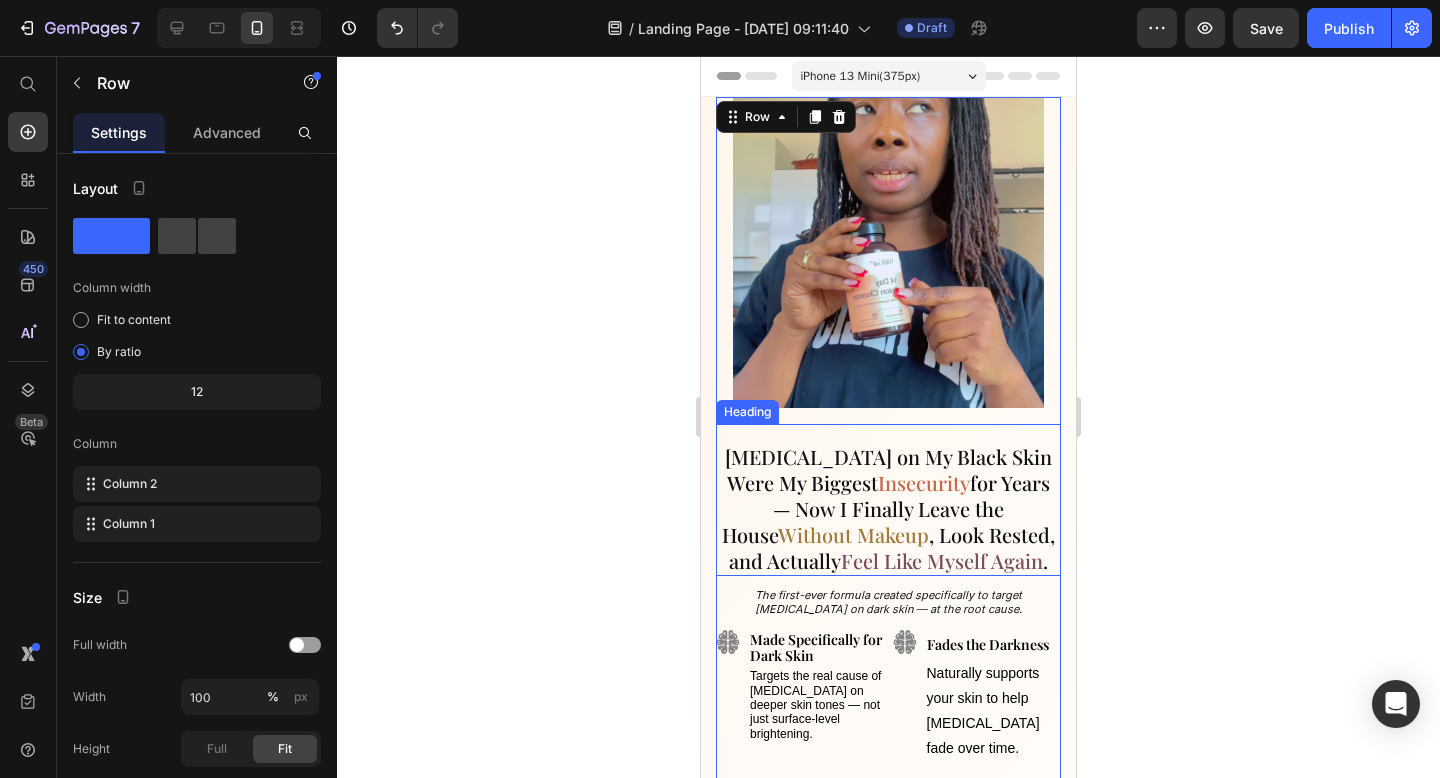 click on "[MEDICAL_DATA] on My Black Skin Were My Biggest  Insecurity  for Years — Now I Finally Leave the House  Without Makeup , Look Rested, and Actually  Feel Like Myself Again ." at bounding box center [888, 509] 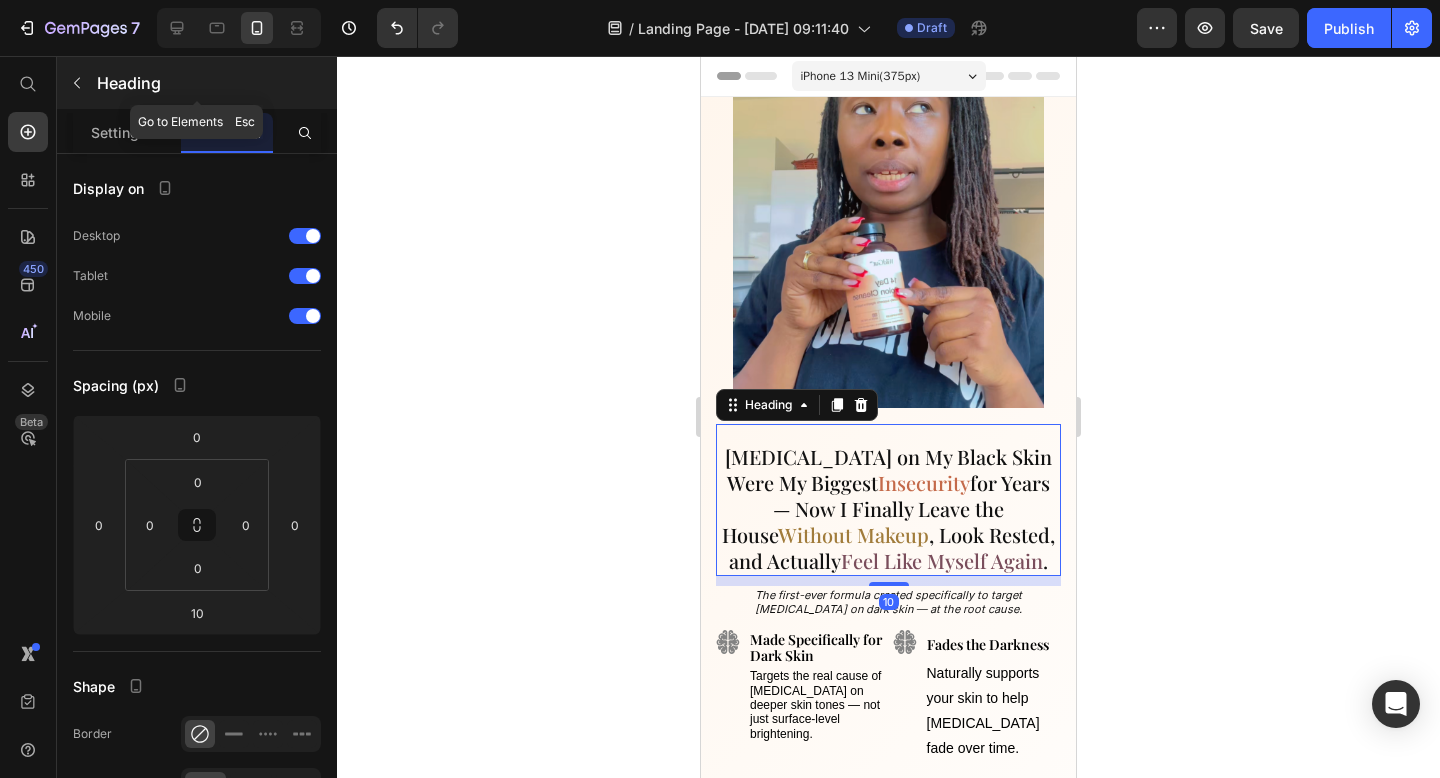 click 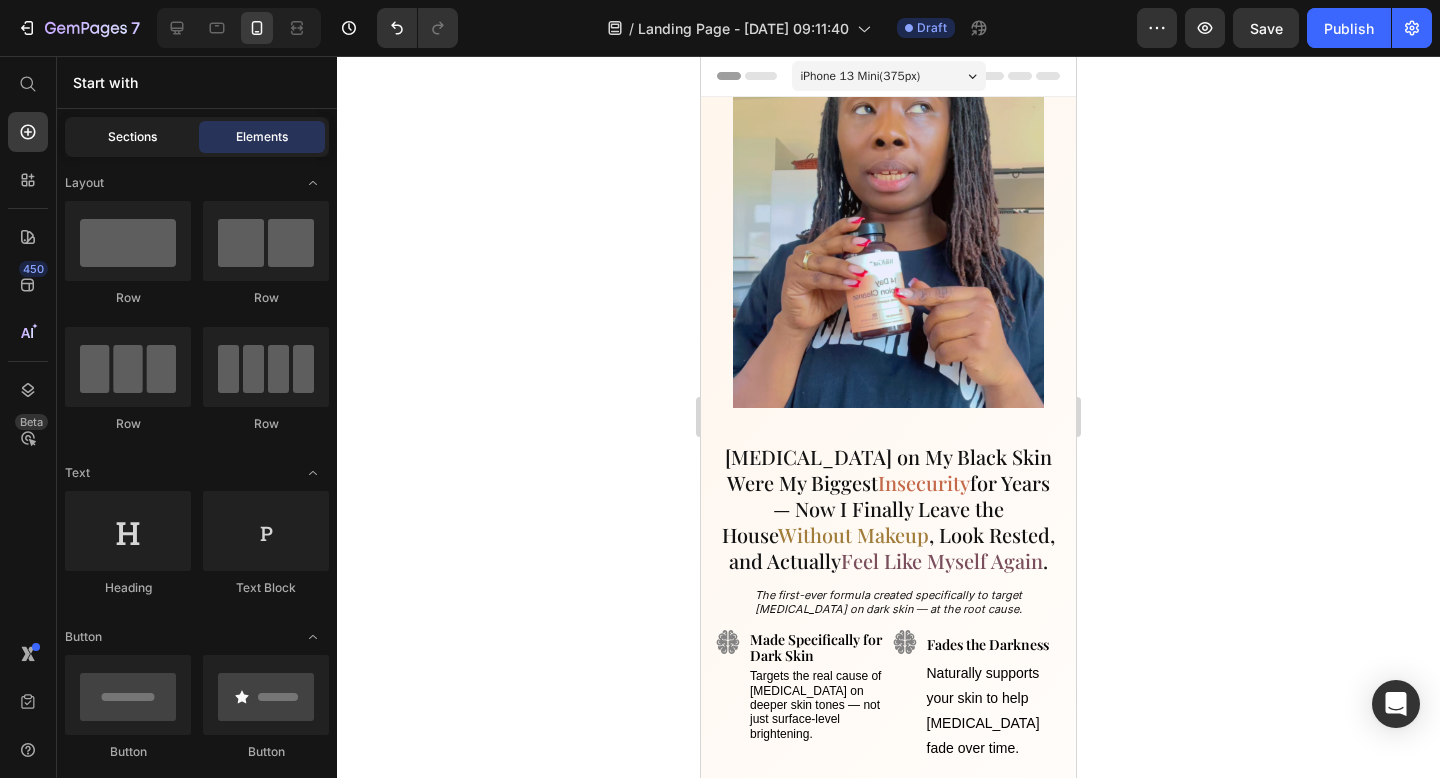 click on "Sections" 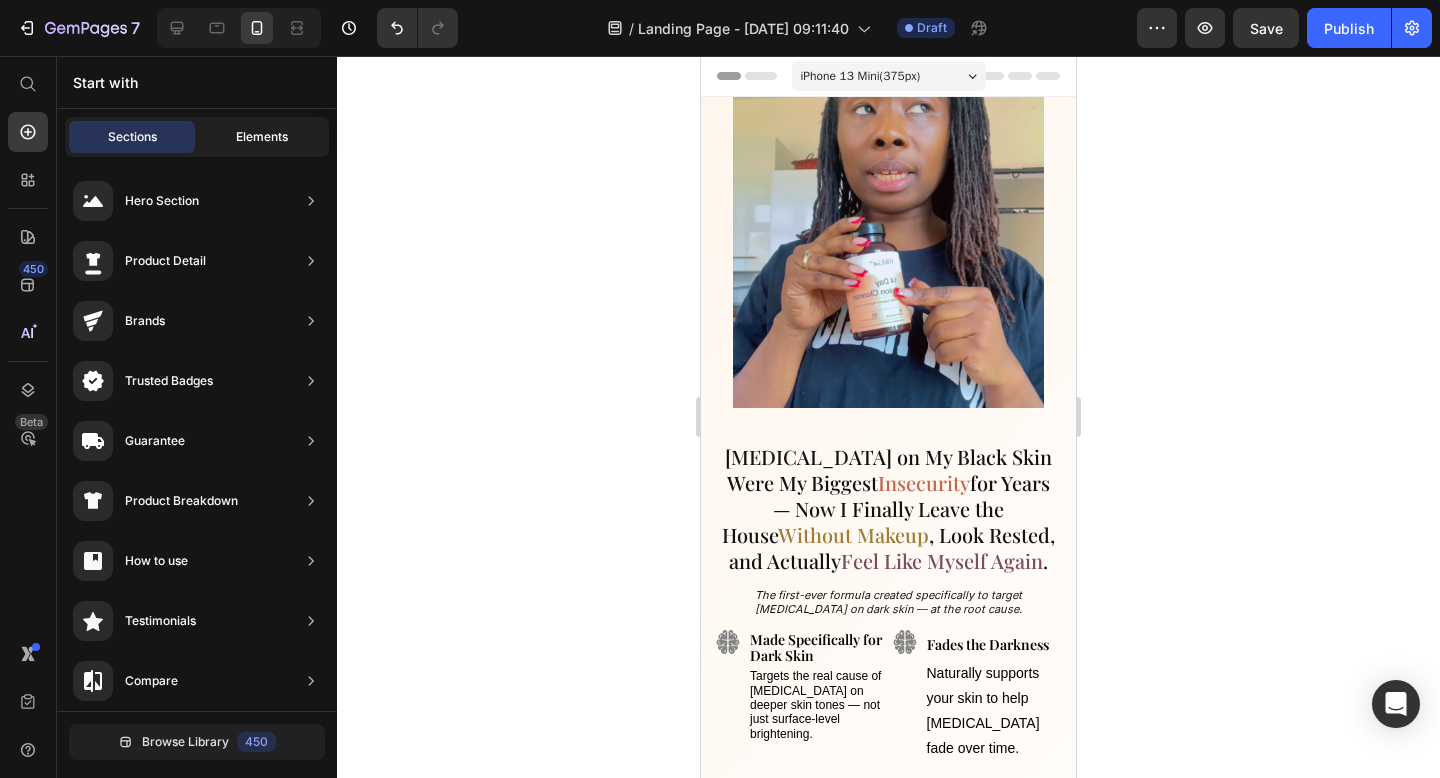 click on "Elements" at bounding box center (262, 137) 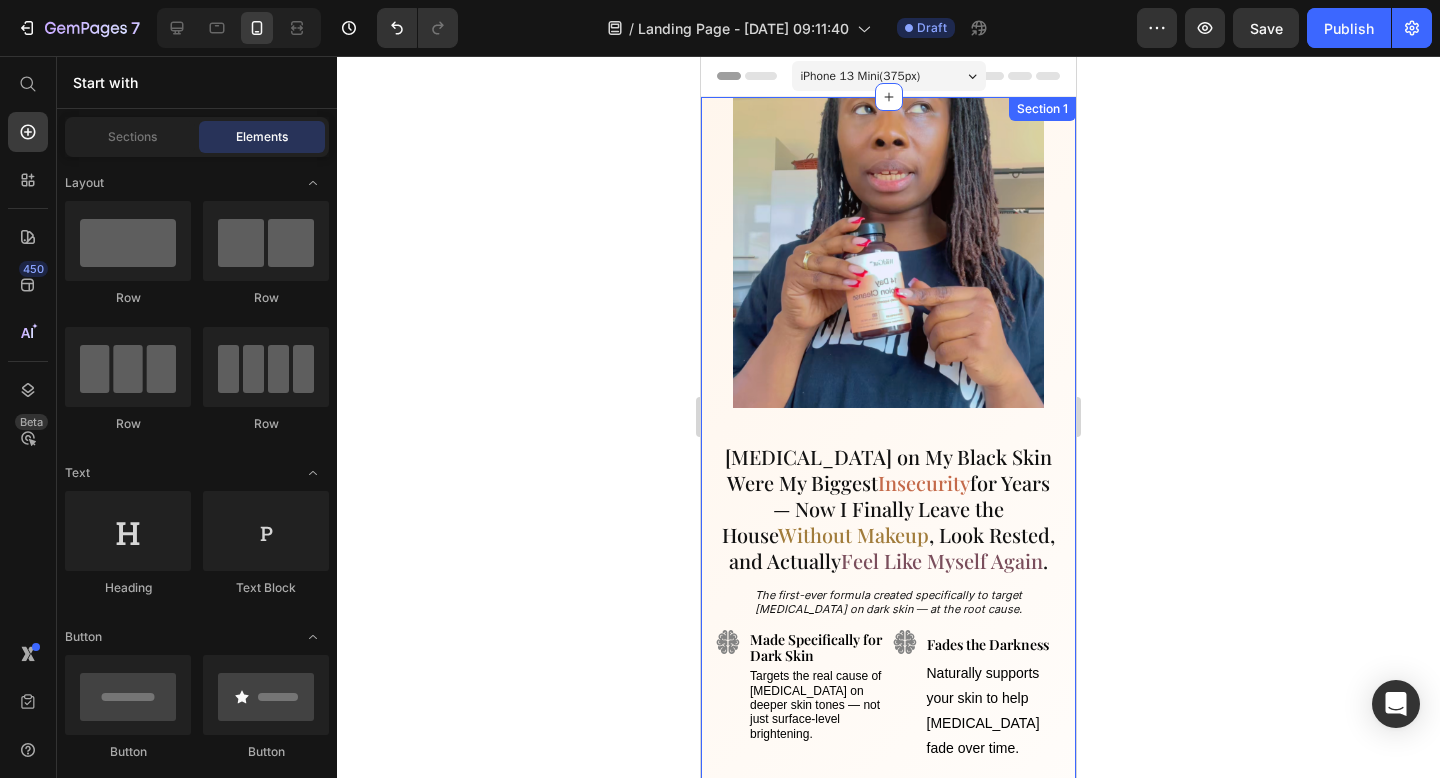 click on "[MEDICAL_DATA] on My Black Skin Were My Biggest  Insecurity  for Years — Now I Finally Leave the House  Without Makeup , Look Rested, and Actually  Feel Like Myself Again . Heading The first-ever formula created specifically to target [MEDICAL_DATA] on dark skin — at the root cause. Text Block Image Image Made Specifically for Dark Skin Text Block Targets the real cause of [MEDICAL_DATA] on deeper skin tones — not just surface-level brightening. Text Block Fades the Darkness Text Block Naturally supports your skin to help [MEDICAL_DATA] fade over time. Text Block Row Image Image Restore Your Natural Skin Tone Text Block Brings back the even, smooth, youthful under-eyes you remember. Text Block Barefaced Confidence Text Block Step outside without makeup — looking rested and glowing. Text Block Row Image Feel Like Yourself Again Text Block No more hiding. Feel confident and comfortable in your own skin again. Text Block Row Start Fading [MEDICAL_DATA] at the Root Button 🖤 Created for Black Skin Text Block Row" at bounding box center [888, 676] 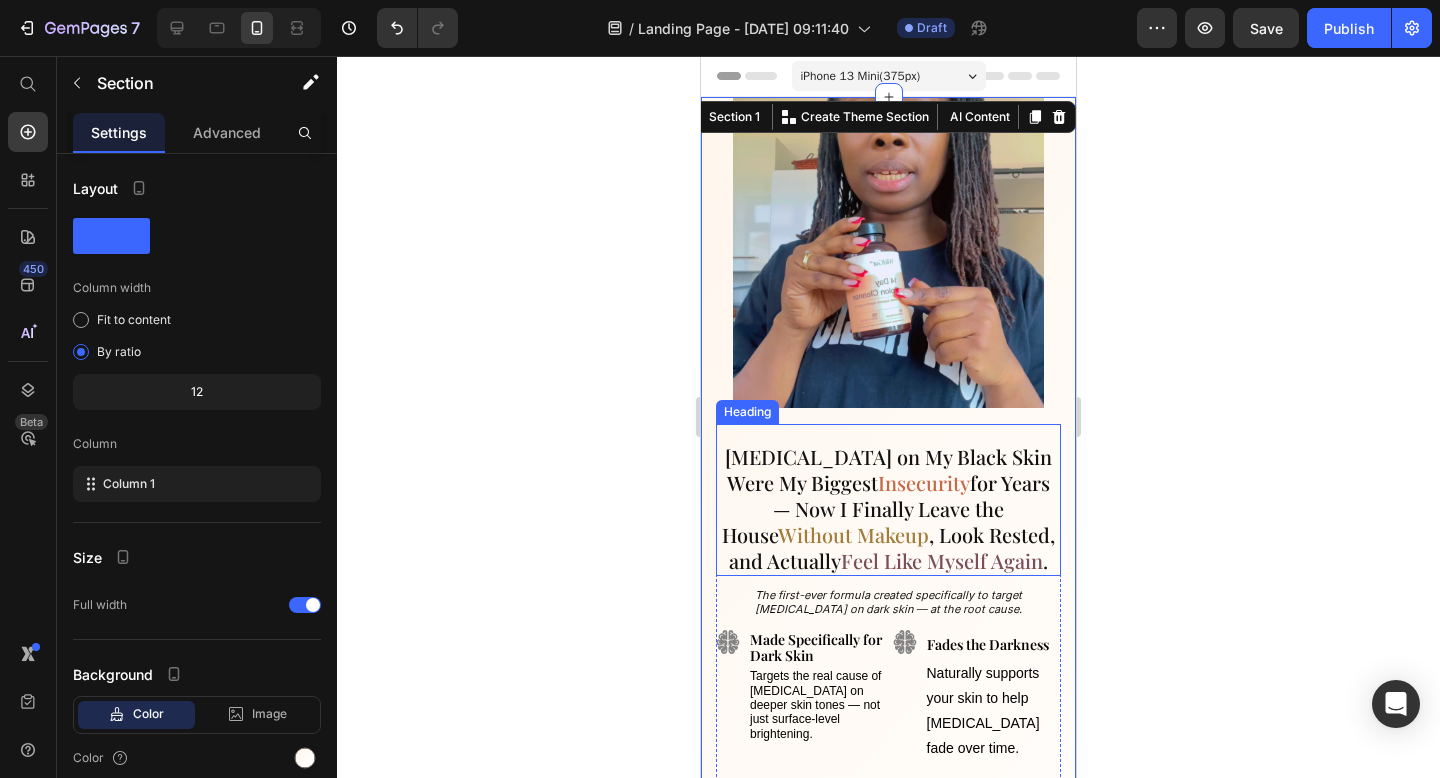 click on "[MEDICAL_DATA] on My Black Skin Were My Biggest  Insecurity  for Years — Now I Finally Leave the House  Without Makeup , Look Rested, and Actually  Feel Like Myself Again ." at bounding box center [888, 500] 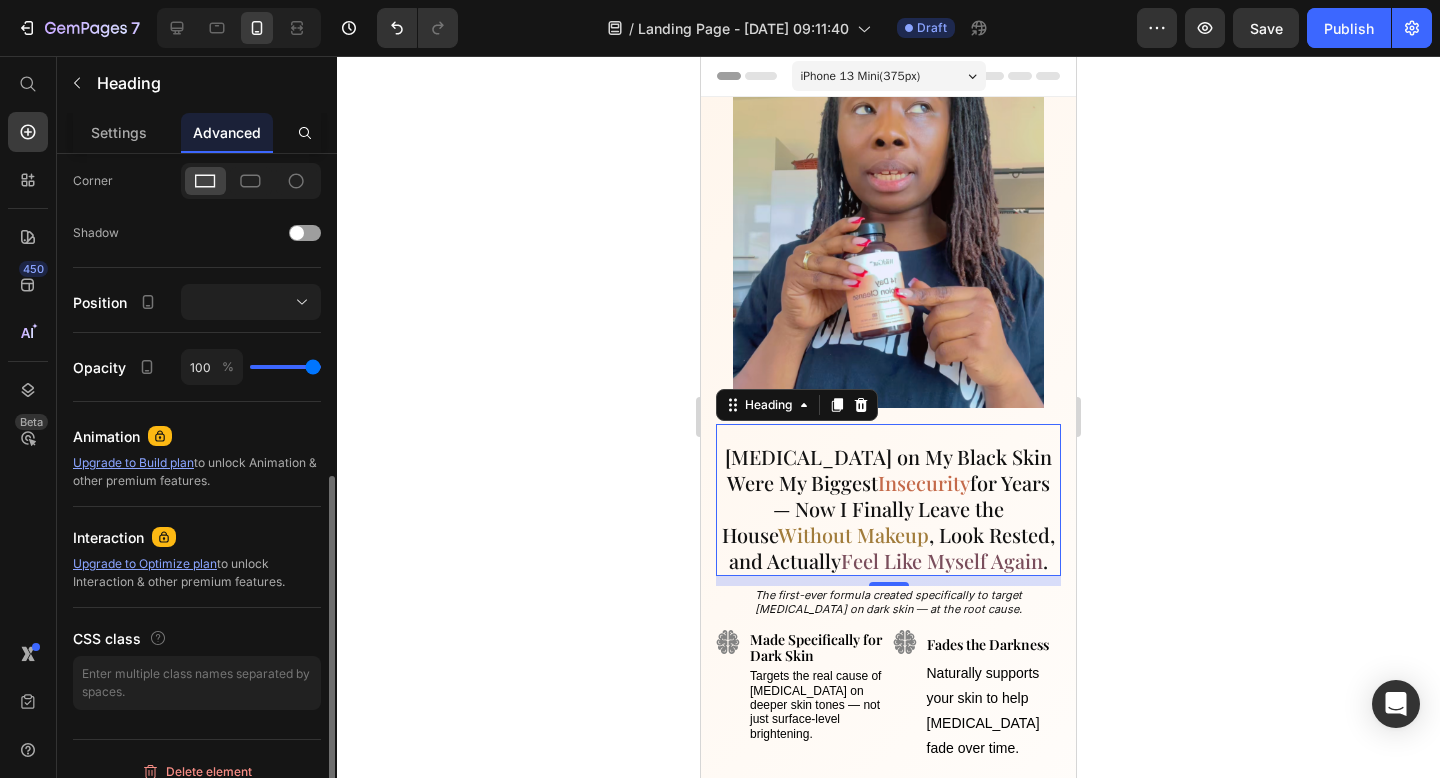 scroll, scrollTop: 624, scrollLeft: 0, axis: vertical 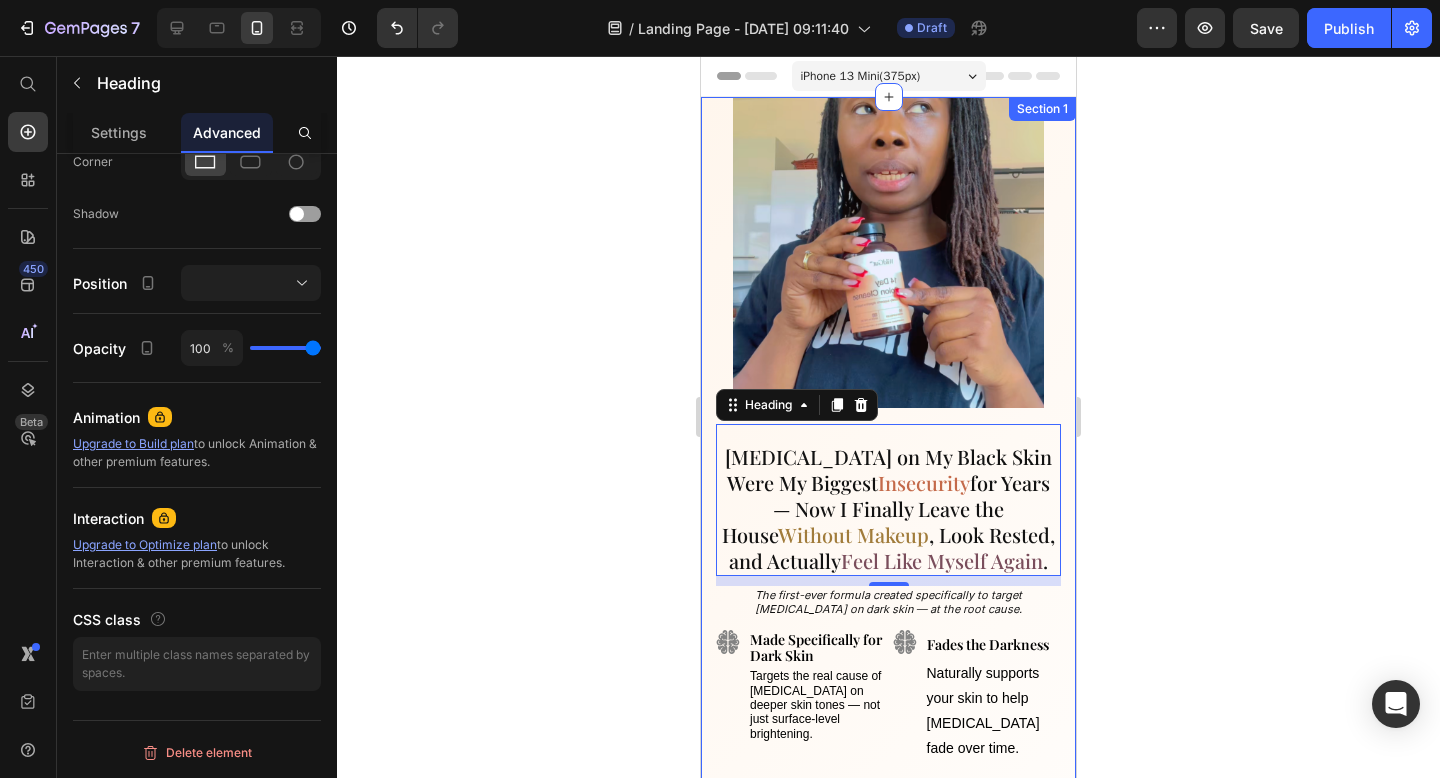 click on "Dark Circles on My Black Skin Were My Biggest  Insecurity  for Years — Now I Finally Leave the House  Without Makeup , Look Rested, and Actually  Feel Like Myself Again . Heading   10 The first-ever formula created specifically to target dark circles on dark skin — at the root cause. Text Block Image Image Made Specifically for Dark Skin Text Block Targets the real cause of dark circles on deeper skin tones — not just surface-level brightening. Text Block Fades the Darkness Text Block Naturally supports your skin to help dark circles fade over time. Text Block Row Image Image Restore Your Natural Skin Tone Text Block Brings back the even, smooth, youthful under-eyes you remember. Text Block Barefaced Confidence Text Block Step outside without makeup — looking rested and glowing. Text Block Row Image Feel Like Yourself Again Text Block No more hiding. Feel confident and comfortable in your own skin again. Text Block Row Start Fading Dark Circles at the Root Button 🖤 Created for Black Skin Text Block" at bounding box center (888, 676) 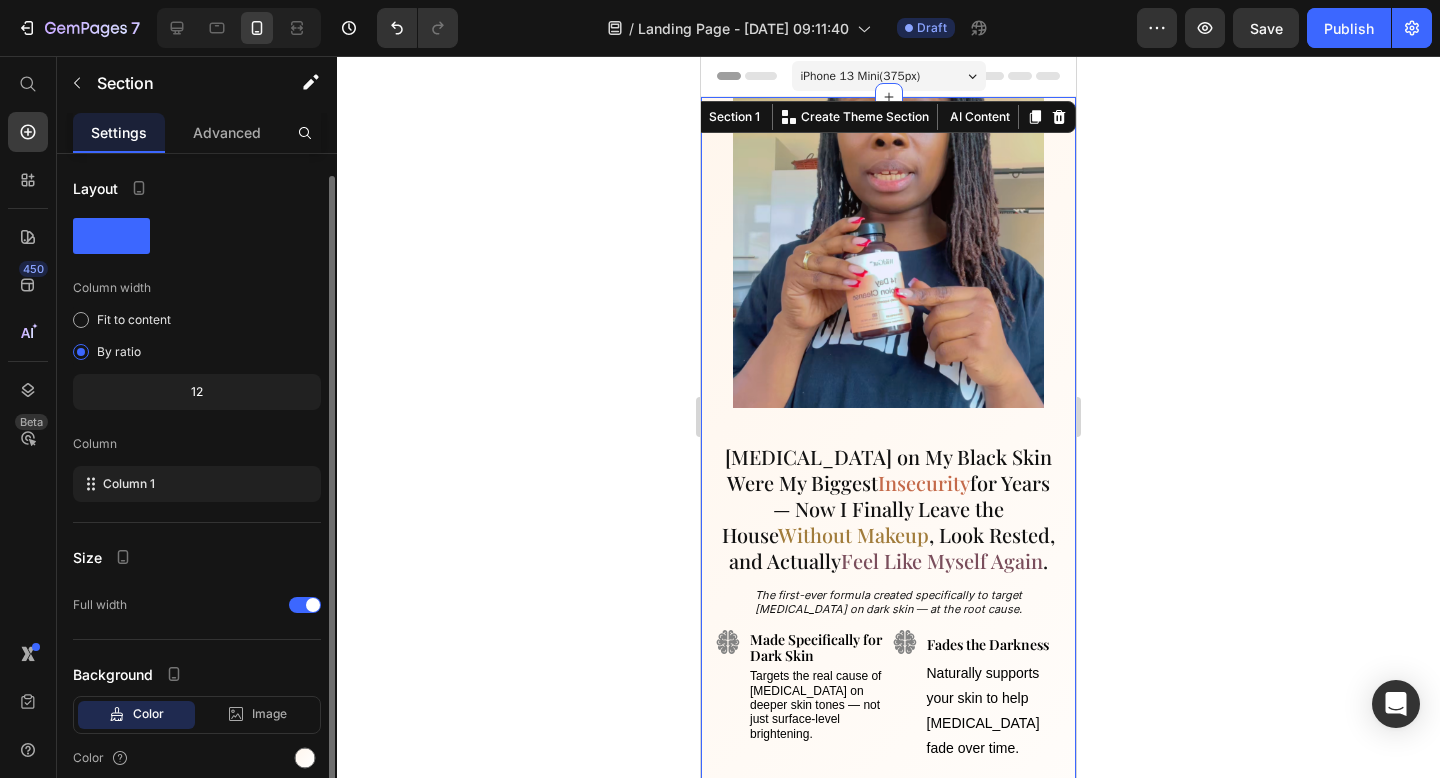scroll, scrollTop: 83, scrollLeft: 0, axis: vertical 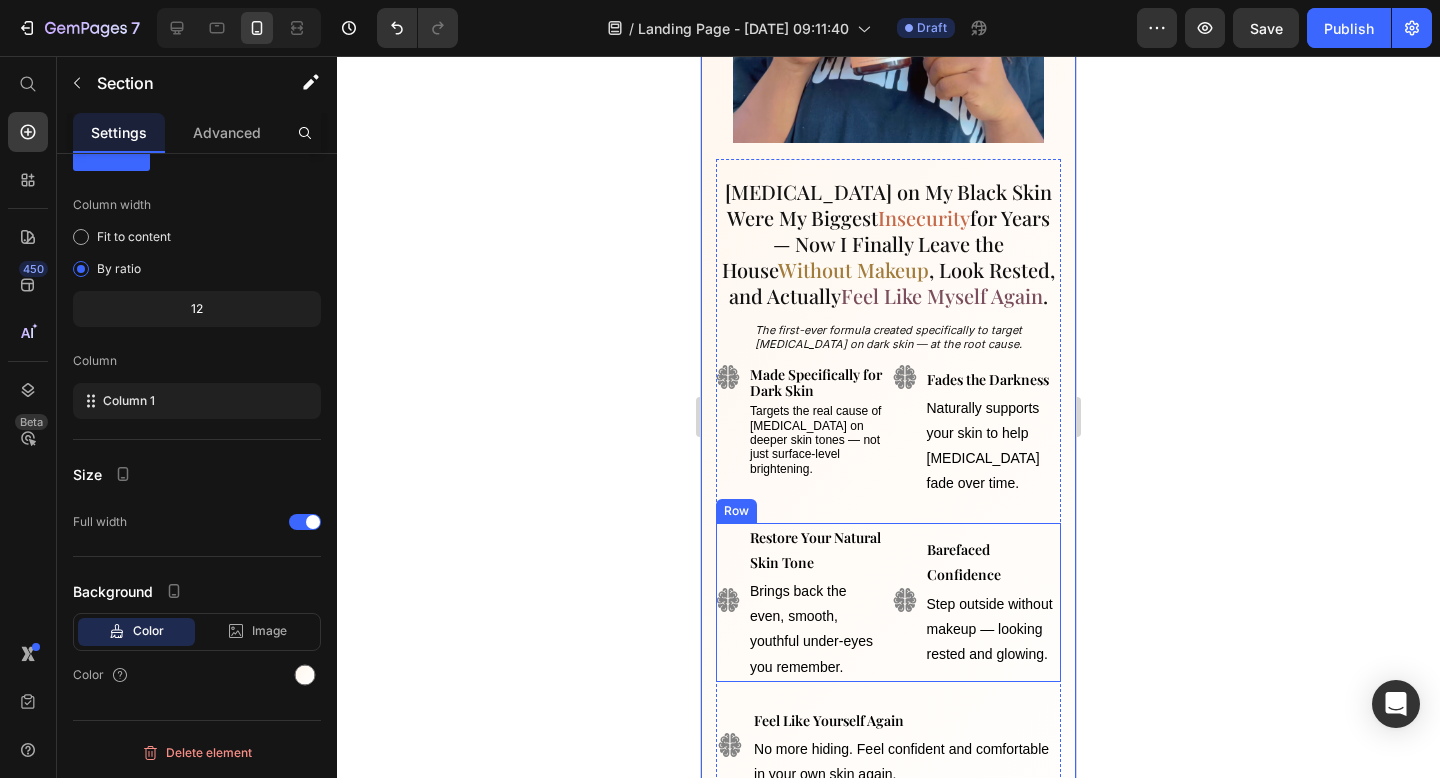 click on "Image" at bounding box center (728, 602) 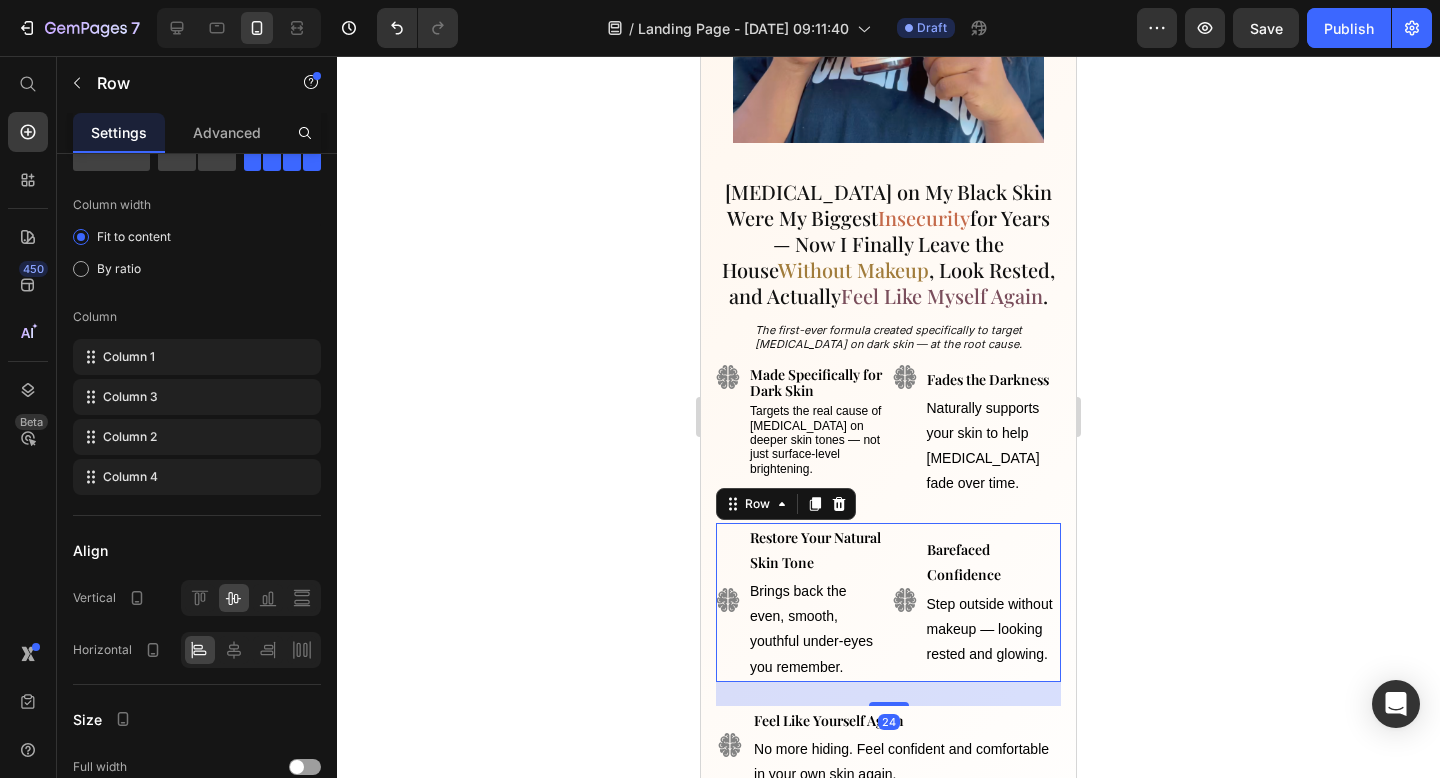 scroll, scrollTop: 0, scrollLeft: 0, axis: both 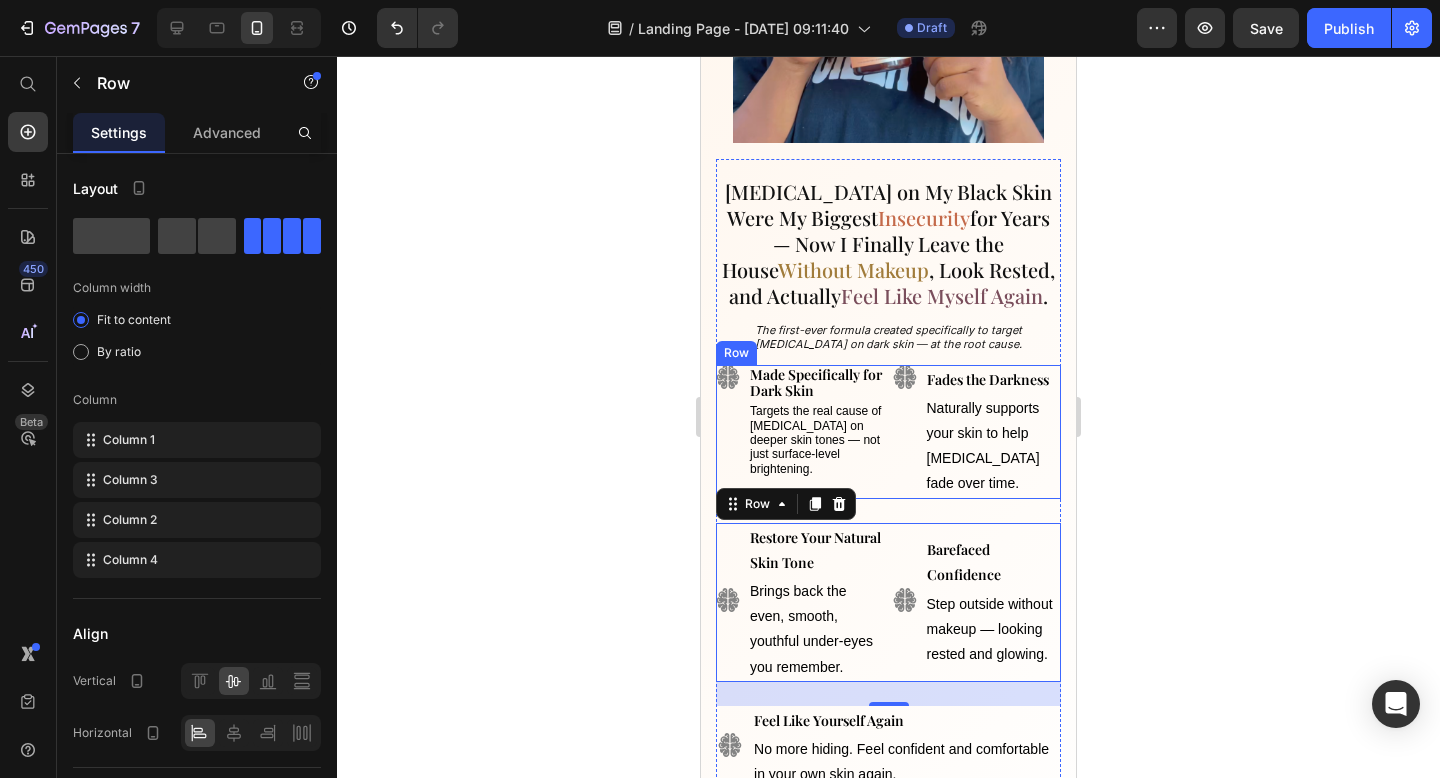 click on "Image" at bounding box center (728, 432) 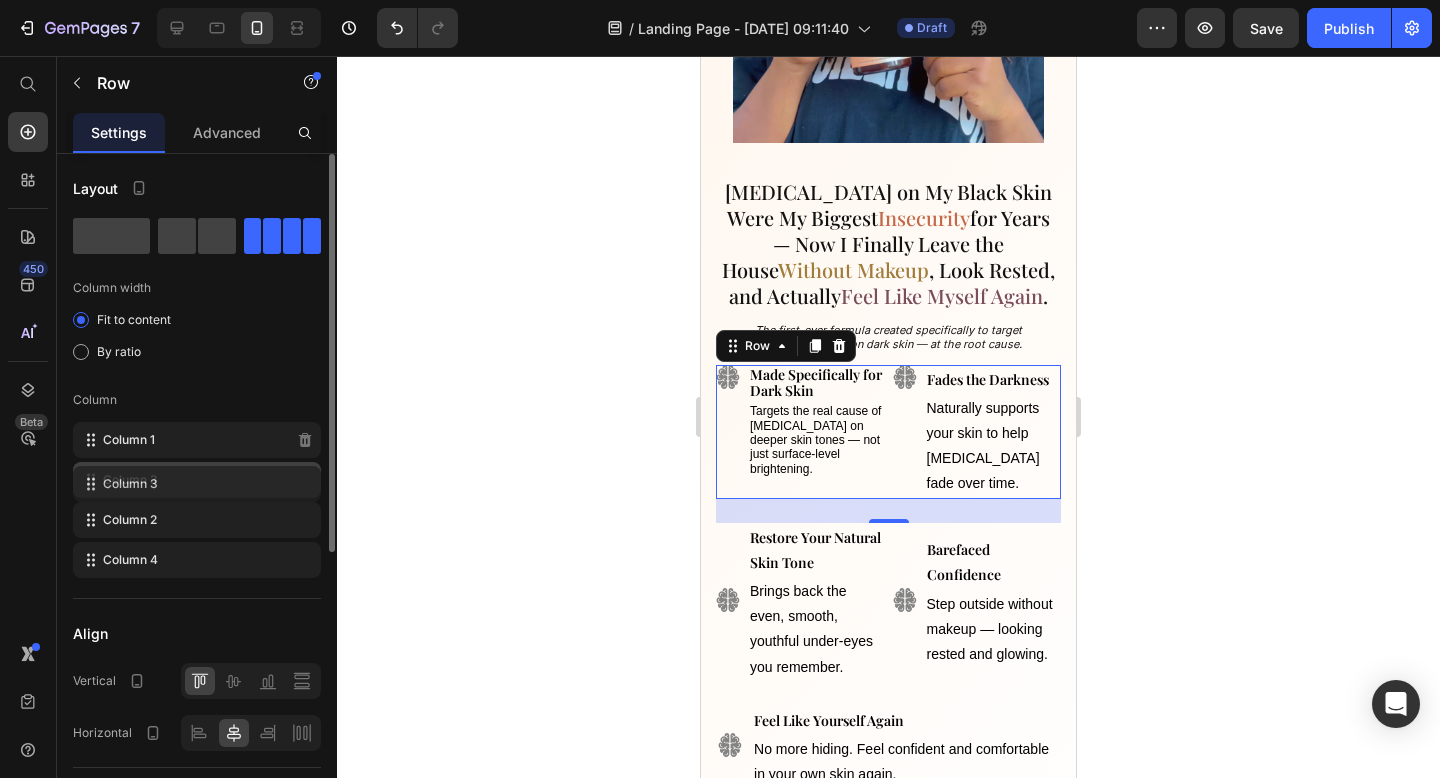 type 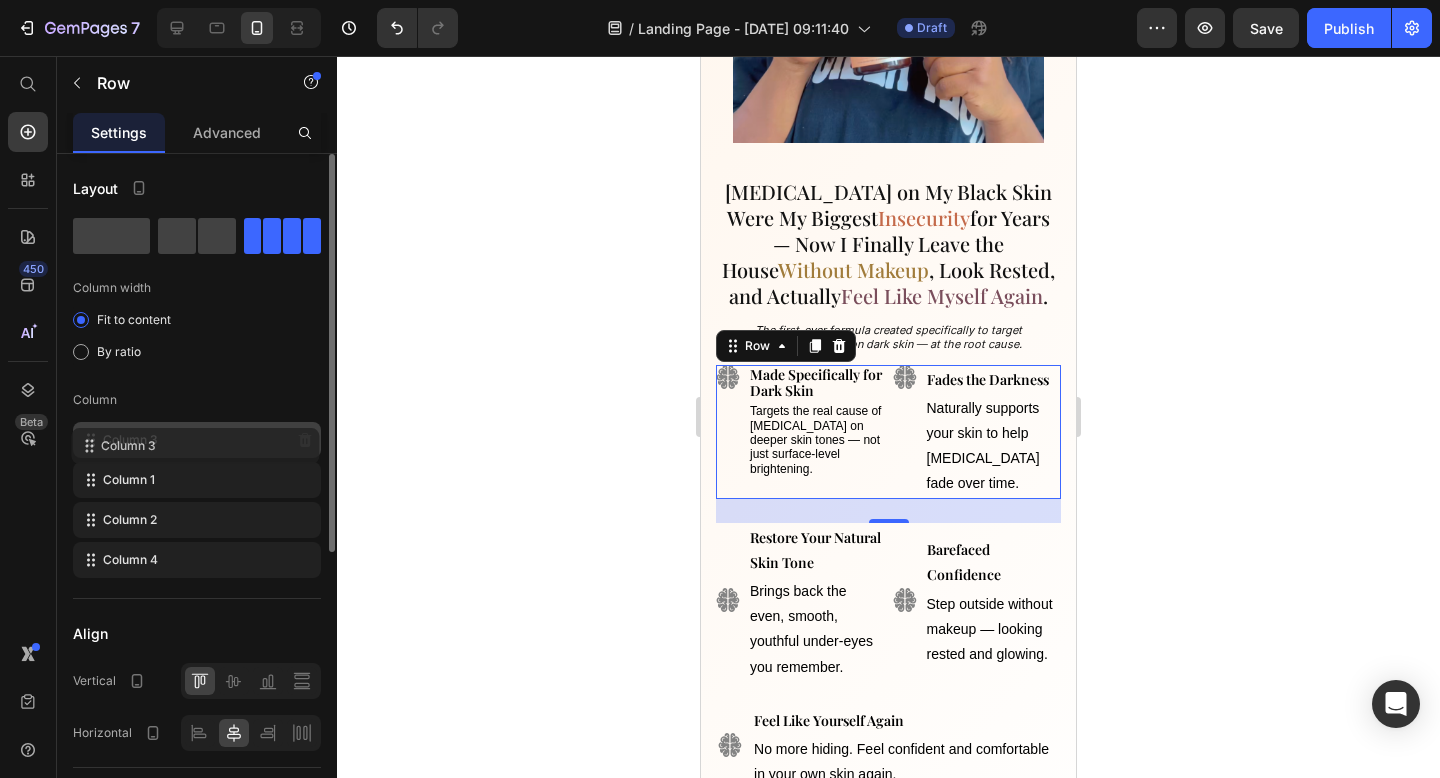 drag, startPoint x: 86, startPoint y: 482, endPoint x: 84, endPoint y: 443, distance: 39.051247 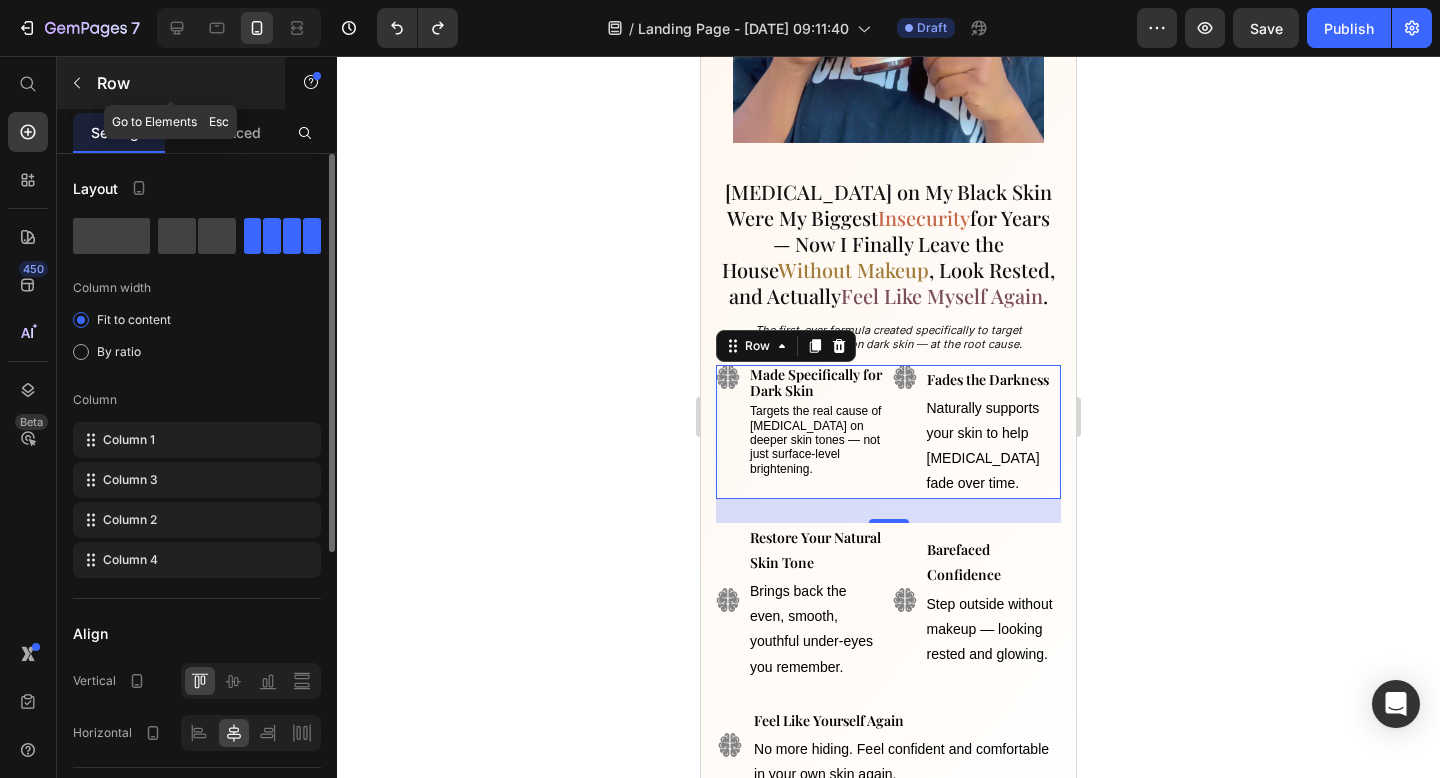 click 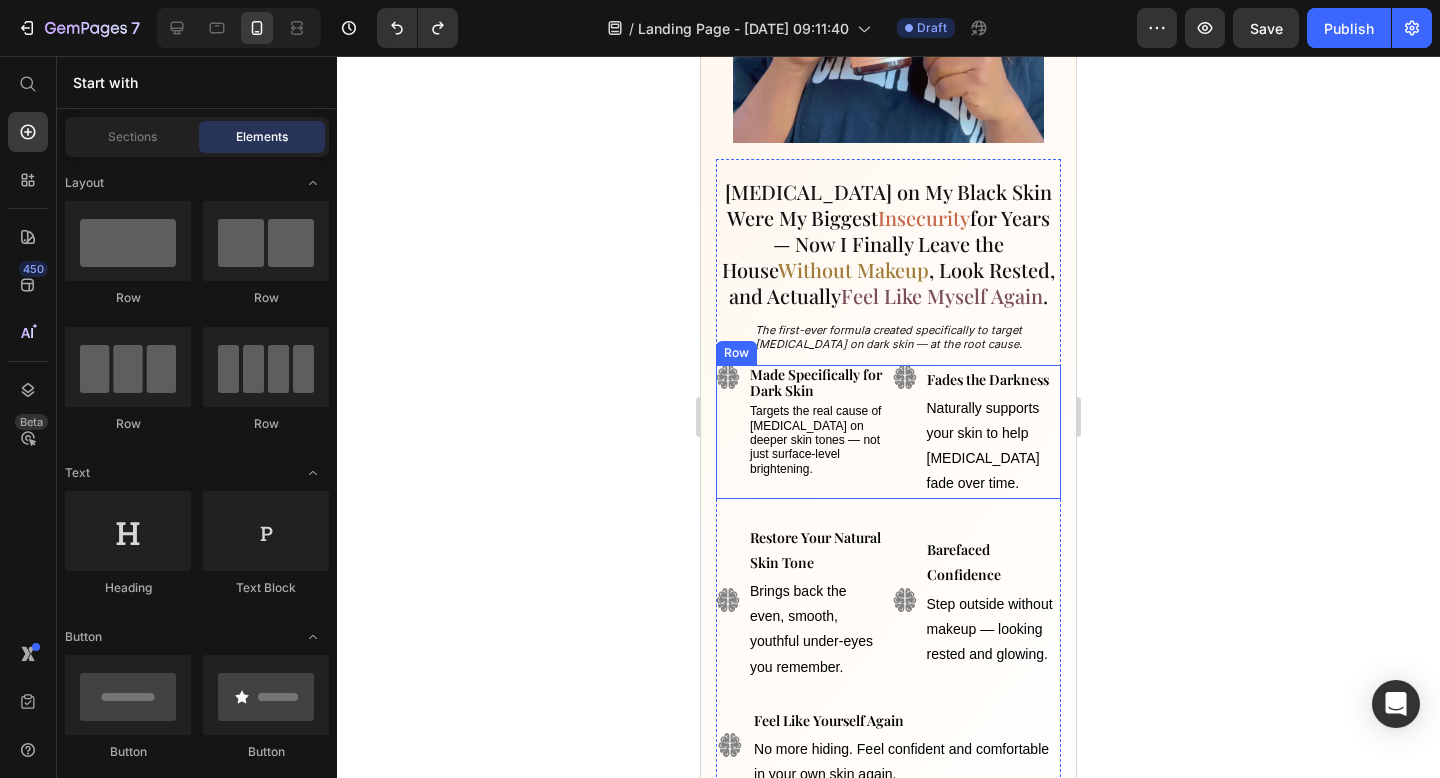 click on "Image" at bounding box center (728, 432) 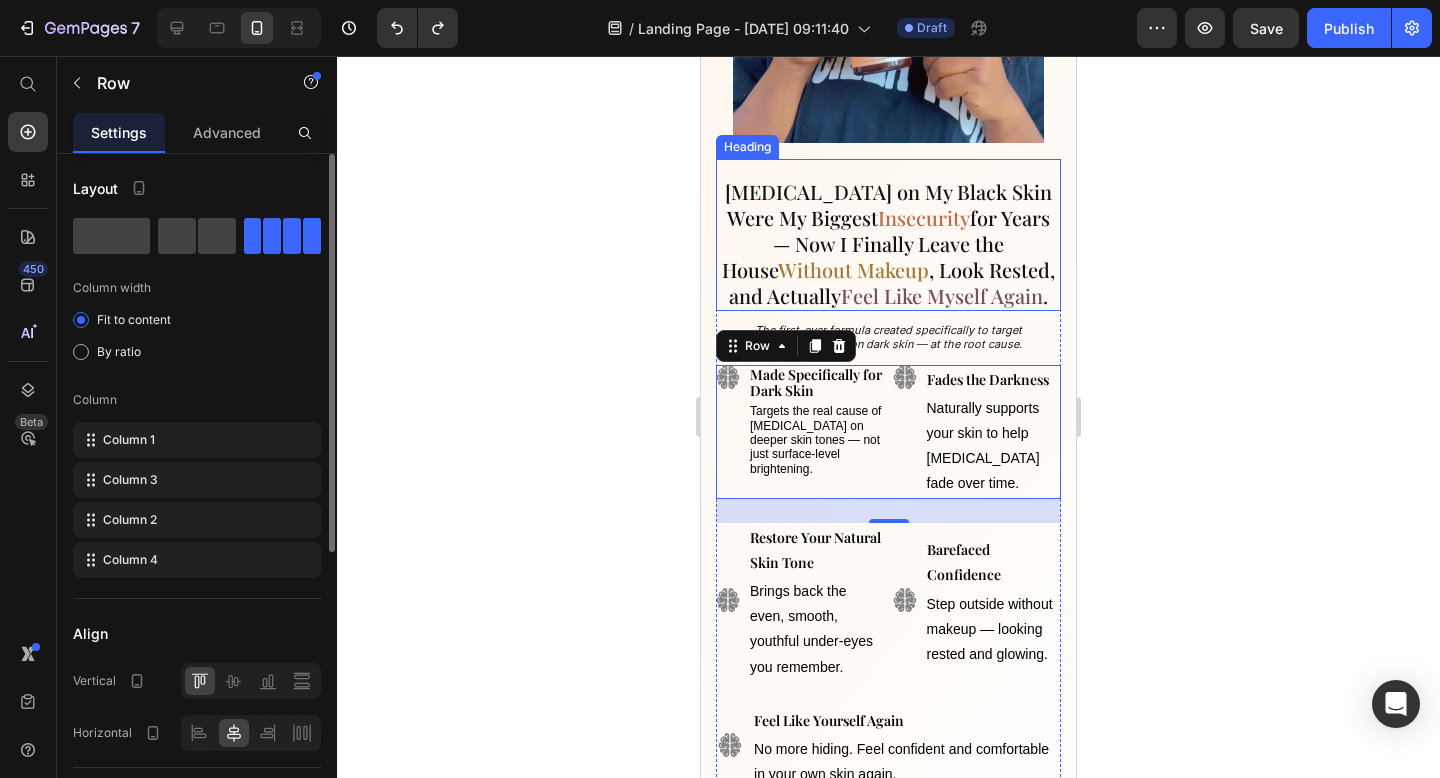 click on "[MEDICAL_DATA] on My Black Skin Were My Biggest  Insecurity  for Years — Now I Finally Leave the House  Without Makeup , Look Rested, and Actually  Feel Like Myself Again ." at bounding box center [888, 244] 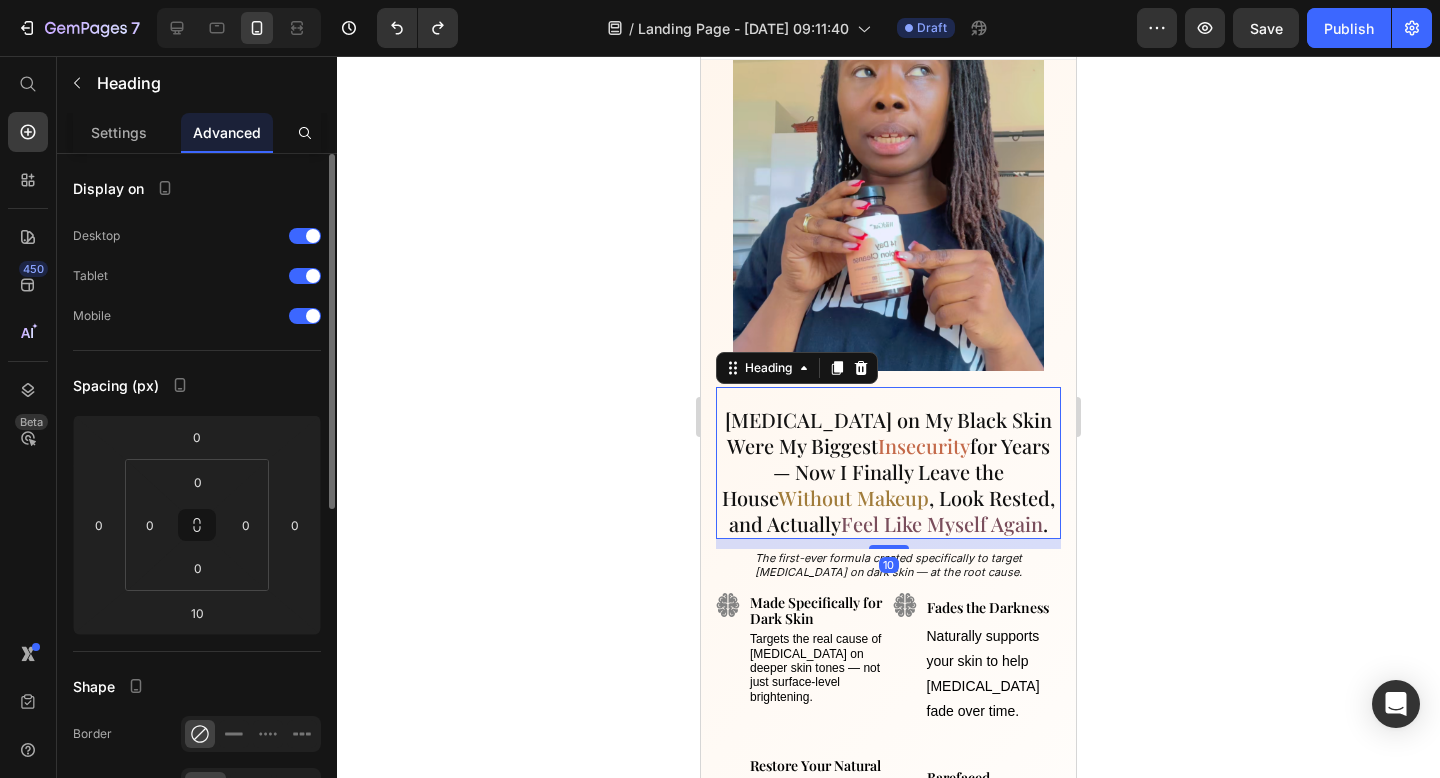 scroll, scrollTop: 0, scrollLeft: 0, axis: both 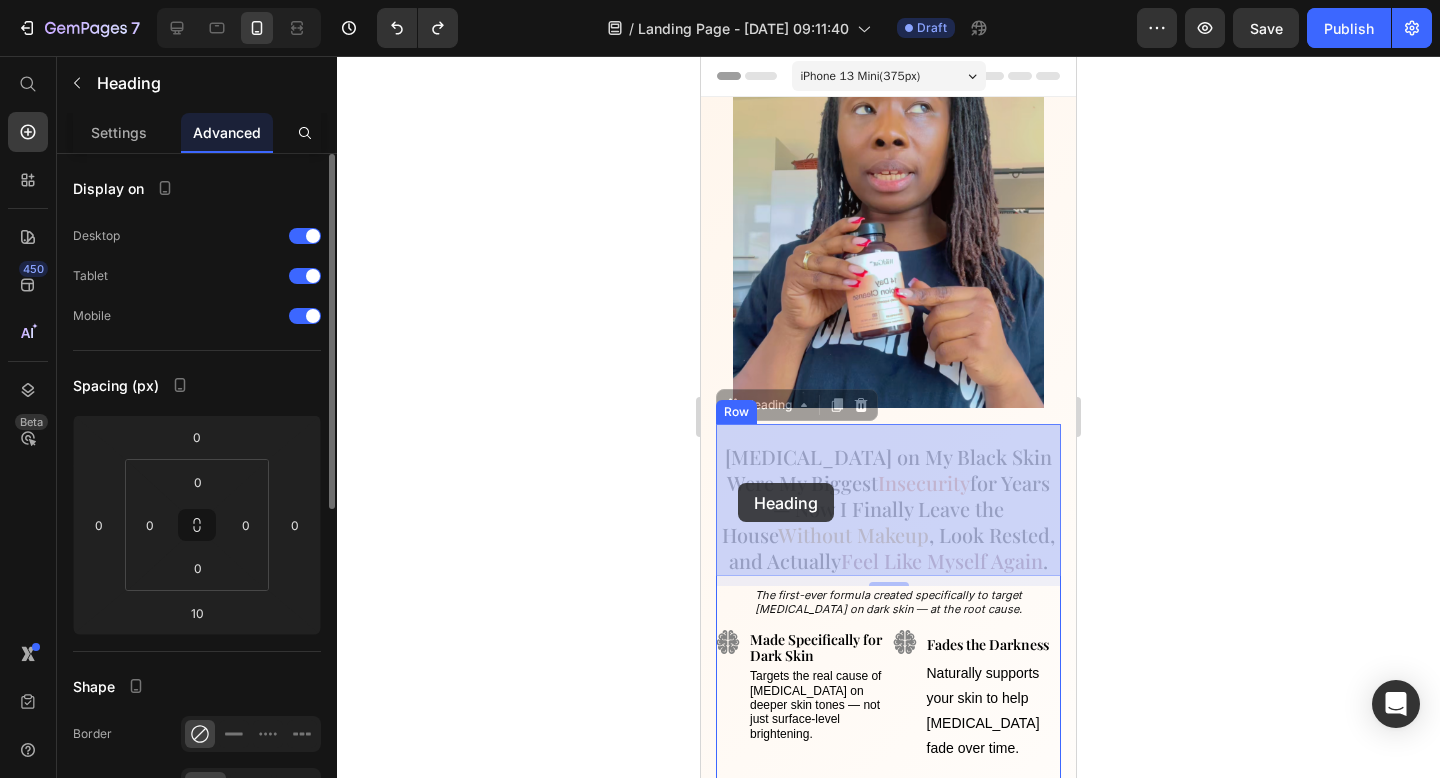 drag, startPoint x: 733, startPoint y: 408, endPoint x: 738, endPoint y: 483, distance: 75.16648 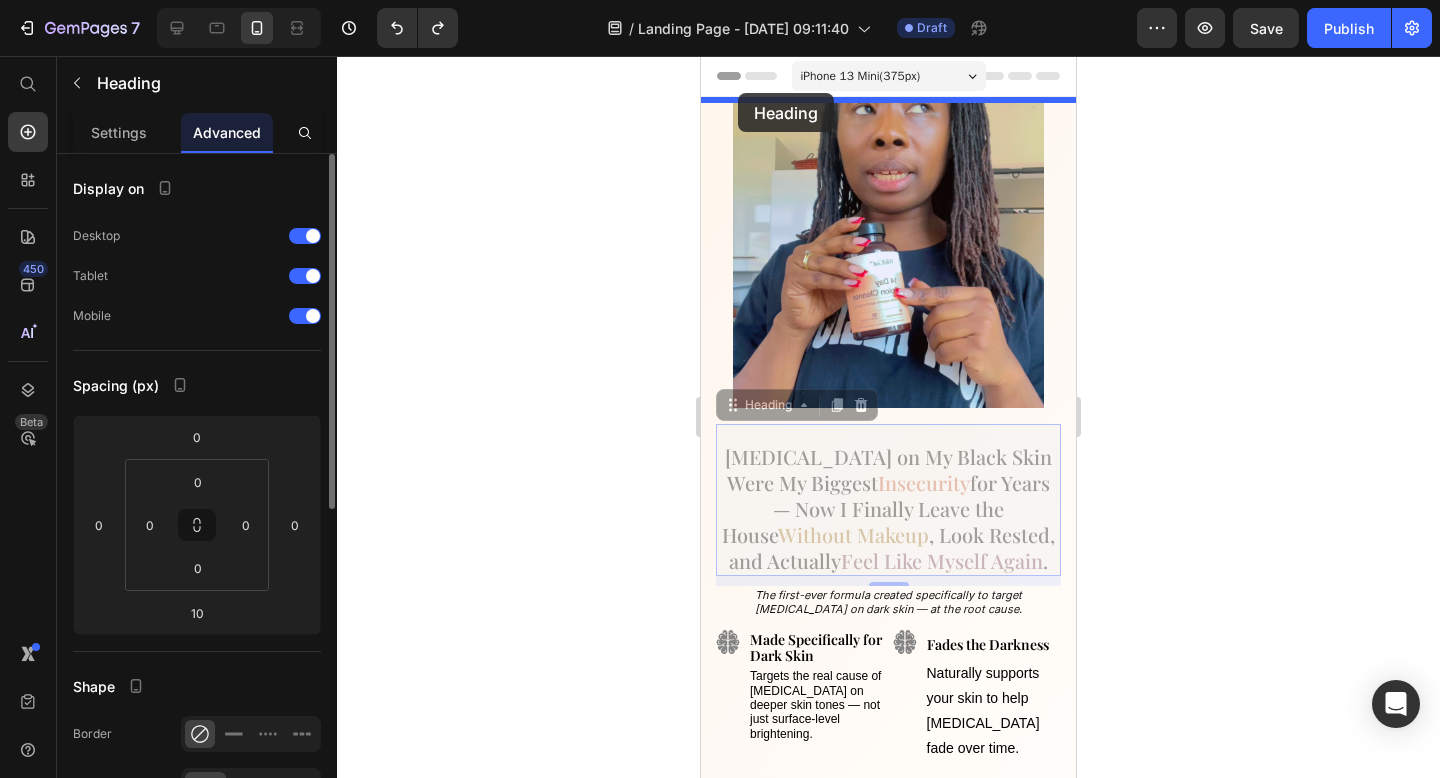 drag, startPoint x: 732, startPoint y: 406, endPoint x: 738, endPoint y: 96, distance: 310.05804 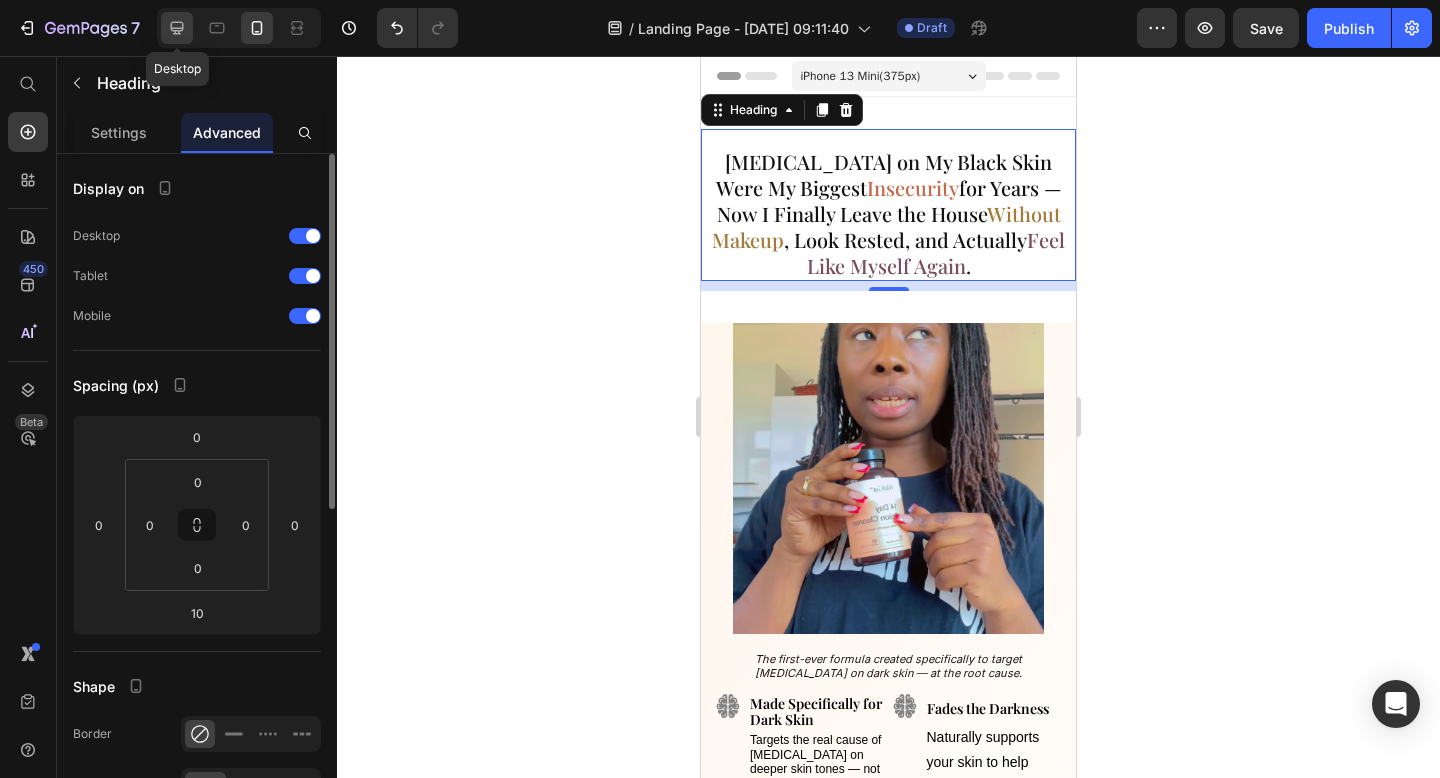click 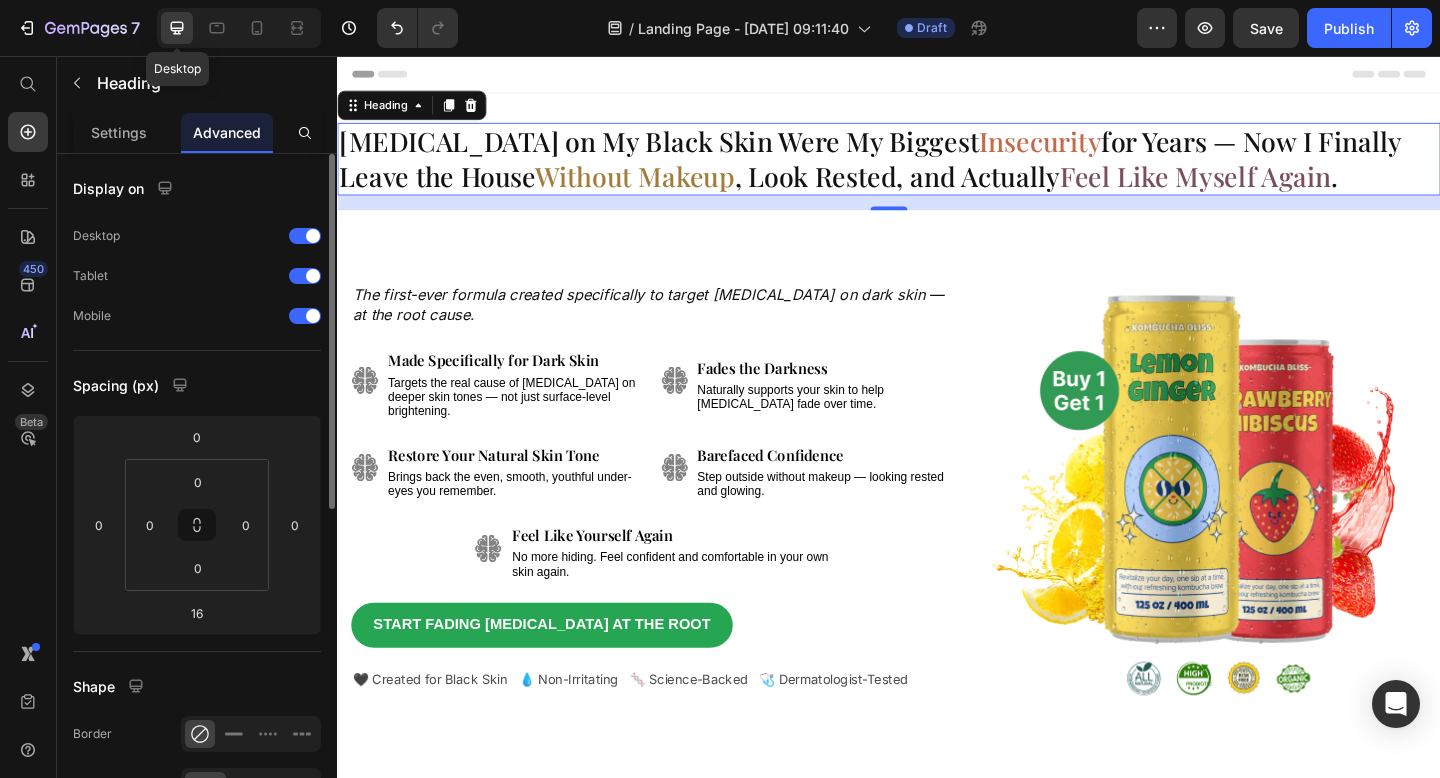 scroll, scrollTop: 3, scrollLeft: 0, axis: vertical 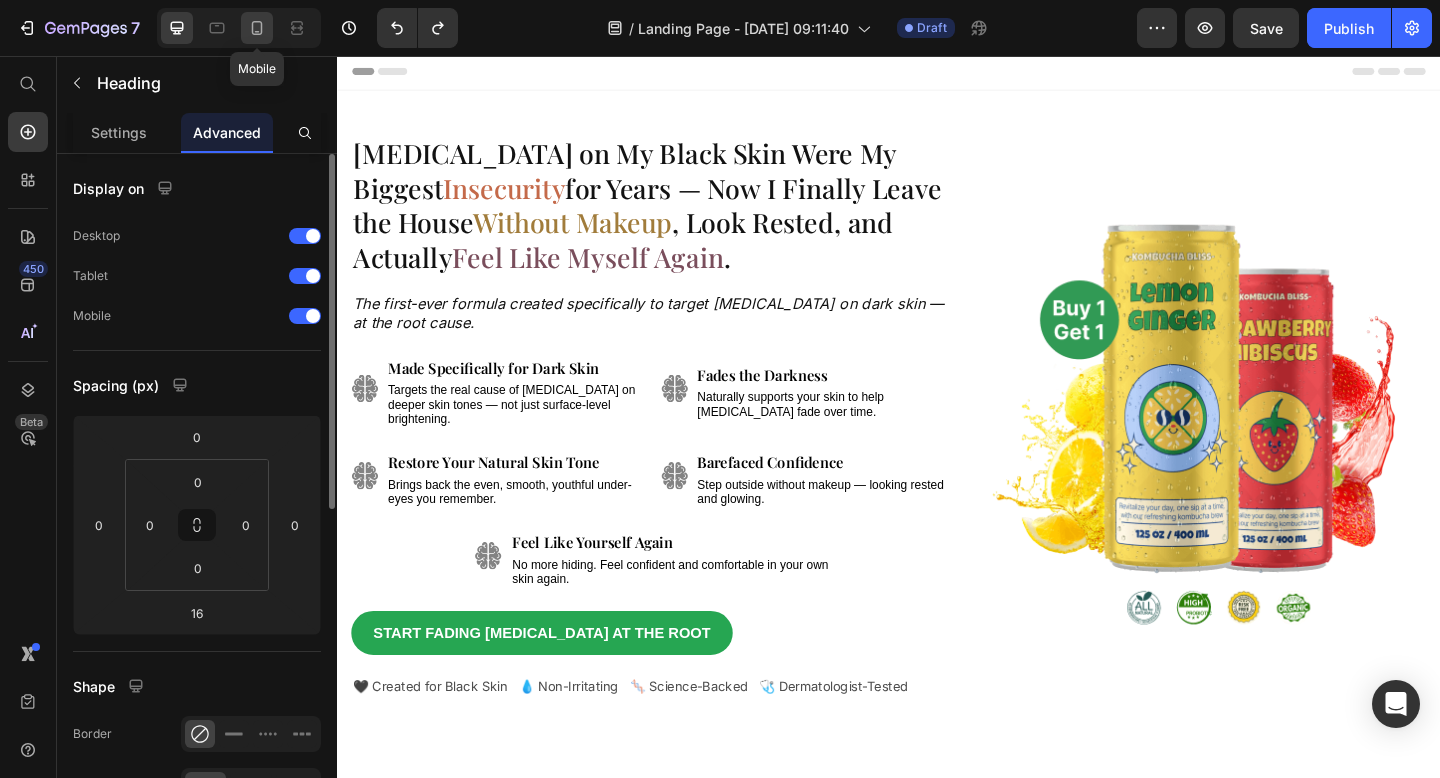 click 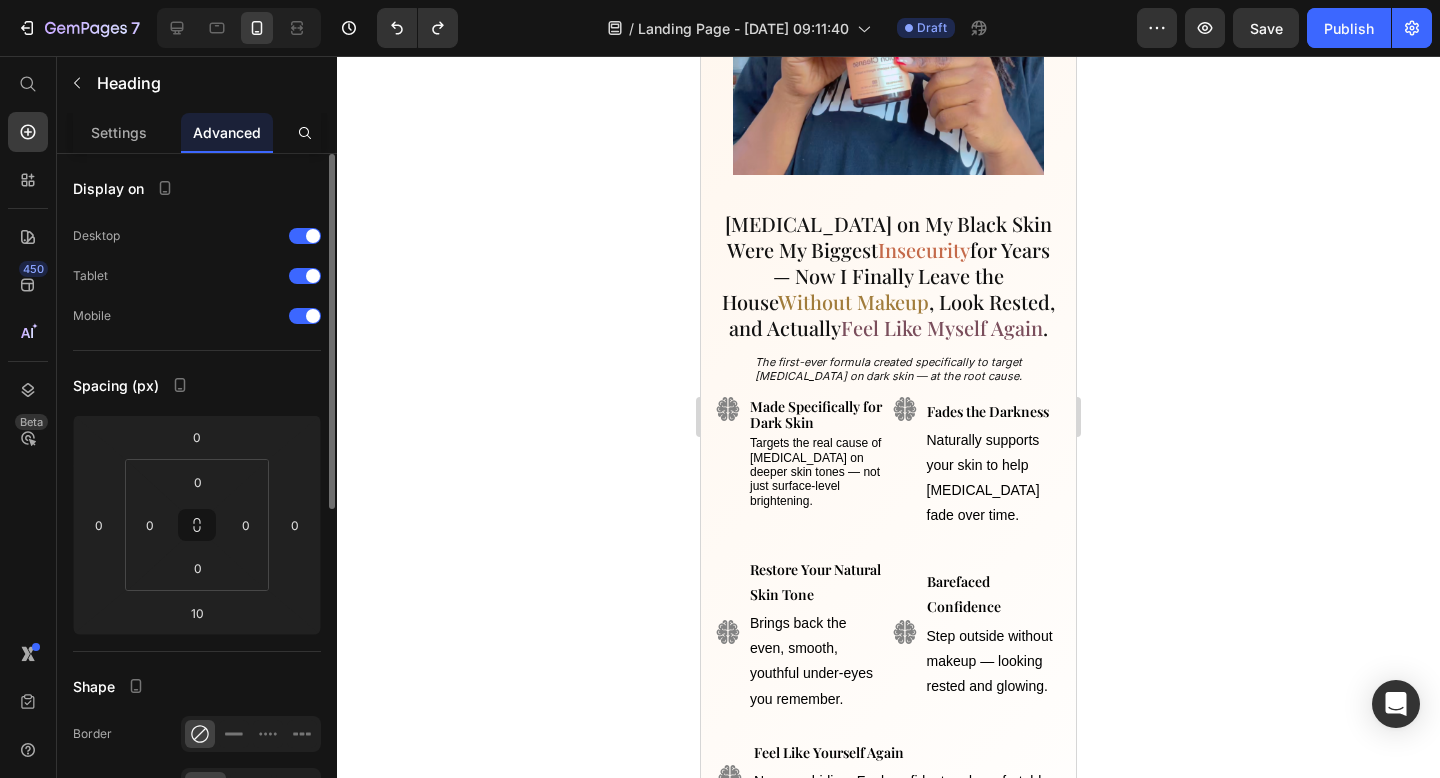 scroll, scrollTop: 215, scrollLeft: 0, axis: vertical 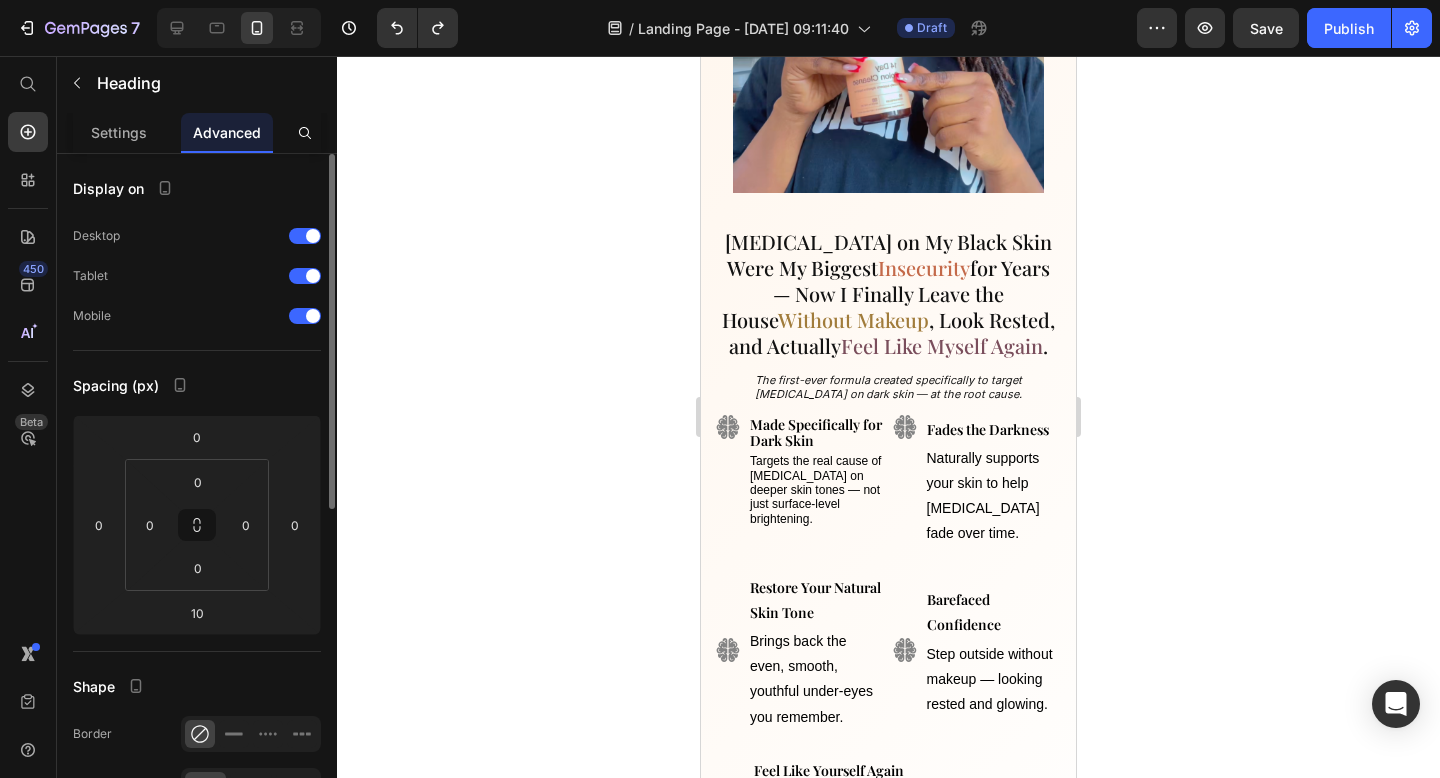 click on "[MEDICAL_DATA] on My Black Skin Were My Biggest  Insecurity  for Years — Now I Finally Leave the House  Without Makeup , Look Rested, and Actually  Feel Like Myself Again ." at bounding box center [888, 294] 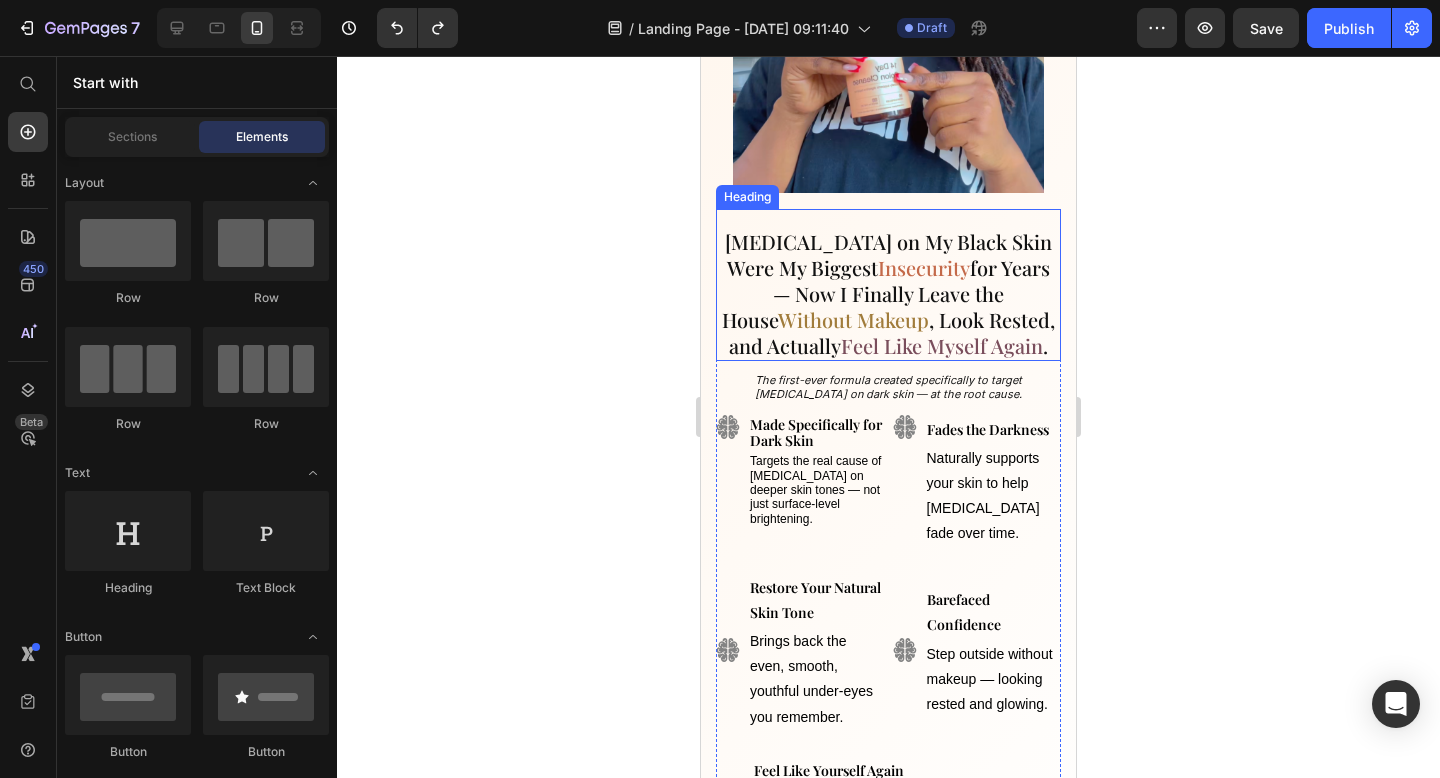 click on "[MEDICAL_DATA] on My Black Skin Were My Biggest  Insecurity  for Years — Now I Finally Leave the House  Without Makeup , Look Rested, and Actually  Feel Like Myself Again ." at bounding box center [888, 294] 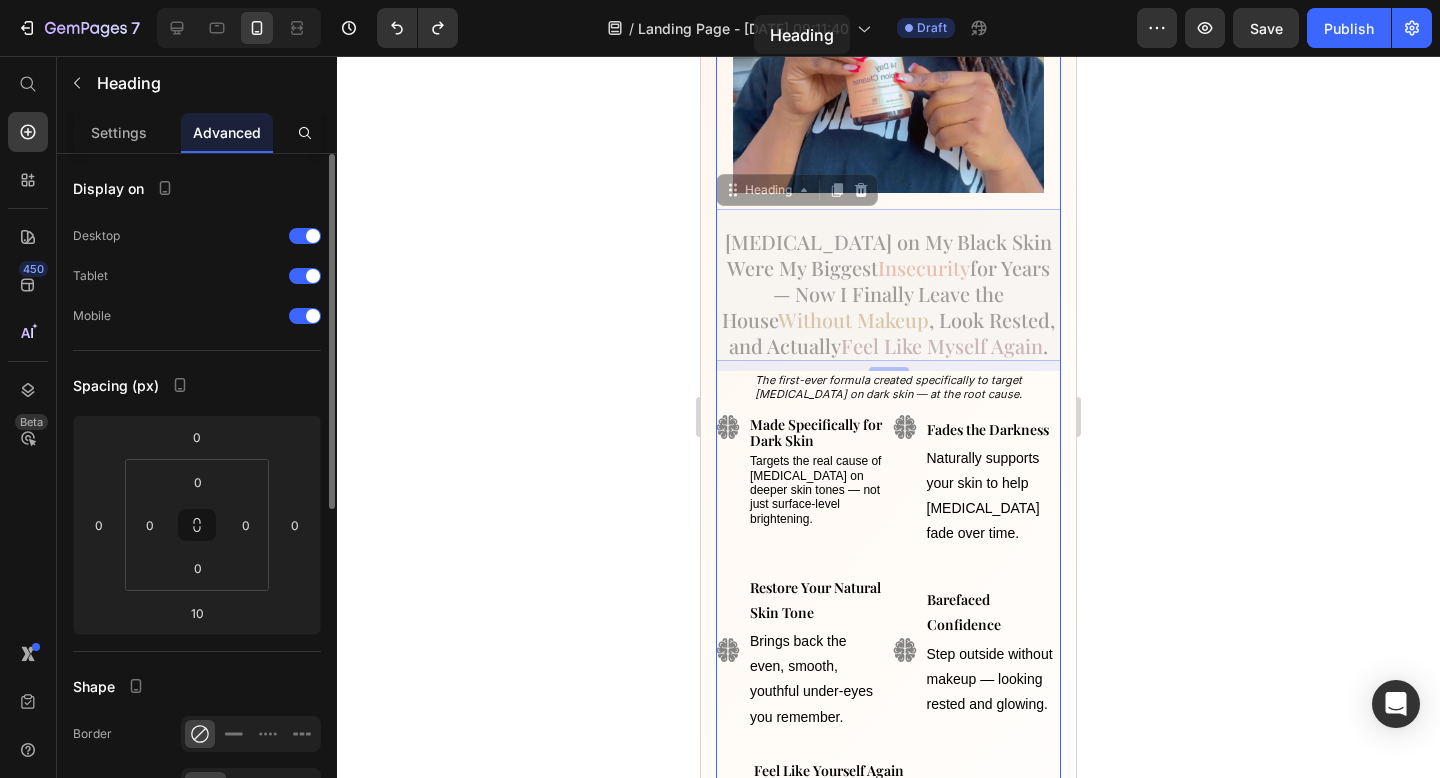 scroll, scrollTop: 0, scrollLeft: 0, axis: both 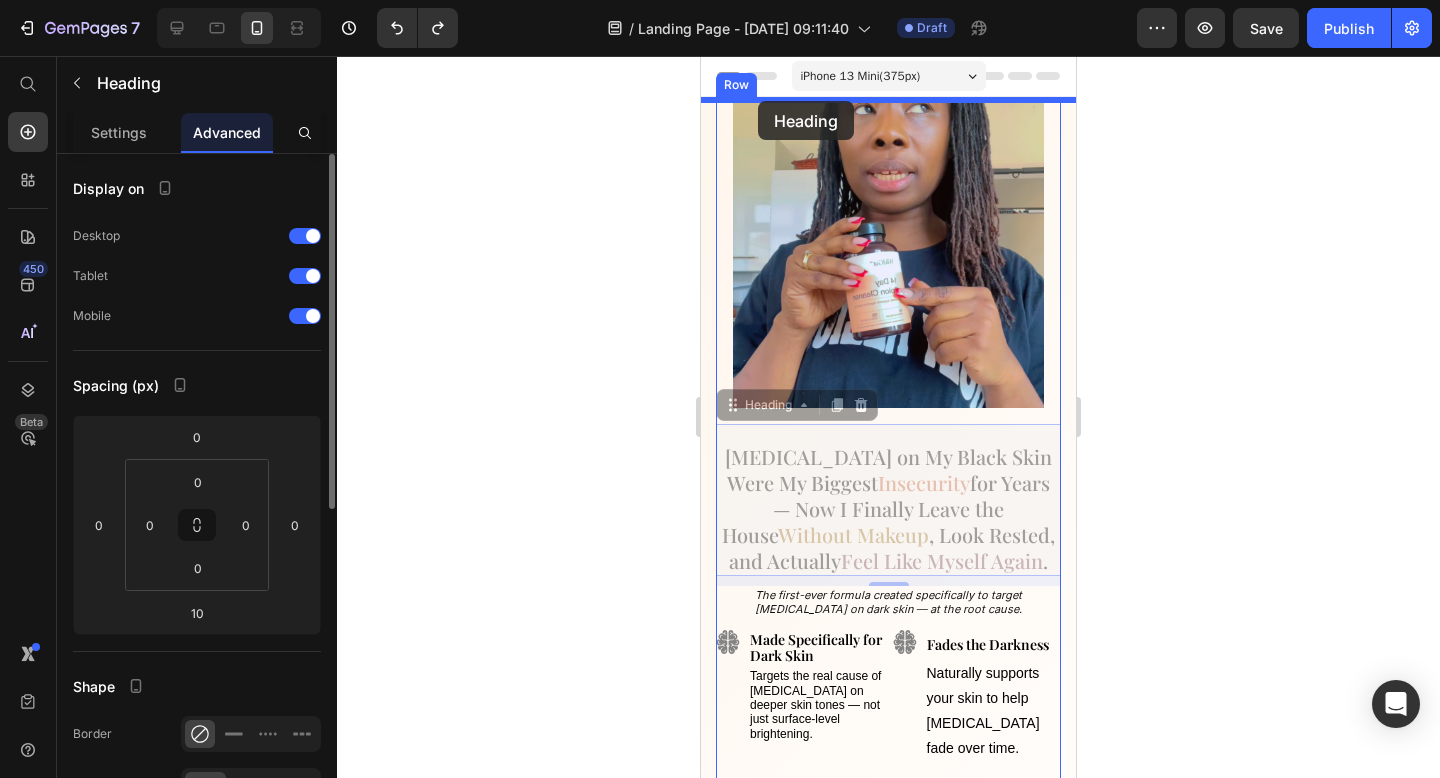 drag, startPoint x: 734, startPoint y: 194, endPoint x: 758, endPoint y: 103, distance: 94.11163 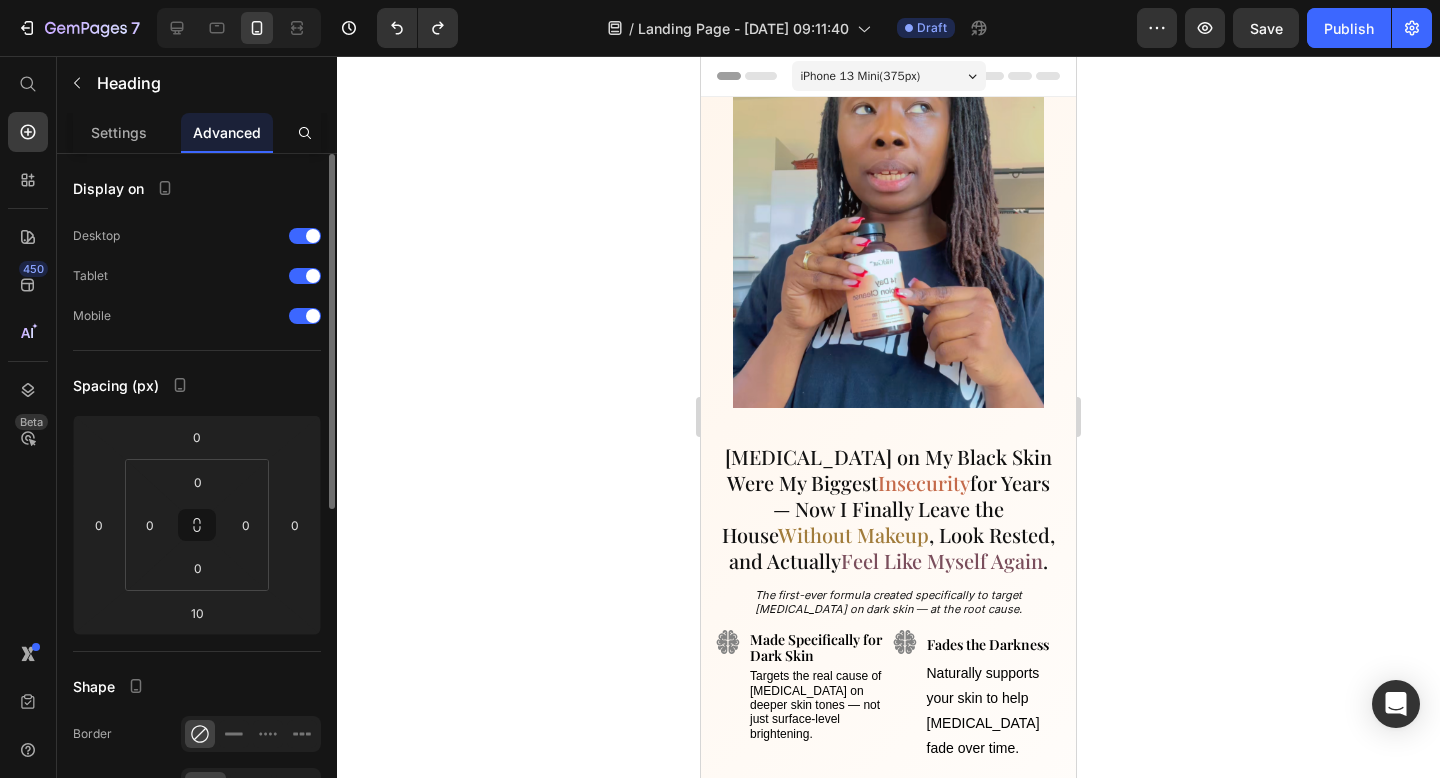 click on "[MEDICAL_DATA] on My Black Skin Were My Biggest  Insecurity  for Years — Now I Finally Leave the House  Without Makeup , Look Rested, and Actually  Feel Like Myself Again ." at bounding box center (888, 500) 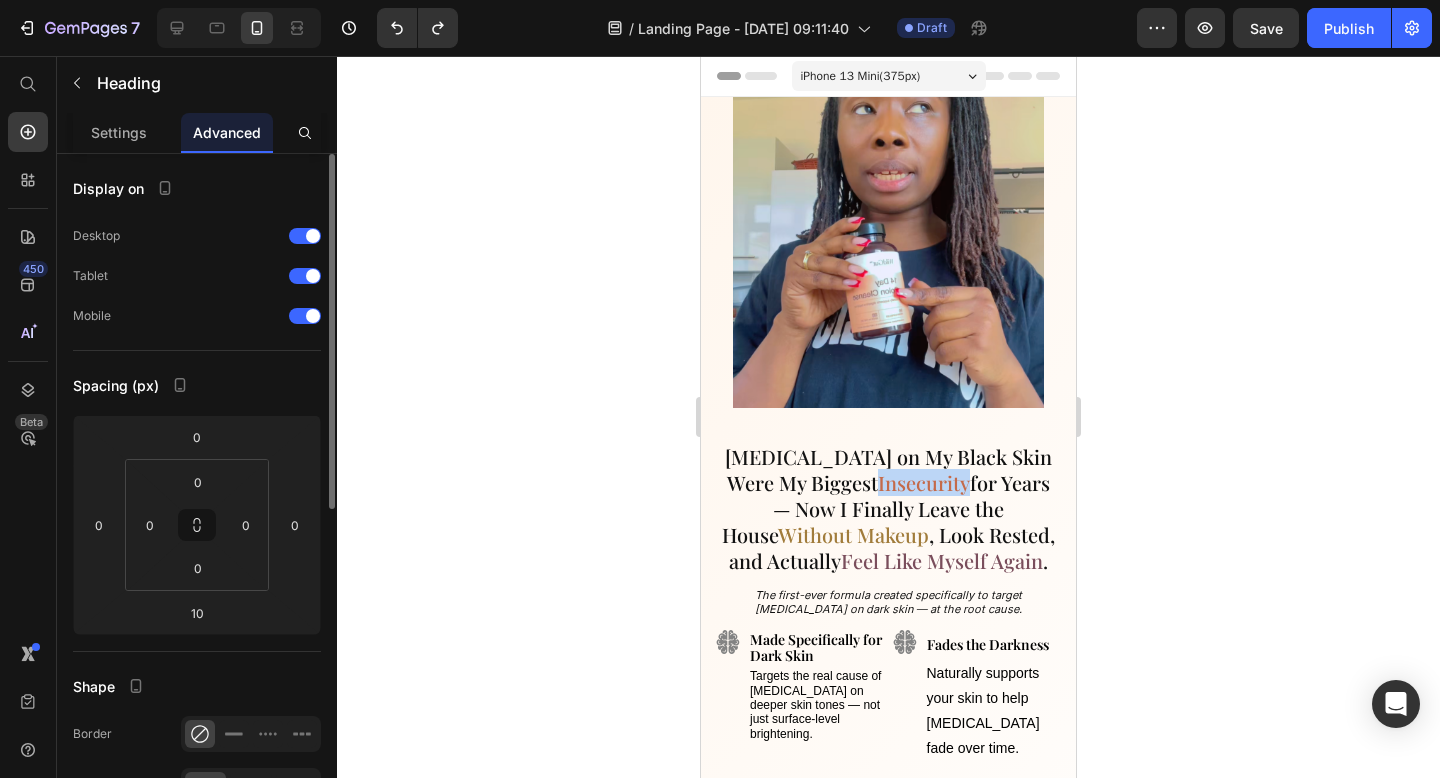 click on "Insecurity" at bounding box center (924, 482) 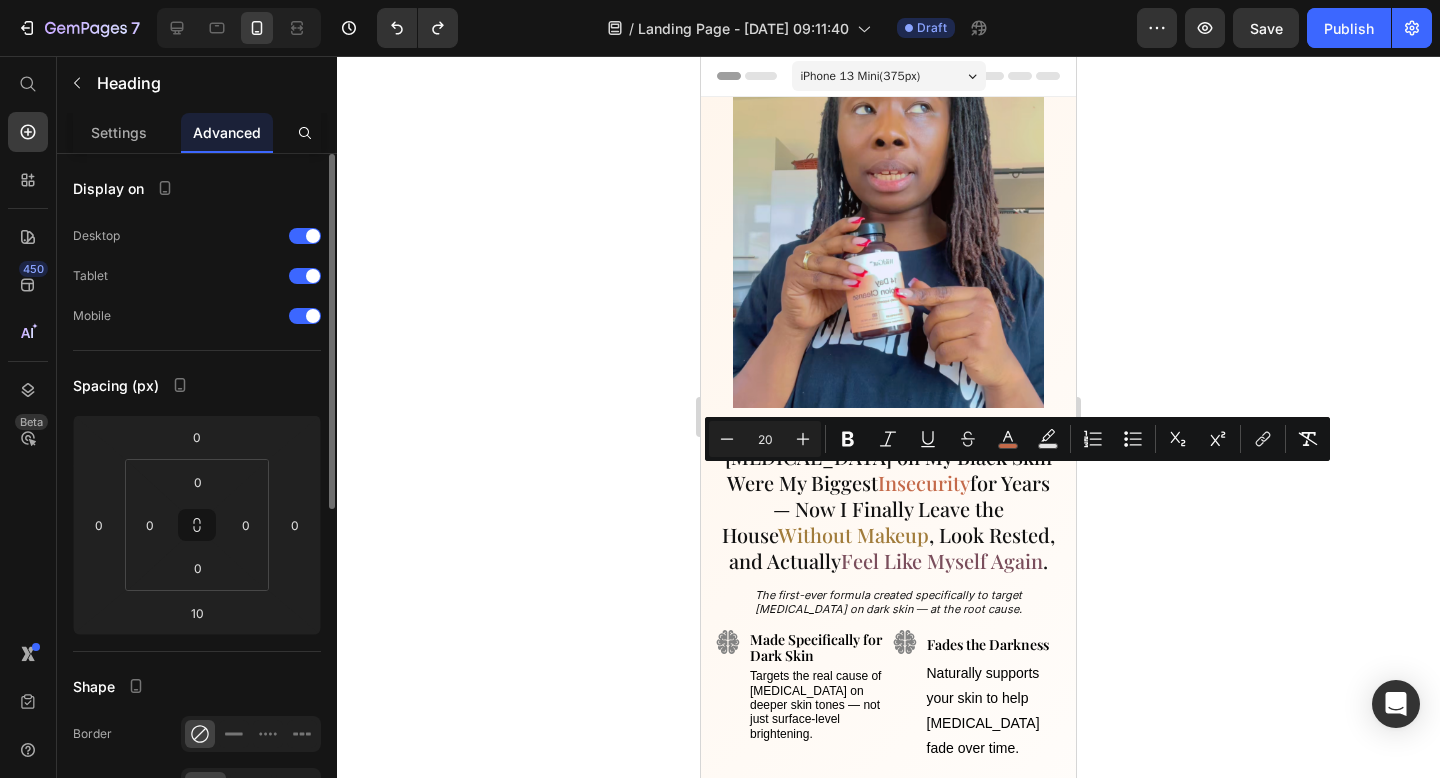 click on "Without Makeup" at bounding box center [853, 534] 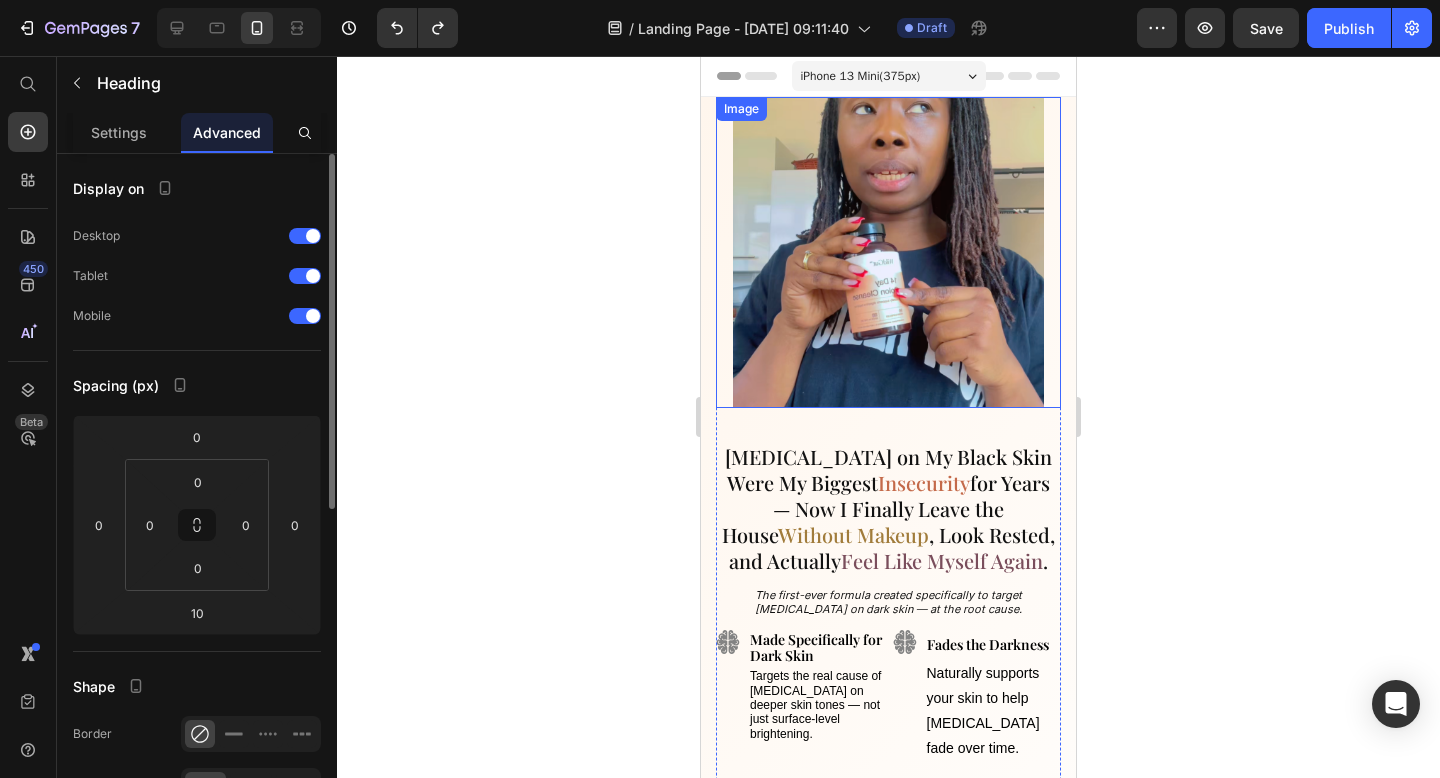 click at bounding box center (888, 252) 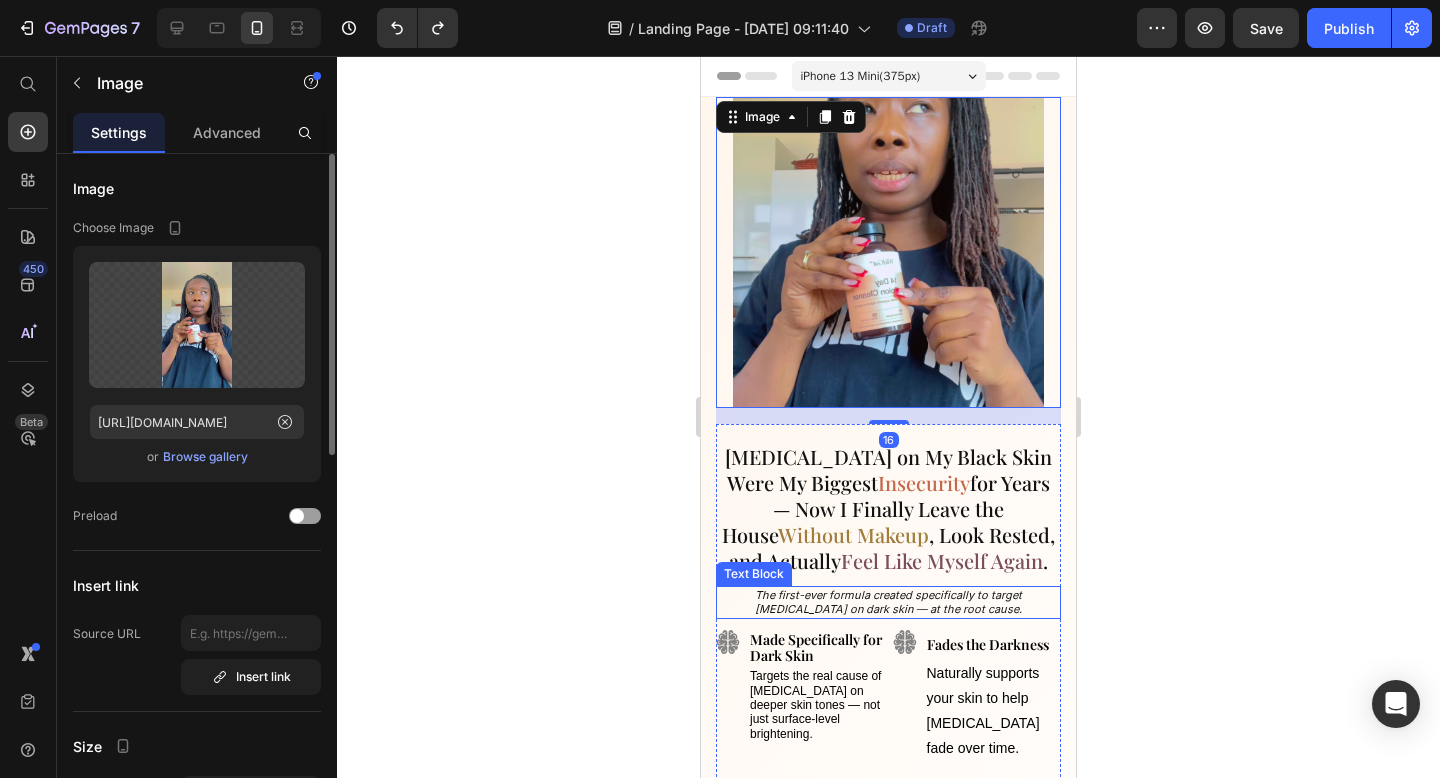 click on "Without Makeup" at bounding box center [853, 534] 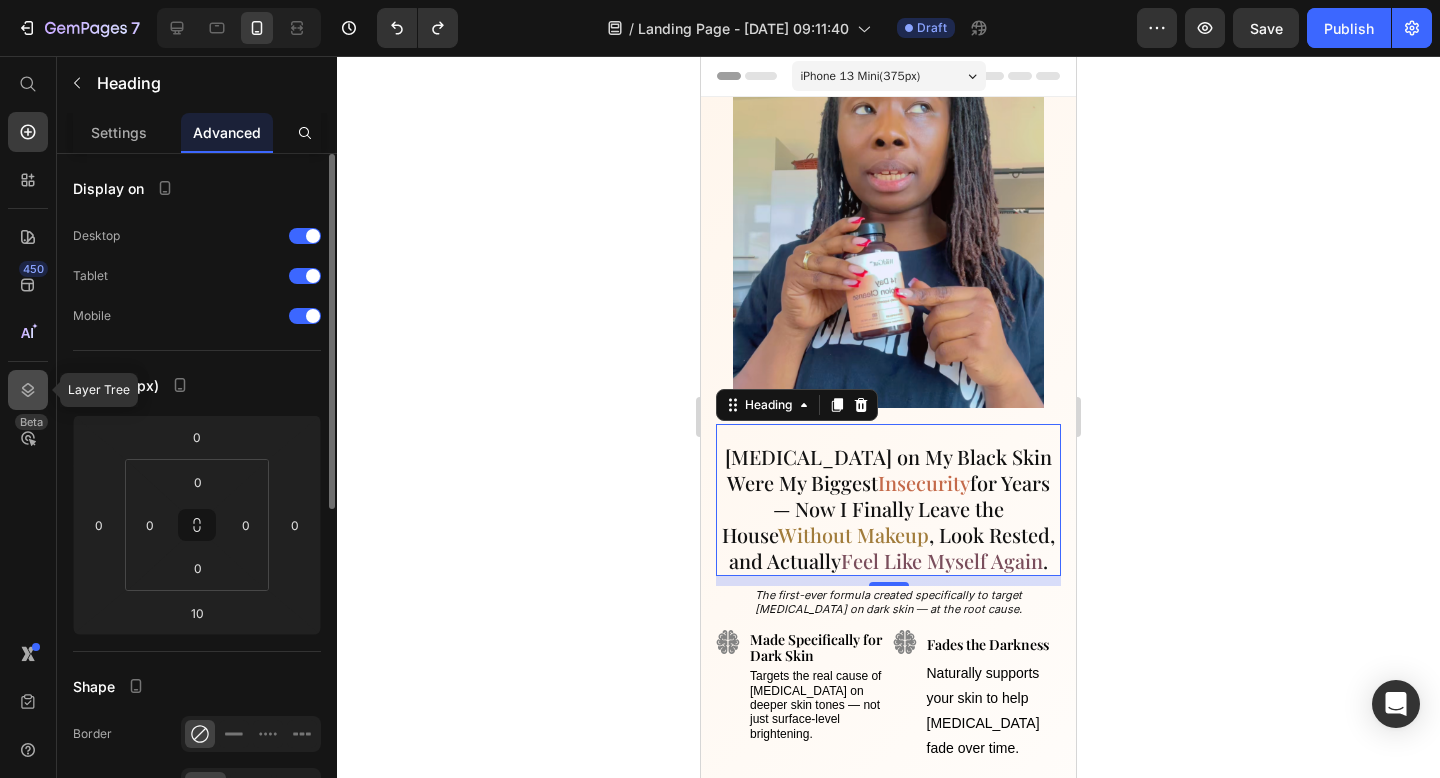 click 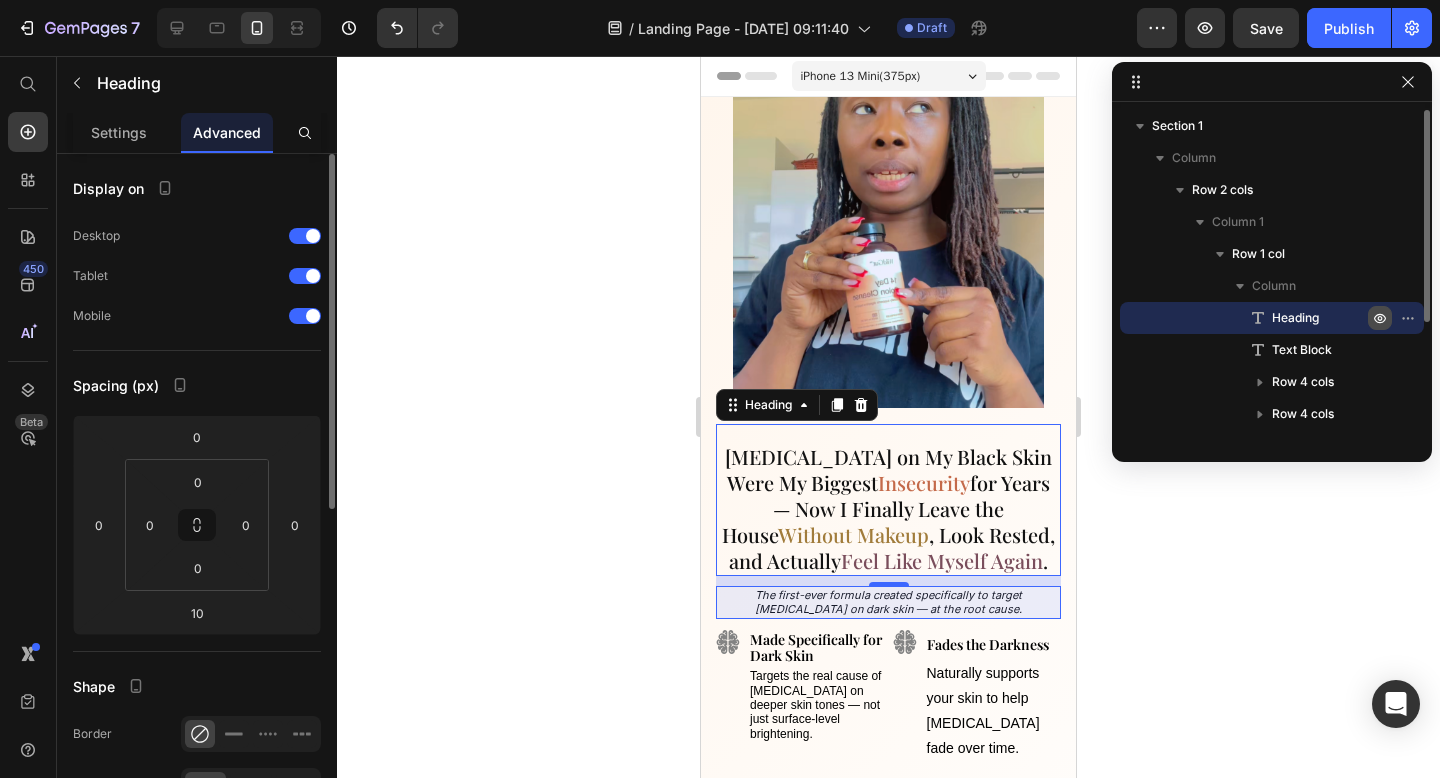click 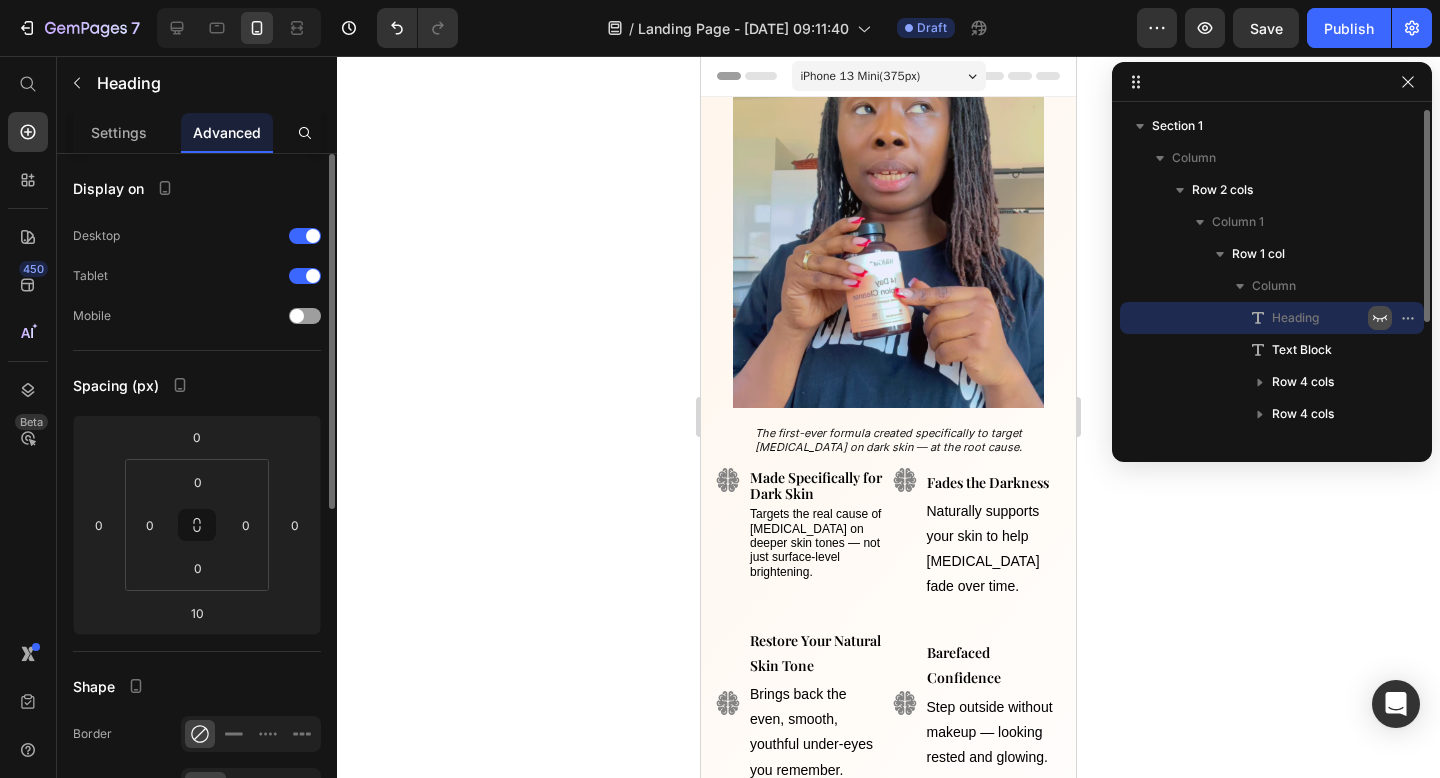 click 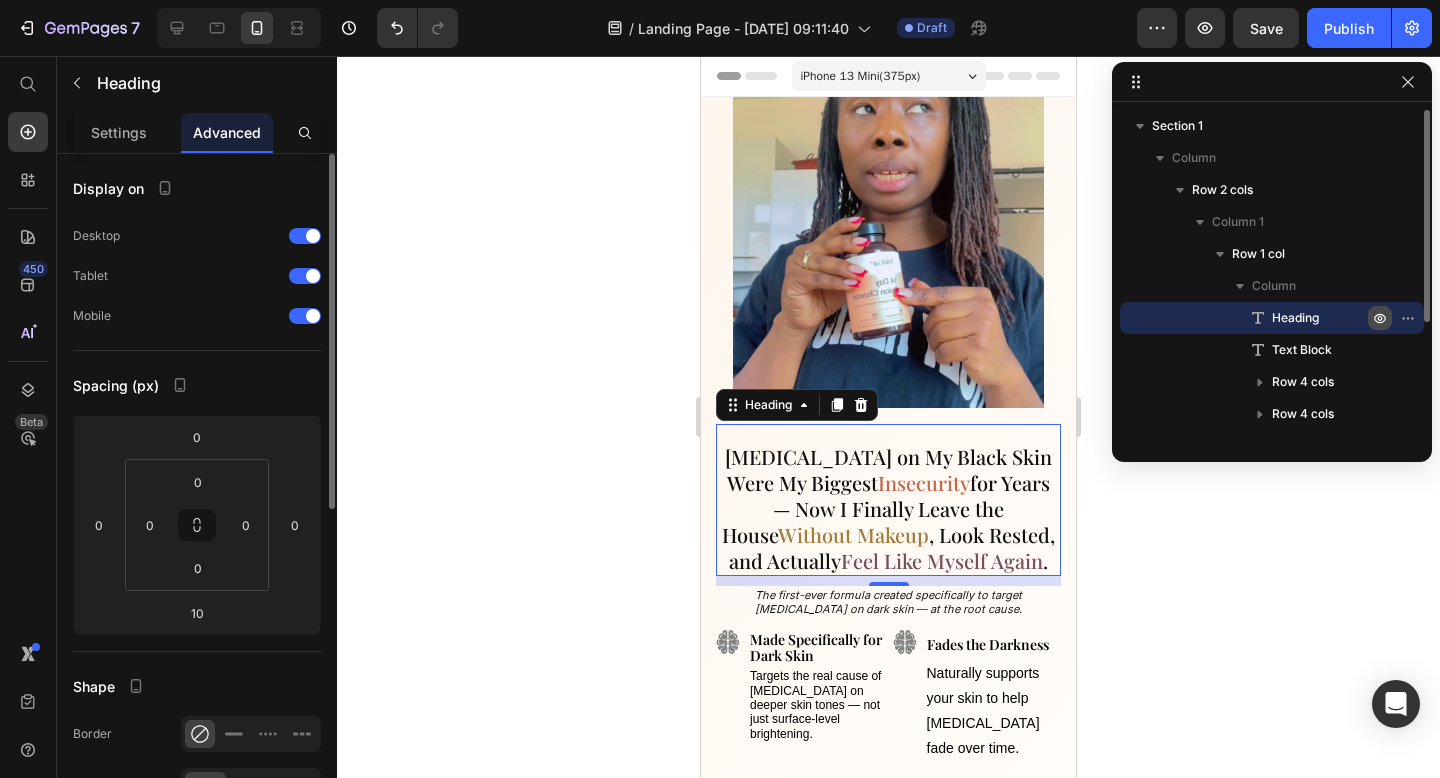 click 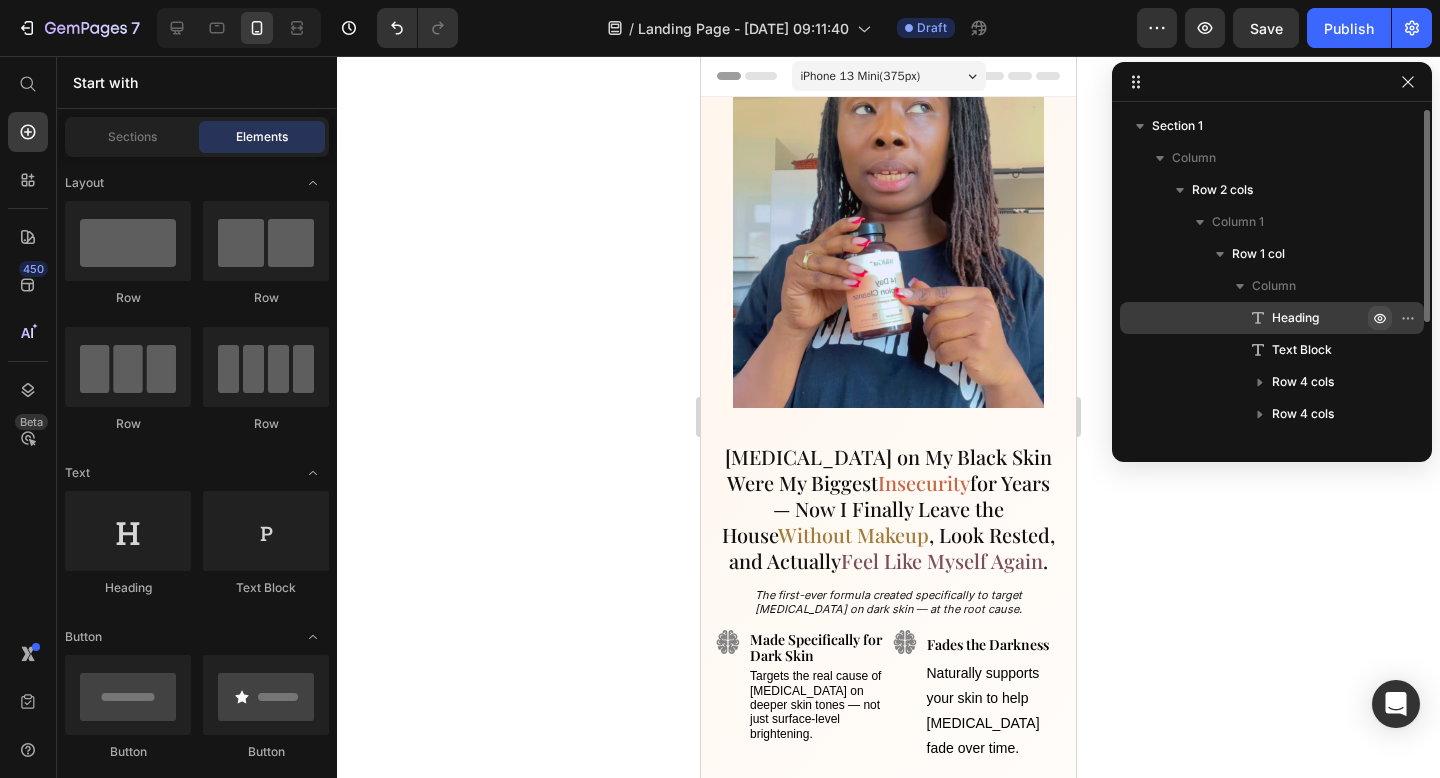 click 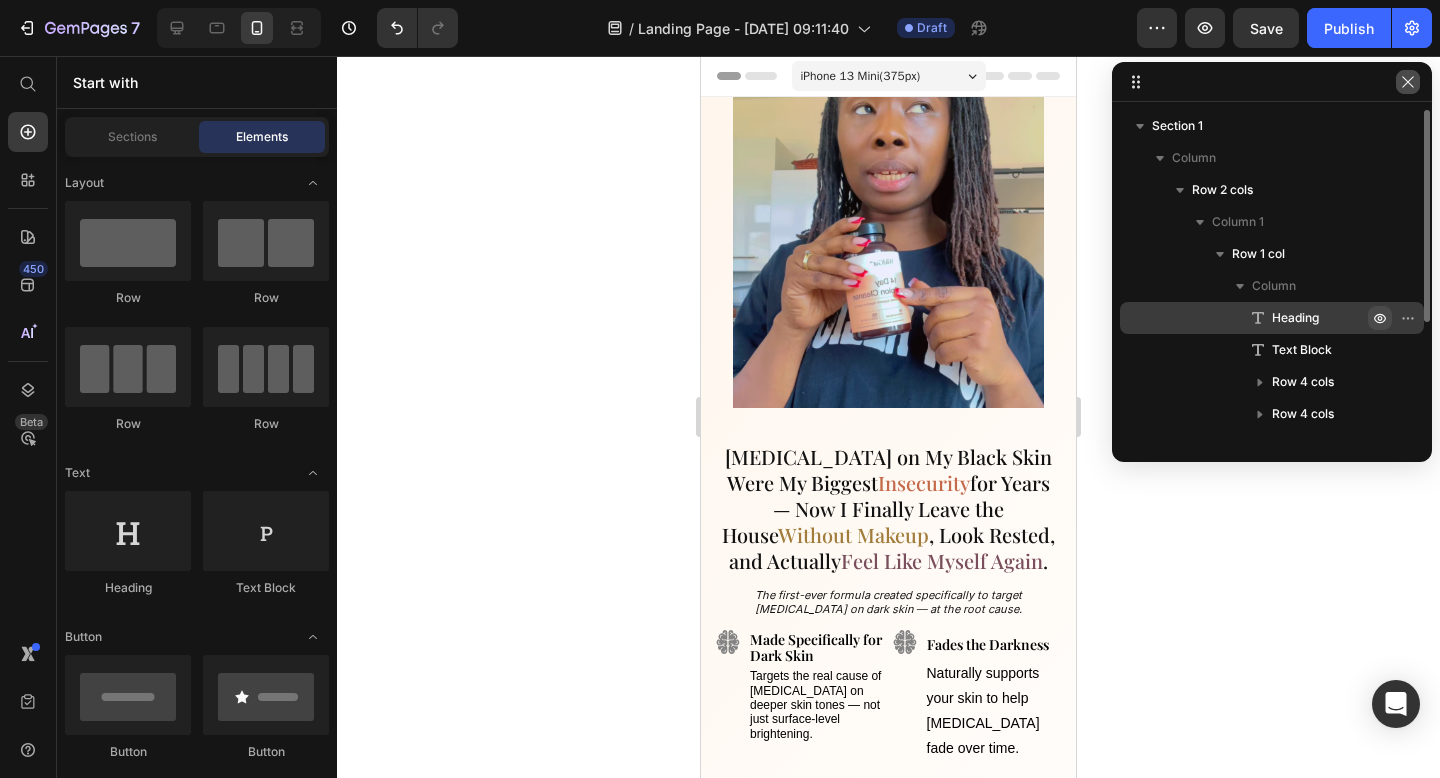 click 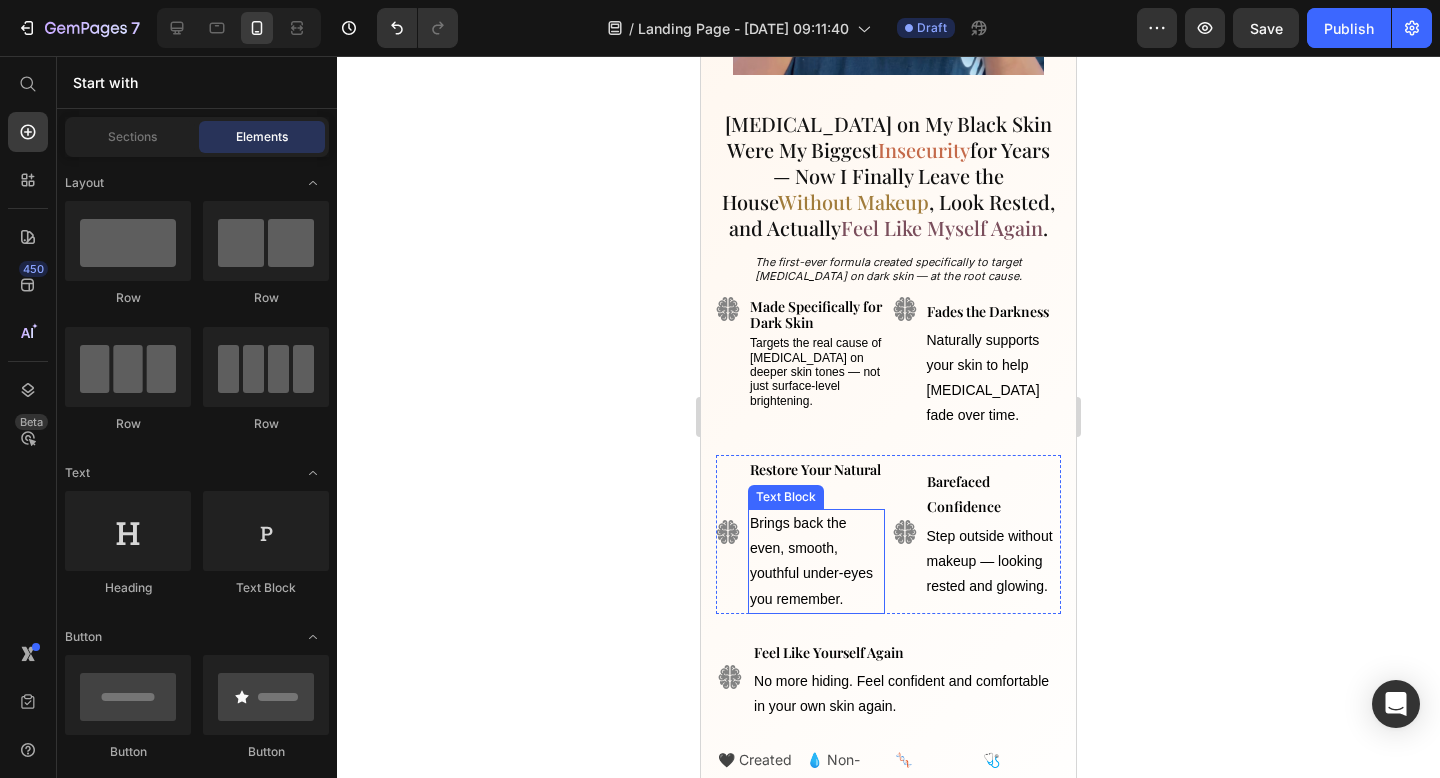 scroll, scrollTop: 0, scrollLeft: 0, axis: both 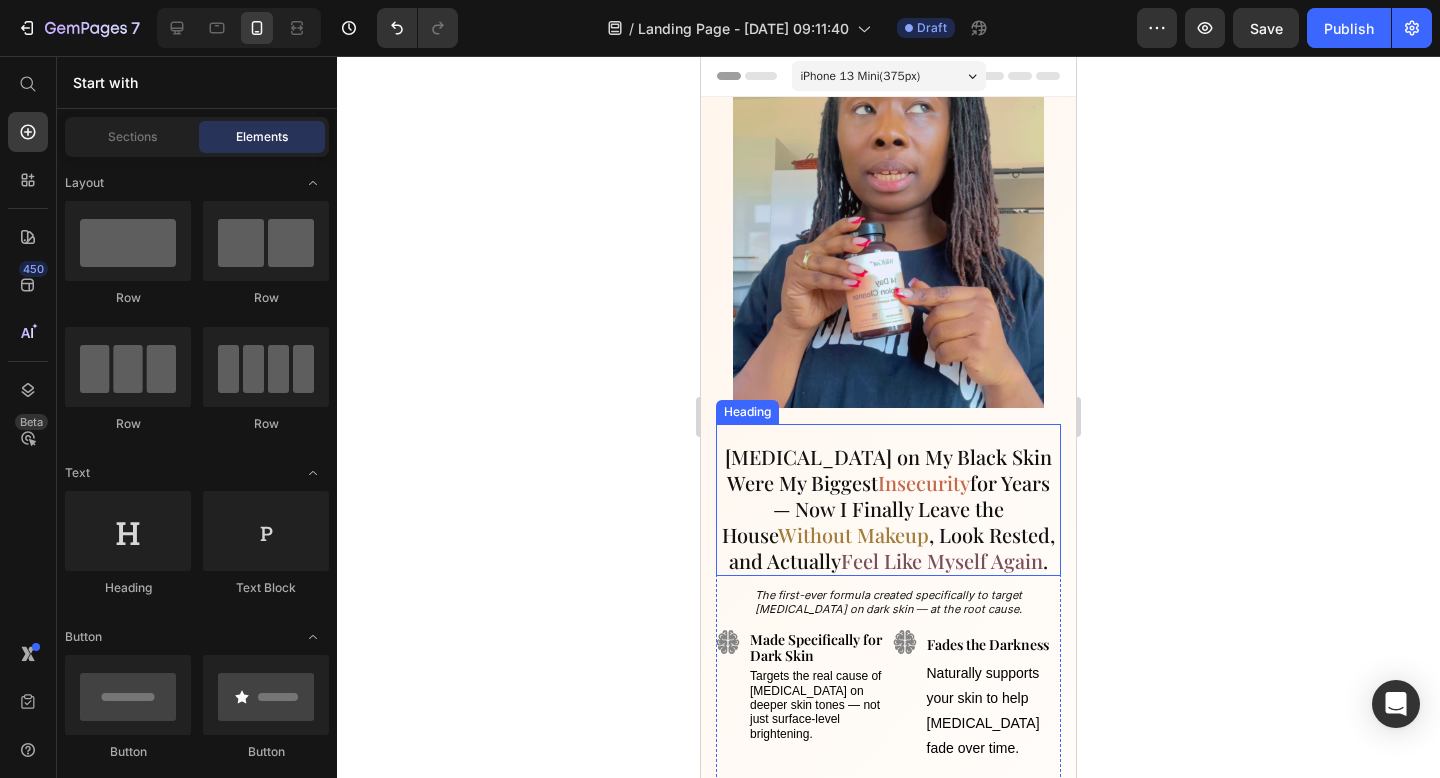 click on "[MEDICAL_DATA] on My Black Skin Were My Biggest  Insecurity  for Years — Now I Finally Leave the House  Without Makeup , Look Rested, and Actually  Feel Like Myself Again ." at bounding box center (888, 509) 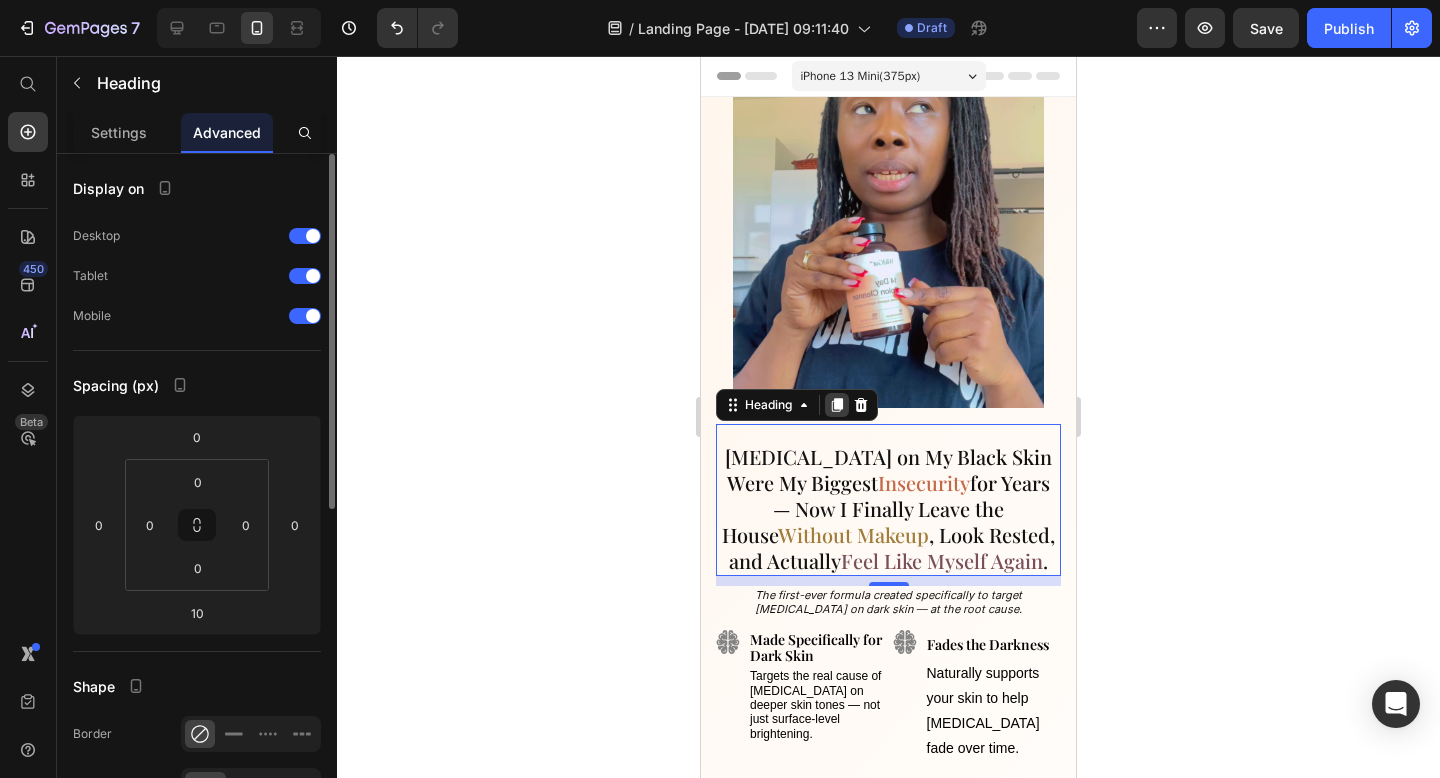 click 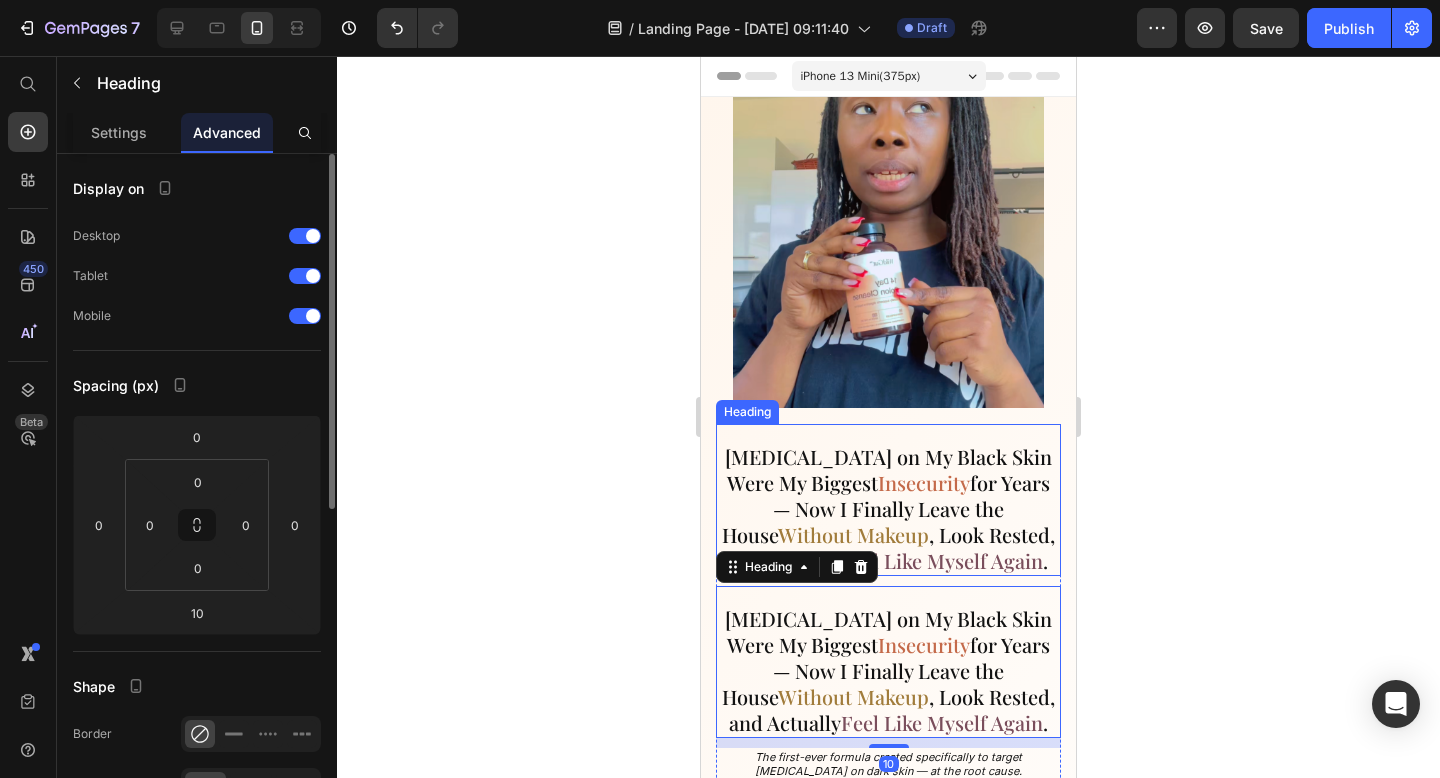 click on "Without Makeup" at bounding box center (853, 534) 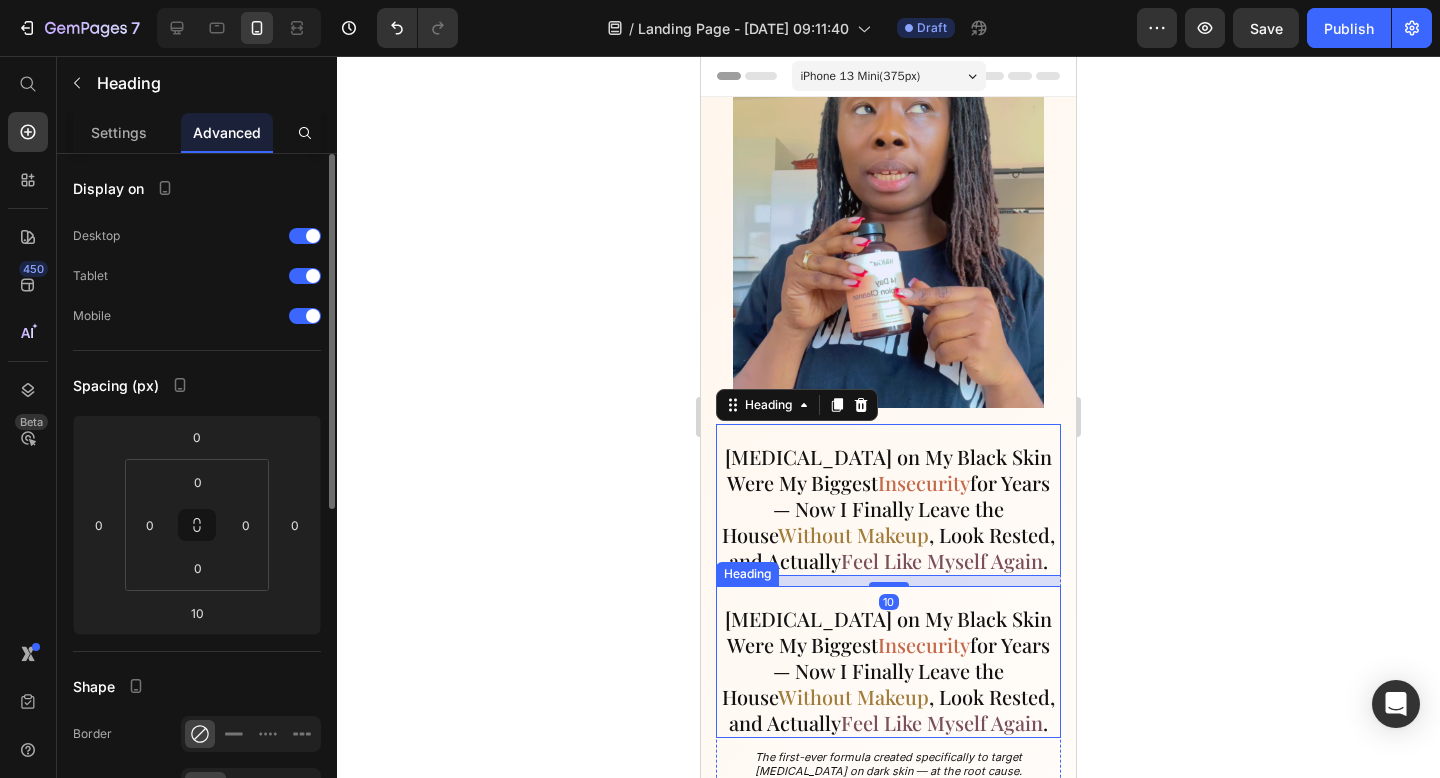 click on "[MEDICAL_DATA] on My Black Skin Were My Biggest  Insecurity  for Years — Now I Finally Leave the House  Without Makeup , Look Rested, and Actually  Feel Like Myself Again ." at bounding box center (888, 662) 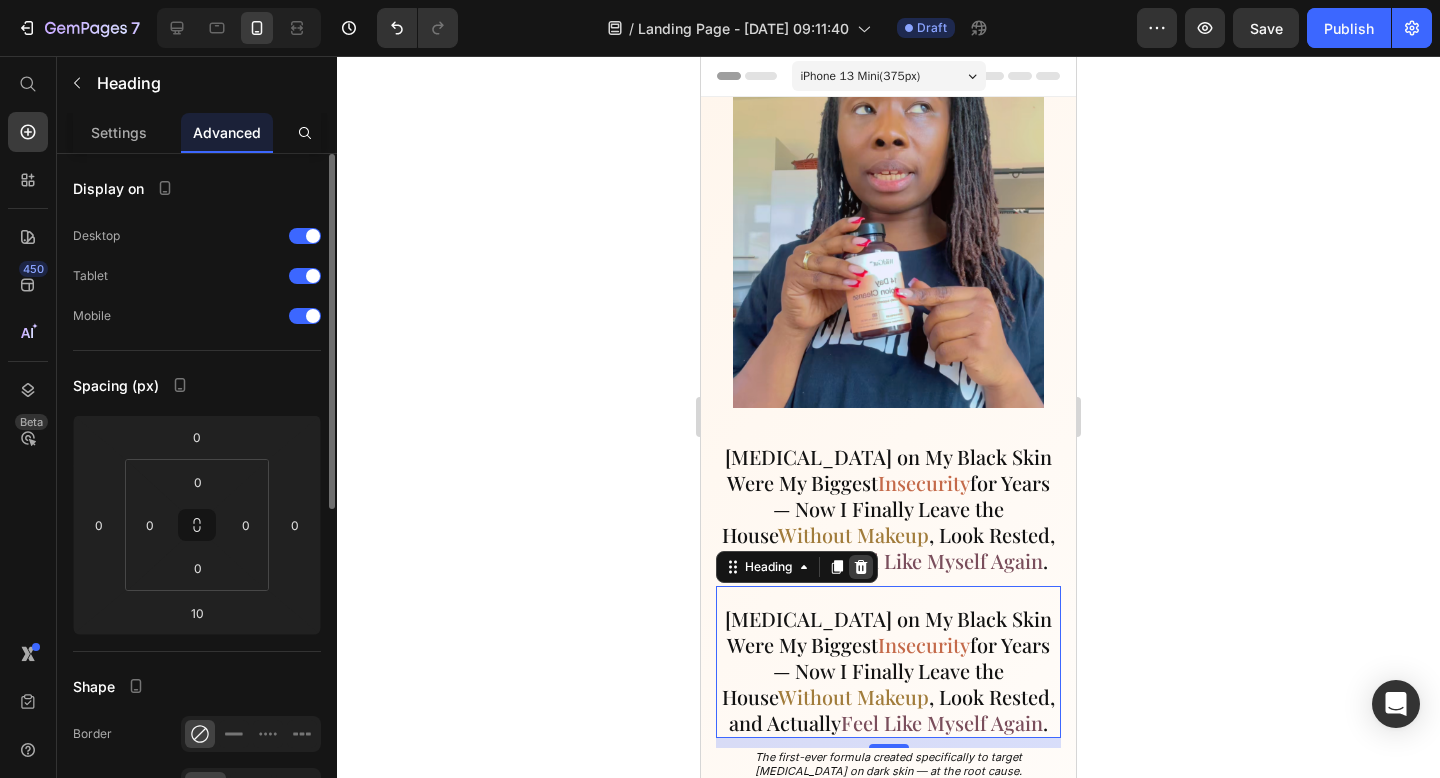 click 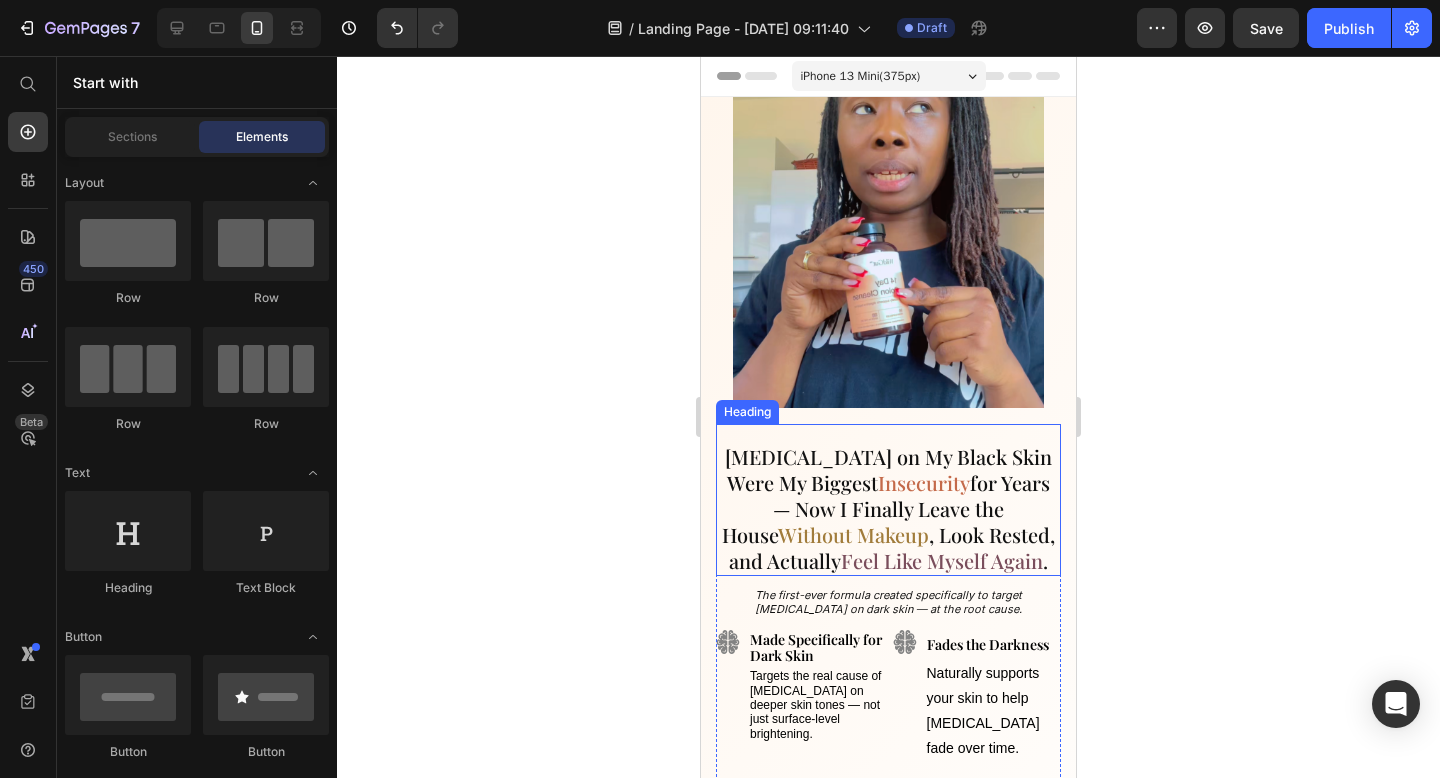 click on "[MEDICAL_DATA] on My Black Skin Were My Biggest  Insecurity  for Years — Now I Finally Leave the House  Without Makeup , Look Rested, and Actually  Feel Like Myself Again ." at bounding box center (888, 509) 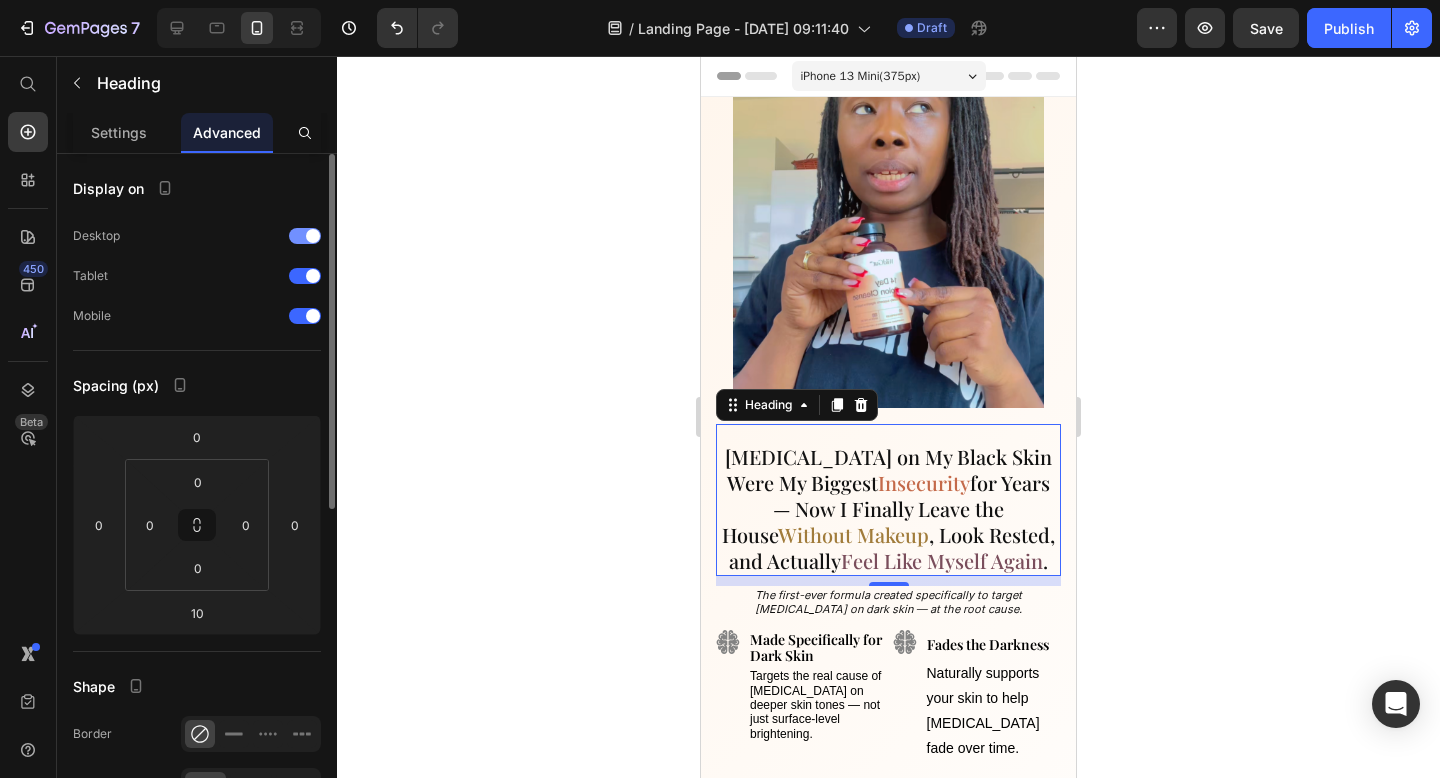 click at bounding box center [313, 236] 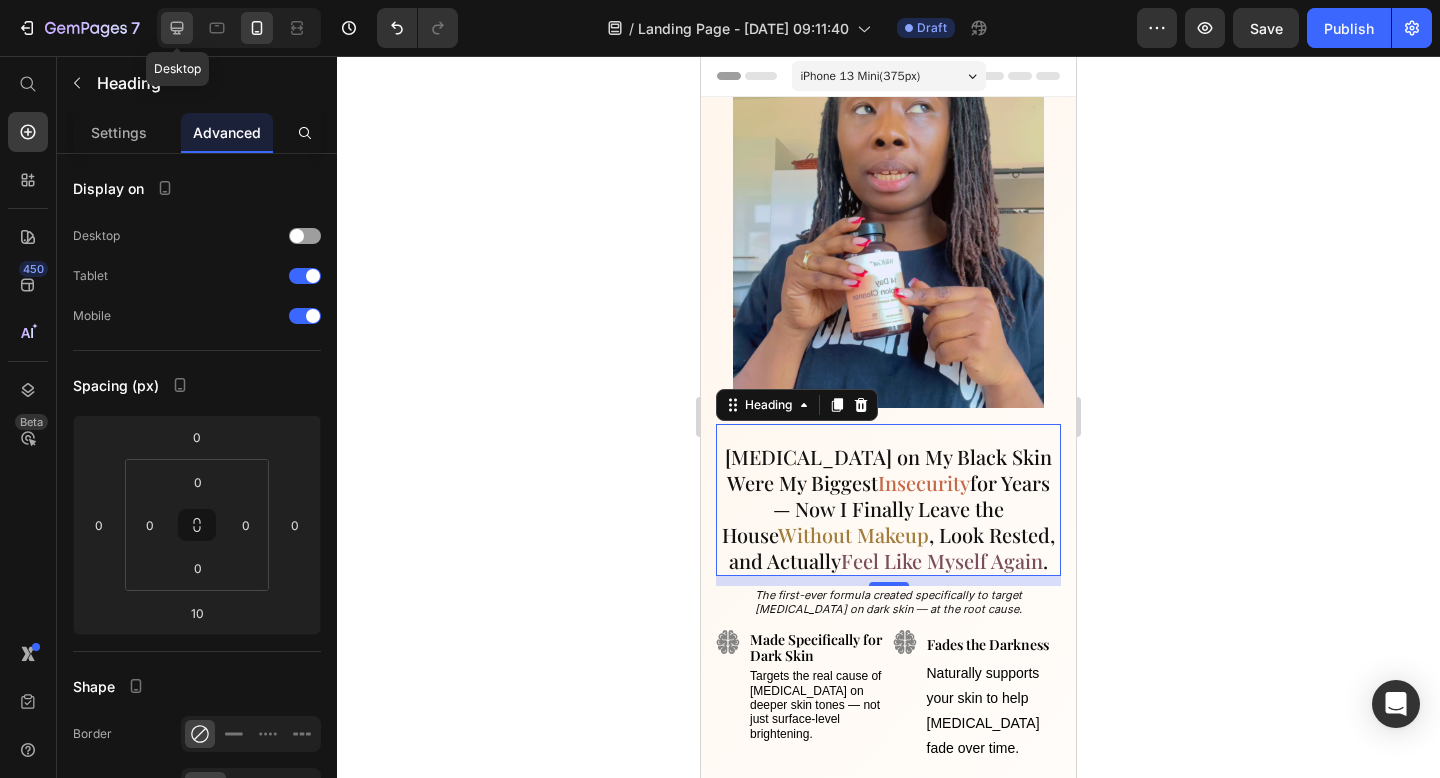click 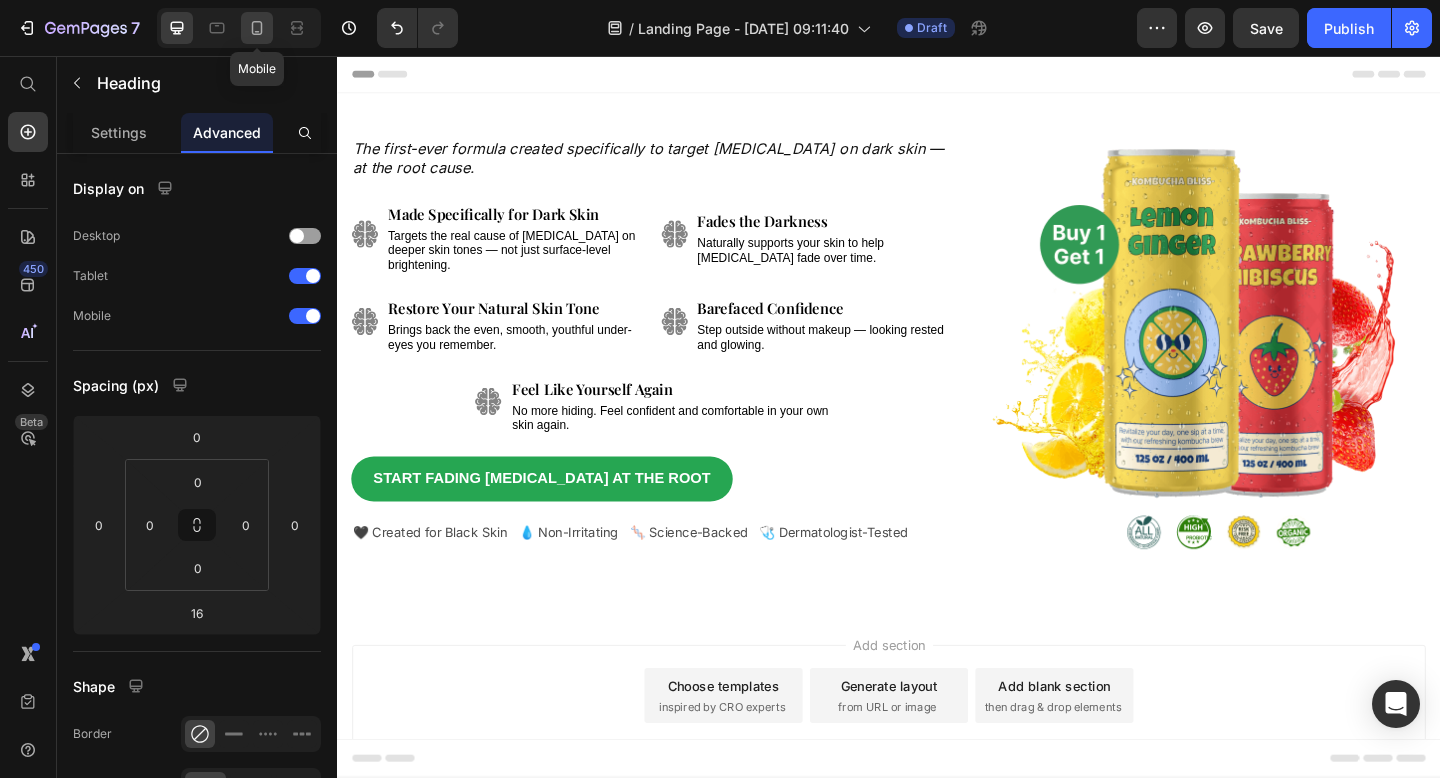 click 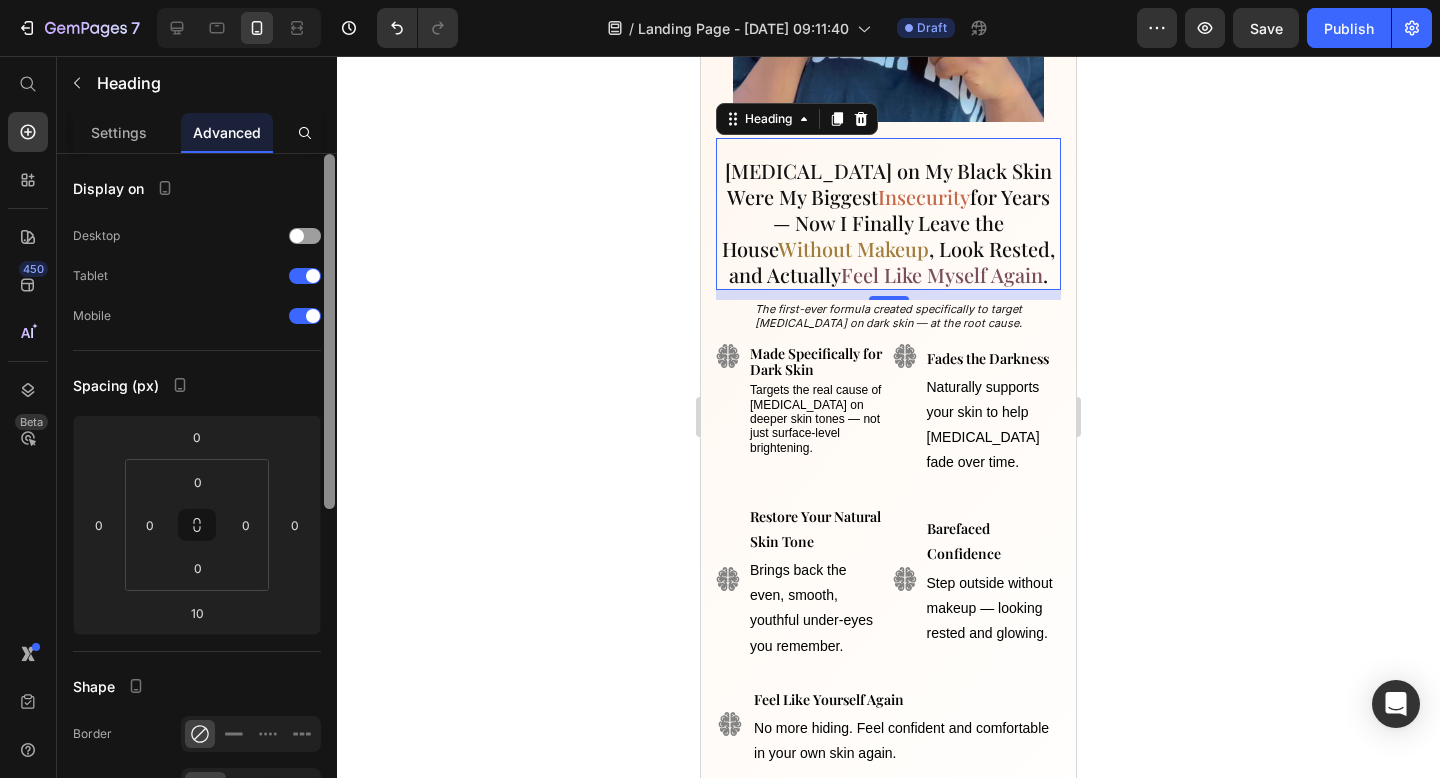 scroll, scrollTop: 298, scrollLeft: 0, axis: vertical 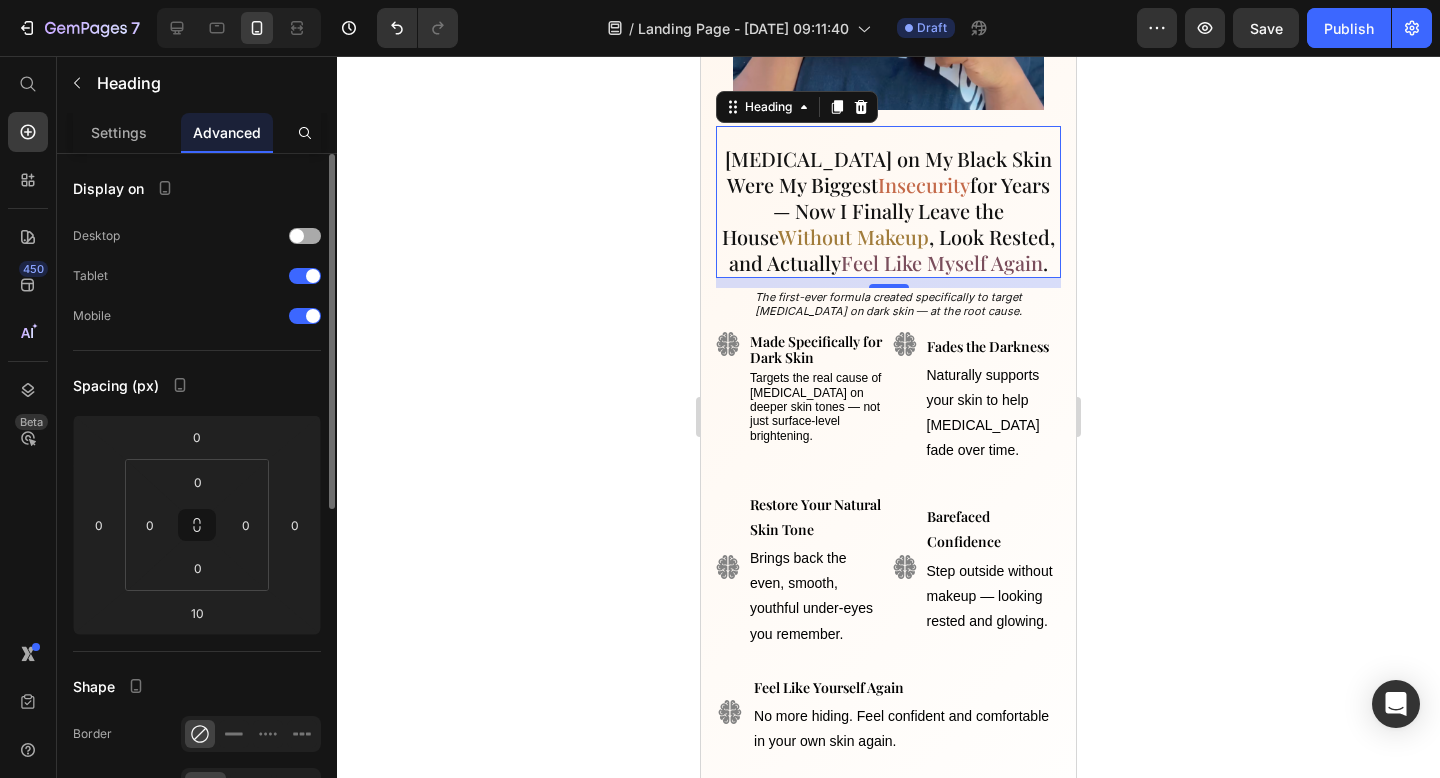 click at bounding box center (305, 236) 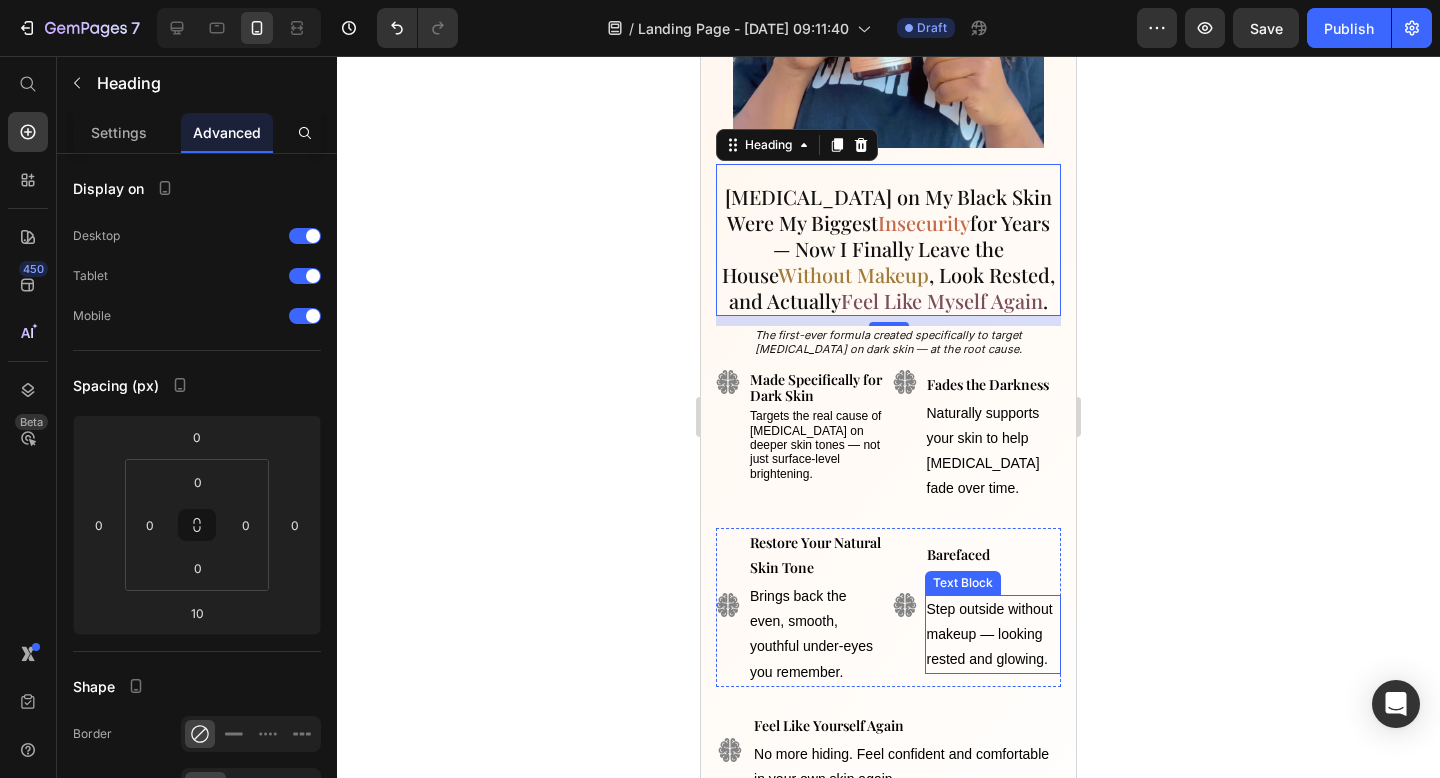 scroll, scrollTop: 0, scrollLeft: 0, axis: both 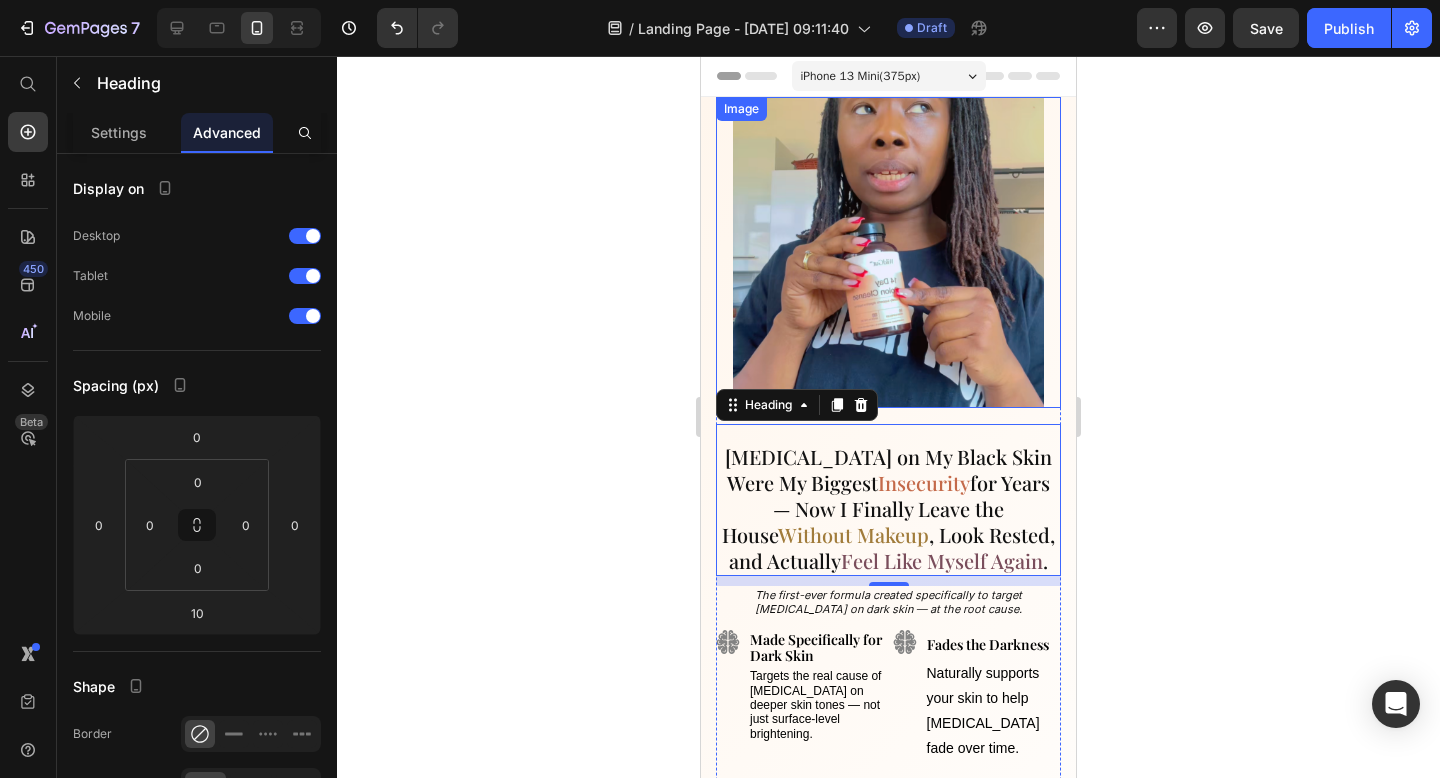 click at bounding box center (888, 252) 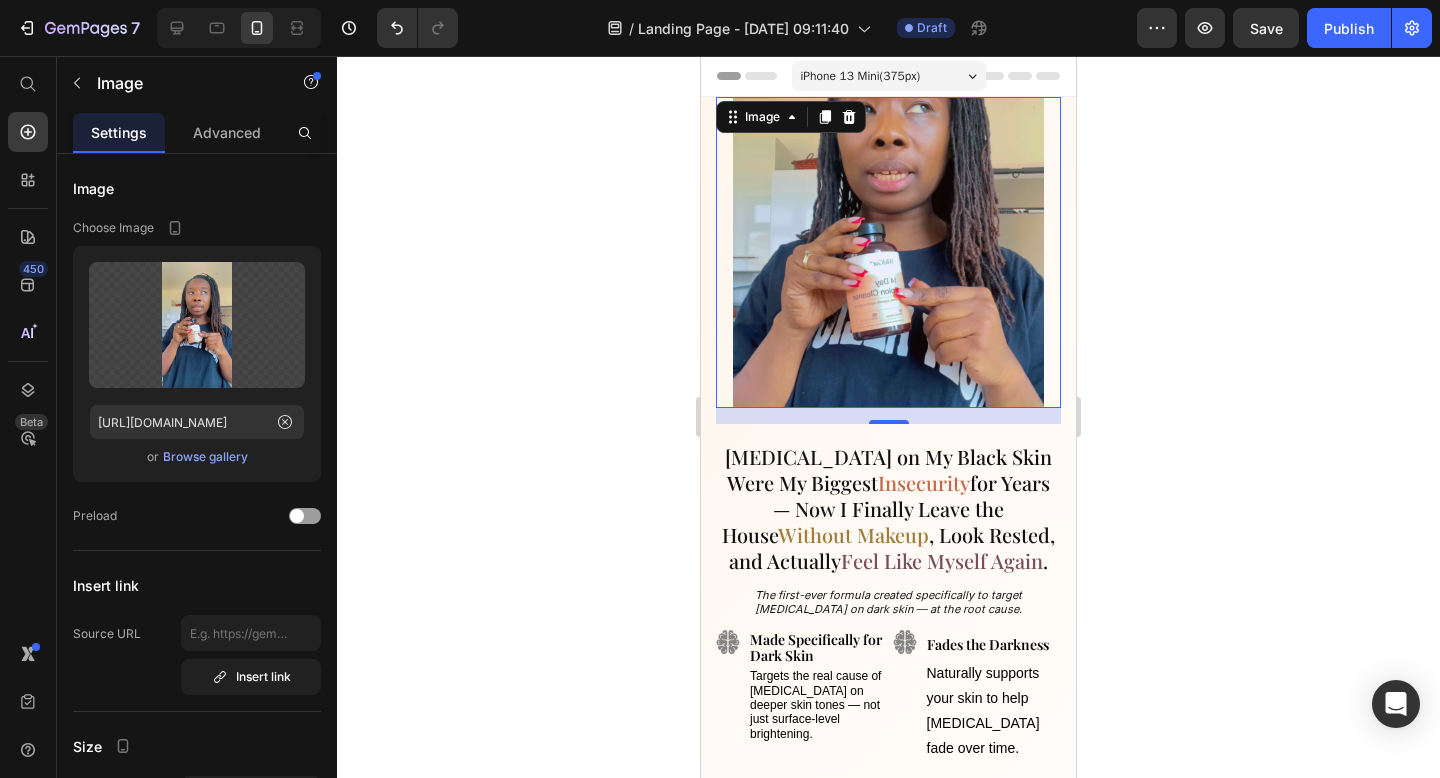 click 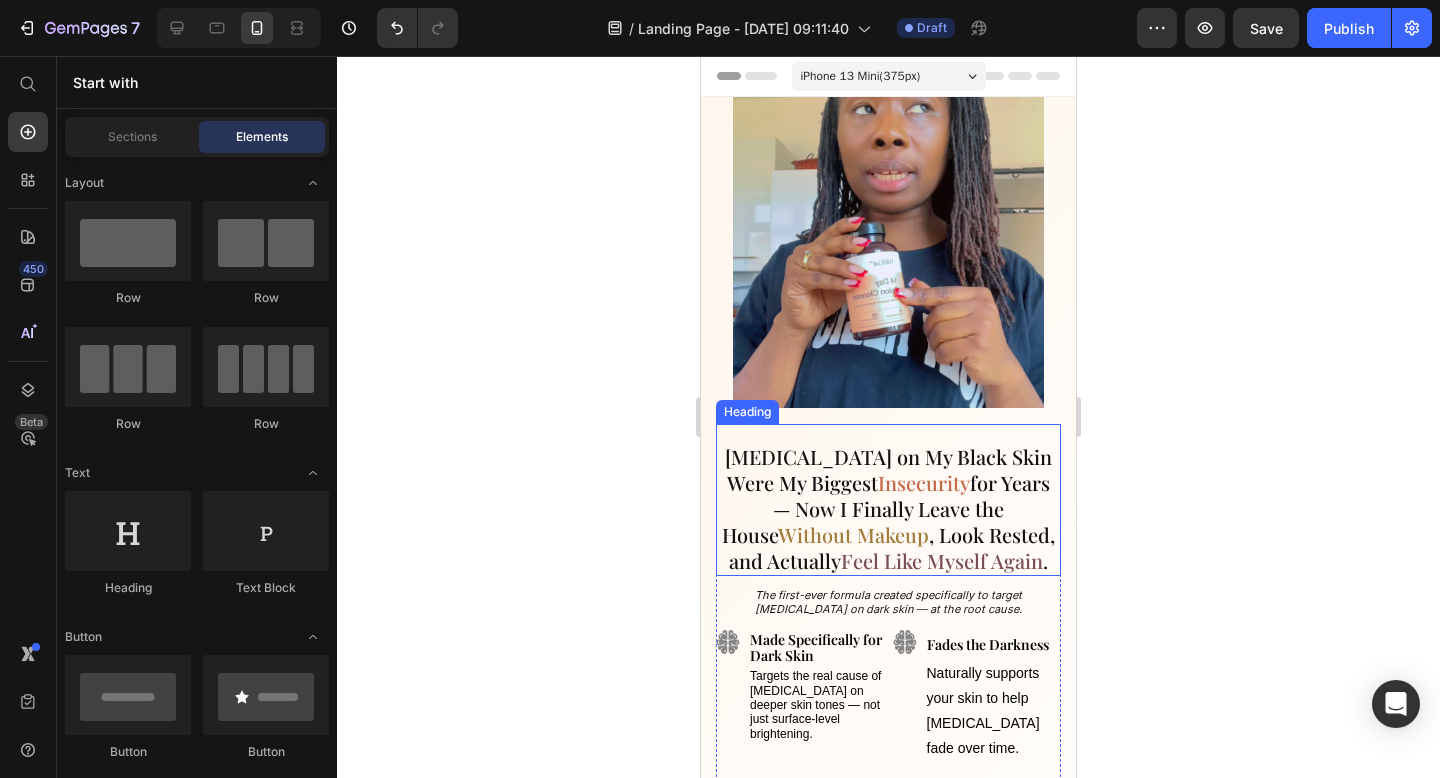 click on "[MEDICAL_DATA] on My Black Skin Were My Biggest  Insecurity  for Years — Now I Finally Leave the House  Without Makeup , Look Rested, and Actually  Feel Like Myself Again ." at bounding box center (888, 509) 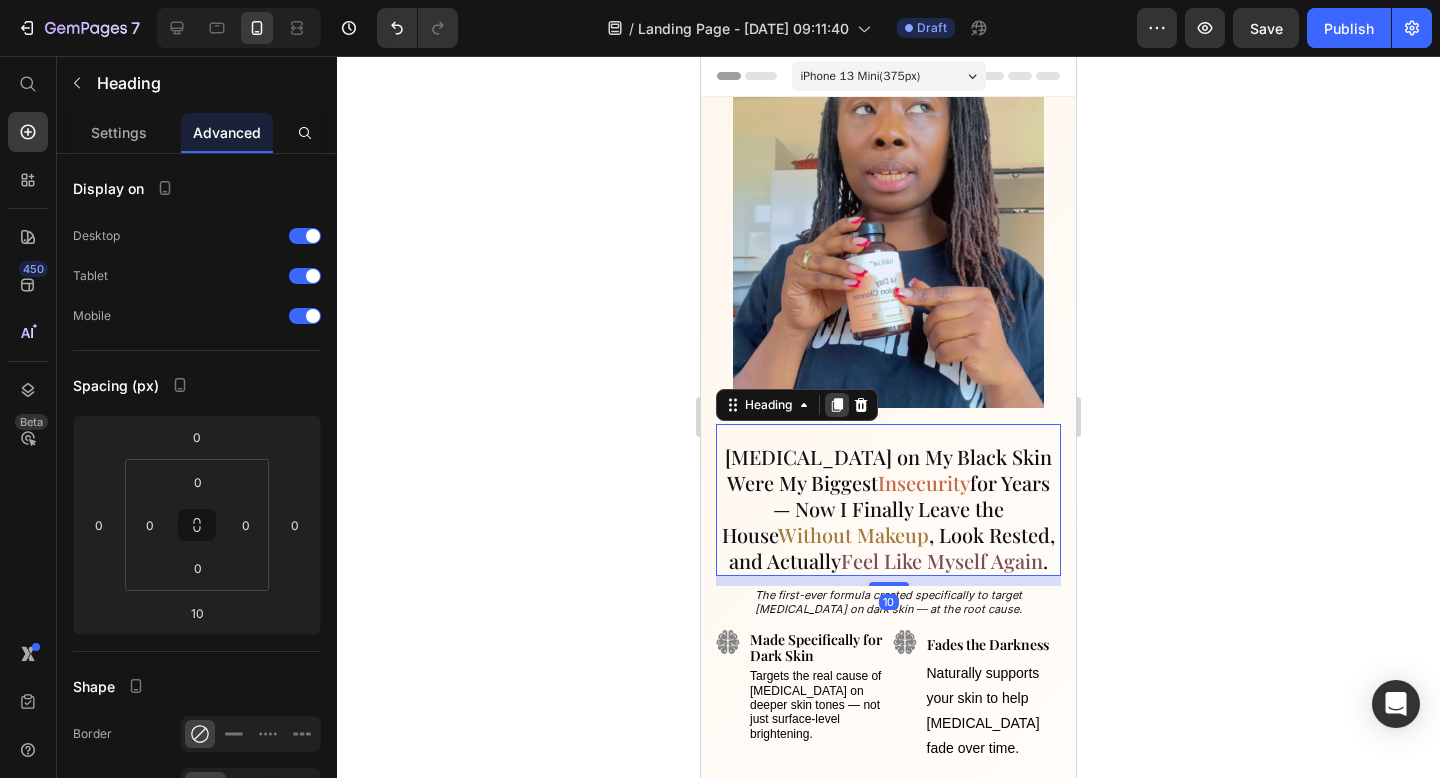 click 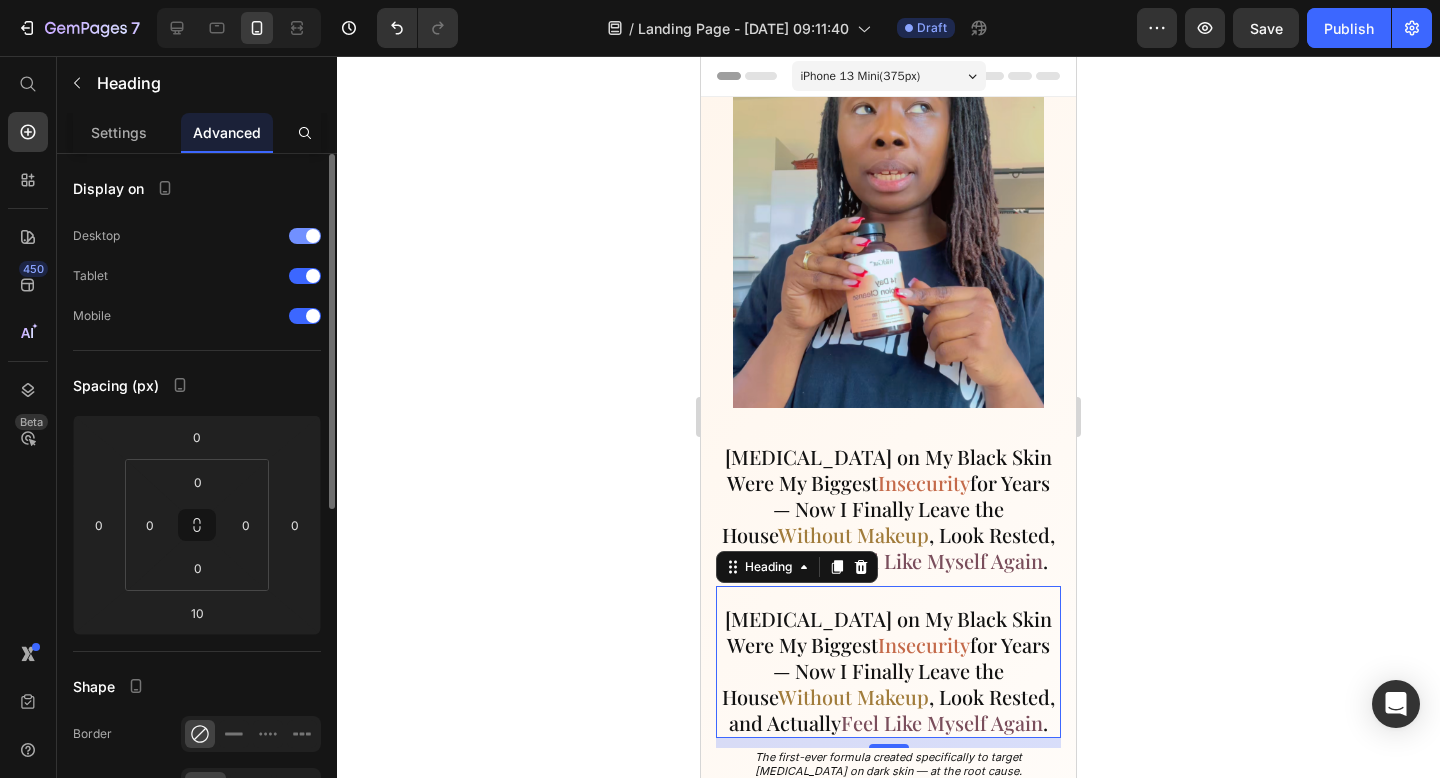 click at bounding box center (313, 236) 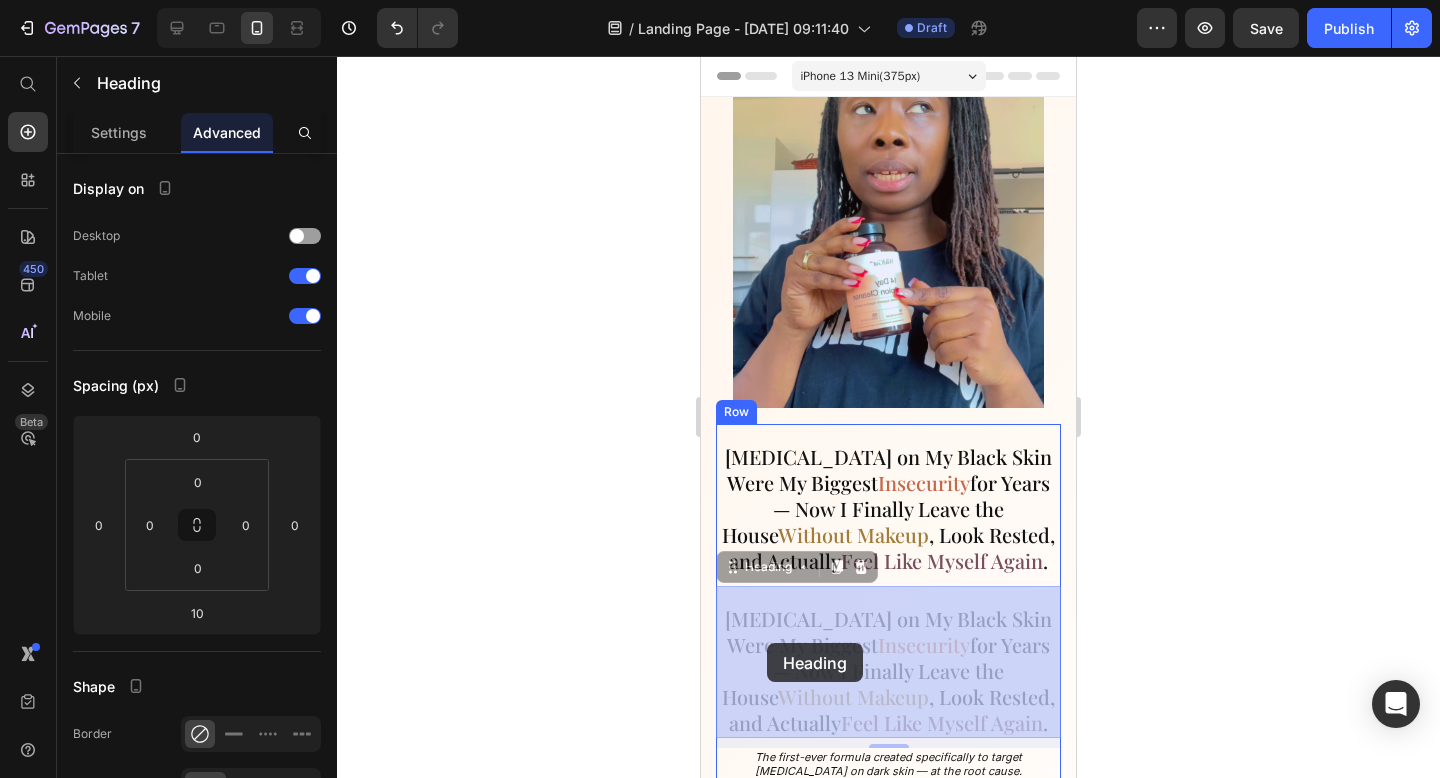drag, startPoint x: 734, startPoint y: 567, endPoint x: 767, endPoint y: 644, distance: 83.773506 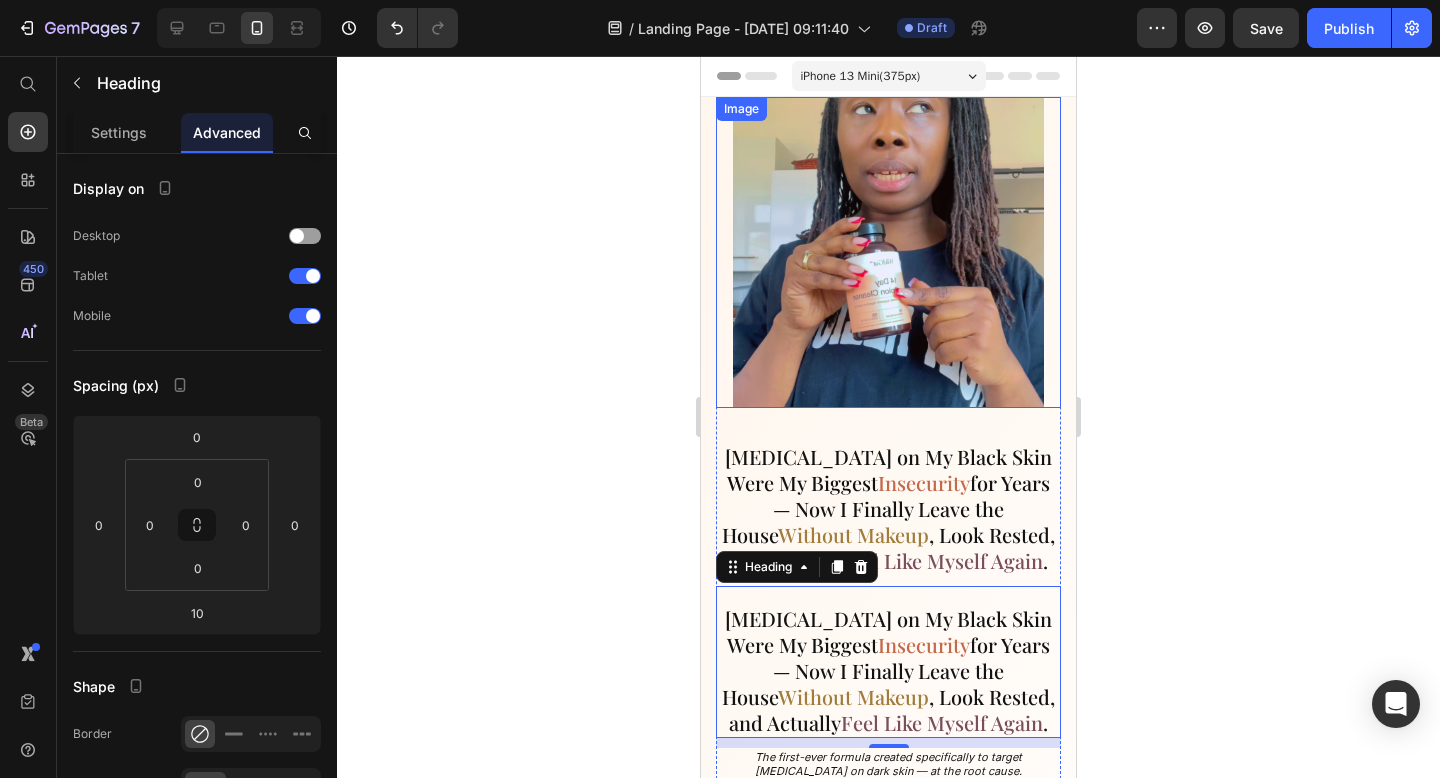 click at bounding box center [888, 252] 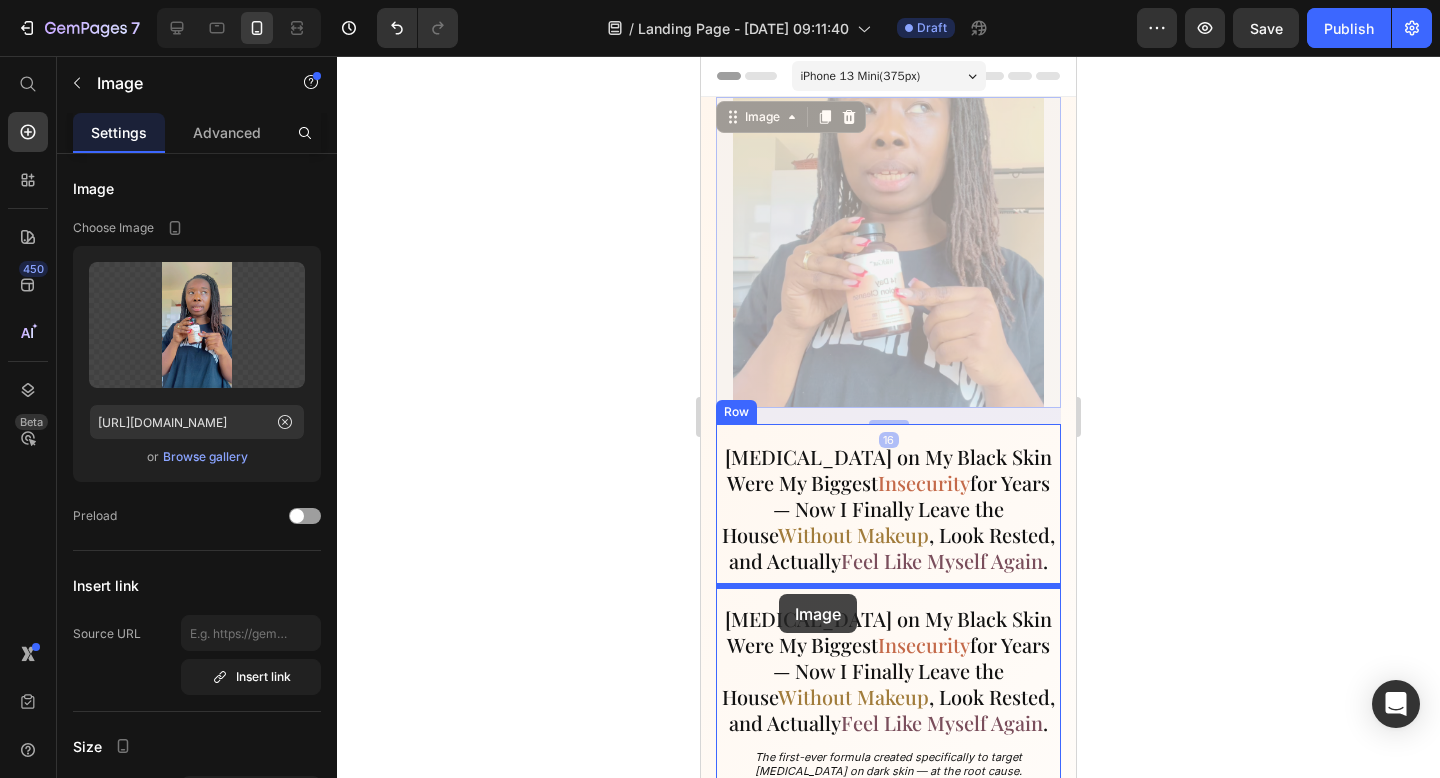 drag, startPoint x: 736, startPoint y: 117, endPoint x: 779, endPoint y: 593, distance: 477.9383 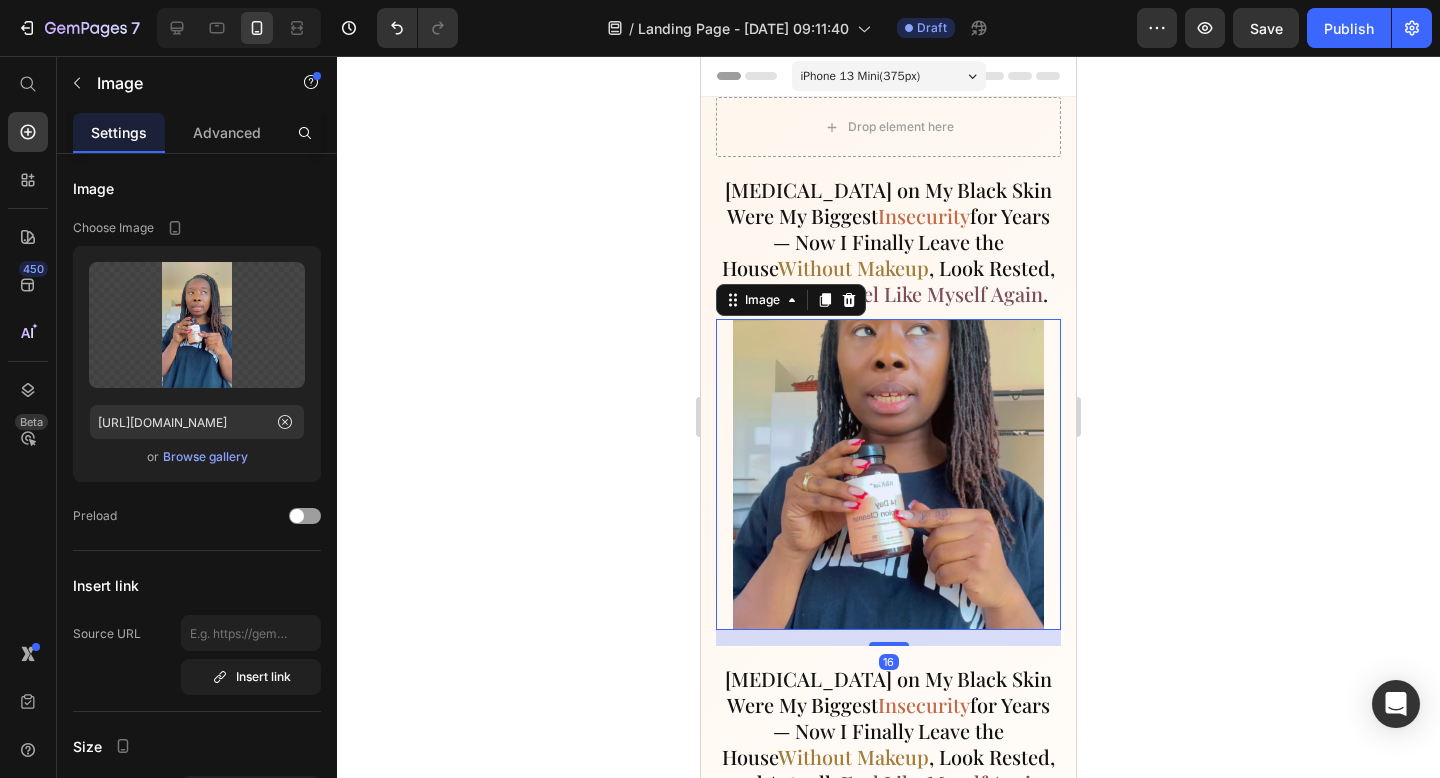 click 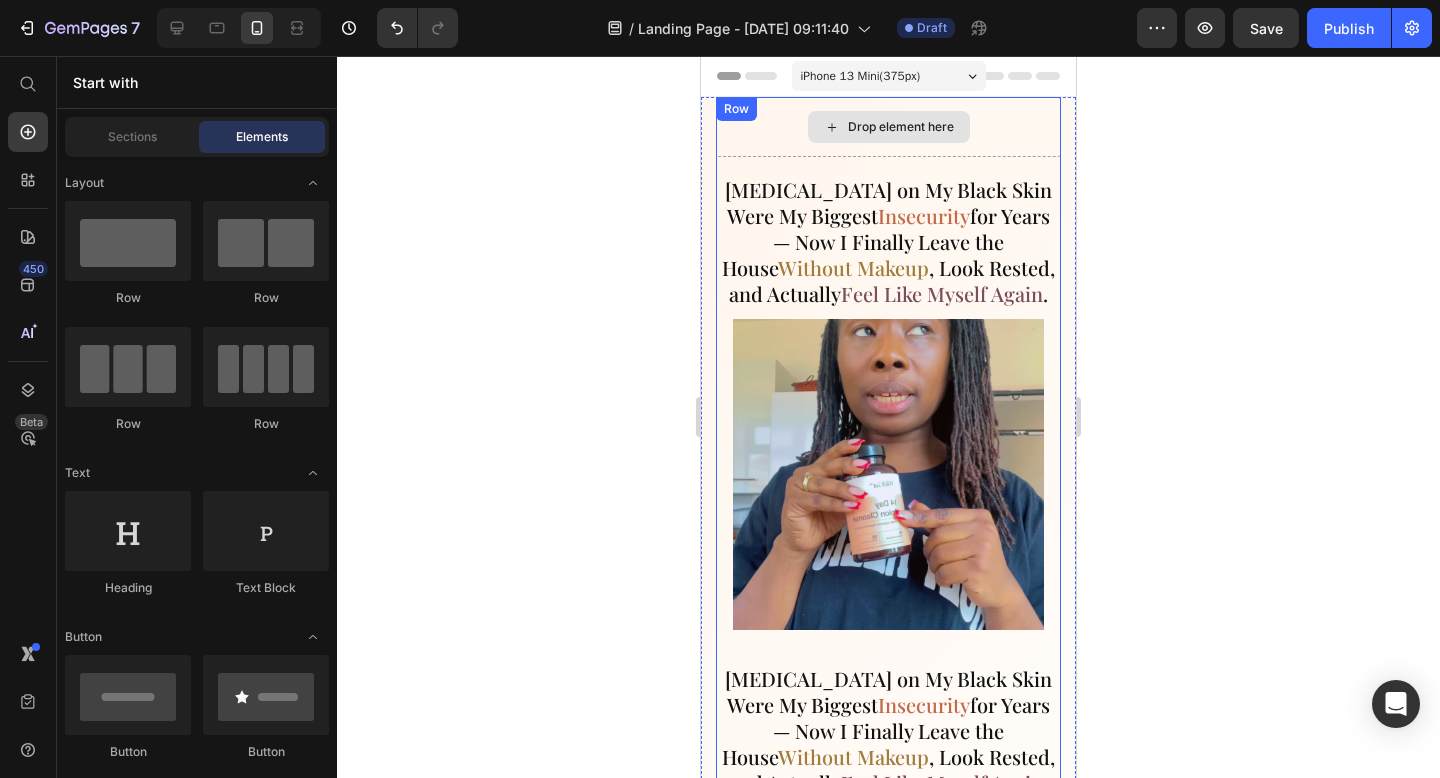 click on "Drop element here" at bounding box center [888, 127] 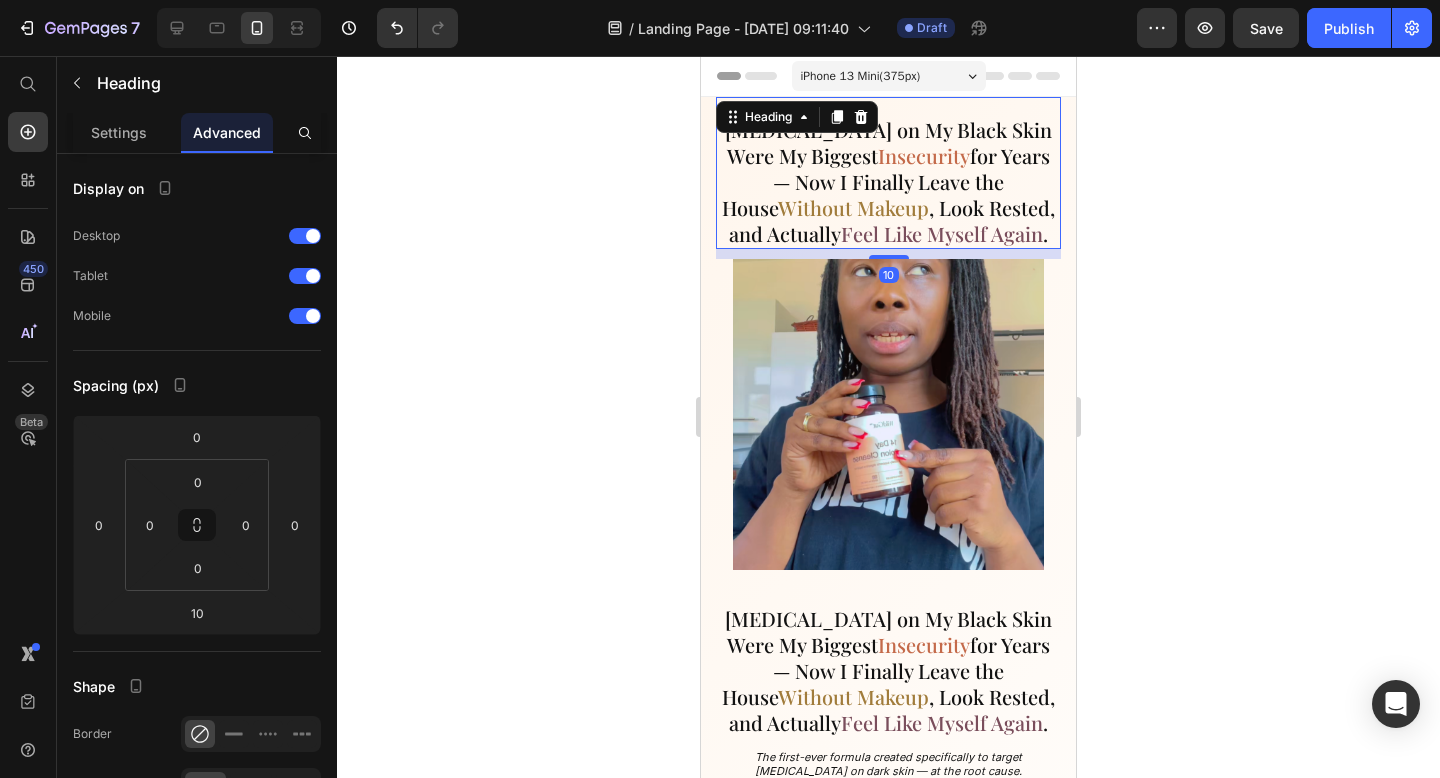click 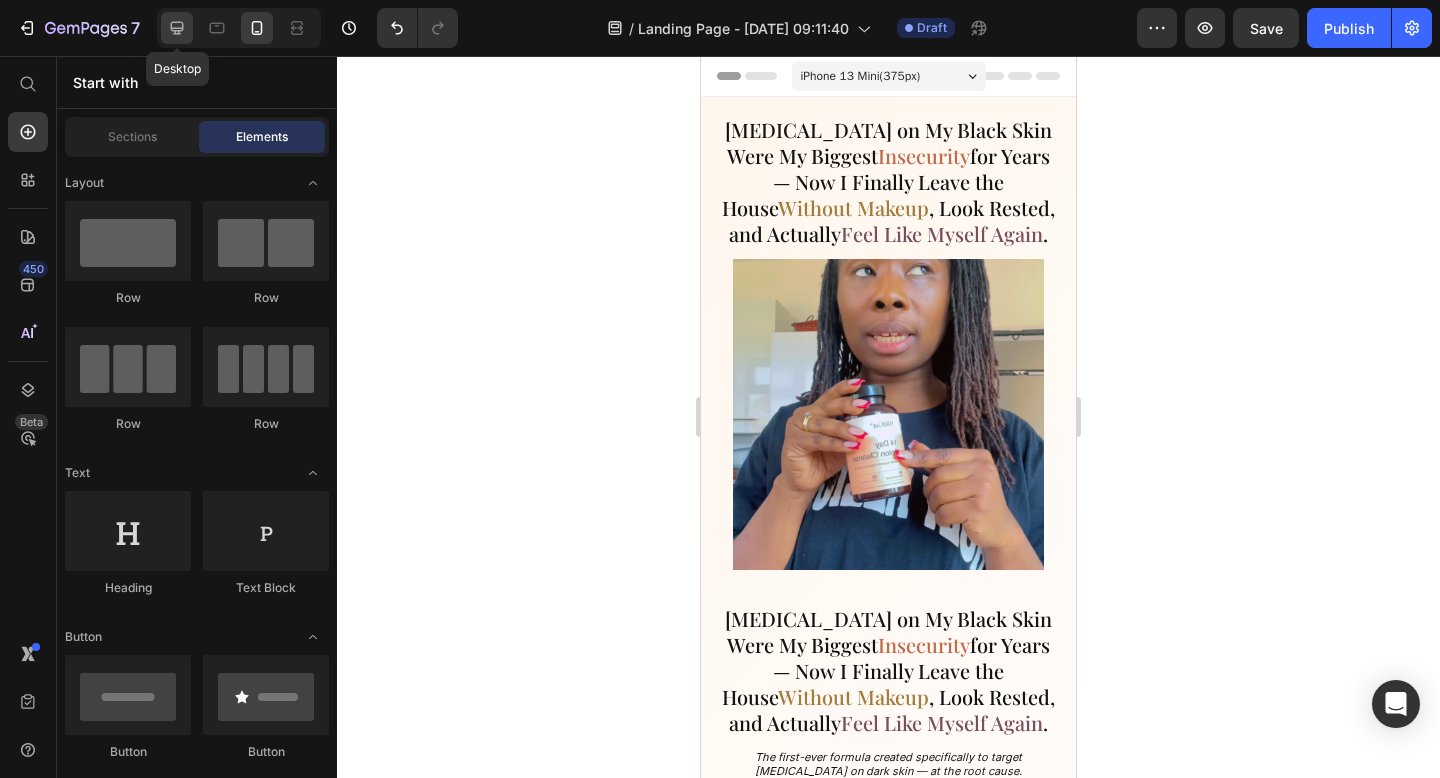 click 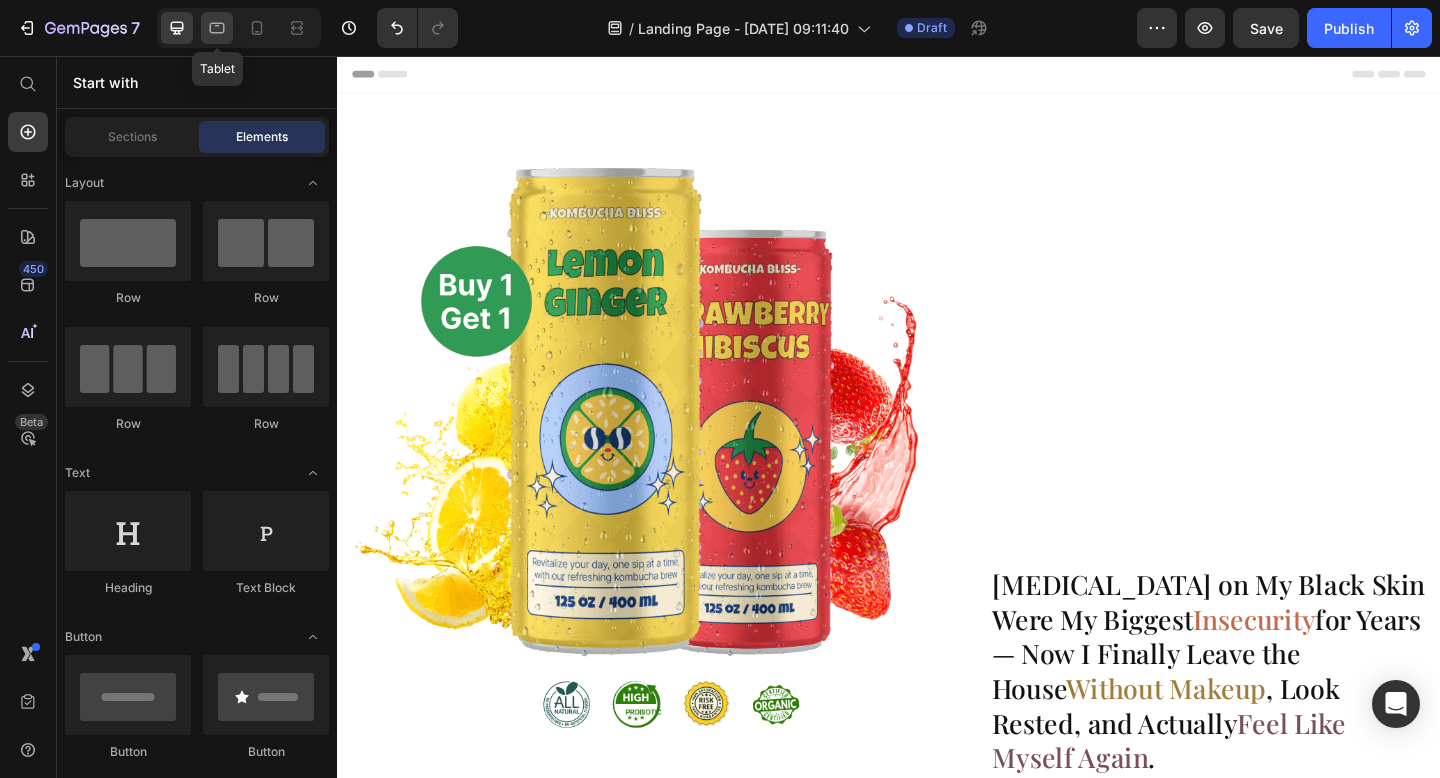 click 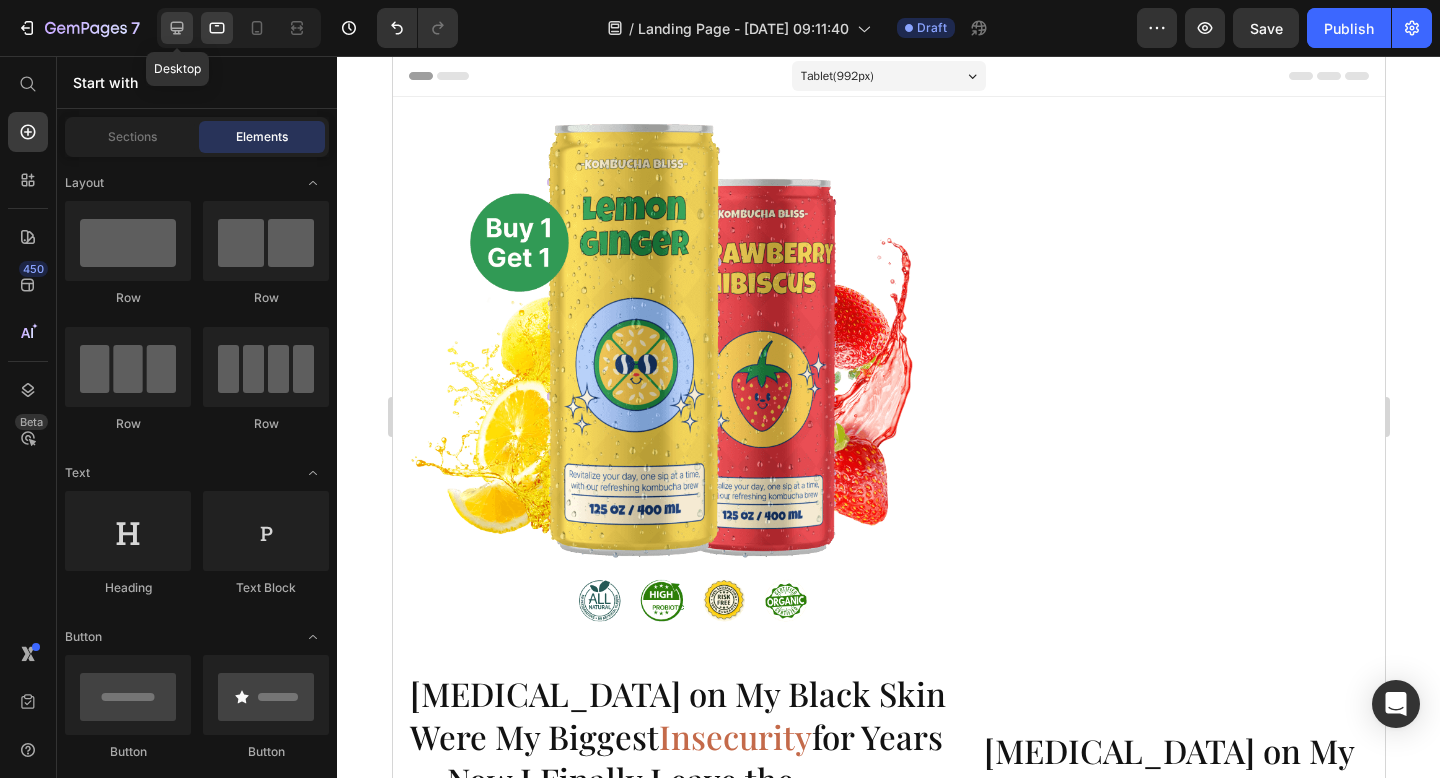 click 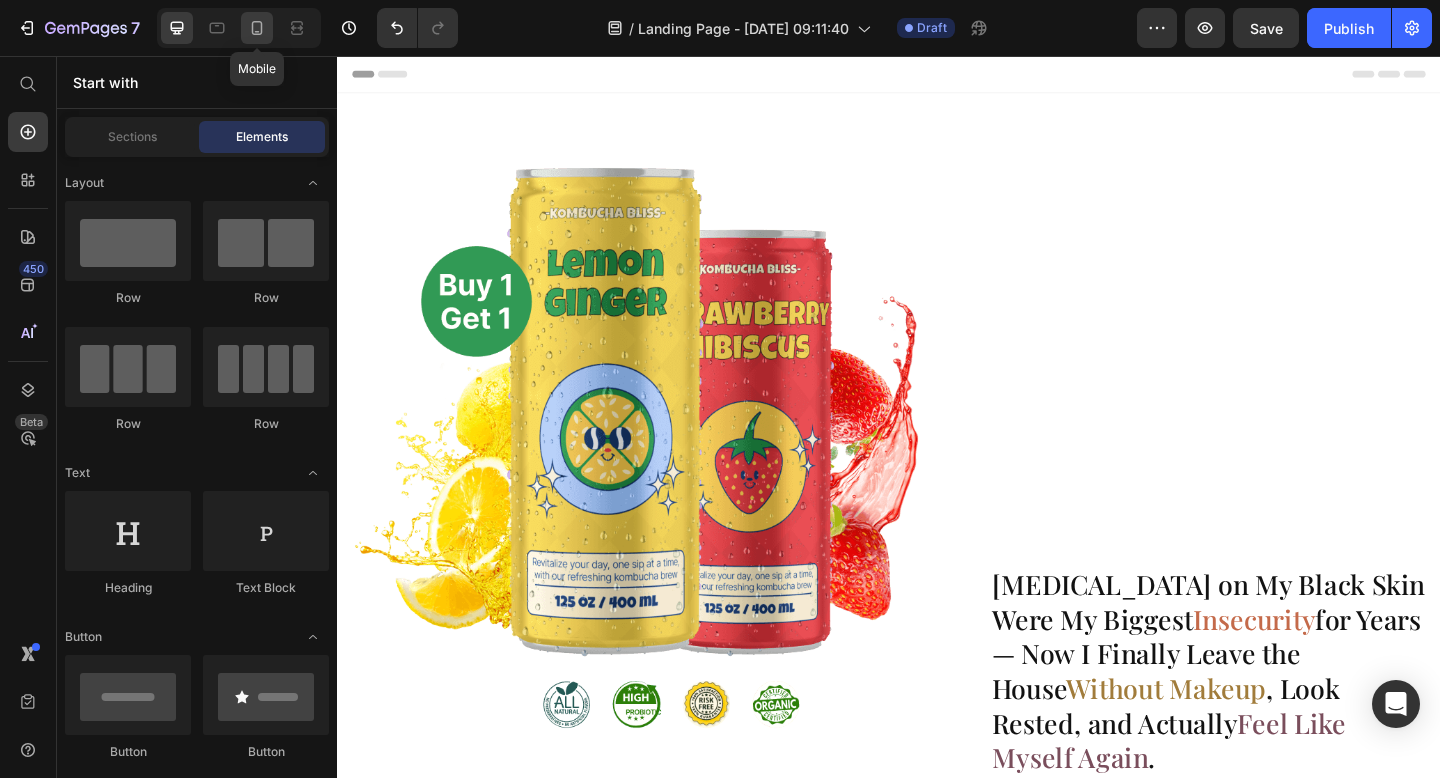 click 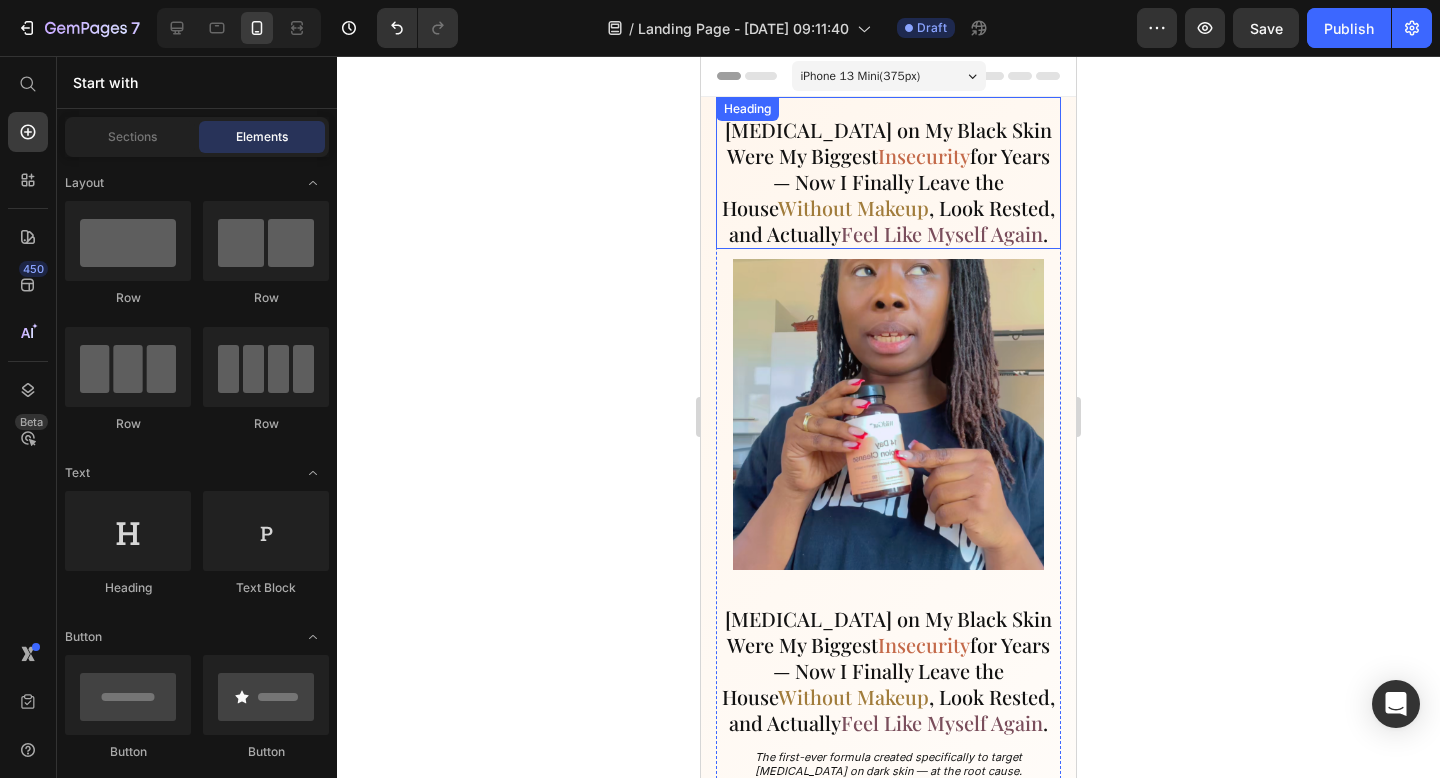 click on "[MEDICAL_DATA] on My Black Skin Were My Biggest  Insecurity  for Years — Now I Finally Leave the House  Without Makeup , Look Rested, and Actually  Feel Like Myself Again ." at bounding box center (888, 173) 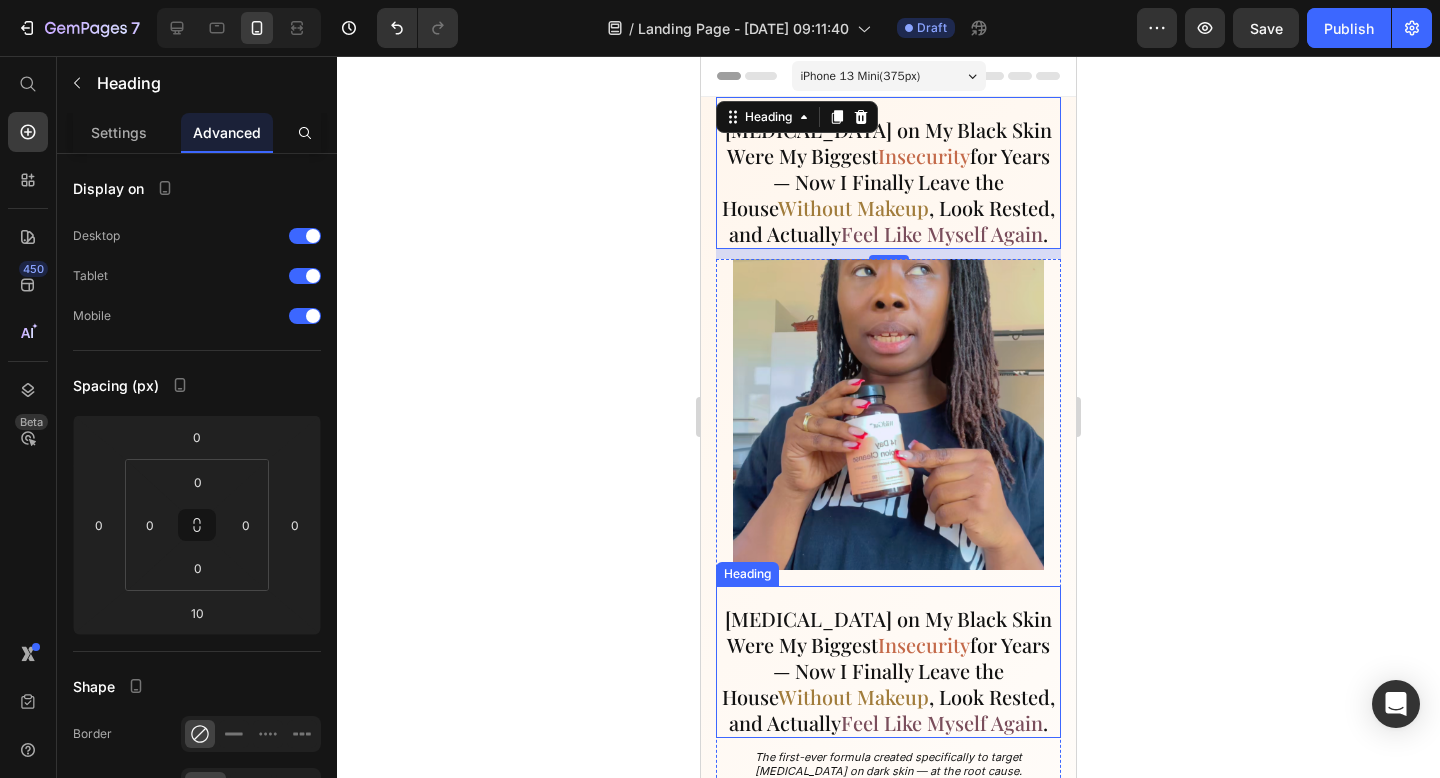 click on "Insecurity" at bounding box center [924, 644] 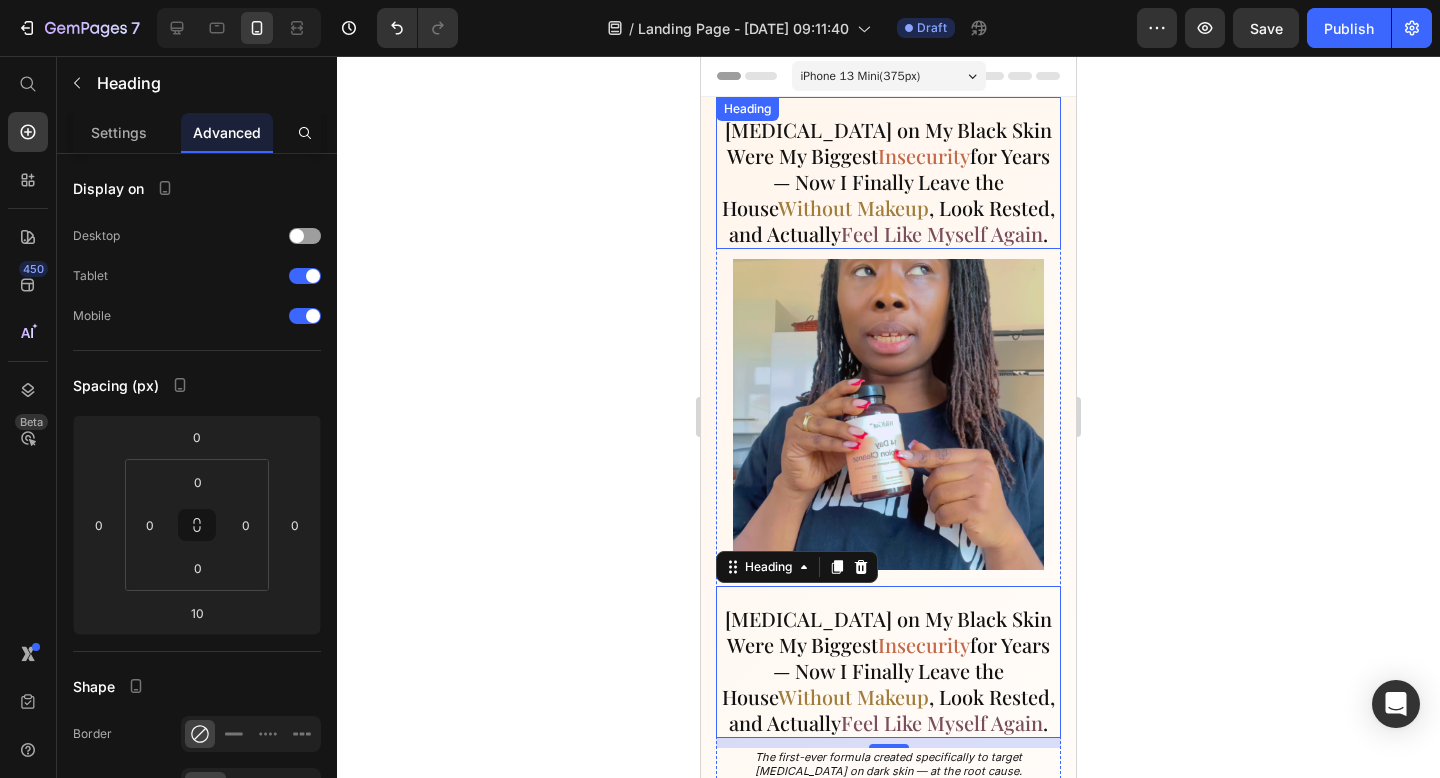 click on "[MEDICAL_DATA] on My Black Skin Were My Biggest  Insecurity  for Years — Now I Finally Leave the House  Without Makeup , Look Rested, and Actually  Feel Like Myself Again ." at bounding box center (888, 173) 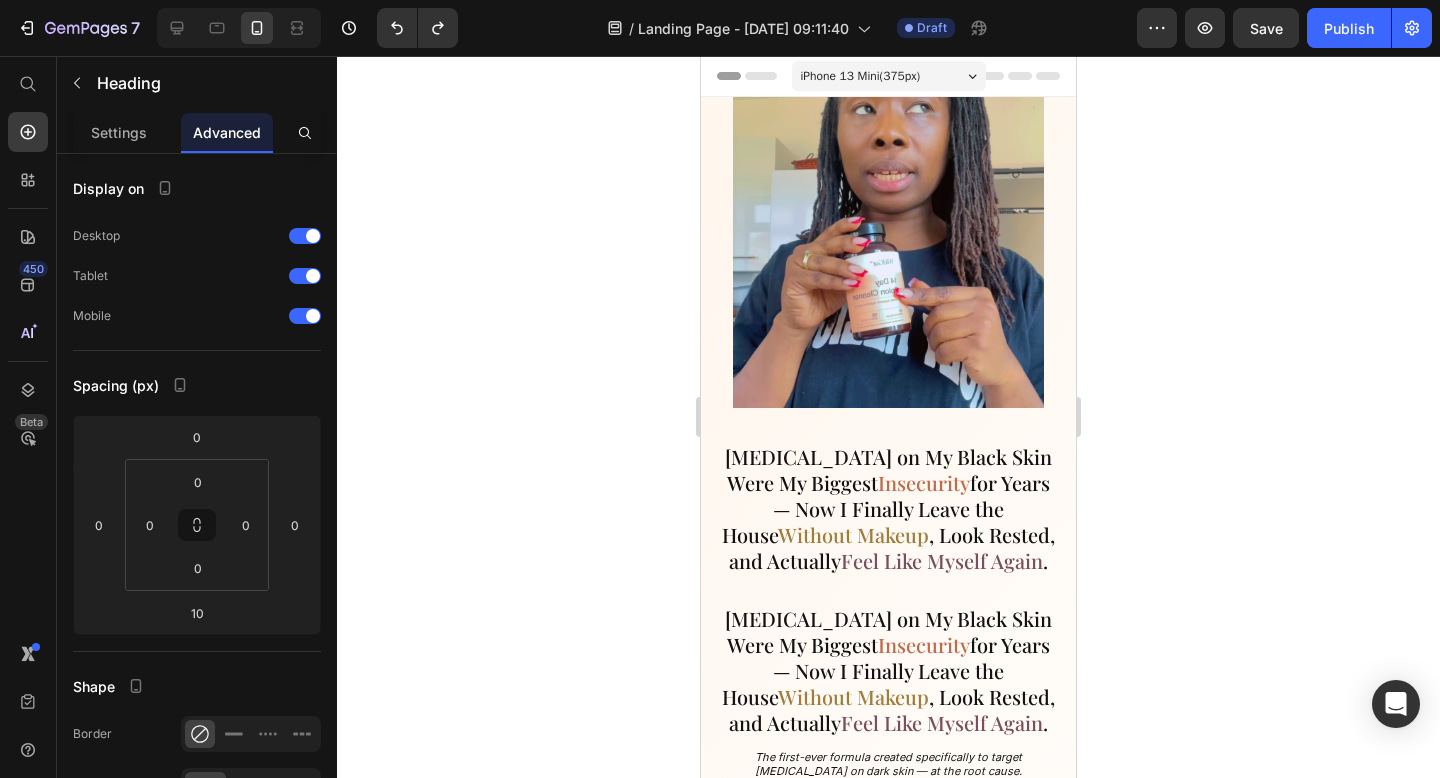 click on "[MEDICAL_DATA] on My Black Skin Were My Biggest  Insecurity  for Years — Now I Finally Leave the House  Without Makeup , Look Rested, and Actually  Feel Like Myself Again ." at bounding box center (888, 500) 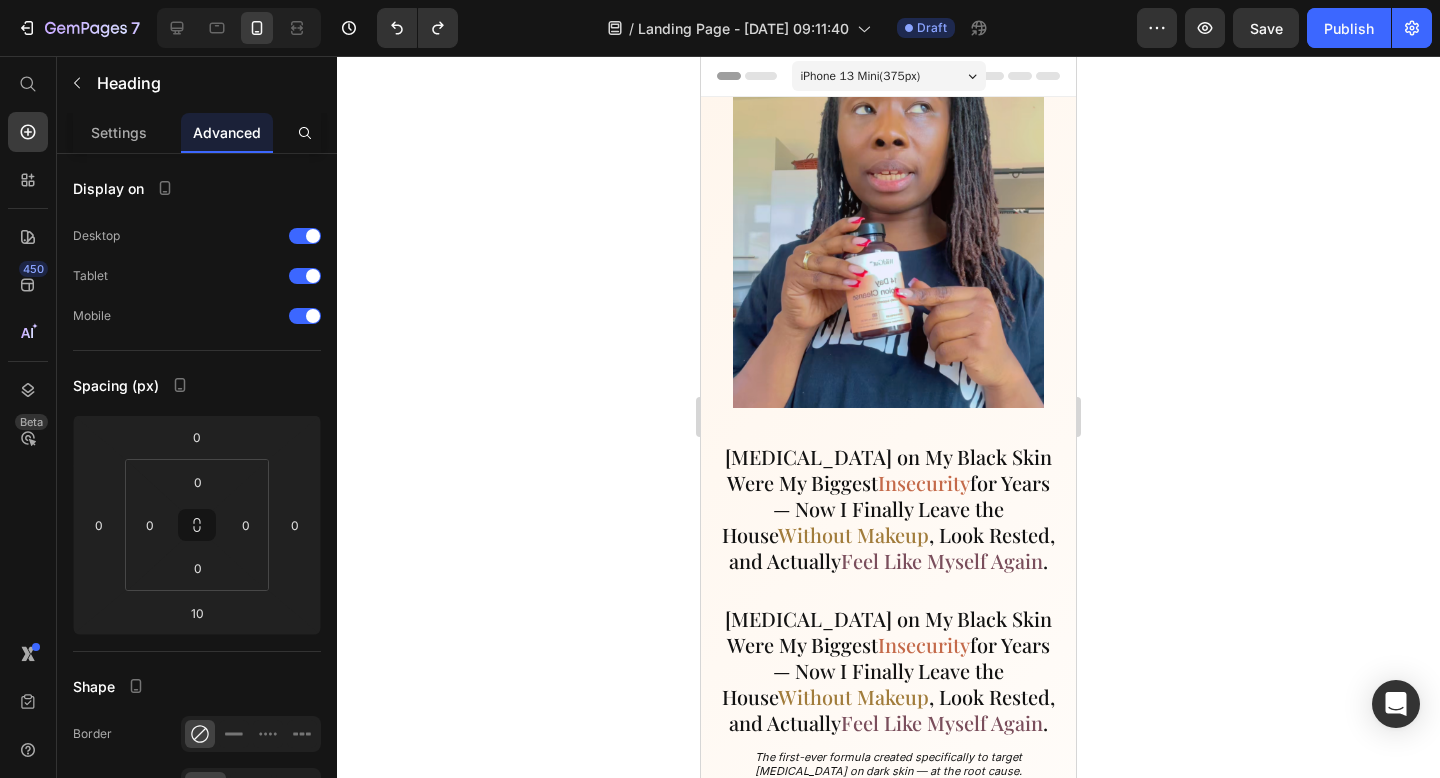 click 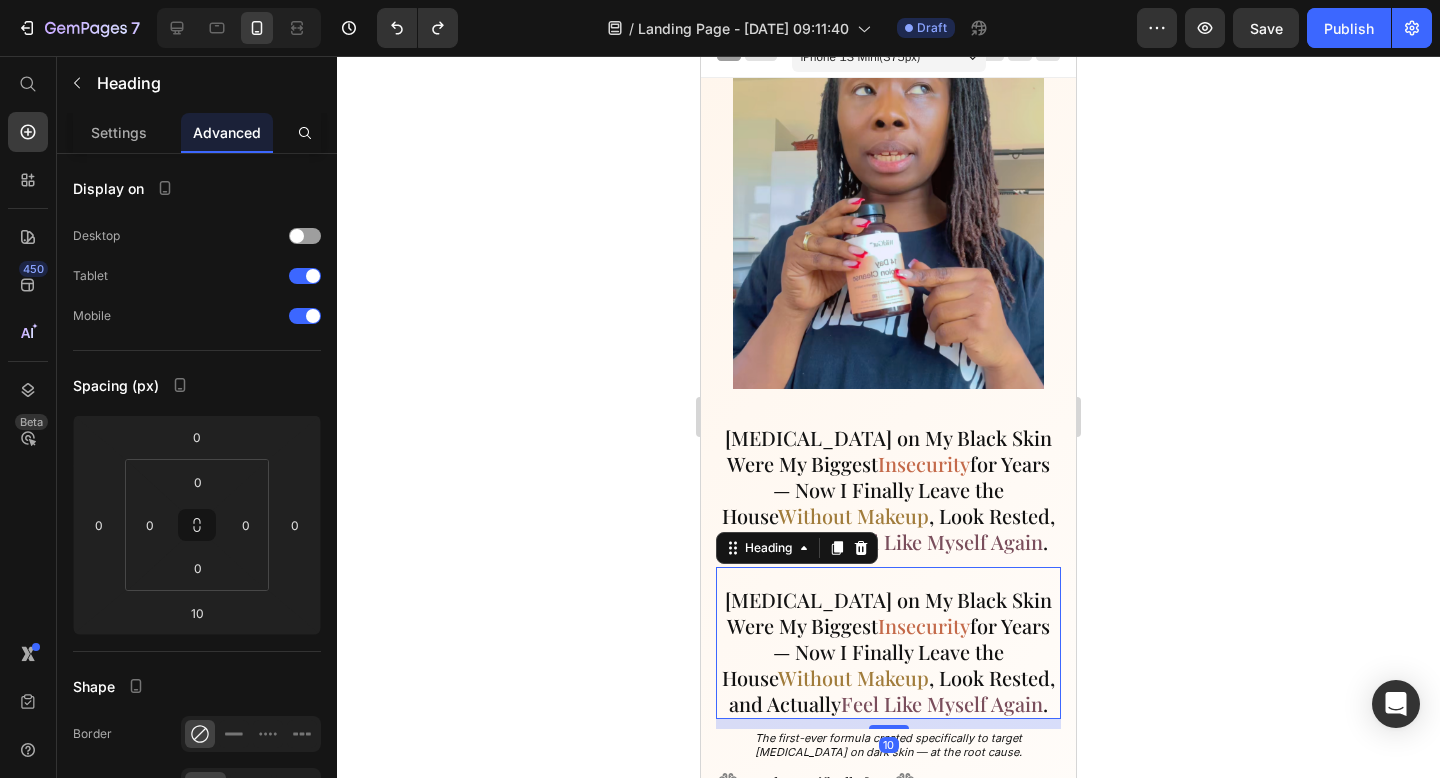 scroll, scrollTop: 13, scrollLeft: 0, axis: vertical 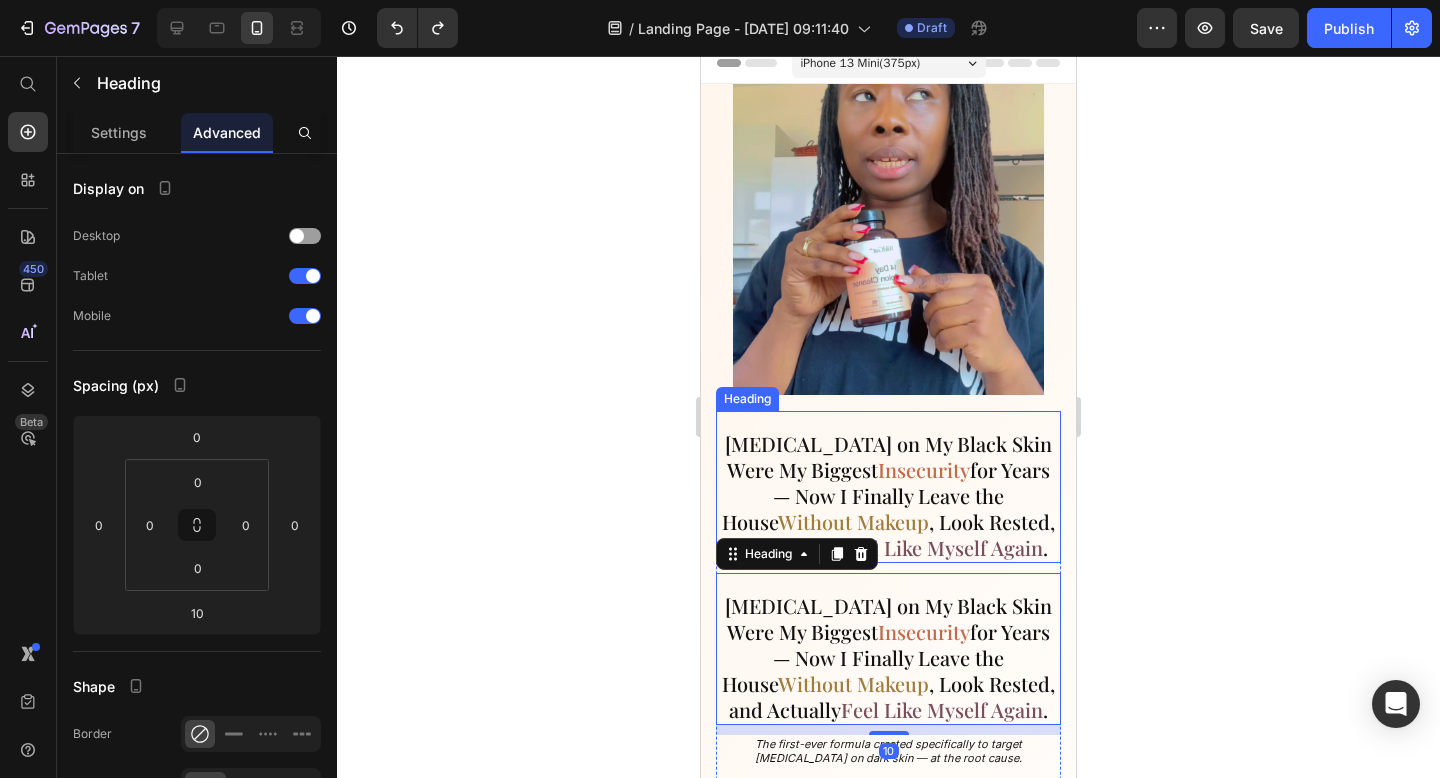 click on "[MEDICAL_DATA] on My Black Skin Were My Biggest  Insecurity  for Years — Now I Finally Leave the House  Without Makeup , Look Rested, and Actually  Feel Like Myself Again ." at bounding box center [888, 496] 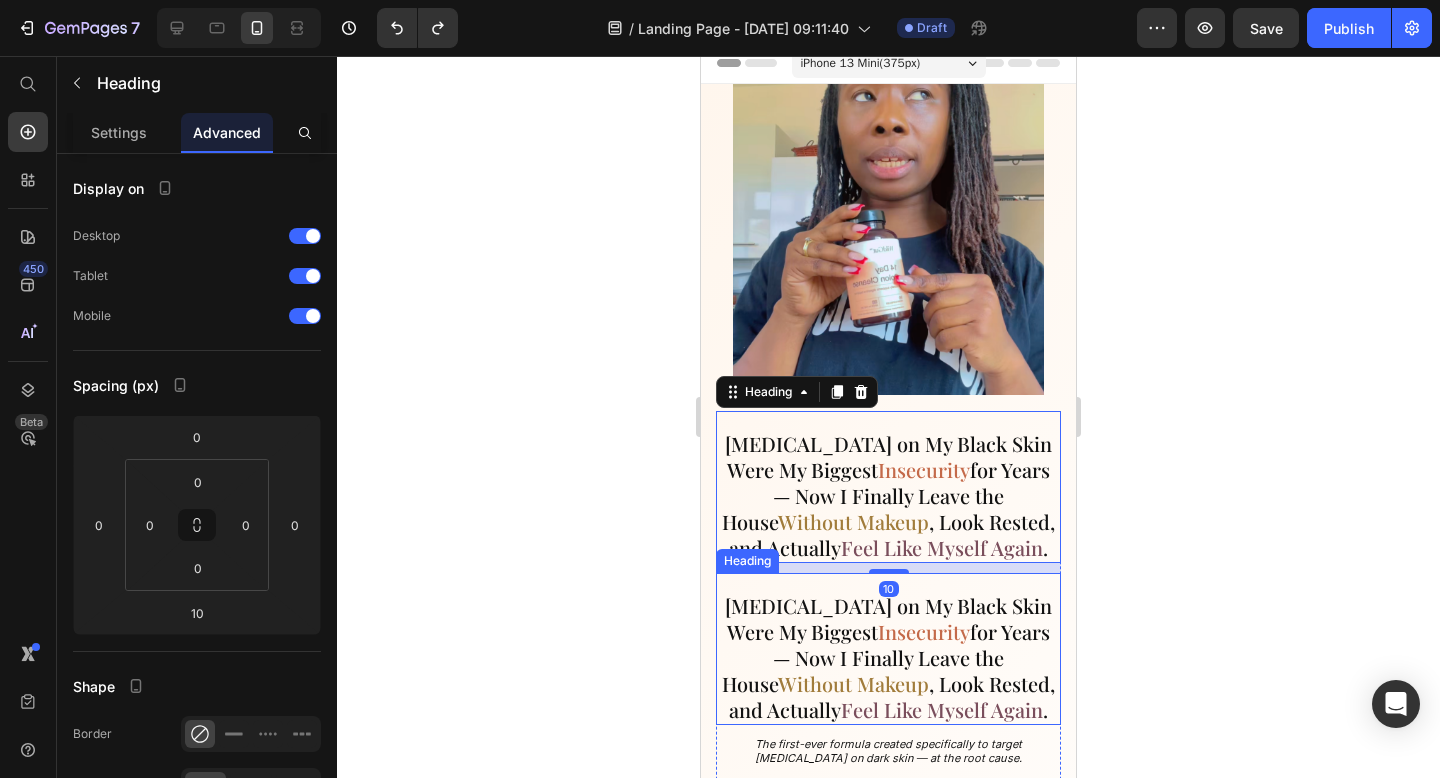 click on "Insecurity" at bounding box center [924, 631] 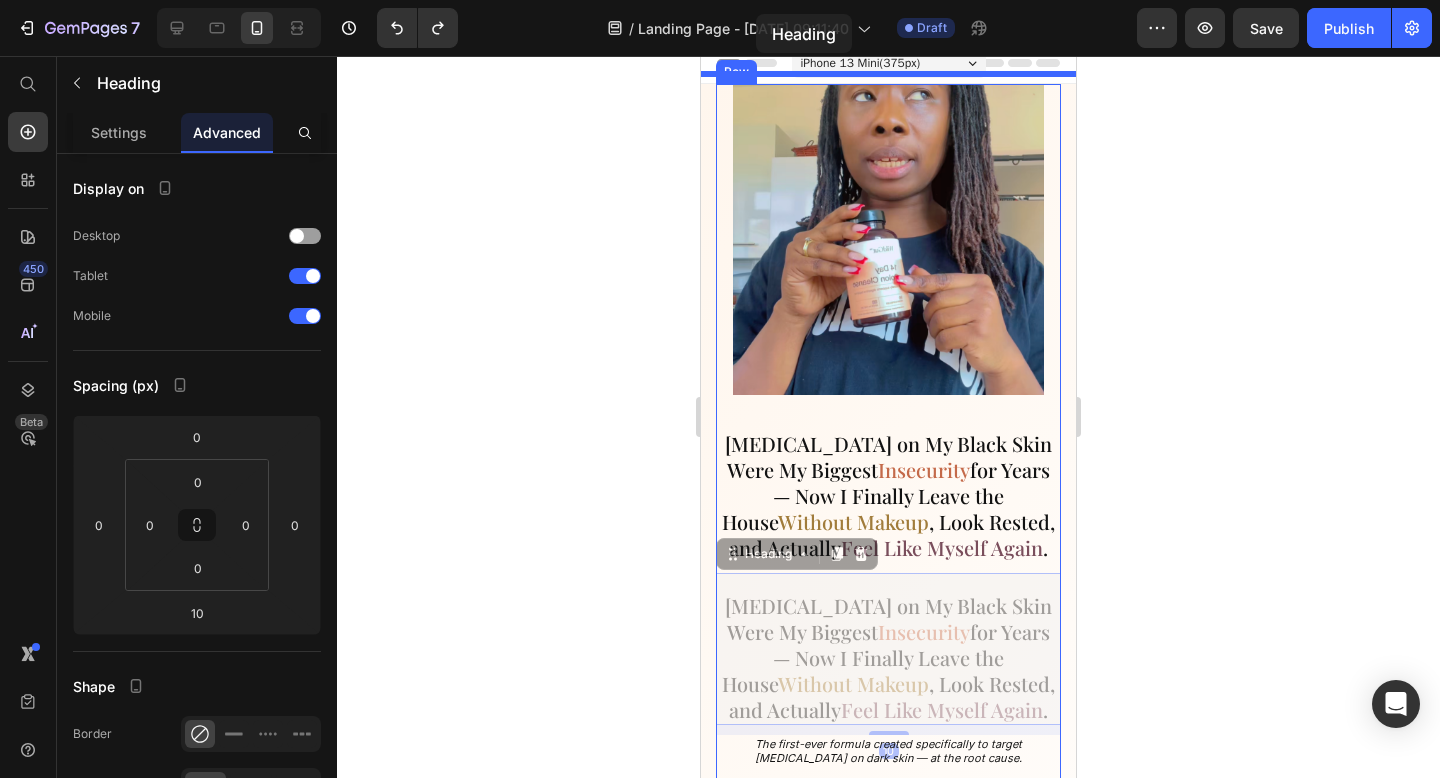 scroll, scrollTop: 0, scrollLeft: 0, axis: both 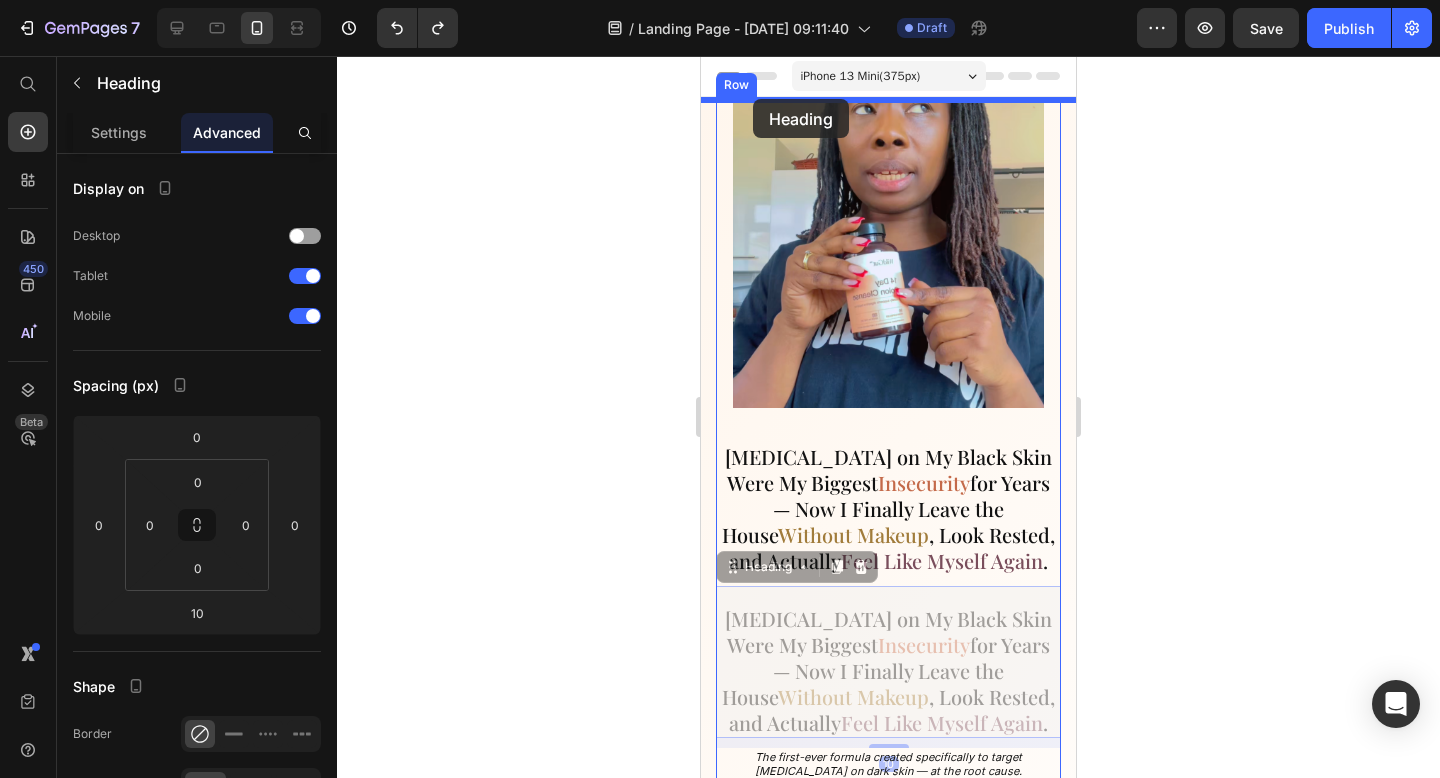 drag, startPoint x: 733, startPoint y: 557, endPoint x: 755, endPoint y: 101, distance: 456.5304 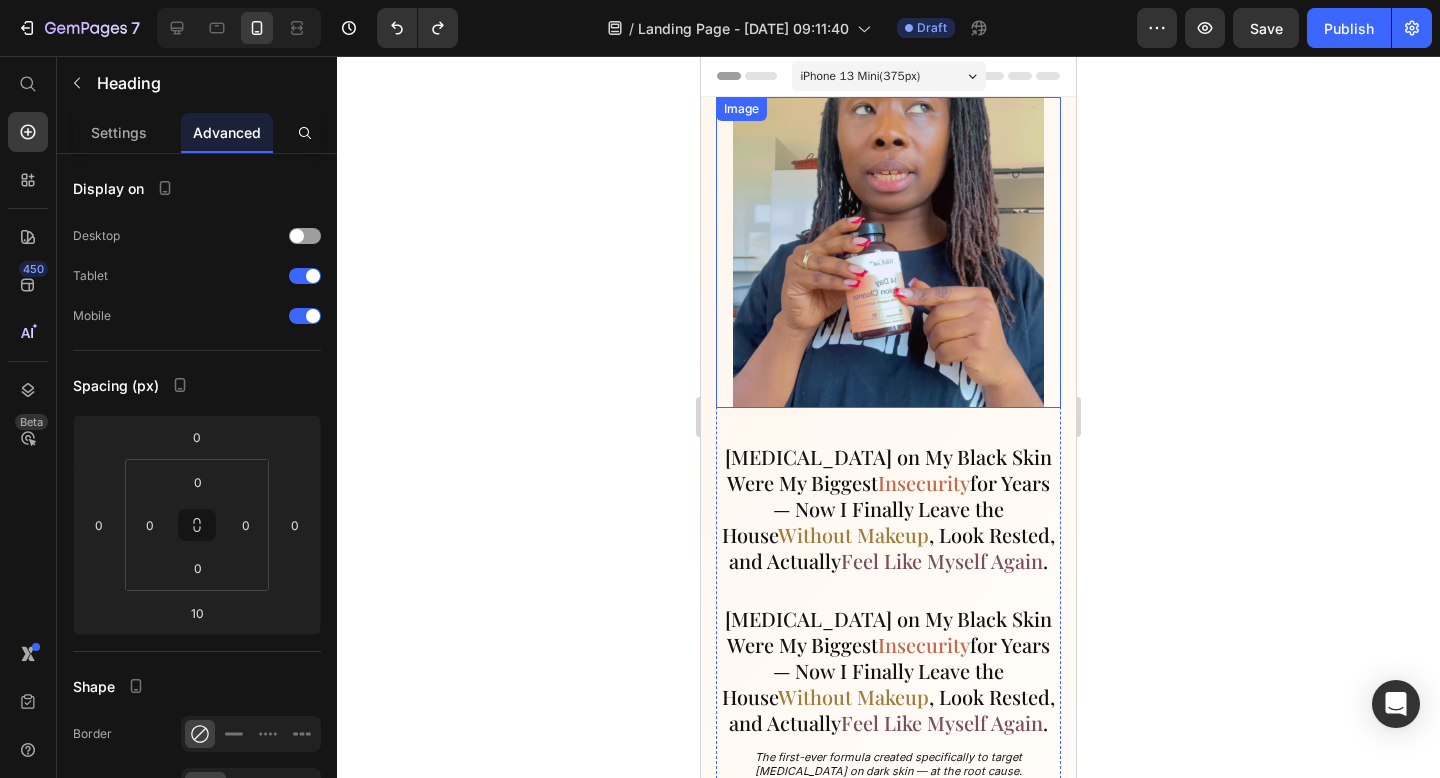 click at bounding box center [888, 252] 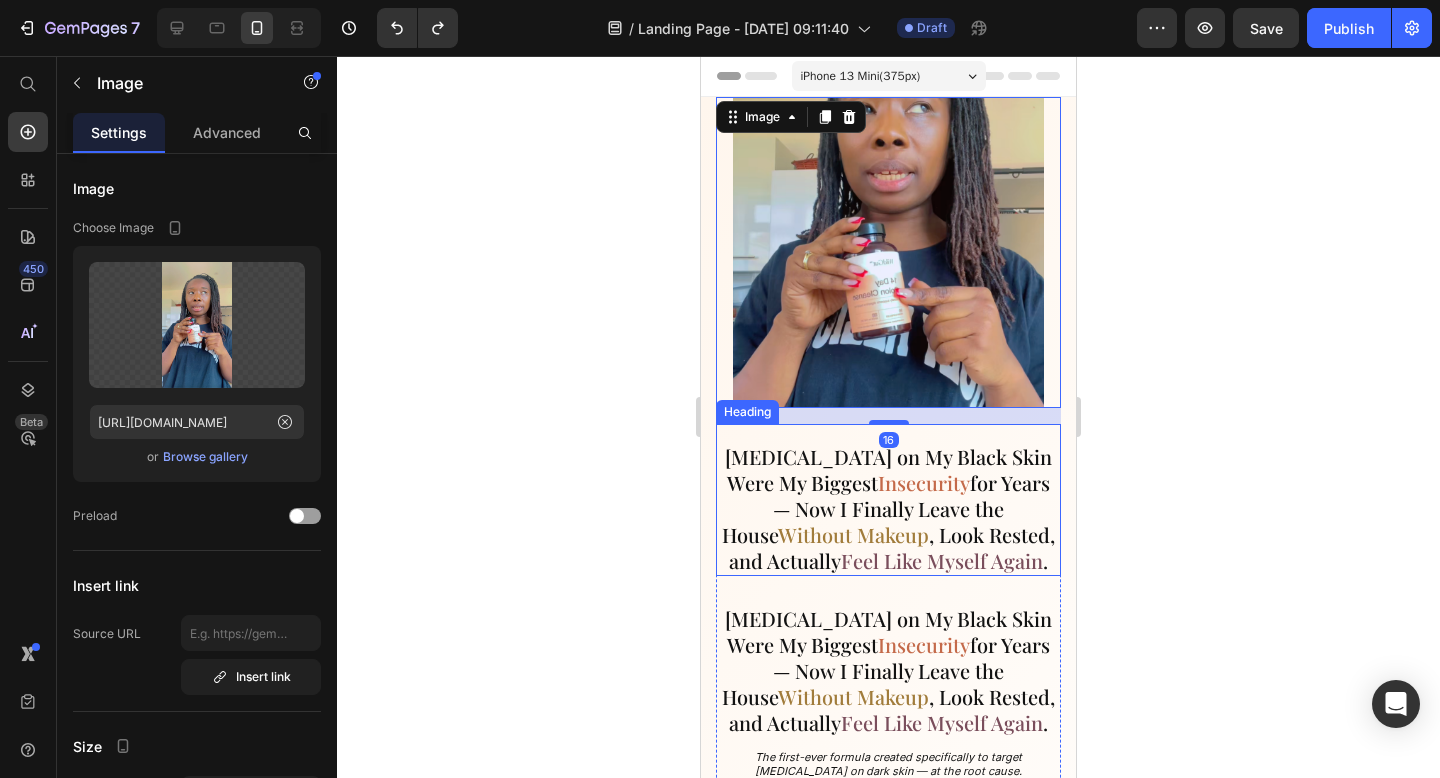 click on "[MEDICAL_DATA] on My Black Skin Were My Biggest  Insecurity  for Years — Now I Finally Leave the House  Without Makeup , Look Rested, and Actually  Feel Like Myself Again ." at bounding box center [888, 509] 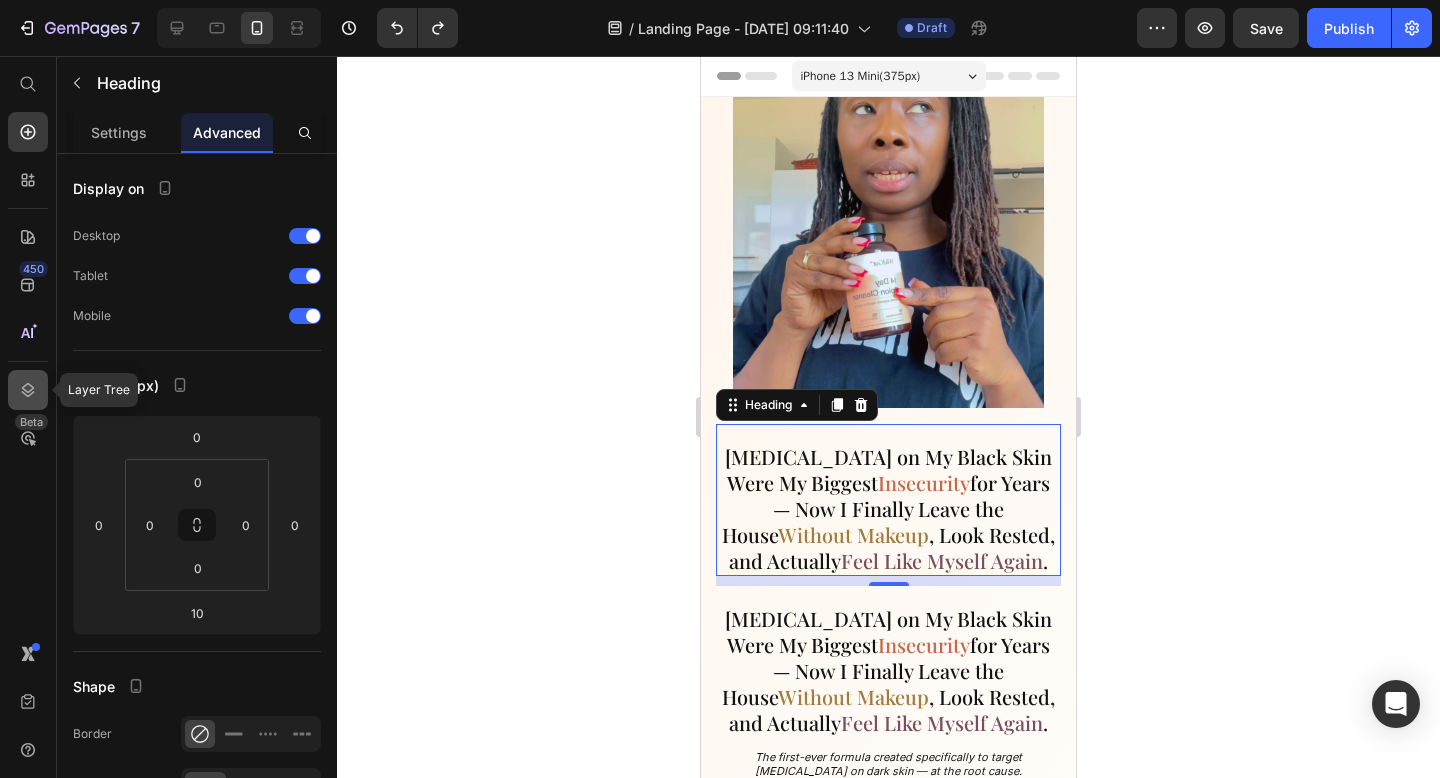 click 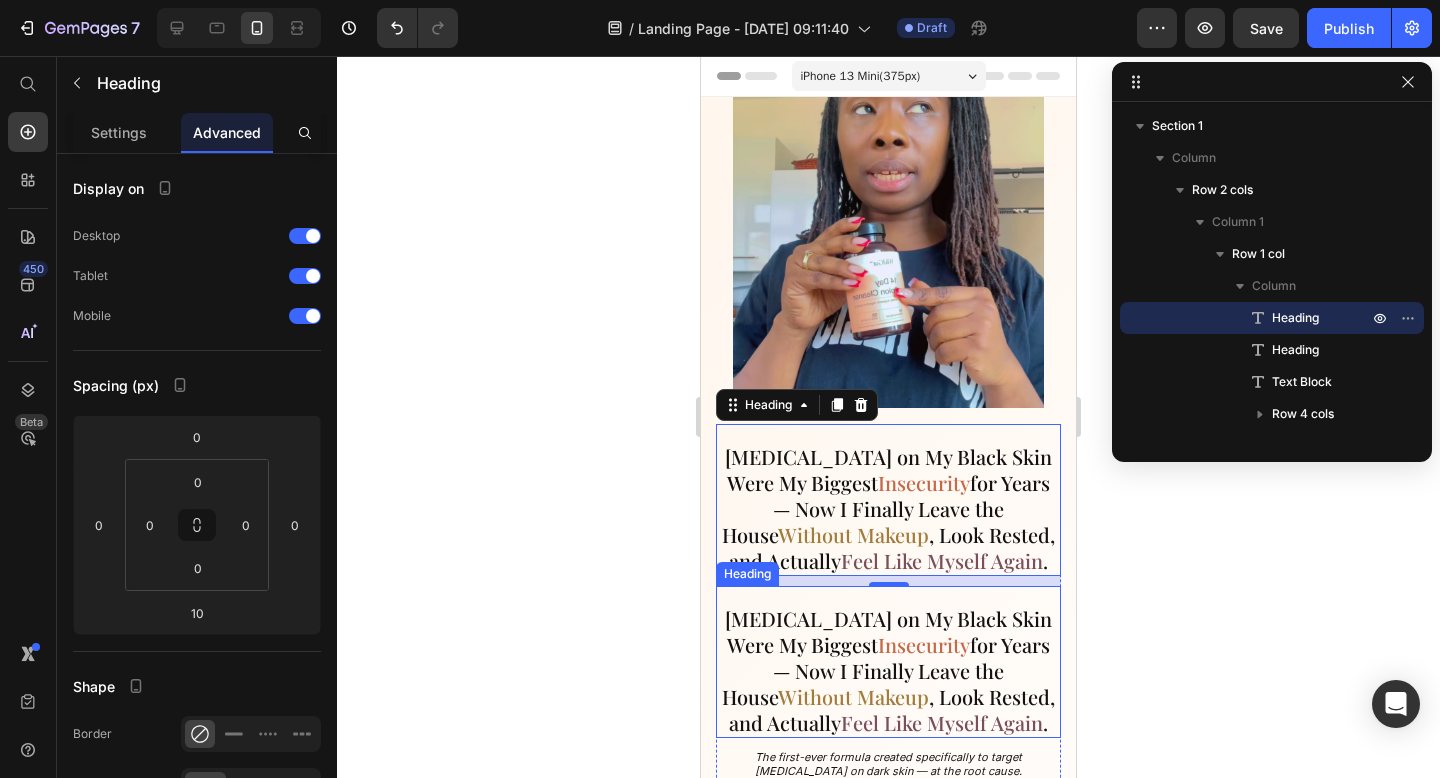click on "[MEDICAL_DATA] on My Black Skin Were My Biggest  Insecurity  for Years — Now I Finally Leave the House  Without Makeup , Look Rested, and Actually  Feel Like Myself Again ." at bounding box center [888, 662] 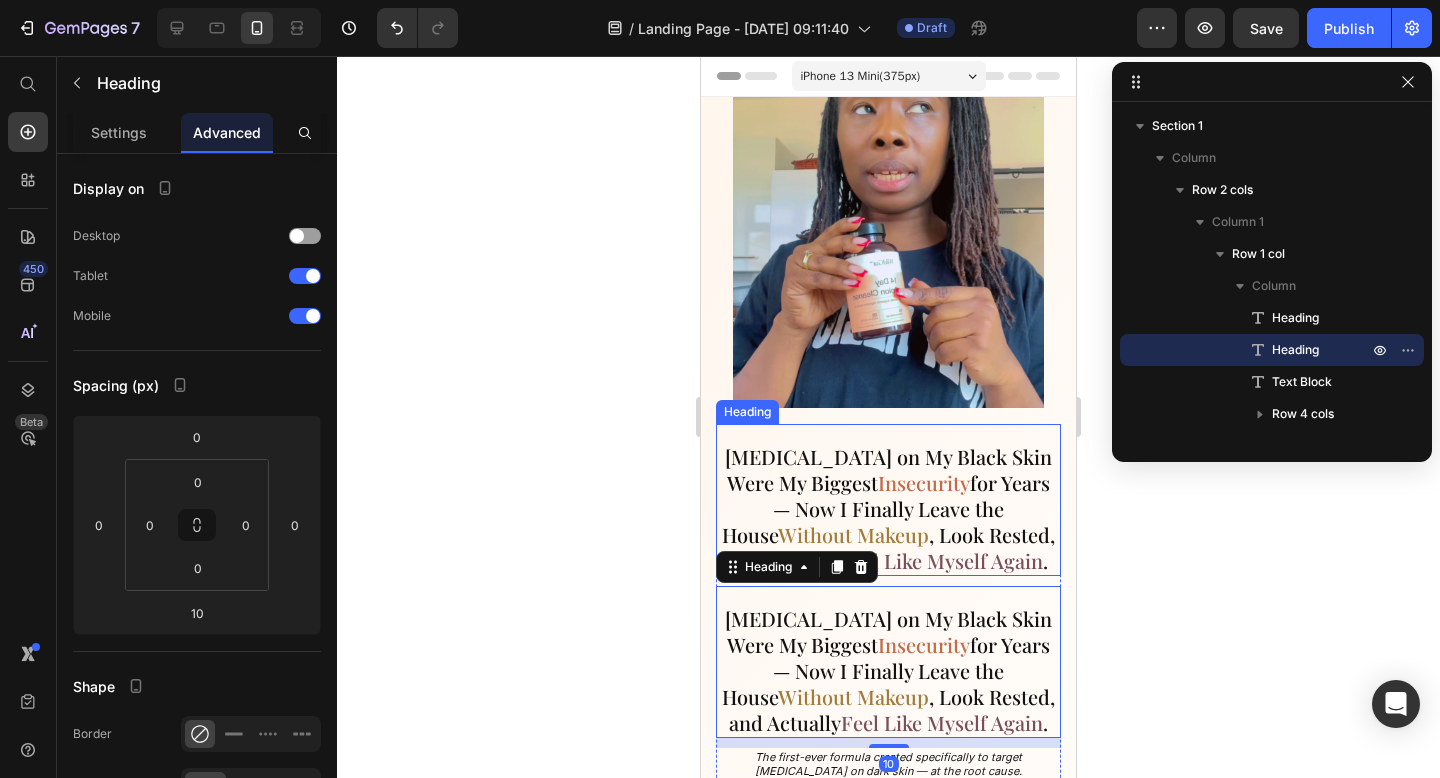 click on "[MEDICAL_DATA] on My Black Skin Were My Biggest  Insecurity  for Years — Now I Finally Leave the House  Without Makeup , Look Rested, and Actually  Feel Like Myself Again ." at bounding box center [888, 509] 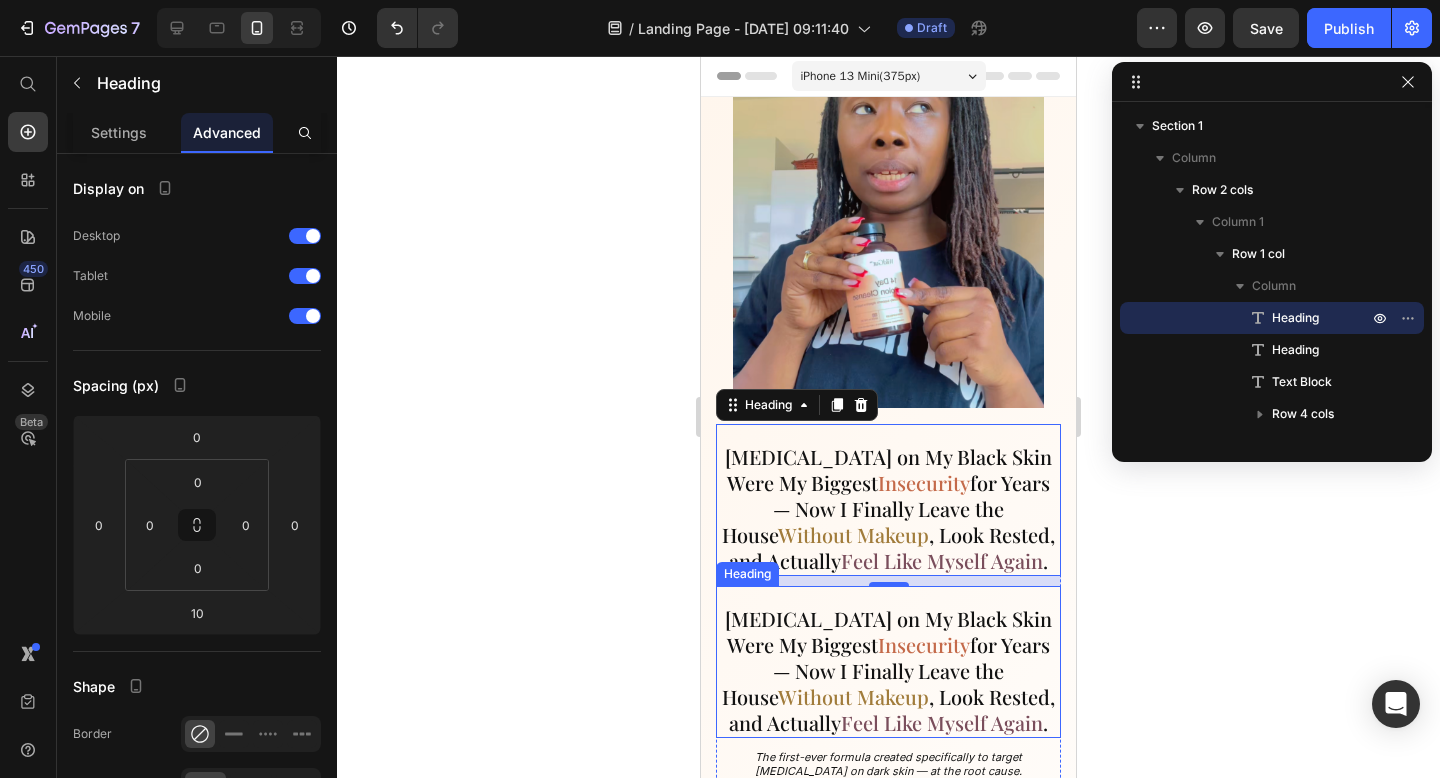 click on "[MEDICAL_DATA] on My Black Skin Were My Biggest  Insecurity  for Years — Now I Finally Leave the House  Without Makeup , Look Rested, and Actually  Feel Like Myself Again ." at bounding box center (888, 662) 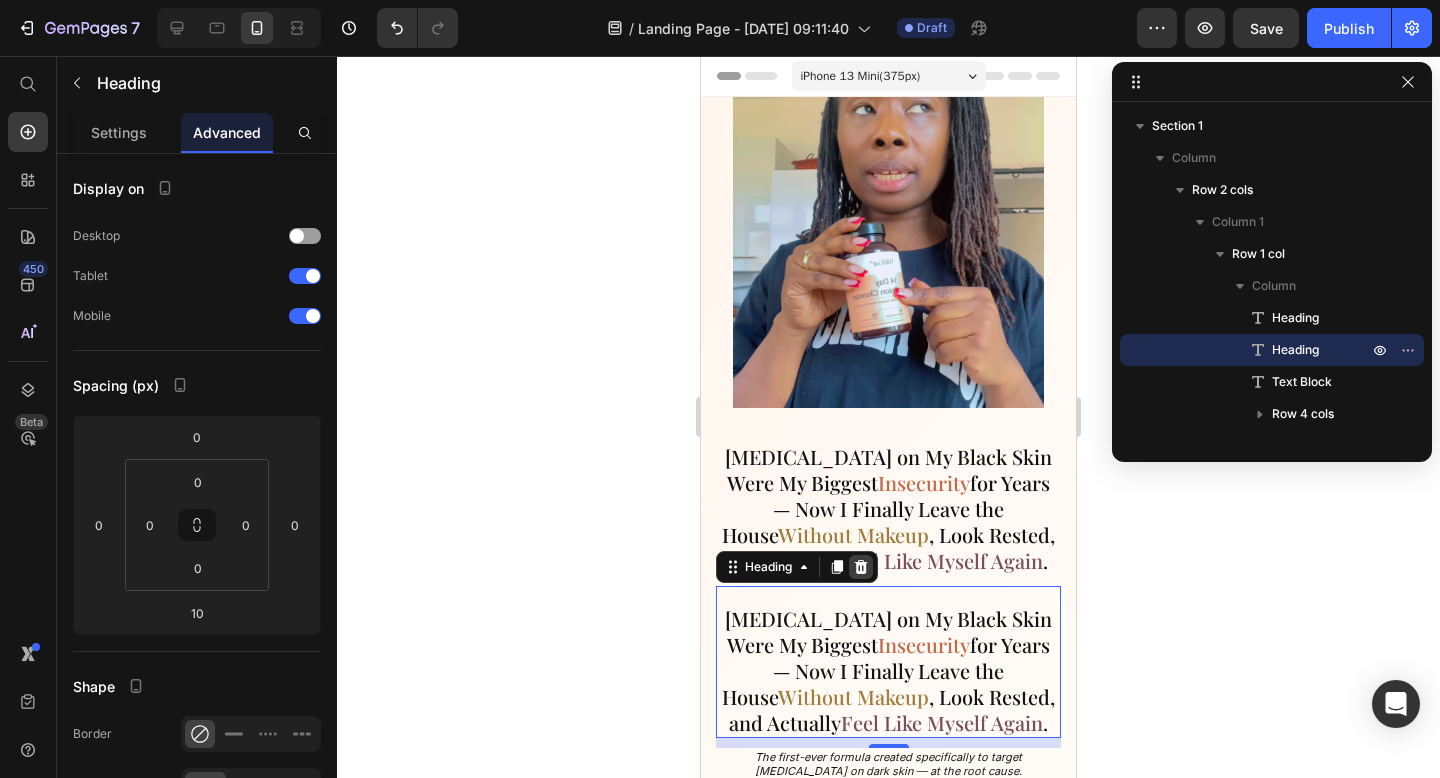 click 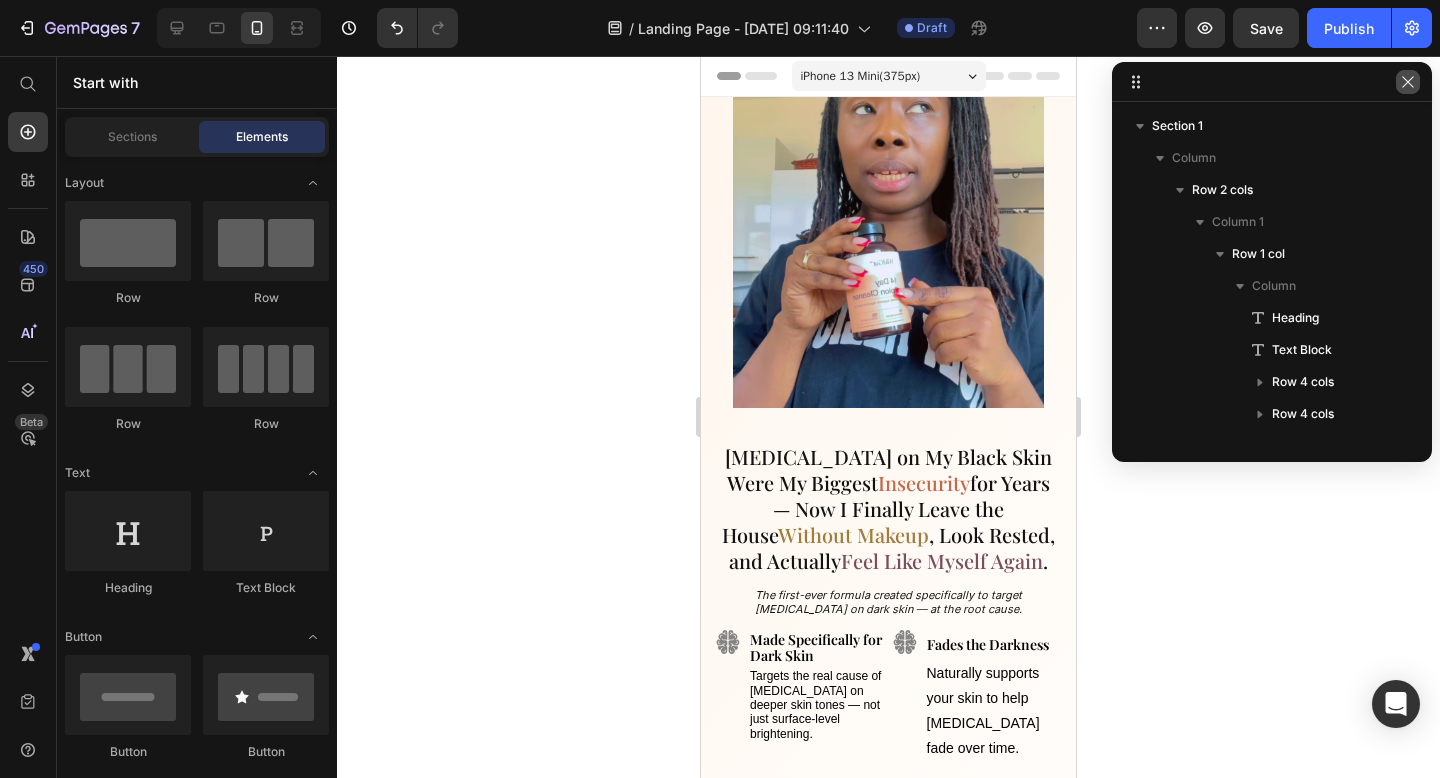 click 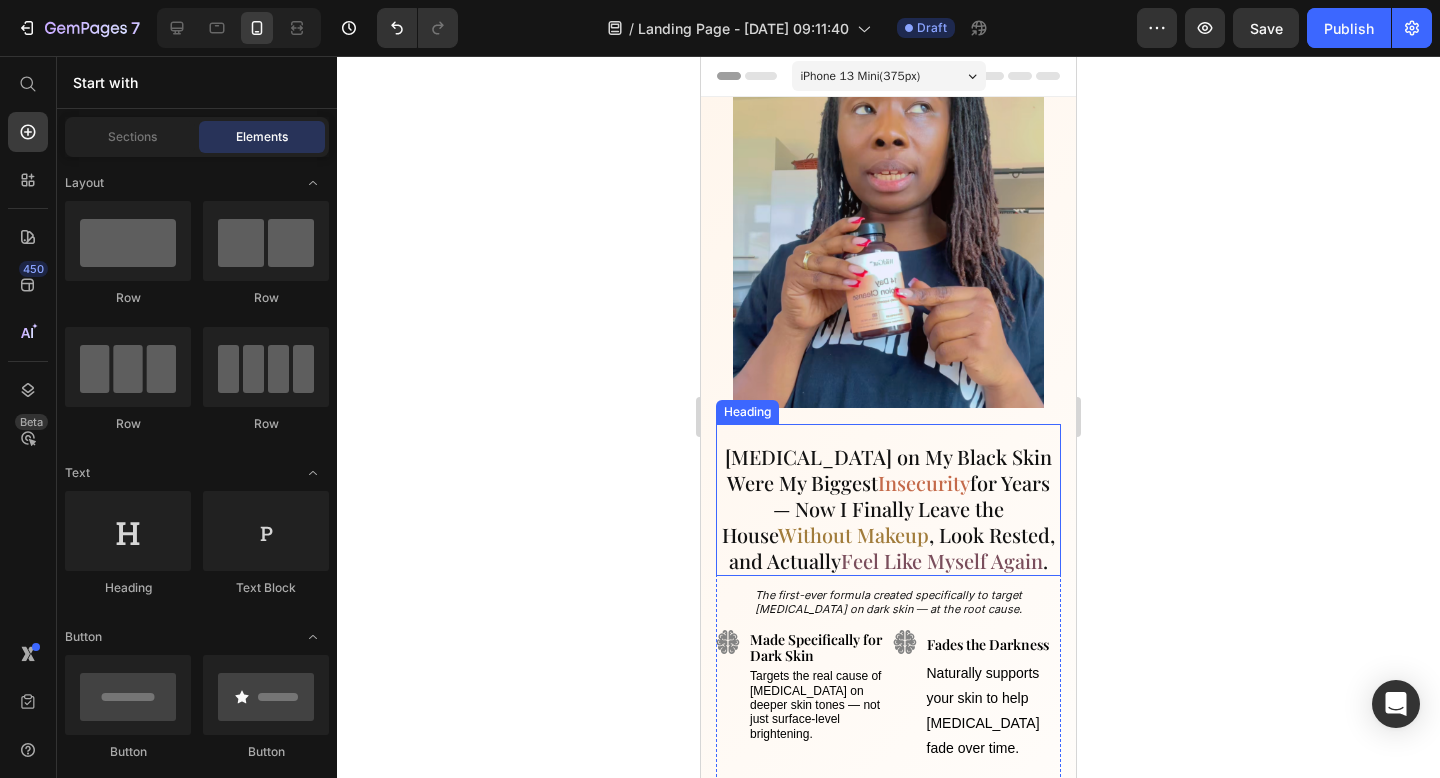 click on "[MEDICAL_DATA] on My Black Skin Were My Biggest  Insecurity  for Years — Now I Finally Leave the House  Without Makeup , Look Rested, and Actually  Feel Like Myself Again ." at bounding box center (888, 509) 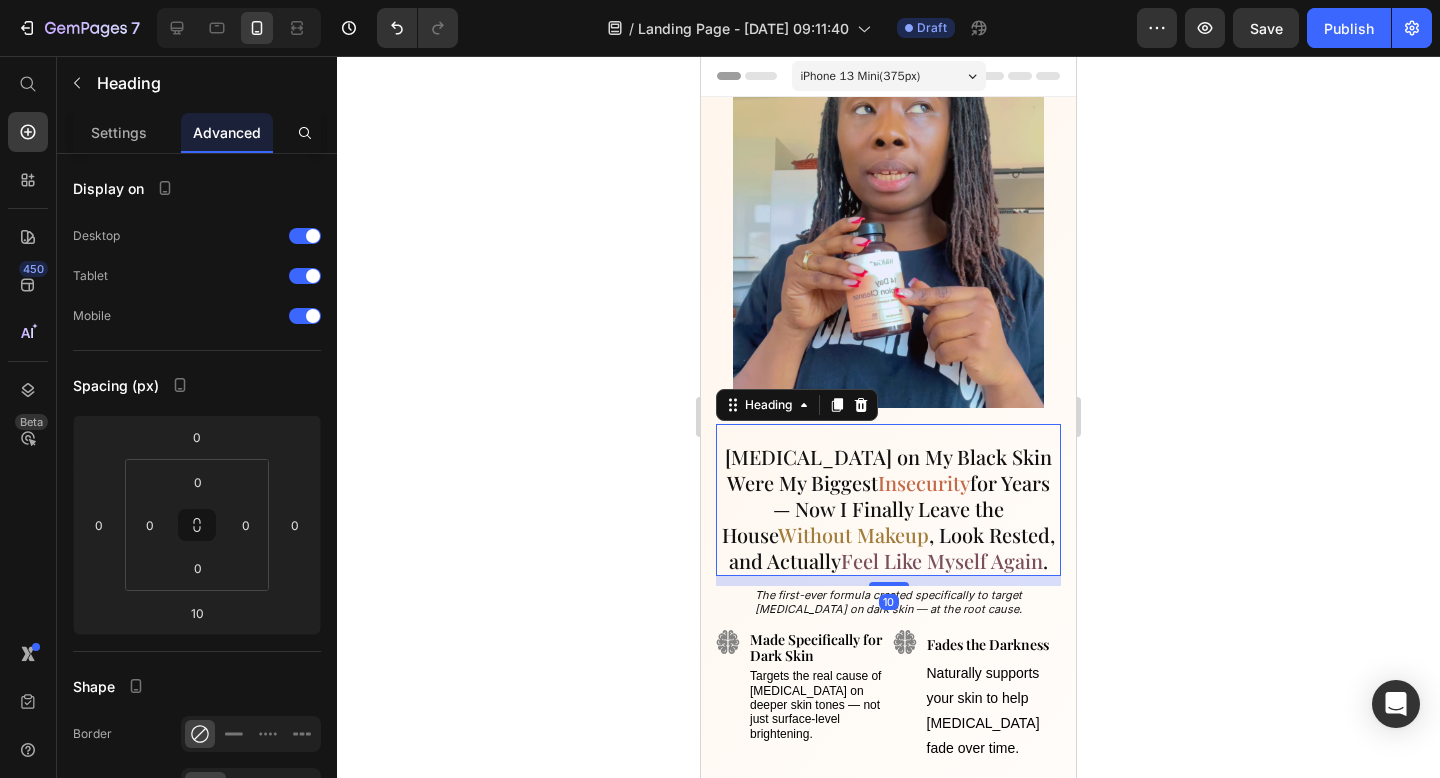 click at bounding box center [888, 252] 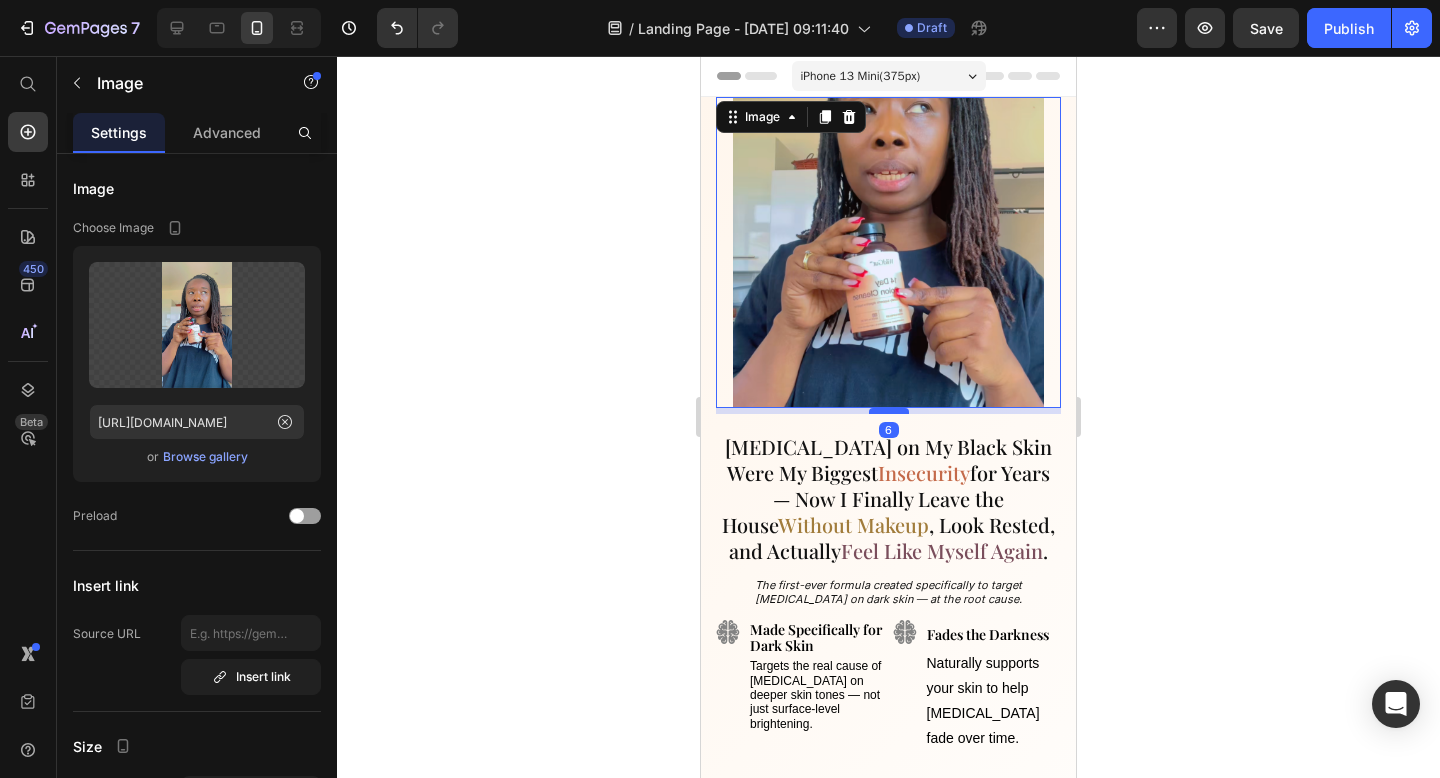 drag, startPoint x: 904, startPoint y: 420, endPoint x: 1781, endPoint y: 453, distance: 877.62067 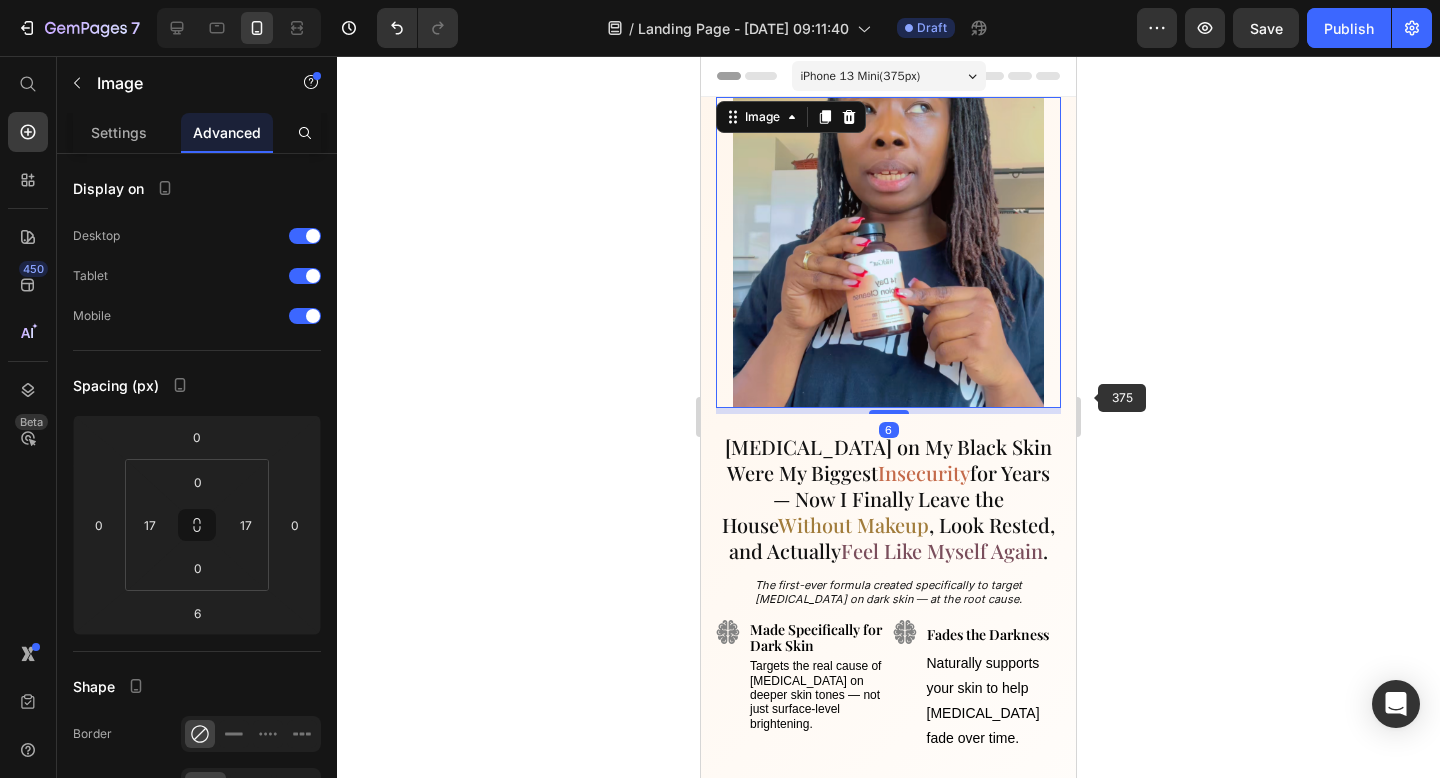 click 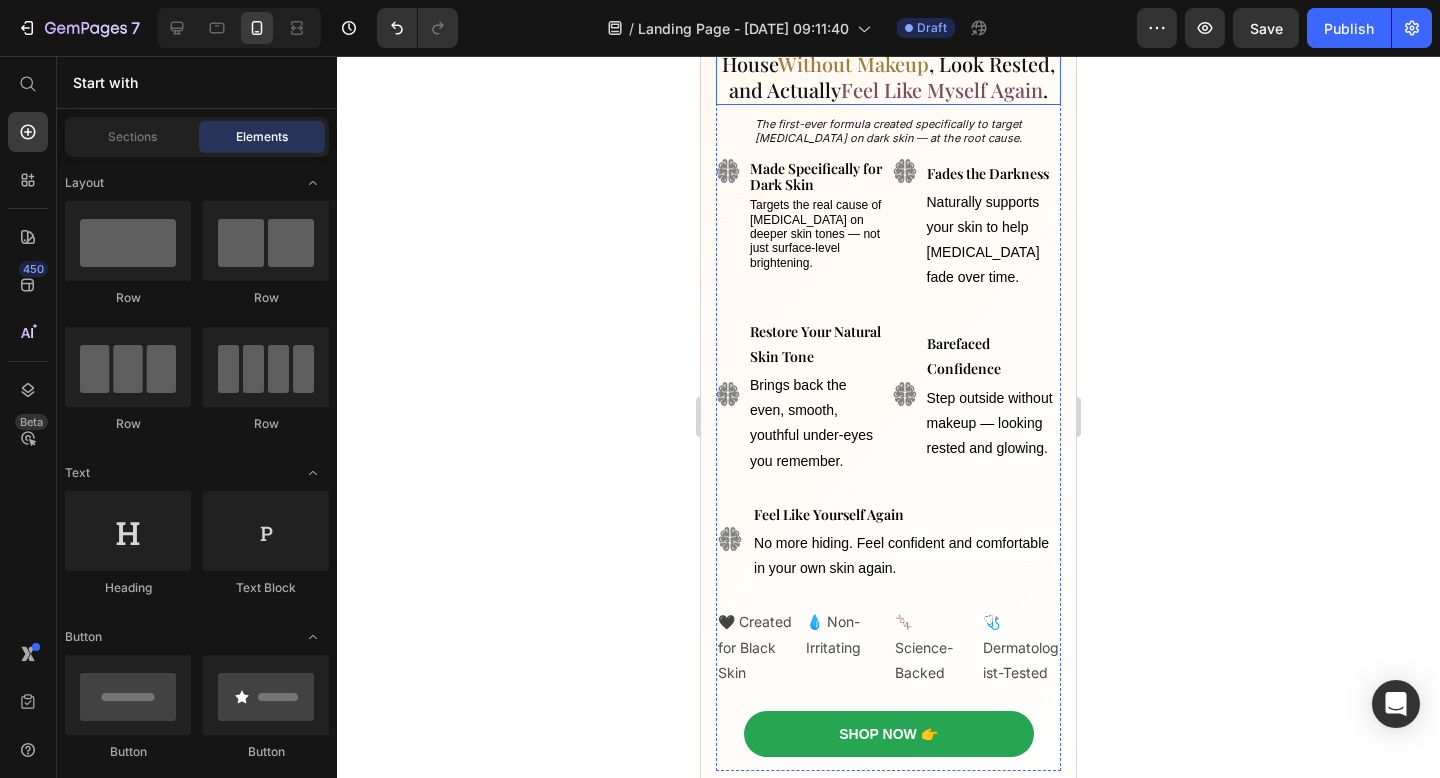 scroll, scrollTop: 0, scrollLeft: 0, axis: both 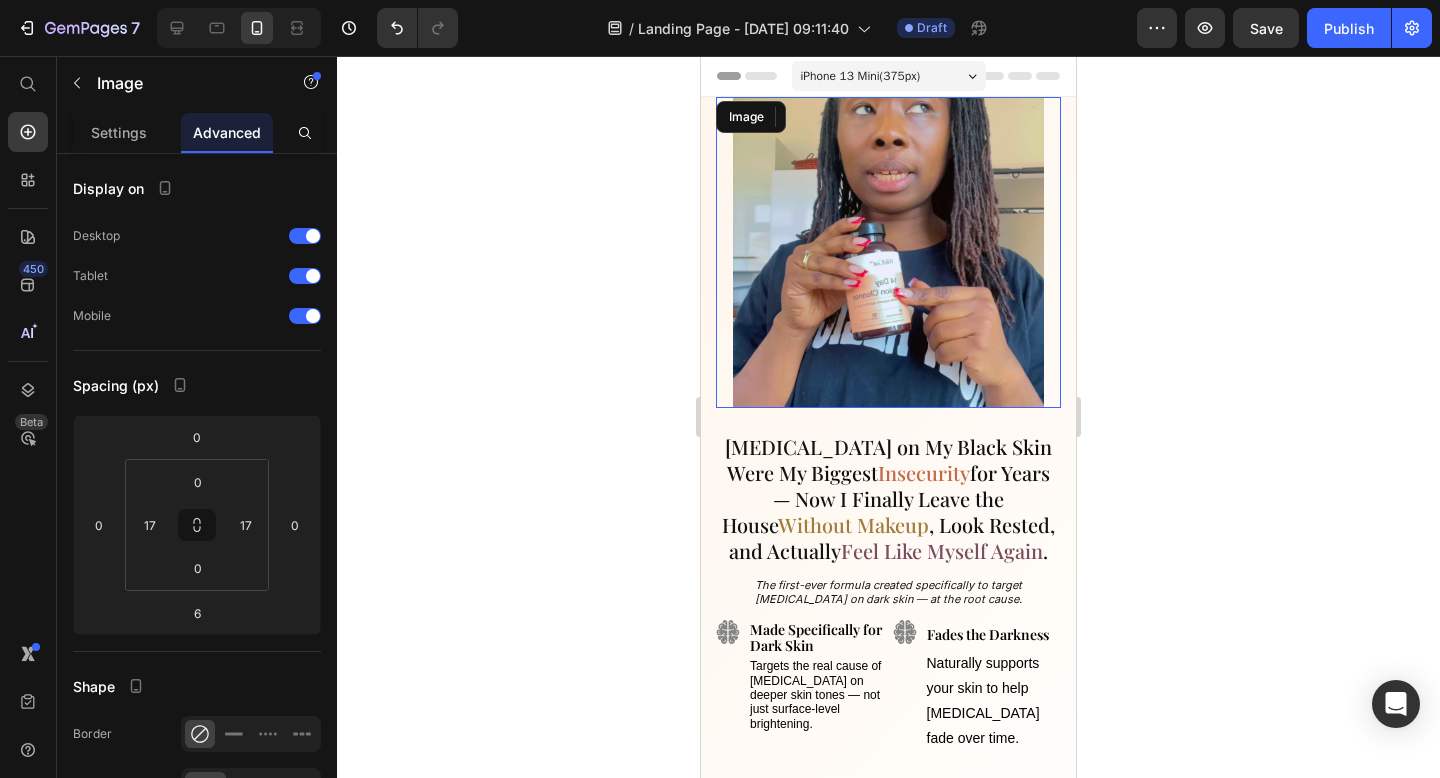 click at bounding box center [888, 252] 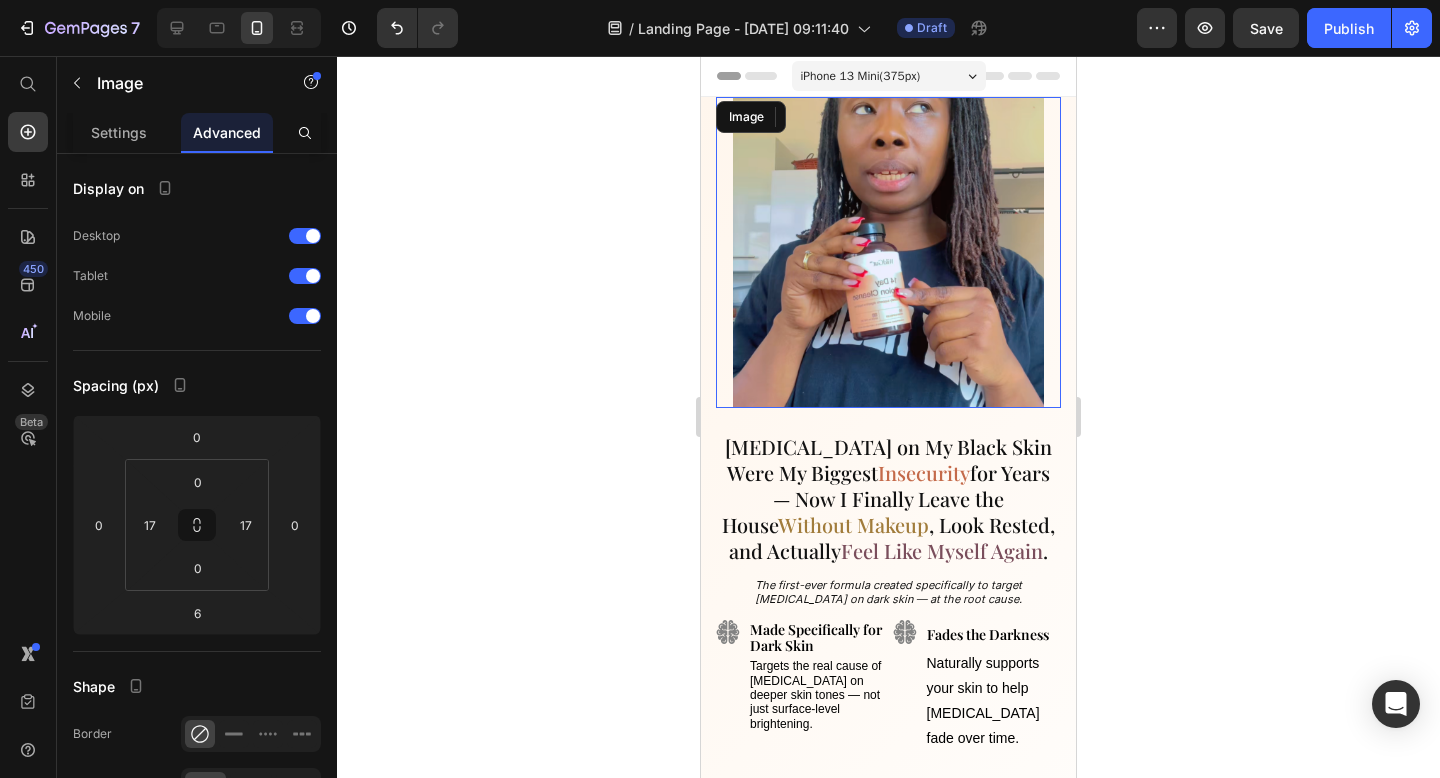 click at bounding box center [888, 252] 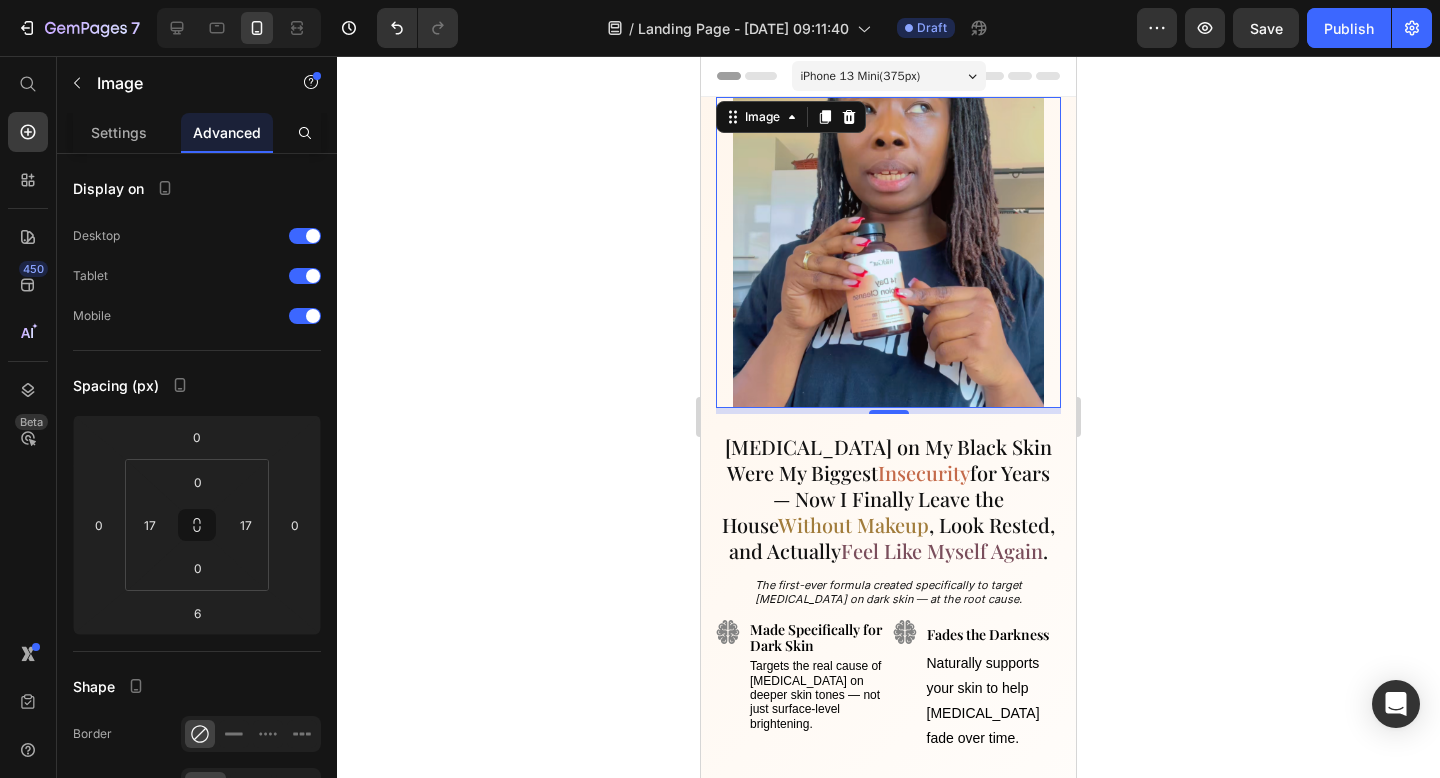 click at bounding box center (888, 252) 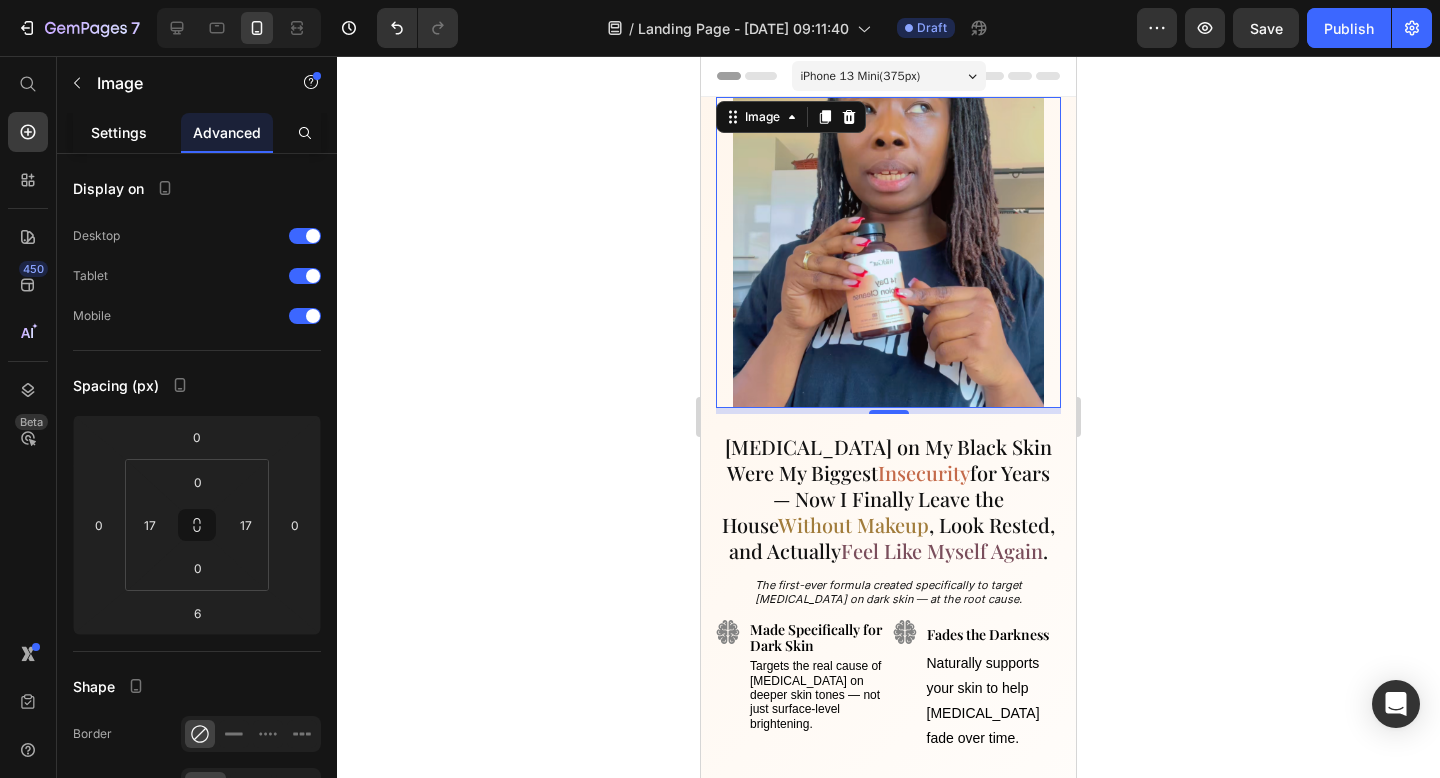click on "Settings" 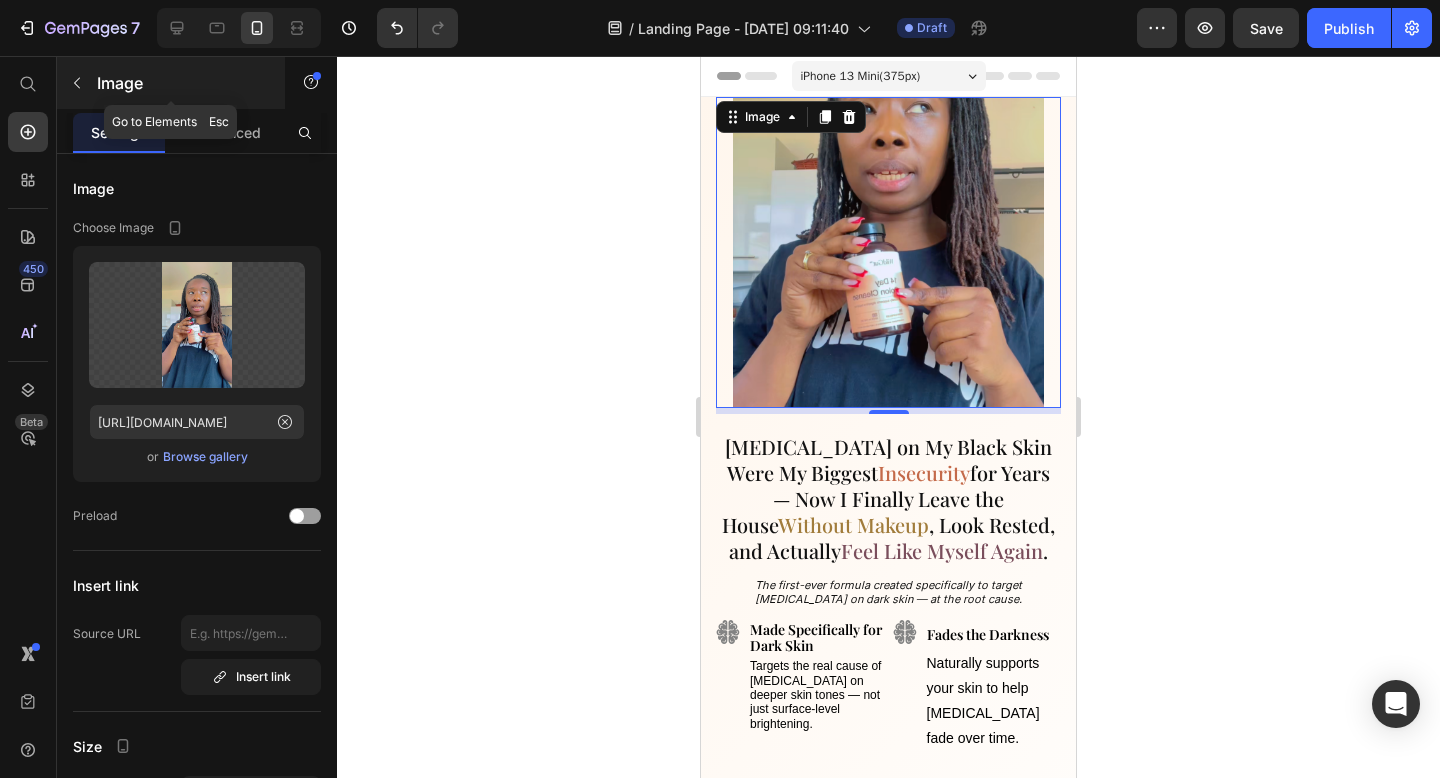 click at bounding box center (77, 83) 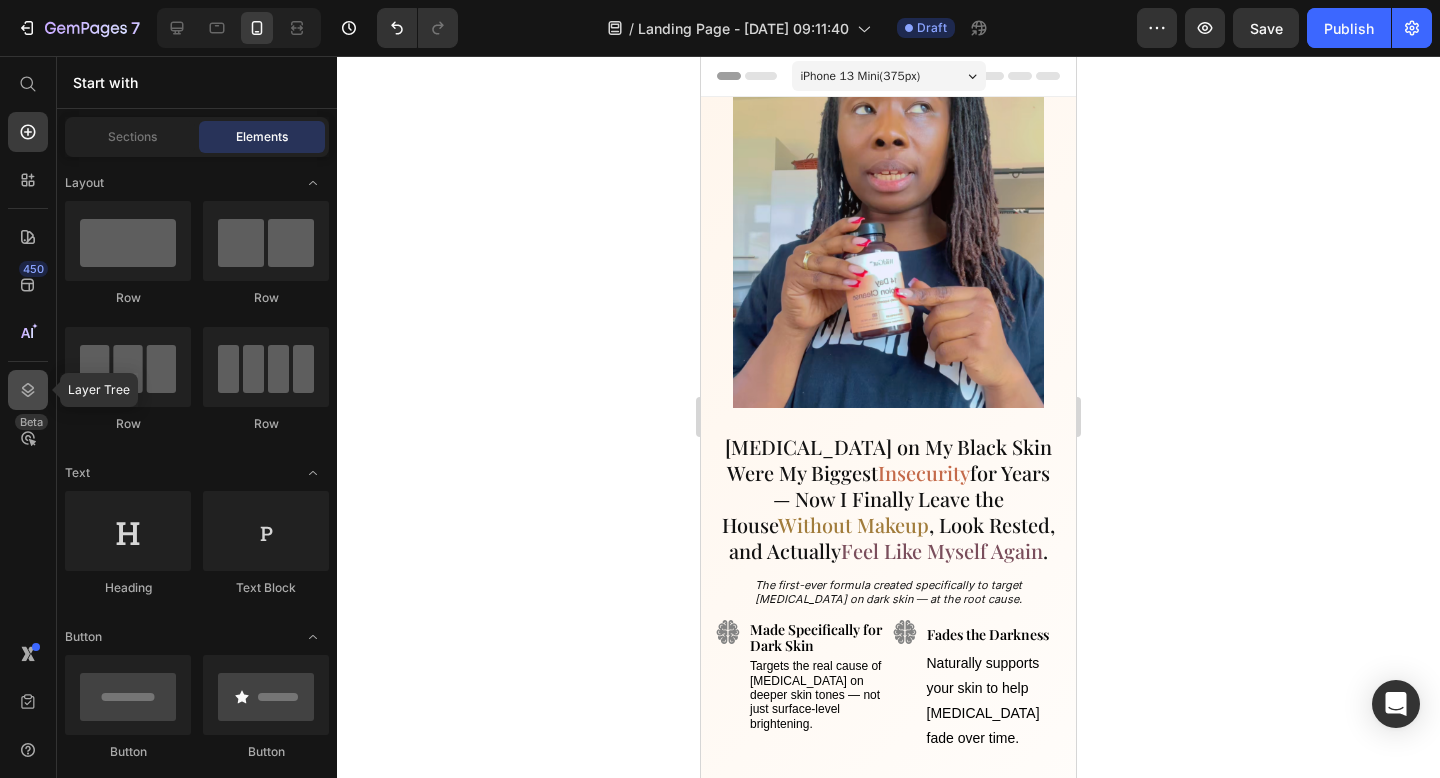click 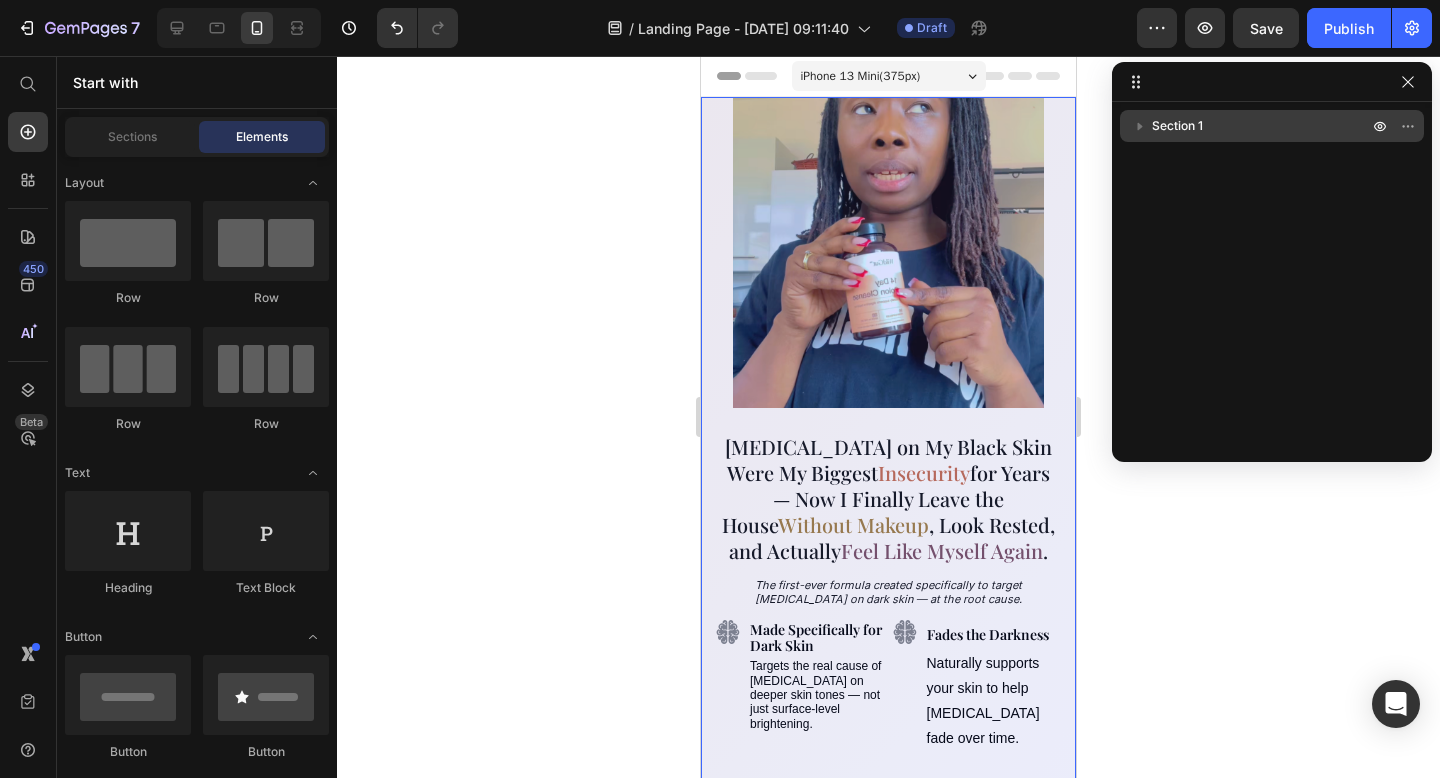 click on "Section 1" at bounding box center [1177, 126] 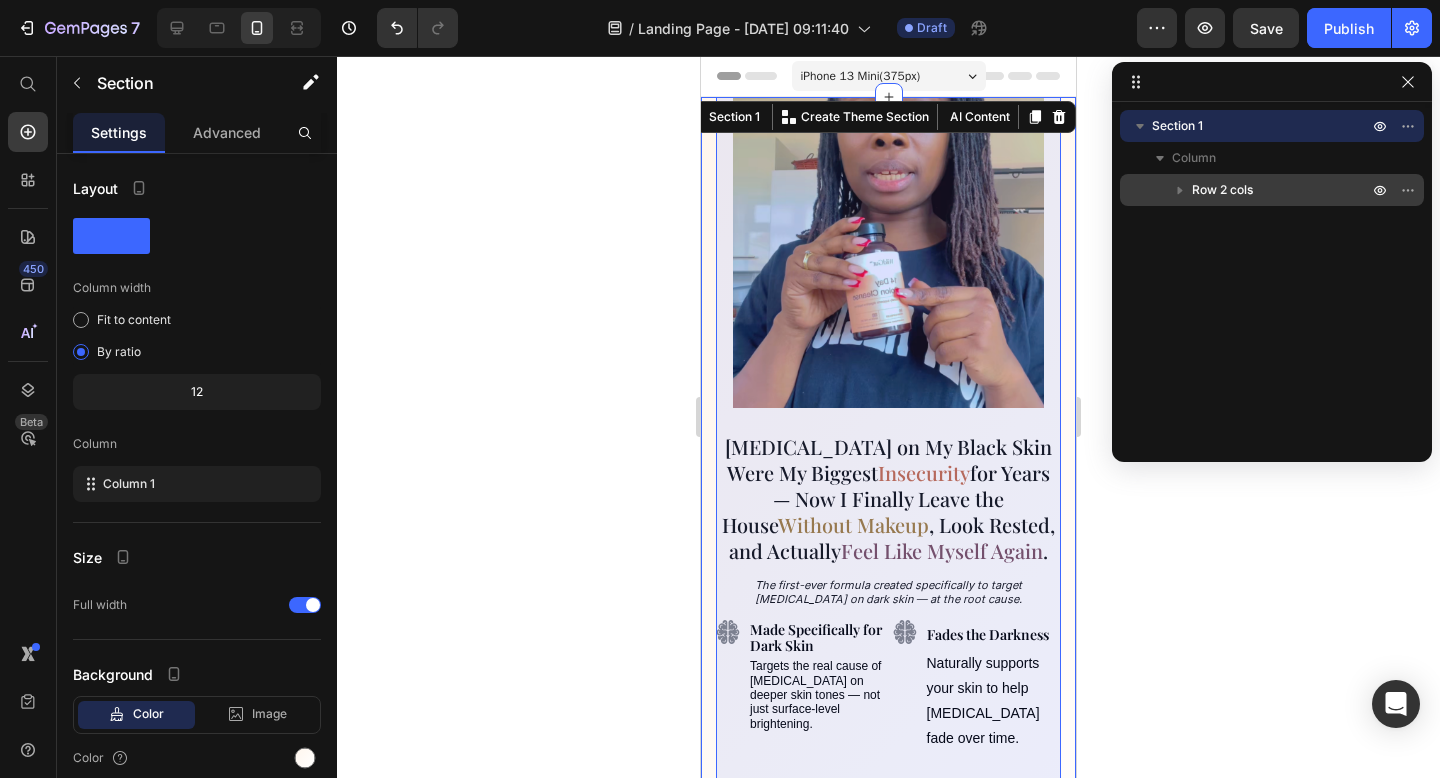 click 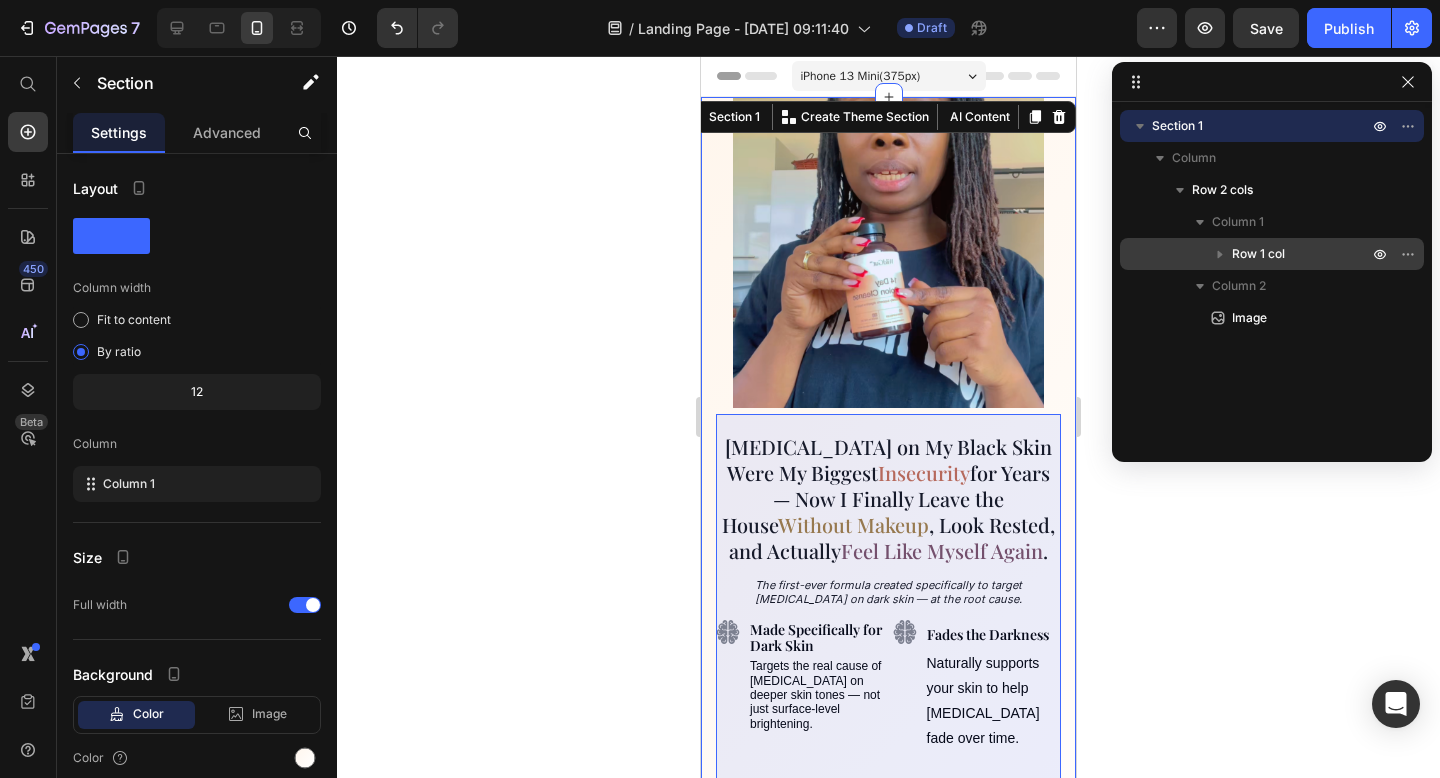 click 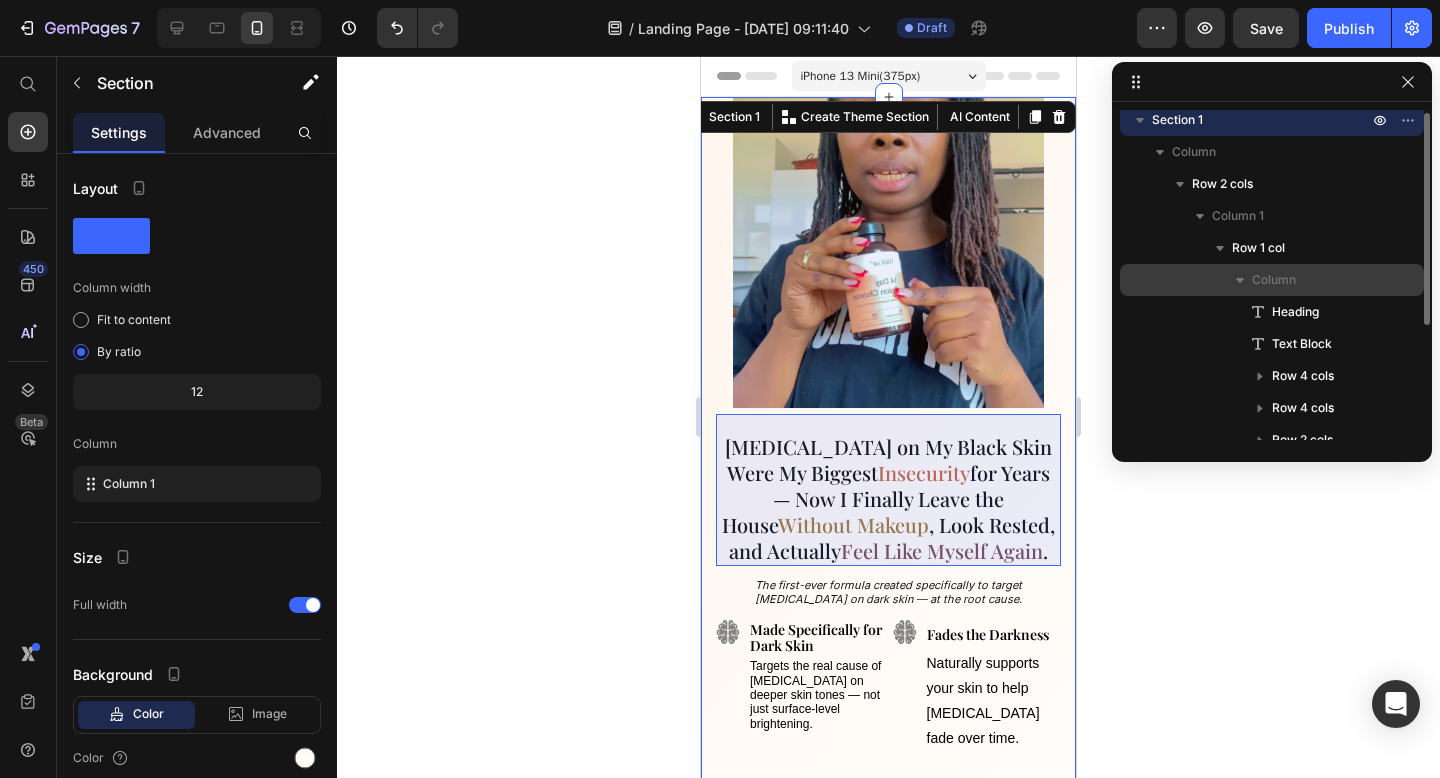scroll, scrollTop: 7, scrollLeft: 0, axis: vertical 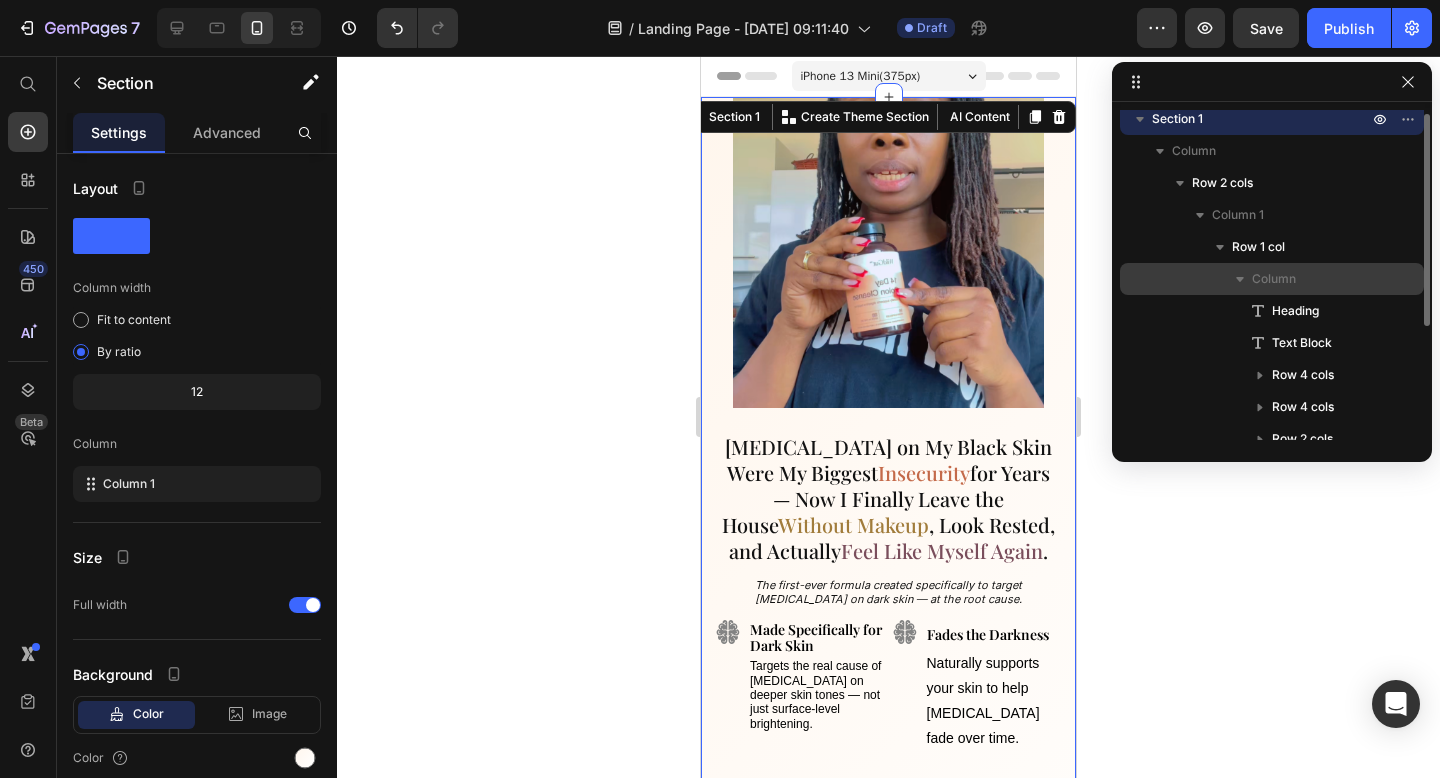 click 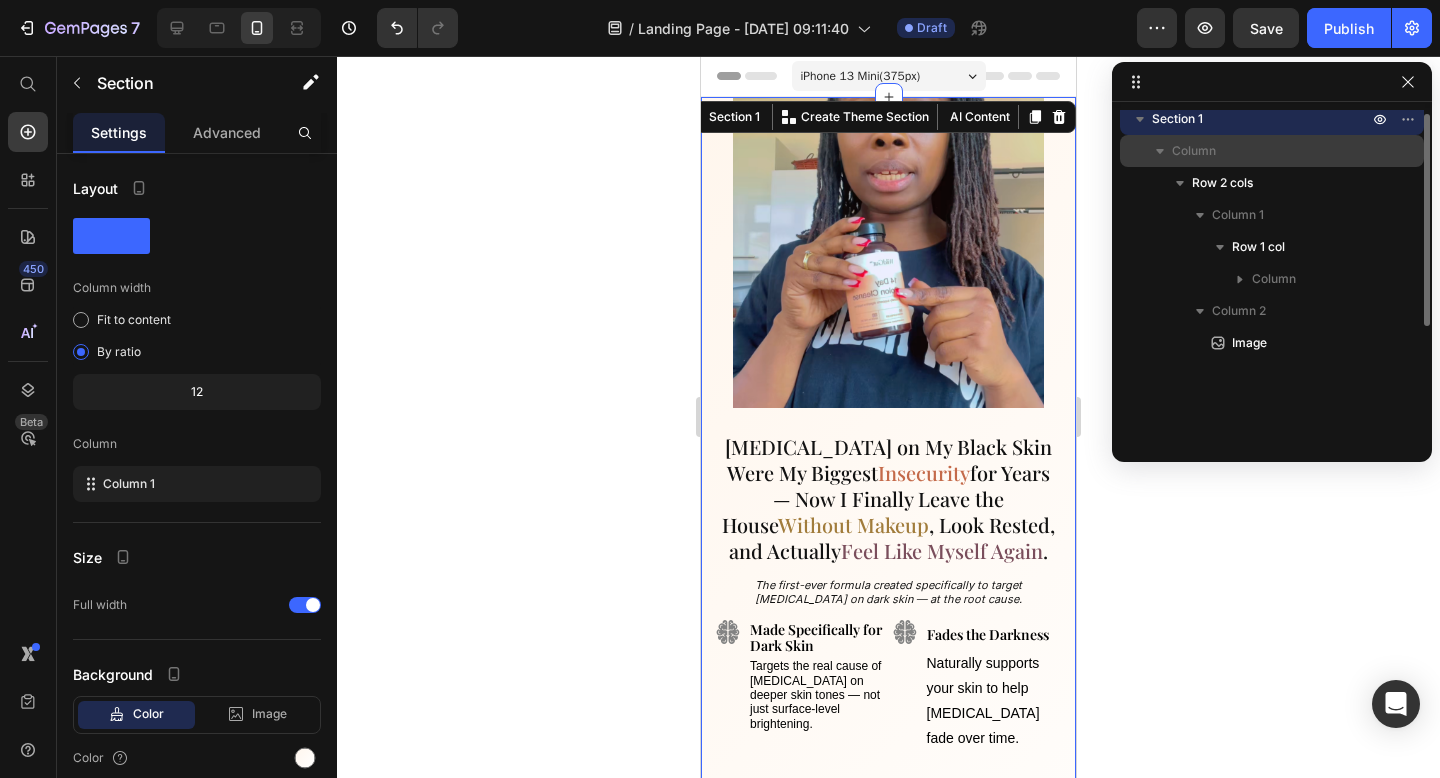 scroll, scrollTop: 0, scrollLeft: 0, axis: both 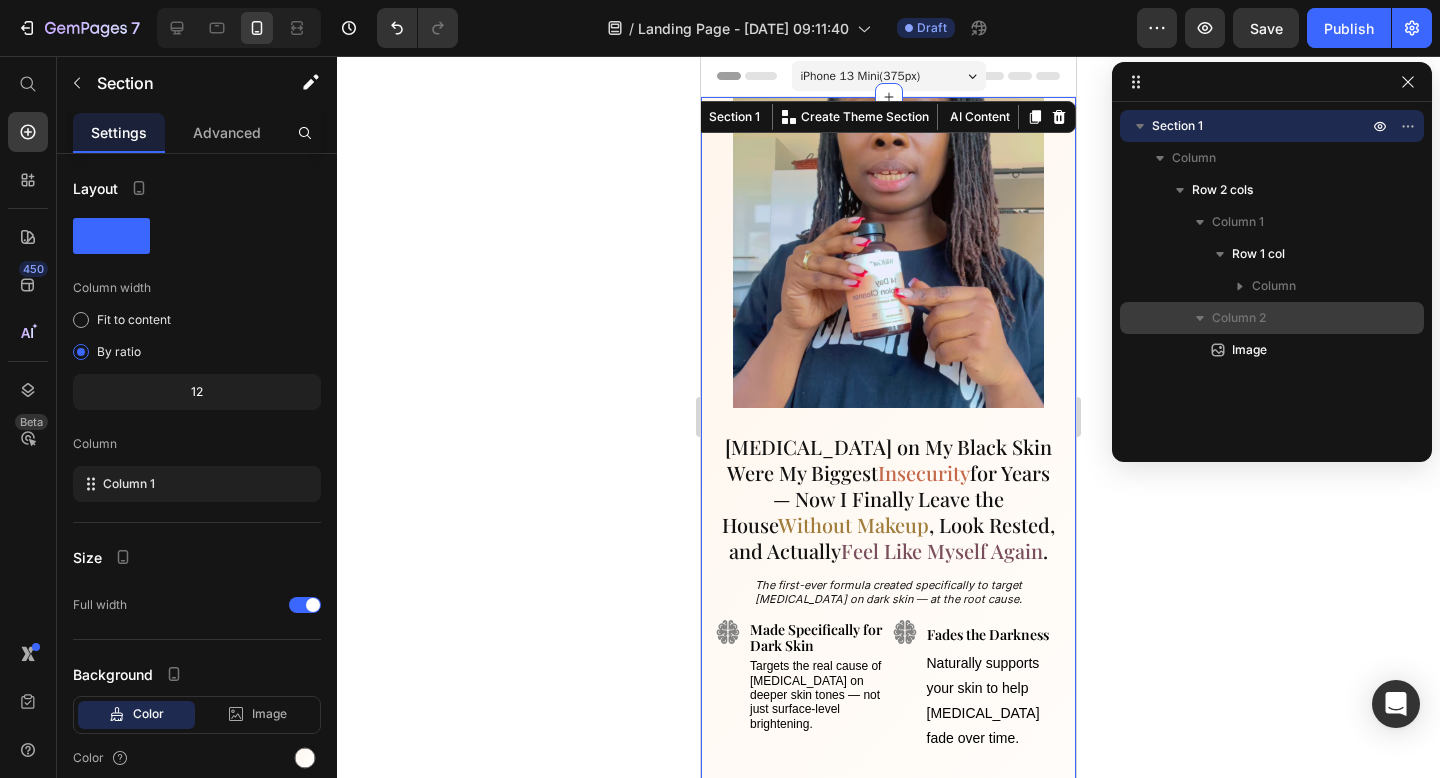 click 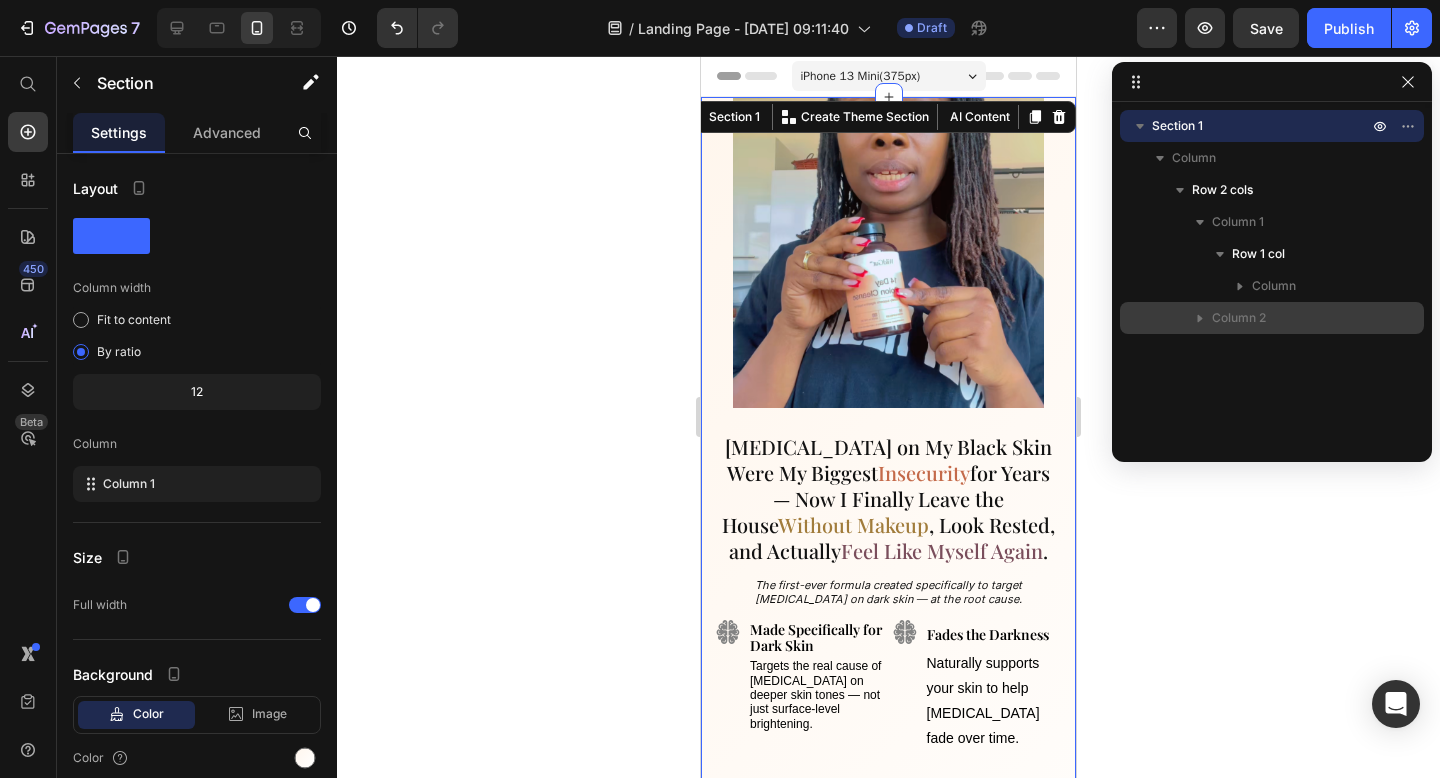 click 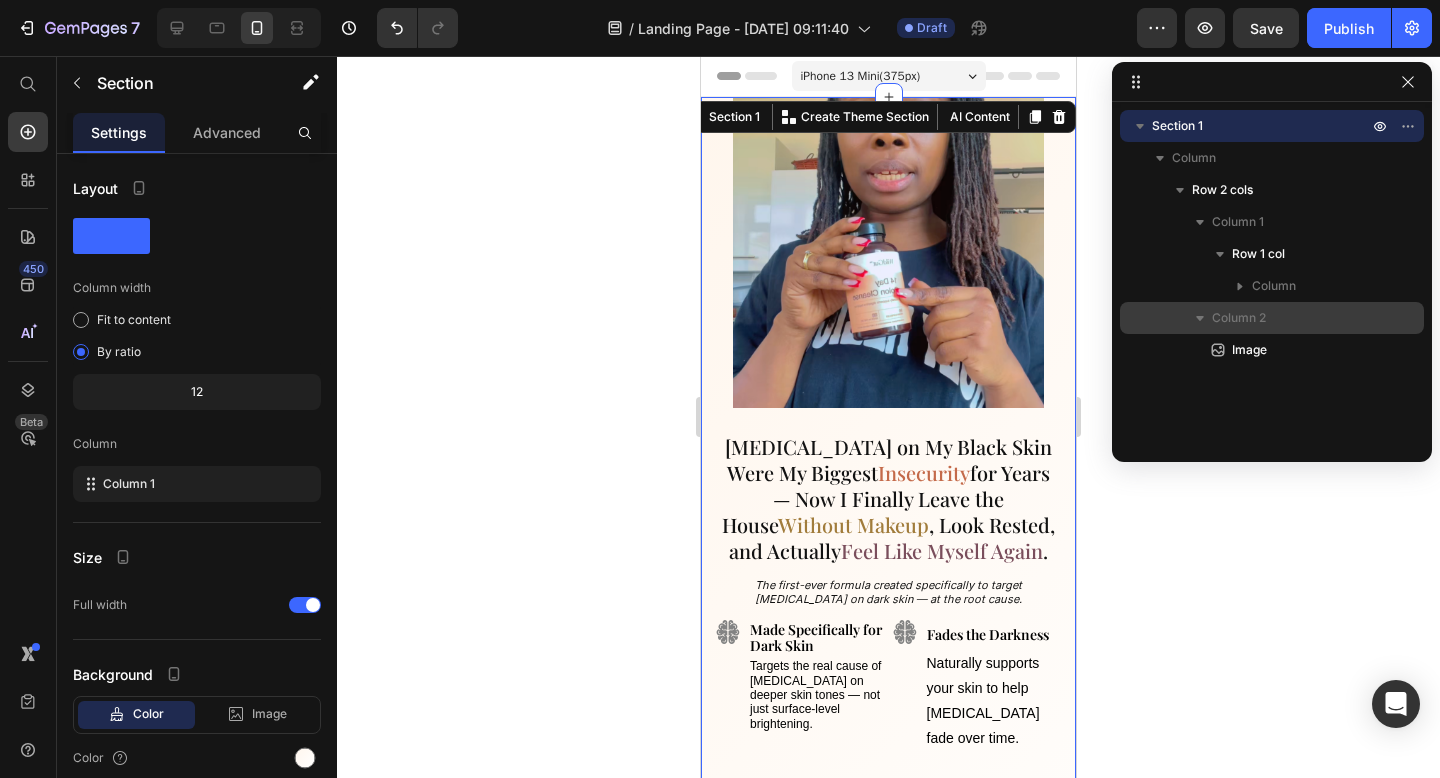 click 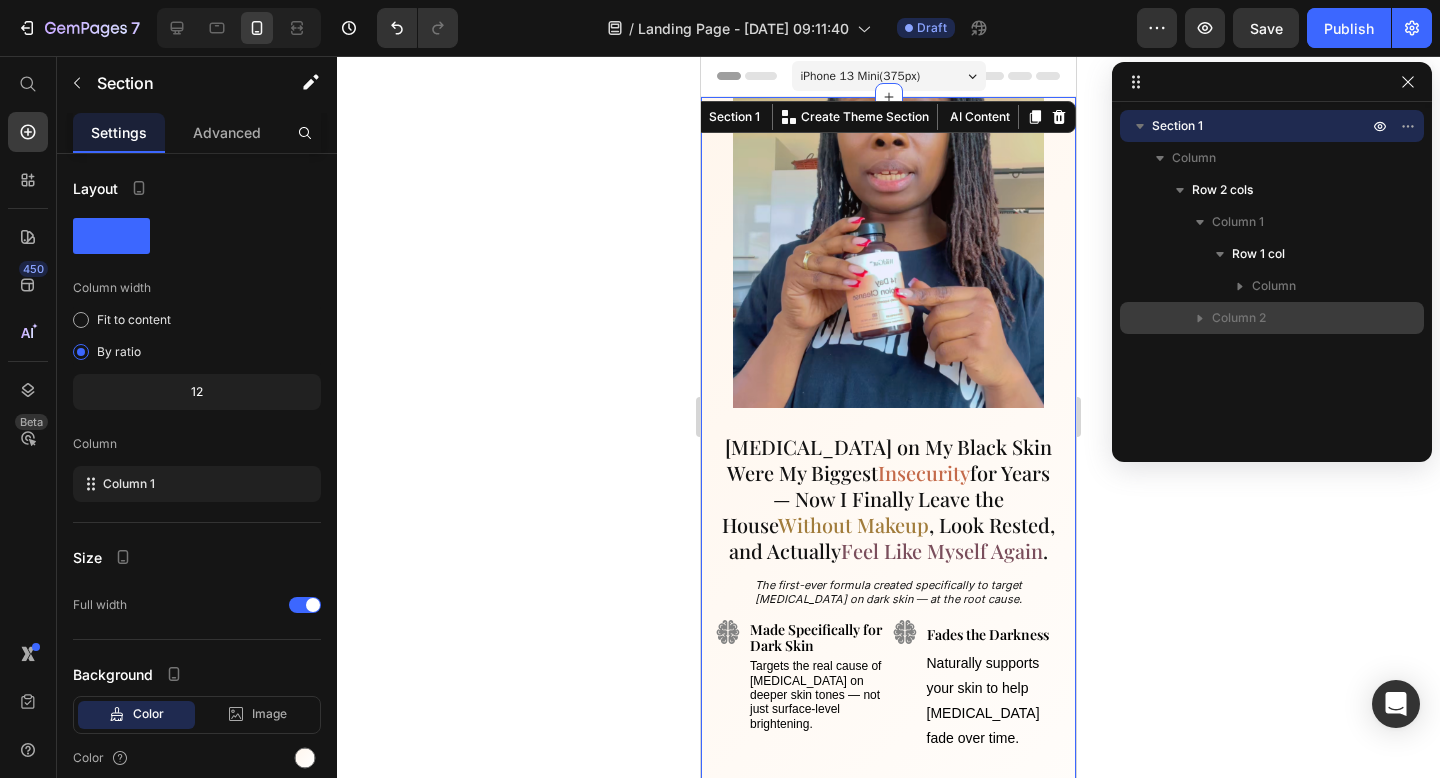 click 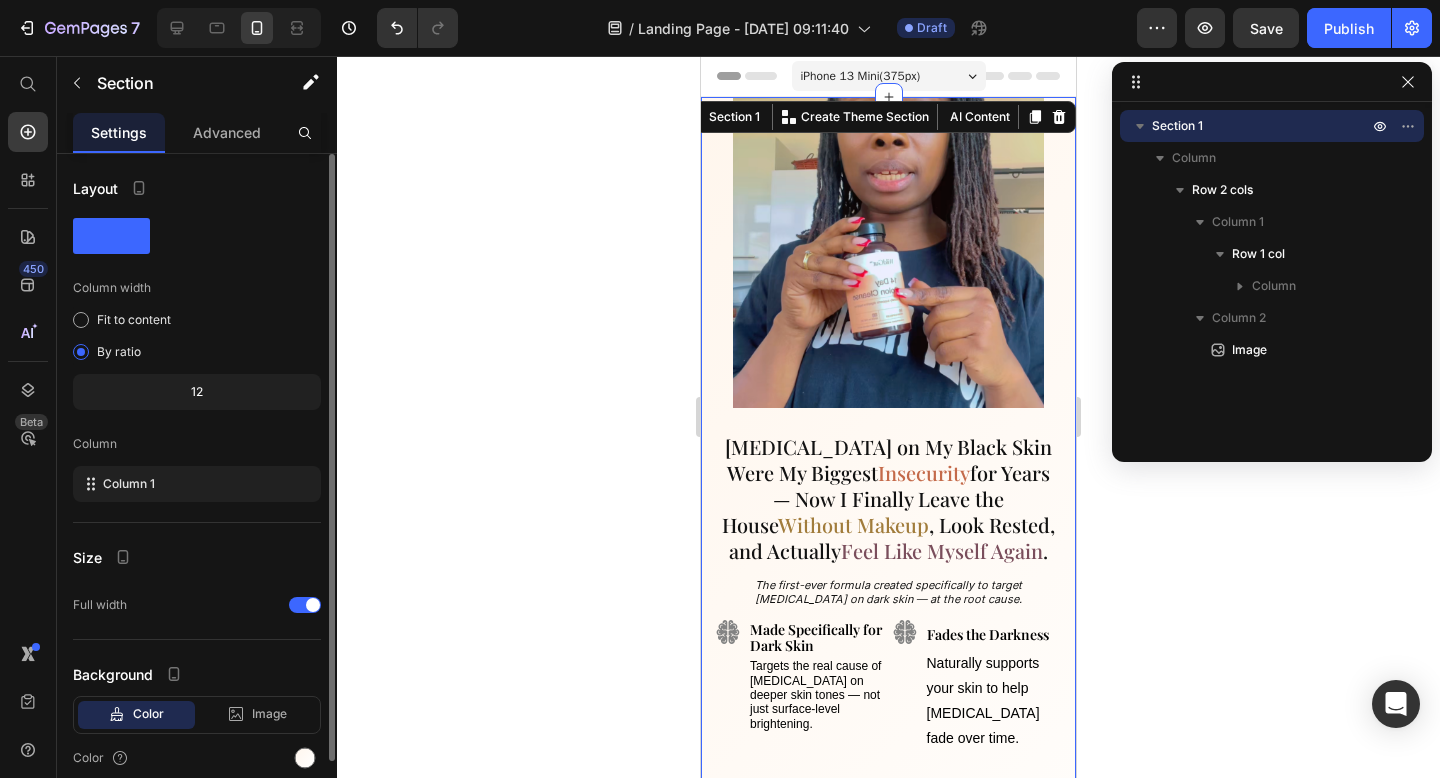 click 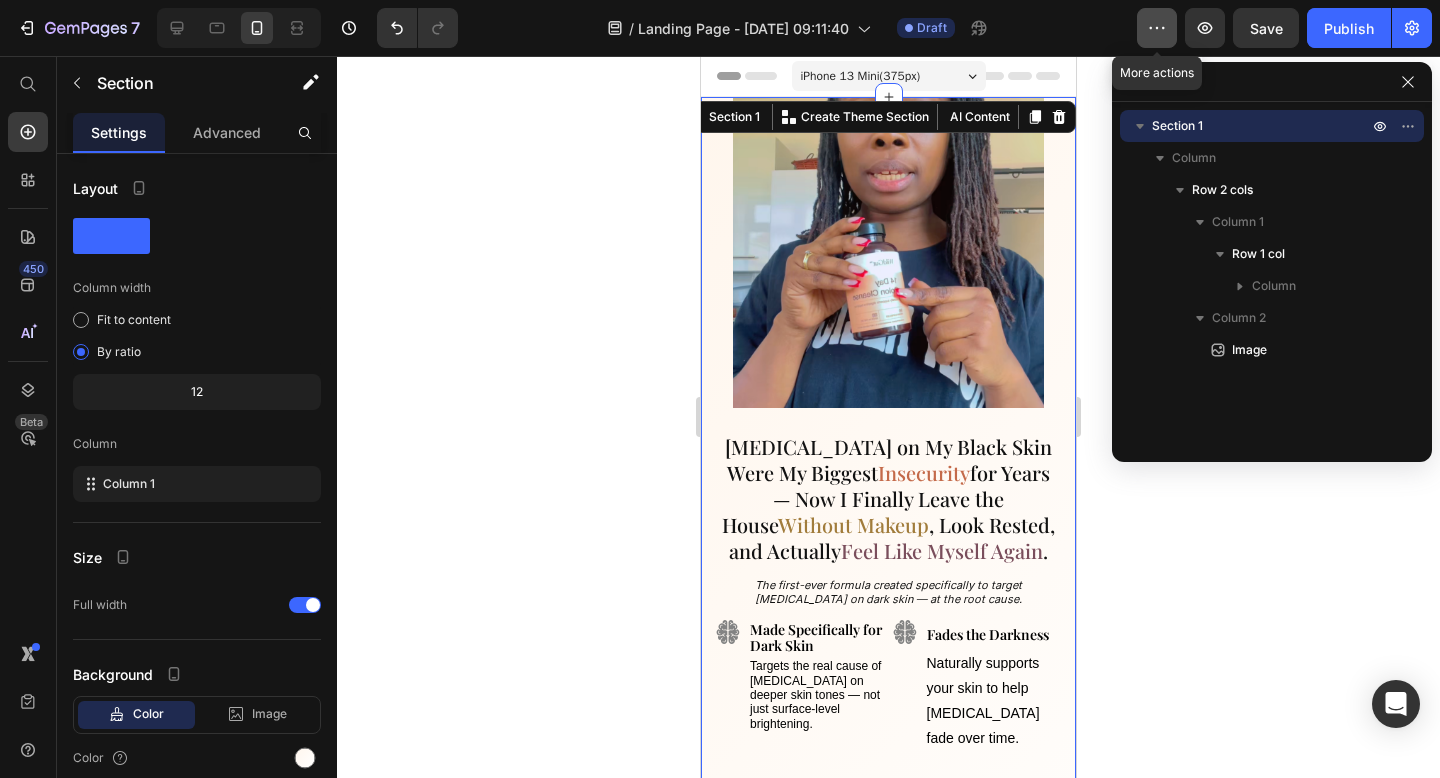 click 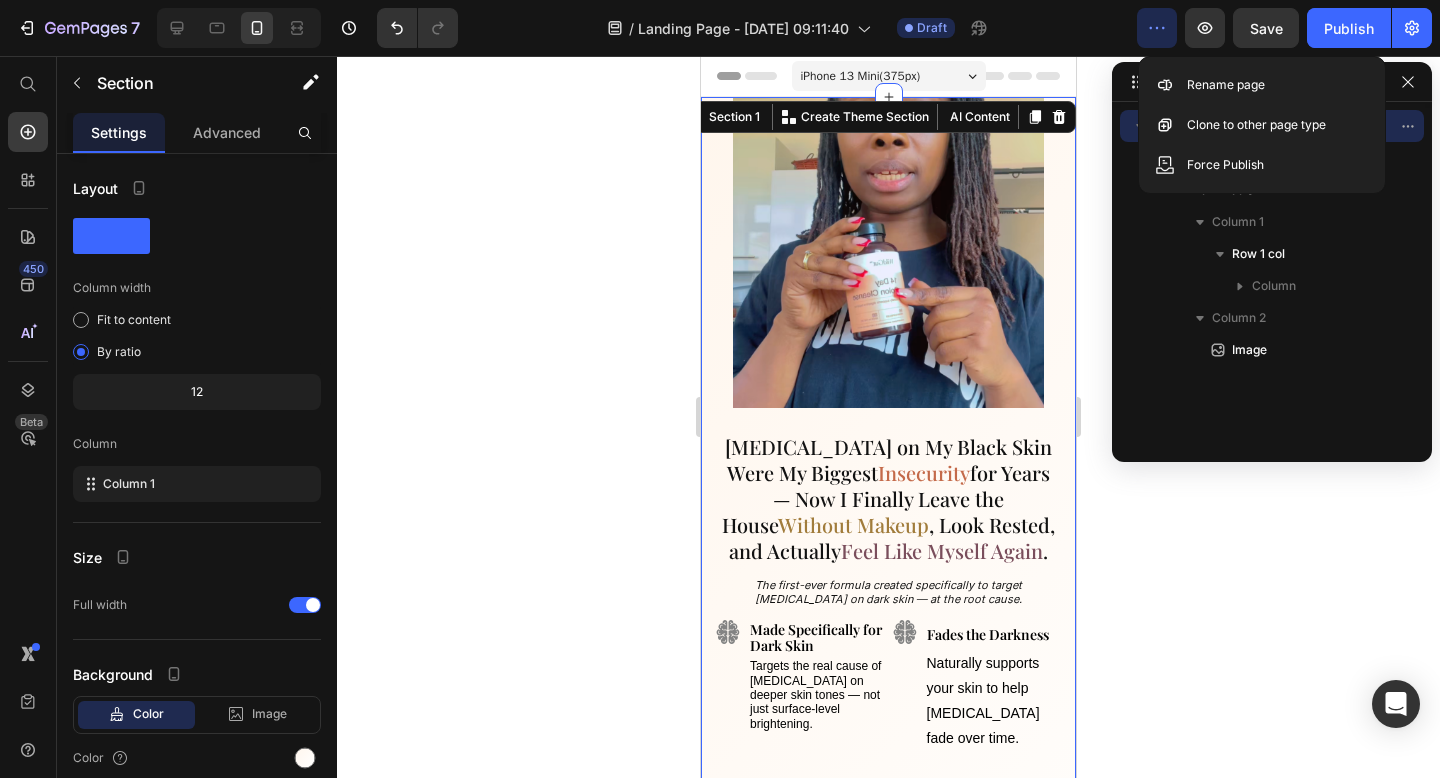 click 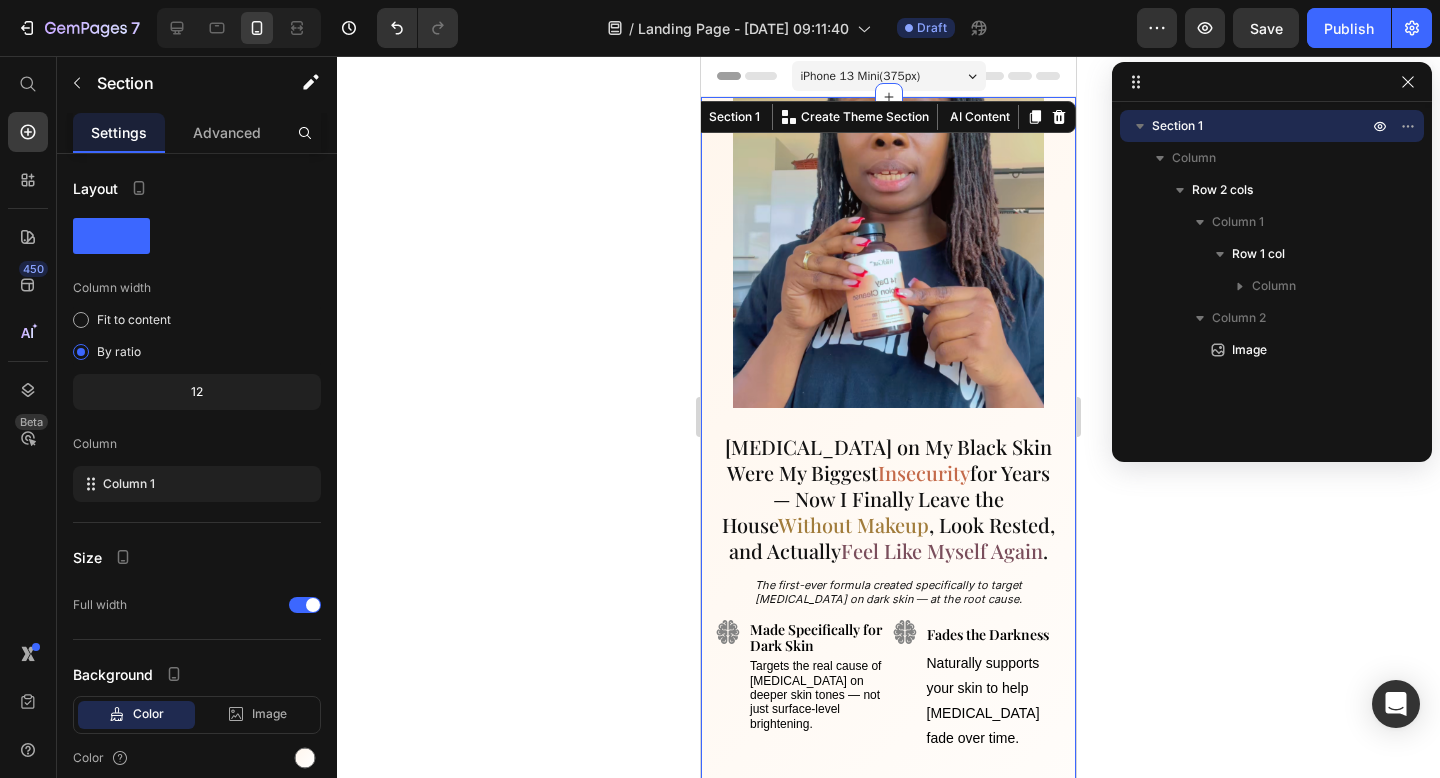 click on "Section 1" at bounding box center [1262, 126] 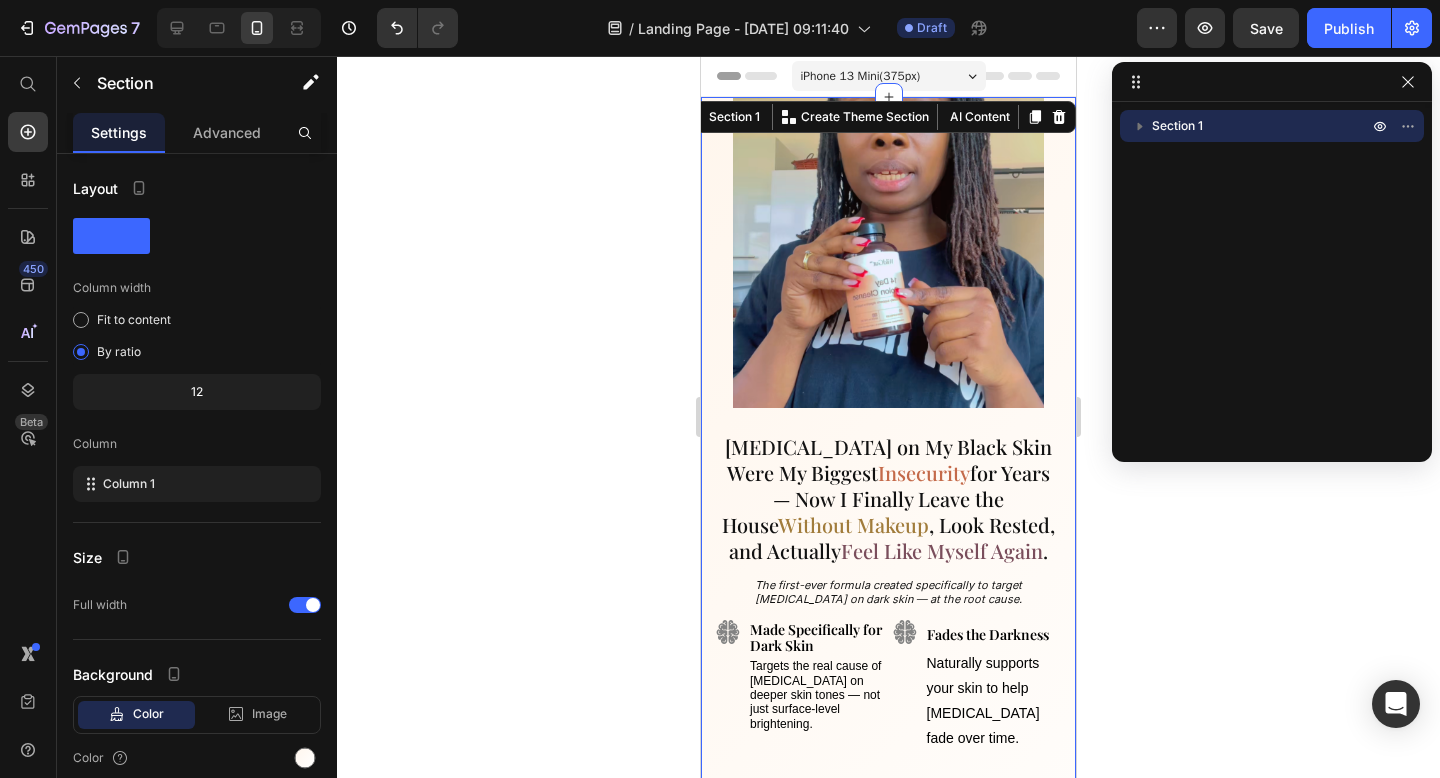 click on "Section 1" at bounding box center [1262, 126] 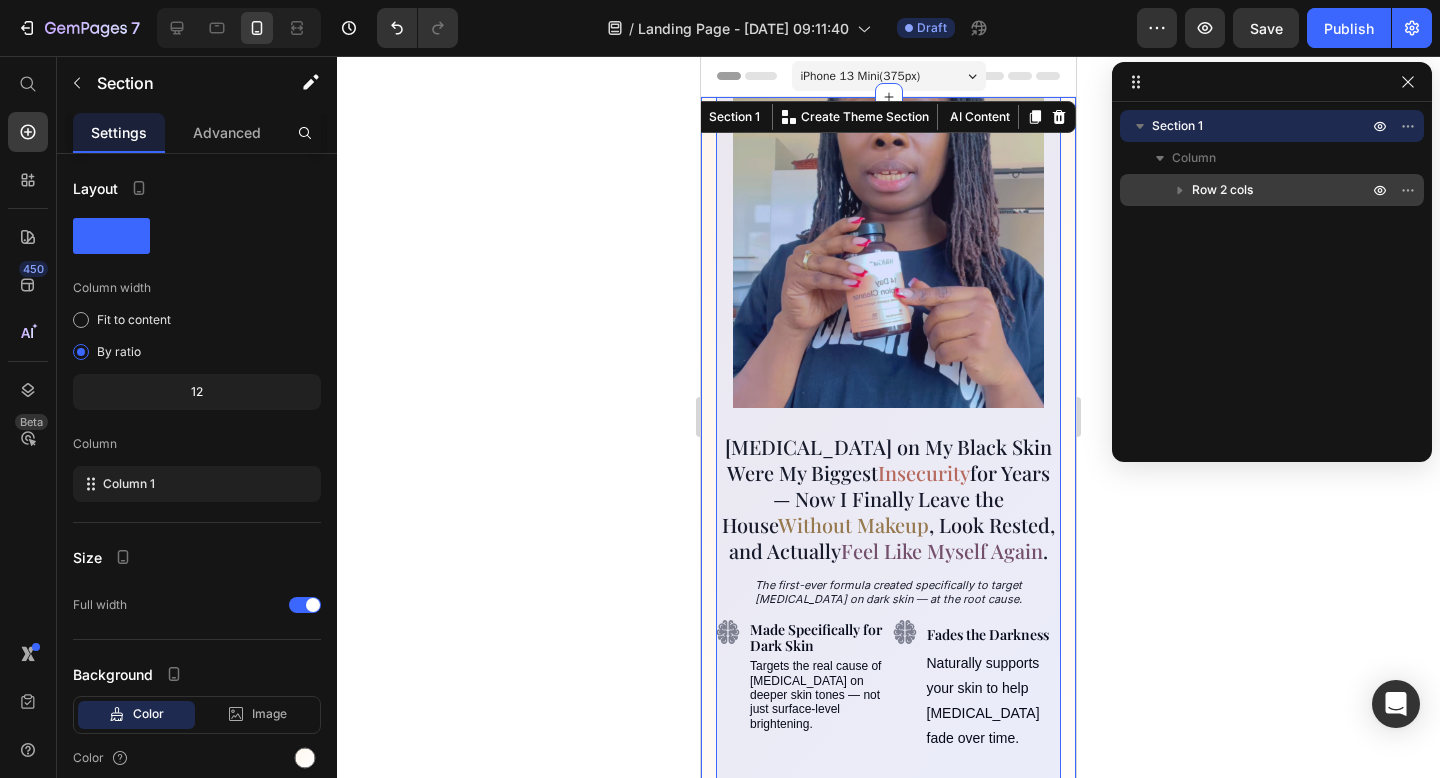 click 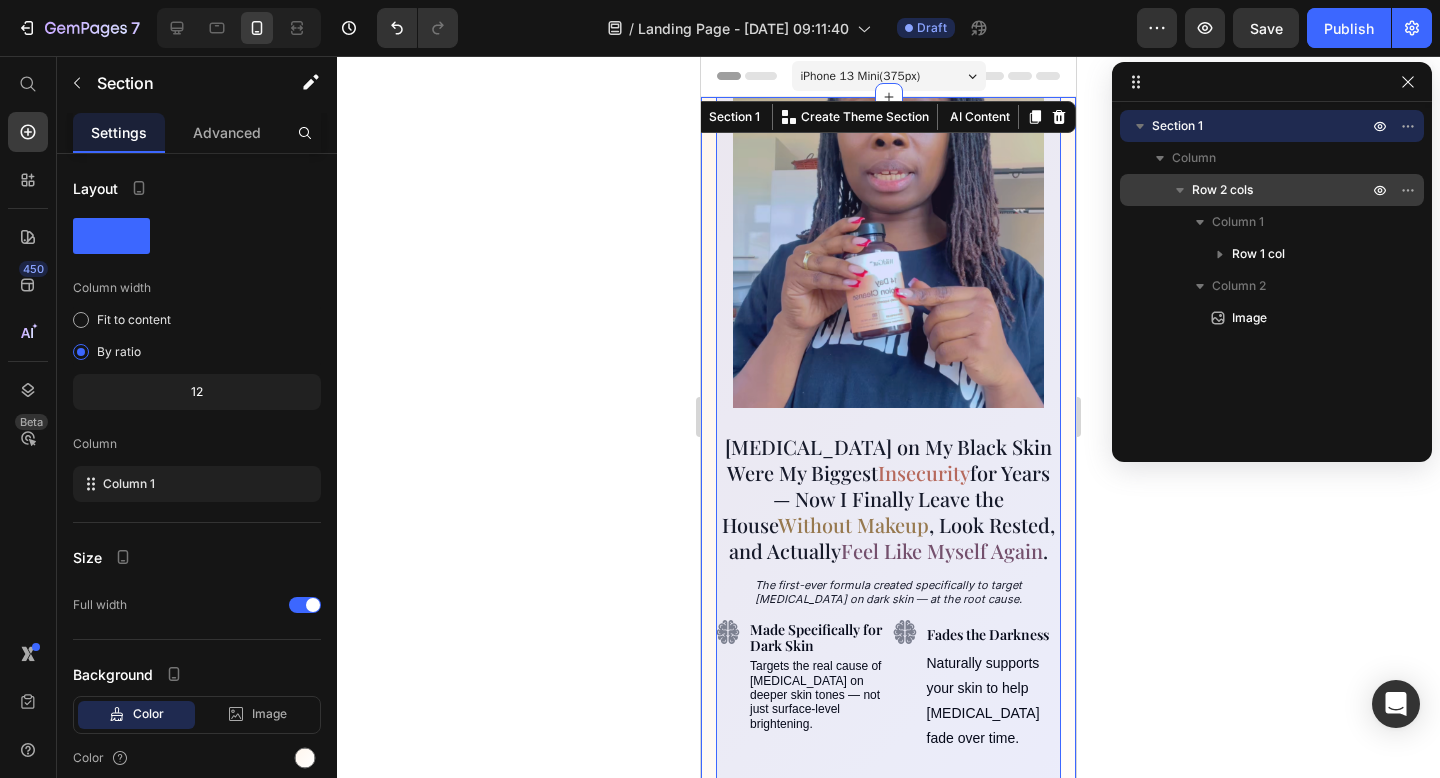 click on "Row 2 cols" at bounding box center (1222, 190) 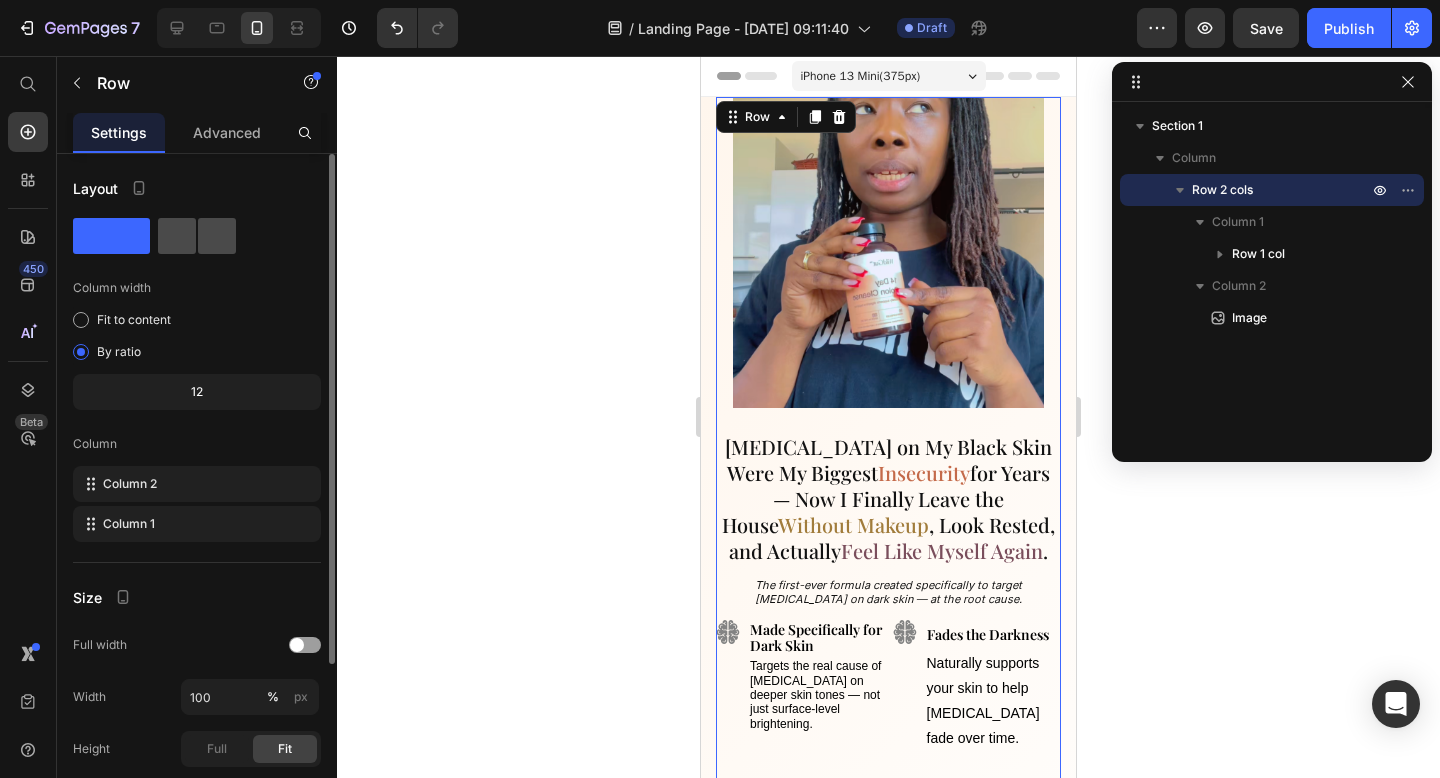 click 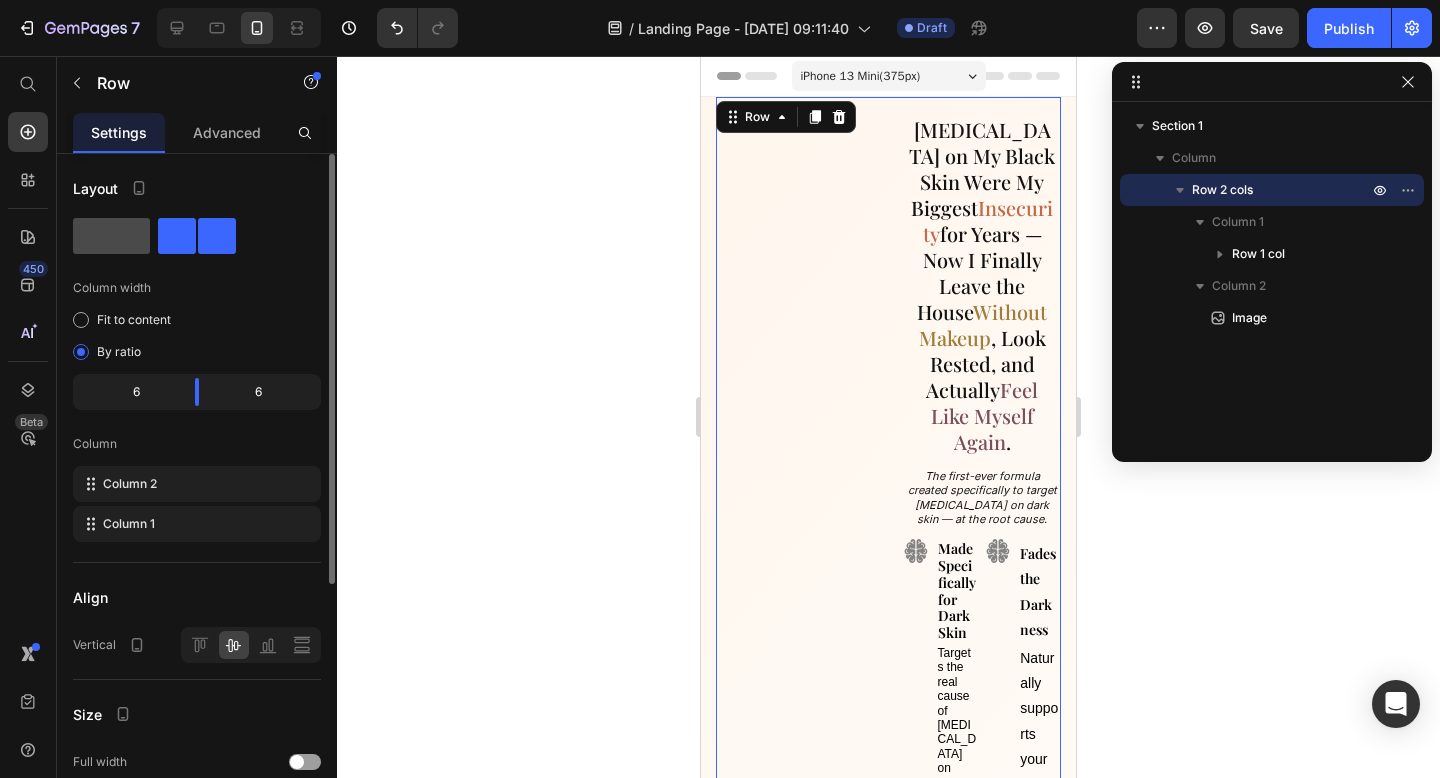 click 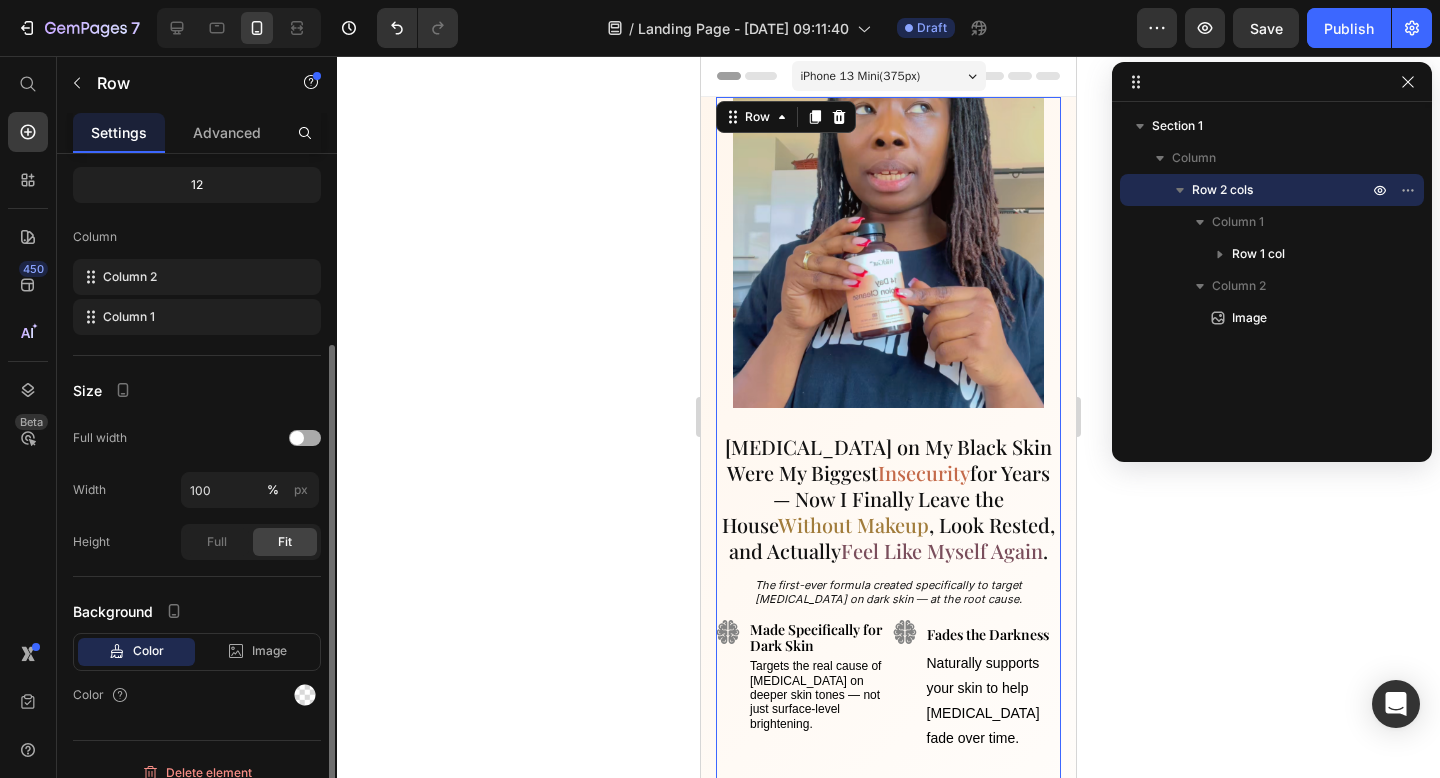 scroll, scrollTop: 227, scrollLeft: 0, axis: vertical 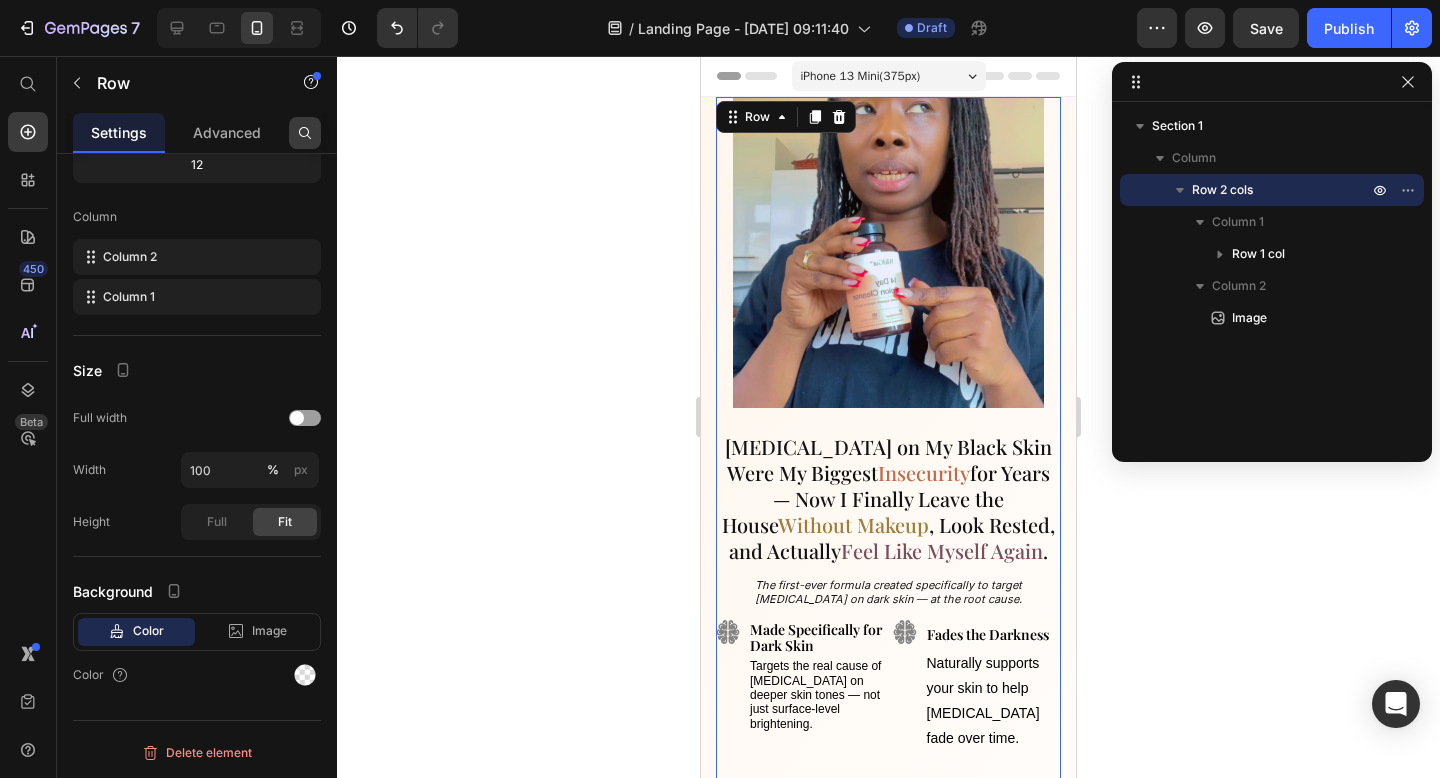 click 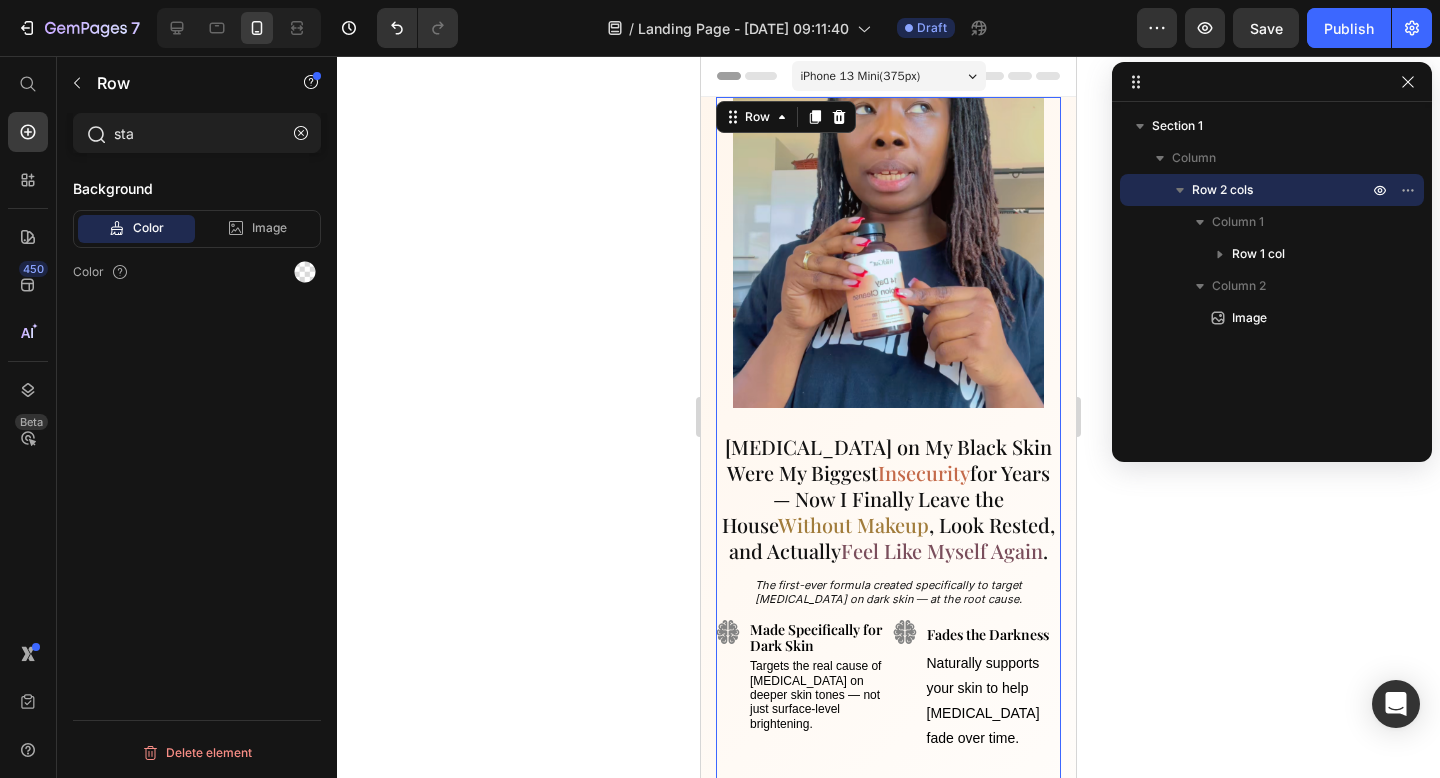 scroll, scrollTop: 0, scrollLeft: 0, axis: both 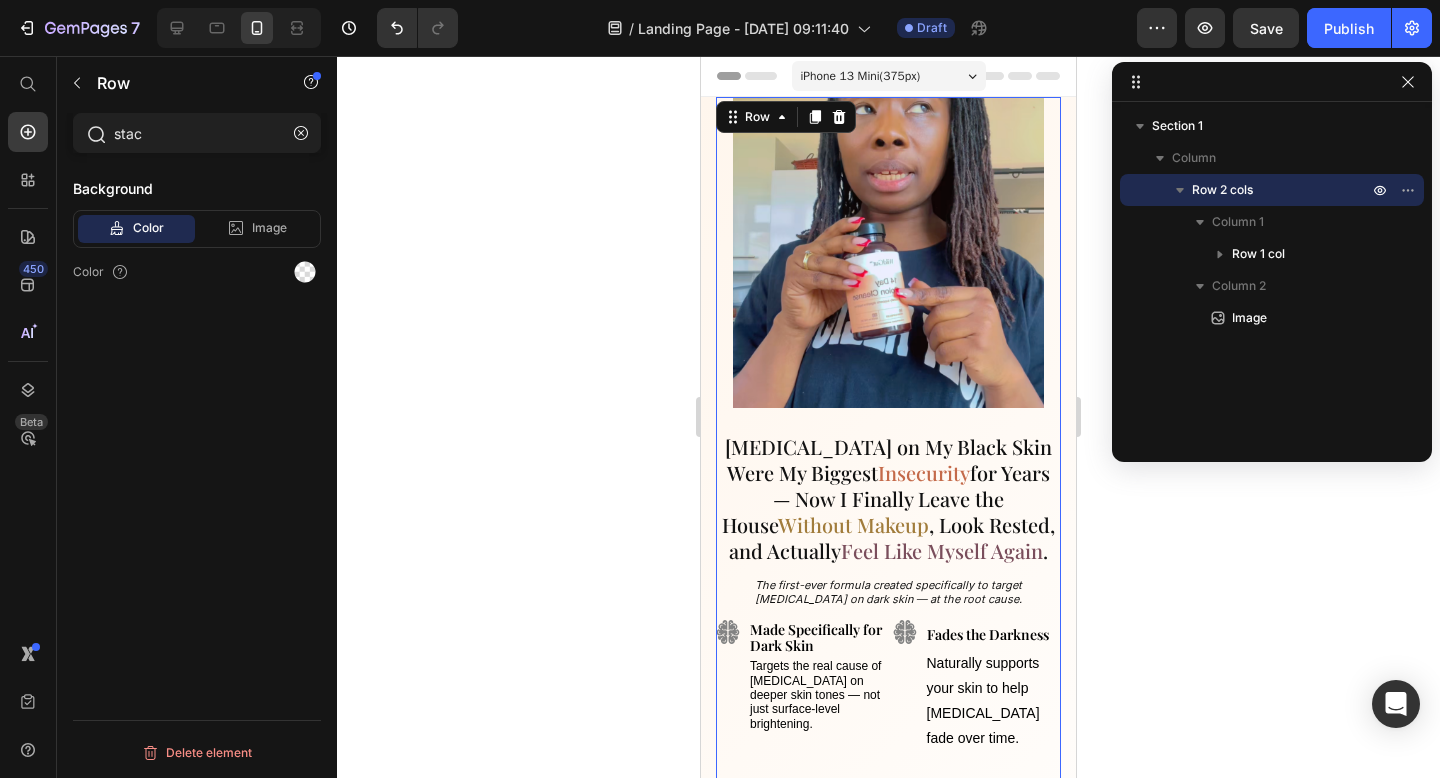 type on "stack" 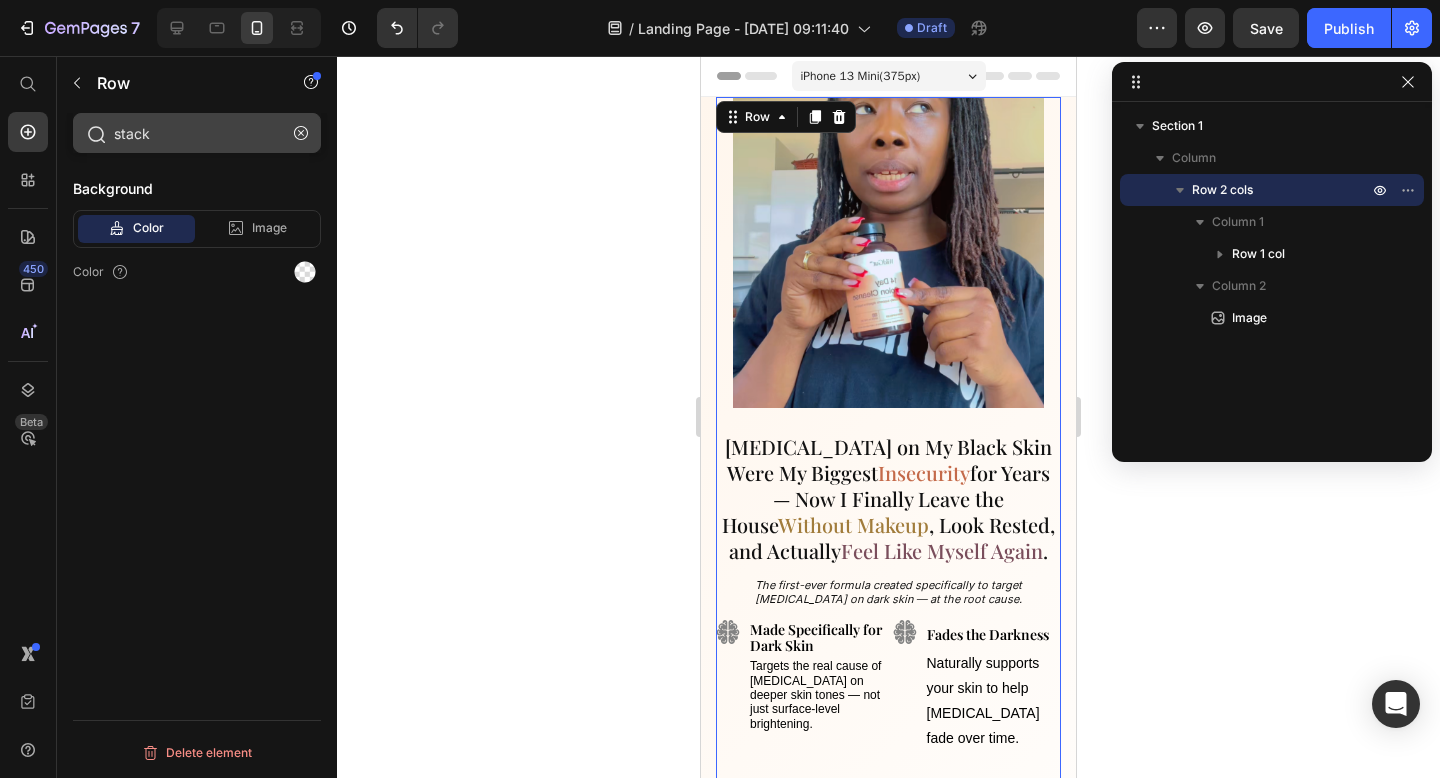 click on "stack" 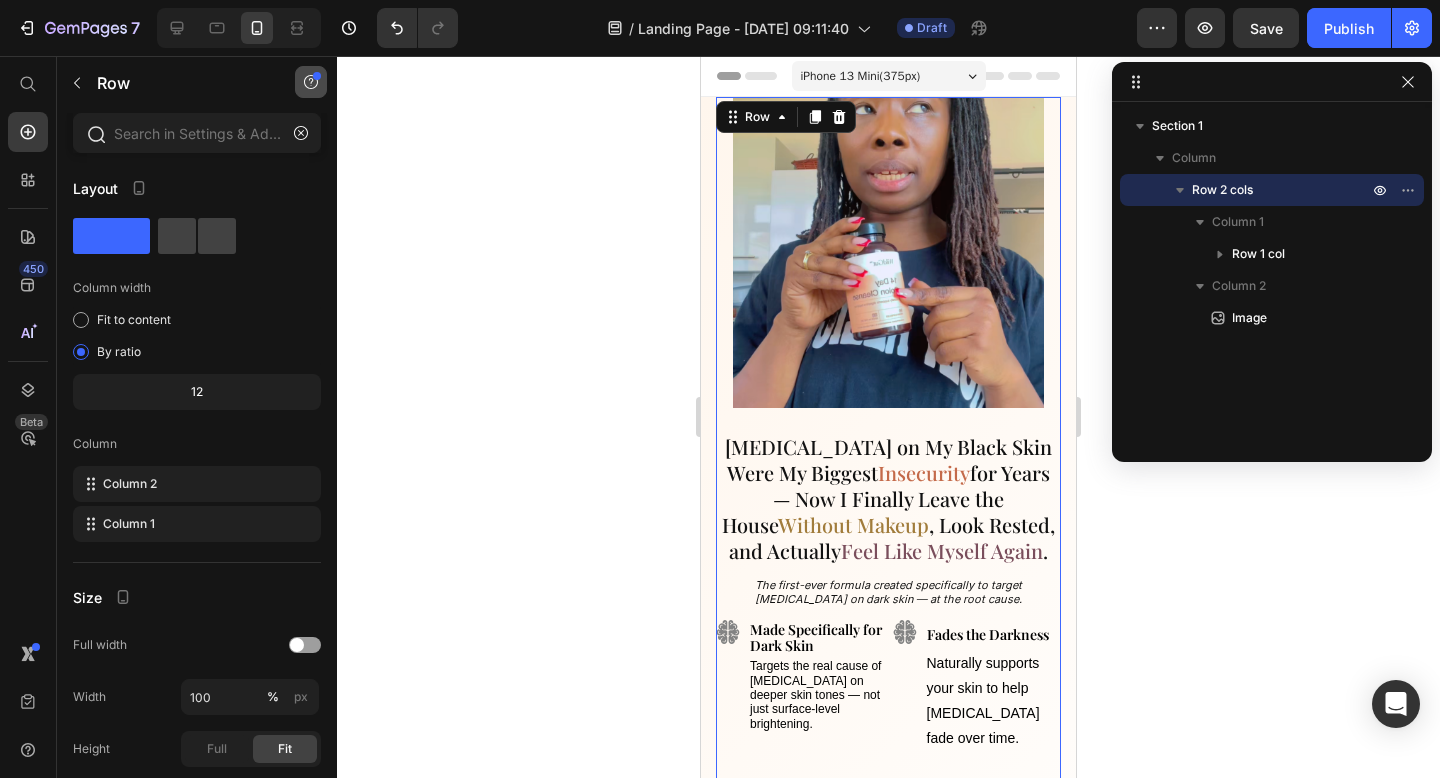 click 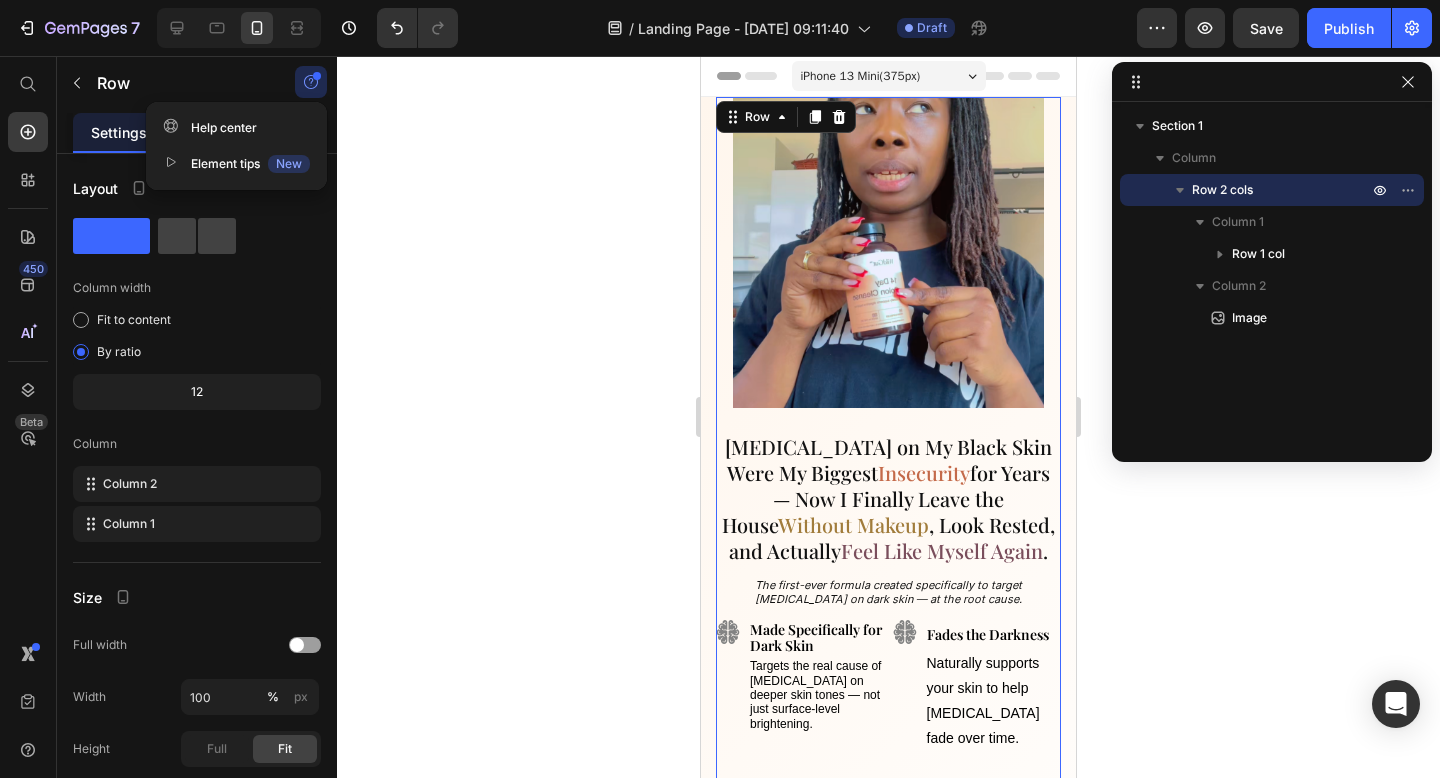 click 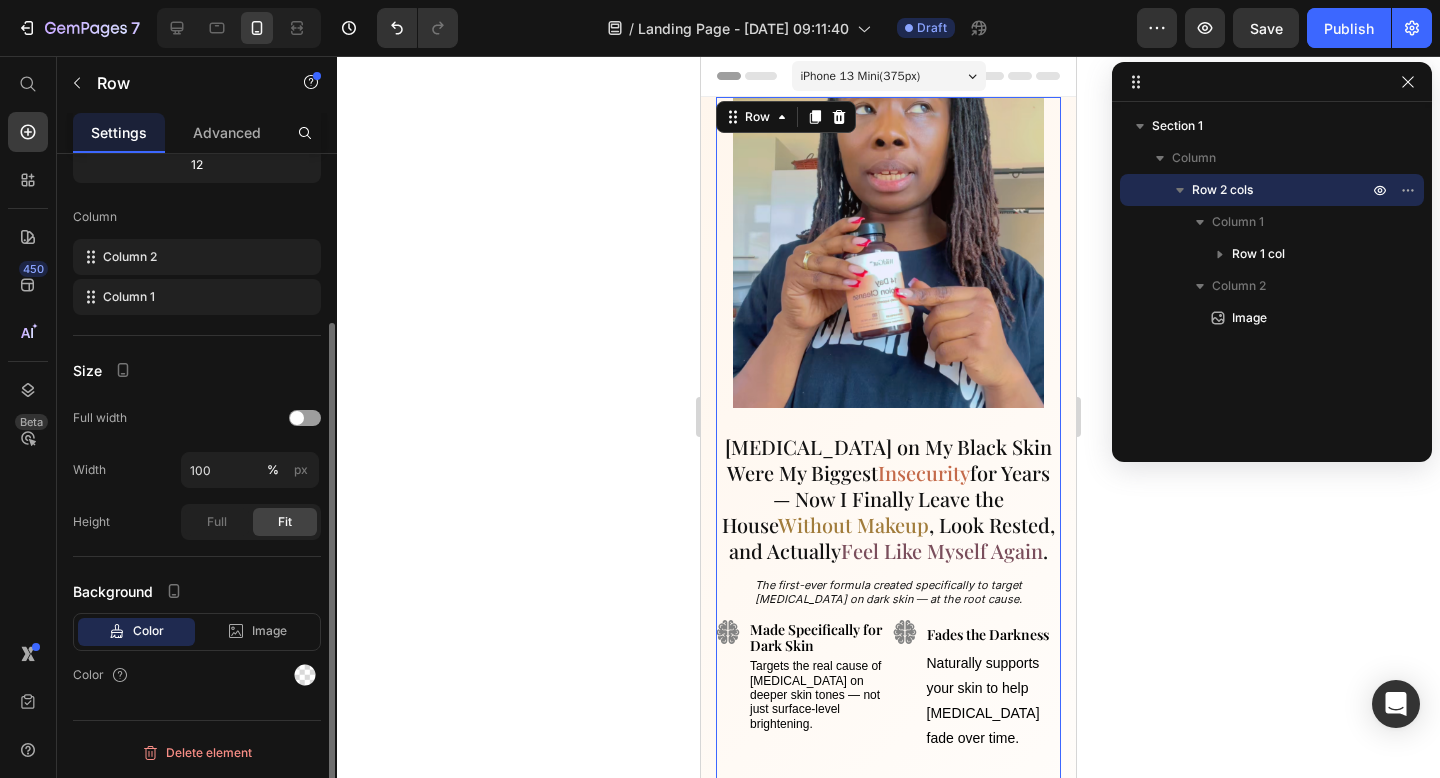 scroll, scrollTop: 0, scrollLeft: 0, axis: both 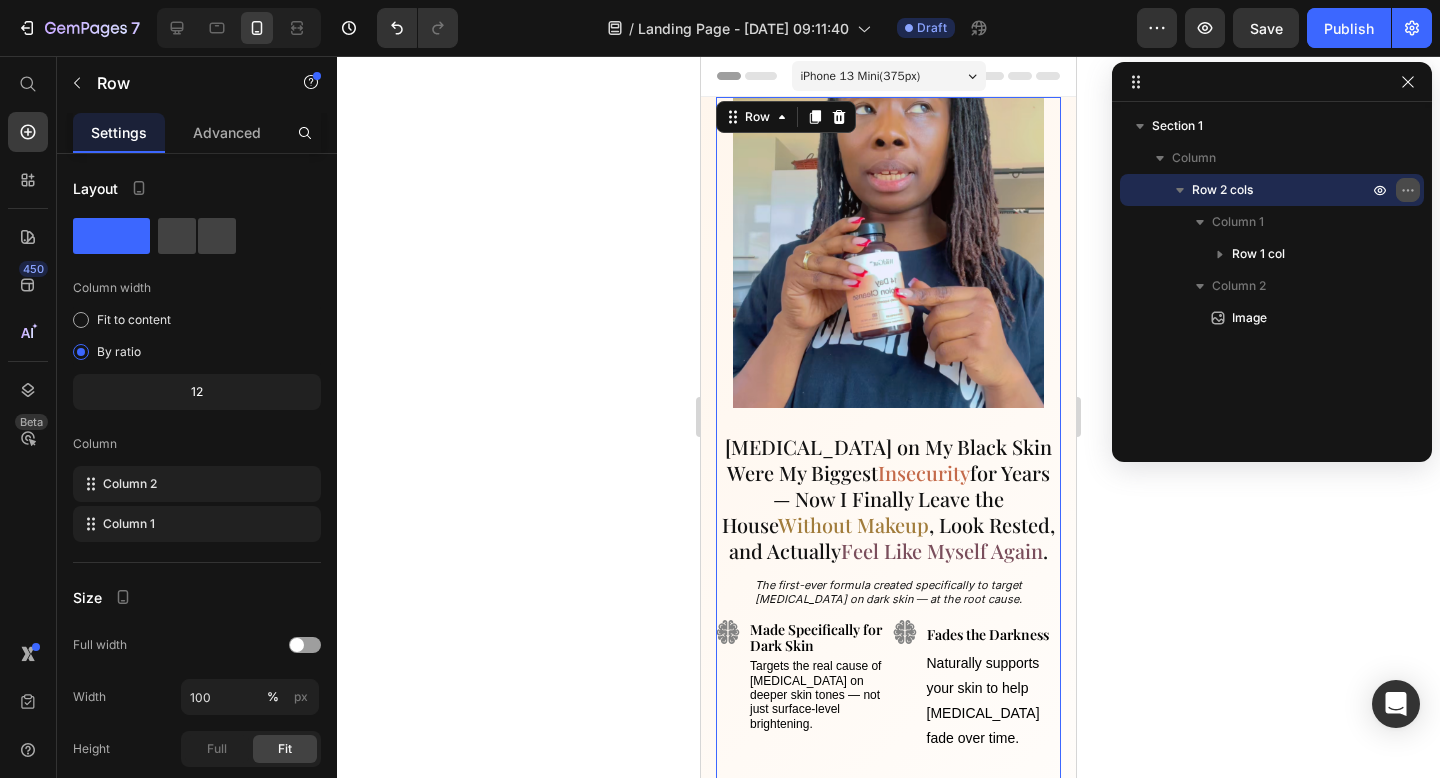 click 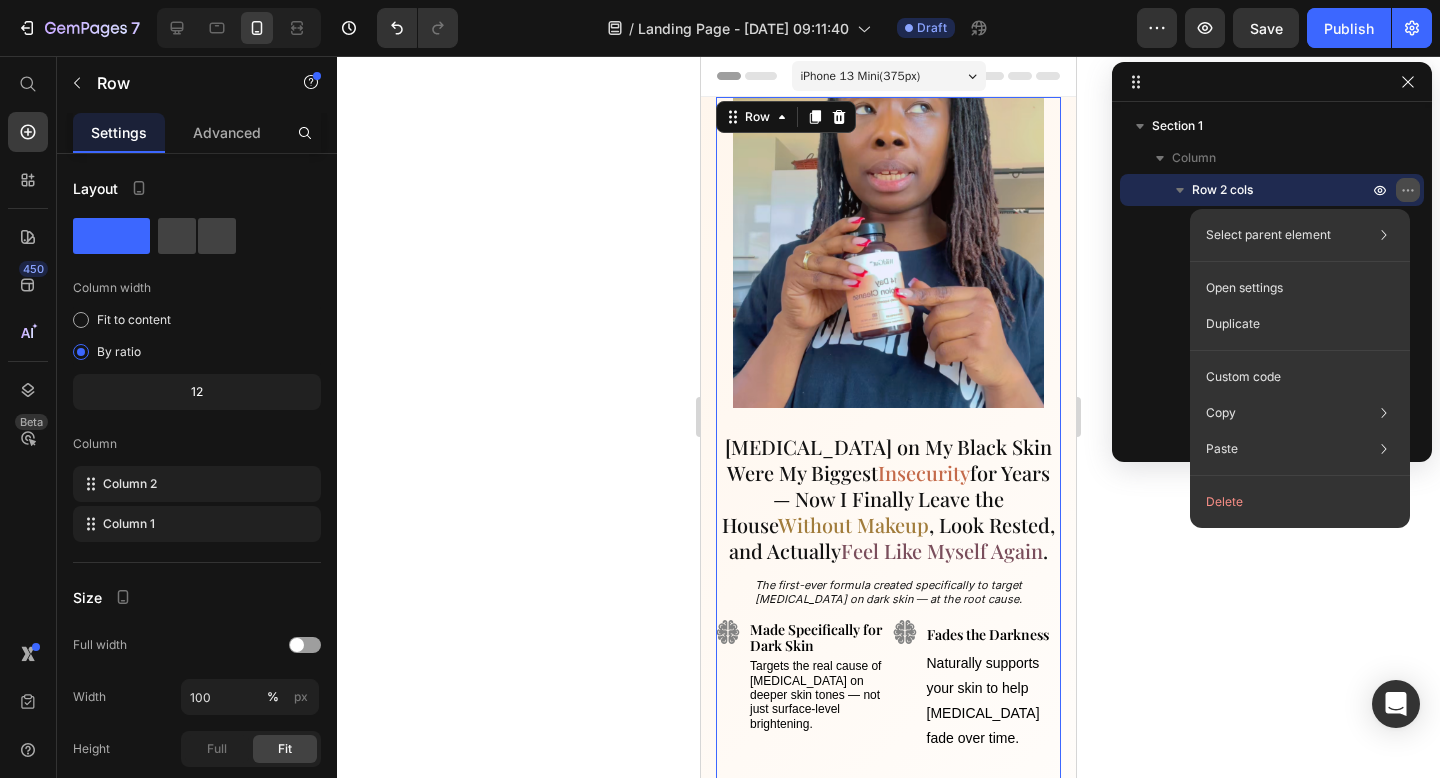 click 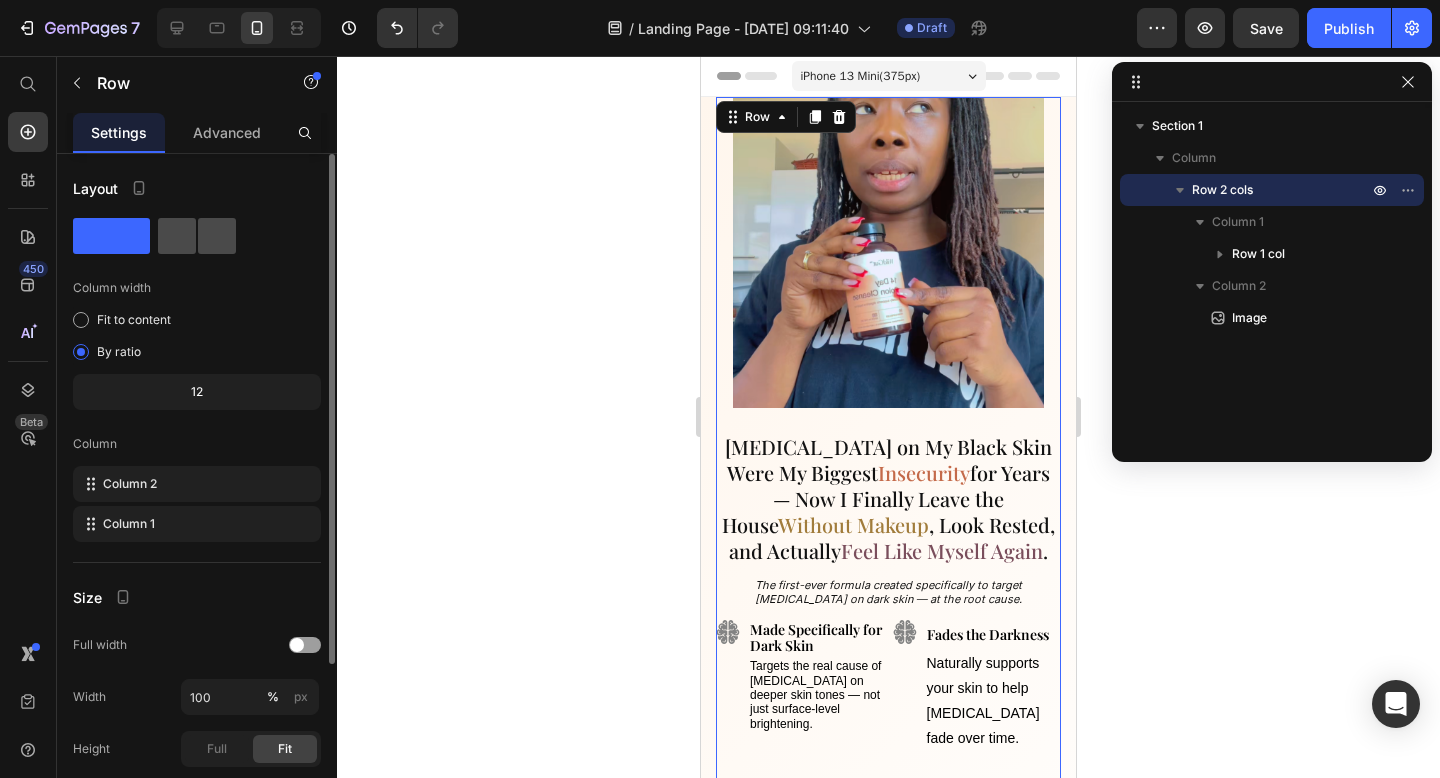 click 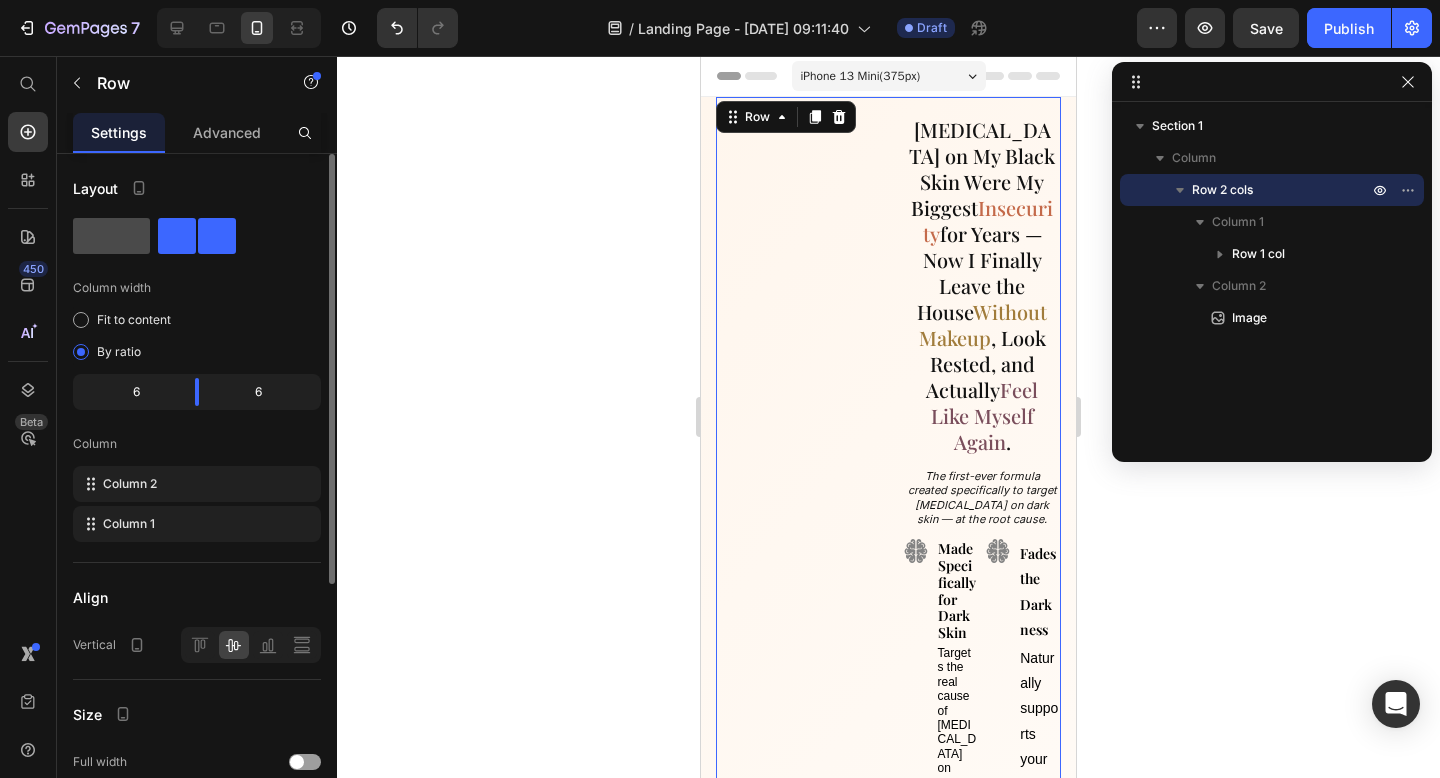 click 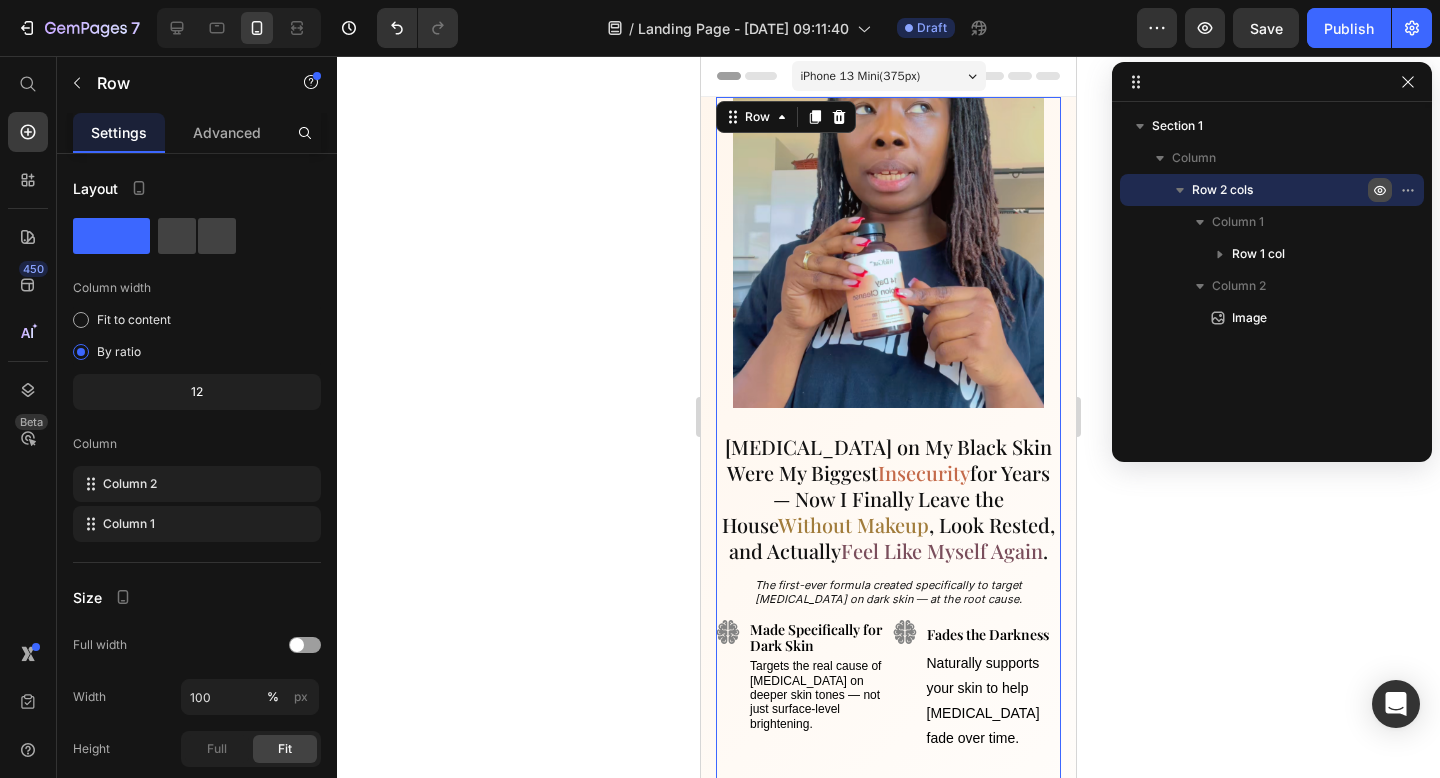 click 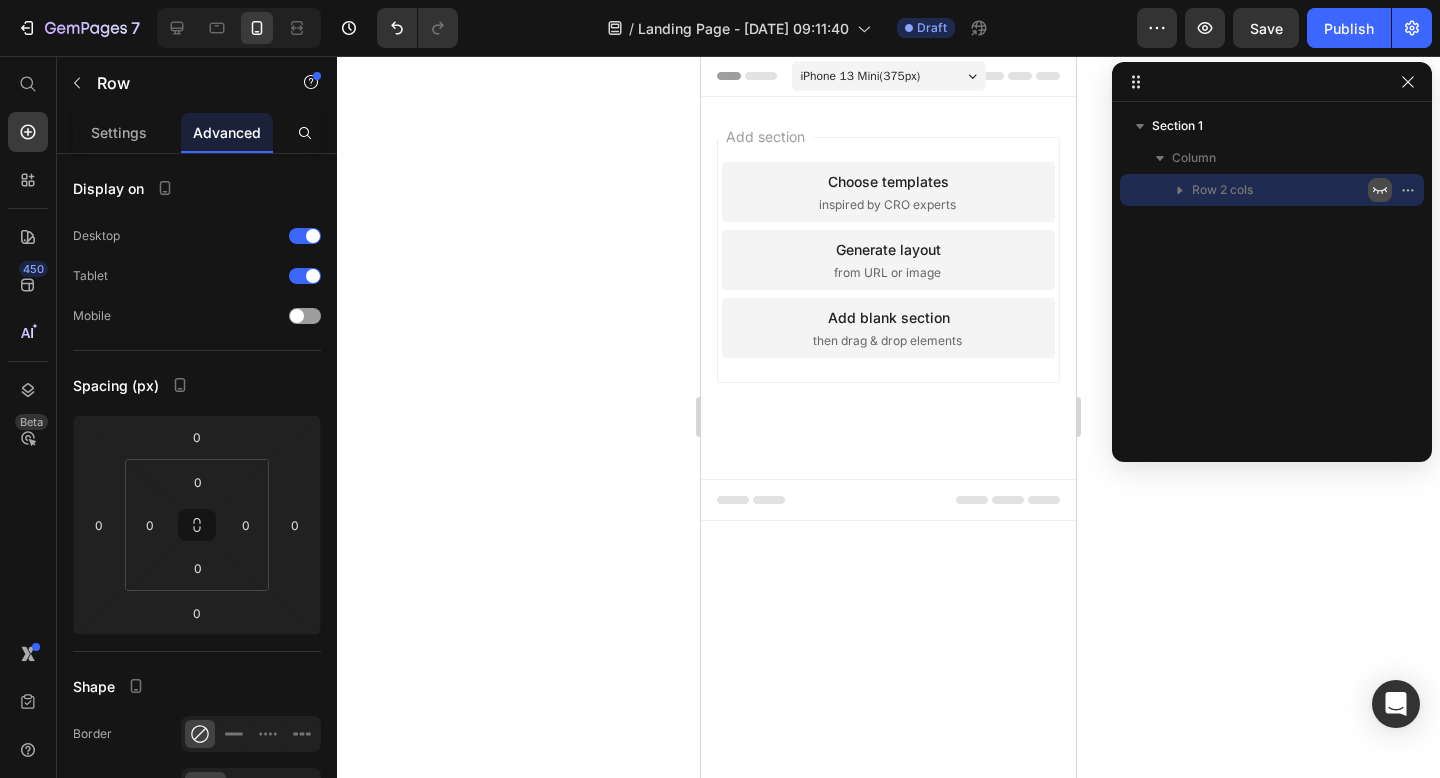 click 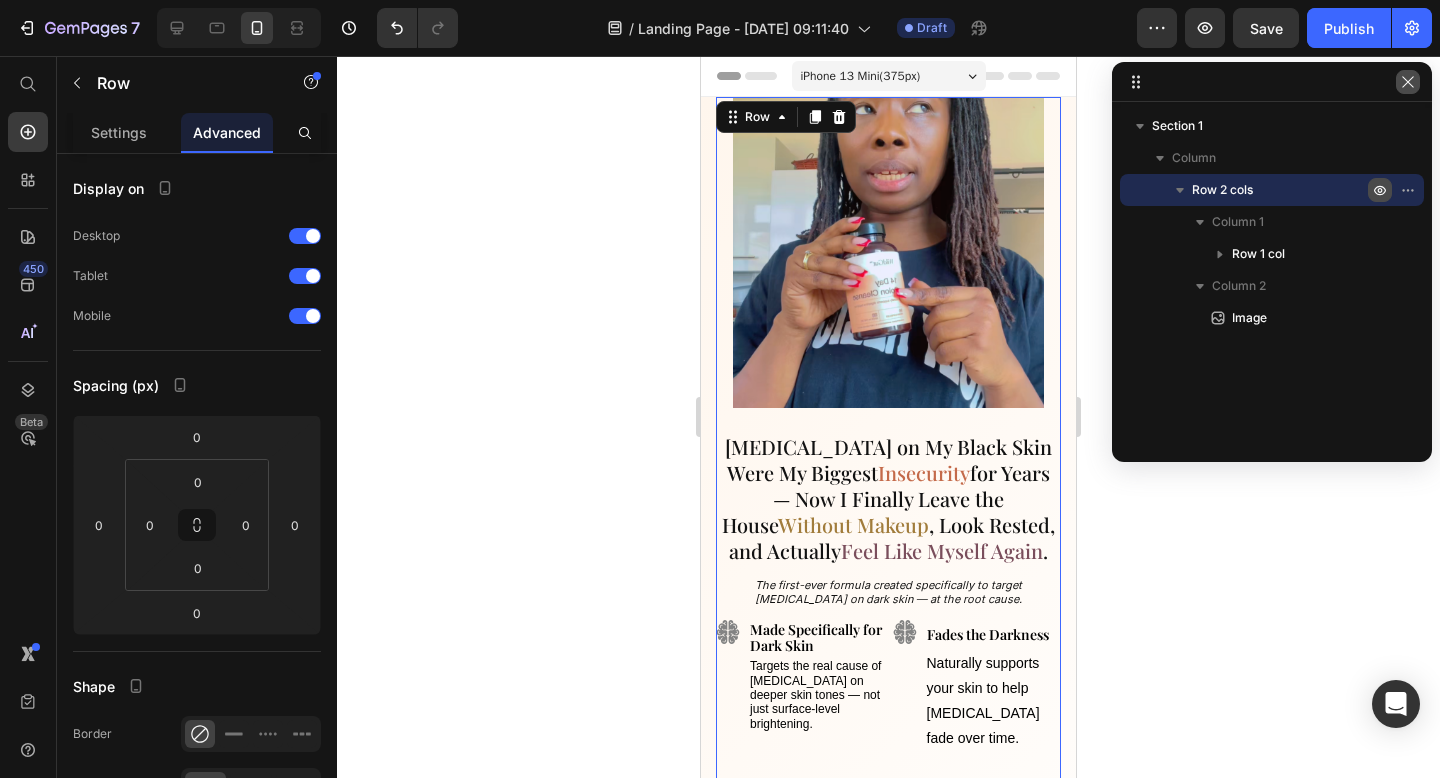 click 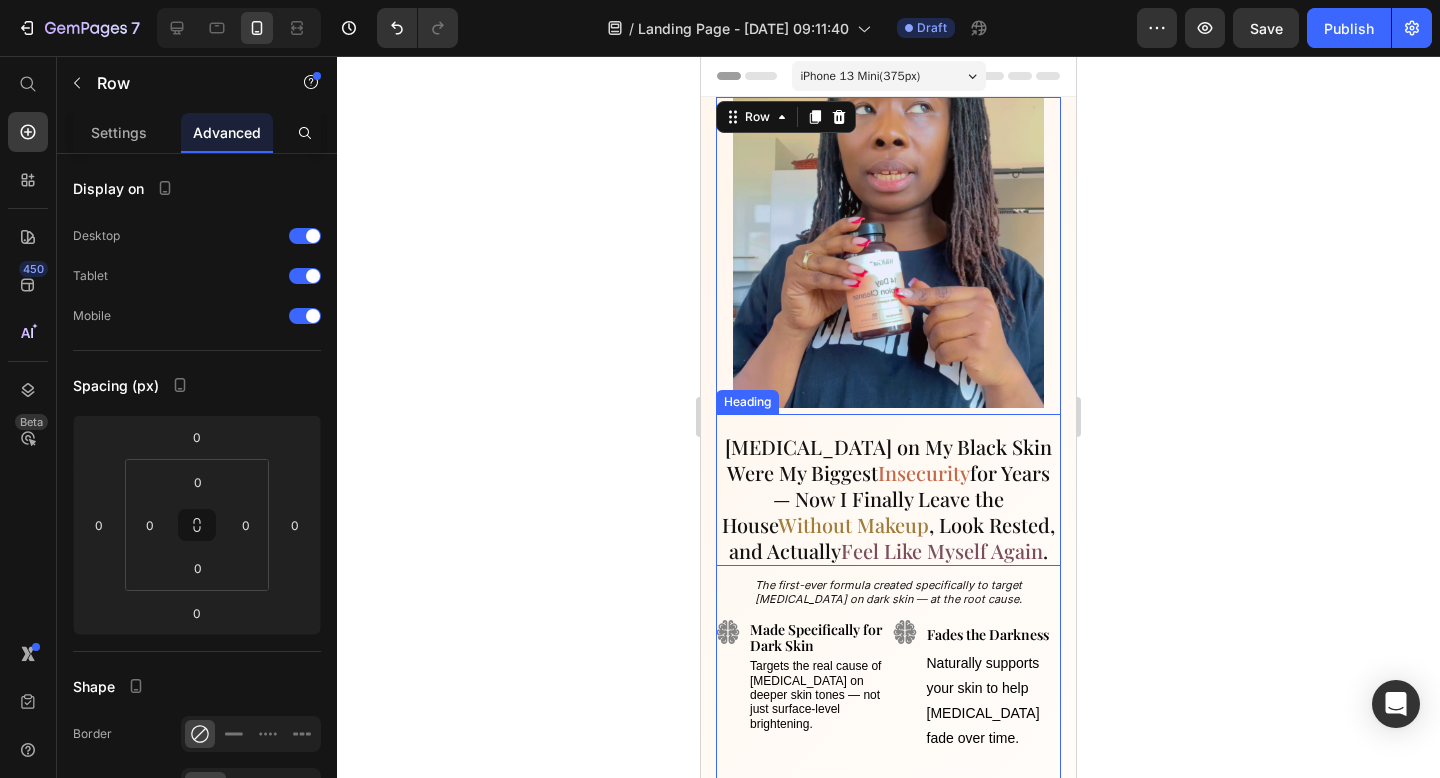 click on "Insecurity" at bounding box center (924, 472) 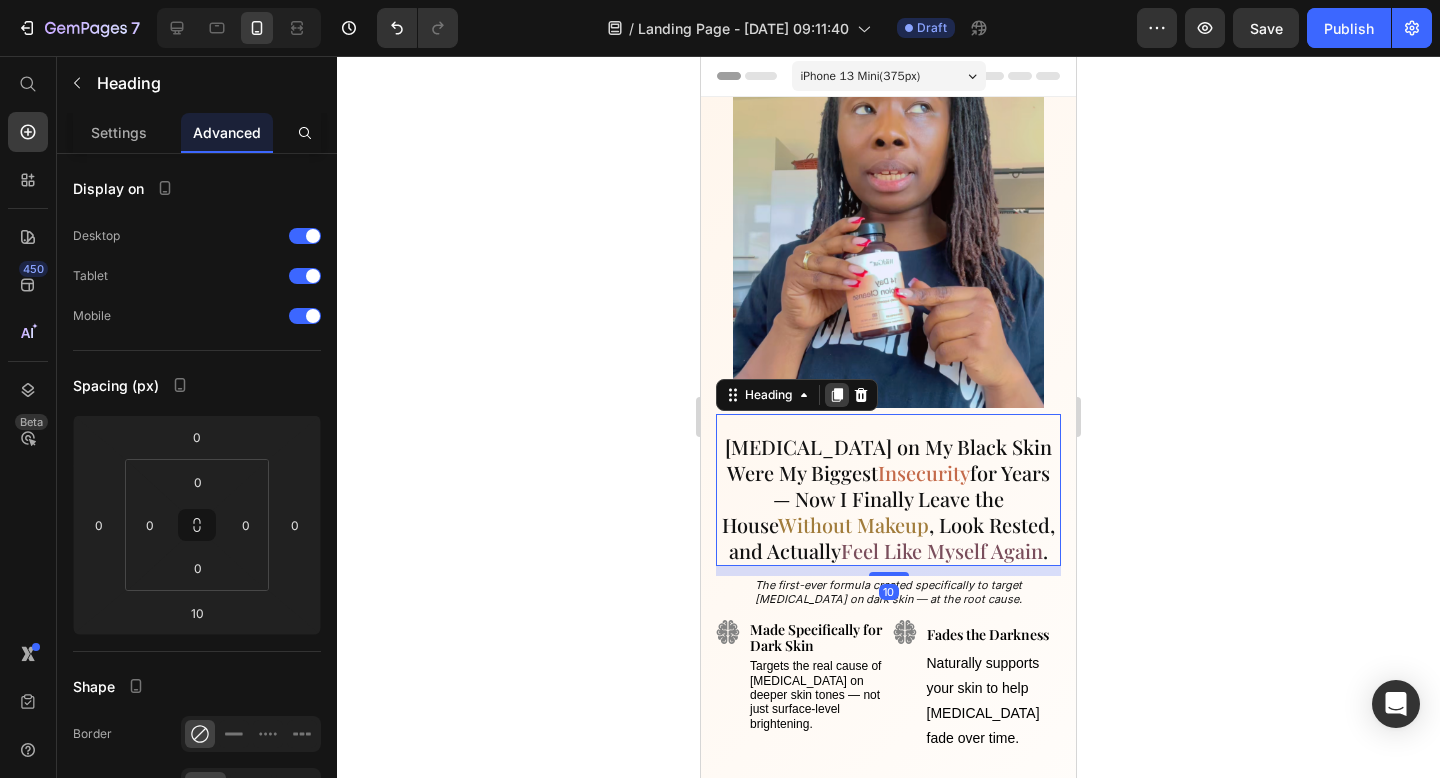 click 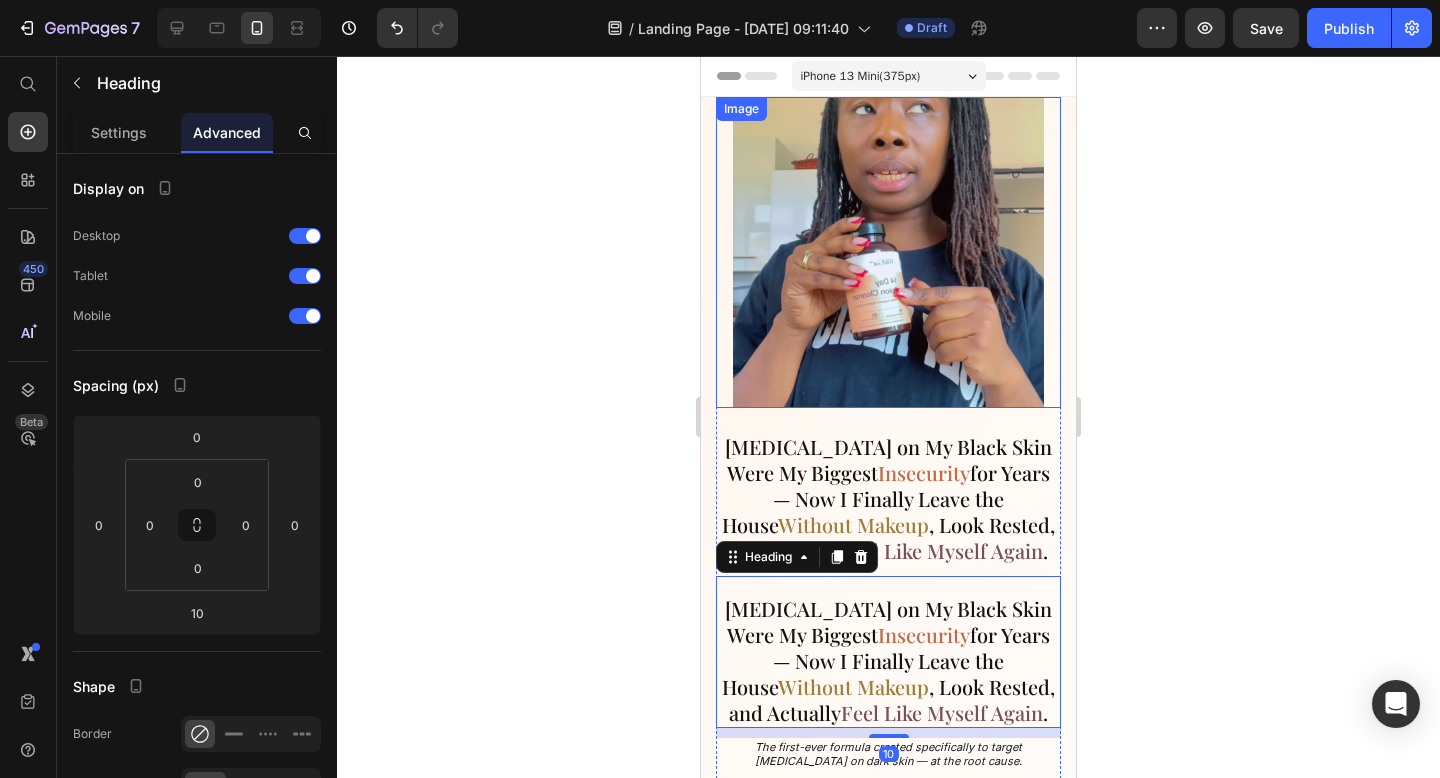 click on "Insecurity" at bounding box center [924, 472] 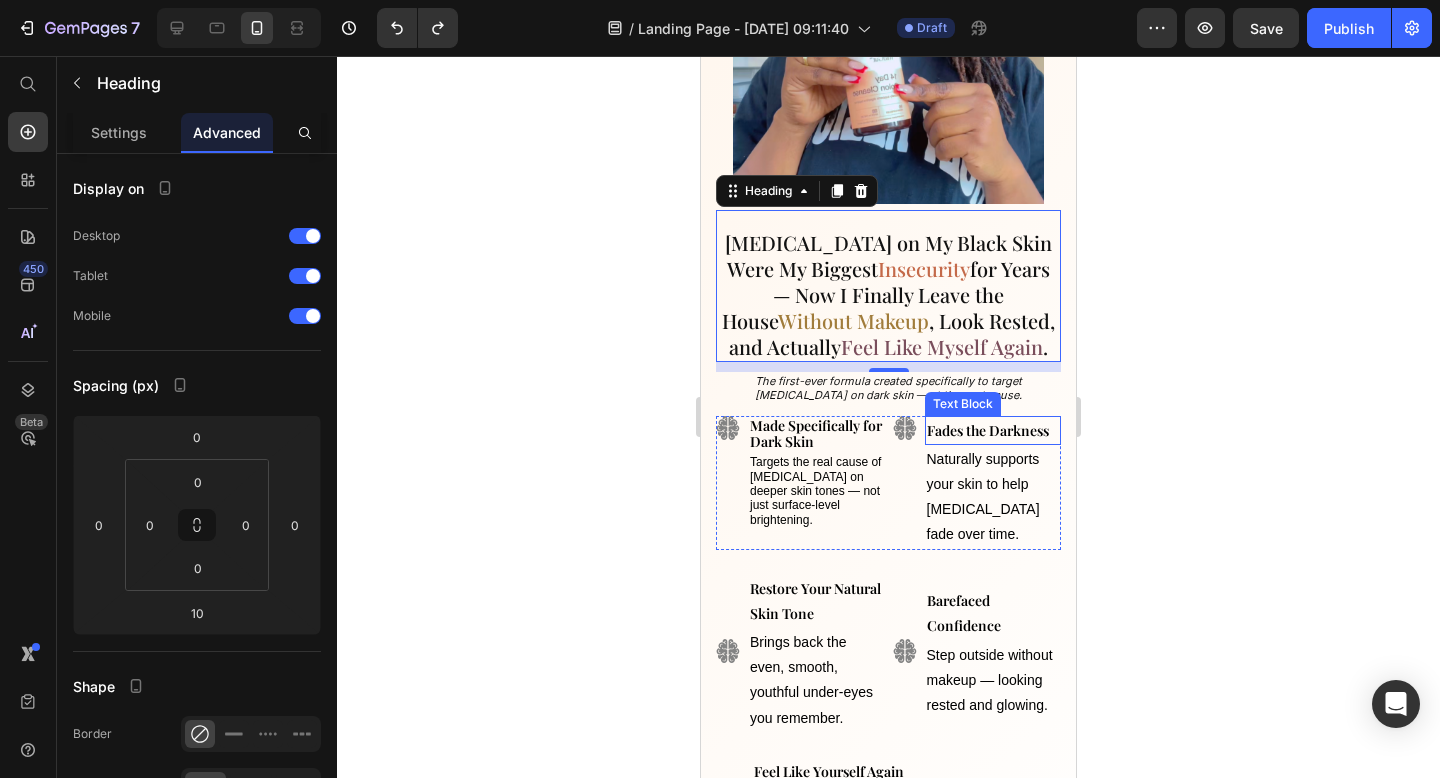 scroll, scrollTop: 206, scrollLeft: 0, axis: vertical 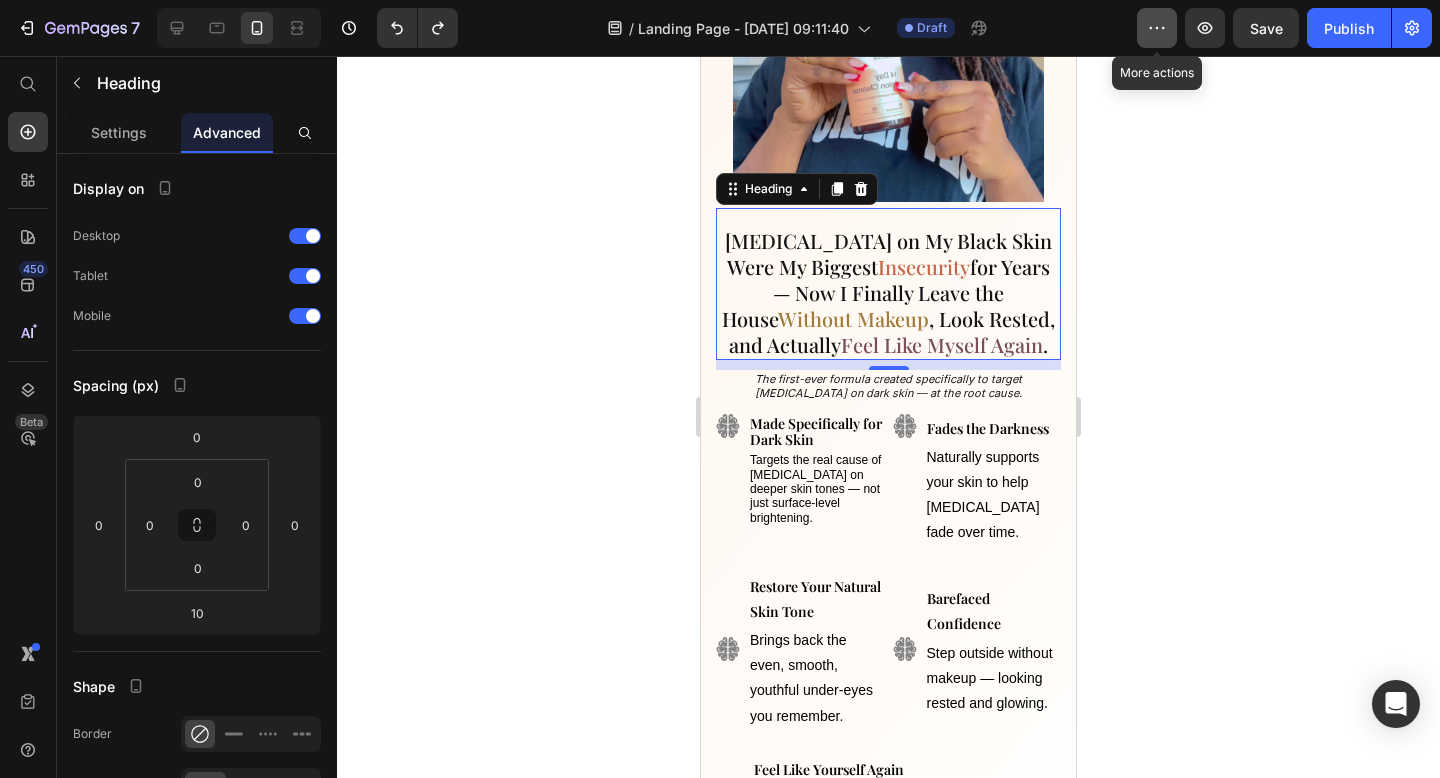 click 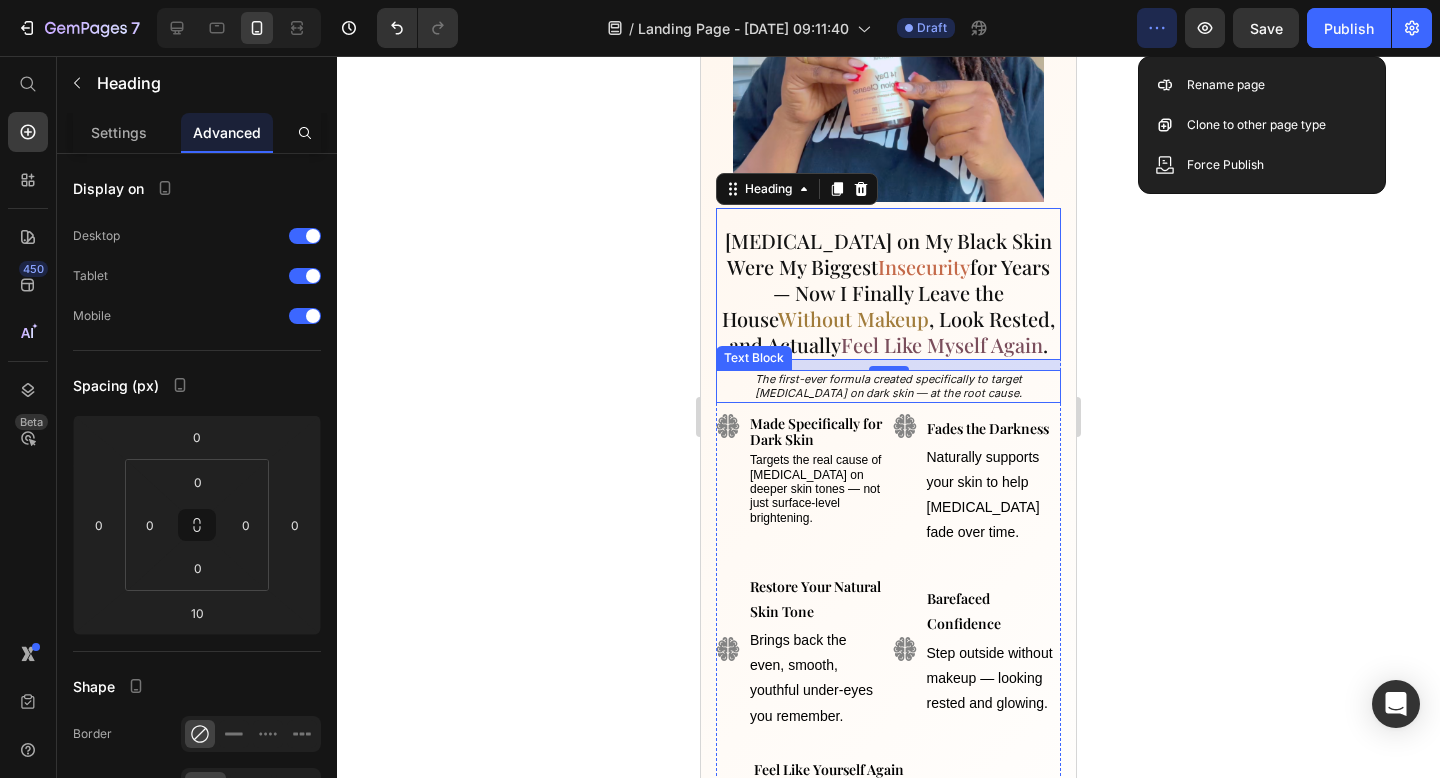 click on "The first-ever formula created specifically to target [MEDICAL_DATA] on dark skin — at the root cause." at bounding box center [888, 386] 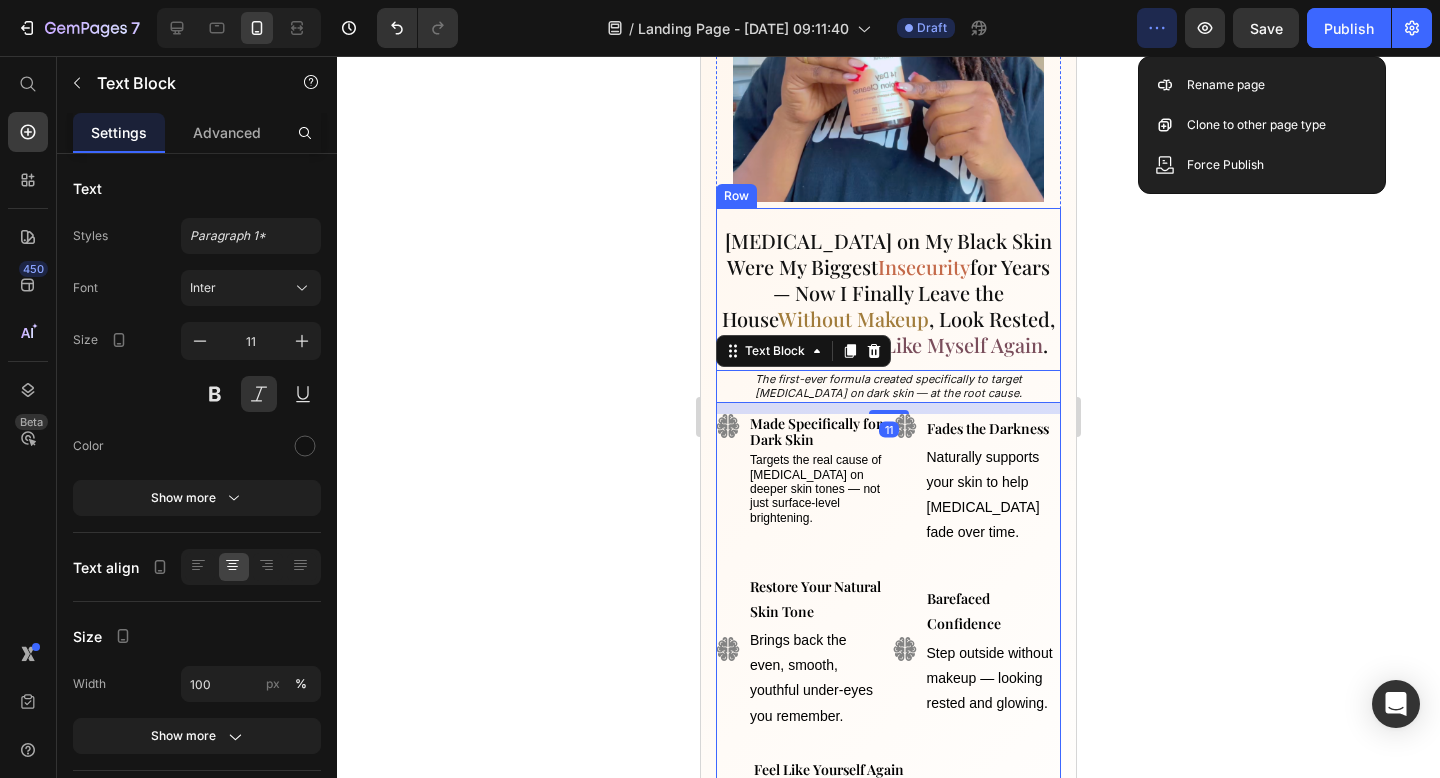 click on "Dark Circles on My Black Skin Were My Biggest  Insecurity  for Years — Now I Finally Leave the House  Without Makeup , Look Rested, and Actually  Feel Like Myself Again . Heading The first-ever formula created specifically to target dark circles on dark skin — at the root cause. Text Block   11 Image Image Made Specifically for Dark Skin Text Block Targets the real cause of dark circles on deeper skin tones — not just surface-level brightening. Text Block Fades the Darkness Text Block Naturally supports your skin to help dark circles fade over time. Text Block Row Image Image Restore Your Natural Skin Tone Text Block Brings back the even, smooth, youthful under-eyes you remember. Text Block Barefaced Confidence Text Block Step outside without makeup — looking rested and glowing. Text Block Row Image Feel Like Yourself Again Text Block No more hiding. Feel confident and comfortable in your own skin again. Text Block Row Start Fading Dark Circles at the Root Button 🖤 Created for Black Skin Text Block" at bounding box center [888, 617] 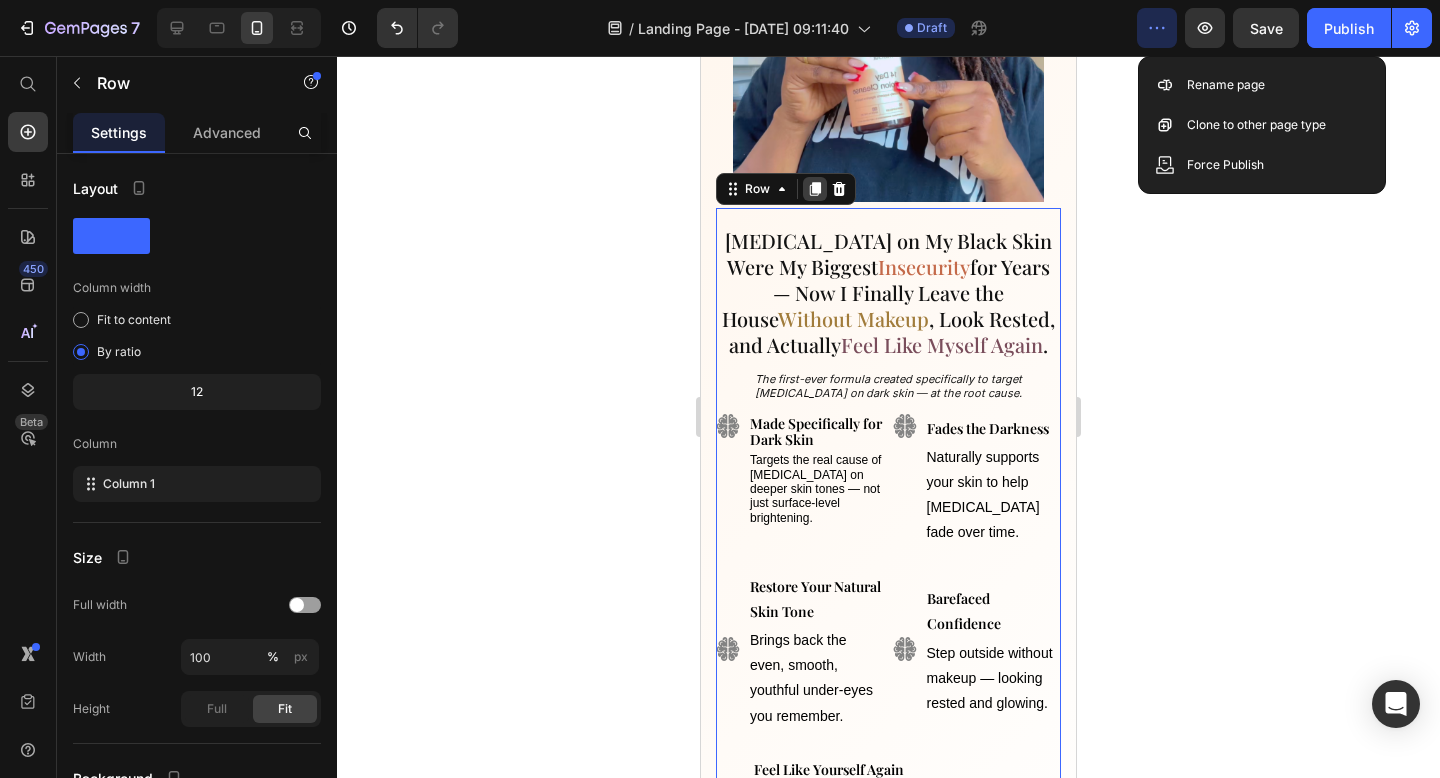 click 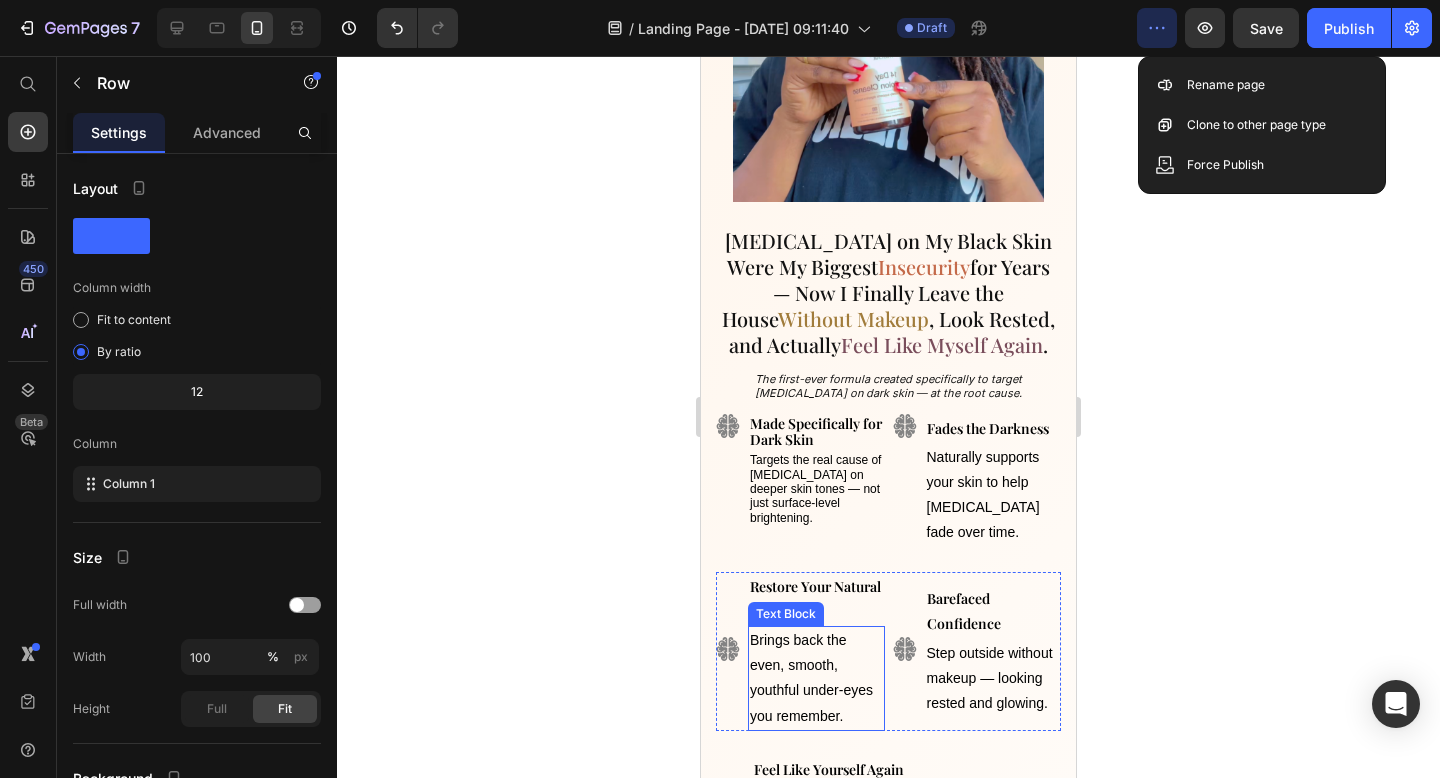 scroll, scrollTop: 0, scrollLeft: 0, axis: both 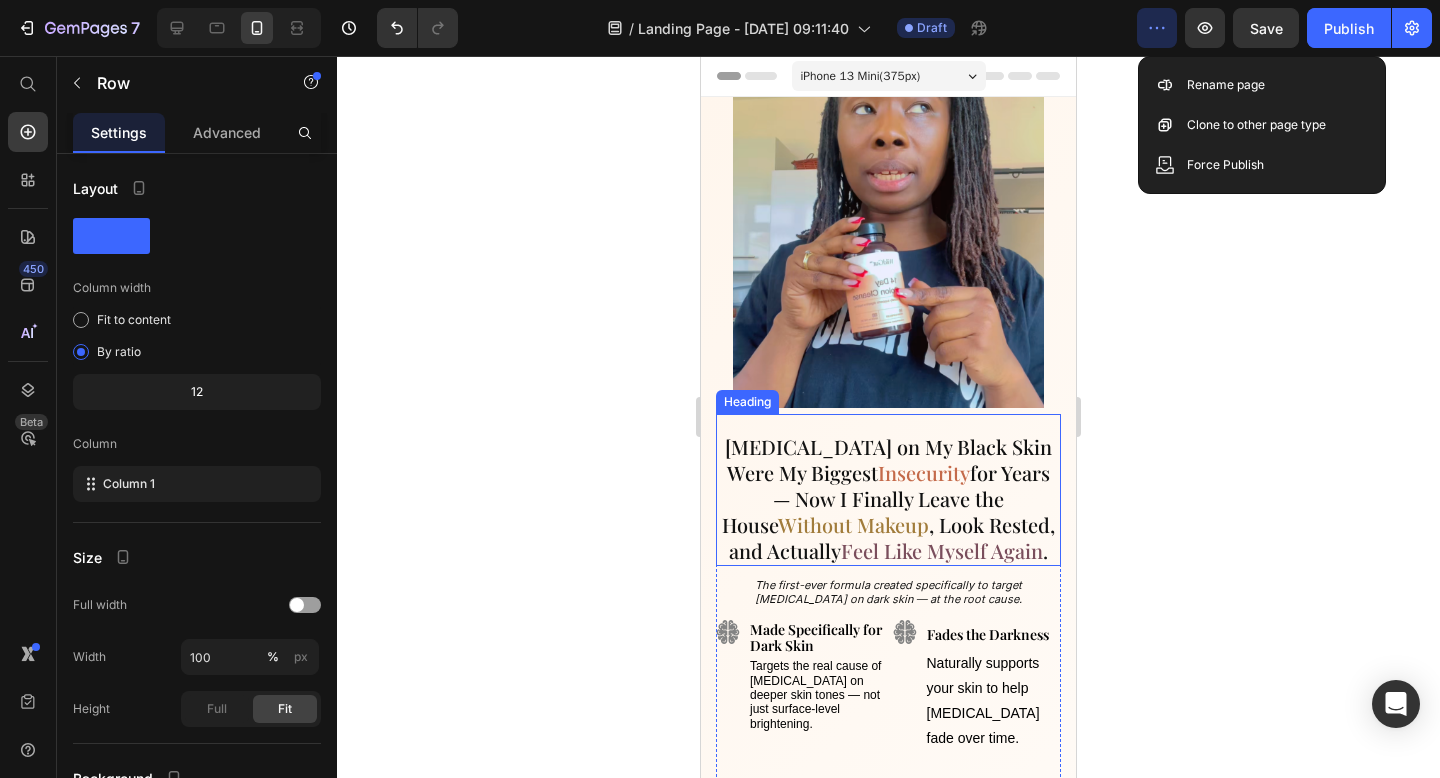 click on "[MEDICAL_DATA] on My Black Skin Were My Biggest  Insecurity  for Years — Now I Finally Leave the House  Without Makeup , Look Rested, and Actually  Feel Like Myself Again ." at bounding box center (888, 490) 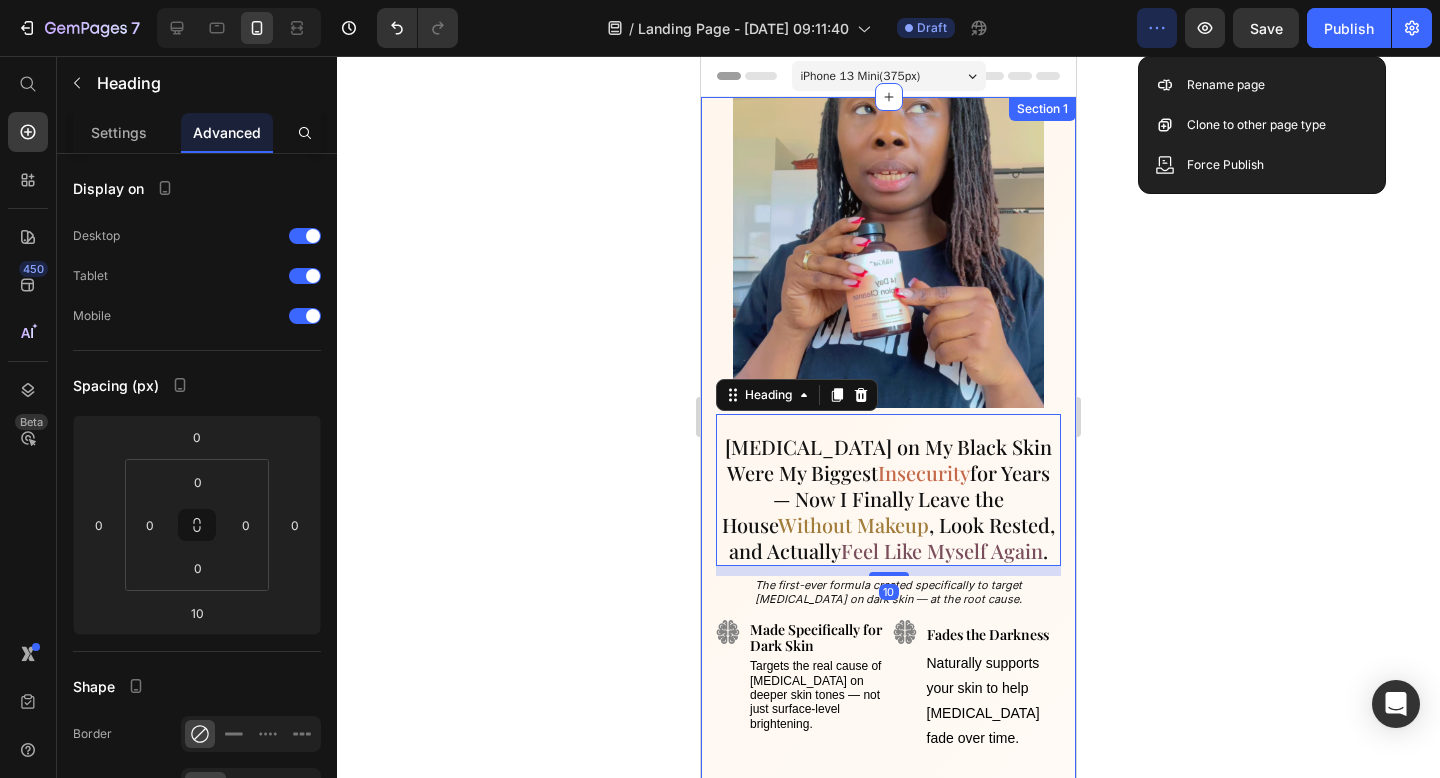 click on "Dark Circles on My Black Skin Were My Biggest  Insecurity  for Years — Now I Finally Leave the House  Without Makeup , Look Rested, and Actually  Feel Like Myself Again . Heading   10 The first-ever formula created specifically to target dark circles on dark skin — at the root cause. Text Block Image Image Made Specifically for Dark Skin Text Block Targets the real cause of dark circles on deeper skin tones — not just surface-level brightening. Text Block Fades the Darkness Text Block Naturally supports your skin to help dark circles fade over time. Text Block Row Image Image Restore Your Natural Skin Tone Text Block Brings back the even, smooth, youthful under-eyes you remember. Text Block Barefaced Confidence Text Block Step outside without makeup — looking rested and glowing. Text Block Row Image Feel Like Yourself Again Text Block No more hiding. Feel confident and comfortable in your own skin again. Text Block Row Start Fading Dark Circles at the Root Button 🖤 Created for Black Skin Text Block" at bounding box center [888, 1088] 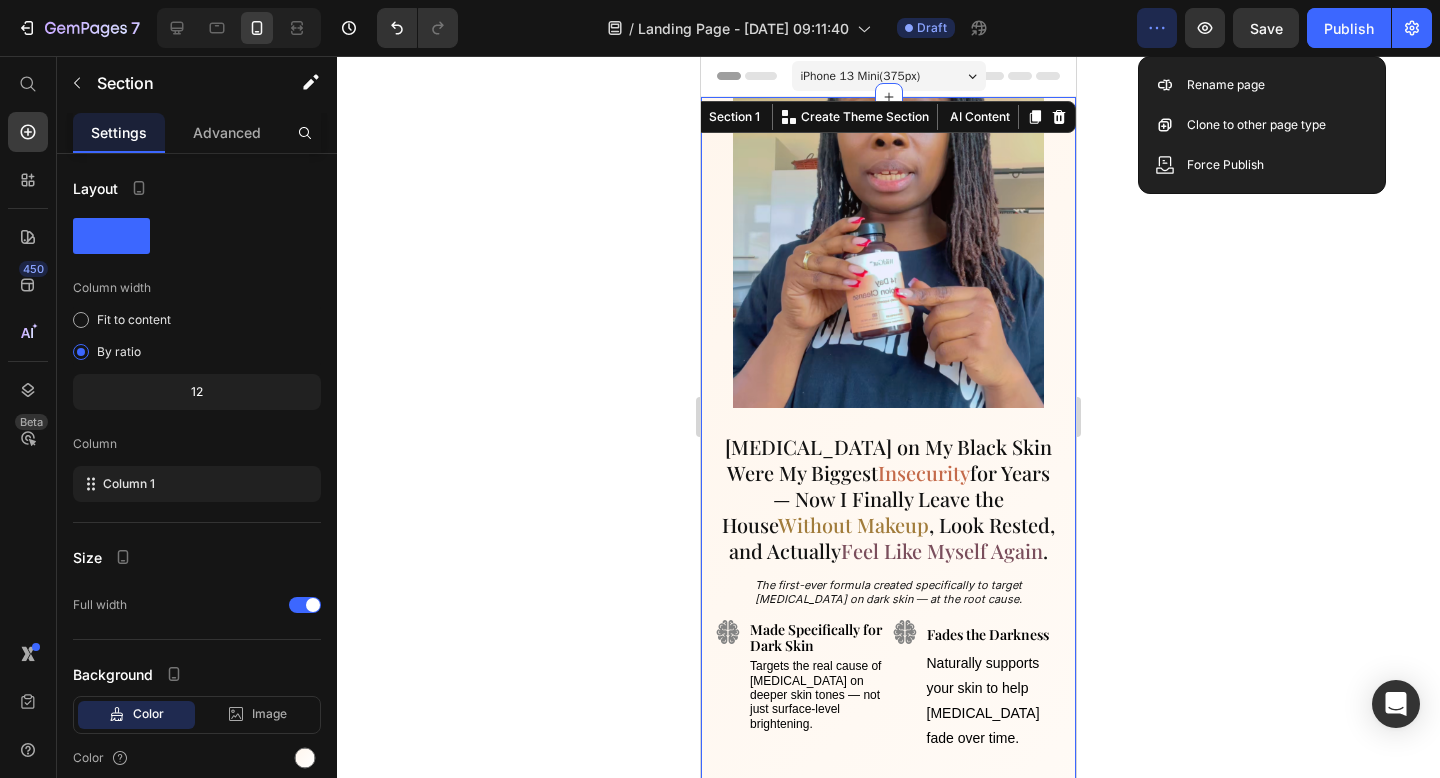 click on "[MEDICAL_DATA] on My Black Skin Were My Biggest  Insecurity  for Years — Now I Finally Leave the House  Without Makeup , Look Rested, and Actually  Feel Like Myself Again ." at bounding box center (888, 499) 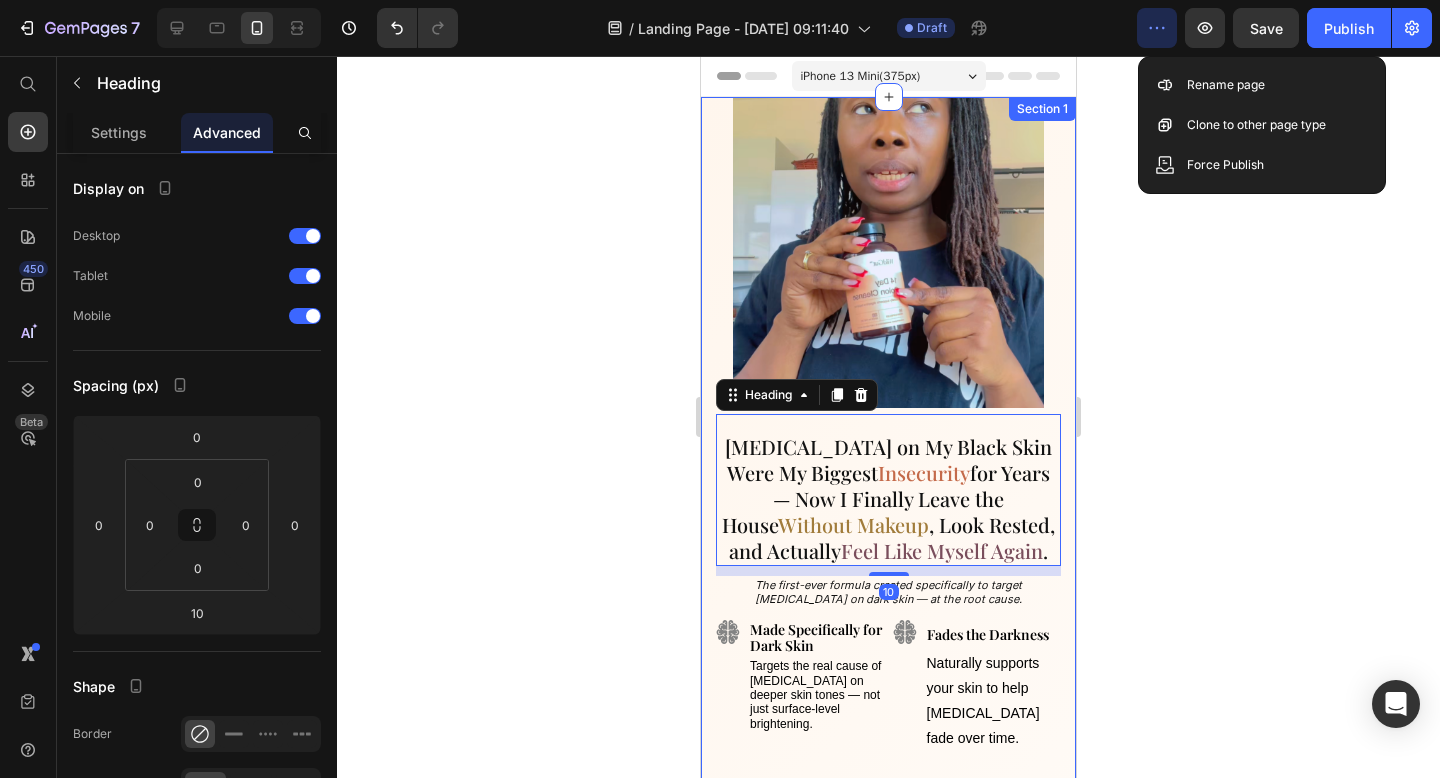 click on "Dark Circles on My Black Skin Were My Biggest  Insecurity  for Years — Now I Finally Leave the House  Without Makeup , Look Rested, and Actually  Feel Like Myself Again . Heading   10 The first-ever formula created specifically to target dark circles on dark skin — at the root cause. Text Block Image Image Made Specifically for Dark Skin Text Block Targets the real cause of dark circles on deeper skin tones — not just surface-level brightening. Text Block Fades the Darkness Text Block Naturally supports your skin to help dark circles fade over time. Text Block Row Image Image Restore Your Natural Skin Tone Text Block Brings back the even, smooth, youthful under-eyes you remember. Text Block Barefaced Confidence Text Block Step outside without makeup — looking rested and glowing. Text Block Row Image Feel Like Yourself Again Text Block No more hiding. Feel confident and comfortable in your own skin again. Text Block Row Start Fading Dark Circles at the Root Button 🖤 Created for Black Skin Text Block" at bounding box center [888, 1088] 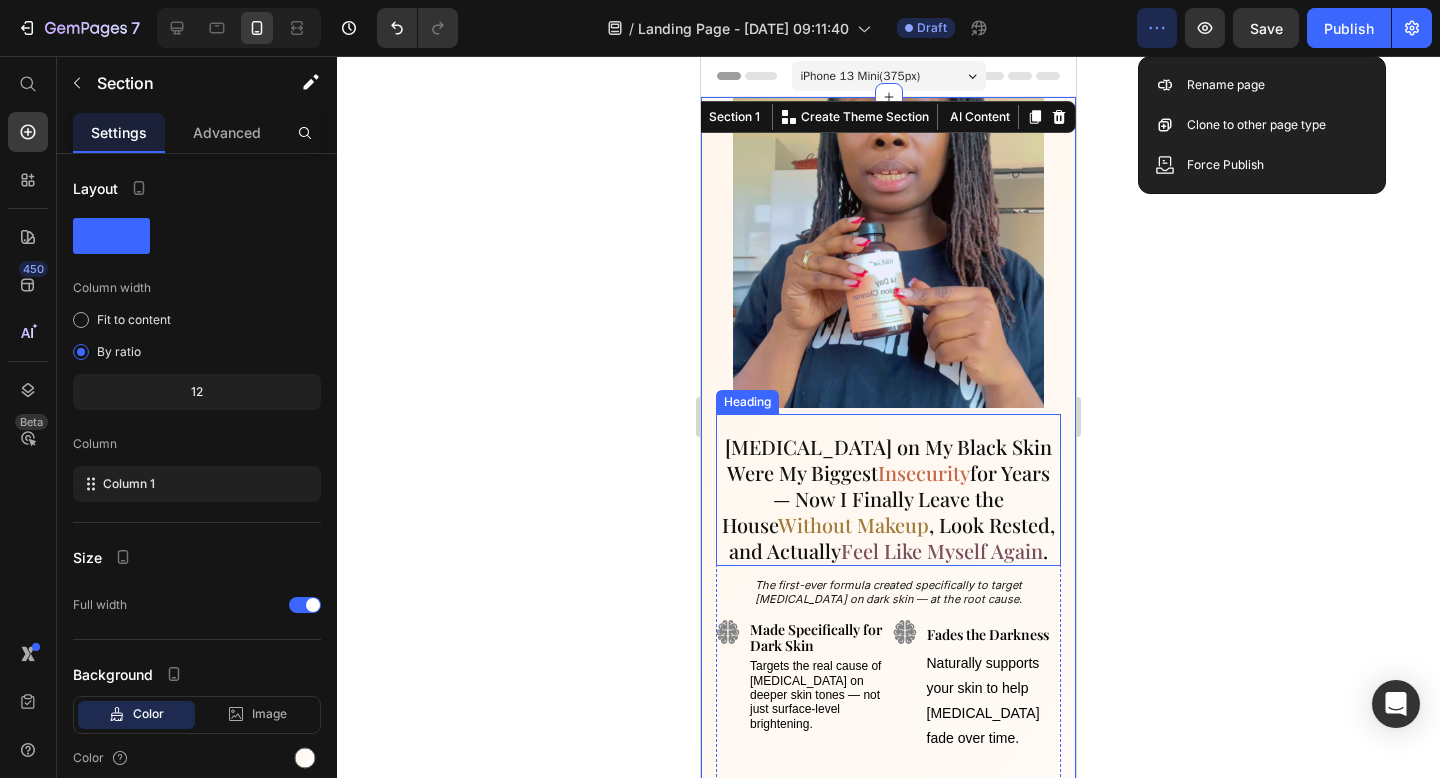 click on "[MEDICAL_DATA] on My Black Skin Were My Biggest  Insecurity  for Years — Now I Finally Leave the House  Without Makeup , Look Rested, and Actually  Feel Like Myself Again ." at bounding box center (888, 499) 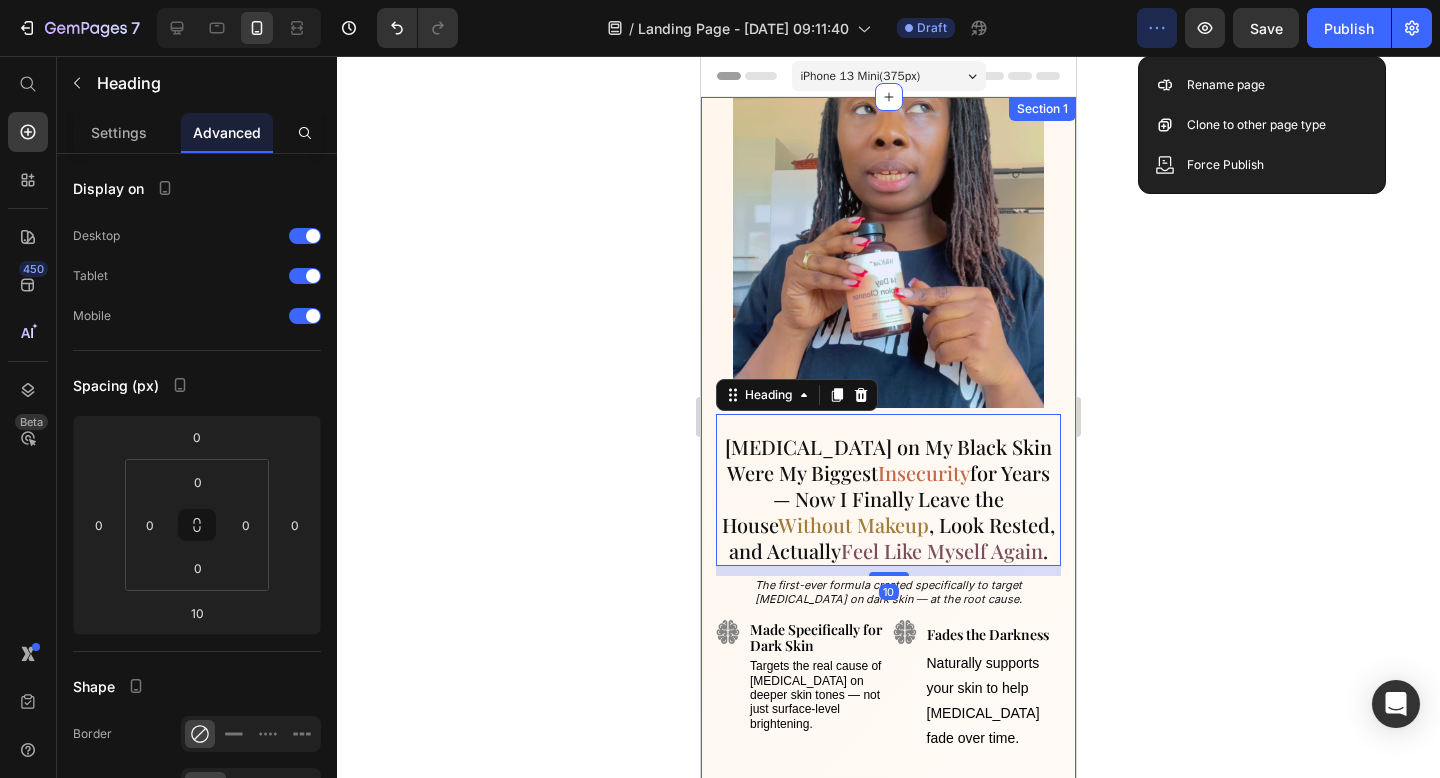 click on "Dark Circles on My Black Skin Were My Biggest  Insecurity  for Years — Now I Finally Leave the House  Without Makeup , Look Rested, and Actually  Feel Like Myself Again . Heading   10 The first-ever formula created specifically to target dark circles on dark skin — at the root cause. Text Block Image Image Made Specifically for Dark Skin Text Block Targets the real cause of dark circles on deeper skin tones — not just surface-level brightening. Text Block Fades the Darkness Text Block Naturally supports your skin to help dark circles fade over time. Text Block Row Image Image Restore Your Natural Skin Tone Text Block Brings back the even, smooth, youthful under-eyes you remember. Text Block Barefaced Confidence Text Block Step outside without makeup — looking rested and glowing. Text Block Row Image Feel Like Yourself Again Text Block No more hiding. Feel confident and comfortable in your own skin again. Text Block Row Start Fading Dark Circles at the Root Button 🖤 Created for Black Skin Text Block" at bounding box center [888, 1088] 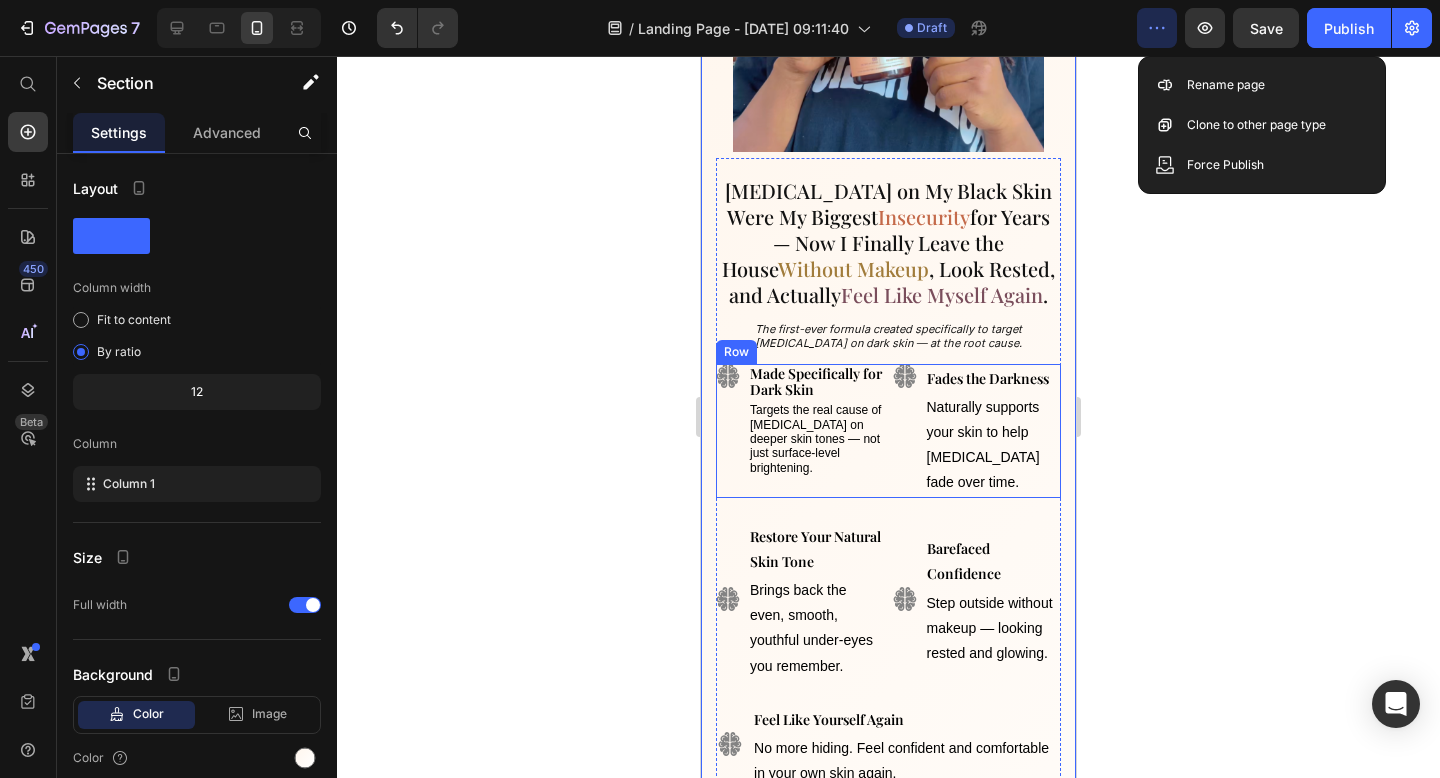 scroll, scrollTop: 284, scrollLeft: 0, axis: vertical 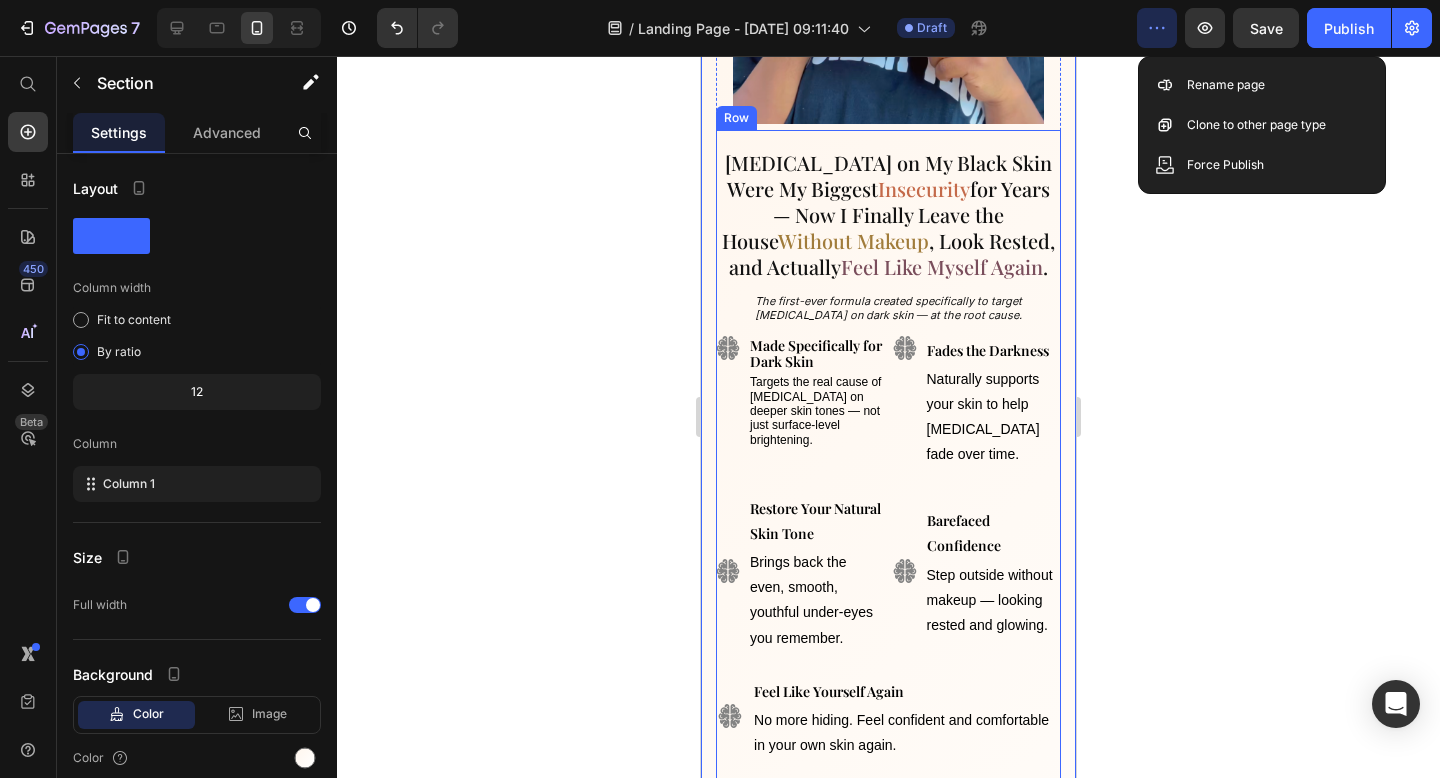 click on "[MEDICAL_DATA] on My Black Skin Were My Biggest  Insecurity  for Years — Now I Finally Leave the House  Without Makeup , Look Rested, and Actually  Feel Like Myself Again . Heading The first-ever formula created specifically to target [MEDICAL_DATA] on dark skin — at the root cause. Text Block Image Image Made Specifically for Dark Skin Text Block Targets the real cause of [MEDICAL_DATA] on deeper skin tones — not just surface-level brightening. Text Block Fades the Darkness Text Block Naturally supports your skin to help [MEDICAL_DATA] fade over time. Text Block Row Image Image Restore Your Natural Skin Tone Text Block Brings back the even, smooth, youthful under-eyes you remember. Text Block Barefaced Confidence Text Block Step outside without makeup — looking rested and glowing. Text Block Row Image Feel Like Yourself Again Text Block No more hiding. Feel confident and comfortable in your own skin again. Text Block Row Start Fading [MEDICAL_DATA] at the Root Button 🖤 Created for Black Skin Text Block Row" at bounding box center [888, 539] 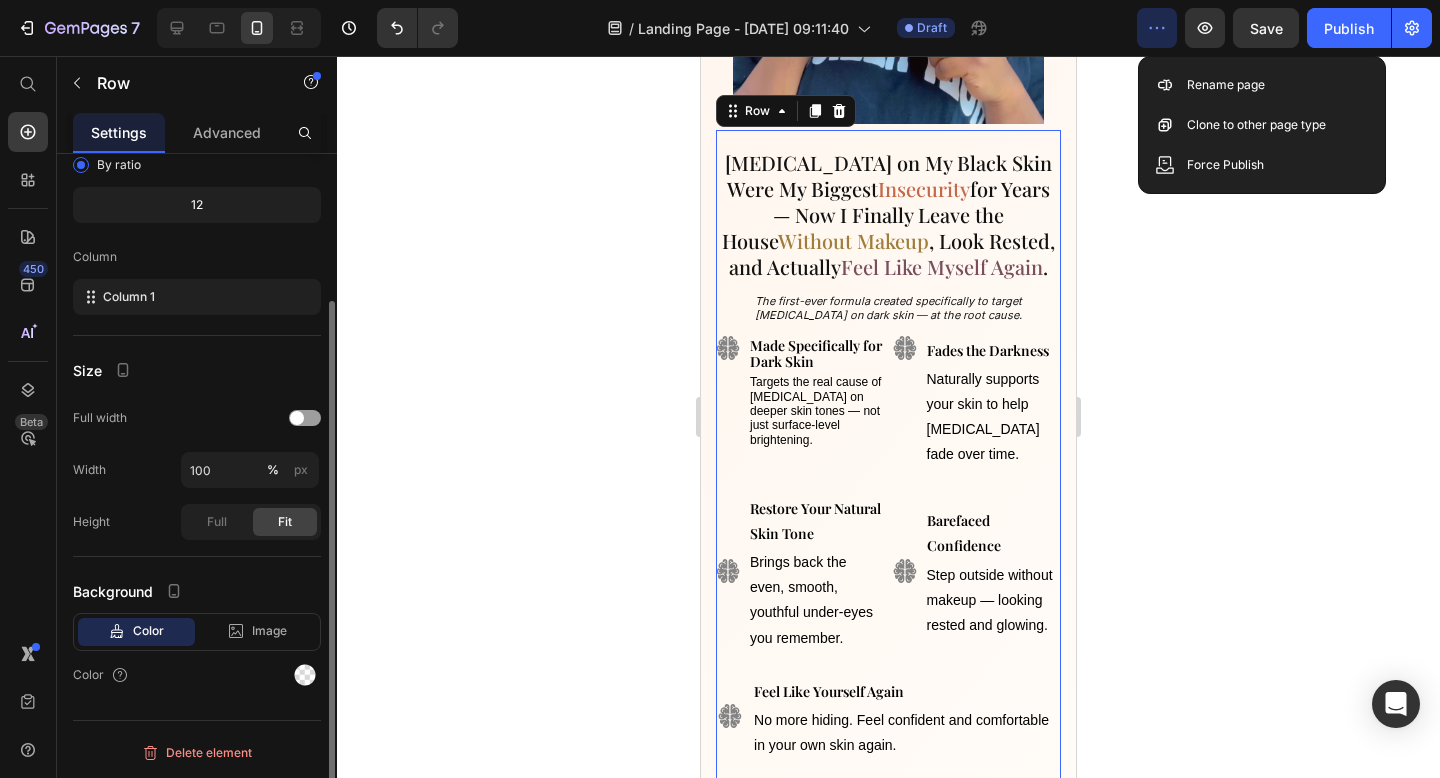 scroll, scrollTop: 0, scrollLeft: 0, axis: both 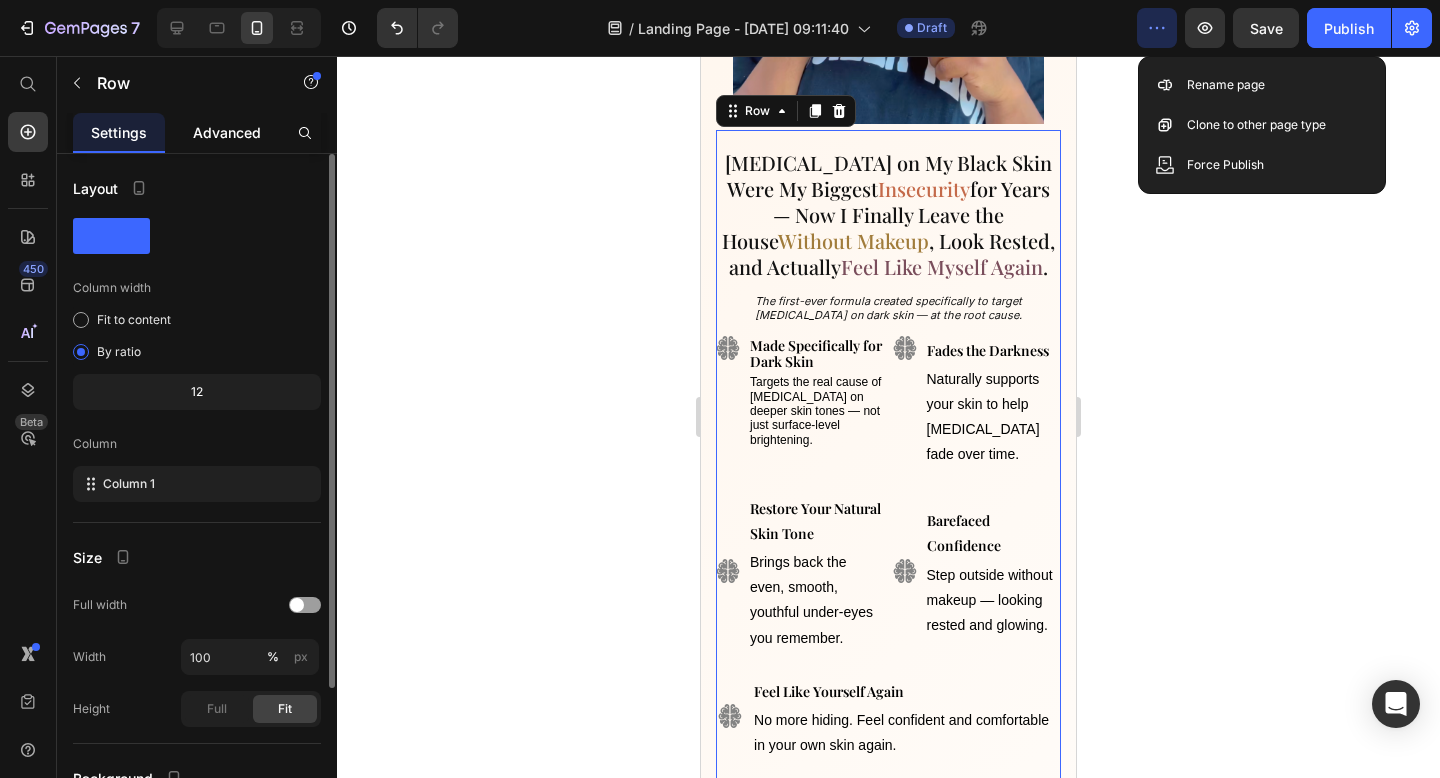 click on "Advanced" 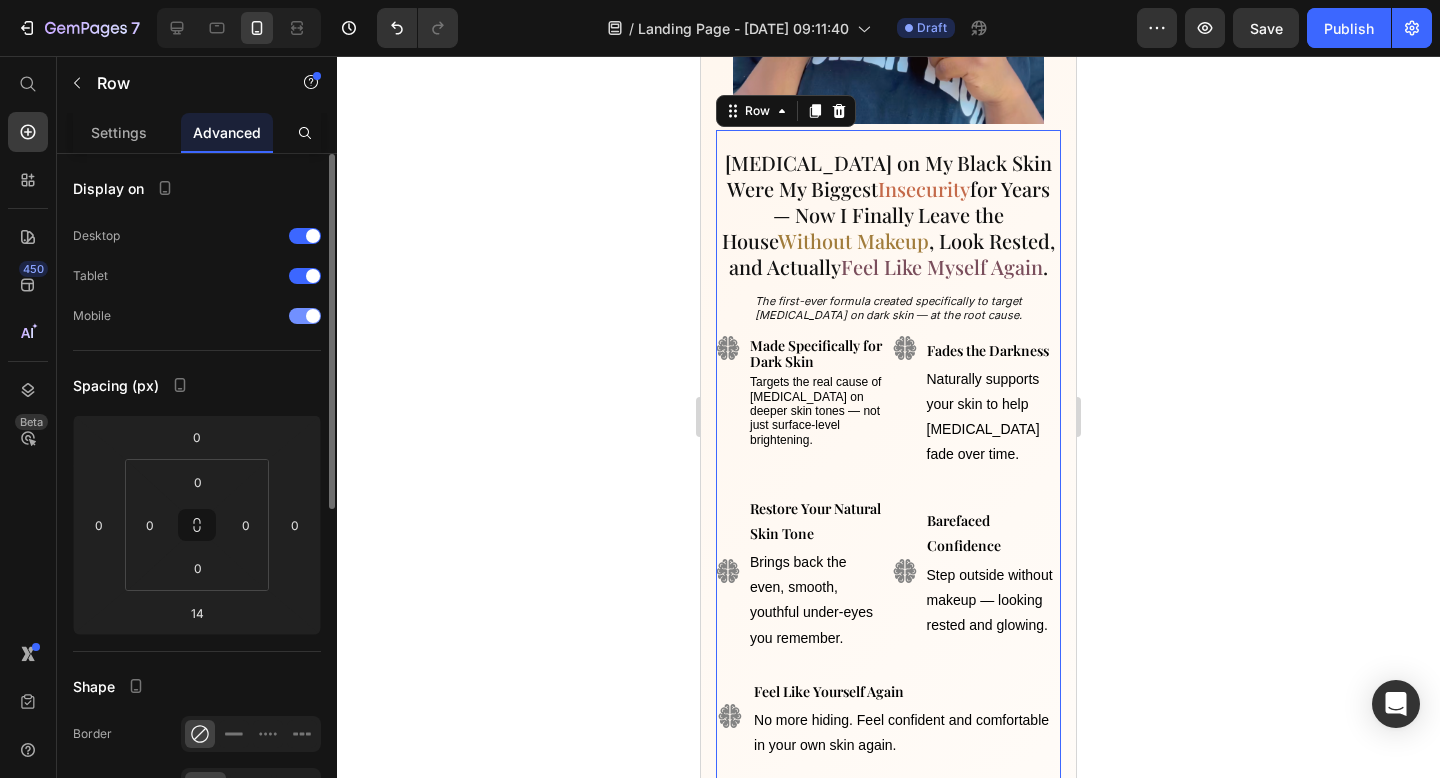 click at bounding box center (313, 316) 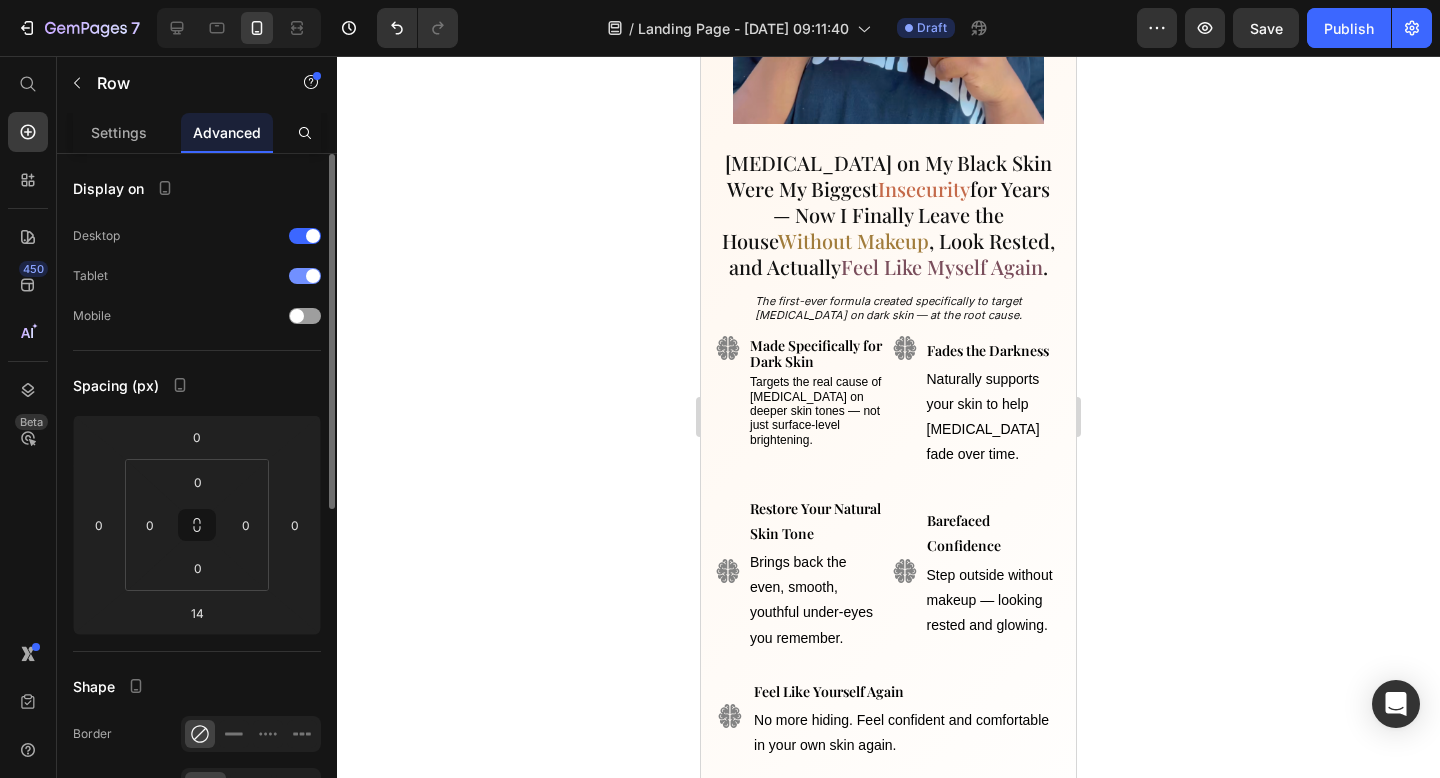 click at bounding box center [313, 276] 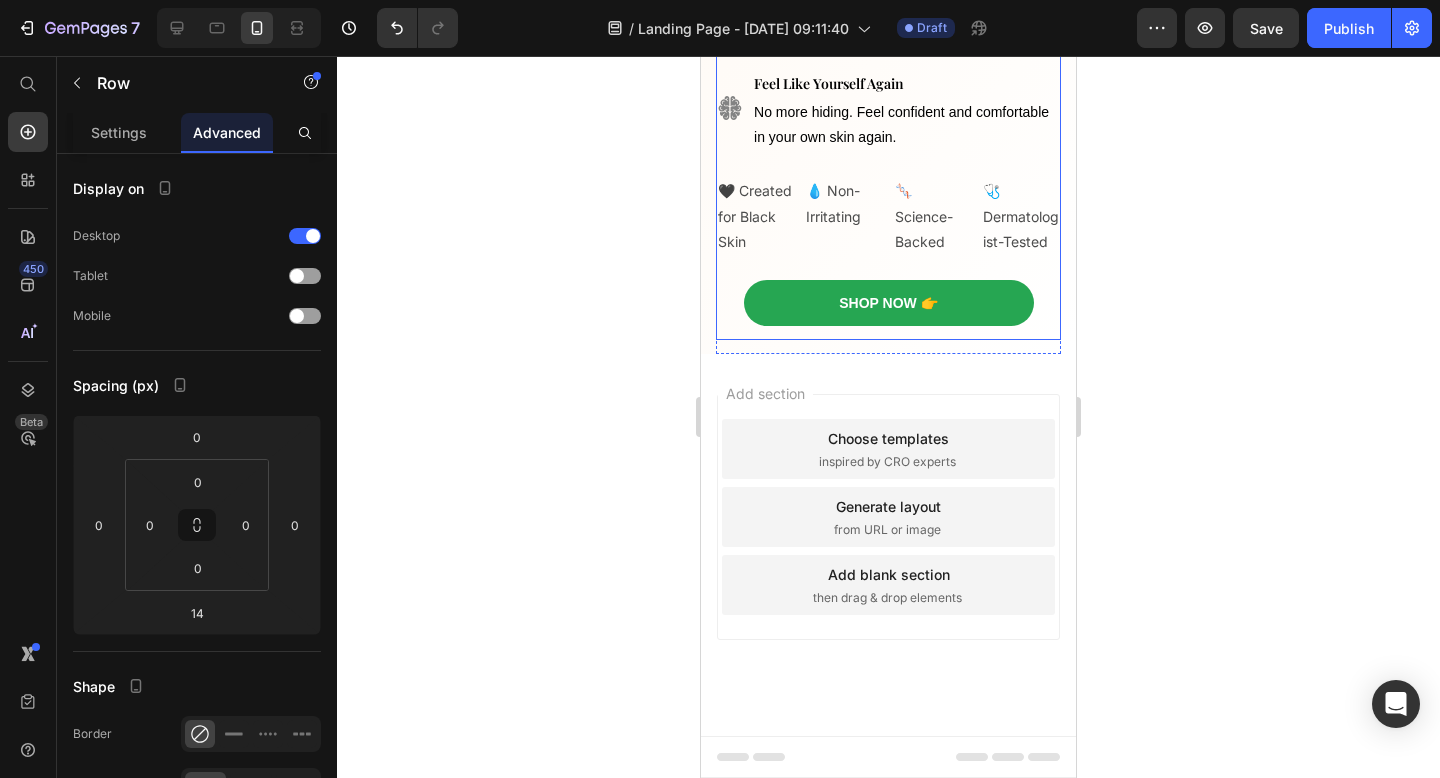 scroll, scrollTop: 0, scrollLeft: 0, axis: both 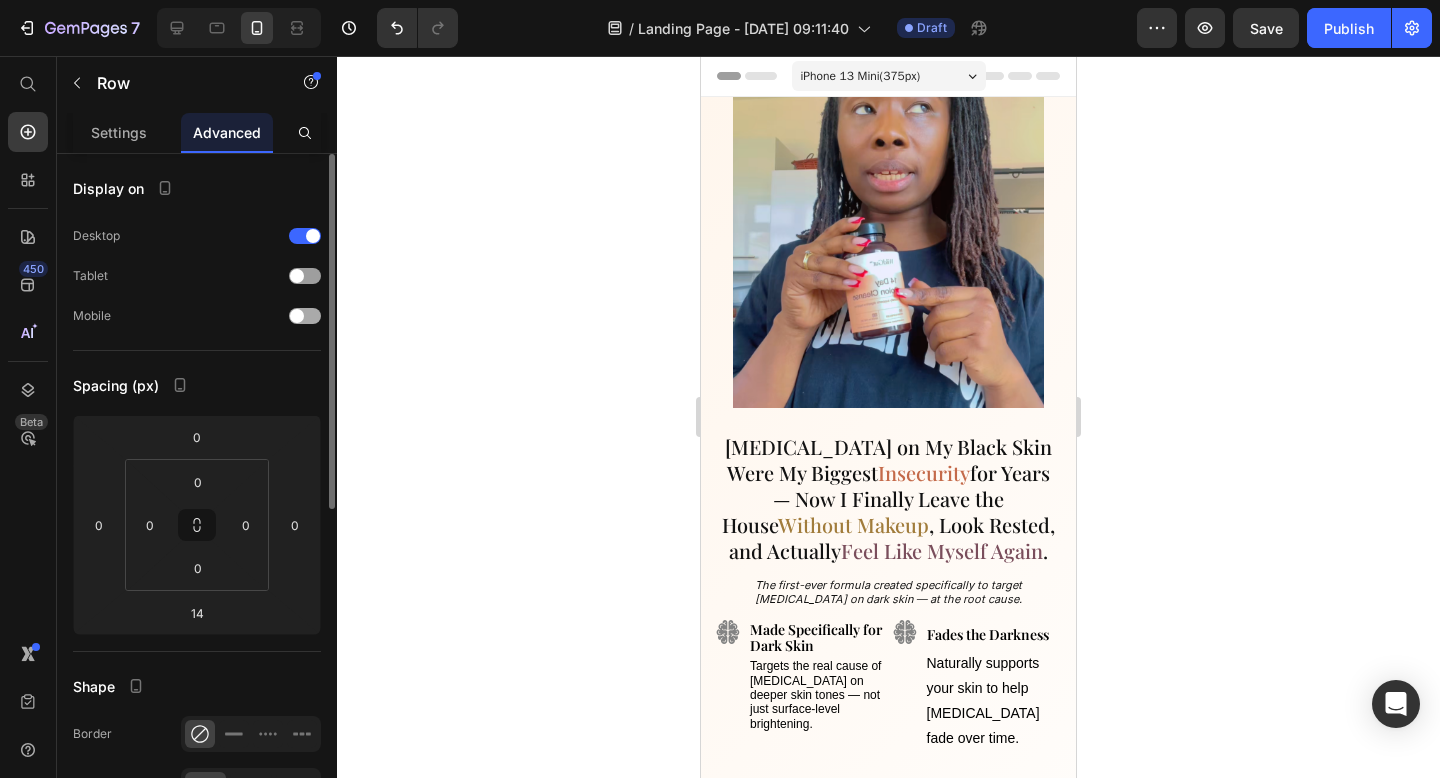 click at bounding box center (305, 276) 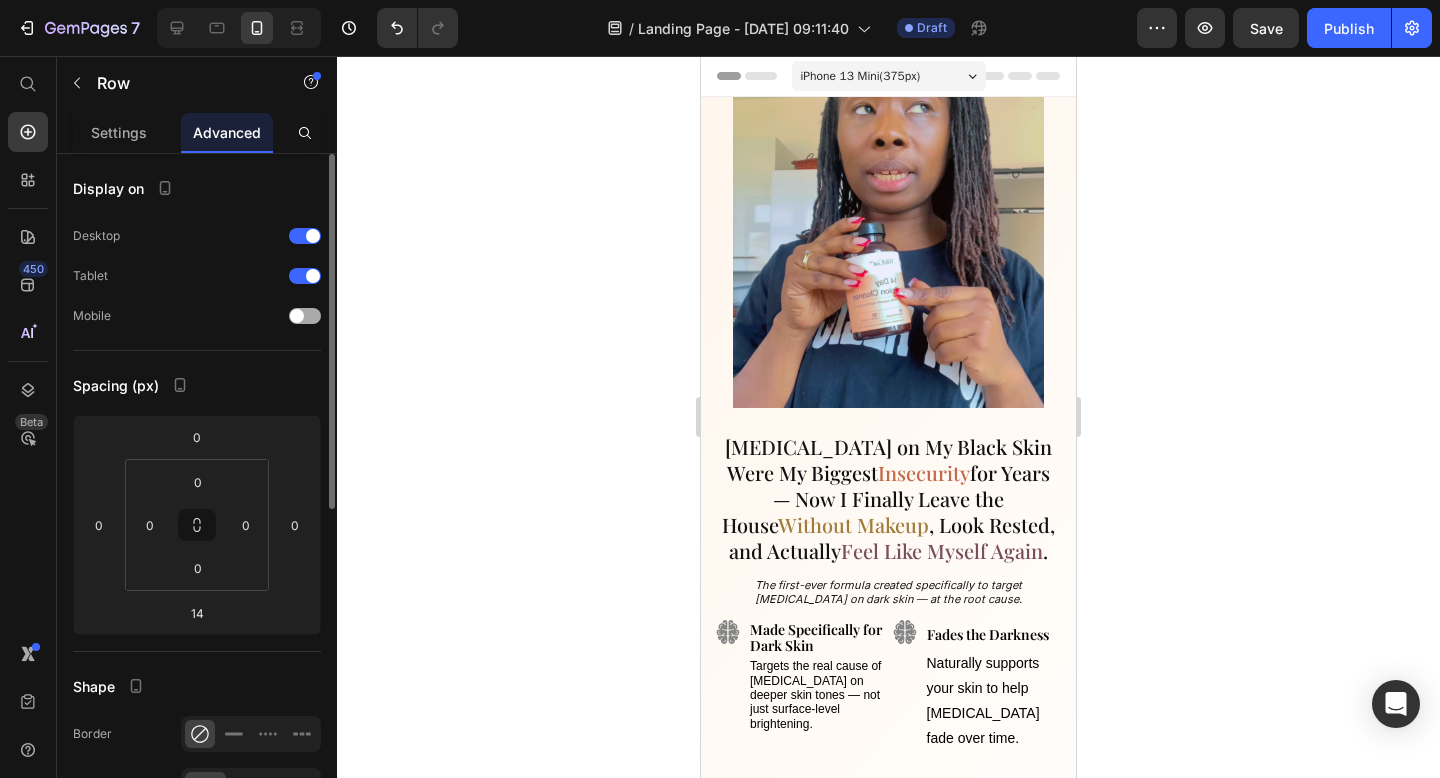 click at bounding box center [305, 316] 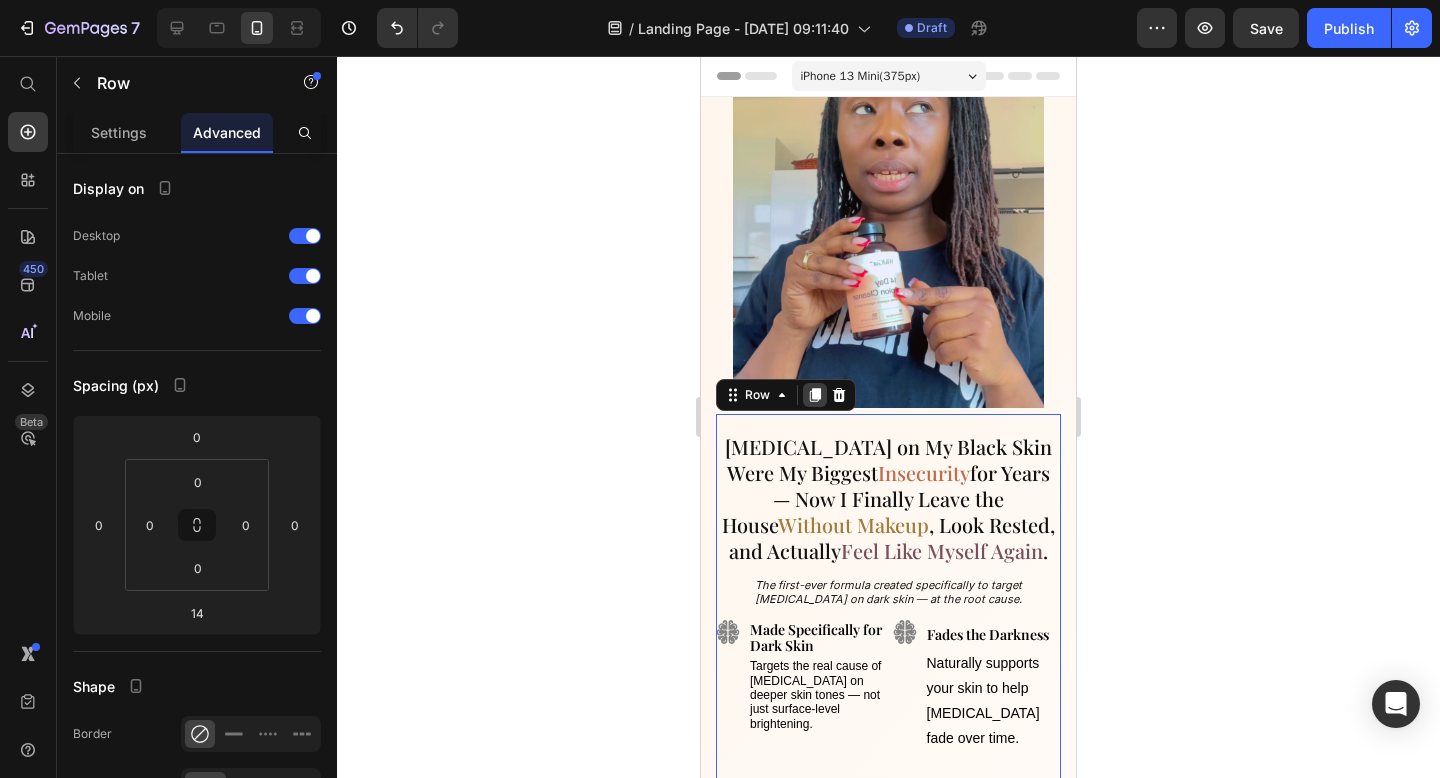 click 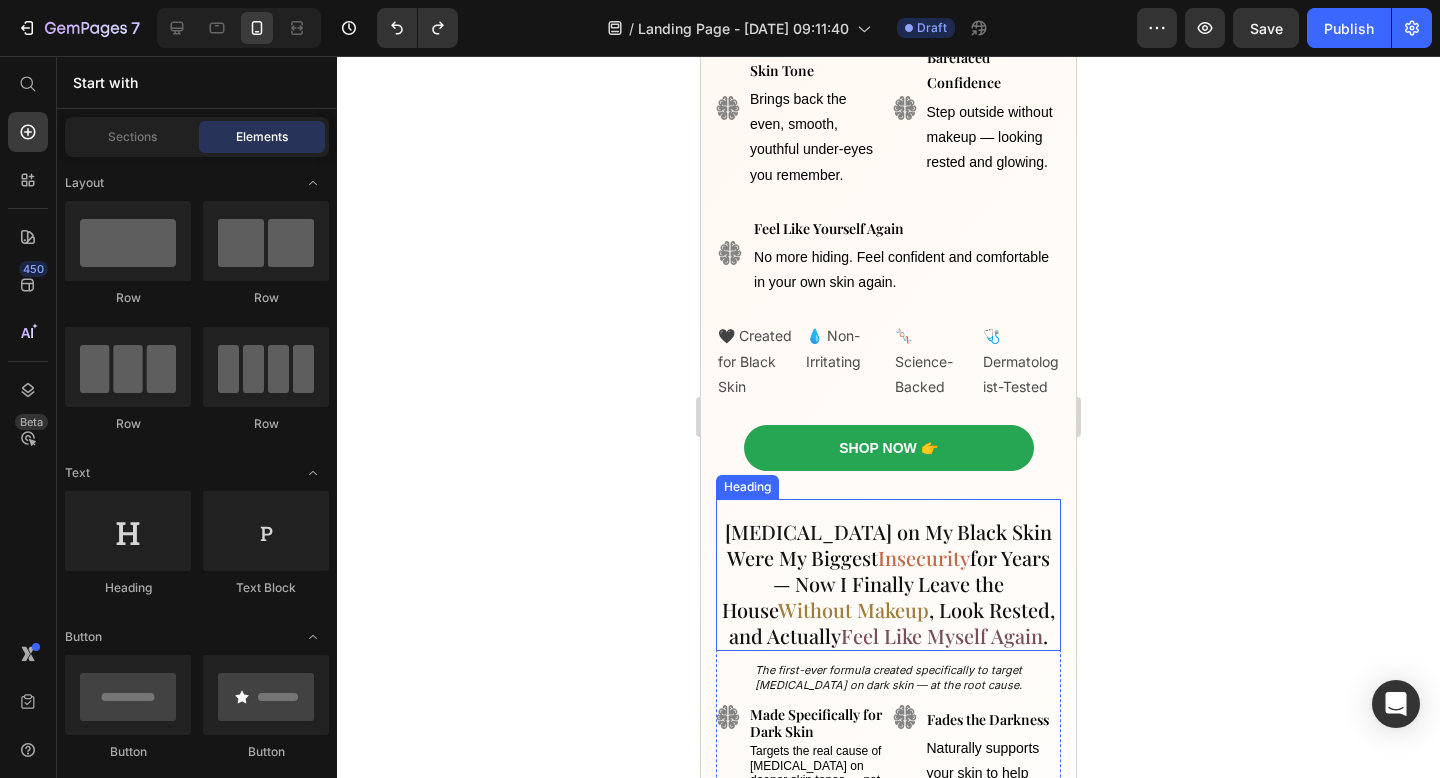 scroll, scrollTop: 678, scrollLeft: 0, axis: vertical 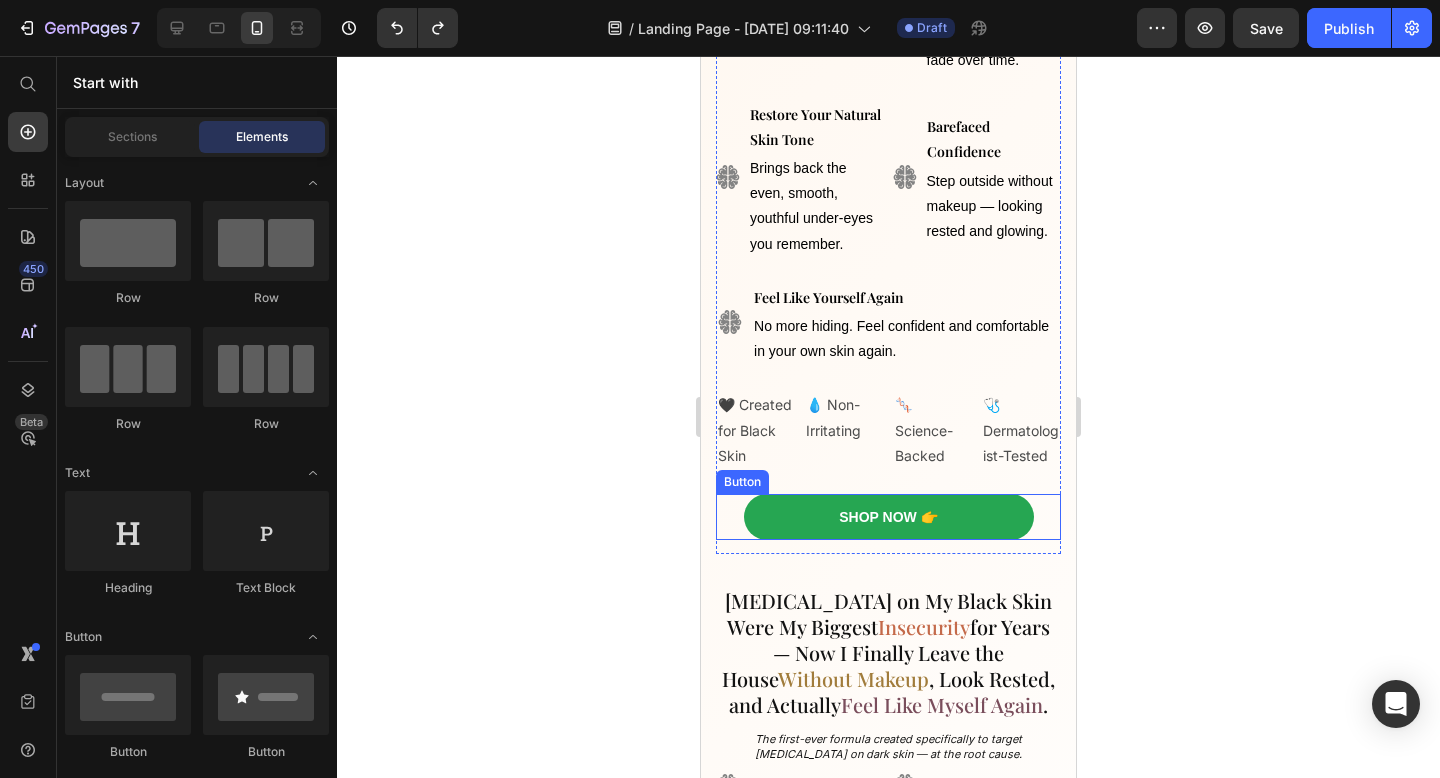 click on "Shop Now   👉    Button" at bounding box center [888, 517] 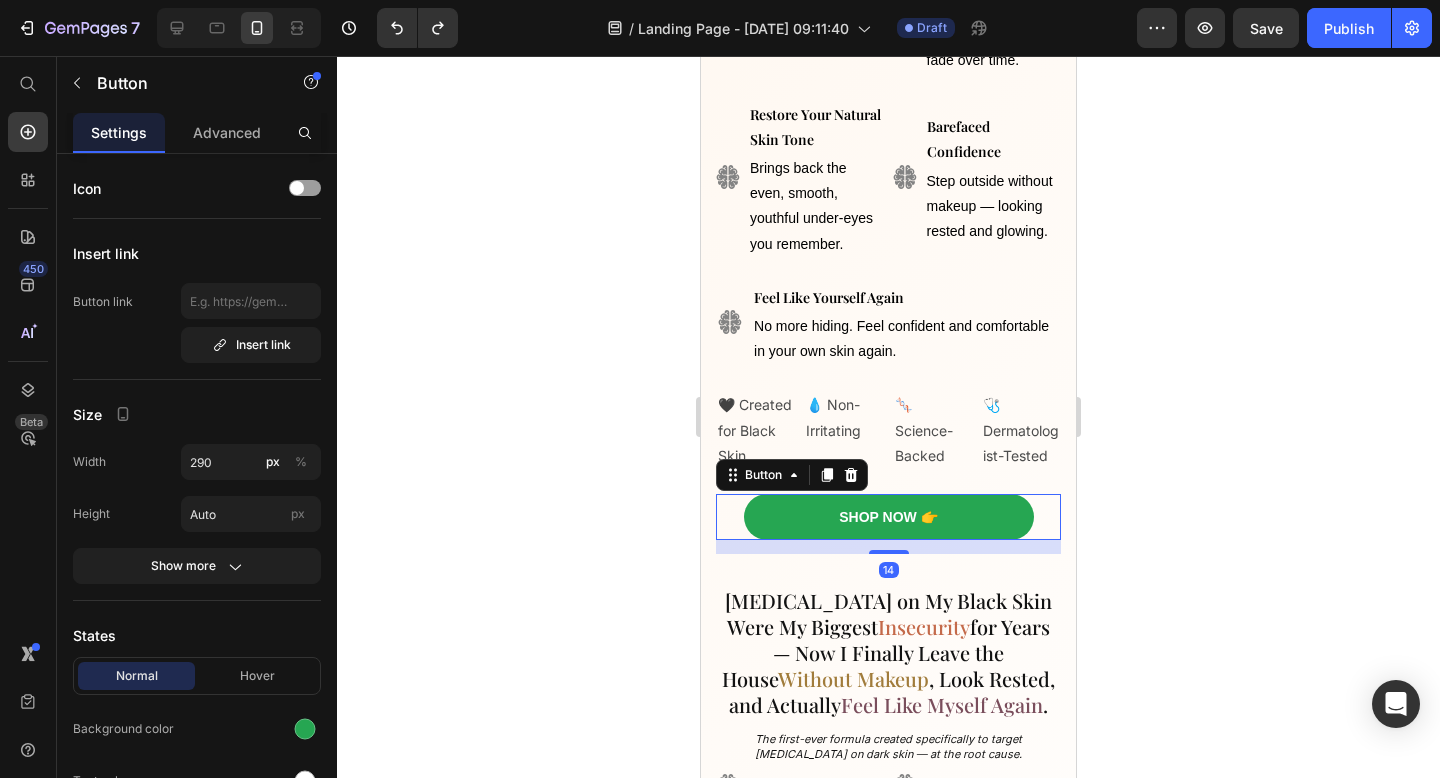 click on "[MEDICAL_DATA] on My Black Skin Were My Biggest  Insecurity  for Years — Now I Finally Leave the House  Without Makeup , Look Rested, and Actually  Feel Like Myself Again . Heading The first-ever formula created specifically to target [MEDICAL_DATA] on dark skin — at the root cause. Text Block Image Image Made Specifically for Dark Skin Text Block Targets the real cause of [MEDICAL_DATA] on deeper skin tones — not just surface-level brightening. Text Block Fades the Darkness Text Block Naturally supports your skin to help [MEDICAL_DATA] fade over time. Text Block Row Image Image Restore Your Natural Skin Tone Text Block Brings back the even, smooth, youthful under-eyes you remember. Text Block Barefaced Confidence Text Block Step outside without makeup — looking rested and glowing. Text Block Row Image Feel Like Yourself Again Text Block No more hiding. Feel confident and comfortable in your own skin again. Text Block Row Start Fading [MEDICAL_DATA] at the Root Button 🖤 Created for Black Skin Text Block Row" at bounding box center [888, 568] 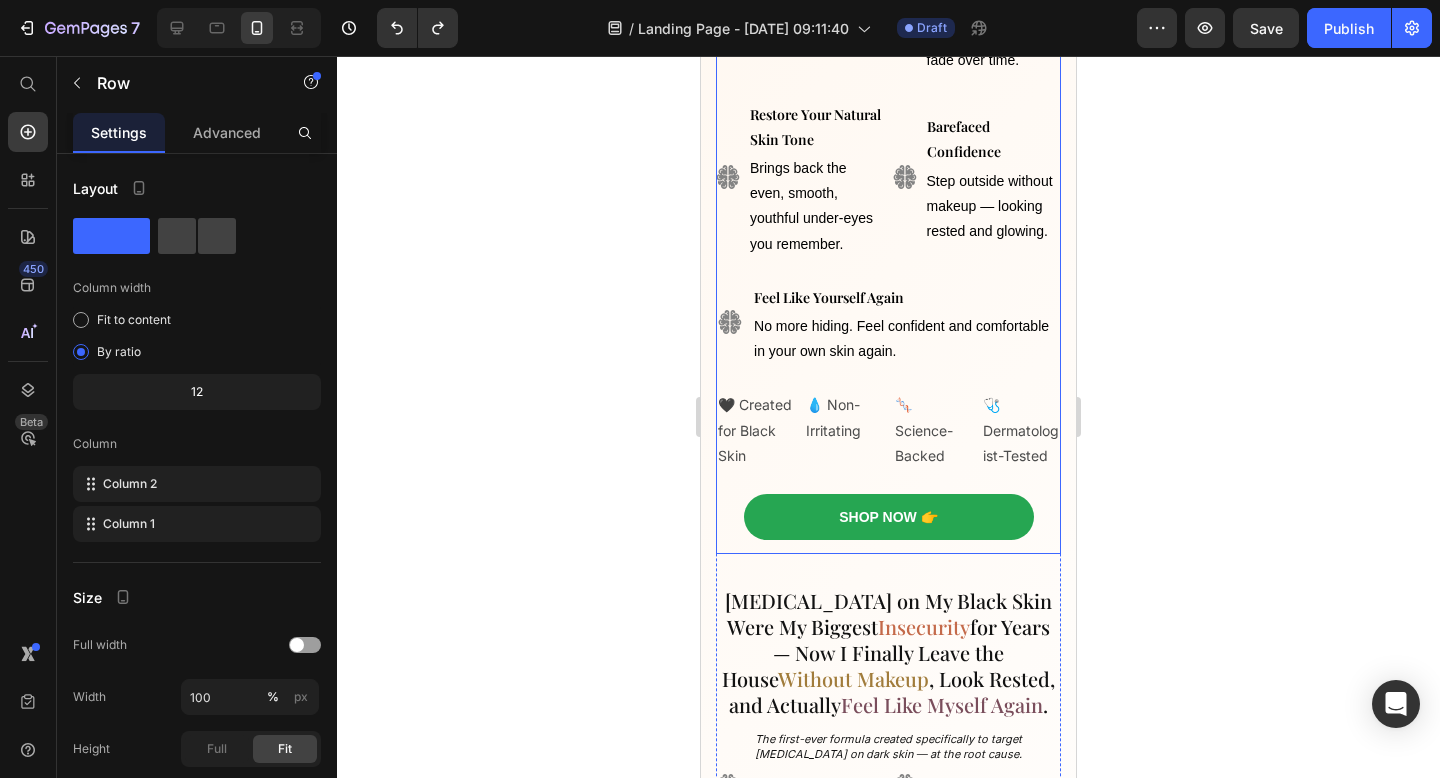 click on "[MEDICAL_DATA] on My Black Skin Were My Biggest  Insecurity  for Years — Now I Finally Leave the House  Without Makeup , Look Rested, and Actually  Feel Like Myself Again . Heading The first-ever formula created specifically to target [MEDICAL_DATA] on dark skin — at the root cause. Text Block Image Image Made Specifically for Dark Skin Text Block Targets the real cause of [MEDICAL_DATA] on deeper skin tones — not just surface-level brightening. Text Block Fades the Darkness Text Block Naturally supports your skin to help [MEDICAL_DATA] fade over time. Text Block Row Image Image Restore Your Natural Skin Tone Text Block Brings back the even, smooth, youthful under-eyes you remember. Text Block Barefaced Confidence Text Block Step outside without makeup — looking rested and glowing. Text Block Row Image Feel Like Yourself Again Text Block No more hiding. Feel confident and comfortable in your own skin again. Text Block Row Start Fading [MEDICAL_DATA] at the Root Button 🖤 Created for Black Skin Text Block Row" at bounding box center [888, 145] 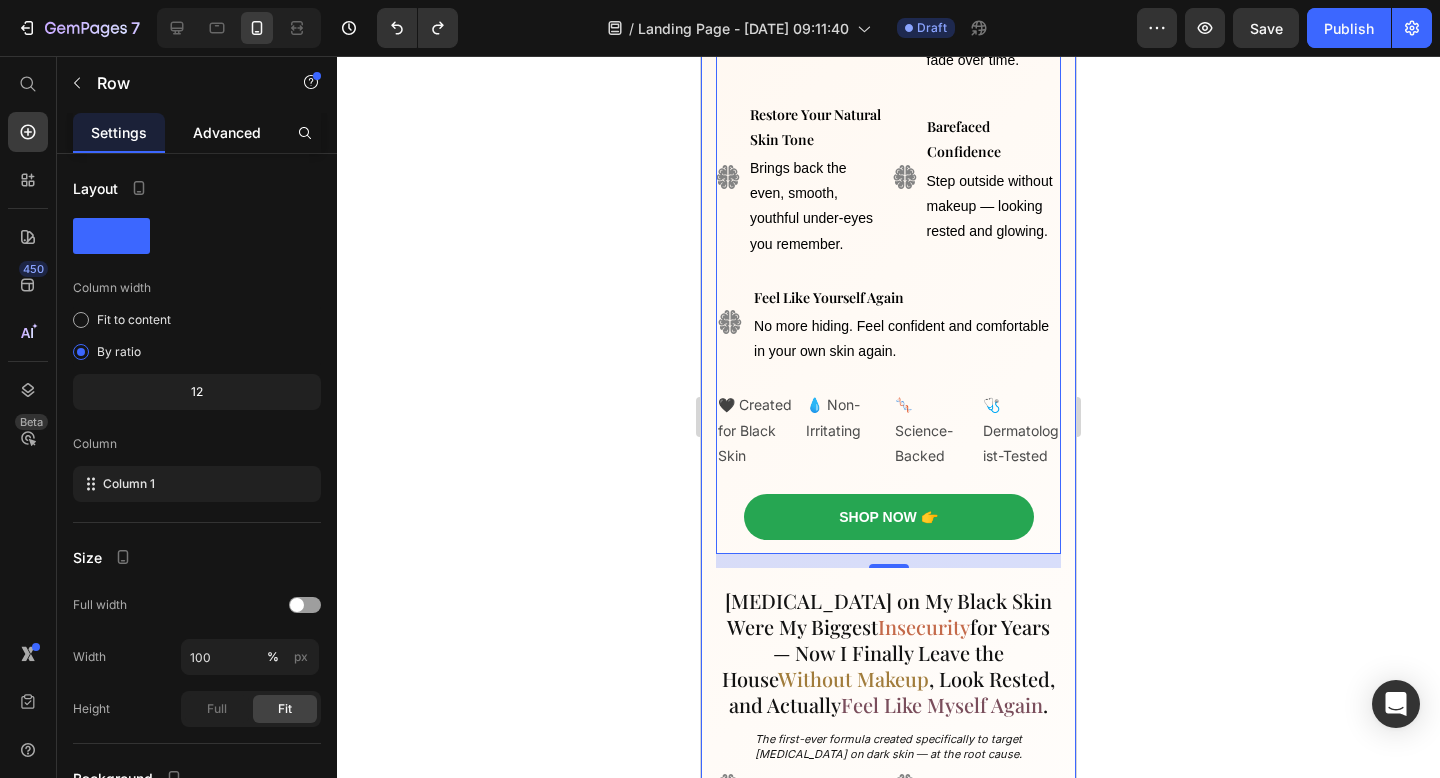 click on "Advanced" at bounding box center (227, 132) 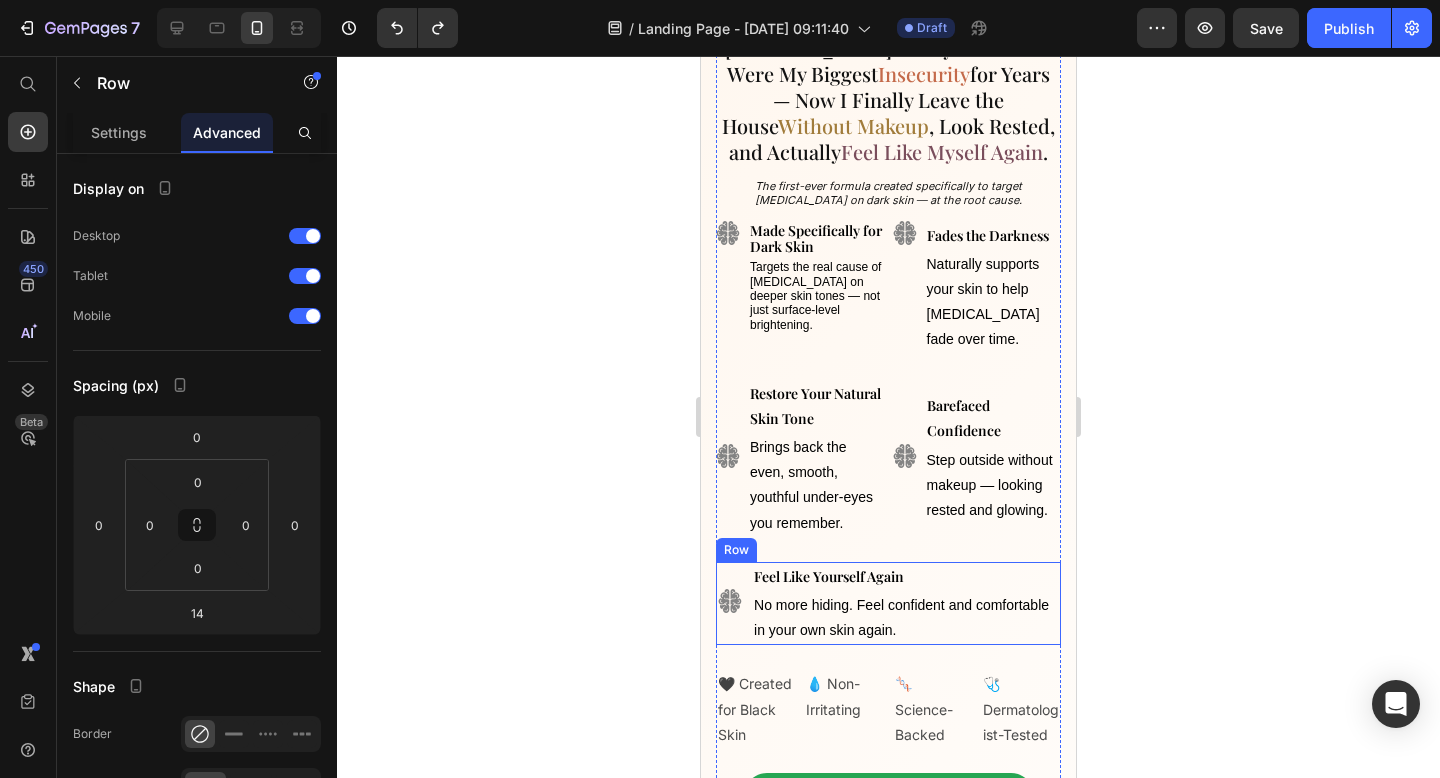 scroll, scrollTop: 377, scrollLeft: 0, axis: vertical 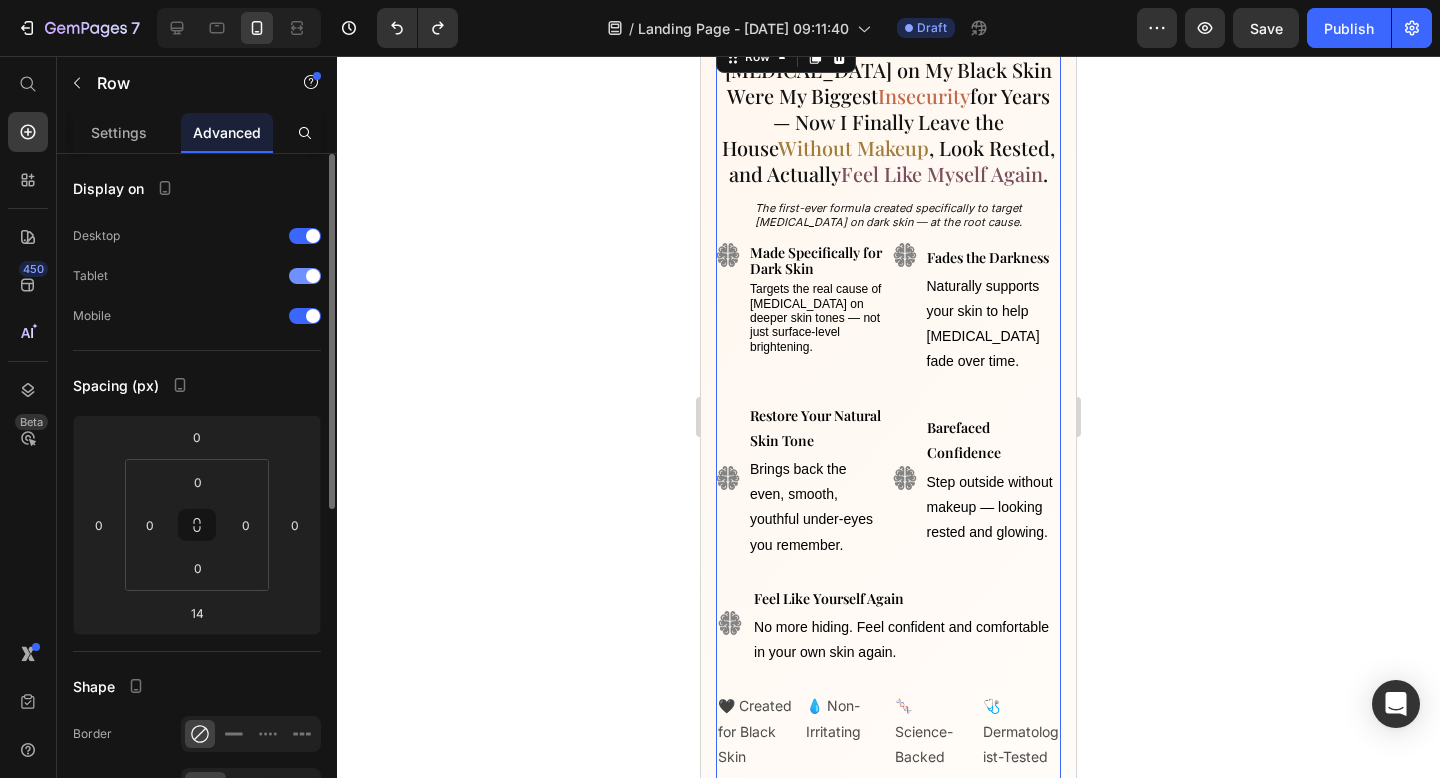 click at bounding box center [313, 276] 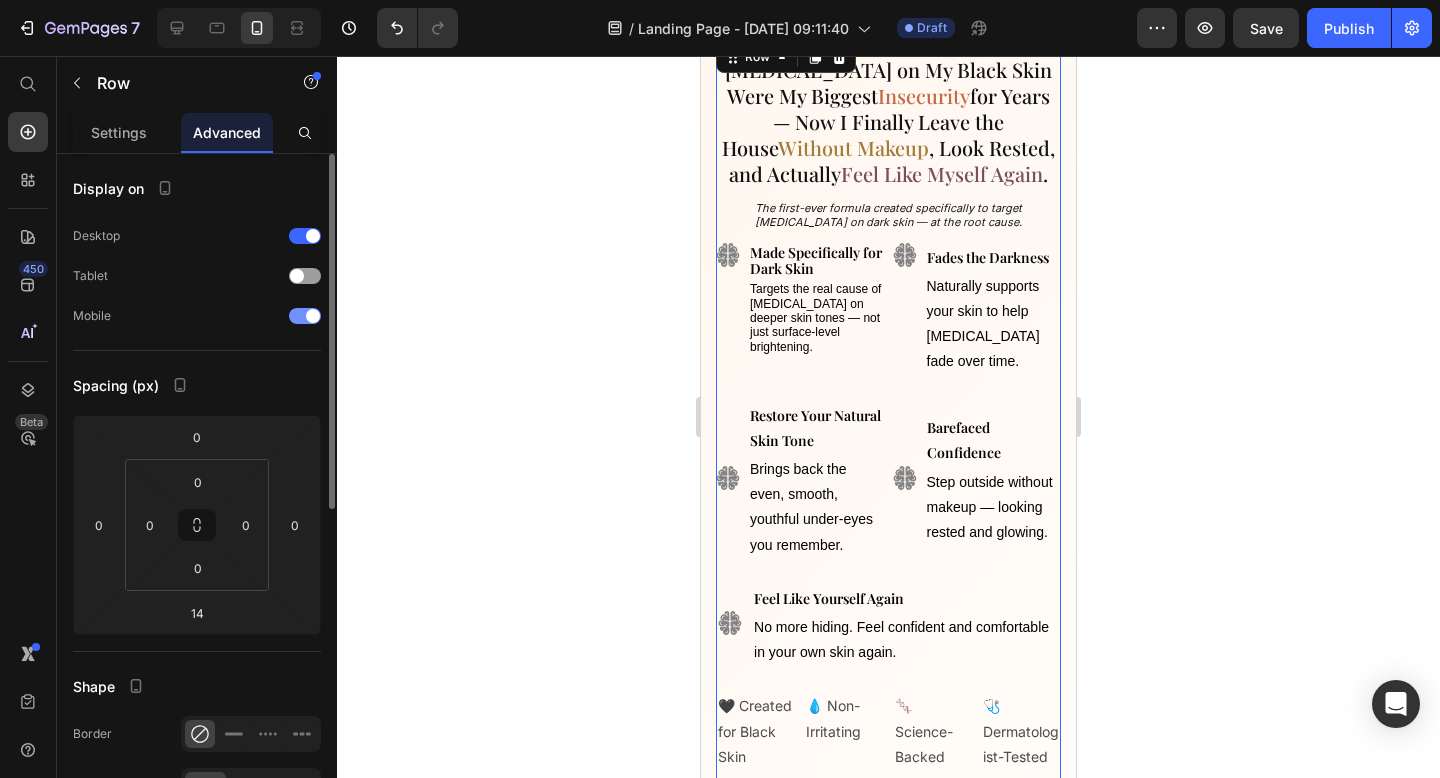 click at bounding box center [313, 316] 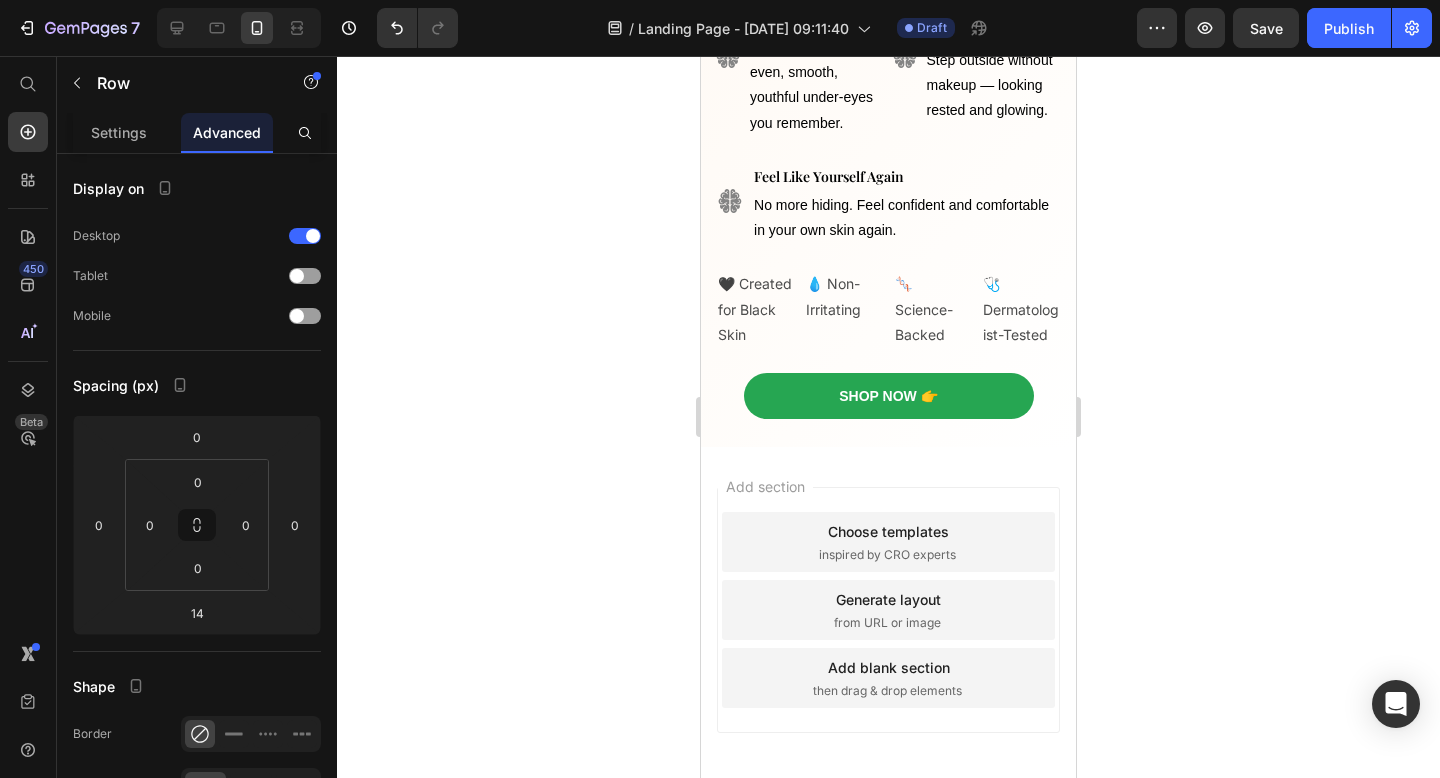scroll, scrollTop: 798, scrollLeft: 0, axis: vertical 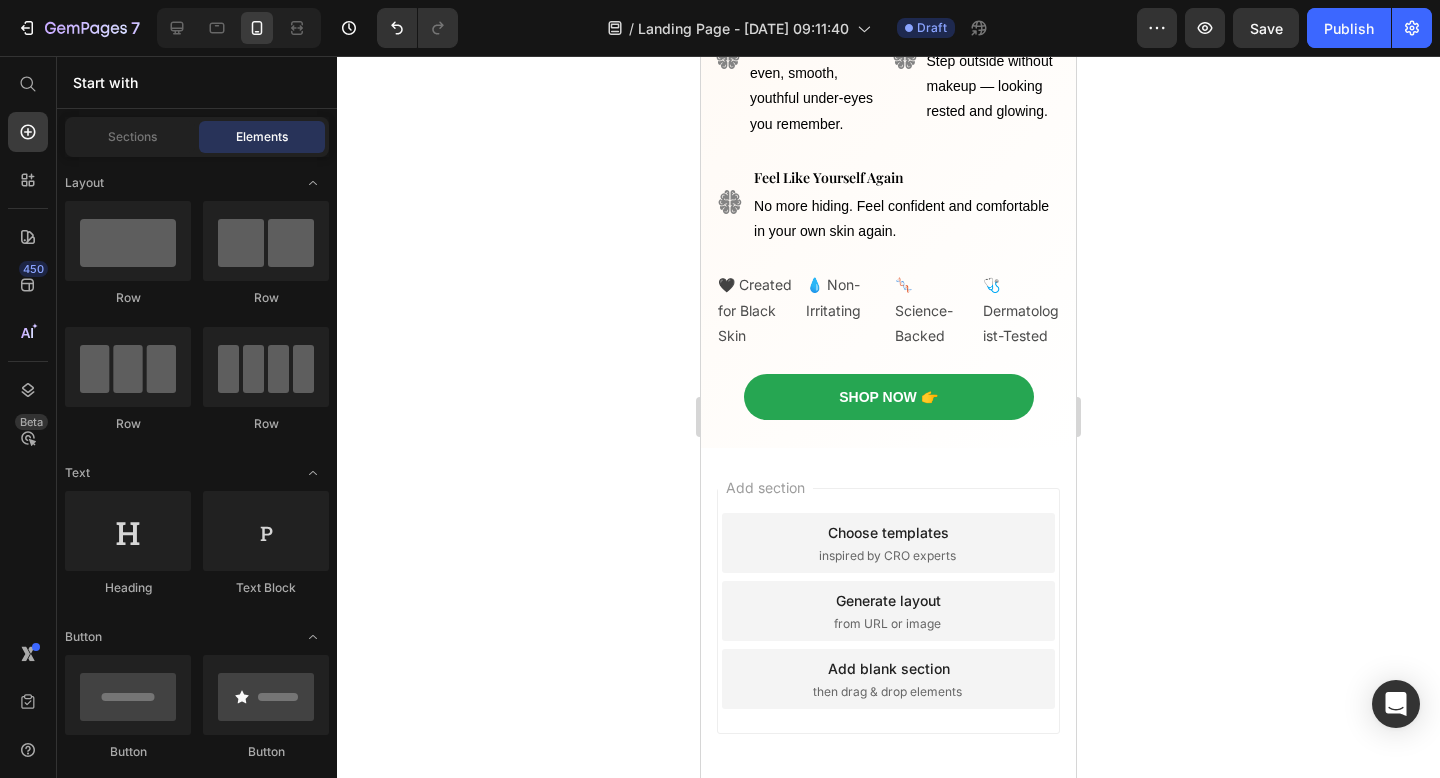 click on "Add section Choose templates inspired by CRO experts Generate layout from URL or image Add blank section then drag & drop elements" at bounding box center [888, 639] 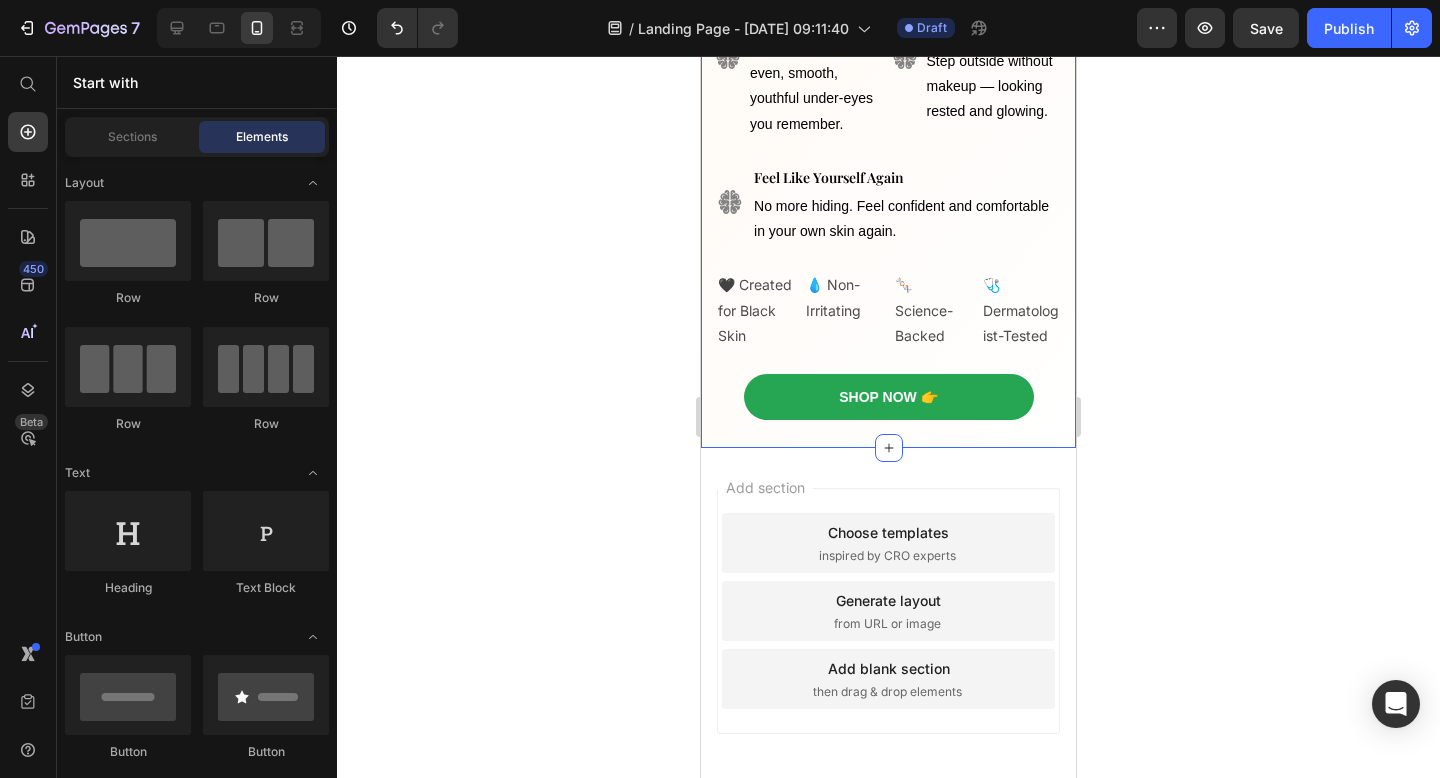 click on "[MEDICAL_DATA] on My Black Skin Were My Biggest  Insecurity  for Years — Now I Finally Leave the House  Without Makeup , Look Rested, and Actually  Feel Like Myself Again . Heading The first-ever formula created specifically to target [MEDICAL_DATA] on dark skin — at the root cause. Text Block Image Image Made Specifically for Dark Skin Text Block Targets the real cause of [MEDICAL_DATA] on deeper skin tones — not just surface-level brightening. Text Block Fades the Darkness Text Block Naturally supports your skin to help [MEDICAL_DATA] fade over time. Text Block Row Image Image Restore Your Natural Skin Tone Text Block Brings back the even, smooth, youthful under-eyes you remember. Text Block Barefaced Confidence Text Block Step outside without makeup — looking rested and glowing. Text Block Row Image Feel Like Yourself Again Text Block No more hiding. Feel confident and comfortable in your own skin again. Text Block Row Start Fading [MEDICAL_DATA] at the Root Button 🖤 Created for Black Skin Text Block Row" at bounding box center [888, -127] 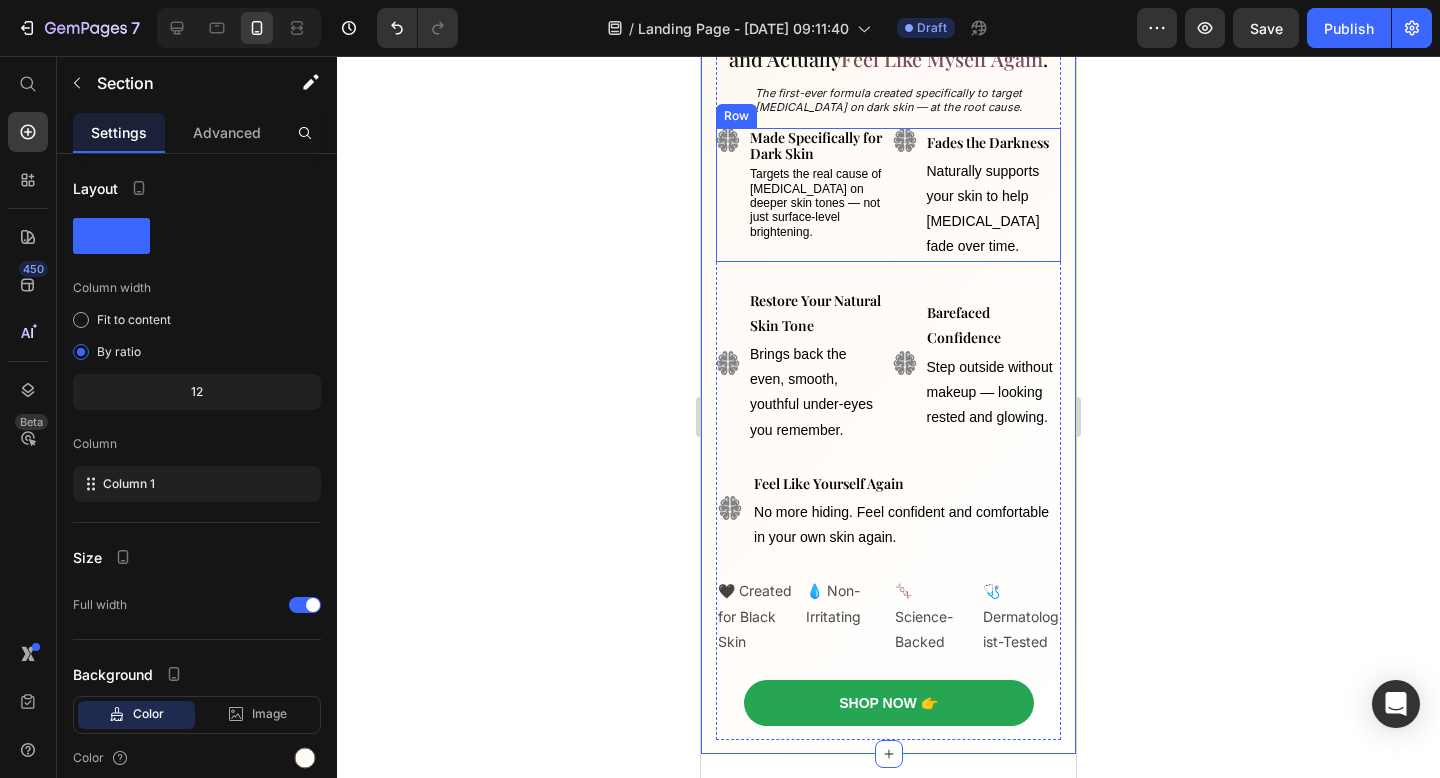 scroll, scrollTop: 493, scrollLeft: 0, axis: vertical 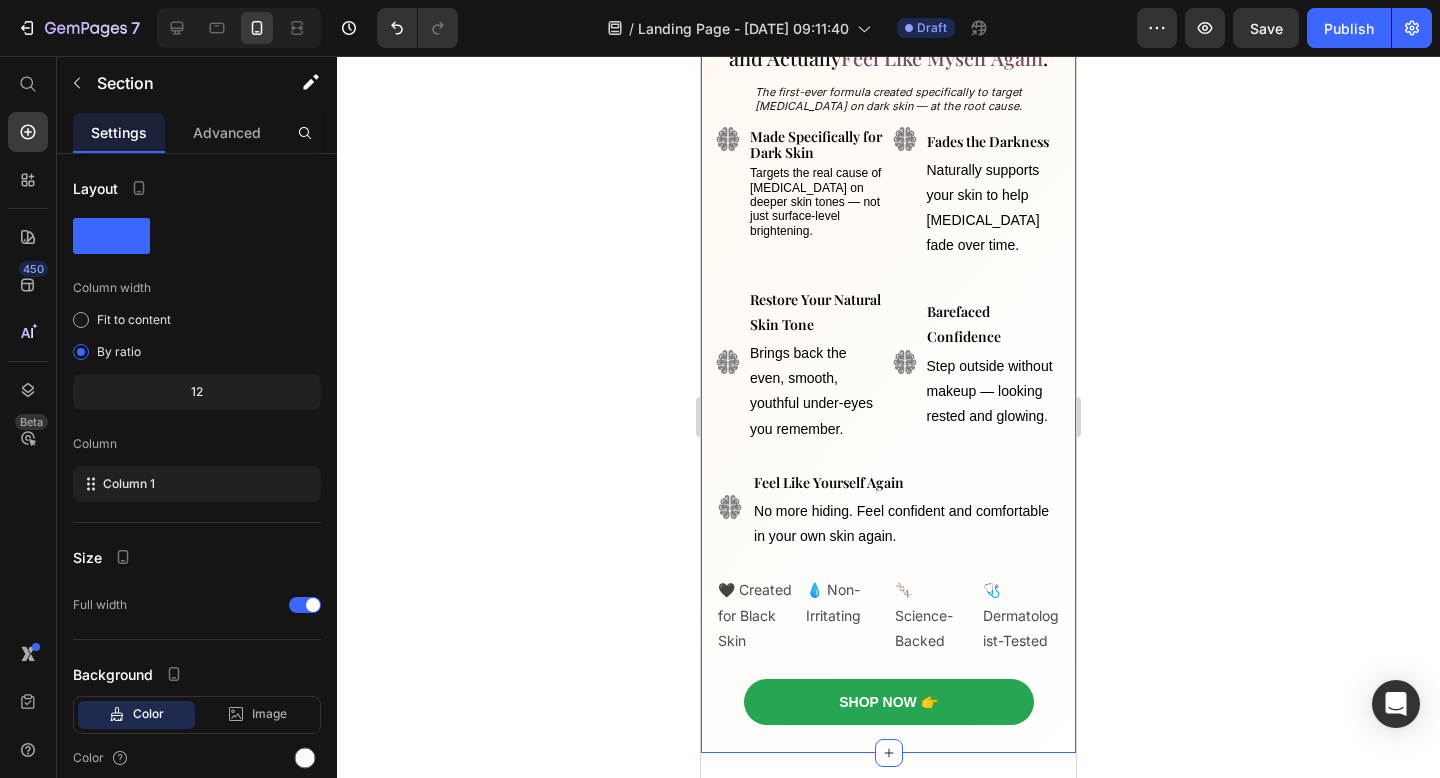 click on "[MEDICAL_DATA] on My Black Skin Were My Biggest  Insecurity  for Years — Now I Finally Leave the House  Without Makeup , Look Rested, and Actually  Feel Like Myself Again . Heading The first-ever formula created specifically to target [MEDICAL_DATA] on dark skin — at the root cause. Text Block Image Image Made Specifically for Dark Skin Text Block Targets the real cause of [MEDICAL_DATA] on deeper skin tones — not just surface-level brightening. Text Block Fades the Darkness Text Block Naturally supports your skin to help [MEDICAL_DATA] fade over time. Text Block Row Image Image Restore Your Natural Skin Tone Text Block Brings back the even, smooth, youthful under-eyes you remember. Text Block Barefaced Confidence Text Block Step outside without makeup — looking rested and glowing. Text Block Row Image Feel Like Yourself Again Text Block No more hiding. Feel confident and comfortable in your own skin again. Text Block Row Start Fading [MEDICAL_DATA] at the Root Button 🖤 Created for Black Skin Text Block Row" at bounding box center (888, 178) 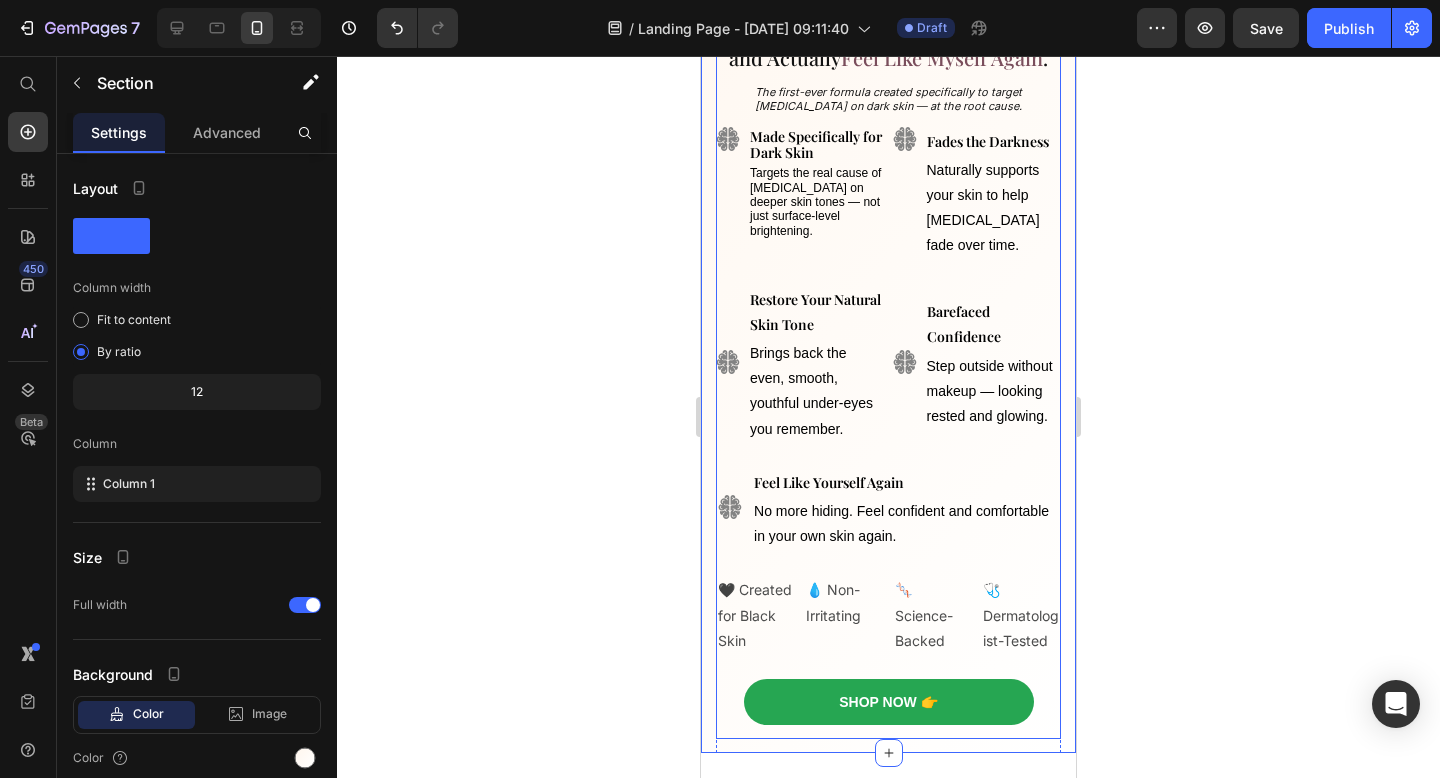 click on "[MEDICAL_DATA] on My Black Skin Were My Biggest  Insecurity  for Years — Now I Finally Leave the House  Without Makeup , Look Rested, and Actually  Feel Like Myself Again . Heading The first-ever formula created specifically to target [MEDICAL_DATA] on dark skin — at the root cause. Text Block Image Image Made Specifically for Dark Skin Text Block Targets the real cause of [MEDICAL_DATA] on deeper skin tones — not just surface-level brightening. Text Block Fades the Darkness Text Block Naturally supports your skin to help [MEDICAL_DATA] fade over time. Text Block Row Image Image Restore Your Natural Skin Tone Text Block Brings back the even, smooth, youthful under-eyes you remember. Text Block Barefaced Confidence Text Block Step outside without makeup — looking rested and glowing. Text Block Row Image Feel Like Yourself Again Text Block No more hiding. Feel confident and comfortable in your own skin again. Text Block Row Start Fading [MEDICAL_DATA] at the Root Button 🖤 Created for Black Skin Text Block Row" at bounding box center [888, 330] 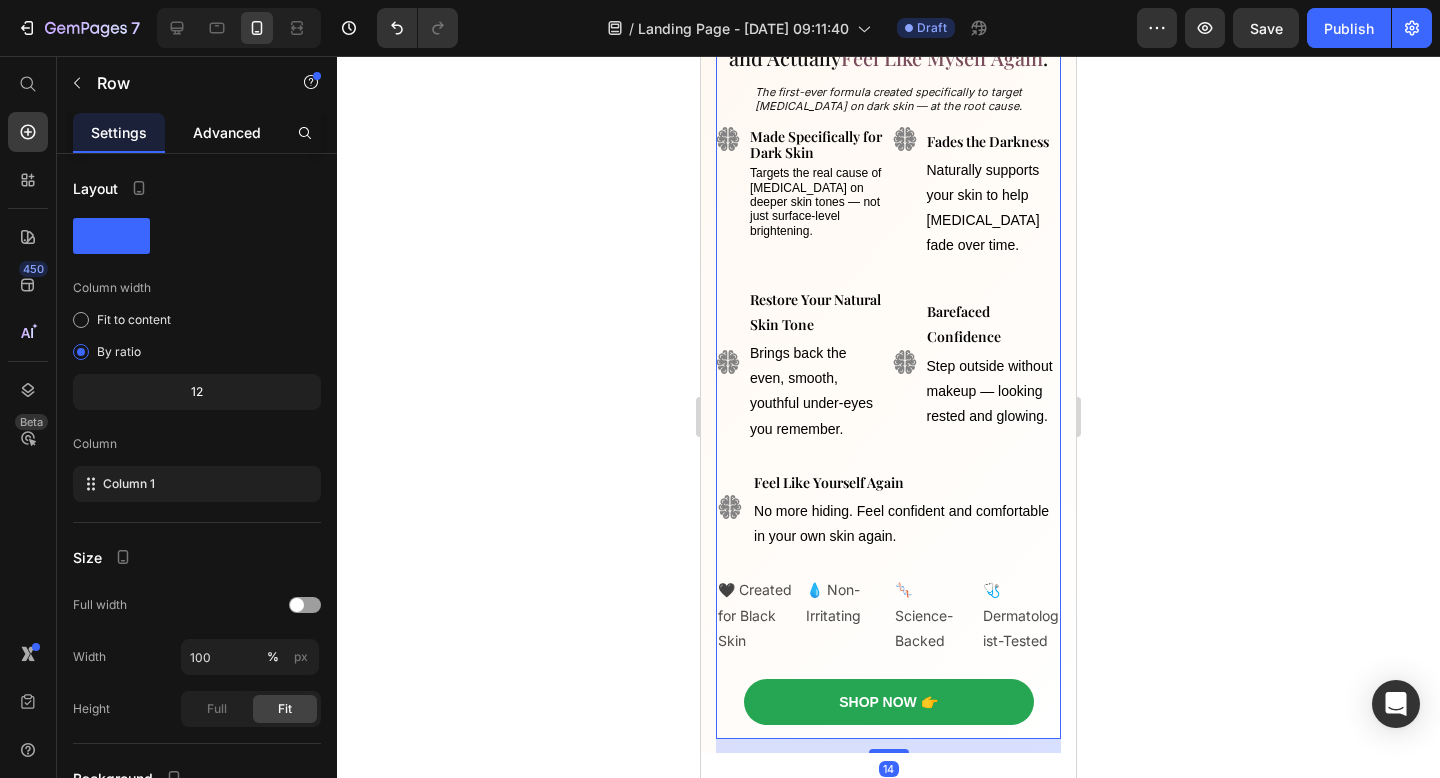click on "Advanced" 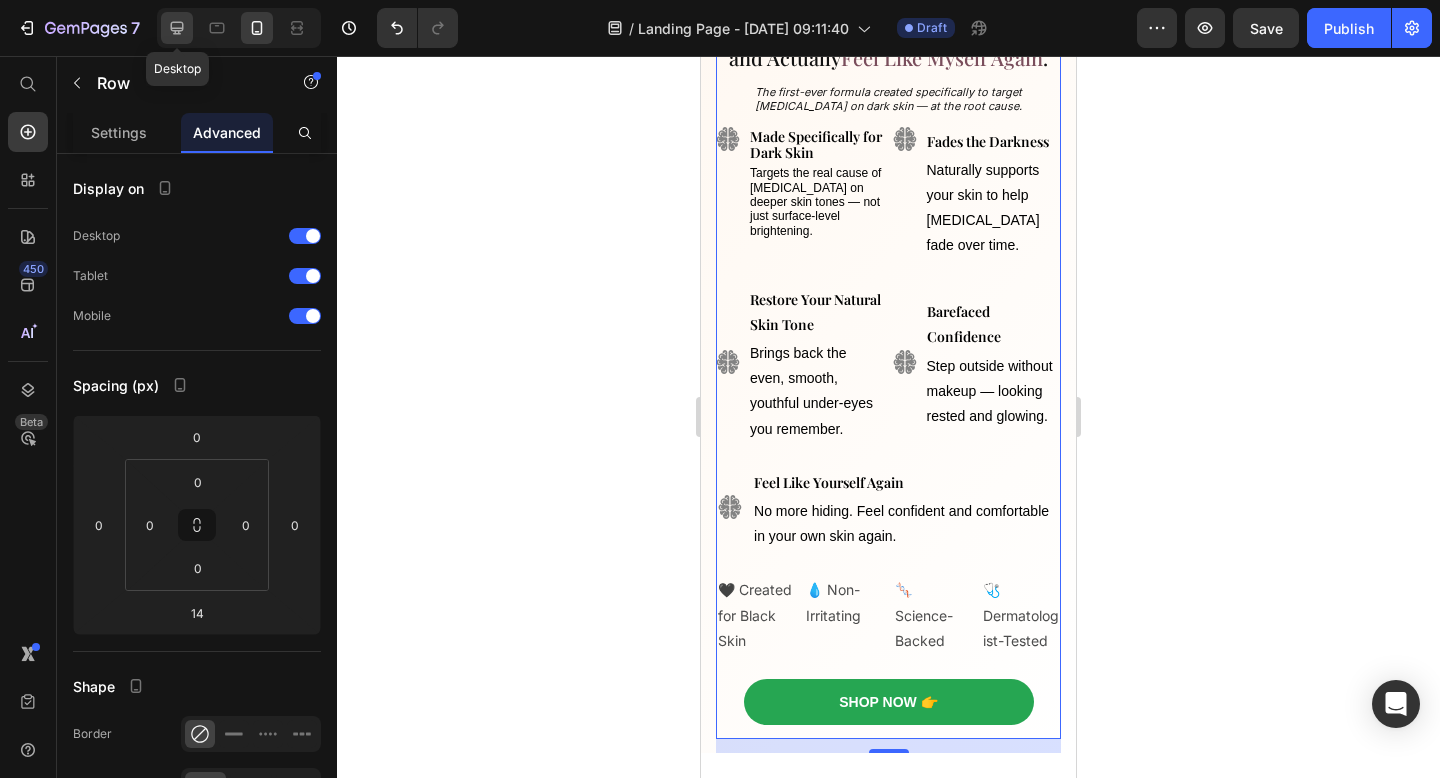 click 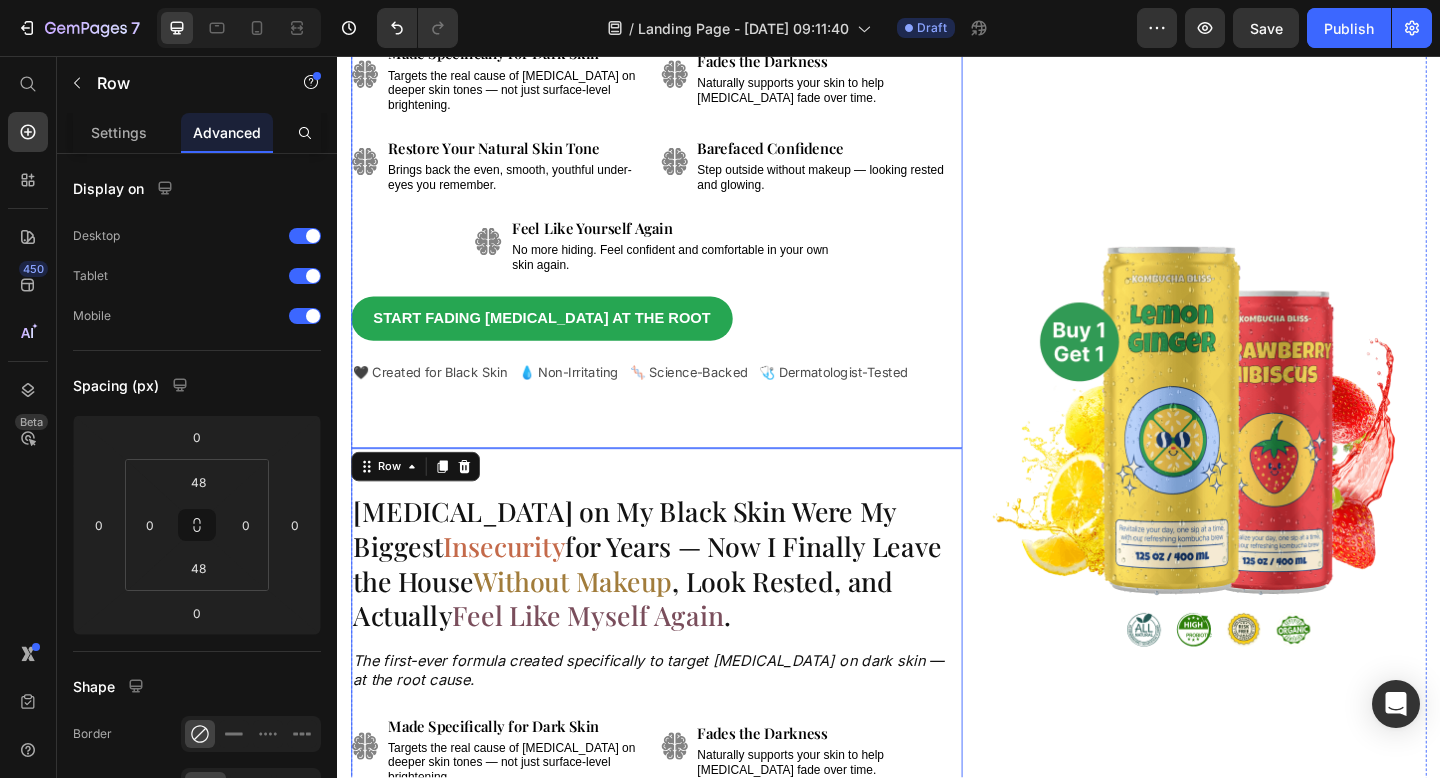 scroll, scrollTop: 504, scrollLeft: 0, axis: vertical 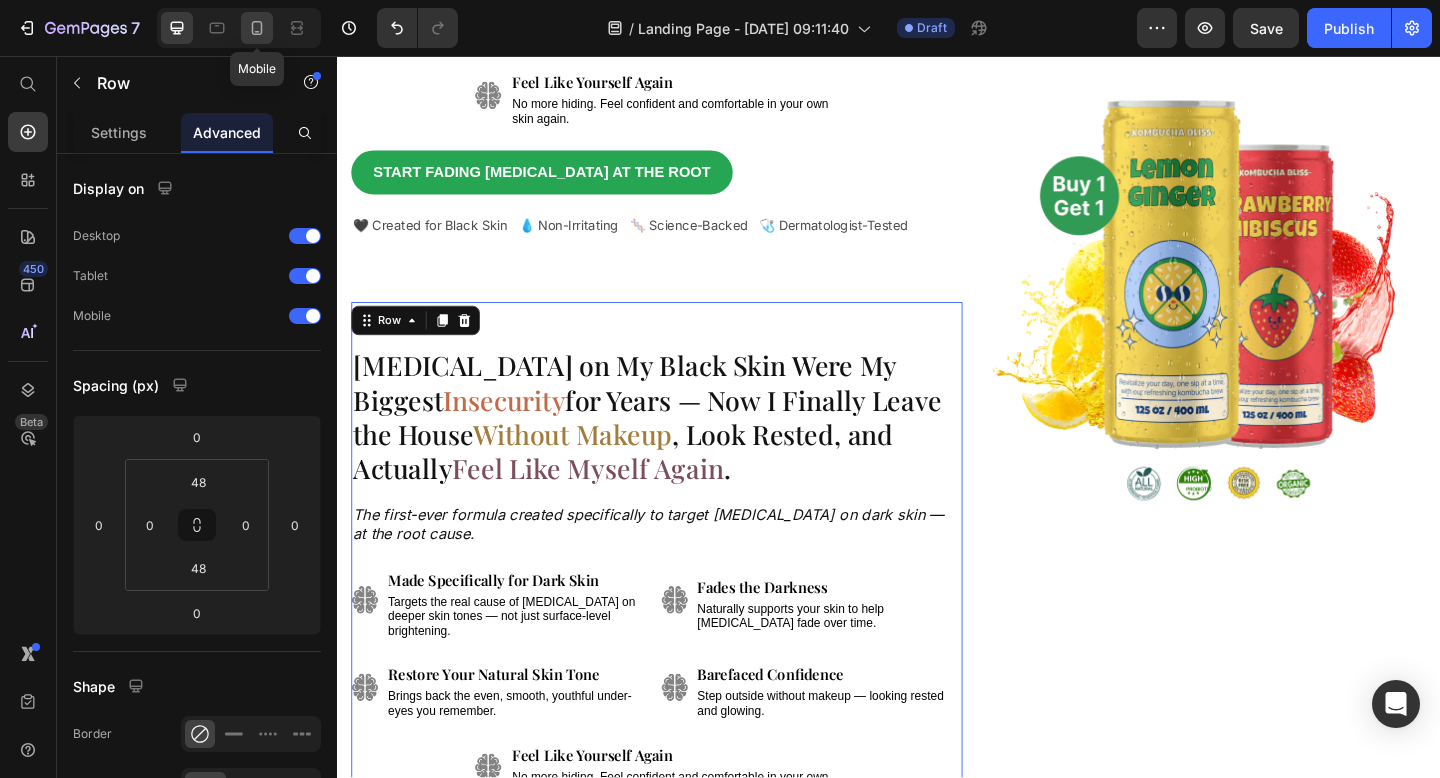 click 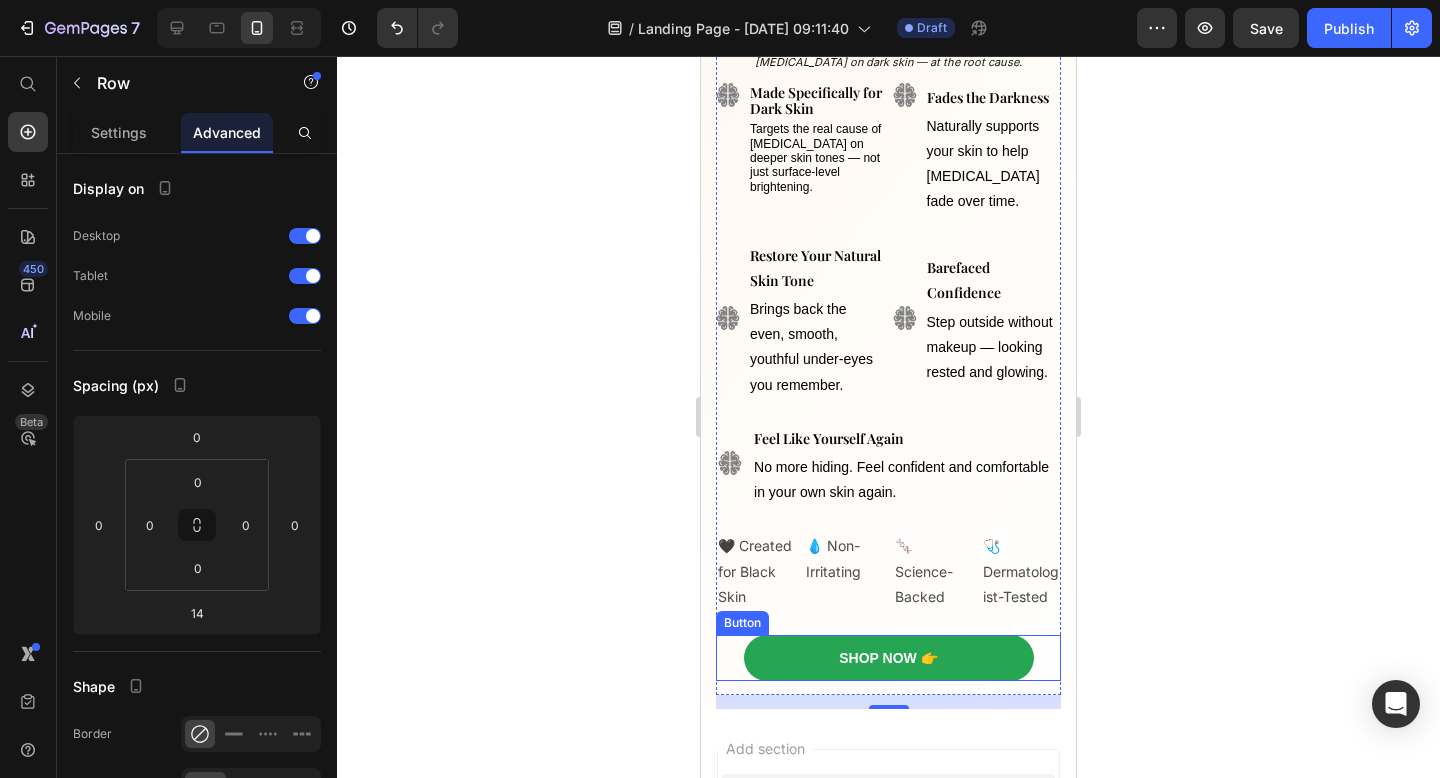 scroll, scrollTop: 538, scrollLeft: 0, axis: vertical 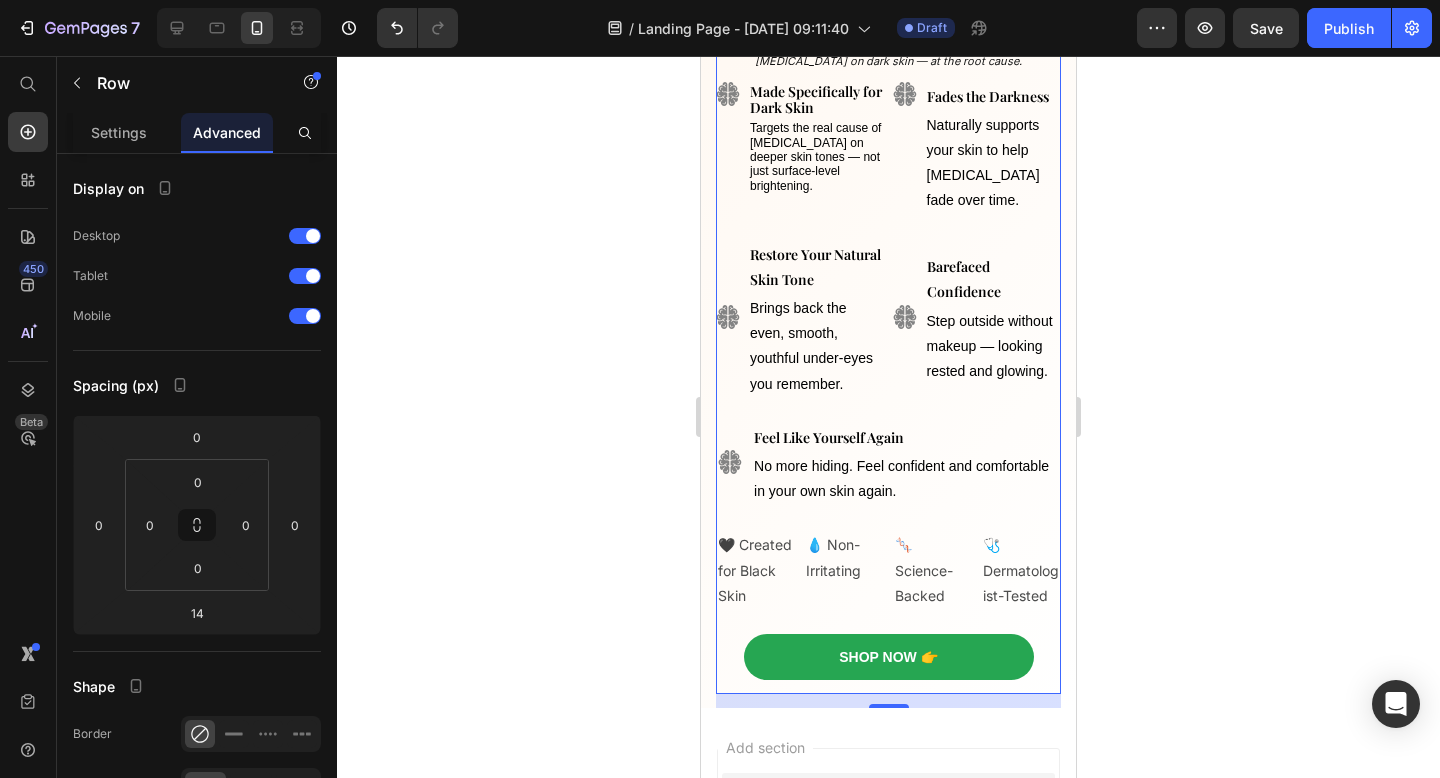click on "[MEDICAL_DATA] on My Black Skin Were My Biggest  Insecurity  for Years — Now I Finally Leave the House  Without Makeup , Look Rested, and Actually  Feel Like Myself Again . Heading The first-ever formula created specifically to target [MEDICAL_DATA] on dark skin — at the root cause. Text Block Image Image Made Specifically for Dark Skin Text Block Targets the real cause of [MEDICAL_DATA] on deeper skin tones — not just surface-level brightening. Text Block Fades the Darkness Text Block Naturally supports your skin to help [MEDICAL_DATA] fade over time. Text Block Row Image Image Restore Your Natural Skin Tone Text Block Brings back the even, smooth, youthful under-eyes you remember. Text Block Barefaced Confidence Text Block Step outside without makeup — looking rested and glowing. Text Block Row Image Feel Like Yourself Again Text Block No more hiding. Feel confident and comfortable in your own skin again. Text Block Row Start Fading [MEDICAL_DATA] at the Root Button 🖤 Created for Black Skin Text Block Row" at bounding box center (888, 285) 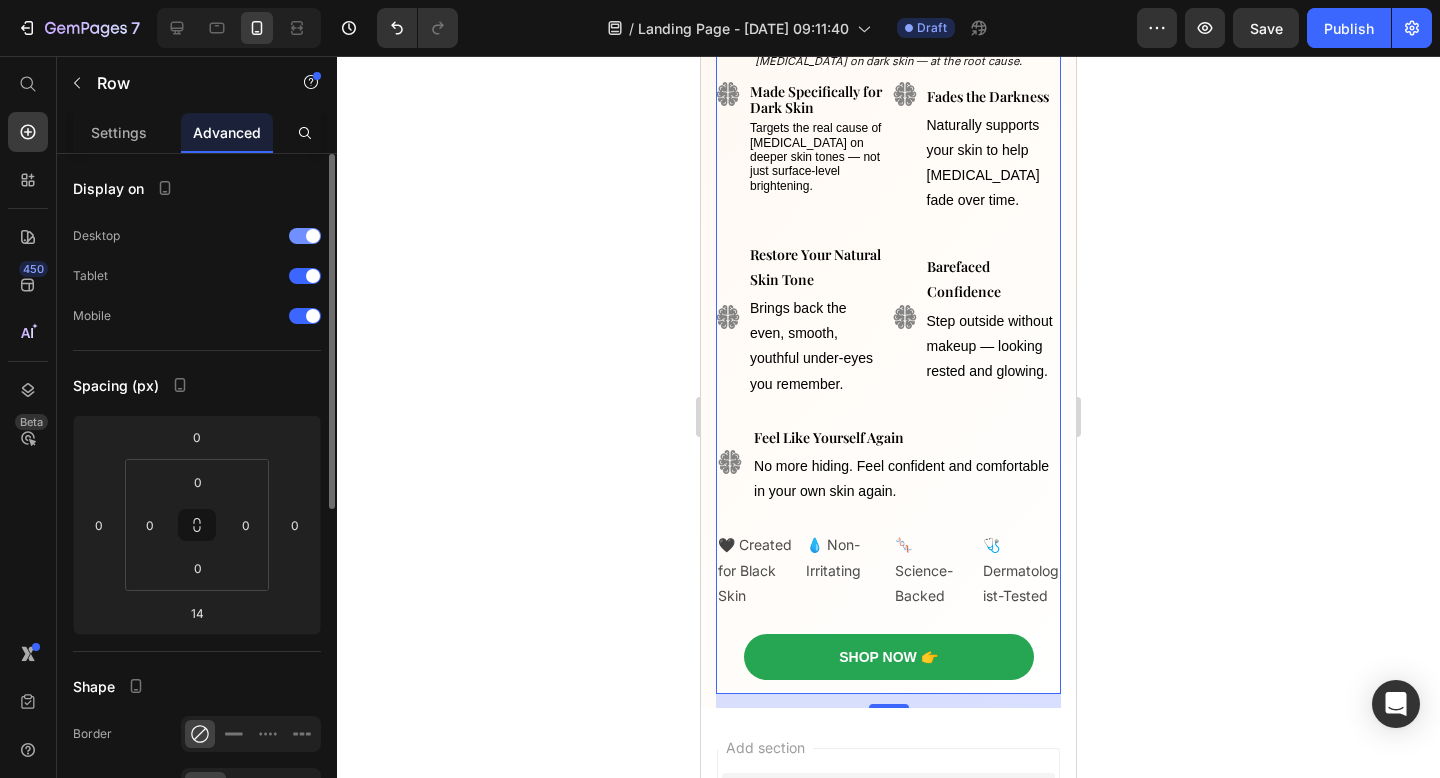click at bounding box center (305, 236) 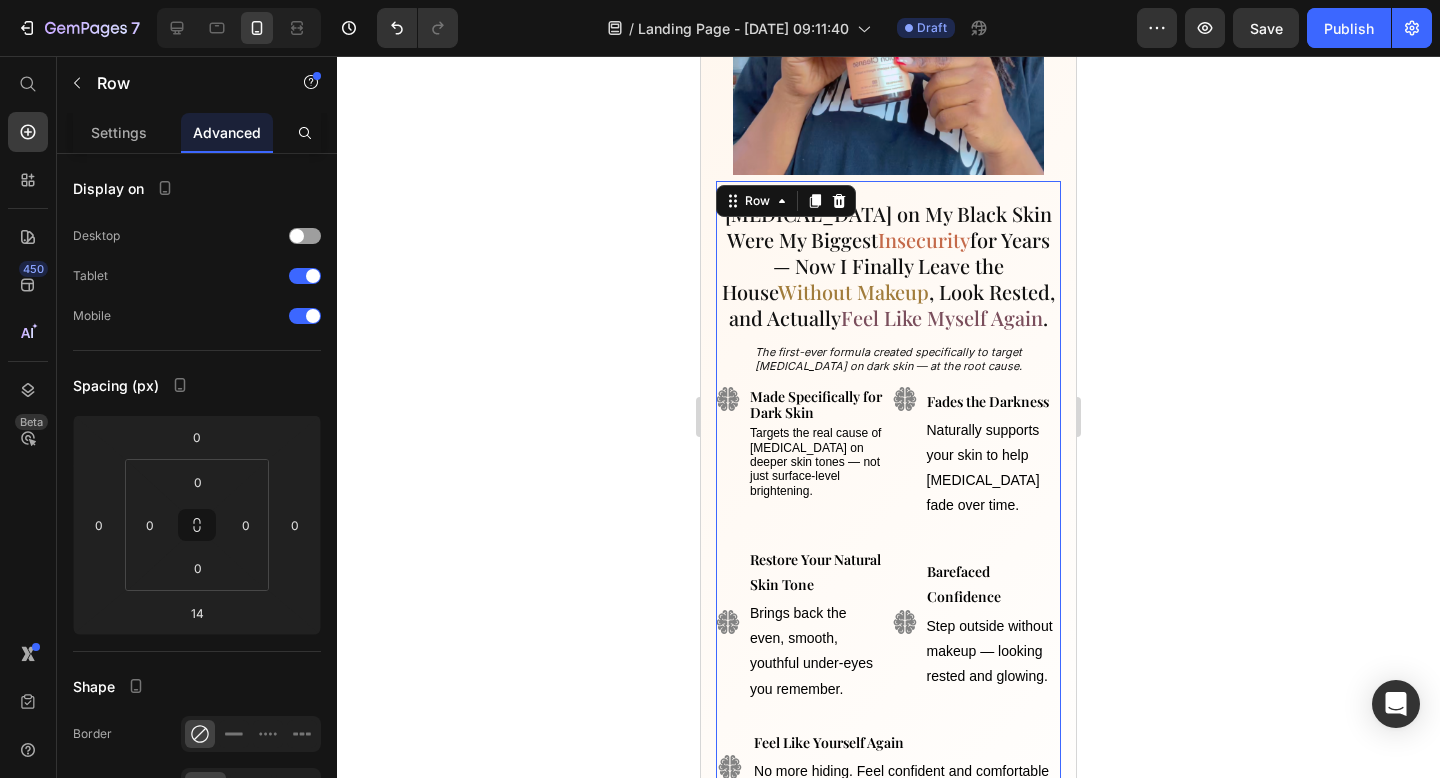 scroll, scrollTop: 203, scrollLeft: 0, axis: vertical 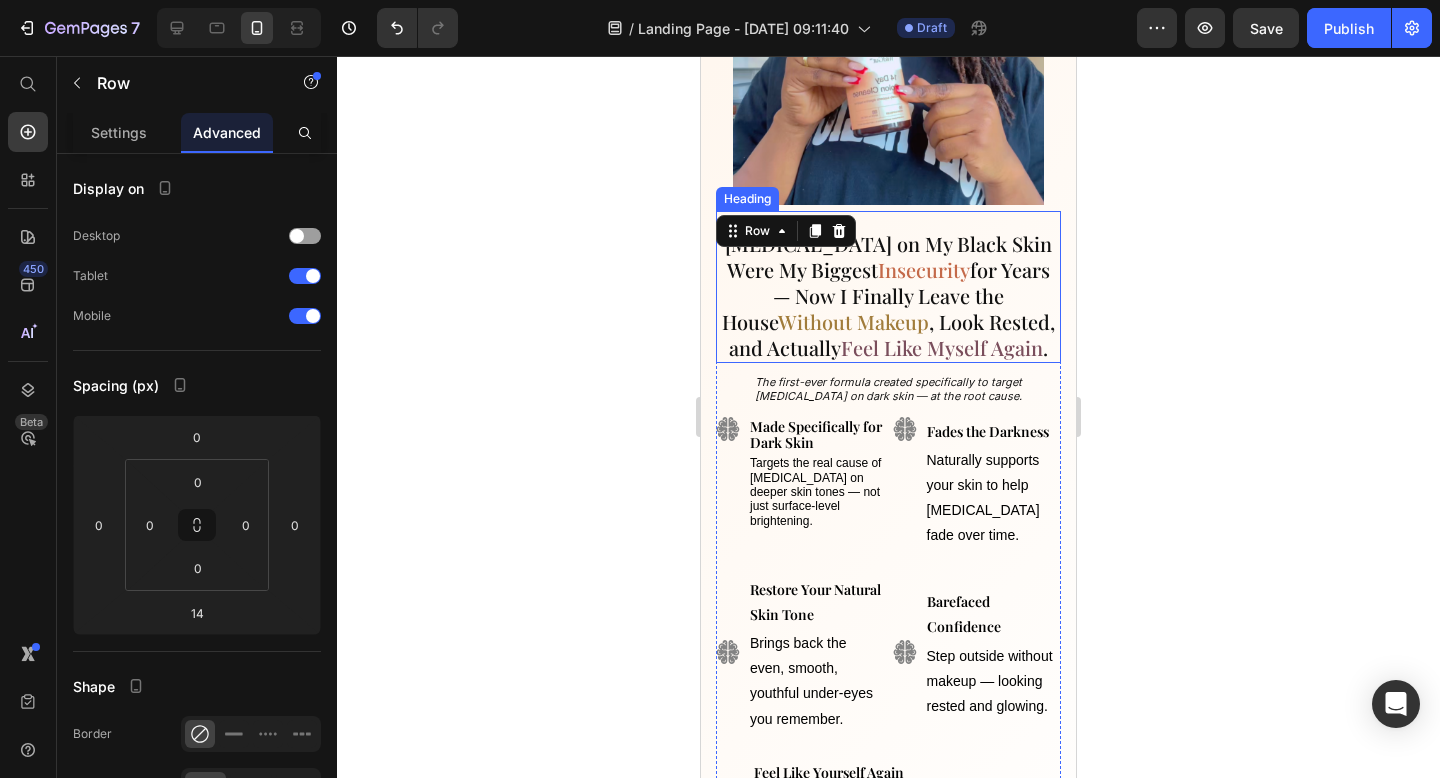 click on "[MEDICAL_DATA] on My Black Skin Were My Biggest  Insecurity  for Years — Now I Finally Leave the House  Without Makeup , Look Rested, and Actually  Feel Like Myself Again ." at bounding box center (888, 287) 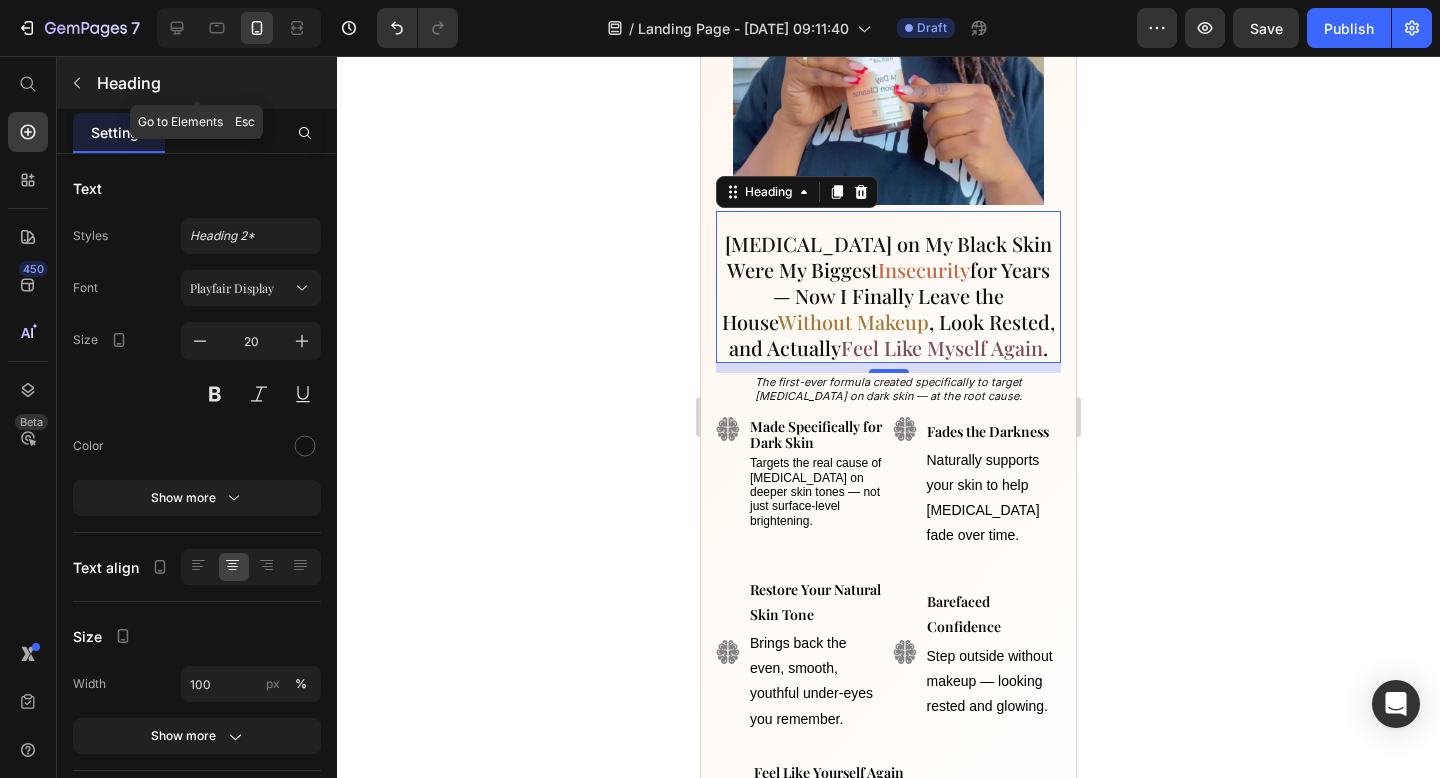 click 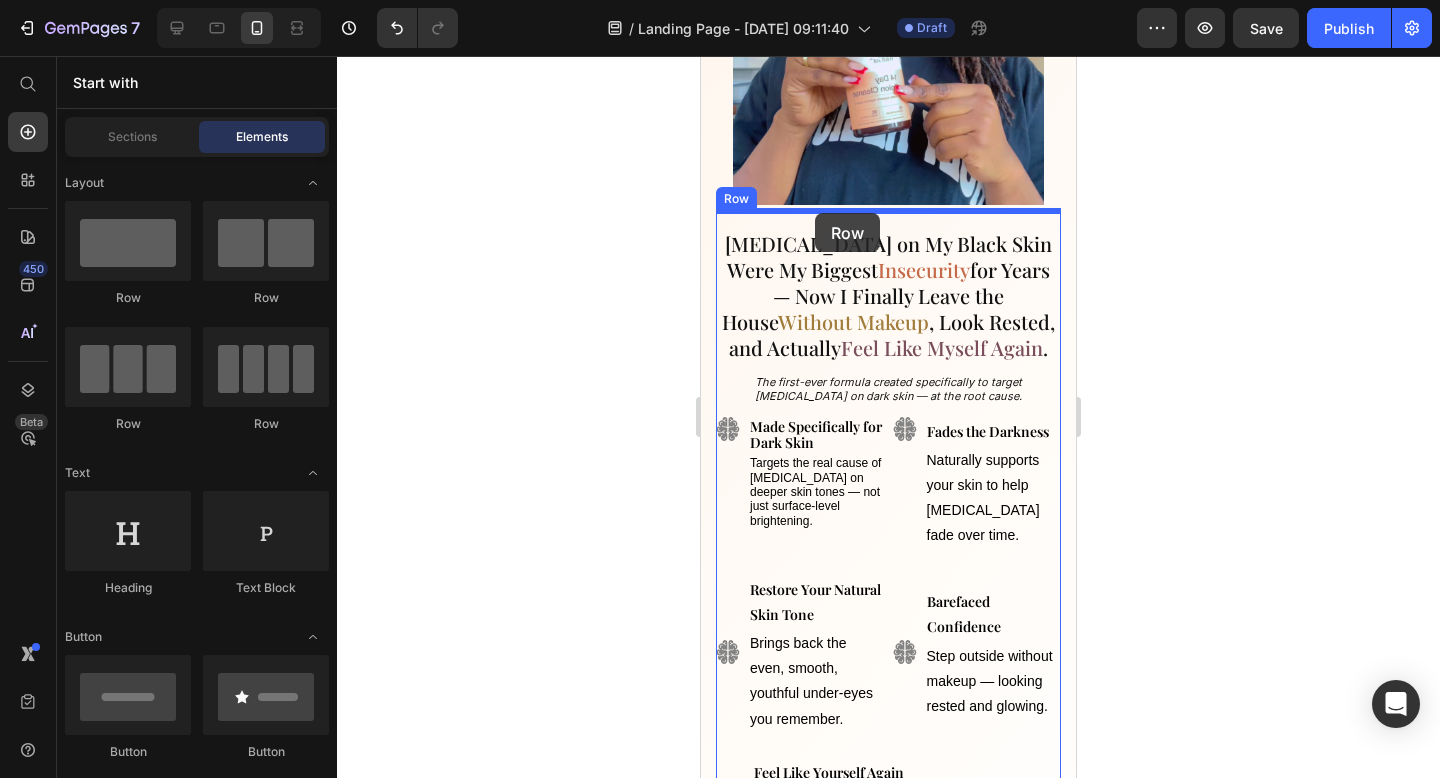 drag, startPoint x: 1503, startPoint y: 319, endPoint x: 815, endPoint y: 213, distance: 696.1178 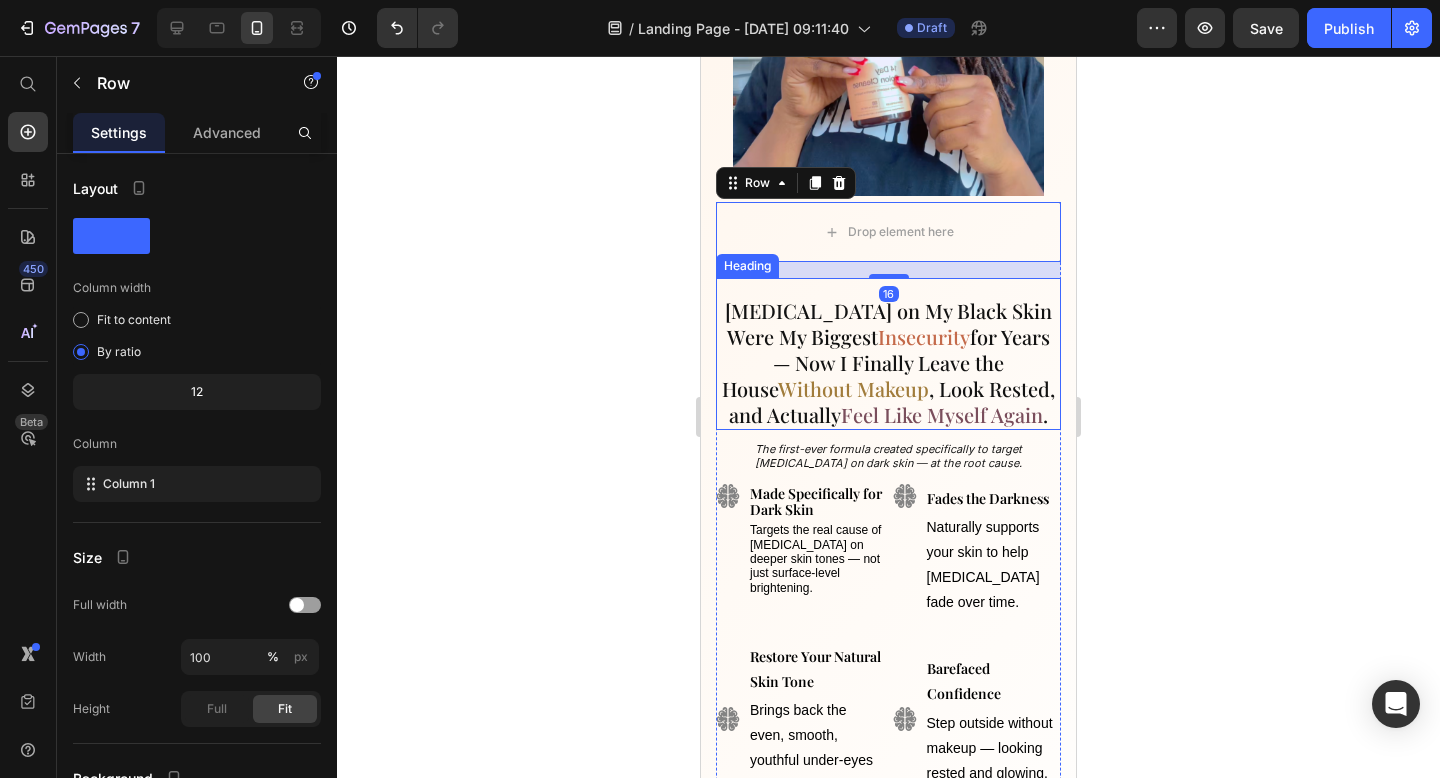 scroll, scrollTop: 215, scrollLeft: 0, axis: vertical 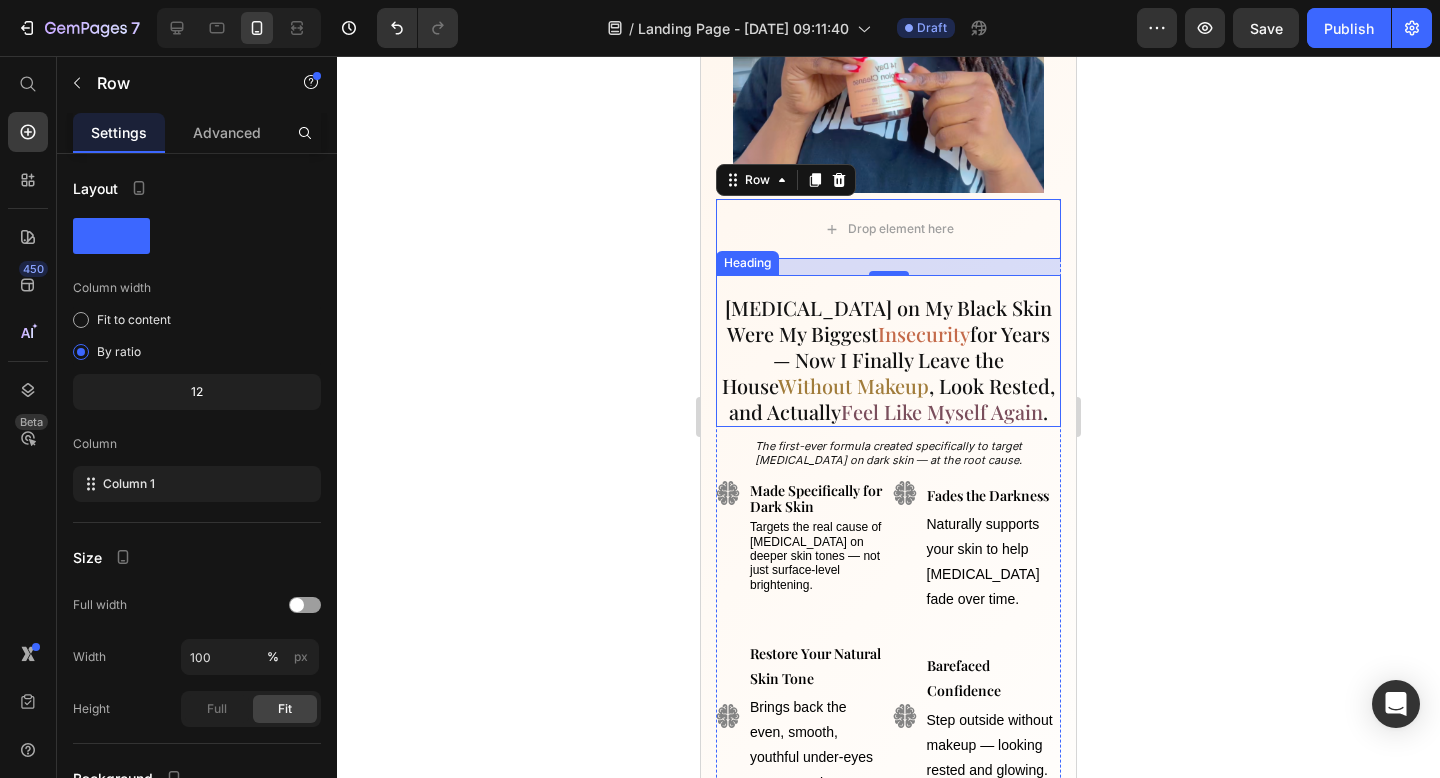 click on "[MEDICAL_DATA] on My Black Skin Were My Biggest  Insecurity  for Years — Now I Finally Leave the House  Without Makeup , Look Rested, and Actually  Feel Like Myself Again ." at bounding box center (888, 351) 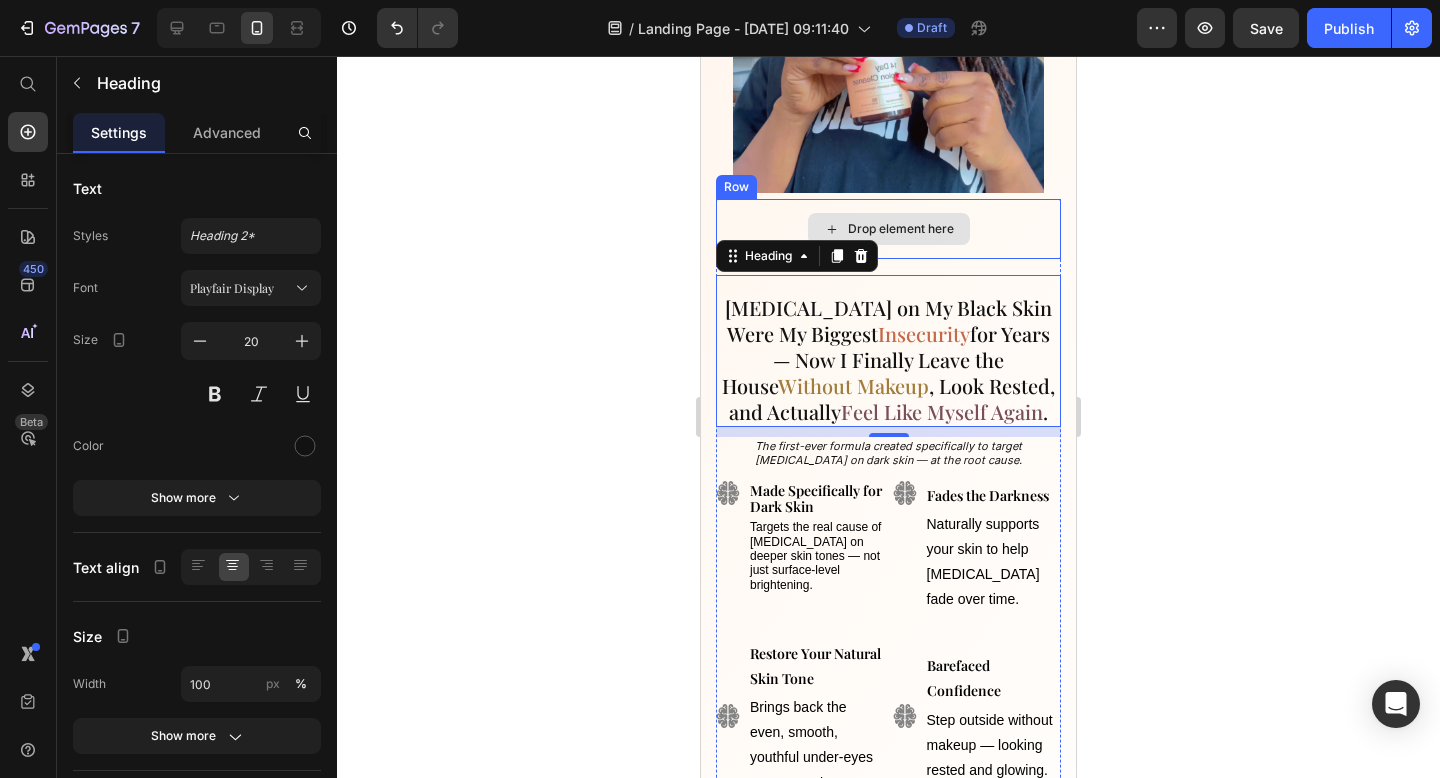 scroll, scrollTop: 139, scrollLeft: 0, axis: vertical 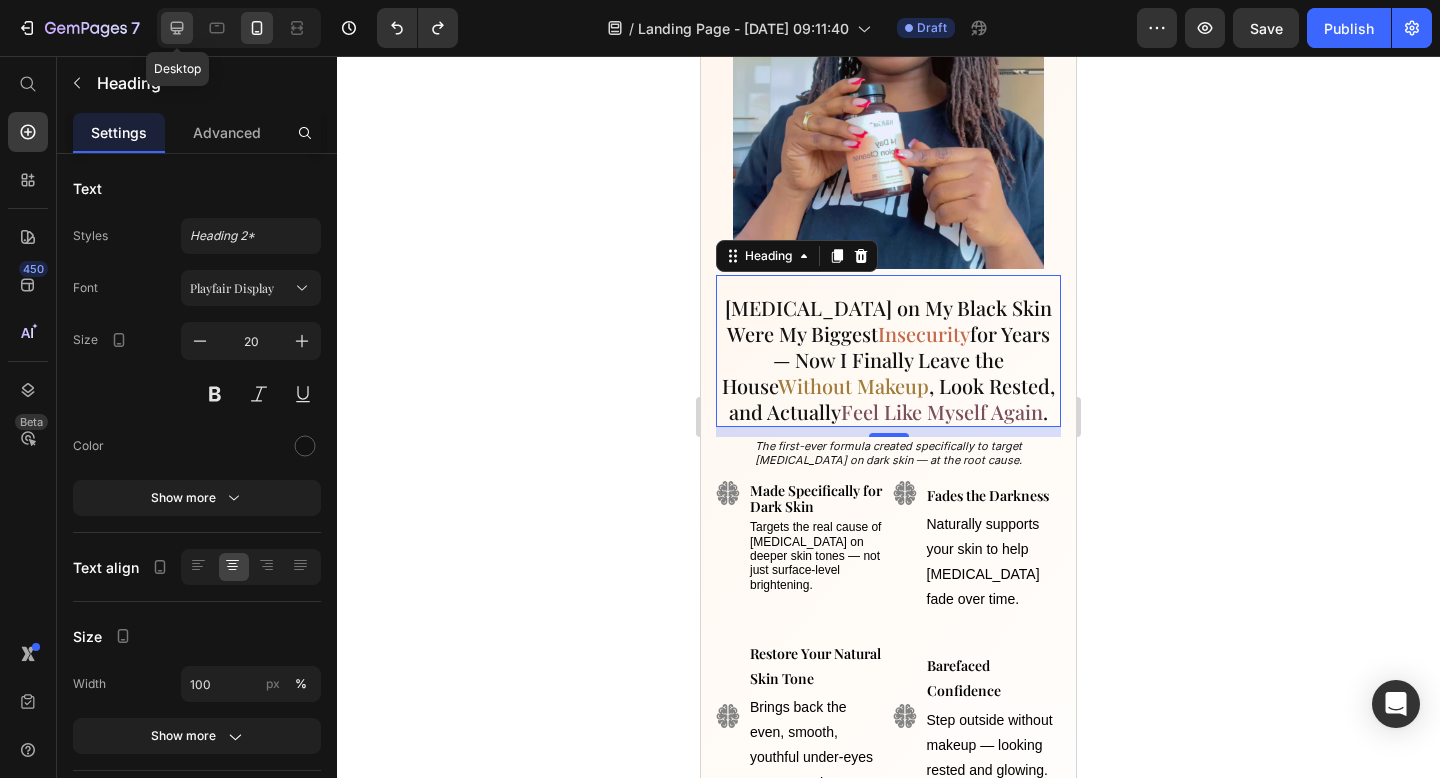 click 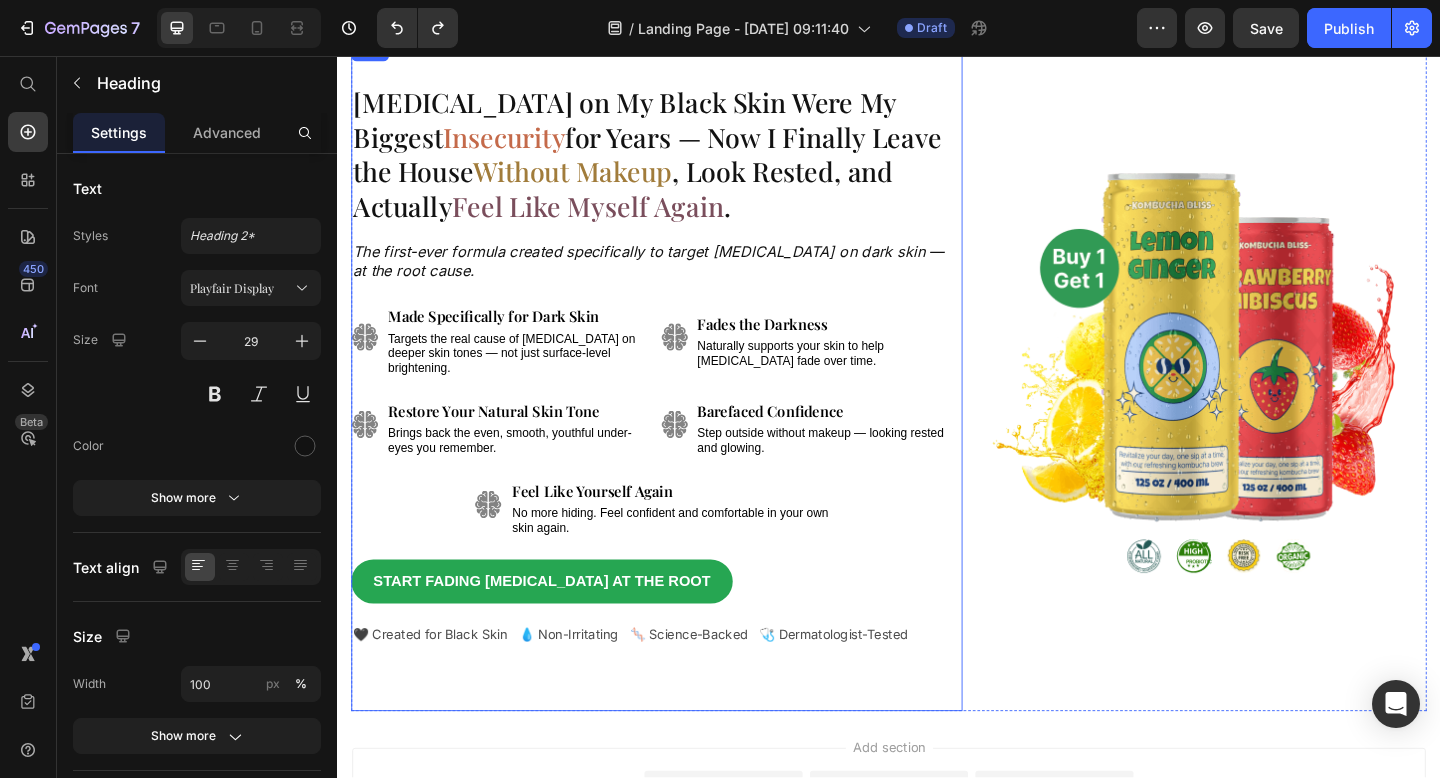 scroll, scrollTop: 0, scrollLeft: 0, axis: both 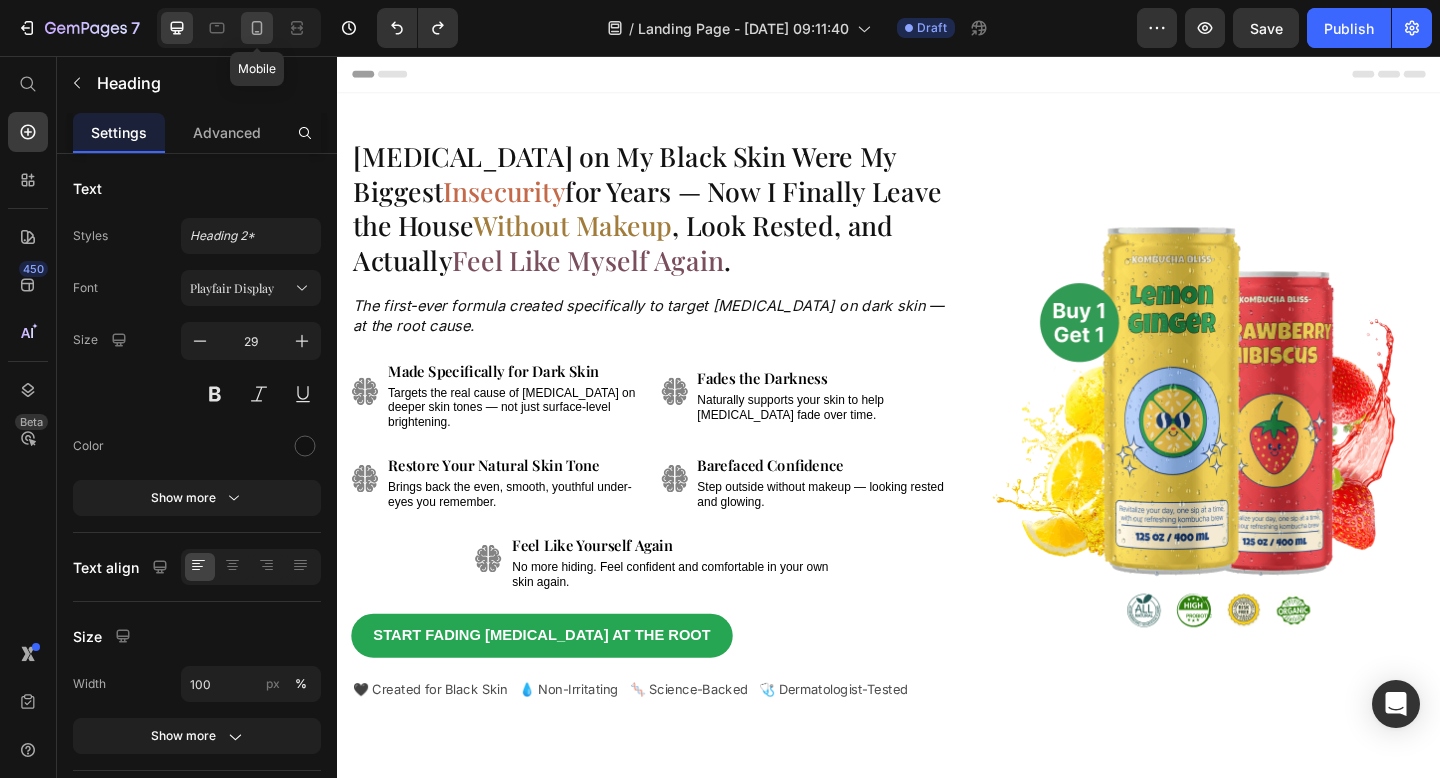 click 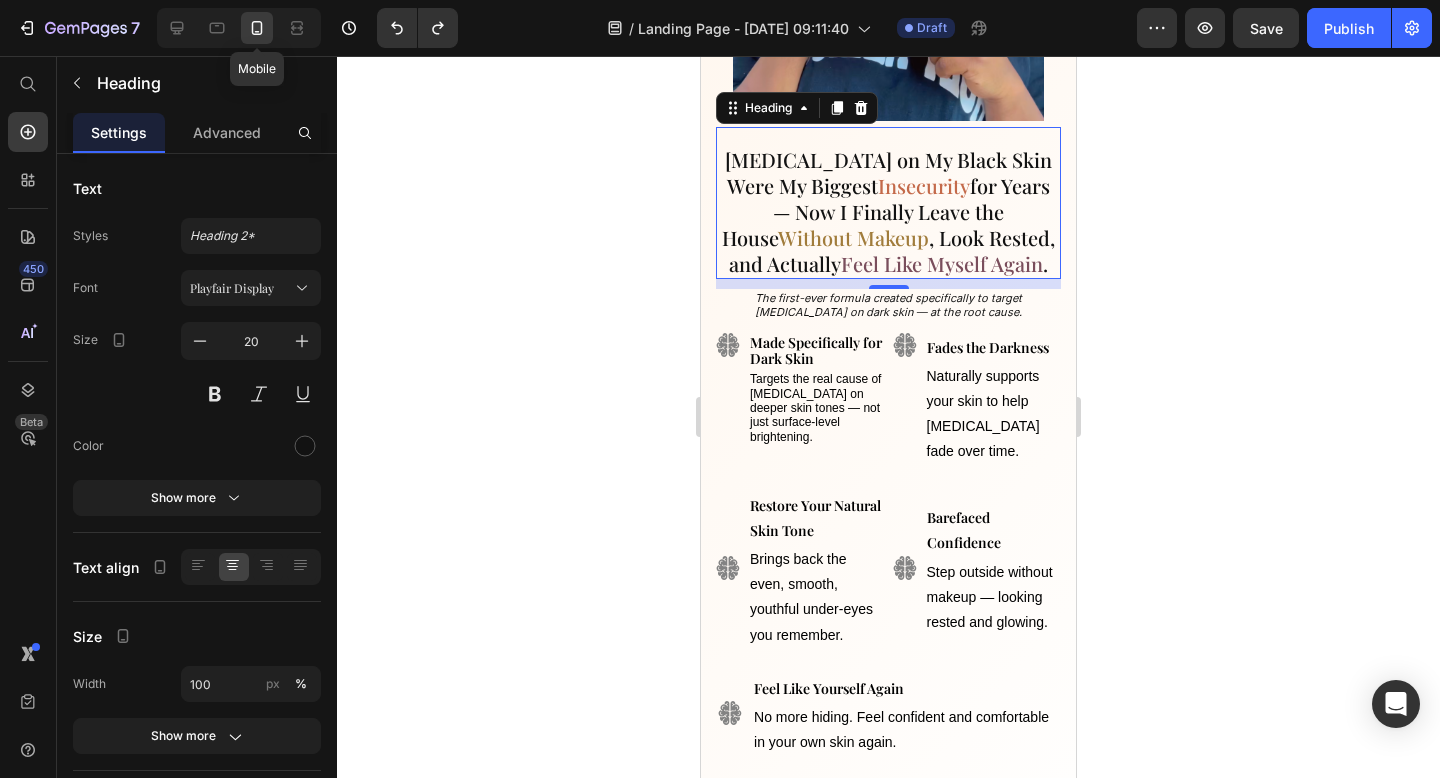 scroll, scrollTop: 288, scrollLeft: 0, axis: vertical 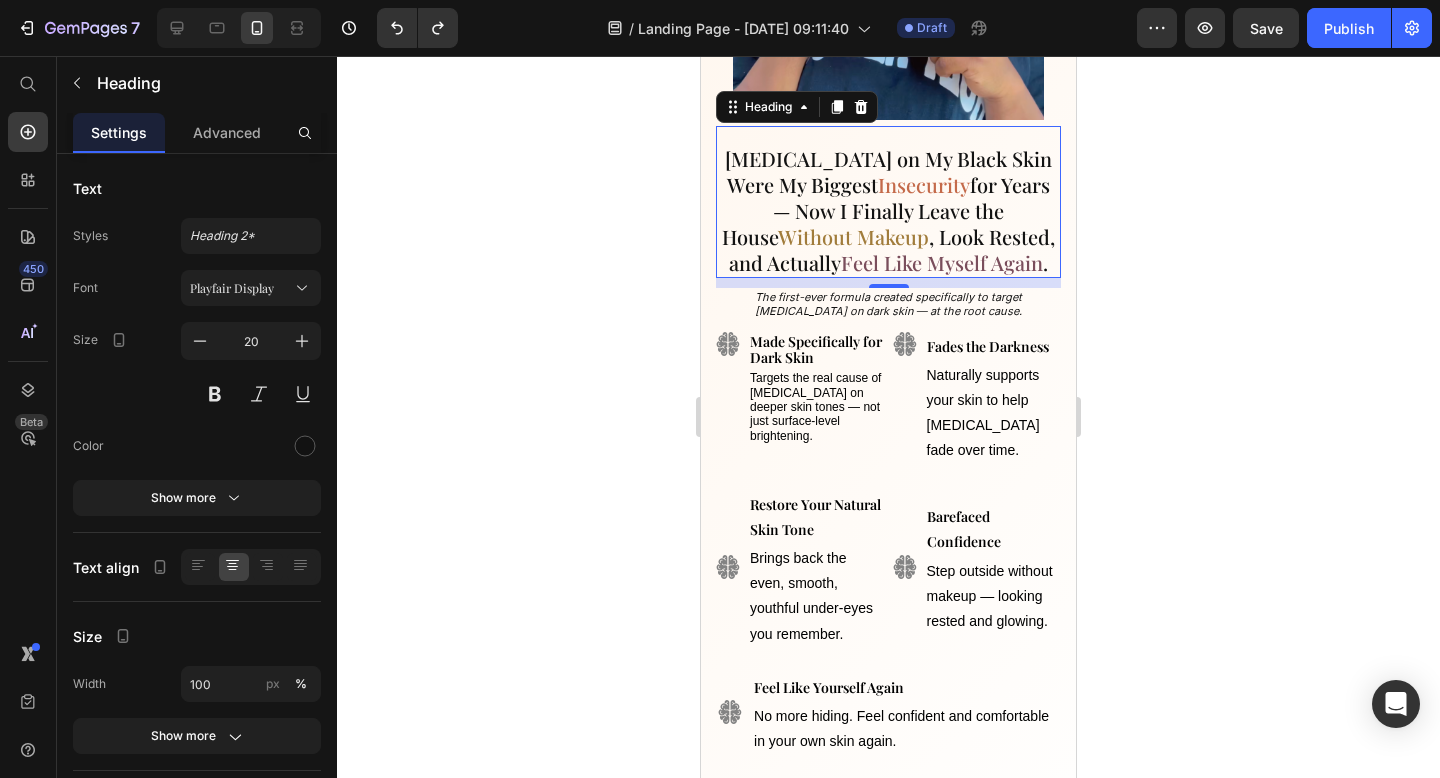 click 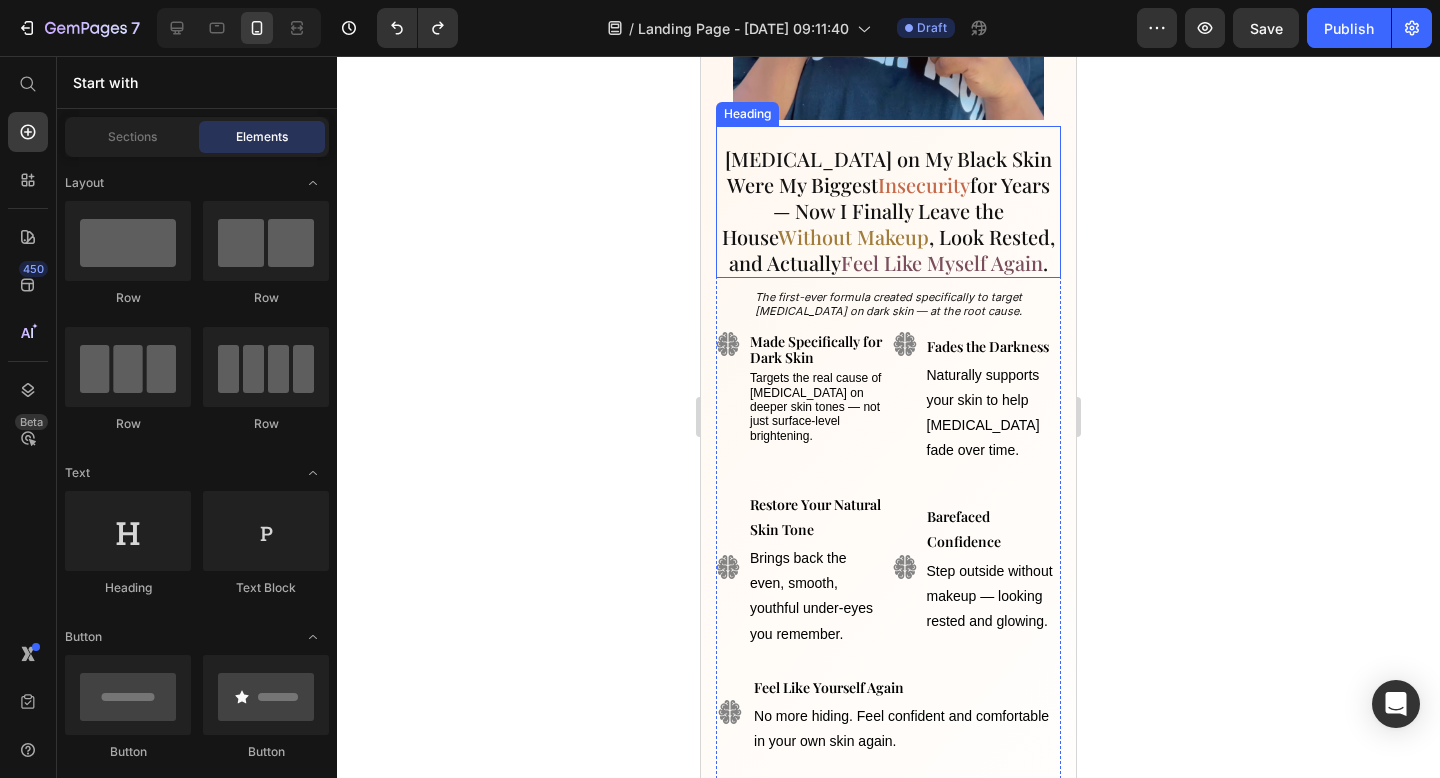 click on "[MEDICAL_DATA] on My Black Skin Were My Biggest  Insecurity  for Years — Now I Finally Leave the House  Without Makeup , Look Rested, and Actually  Feel Like Myself Again ." at bounding box center (888, 202) 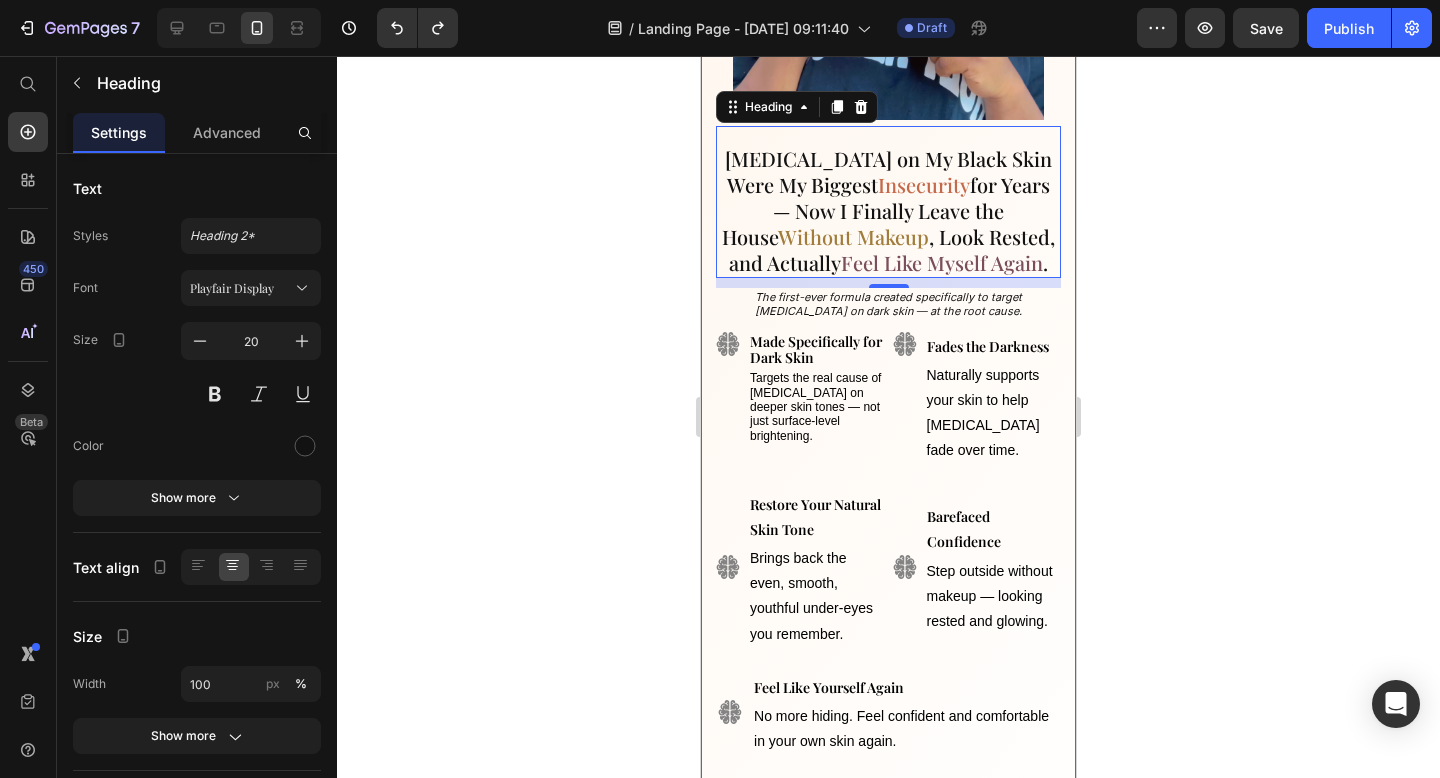 click on "[MEDICAL_DATA] on My Black Skin Were My Biggest  Insecurity  for Years — Now I Finally Leave the House  Without Makeup , Look Rested, and Actually  Feel Like Myself Again . Heading The first-ever formula created specifically to target [MEDICAL_DATA] on dark skin — at the root cause. Text Block Image Image Made Specifically for Dark Skin Text Block Targets the real cause of [MEDICAL_DATA] on deeper skin tones — not just surface-level brightening. Text Block Fades the Darkness Text Block Naturally supports your skin to help [MEDICAL_DATA] fade over time. Text Block Row Image Image Restore Your Natural Skin Tone Text Block Brings back the even, smooth, youthful under-eyes you remember. Text Block Barefaced Confidence Text Block Step outside without makeup — looking rested and glowing. Text Block Row Image Feel Like Yourself Again Text Block No more hiding. Feel confident and comfortable in your own skin again. Text Block Row Start Fading [MEDICAL_DATA] at the Root Button 🖤 Created for Black Skin Text Block Row" at bounding box center (888, 383) 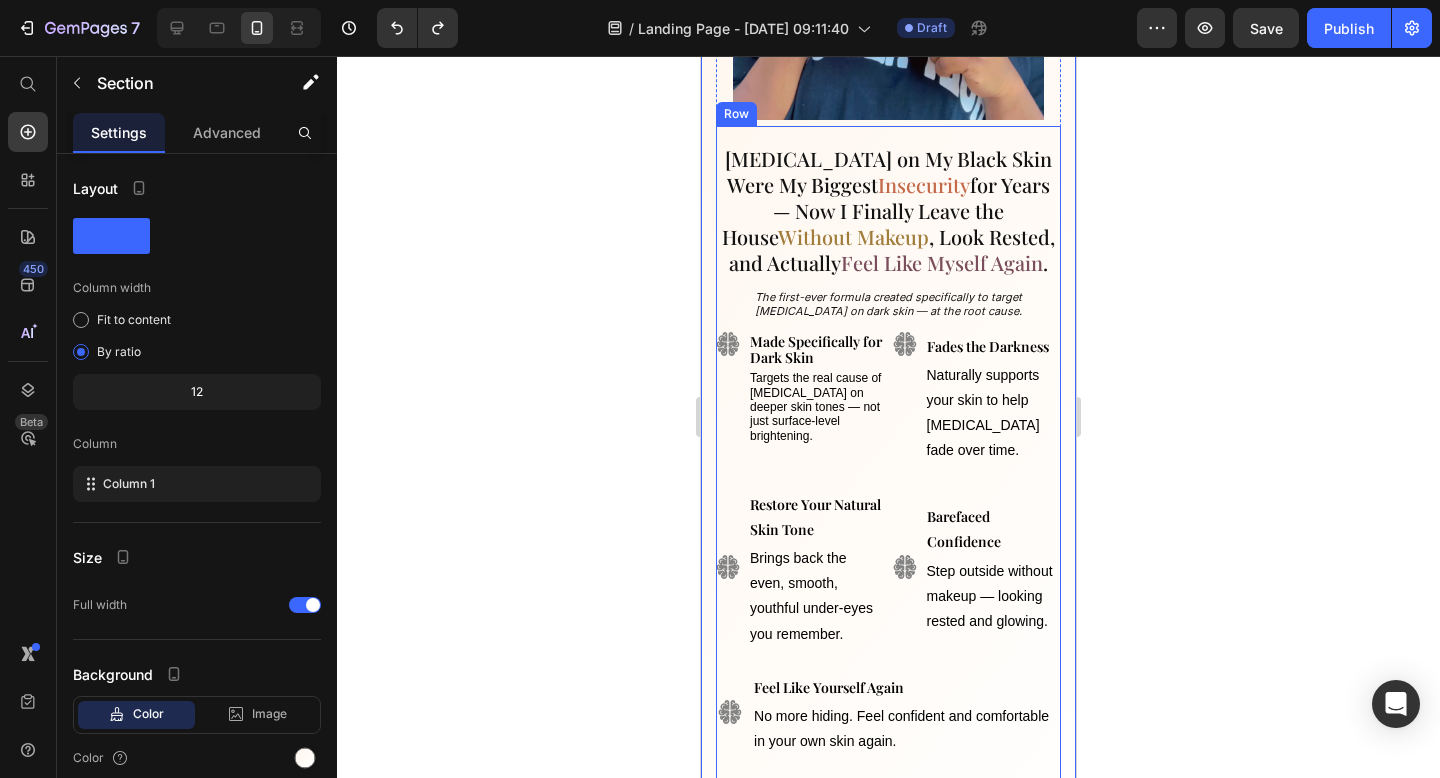click on "The first-ever formula created specifically to target [MEDICAL_DATA] on dark skin — at the root cause." at bounding box center [888, 304] 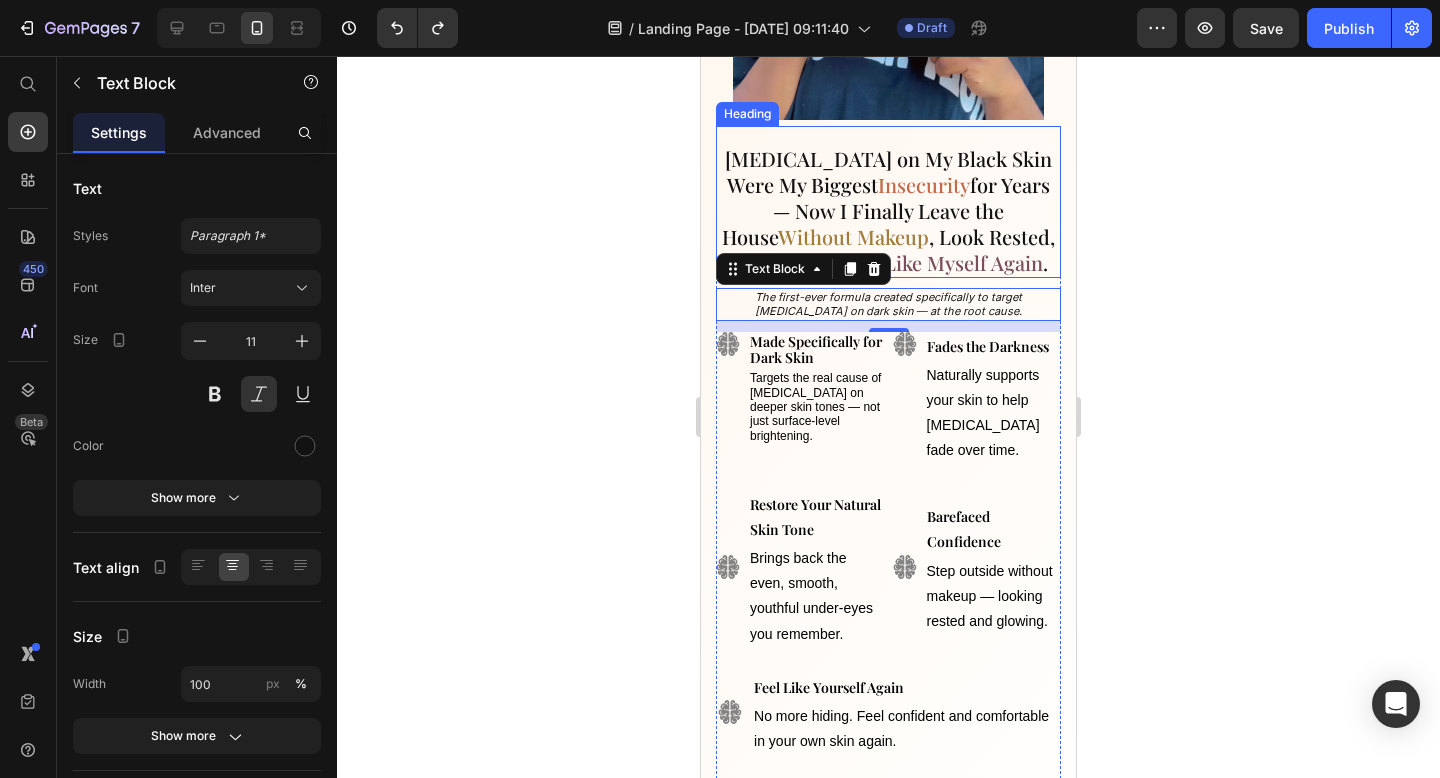 click on "[MEDICAL_DATA] on My Black Skin Were My Biggest  Insecurity  for Years — Now I Finally Leave the House  Without Makeup , Look Rested, and Actually  Feel Like Myself Again ." at bounding box center (888, 202) 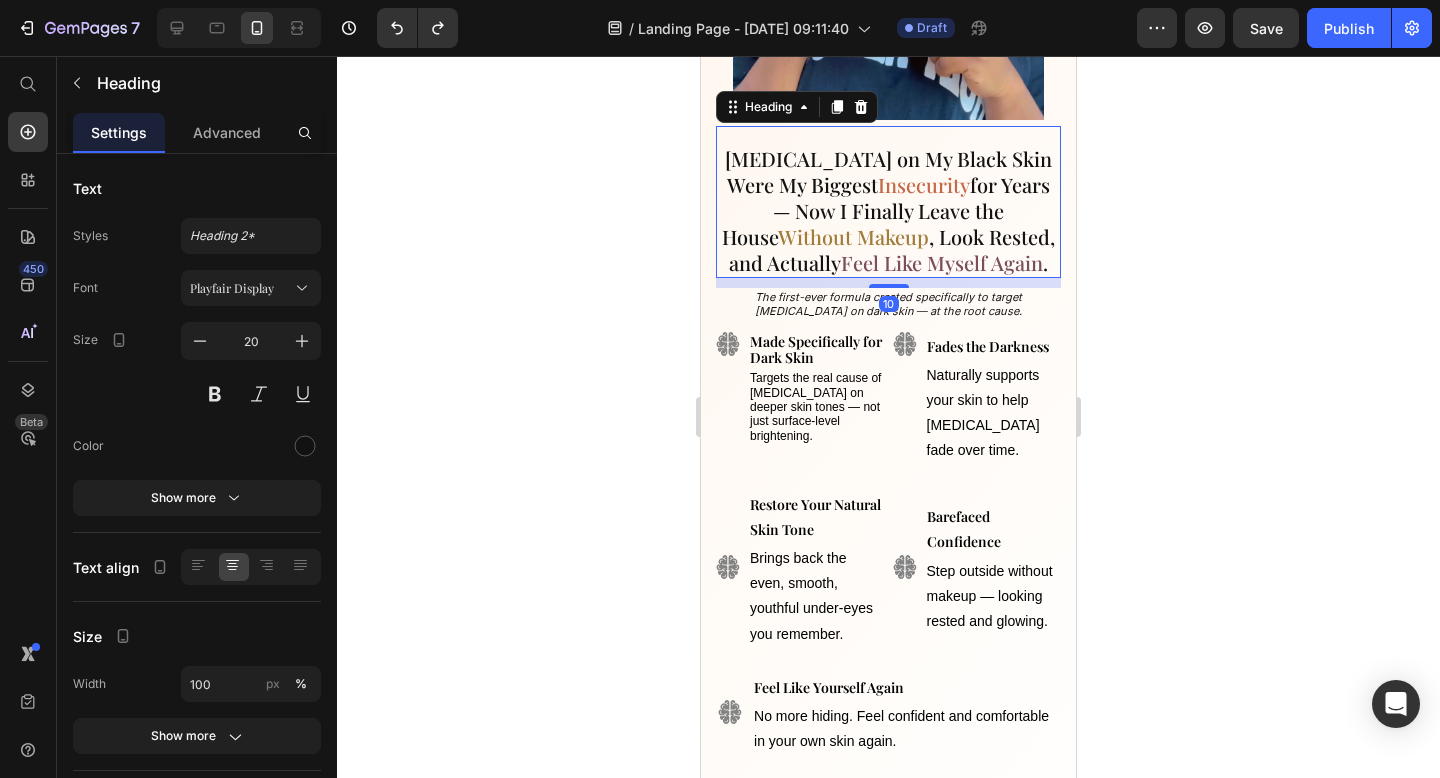 click on "[MEDICAL_DATA] on My Black Skin Were My Biggest  Insecurity  for Years — Now I Finally Leave the House  Without Makeup , Look Rested, and Actually  Feel Like Myself Again ." at bounding box center [888, 202] 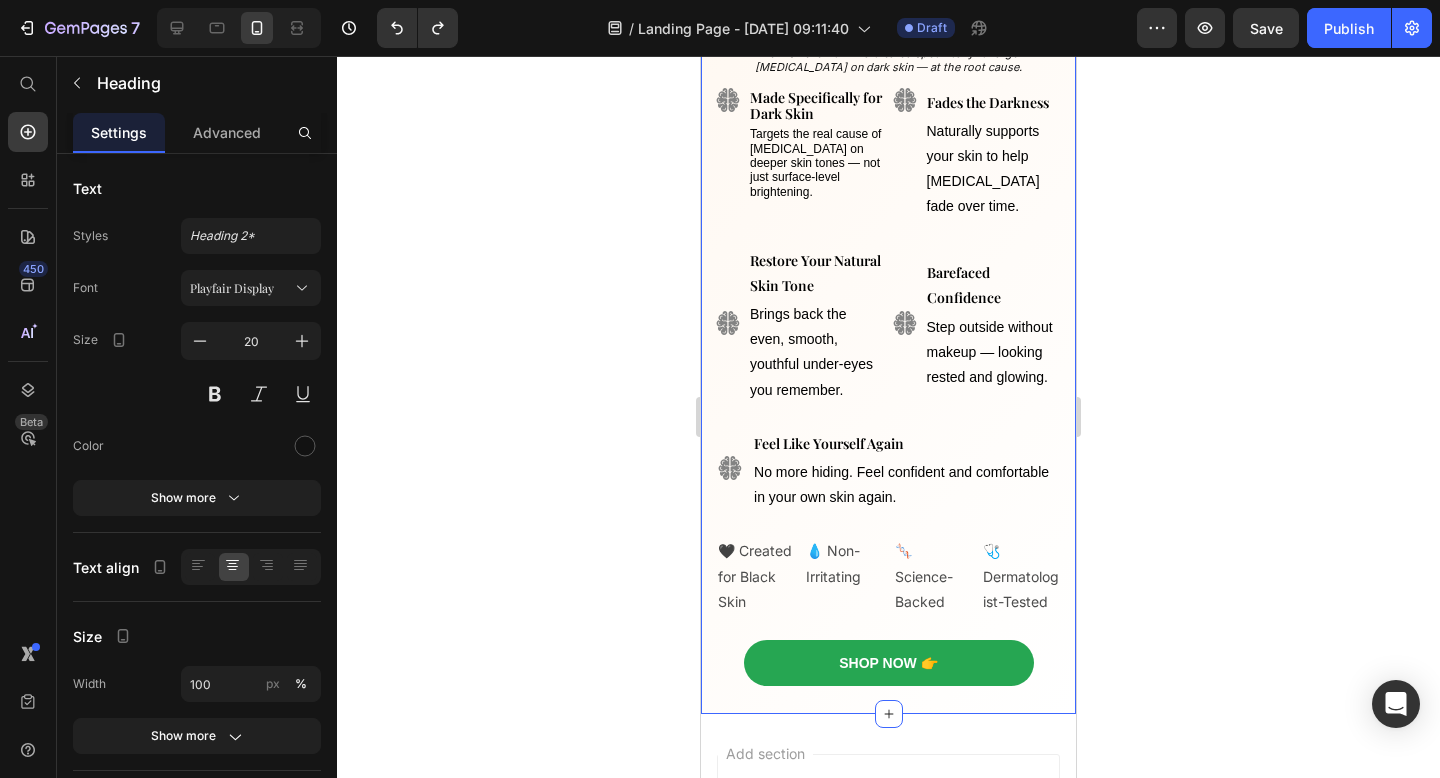 scroll, scrollTop: 612, scrollLeft: 0, axis: vertical 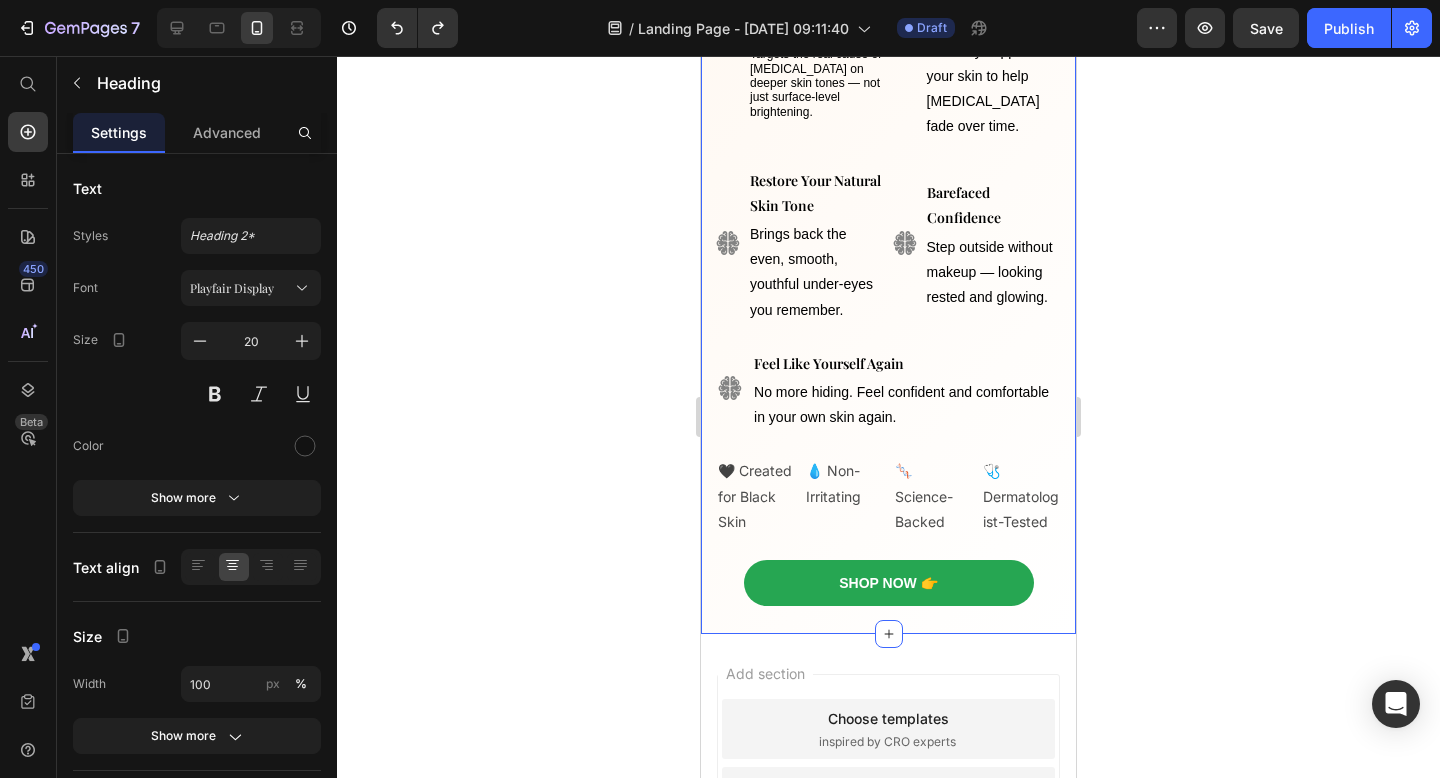 click on "Shop Now   👉    Button" at bounding box center [888, 583] 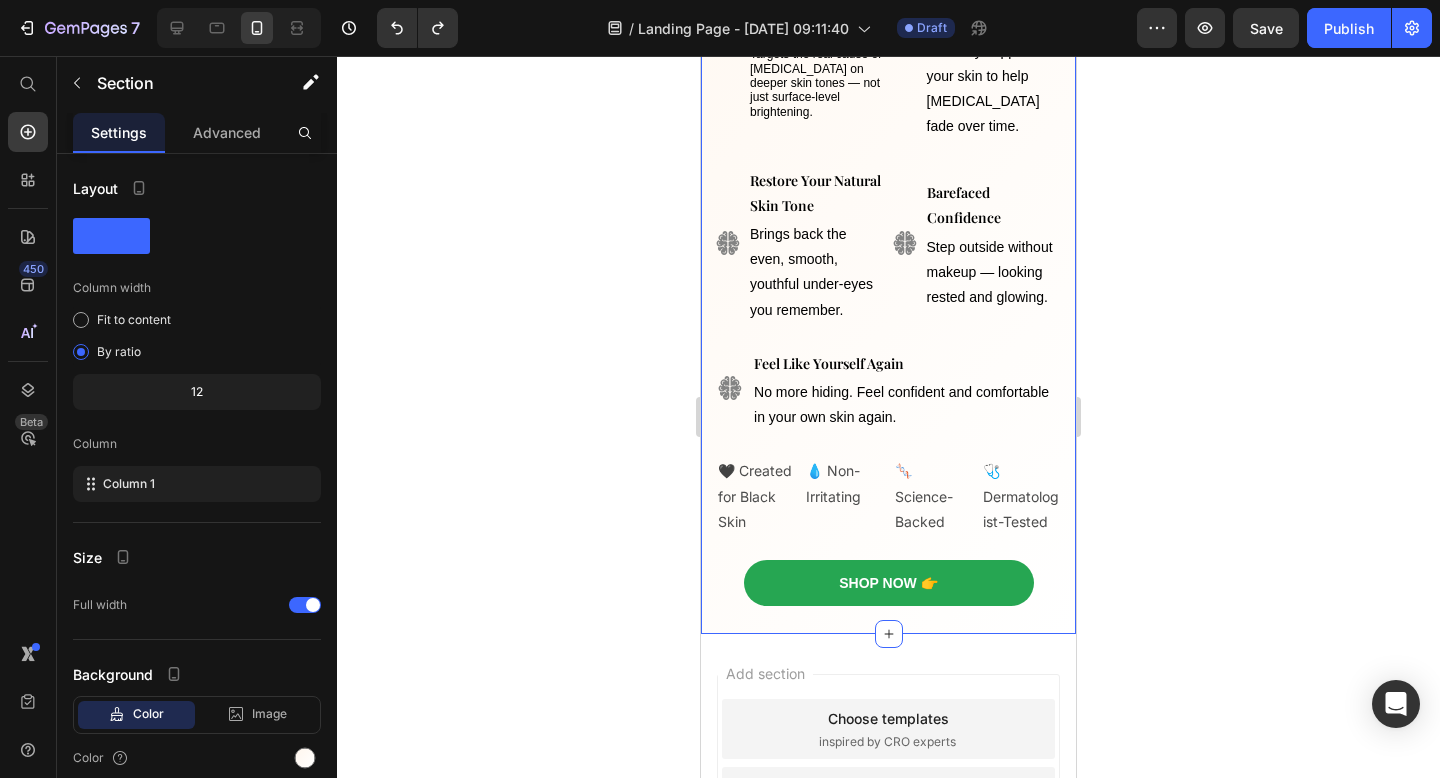 click on "[MEDICAL_DATA] on My Black Skin Were My Biggest  Insecurity  for Years — Now I Finally Leave the House  Without Makeup , Look Rested, and Actually  Feel Like Myself Again . Heading The first-ever formula created specifically to target [MEDICAL_DATA] on dark skin — at the root cause. Text Block Image Image Made Specifically for Dark Skin Text Block Targets the real cause of [MEDICAL_DATA] on deeper skin tones — not just surface-level brightening. Text Block Fades the Darkness Text Block Naturally supports your skin to help [MEDICAL_DATA] fade over time. Text Block Row Image Image Restore Your Natural Skin Tone Text Block Brings back the even, smooth, youthful under-eyes you remember. Text Block Barefaced Confidence Text Block Step outside without makeup — looking rested and glowing. Text Block Row Image Feel Like Yourself Again Text Block No more hiding. Feel confident and comfortable in your own skin again. Text Block Row Start Fading [MEDICAL_DATA] at the Root Button 🖤 Created for Black Skin Text Block Row" at bounding box center [888, 59] 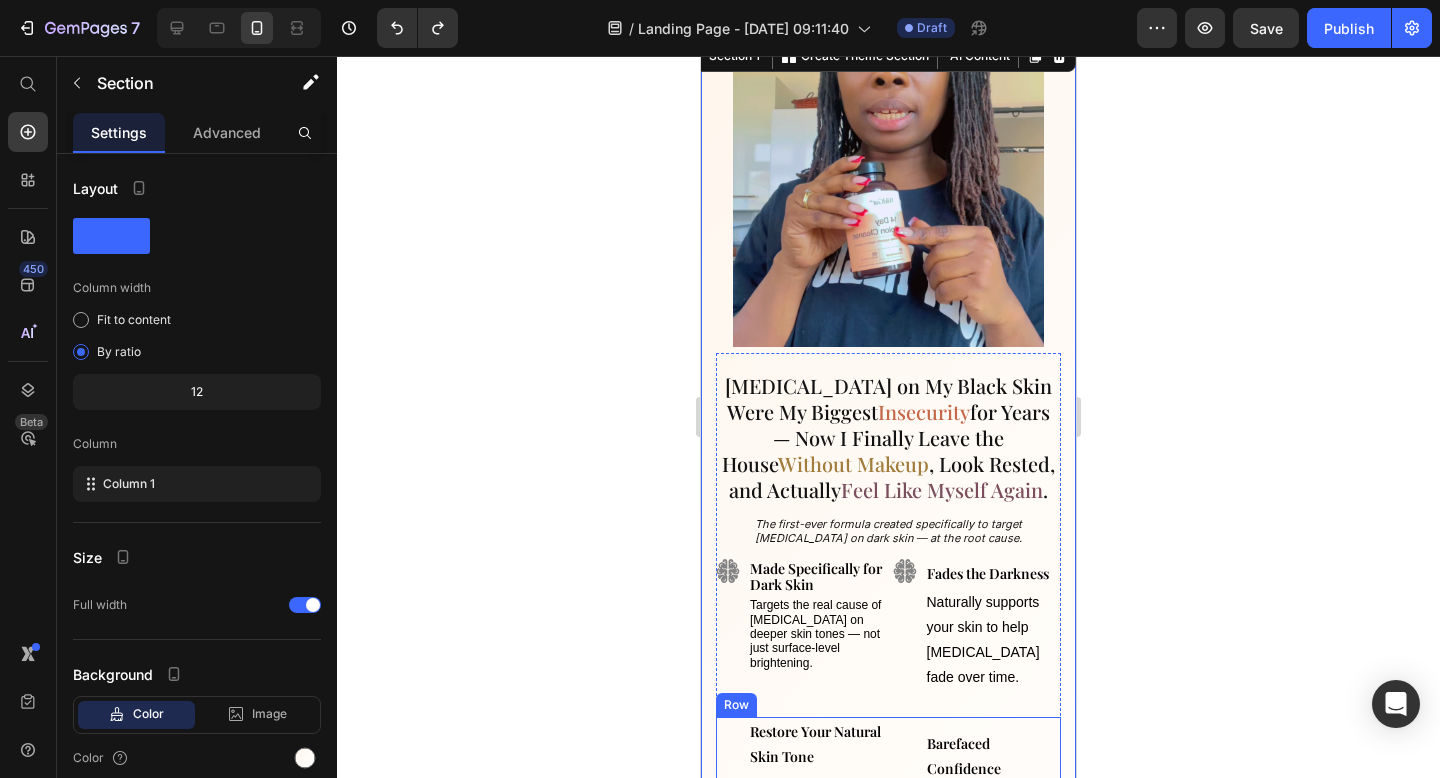 scroll, scrollTop: 67, scrollLeft: 0, axis: vertical 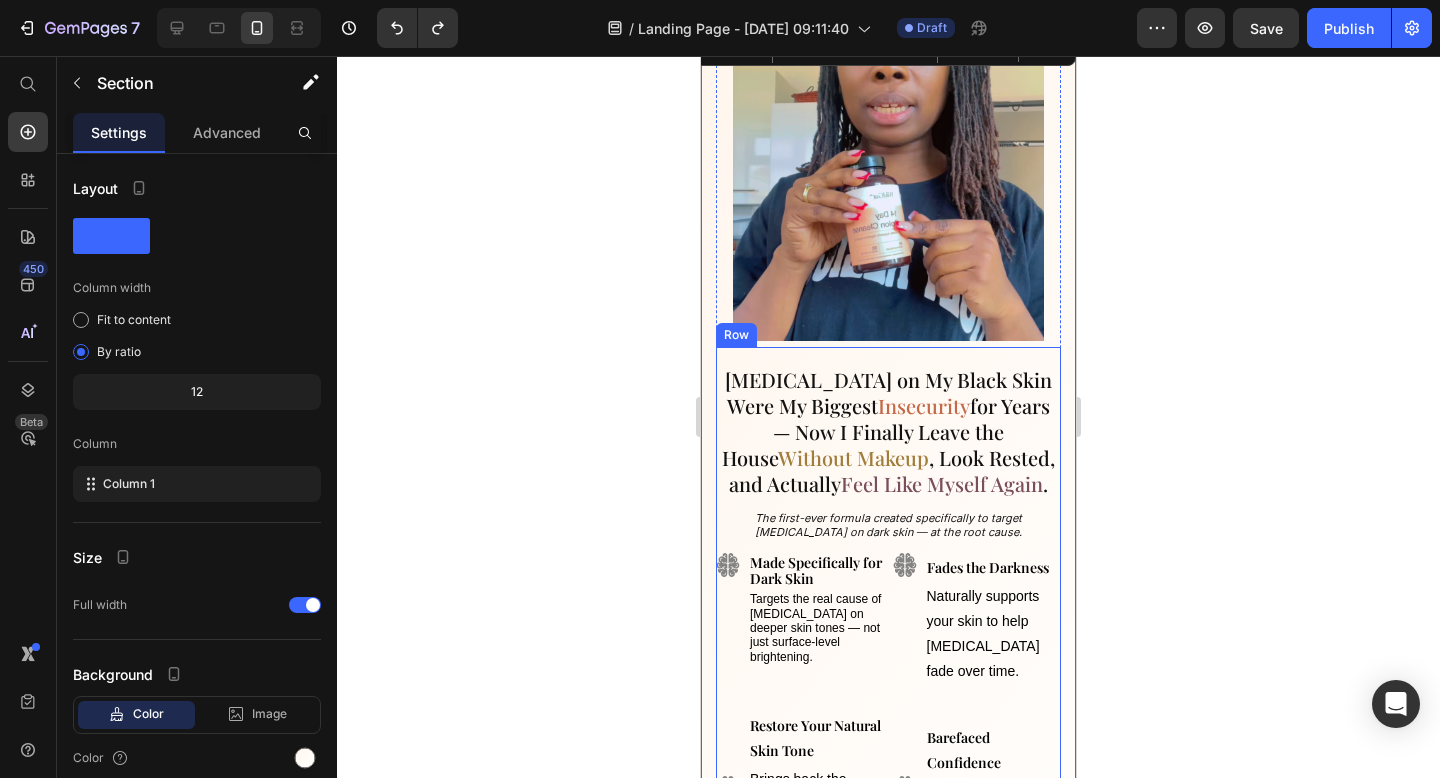 click on "[MEDICAL_DATA] on My Black Skin Were My Biggest  Insecurity  for Years — Now I Finally Leave the House  Without Makeup , Look Rested, and Actually  Feel Like Myself Again . Heading The first-ever formula created specifically to target [MEDICAL_DATA] on dark skin — at the root cause. Text Block Image Image Made Specifically for Dark Skin Text Block Targets the real cause of [MEDICAL_DATA] on deeper skin tones — not just surface-level brightening. Text Block Fades the Darkness Text Block Naturally supports your skin to help [MEDICAL_DATA] fade over time. Text Block Row Image Image Restore Your Natural Skin Tone Text Block Brings back the even, smooth, youthful under-eyes you remember. Text Block Barefaced Confidence Text Block Step outside without makeup — looking rested and glowing. Text Block Row Image Feel Like Yourself Again Text Block No more hiding. Feel confident and comfortable in your own skin again. Text Block Row Start Fading [MEDICAL_DATA] at the Root Button 🖤 Created for Black Skin Text Block Row" at bounding box center (888, 756) 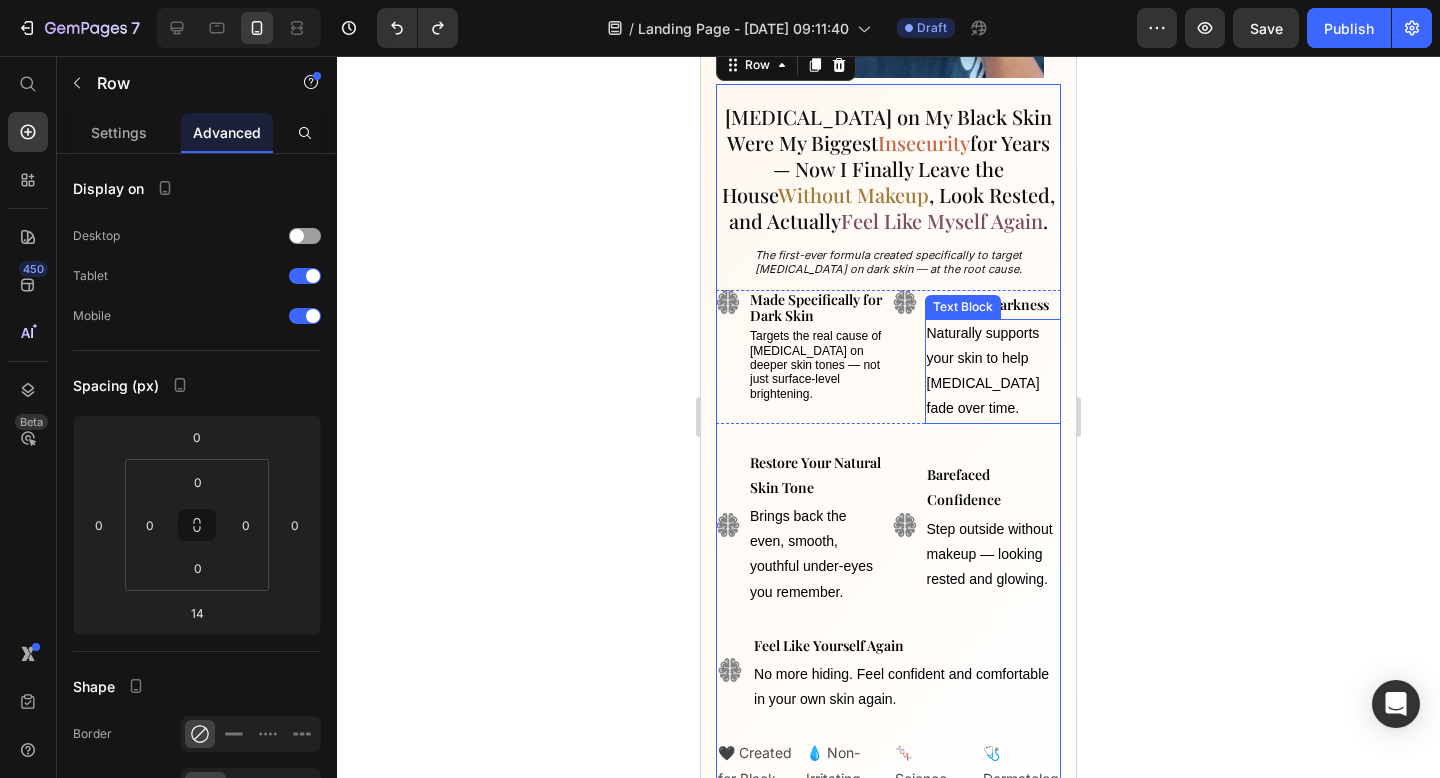 scroll, scrollTop: 339, scrollLeft: 0, axis: vertical 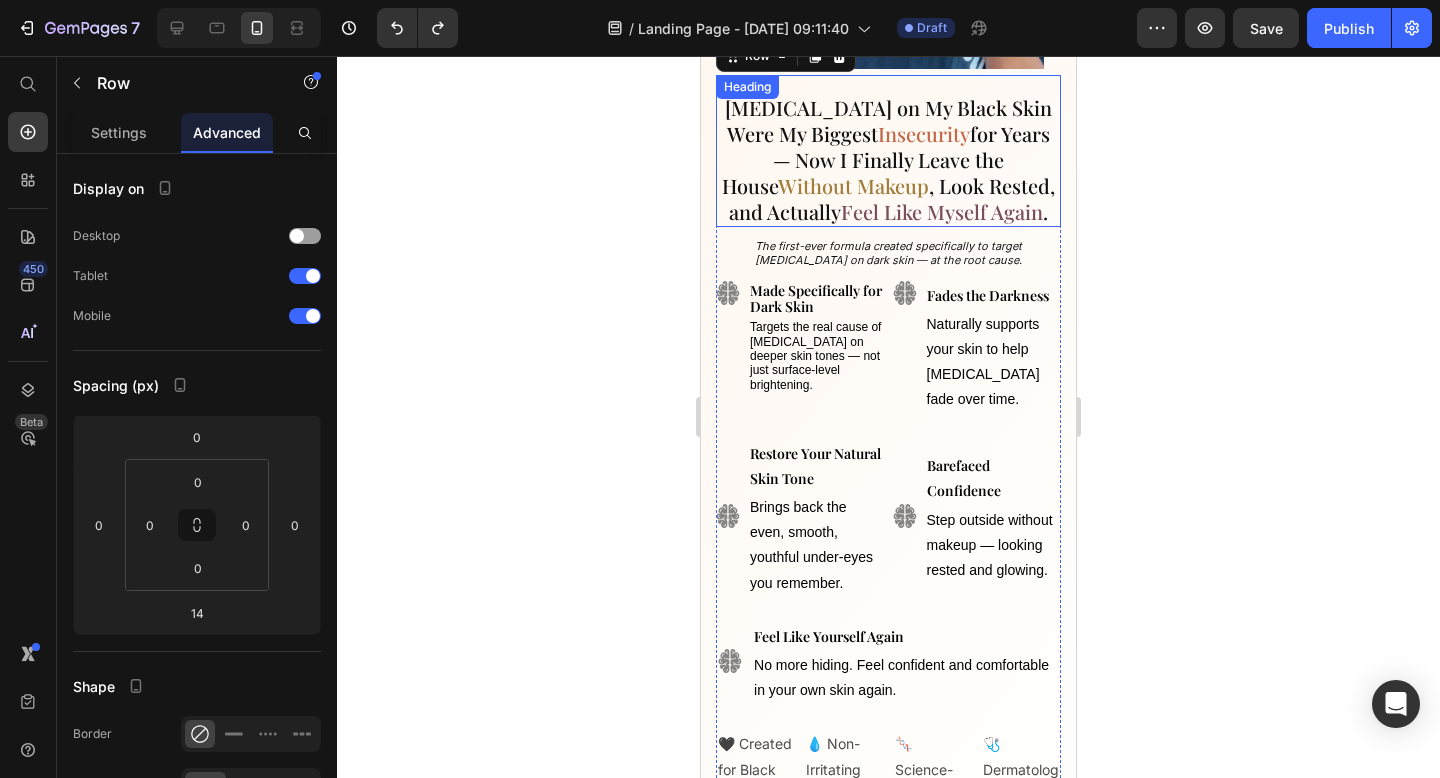 click on "[MEDICAL_DATA] on My Black Skin Were My Biggest  Insecurity  for Years — Now I Finally Leave the House  Without Makeup , Look Rested, and Actually  Feel Like Myself Again ." at bounding box center [888, 160] 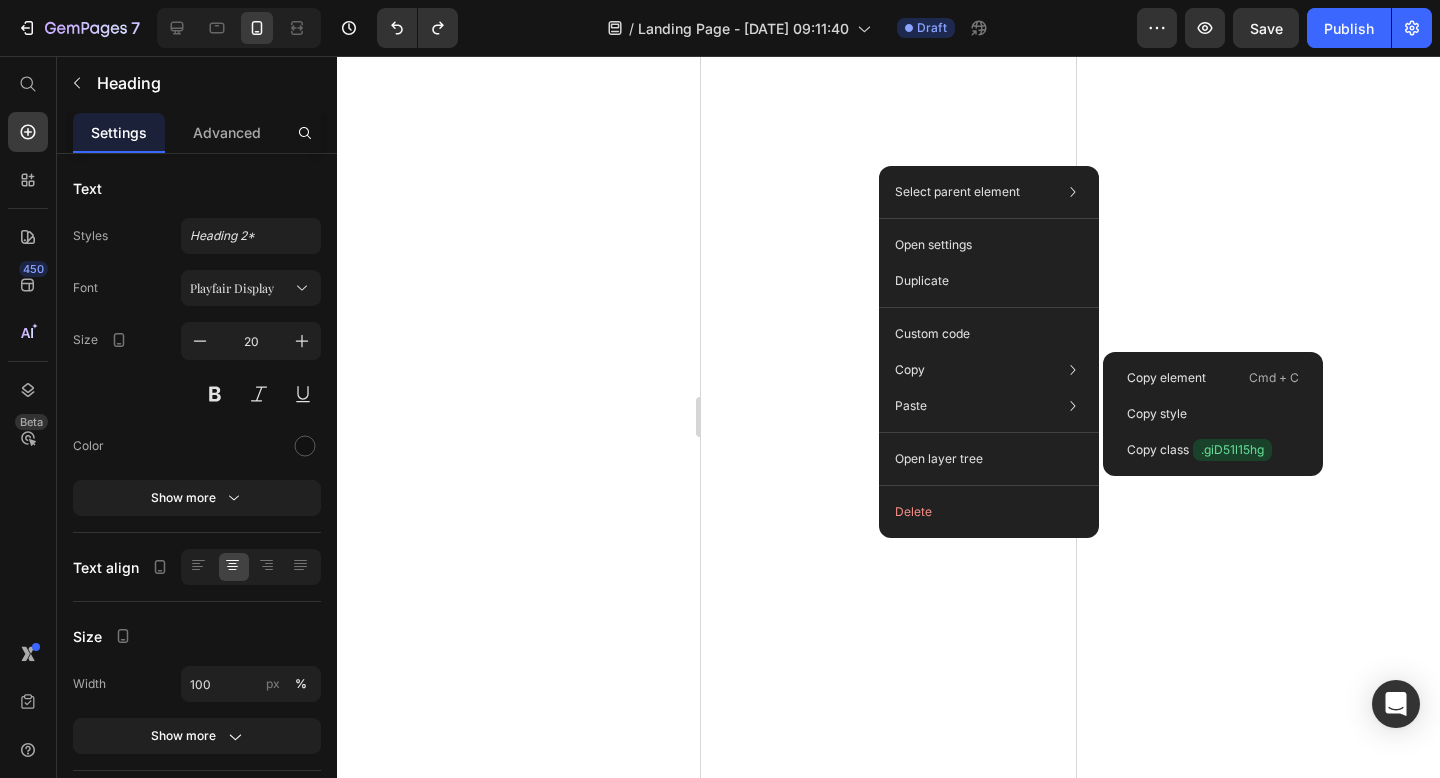 scroll, scrollTop: 0, scrollLeft: 0, axis: both 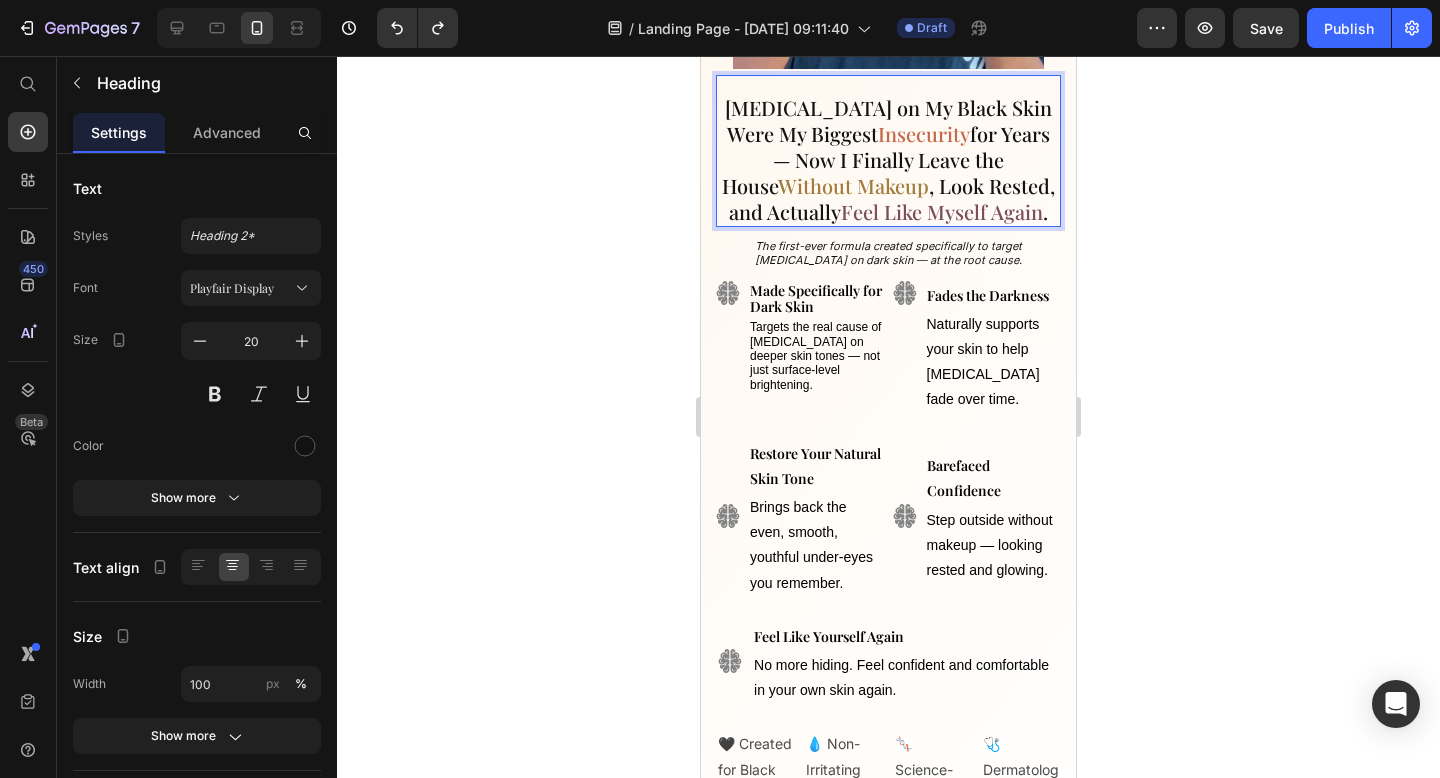 click 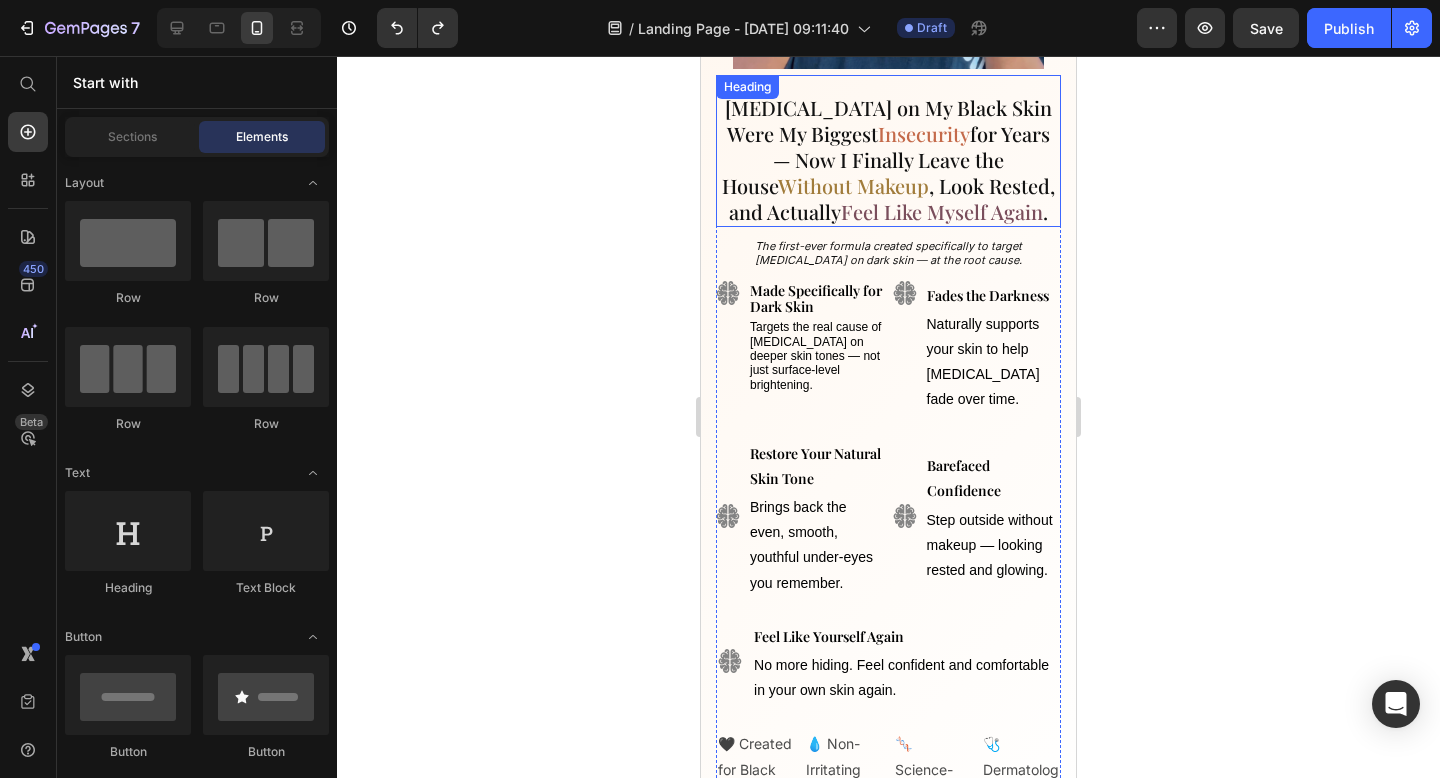 click on "[MEDICAL_DATA] on My Black Skin Were My Biggest  Insecurity  for Years — Now I Finally Leave the House  Without Makeup , Look Rested, and Actually  Feel Like Myself Again ." at bounding box center [888, 160] 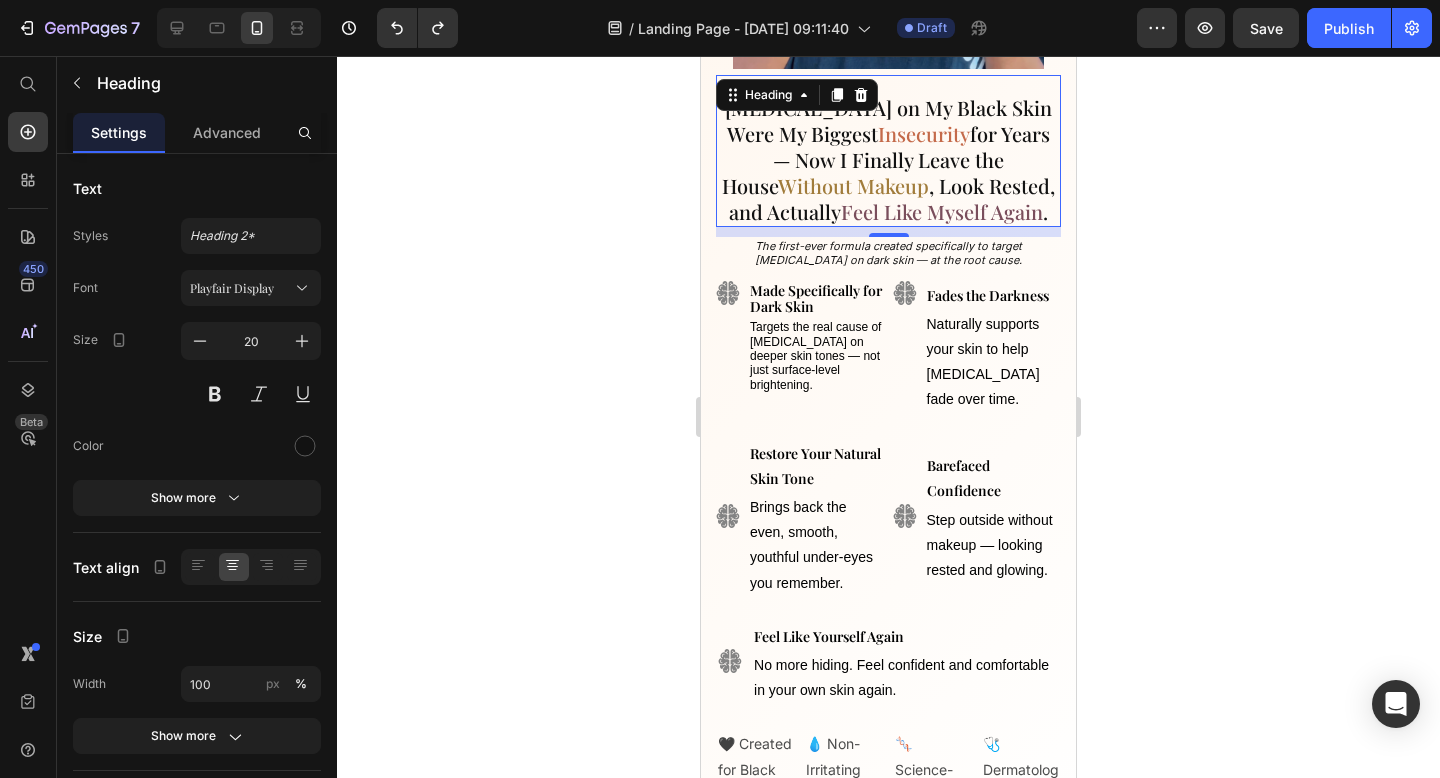 click 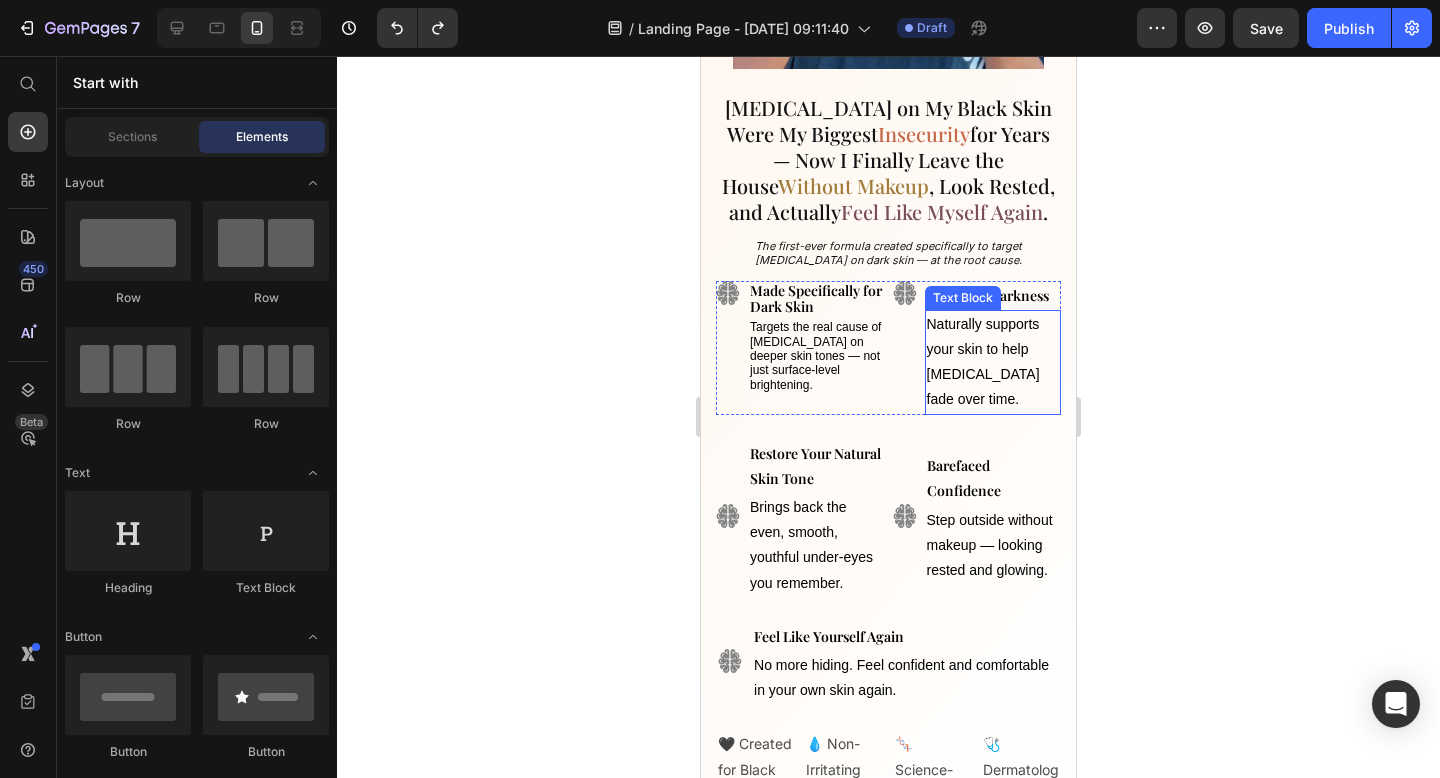 scroll, scrollTop: 243, scrollLeft: 0, axis: vertical 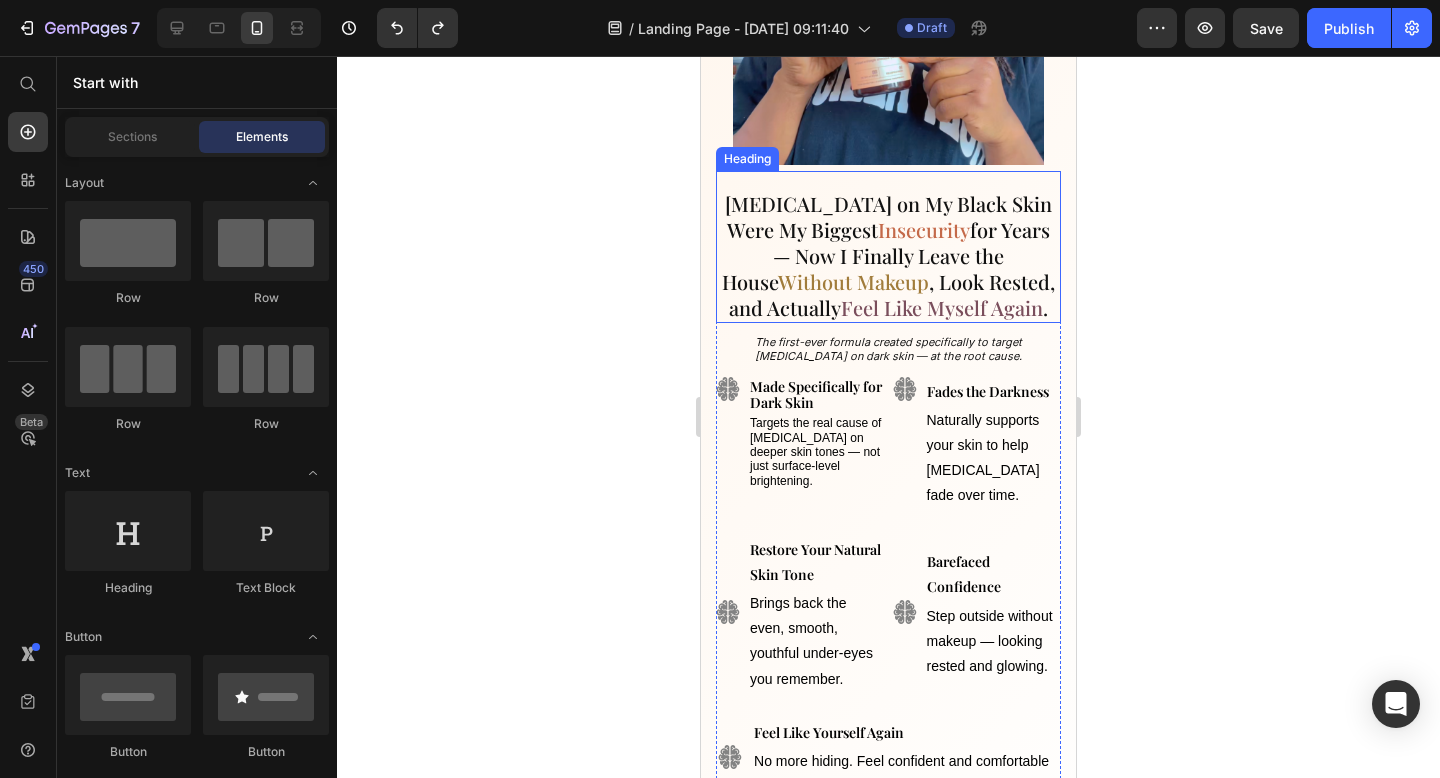 click on "[MEDICAL_DATA] on My Black Skin Were My Biggest  Insecurity  for Years — Now I Finally Leave the House  Without Makeup , Look Rested, and Actually  Feel Like Myself Again ." at bounding box center [888, 256] 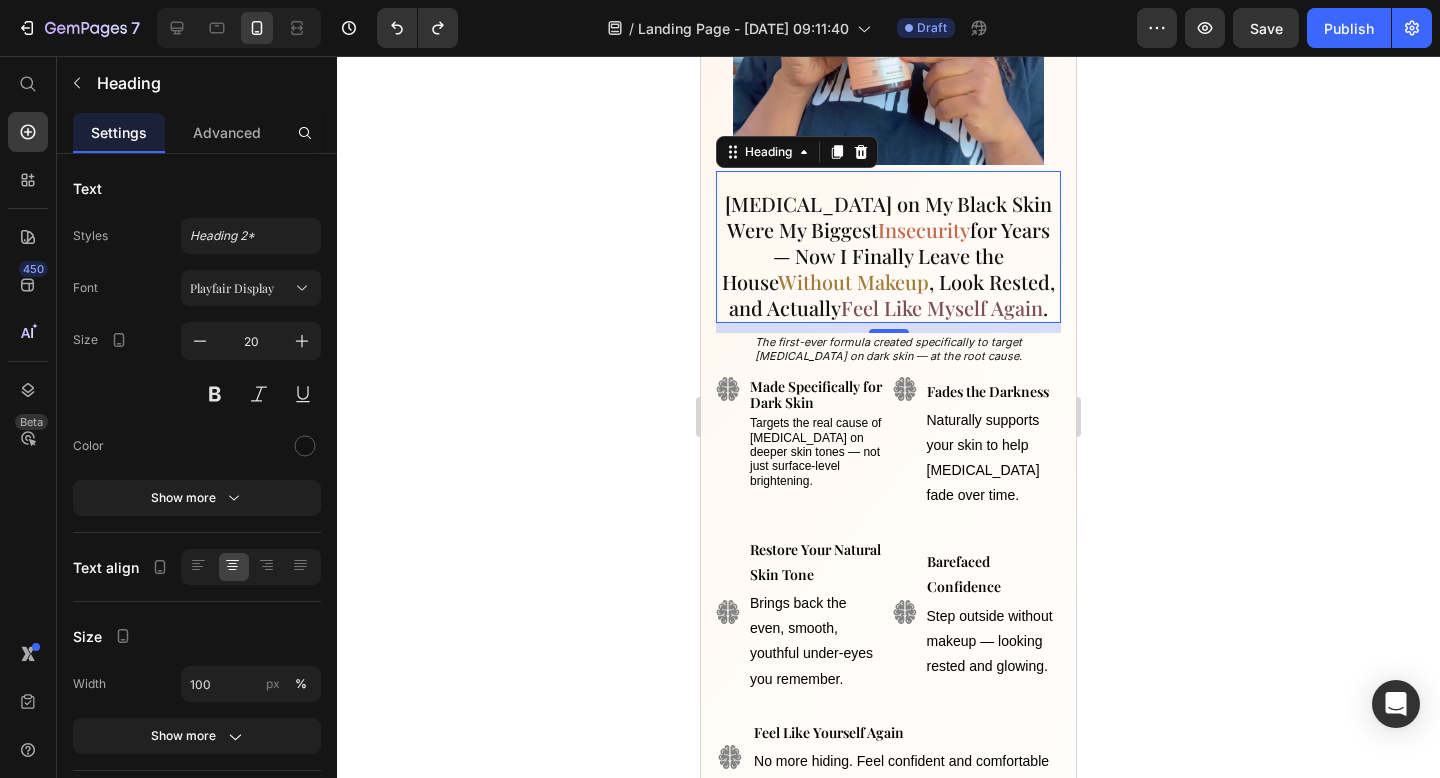 click 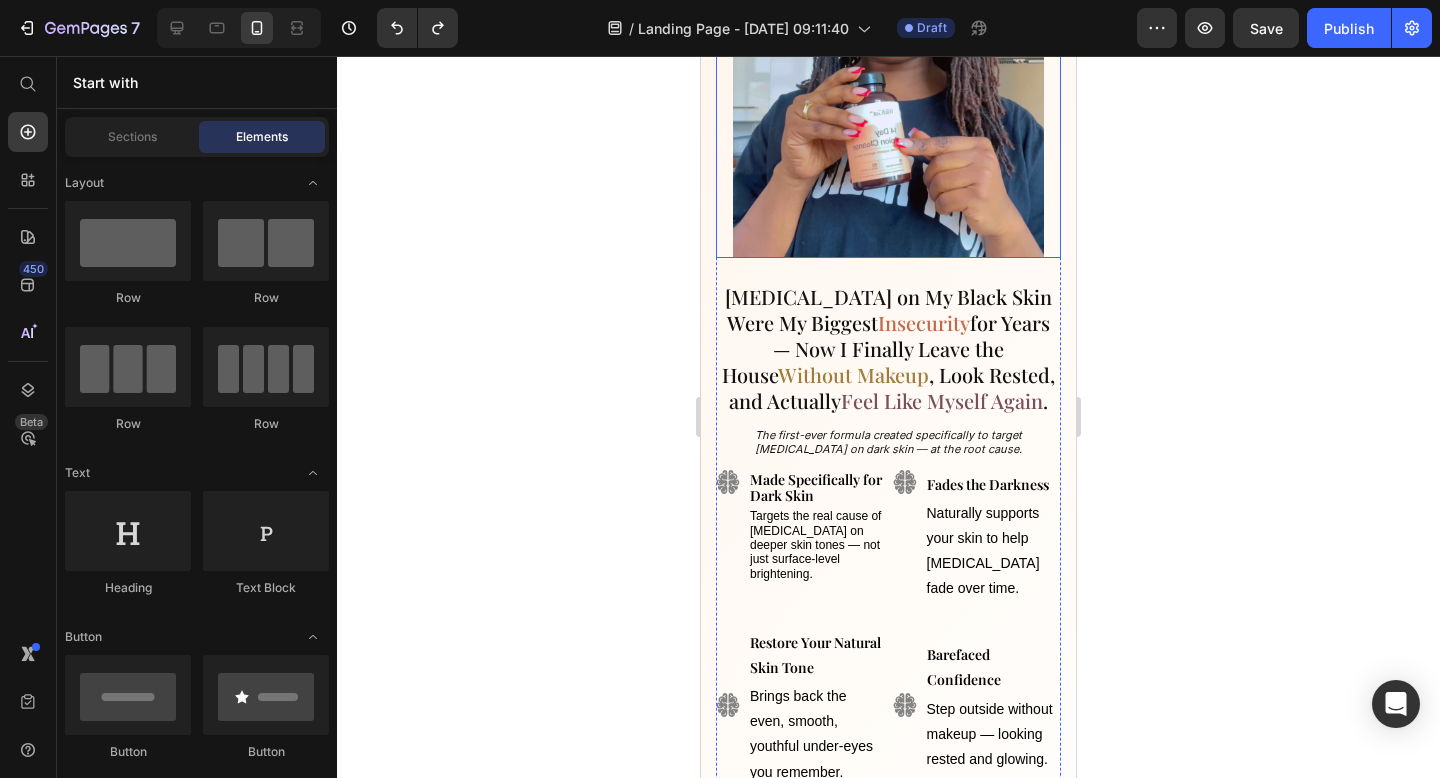 scroll, scrollTop: 146, scrollLeft: 0, axis: vertical 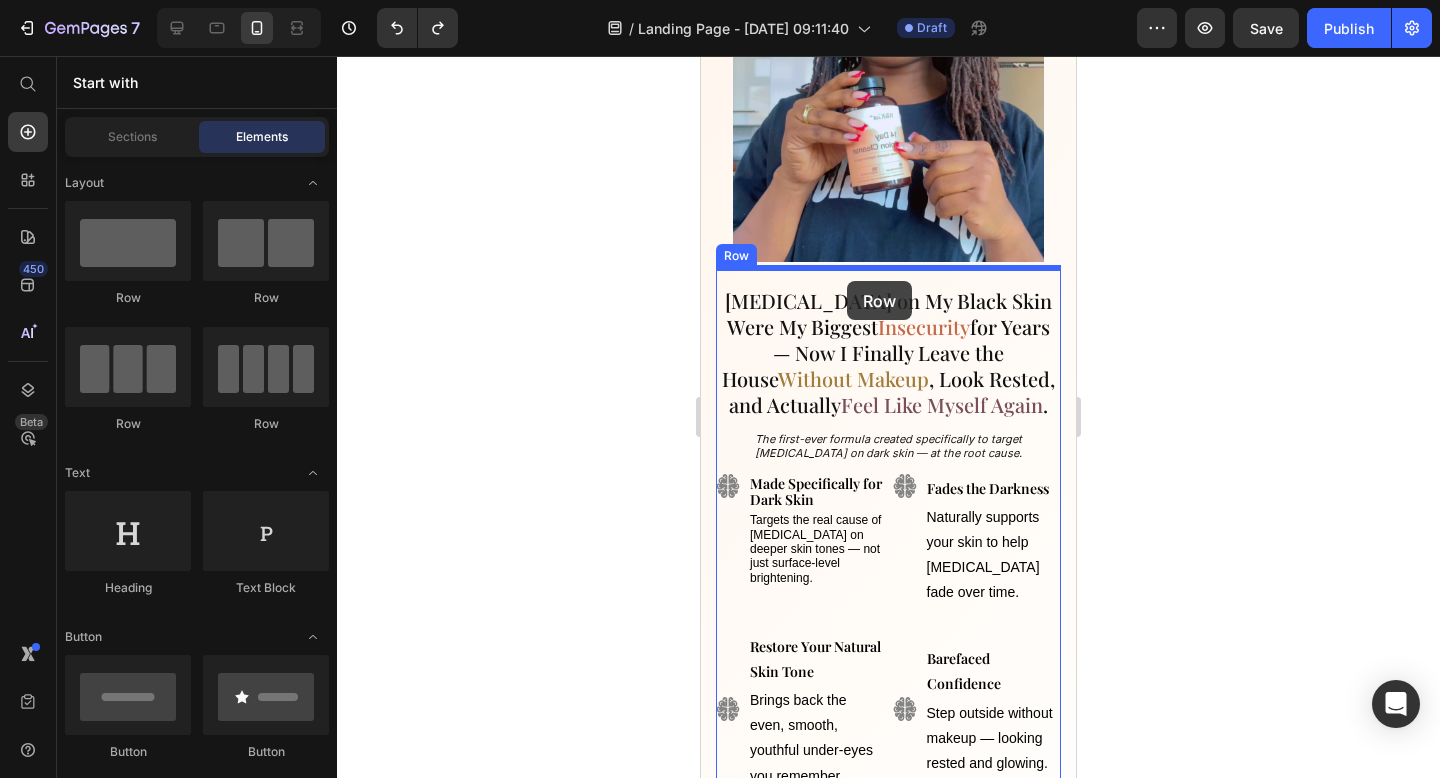 drag, startPoint x: 843, startPoint y: 301, endPoint x: 847, endPoint y: 281, distance: 20.396078 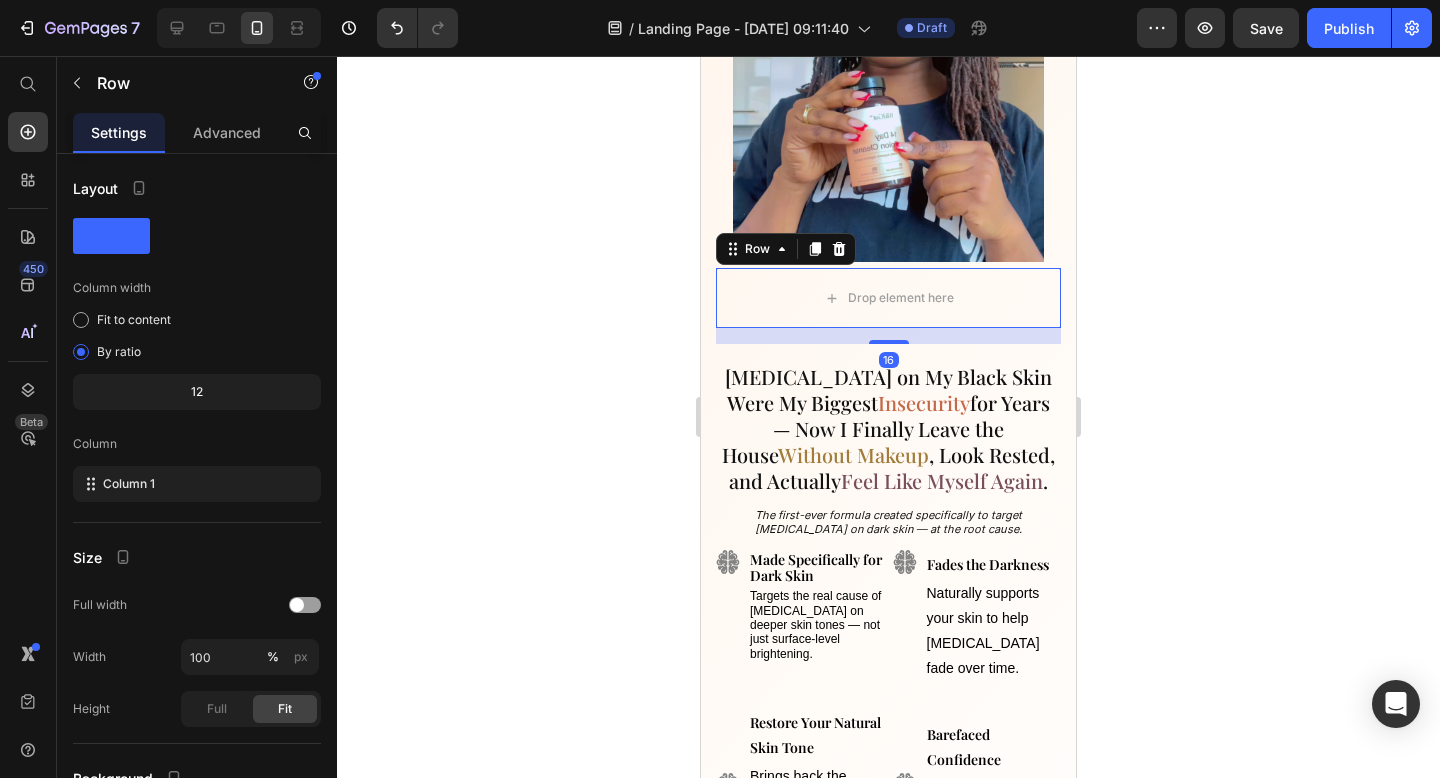 scroll, scrollTop: 222, scrollLeft: 0, axis: vertical 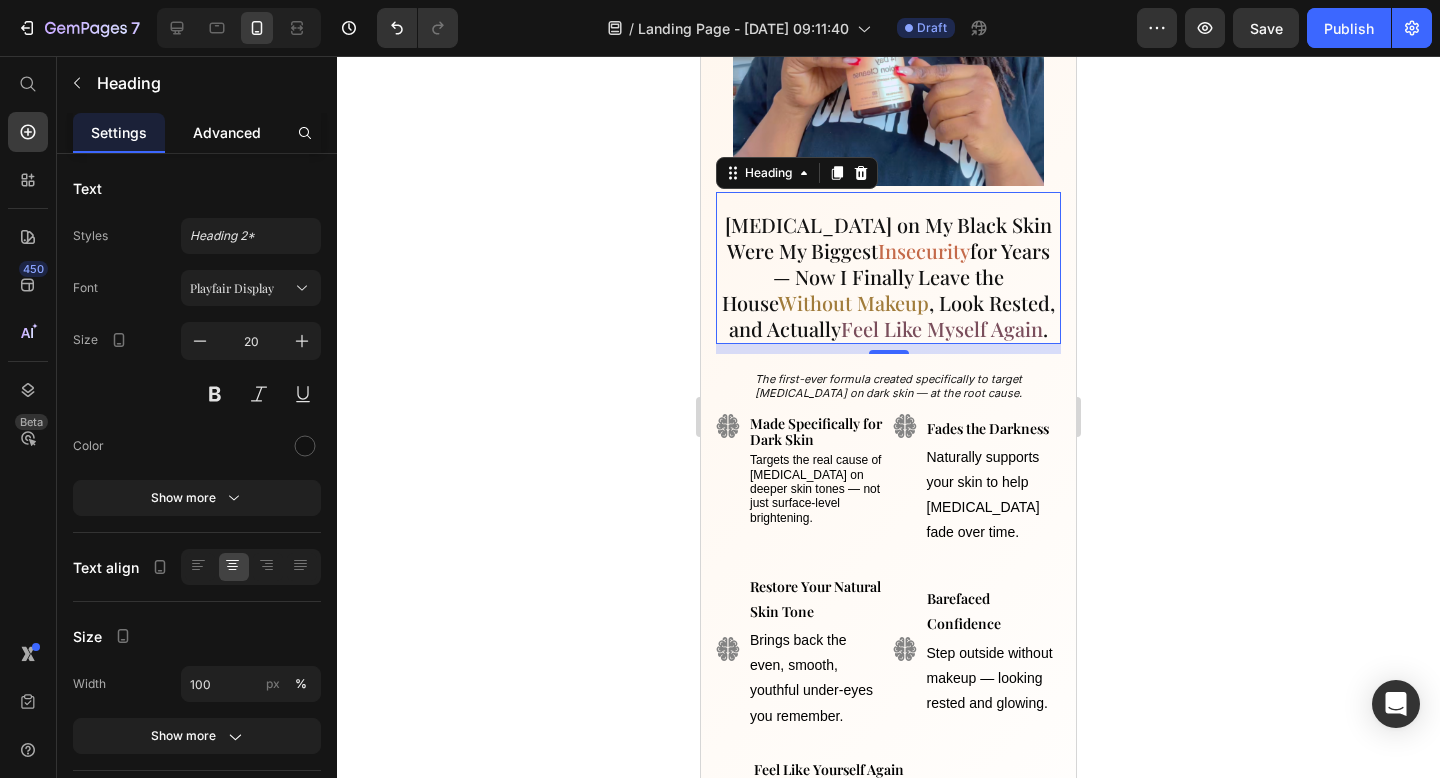 click on "Advanced" at bounding box center (227, 132) 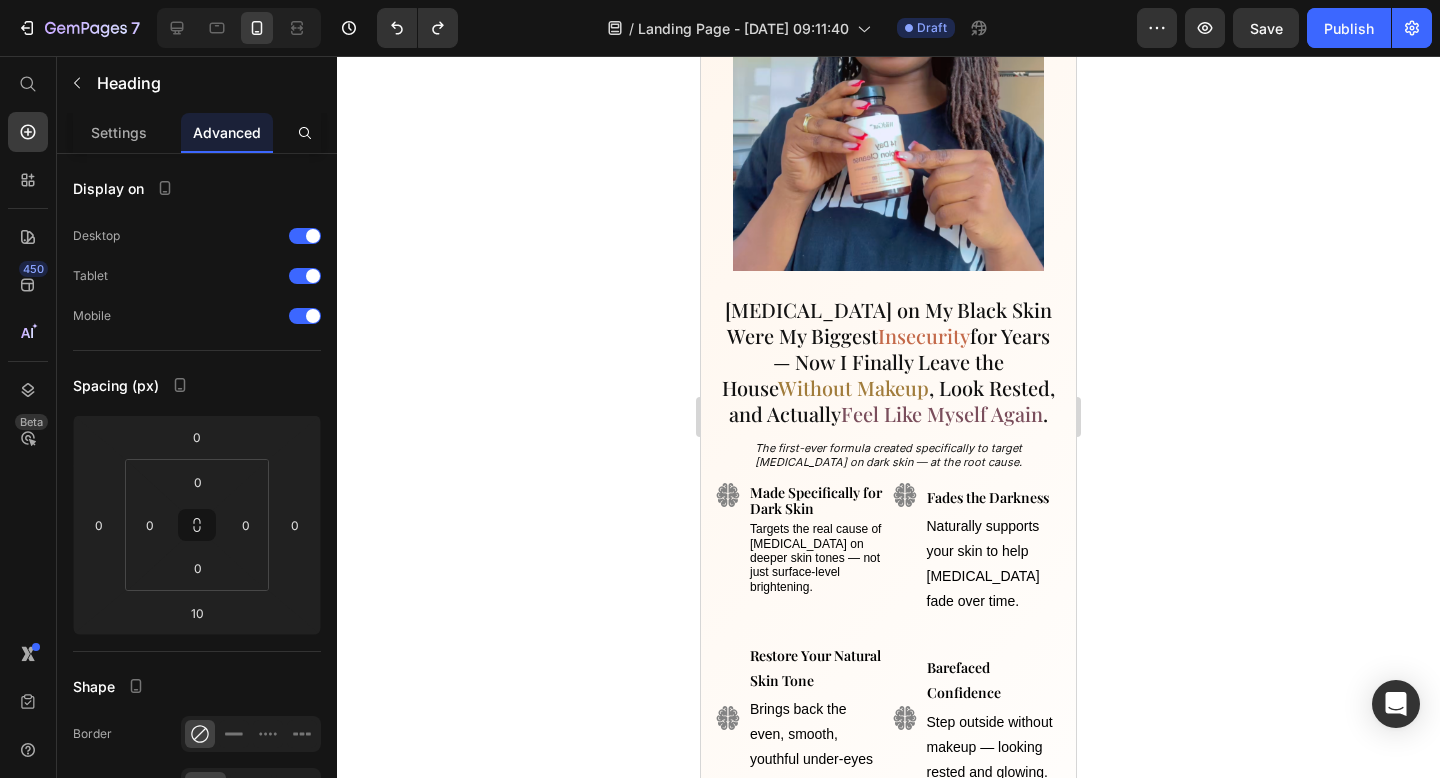 scroll, scrollTop: 0, scrollLeft: 0, axis: both 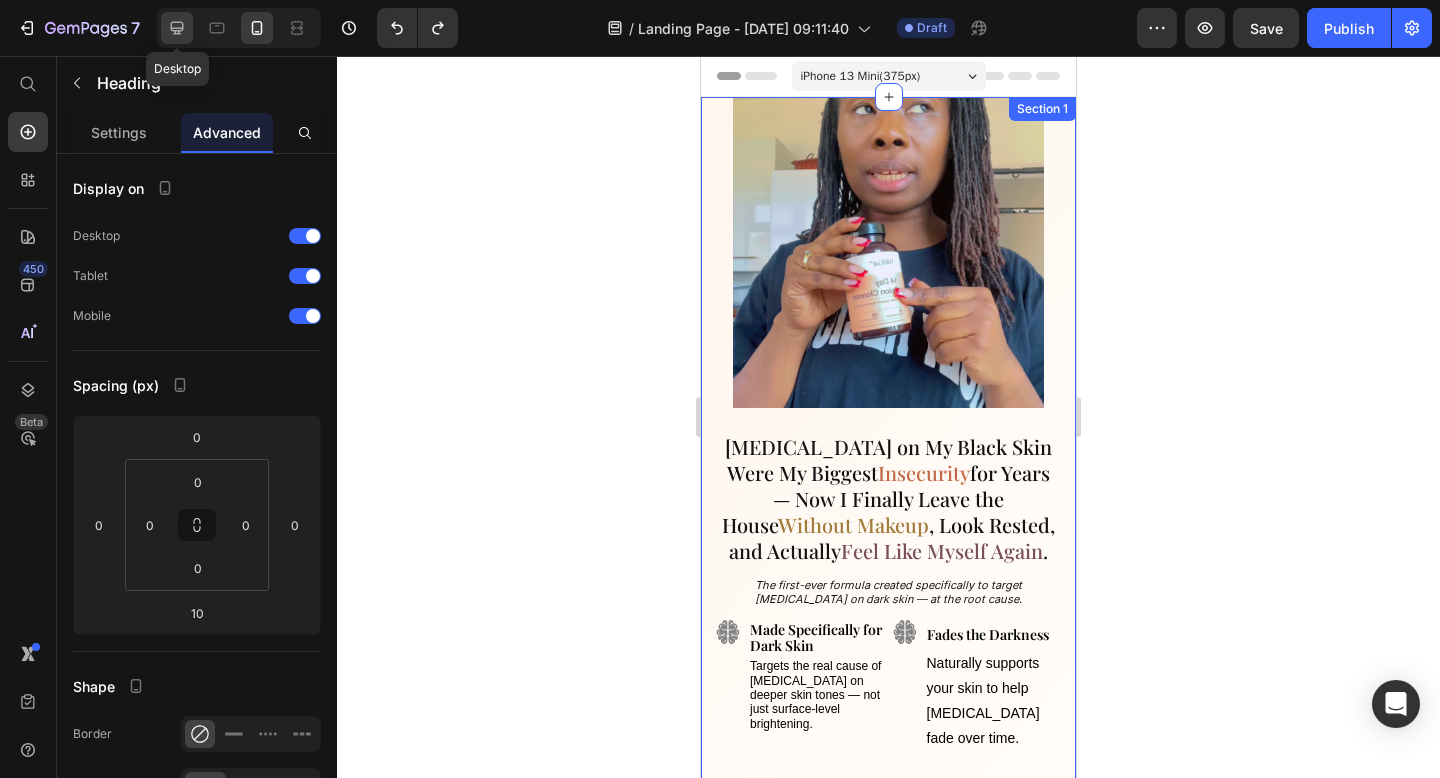 click 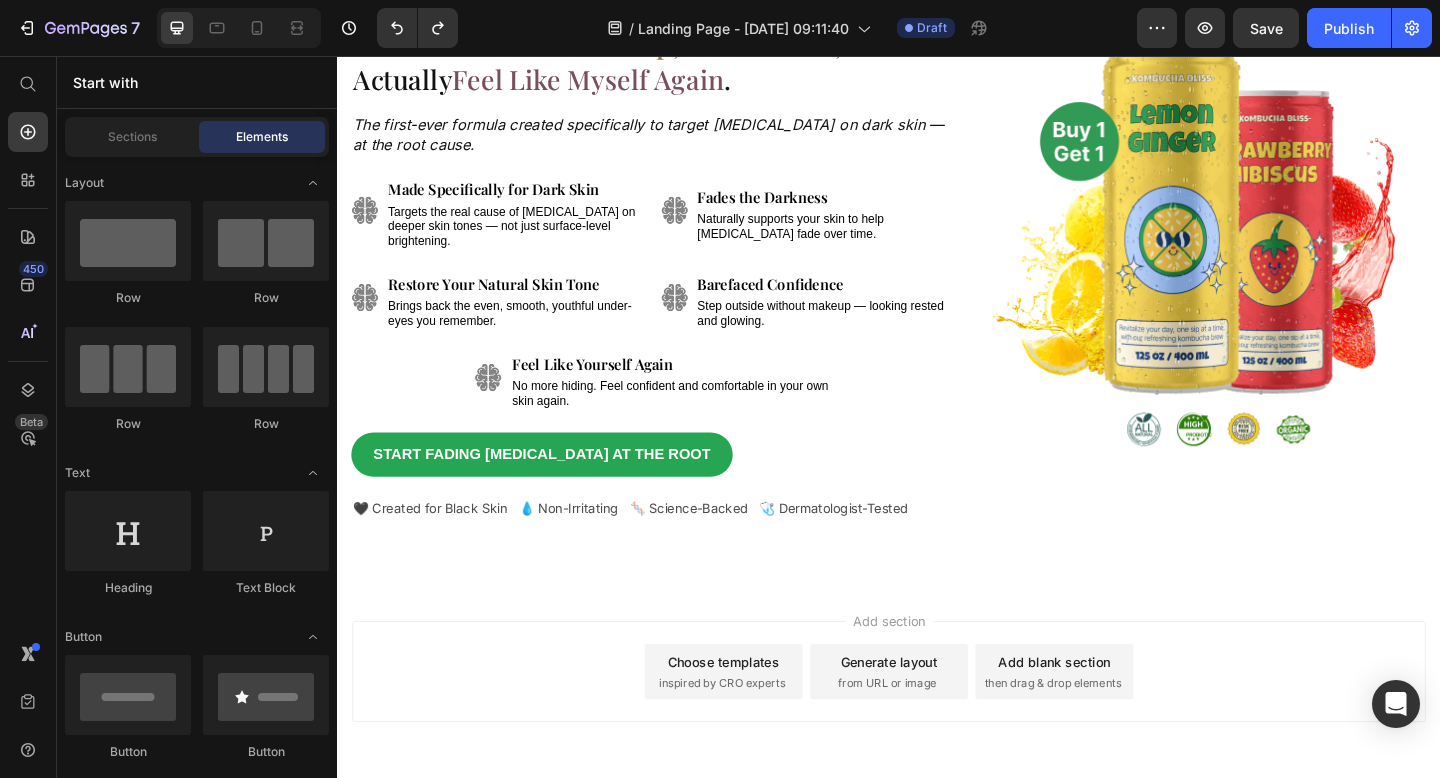 scroll, scrollTop: 0, scrollLeft: 0, axis: both 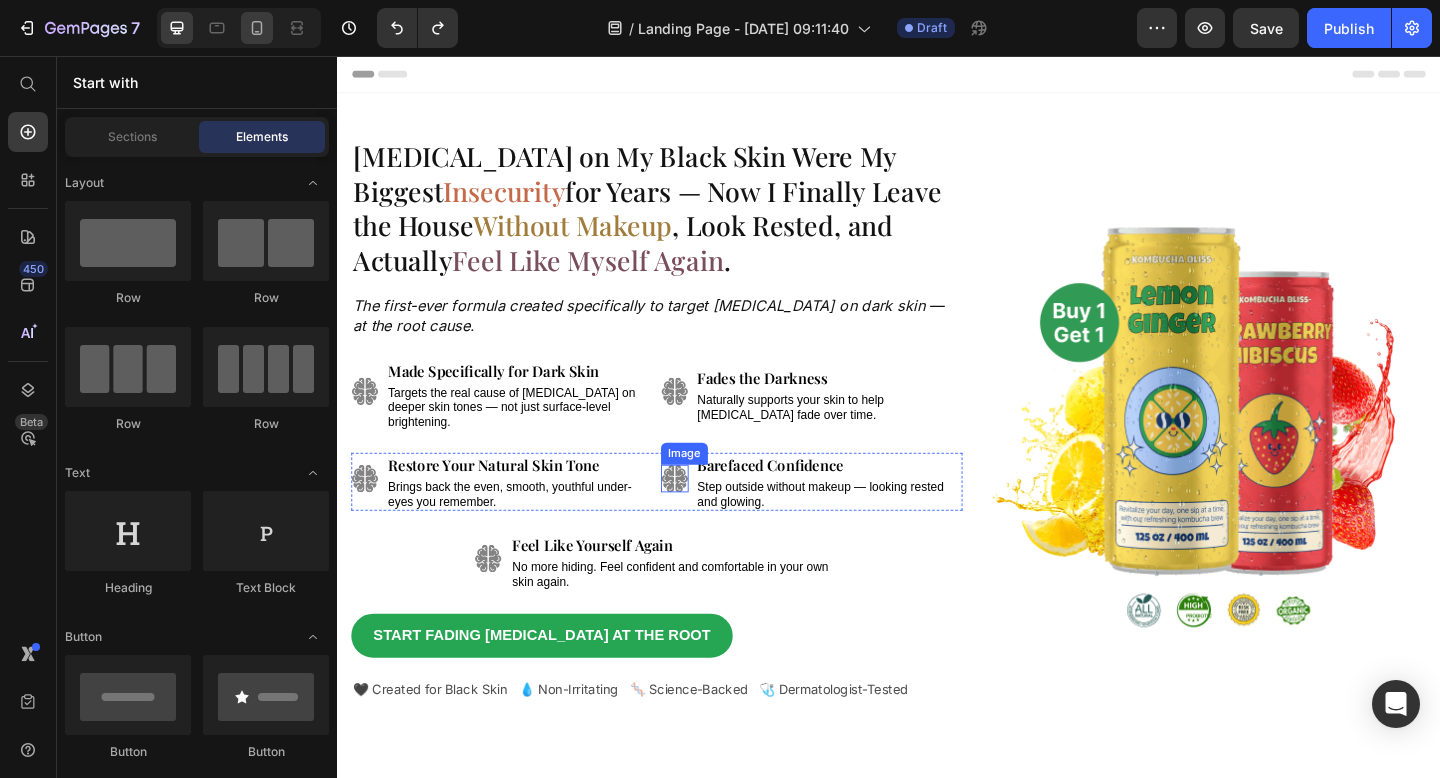 click 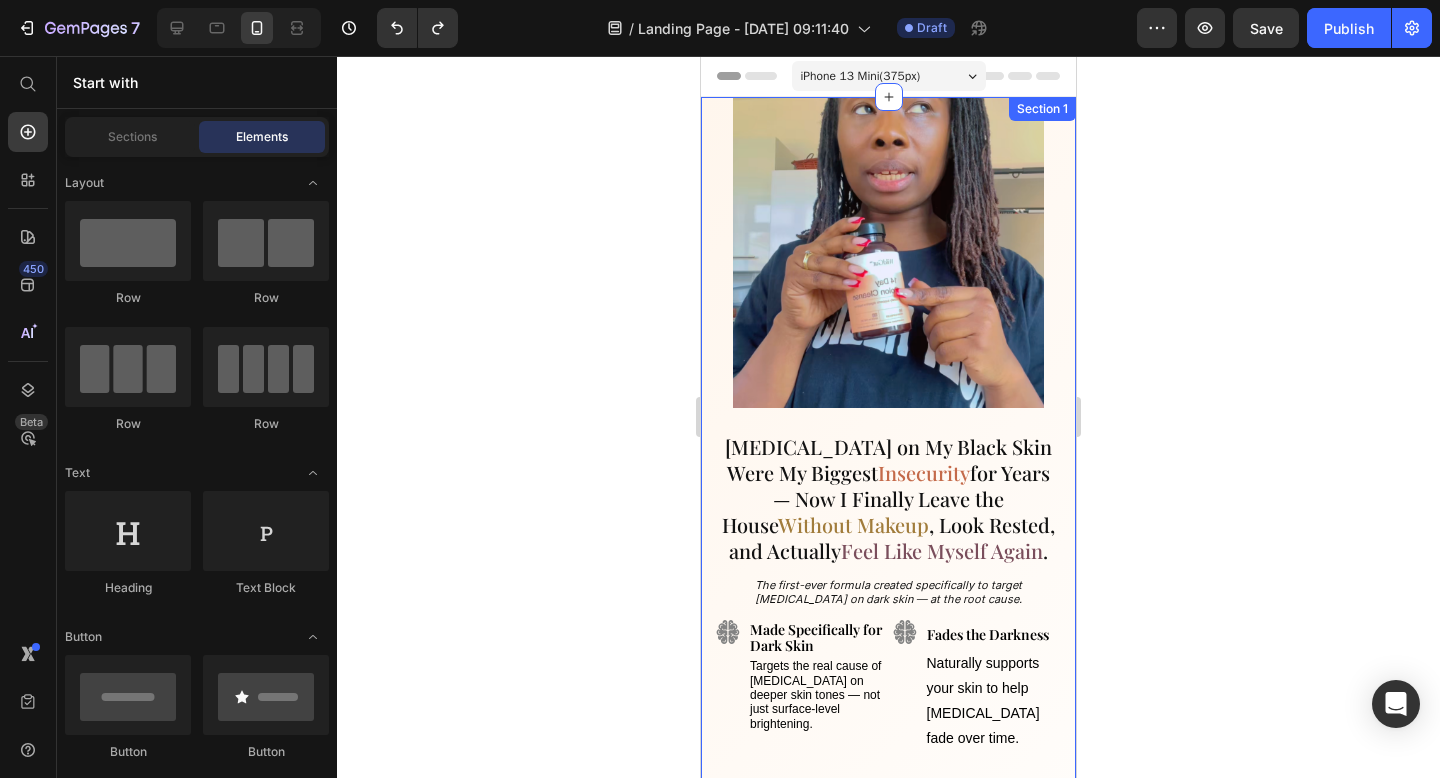 click on "[MEDICAL_DATA] on My Black Skin Were My Biggest  Insecurity  for Years — Now I Finally Leave the House  Without Makeup , Look Rested, and Actually  Feel Like Myself Again . Heading The first-ever formula created specifically to target [MEDICAL_DATA] on dark skin — at the root cause. Text Block Image Image Made Specifically for Dark Skin Text Block Targets the real cause of [MEDICAL_DATA] on deeper skin tones — not just surface-level brightening. Text Block Fades the Darkness Text Block Naturally supports your skin to help [MEDICAL_DATA] fade over time. Text Block Row Image Image Restore Your Natural Skin Tone Text Block Brings back the even, smooth, youthful under-eyes you remember. Text Block Barefaced Confidence Text Block Step outside without makeup — looking rested and glowing. Text Block Row Image Feel Like Yourself Again Text Block No more hiding. Feel confident and comfortable in your own skin again. Text Block Row Start Fading [MEDICAL_DATA] at the Root Button 🖤 Created for Black Skin Text Block Row" at bounding box center (888, 671) 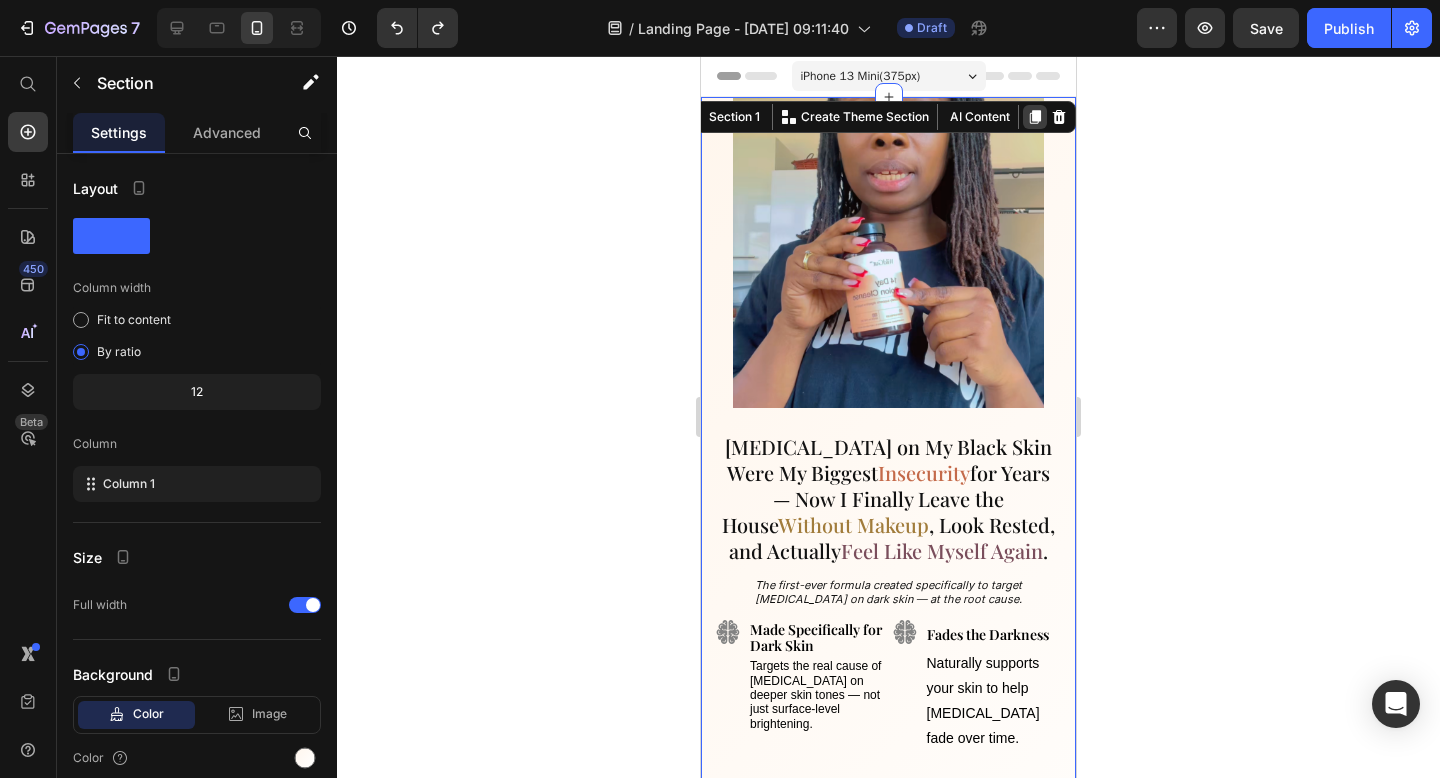 click 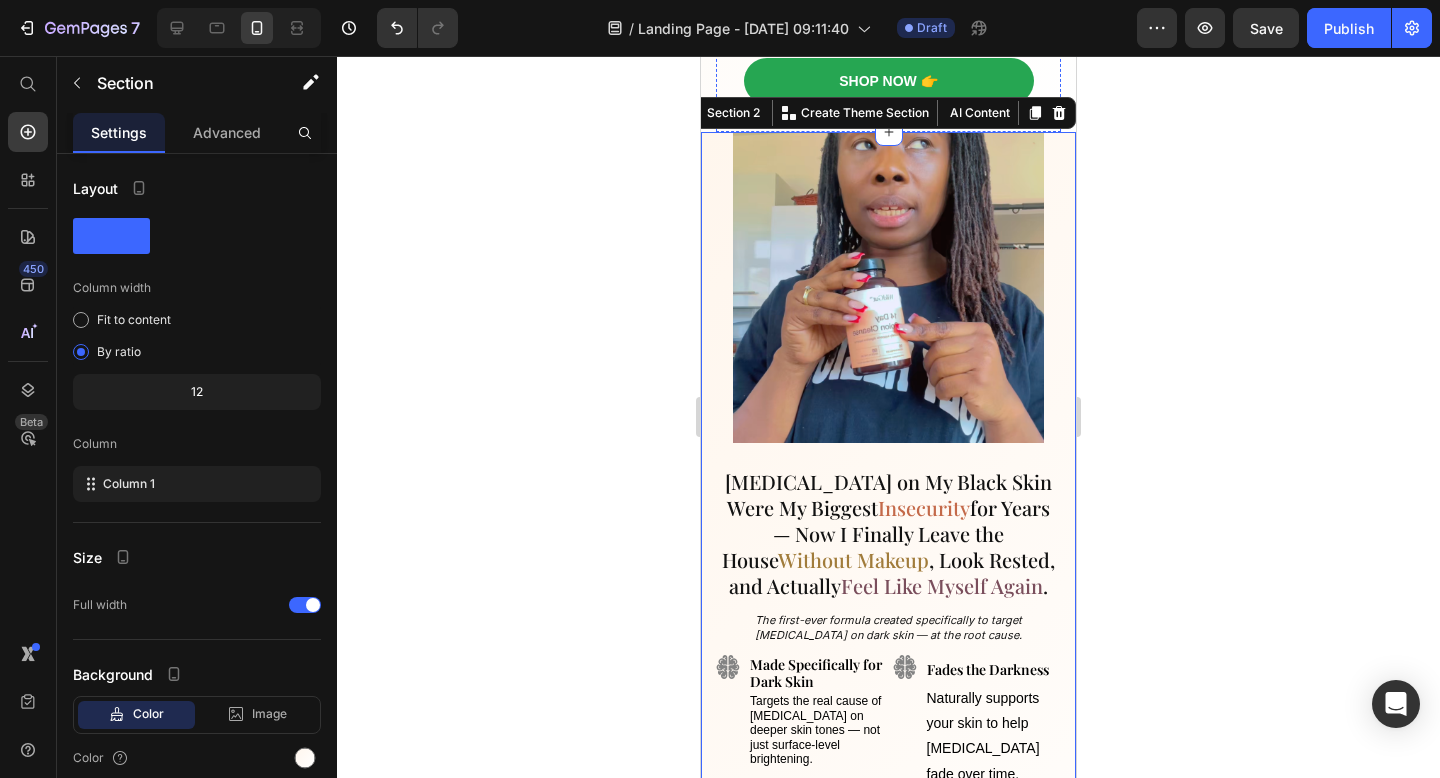 scroll, scrollTop: 0, scrollLeft: 0, axis: both 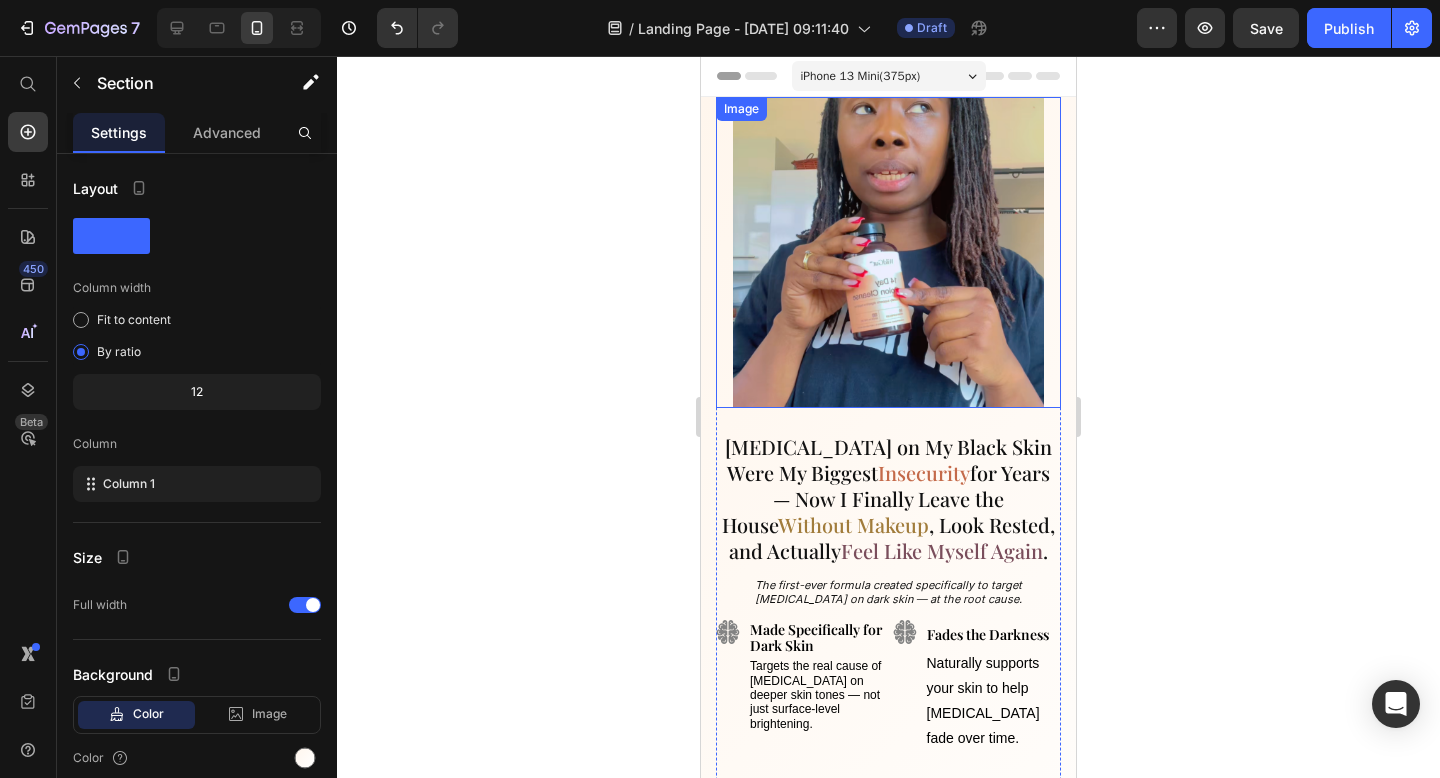 click at bounding box center (888, 252) 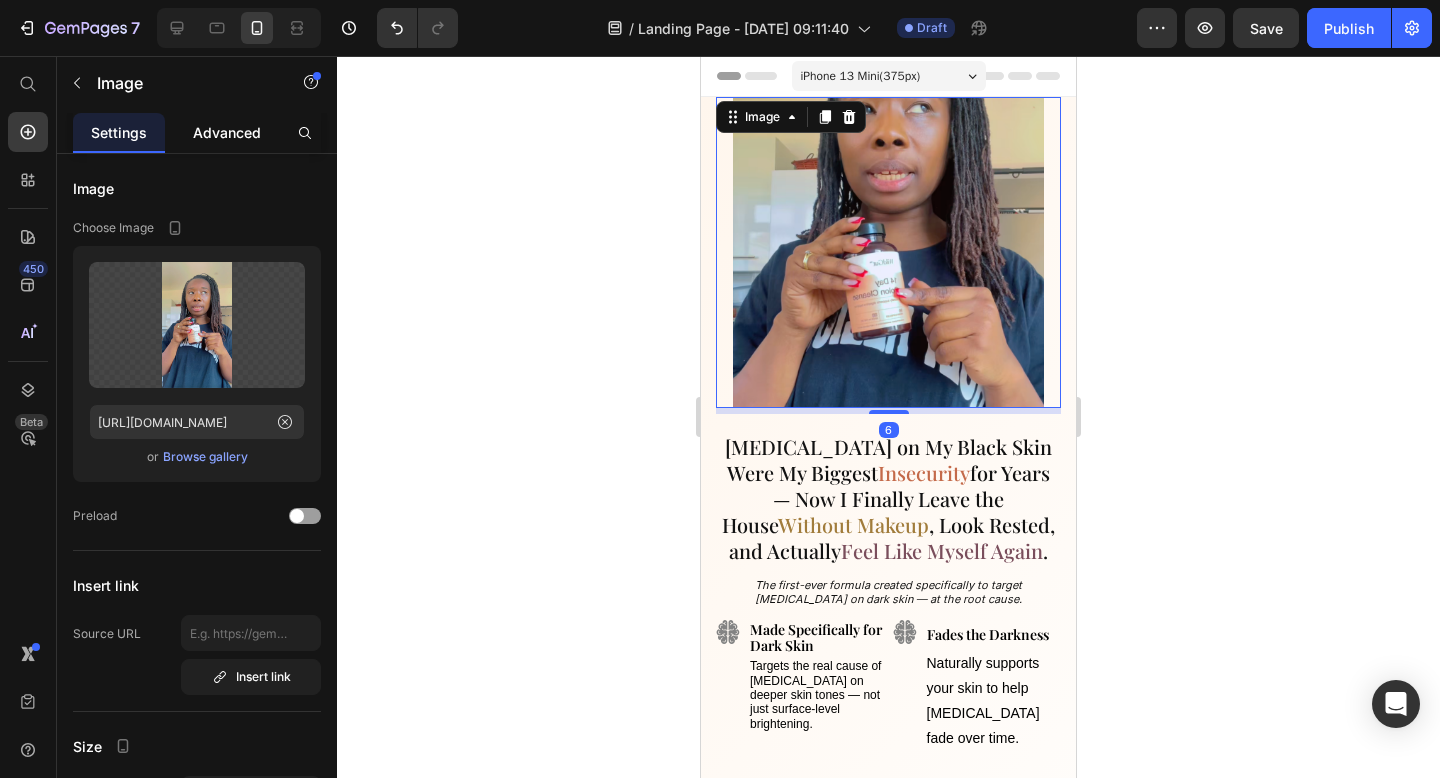 click on "Advanced" at bounding box center [227, 132] 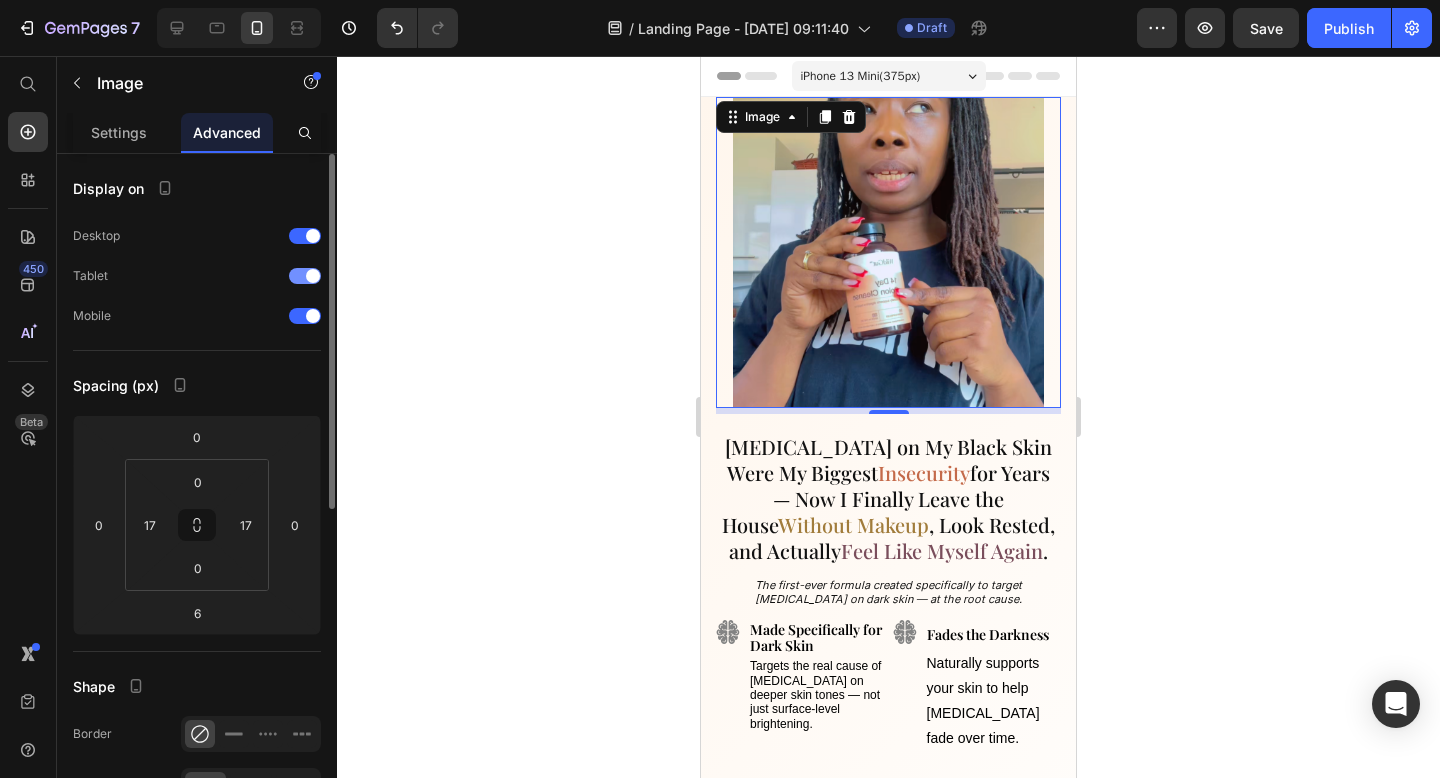 click at bounding box center [313, 276] 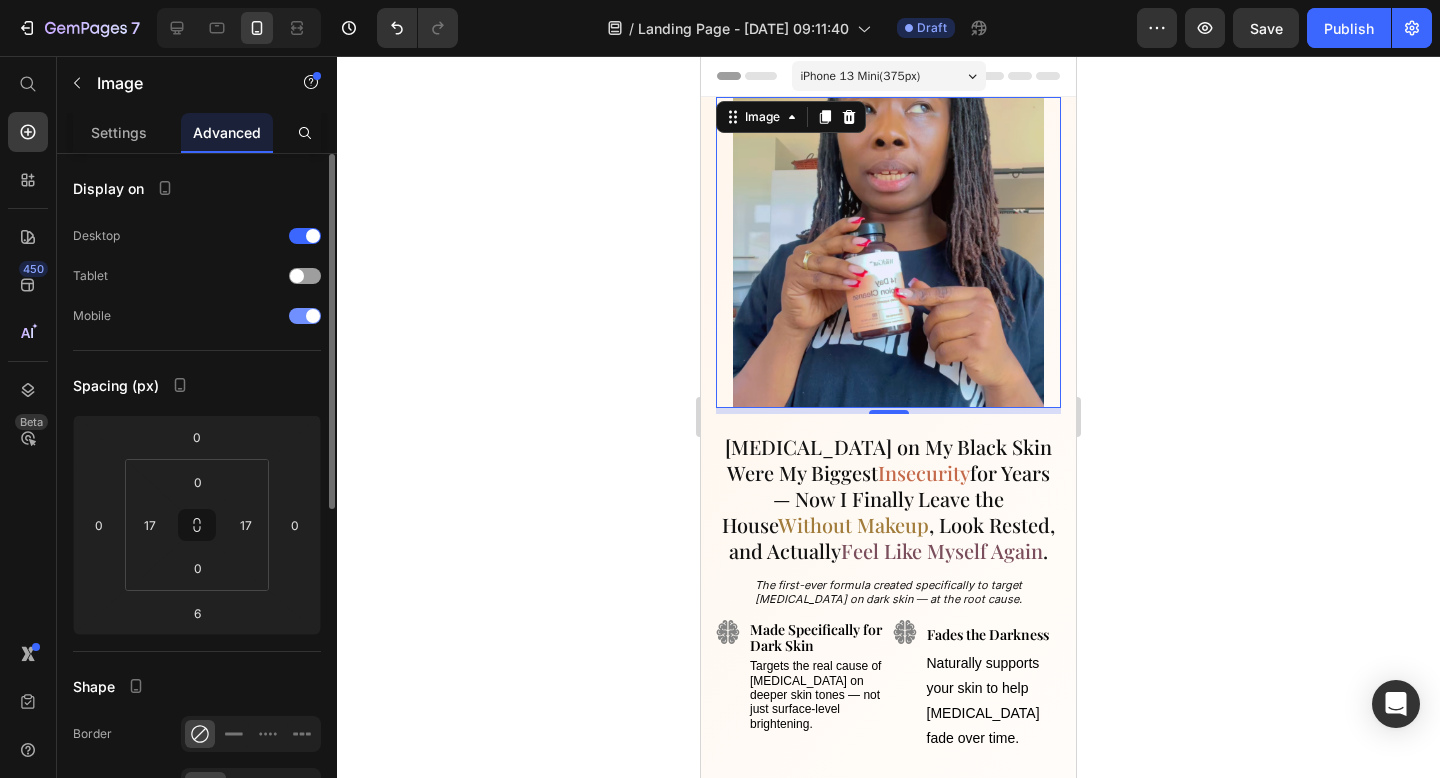 click at bounding box center (313, 316) 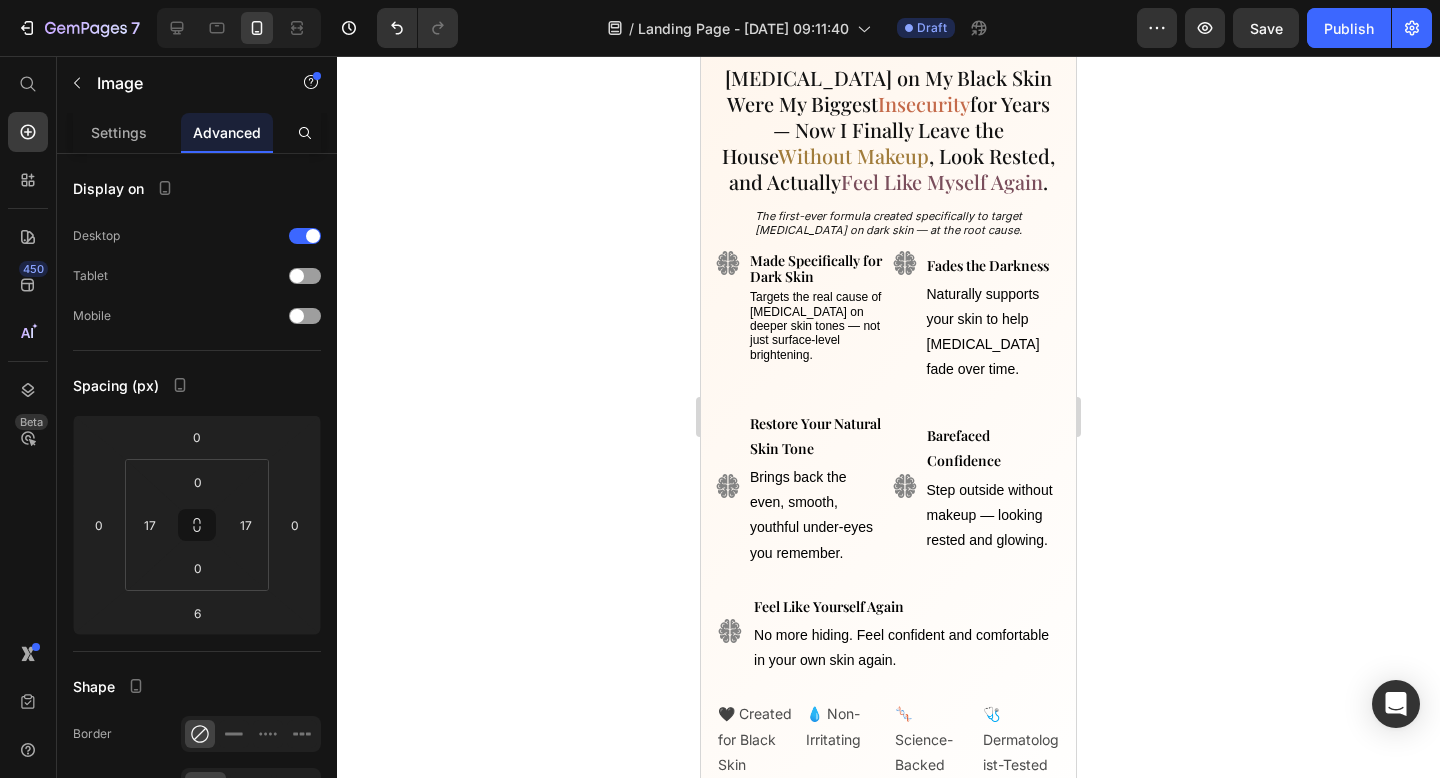 scroll, scrollTop: 41, scrollLeft: 0, axis: vertical 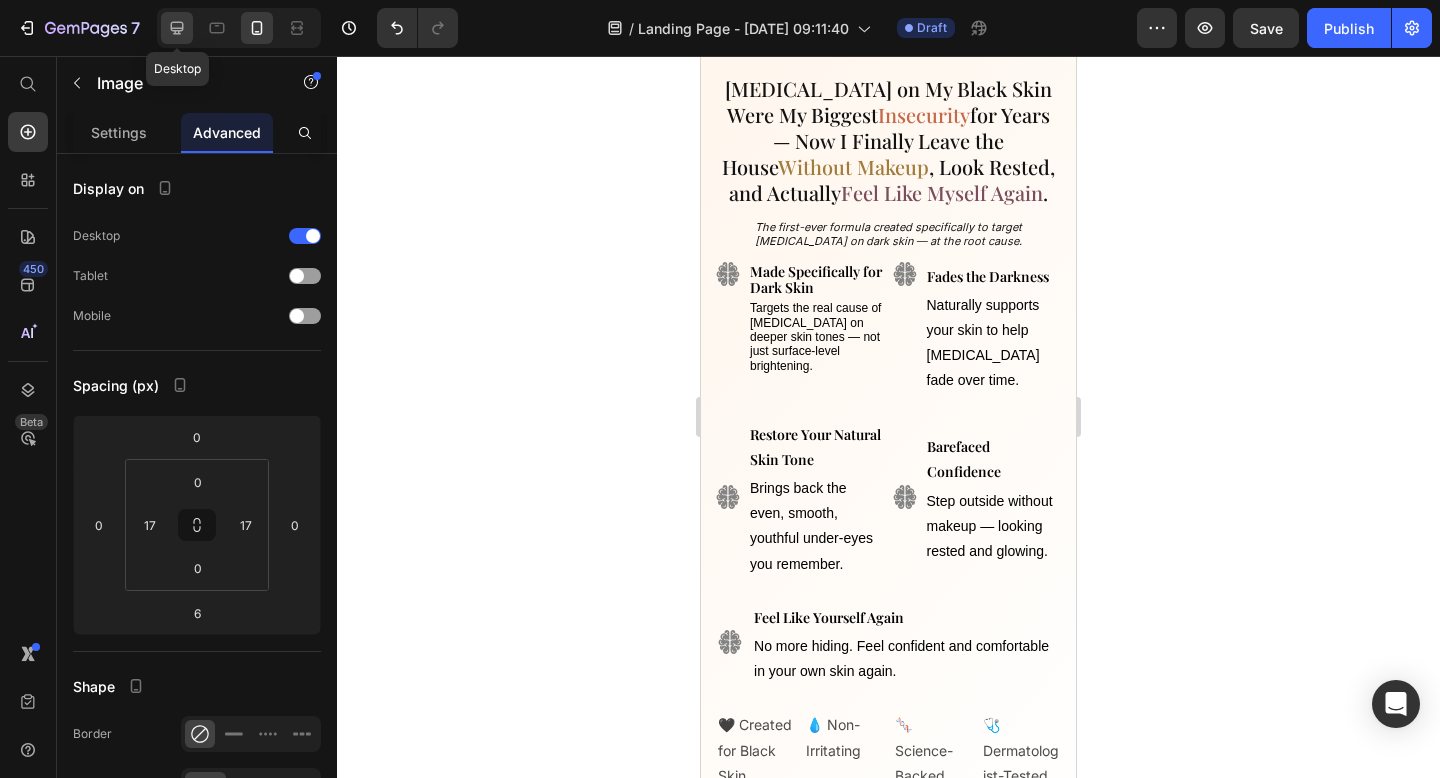 click 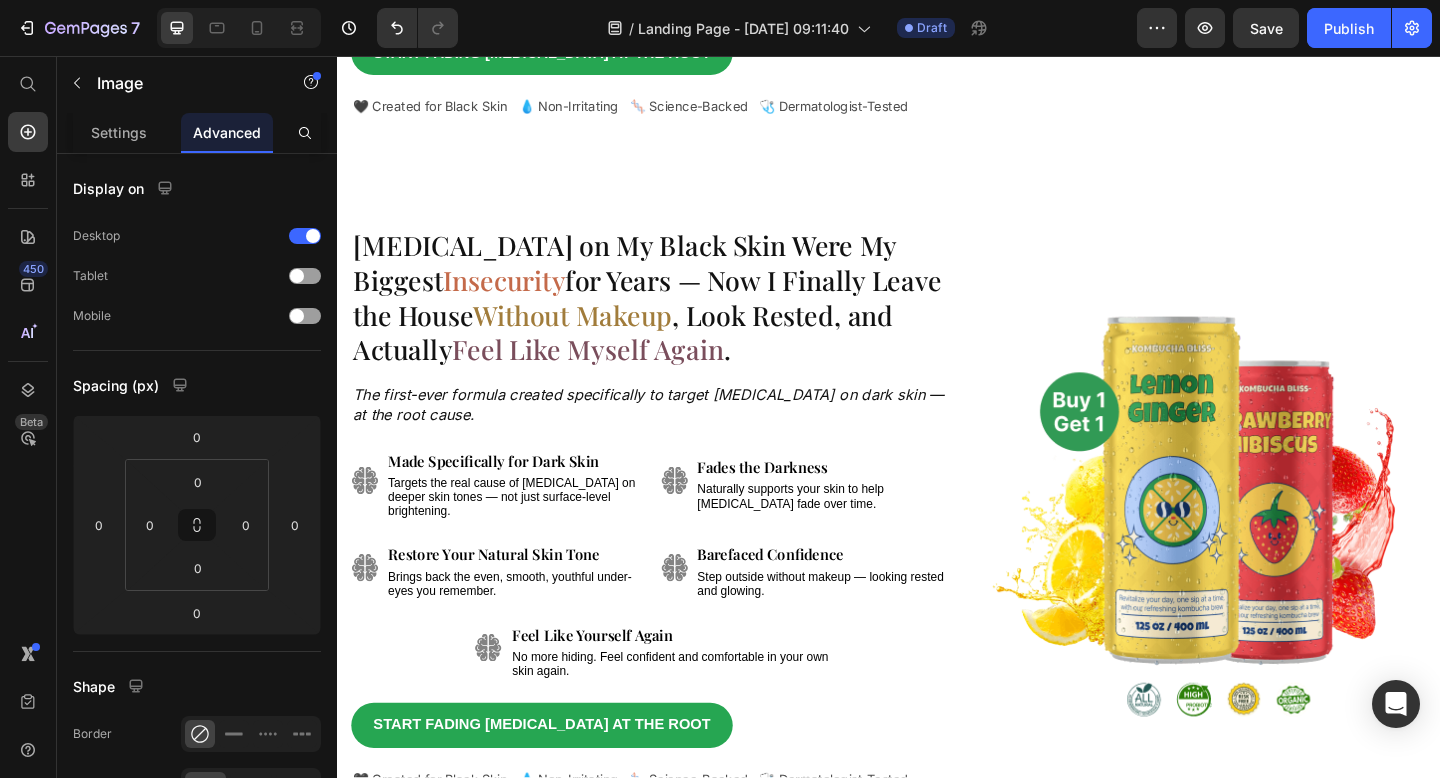 scroll, scrollTop: 0, scrollLeft: 0, axis: both 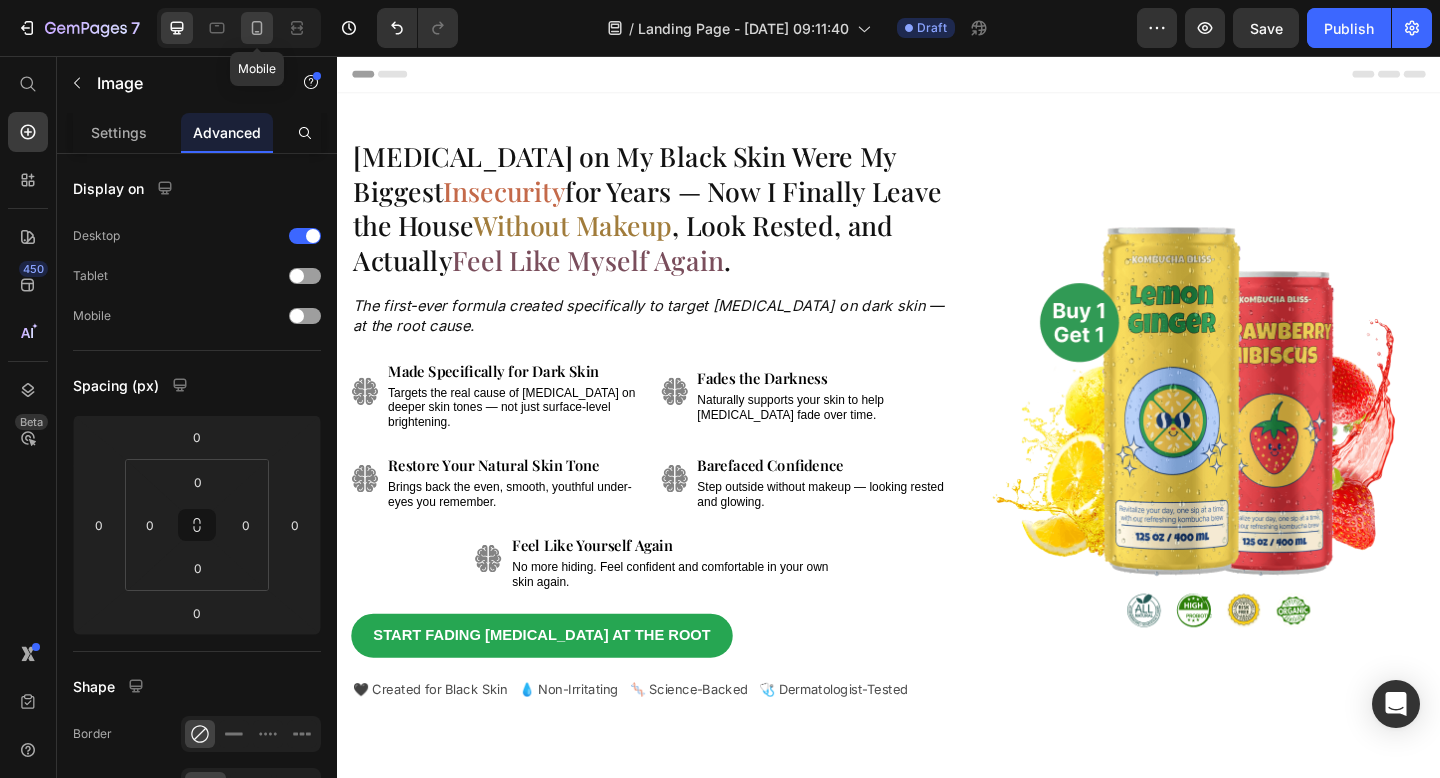 click 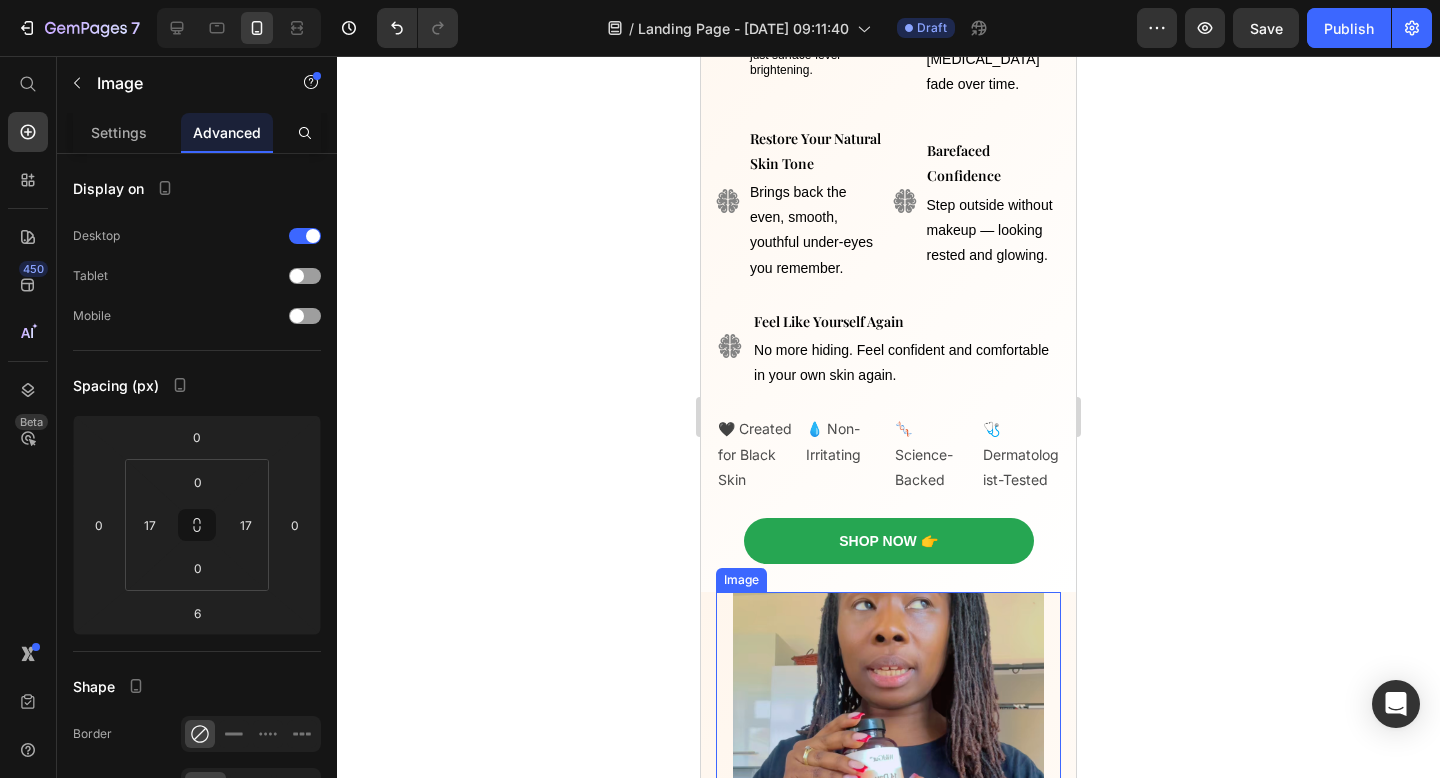 scroll, scrollTop: 342, scrollLeft: 0, axis: vertical 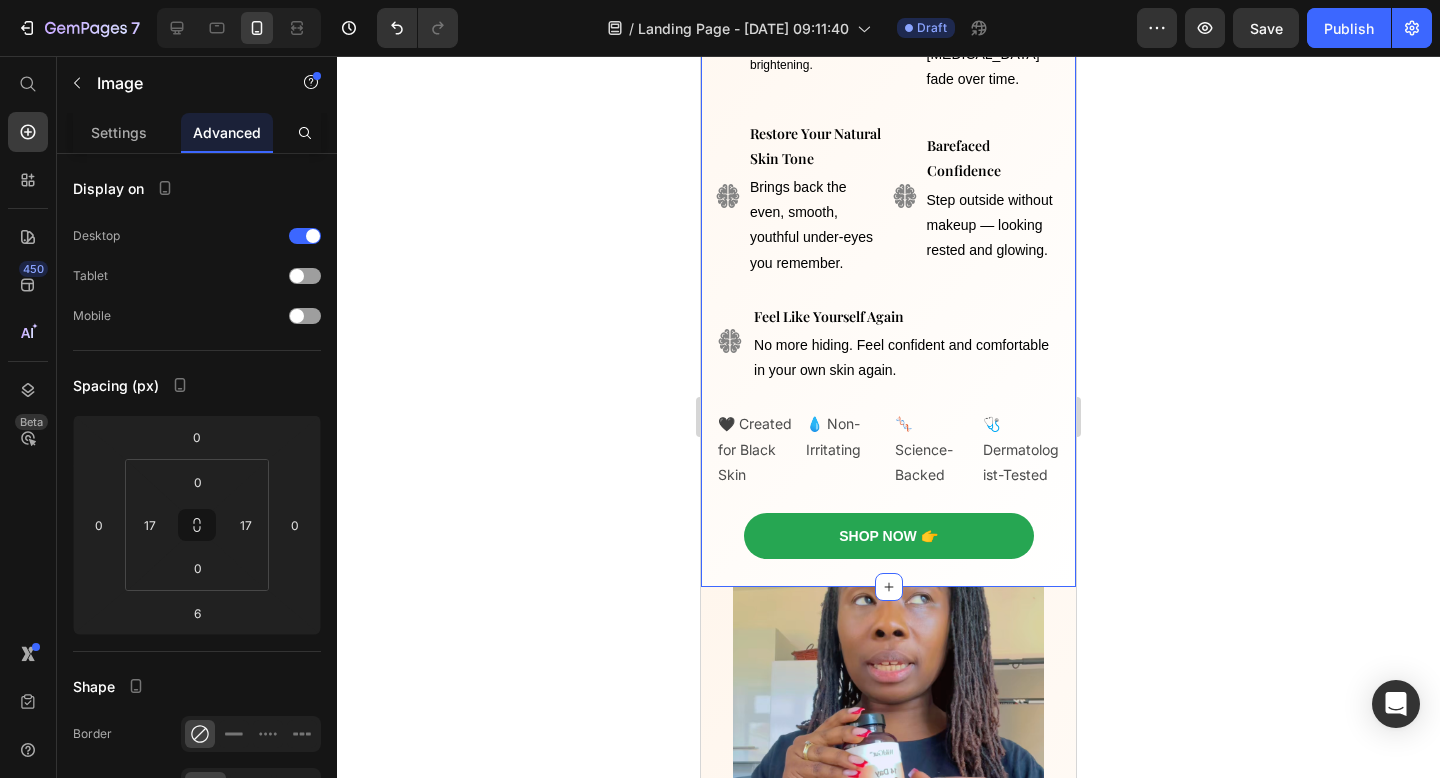 click on "[MEDICAL_DATA] on My Black Skin Were My Biggest  Insecurity  for Years — Now I Finally Leave the House  Without Makeup , Look Rested, and Actually  Feel Like Myself Again . Heading The first-ever formula created specifically to target [MEDICAL_DATA] on dark skin — at the root cause. Text Block Image Image Made Specifically for Dark Skin Text Block Targets the real cause of [MEDICAL_DATA] on deeper skin tones — not just surface-level brightening. Text Block Fades the Darkness Text Block Naturally supports your skin to help [MEDICAL_DATA] fade over time. Text Block Row Image Image Restore Your Natural Skin Tone Text Block Brings back the even, smooth, youthful under-eyes you remember. Text Block Barefaced Confidence Text Block Step outside without makeup — looking rested and glowing. Text Block Row Image Feel Like Yourself Again Text Block No more hiding. Feel confident and comfortable in your own skin again. Text Block Row Start Fading [MEDICAL_DATA] at the Root Button 🖤 Created for Black Skin Text Block Row" at bounding box center [888, 171] 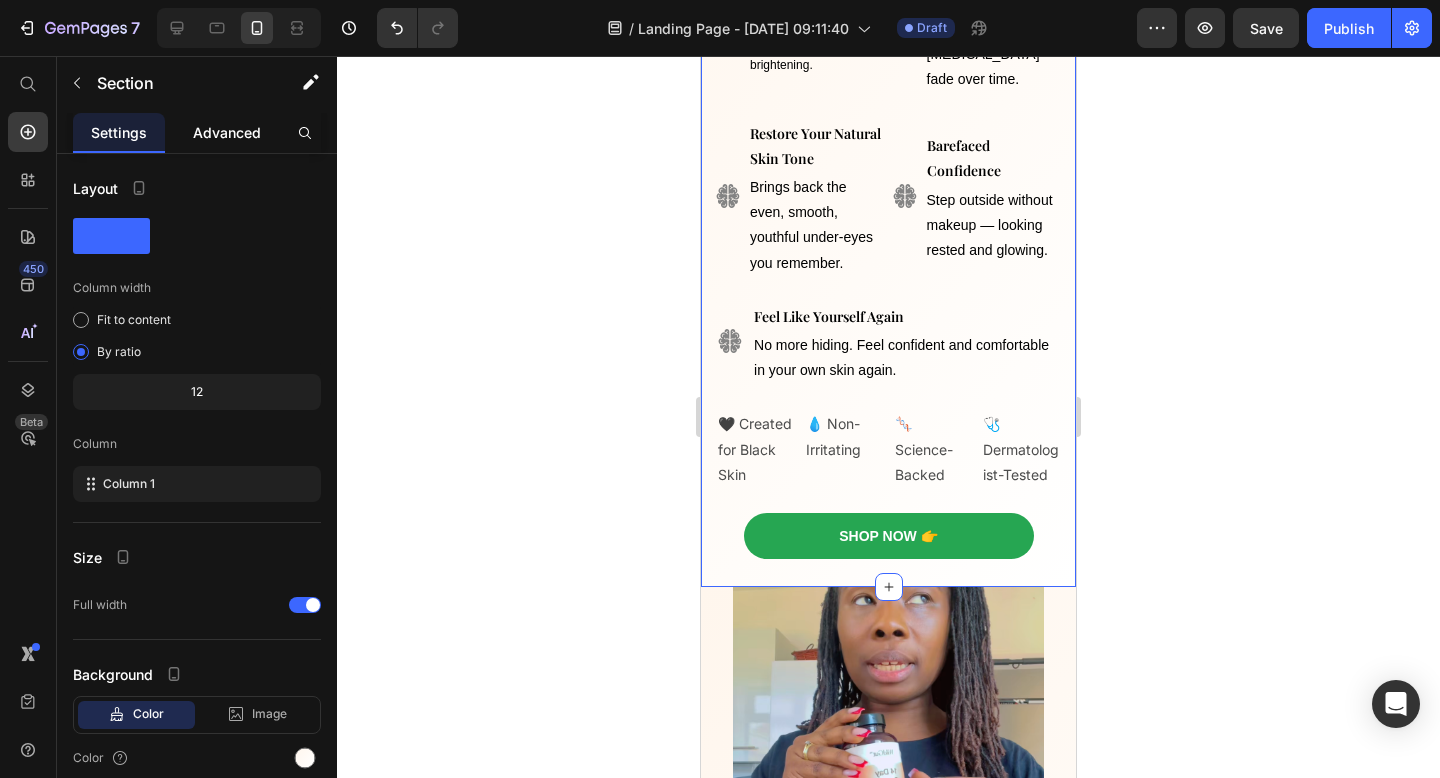 click on "Advanced" at bounding box center (227, 132) 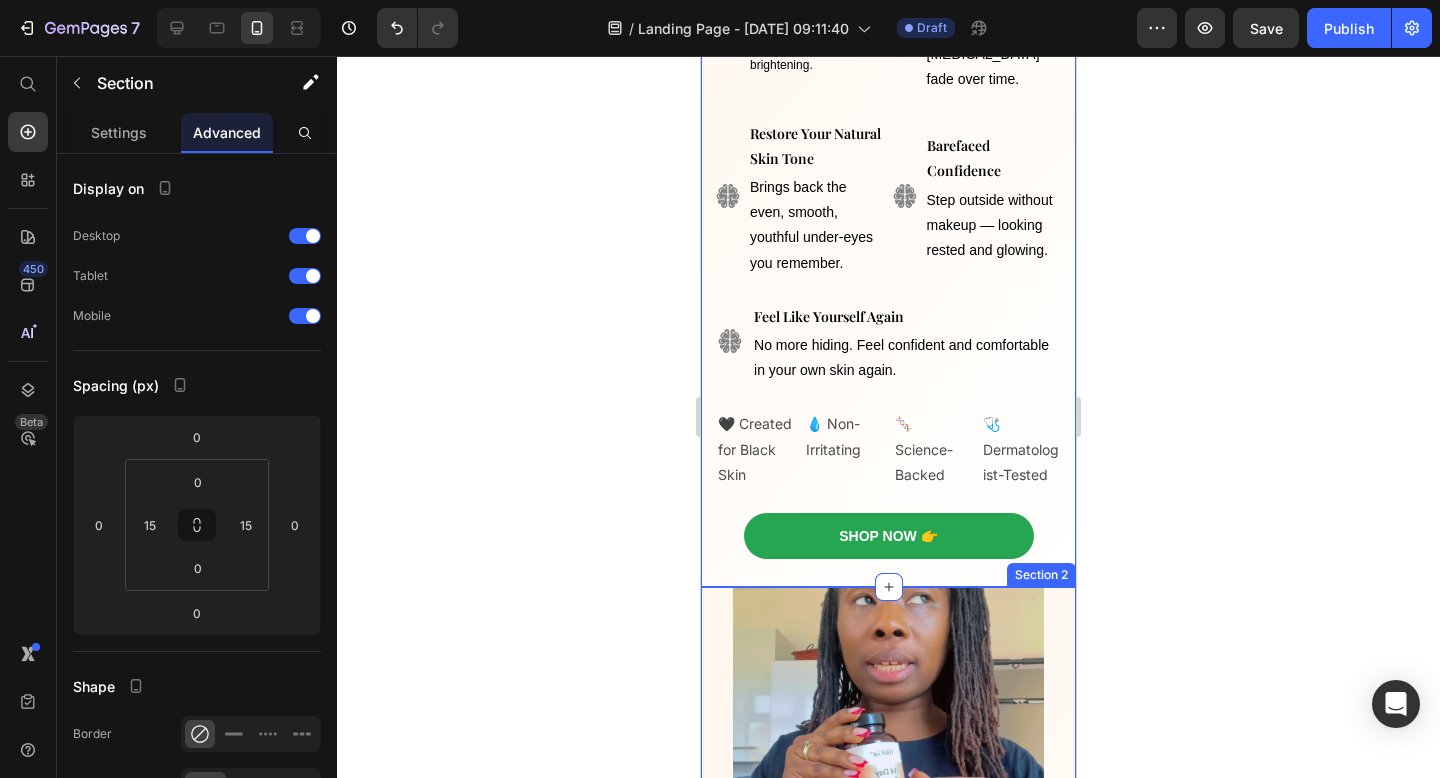 click on "[MEDICAL_DATA] on My Black Skin Were My Biggest  Insecurity  for Years — Now I Finally Leave the House  Without Makeup , Look Rested, and Actually  Feel Like Myself Again . Heading The first-ever formula created specifically to target [MEDICAL_DATA] on dark skin — at the root cause. Text Block Image Image Made Specifically for Dark Skin Text Block Targets the real cause of [MEDICAL_DATA] on deeper skin tones — not just surface-level brightening. Text Block Fades the Darkness Text Block Naturally supports your skin to help [MEDICAL_DATA] fade over time. Text Block Row Image Image Restore Your Natural Skin Tone Text Block Brings back the even, smooth, youthful under-eyes you remember. Text Block Barefaced Confidence Text Block Step outside without makeup — looking rested and glowing. Text Block Row Image Feel Like Yourself Again Text Block No more hiding. Feel confident and comfortable in your own skin again. Text Block Row Start Fading [MEDICAL_DATA] at the Root Button 🖤 Created for Black Skin Text Block Row" at bounding box center (888, 1161) 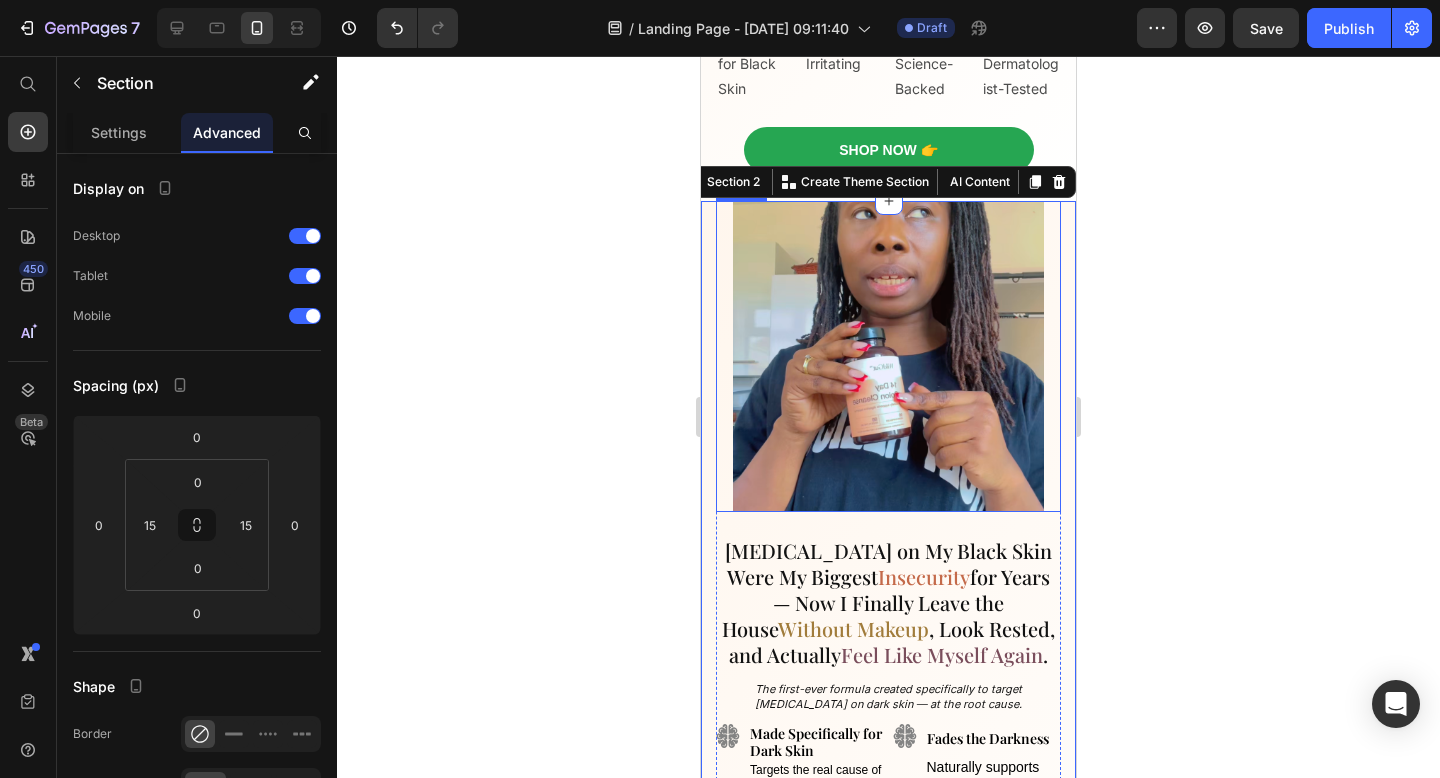 scroll, scrollTop: 707, scrollLeft: 0, axis: vertical 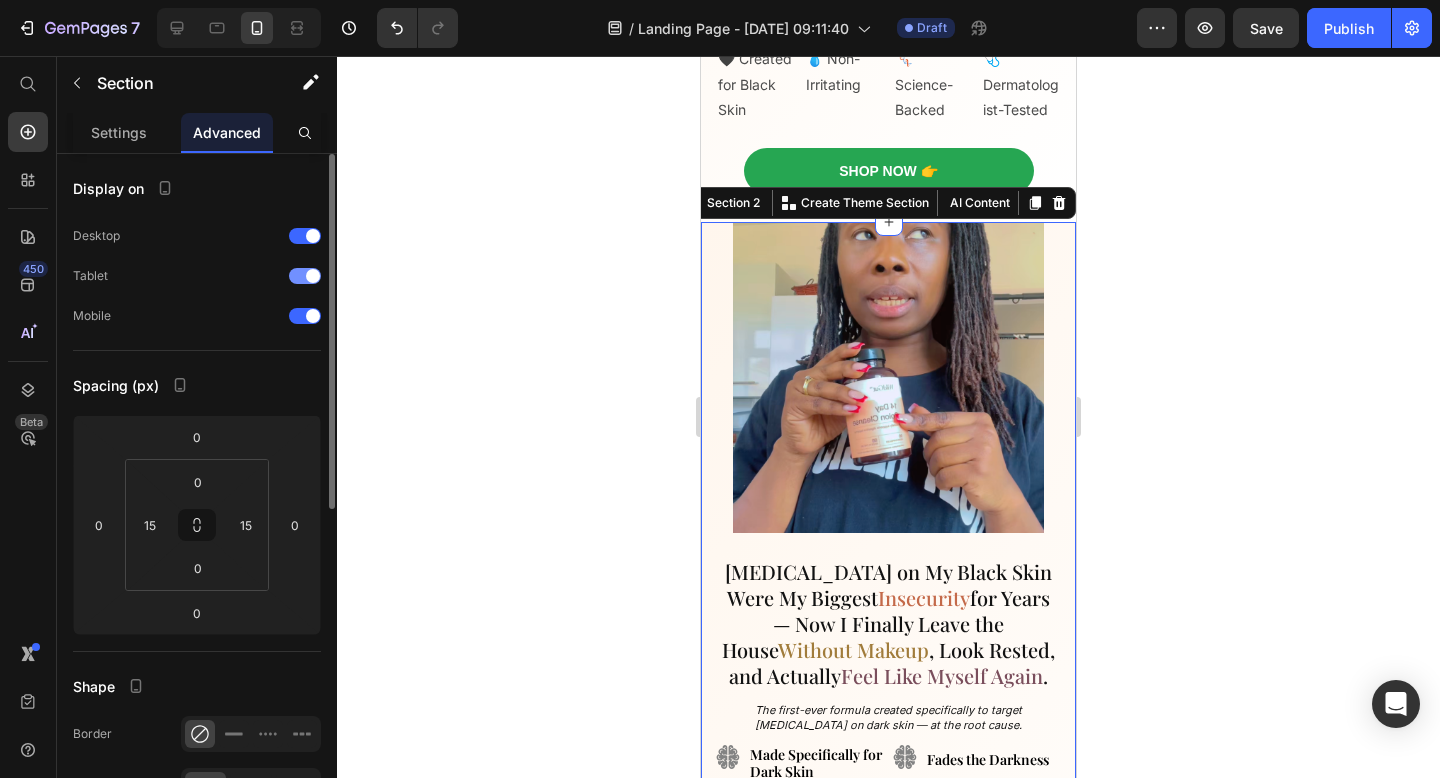 click at bounding box center (313, 276) 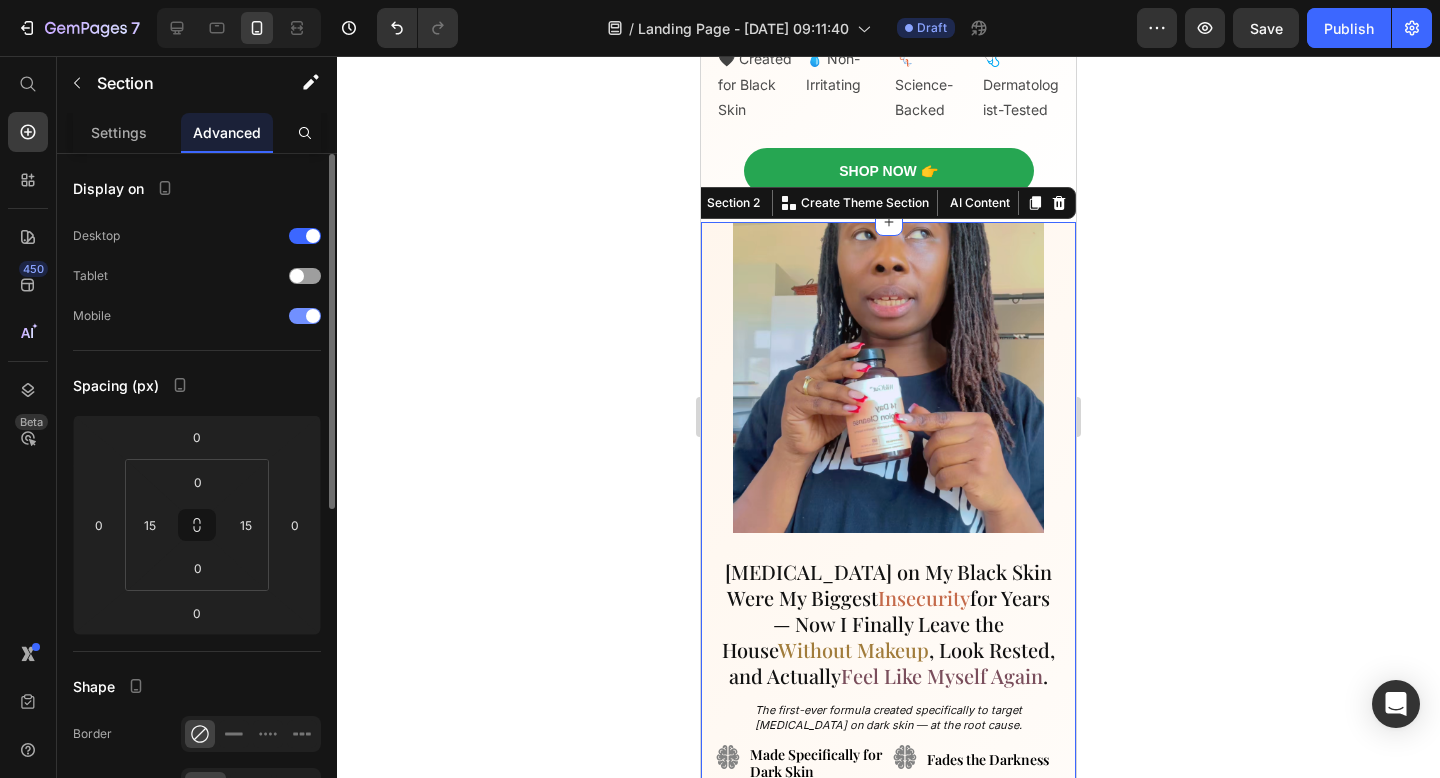 click at bounding box center (313, 316) 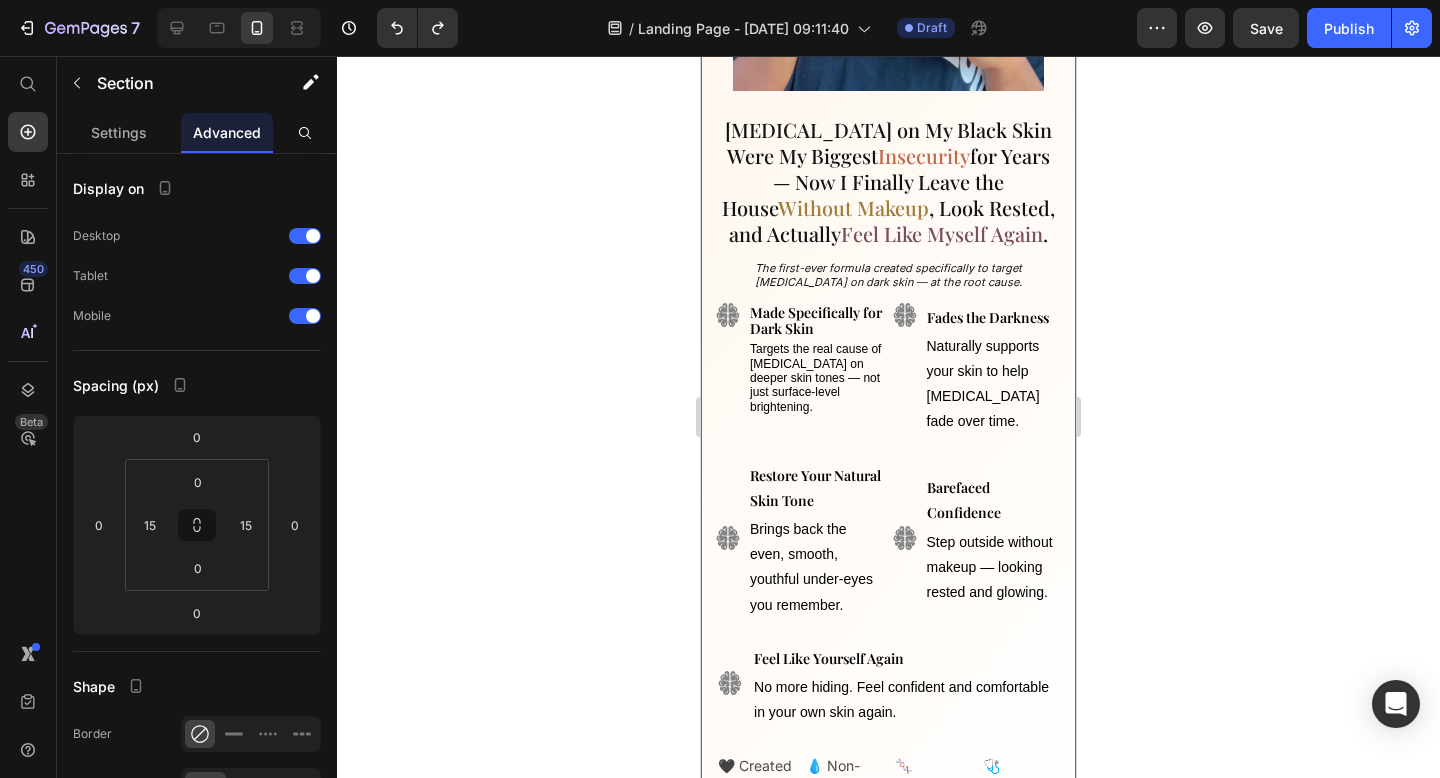 scroll, scrollTop: 0, scrollLeft: 0, axis: both 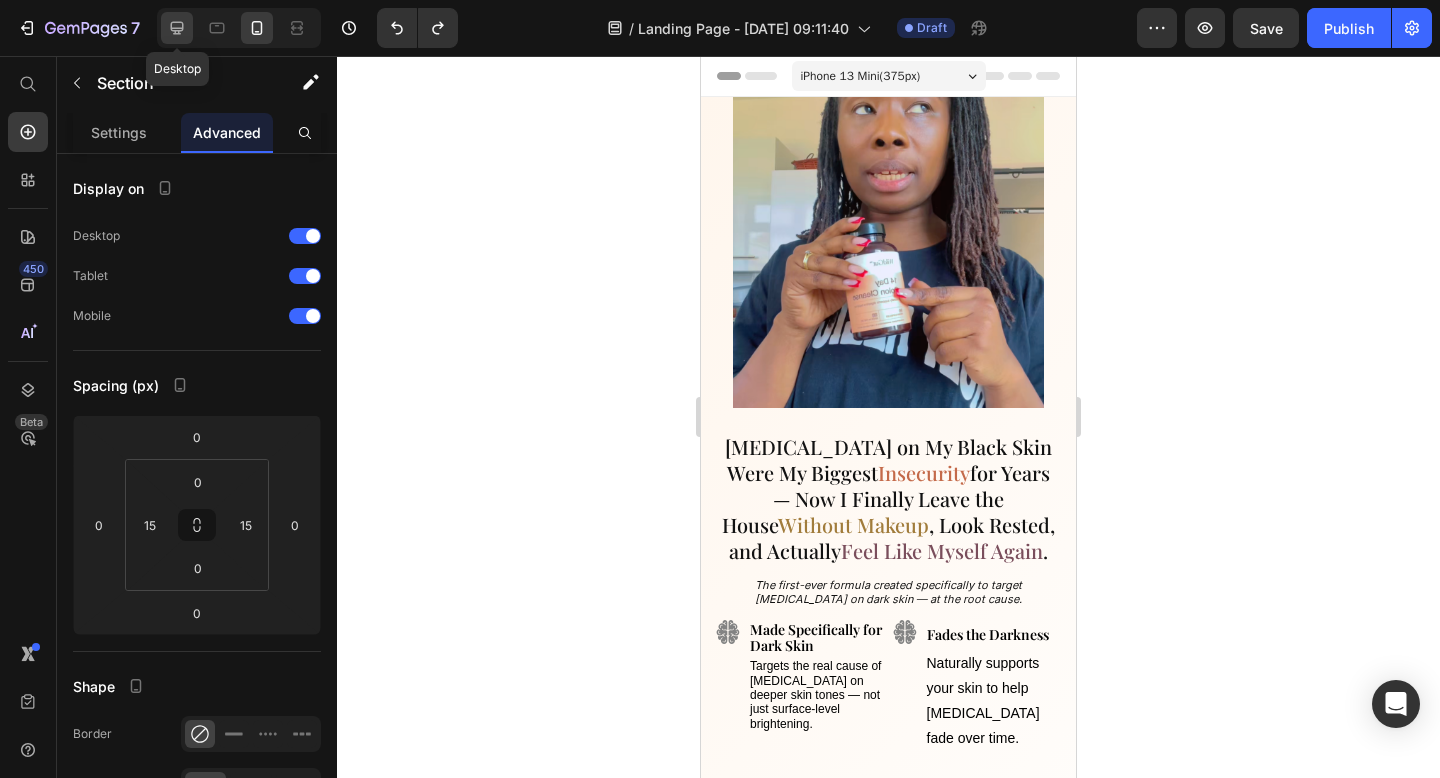 click 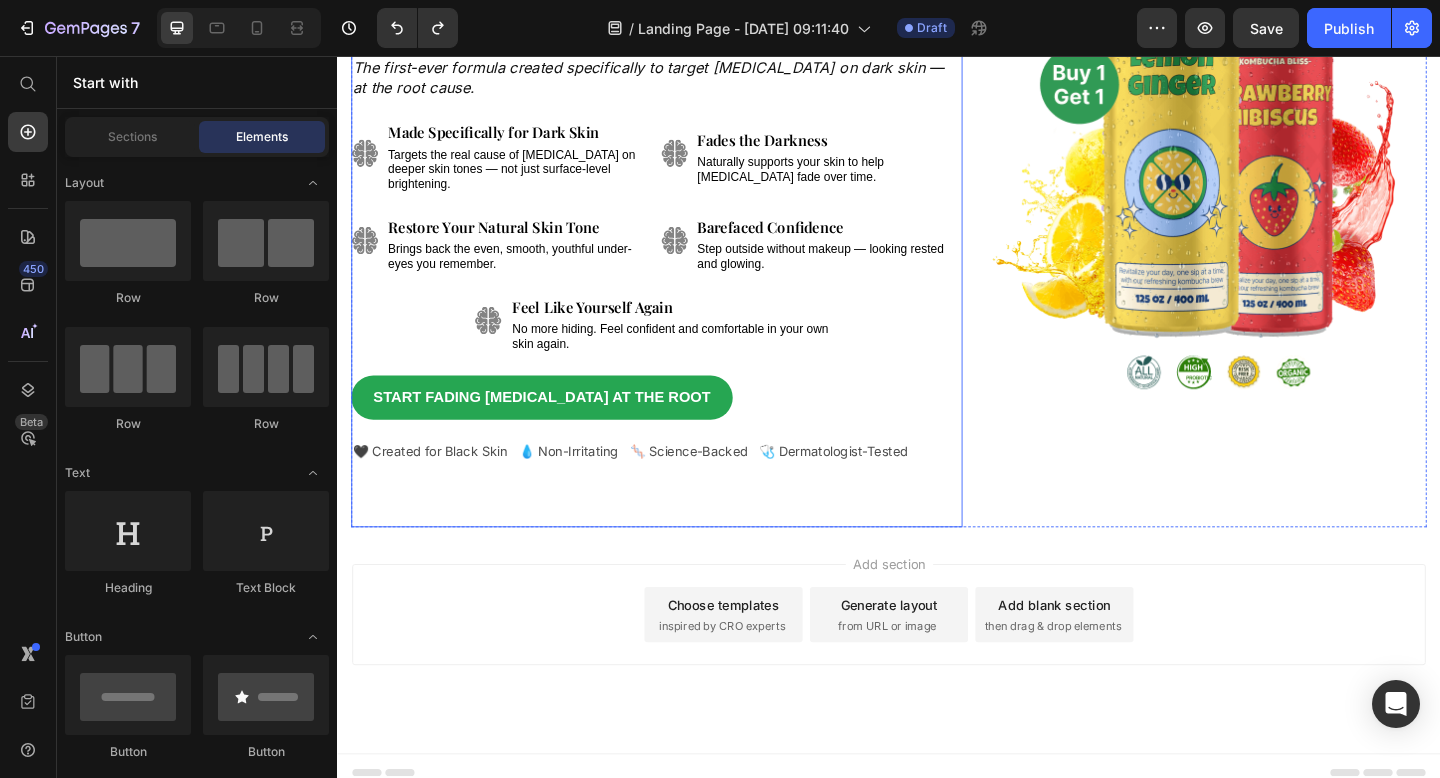 scroll, scrollTop: 0, scrollLeft: 0, axis: both 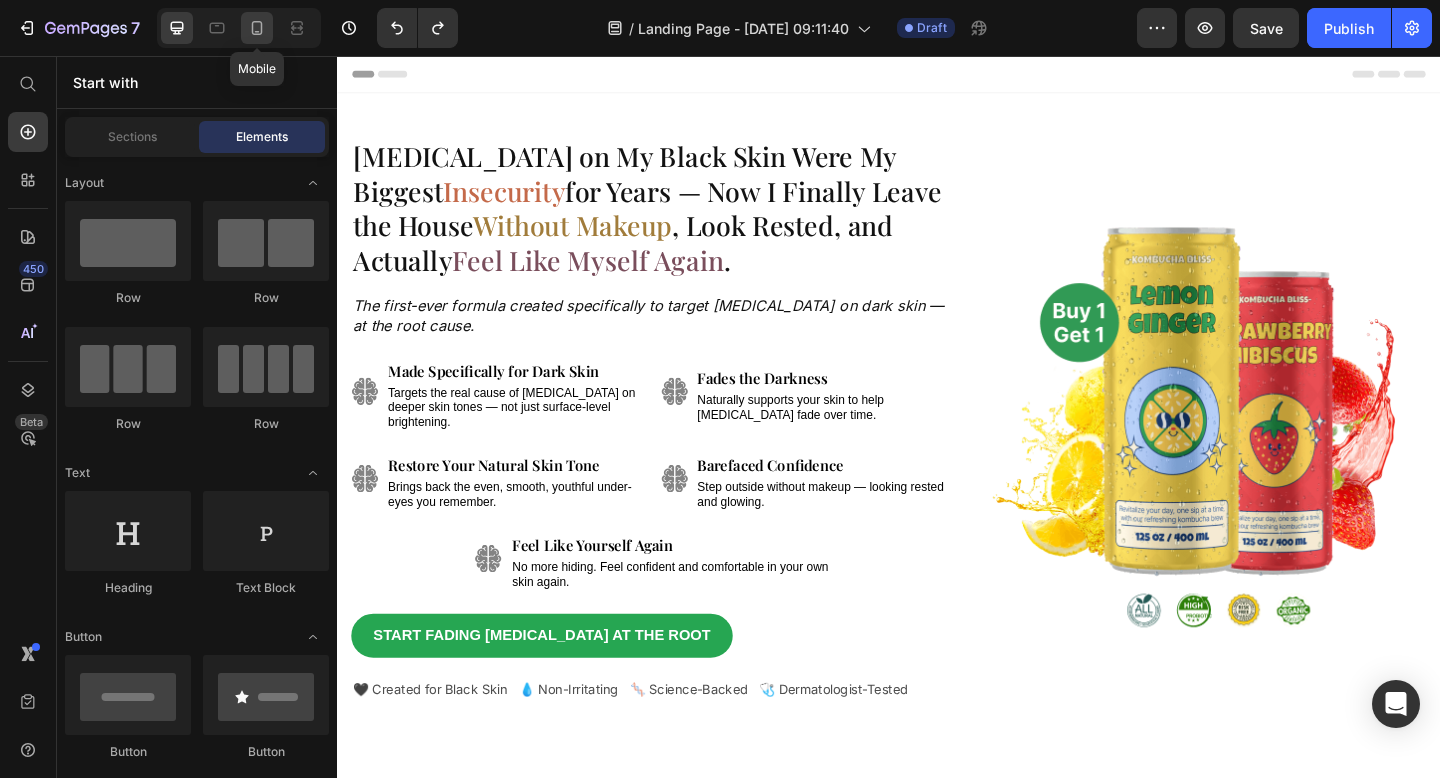 click 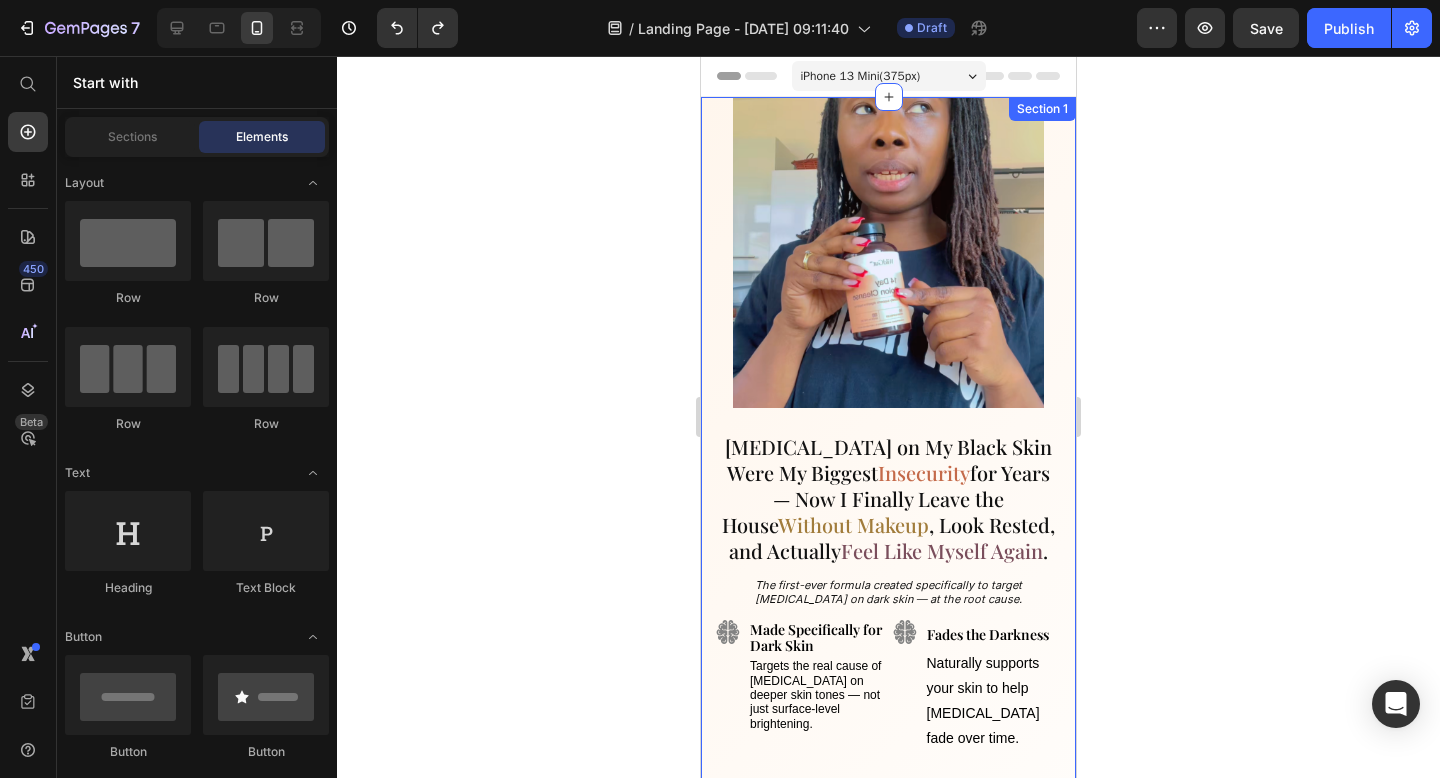 click on "[MEDICAL_DATA] on My Black Skin Were My Biggest  Insecurity  for Years — Now I Finally Leave the House  Without Makeup , Look Rested, and Actually  Feel Like Myself Again . Heading The first-ever formula created specifically to target [MEDICAL_DATA] on dark skin — at the root cause. Text Block Image Image Made Specifically for Dark Skin Text Block Targets the real cause of [MEDICAL_DATA] on deeper skin tones — not just surface-level brightening. Text Block Fades the Darkness Text Block Naturally supports your skin to help [MEDICAL_DATA] fade over time. Text Block Row Image Image Restore Your Natural Skin Tone Text Block Brings back the even, smooth, youthful under-eyes you remember. Text Block Barefaced Confidence Text Block Step outside without makeup — looking rested and glowing. Text Block Row Image Feel Like Yourself Again Text Block No more hiding. Feel confident and comfortable in your own skin again. Text Block Row Start Fading [MEDICAL_DATA] at the Root Button 🖤 Created for Black Skin Text Block Row" at bounding box center (888, 671) 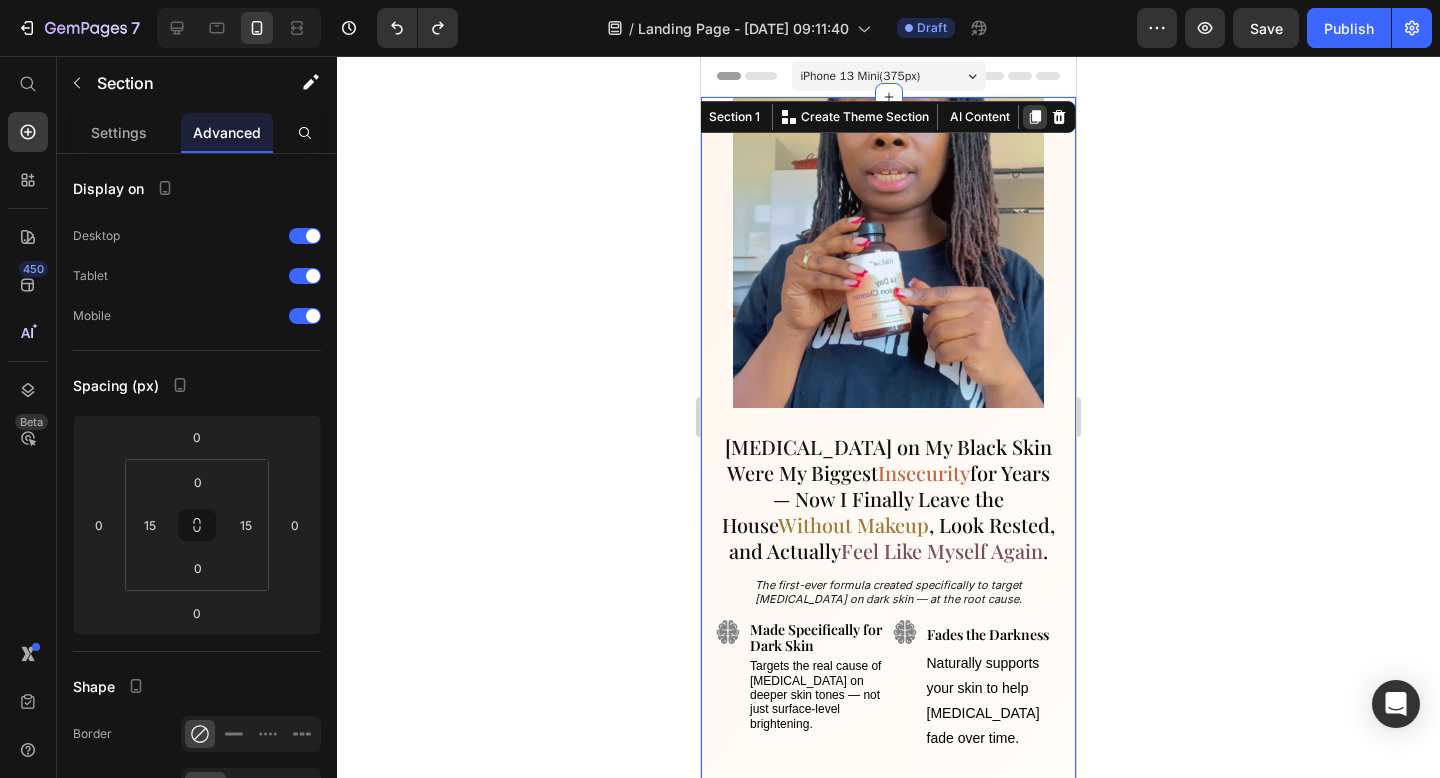 click 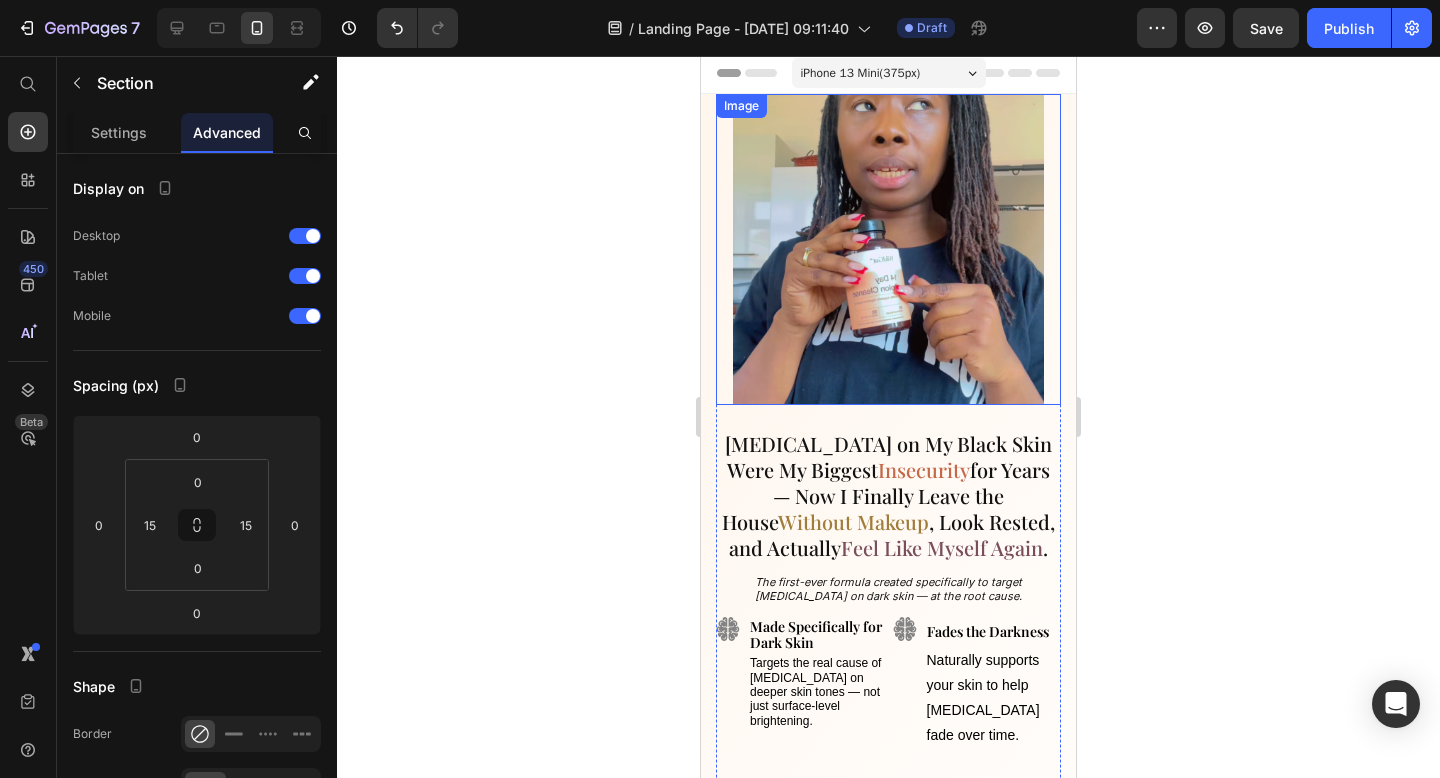 scroll, scrollTop: 0, scrollLeft: 0, axis: both 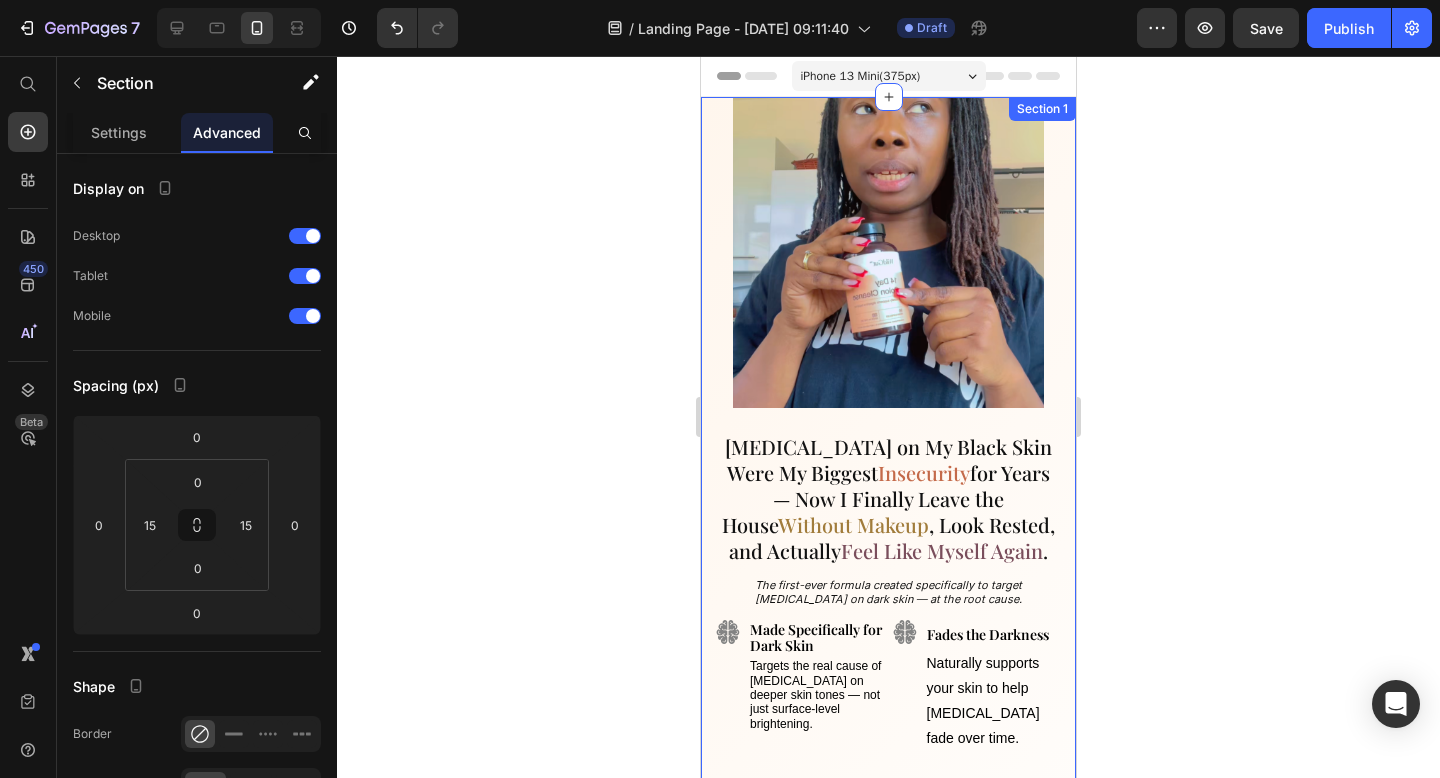 click on "Section 1" at bounding box center (1042, 109) 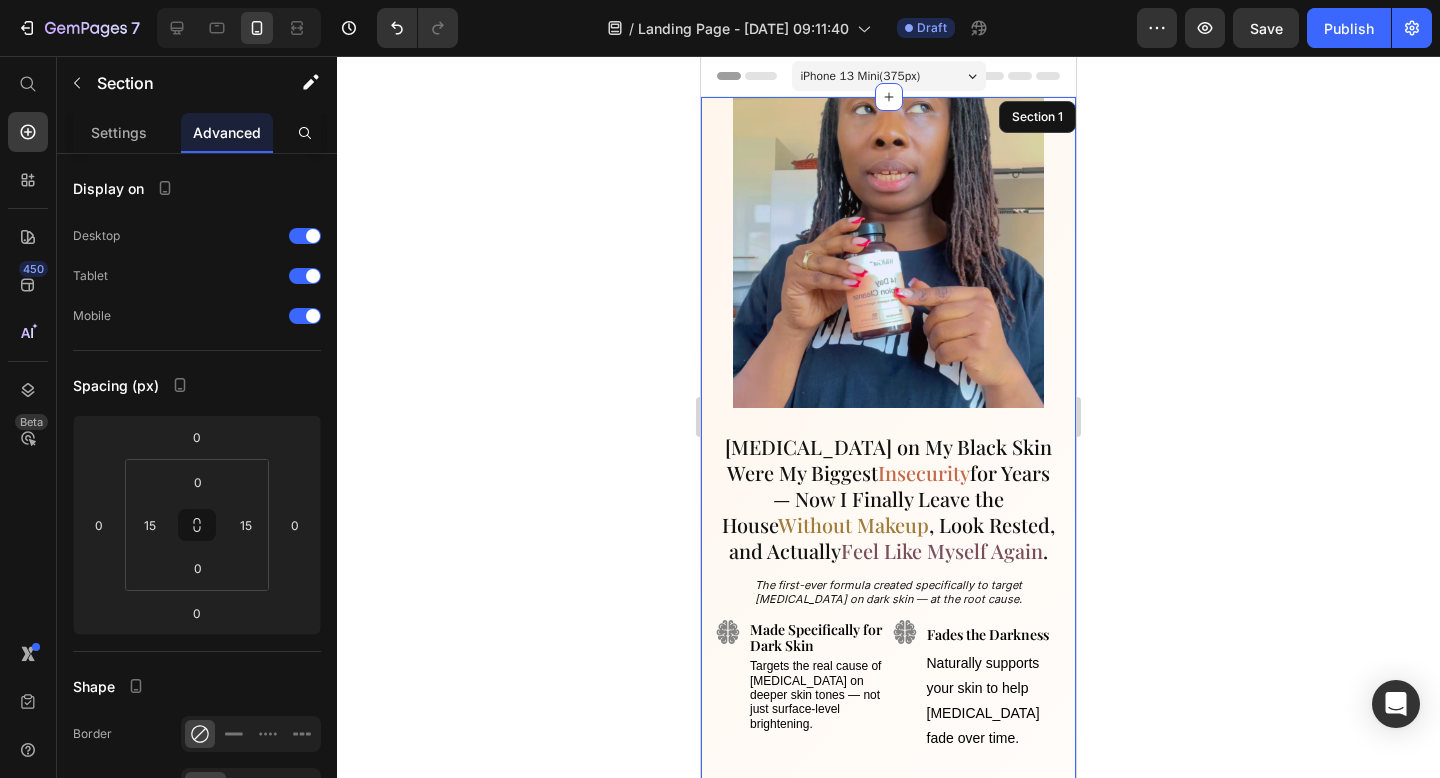 click on "[MEDICAL_DATA] on My Black Skin Were My Biggest  Insecurity  for Years — Now I Finally Leave the House  Without Makeup , Look Rested, and Actually  Feel Like Myself Again . Heading The first-ever formula created specifically to target [MEDICAL_DATA] on dark skin — at the root cause. Text Block Image Image Made Specifically for Dark Skin Text Block Targets the real cause of [MEDICAL_DATA] on deeper skin tones — not just surface-level brightening. Text Block Fades the Darkness Text Block Naturally supports your skin to help [MEDICAL_DATA] fade over time. Text Block Row Image Image Restore Your Natural Skin Tone Text Block Brings back the even, smooth, youthful under-eyes you remember. Text Block Barefaced Confidence Text Block Step outside without makeup — looking rested and glowing. Text Block Row Image Feel Like Yourself Again Text Block No more hiding. Feel confident and comfortable in your own skin again. Text Block Row Start Fading [MEDICAL_DATA] at the Root Button 🖤 Created for Black Skin Text Block Row" at bounding box center [888, 671] 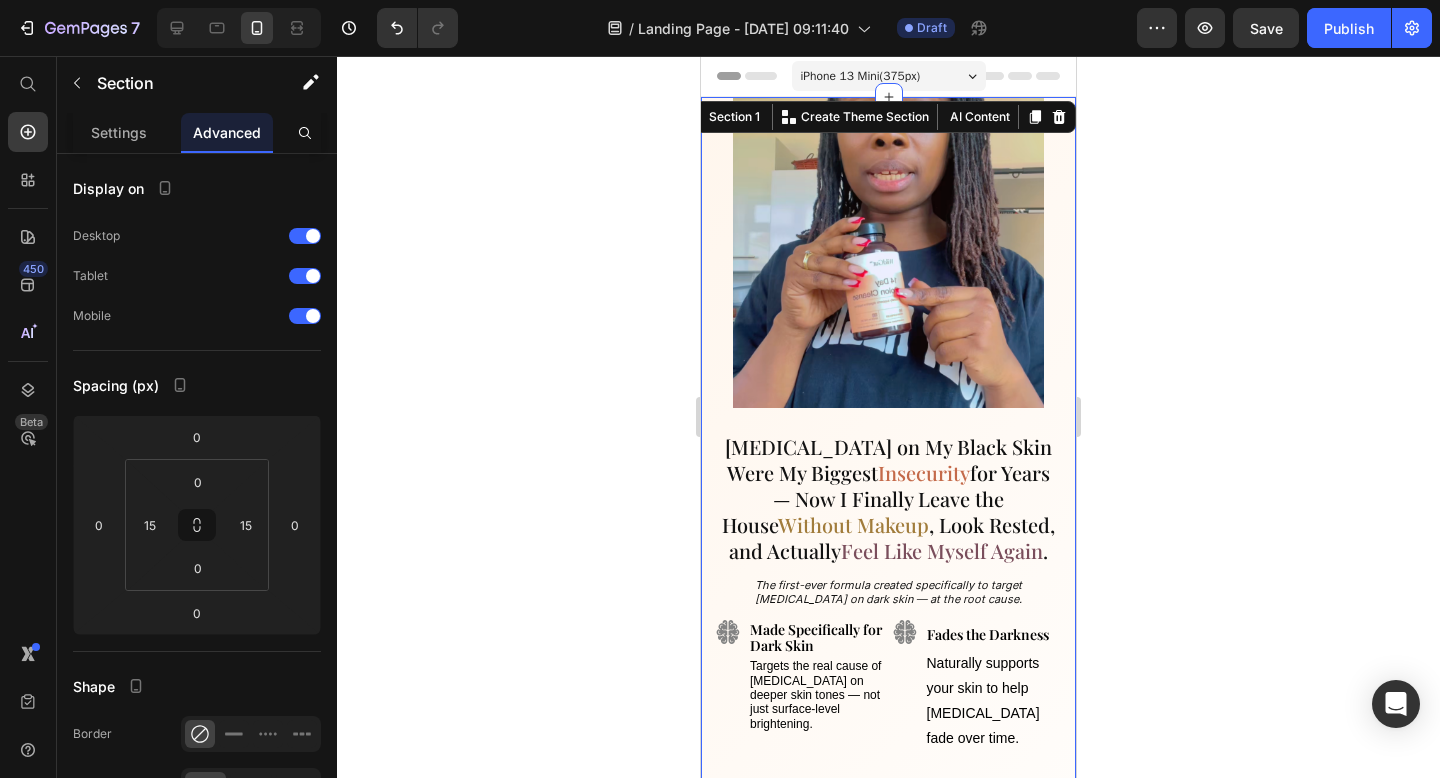 click on "[MEDICAL_DATA] on My Black Skin Were My Biggest  Insecurity  for Years — Now I Finally Leave the House  Without Makeup , Look Rested, and Actually  Feel Like Myself Again . Heading The first-ever formula created specifically to target [MEDICAL_DATA] on dark skin — at the root cause. Text Block Image Image Made Specifically for Dark Skin Text Block Targets the real cause of [MEDICAL_DATA] on deeper skin tones — not just surface-level brightening. Text Block Fades the Darkness Text Block Naturally supports your skin to help [MEDICAL_DATA] fade over time. Text Block Row Image Image Restore Your Natural Skin Tone Text Block Brings back the even, smooth, youthful under-eyes you remember. Text Block Barefaced Confidence Text Block Step outside without makeup — looking rested and glowing. Text Block Row Image Feel Like Yourself Again Text Block No more hiding. Feel confident and comfortable in your own skin again. Text Block Row Start Fading [MEDICAL_DATA] at the Root Button 🖤 Created for Black Skin Text Block Row" at bounding box center [888, 671] 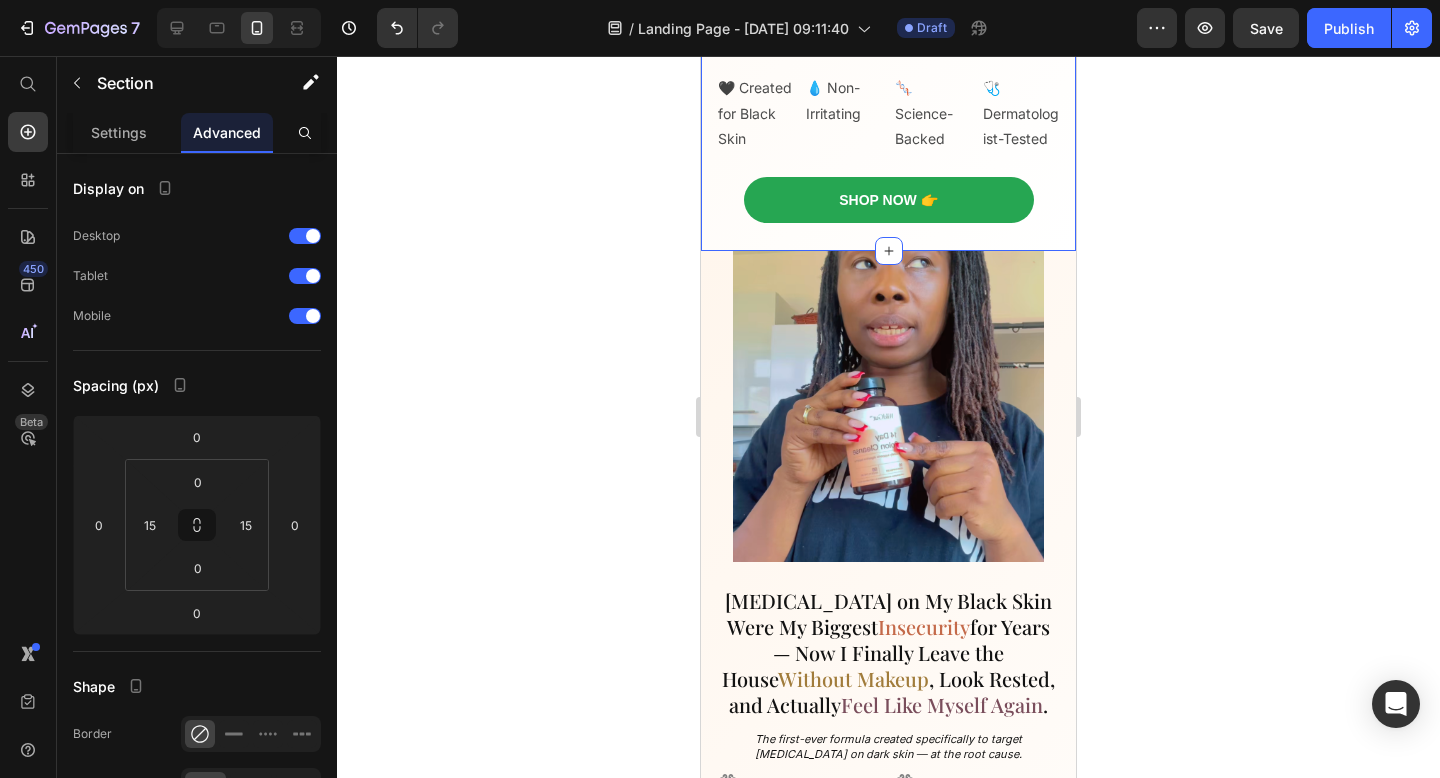 scroll, scrollTop: 0, scrollLeft: 0, axis: both 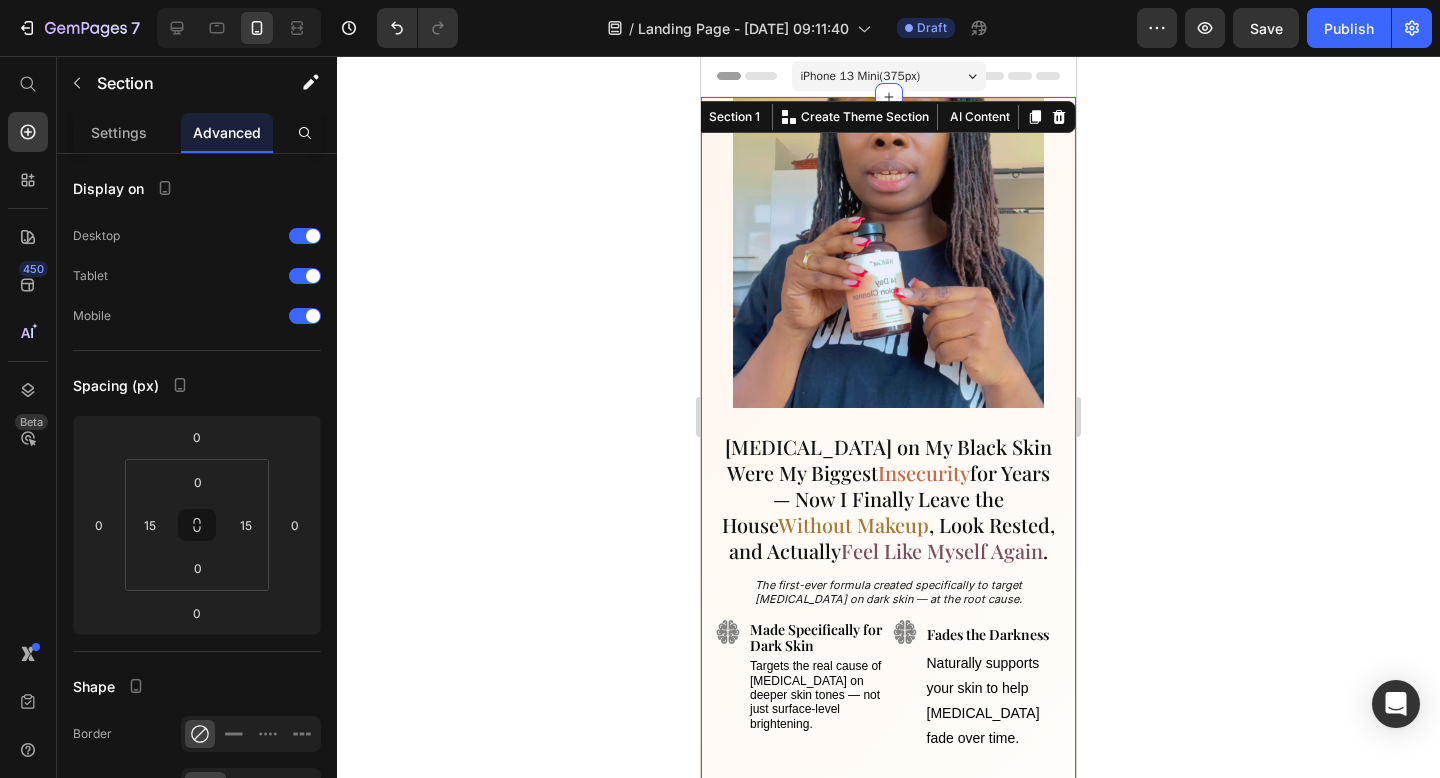 click on "[MEDICAL_DATA] on My Black Skin Were My Biggest  Insecurity  for Years — Now I Finally Leave the House  Without Makeup , Look Rested, and Actually  Feel Like Myself Again . Heading The first-ever formula created specifically to target [MEDICAL_DATA] on dark skin — at the root cause. Text Block Image Image Made Specifically for Dark Skin Text Block Targets the real cause of [MEDICAL_DATA] on deeper skin tones — not just surface-level brightening. Text Block Fades the Darkness Text Block Naturally supports your skin to help [MEDICAL_DATA] fade over time. Text Block Row Image Image Restore Your Natural Skin Tone Text Block Brings back the even, smooth, youthful under-eyes you remember. Text Block Barefaced Confidence Text Block Step outside without makeup — looking rested and glowing. Text Block Row Image Feel Like Yourself Again Text Block No more hiding. Feel confident and comfortable in your own skin again. Text Block Row Start Fading [MEDICAL_DATA] at the Root Button 🖤 Created for Black Skin Text Block Row" at bounding box center (888, 671) 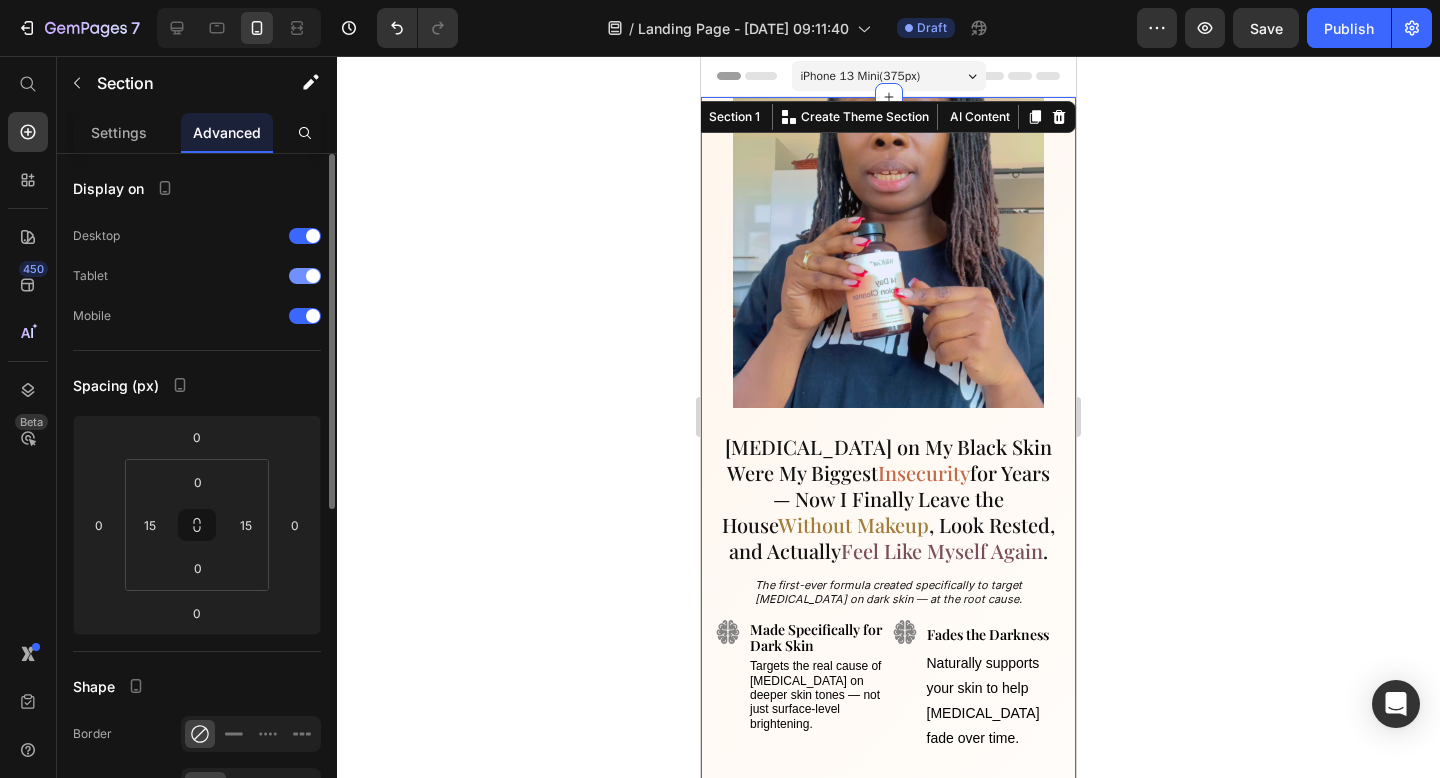 click at bounding box center (305, 276) 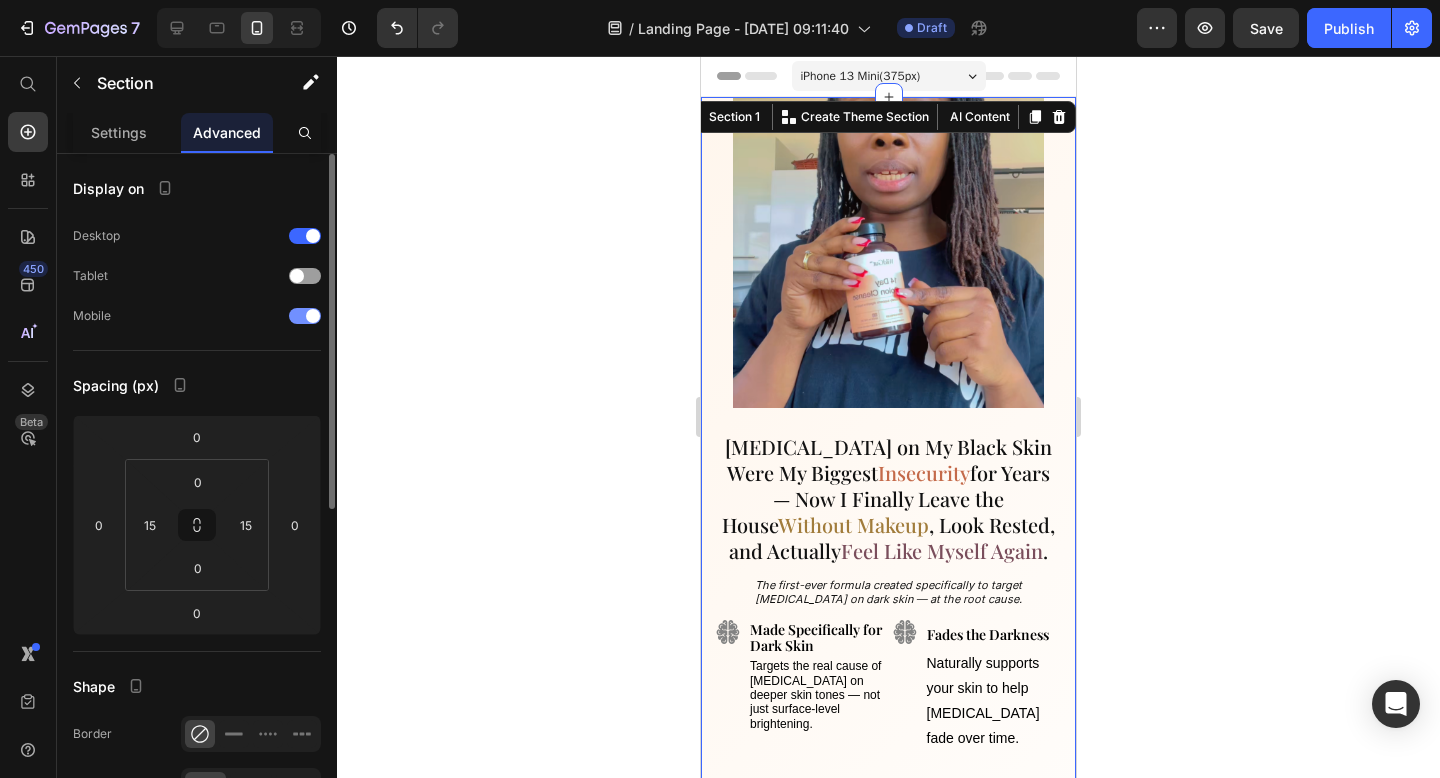 click at bounding box center [305, 316] 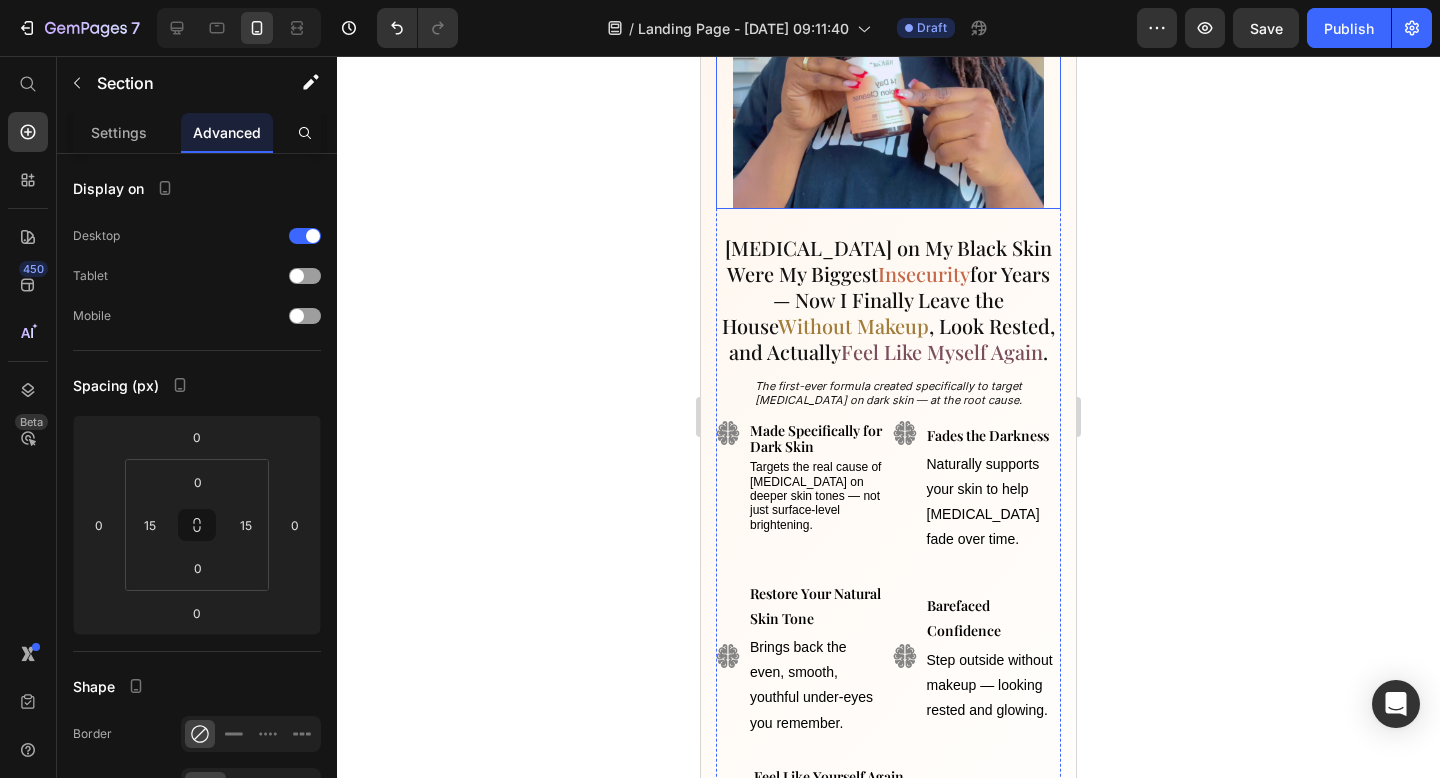 scroll, scrollTop: 0, scrollLeft: 0, axis: both 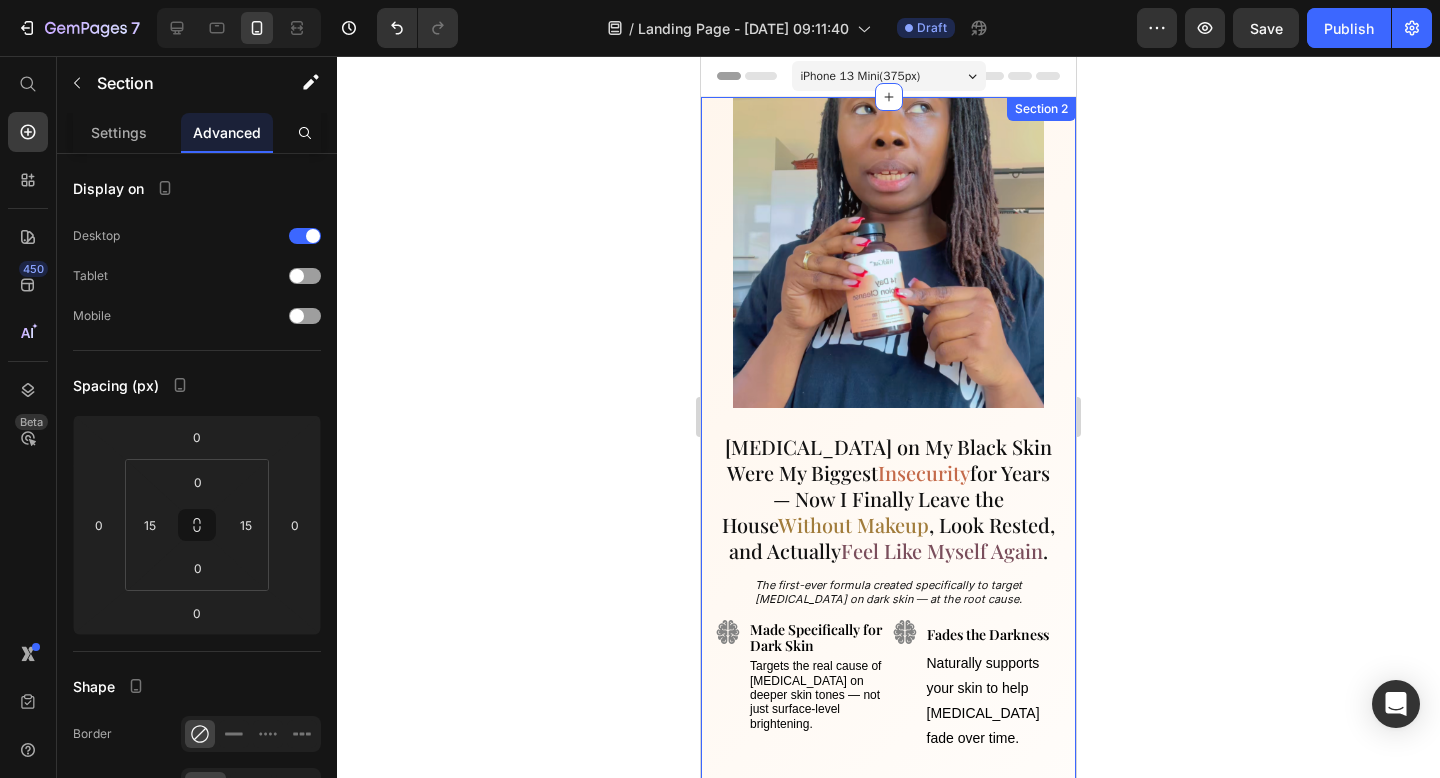 click on "[MEDICAL_DATA] on My Black Skin Were My Biggest  Insecurity  for Years — Now I Finally Leave the House  Without Makeup , Look Rested, and Actually  Feel Like Myself Again . Heading The first-ever formula created specifically to target [MEDICAL_DATA] on dark skin — at the root cause. Text Block Image Image Made Specifically for Dark Skin Text Block Targets the real cause of [MEDICAL_DATA] on deeper skin tones — not just surface-level brightening. Text Block Fades the Darkness Text Block Naturally supports your skin to help [MEDICAL_DATA] fade over time. Text Block Row Image Image Restore Your Natural Skin Tone Text Block Brings back the even, smooth, youthful under-eyes you remember. Text Block Barefaced Confidence Text Block Step outside without makeup — looking rested and glowing. Text Block Row Image Feel Like Yourself Again Text Block No more hiding. Feel confident and comfortable in your own skin again. Text Block Row Start Fading [MEDICAL_DATA] at the Root Button 🖤 Created for Black Skin Text Block Row" at bounding box center [888, 671] 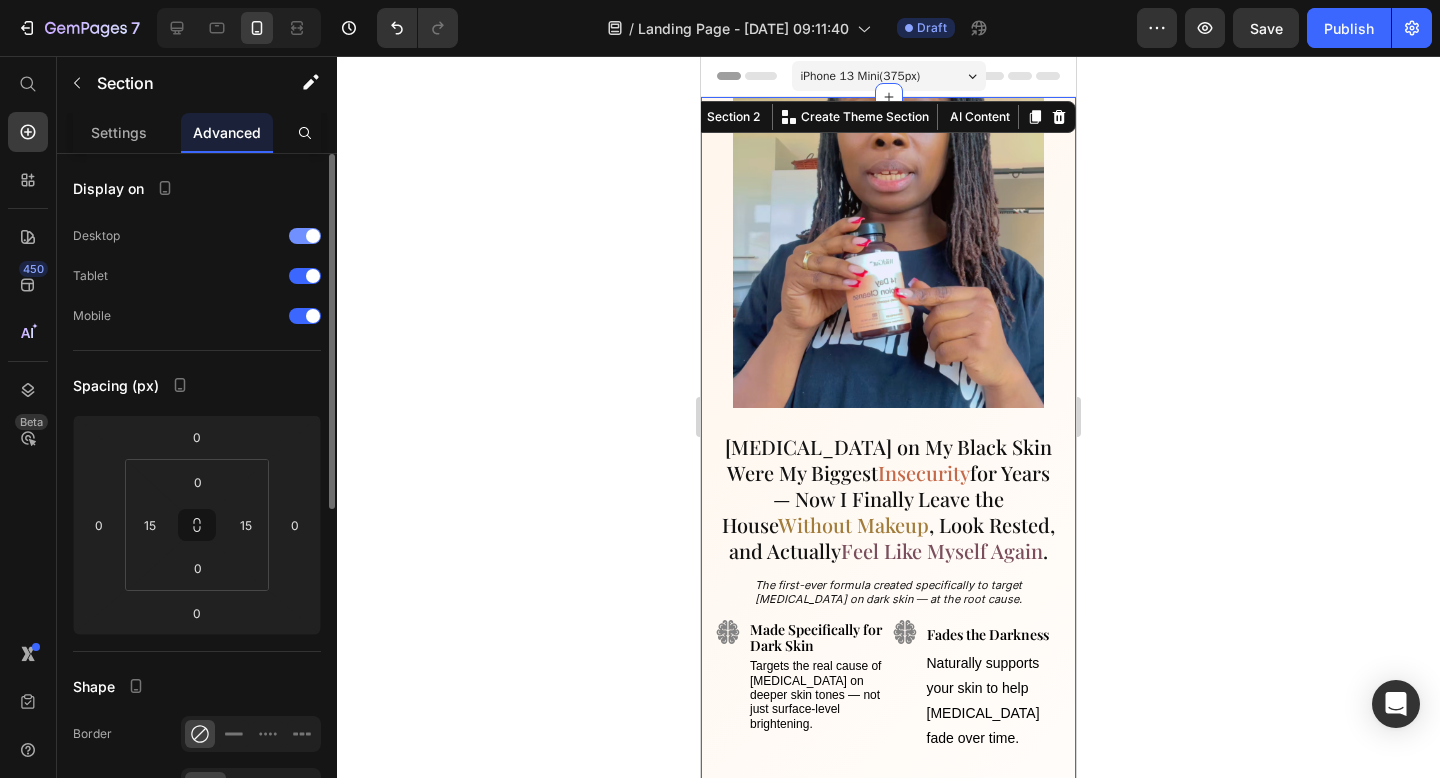 click at bounding box center [305, 236] 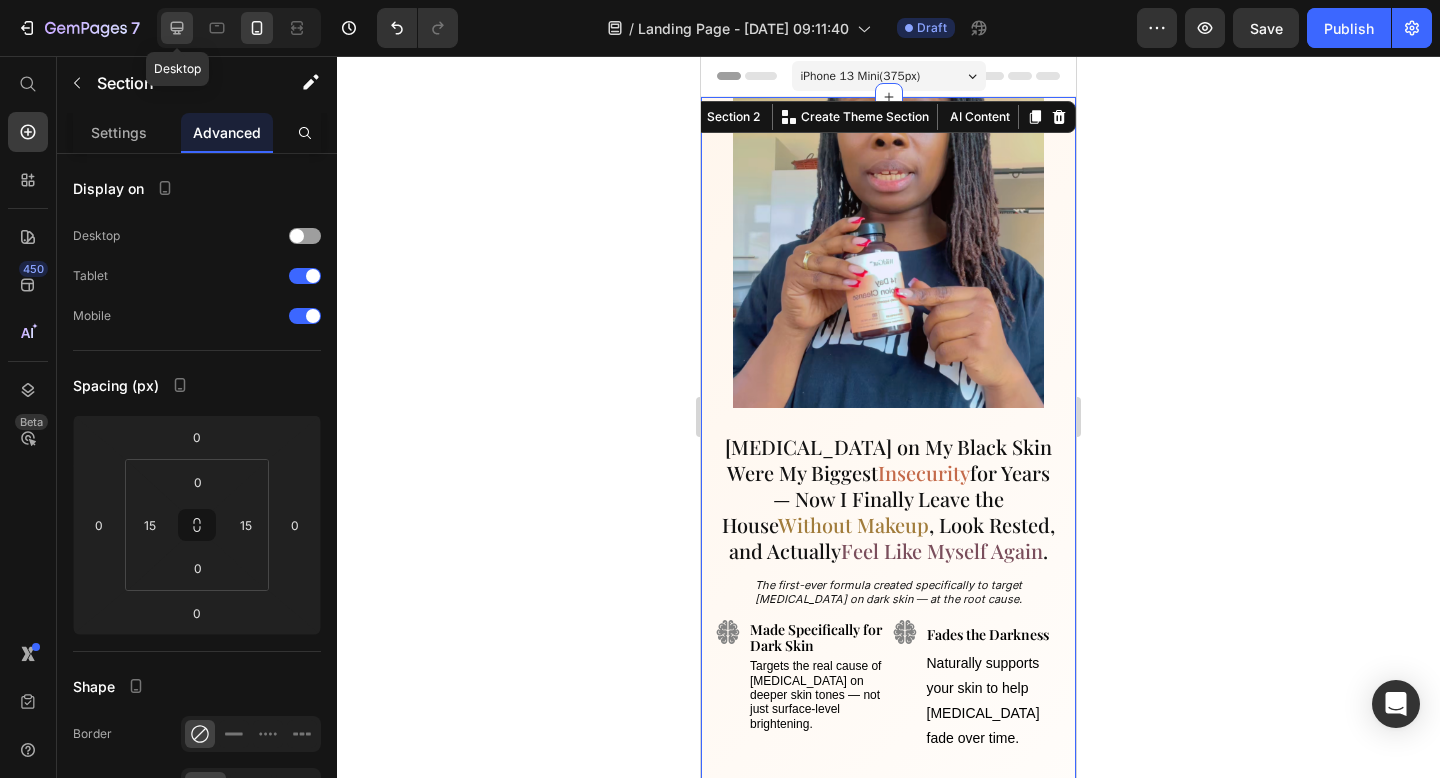 click 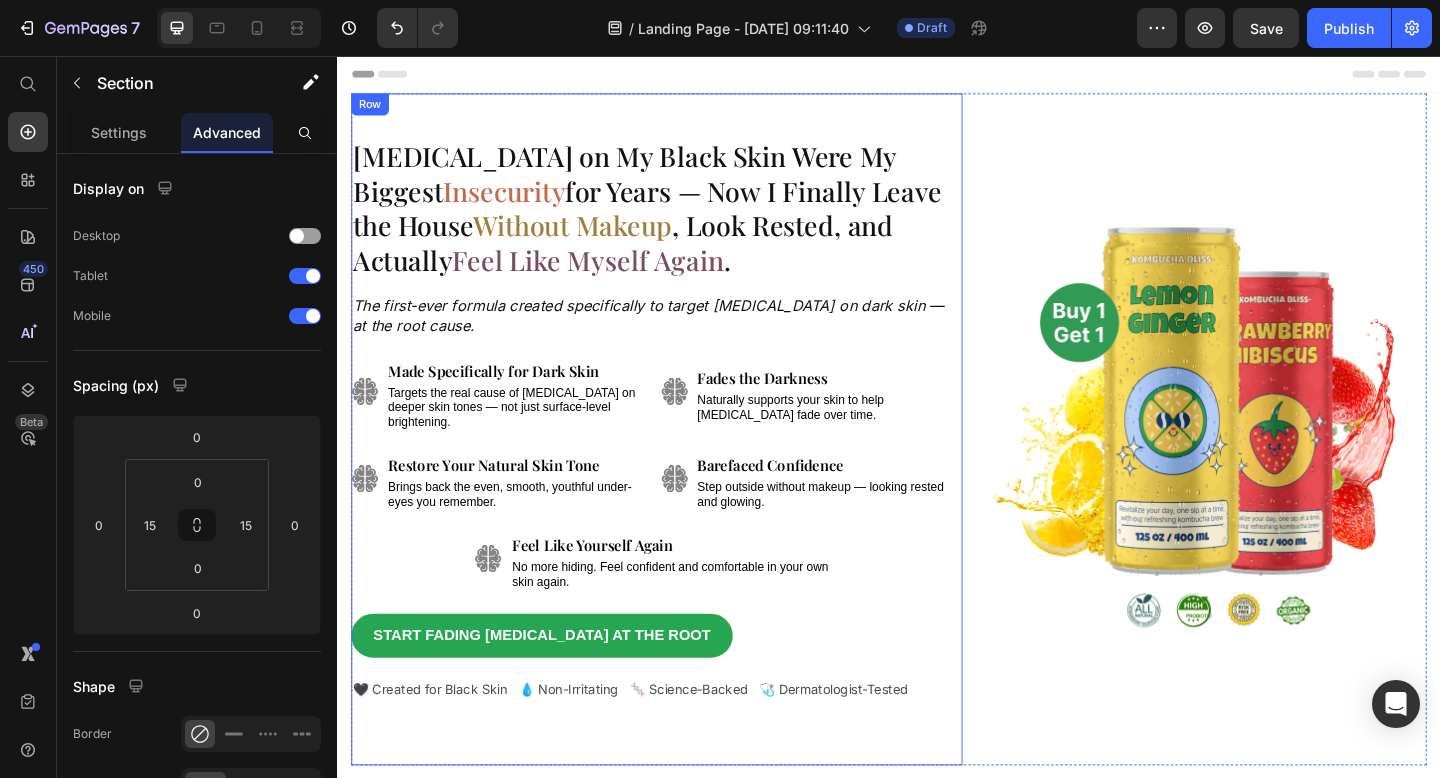 click on "[MEDICAL_DATA] on My Black Skin Were My Biggest  Insecurity  for Years — Now I Finally Leave the House  Without Makeup , Look Rested, and Actually  Feel Like Myself Again . Heading The first-ever formula created specifically to target [MEDICAL_DATA] on dark skin — at the root cause. Text Block Image Image Made Specifically for Dark Skin Text Block Targets the real cause of [MEDICAL_DATA] on deeper skin tones — not just surface-level brightening. Text Block Fades the Darkness Text Block Naturally supports your skin to help [MEDICAL_DATA] fade over time. Text Block Row Image Image Restore Your Natural Skin Tone Text Block Brings back the even, smooth, youthful under-eyes you remember. Text Block Barefaced Confidence Text Block Step outside without makeup — looking rested and glowing. Text Block Row Image Feel Like Yourself Again Text Block No more hiding. Feel confident and comfortable in your own skin again. Text Block Row Start Fading [MEDICAL_DATA] at the Root Button 🖤 Created for Black Skin Text Block Row" at bounding box center [684, 462] 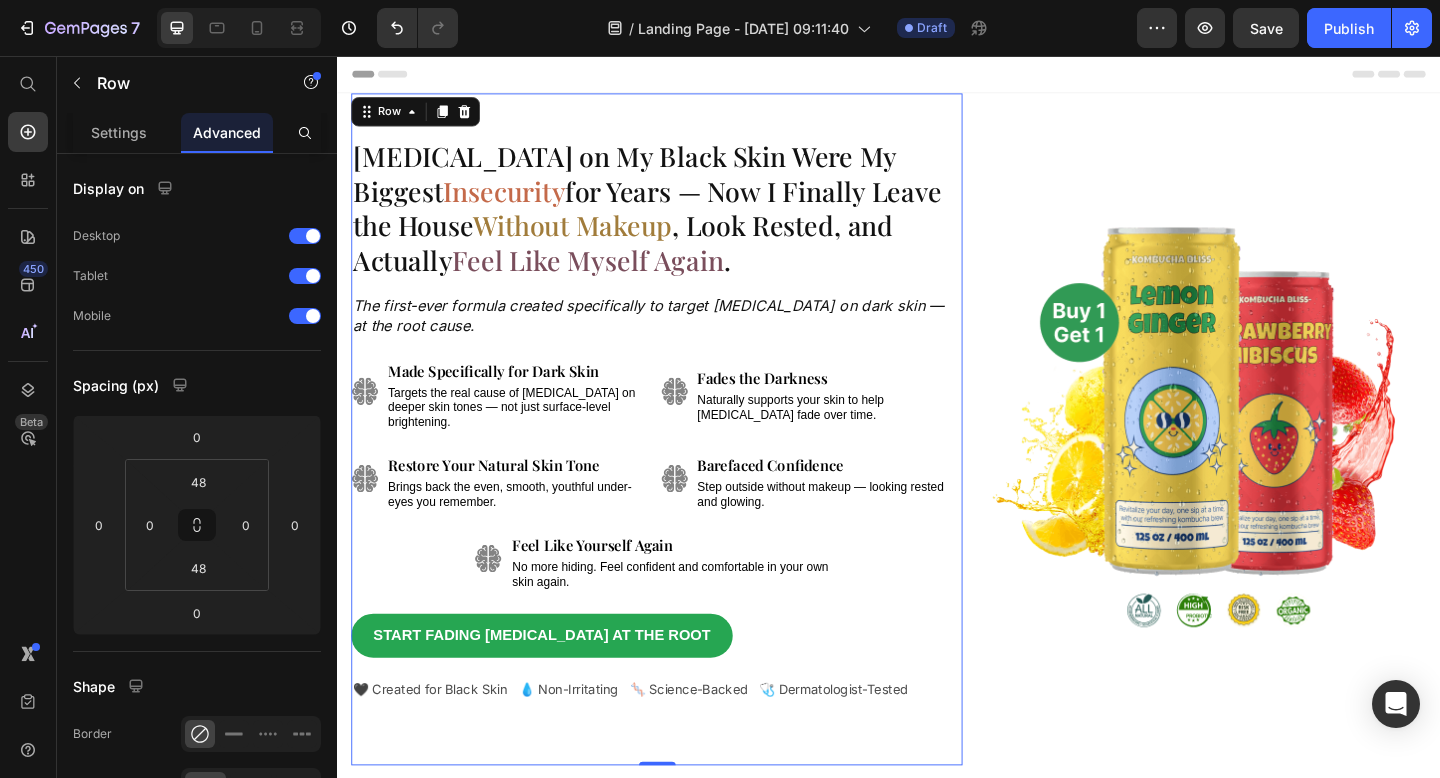 click on "[MEDICAL_DATA] on My Black Skin Were My Biggest  Insecurity  for Years — Now I Finally Leave the House  Without Makeup , Look Rested, and Actually  Feel Like Myself Again . Heading The first-ever formula created specifically to target [MEDICAL_DATA] on dark skin — at the root cause. Text Block Image Image Made Specifically for Dark Skin Text Block Targets the real cause of [MEDICAL_DATA] on deeper skin tones — not just surface-level brightening. Text Block Fades the Darkness Text Block Naturally supports your skin to help [MEDICAL_DATA] fade over time. Text Block Row Image Image Restore Your Natural Skin Tone Text Block Brings back the even, smooth, youthful under-eyes you remember. Text Block Barefaced Confidence Text Block Step outside without makeup — looking rested and glowing. Text Block Row Image Feel Like Yourself Again Text Block No more hiding. Feel confident and comfortable in your own skin again. Text Block Row Start Fading [MEDICAL_DATA] at the Root Button 🖤 Created for Black Skin Text Block Row" at bounding box center [684, 462] 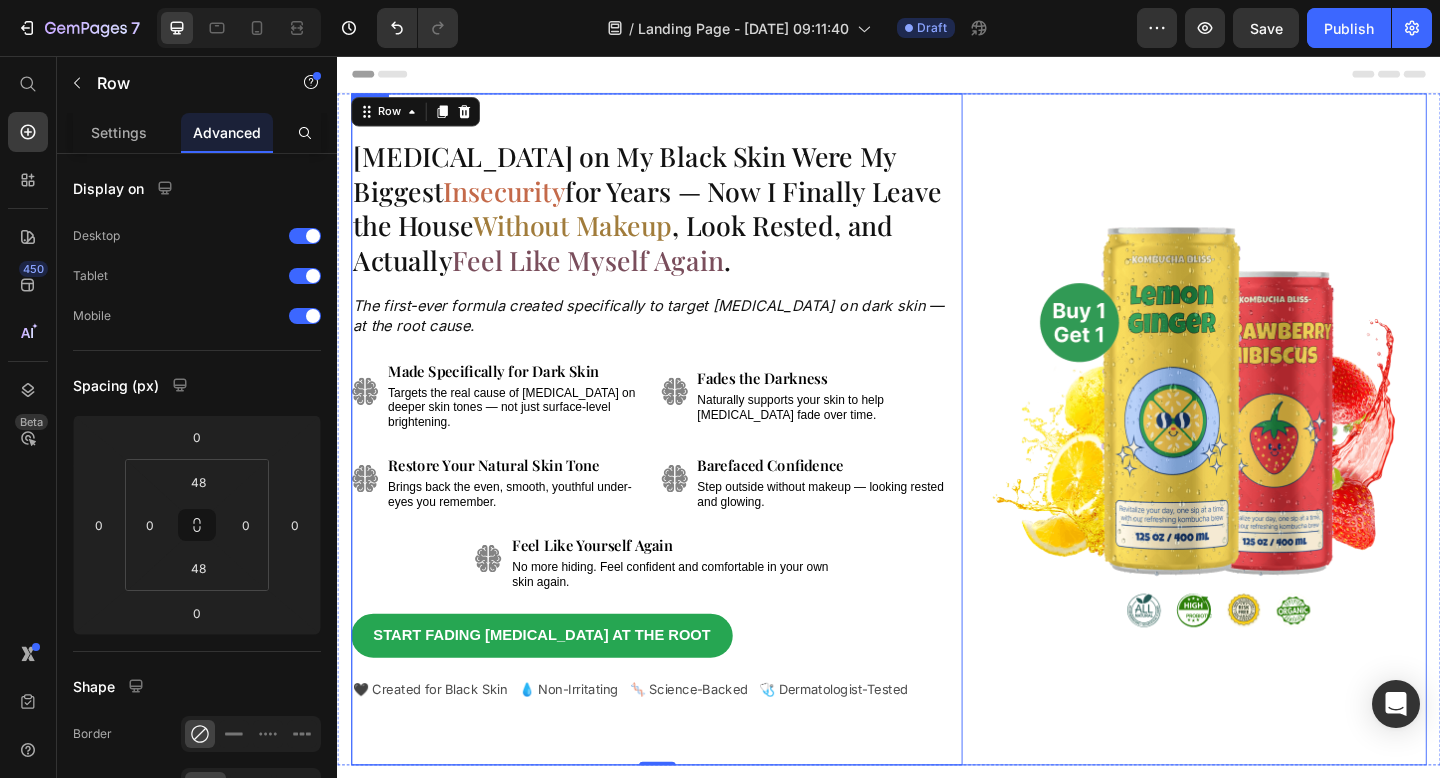 click on "[MEDICAL_DATA] on My Black Skin Were My Biggest  Insecurity  for Years — Now I Finally Leave the House  Without Makeup , Look Rested, and Actually  Feel Like Myself Again . Heading The first-ever formula created specifically to target [MEDICAL_DATA] on dark skin — at the root cause. Text Block Image Image Made Specifically for Dark Skin Text Block Targets the real cause of [MEDICAL_DATA] on deeper skin tones — not just surface-level brightening. Text Block Fades the Darkness Text Block Naturally supports your skin to help [MEDICAL_DATA] fade over time. Text Block Row Image Image Restore Your Natural Skin Tone Text Block Brings back the even, smooth, youthful under-eyes you remember. Text Block Barefaced Confidence Text Block Step outside without makeup — looking rested and glowing. Text Block Row Image Feel Like Yourself Again Text Block No more hiding. Feel confident and comfortable in your own skin again. Text Block Row Start Fading [MEDICAL_DATA] at the Root Button 🖤 Created for Black Skin Text Block Row" at bounding box center (937, 462) 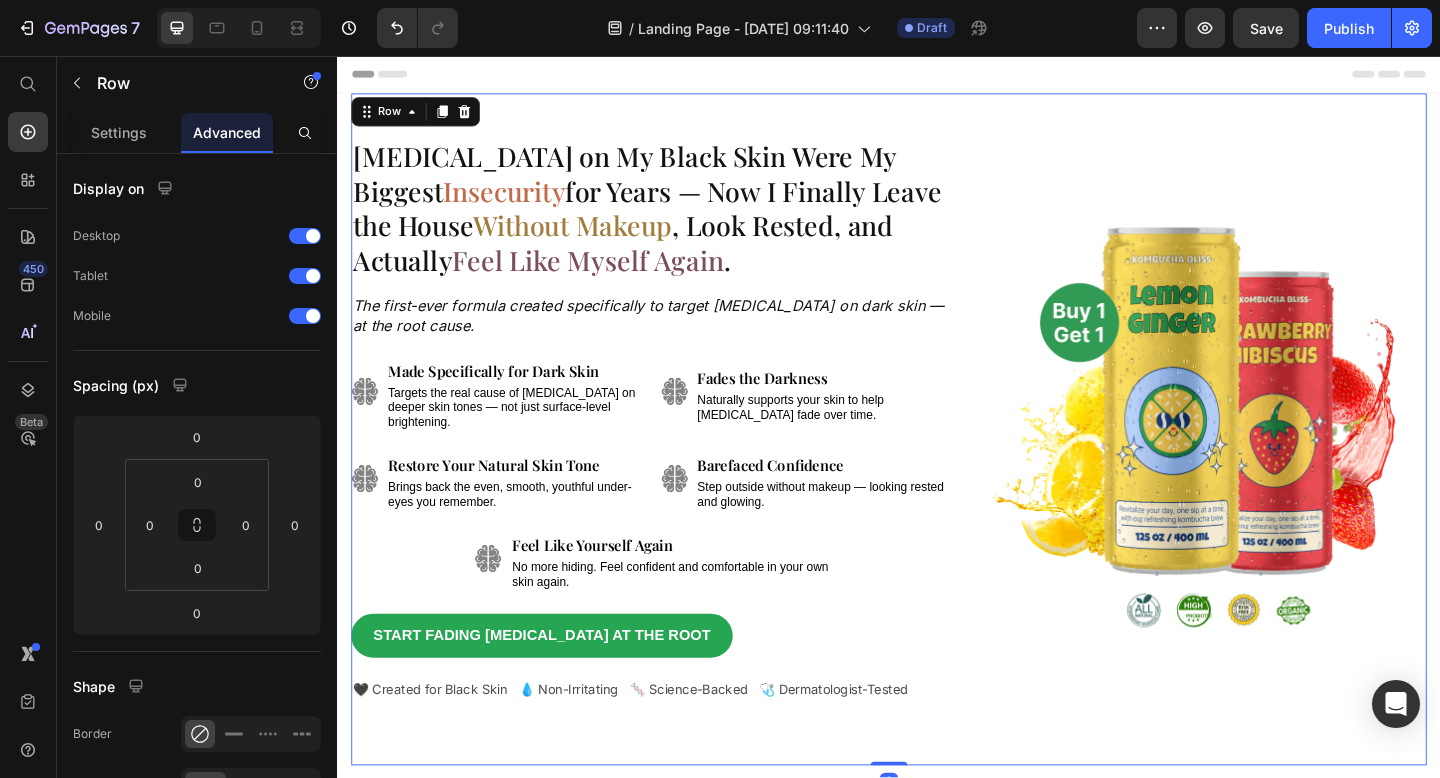 click on "[MEDICAL_DATA] on My Black Skin Were My Biggest  Insecurity  for Years — Now I Finally Leave the House  Without Makeup , Look Rested, and Actually  Feel Like Myself Again . Heading The first-ever formula created specifically to target [MEDICAL_DATA] on dark skin — at the root cause. Text Block Image Image Made Specifically for Dark Skin Text Block Targets the real cause of [MEDICAL_DATA] on deeper skin tones — not just surface-level brightening. Text Block Fades the Darkness Text Block Naturally supports your skin to help [MEDICAL_DATA] fade over time. Text Block Row Image Image Restore Your Natural Skin Tone Text Block Brings back the even, smooth, youthful under-eyes you remember. Text Block Barefaced Confidence Text Block Step outside without makeup — looking rested and glowing. Text Block Row Image Feel Like Yourself Again Text Block No more hiding. Feel confident and comfortable in your own skin again. Text Block Row Start Fading [MEDICAL_DATA] at the Root Button 🖤 Created for Black Skin Text Block Row" at bounding box center [937, 462] 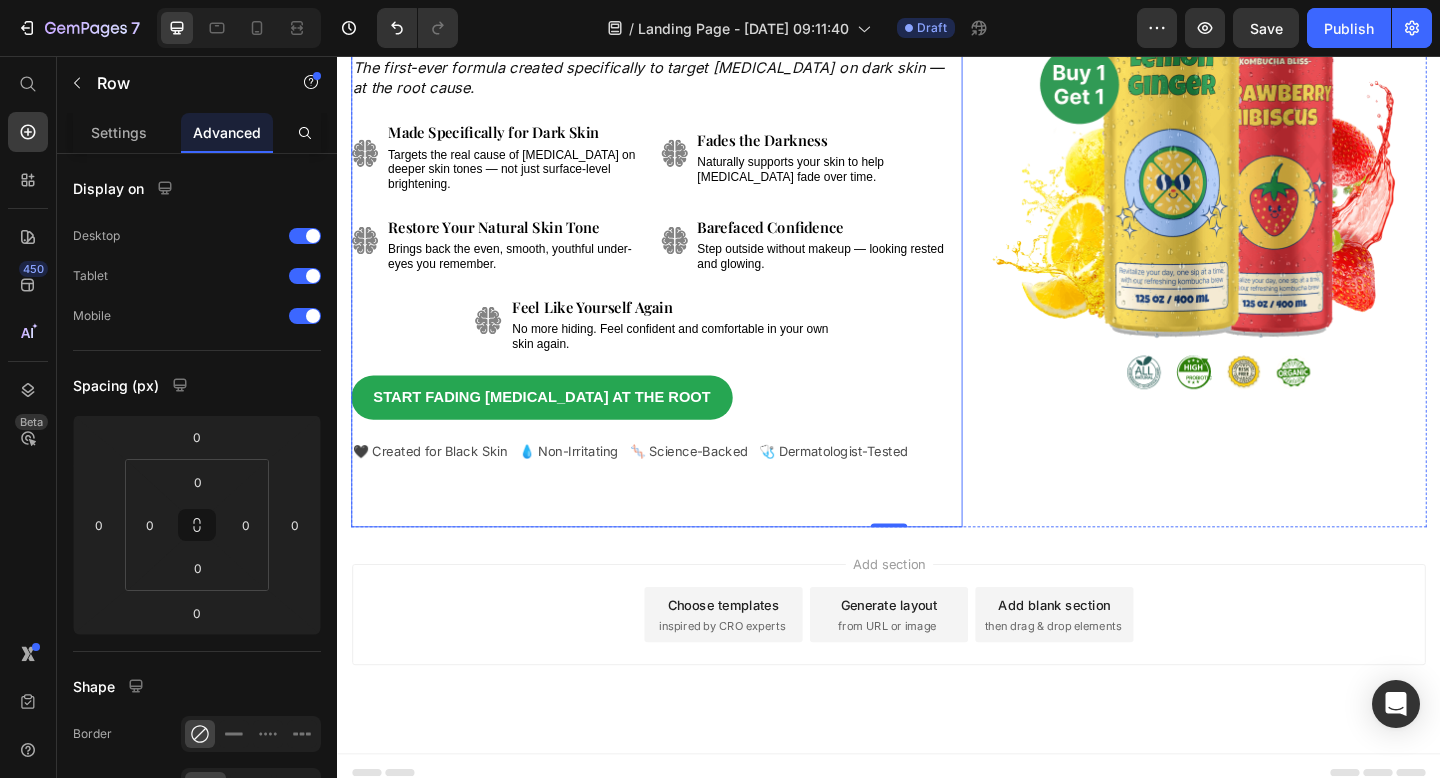 scroll, scrollTop: 0, scrollLeft: 0, axis: both 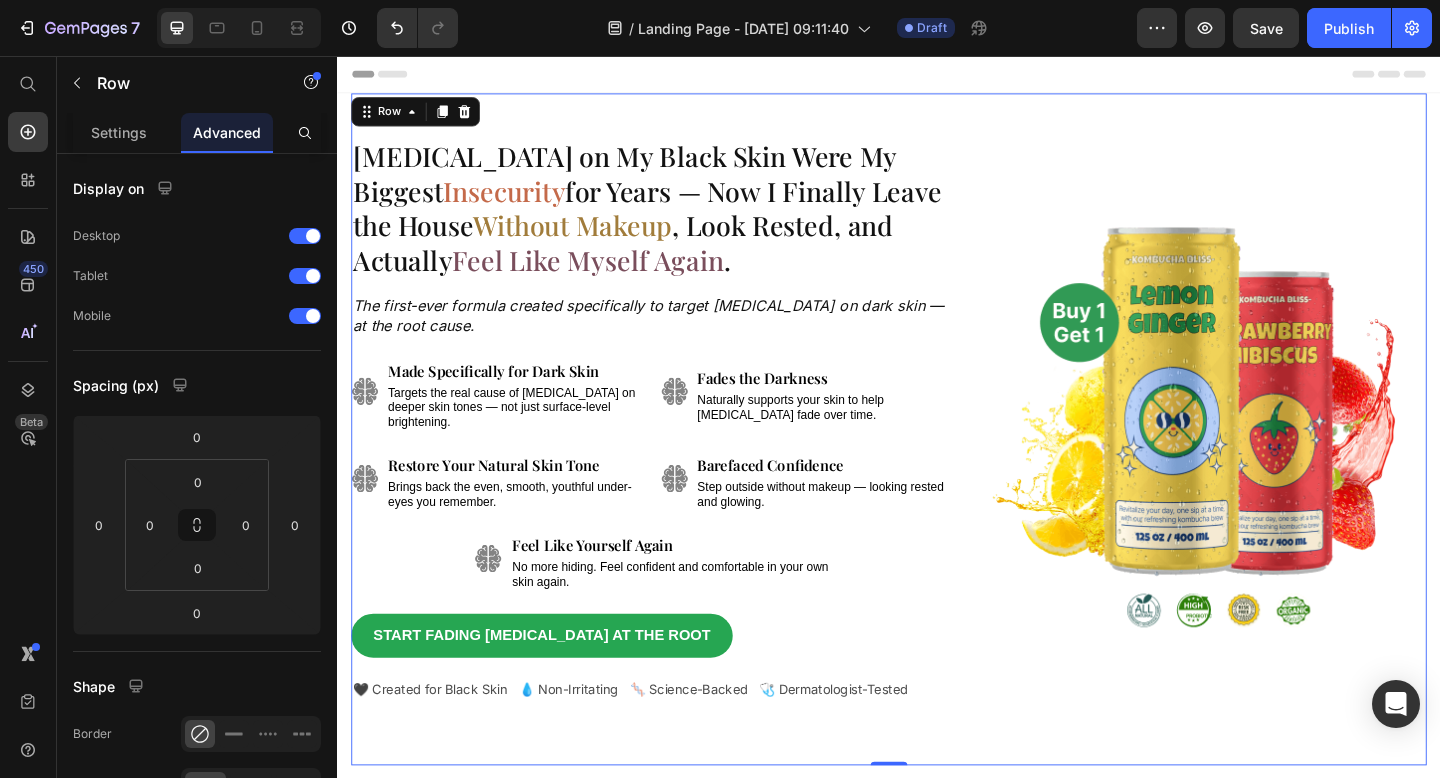 click on "Image" at bounding box center (1284, 462) 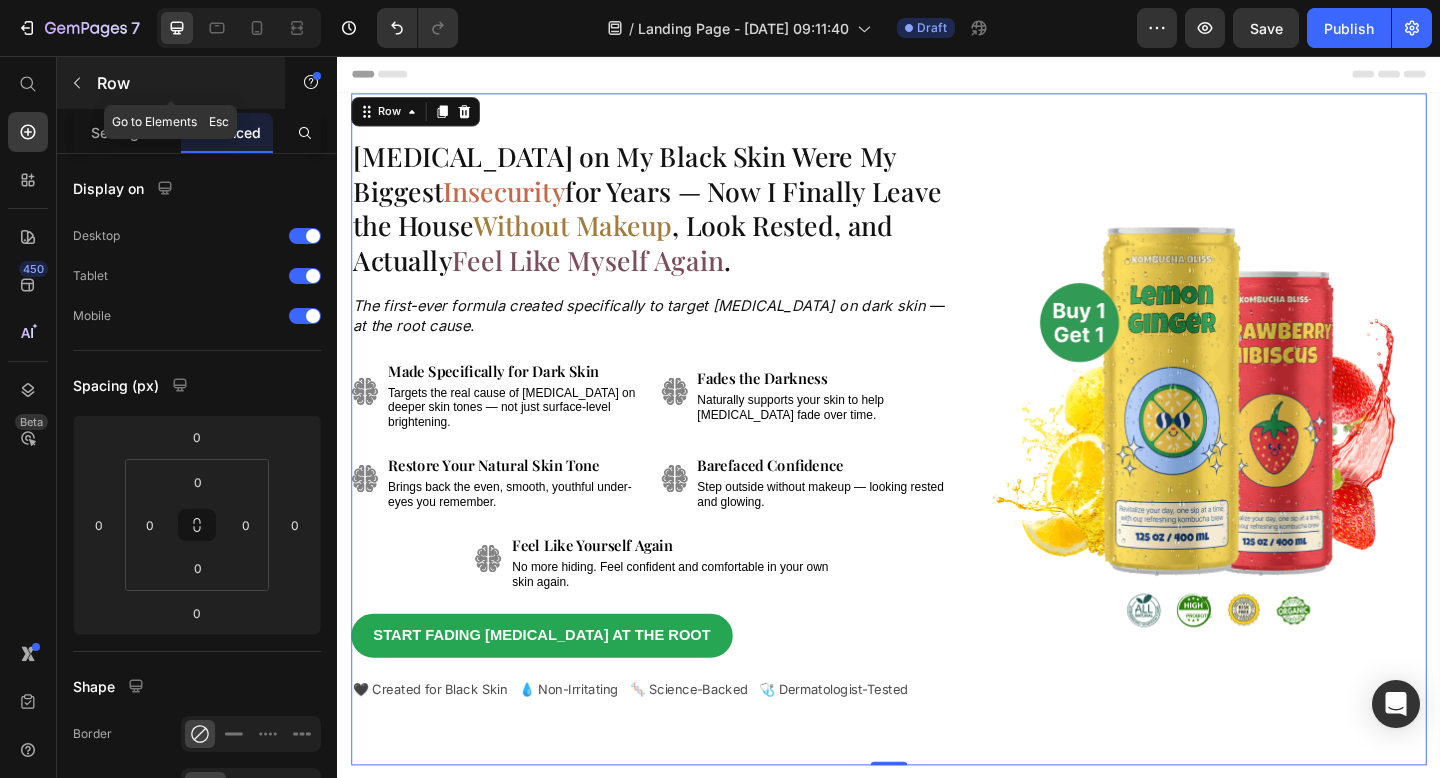 click on "Row" at bounding box center (171, 83) 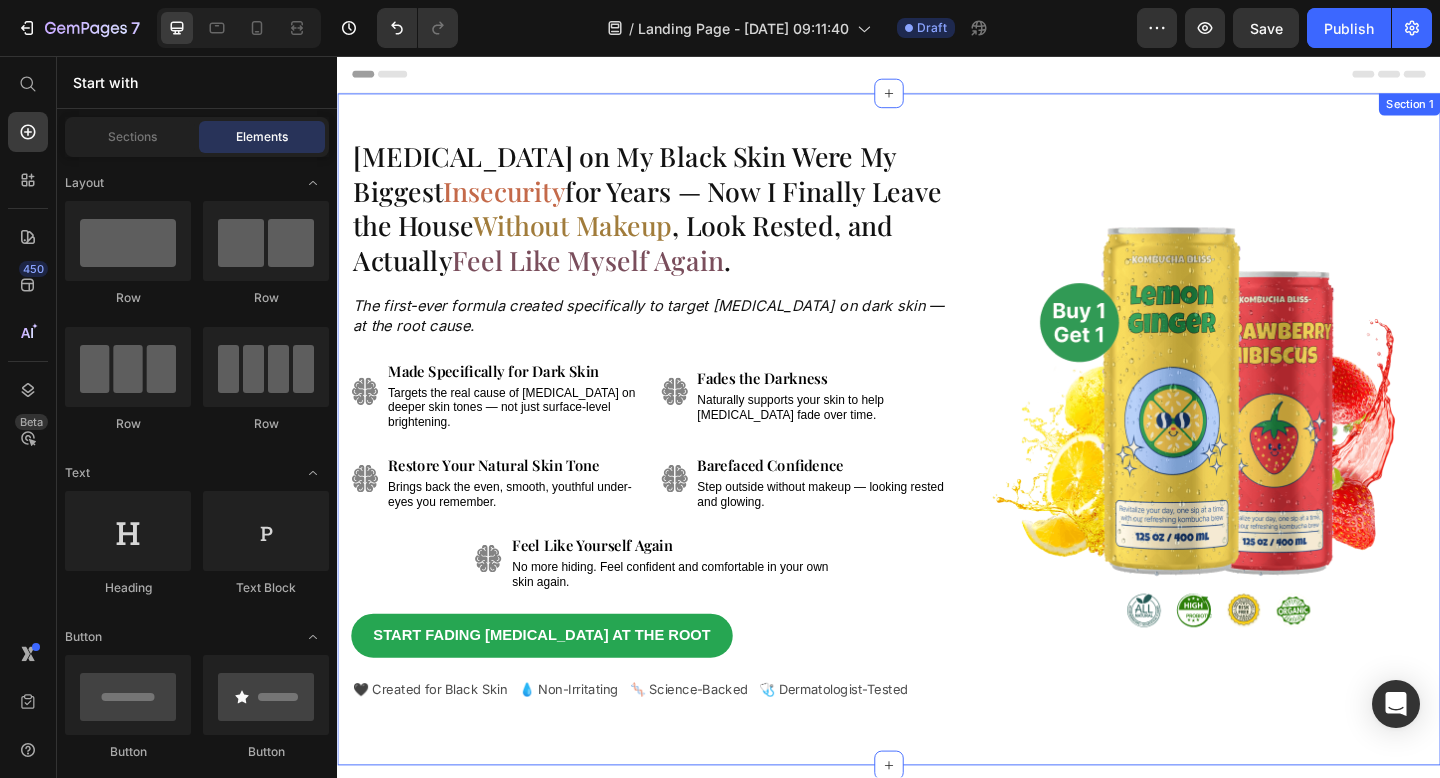 click on "[MEDICAL_DATA] on My Black Skin Were My Biggest  Insecurity  for Years — Now I Finally Leave the House  Without Makeup , Look Rested, and Actually  Feel Like Myself Again . Heading The first-ever formula created specifically to target [MEDICAL_DATA] on dark skin — at the root cause. Text Block Image Image Made Specifically for Dark Skin Text Block Targets the real cause of [MEDICAL_DATA] on deeper skin tones — not just surface-level brightening. Text Block Fades the Darkness Text Block Naturally supports your skin to help [MEDICAL_DATA] fade over time. Text Block Row Image Image Restore Your Natural Skin Tone Text Block Brings back the even, smooth, youthful under-eyes you remember. Text Block Barefaced Confidence Text Block Step outside without makeup — looking rested and glowing. Text Block Row Image Feel Like Yourself Again Text Block No more hiding. Feel confident and comfortable in your own skin again. Text Block Row Start Fading [MEDICAL_DATA] at the Root Button 🖤 Created for Black Skin Text Block Row" at bounding box center (937, 462) 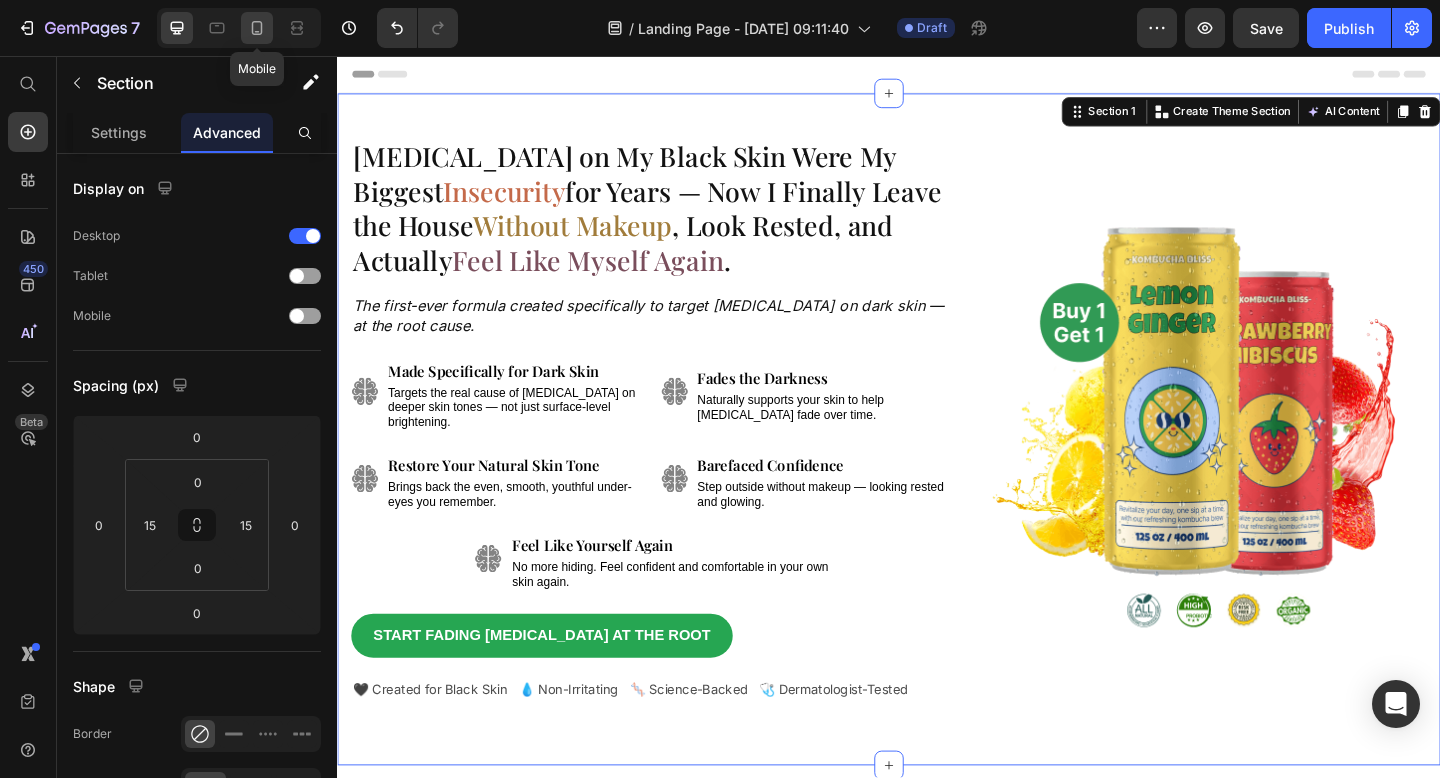 click 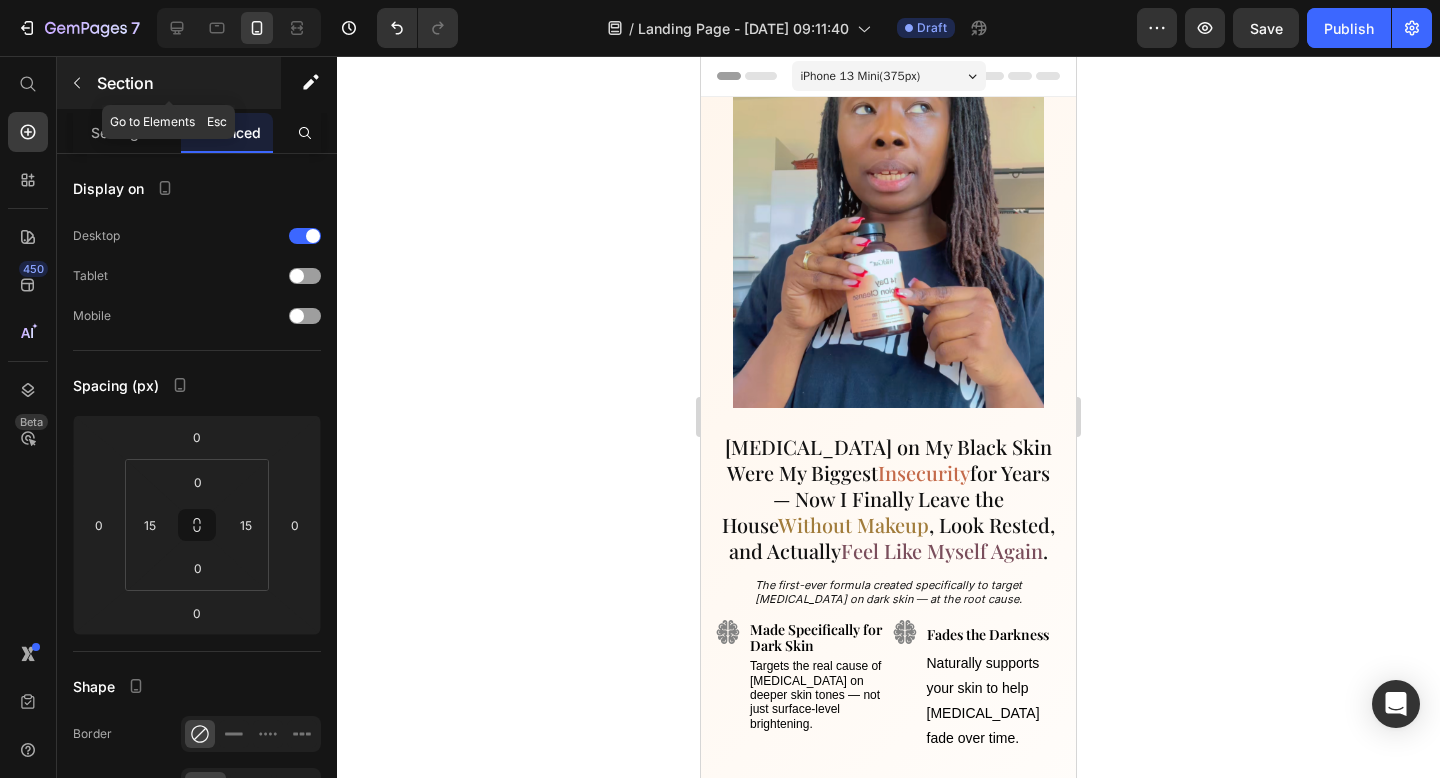 click on "Section" at bounding box center (187, 83) 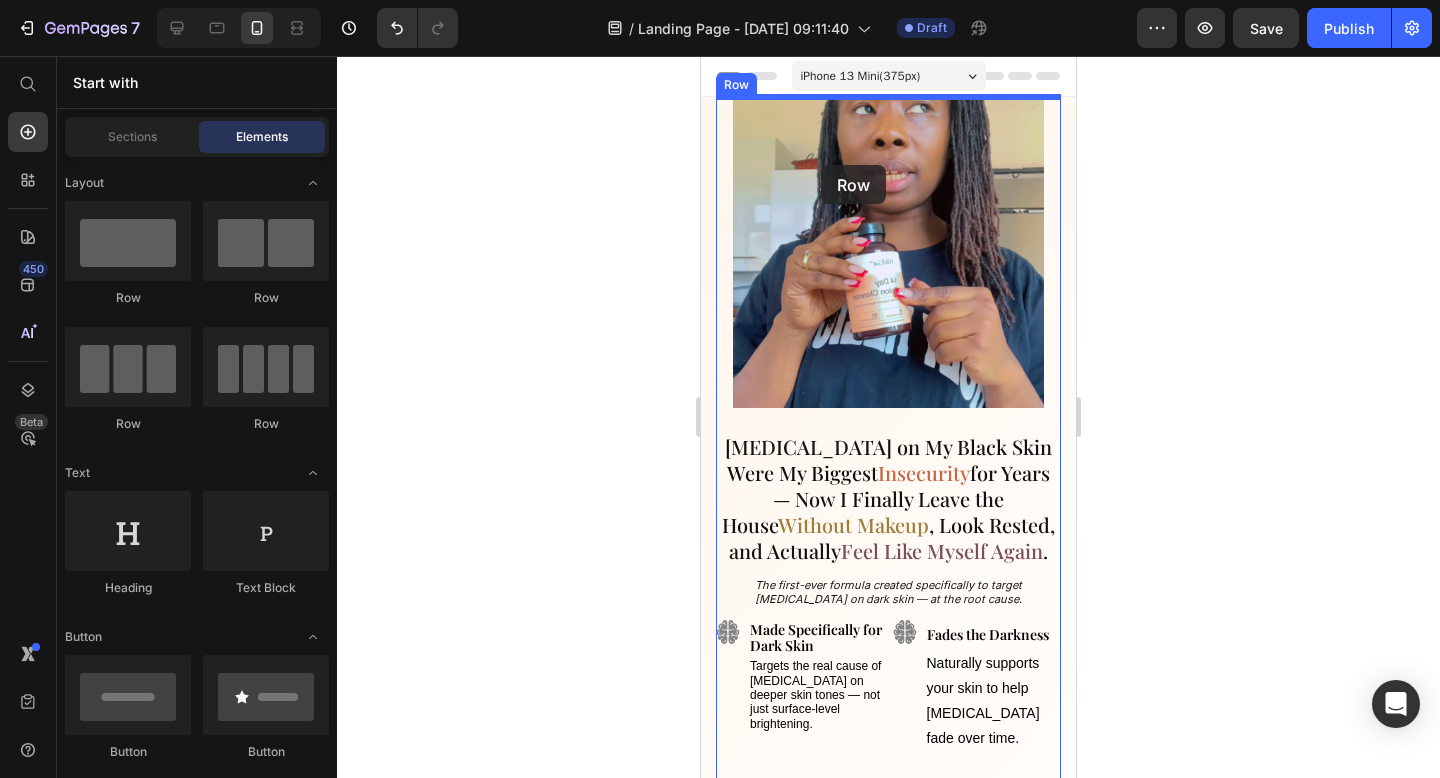 drag, startPoint x: 858, startPoint y: 343, endPoint x: 821, endPoint y: 165, distance: 181.80484 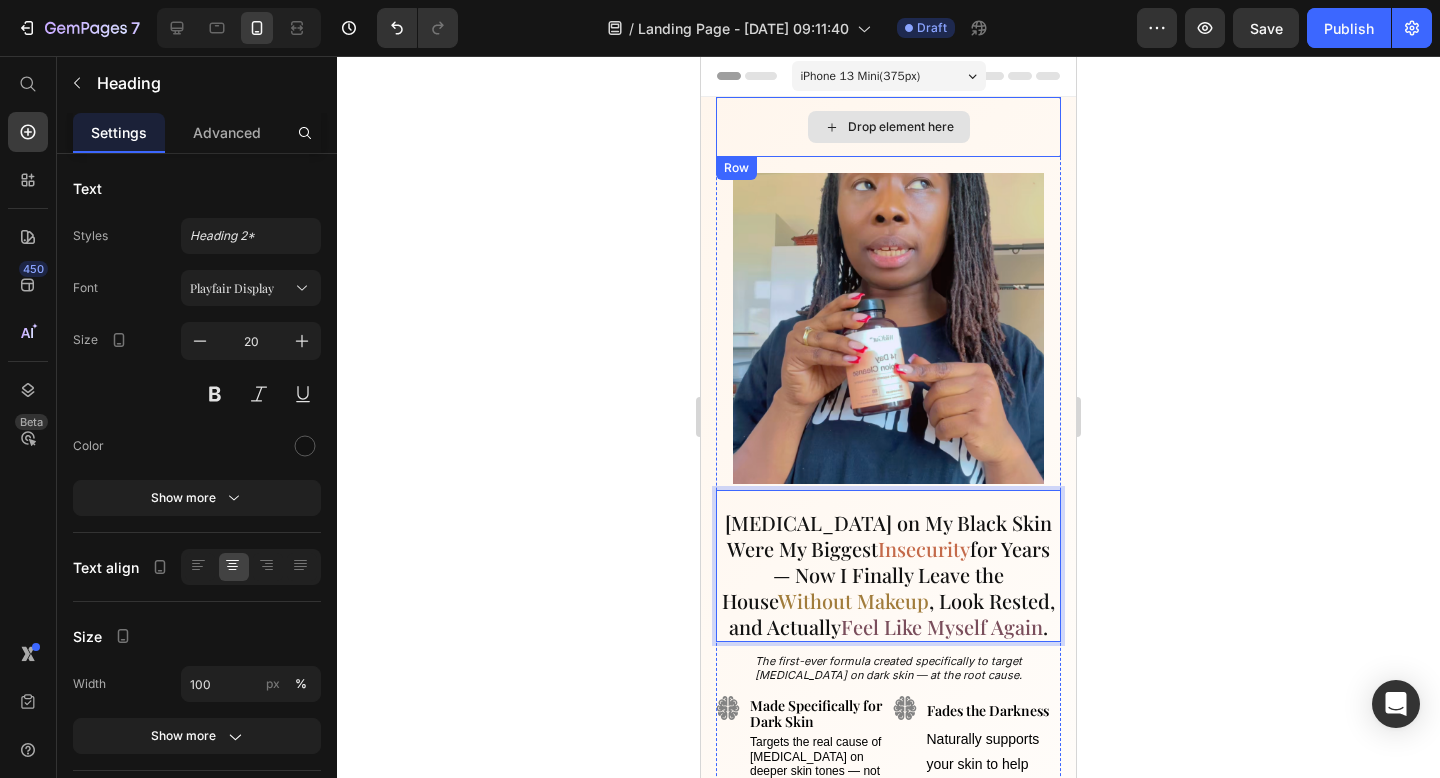 drag, startPoint x: 869, startPoint y: 595, endPoint x: 893, endPoint y: 133, distance: 462.62296 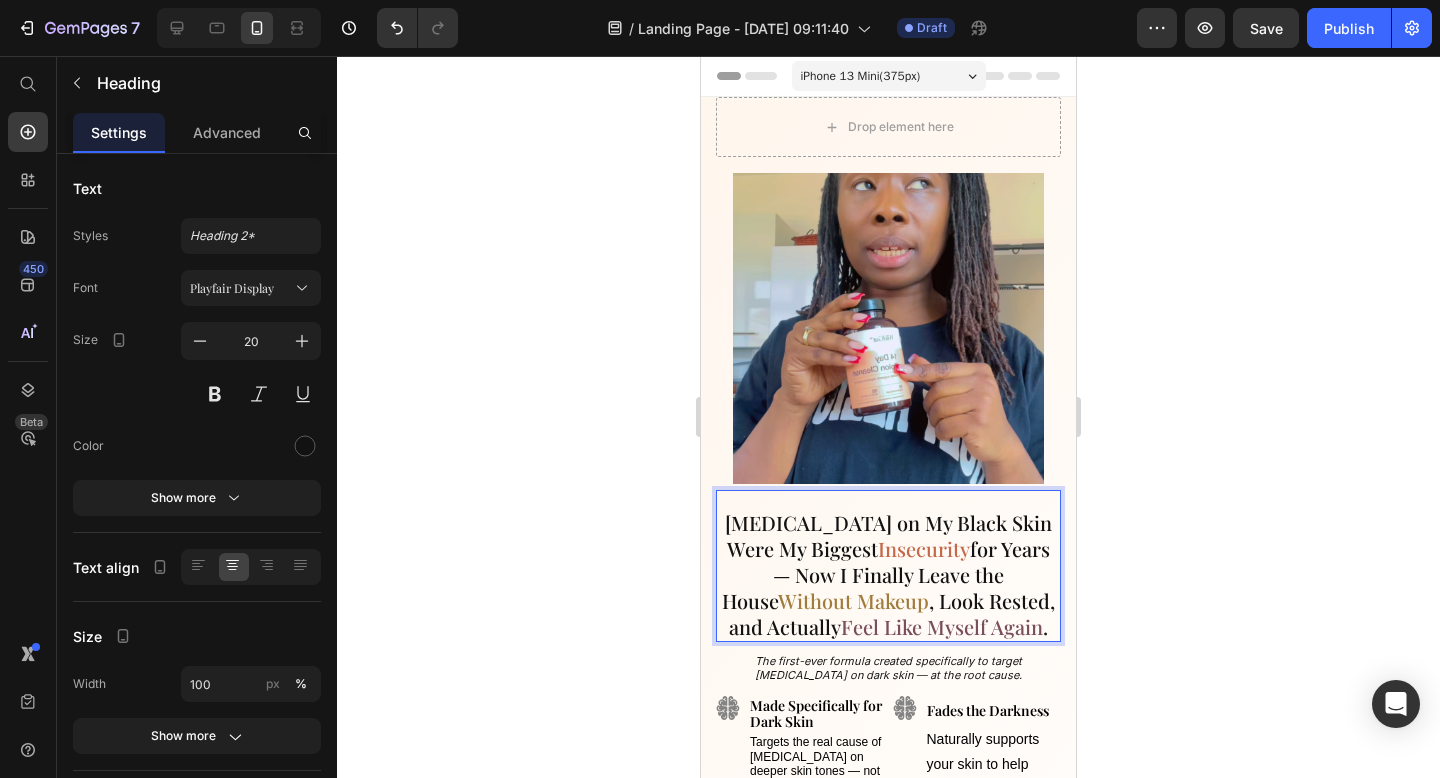 click 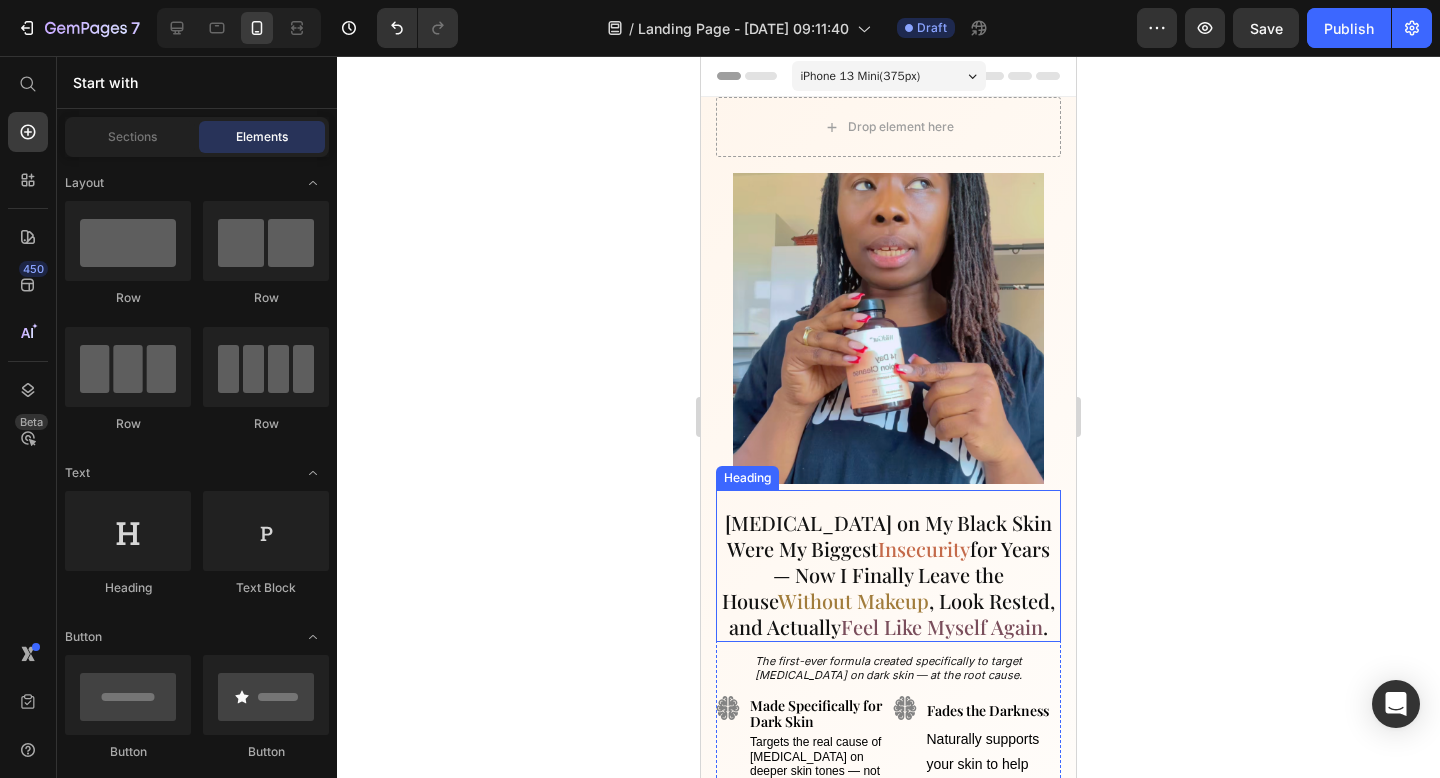 click on "Insecurity" at bounding box center (924, 548) 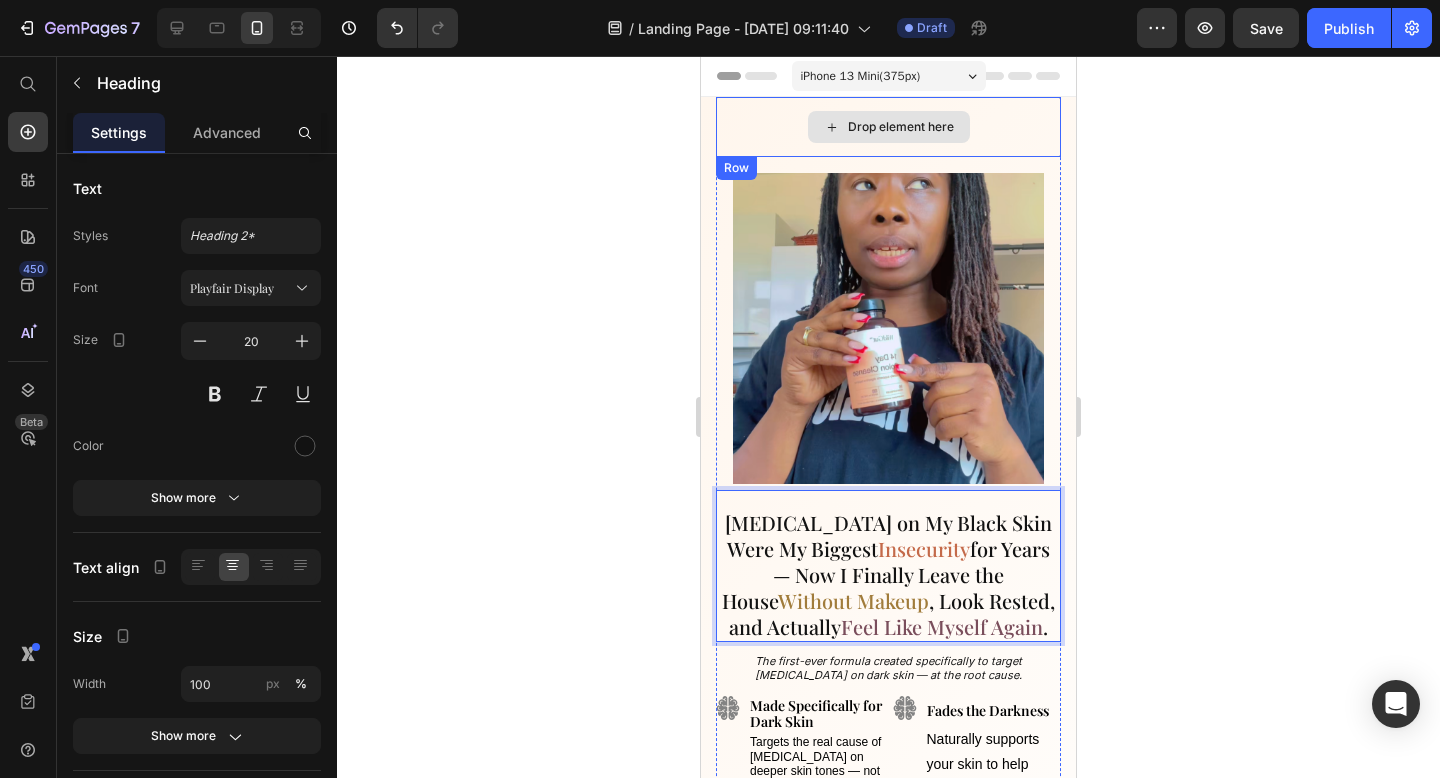 drag, startPoint x: 929, startPoint y: 546, endPoint x: 862, endPoint y: 128, distance: 423.33557 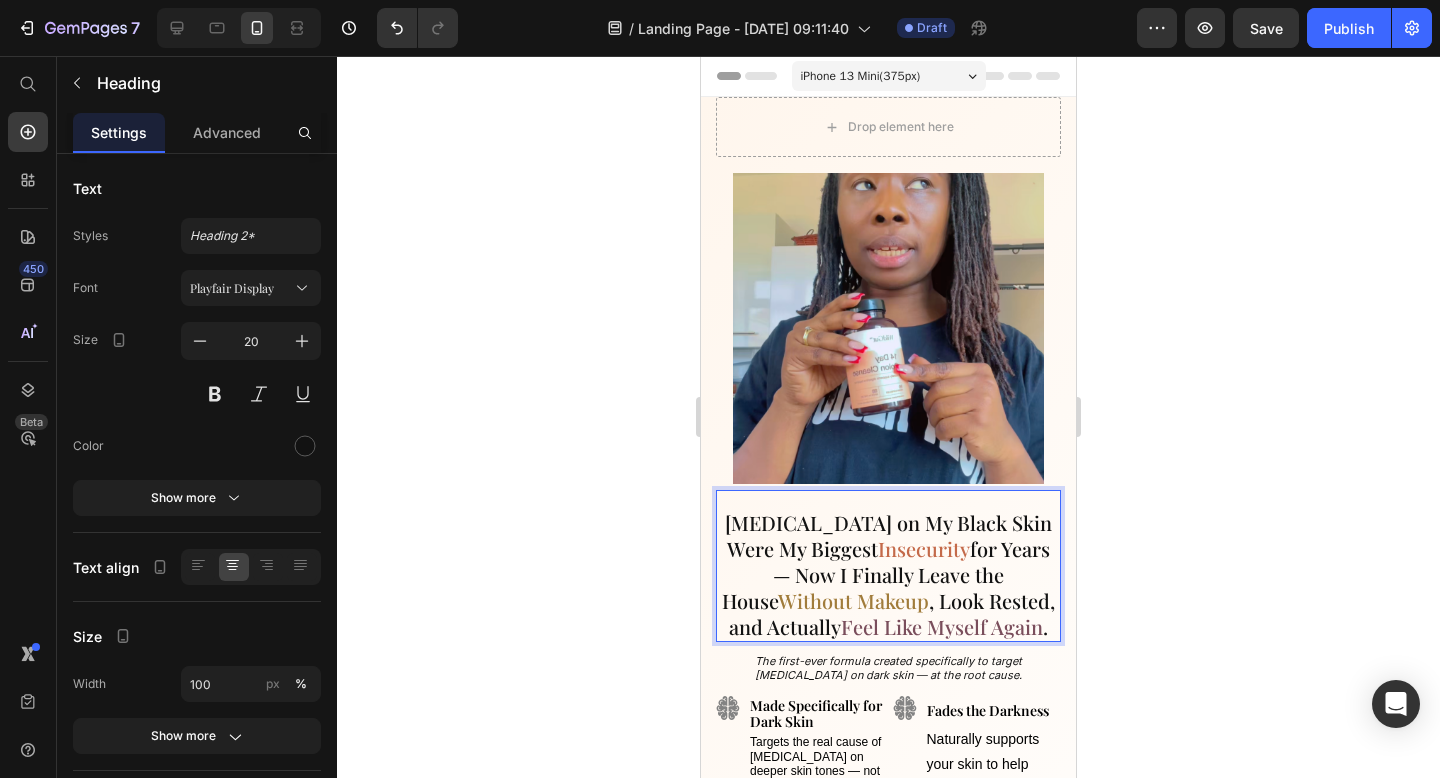 click on "[MEDICAL_DATA] on My Black Skin Were My Biggest  Insecurity  for Years — Now I Finally Leave the House  Without Makeup , Look Rested, and Actually  Feel Like Myself Again ." at bounding box center [888, 575] 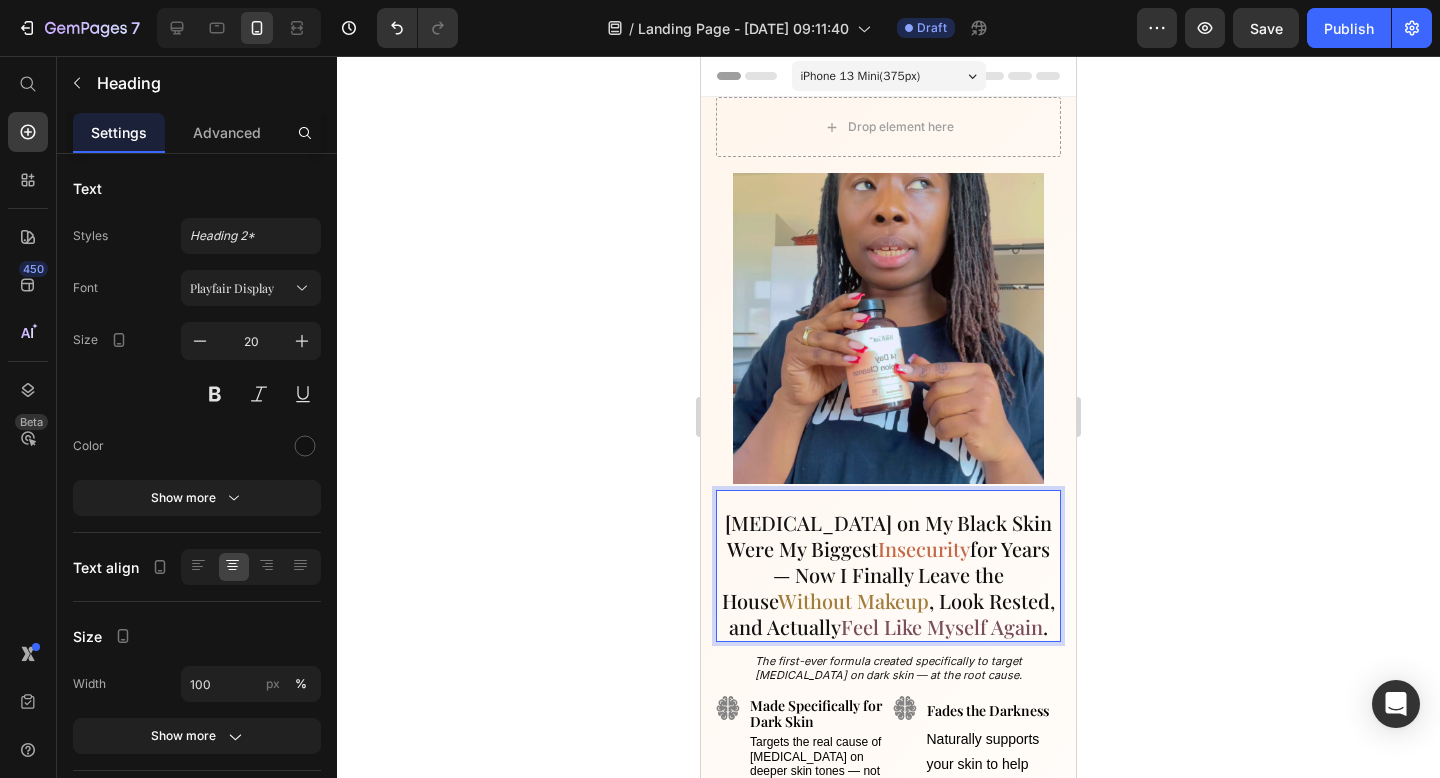 click 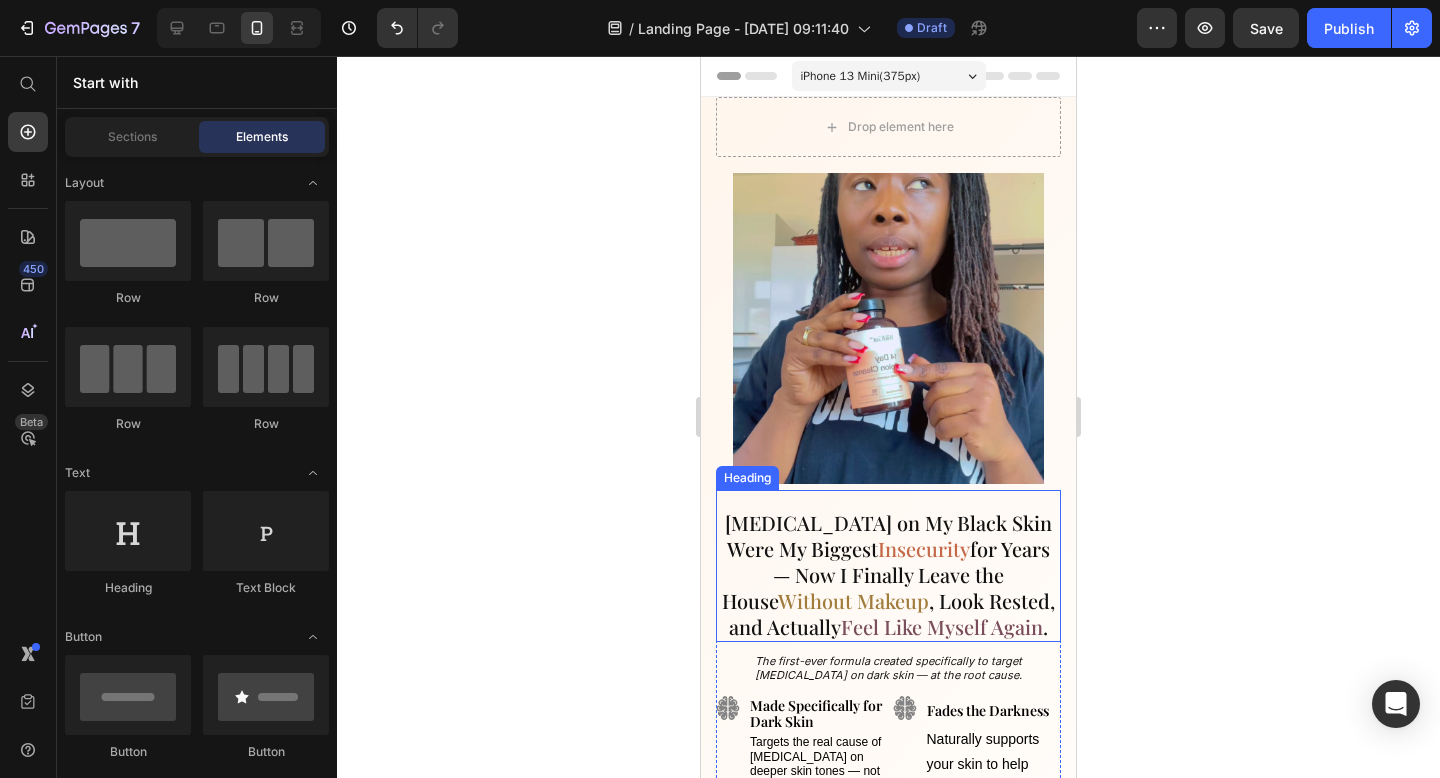click on "[MEDICAL_DATA] on My Black Skin Were My Biggest  Insecurity  for Years — Now I Finally Leave the House  Without Makeup , Look Rested, and Actually  Feel Like Myself Again ." at bounding box center [888, 575] 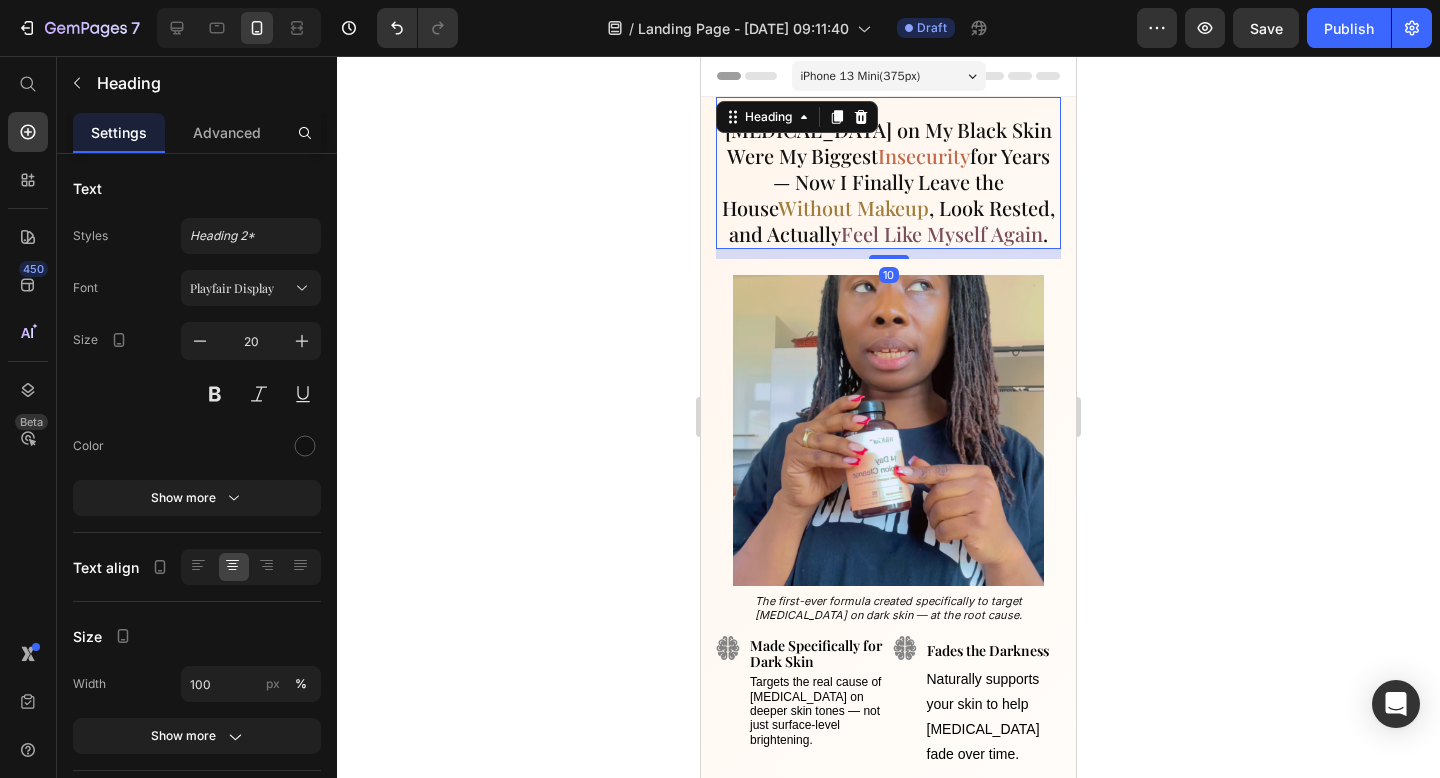 click 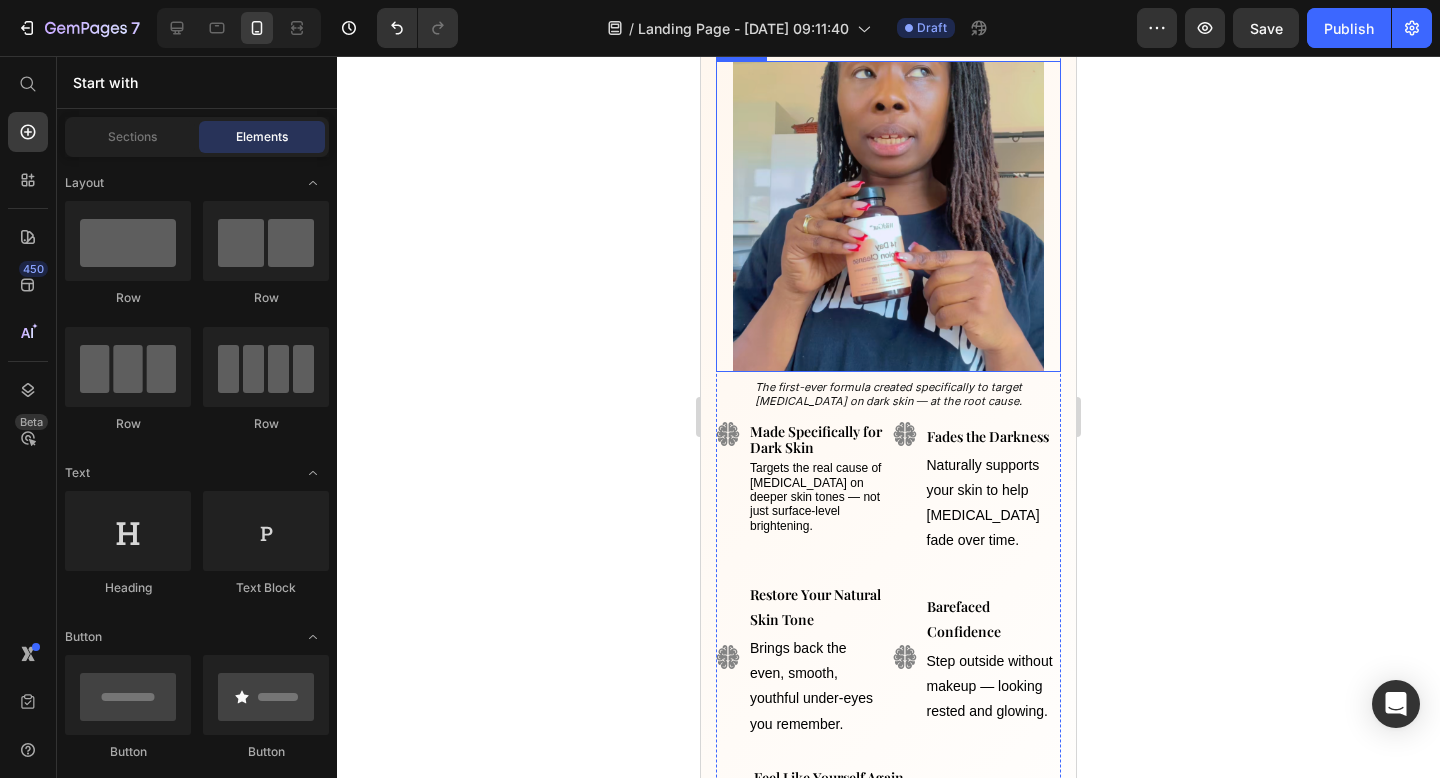 scroll, scrollTop: 216, scrollLeft: 0, axis: vertical 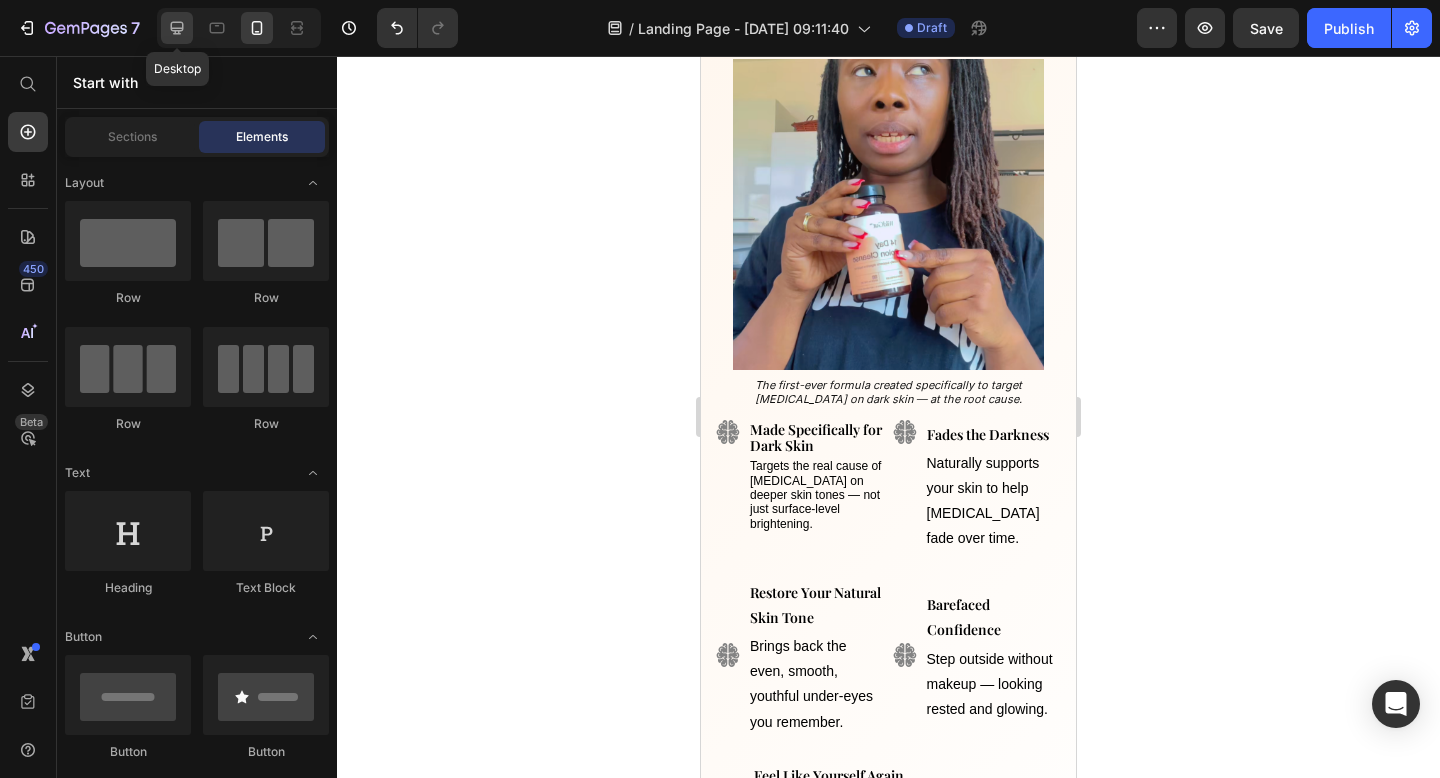 click 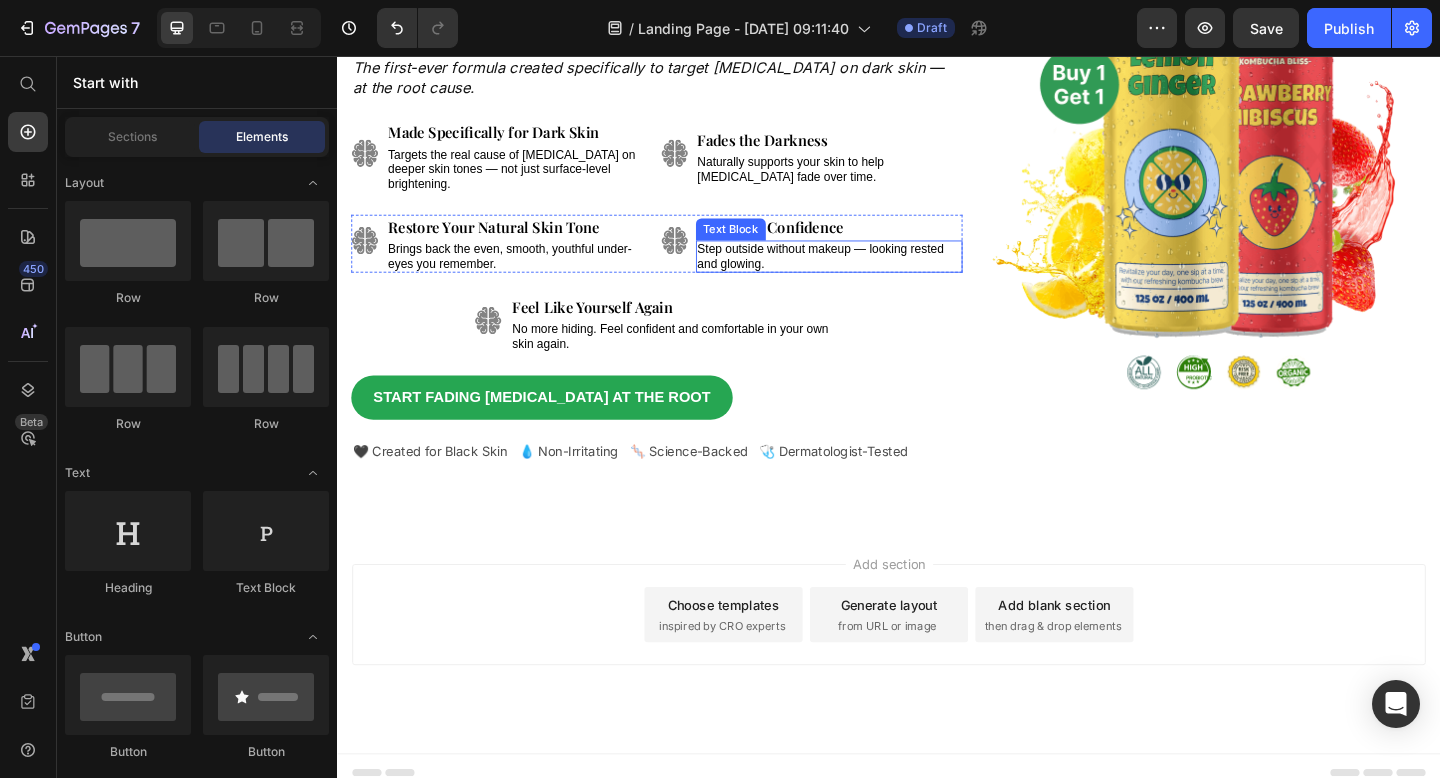 scroll, scrollTop: 0, scrollLeft: 0, axis: both 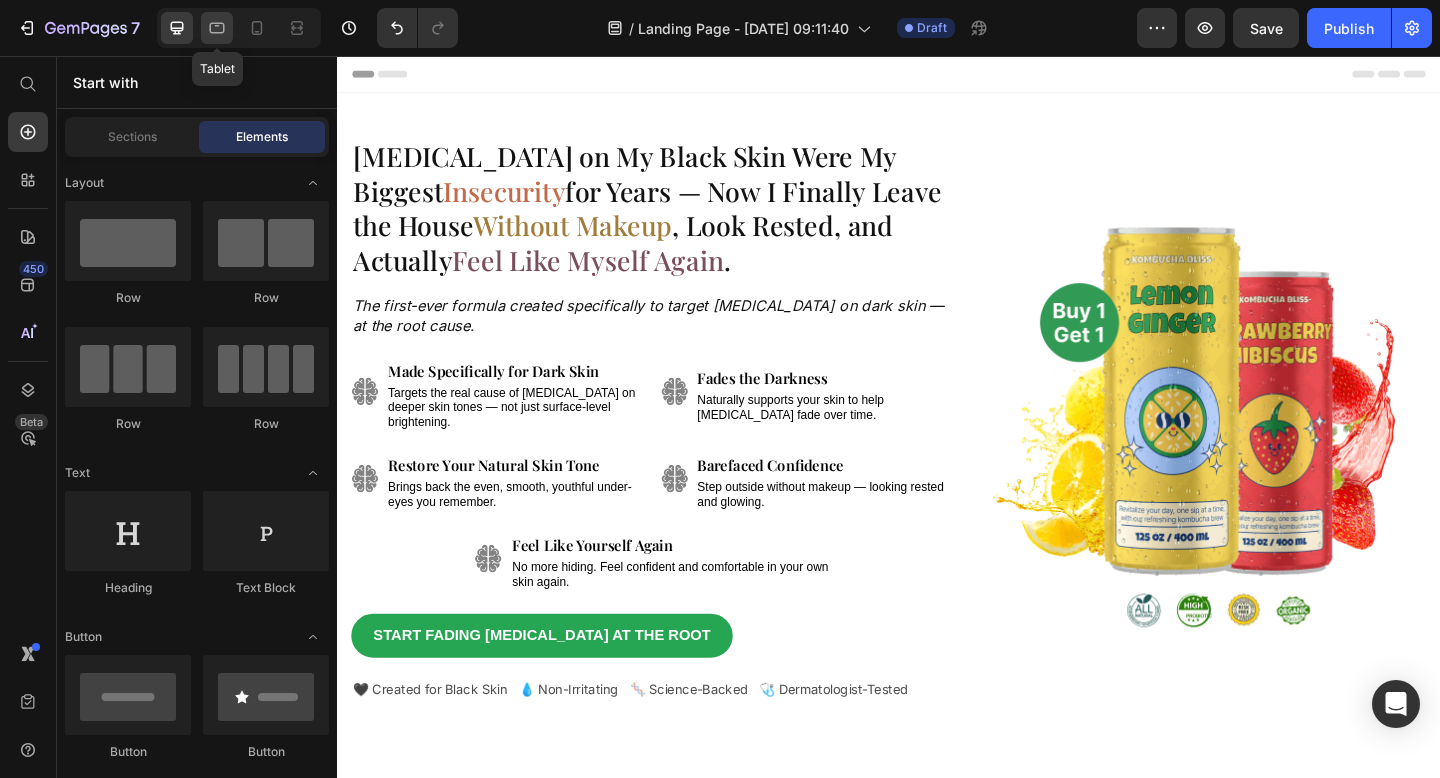 click 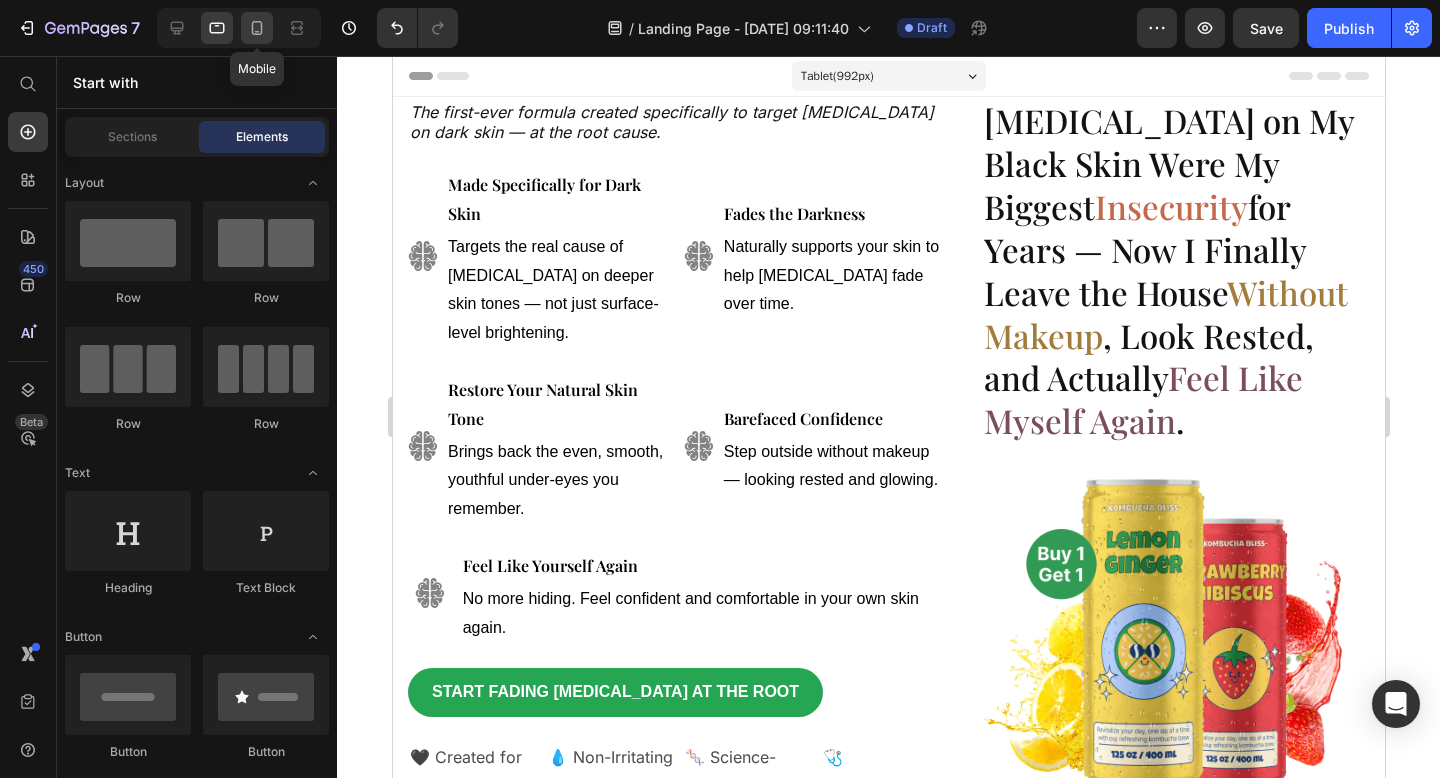 click 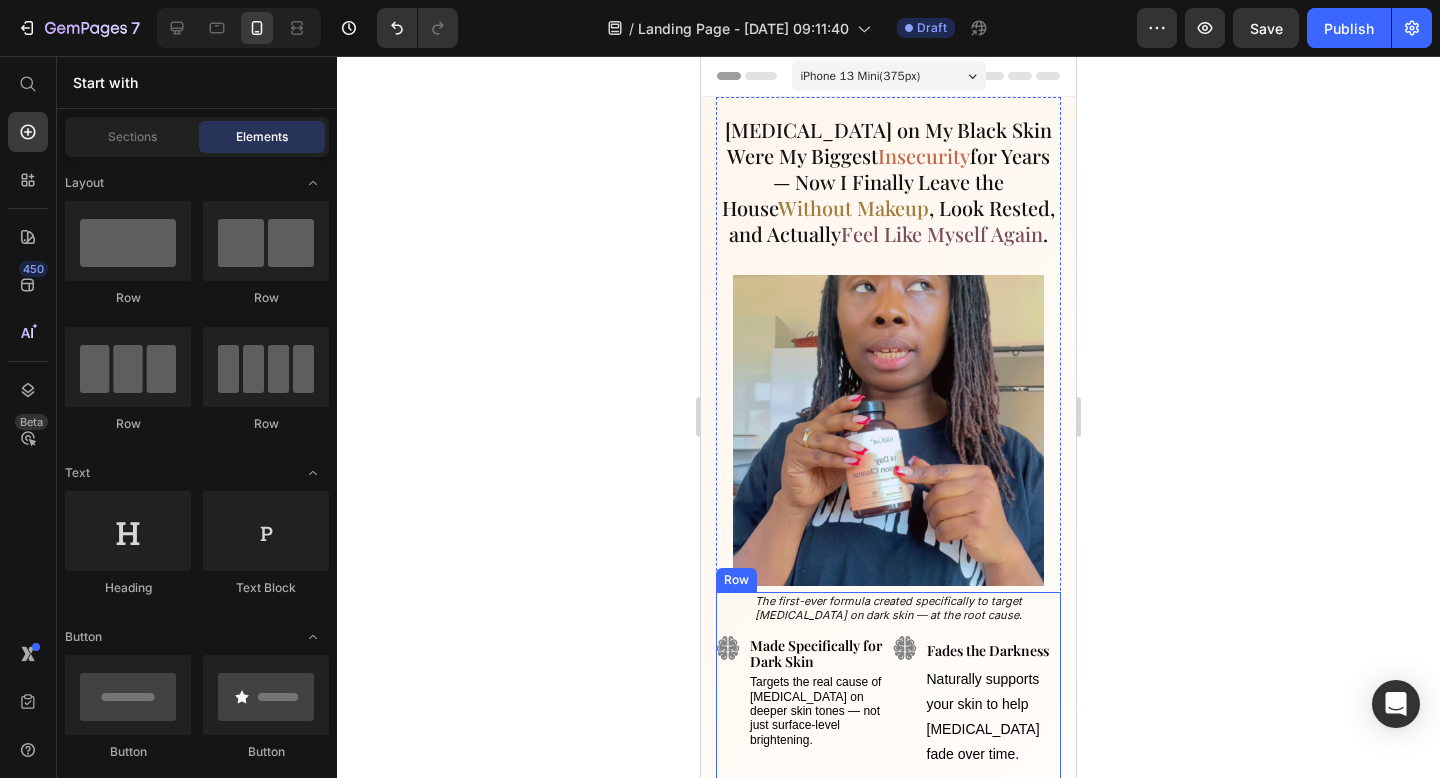 click on "The first-ever formula created specifically to target [MEDICAL_DATA] on dark skin — at the root cause." at bounding box center (888, 608) 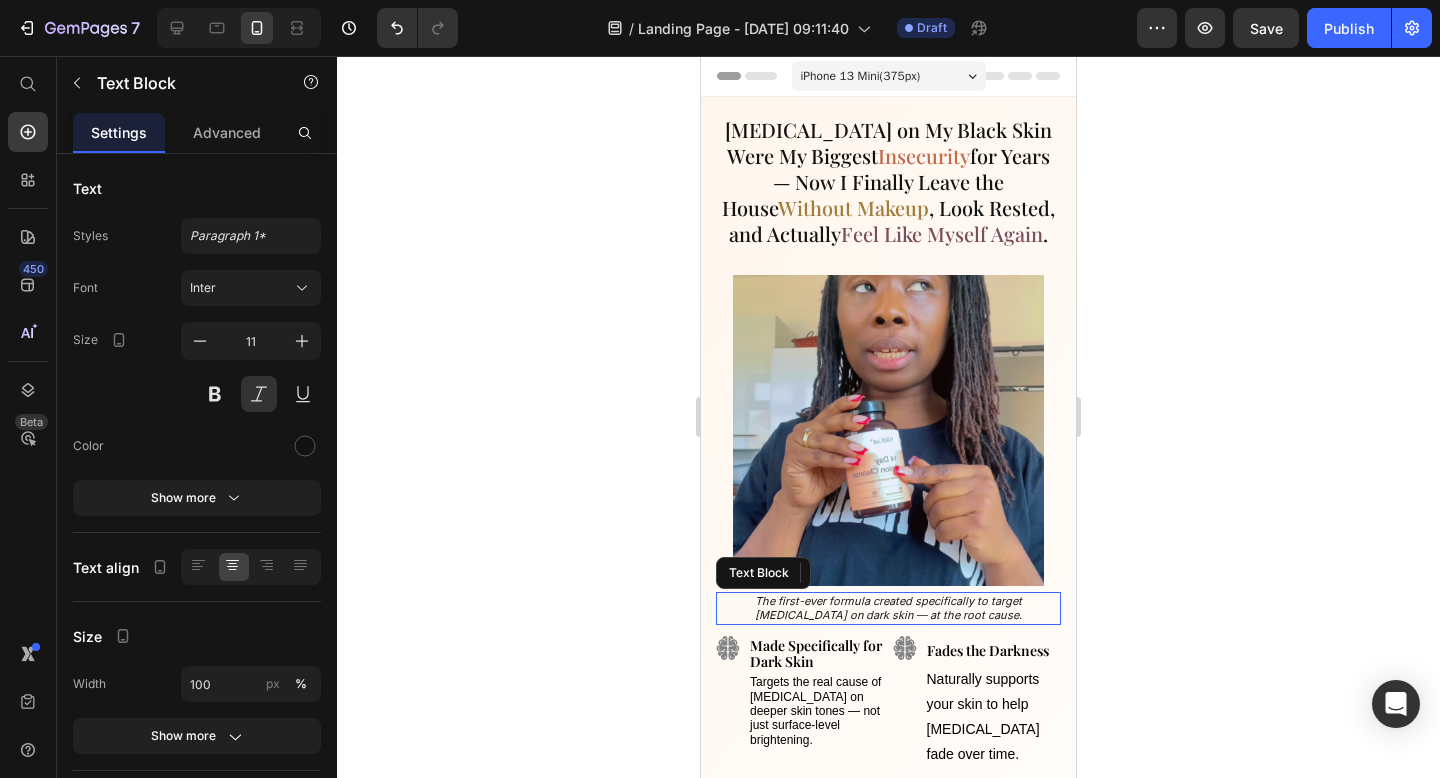 click on "The first-ever formula created specifically to target [MEDICAL_DATA] on dark skin — at the root cause." at bounding box center [888, 608] 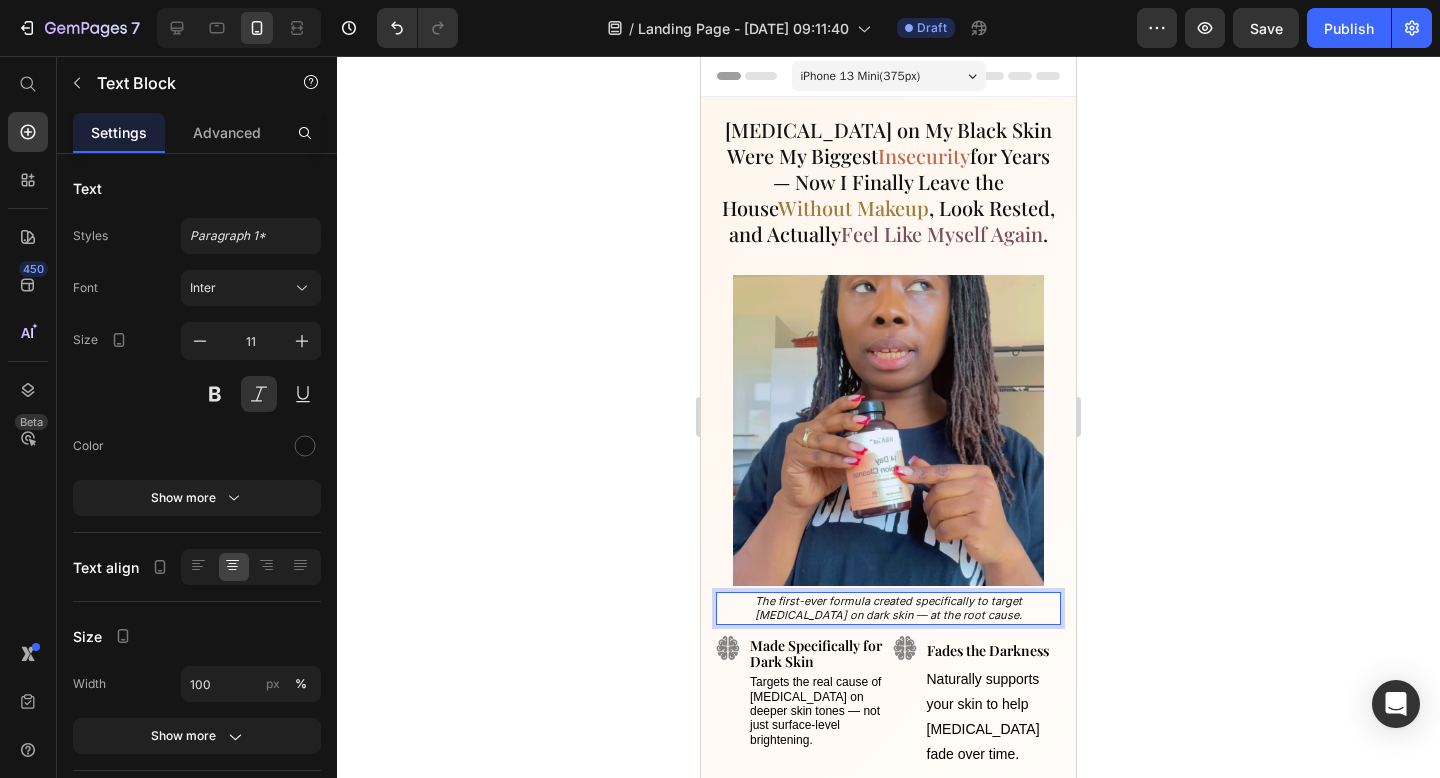 click 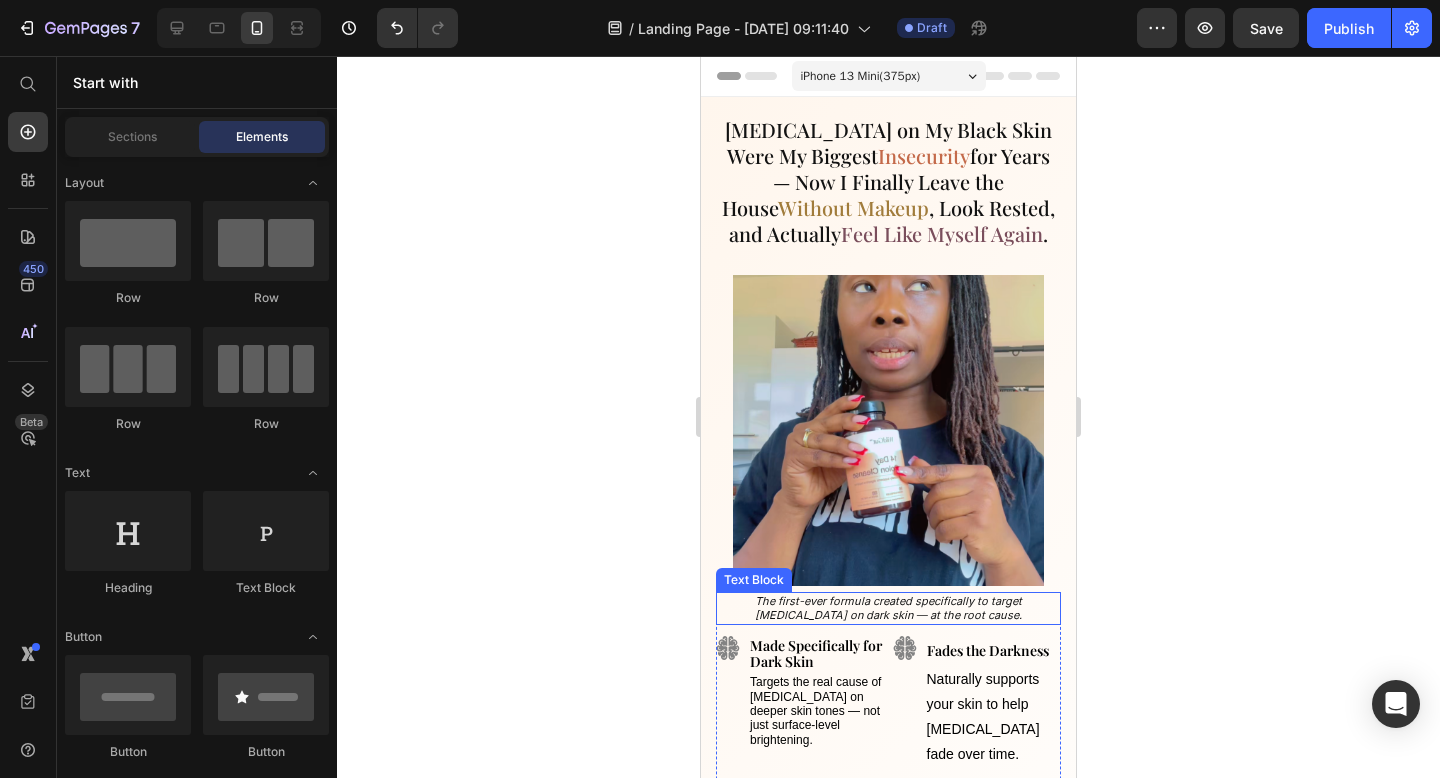click on "The first-ever formula created specifically to target [MEDICAL_DATA] on dark skin — at the root cause." at bounding box center [888, 608] 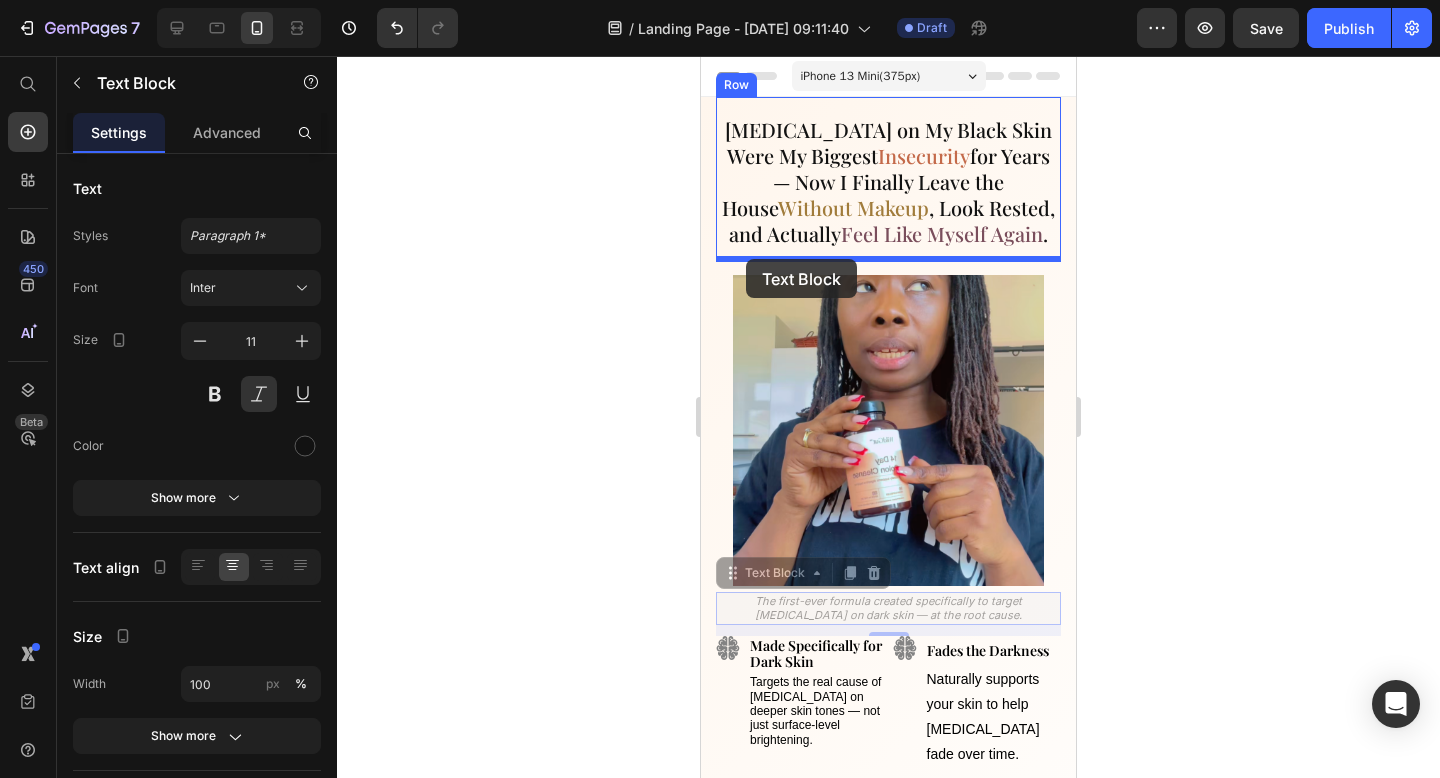 drag, startPoint x: 730, startPoint y: 580, endPoint x: 746, endPoint y: 259, distance: 321.3985 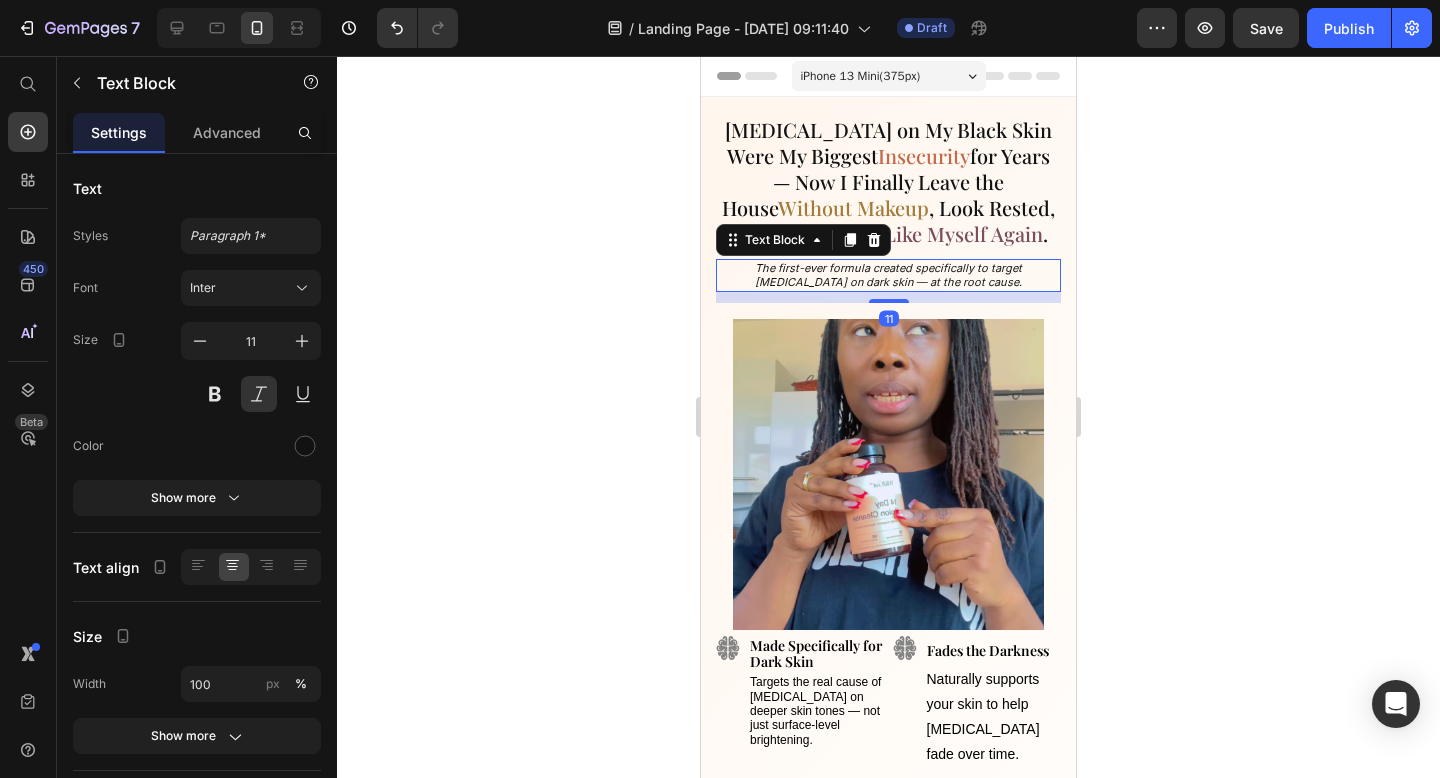 click 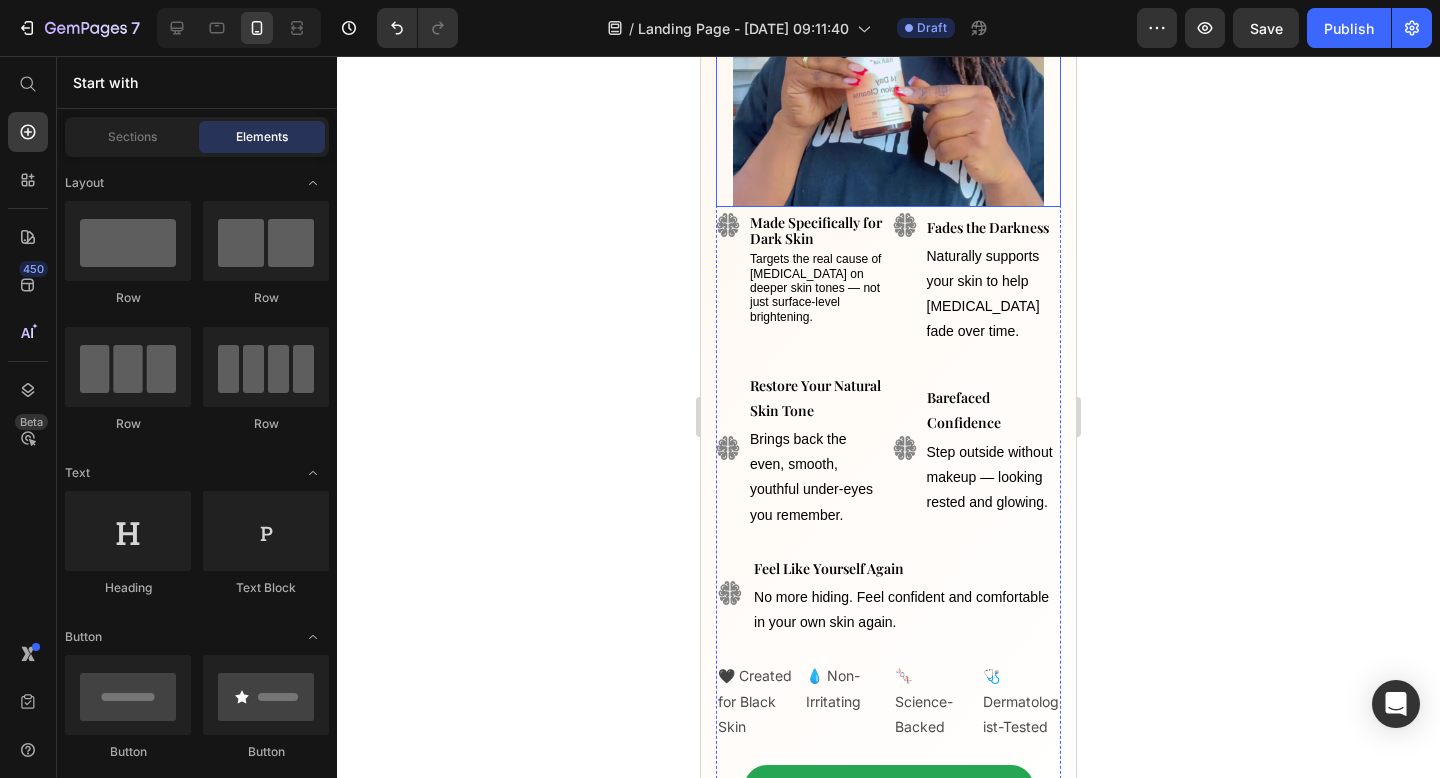 scroll, scrollTop: 343, scrollLeft: 0, axis: vertical 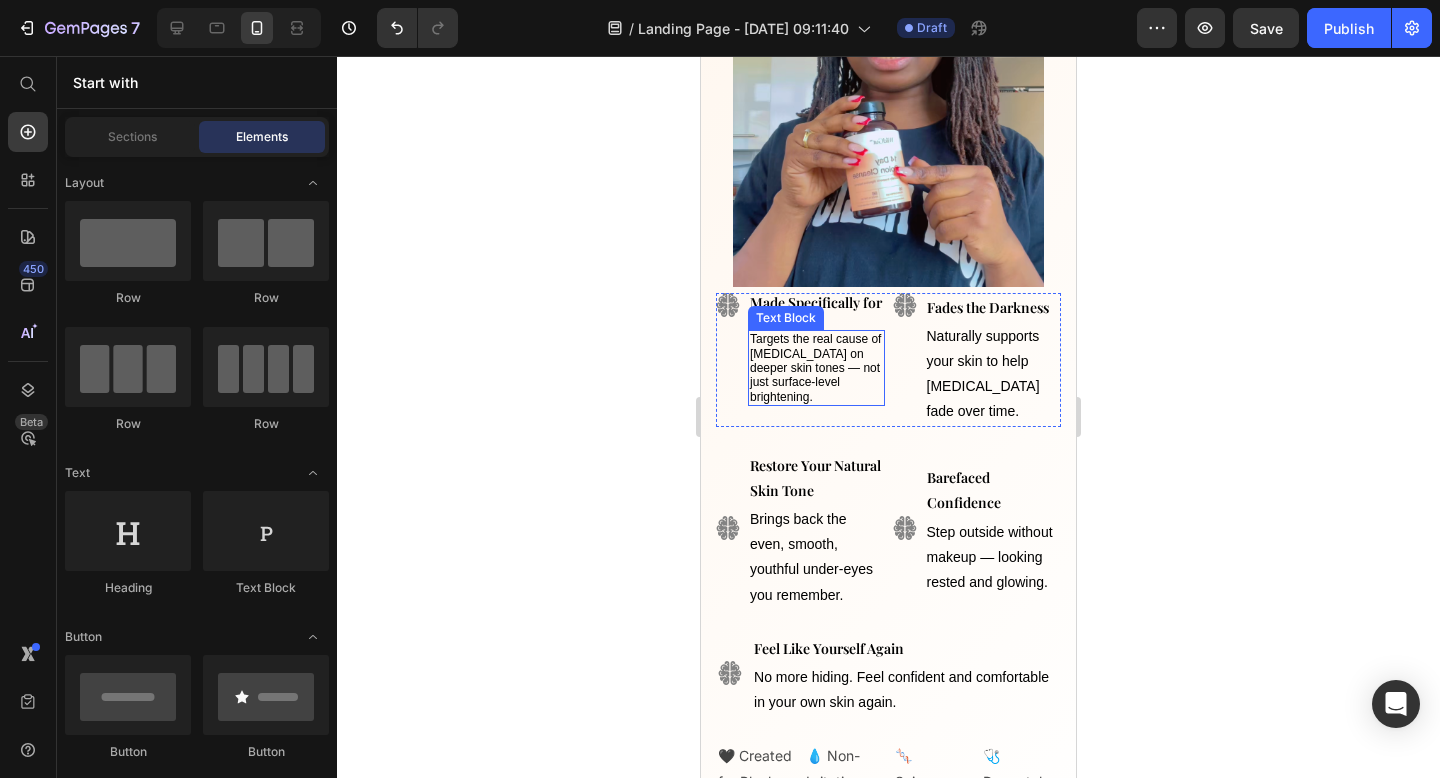 click on "Targets the real cause of [MEDICAL_DATA] on deeper skin tones — not just surface-level brightening." at bounding box center (815, 368) 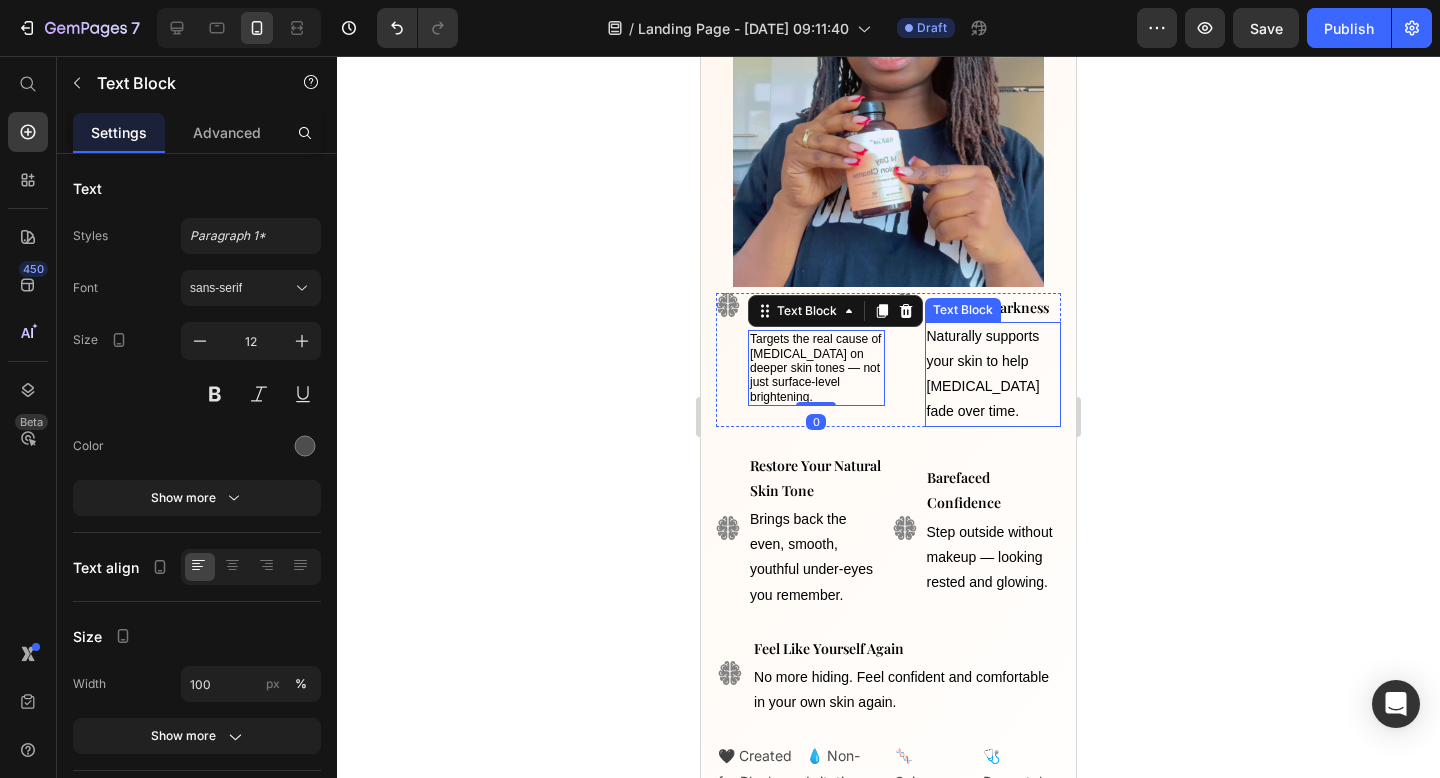click on "Naturally supports your skin to help [MEDICAL_DATA] fade over time." at bounding box center (993, 374) 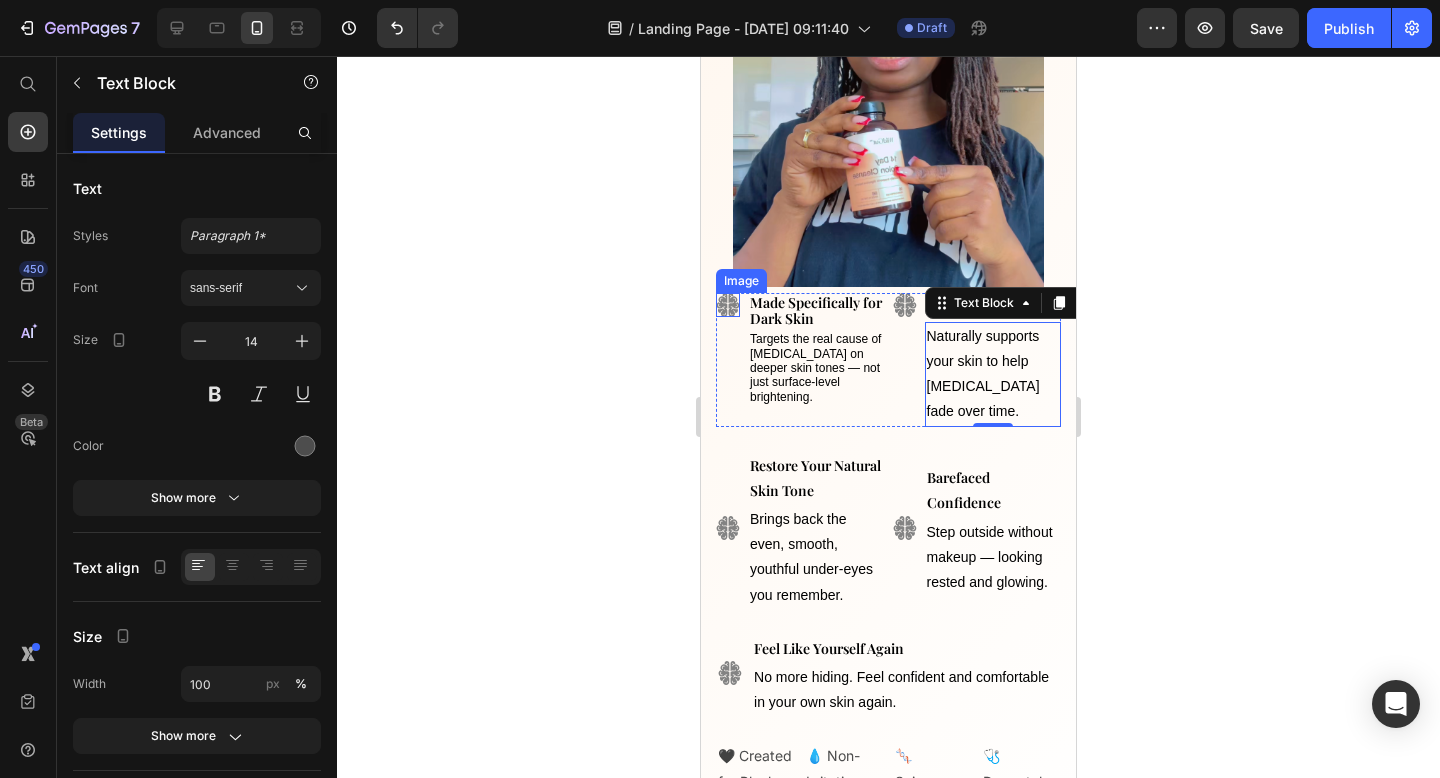 click at bounding box center [728, 305] 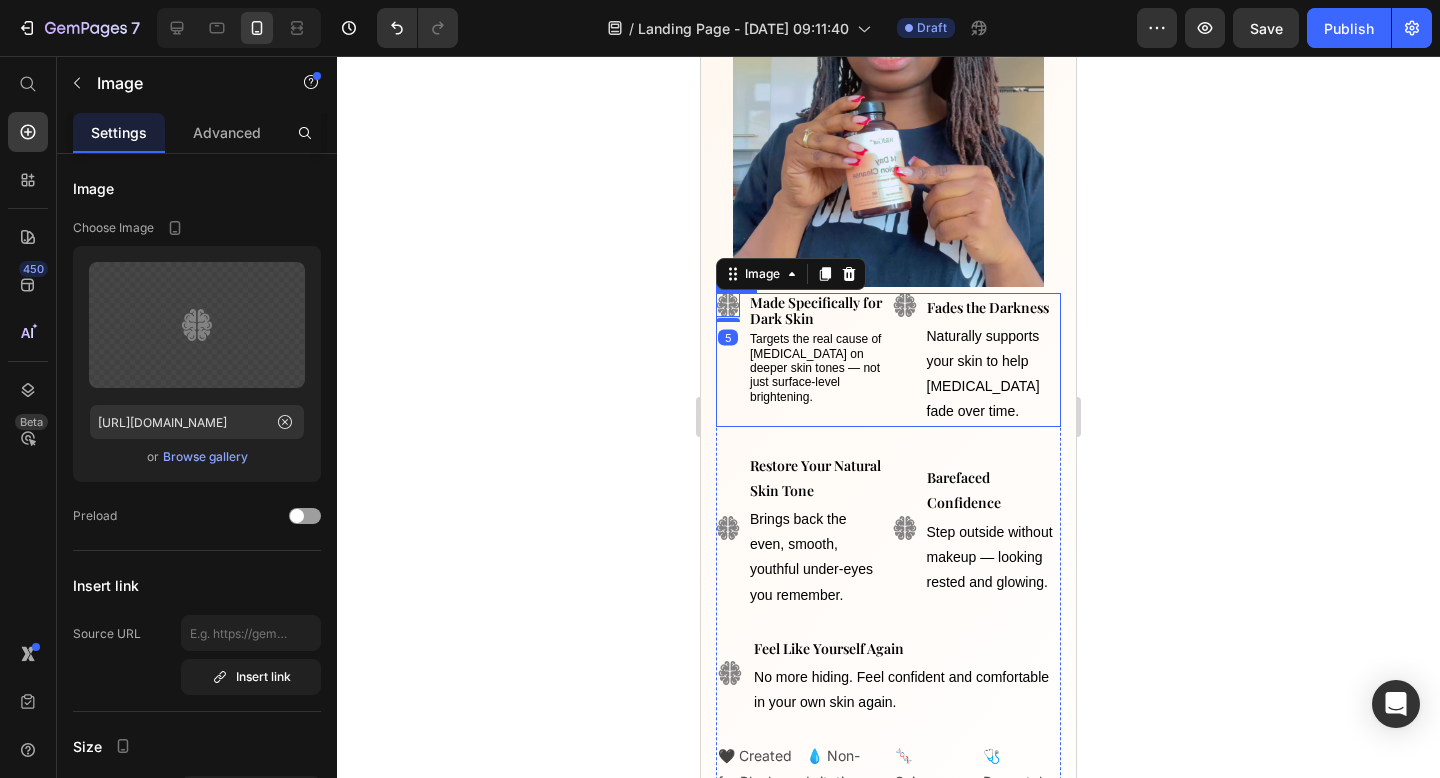 click on "Image   5" at bounding box center (728, 360) 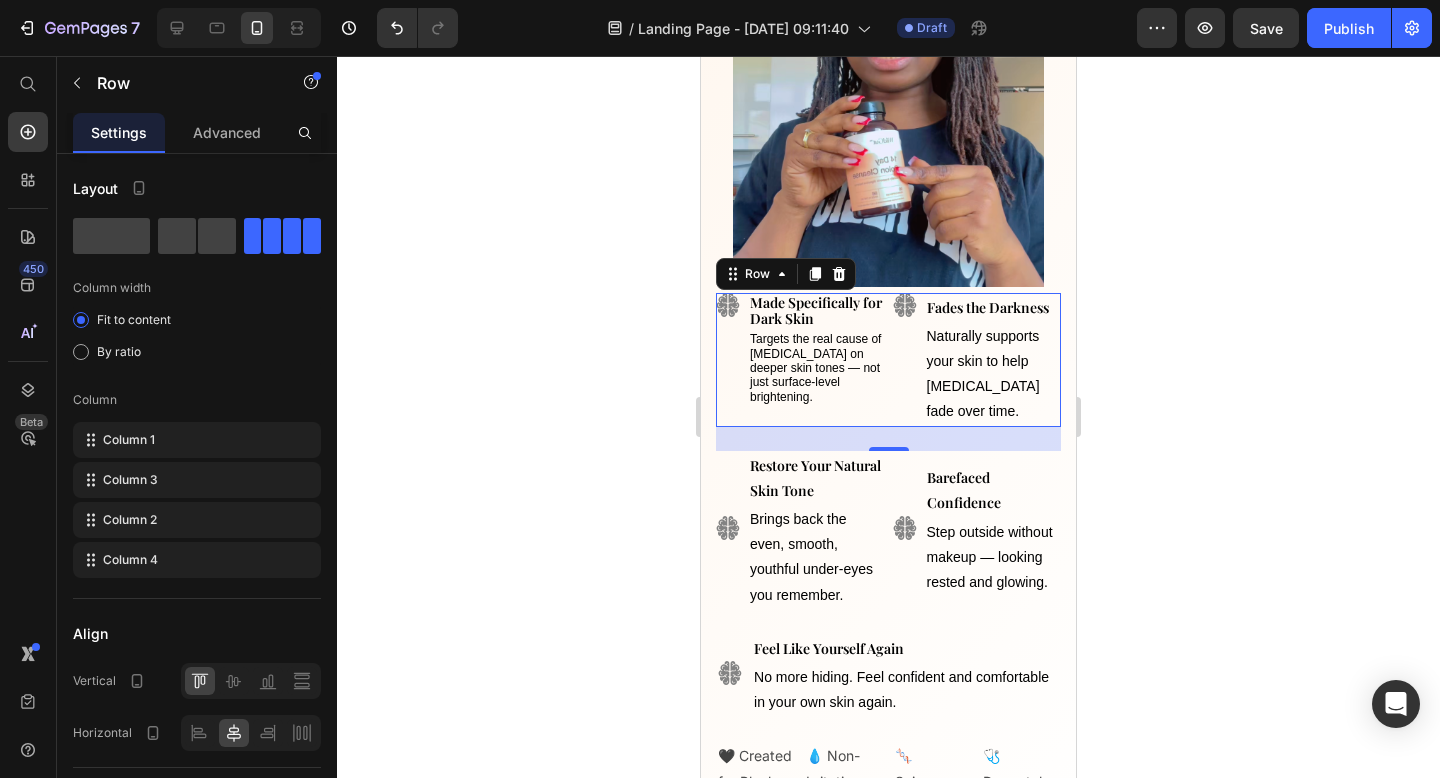click on "Image" at bounding box center (728, 360) 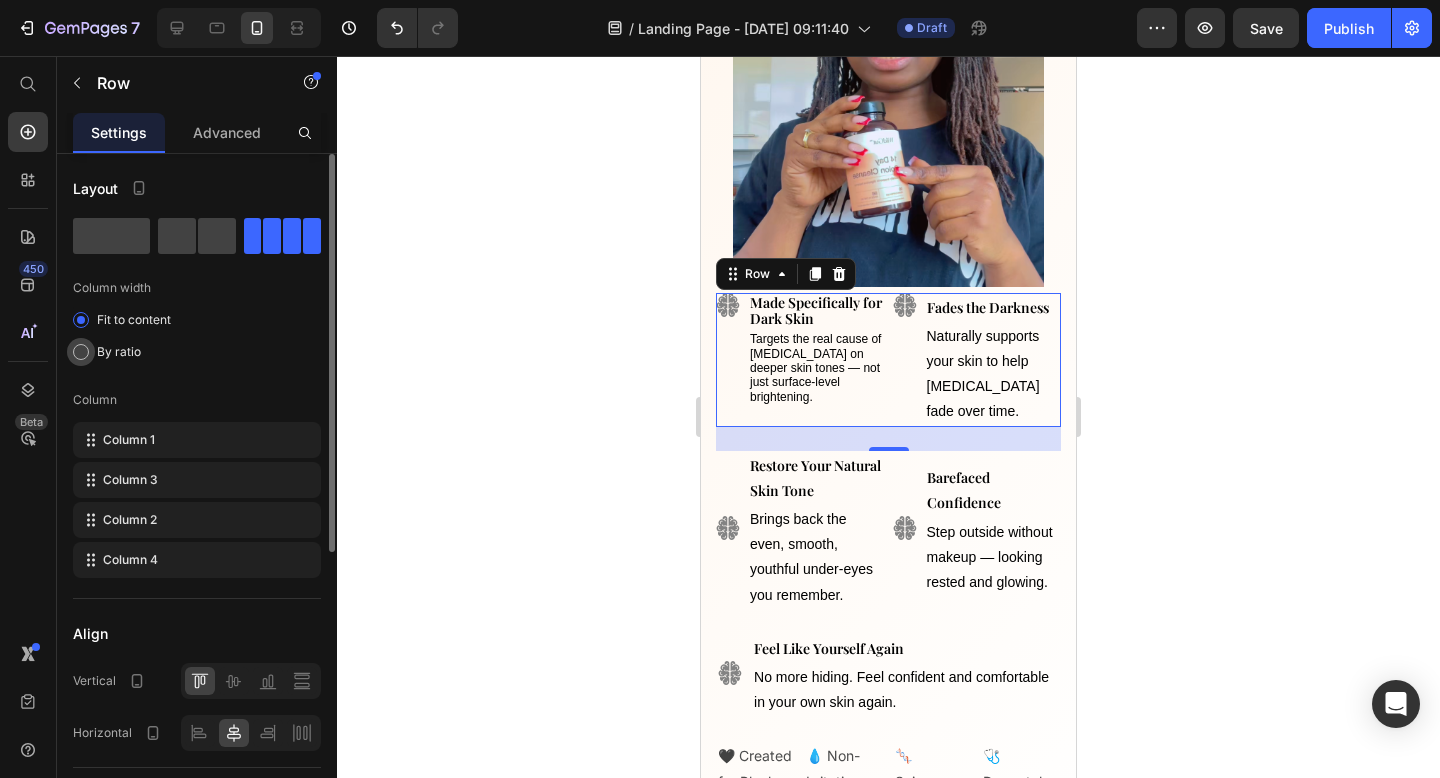 click on "By ratio" 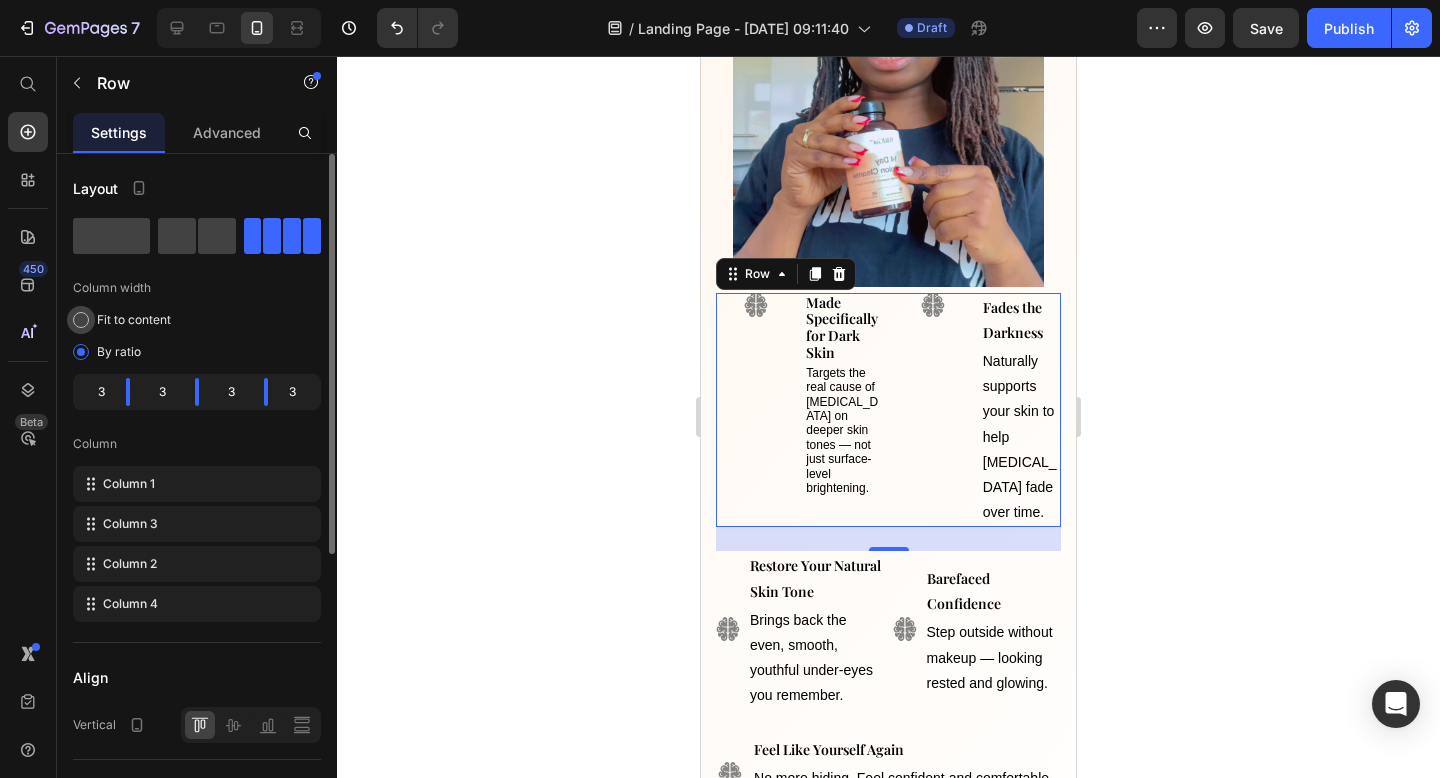 click on "Fit to content" at bounding box center (134, 320) 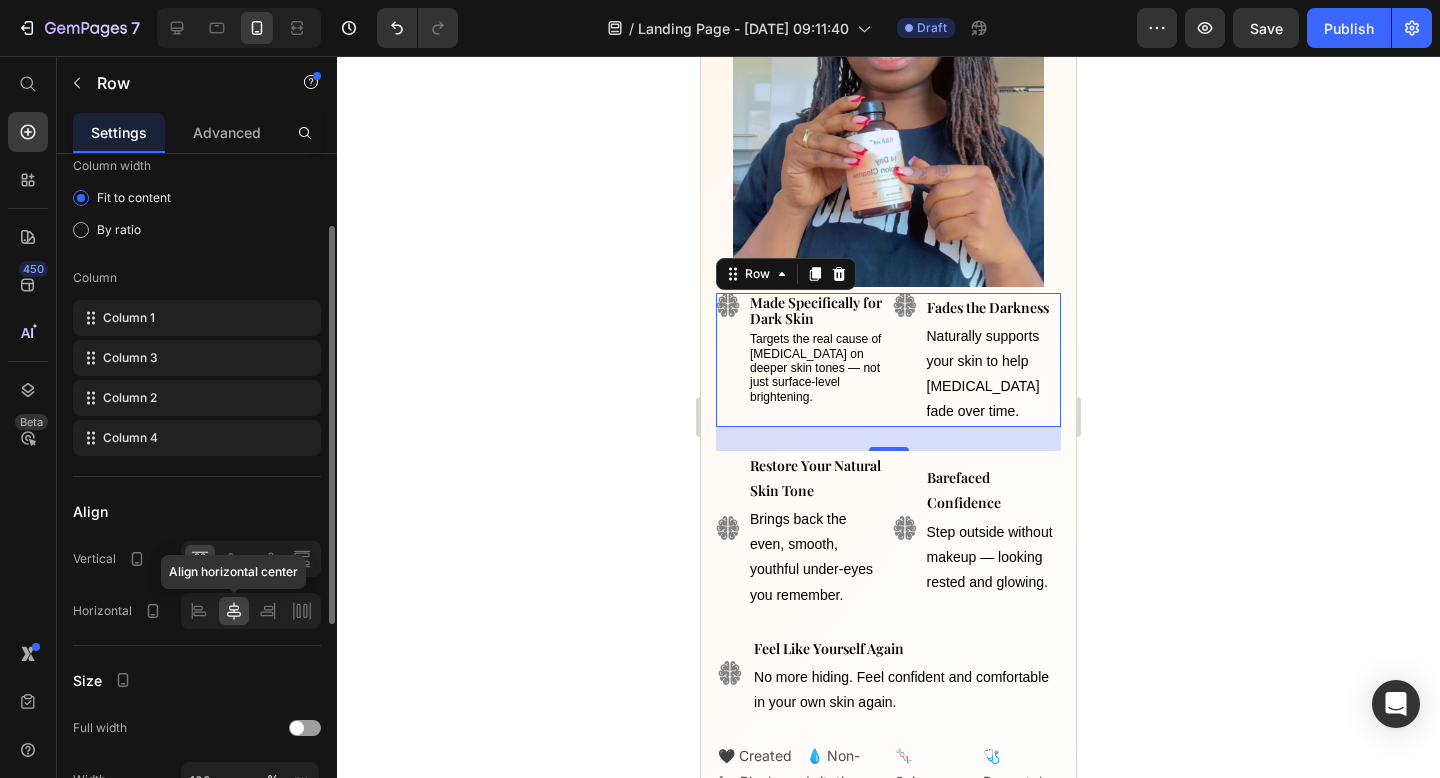 scroll, scrollTop: 123, scrollLeft: 0, axis: vertical 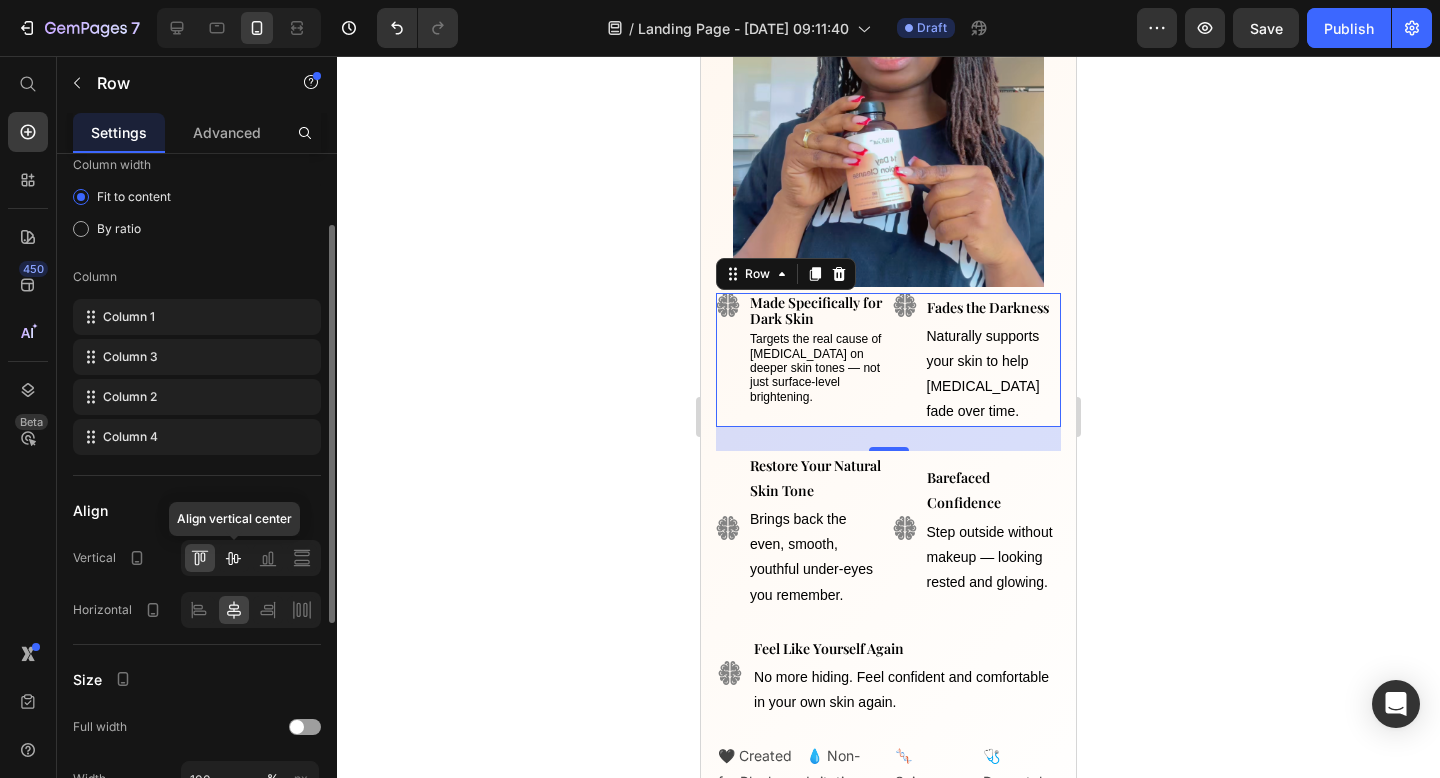 click 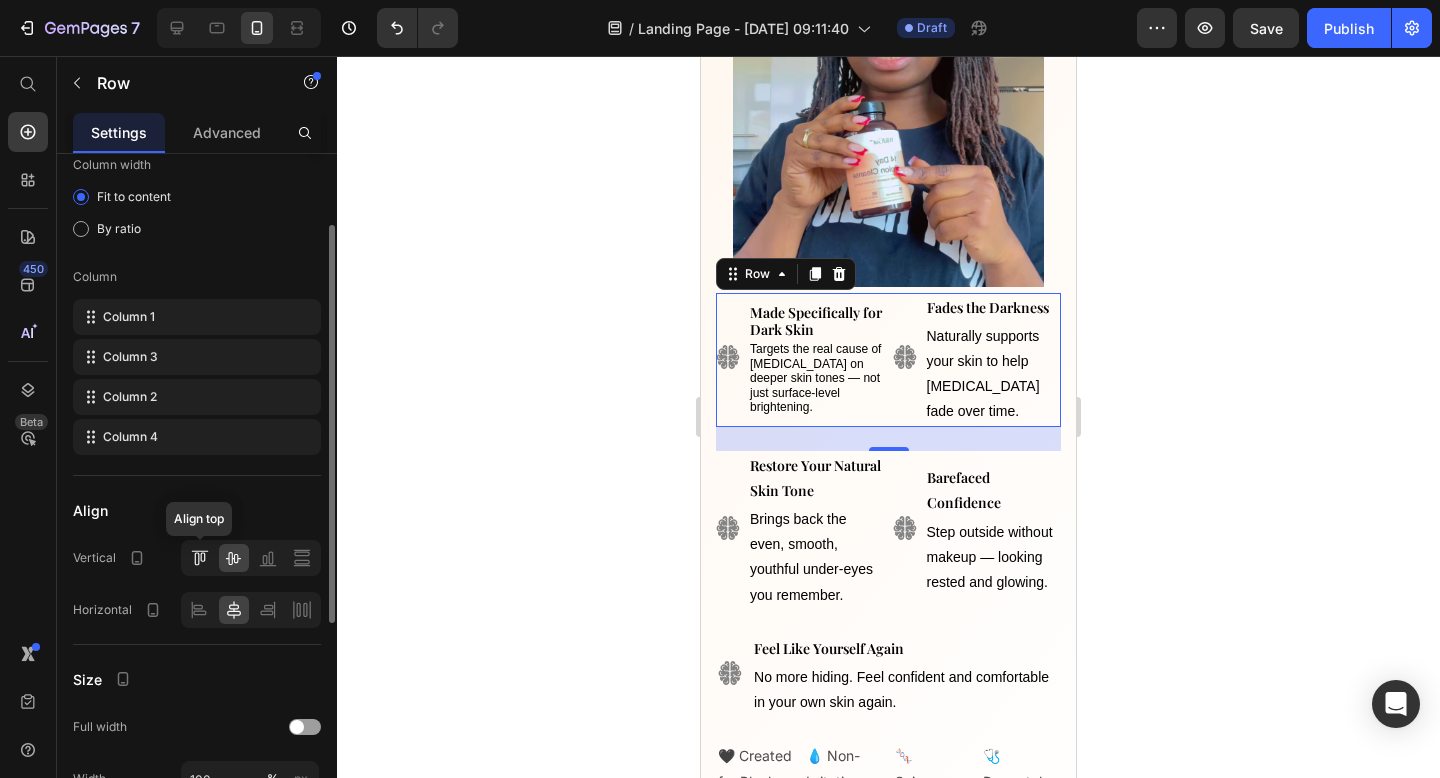 click 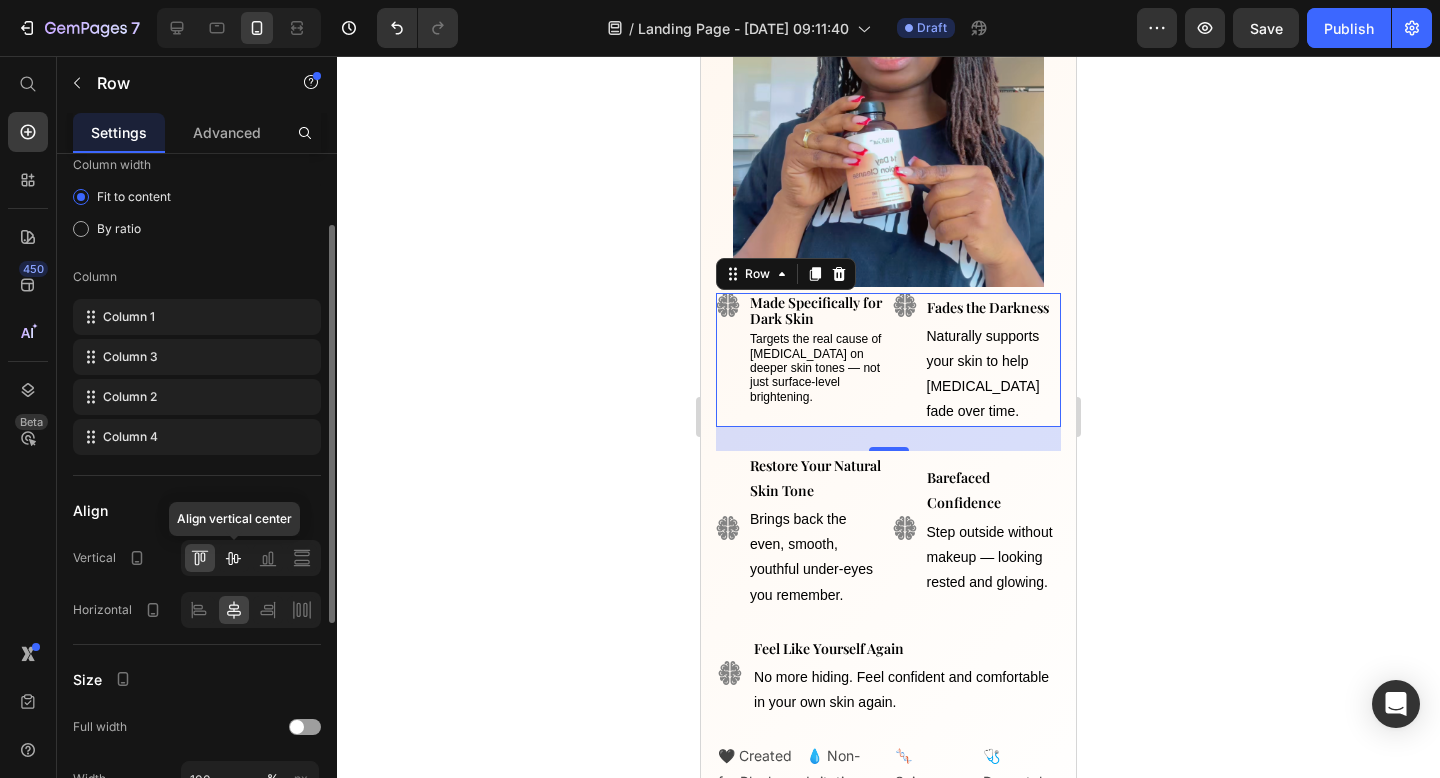click 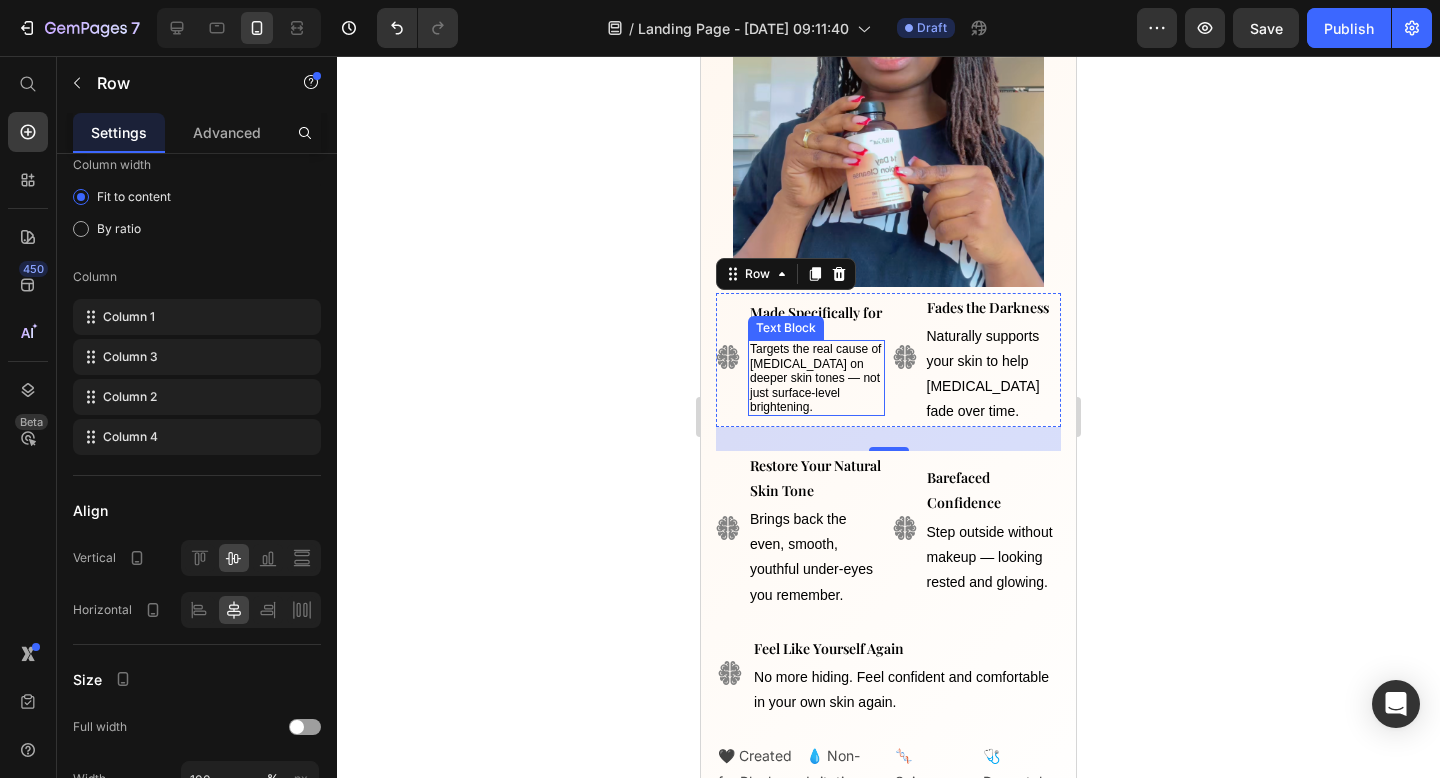 click on "Targets the real cause of [MEDICAL_DATA] on deeper skin tones — not just surface-level brightening." at bounding box center [815, 378] 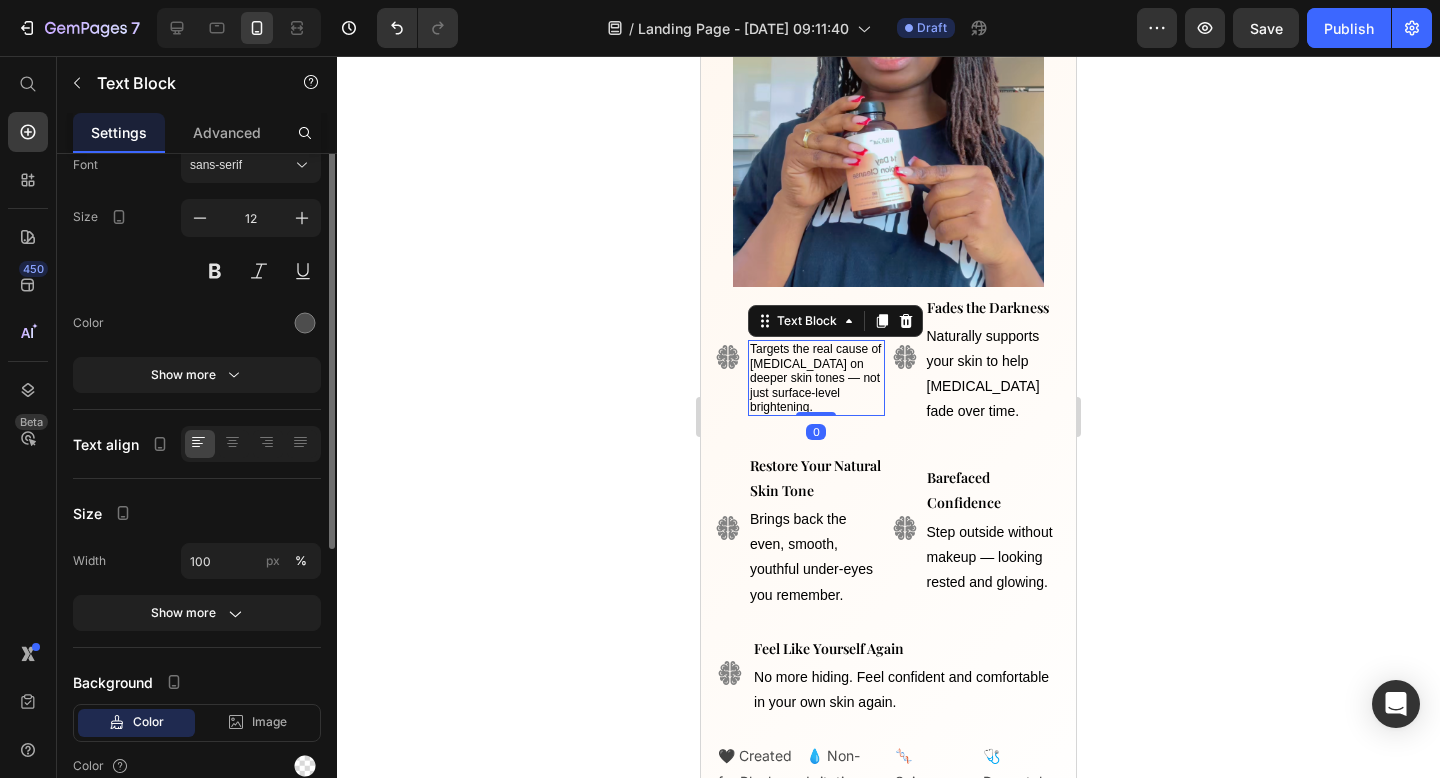 scroll, scrollTop: 0, scrollLeft: 0, axis: both 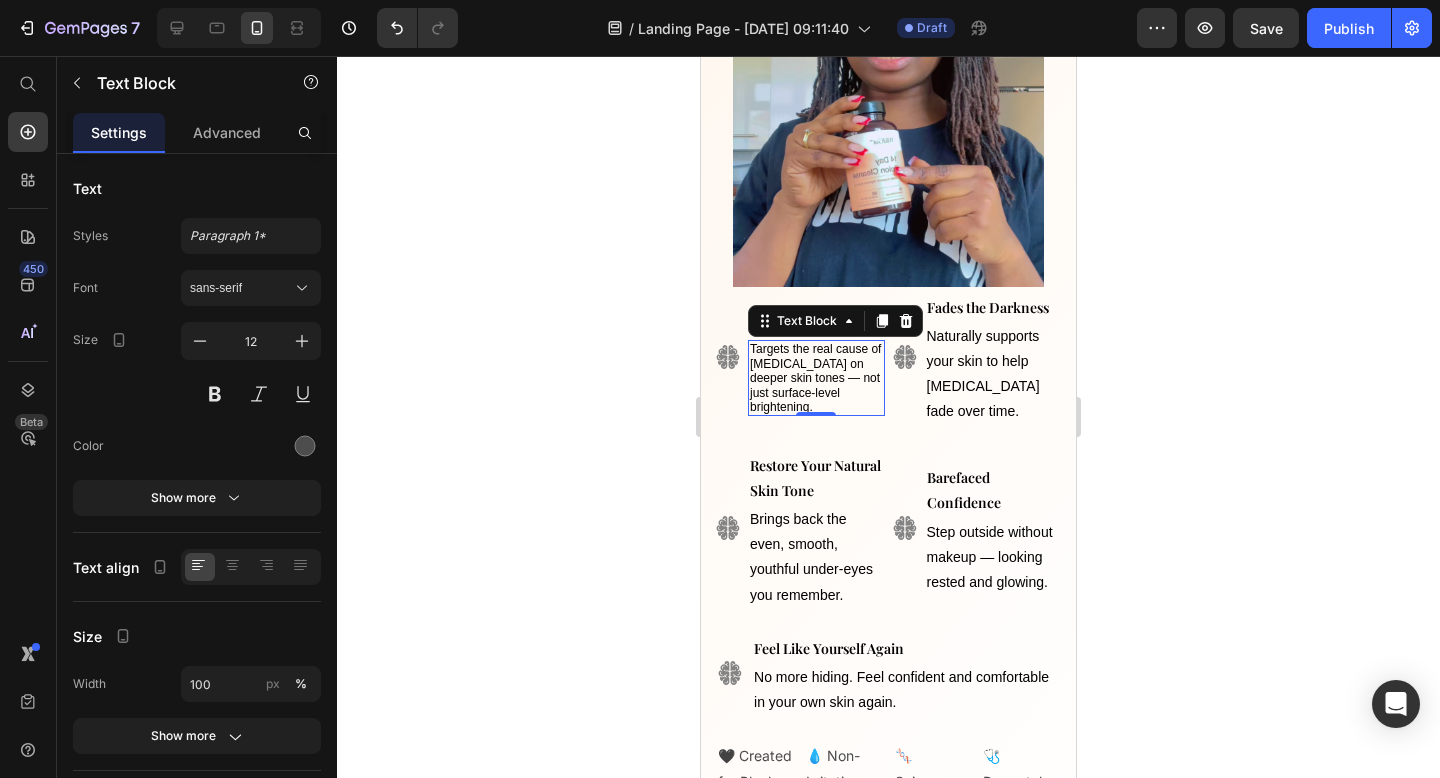 click on "Targets the real cause of [MEDICAL_DATA] on deeper skin tones — not just surface-level brightening." at bounding box center [815, 378] 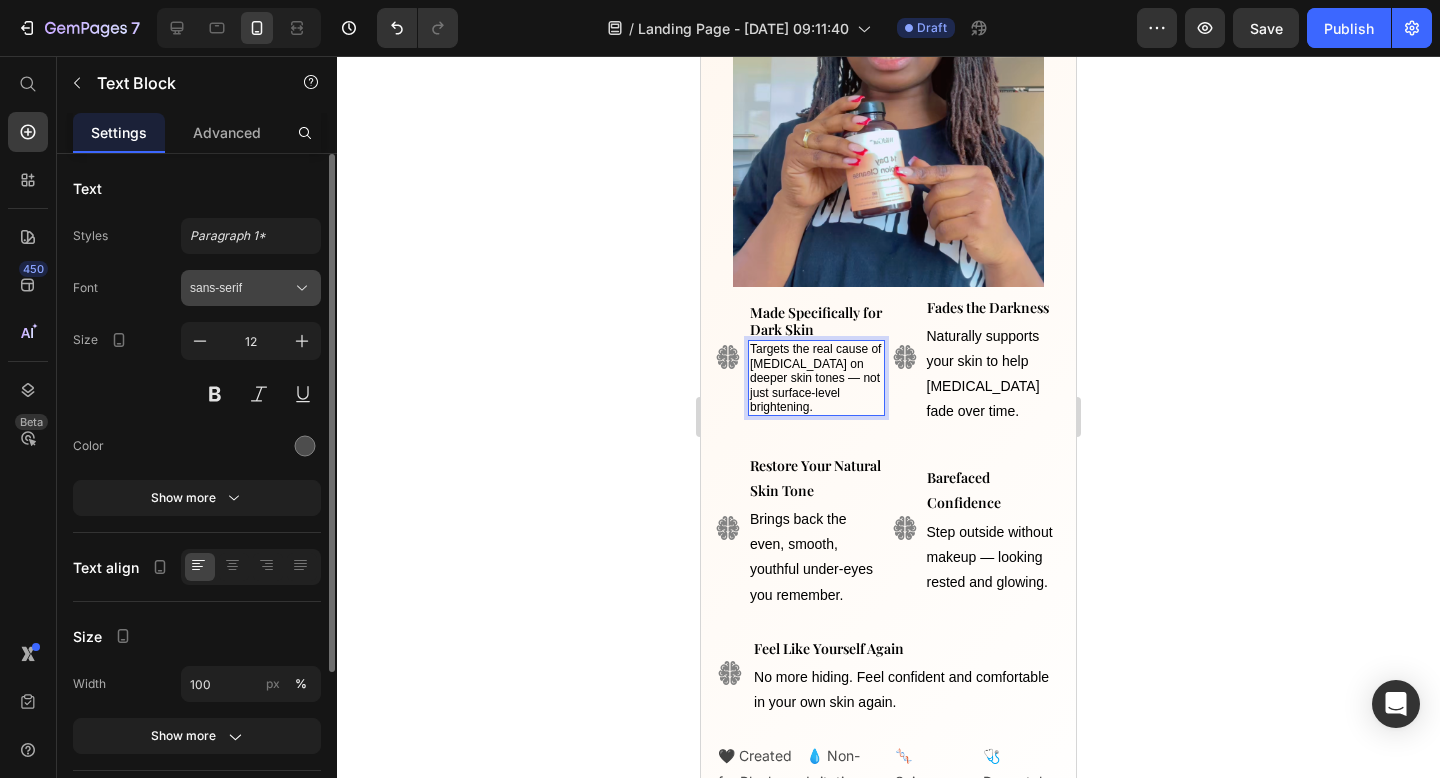 click 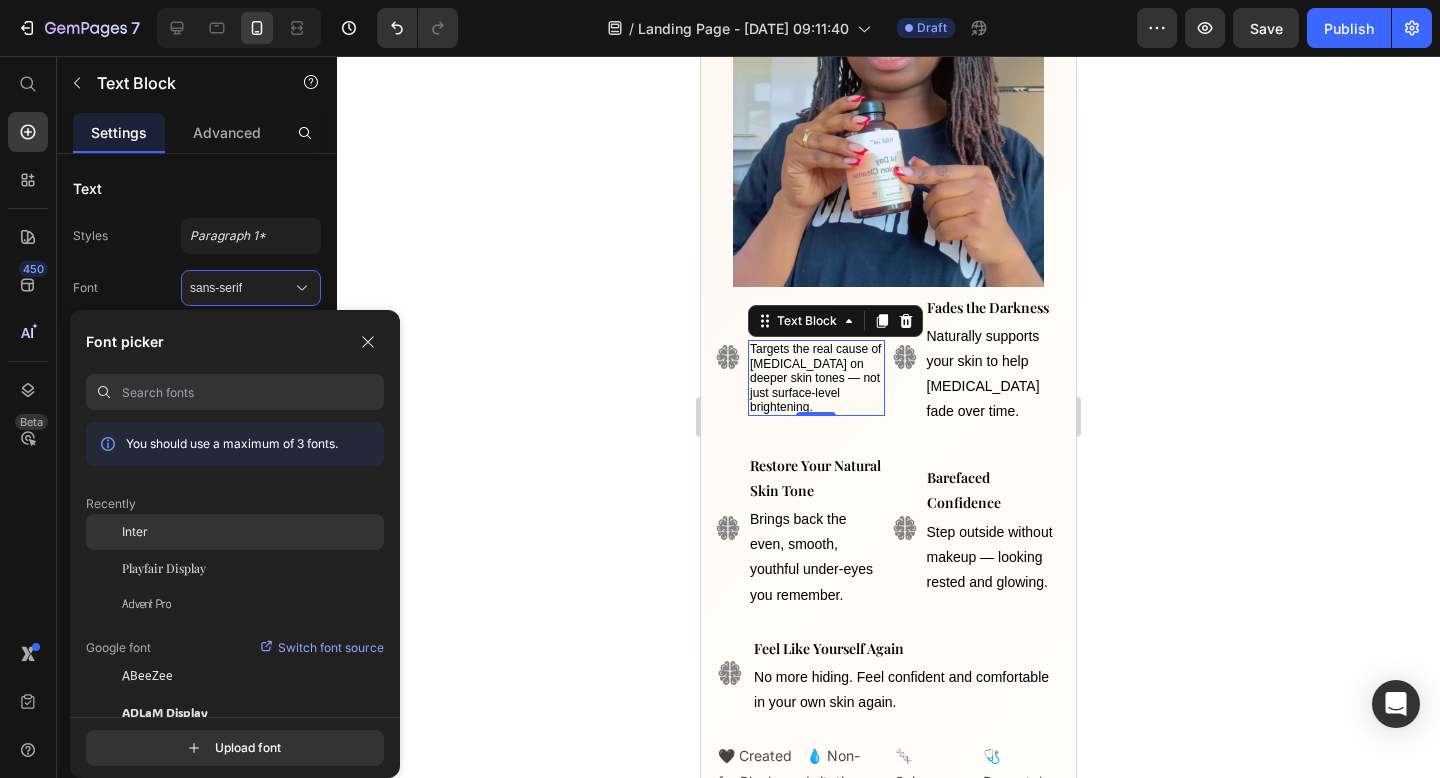 click on "Inter" 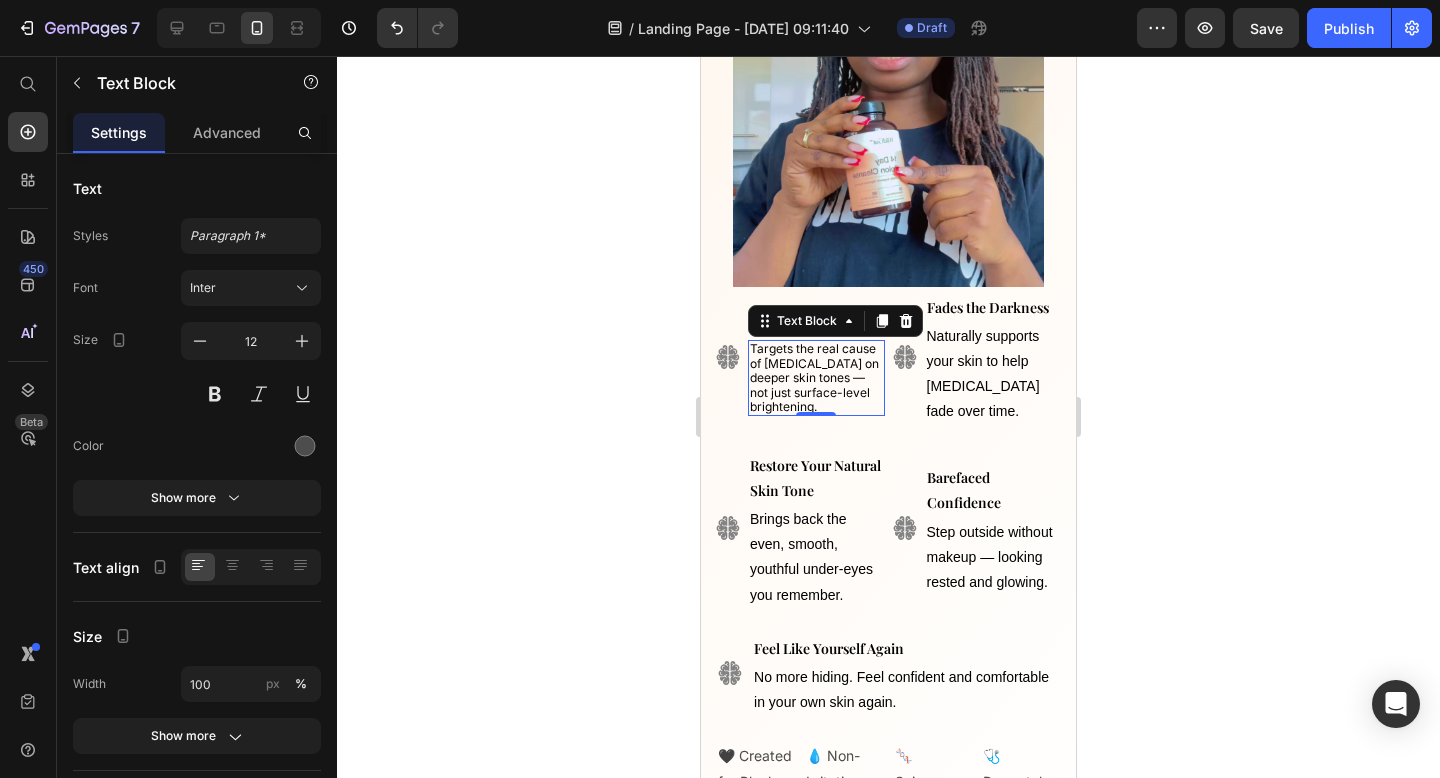 click on "Naturally supports your skin to help [MEDICAL_DATA] fade over time." at bounding box center [993, 374] 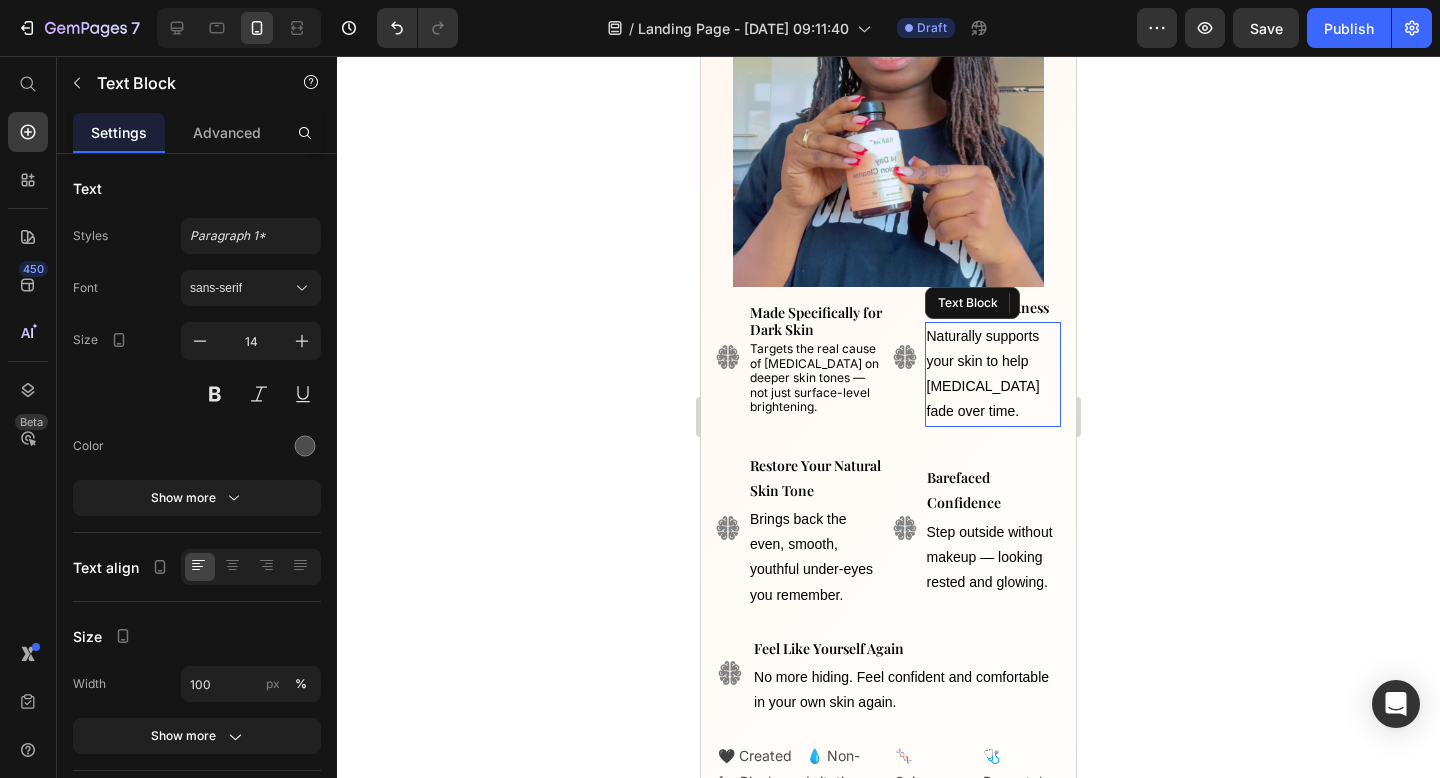 click on "Naturally supports your skin to help [MEDICAL_DATA] fade over time." at bounding box center (983, 374) 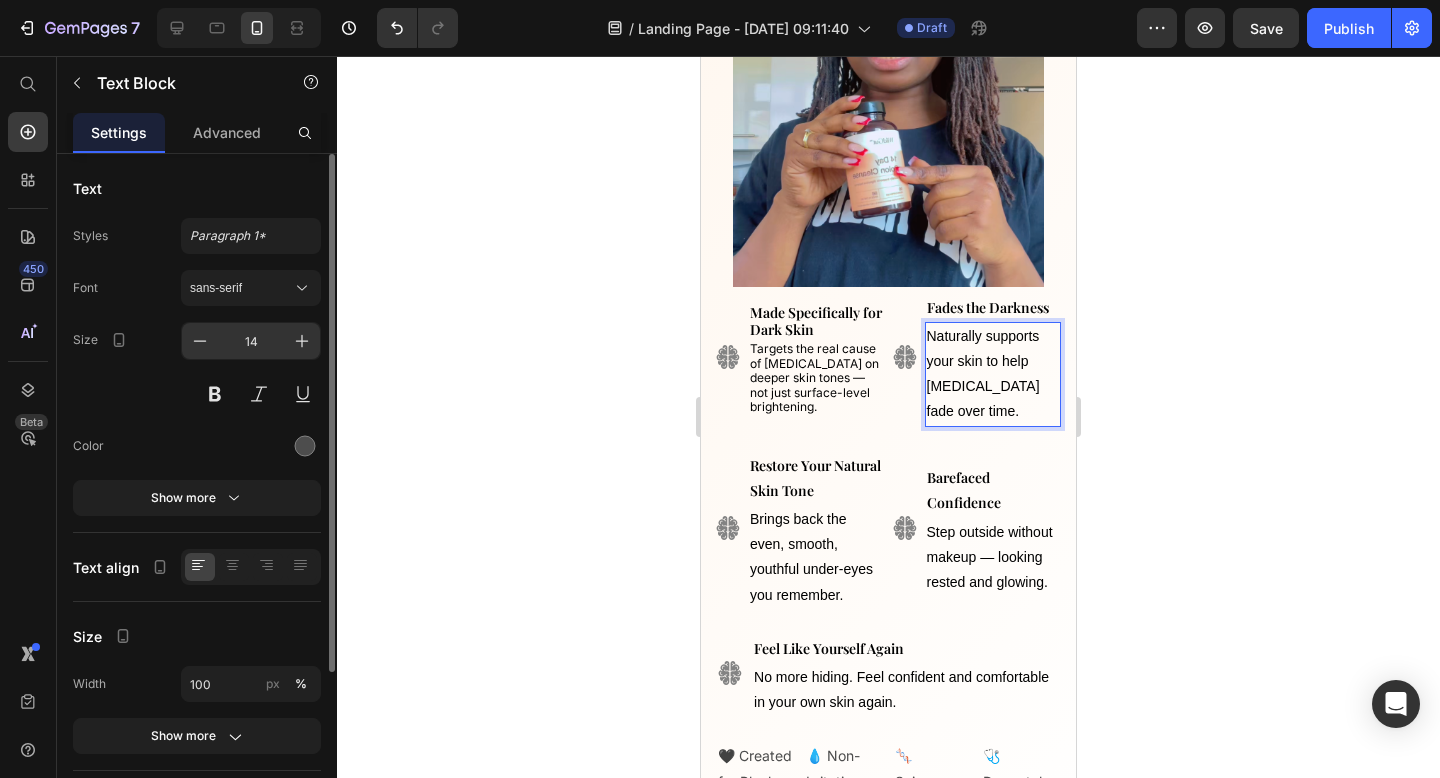 click on "14" at bounding box center [251, 341] 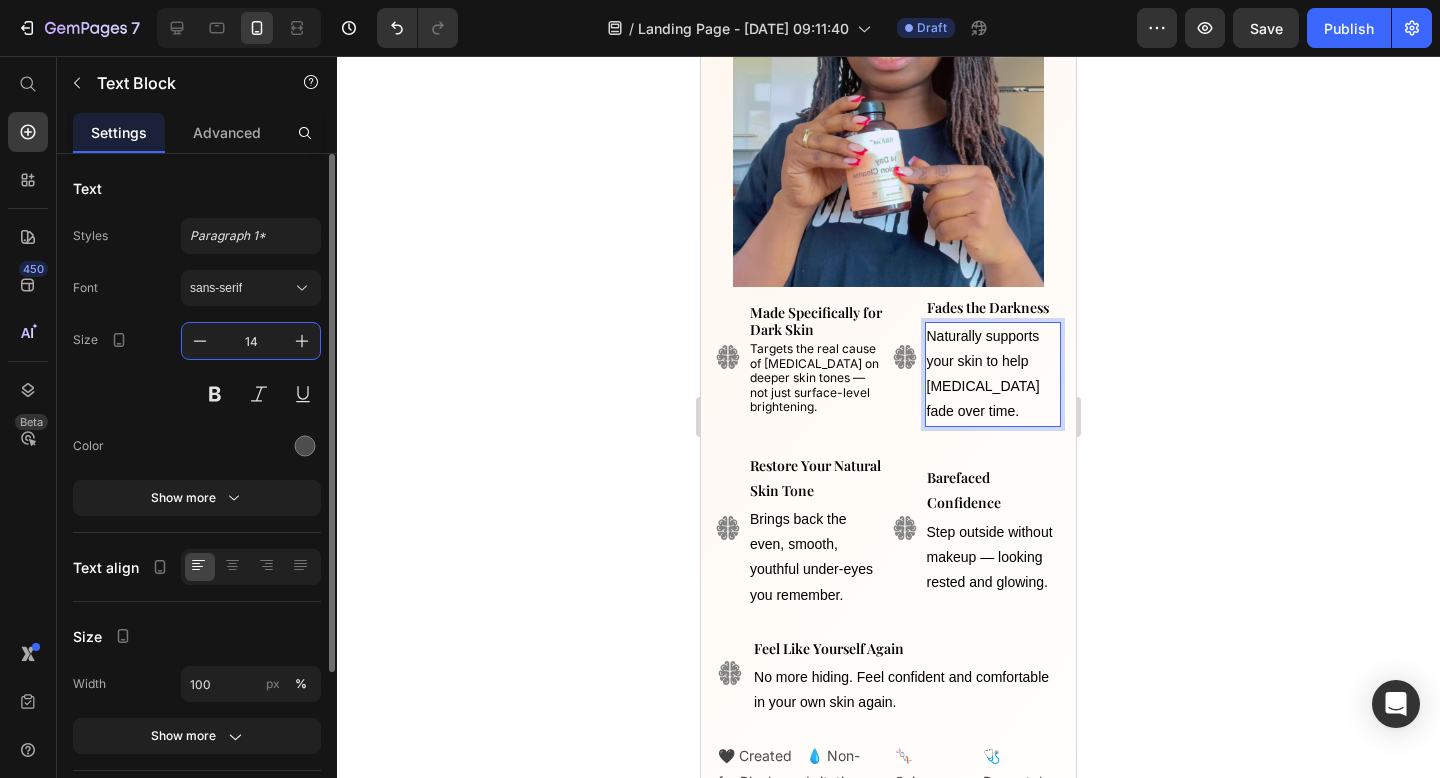 click on "14" at bounding box center [251, 341] 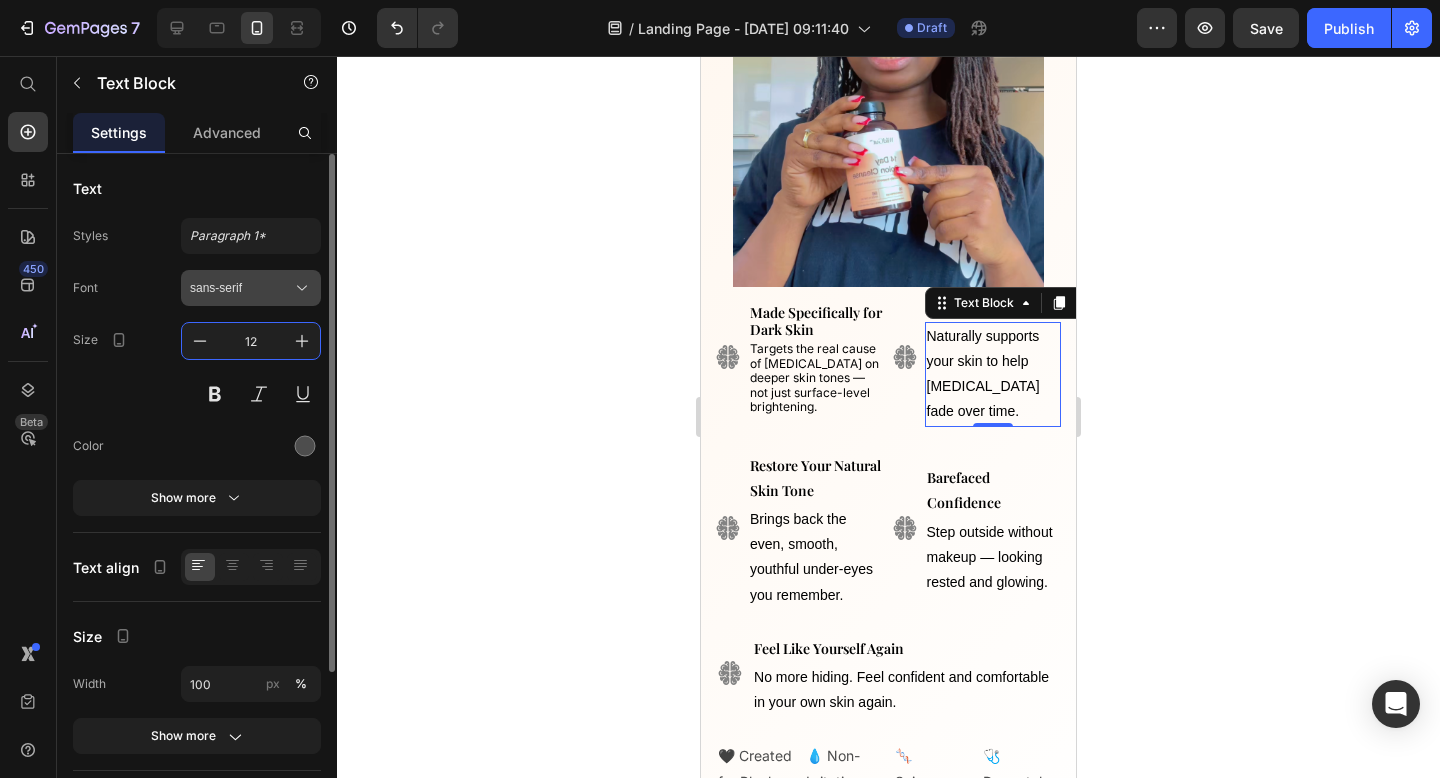 type on "12" 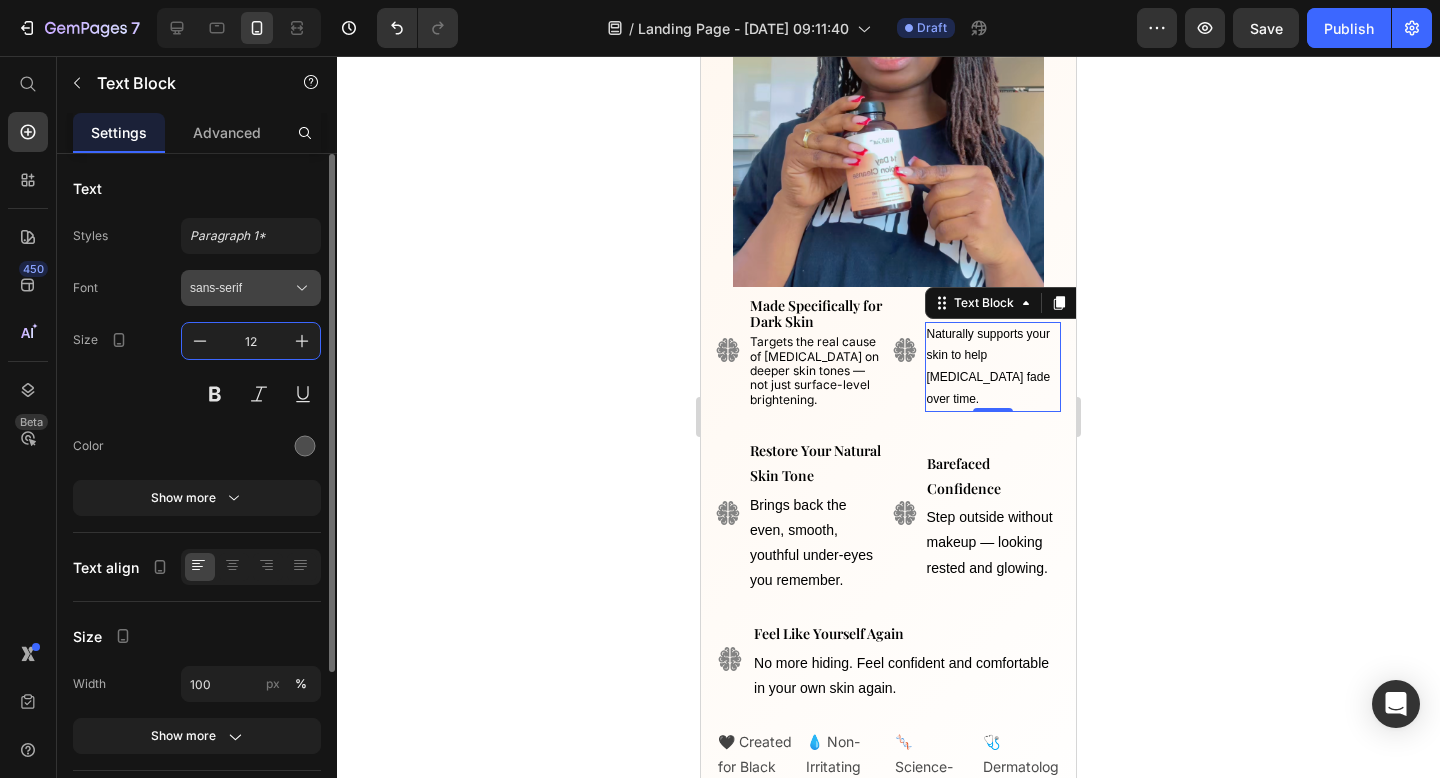 click on "sans-serif" at bounding box center (241, 288) 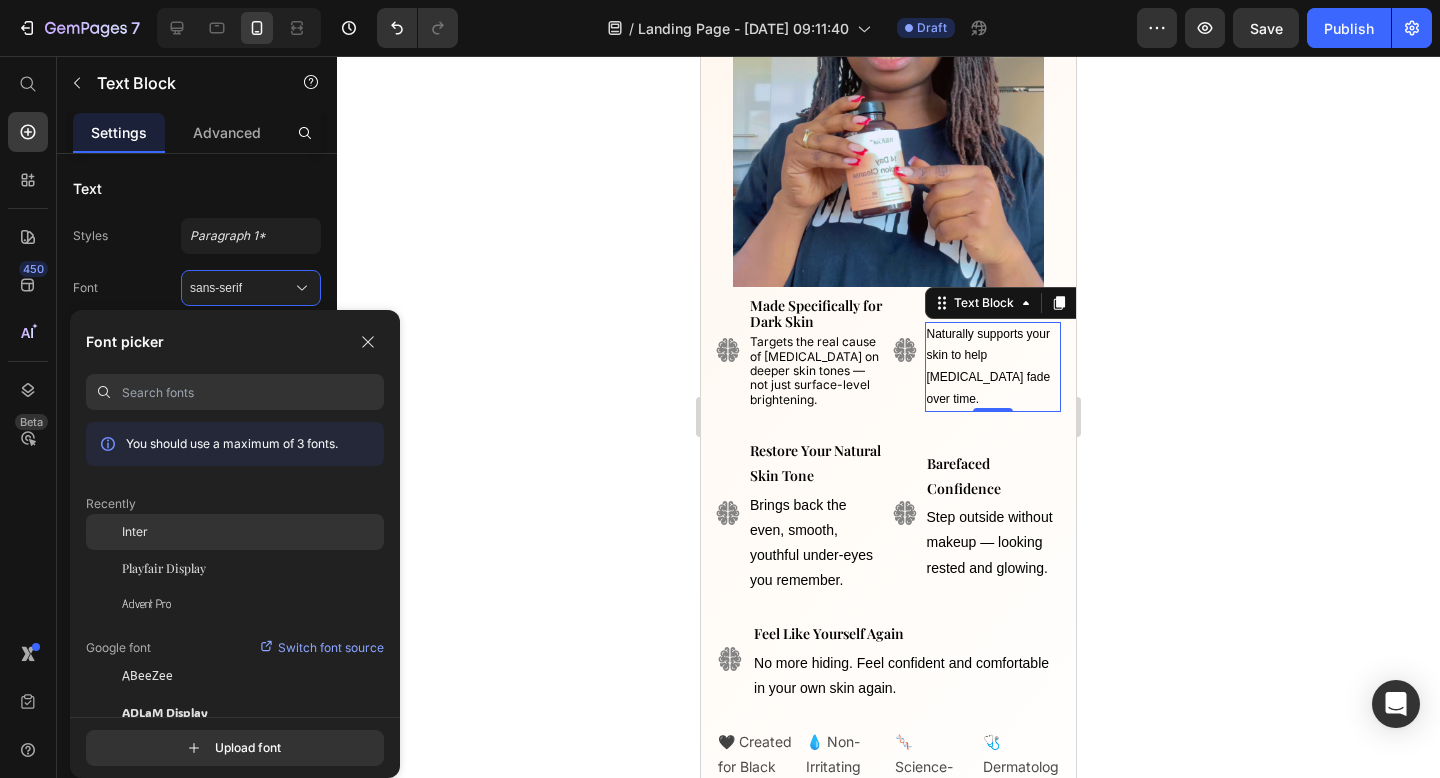 click on "Inter" 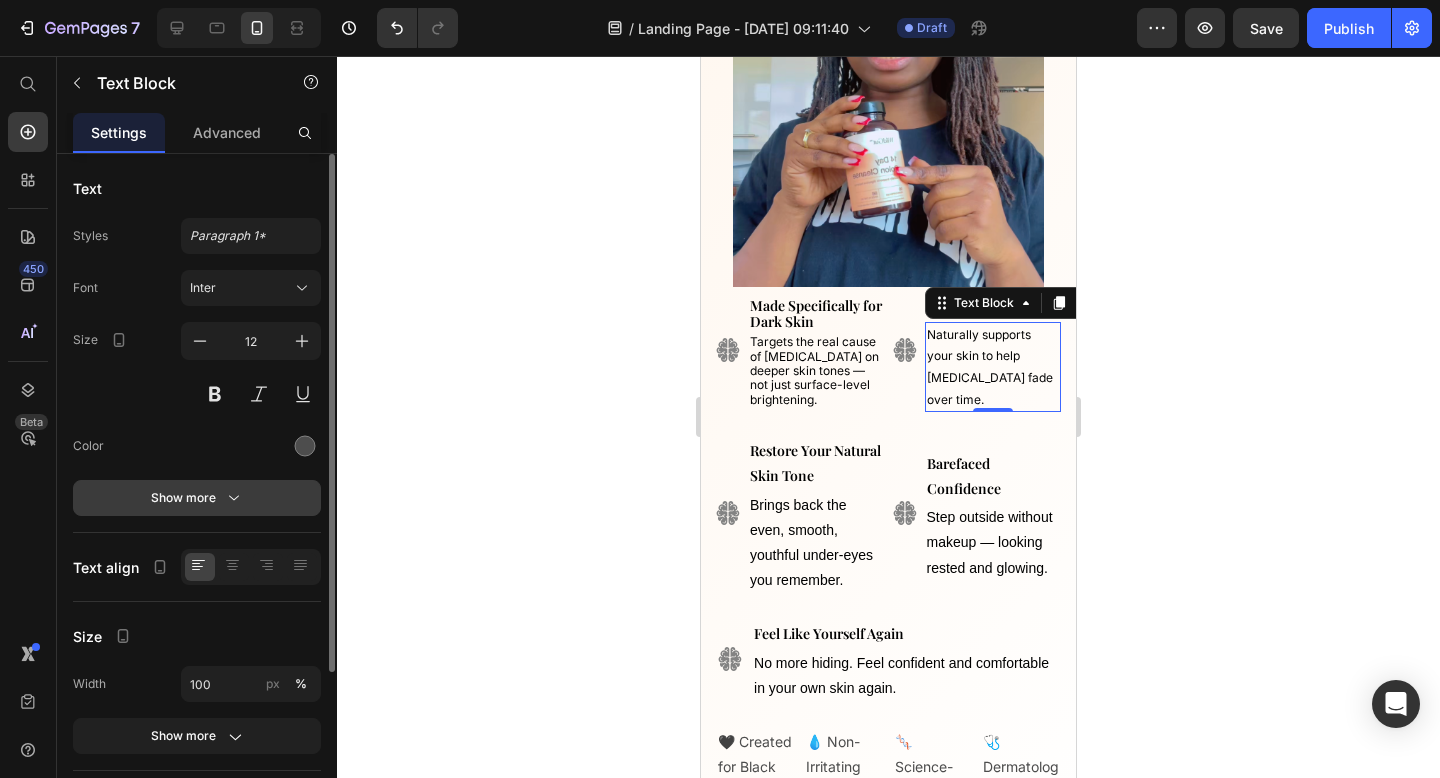 click 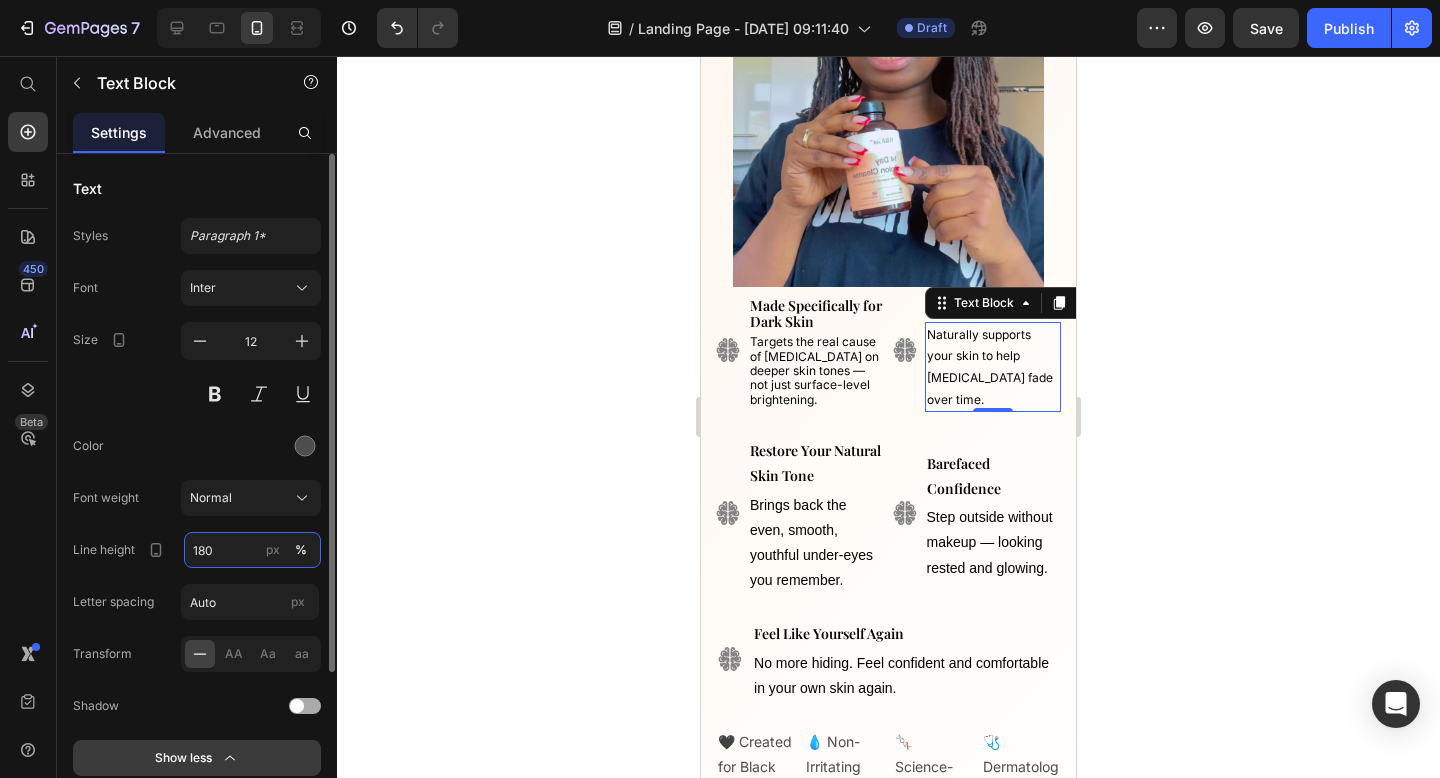 click on "180" at bounding box center [252, 550] 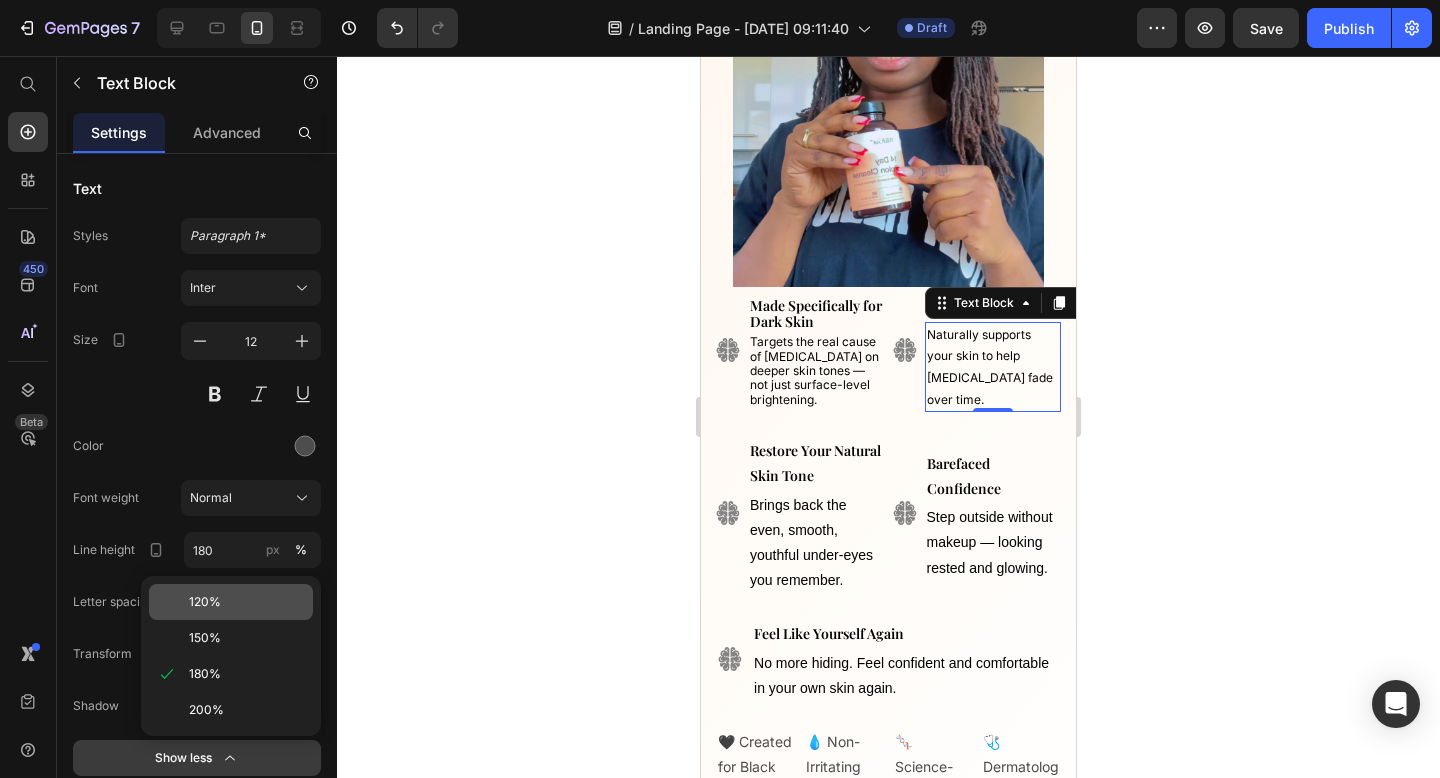 click on "120%" 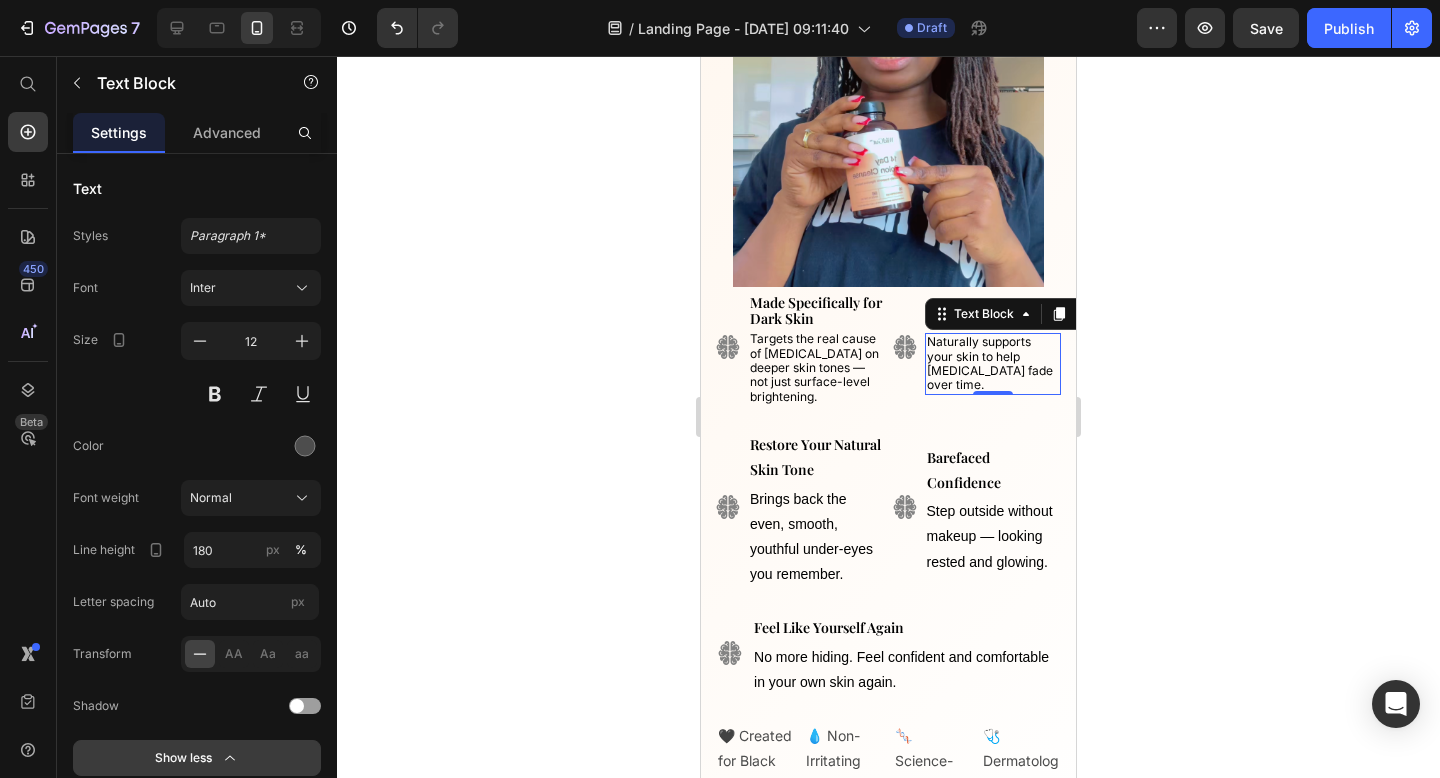 type on "120" 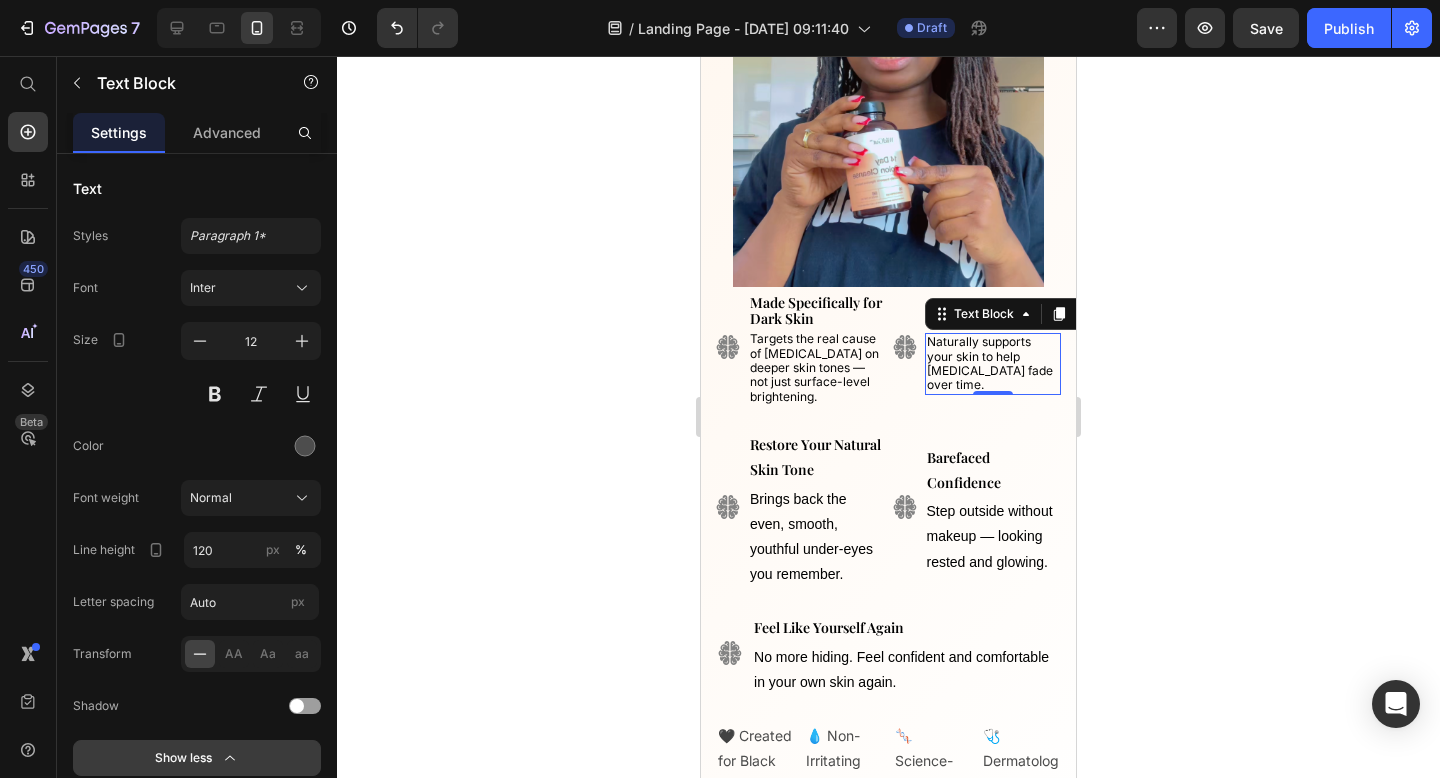 click 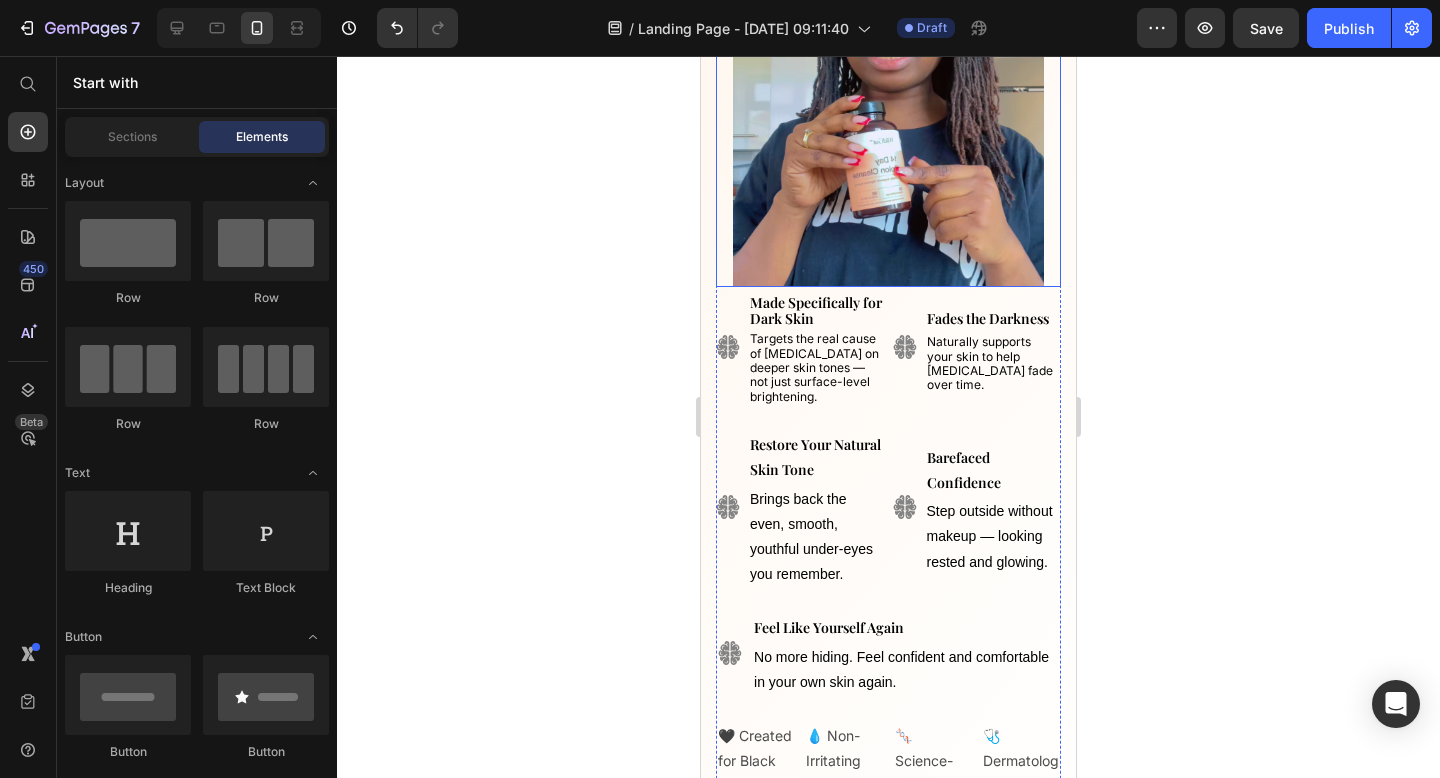 click at bounding box center (888, 131) 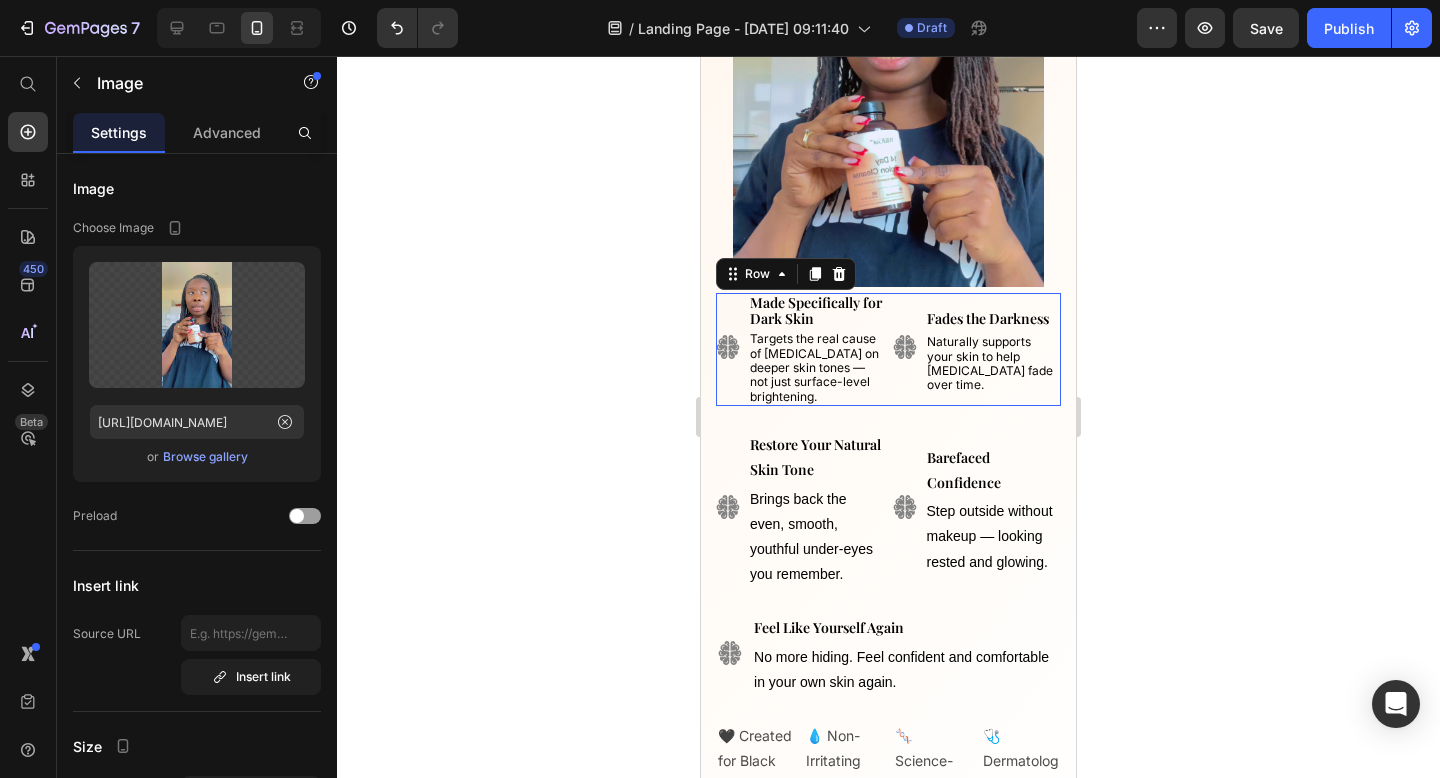 click at bounding box center [888, 131] 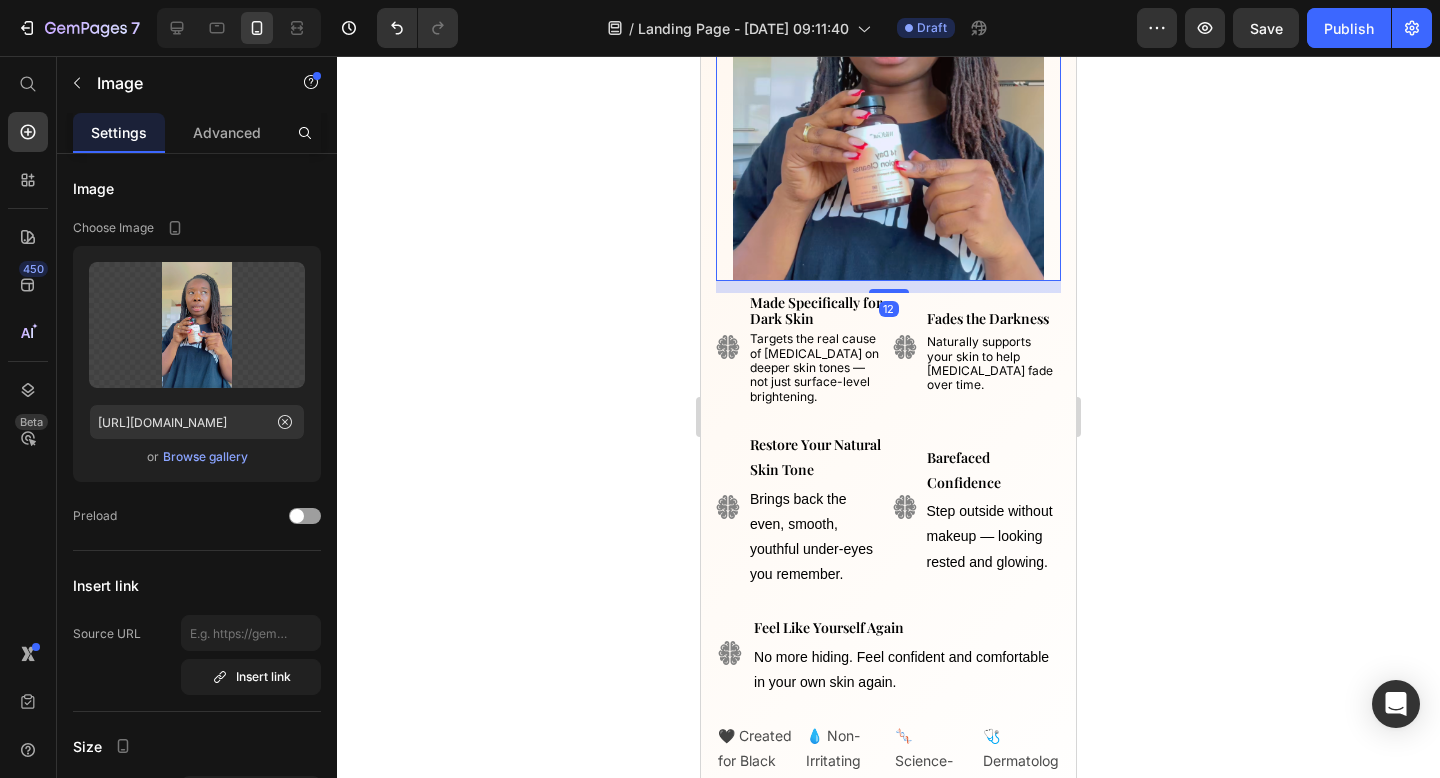 scroll, scrollTop: 350, scrollLeft: 0, axis: vertical 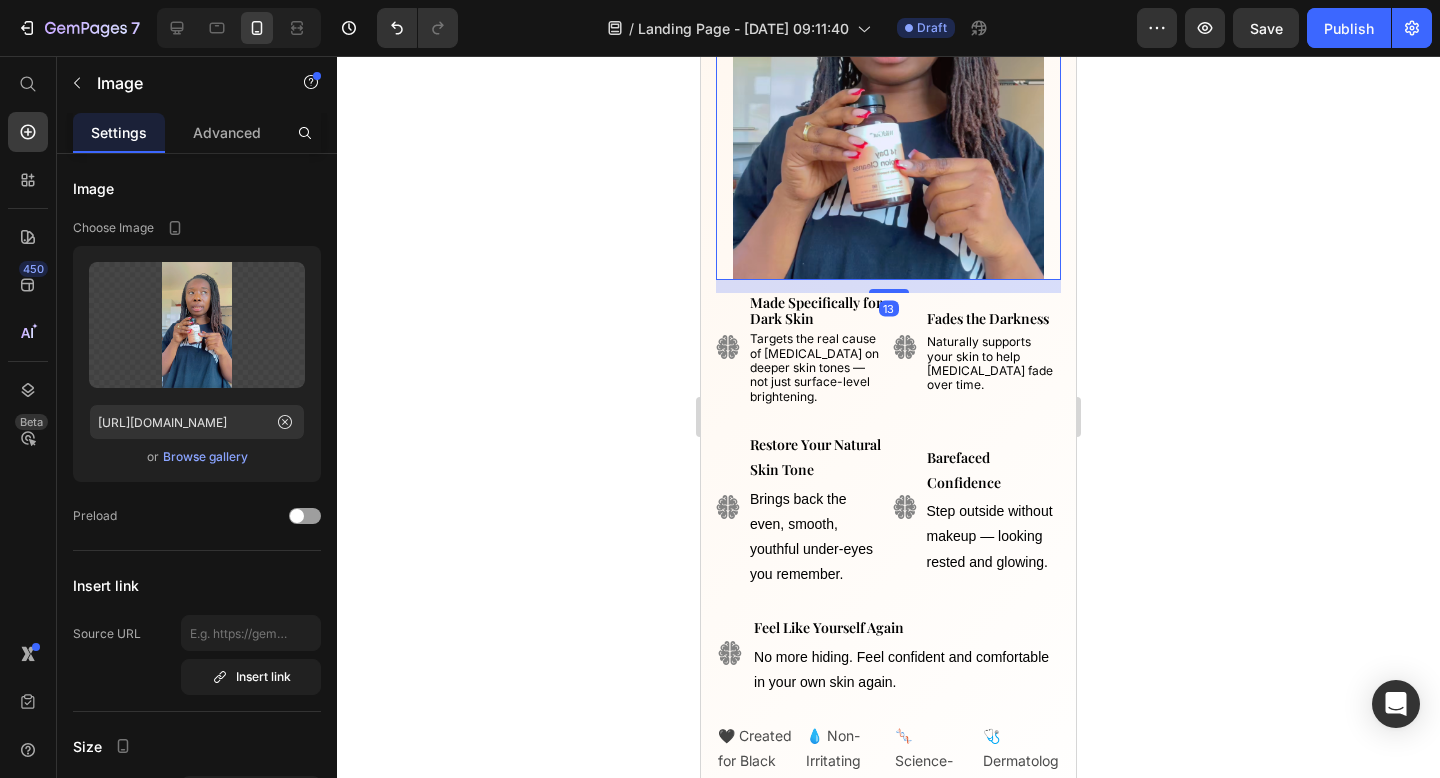 drag, startPoint x: 896, startPoint y: 290, endPoint x: 1820, endPoint y: 356, distance: 926.3541 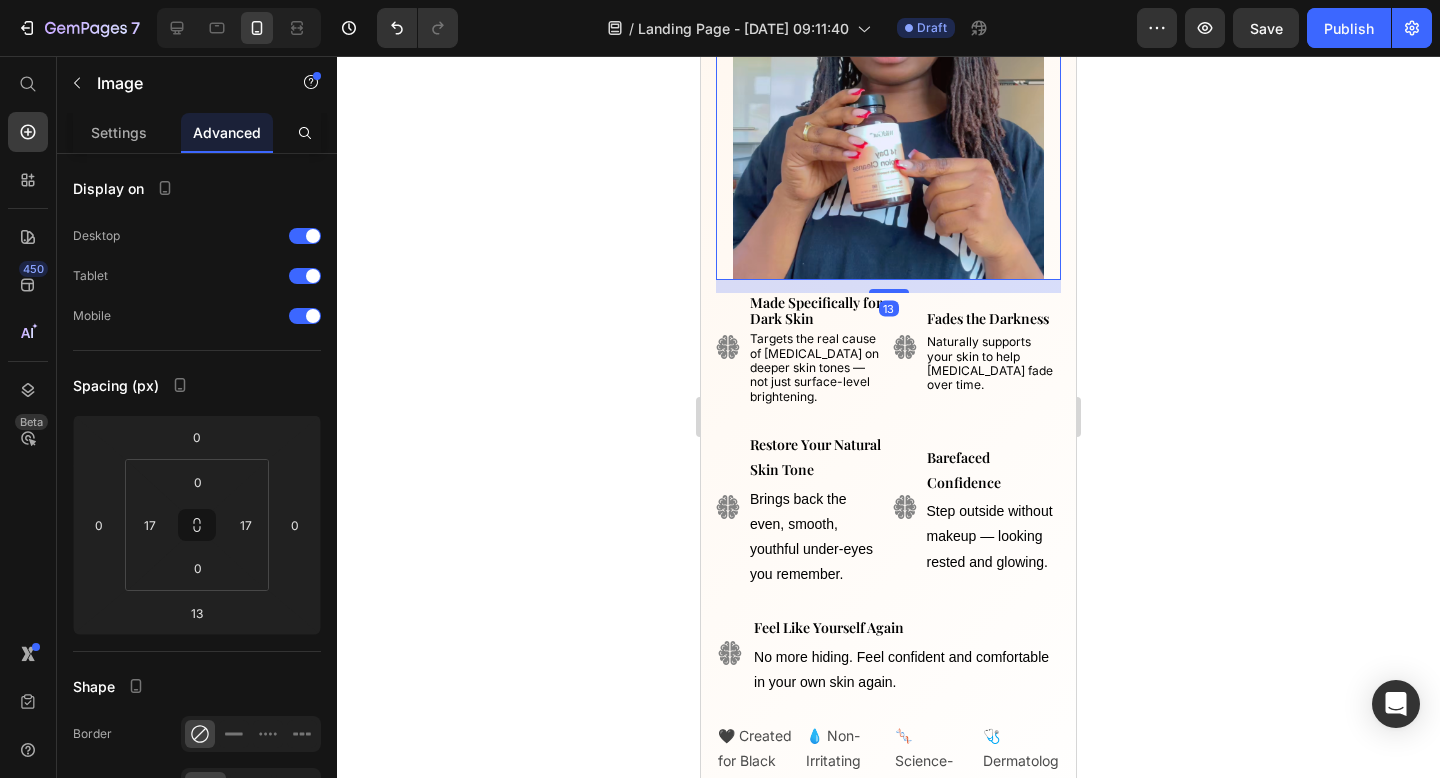 click 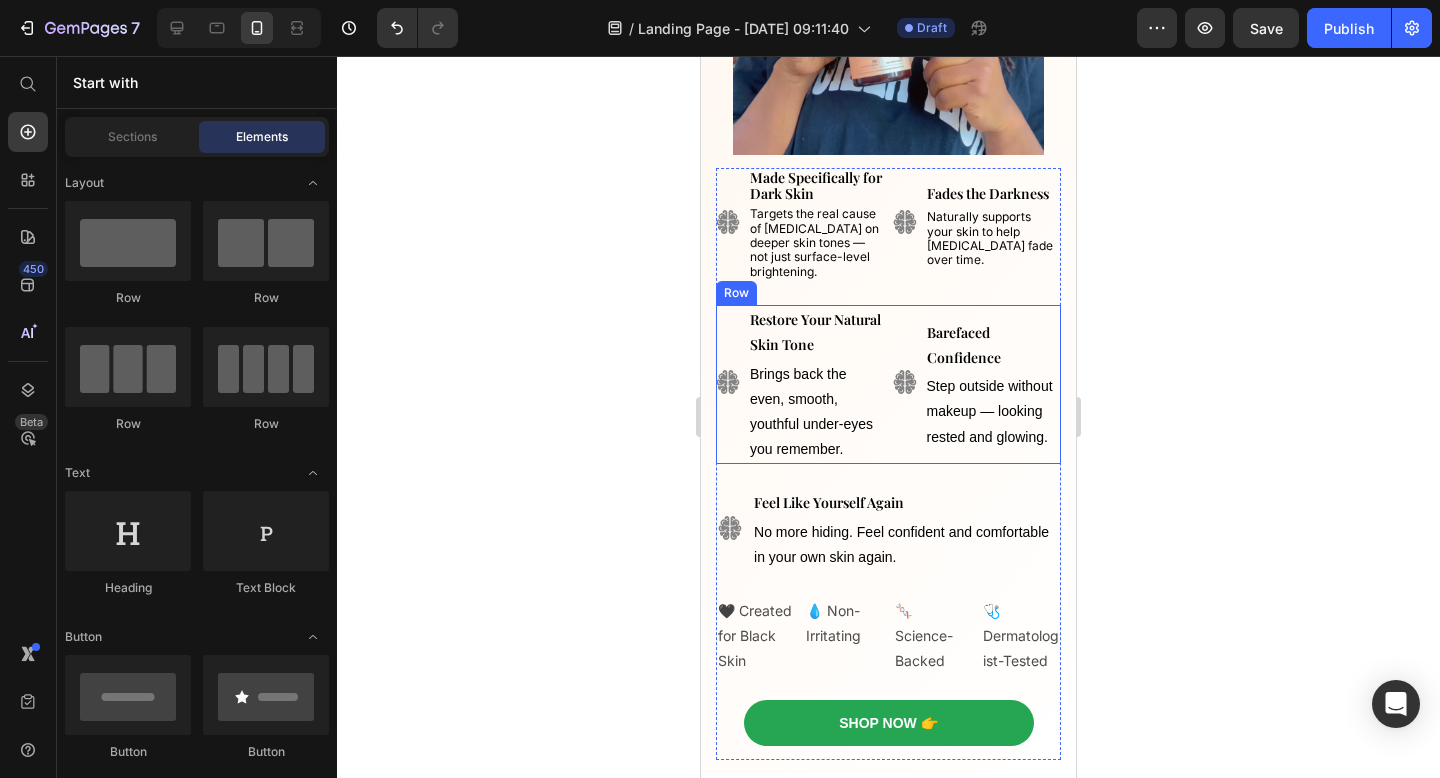 scroll, scrollTop: 479, scrollLeft: 0, axis: vertical 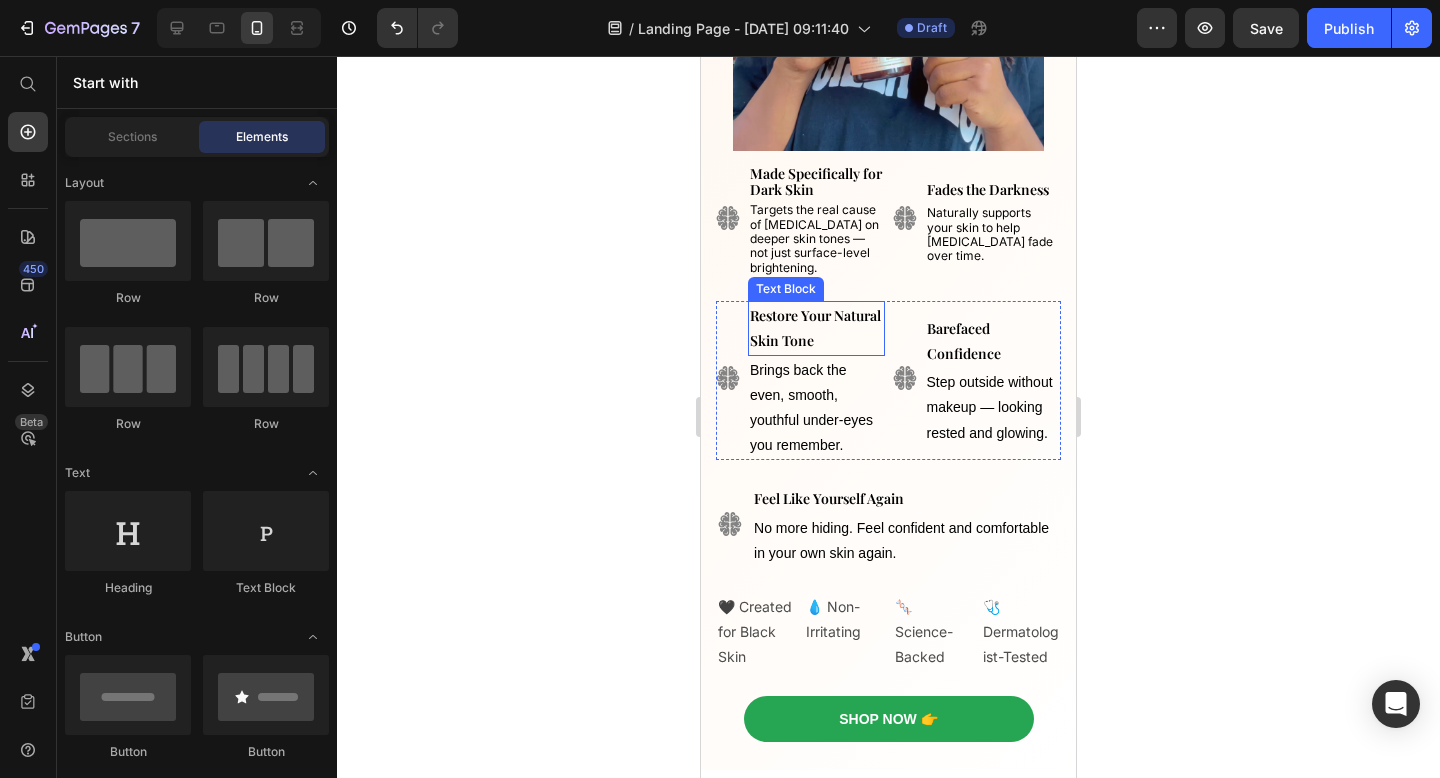 click on "Restore Your Natural Skin Tone" at bounding box center (815, 328) 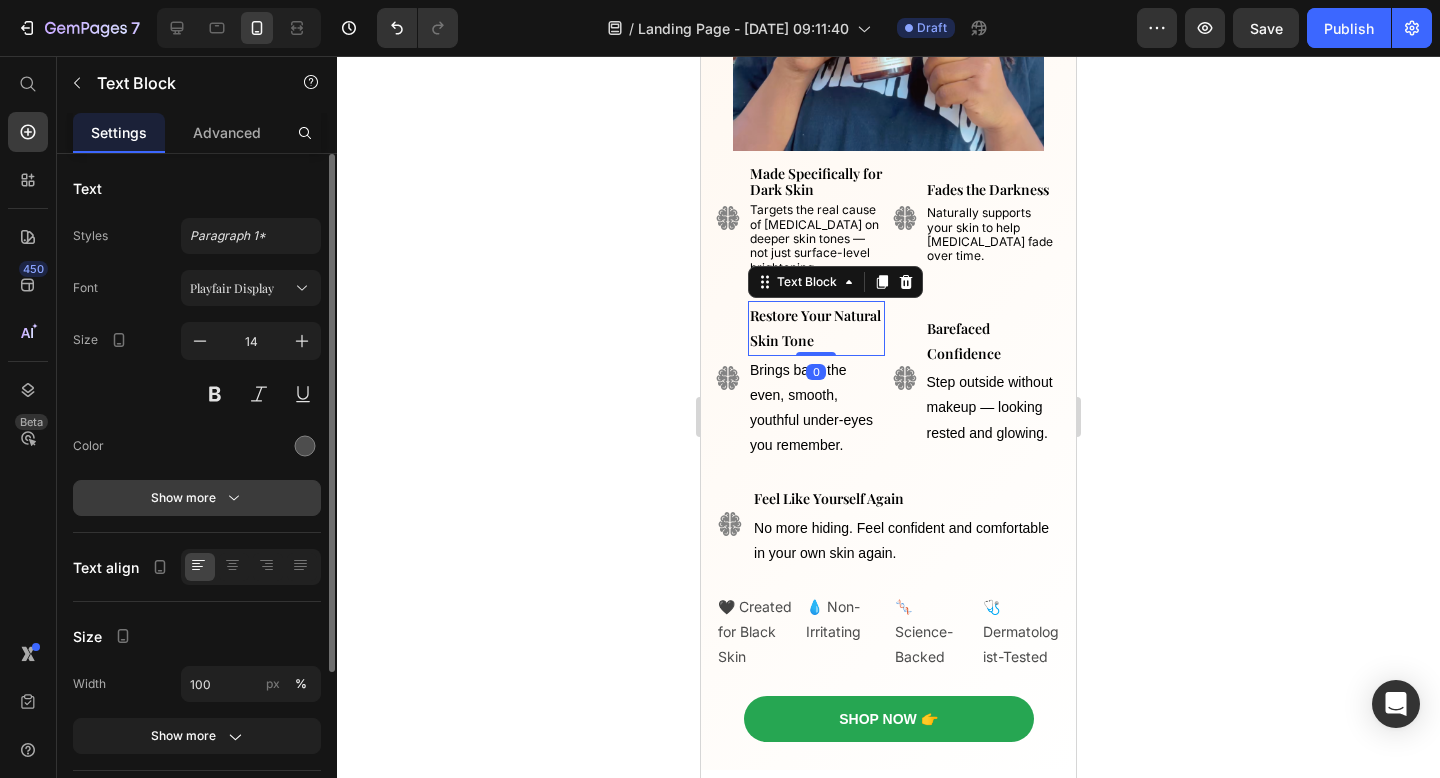 click on "Show more" at bounding box center (197, 498) 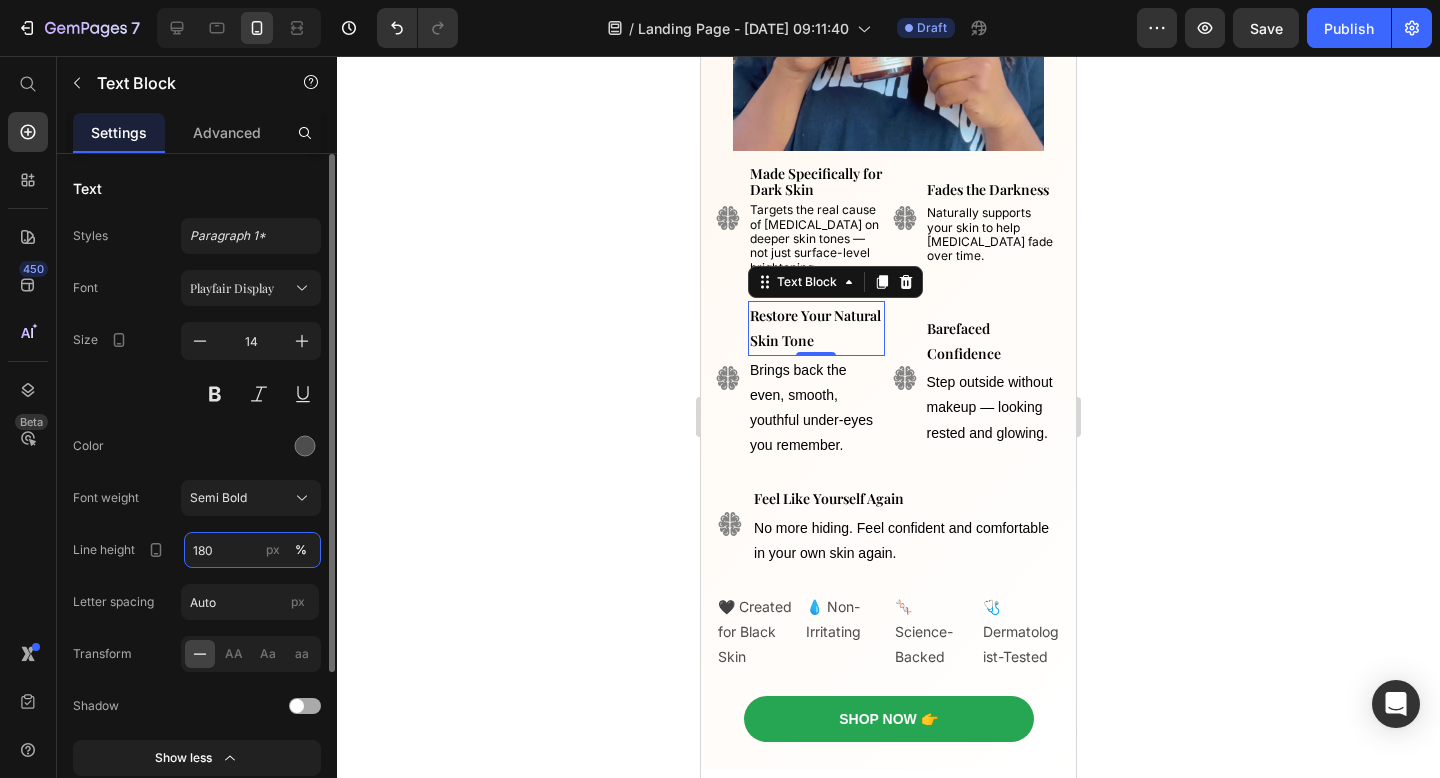 click on "180" at bounding box center (252, 550) 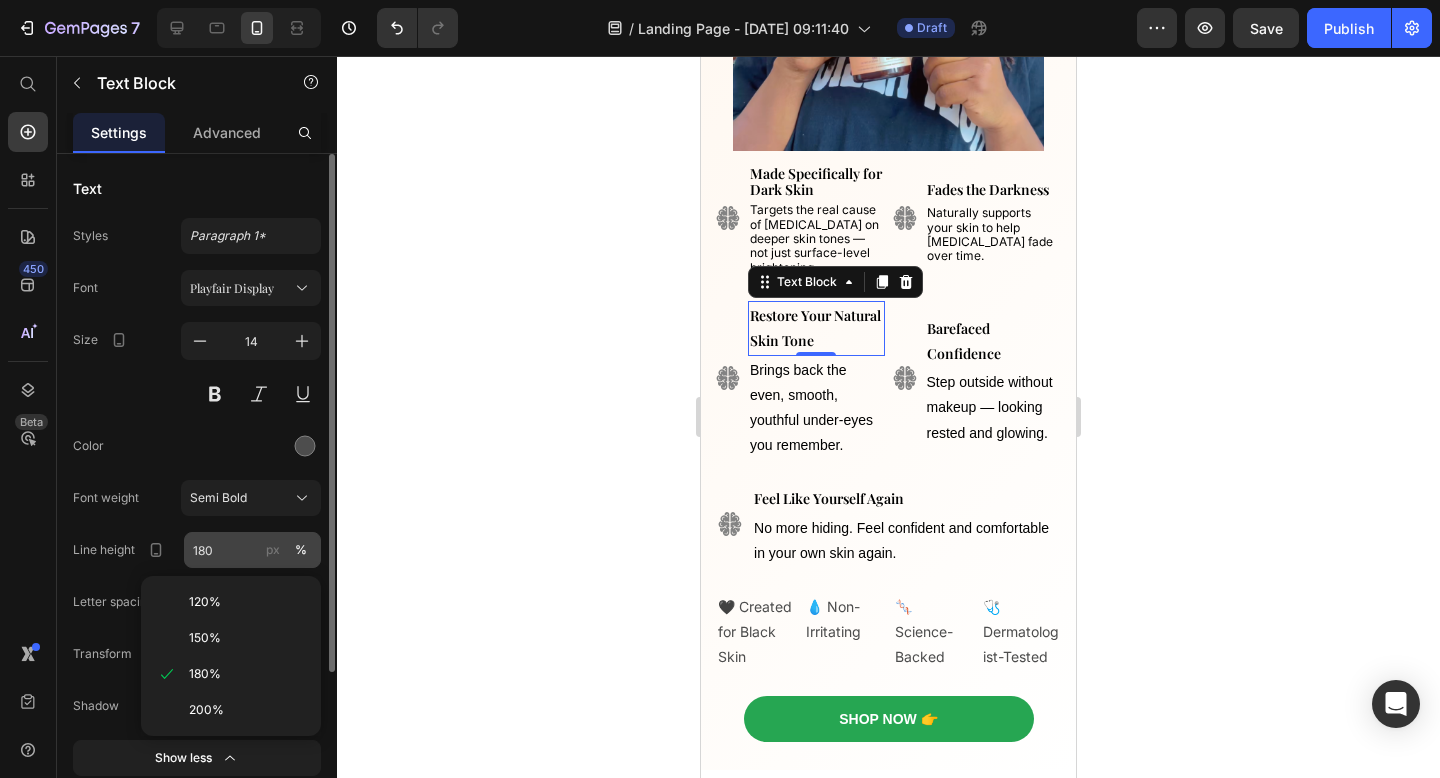 click on "120%" at bounding box center (247, 602) 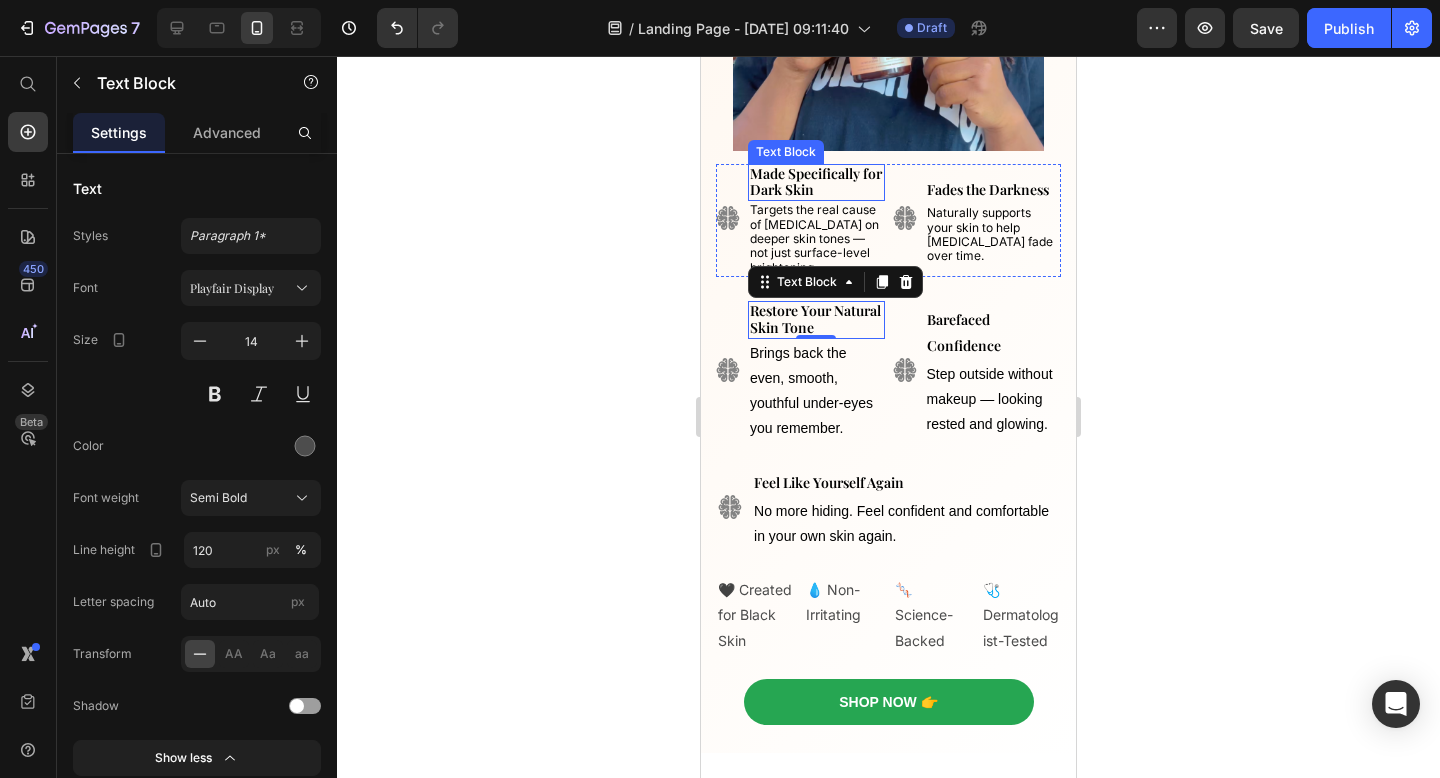 click on "Made Specifically for Dark Skin" at bounding box center [816, 182] 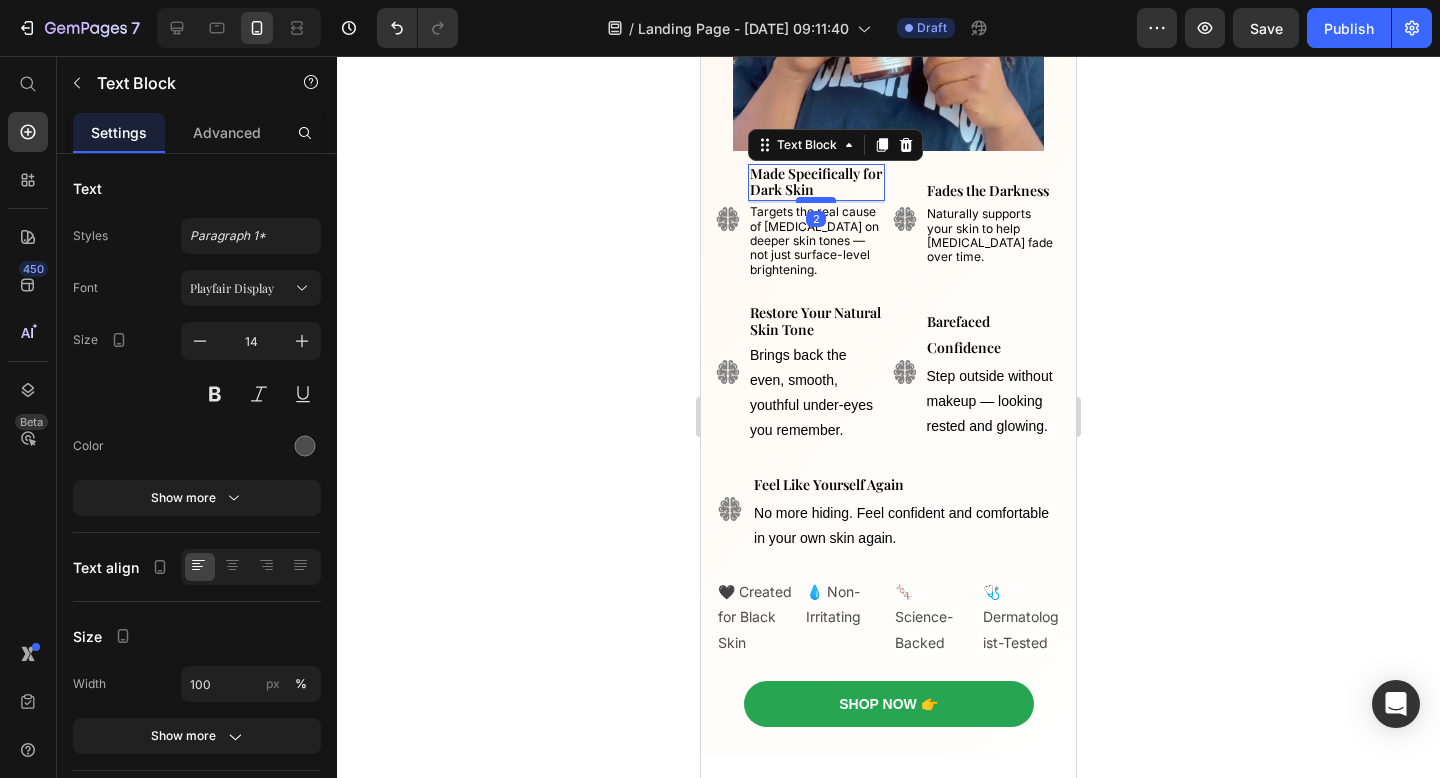 drag, startPoint x: 827, startPoint y: 196, endPoint x: 1785, endPoint y: 271, distance: 960.93134 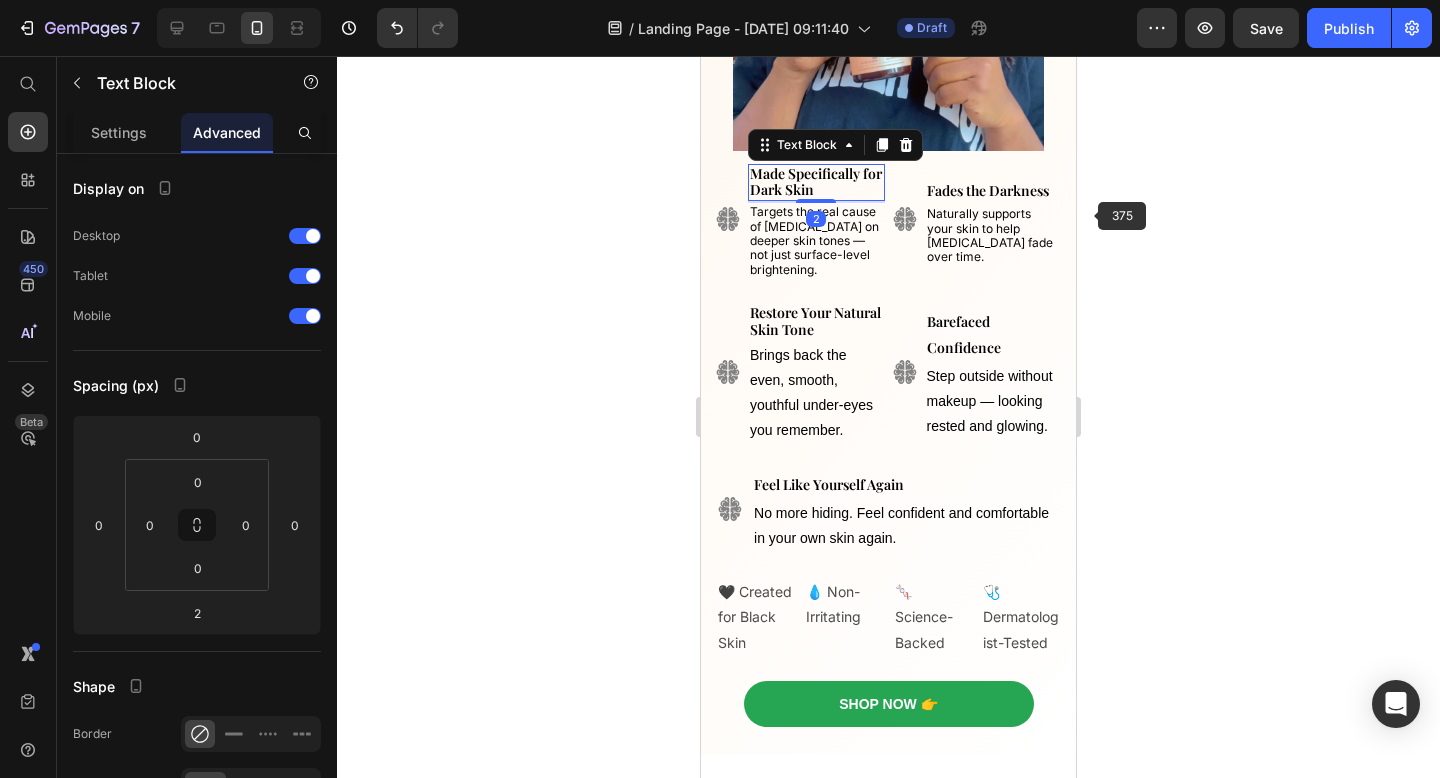 click 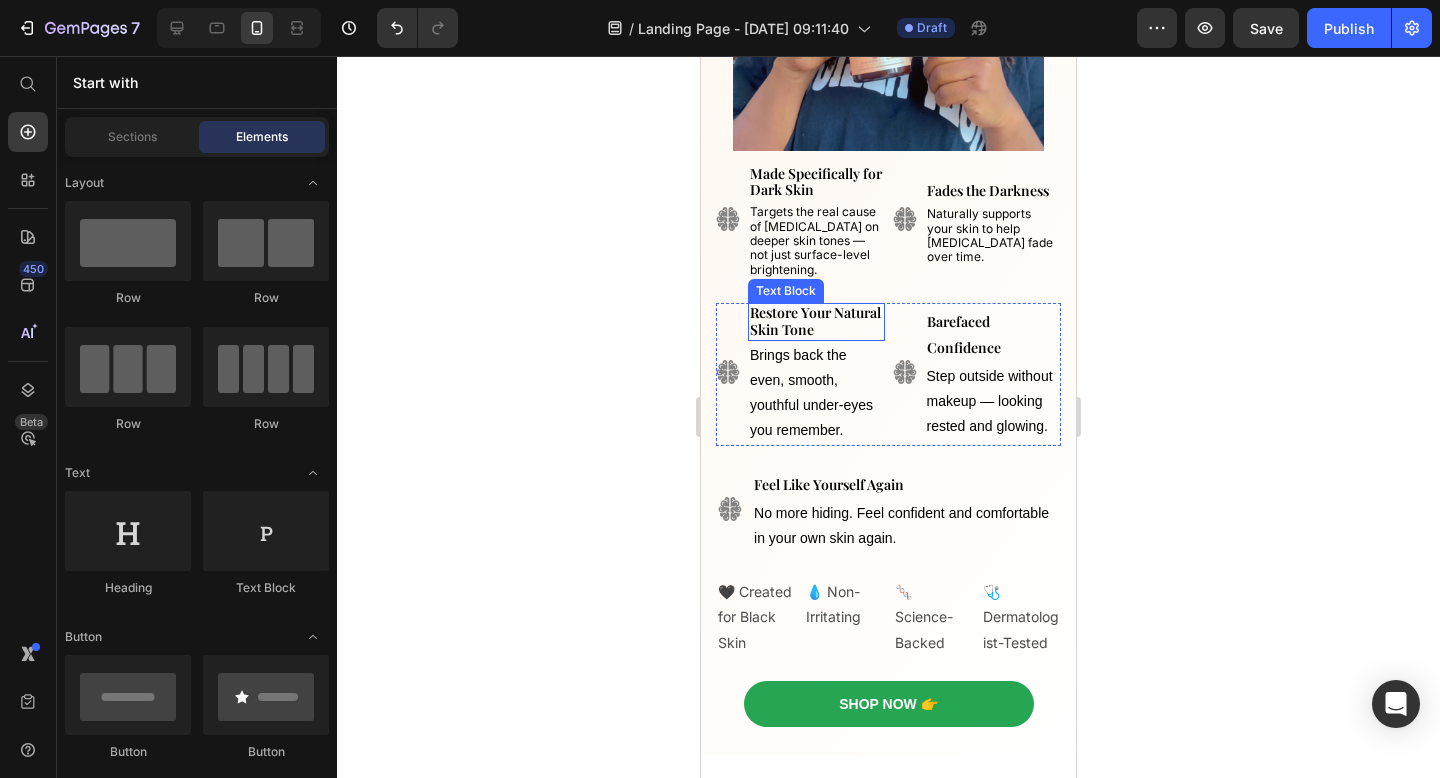 click on "Brings back the even, smooth, youthful under-eyes you remember." at bounding box center [811, 393] 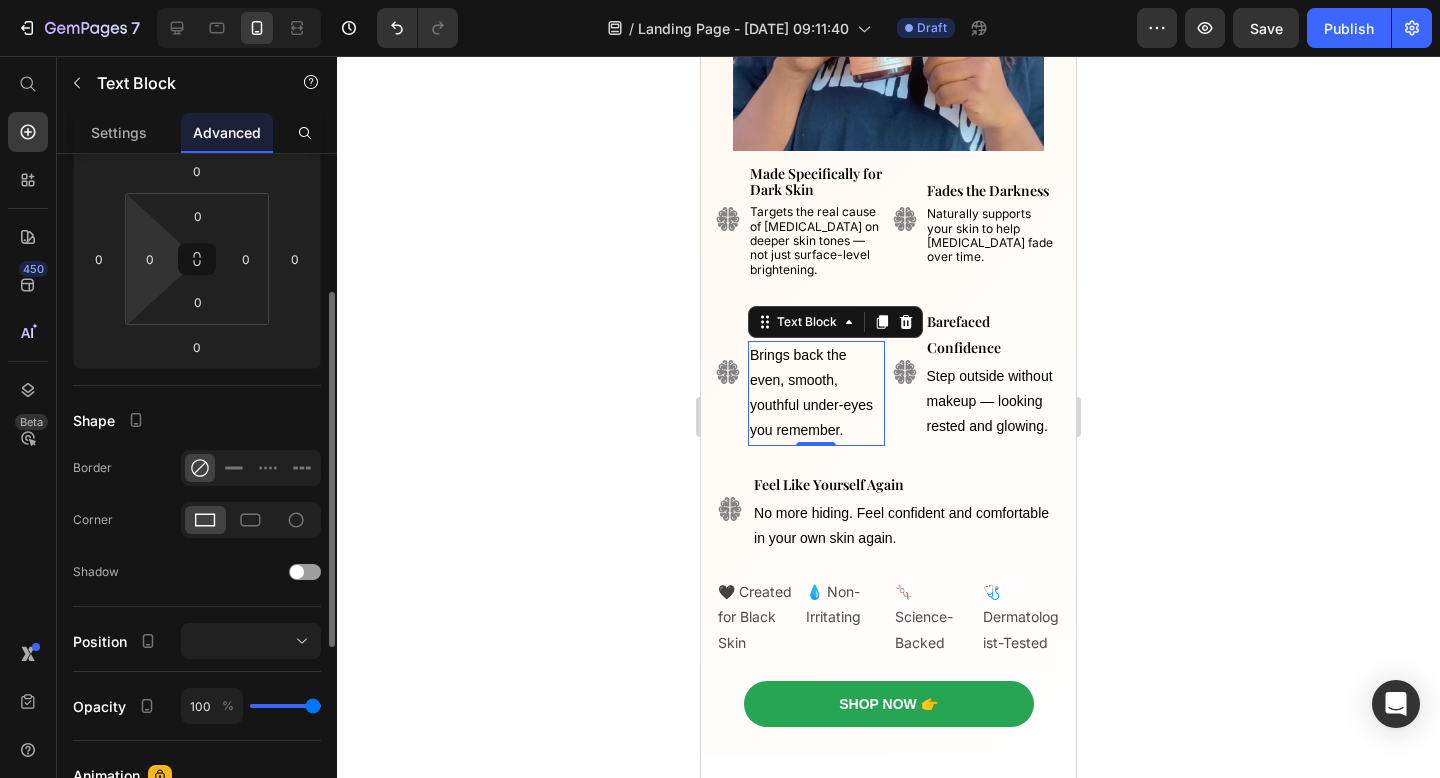 scroll, scrollTop: 624, scrollLeft: 0, axis: vertical 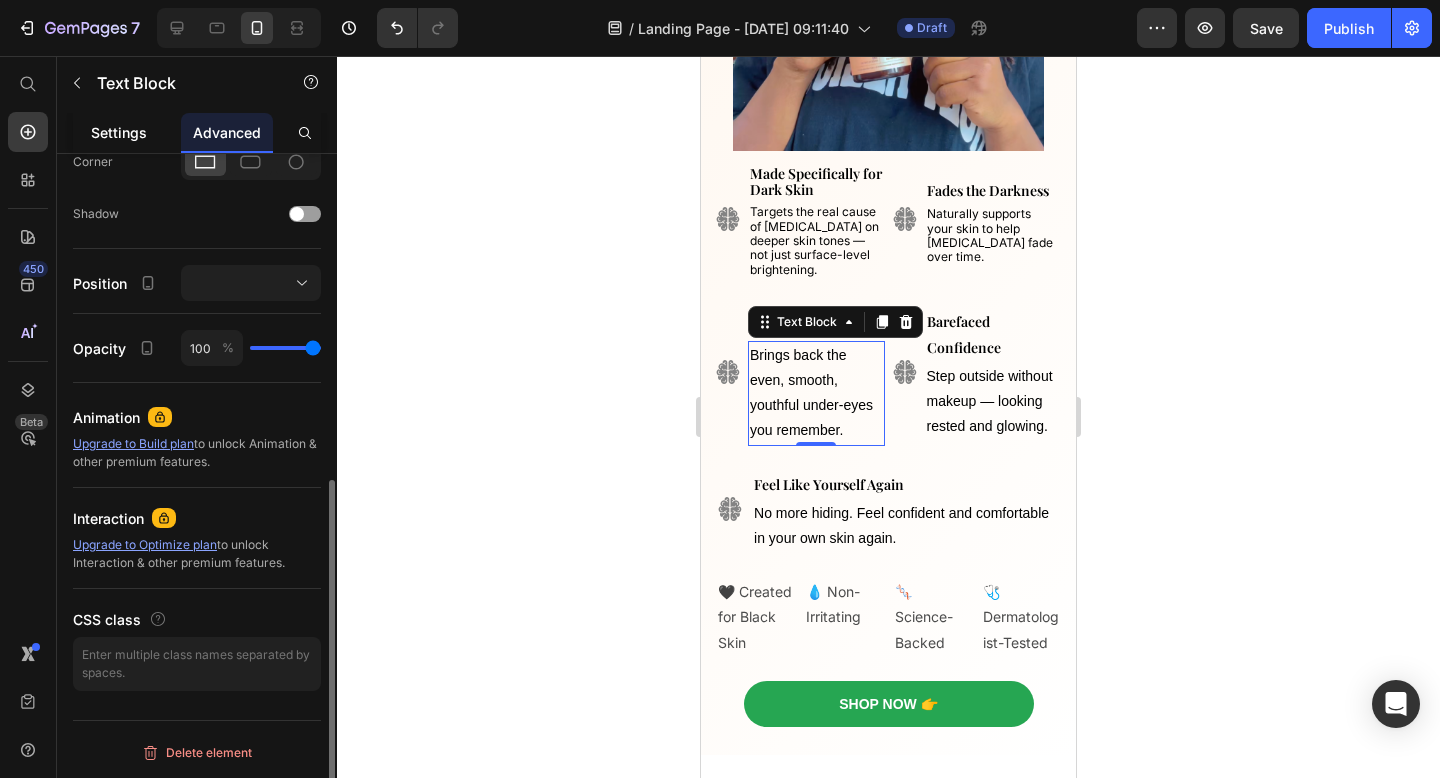 click on "Settings" 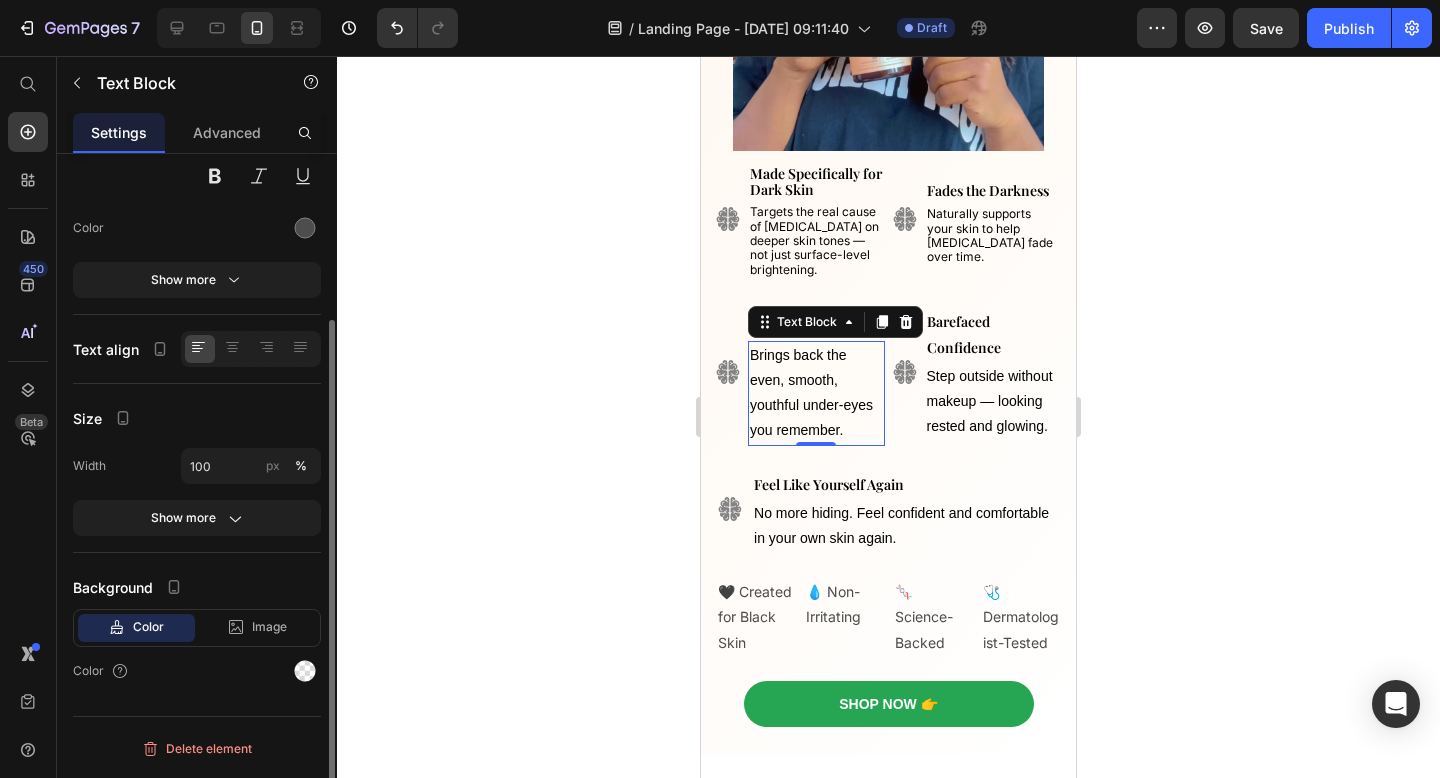 scroll, scrollTop: 0, scrollLeft: 0, axis: both 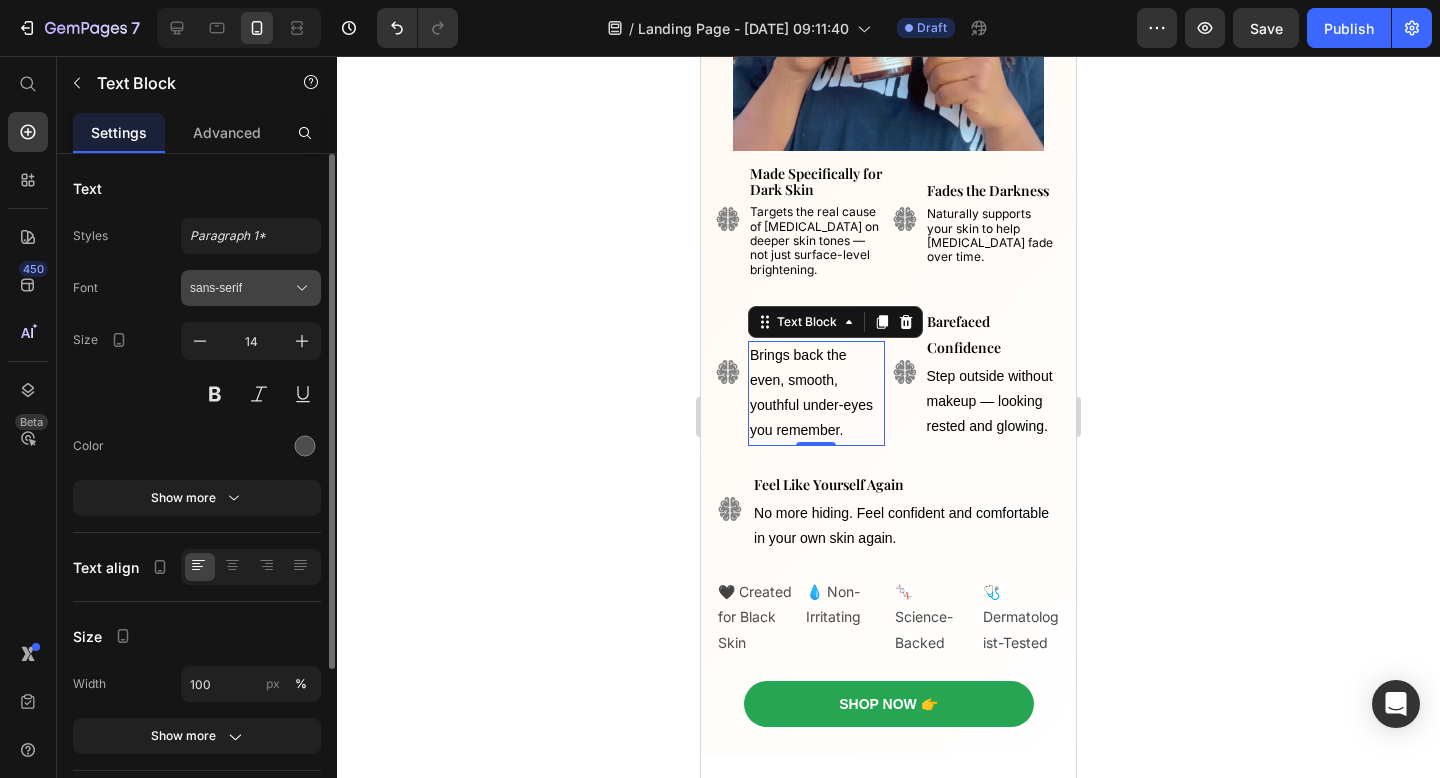 click 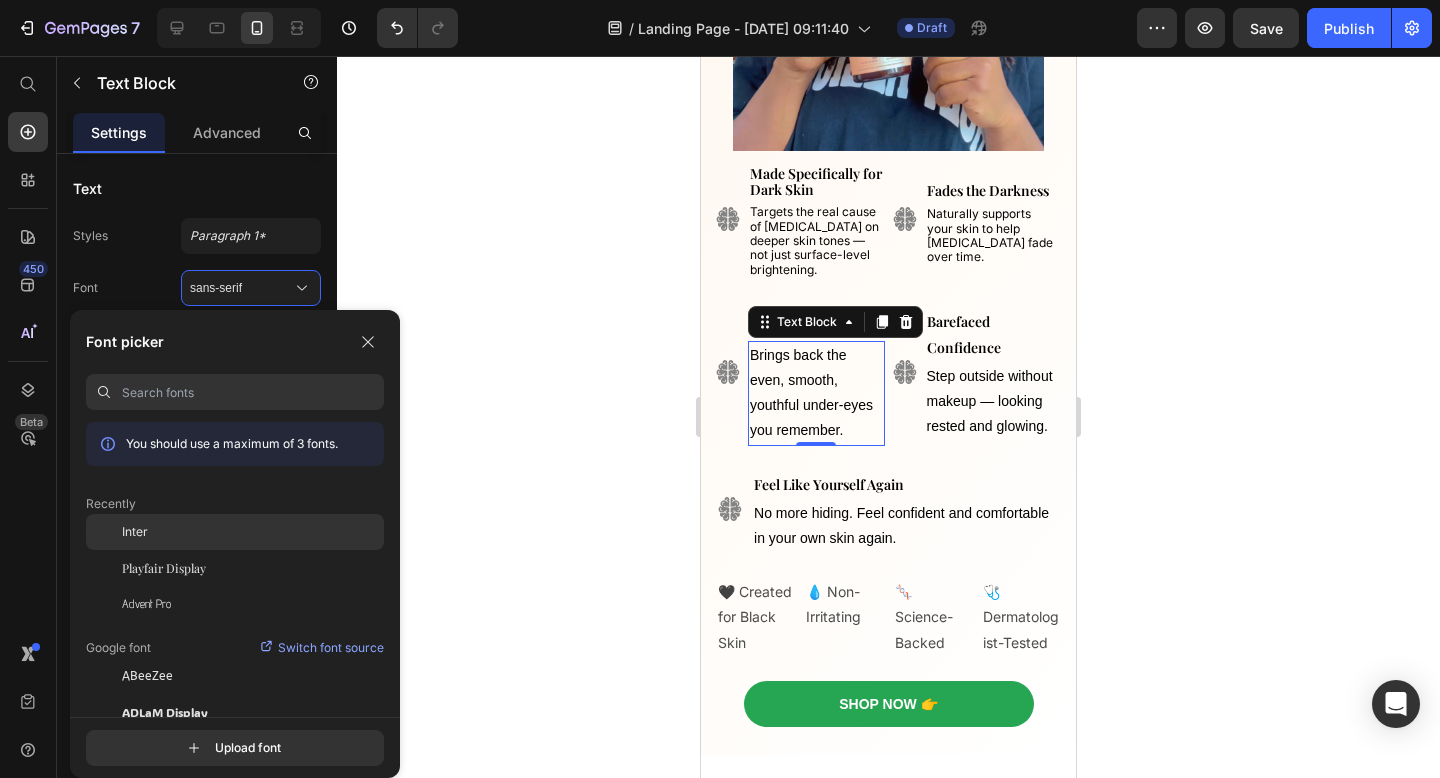 click on "Inter" 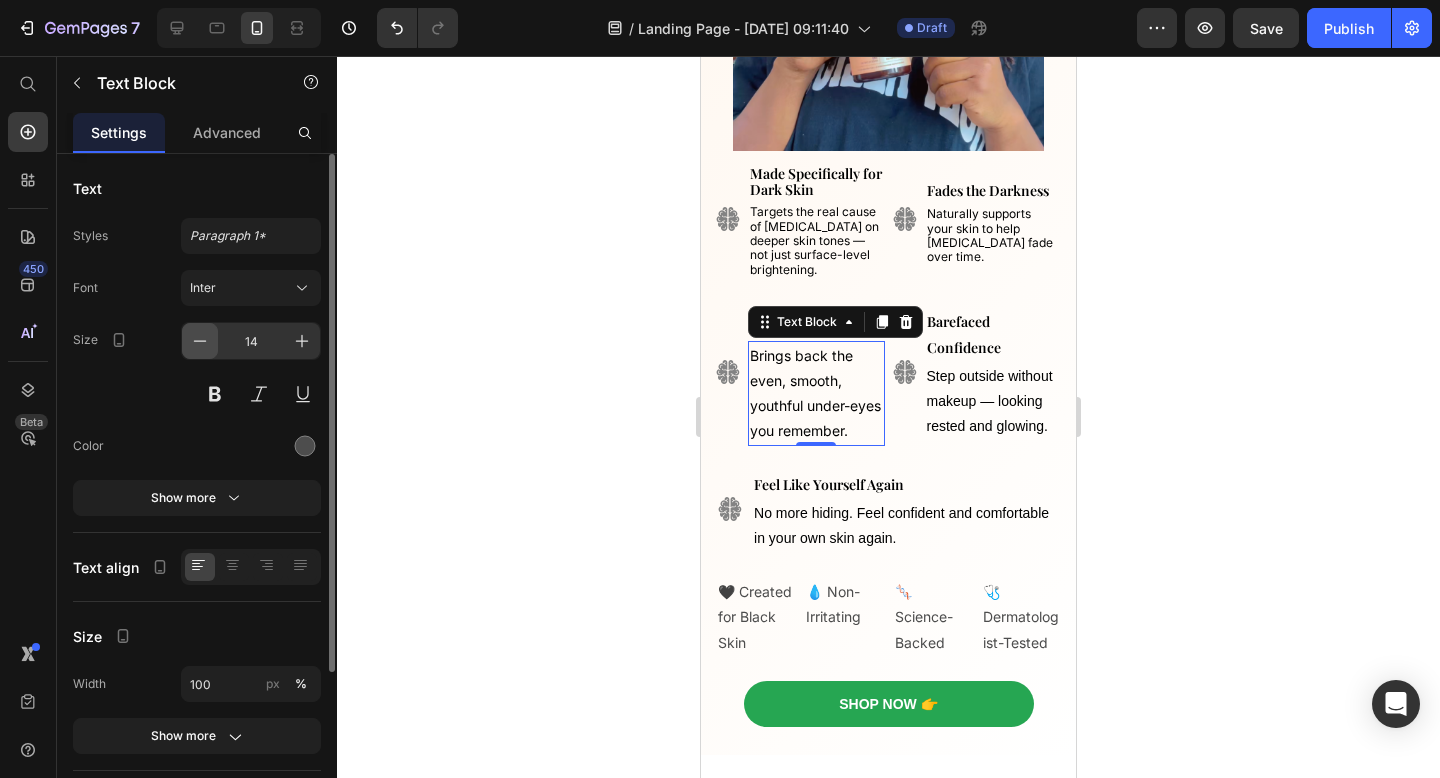 click 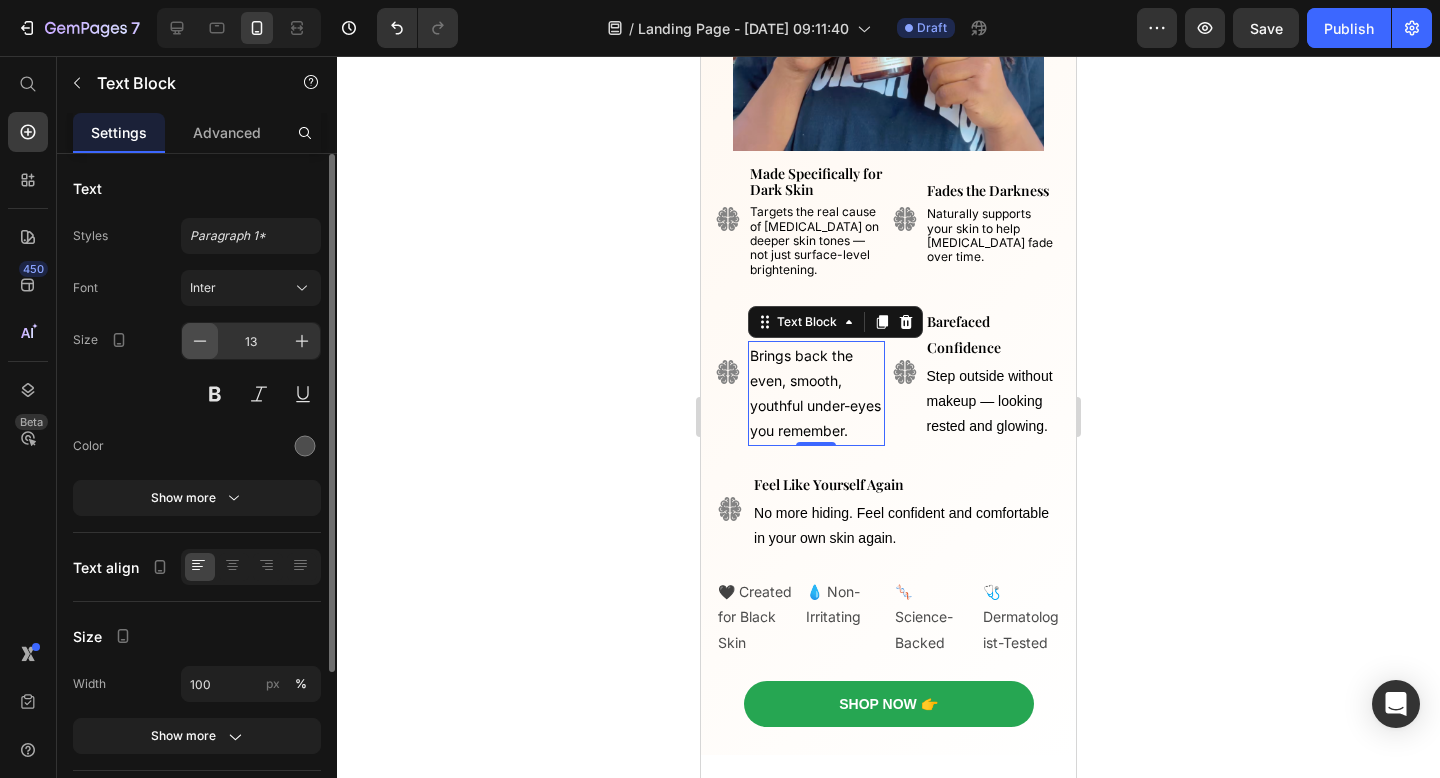 click 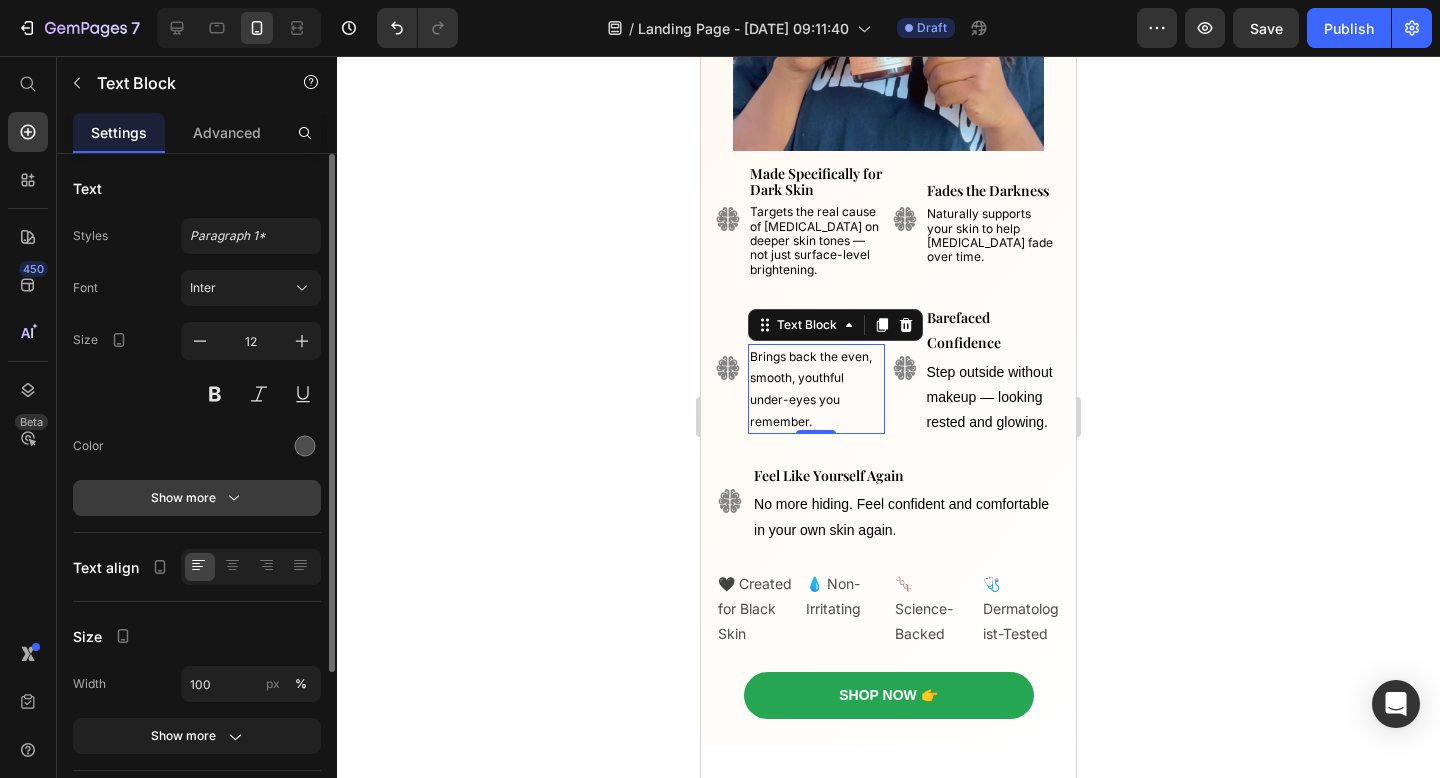 click 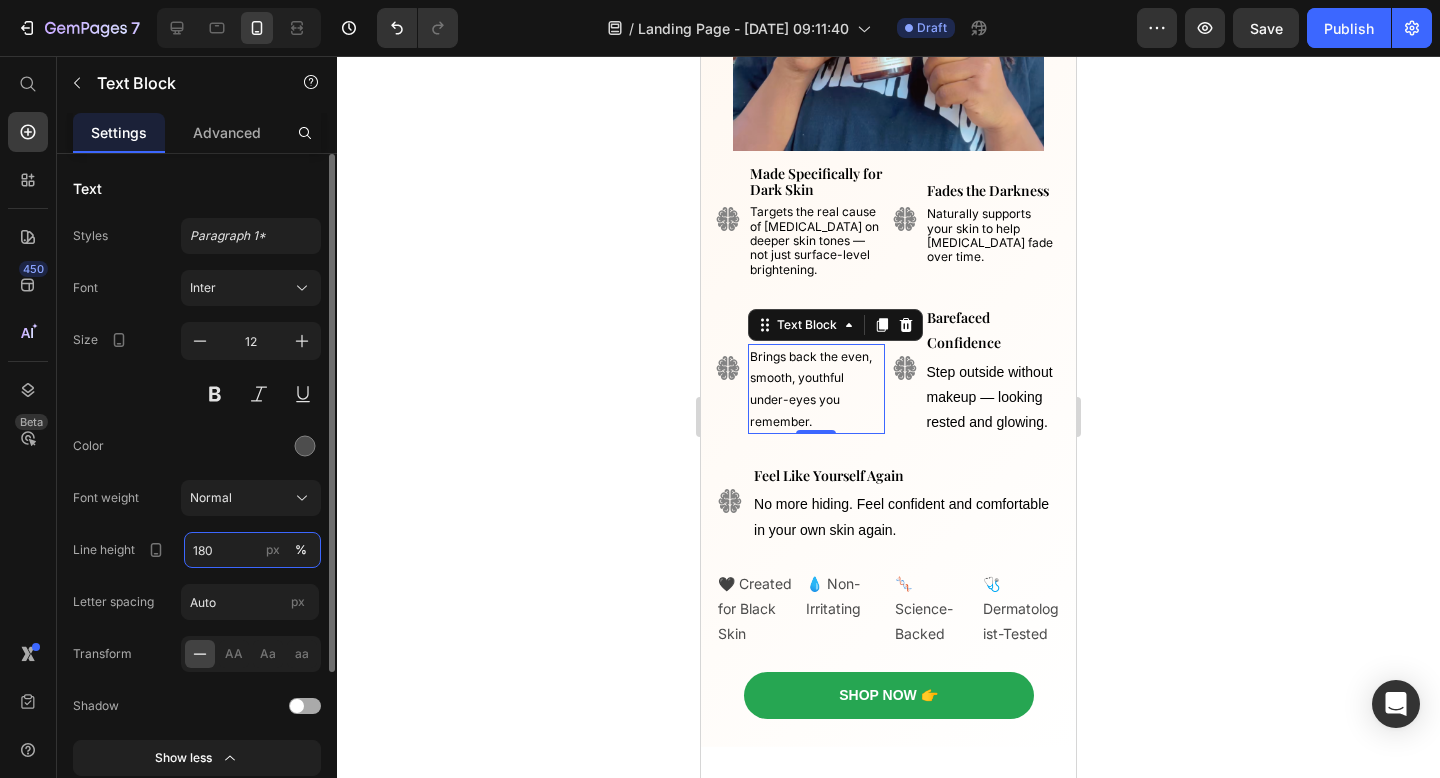click on "180" at bounding box center (252, 550) 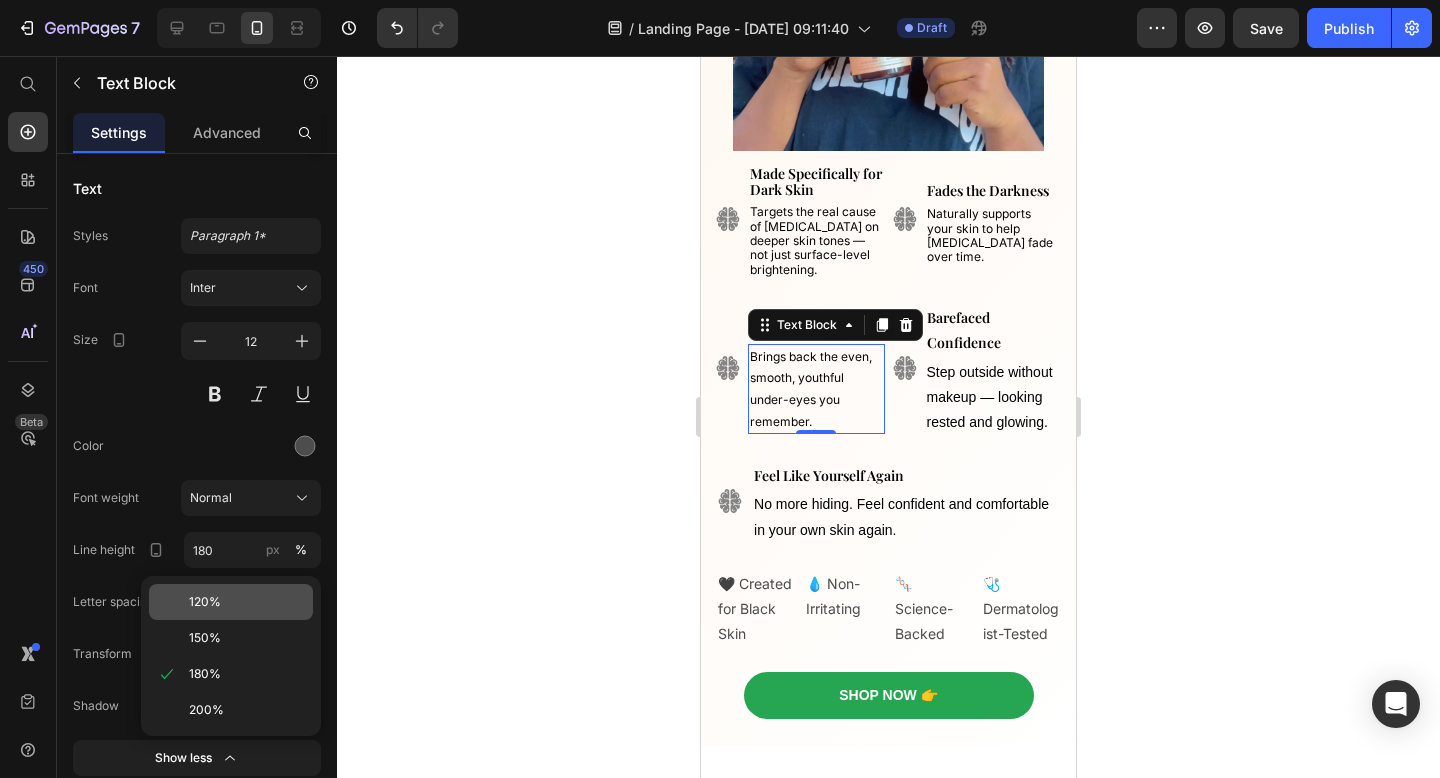 click on "120%" at bounding box center (247, 602) 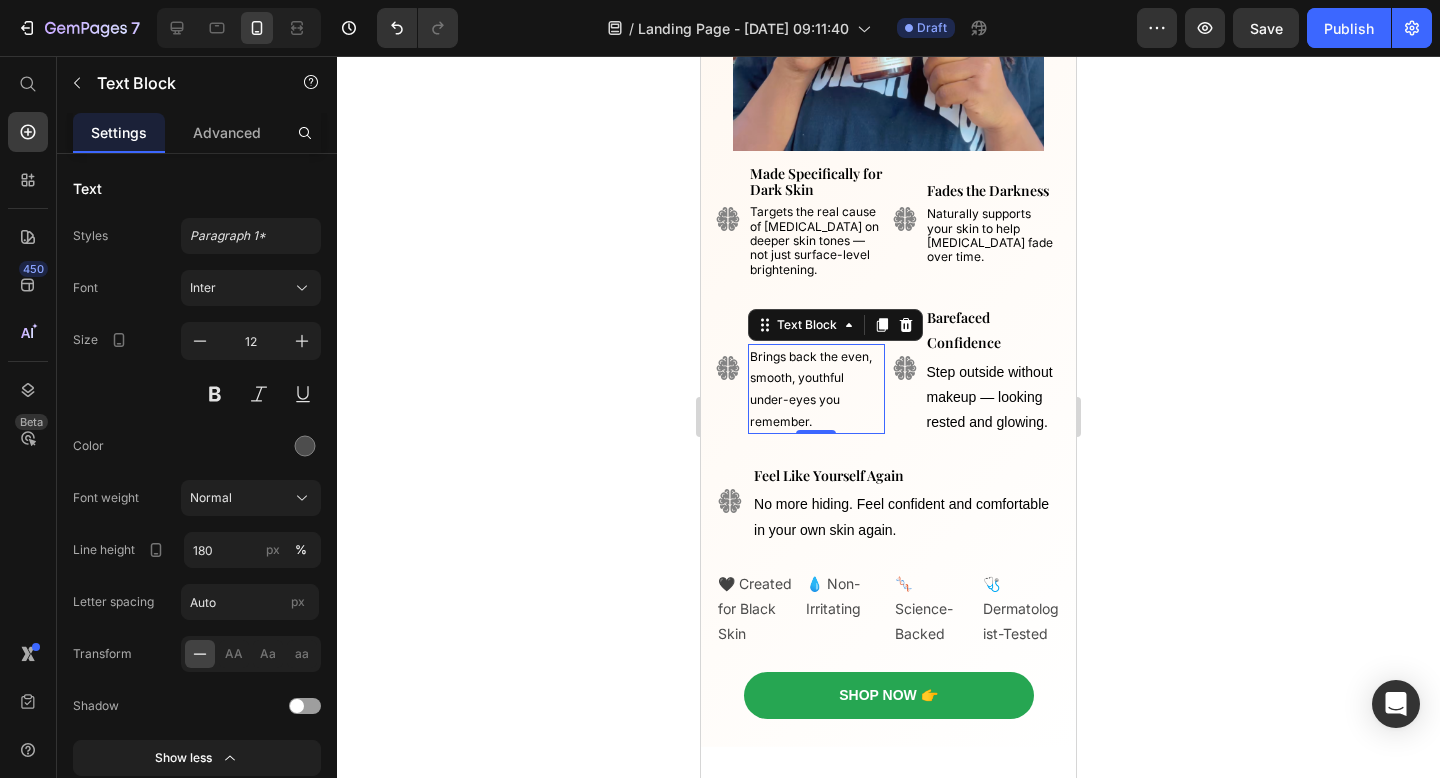 type on "120" 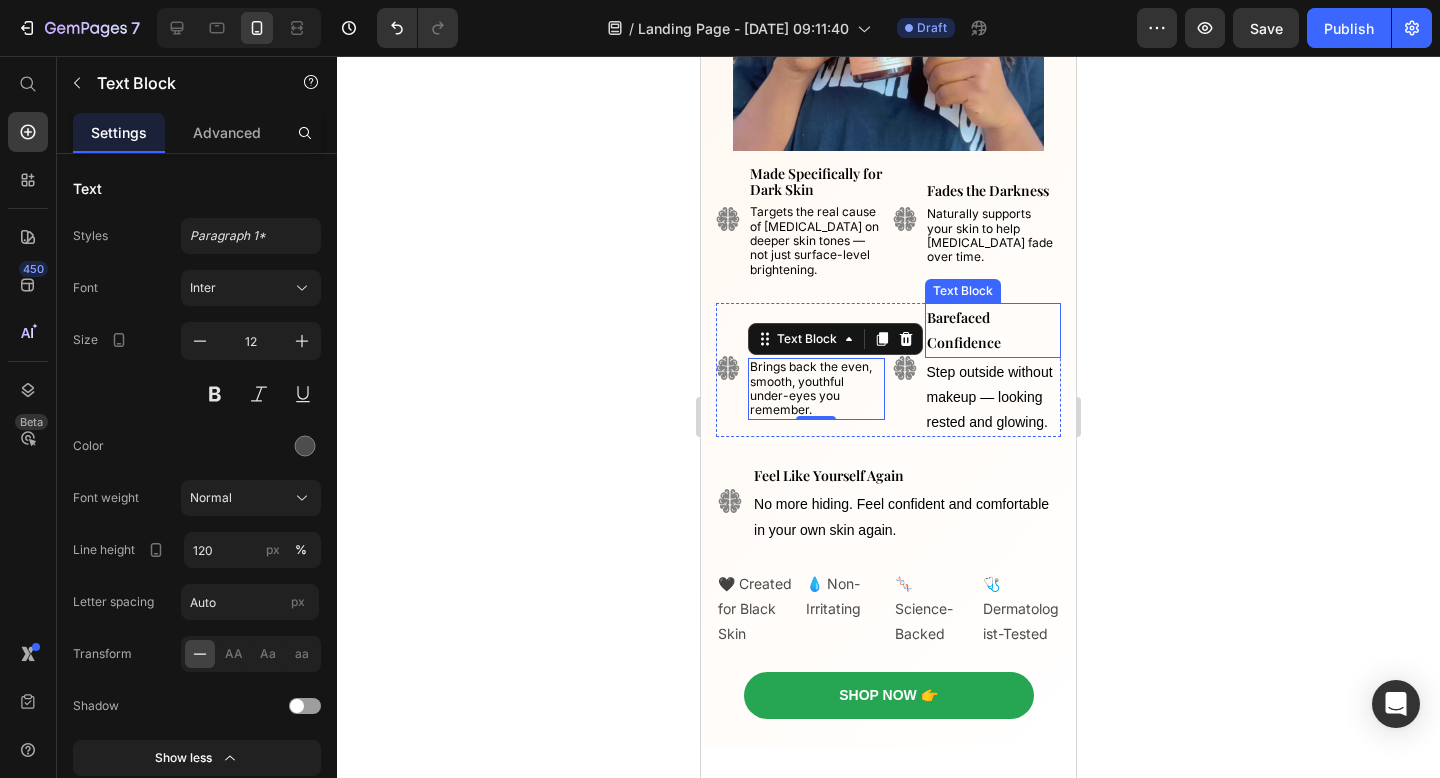 click on "Barefaced Confidence" at bounding box center [993, 330] 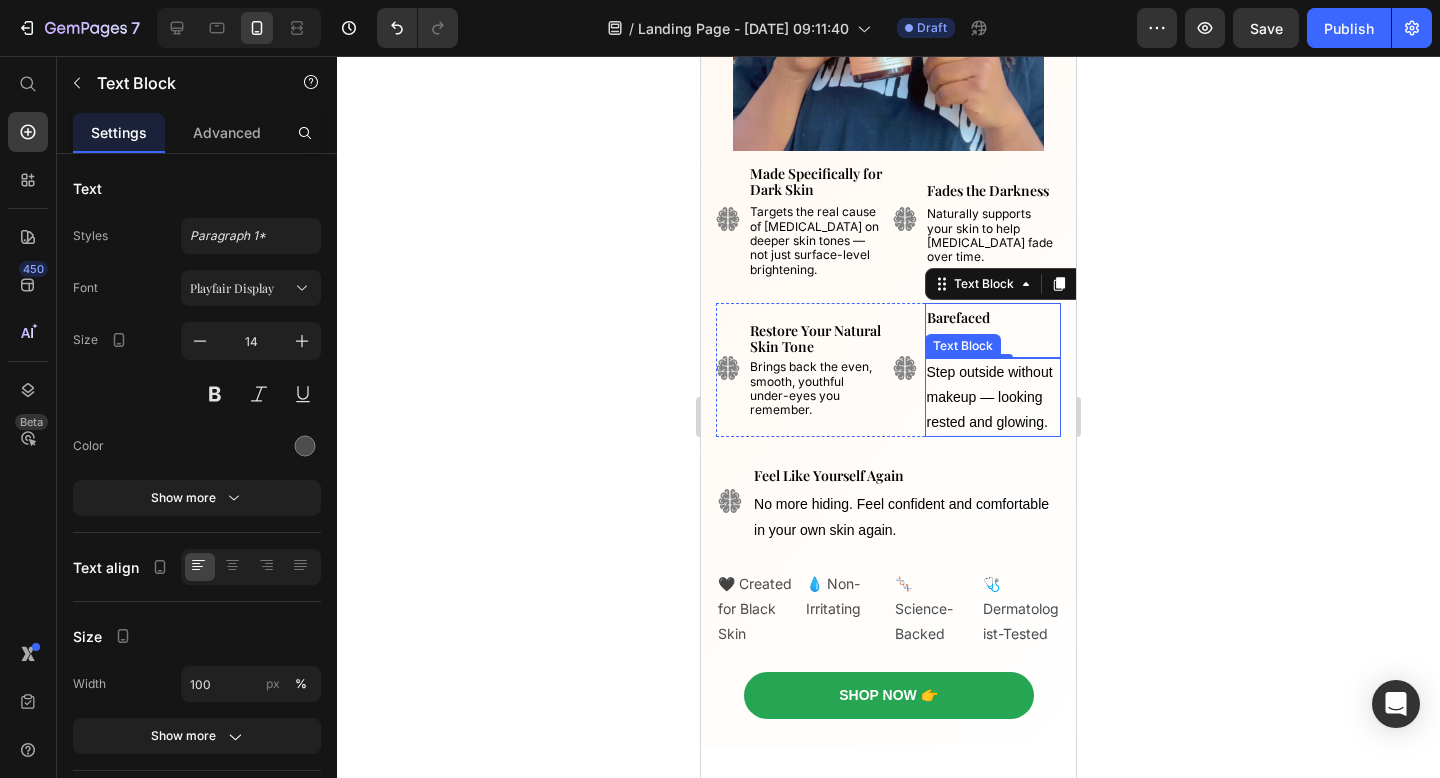 click on "Step outside without makeup — looking rested and glowing." at bounding box center [990, 397] 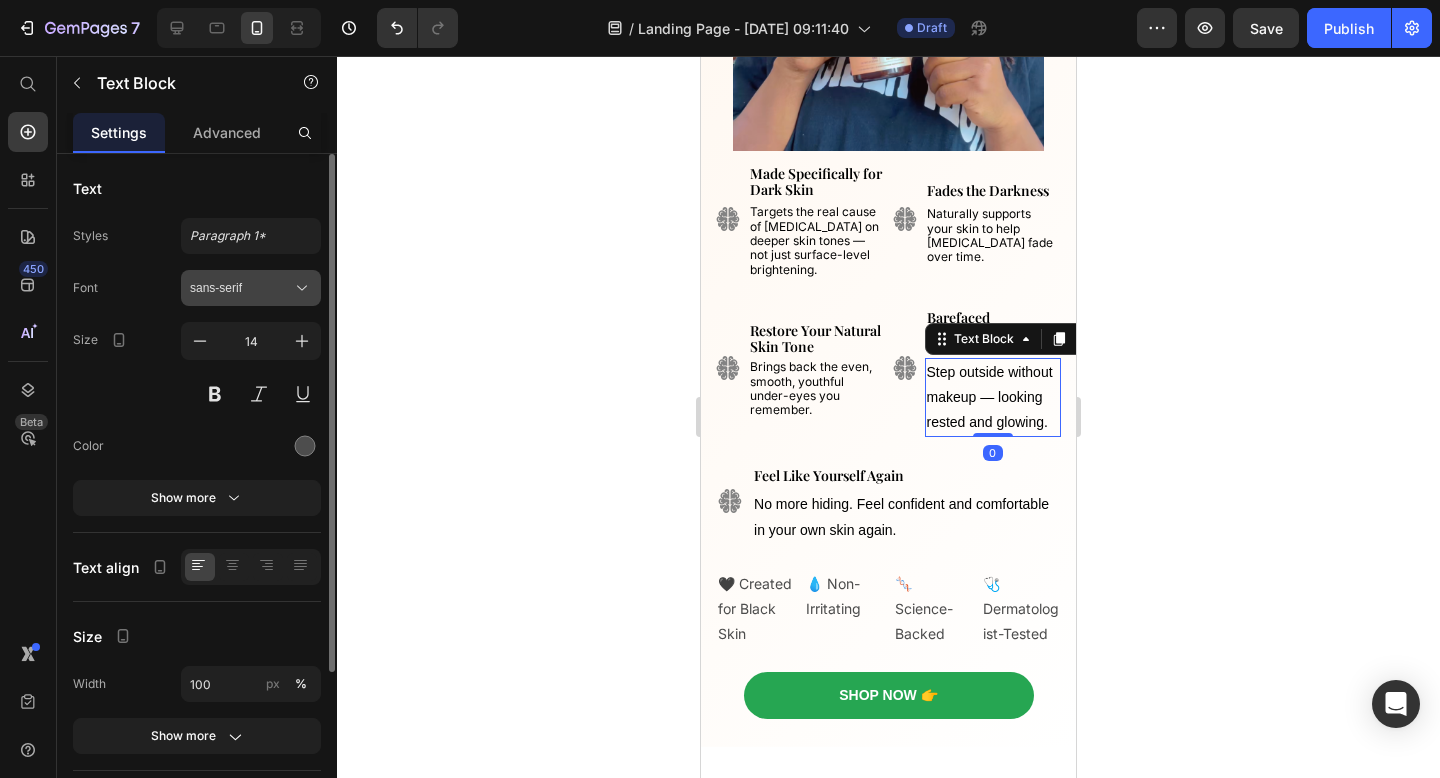 click on "sans-serif" at bounding box center (241, 288) 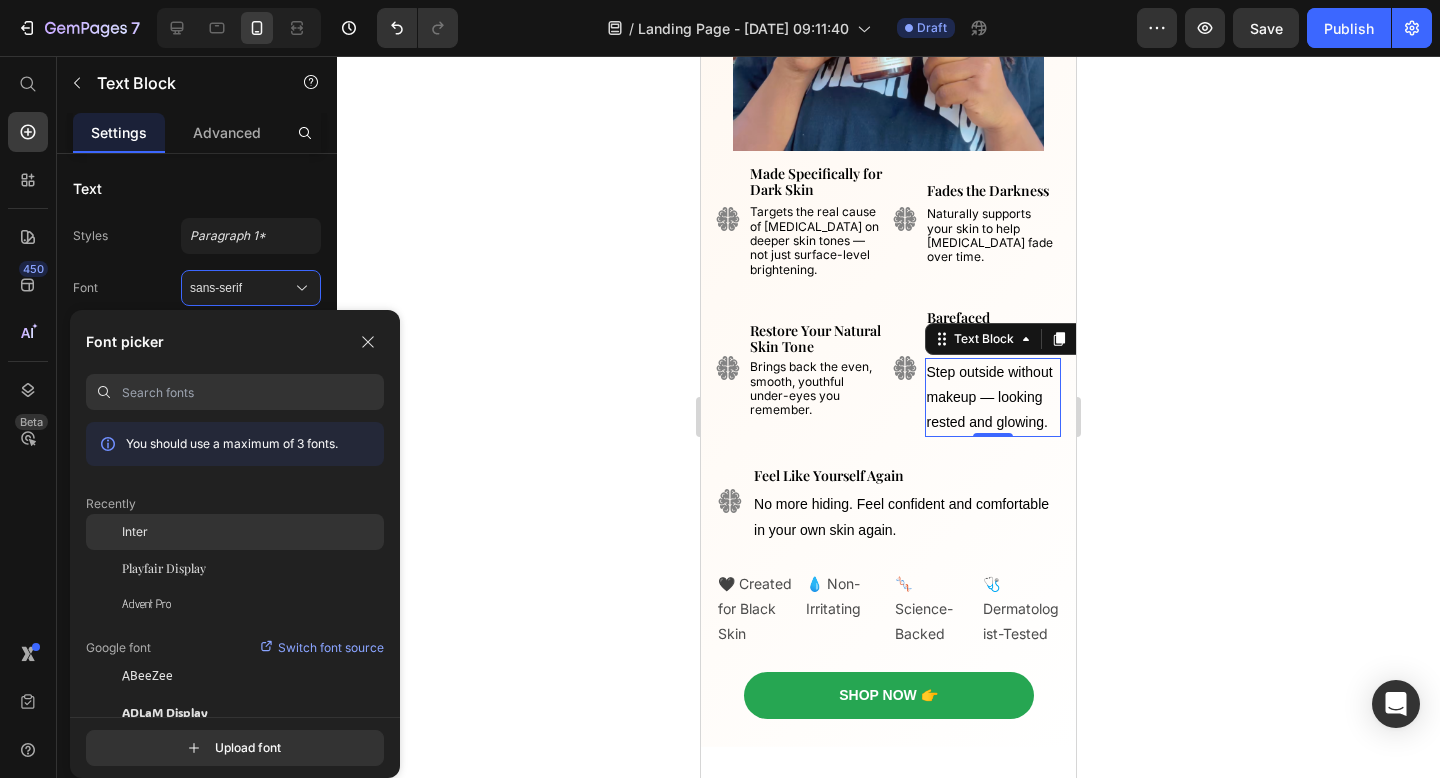 click on "Inter" 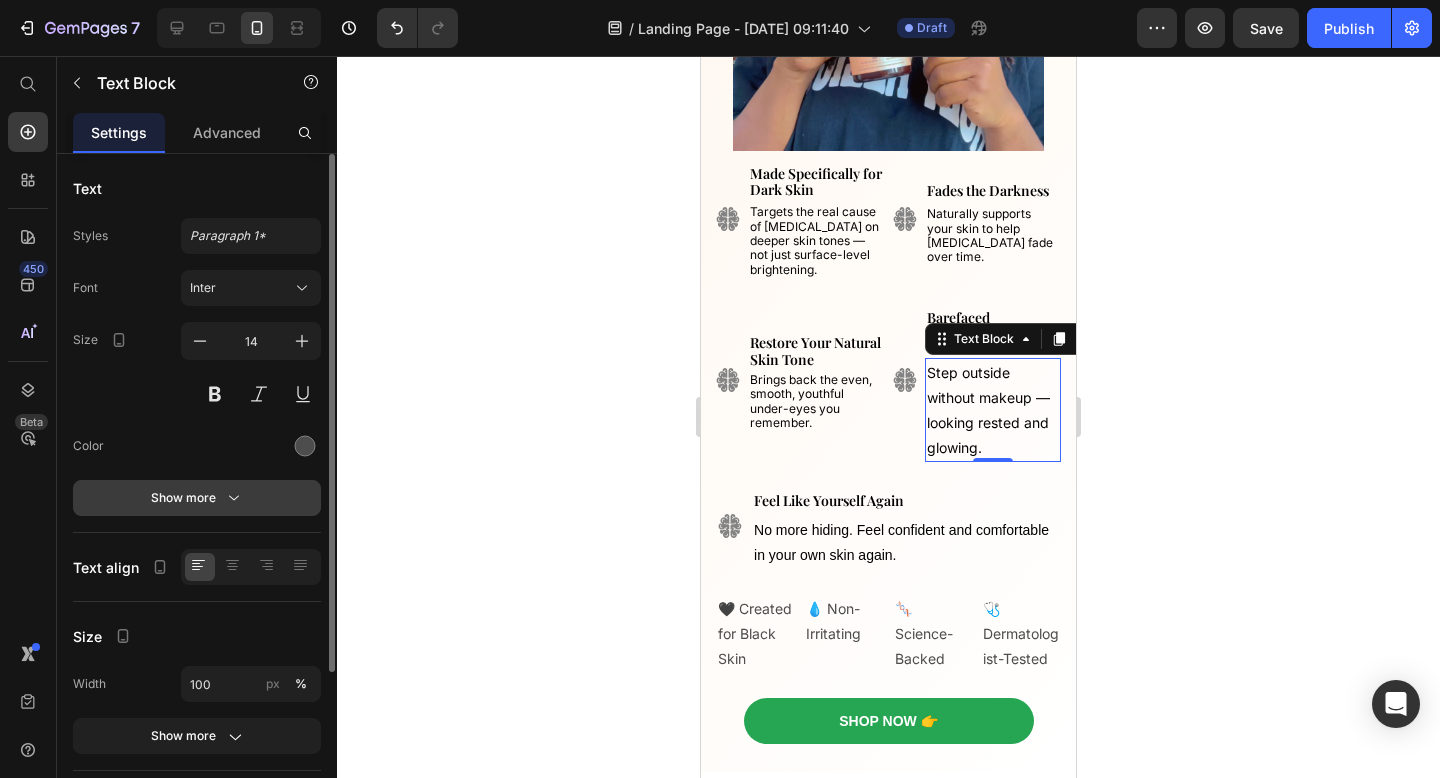 click 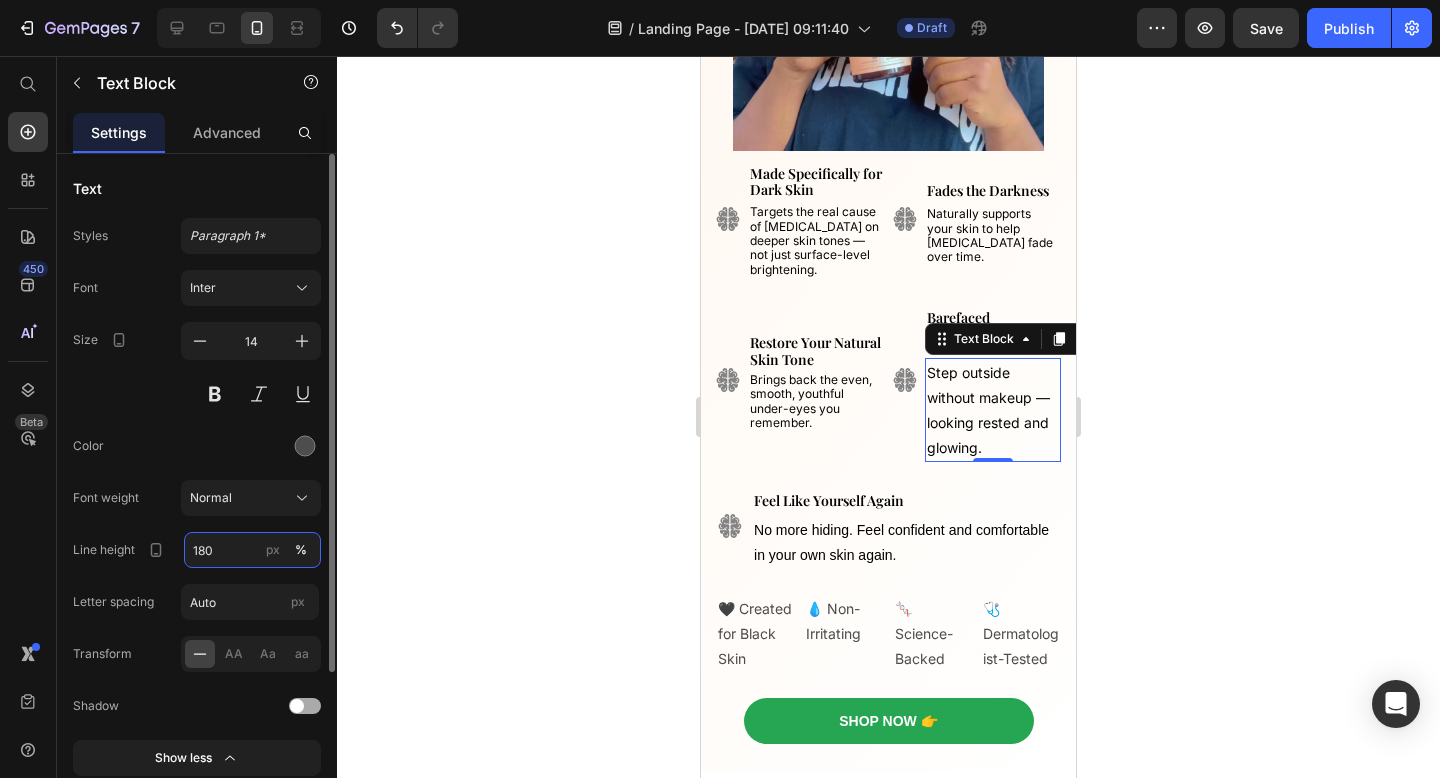 click on "180" at bounding box center [252, 550] 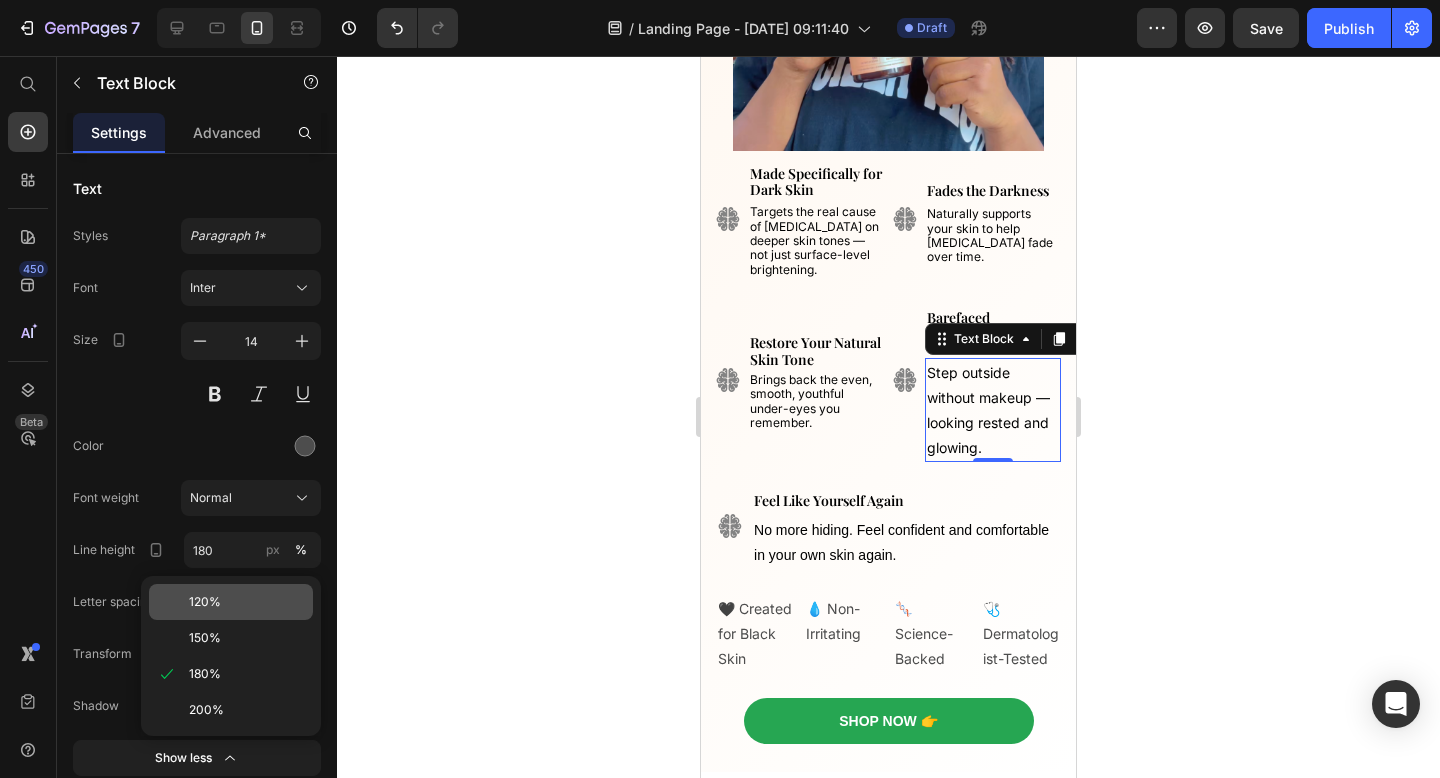 click on "120%" at bounding box center [247, 602] 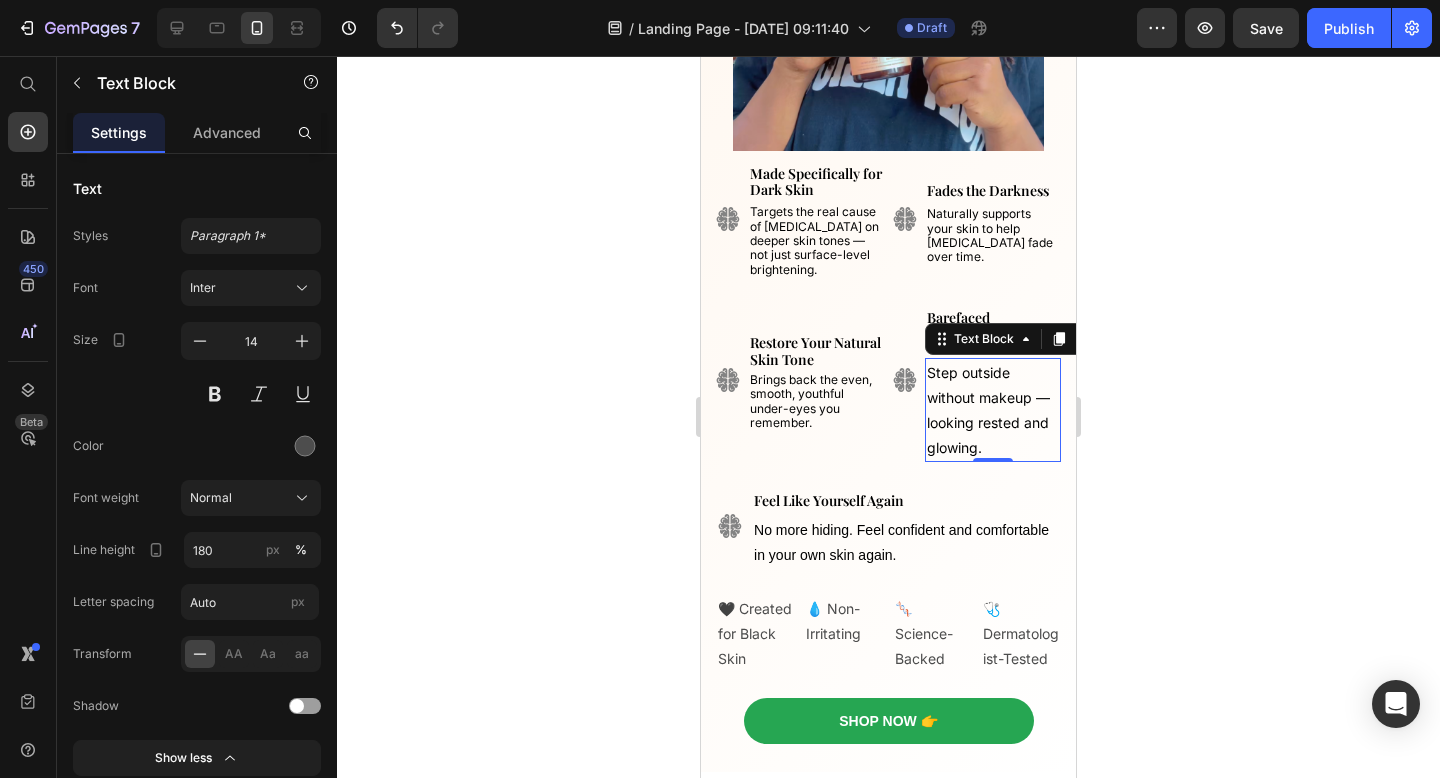 type on "120" 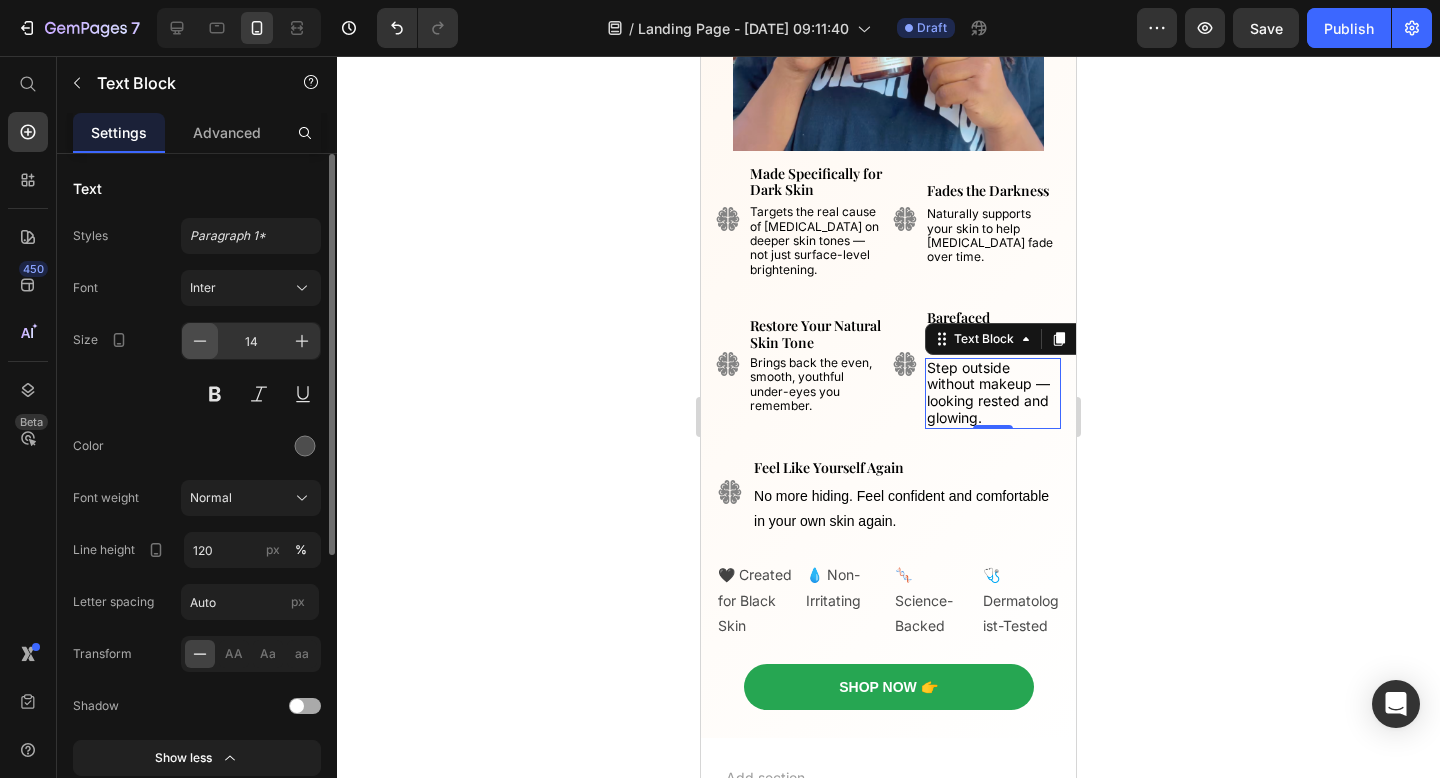 click 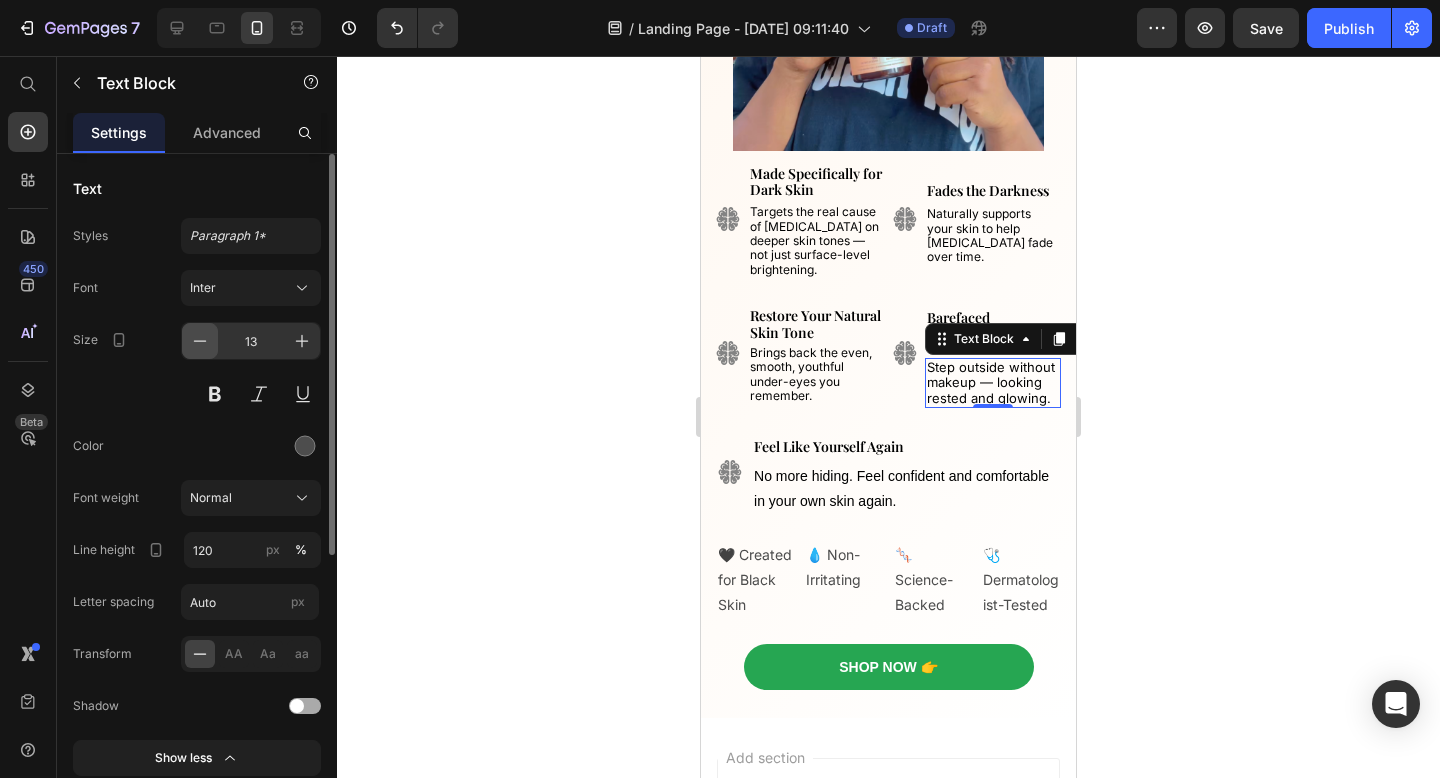 click 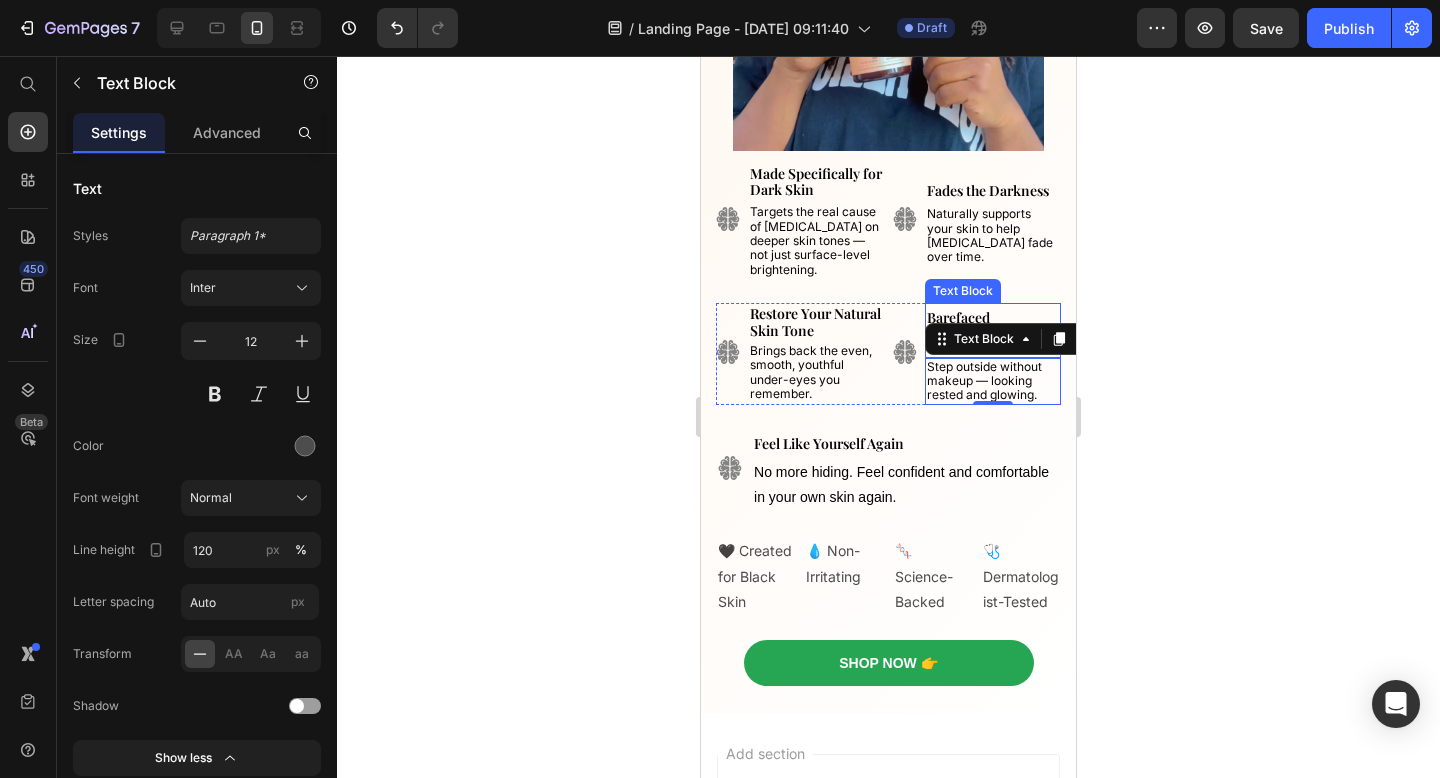 click on "Barefaced Confidence" at bounding box center (993, 330) 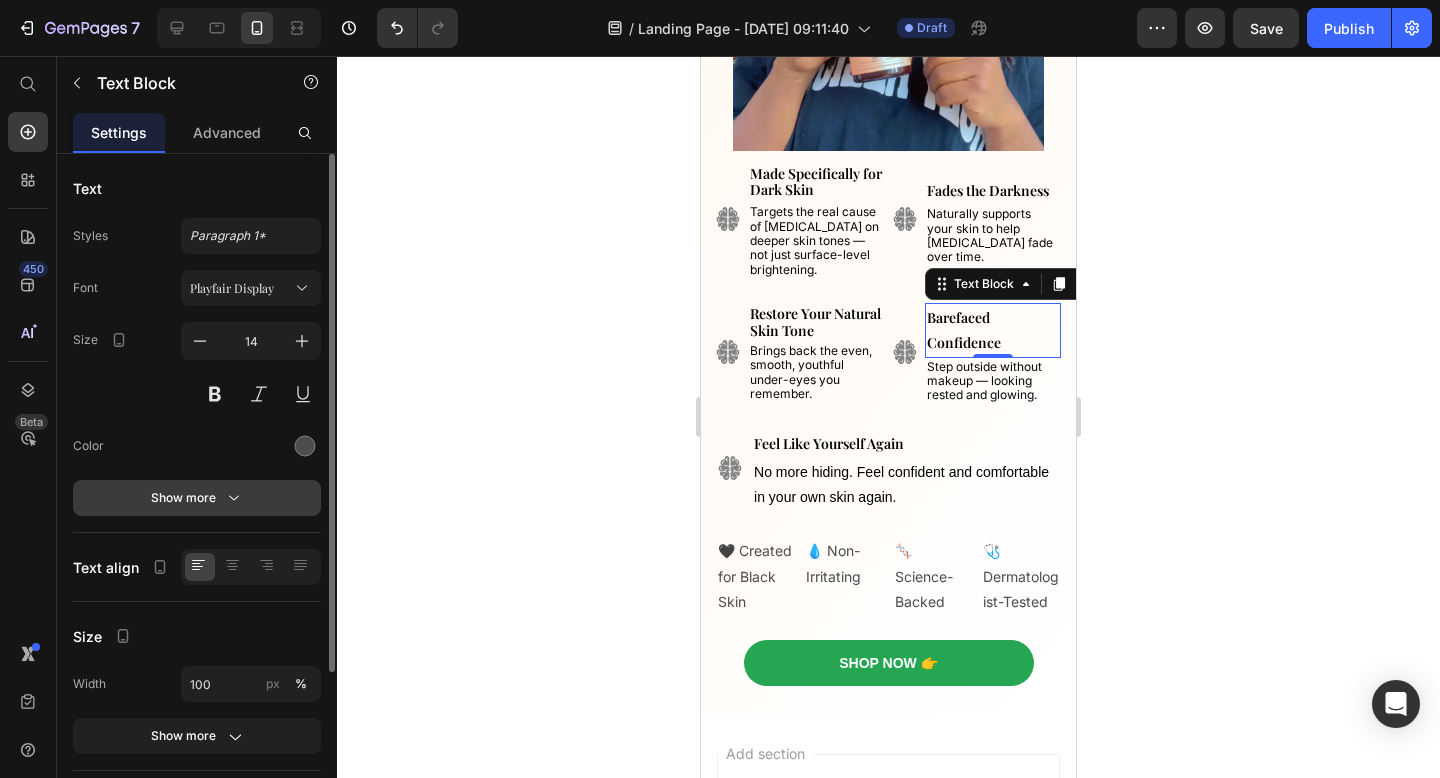 click on "Show more" at bounding box center (197, 498) 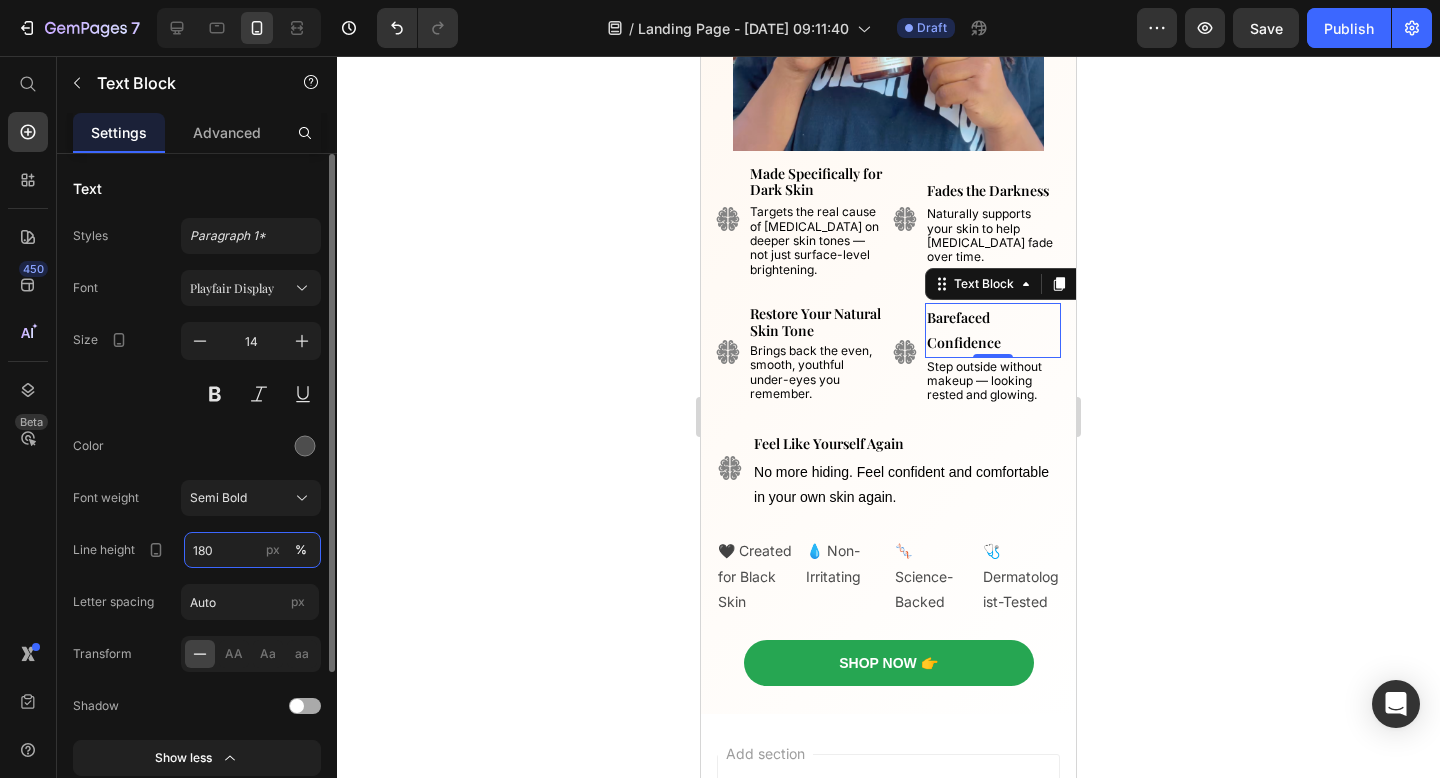 click on "180" at bounding box center (252, 550) 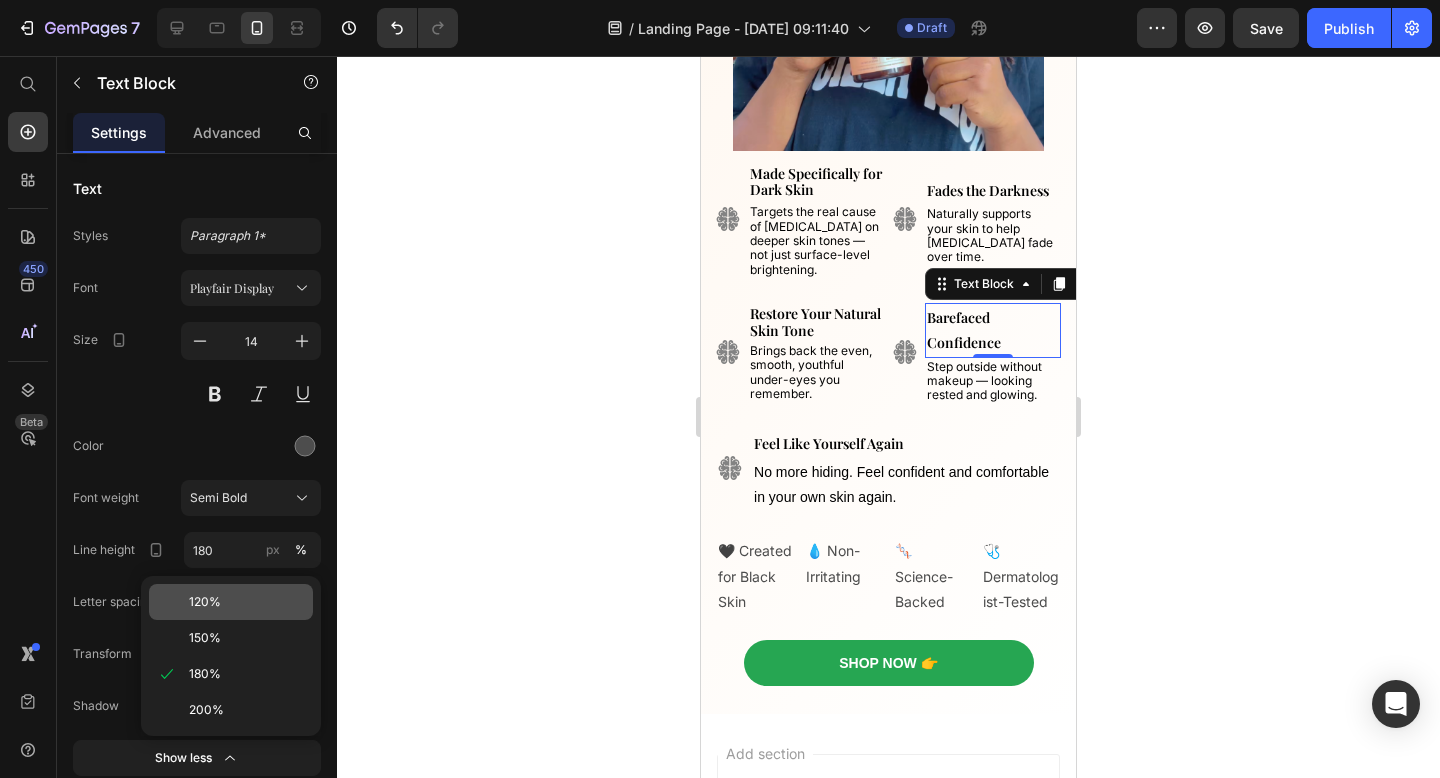 click on "120%" at bounding box center (205, 602) 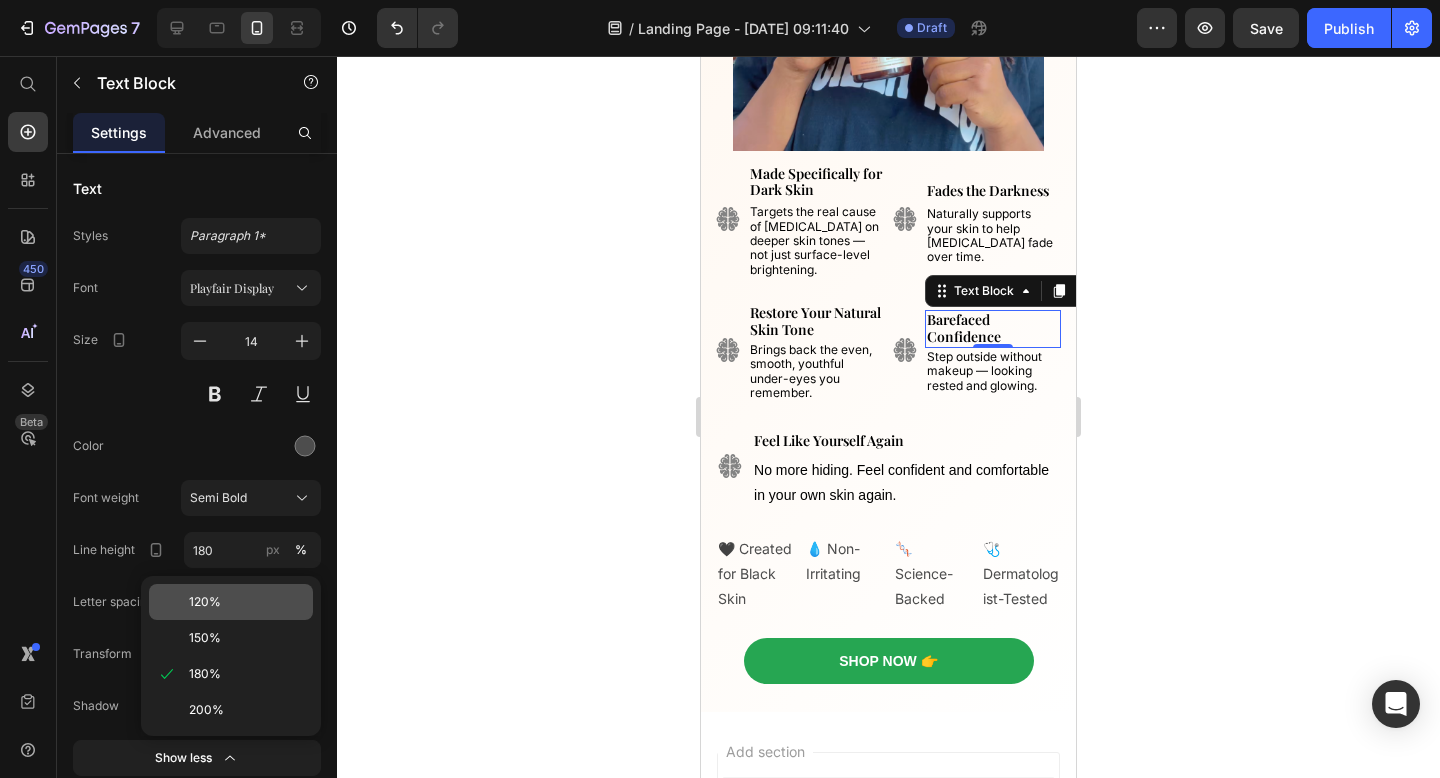 type on "120" 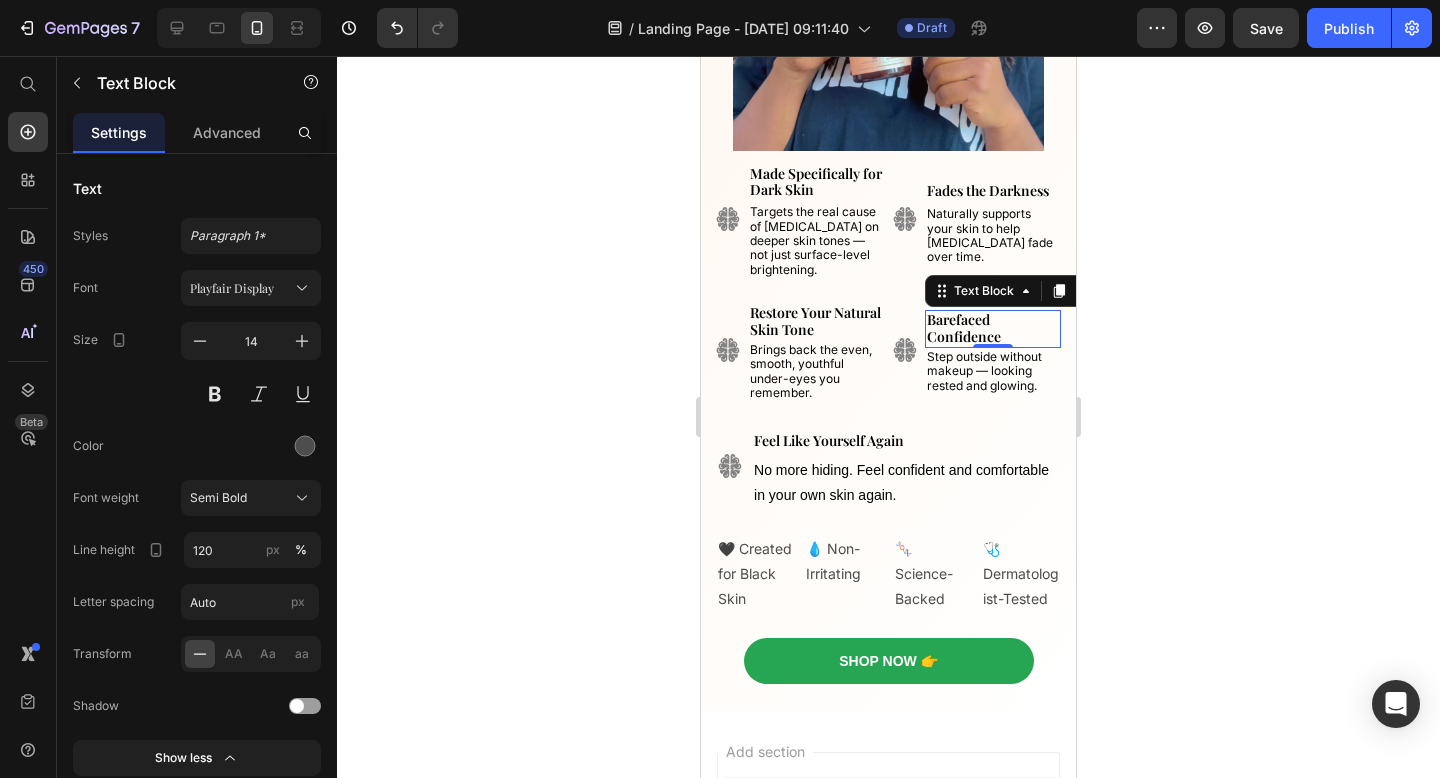 click 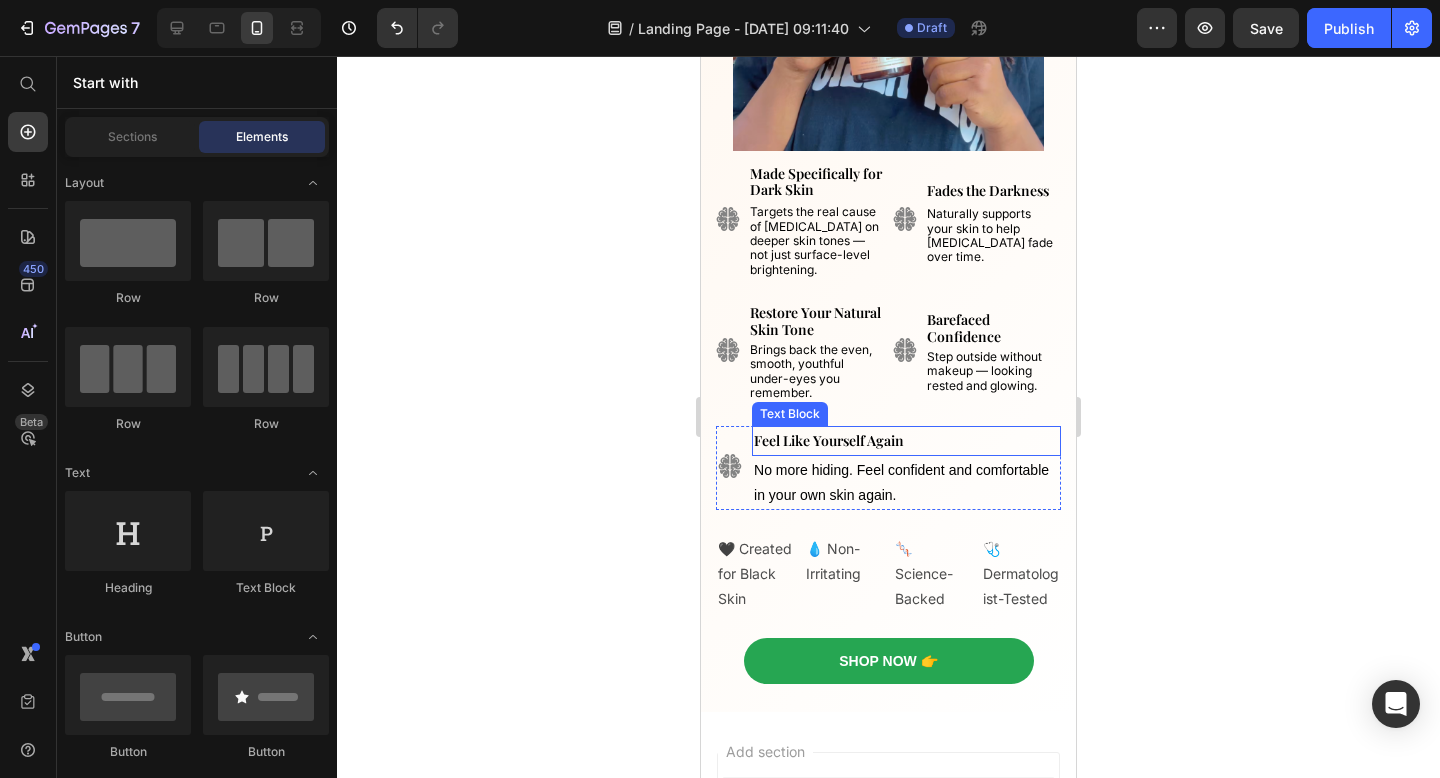 click on "No more hiding. Feel confident and comfortable in your own skin again." at bounding box center (906, 483) 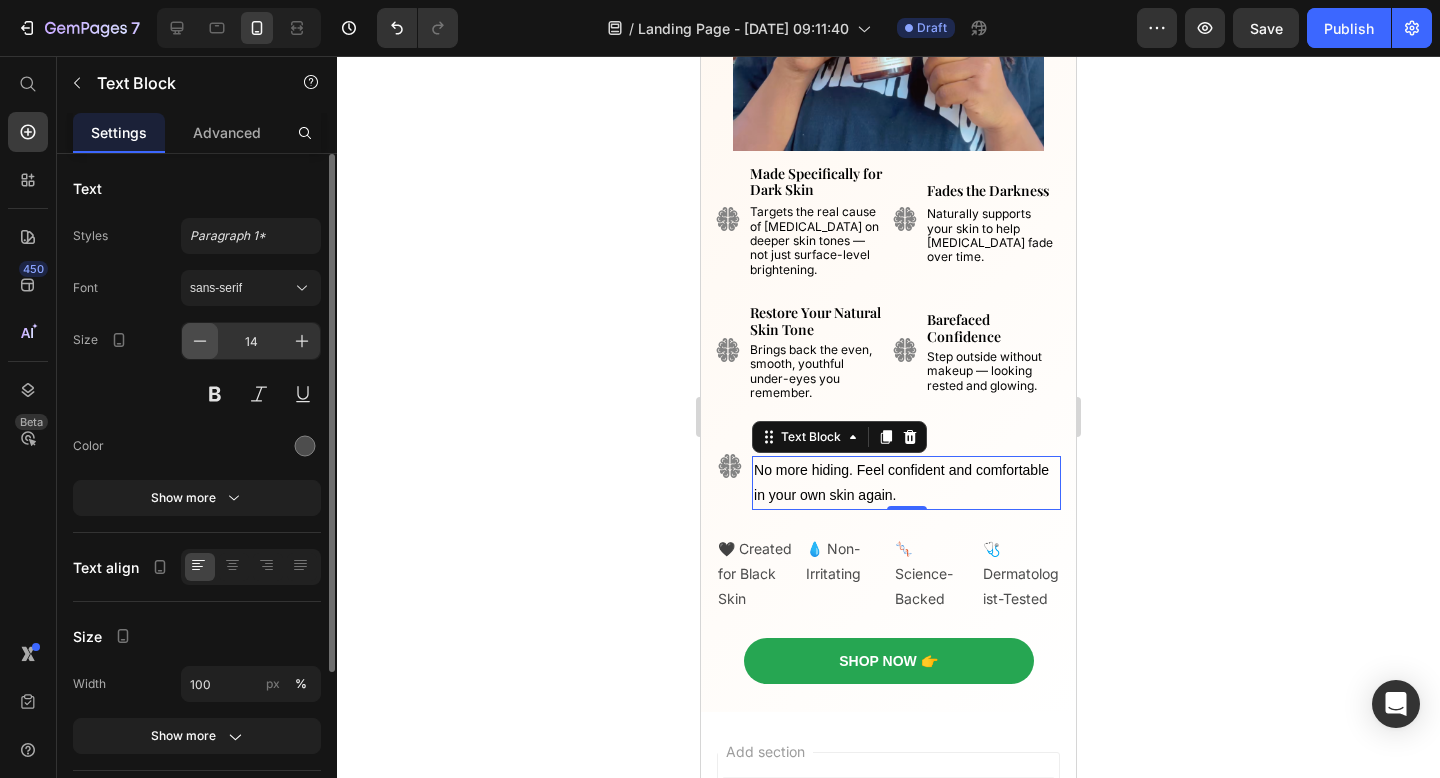 click 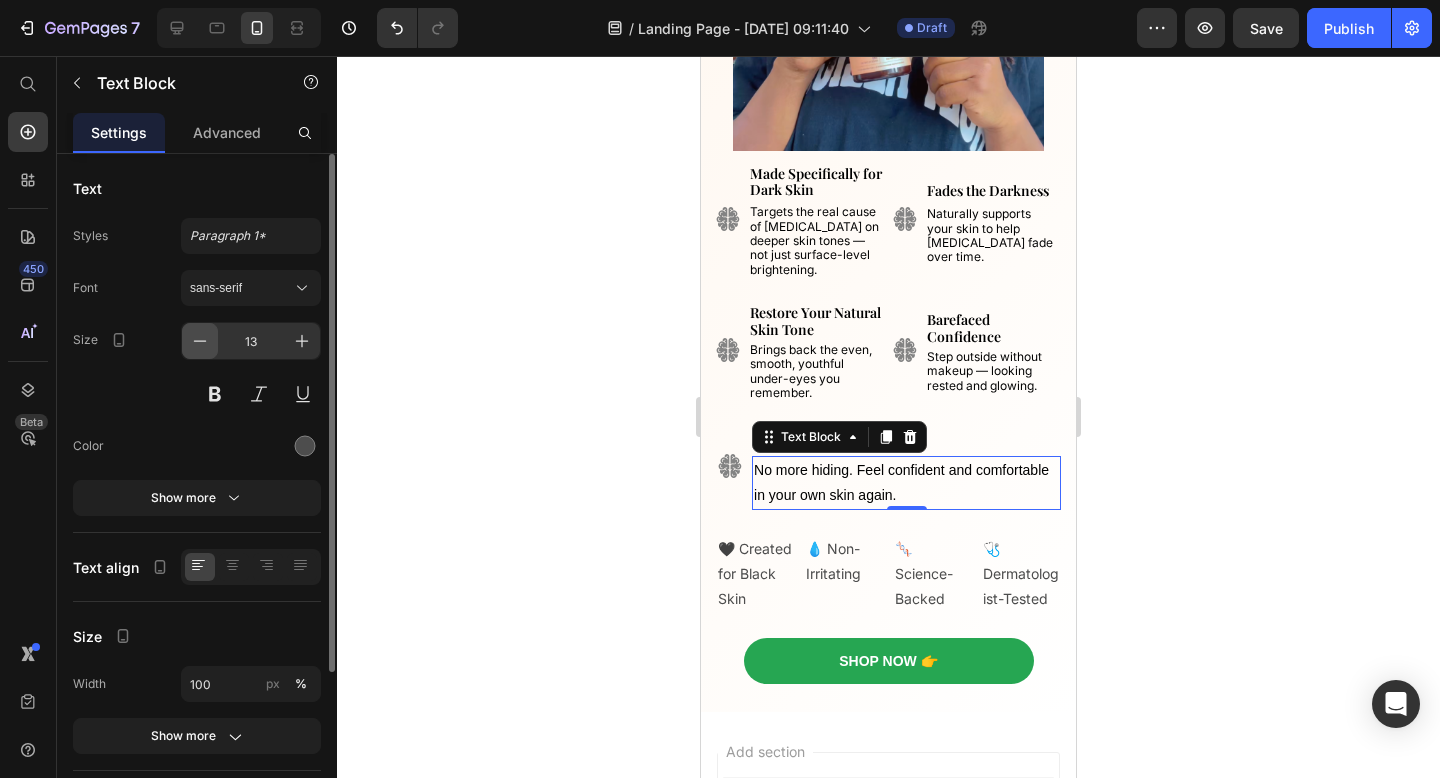 click 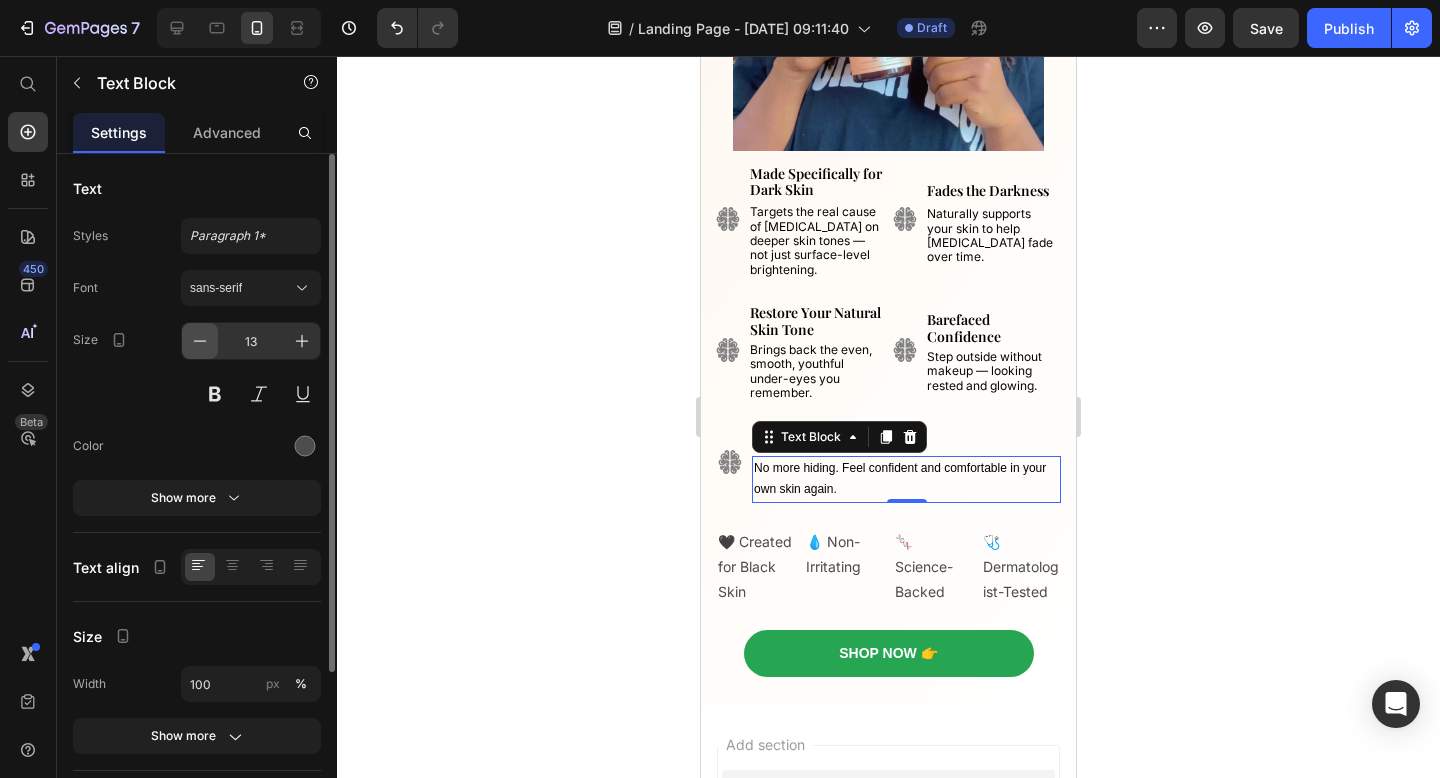 type on "12" 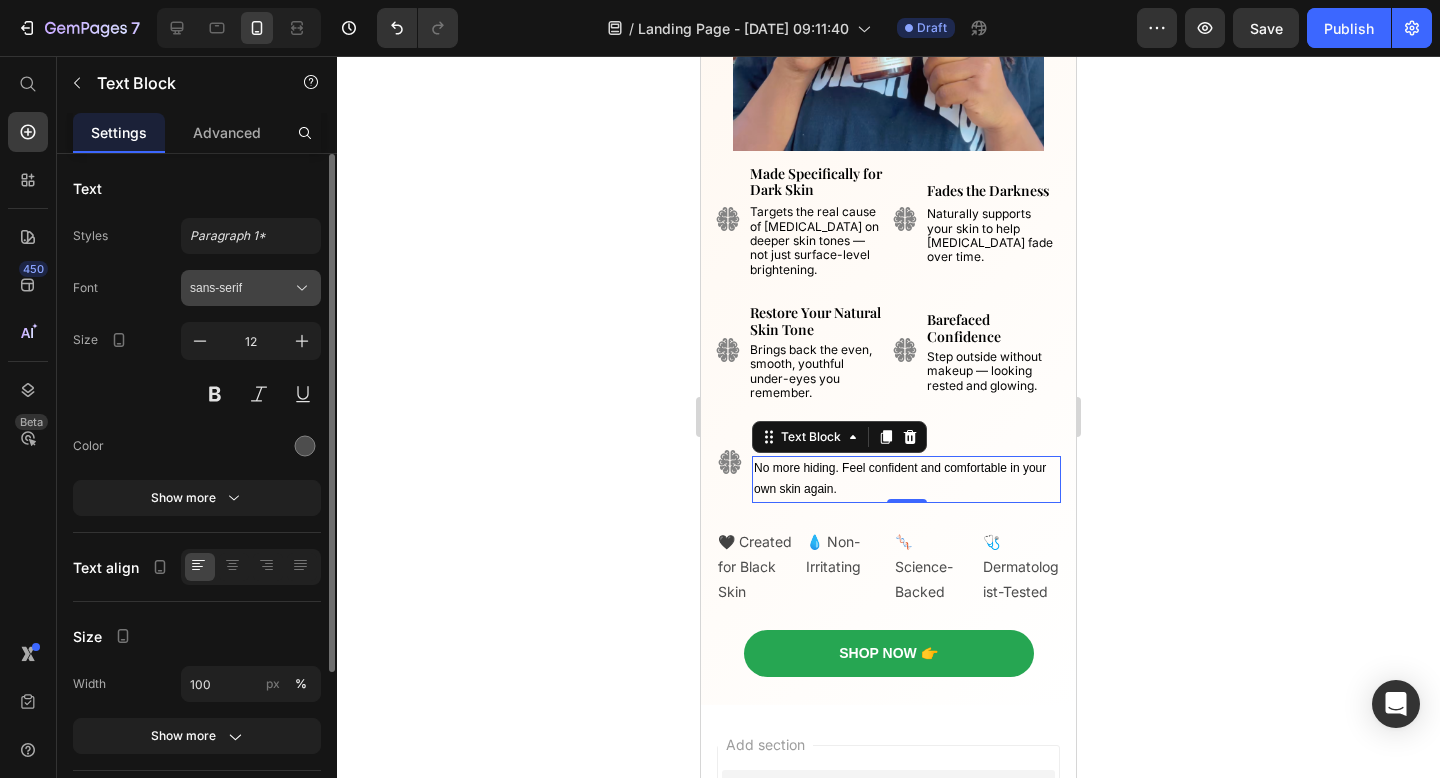 click on "sans-serif" at bounding box center (241, 288) 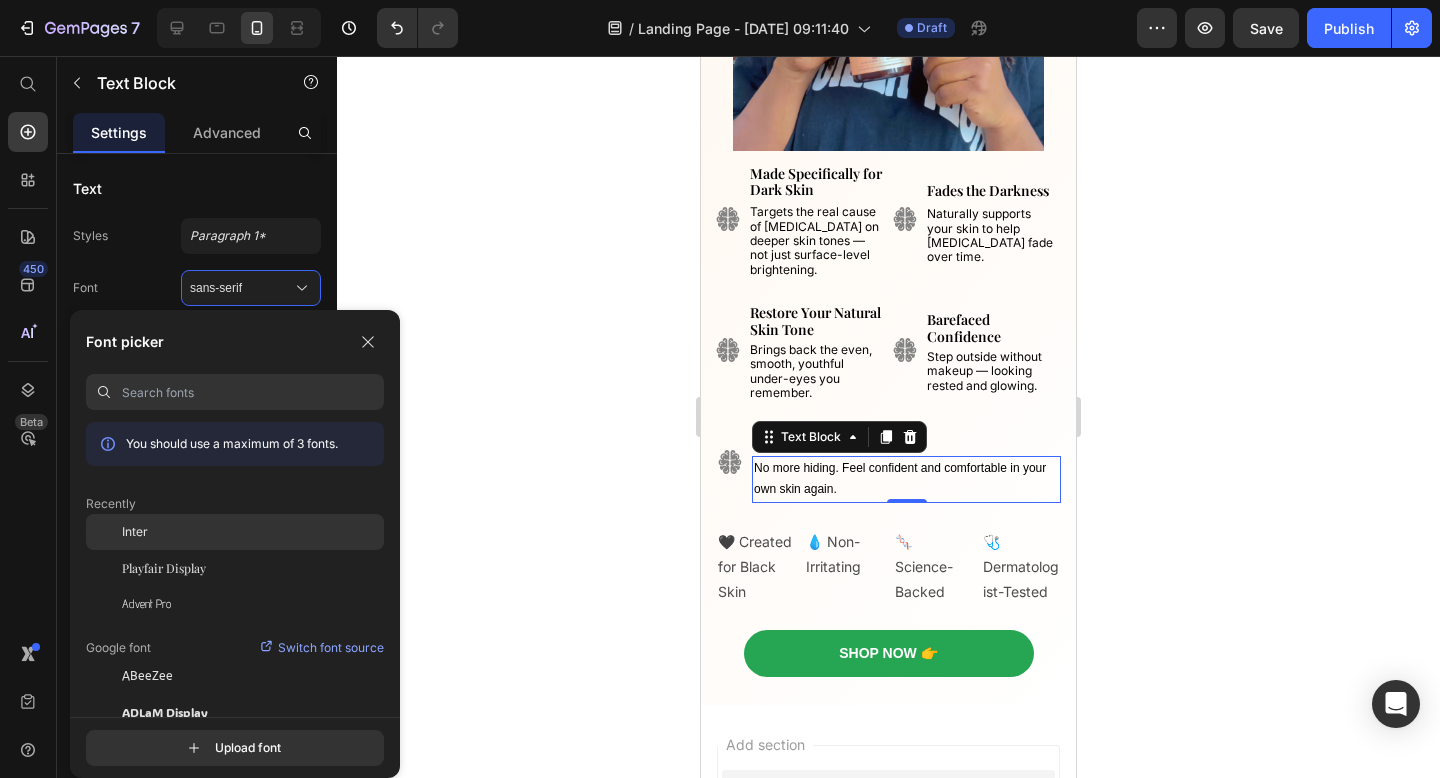 click on "Inter" 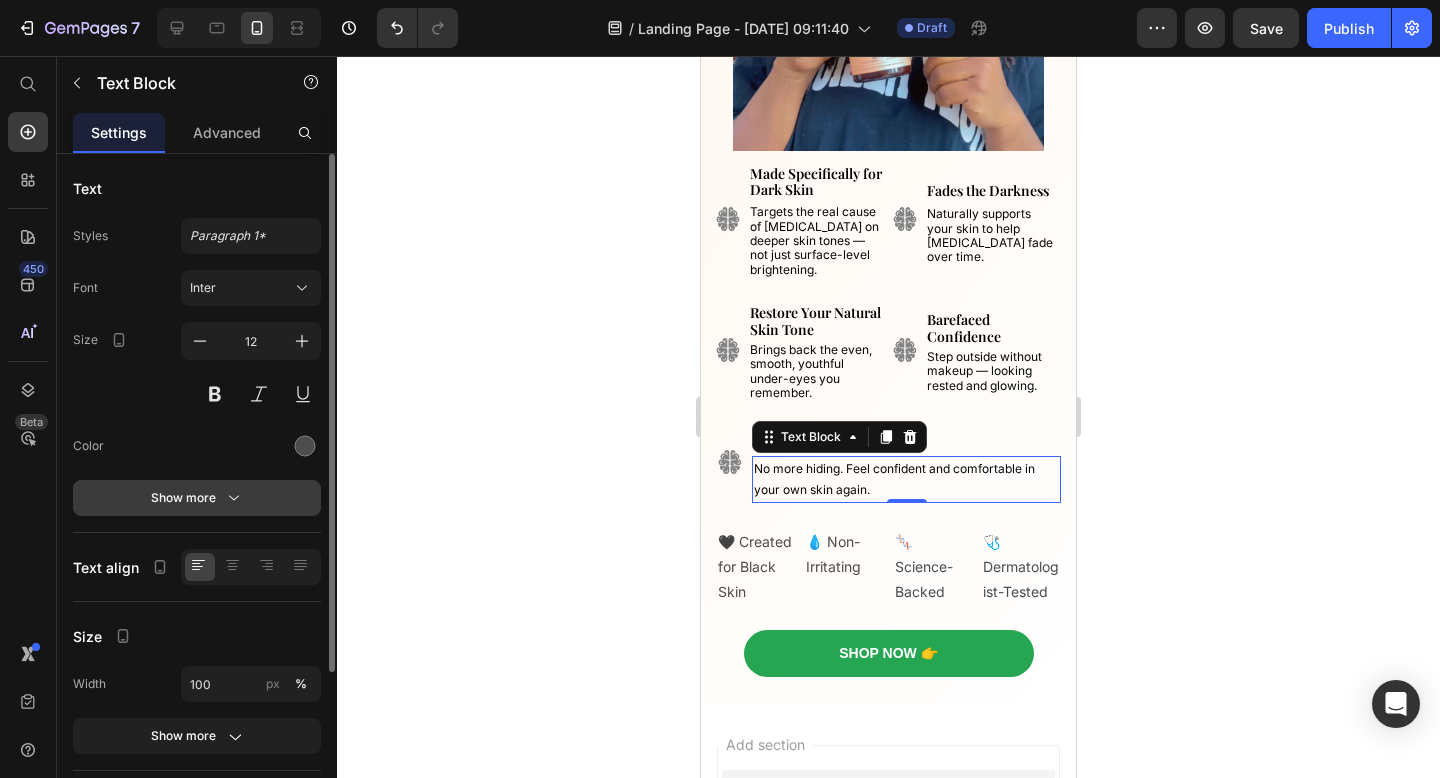 click on "Show more" at bounding box center (197, 498) 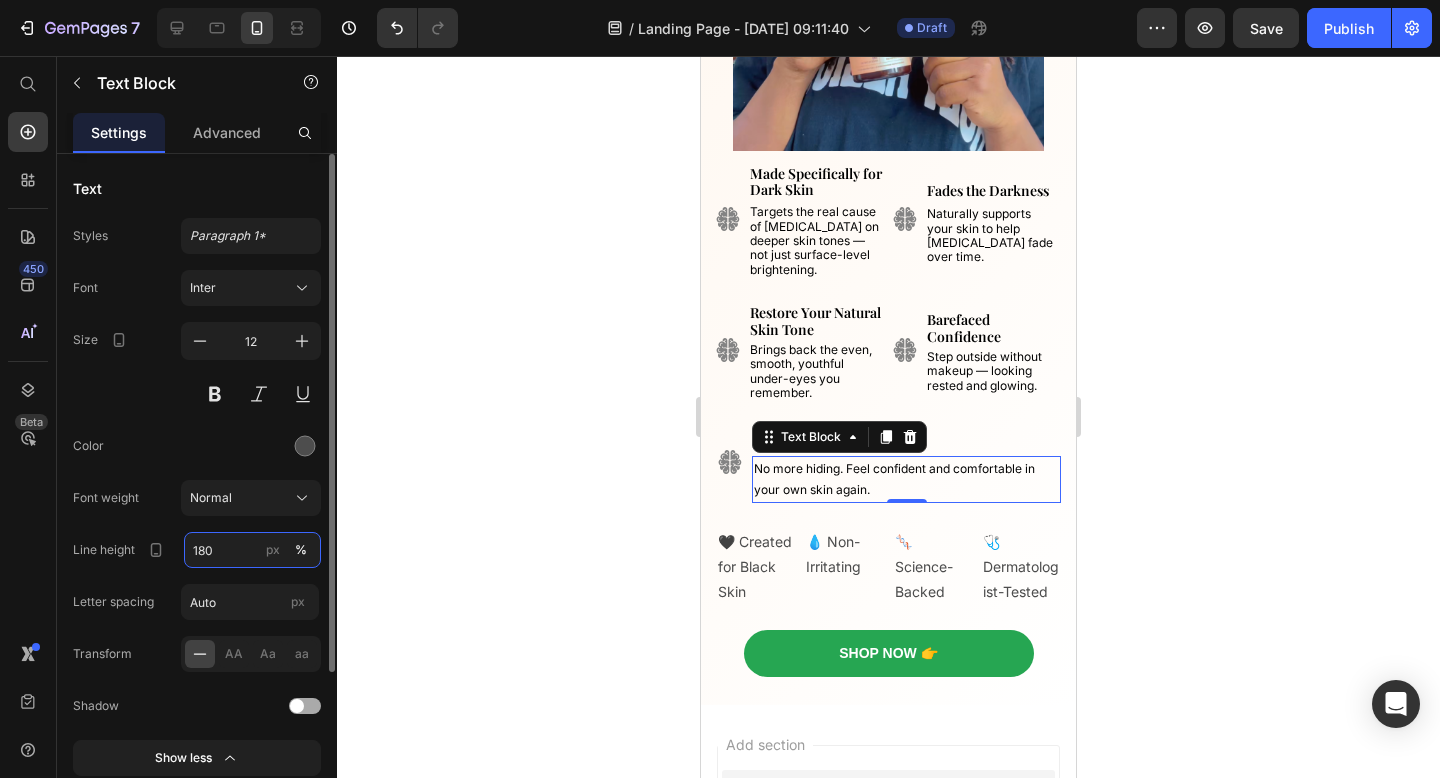 click on "180" at bounding box center [252, 550] 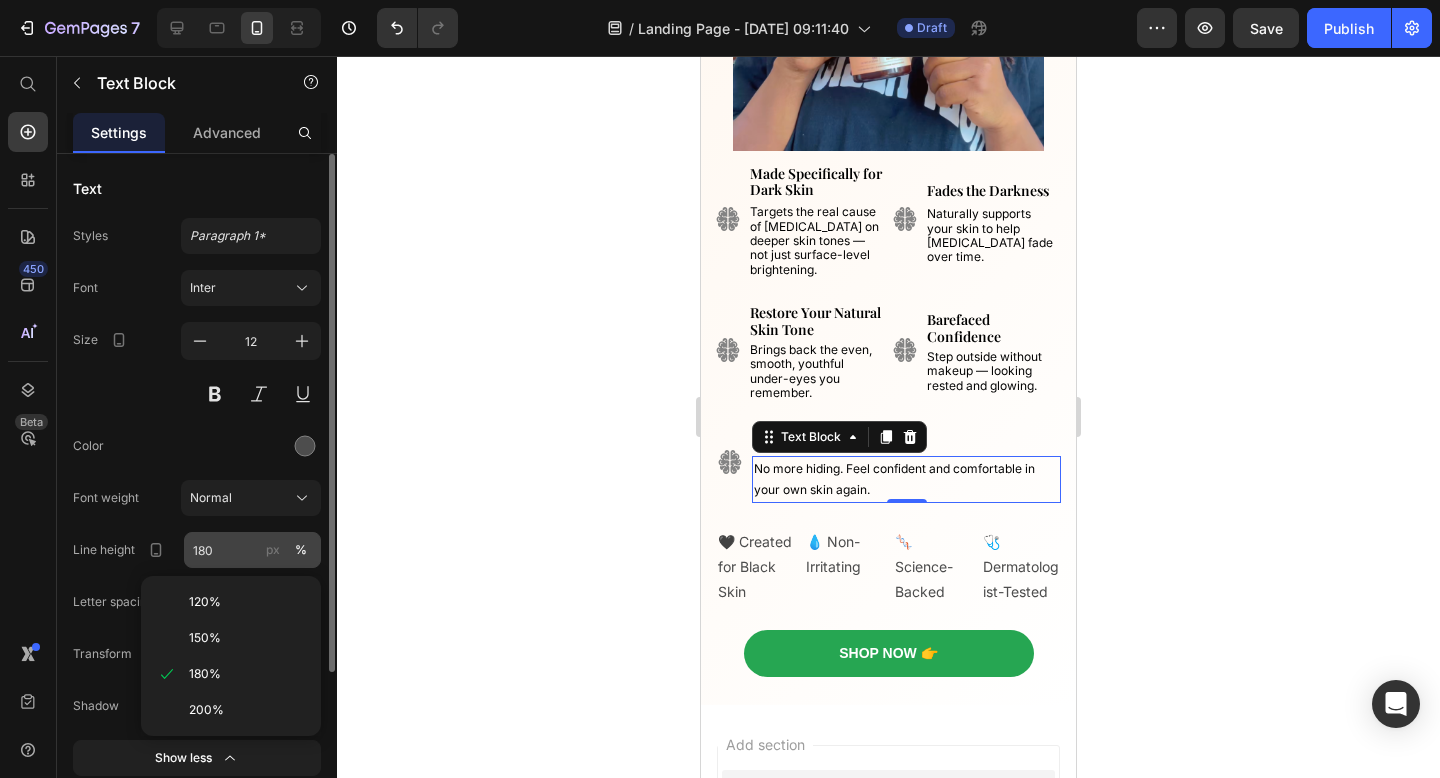 click on "120%" at bounding box center (205, 602) 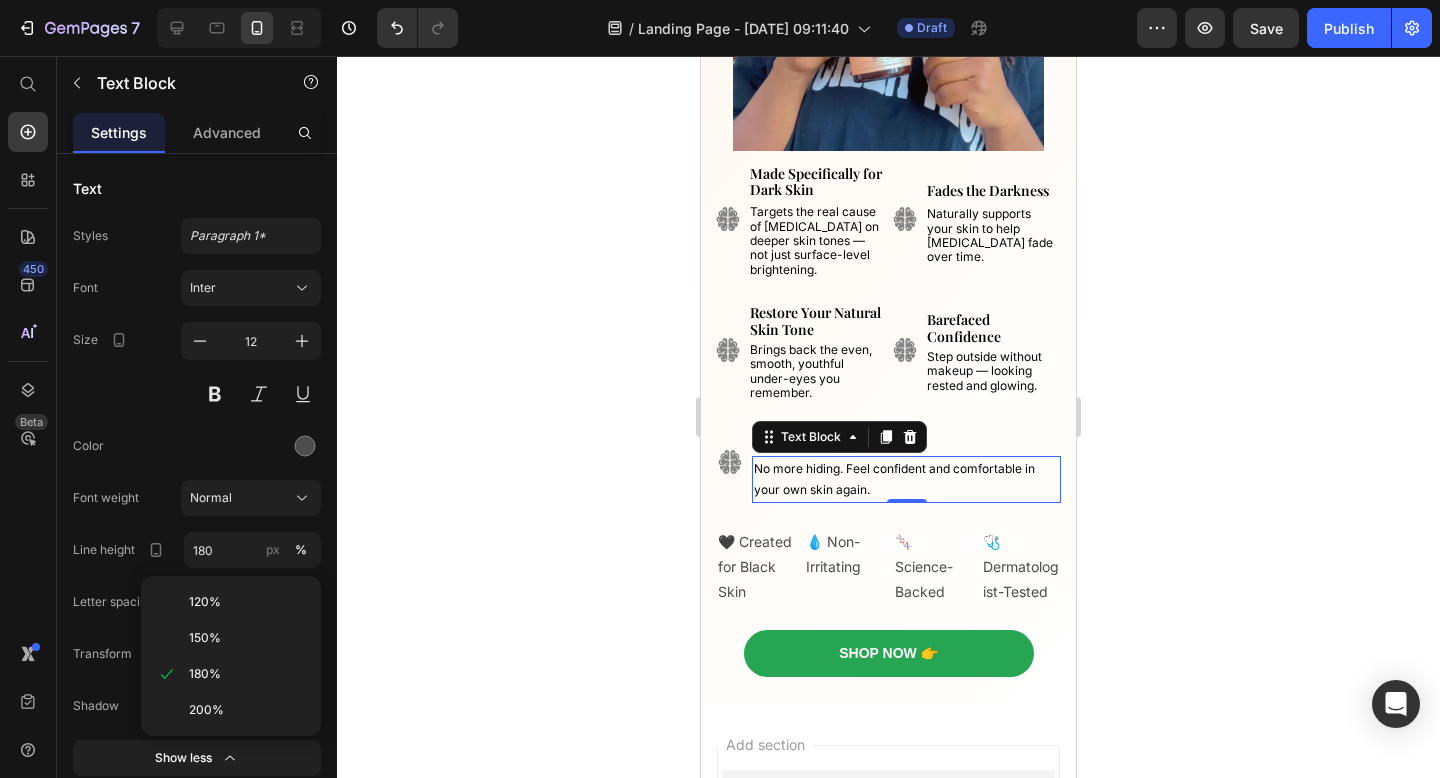 type on "120" 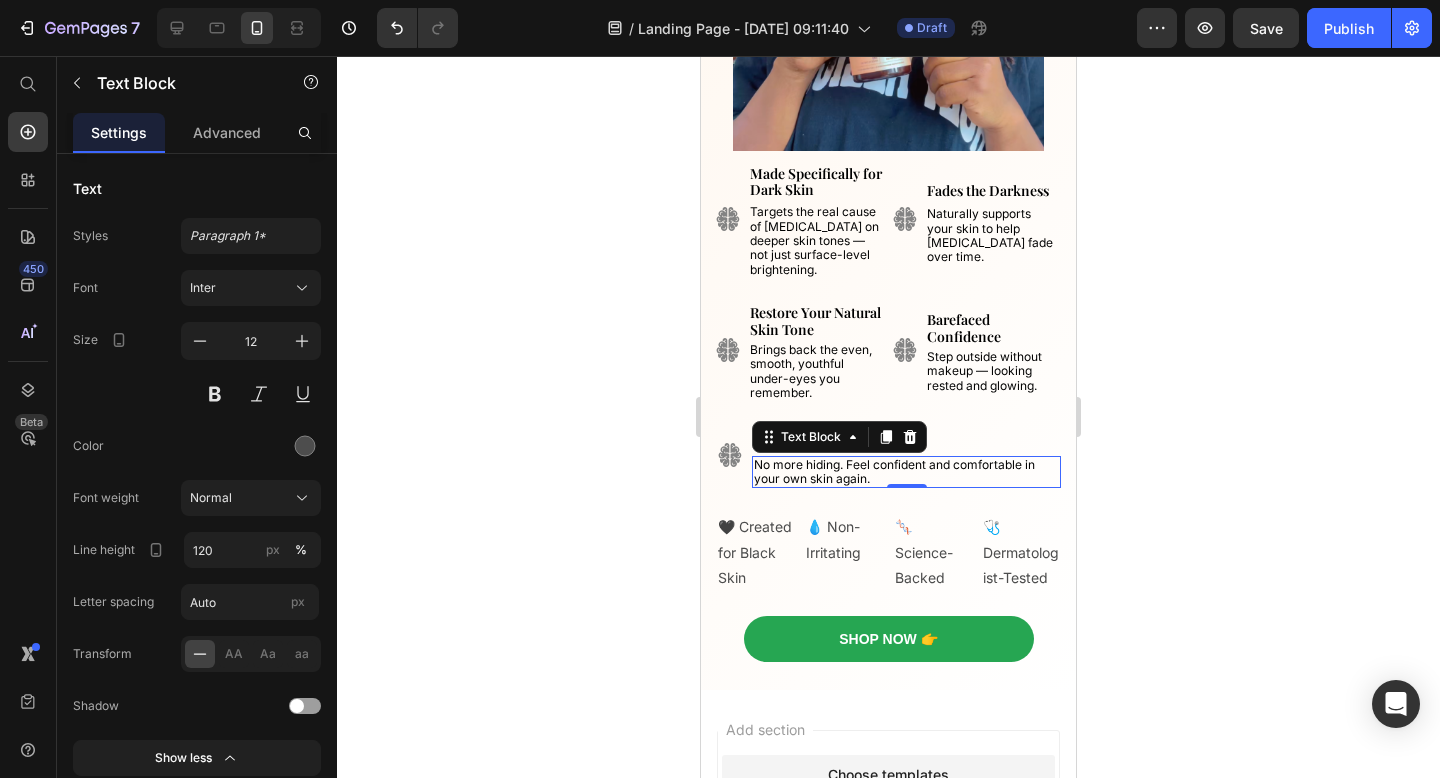 click 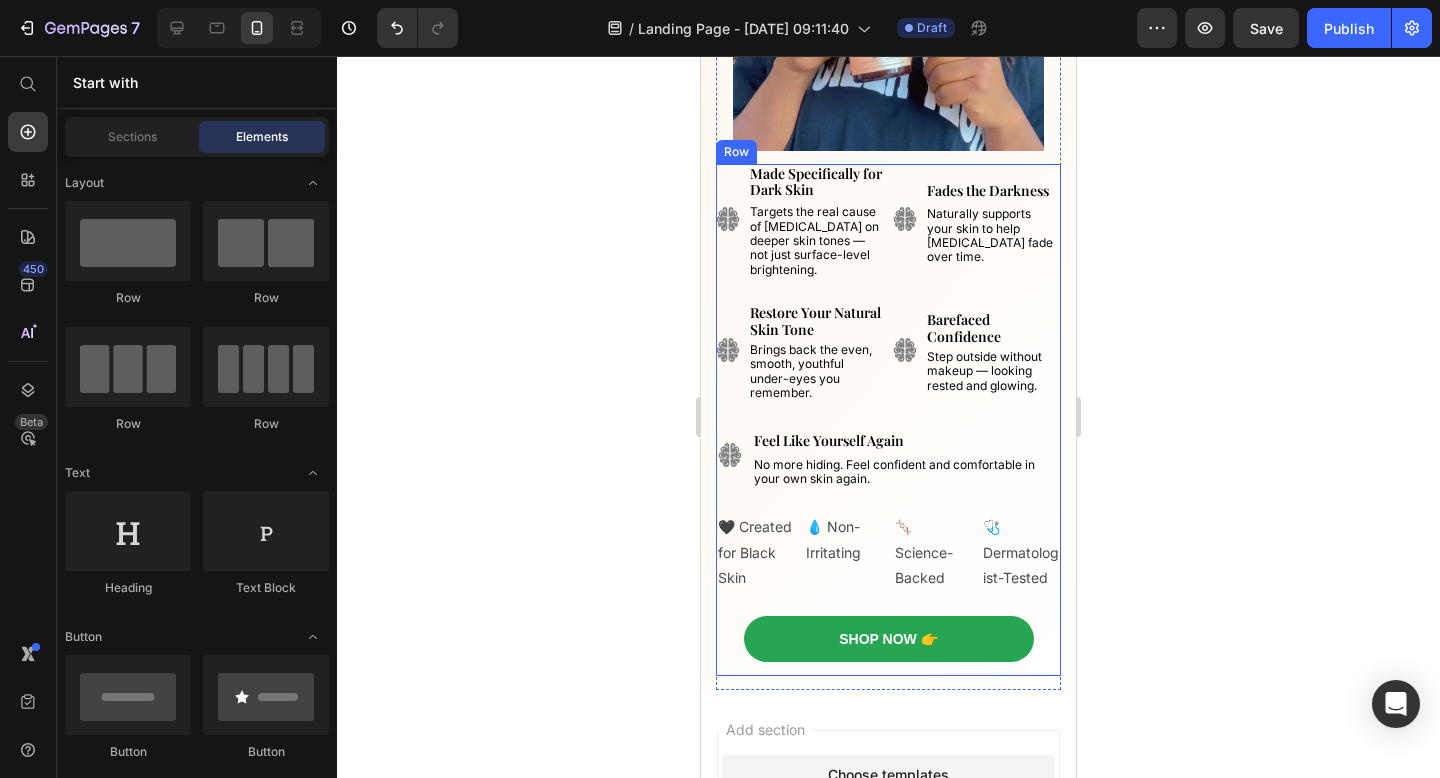 click on "No more hiding. Feel confident and comfortable in your own skin again." at bounding box center [894, 471] 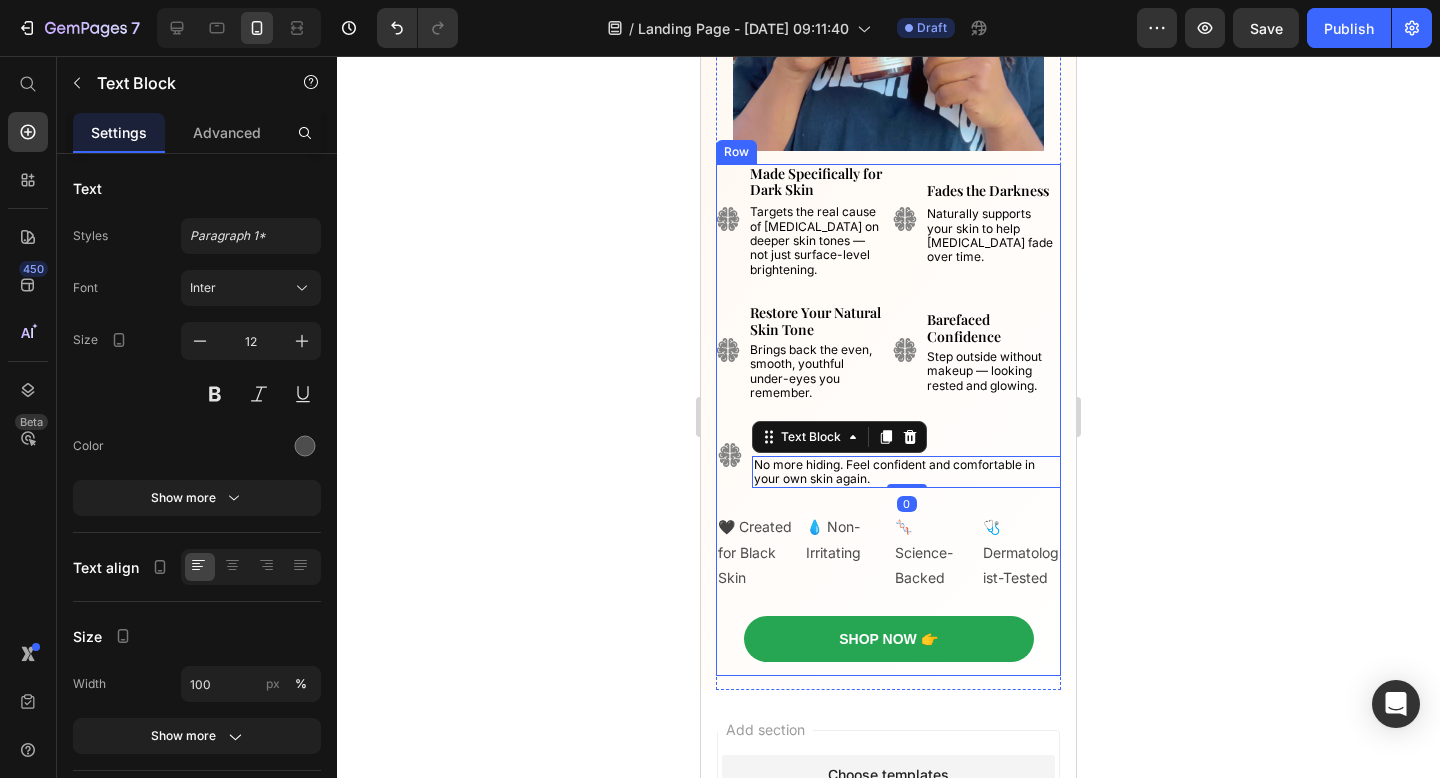 click on "Image Image Made Specifically for Dark Skin Text Block Targets the real cause of [MEDICAL_DATA] on deeper skin tones — not just surface-level brightening. Text Block Fades the Darkness Text Block Naturally supports your skin to help [MEDICAL_DATA] fade over time. Text Block Row Image Image Restore Your Natural Skin Tone Text Block Brings back the even, smooth, youthful under-eyes you remember. Text Block Barefaced Confidence Text Block Step outside without makeup — looking rested and glowing. Text Block Row Image Feel Like Yourself Again Text Block No more hiding. Feel confident and comfortable in your own skin again. Text Block   0 Row Start Fading [MEDICAL_DATA] at the Root Button 🖤 Created for Black Skin Text Block 💧 Non-Irritating Text Block 🧬 Science-Backed Text Block 🩺 Dermatologist-Tested Text Block Row Shop Now   👉    Button" at bounding box center (888, 420) 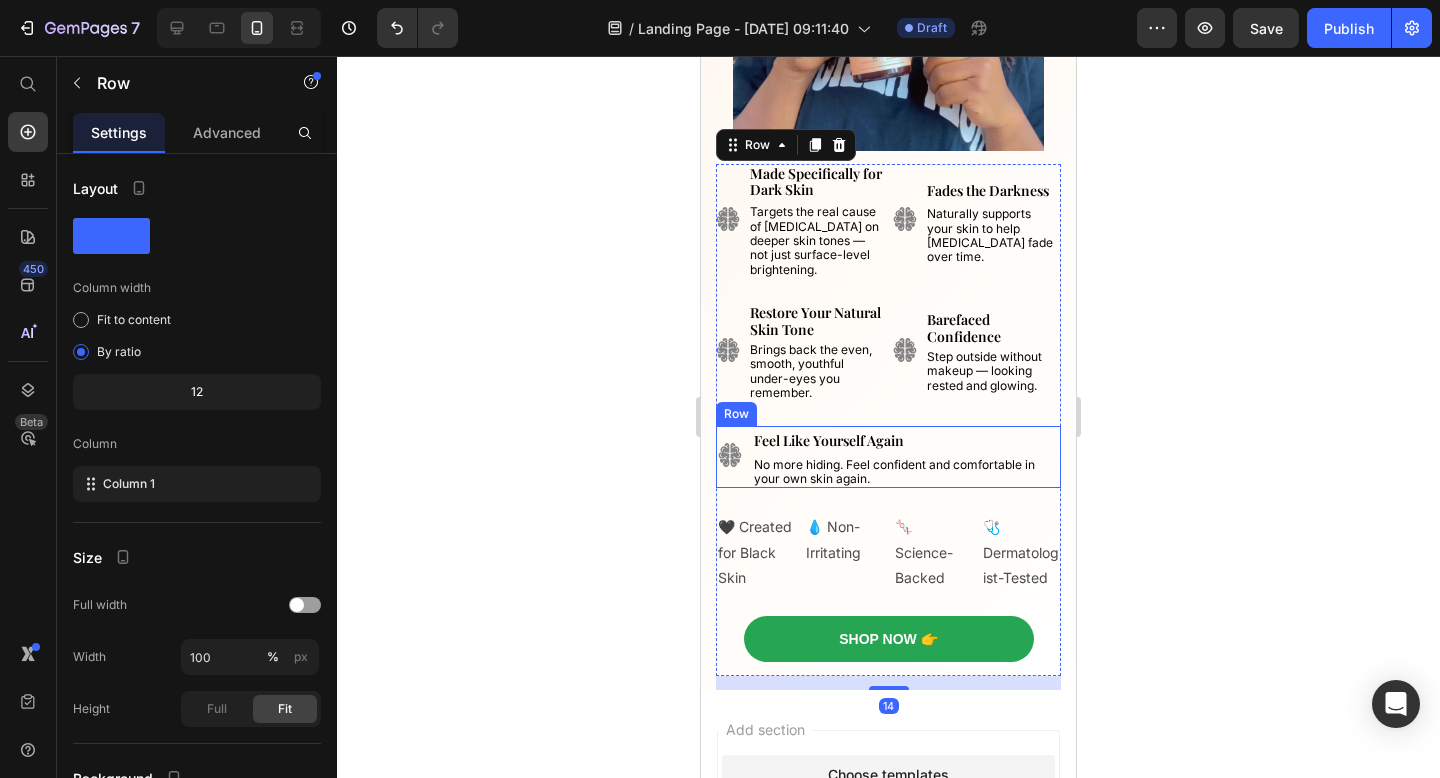 click on "Image" at bounding box center (730, 457) 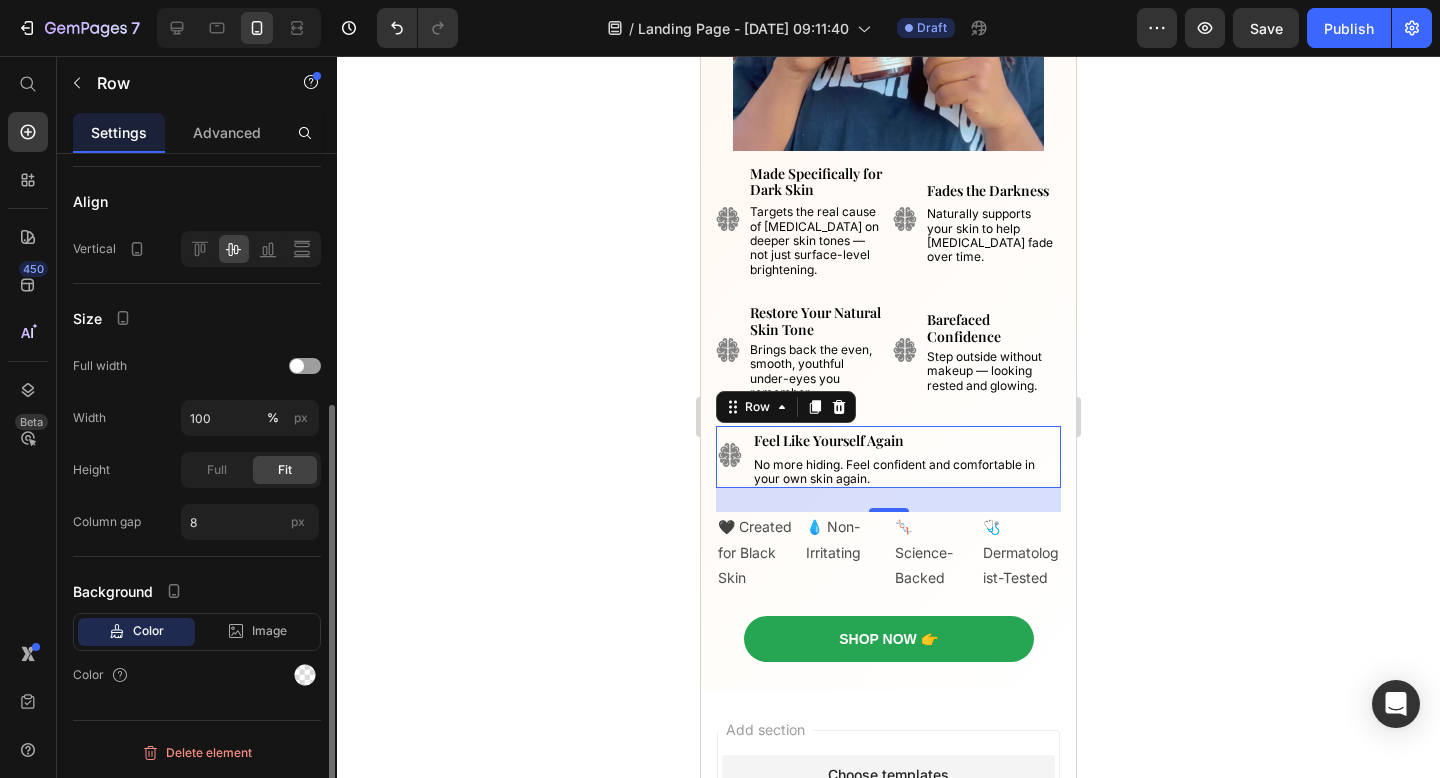 scroll, scrollTop: 330, scrollLeft: 0, axis: vertical 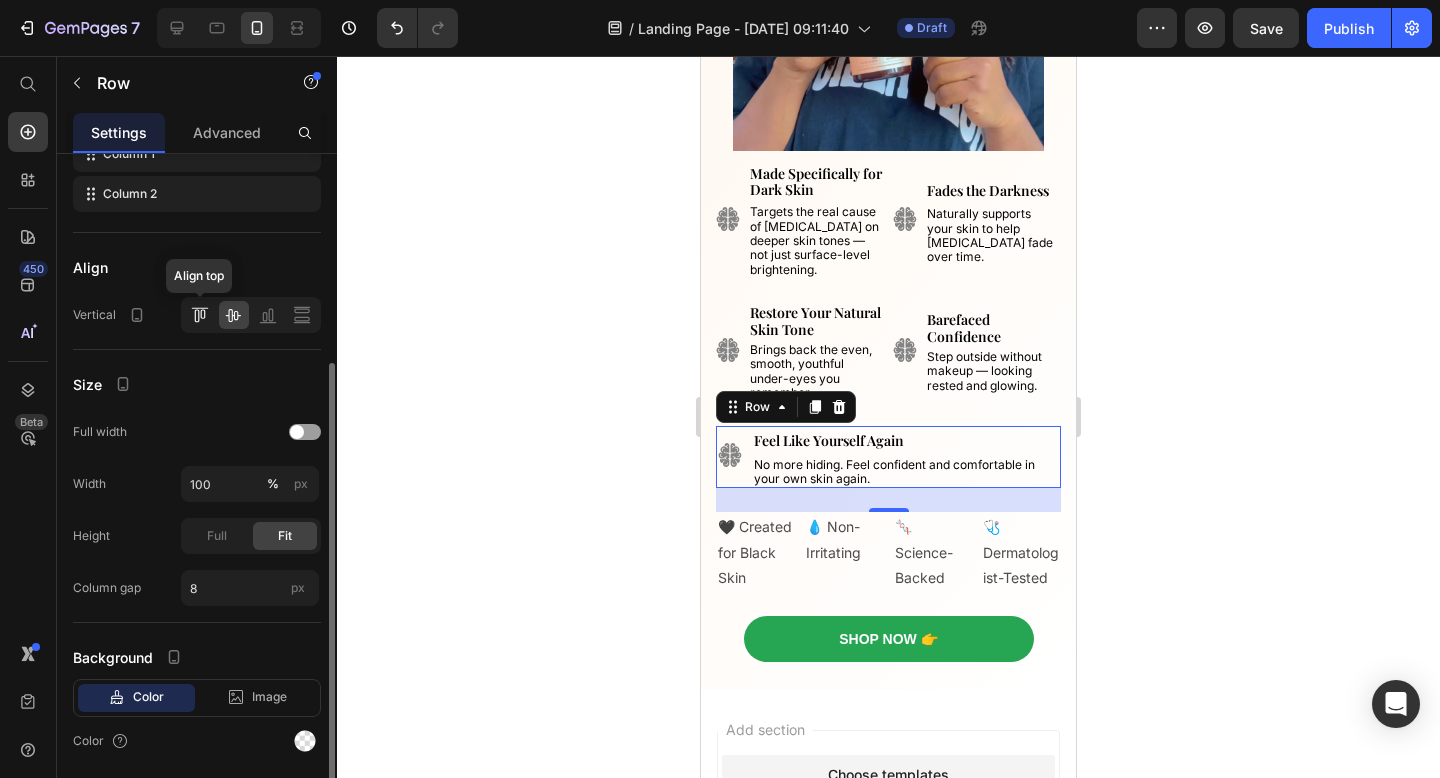 click 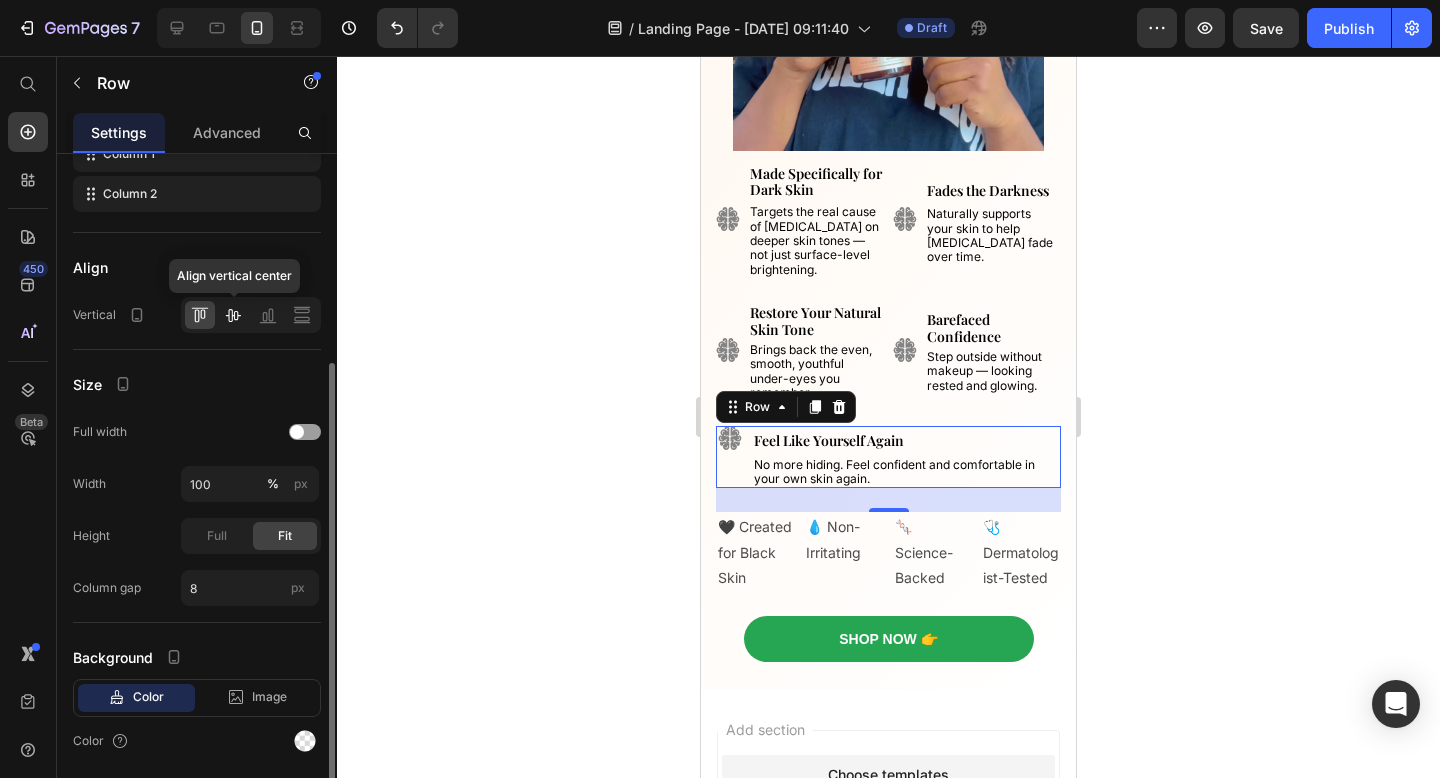click 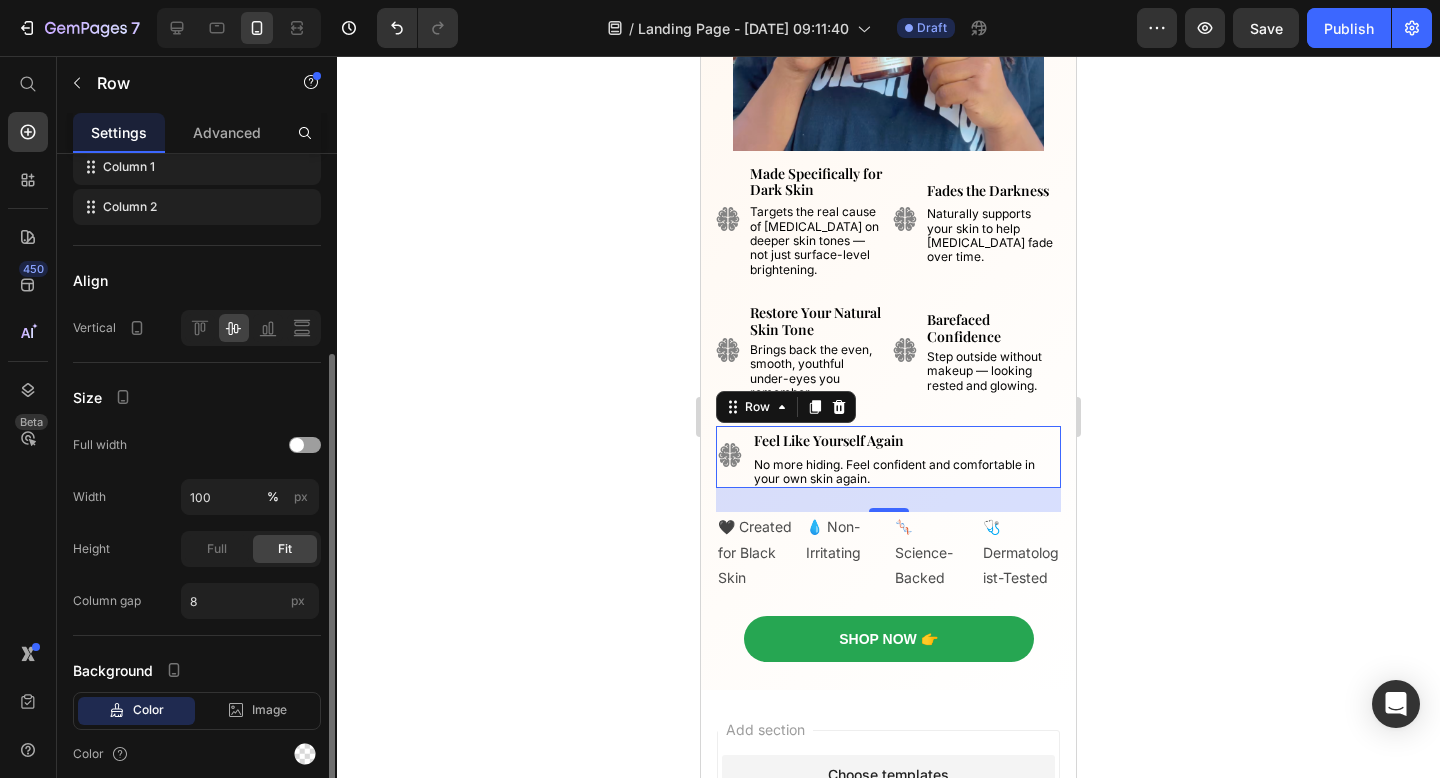 scroll, scrollTop: 312, scrollLeft: 0, axis: vertical 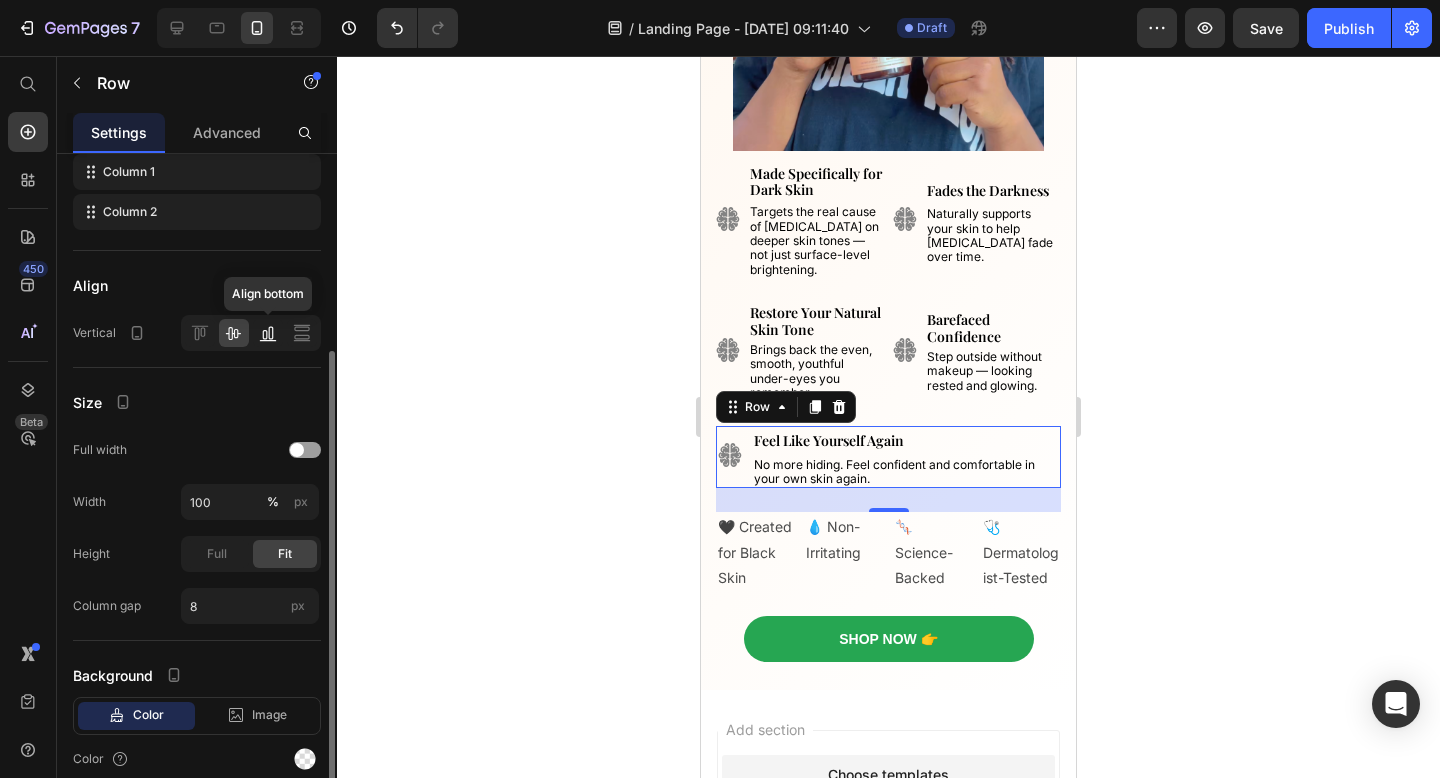 click 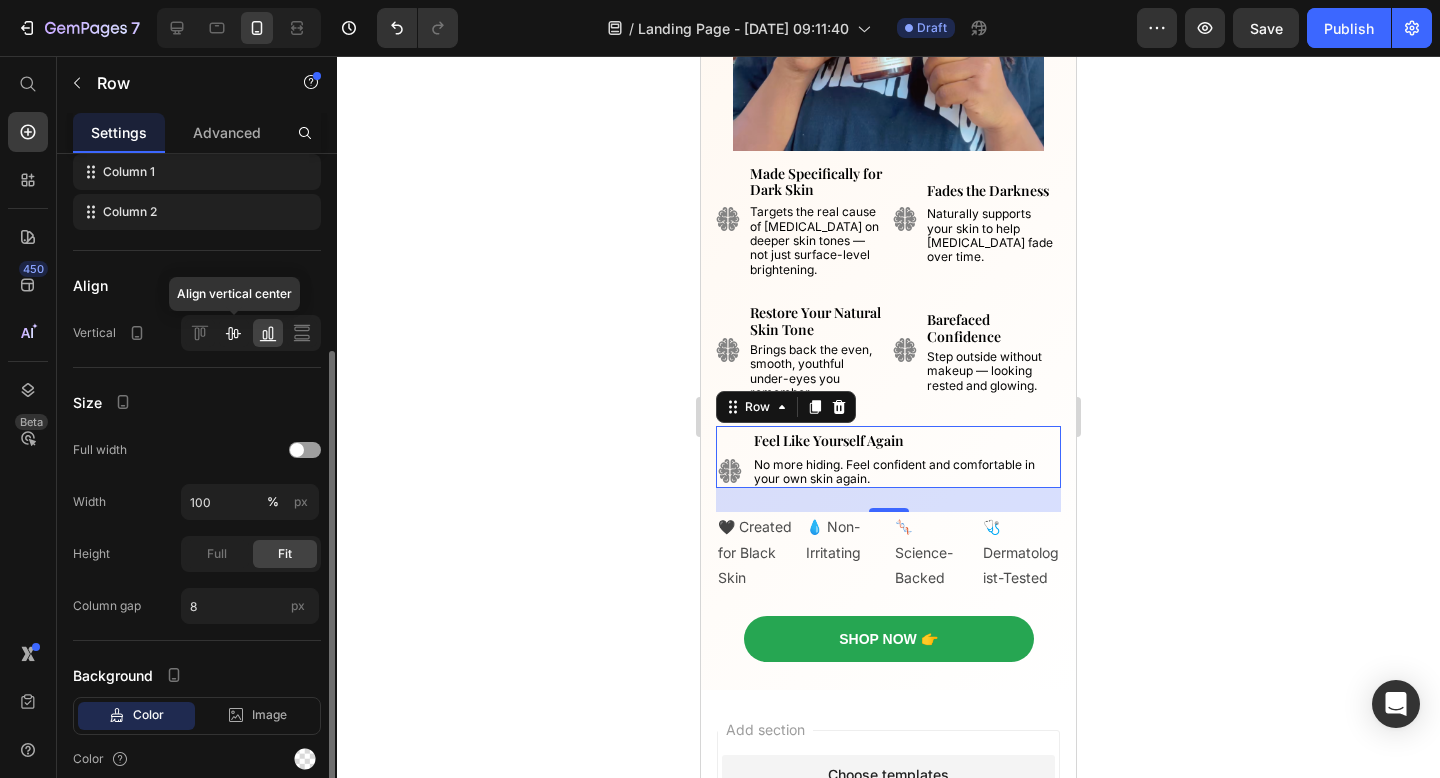 click 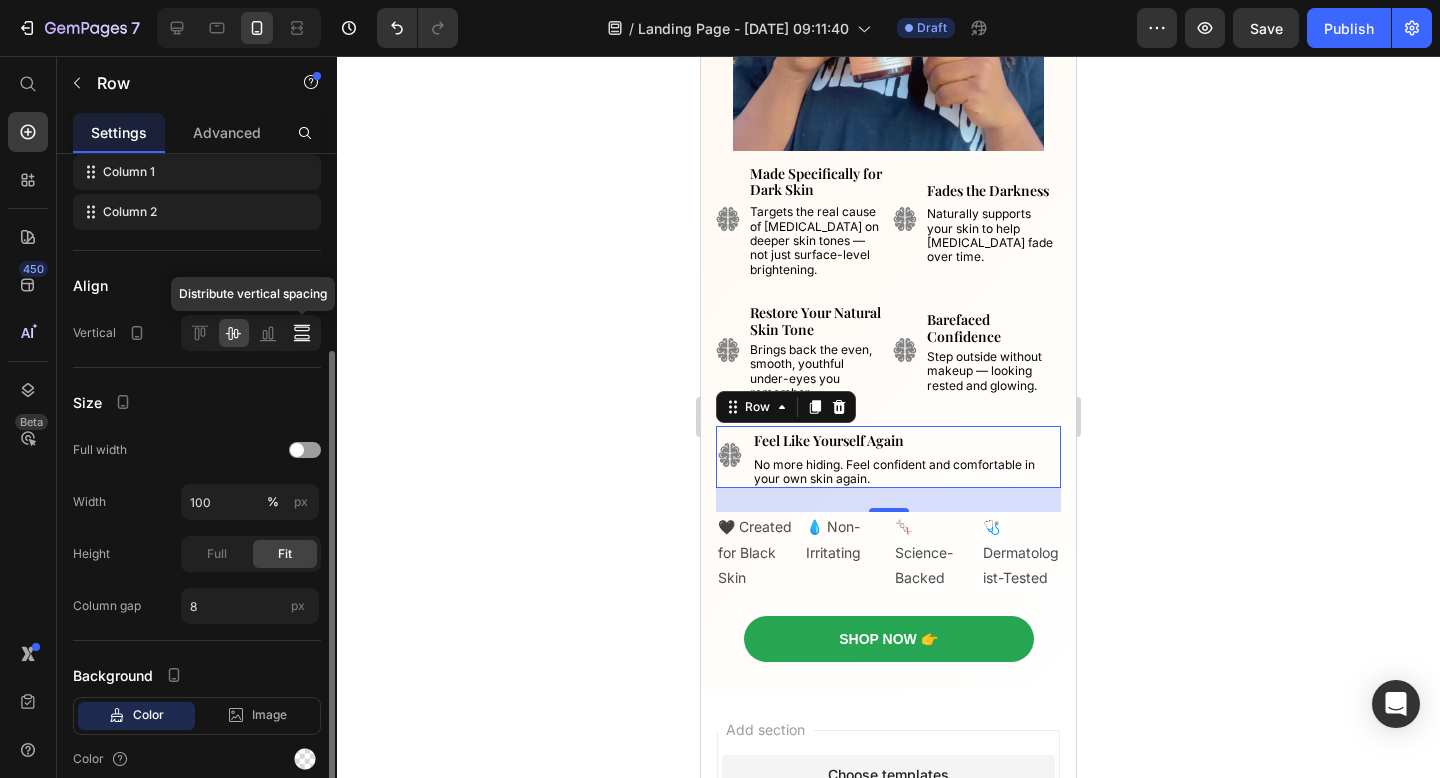 click 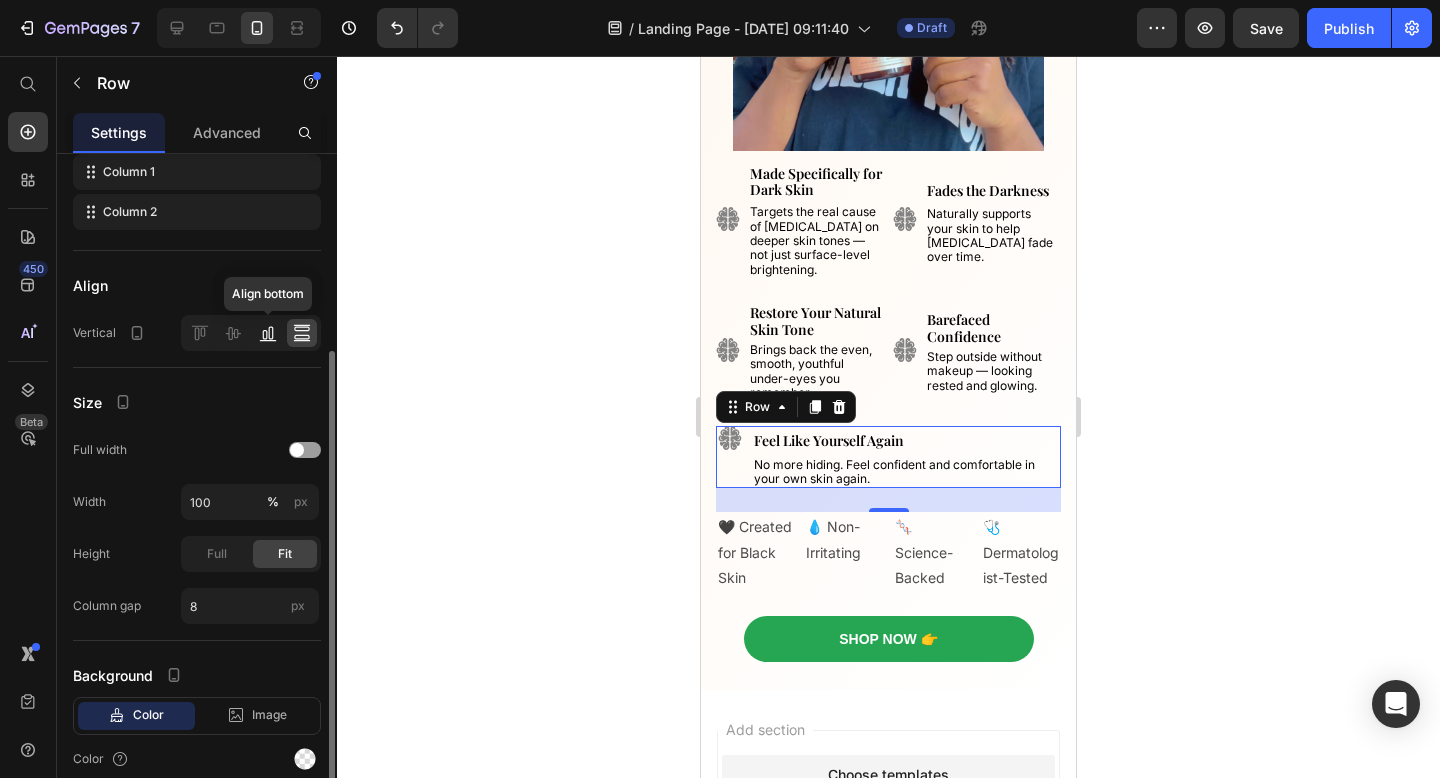click 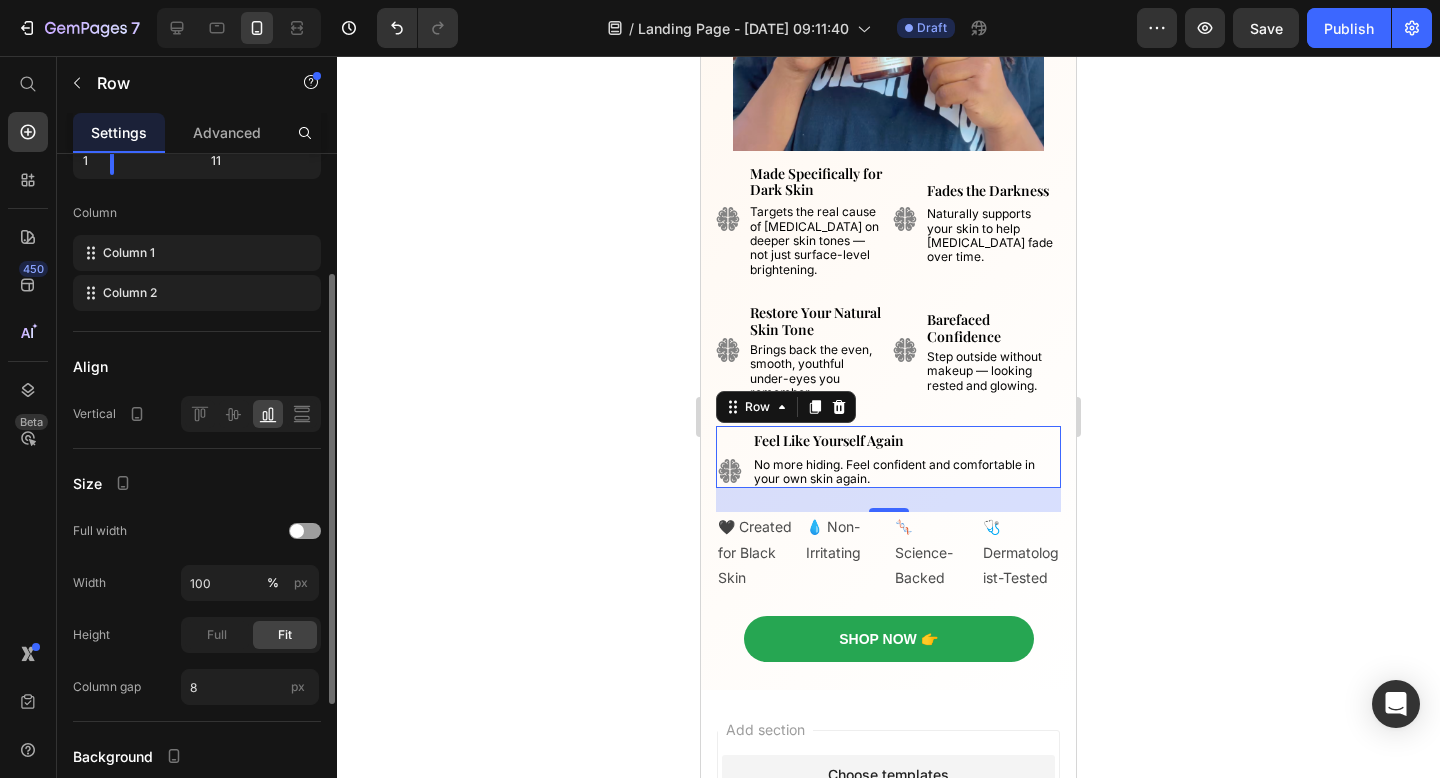 scroll, scrollTop: 185, scrollLeft: 0, axis: vertical 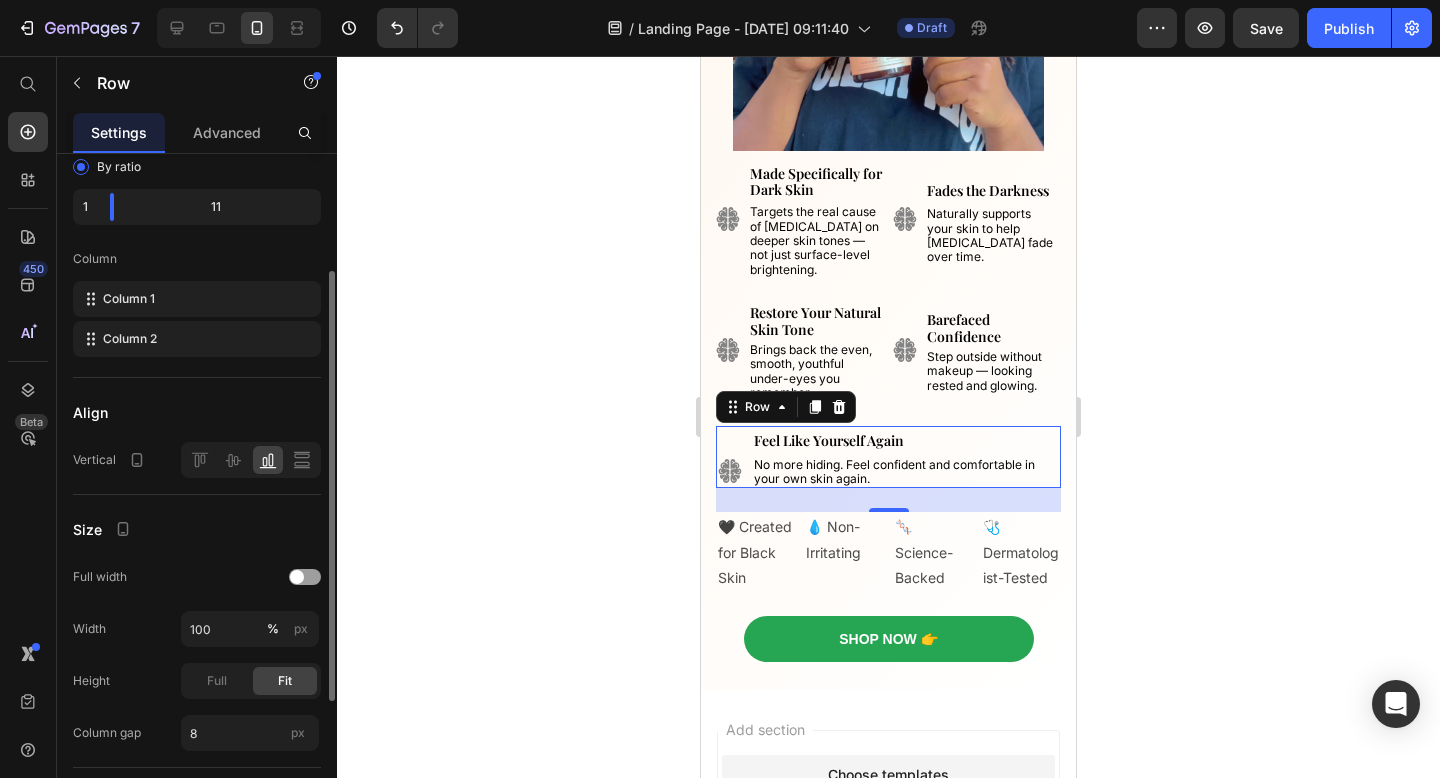 click on "11" 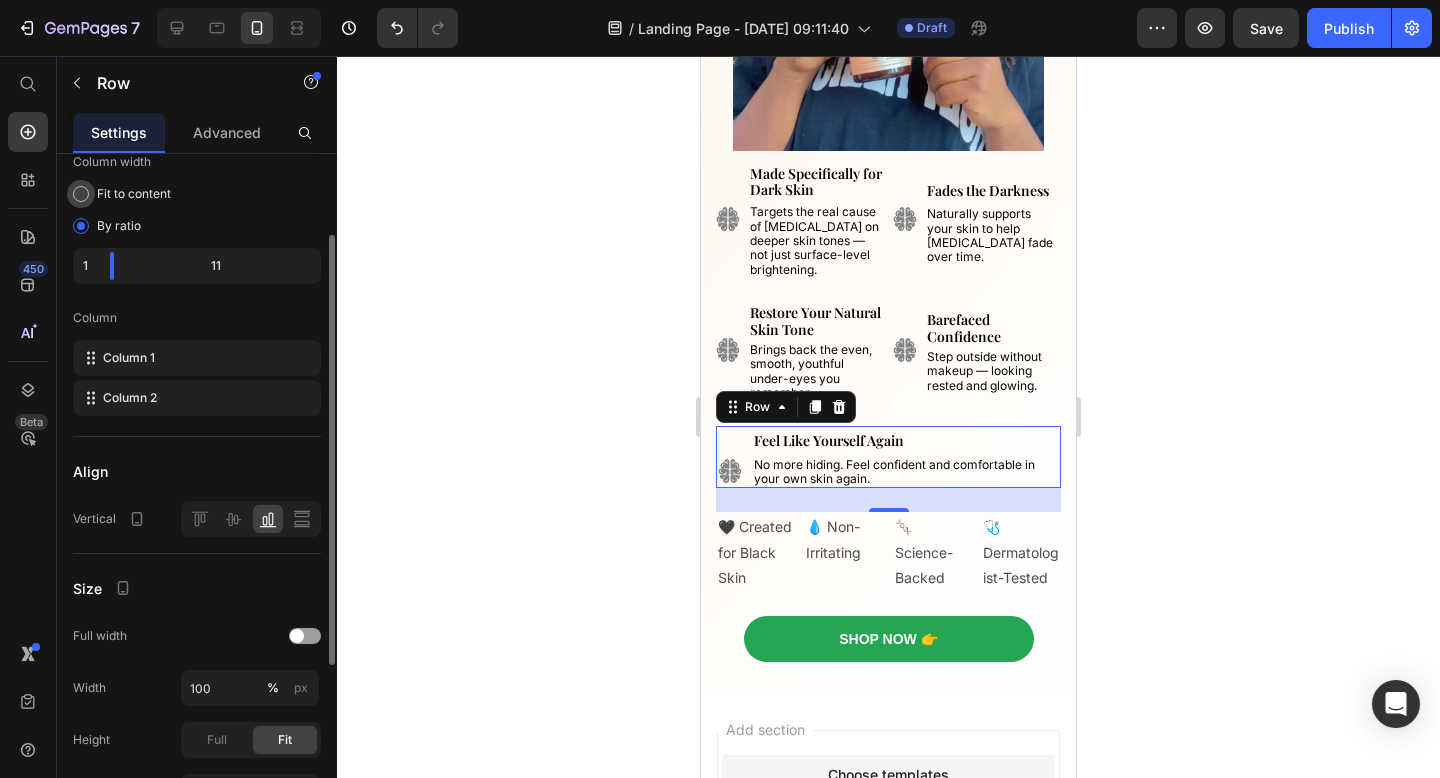 scroll, scrollTop: 127, scrollLeft: 0, axis: vertical 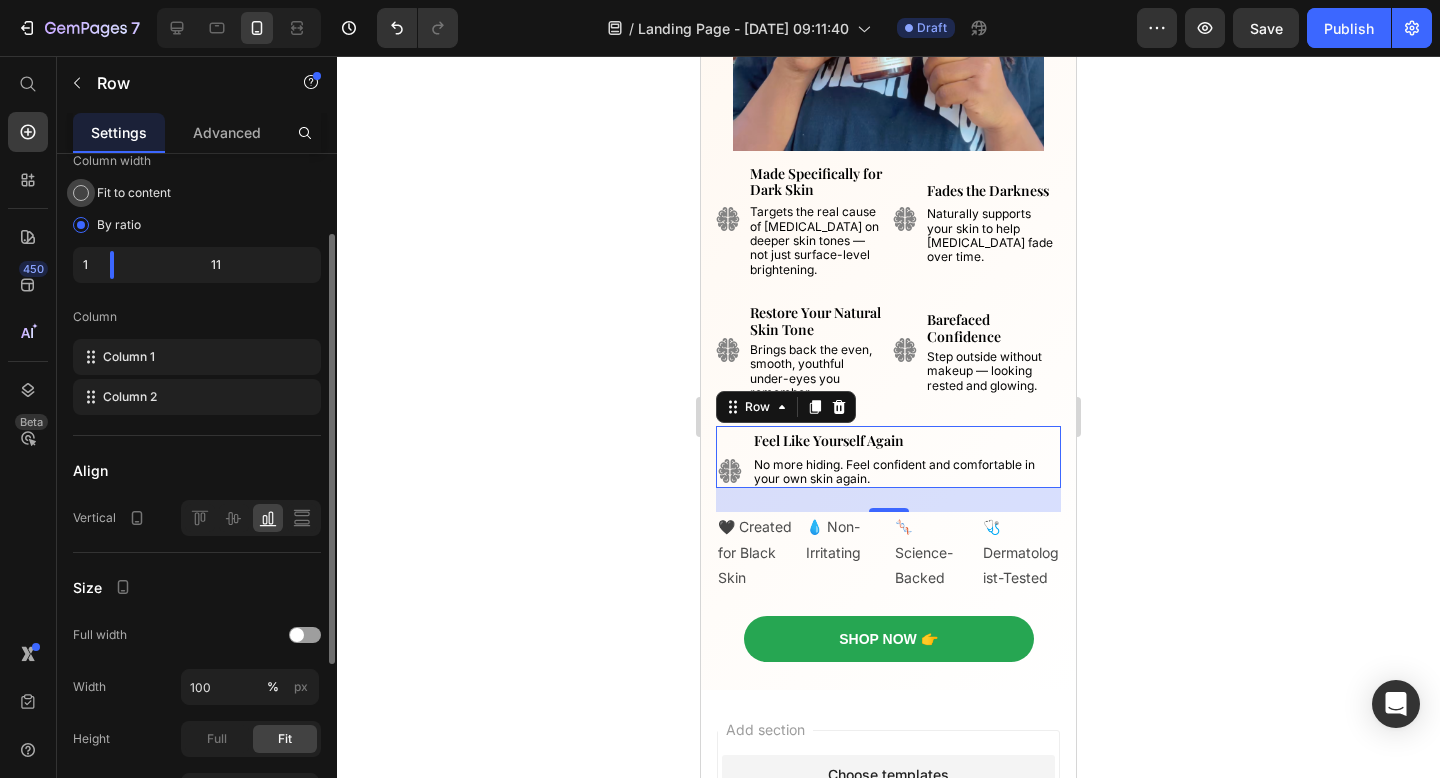 click on "Fit to content" at bounding box center [134, 193] 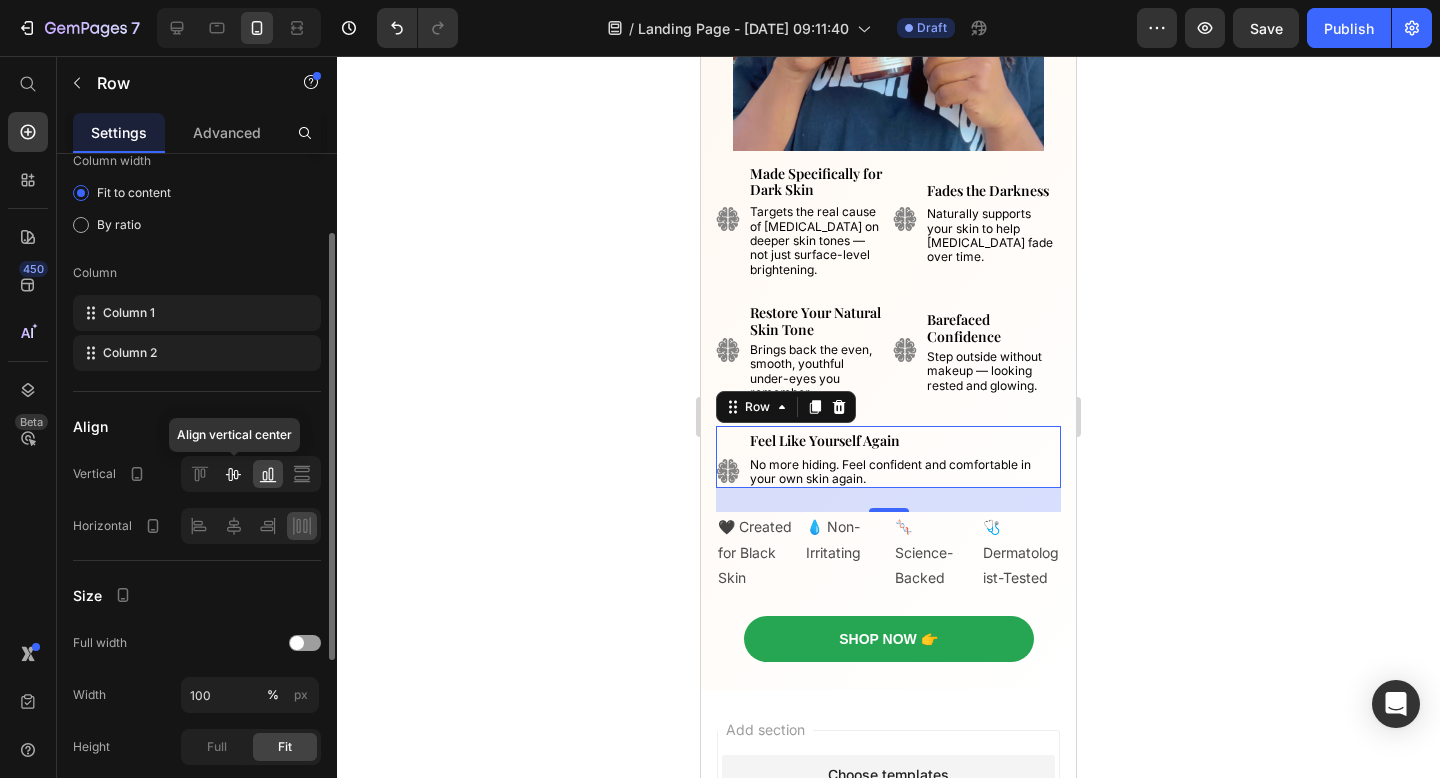 click 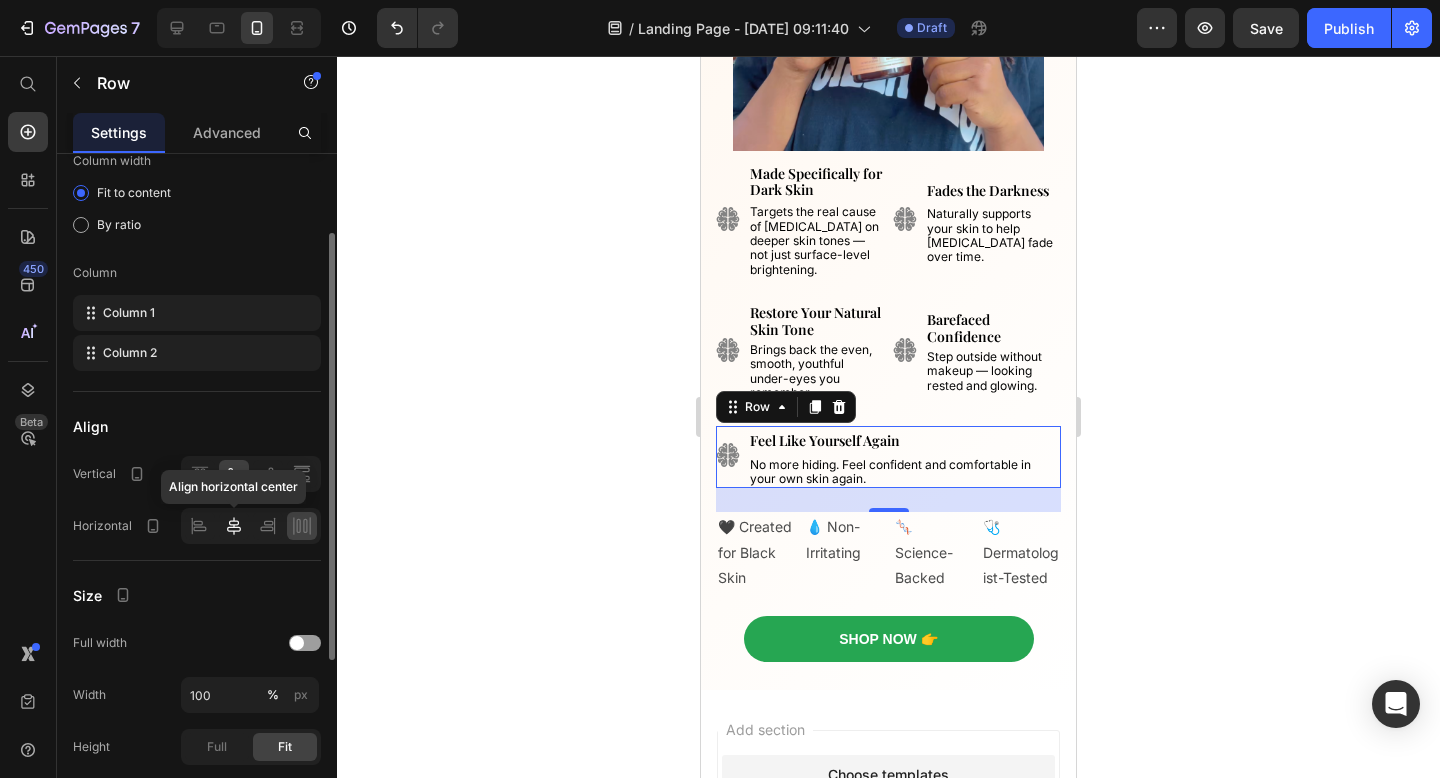 click 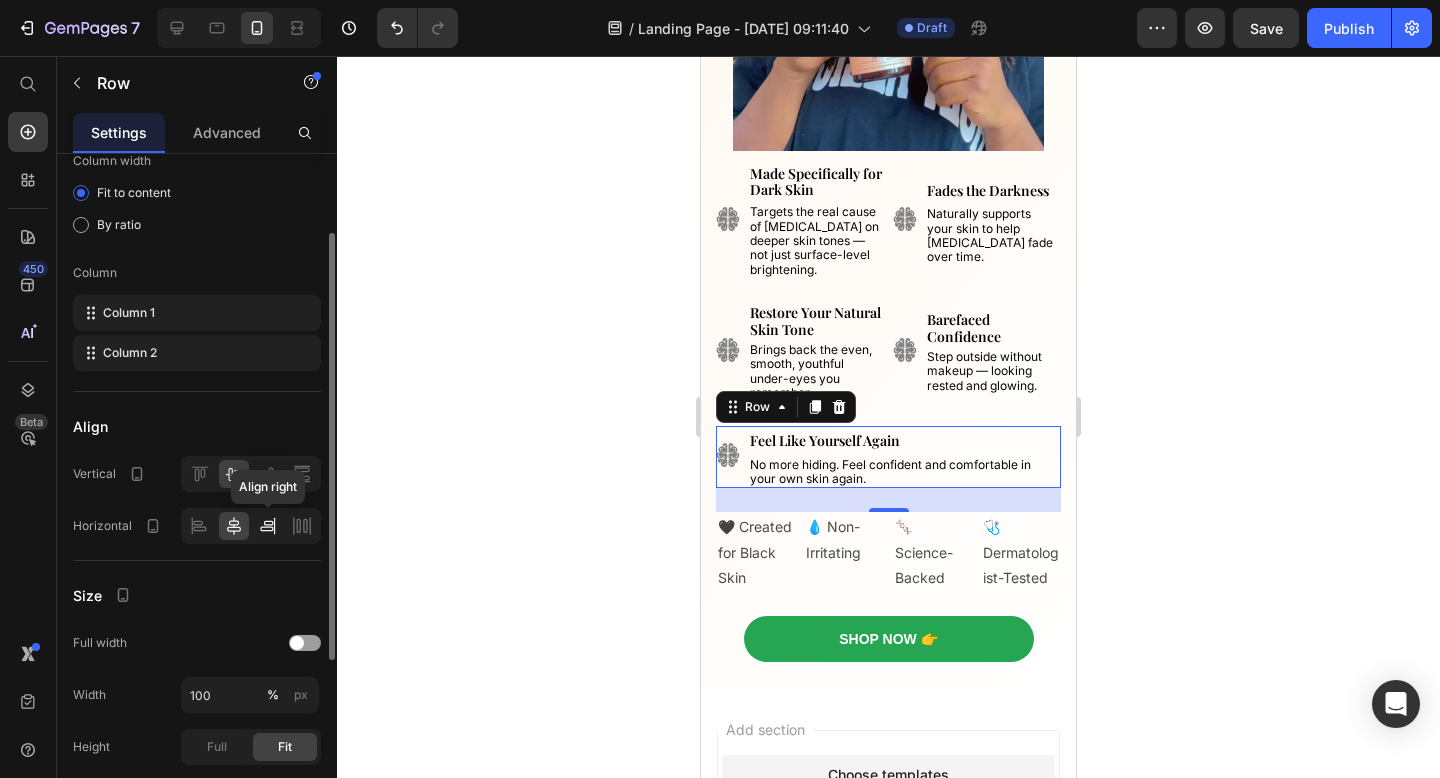 click 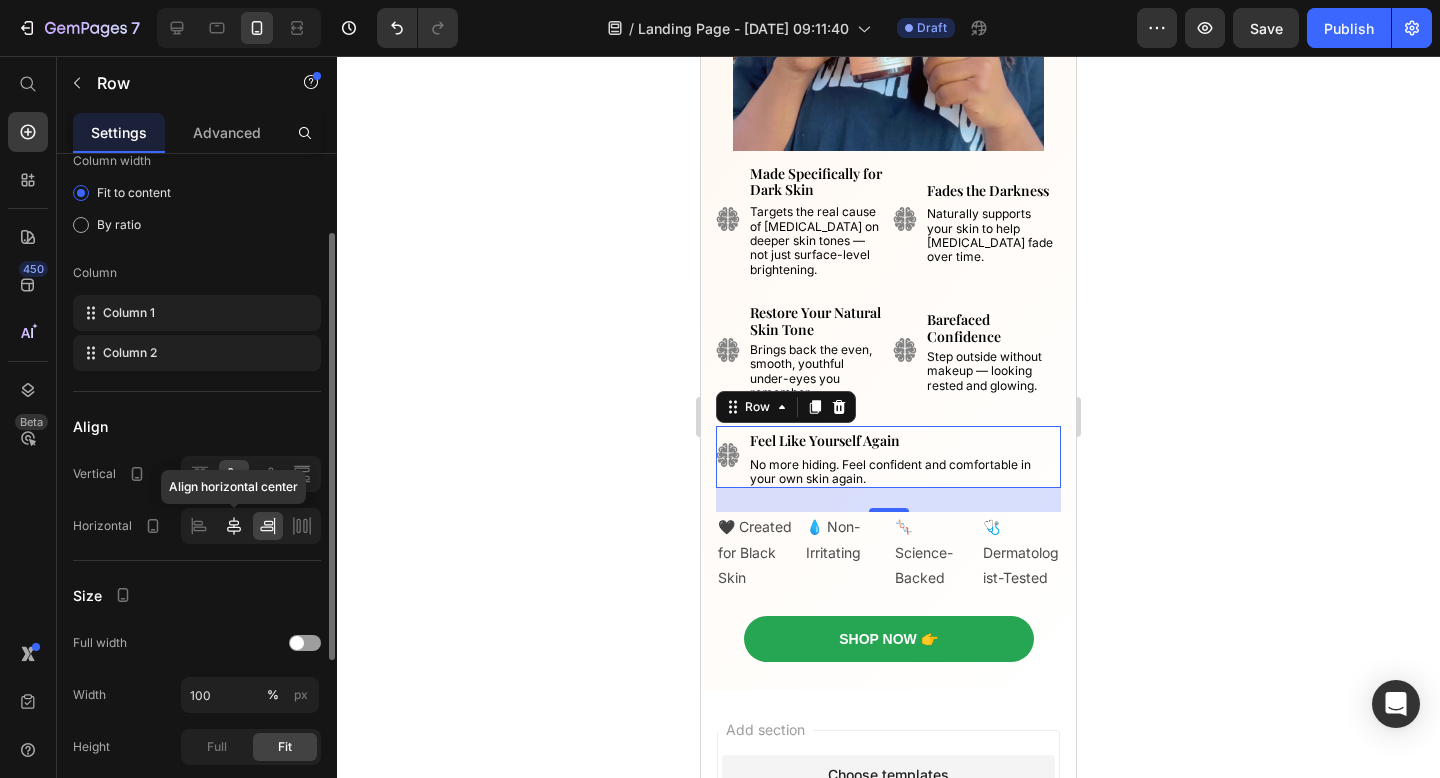click 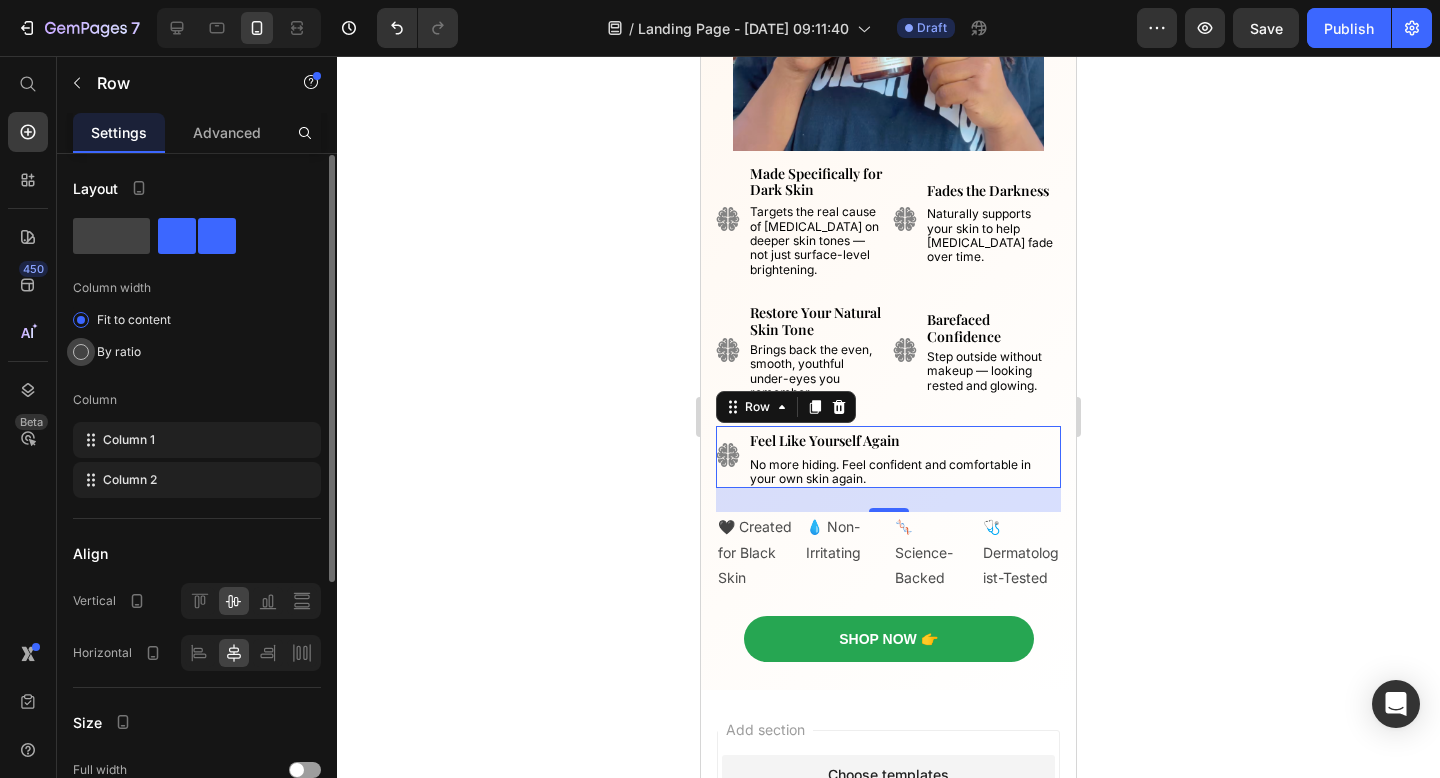 scroll, scrollTop: 1, scrollLeft: 0, axis: vertical 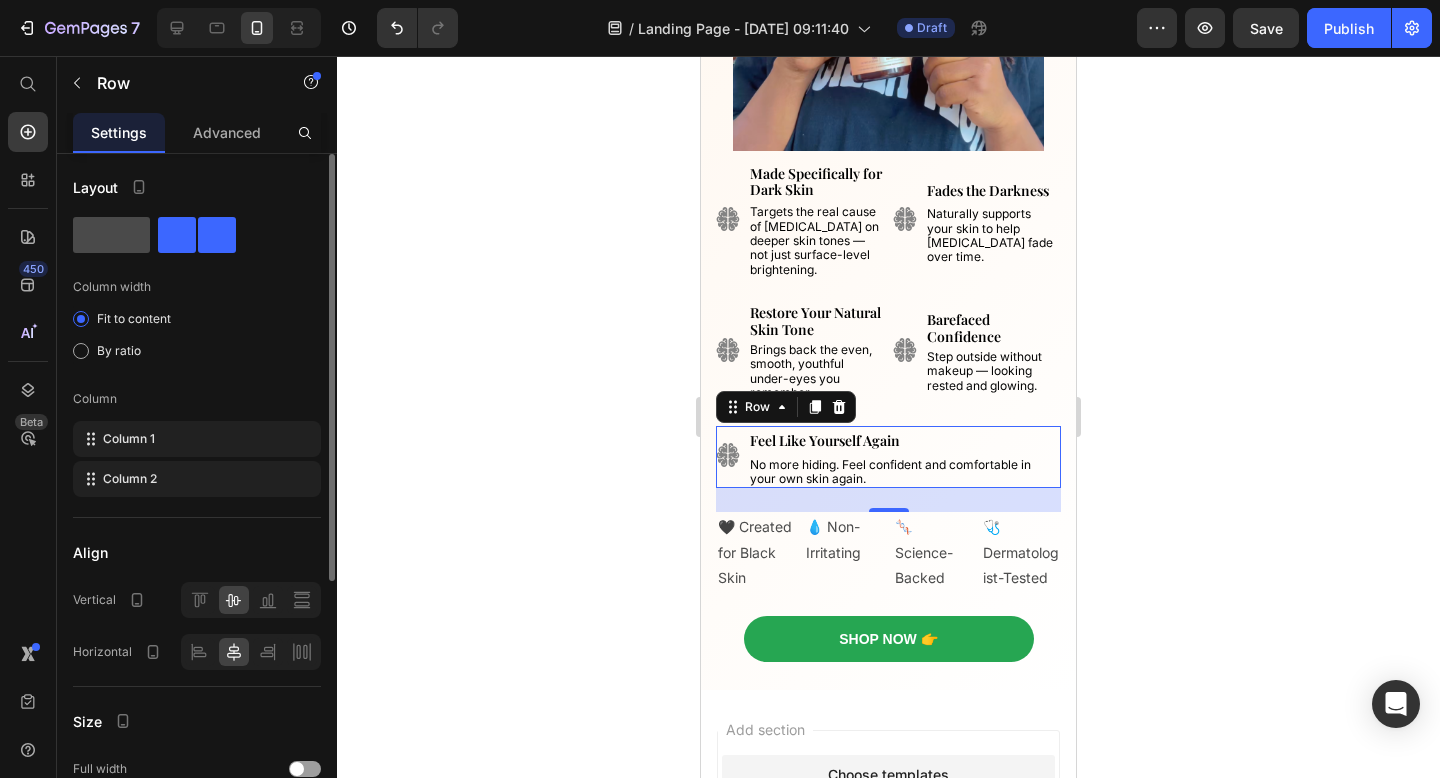 click 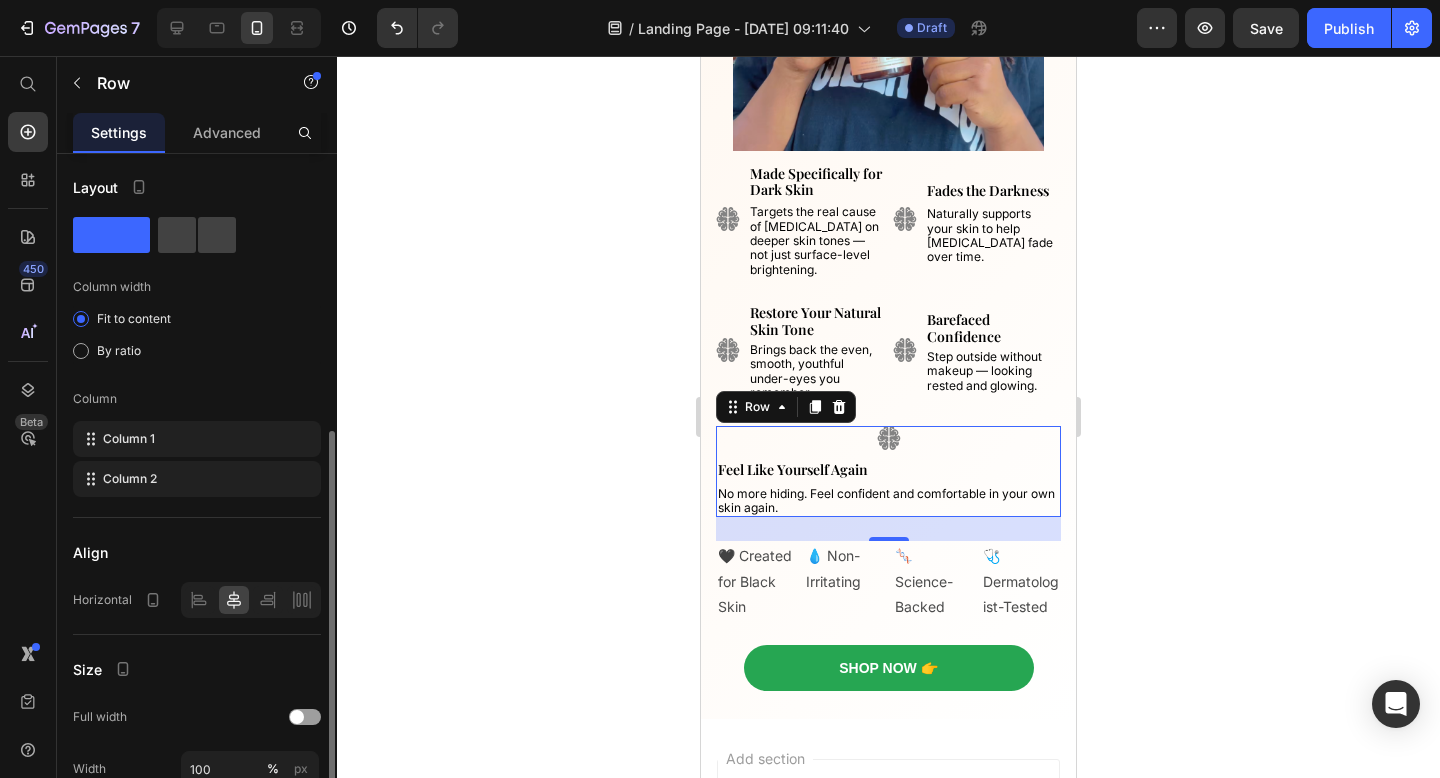 scroll, scrollTop: 238, scrollLeft: 0, axis: vertical 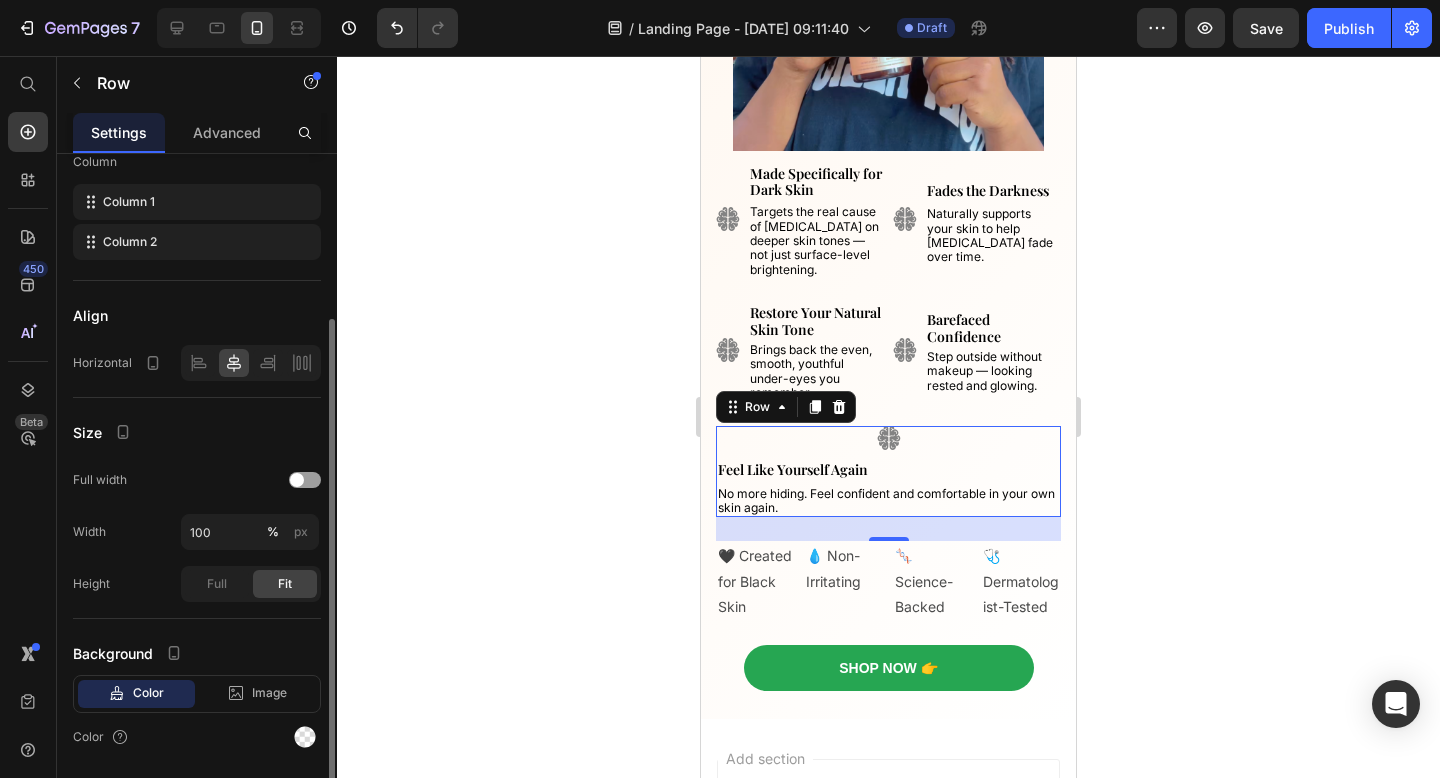 click 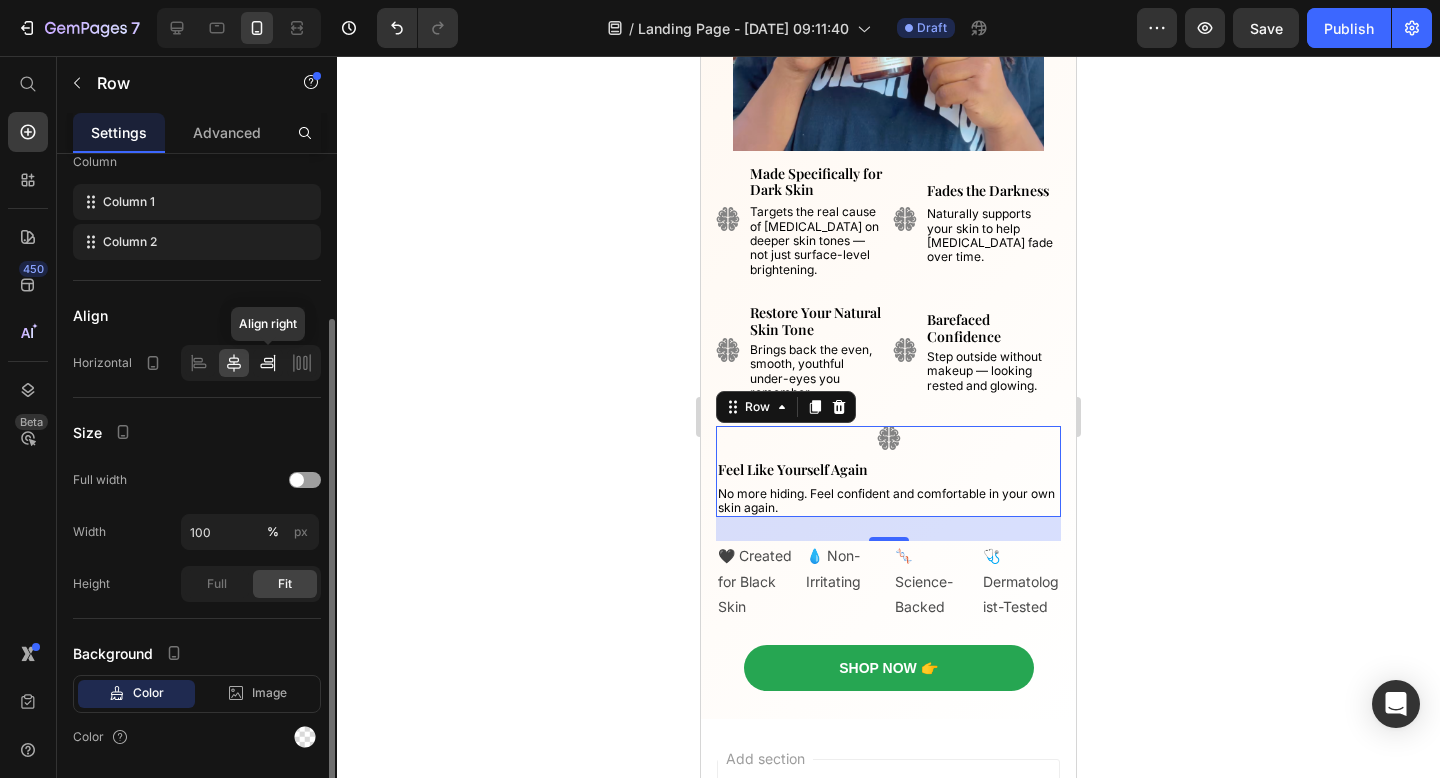 click 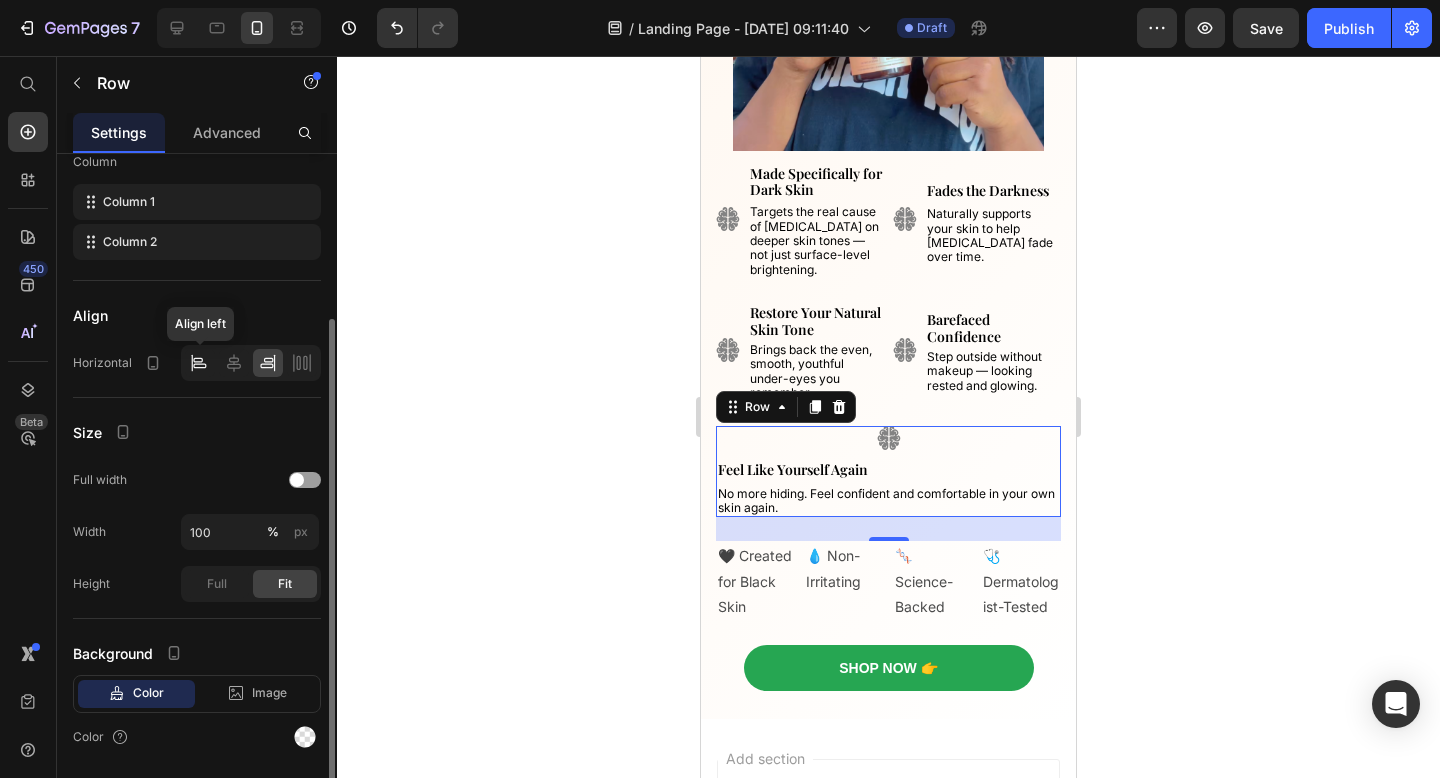 click 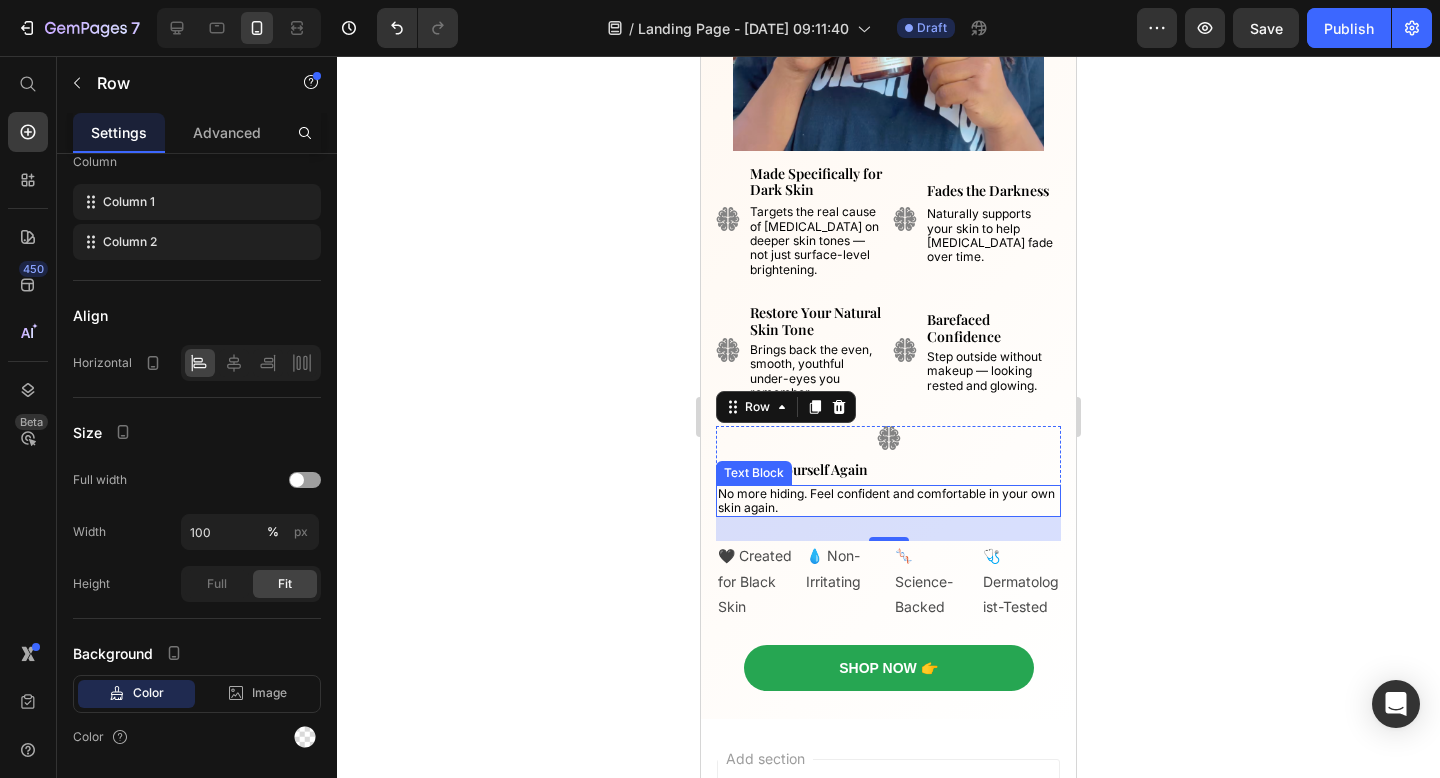 click on "No more hiding. Feel confident and comfortable in your own skin again." at bounding box center [886, 500] 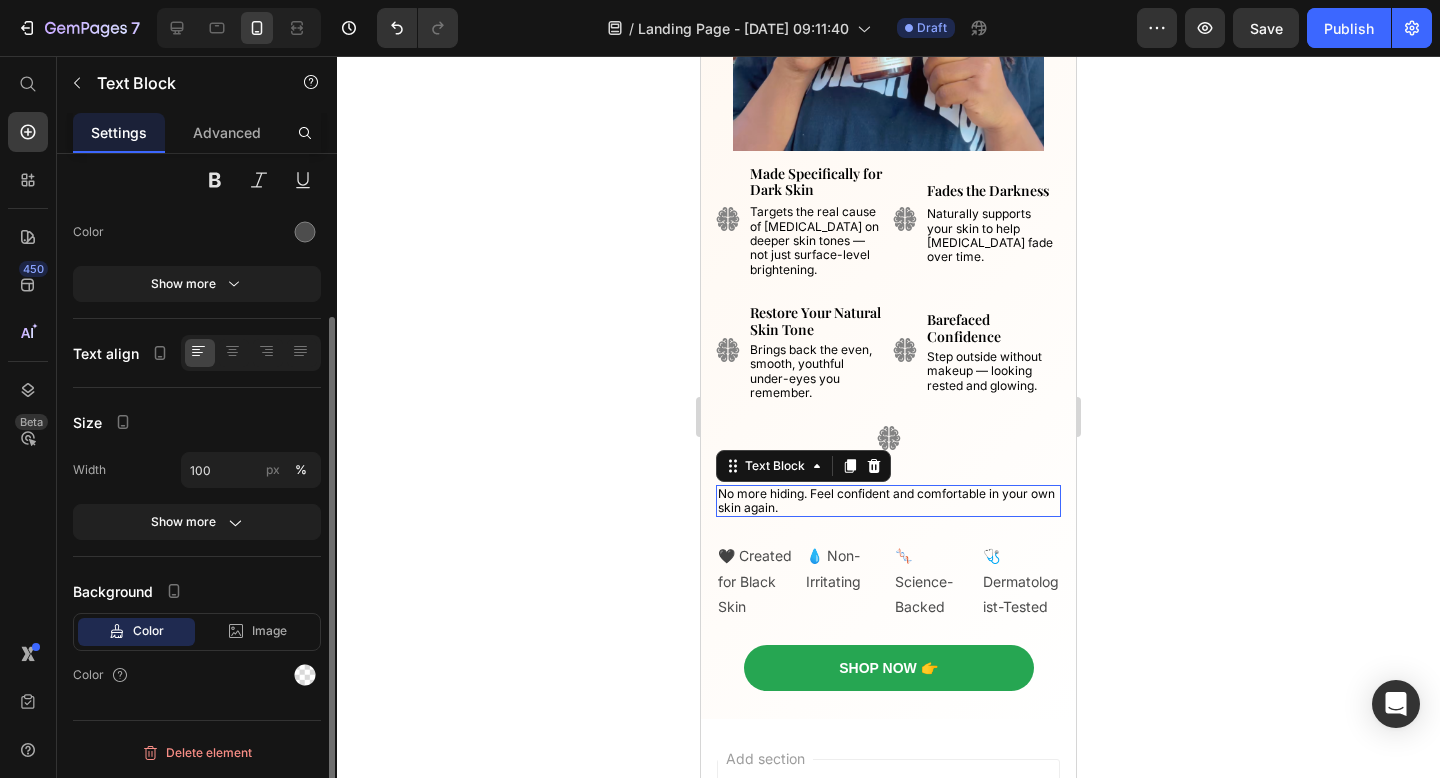 scroll, scrollTop: 0, scrollLeft: 0, axis: both 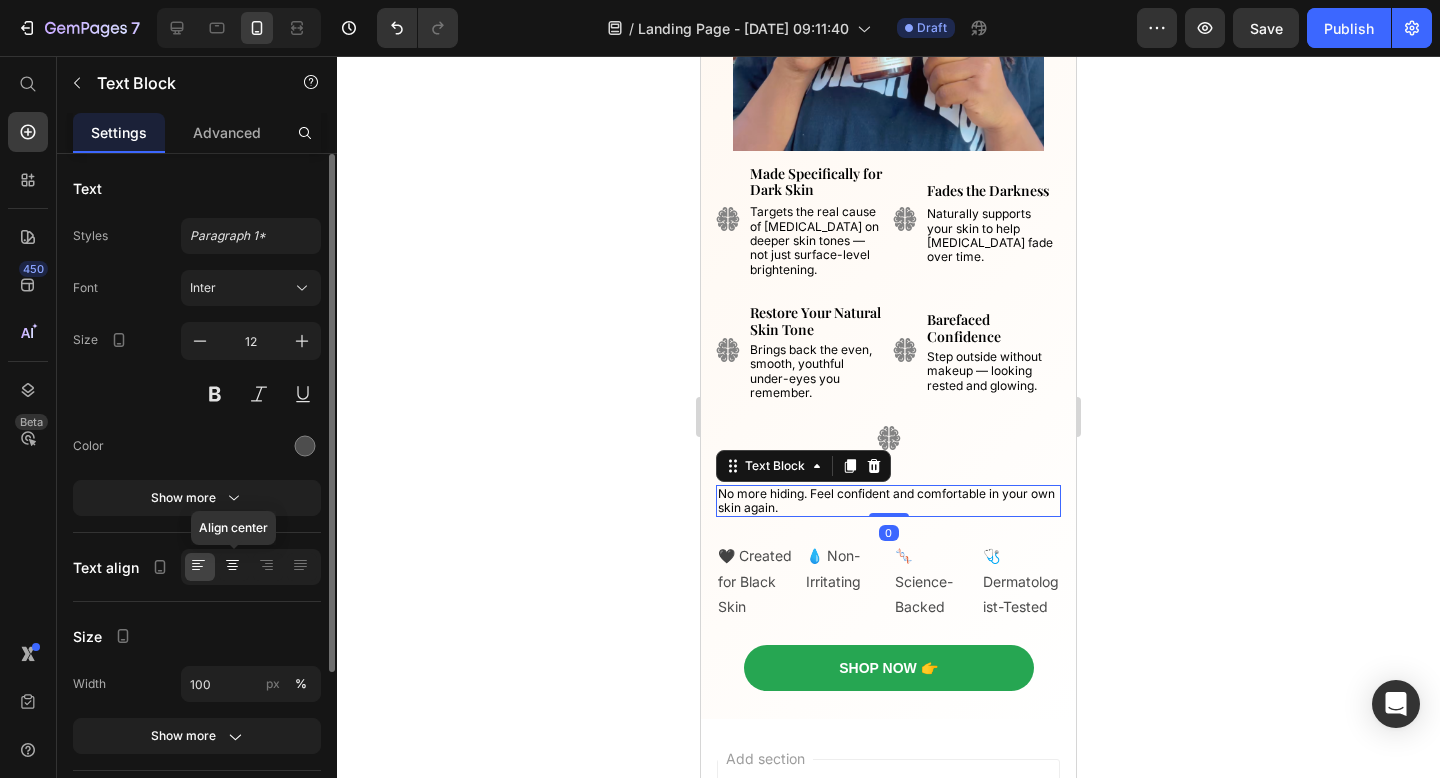 click 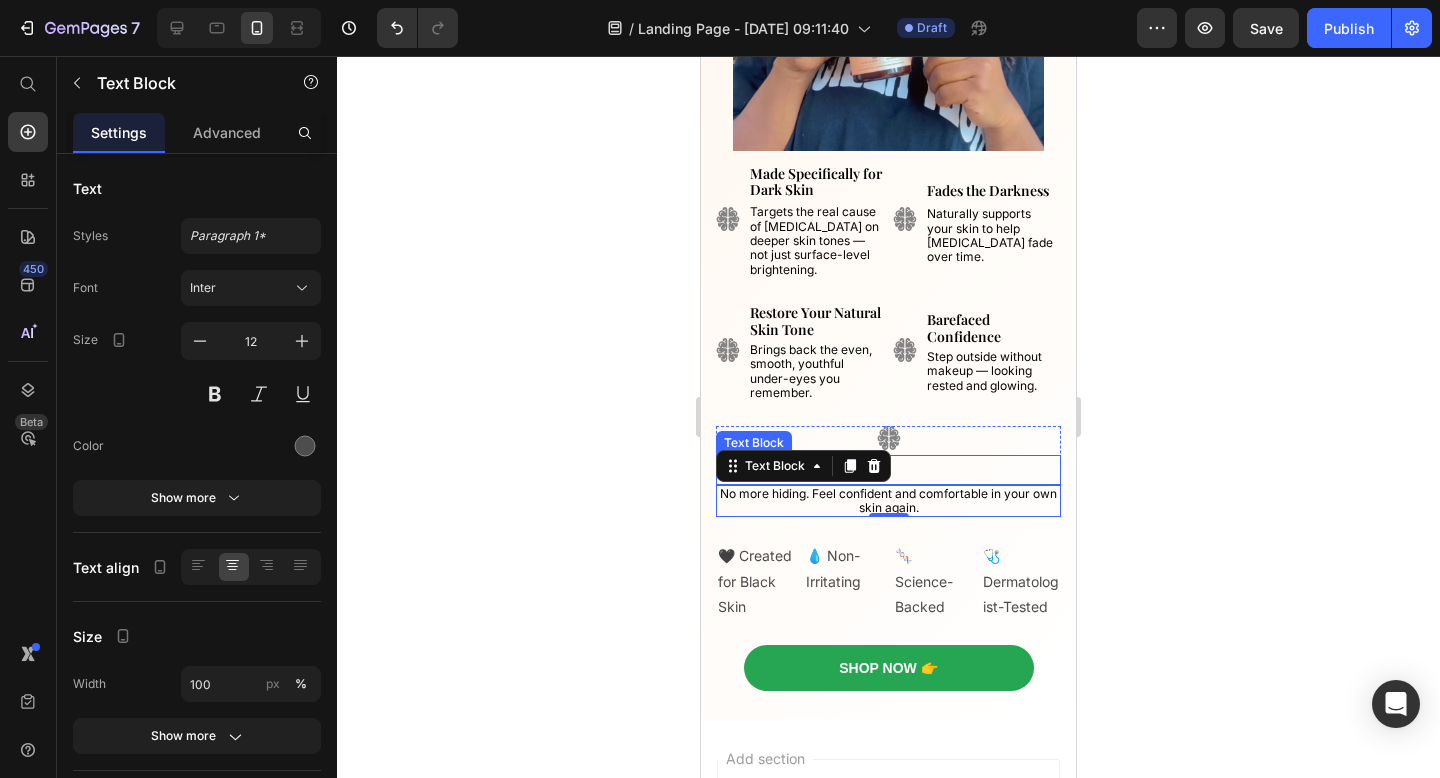 click on "Feel Like Yourself Again" at bounding box center [888, 469] 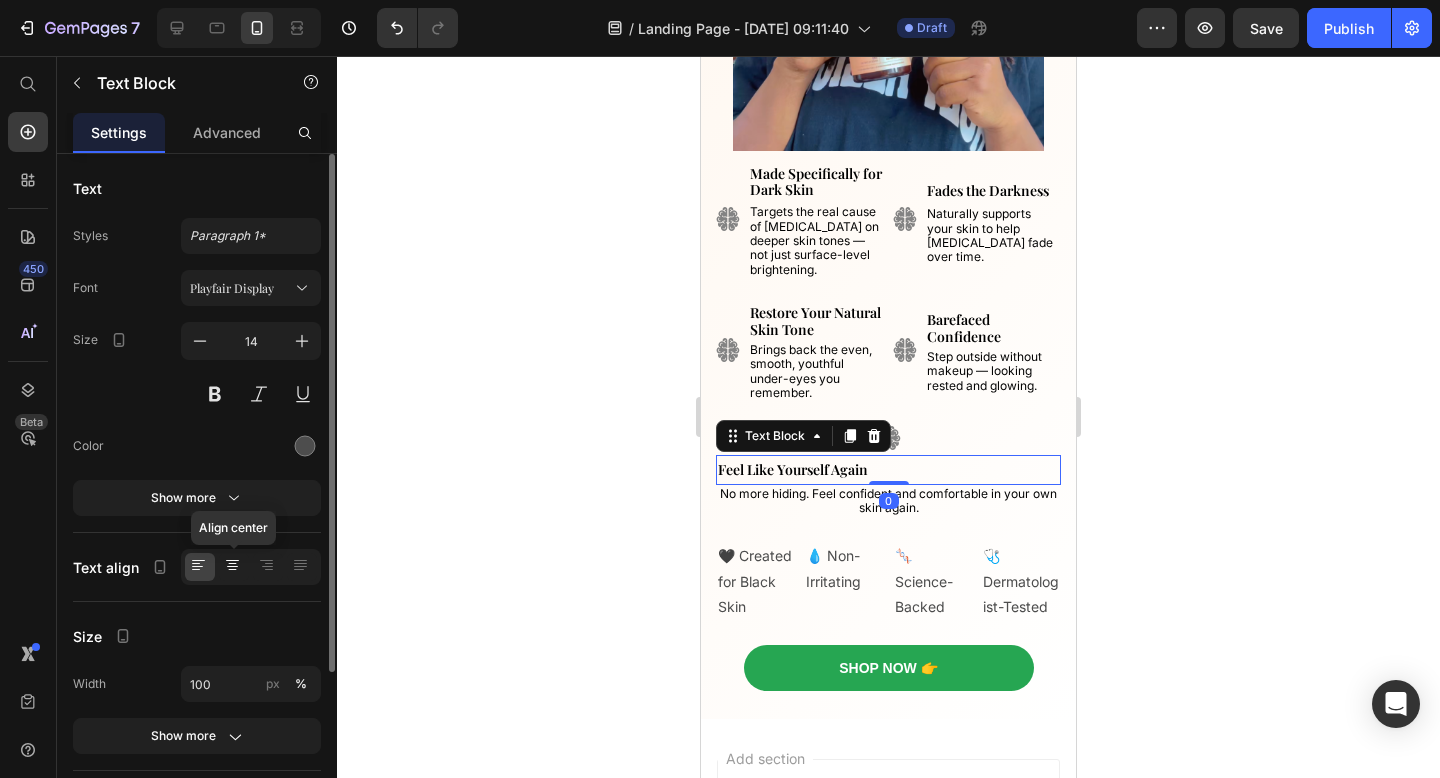 click 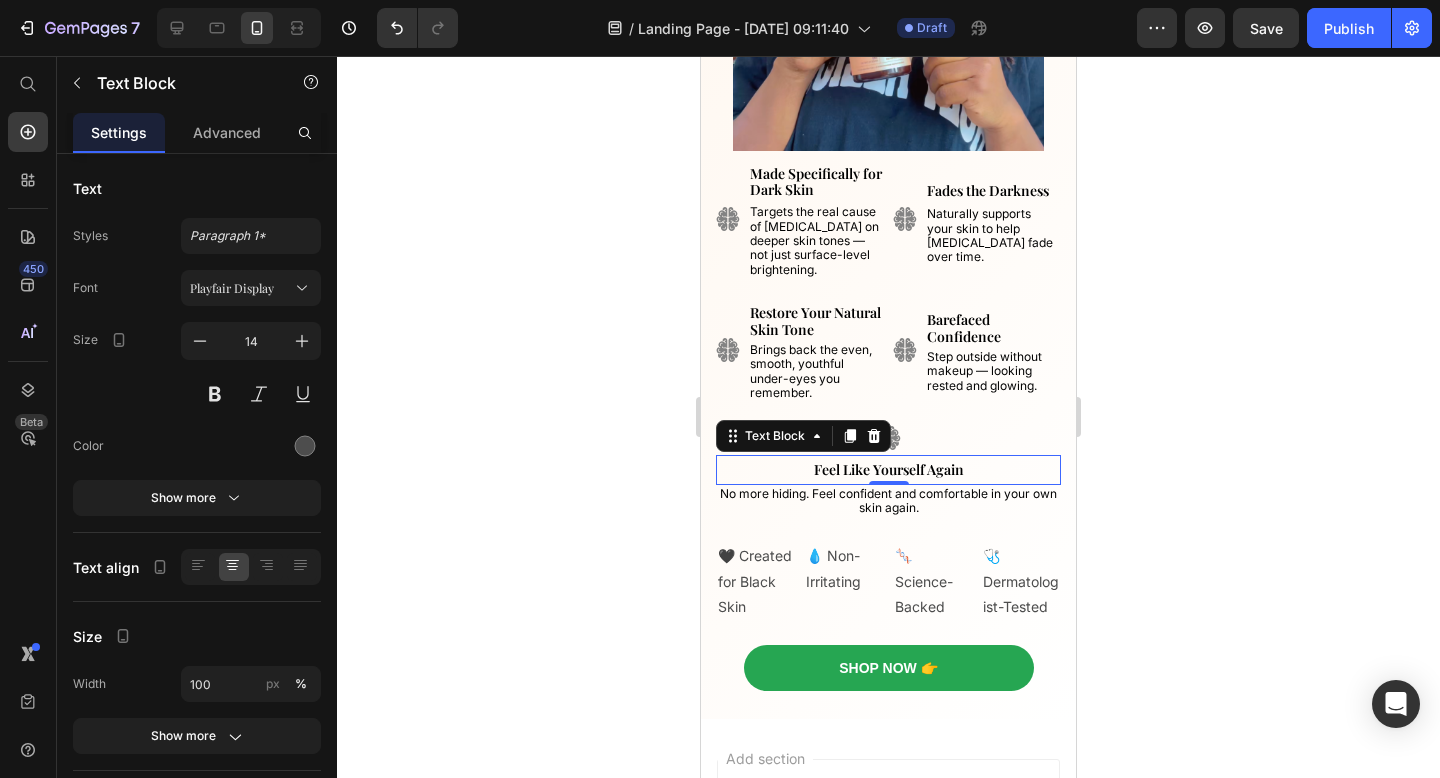 click 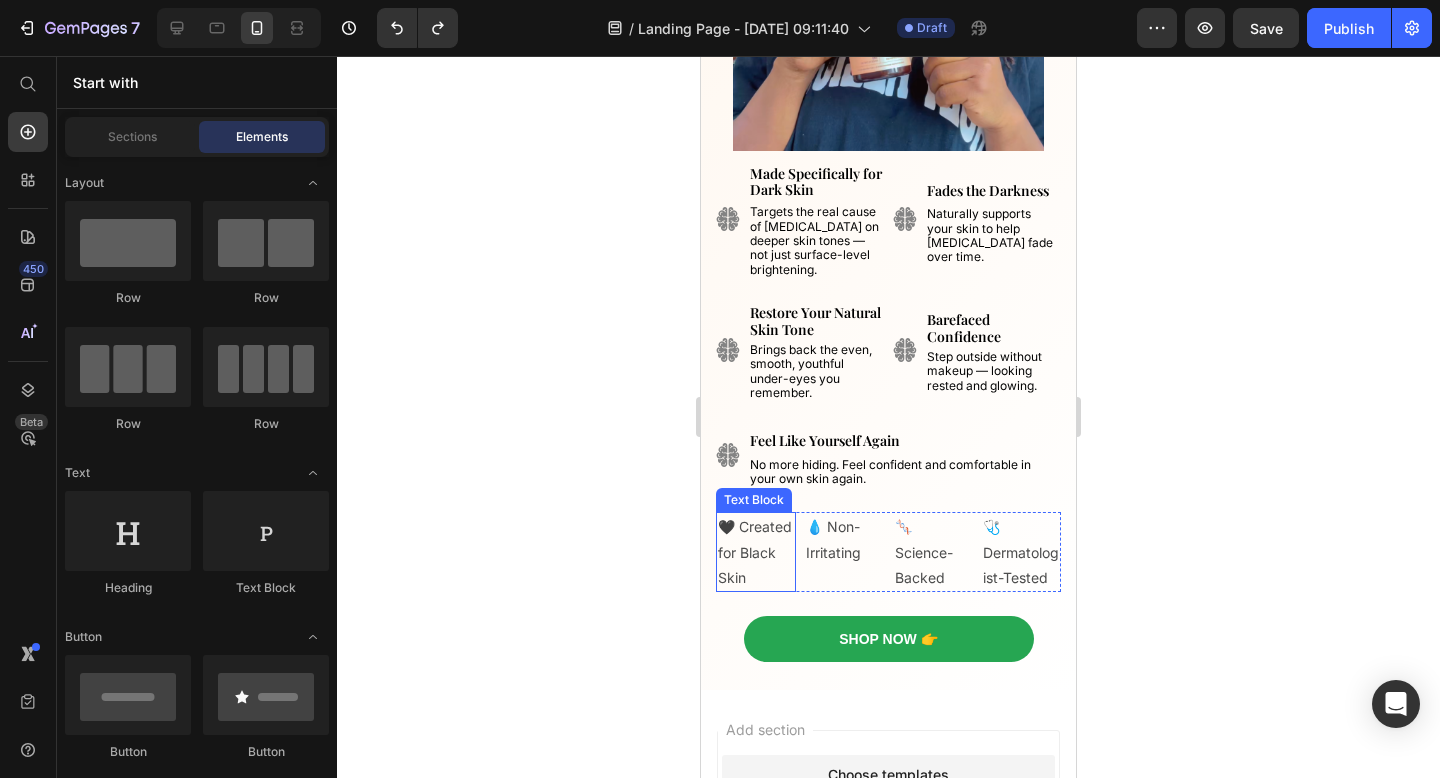 click on "🖤 Created for Black Skin" at bounding box center [756, 552] 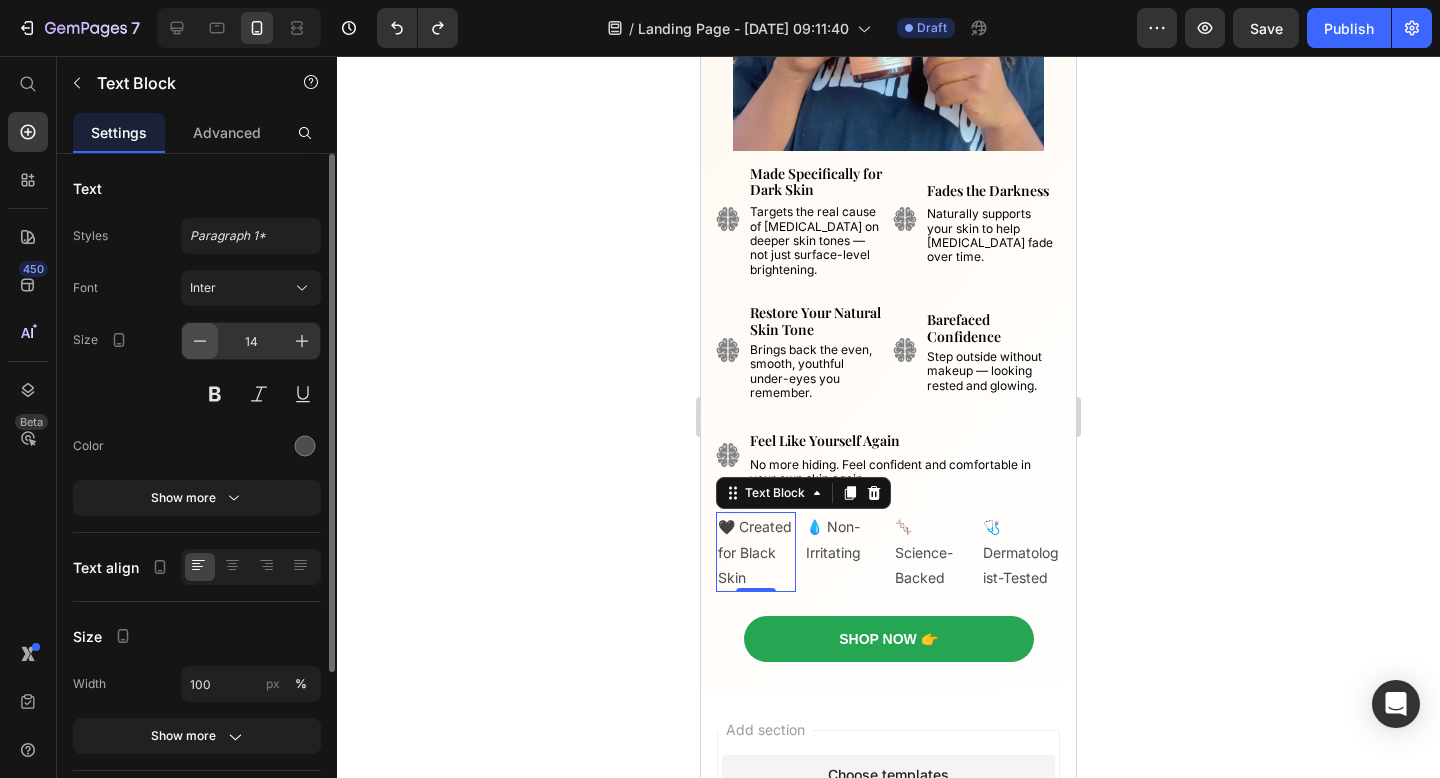click 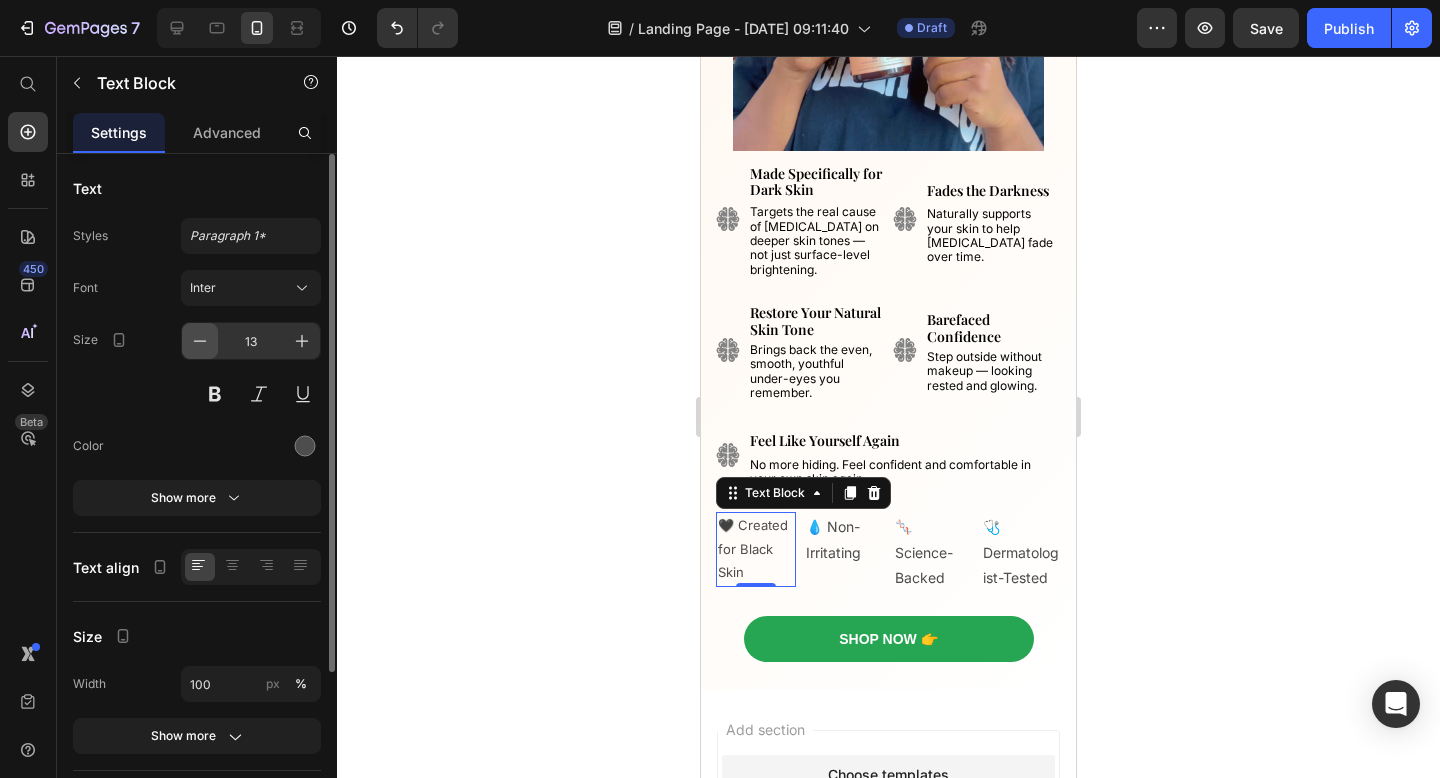 click 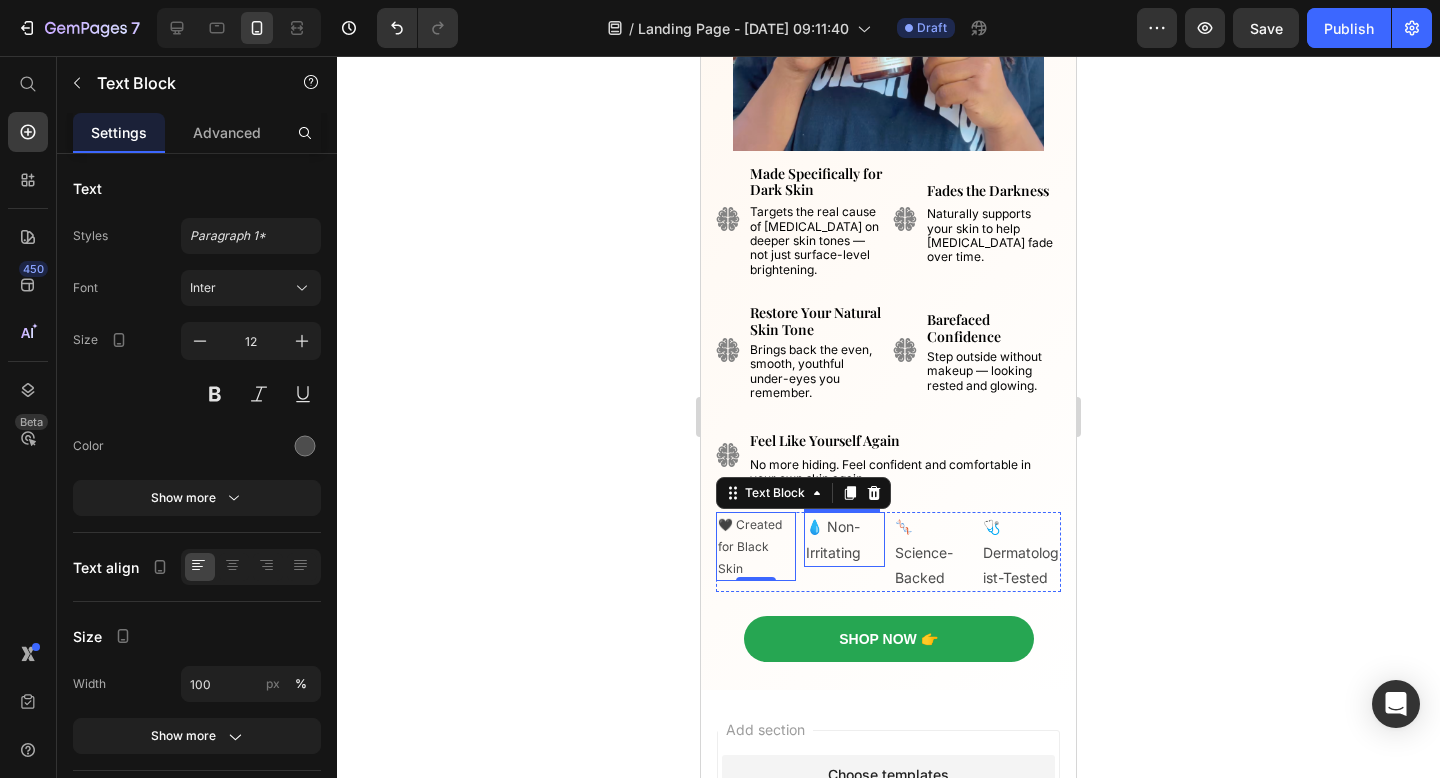 click on "💧 Non-Irritating Text Block" at bounding box center (844, 552) 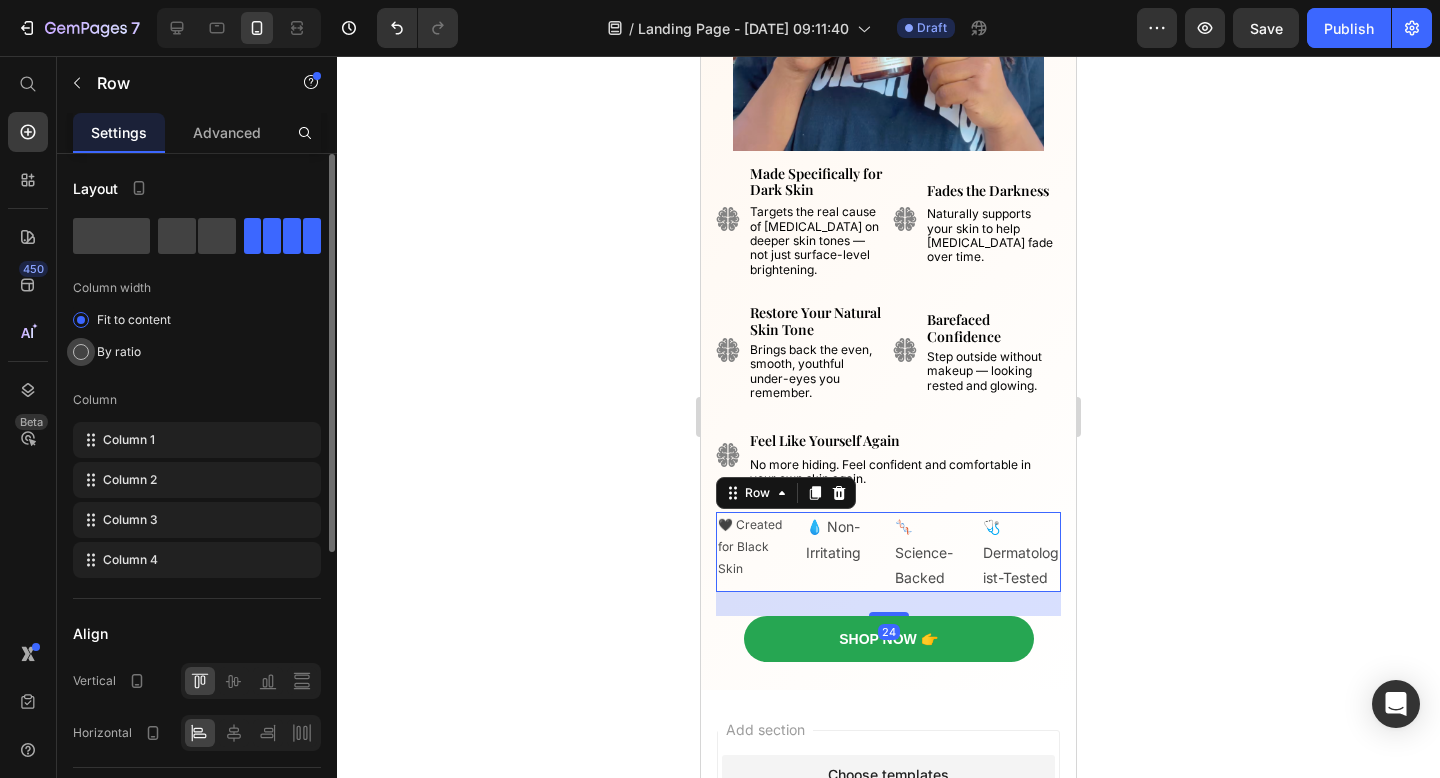 click on "By ratio" 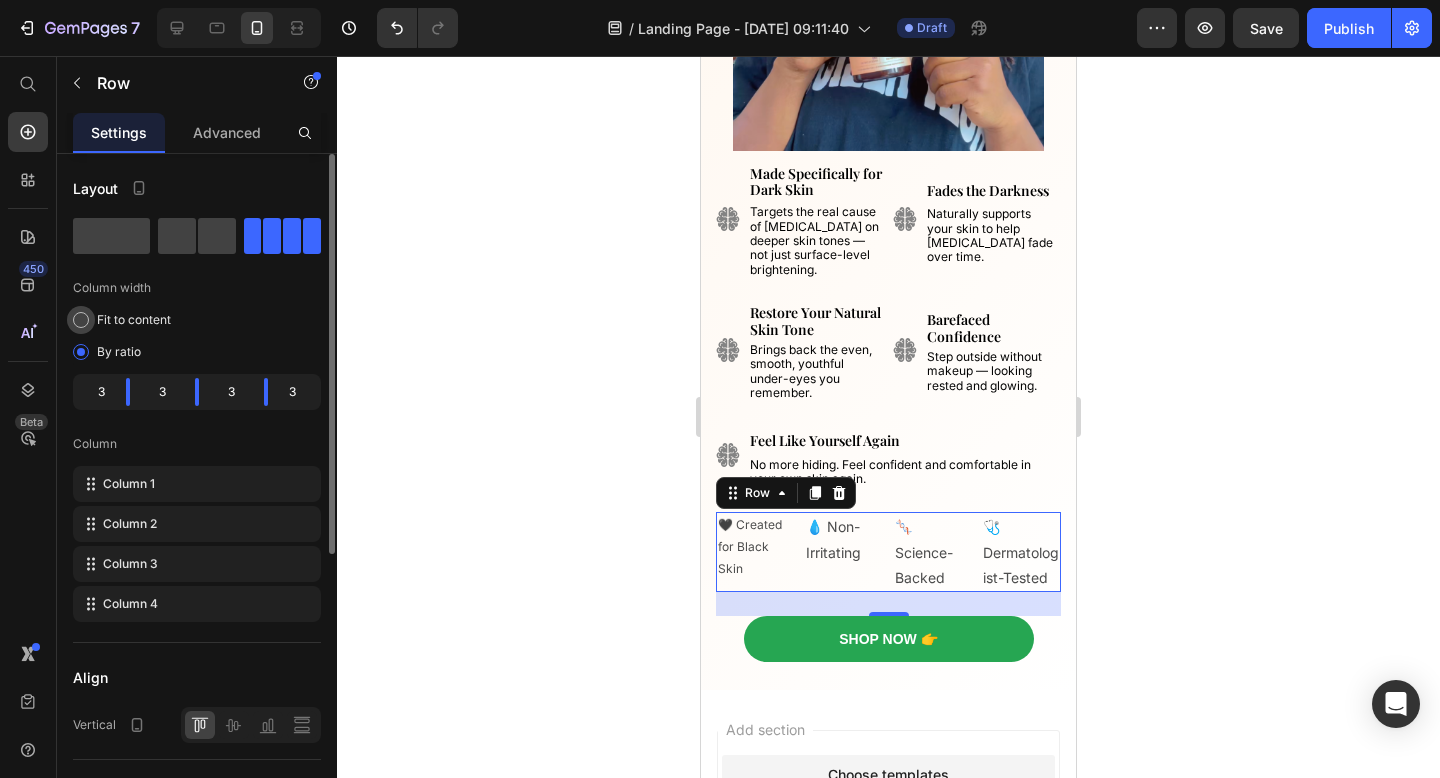 click on "Column width" at bounding box center [197, 288] 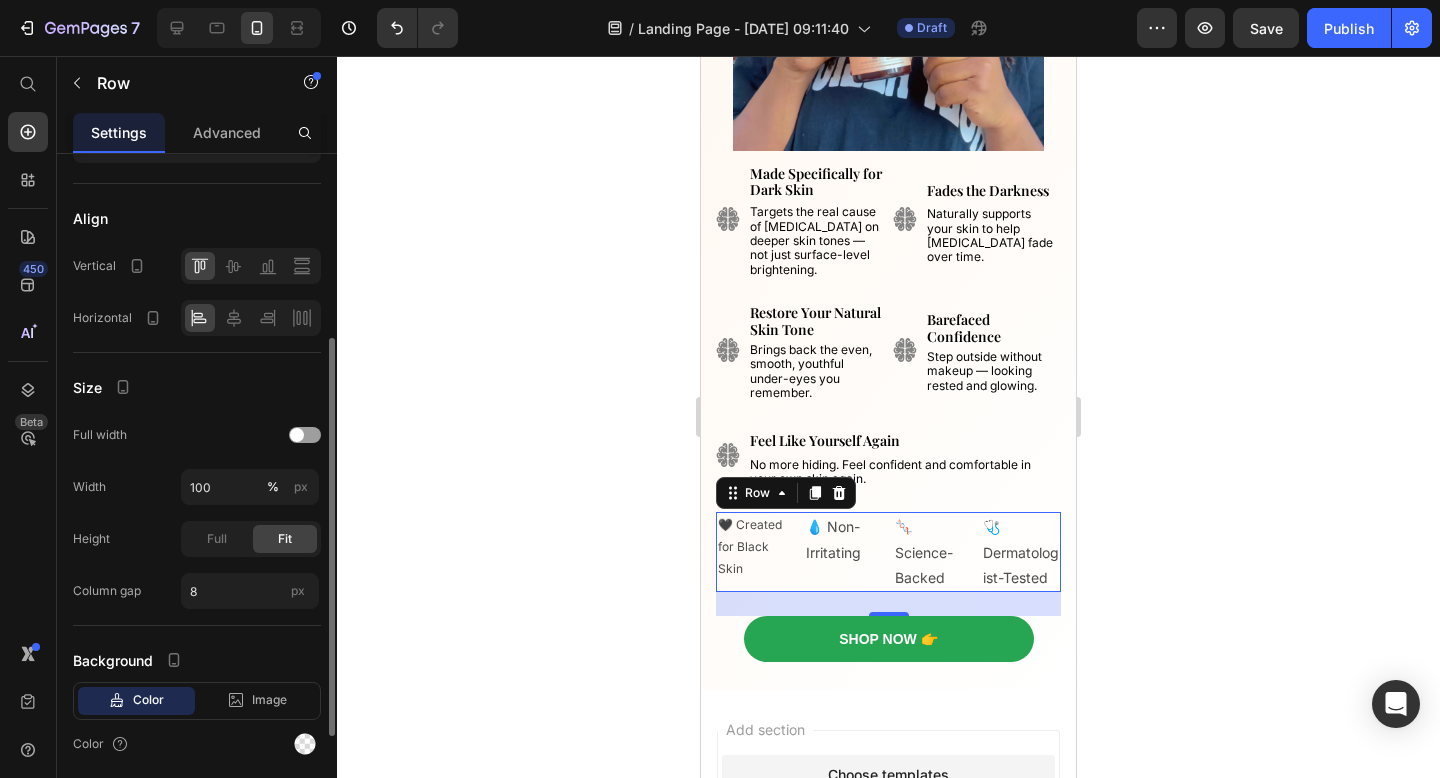 scroll, scrollTop: 431, scrollLeft: 0, axis: vertical 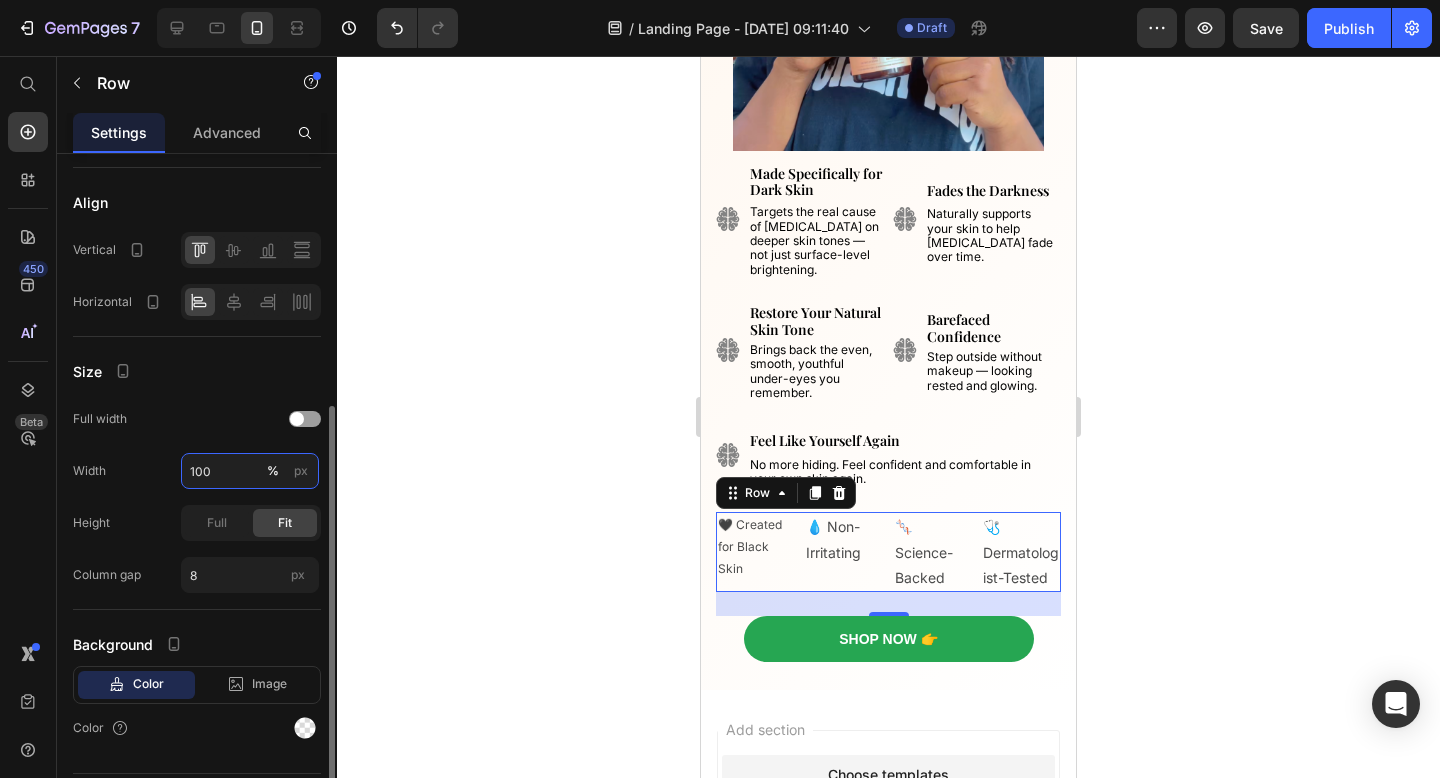 click on "100" at bounding box center [250, 471] 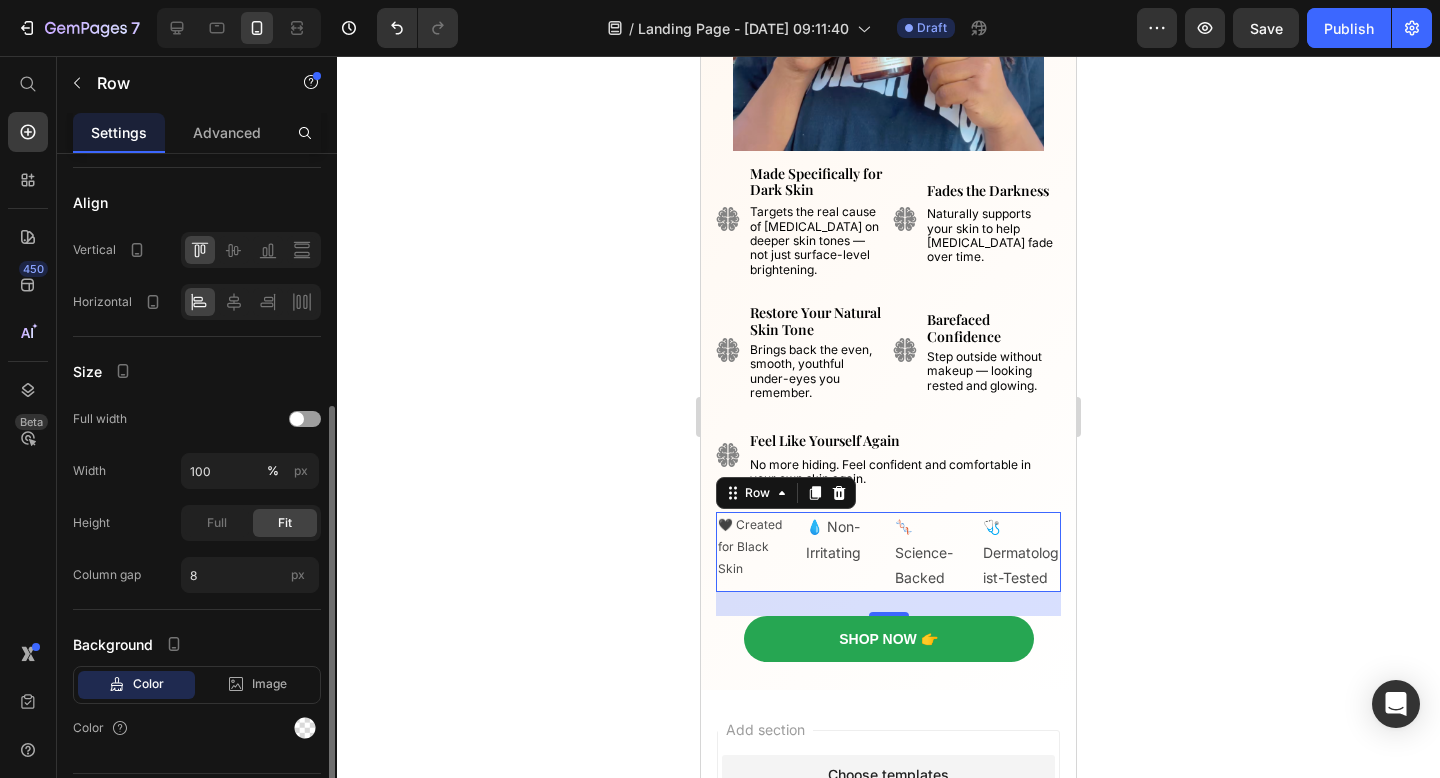 click on "Size Full width Width 100 % px Height Full Fit Column gap 8 px" 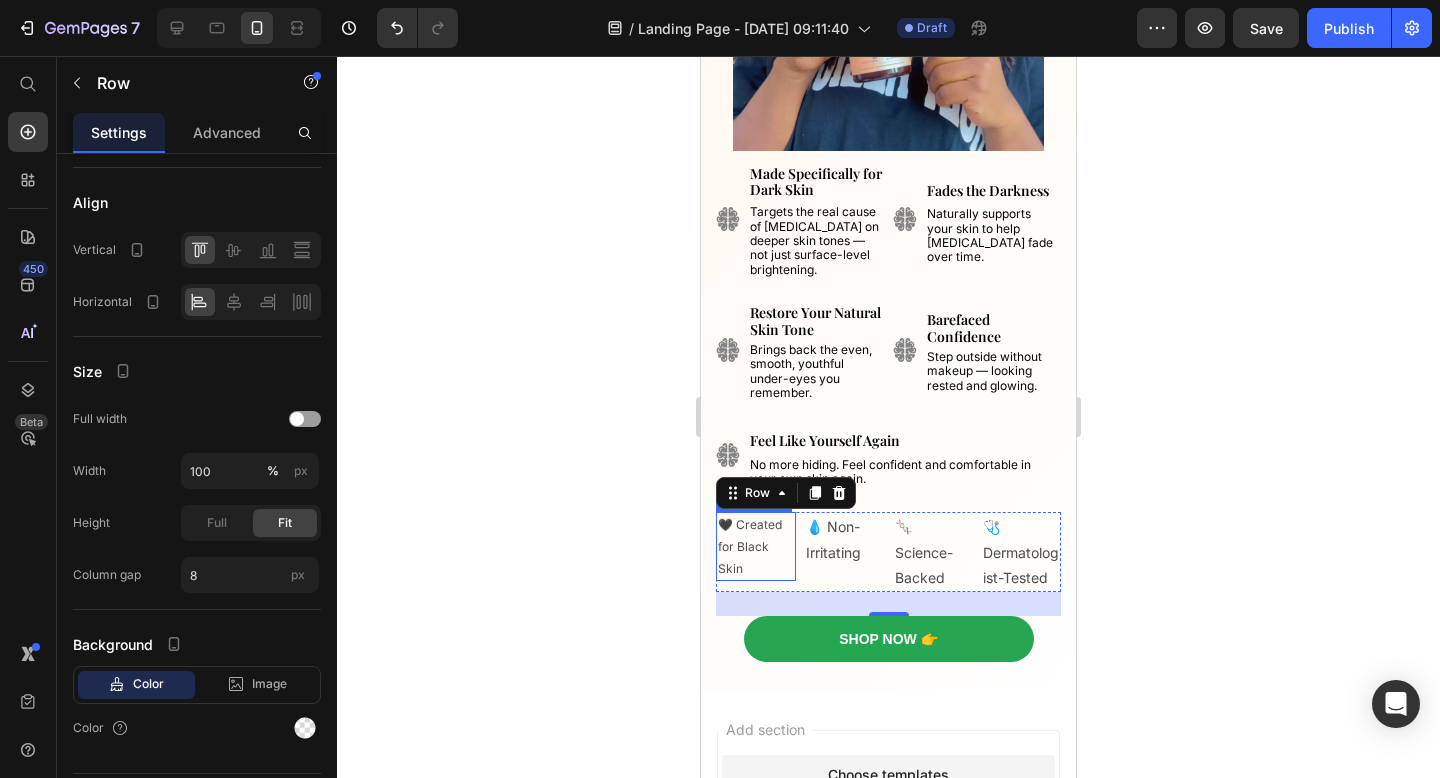 click on "🖤 Created for Black Skin" at bounding box center (750, 546) 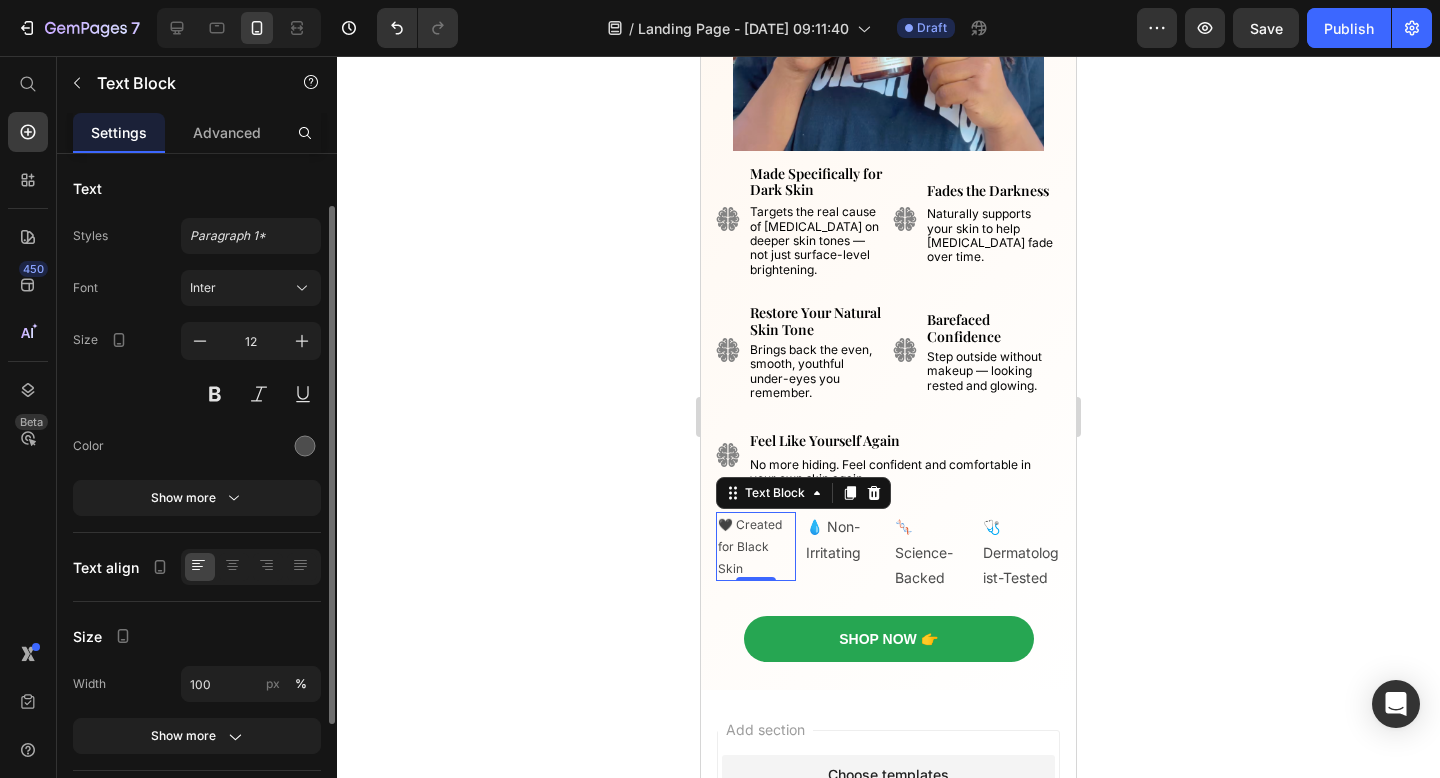 scroll, scrollTop: 214, scrollLeft: 0, axis: vertical 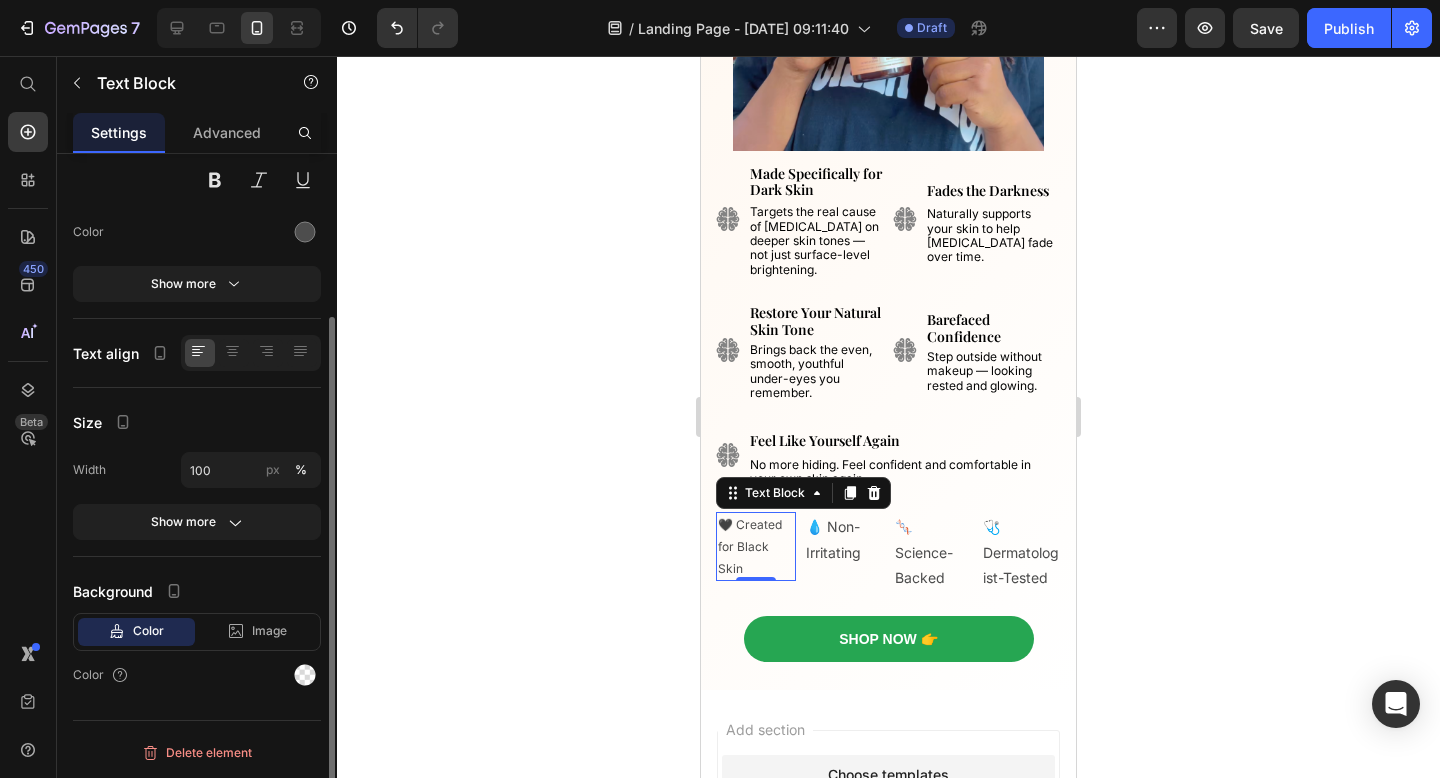 click on "Show more" at bounding box center (197, 522) 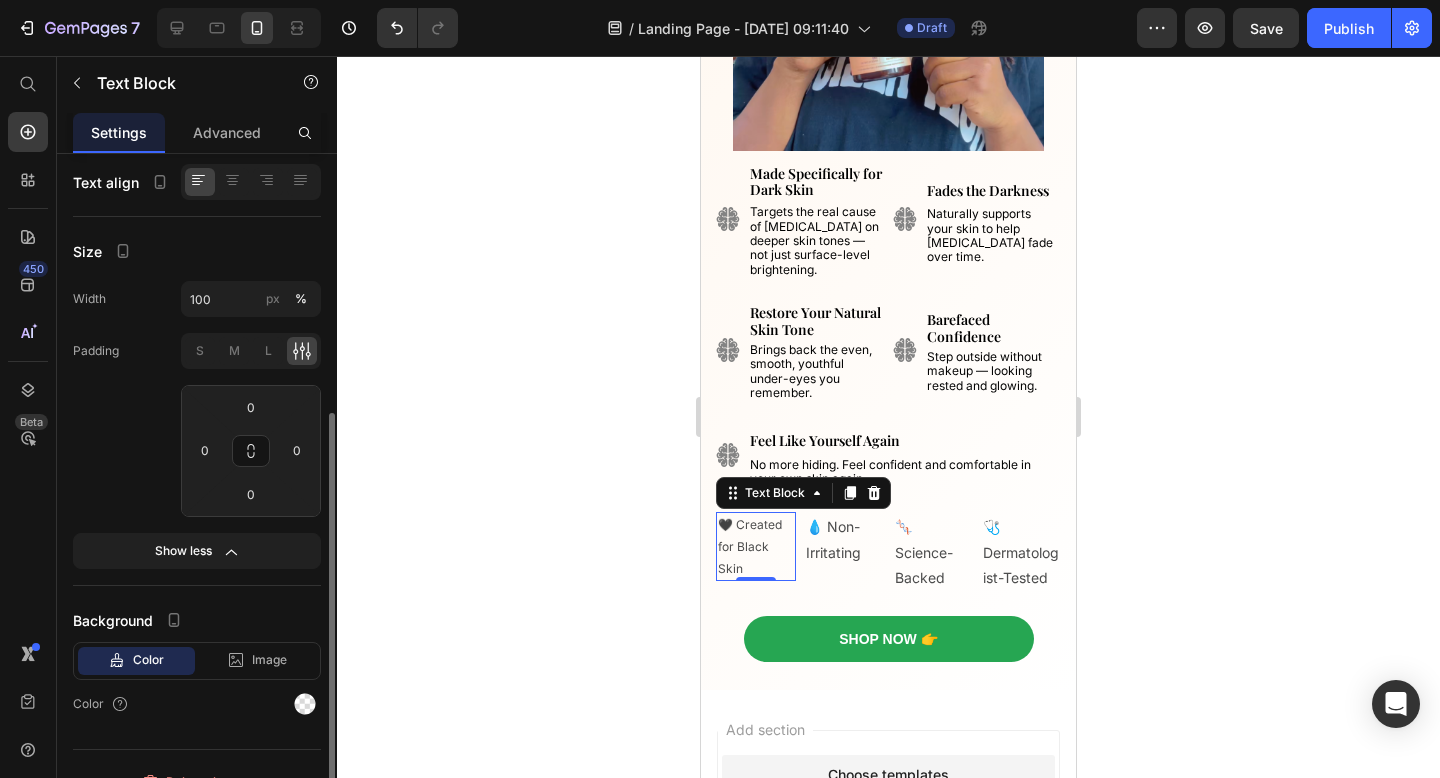 scroll, scrollTop: 0, scrollLeft: 0, axis: both 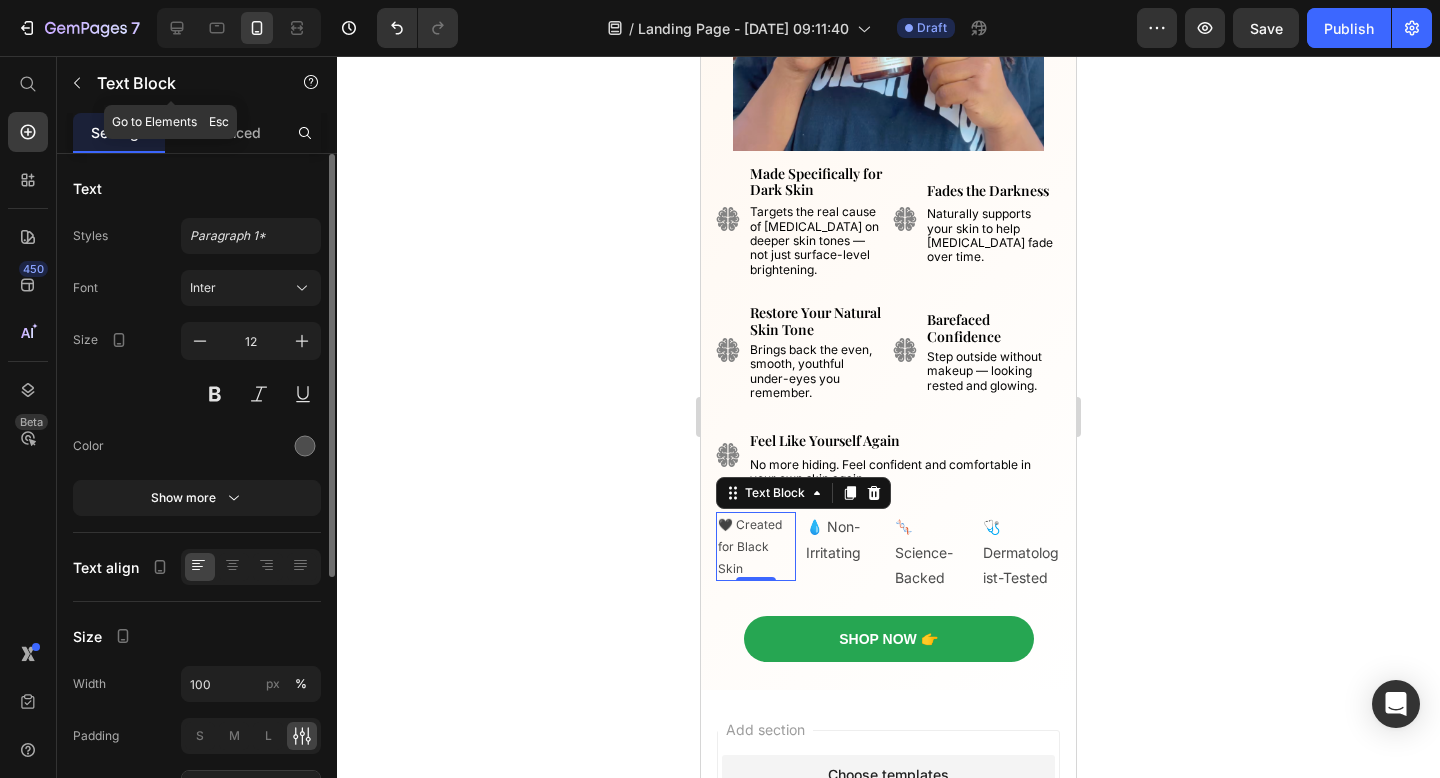 click on "Text Block" at bounding box center [171, 83] 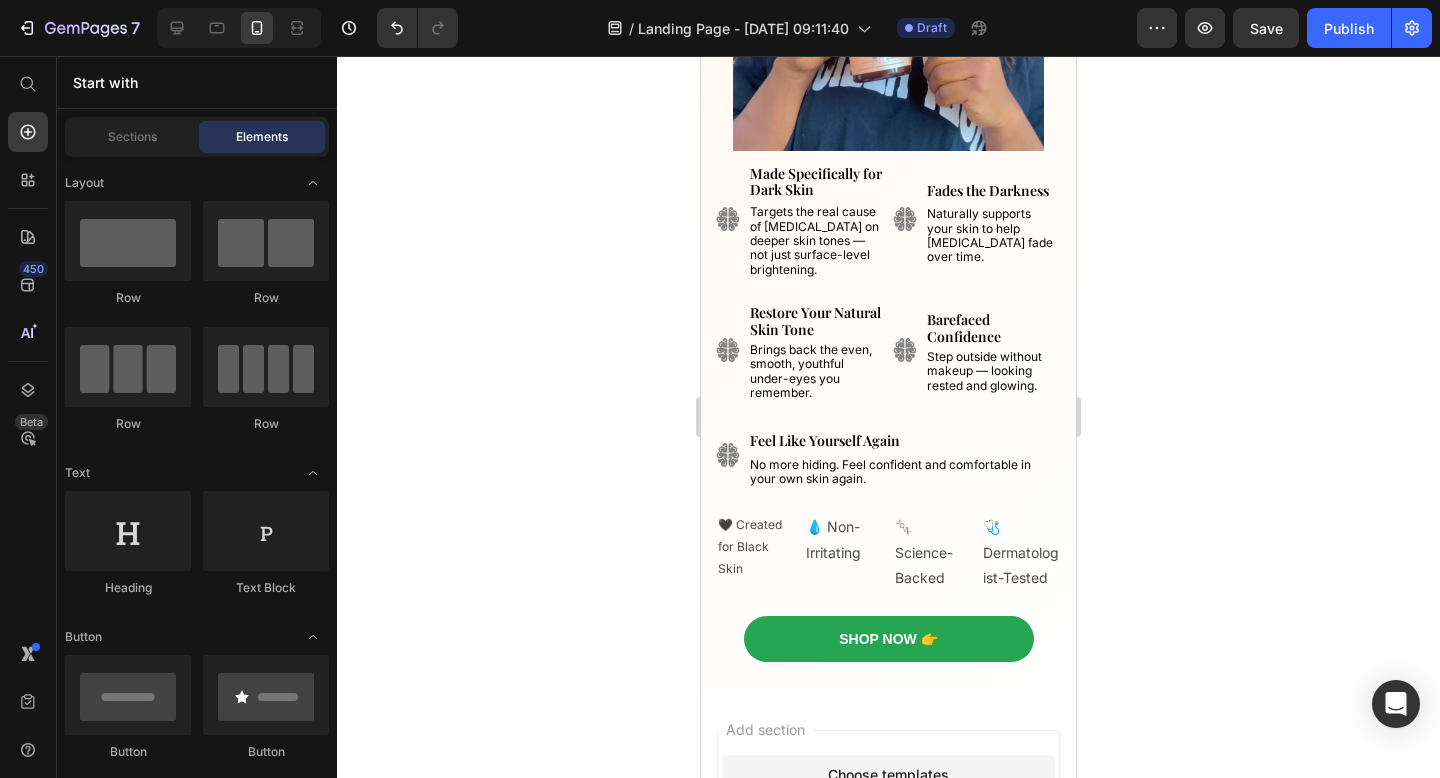 click on "Sections Elements" at bounding box center [197, 137] 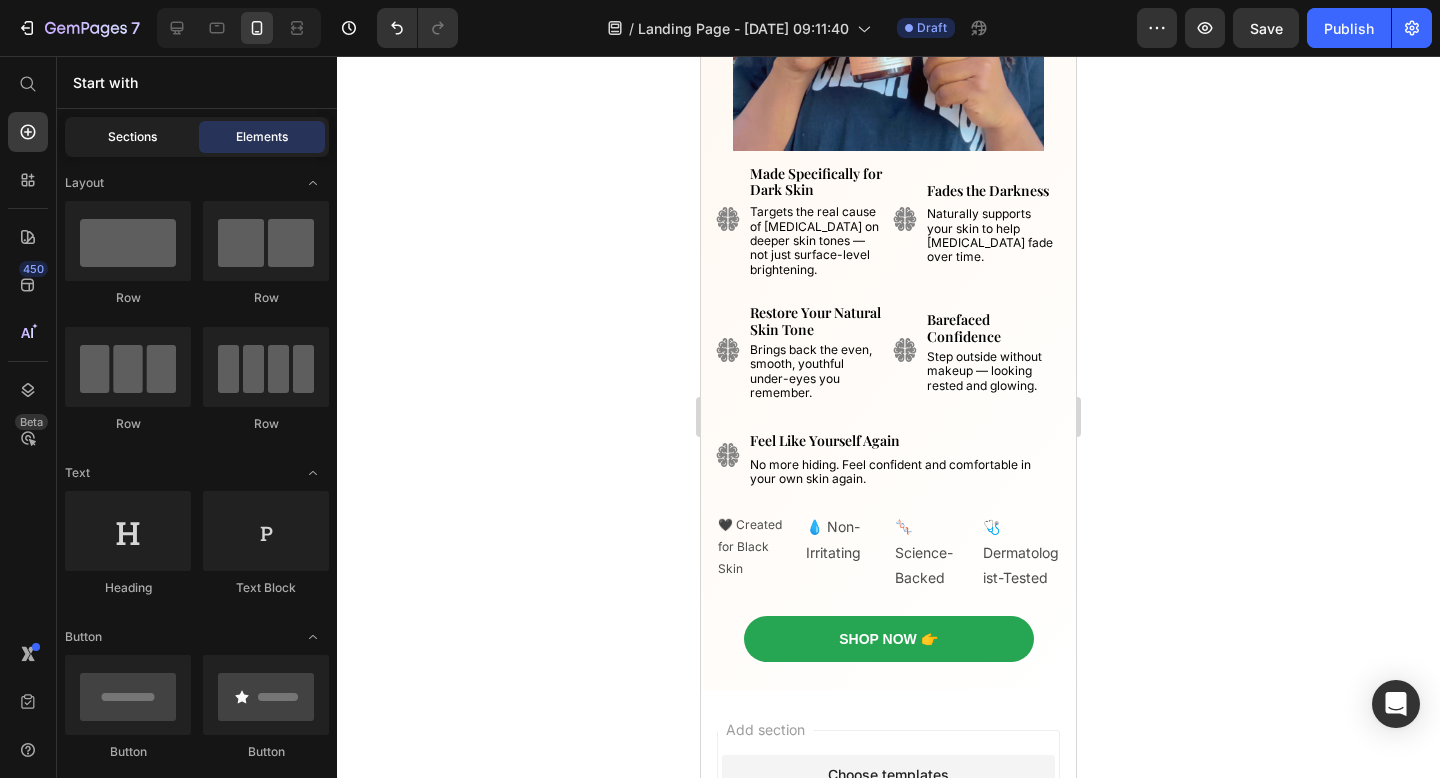 click on "Sections" at bounding box center [132, 137] 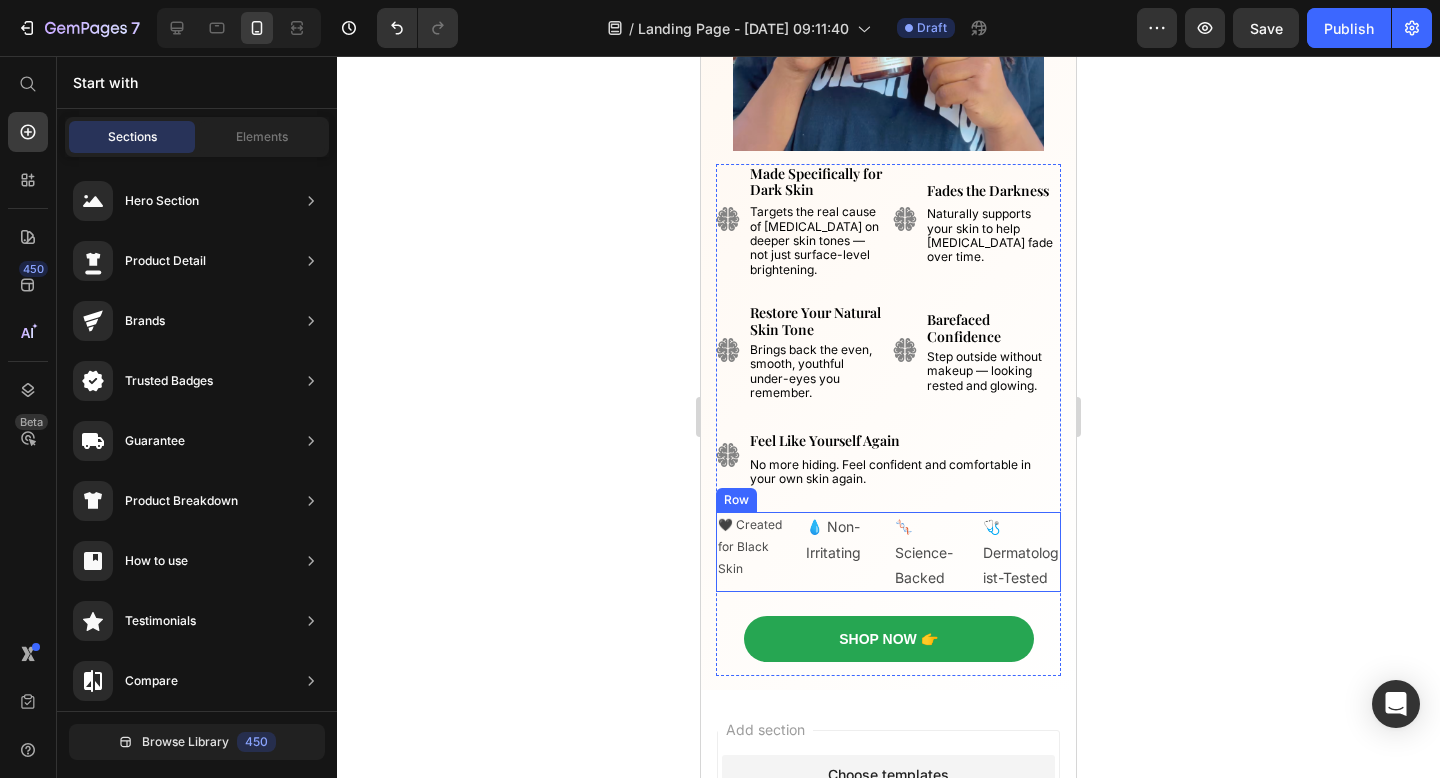 click on "🖤 Created for Black Skin Text Block" at bounding box center [756, 552] 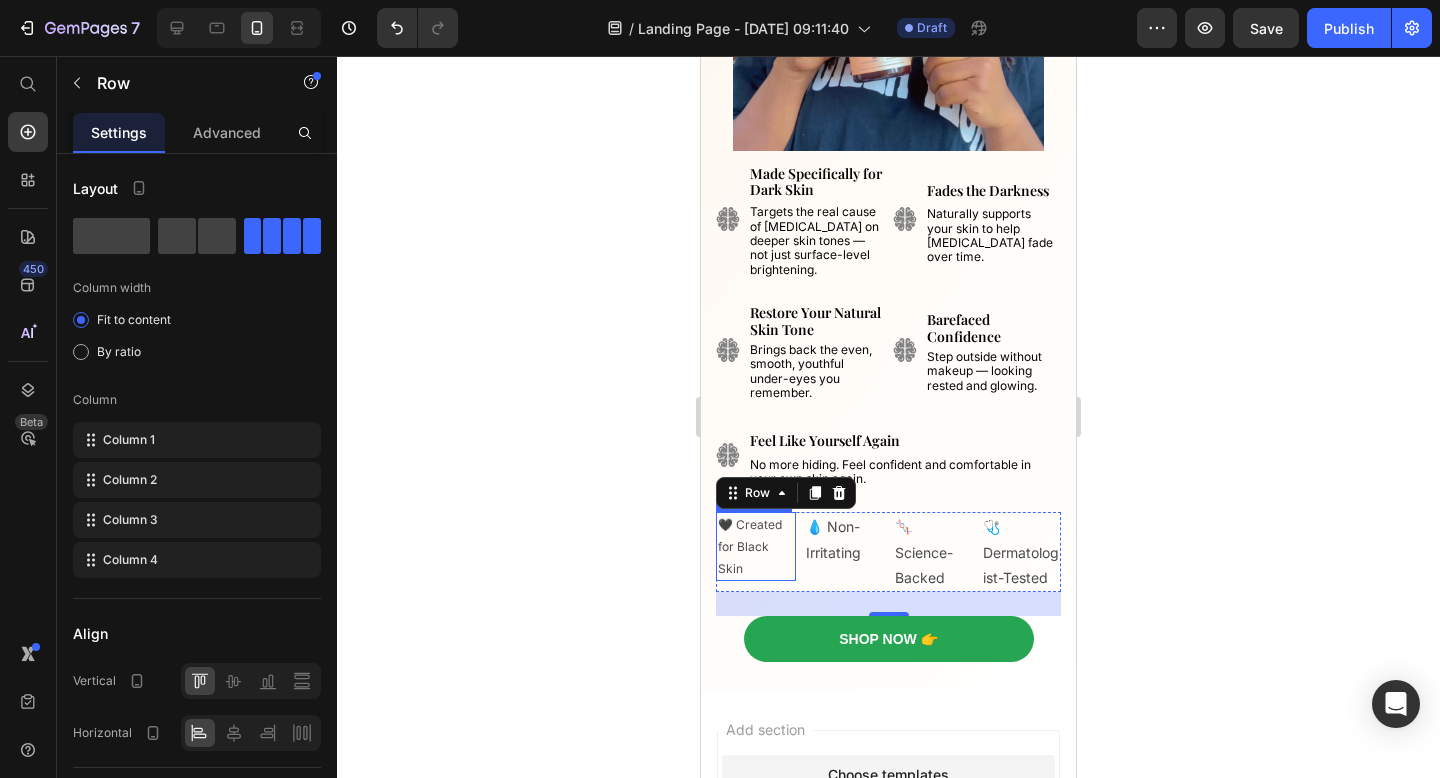 click on "🖤 Created for Black Skin" at bounding box center (756, 546) 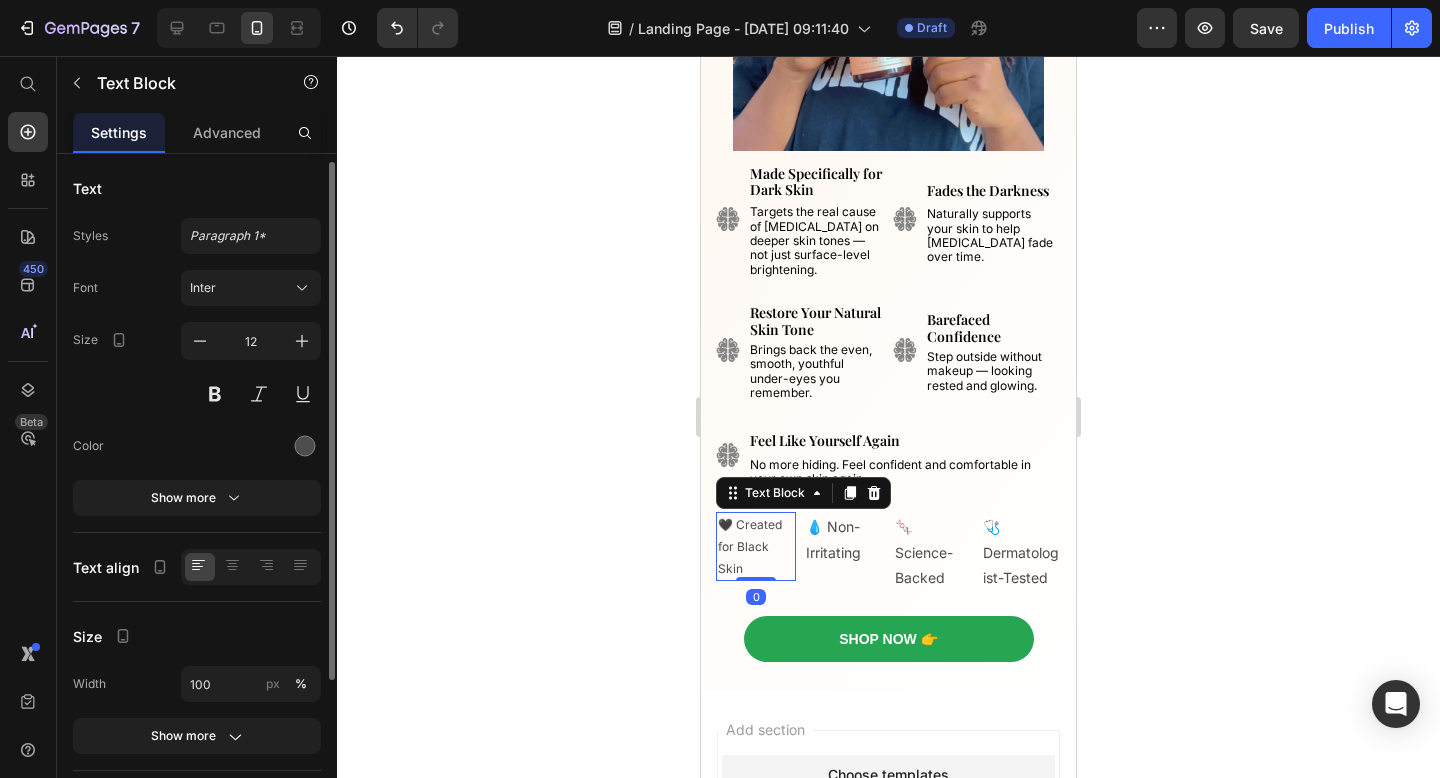 scroll, scrollTop: 0, scrollLeft: 0, axis: both 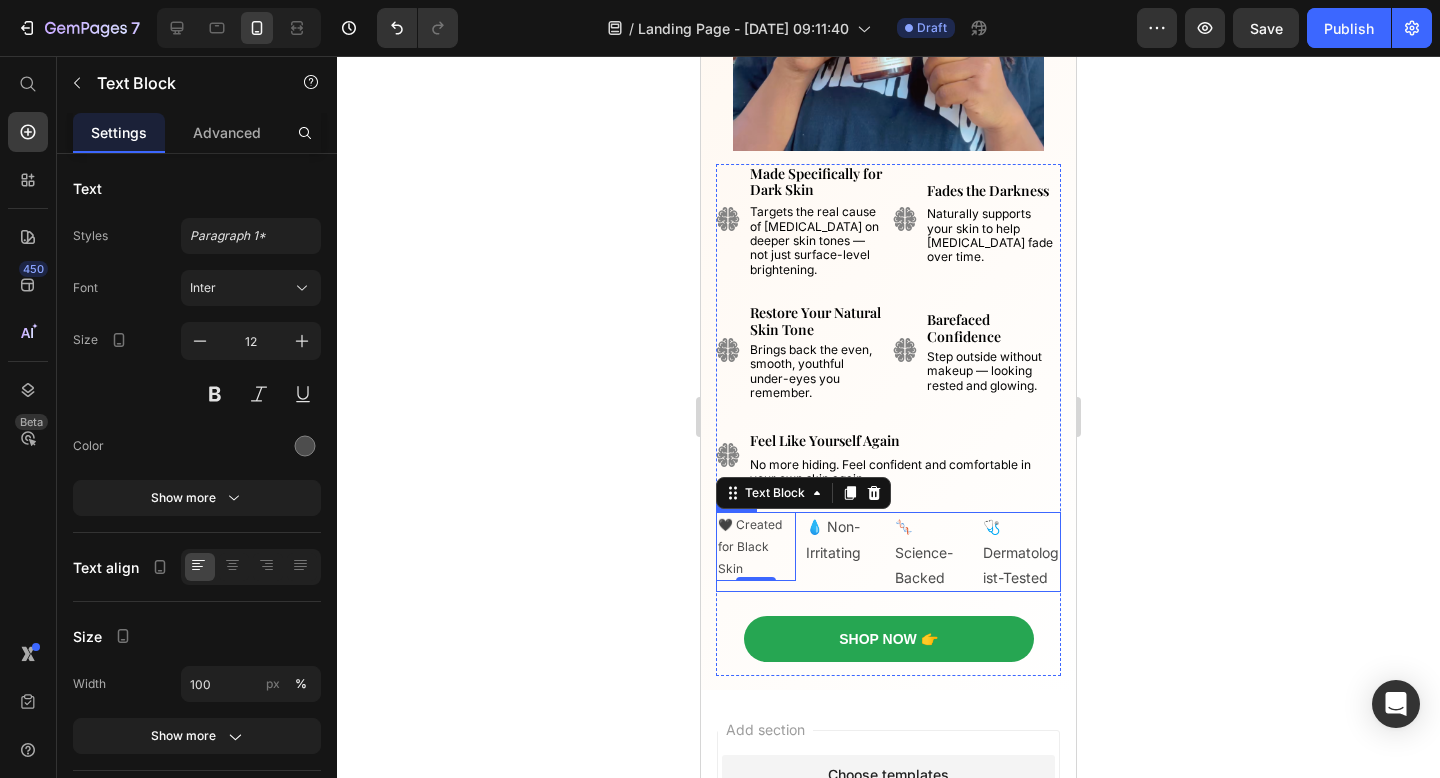 click on "💧 Non-Irritating Text Block" at bounding box center [844, 552] 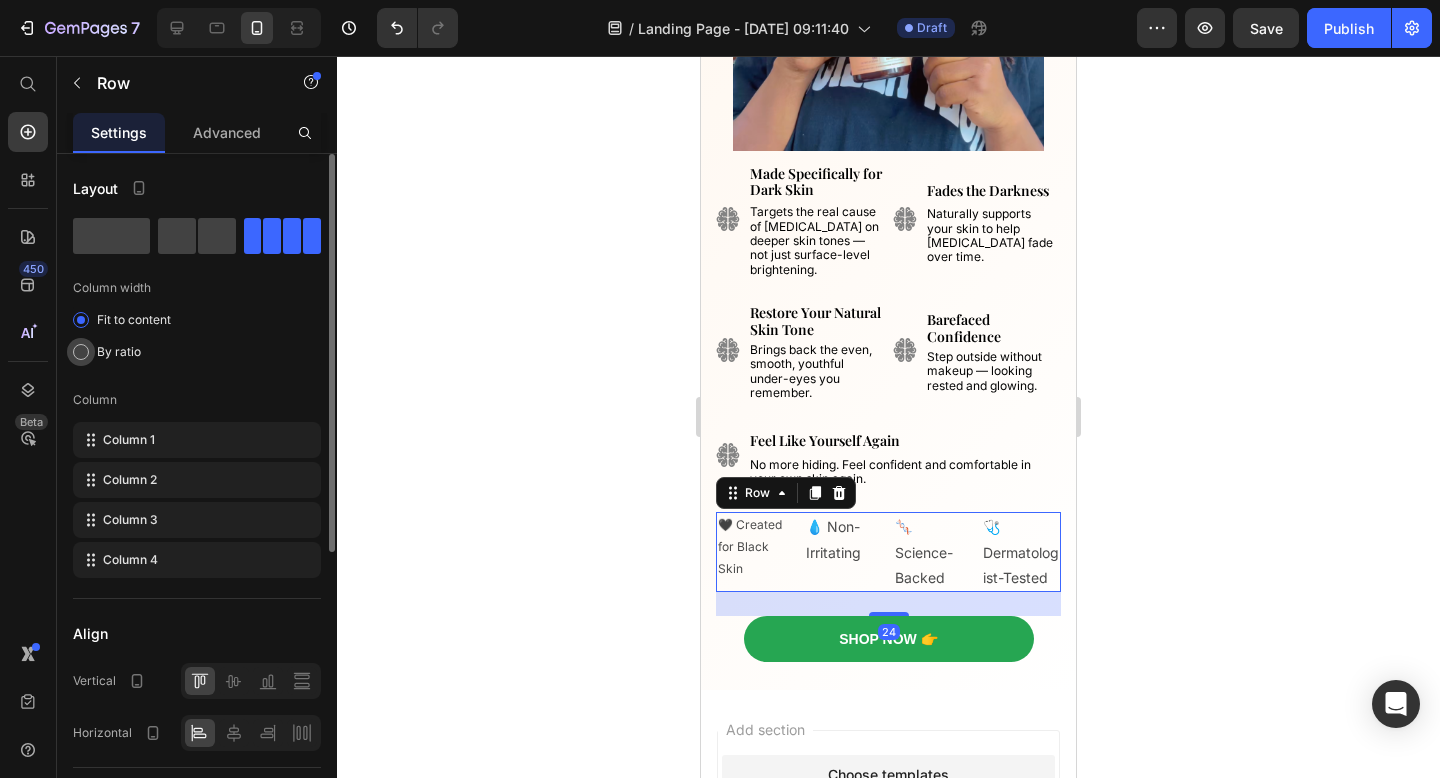 click on "By ratio" 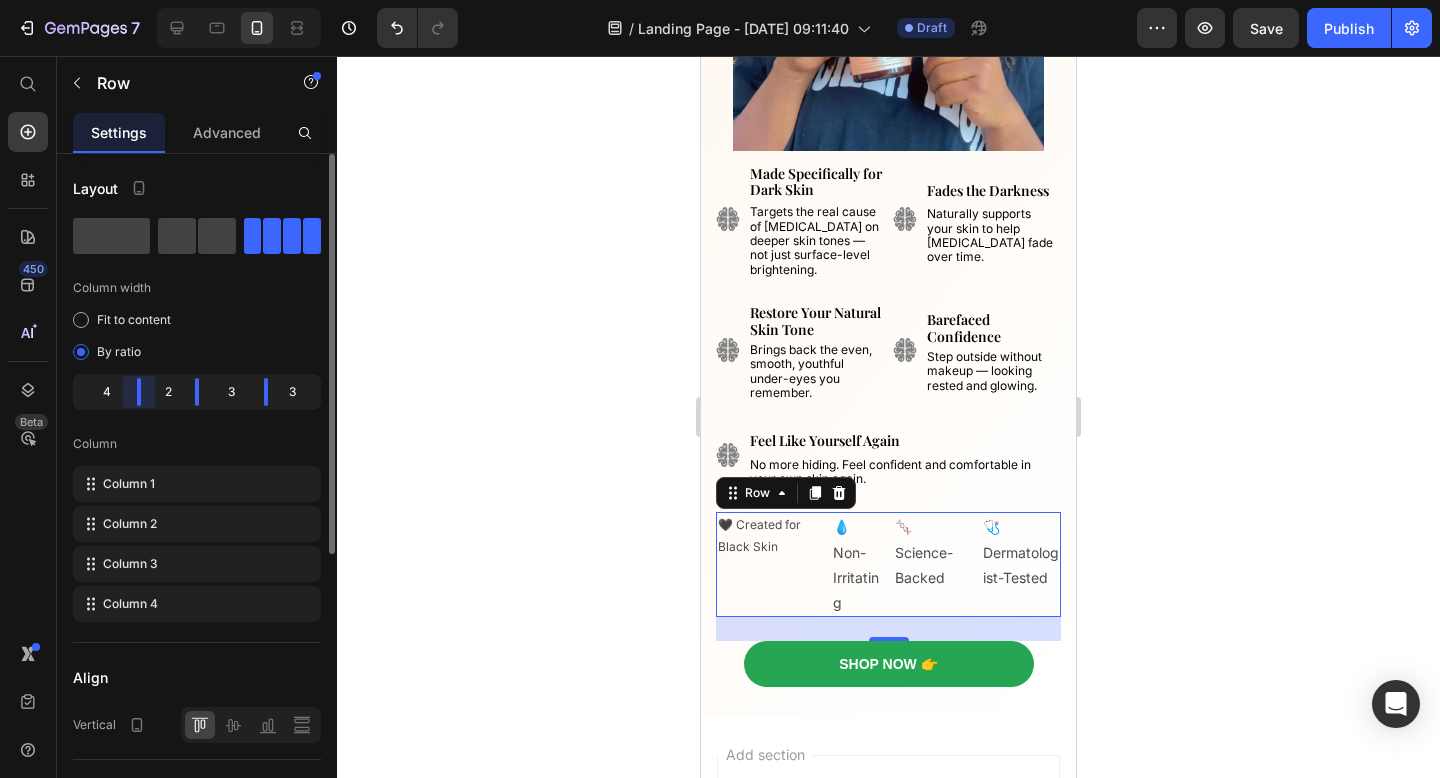 drag, startPoint x: 134, startPoint y: 394, endPoint x: 147, endPoint y: 387, distance: 14.764823 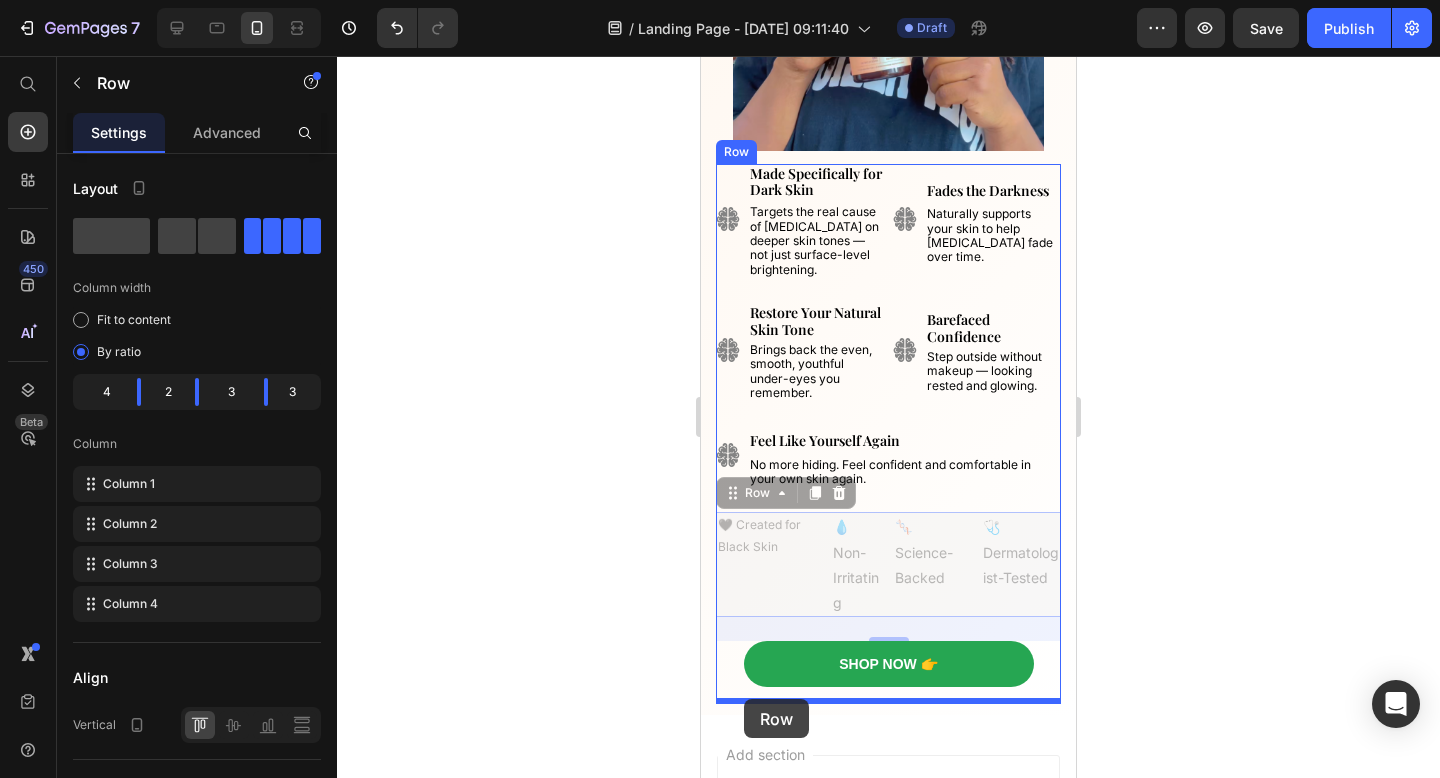 drag, startPoint x: 737, startPoint y: 498, endPoint x: 742, endPoint y: 693, distance: 195.06409 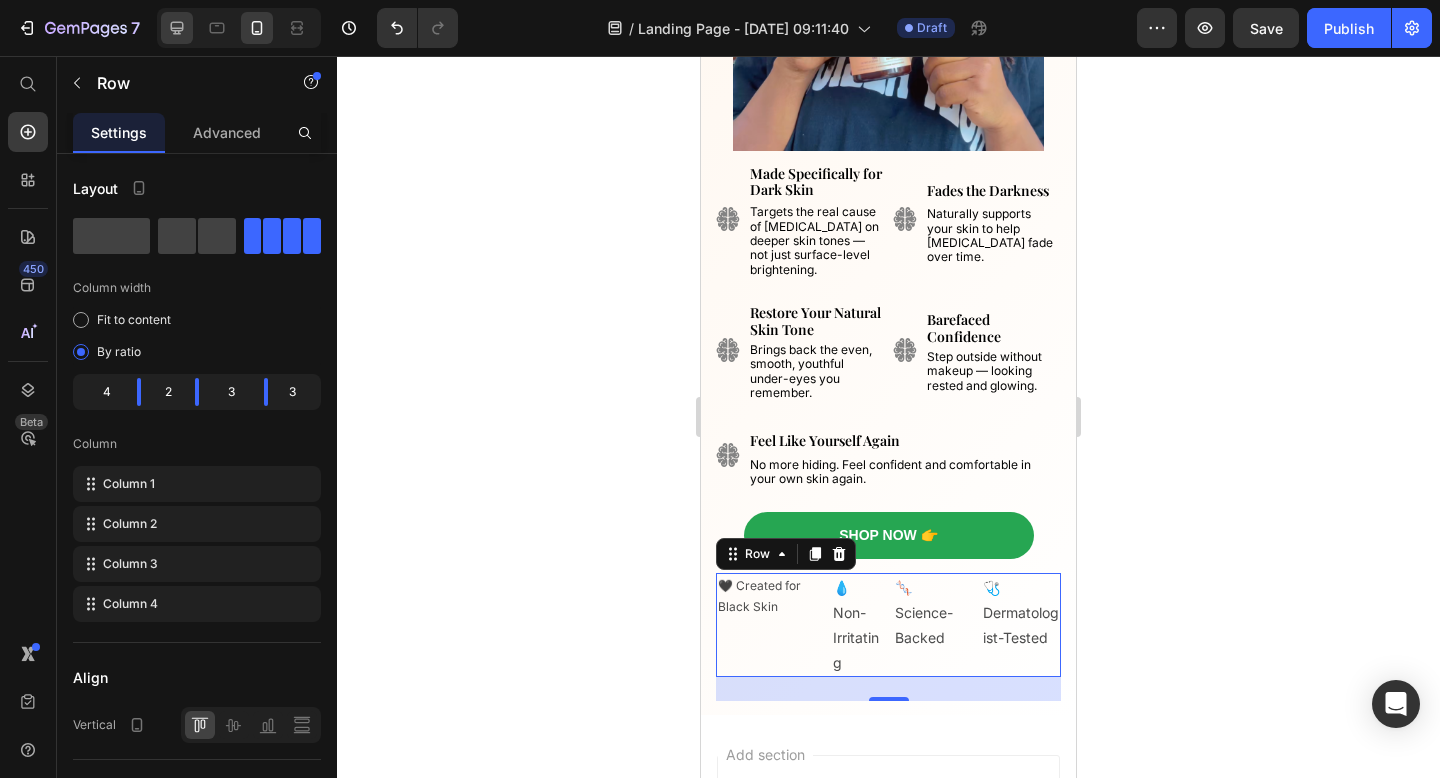 click 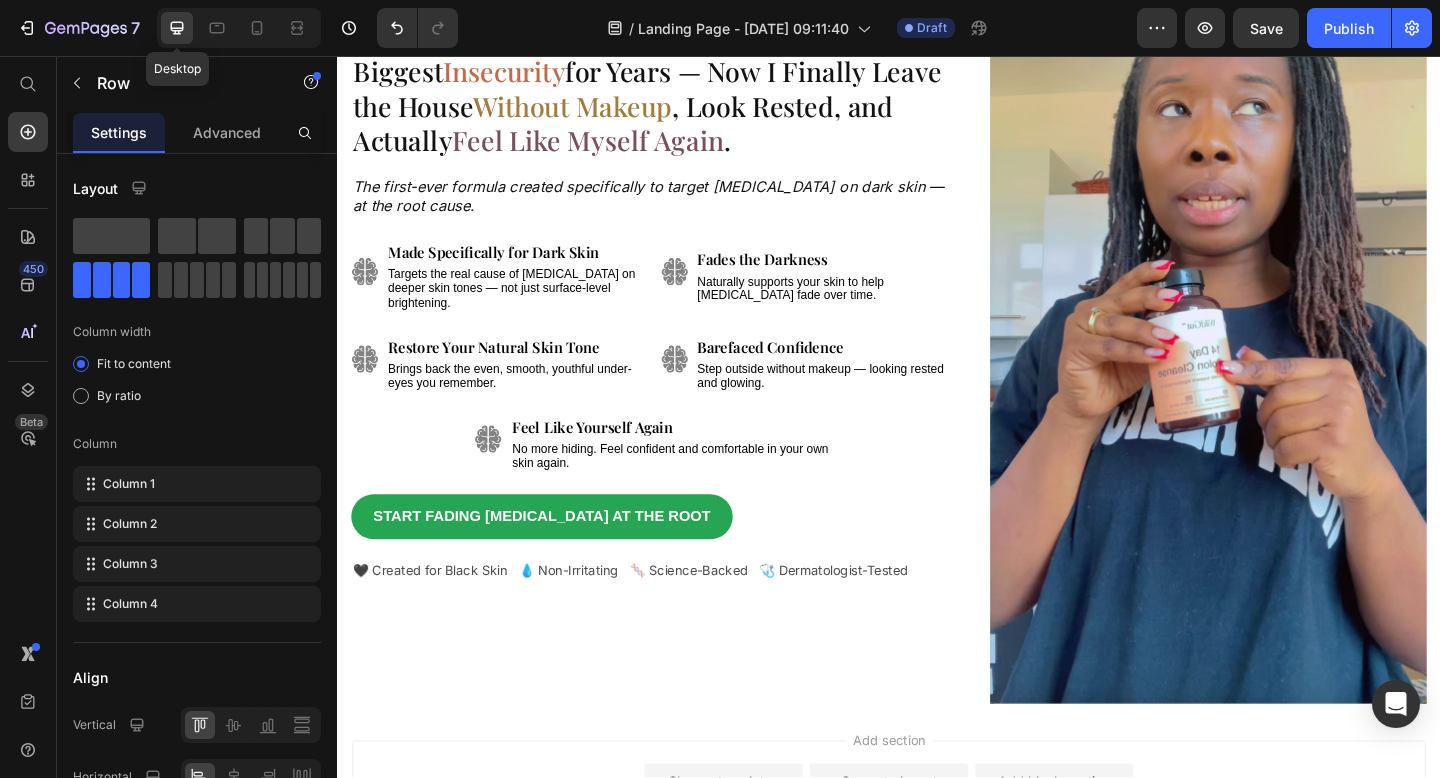 scroll, scrollTop: 189, scrollLeft: 0, axis: vertical 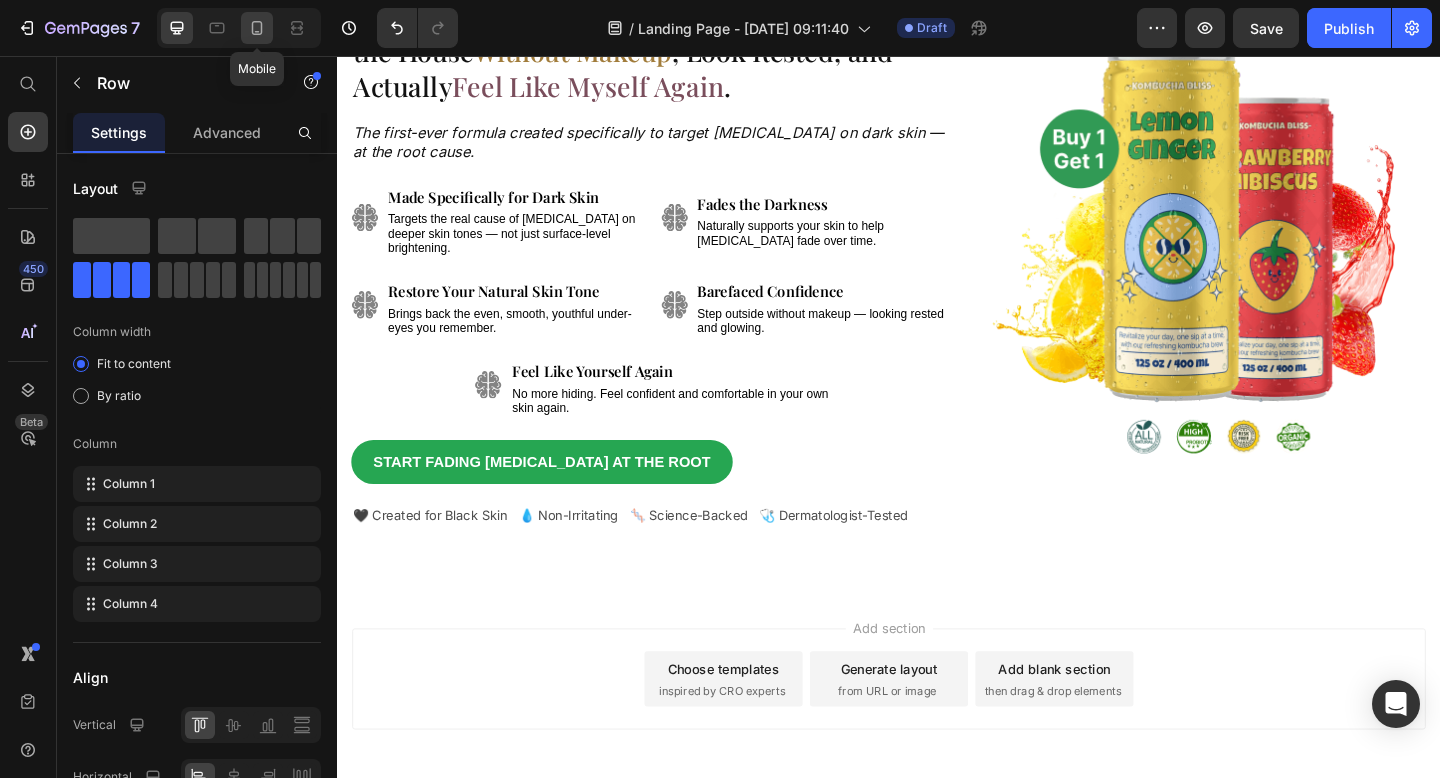 click 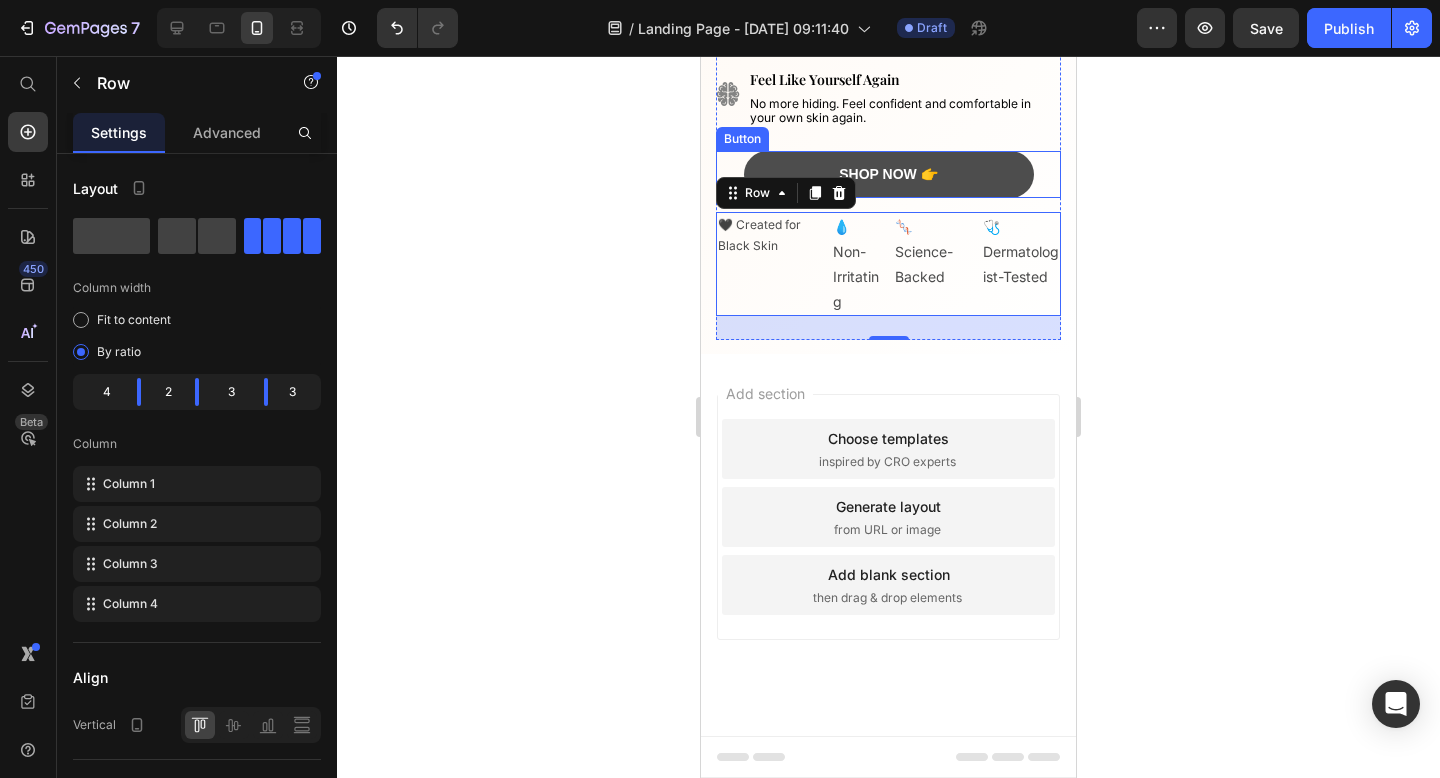scroll, scrollTop: 746, scrollLeft: 0, axis: vertical 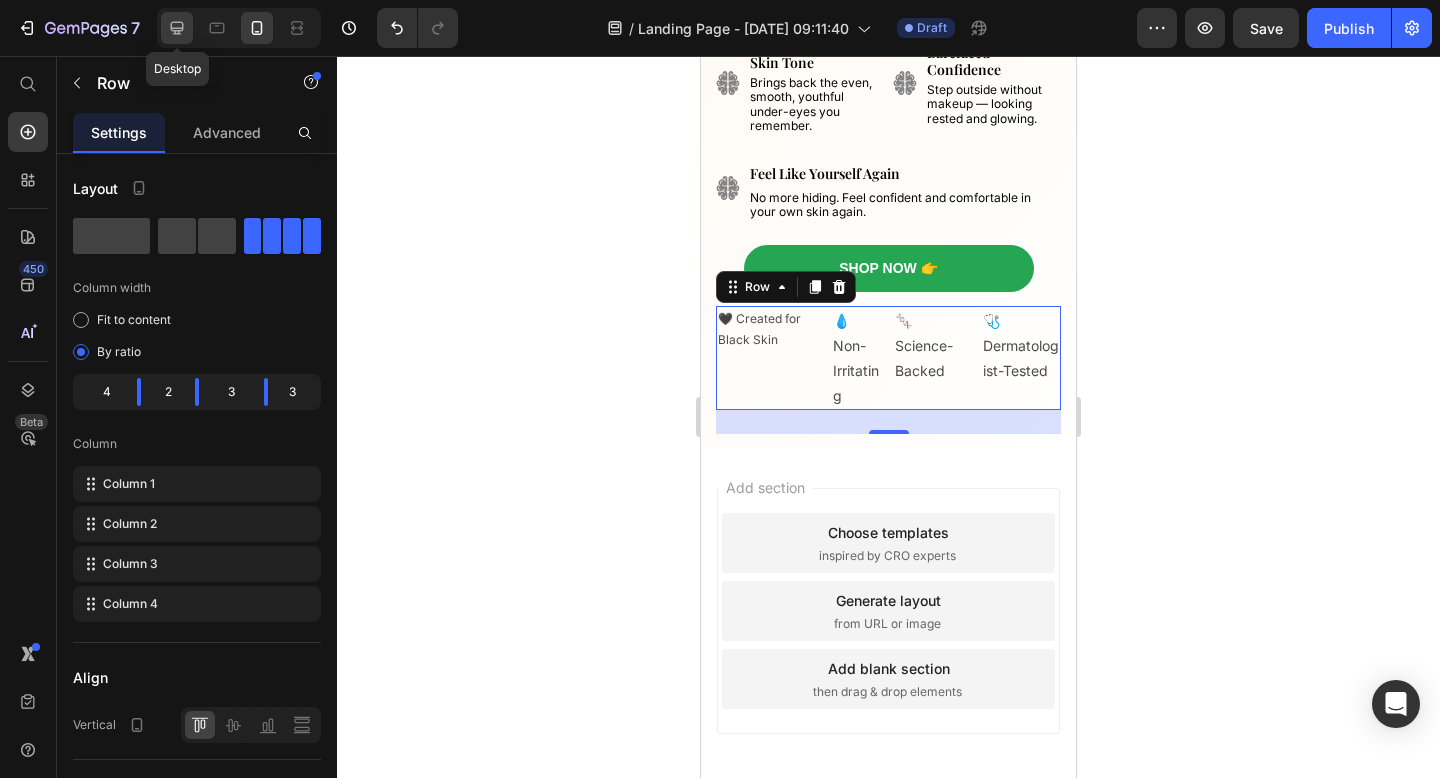 click 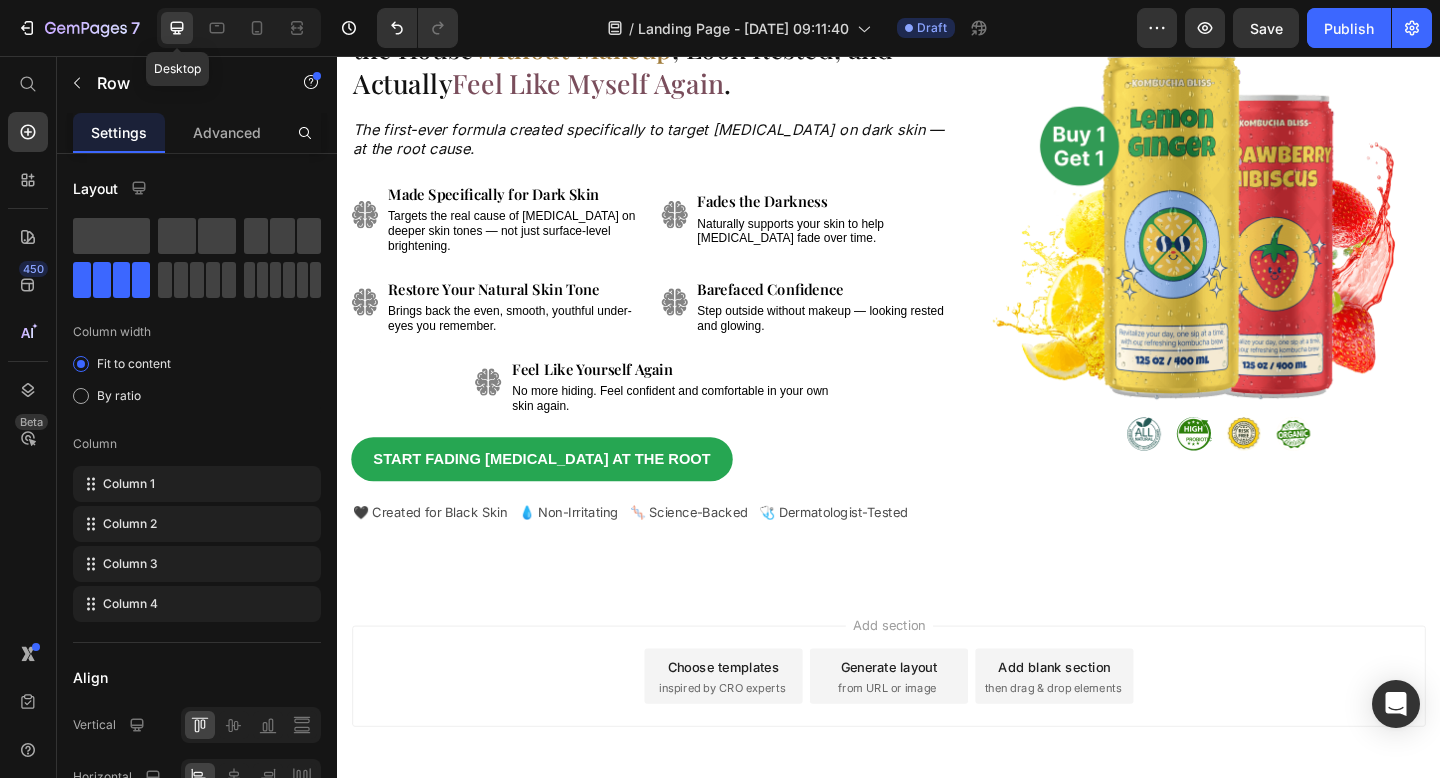 scroll, scrollTop: 189, scrollLeft: 0, axis: vertical 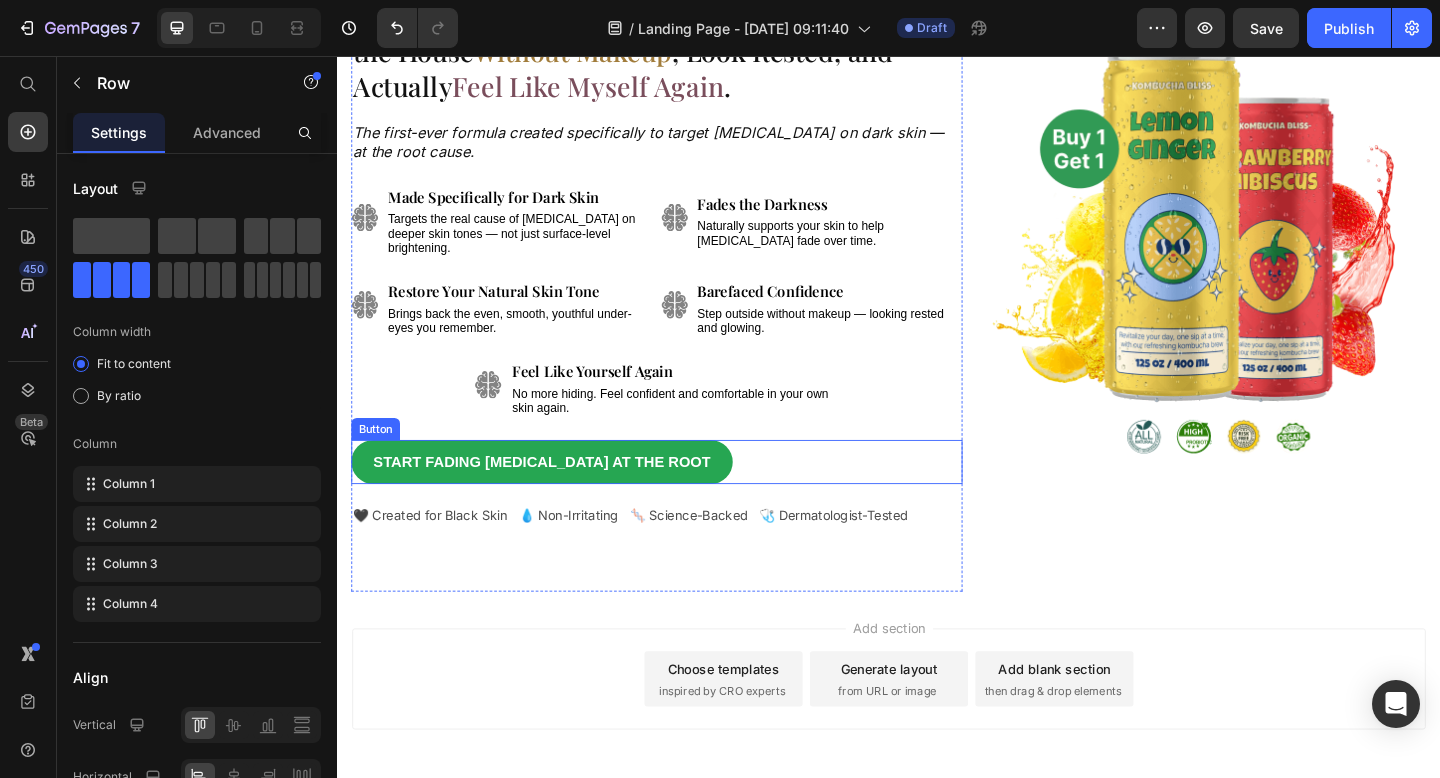 click on "Start Fading [MEDICAL_DATA] at the Root Button" at bounding box center (684, 498) 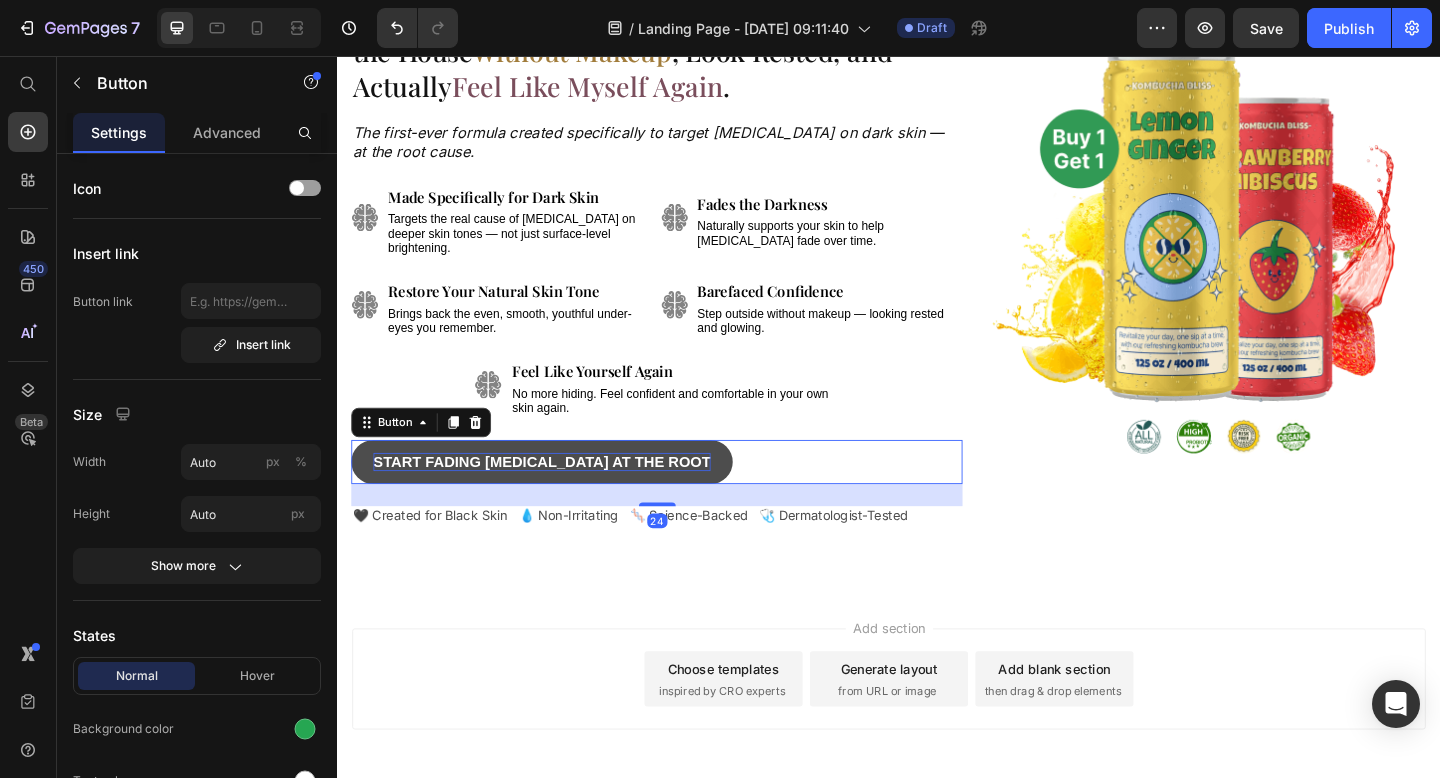 click on "Start Fading [MEDICAL_DATA] at the Root" at bounding box center [559, 497] 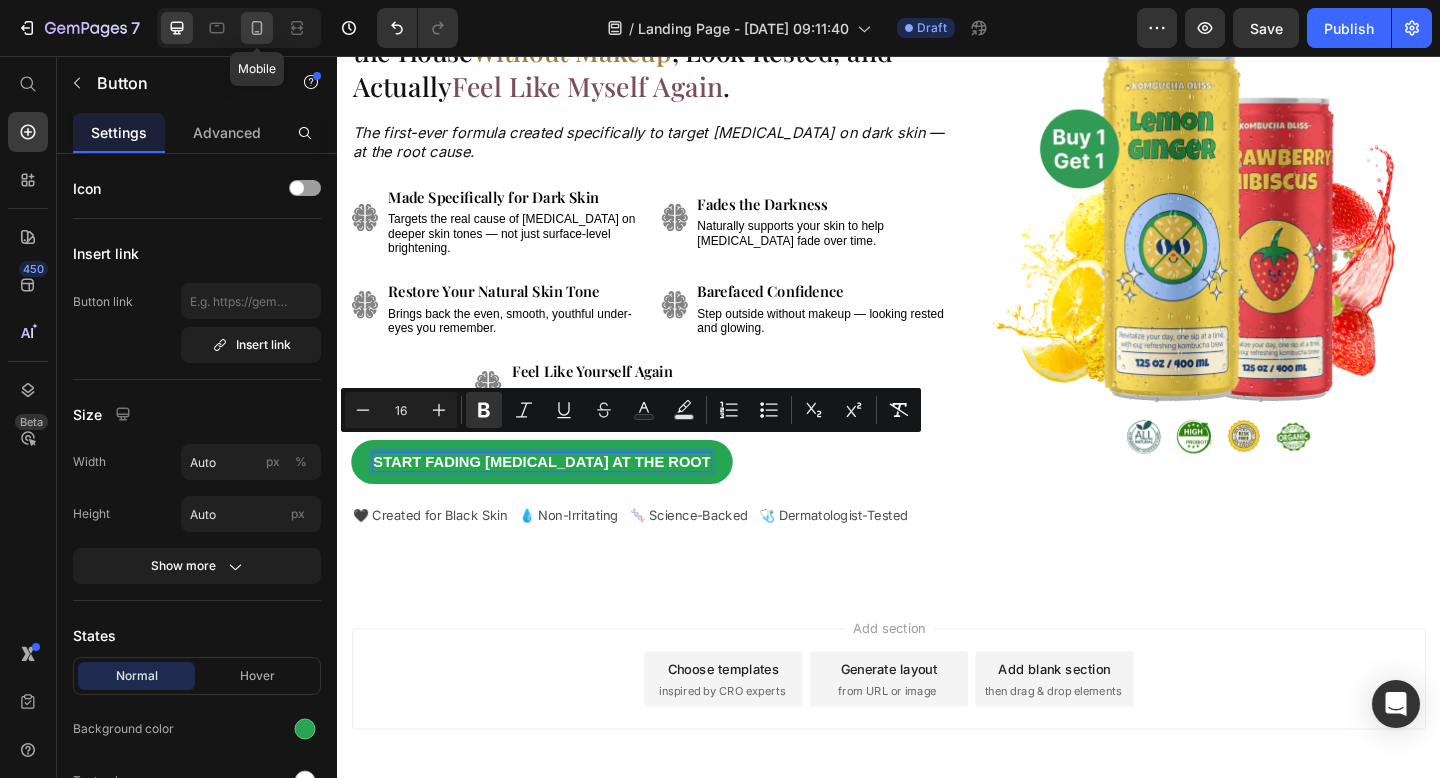 click 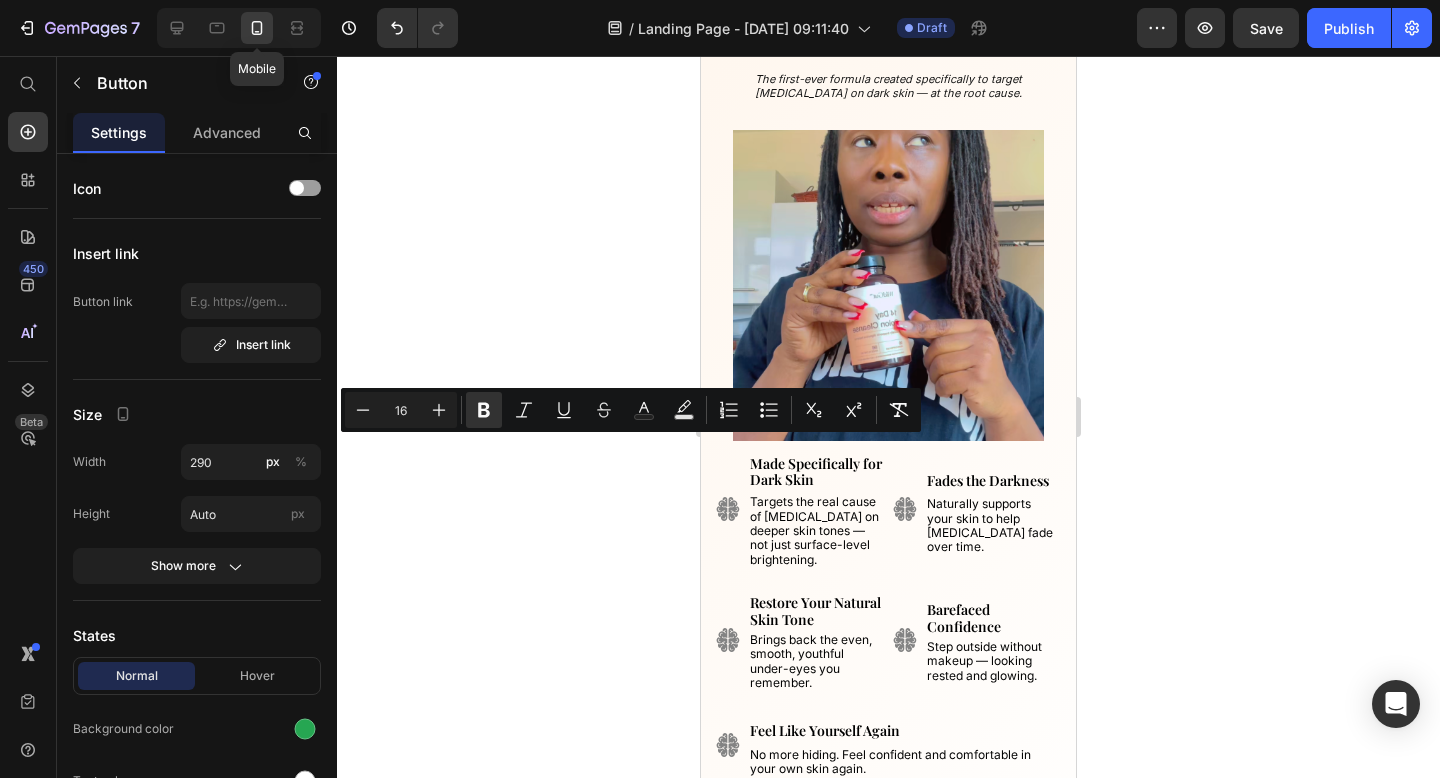type on "14" 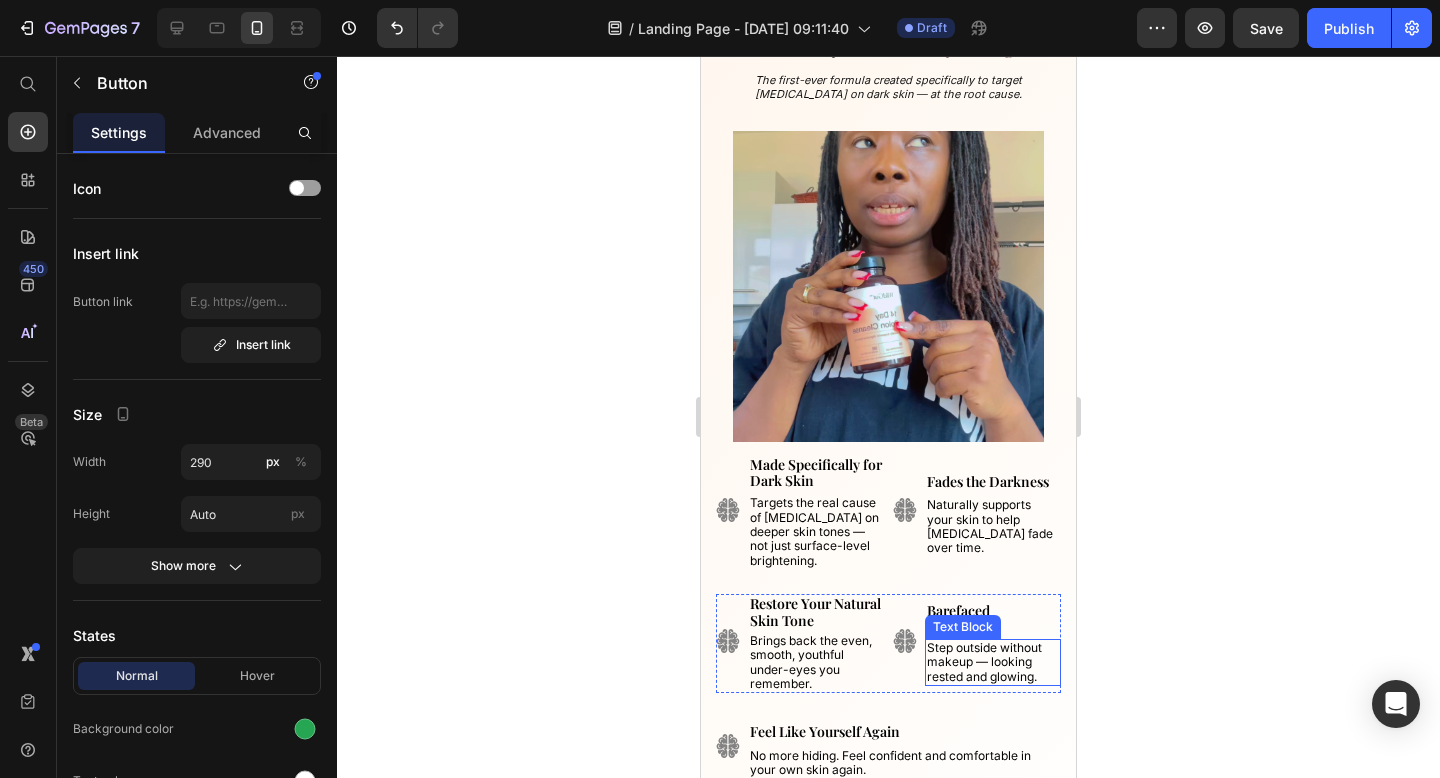 scroll, scrollTop: 389, scrollLeft: 0, axis: vertical 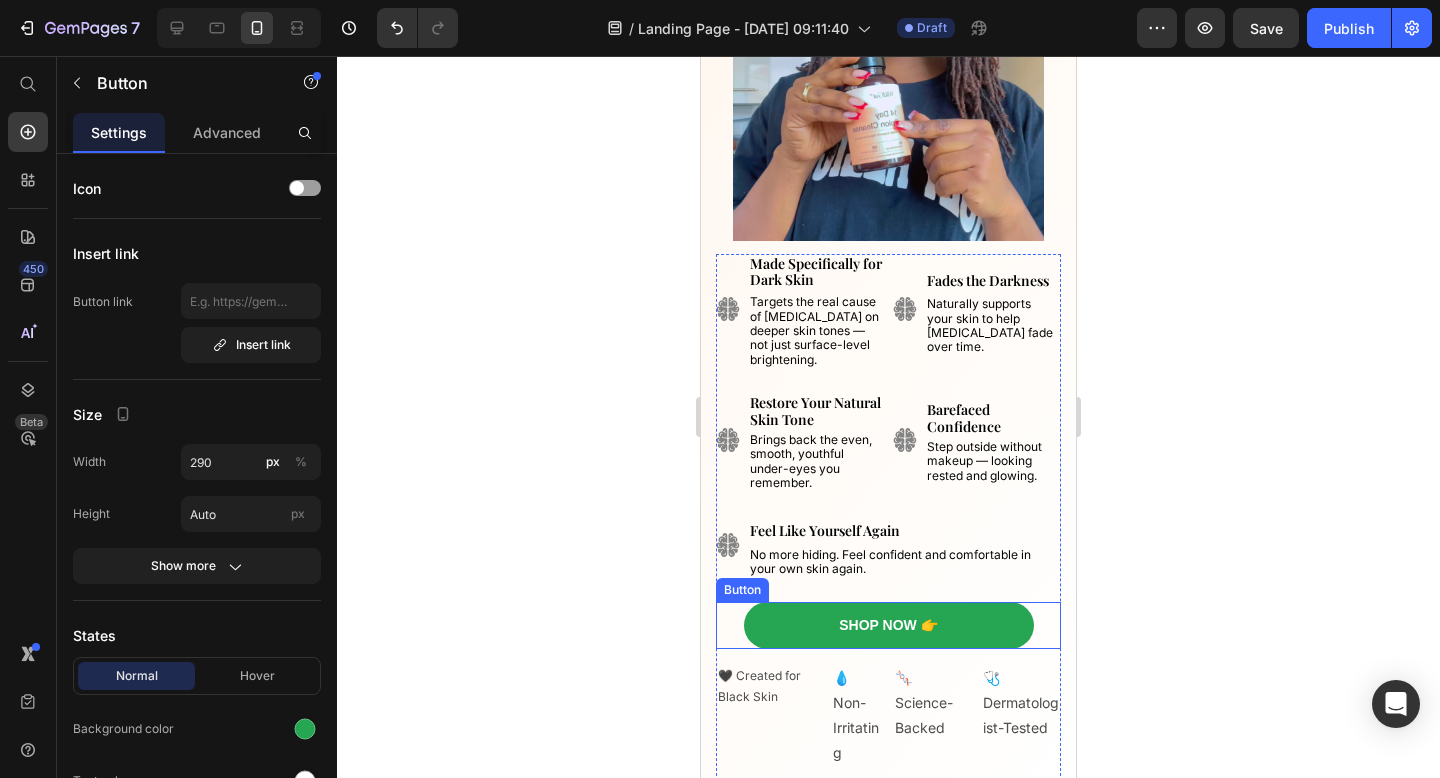click on "Shop Now   👉    Button" at bounding box center (888, 625) 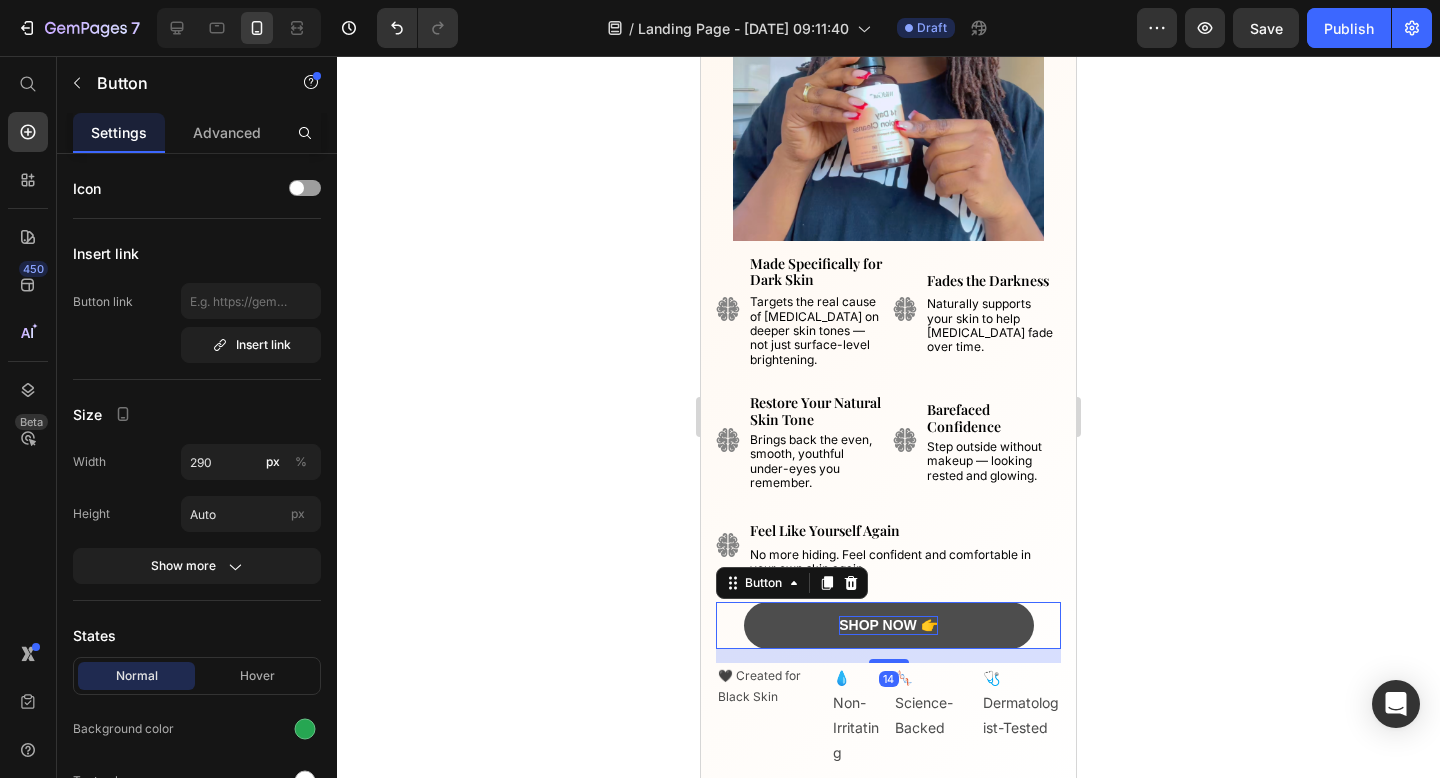 click on "Shop Now   👉" at bounding box center [888, 625] 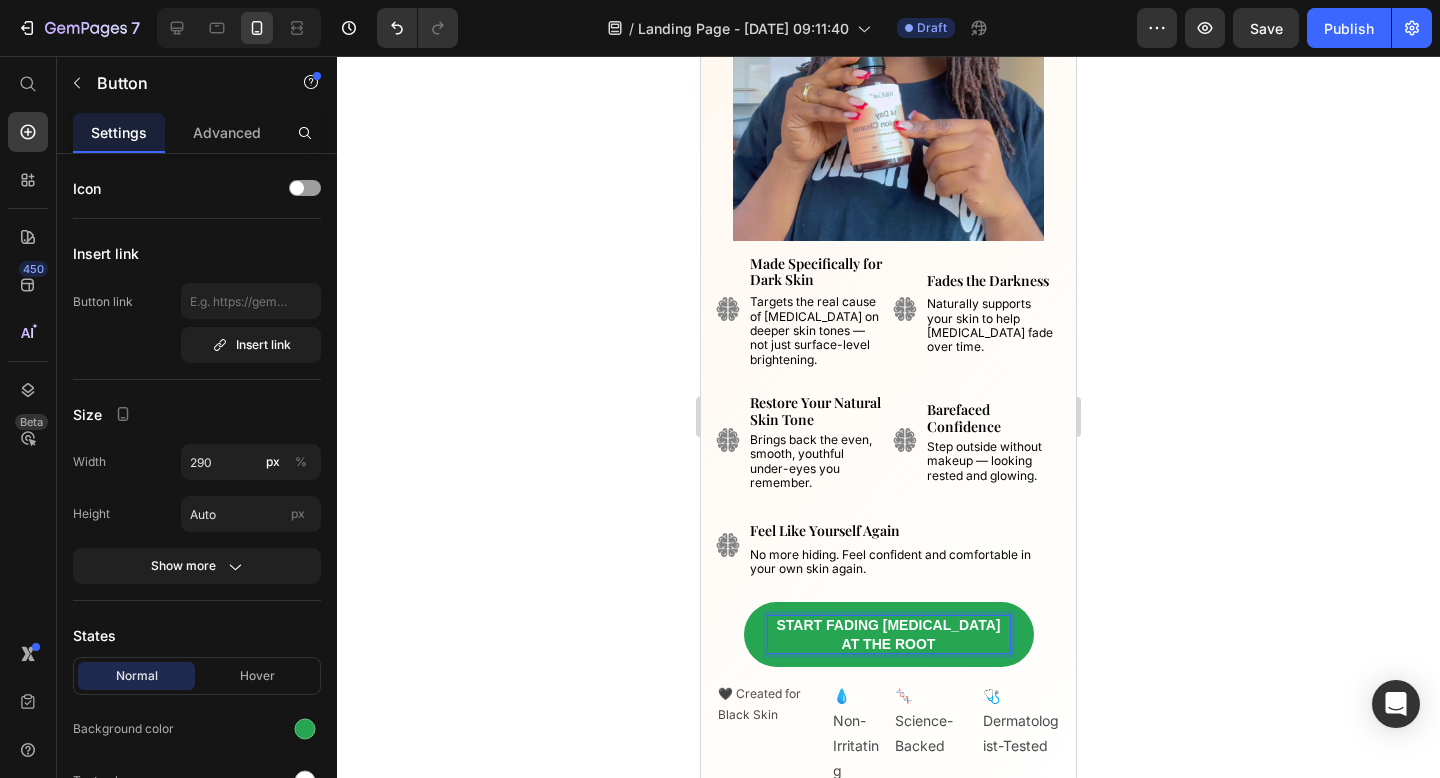 click 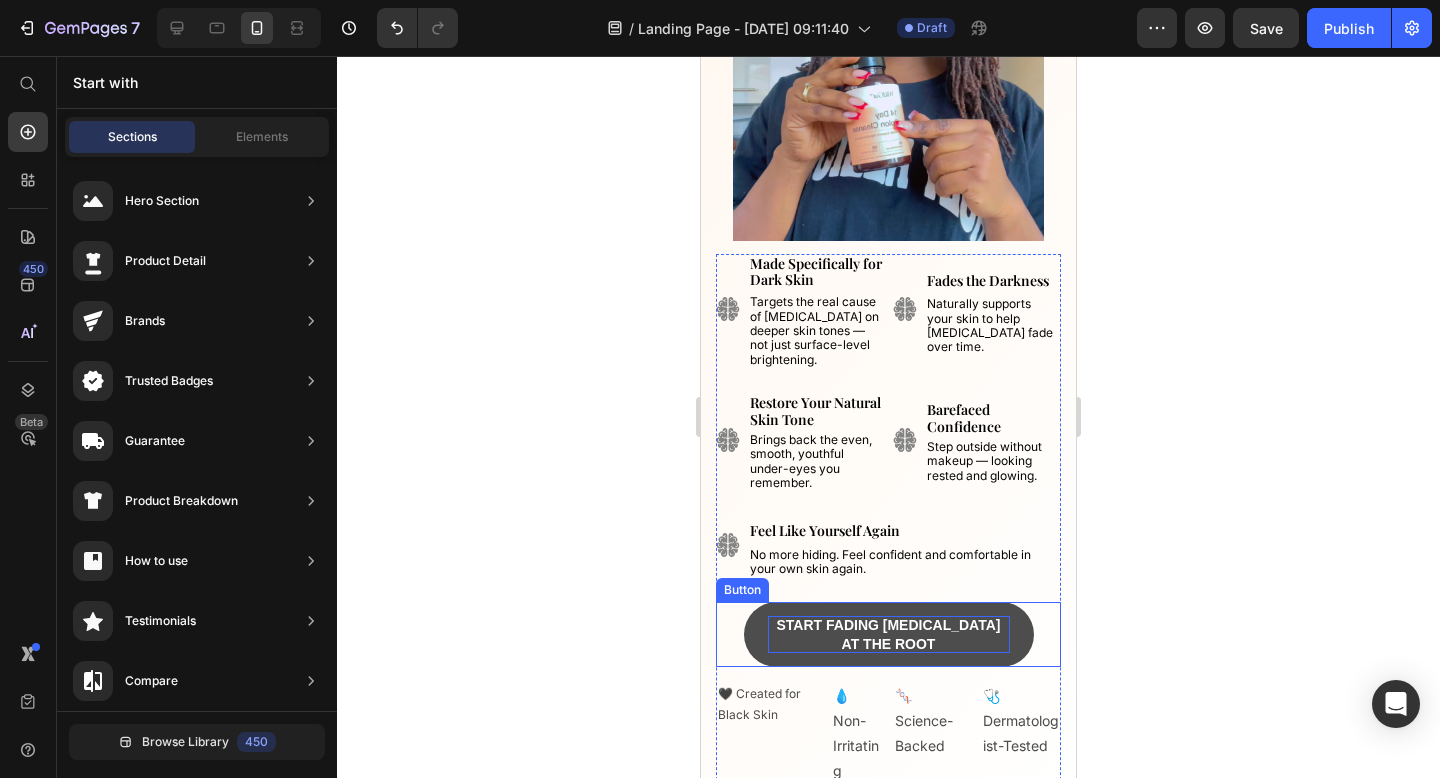 click on "Start Fading [MEDICAL_DATA] at the Root" at bounding box center (889, 634) 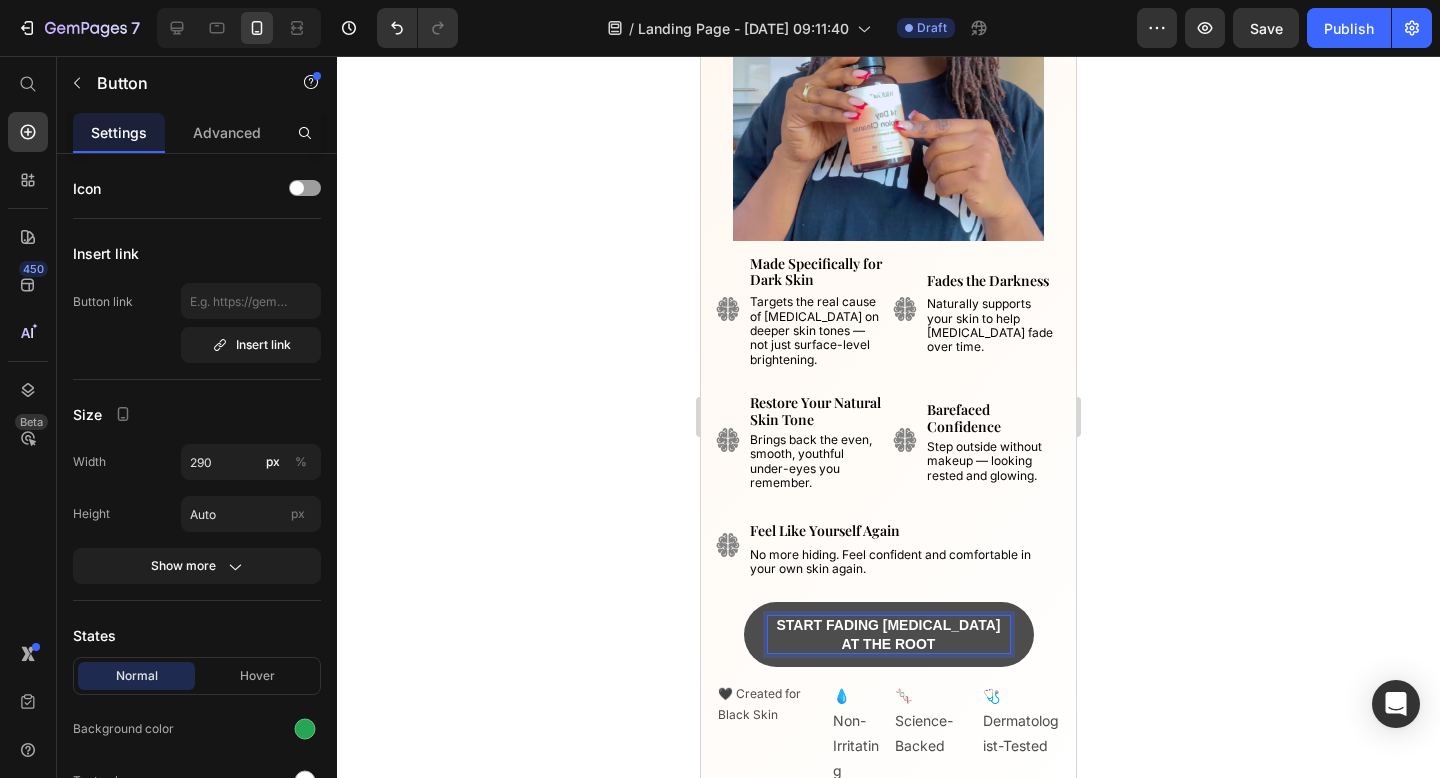 click 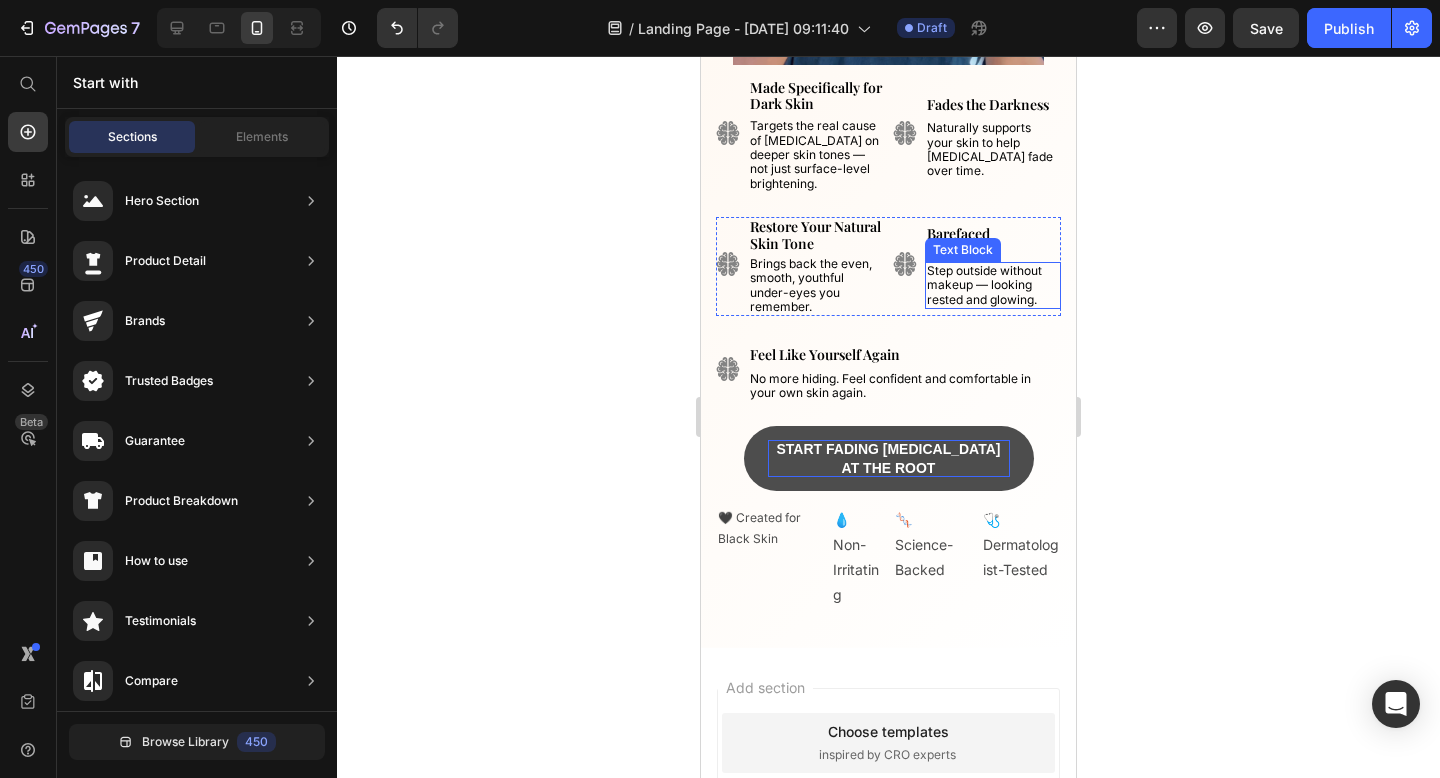 scroll, scrollTop: 544, scrollLeft: 0, axis: vertical 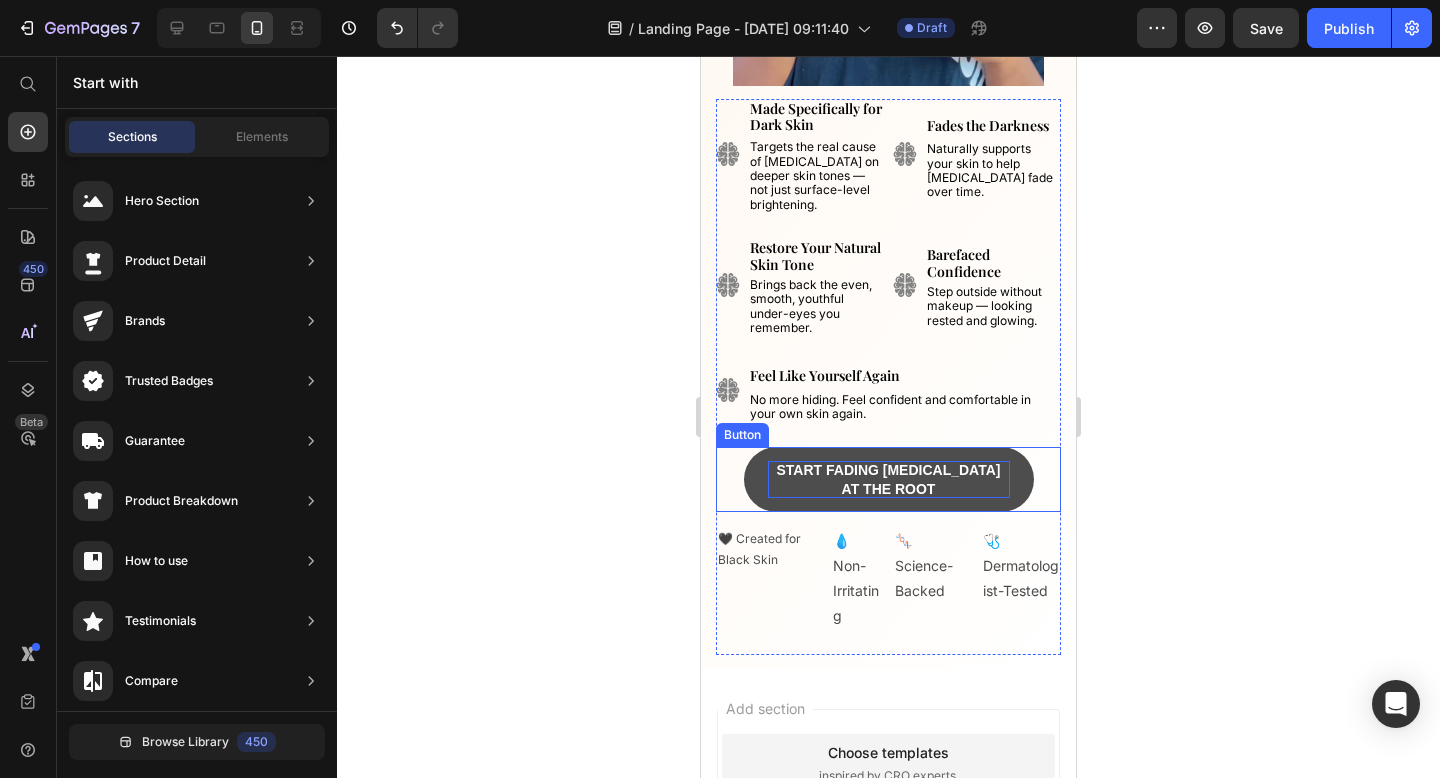 click on "Start Fading [MEDICAL_DATA] at the Root" at bounding box center (889, 479) 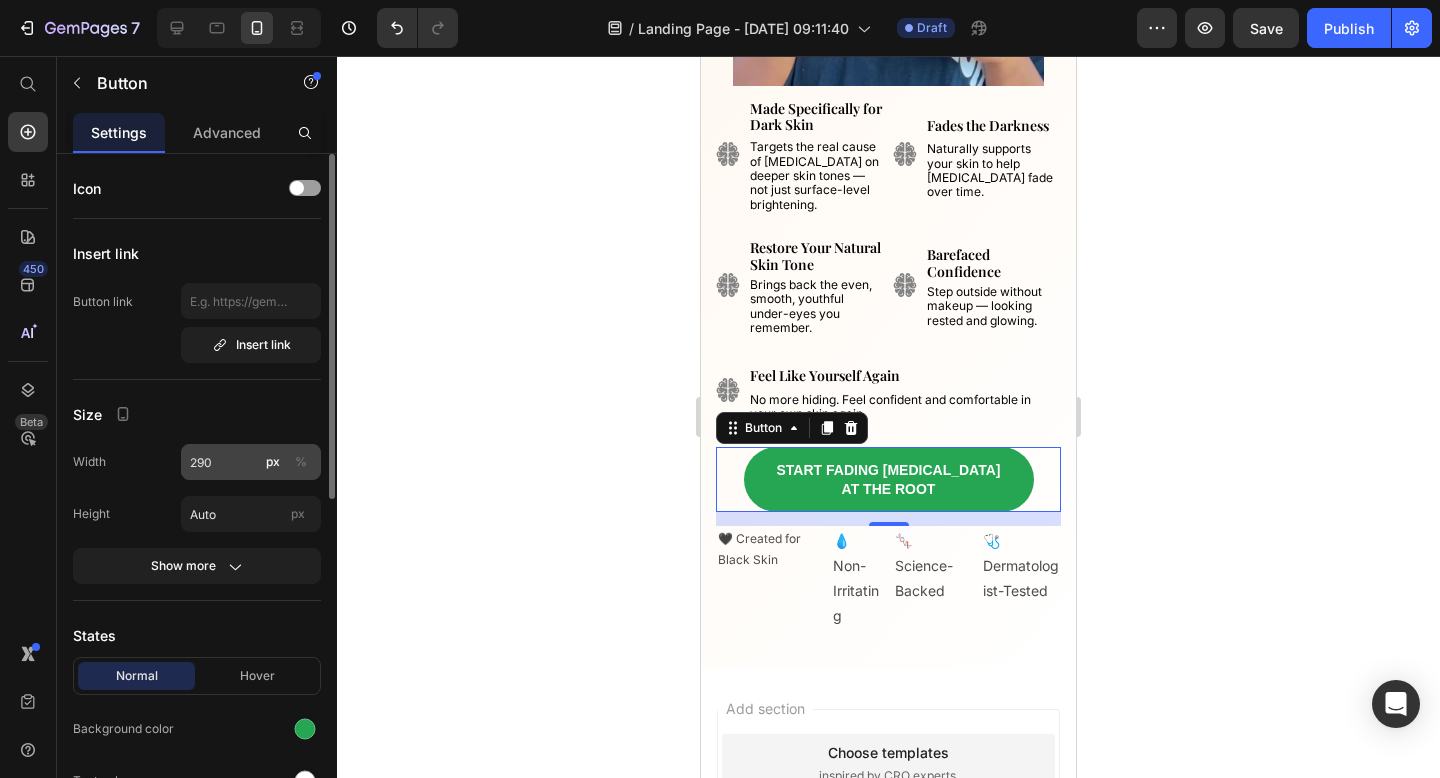 click on "%" 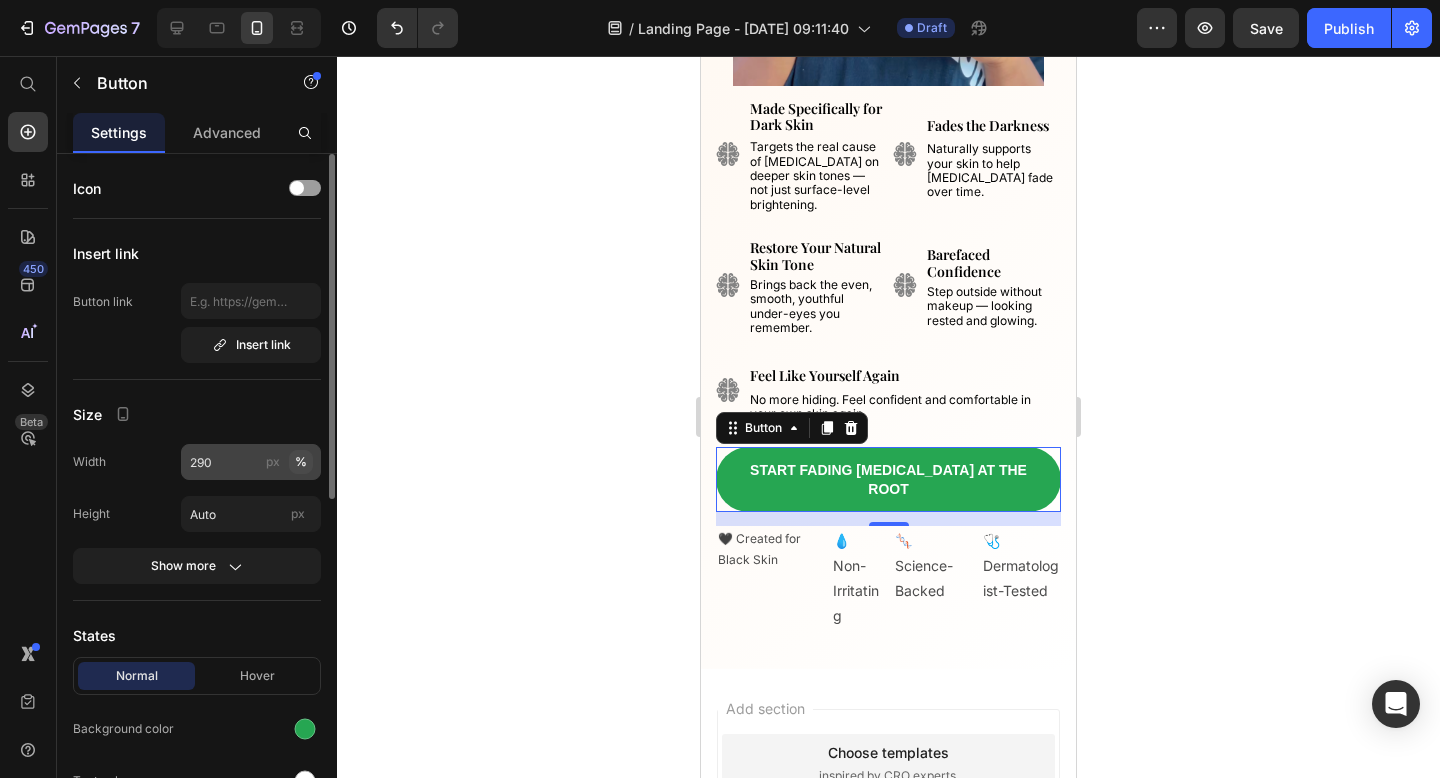 click on "%" 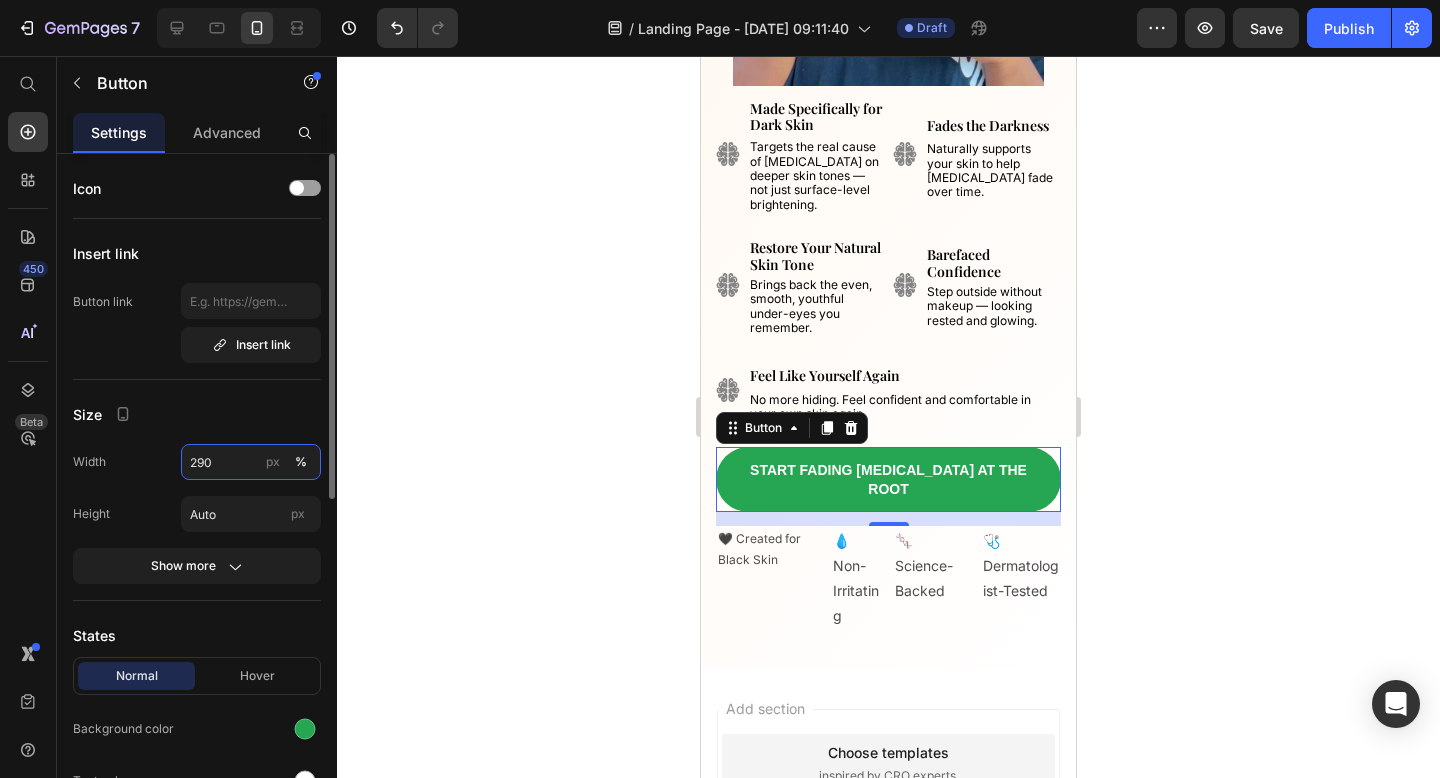 click on "290" at bounding box center (251, 462) 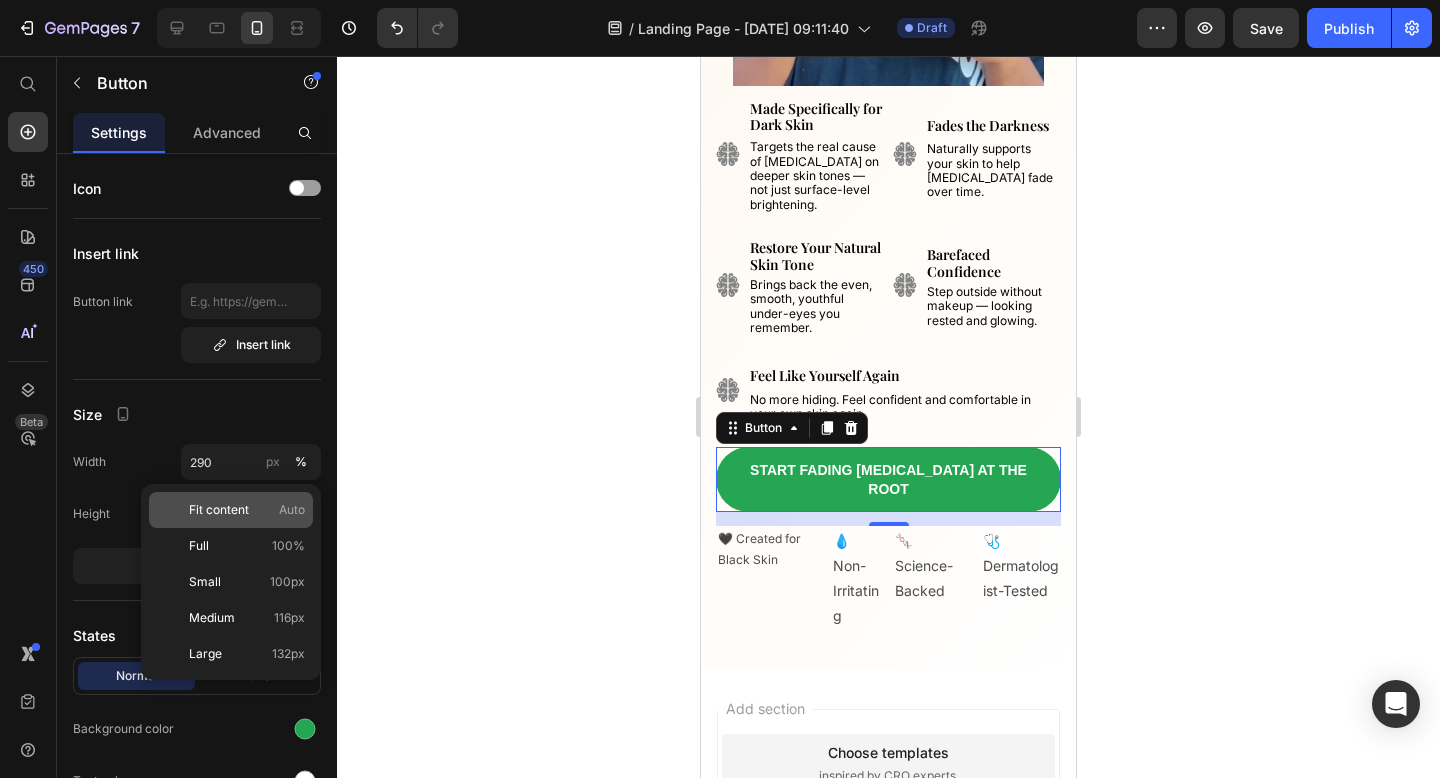 click on "Fit content Auto" 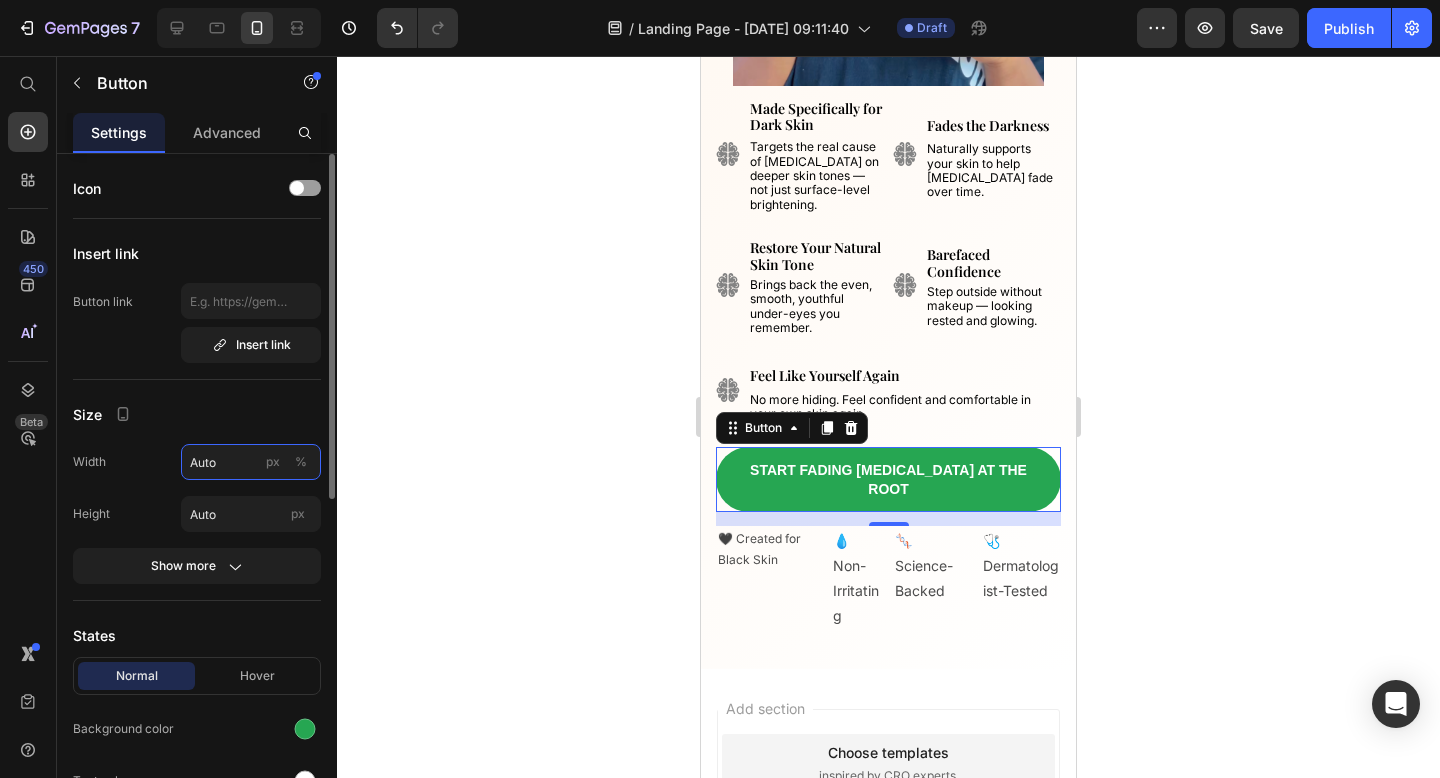 click on "Auto" at bounding box center (251, 462) 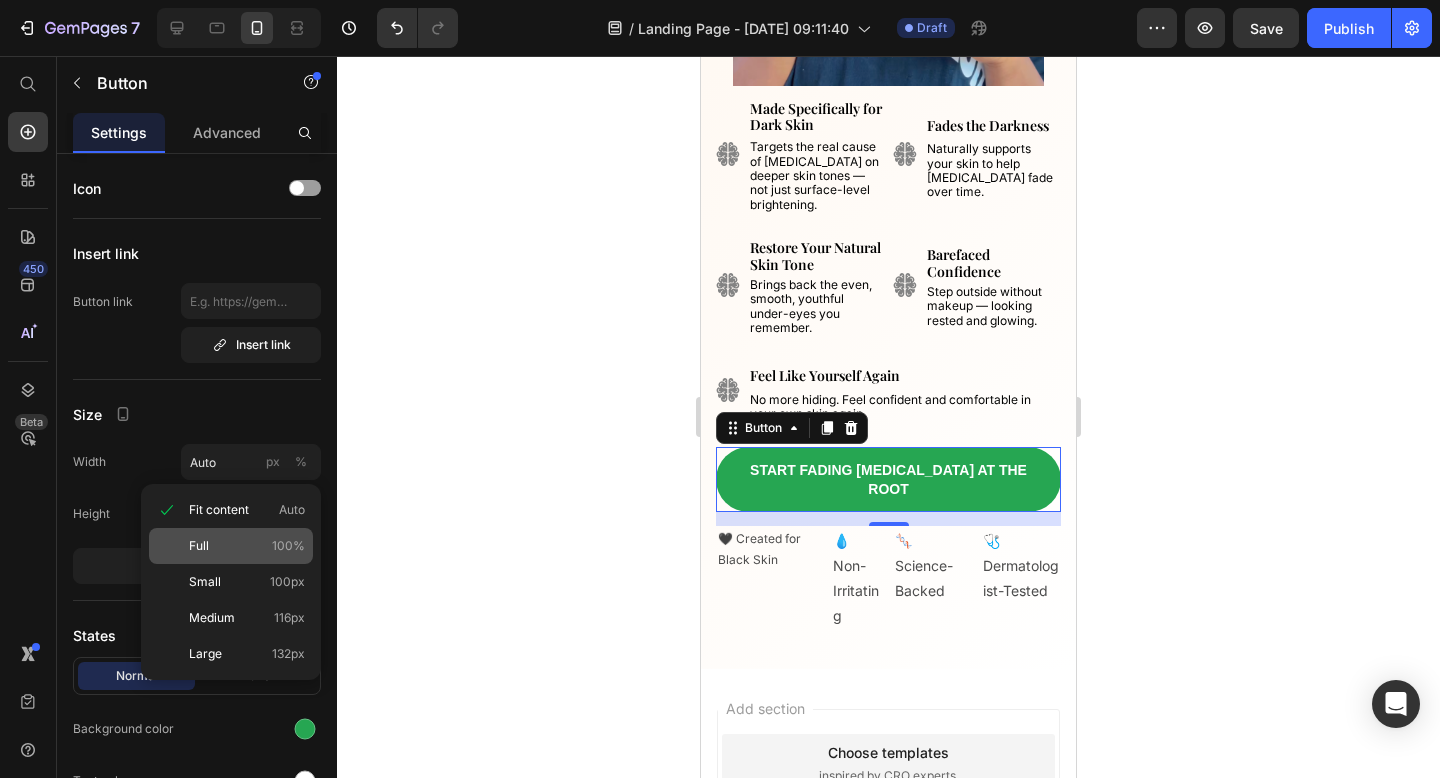 click on "Full 100%" at bounding box center (247, 546) 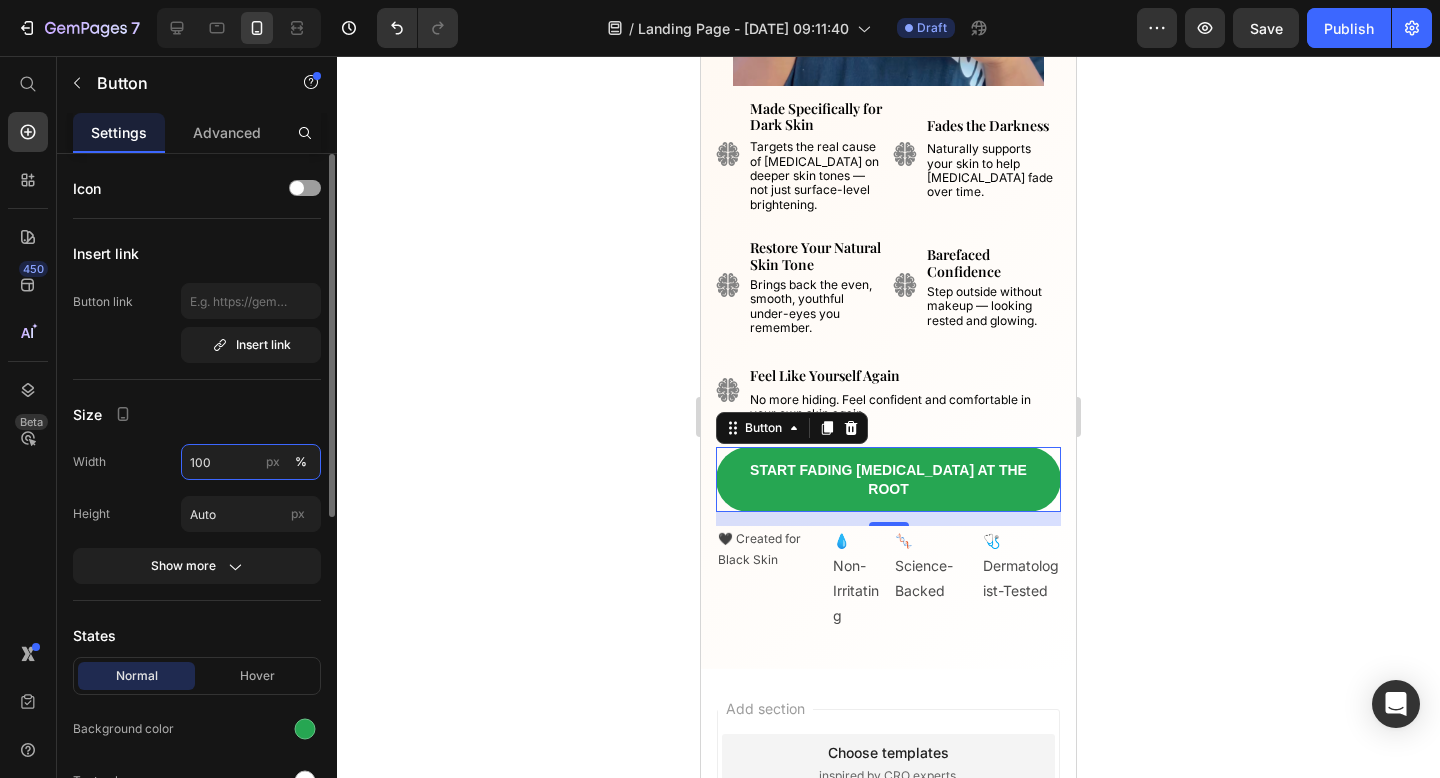 click on "100" at bounding box center (251, 462) 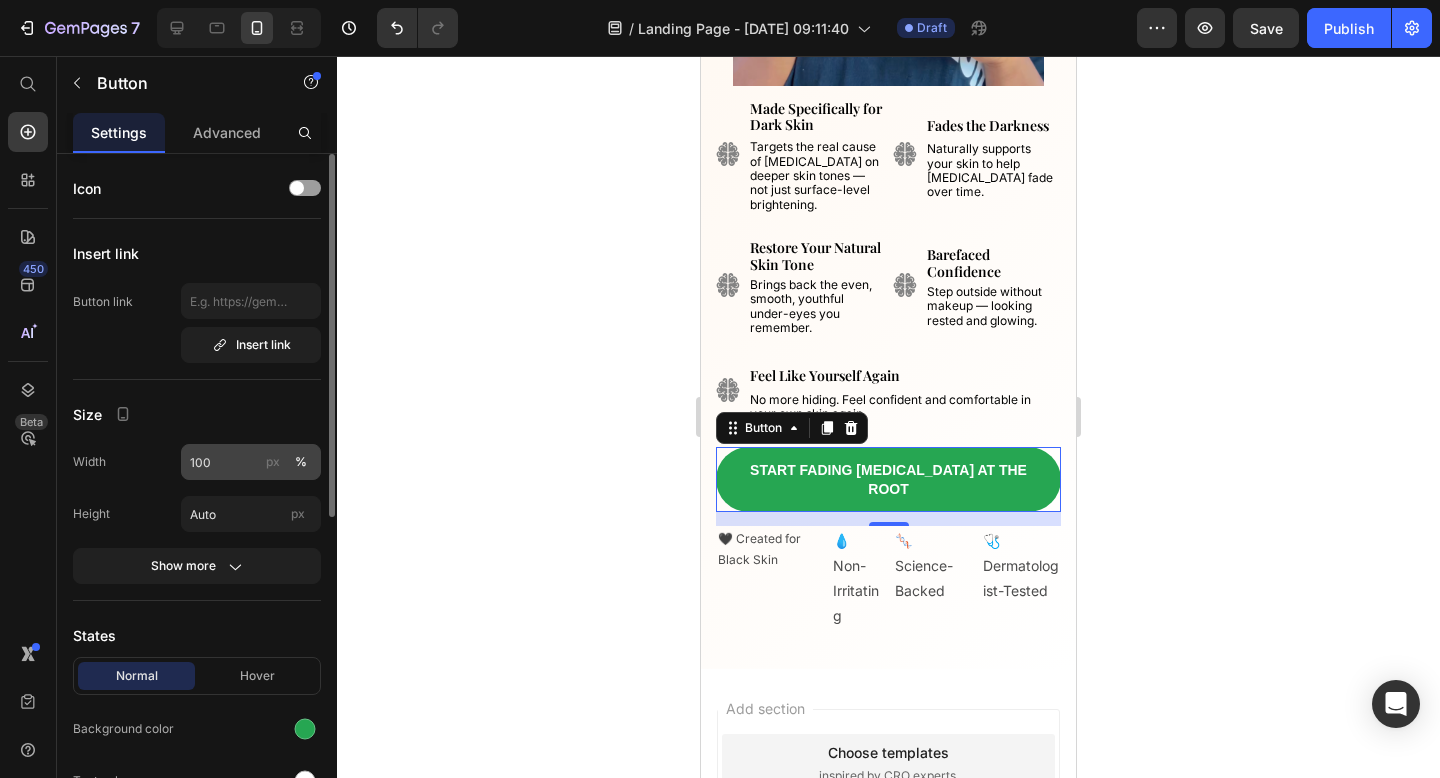 click on "px" at bounding box center [273, 462] 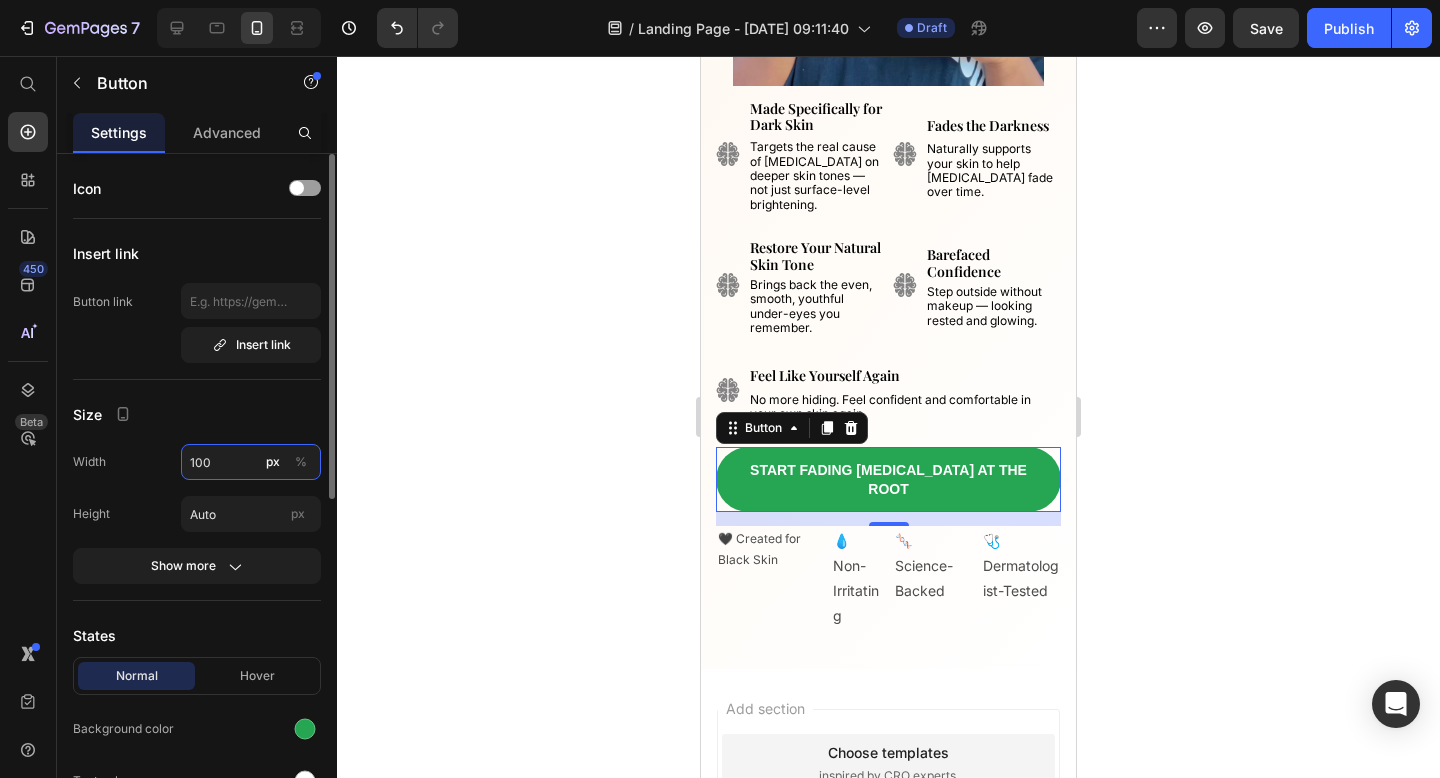 click on "100" at bounding box center (251, 462) 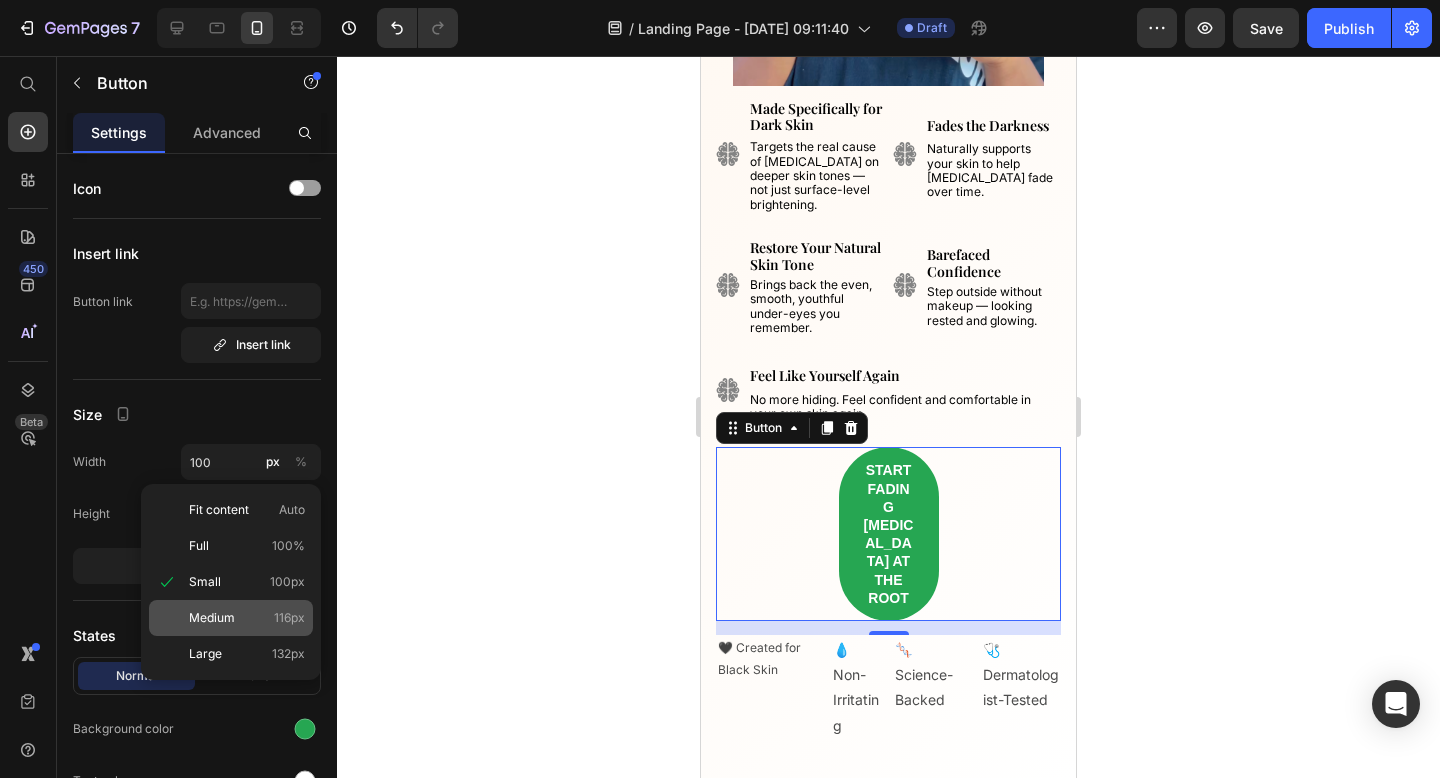 click on "Medium 116px" 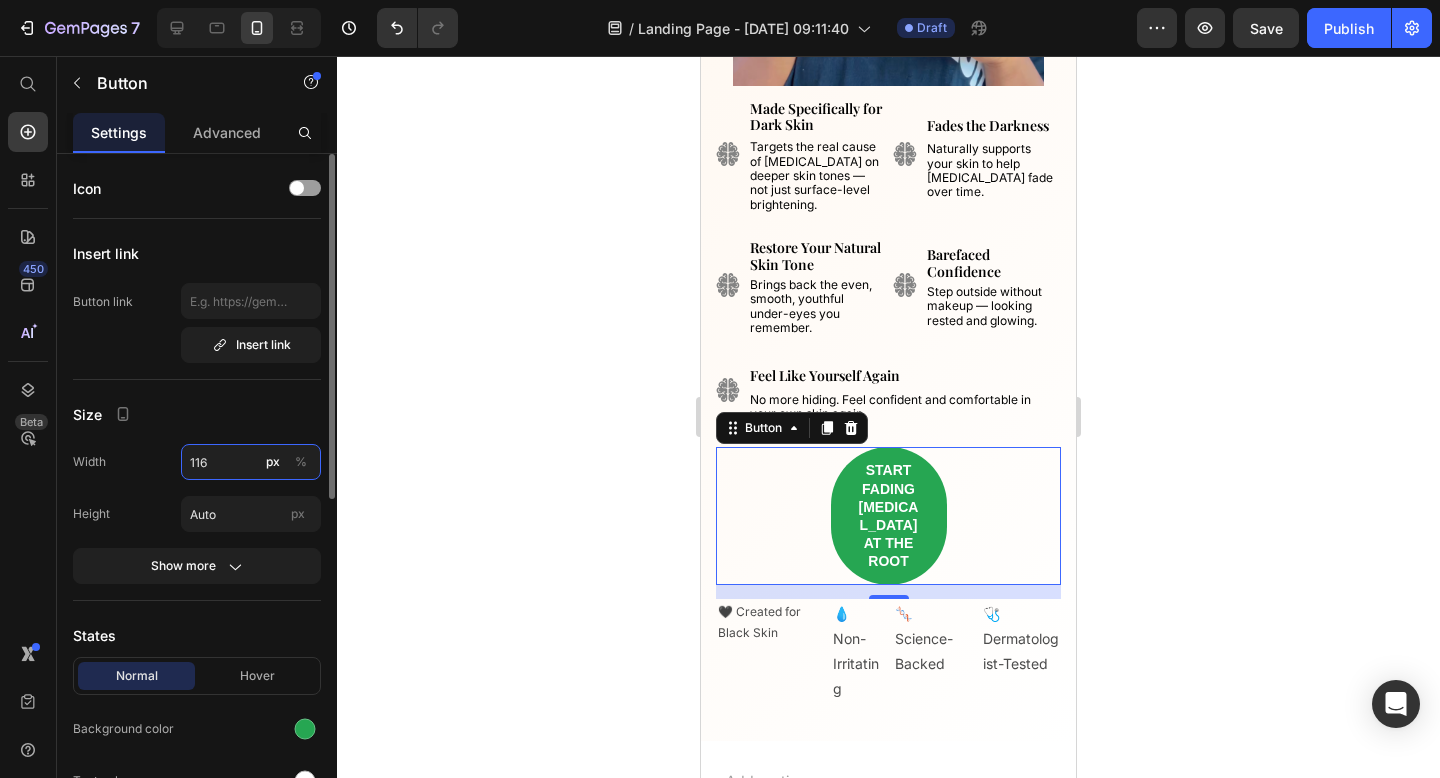 click on "116" at bounding box center [251, 462] 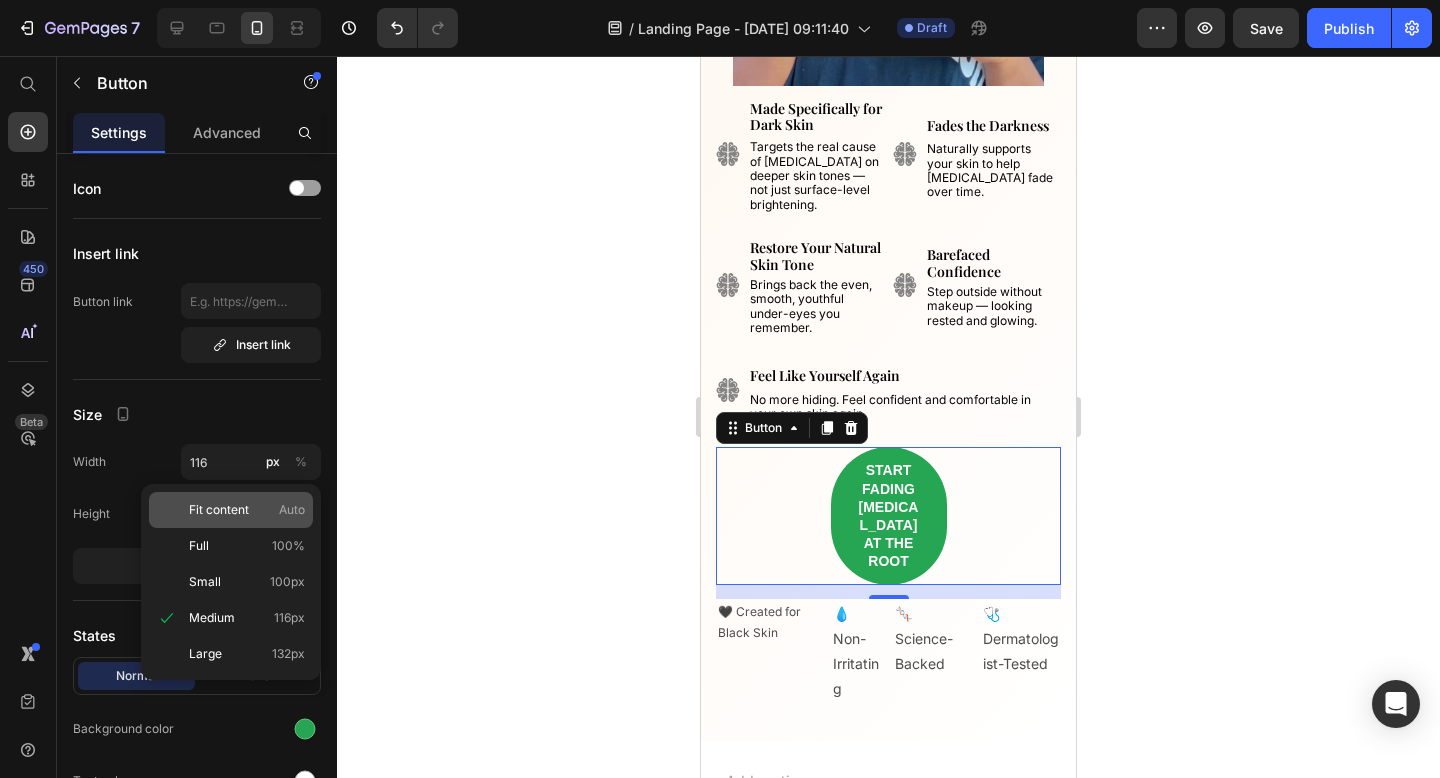 click on "Fit content" at bounding box center (219, 510) 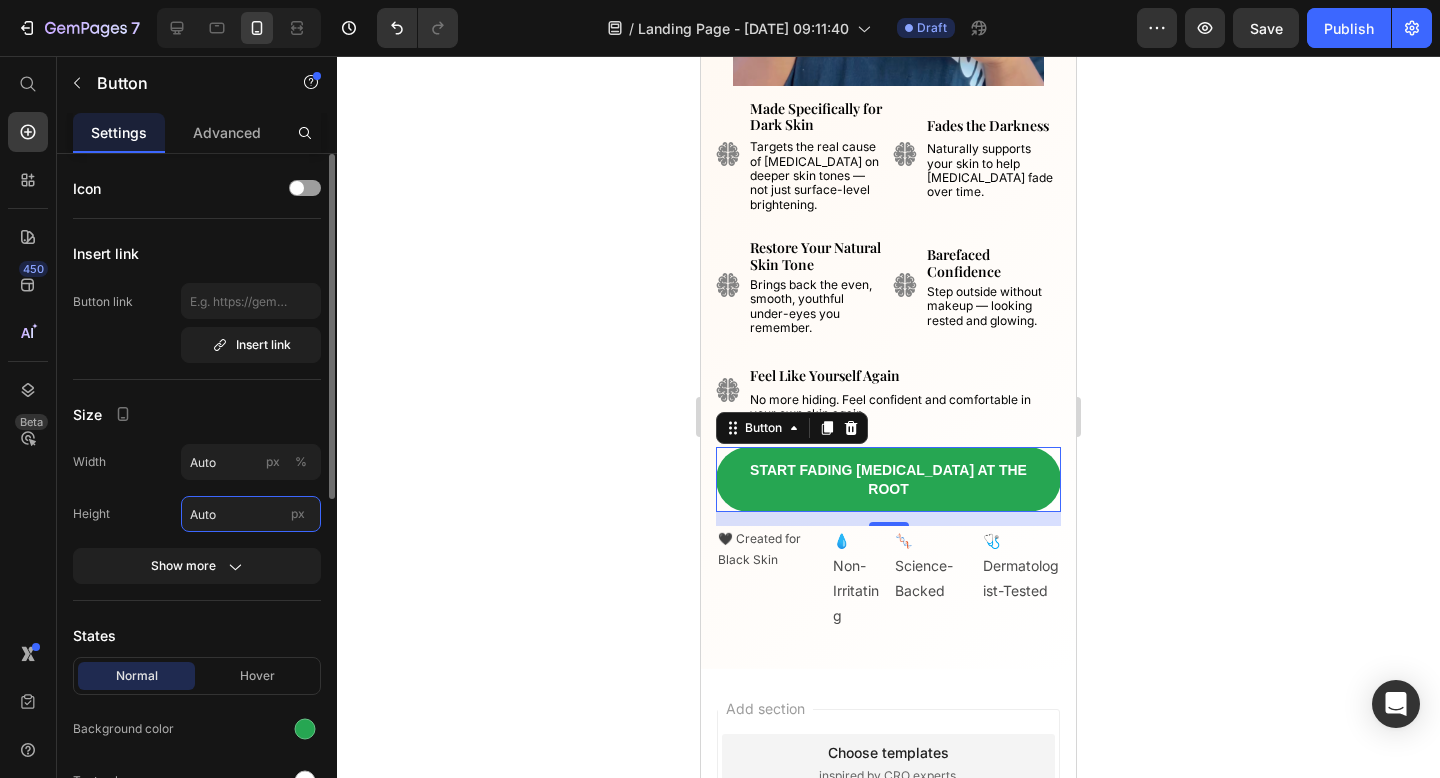 click on "Auto" at bounding box center [251, 514] 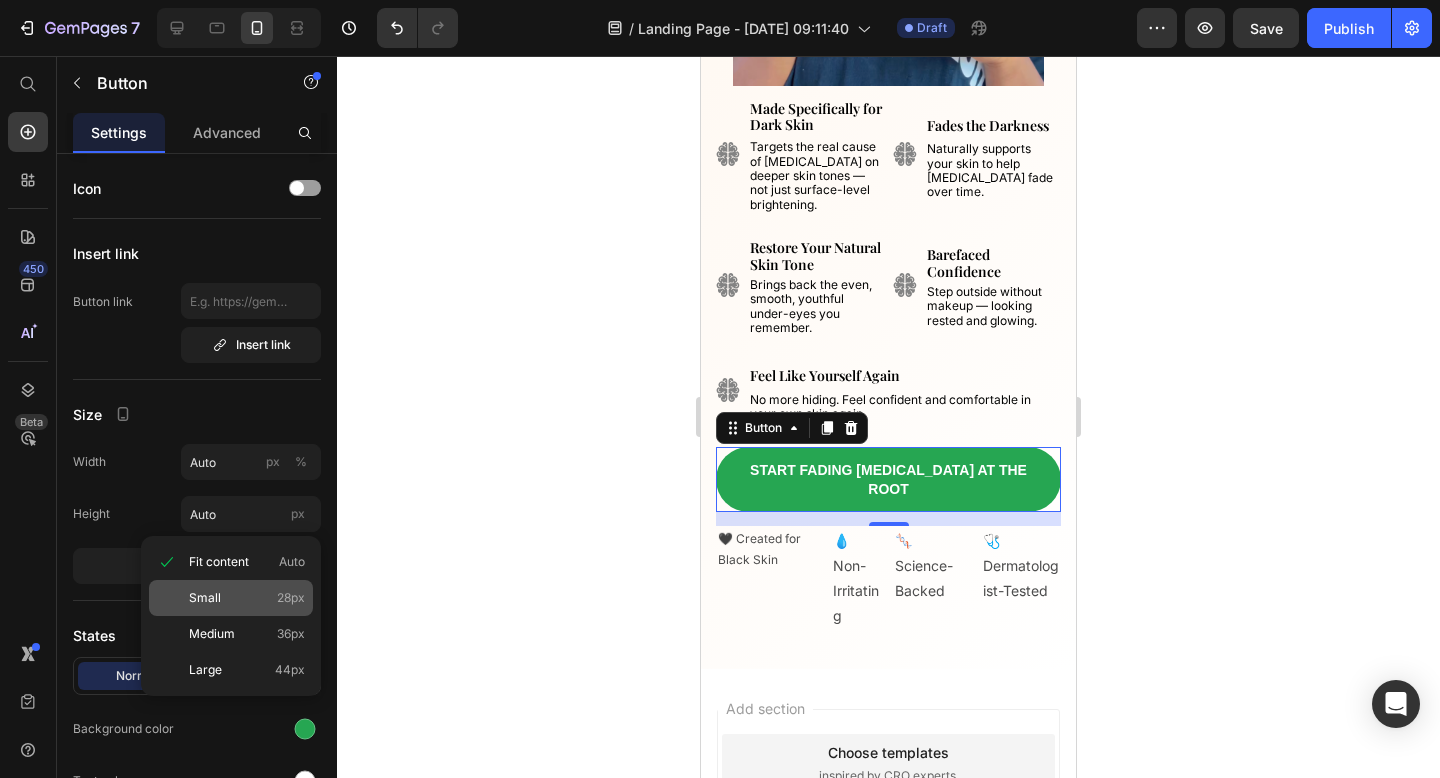 click on "Small 28px" at bounding box center [247, 598] 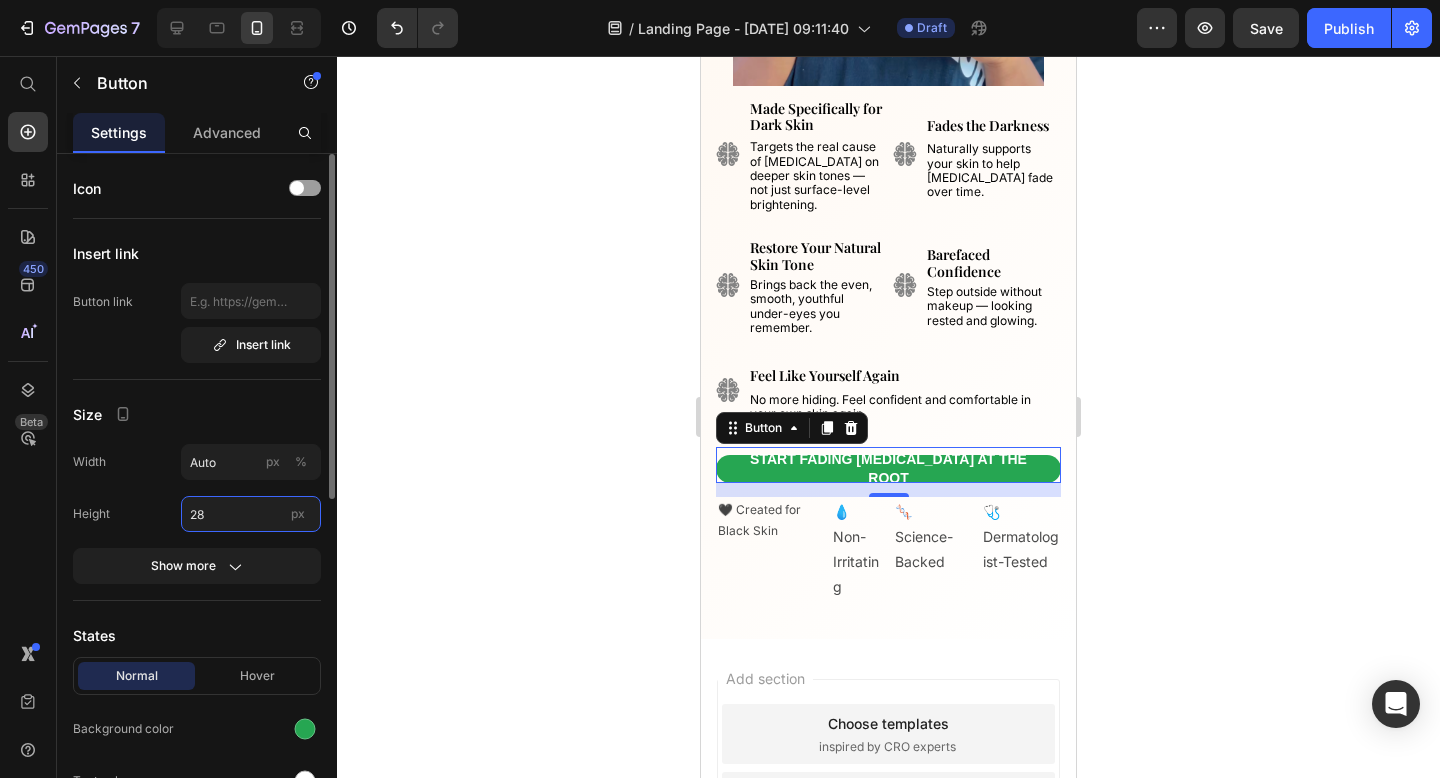 click on "28" at bounding box center [251, 514] 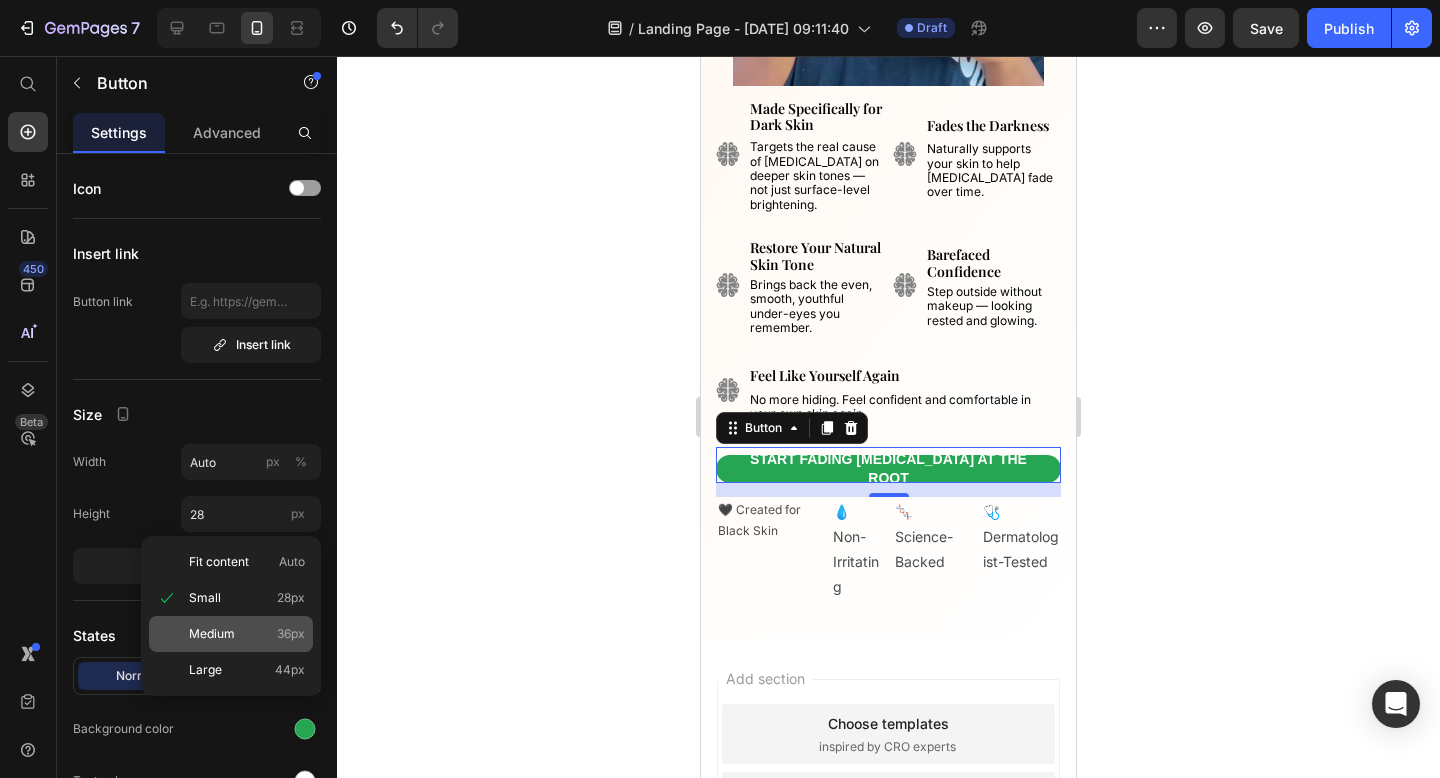 click on "Medium 36px" at bounding box center (247, 634) 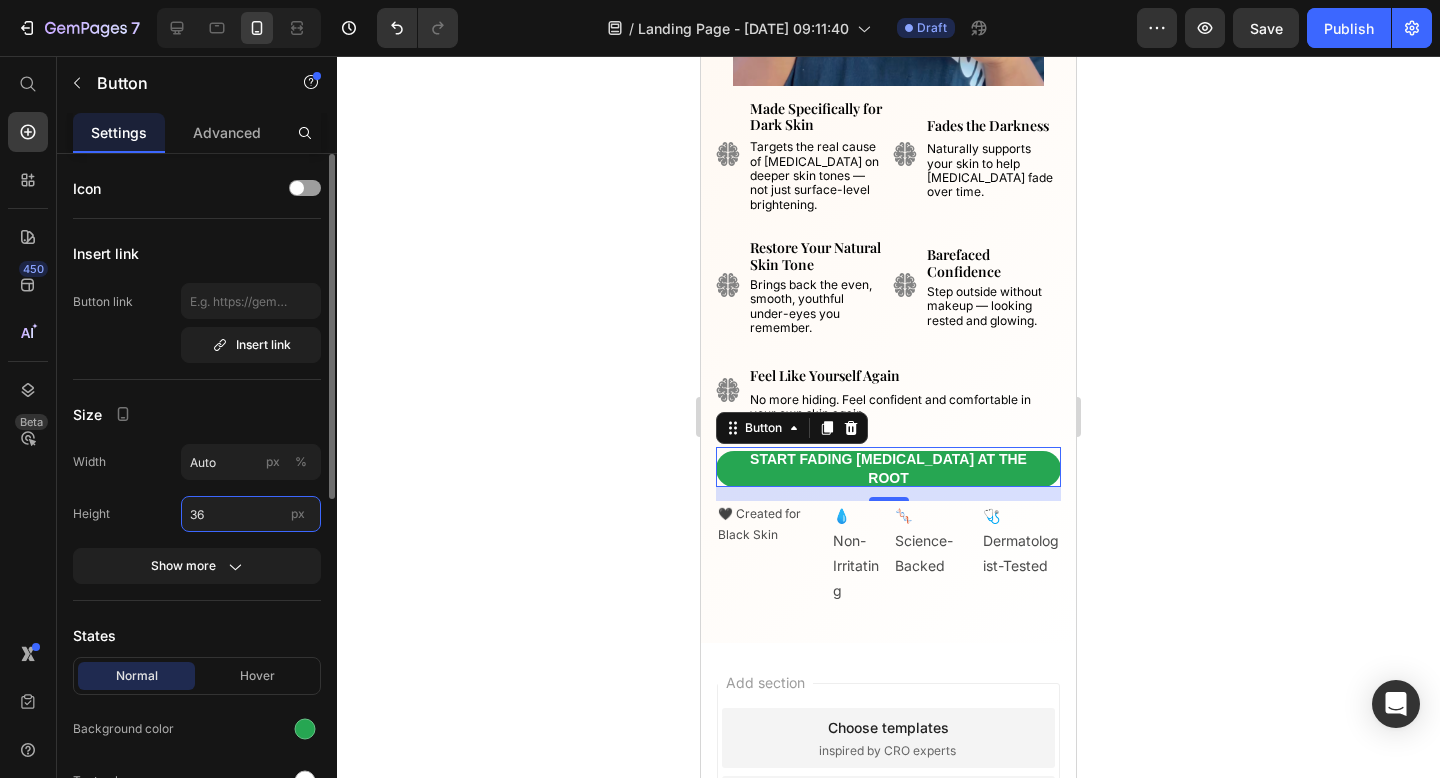 click on "36" at bounding box center (251, 514) 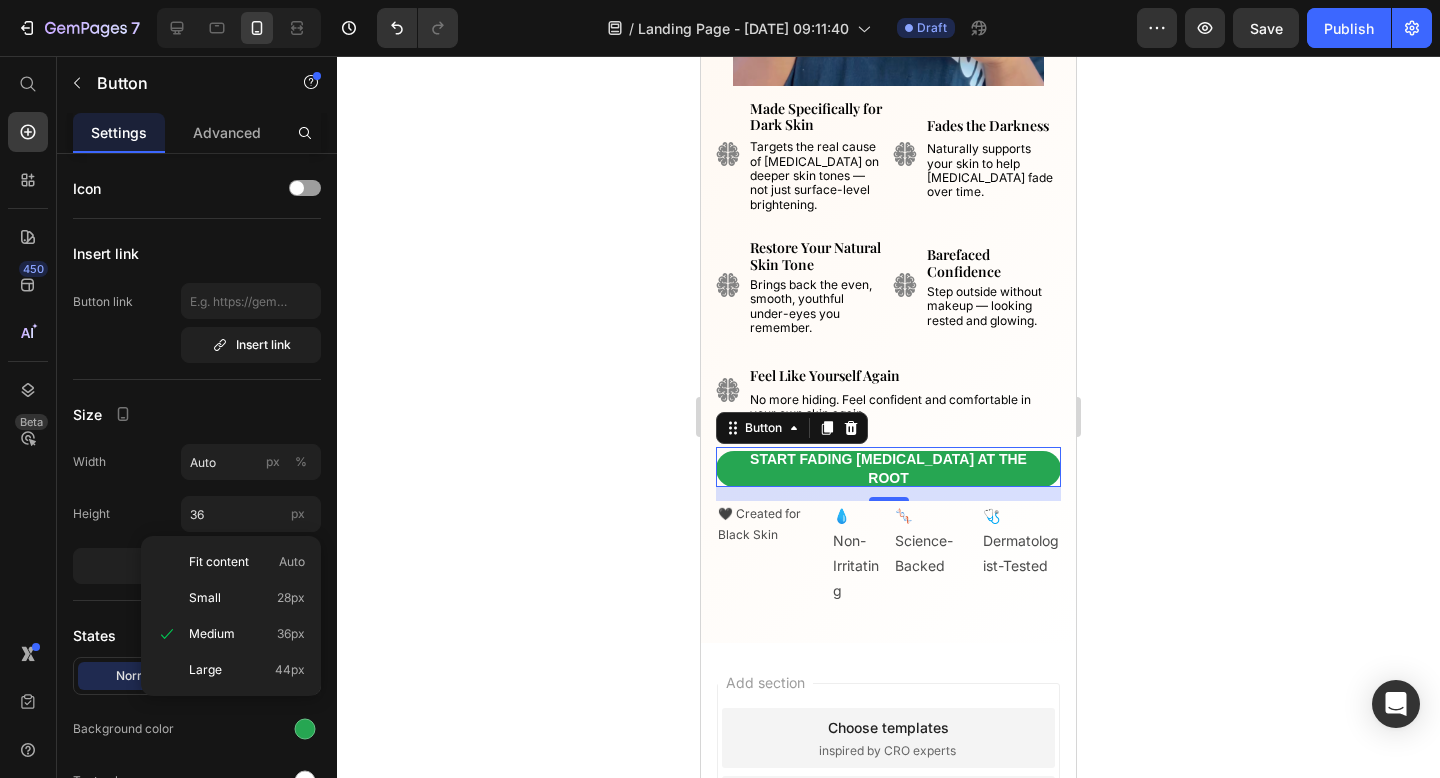 click on "Fit content" at bounding box center [219, 562] 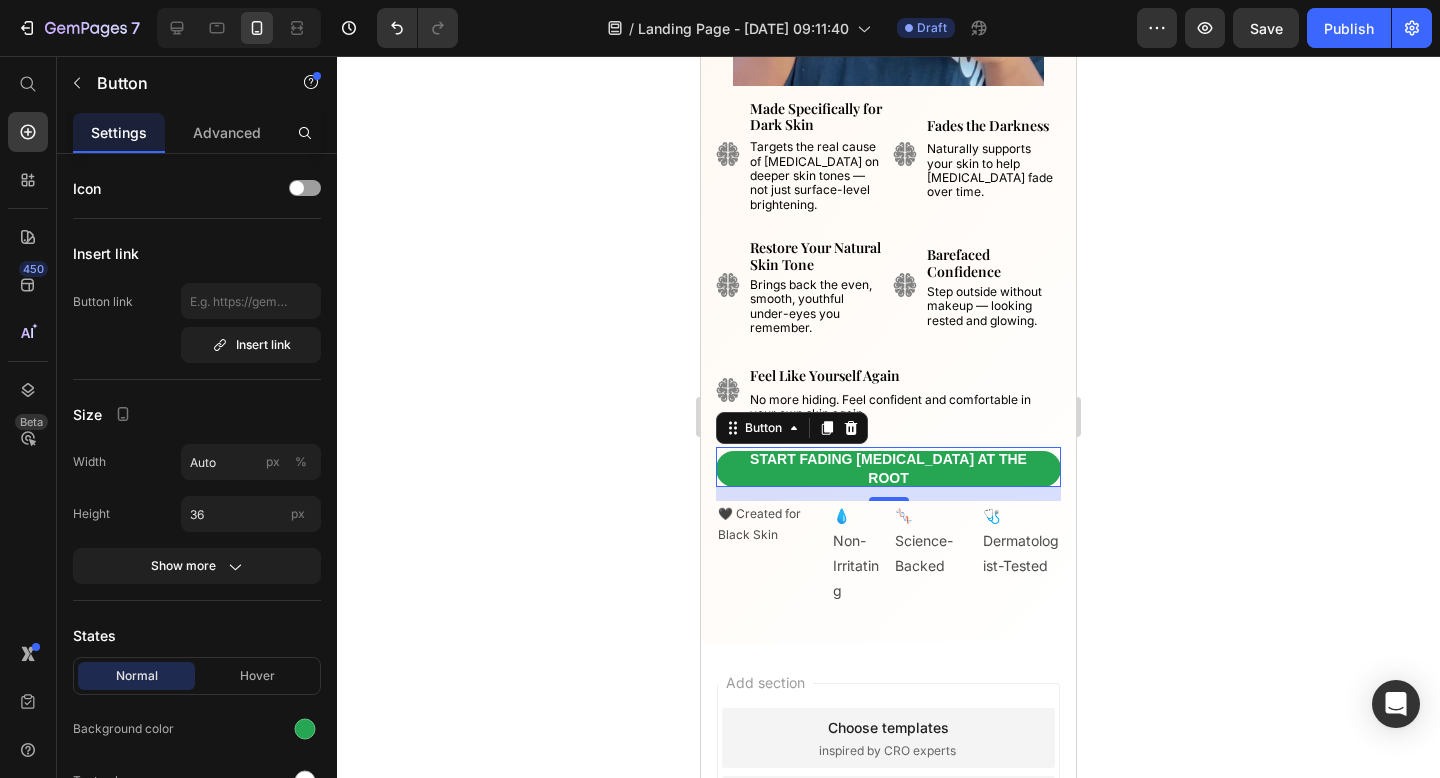type on "Auto" 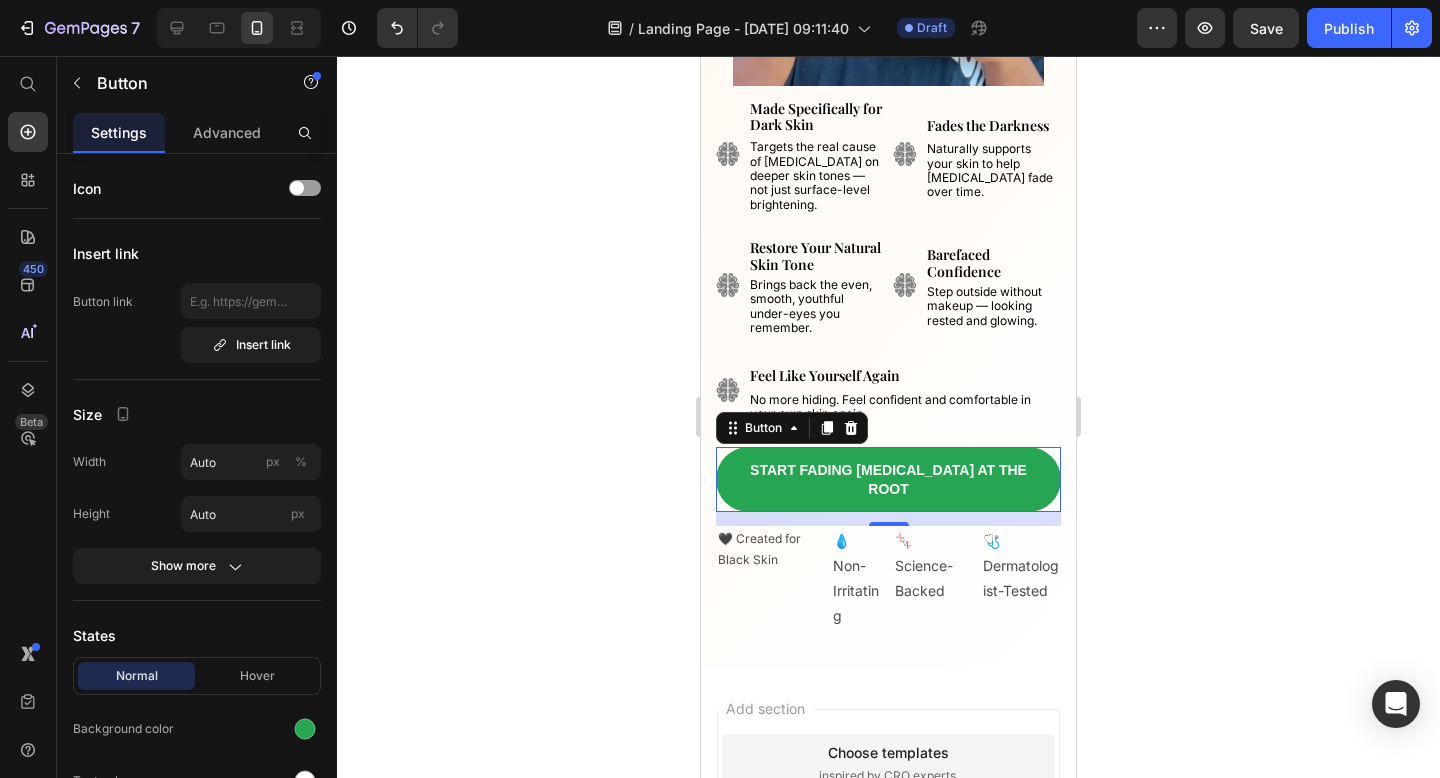 click 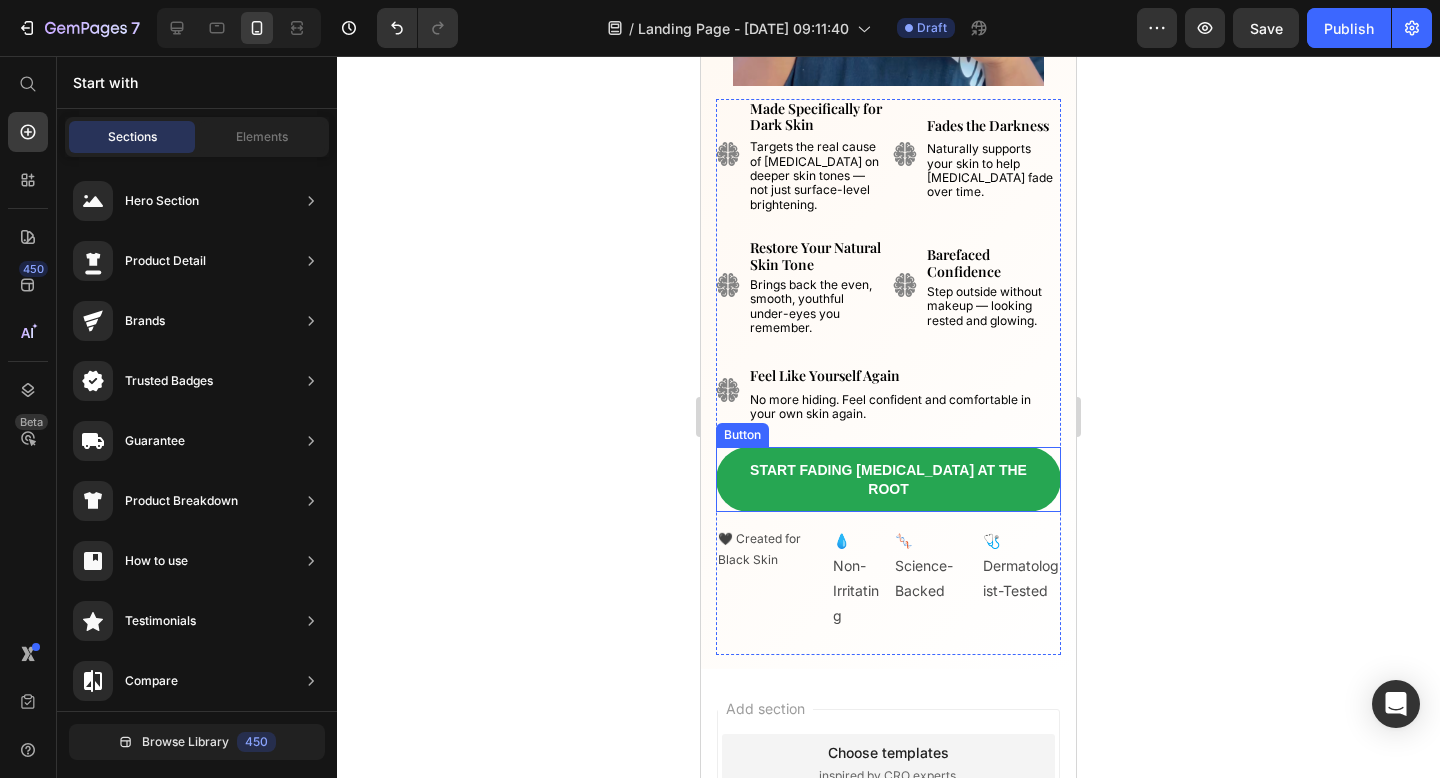 click on "Start Fading [MEDICAL_DATA] at the Root Button" at bounding box center [888, 479] 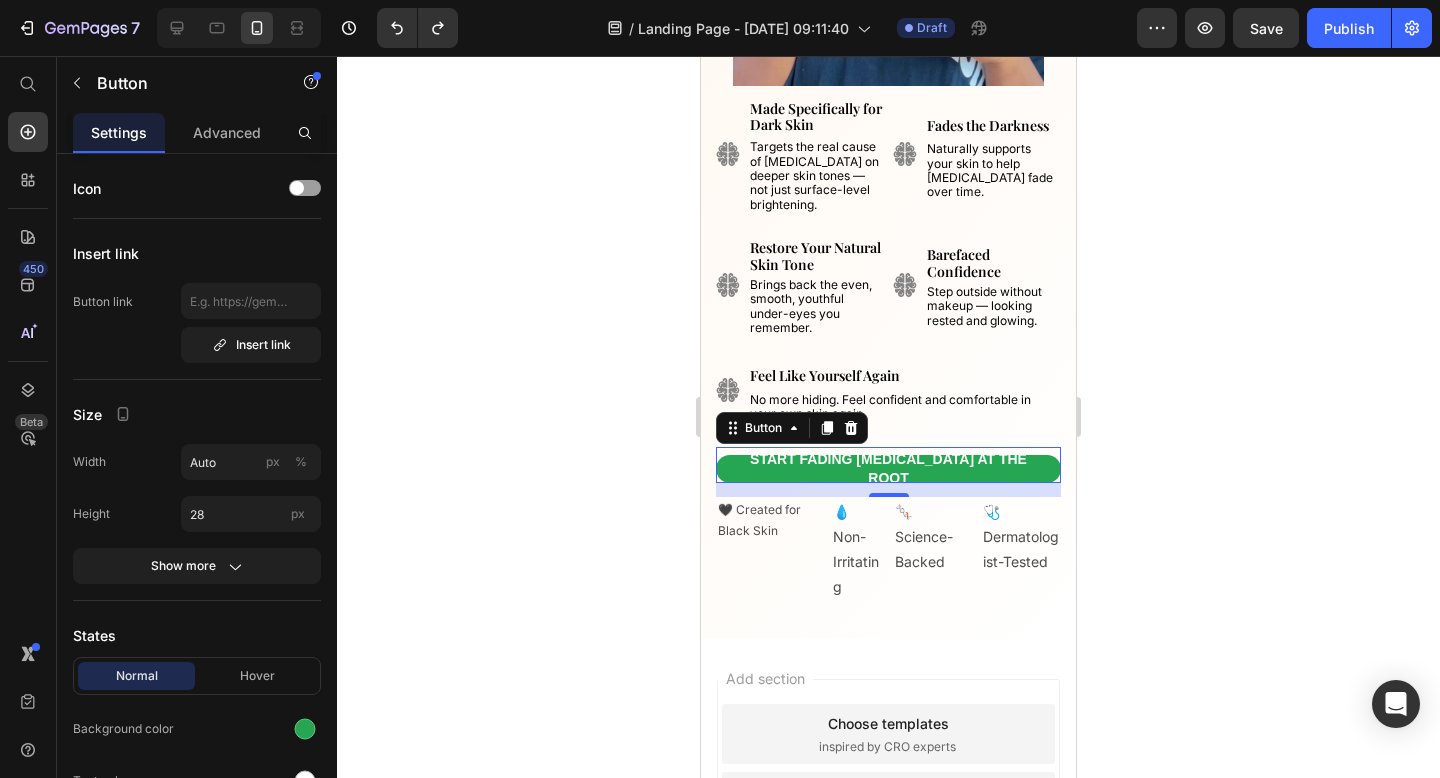 type on "Auto" 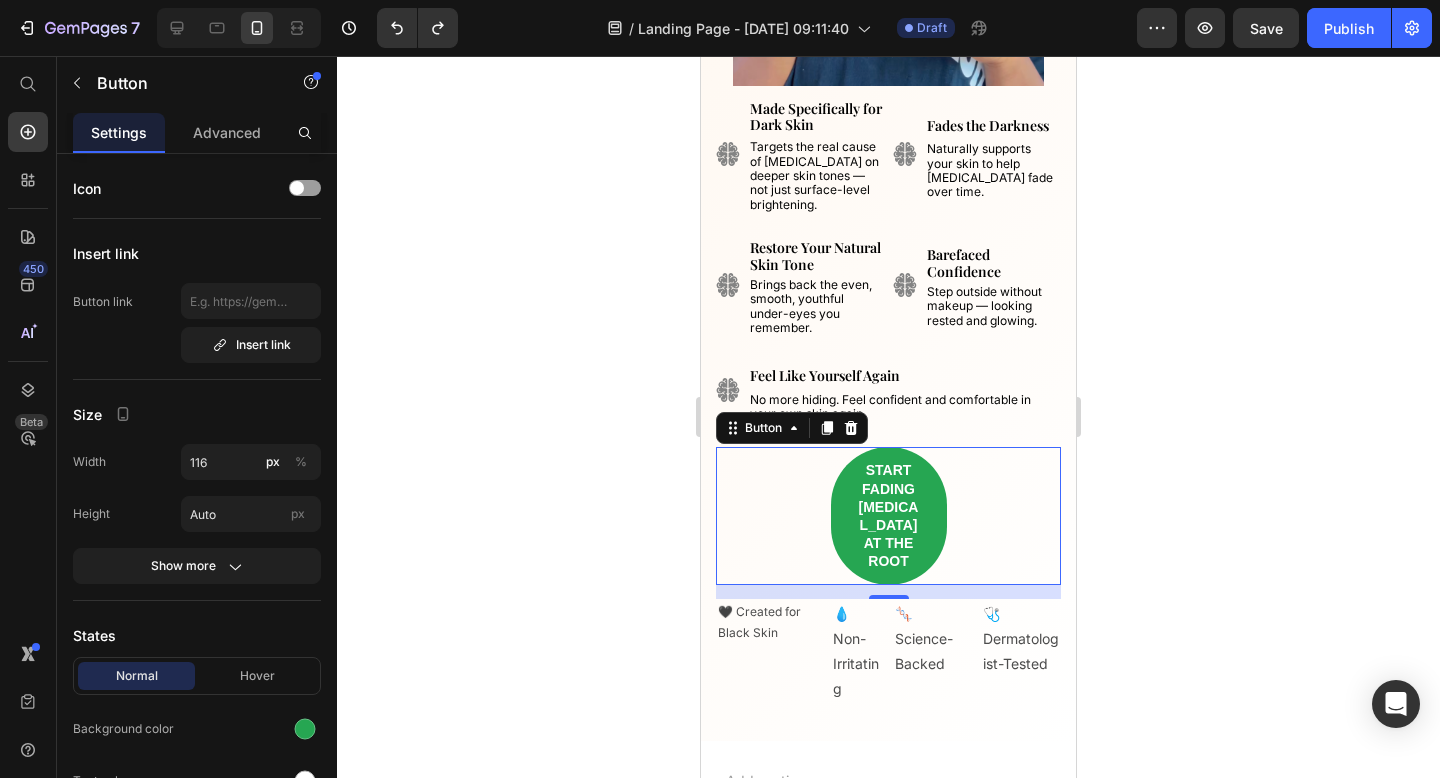 type on "100" 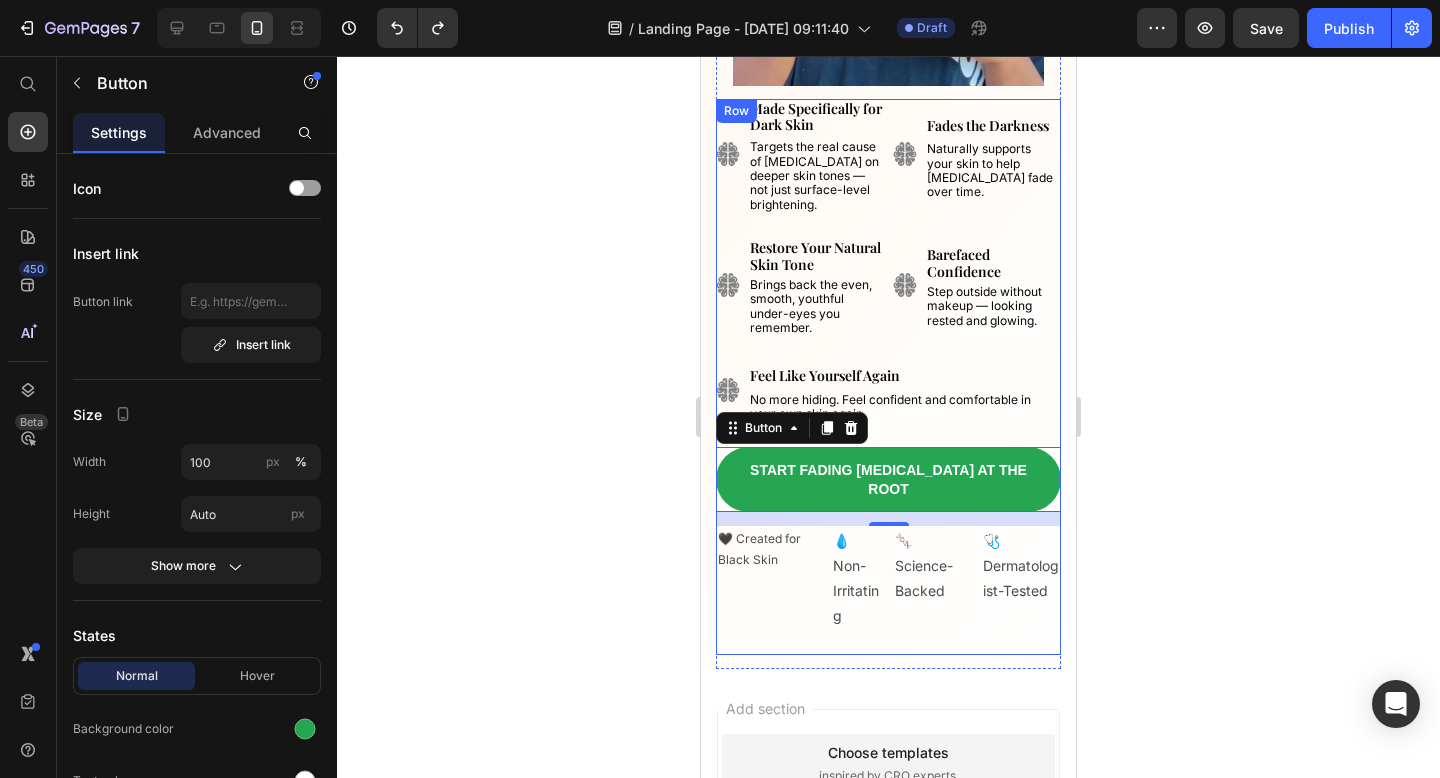 click 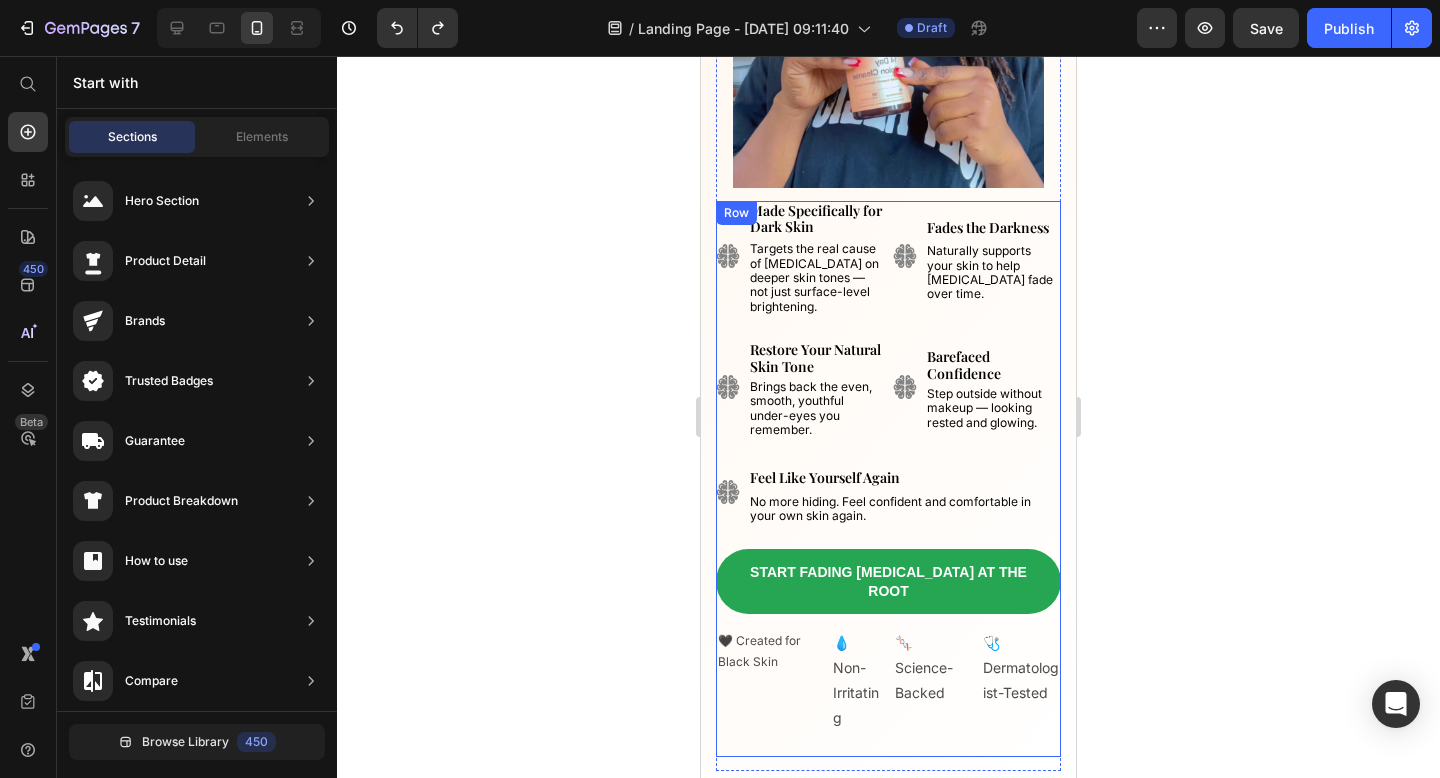 scroll, scrollTop: 446, scrollLeft: 0, axis: vertical 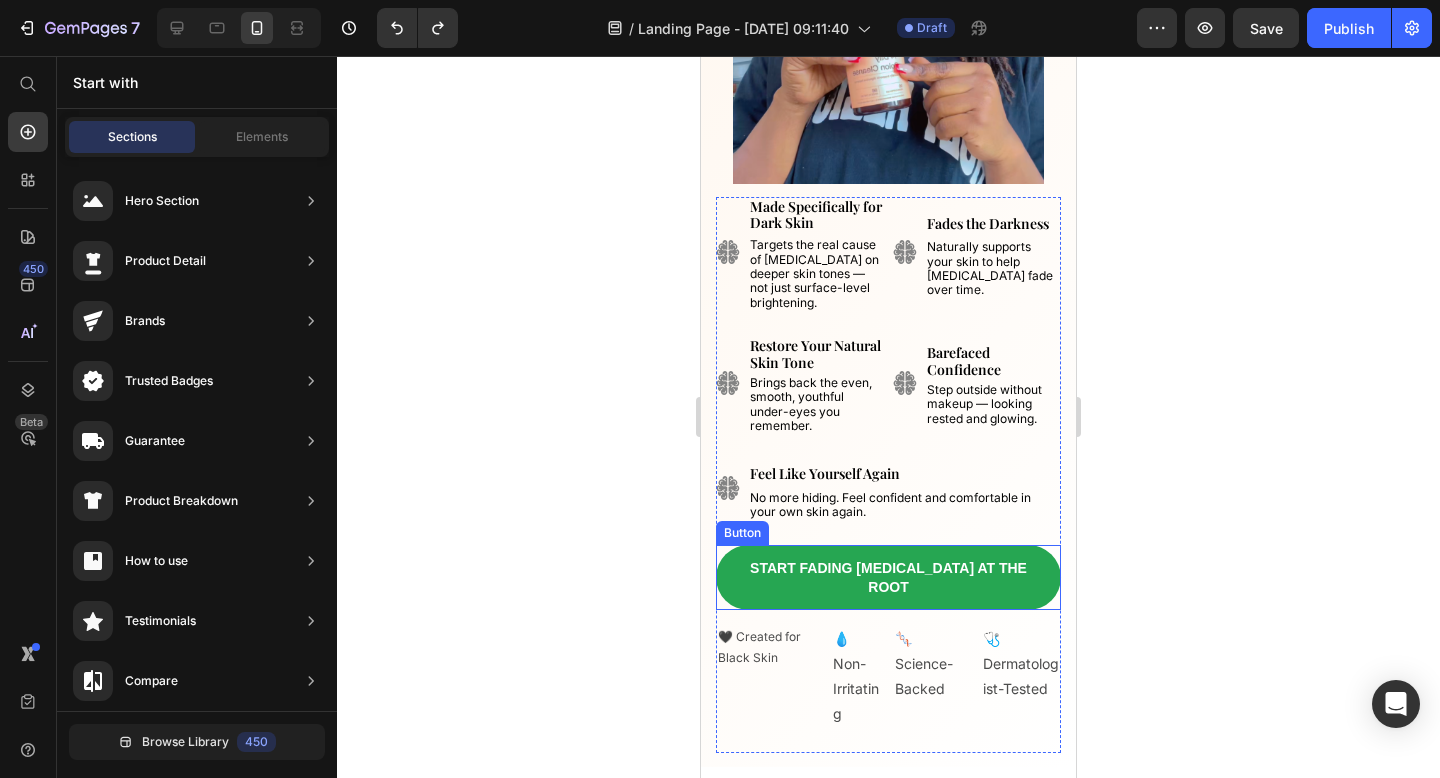 click on "Start Fading [MEDICAL_DATA] at the Root Button" at bounding box center (888, 577) 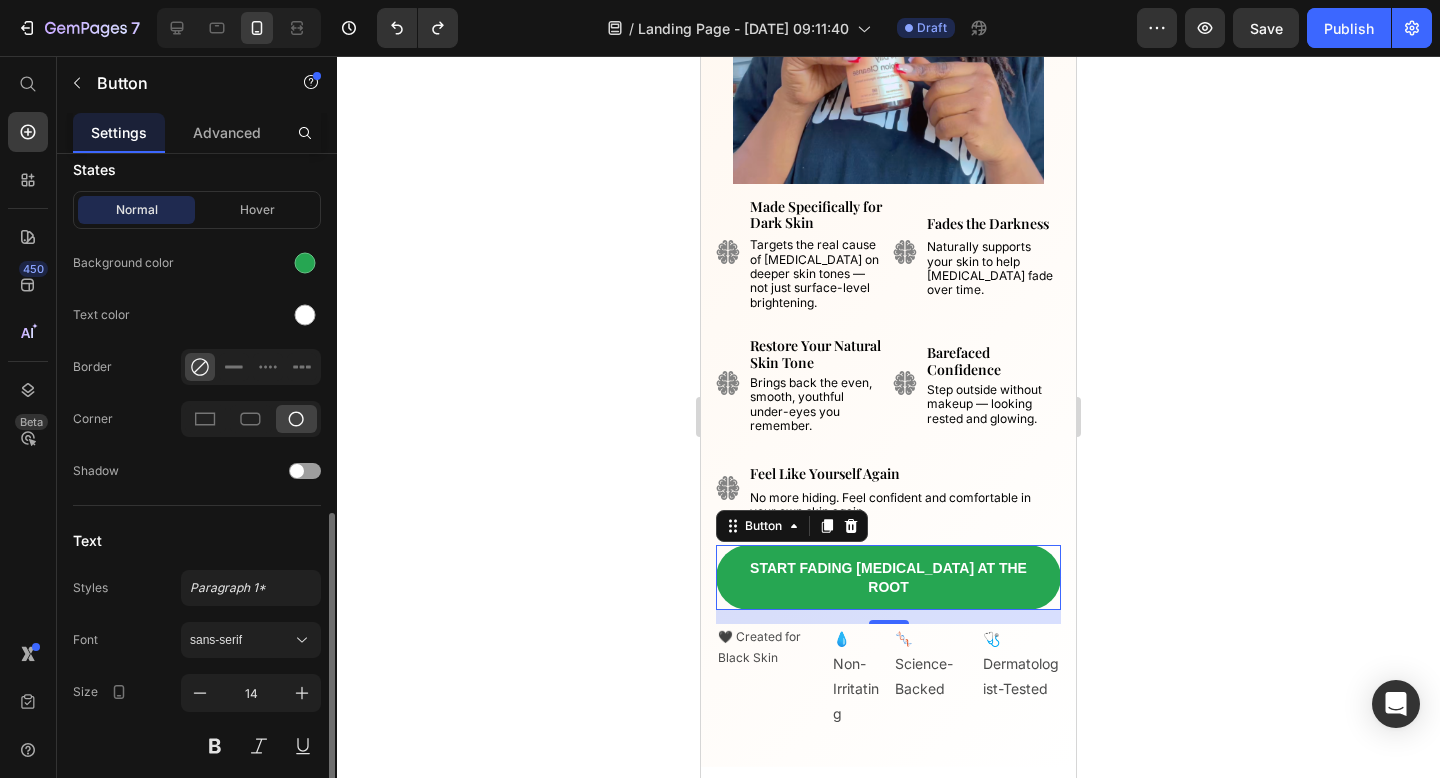 scroll, scrollTop: 595, scrollLeft: 0, axis: vertical 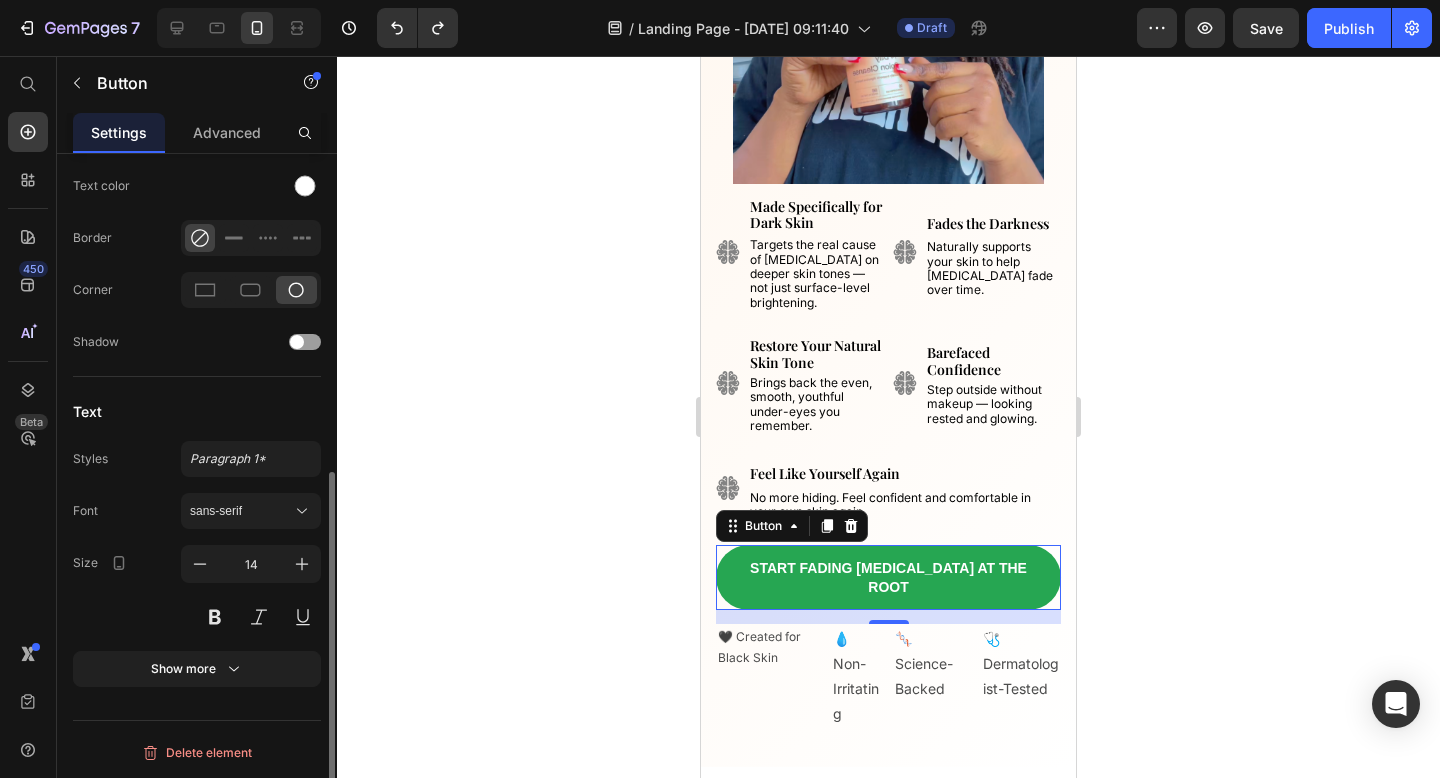 click at bounding box center [200, 564] 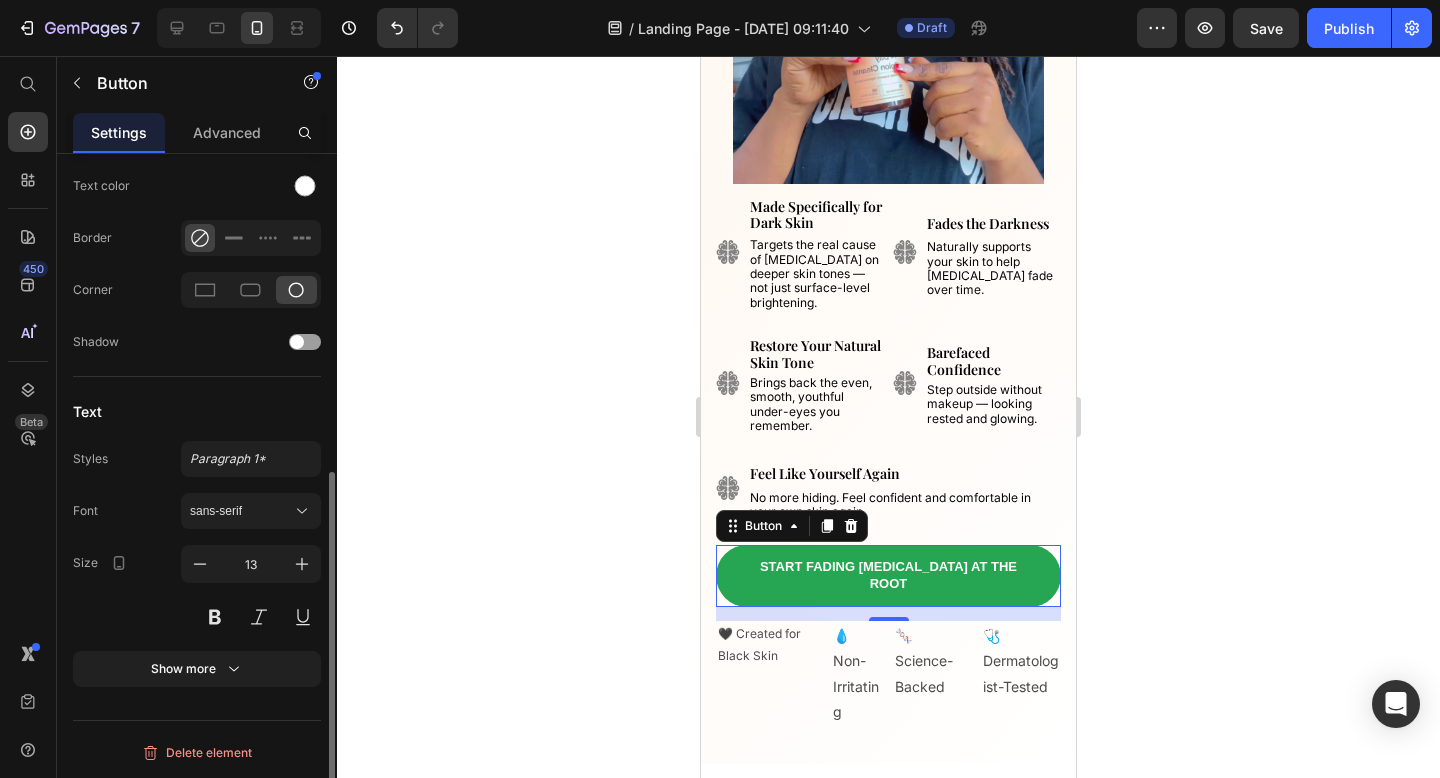 click at bounding box center [200, 564] 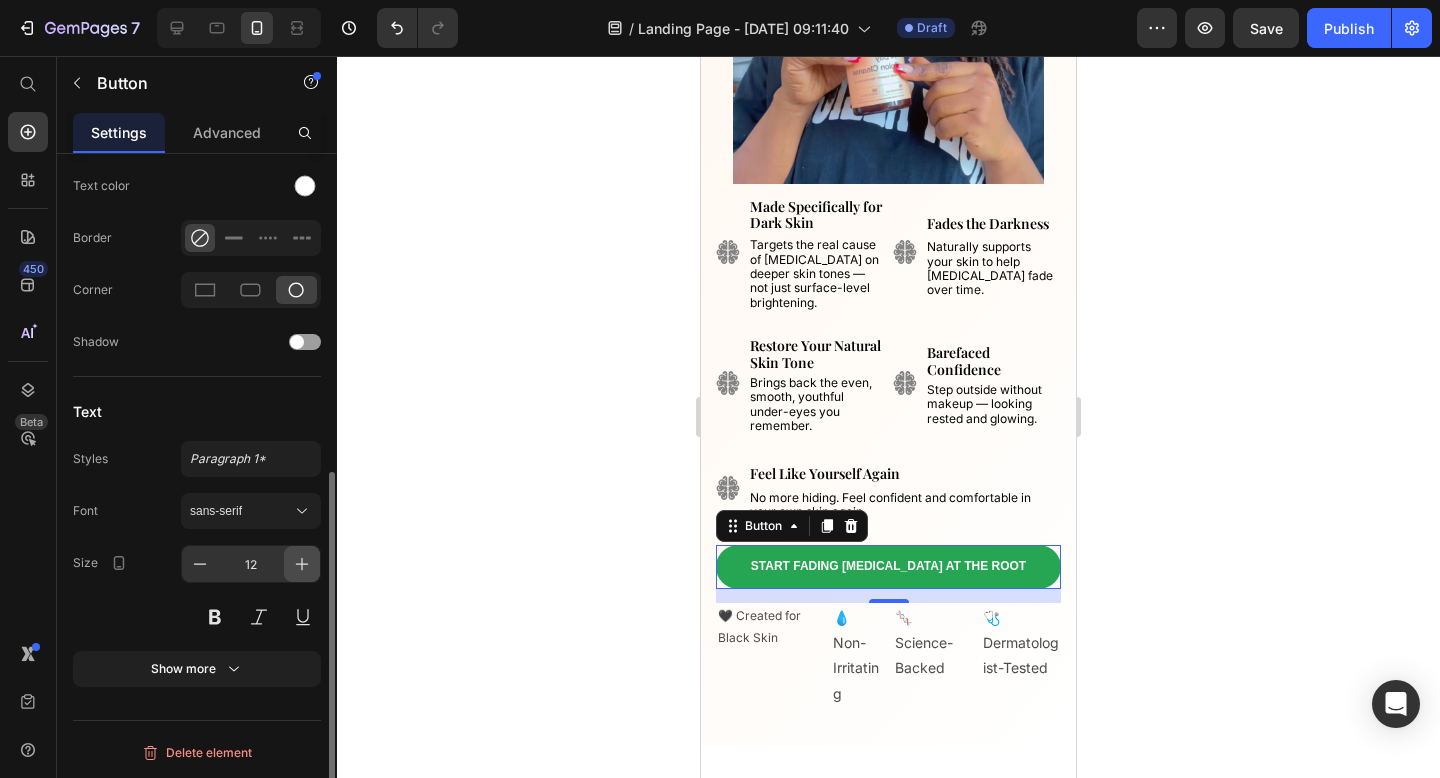 click 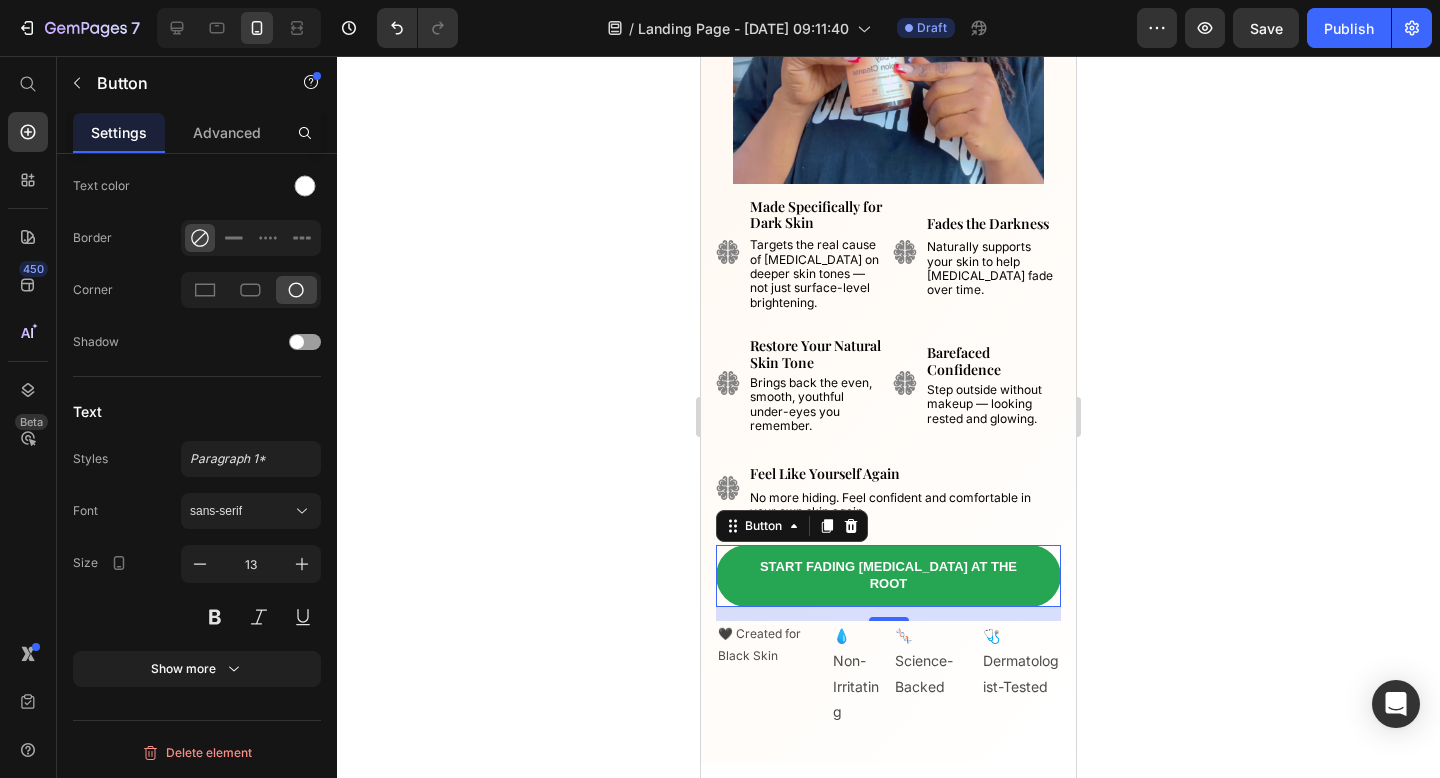 click 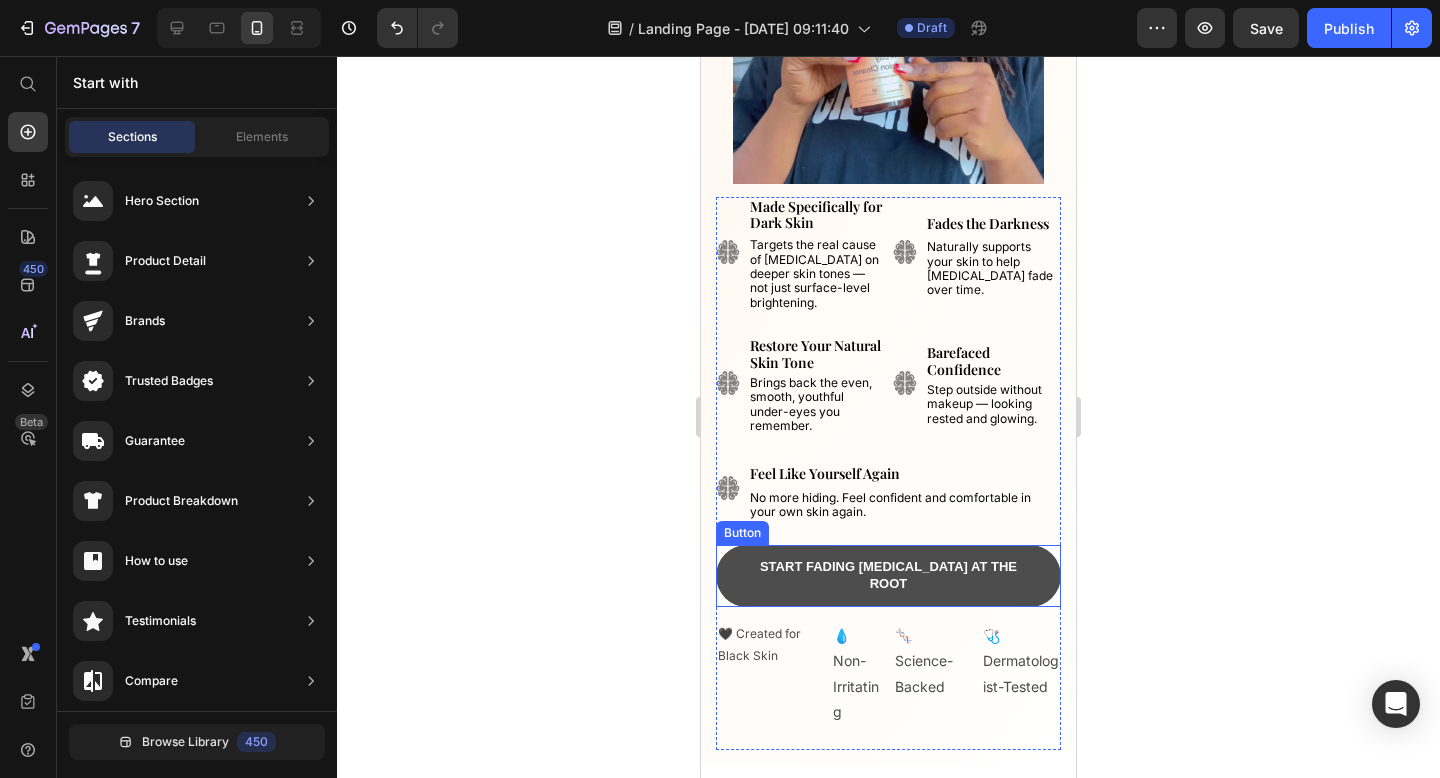 scroll, scrollTop: 583, scrollLeft: 0, axis: vertical 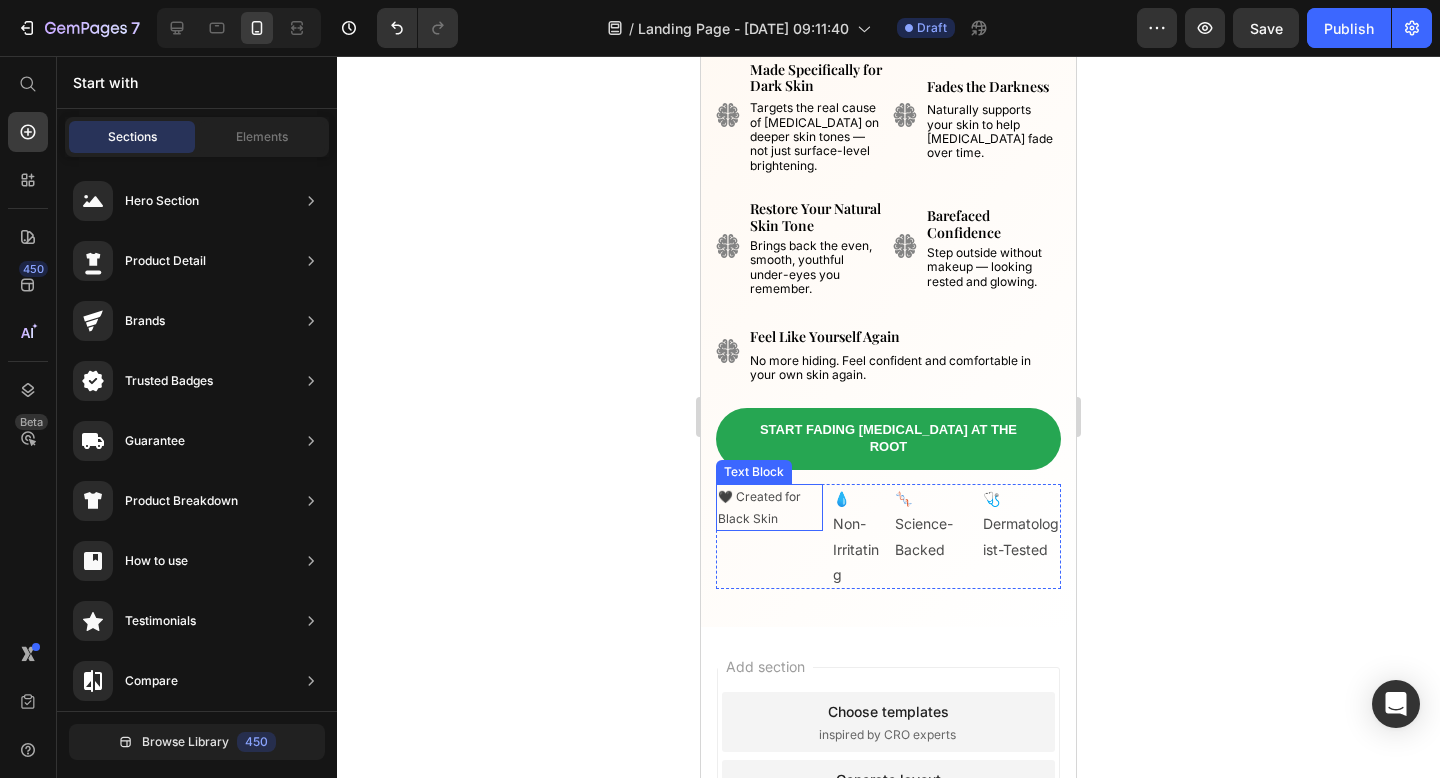 click on "🖤 Created for Black Skin" at bounding box center [759, 507] 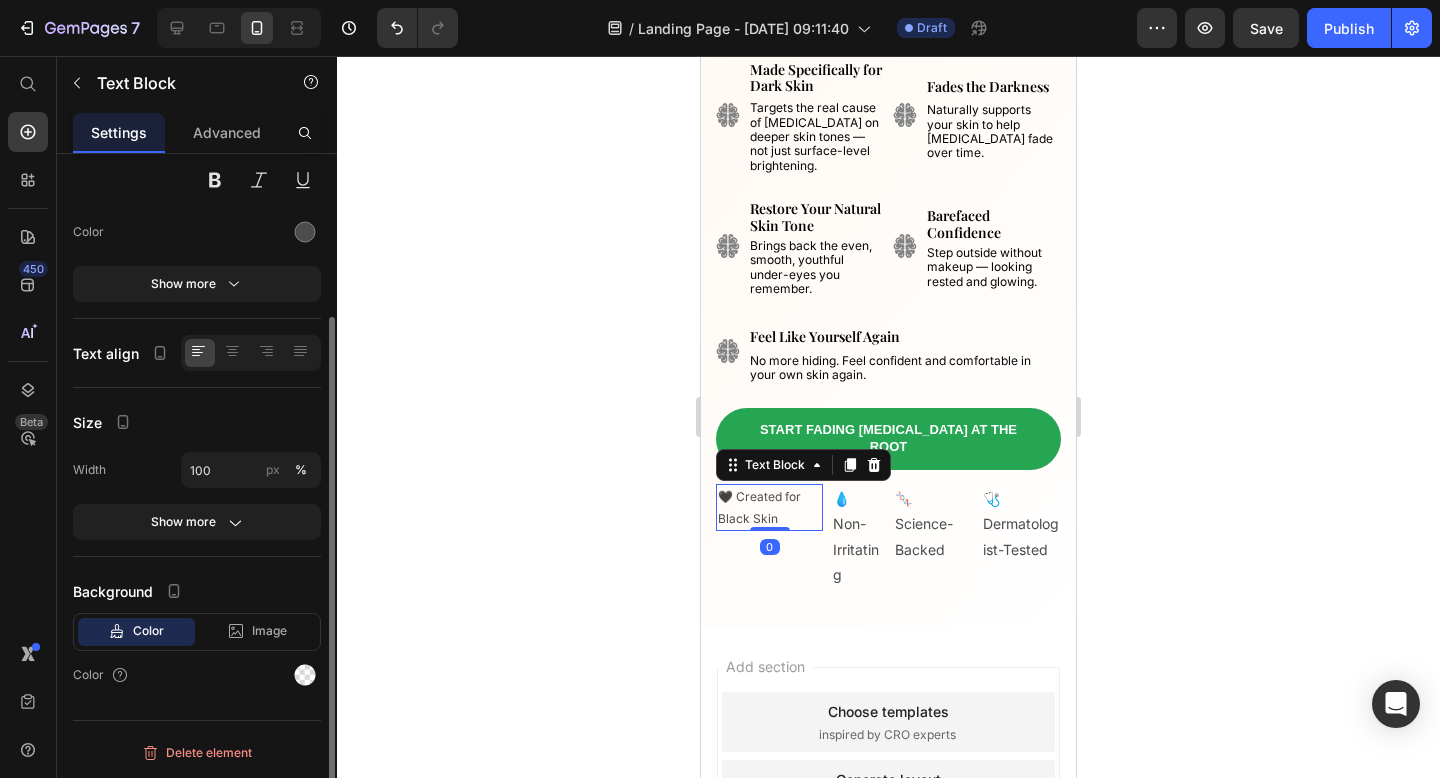 scroll, scrollTop: 0, scrollLeft: 0, axis: both 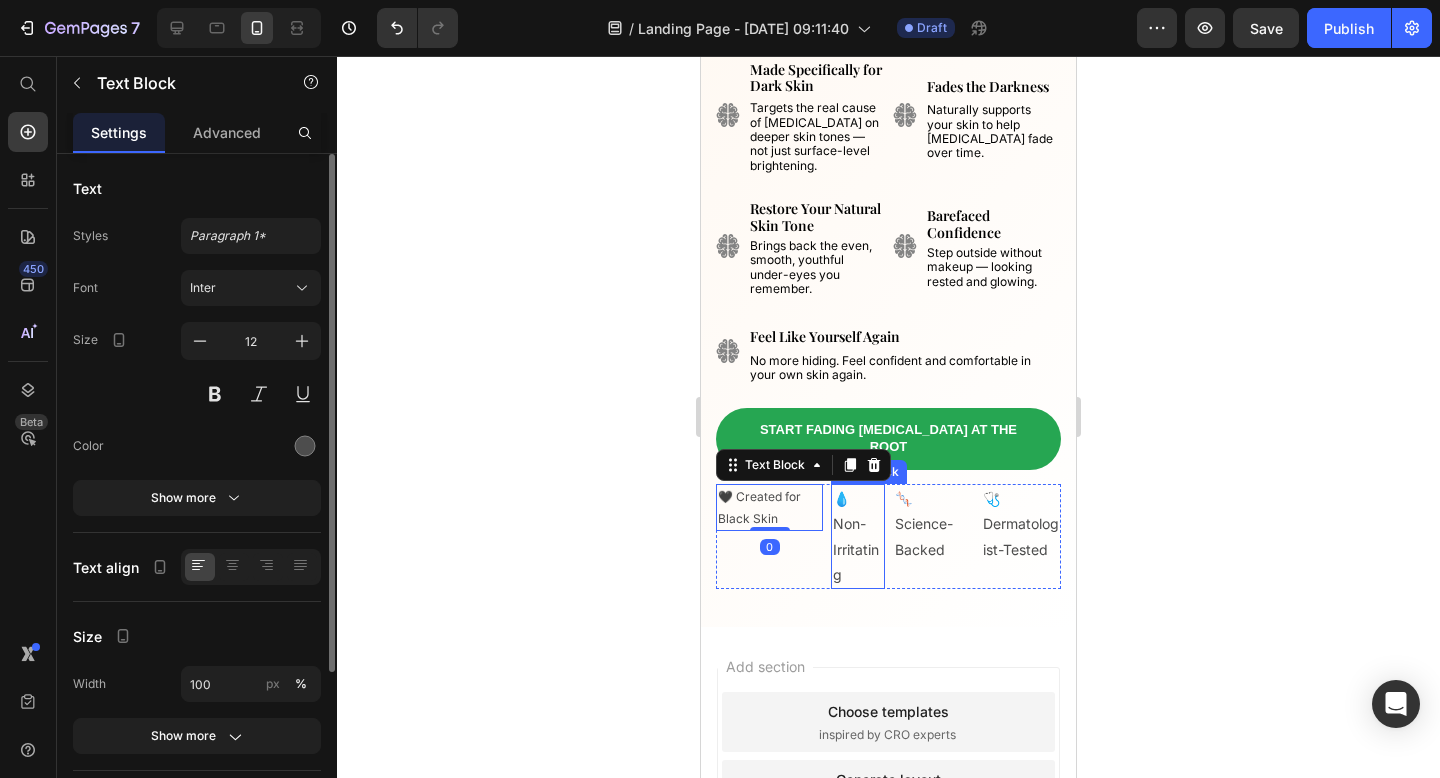 click on "💧 Non-Irritating" at bounding box center (856, 536) 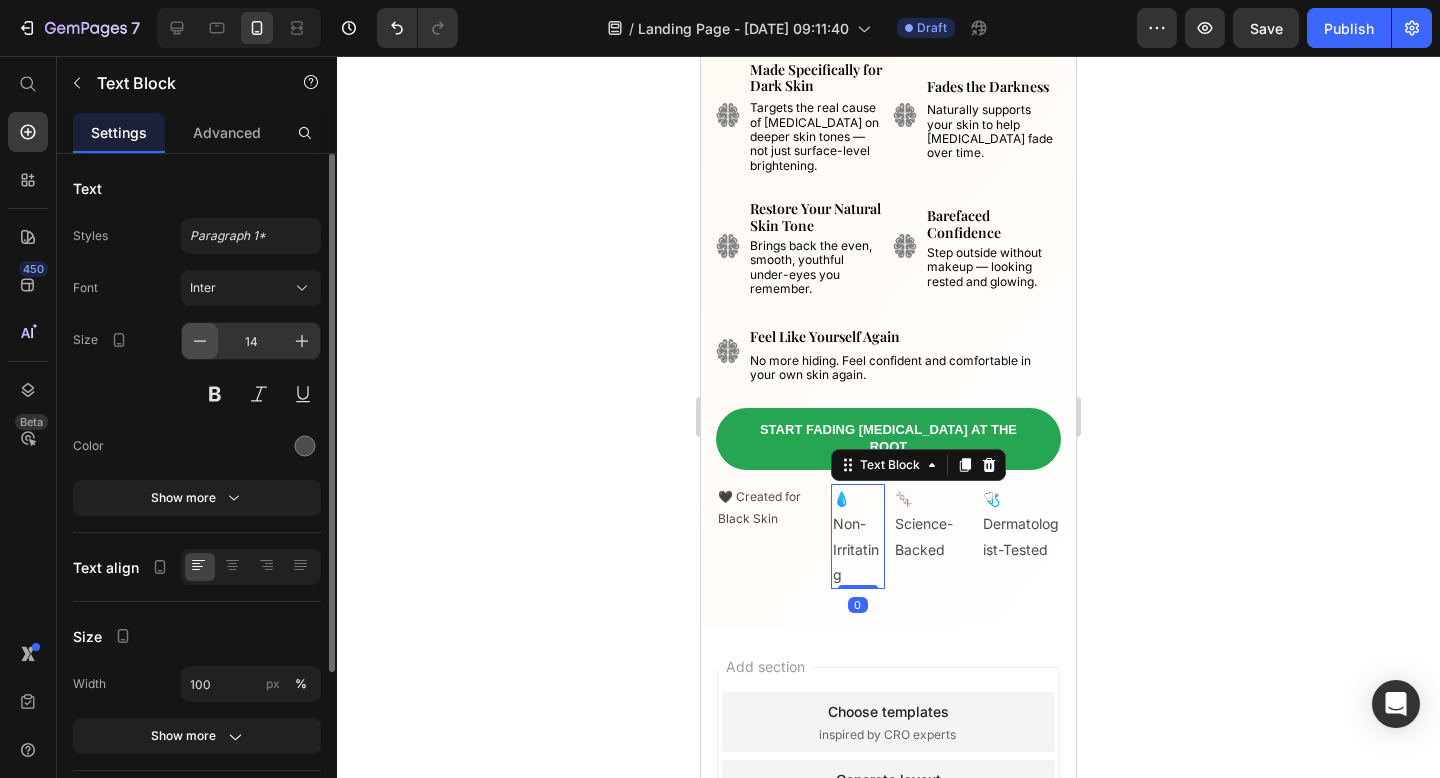 click 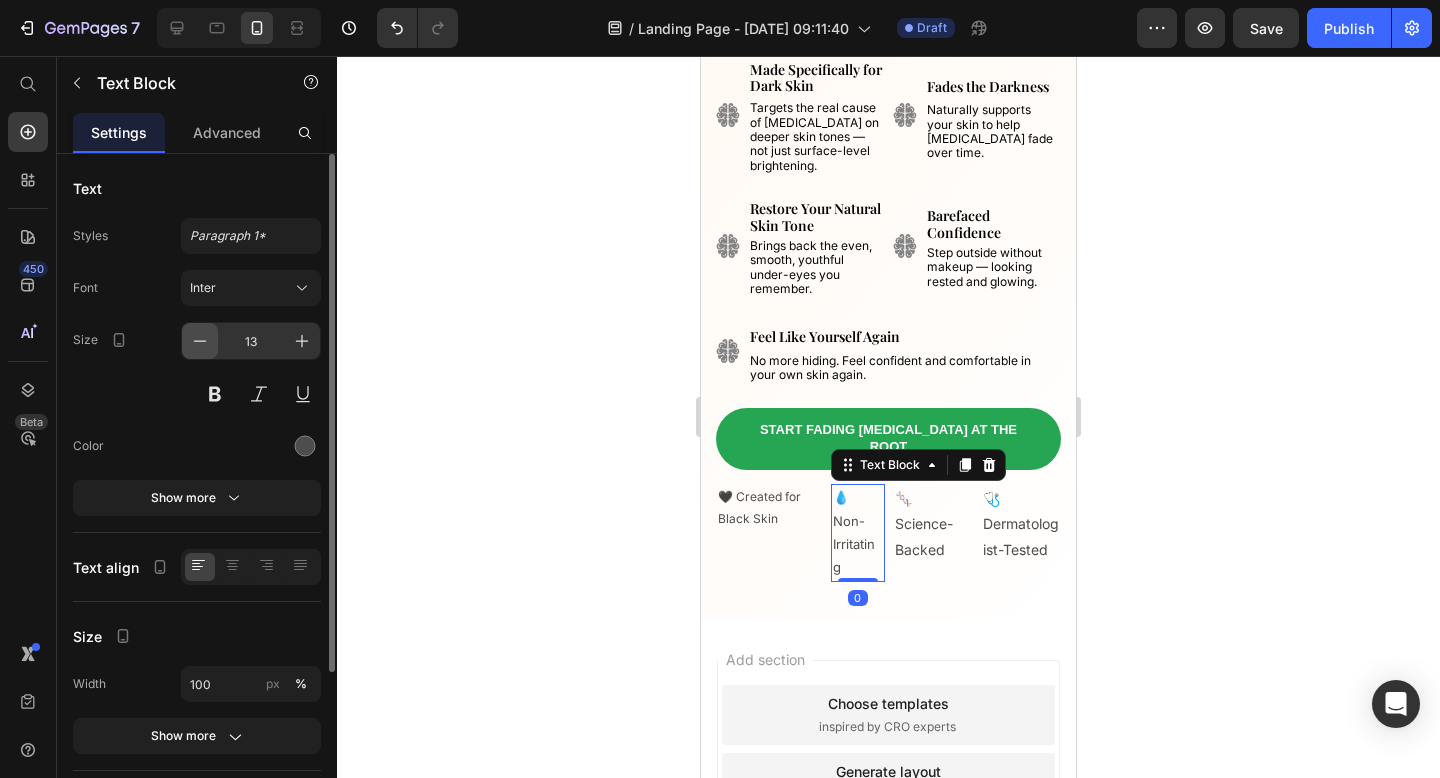 click 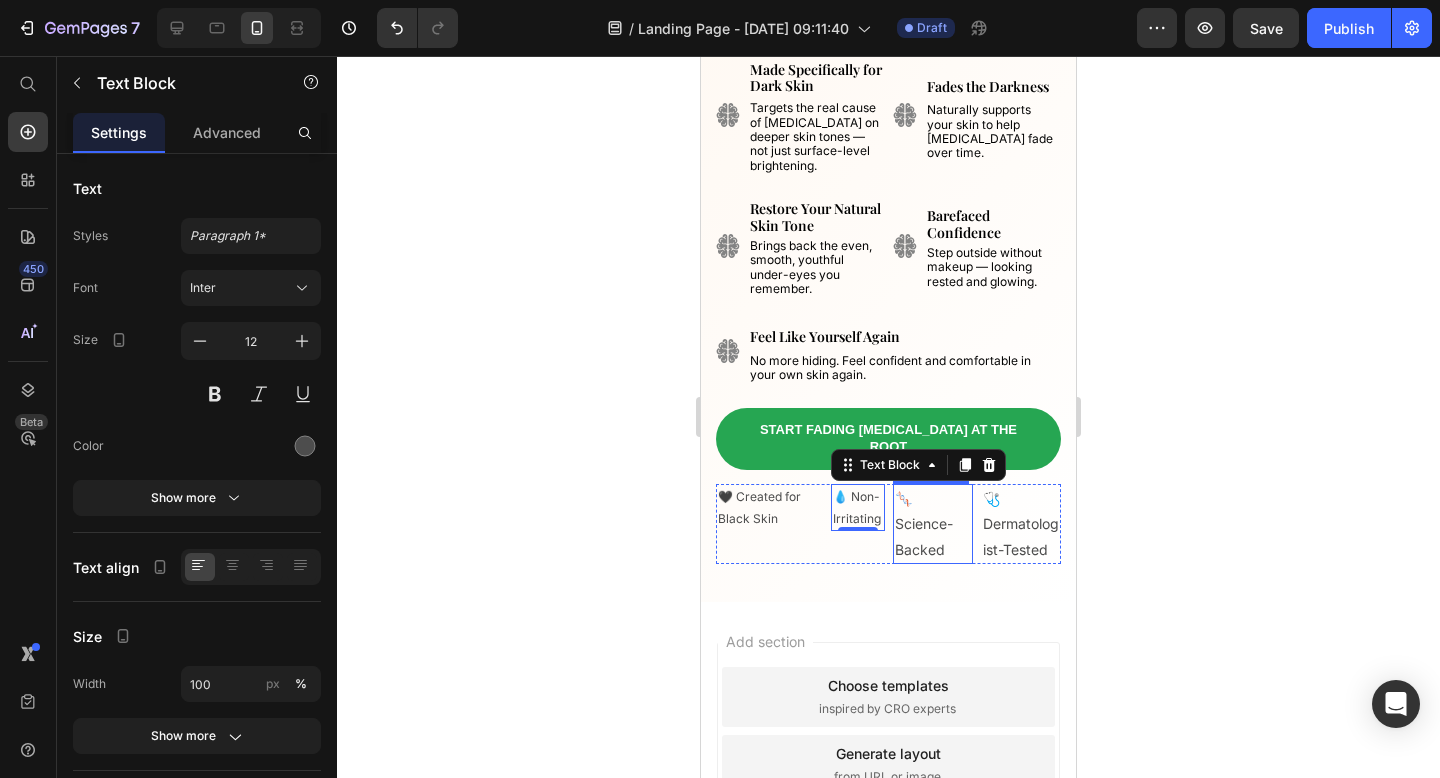 click on "🧬 Science-Backed" at bounding box center [924, 523] 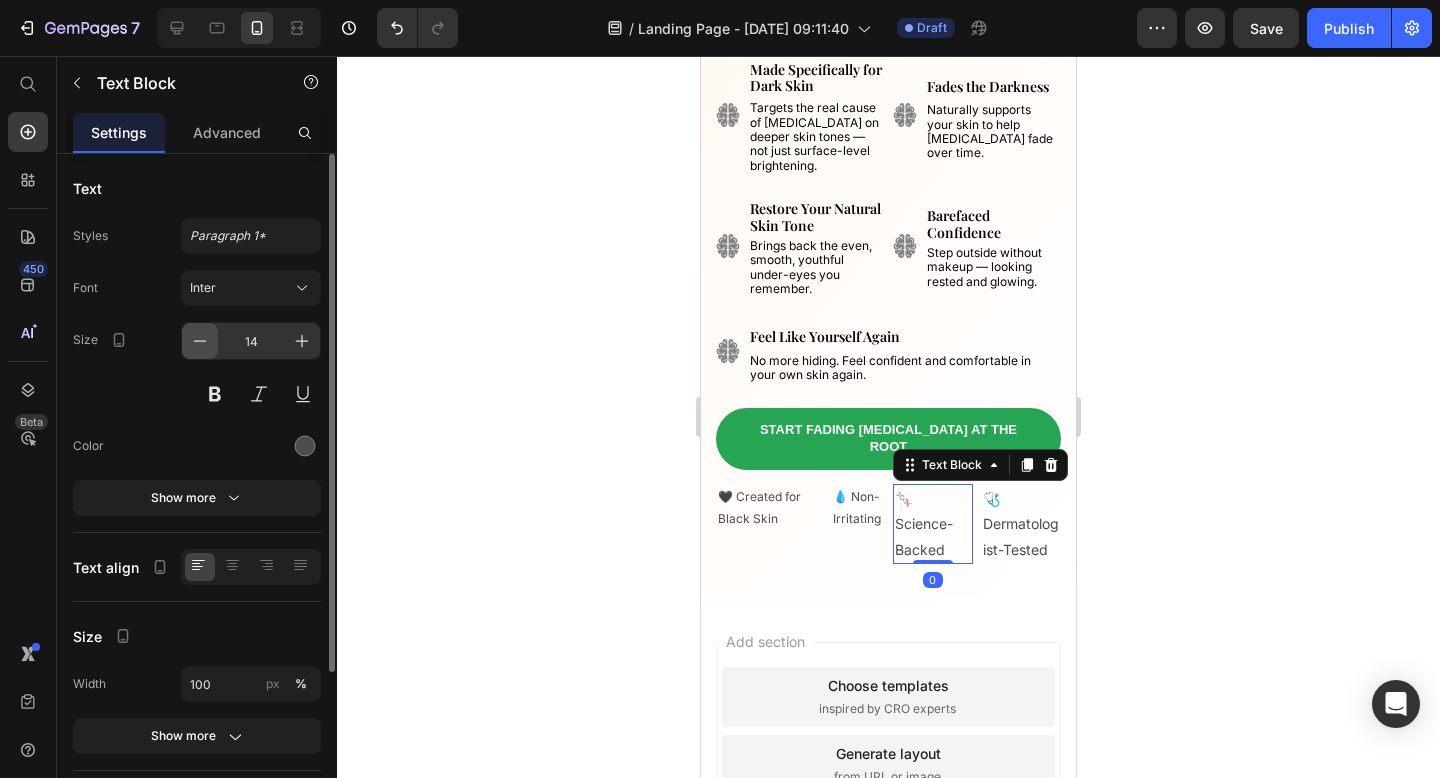 click 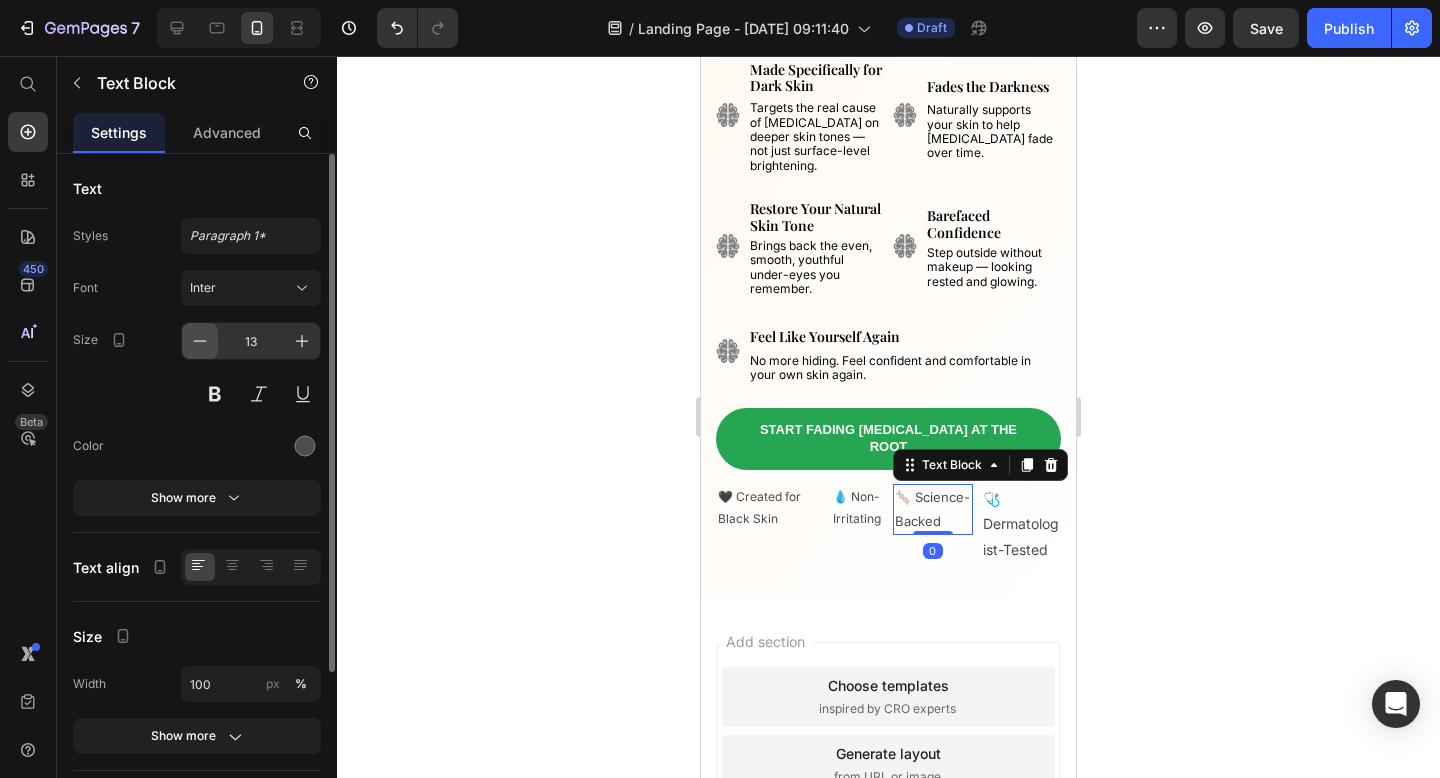 click 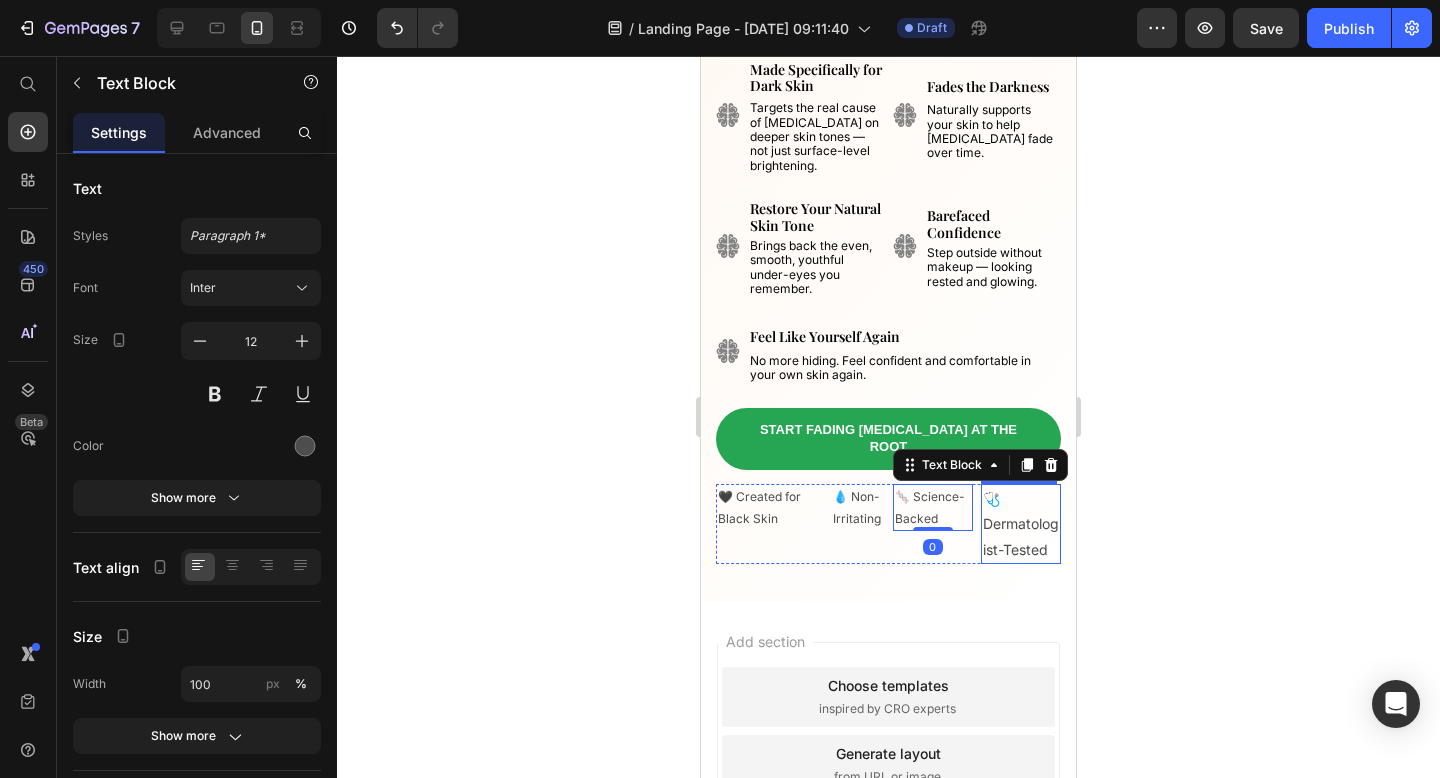 click on "🩺 Dermatologist-Tested" at bounding box center (1021, 524) 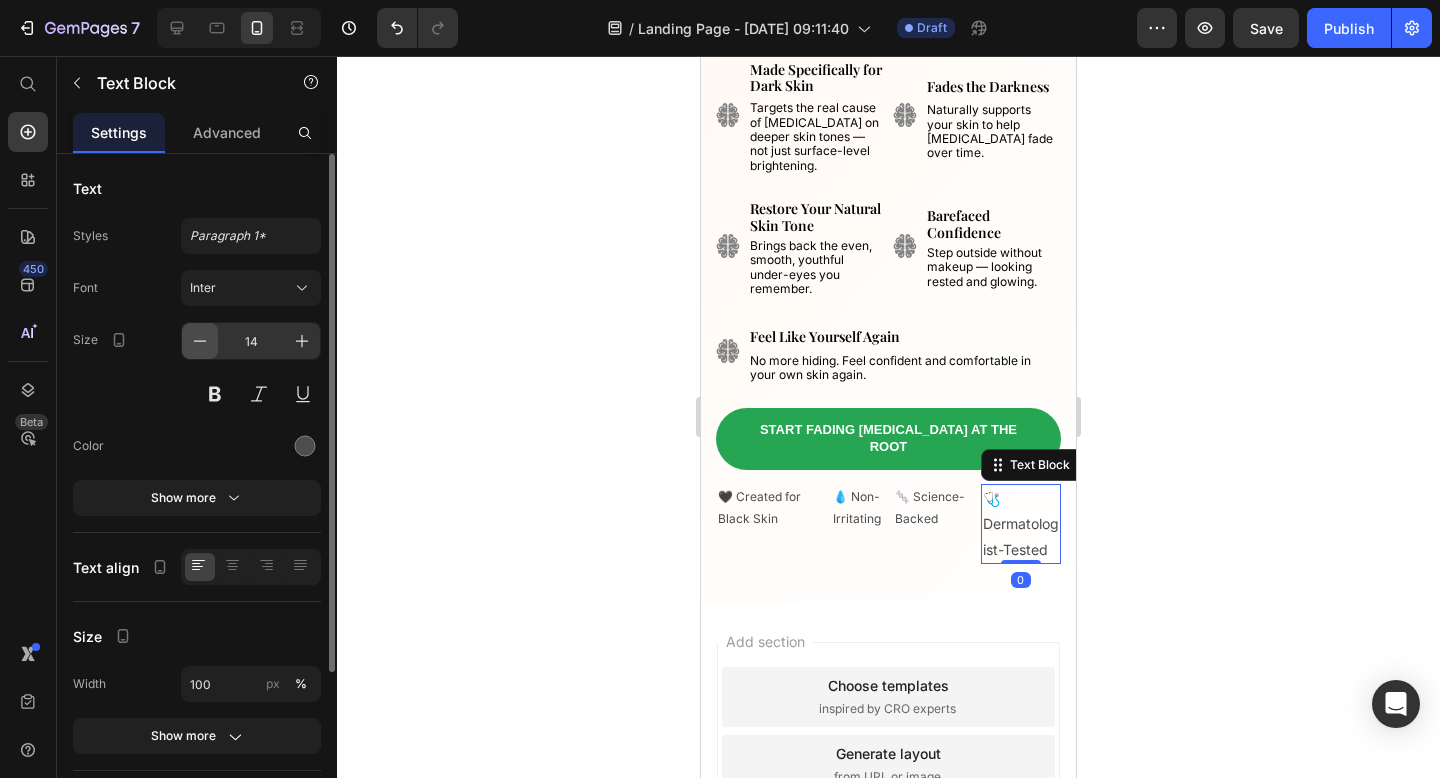 click at bounding box center [200, 341] 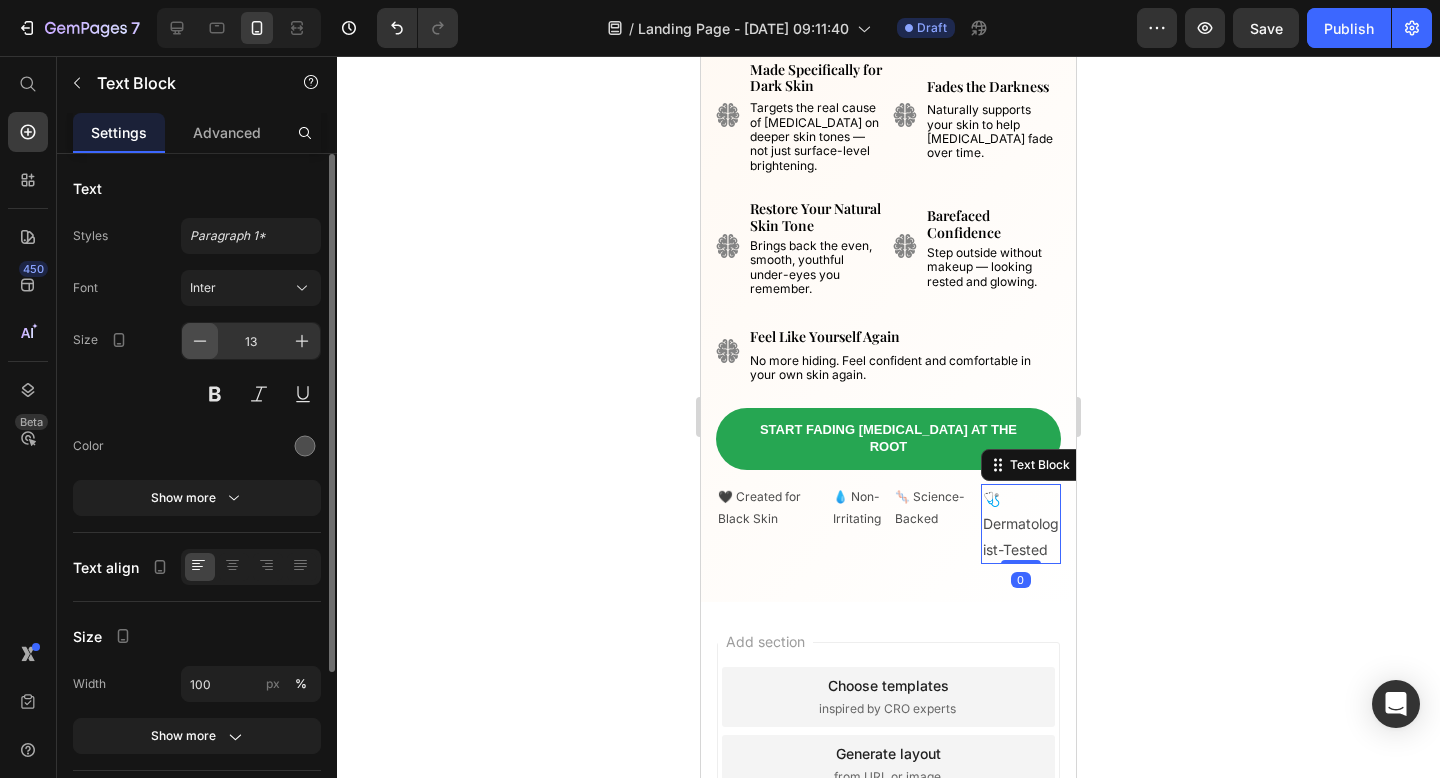 click at bounding box center (200, 341) 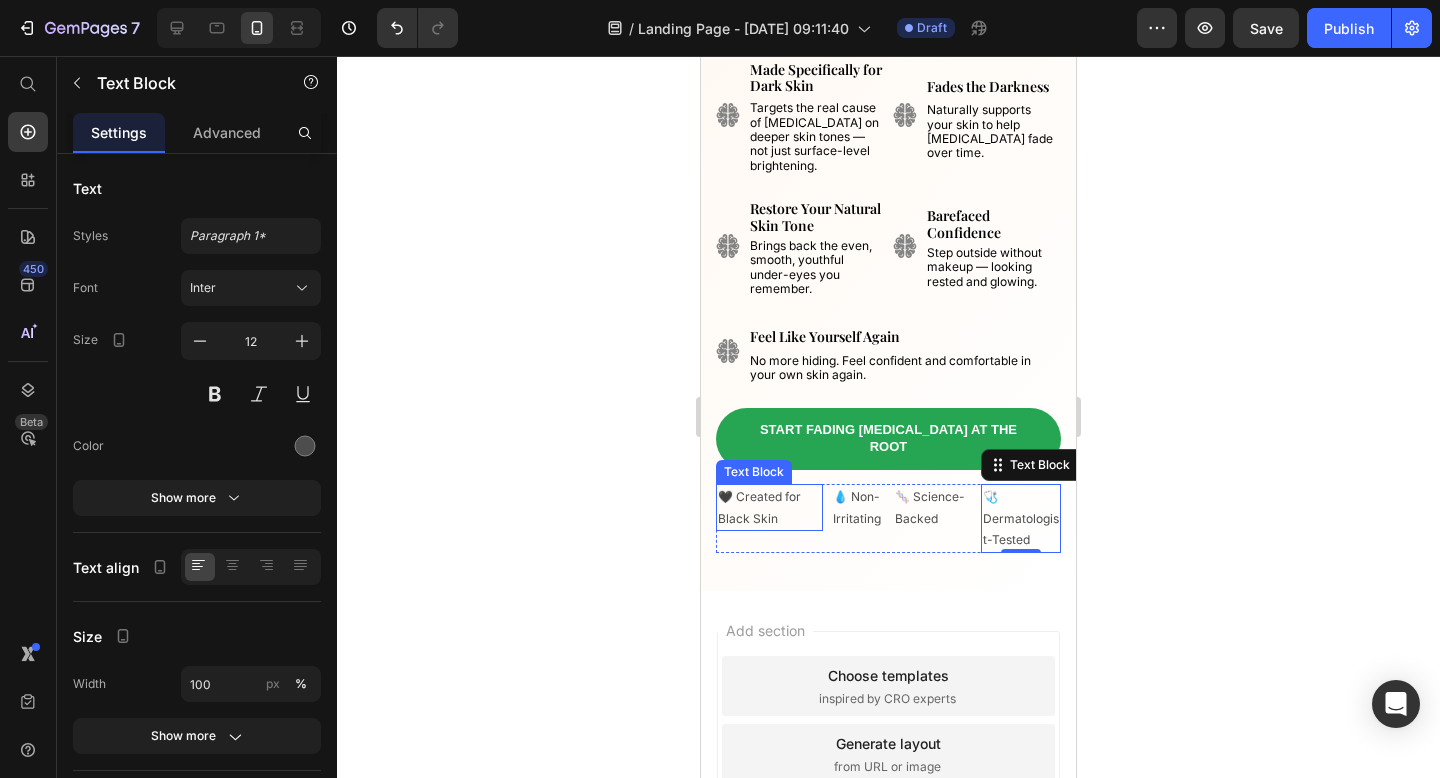 click on "🖤 Created for Black Skin" at bounding box center [759, 507] 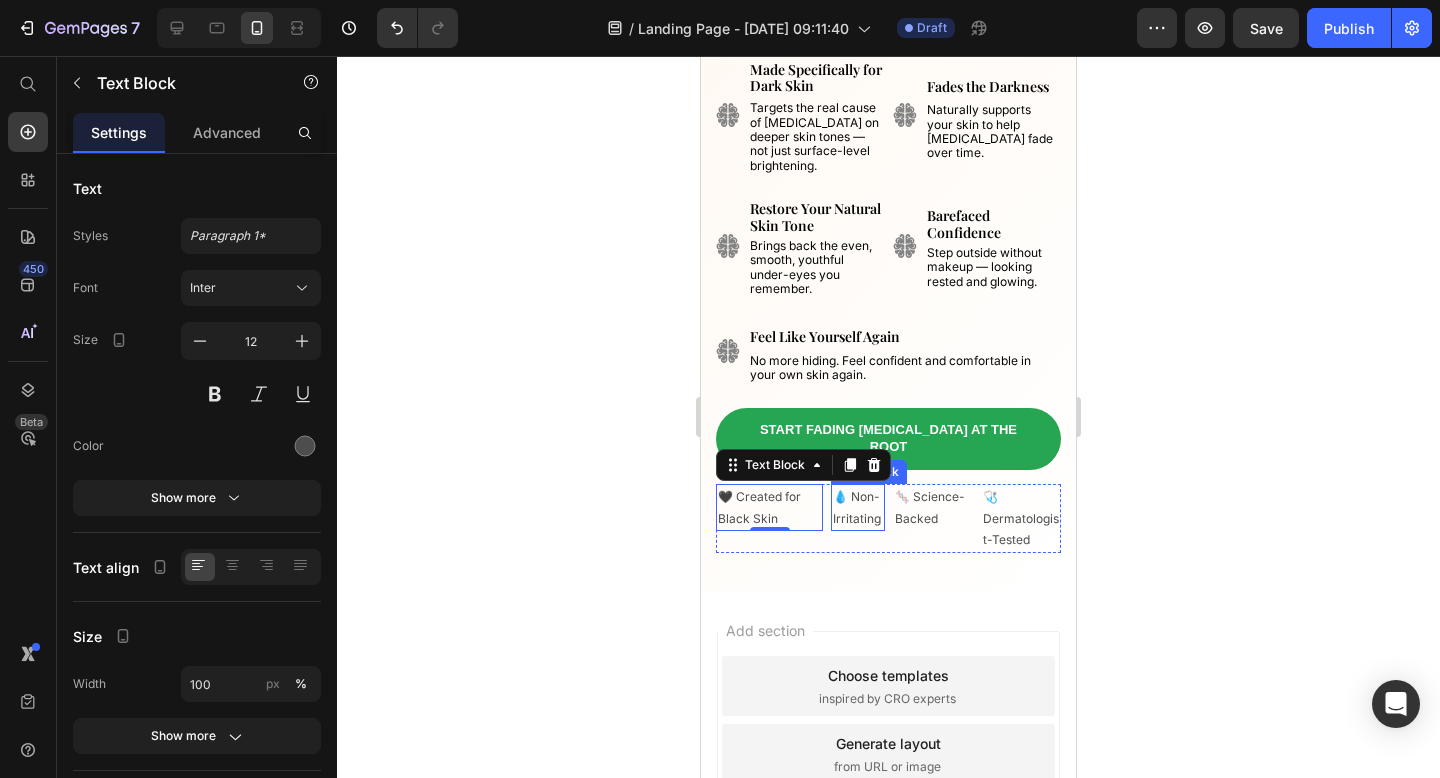 click 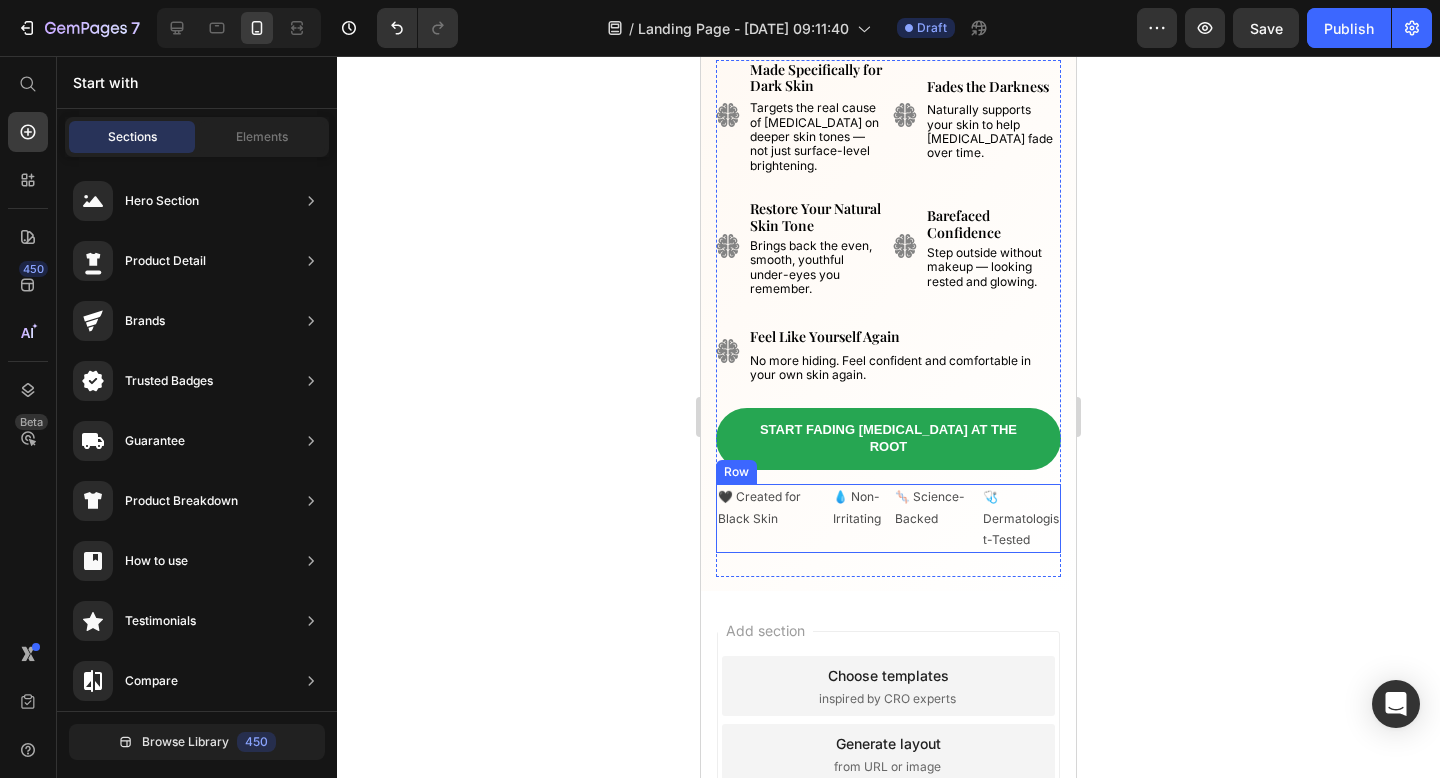 click on "🖤 Created for Black Skin Text Block" at bounding box center [769, 518] 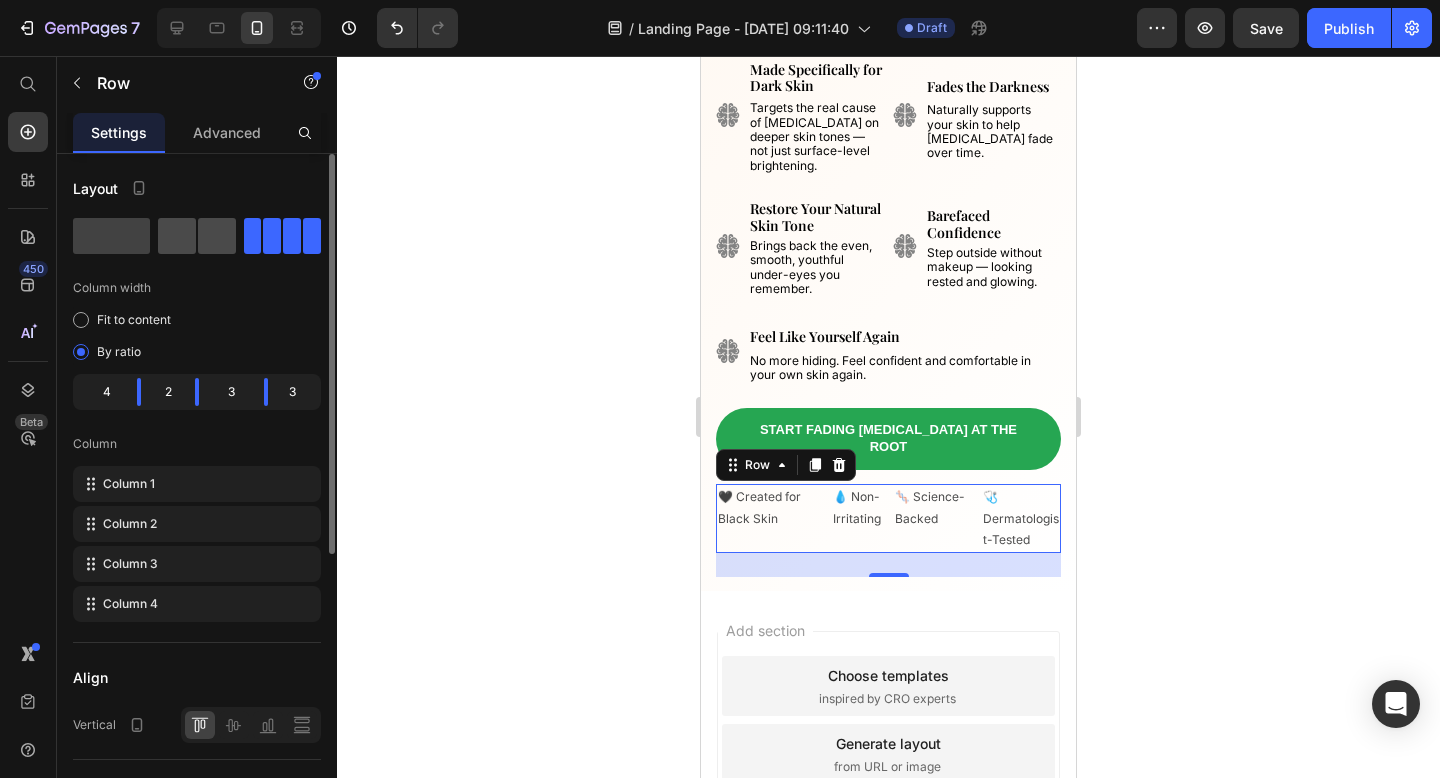 click 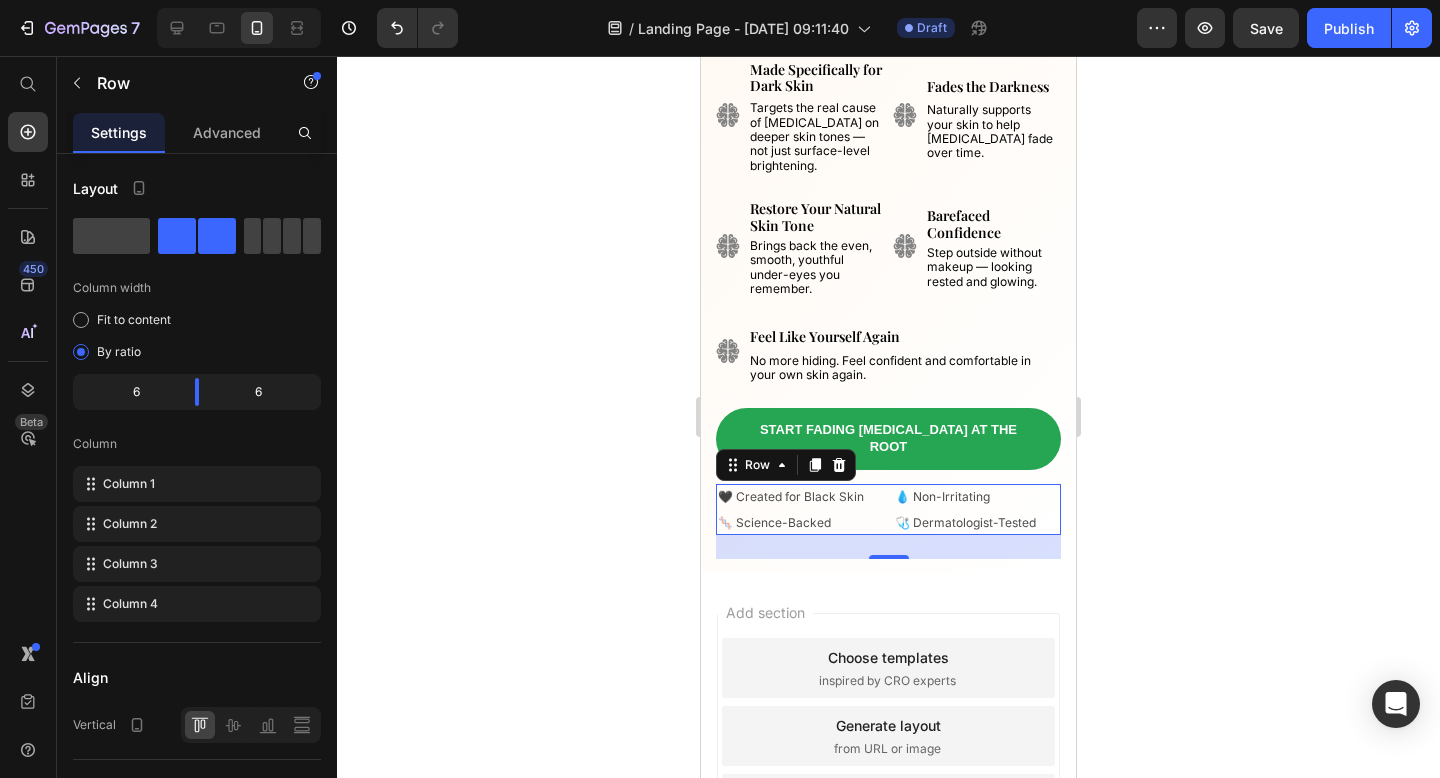 click 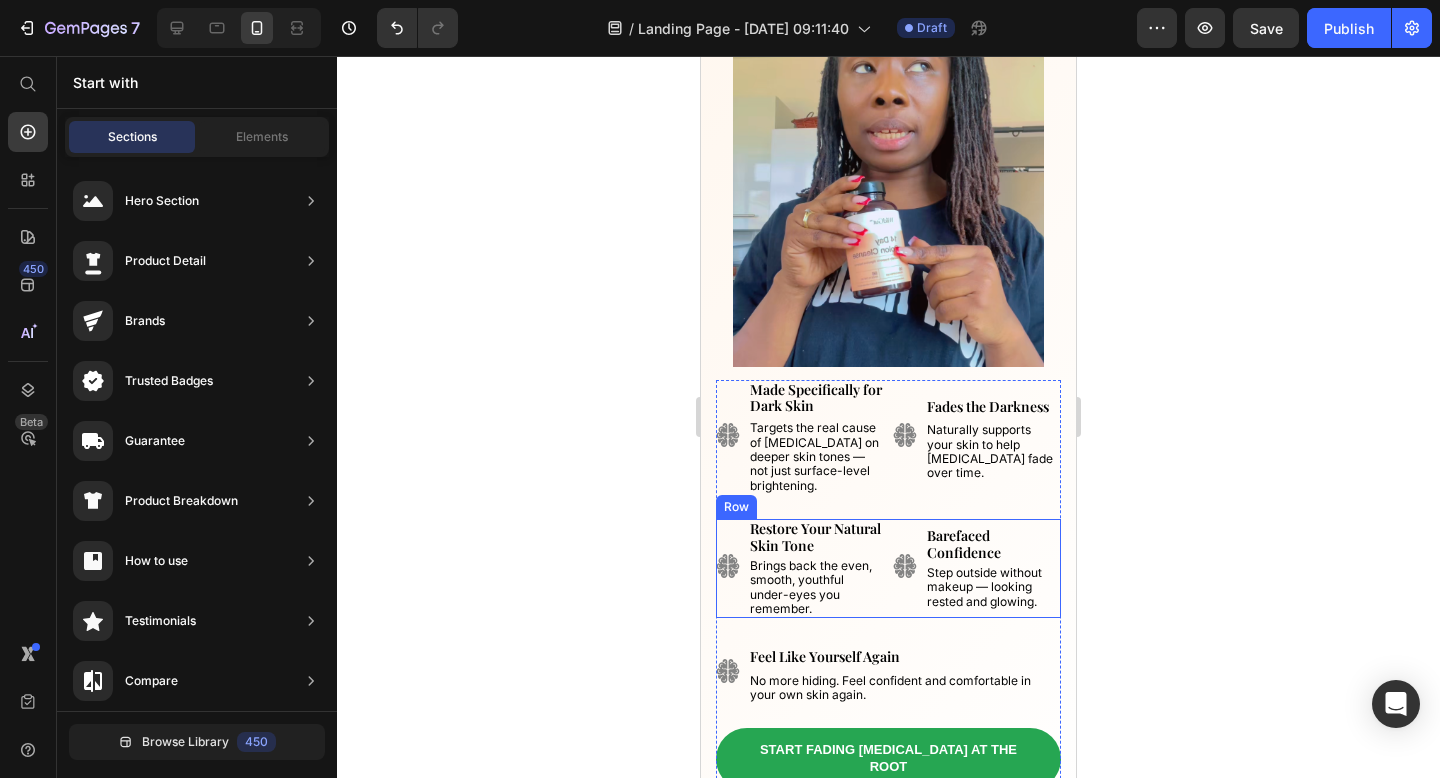 scroll, scrollTop: 261, scrollLeft: 0, axis: vertical 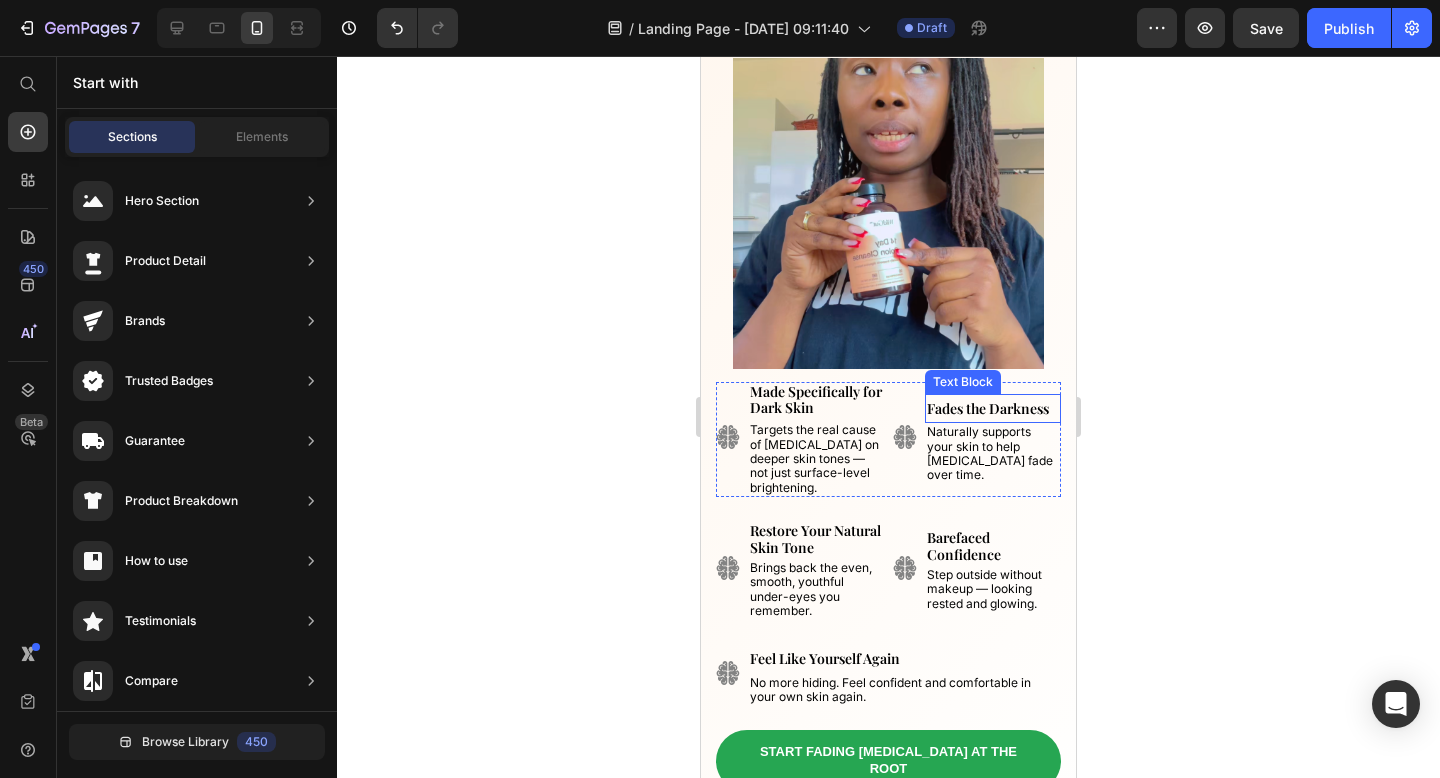 click on "Fades the Darkness" at bounding box center [988, 408] 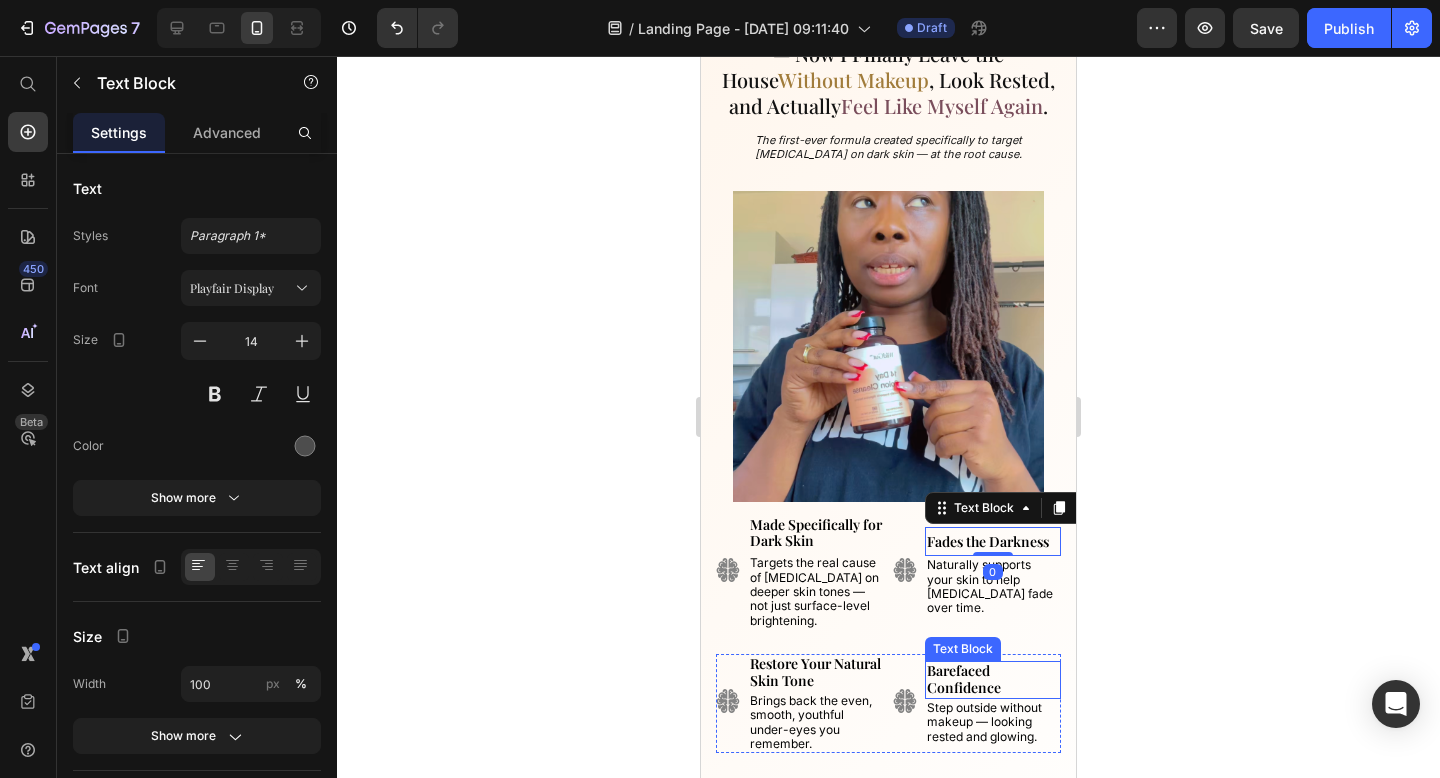scroll, scrollTop: 0, scrollLeft: 0, axis: both 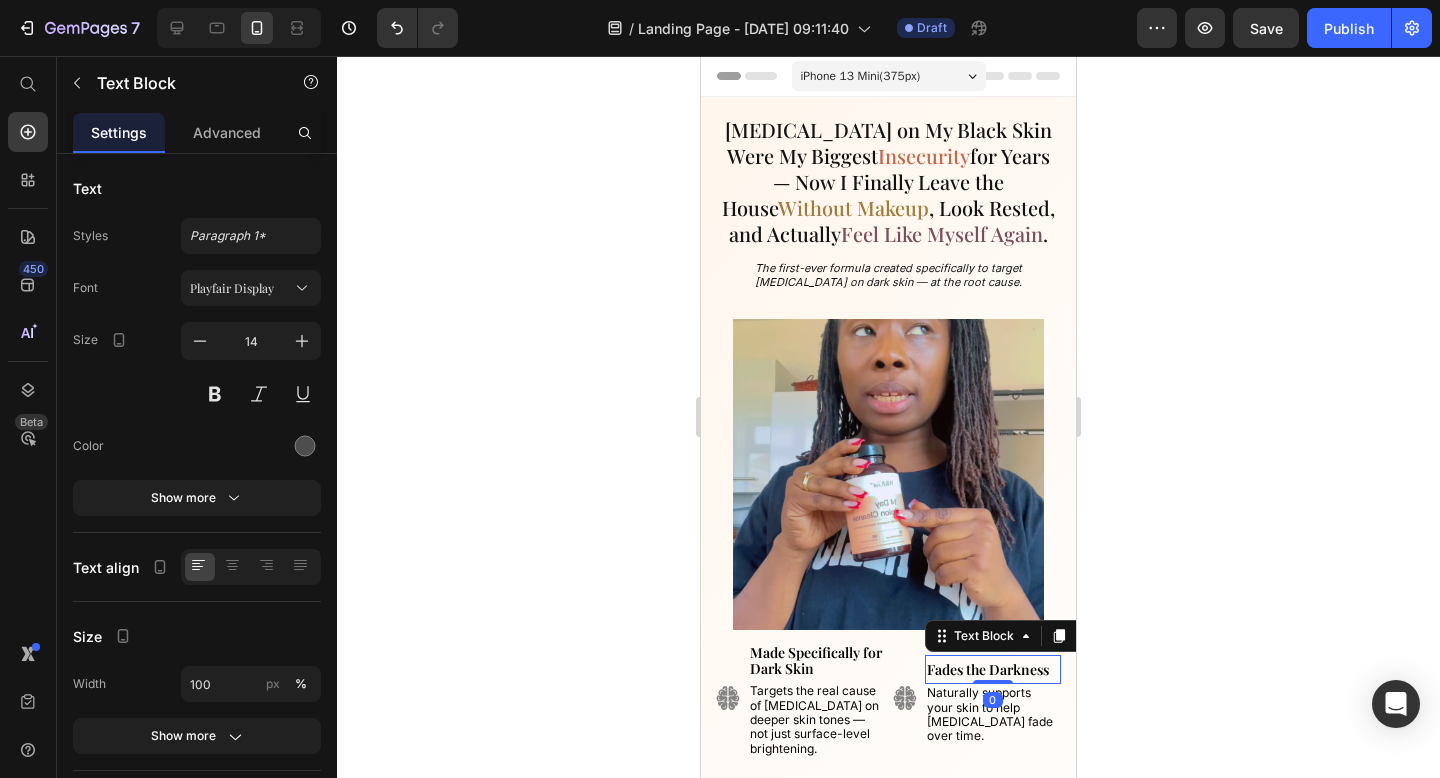 click 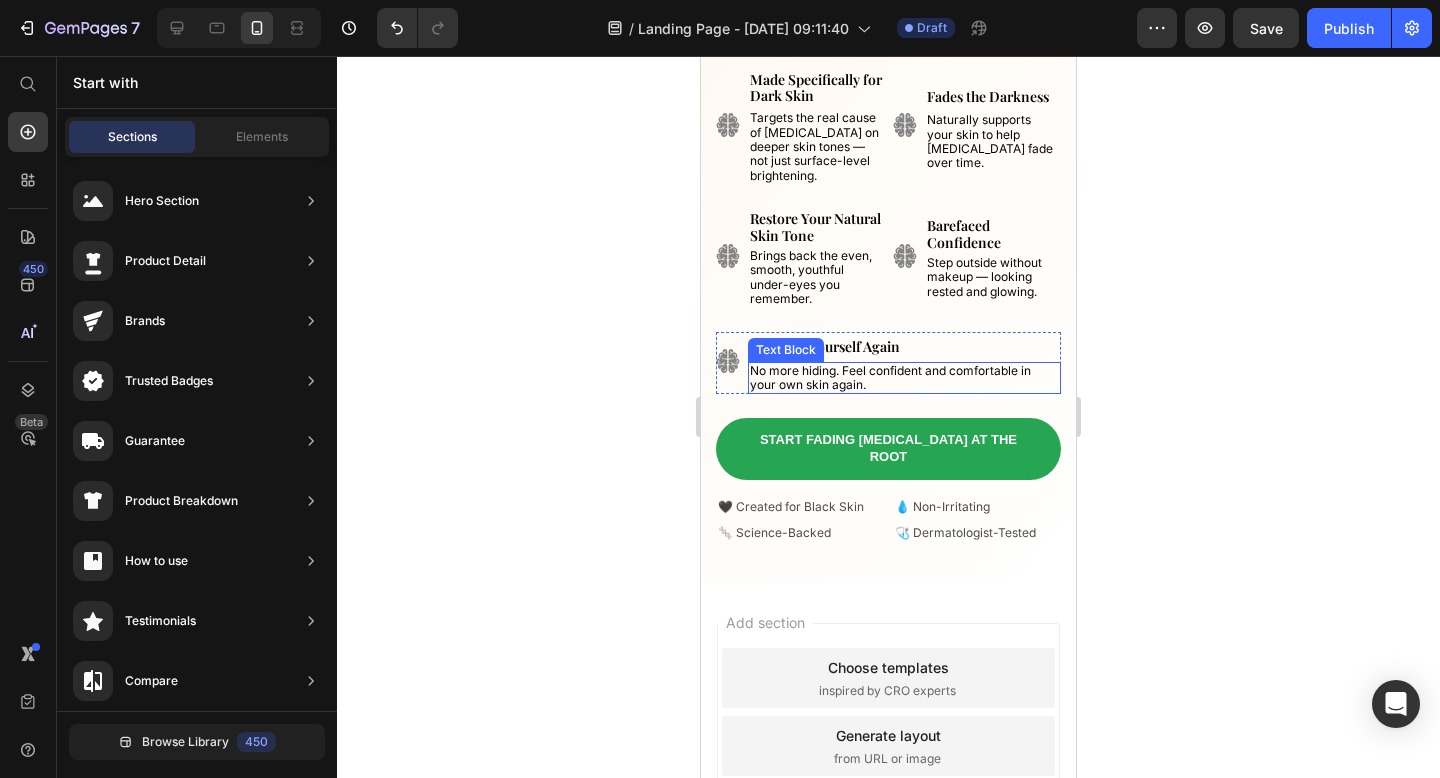 scroll, scrollTop: 235, scrollLeft: 0, axis: vertical 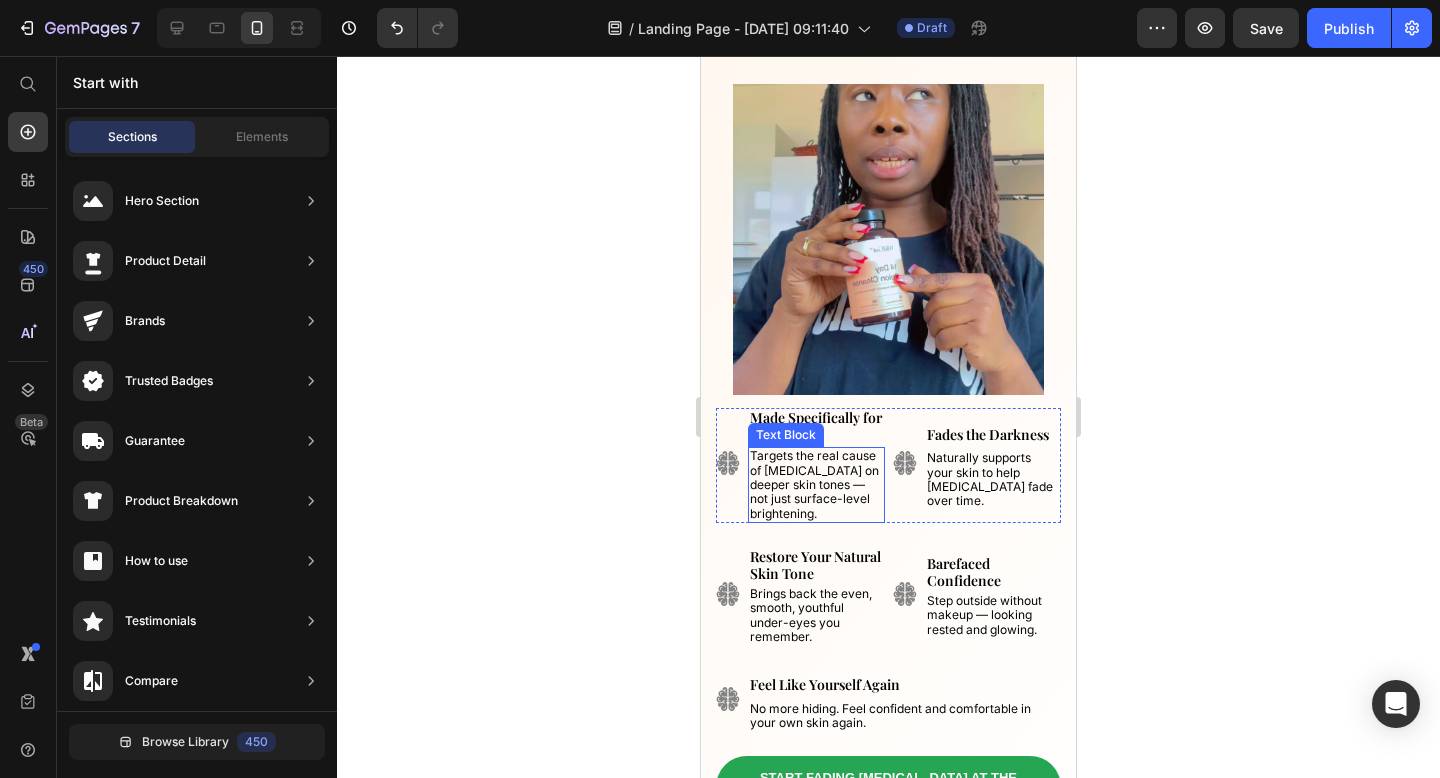 click on "Targets the real cause of [MEDICAL_DATA] on deeper skin tones — not just surface-level brightening." at bounding box center [814, 484] 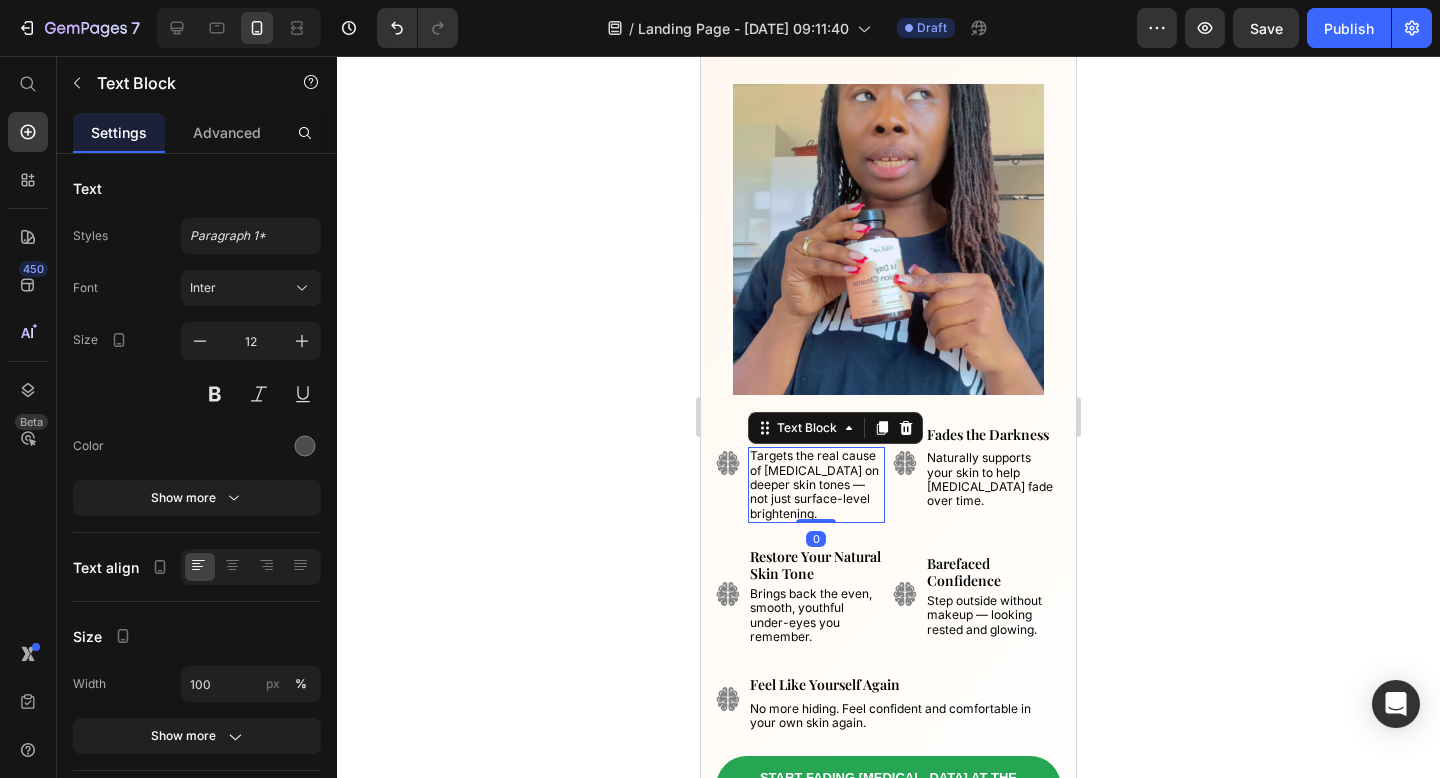 click 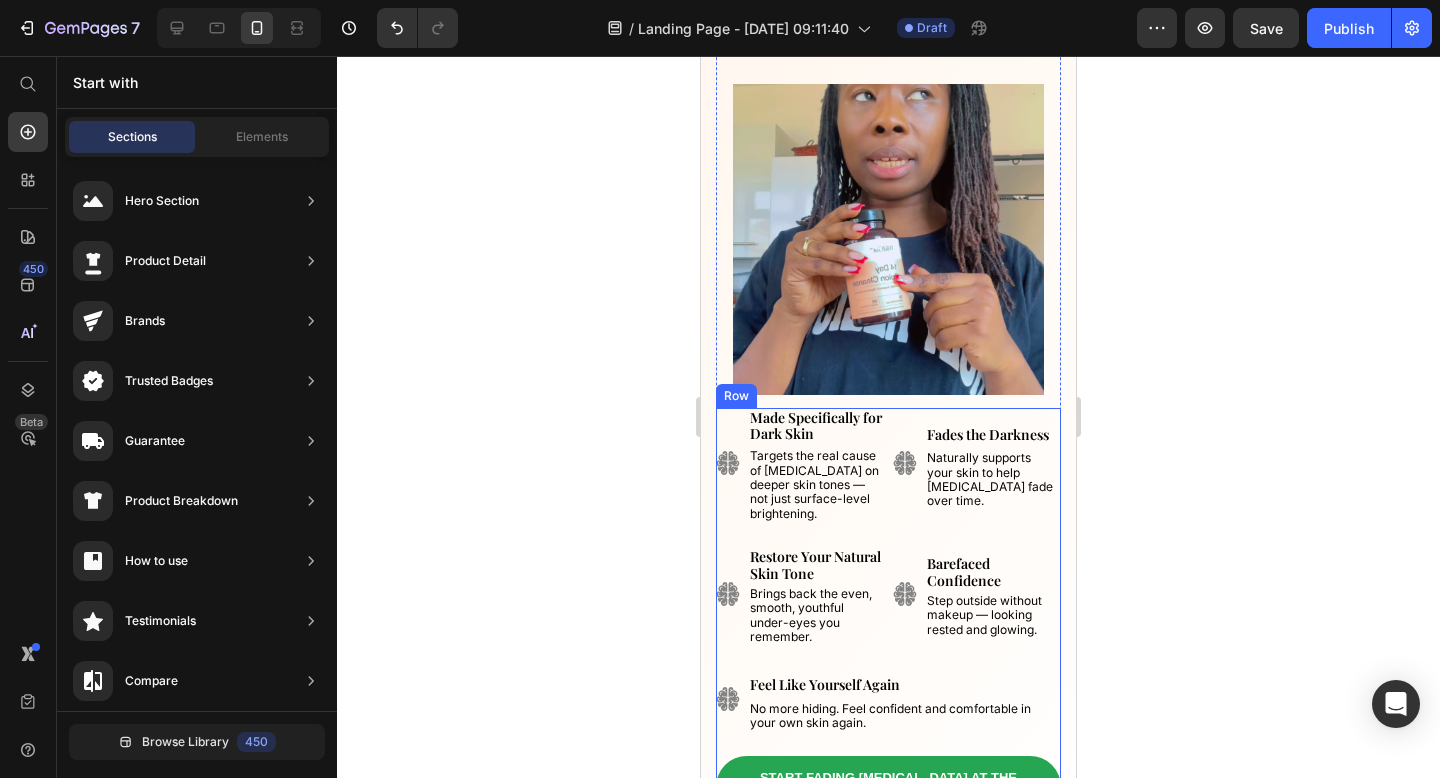 scroll, scrollTop: 403, scrollLeft: 0, axis: vertical 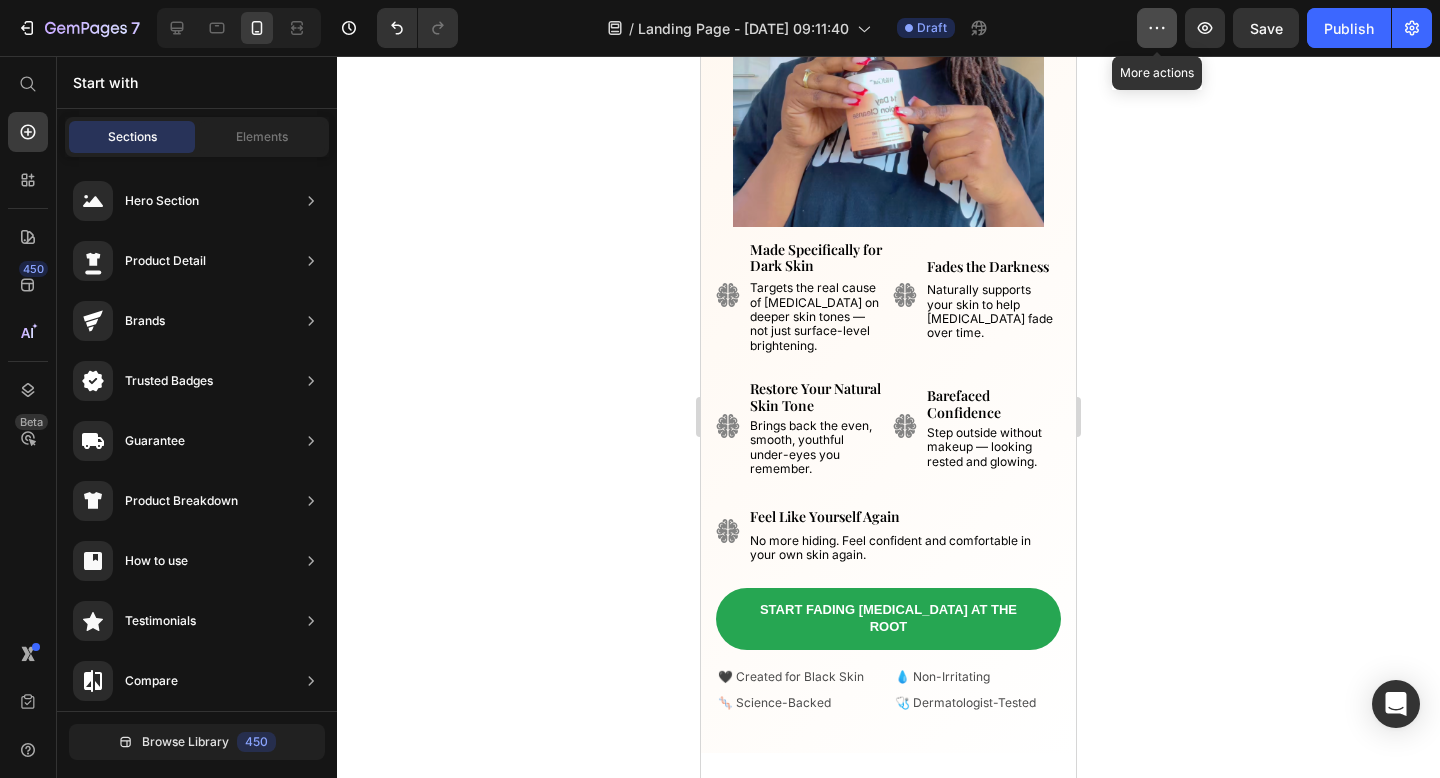 click 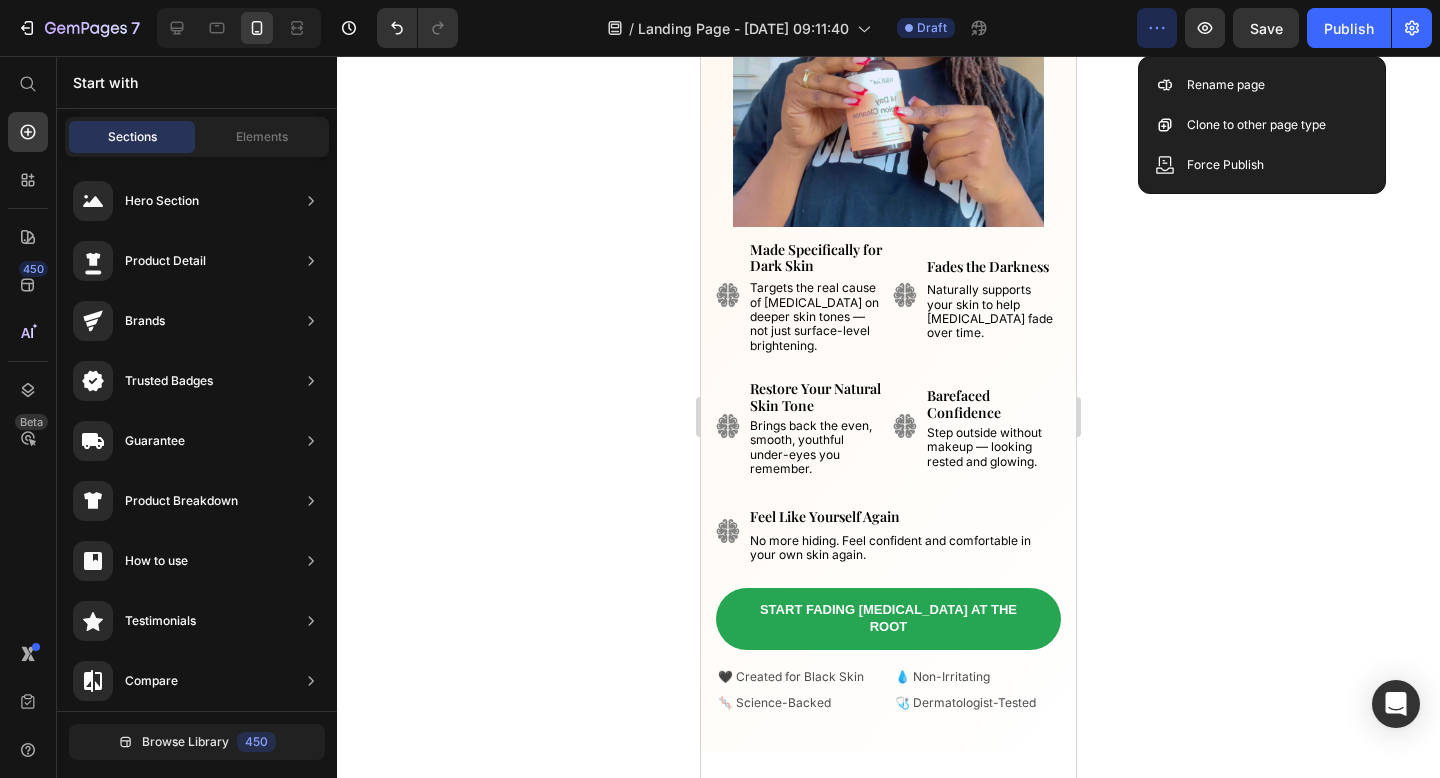 click 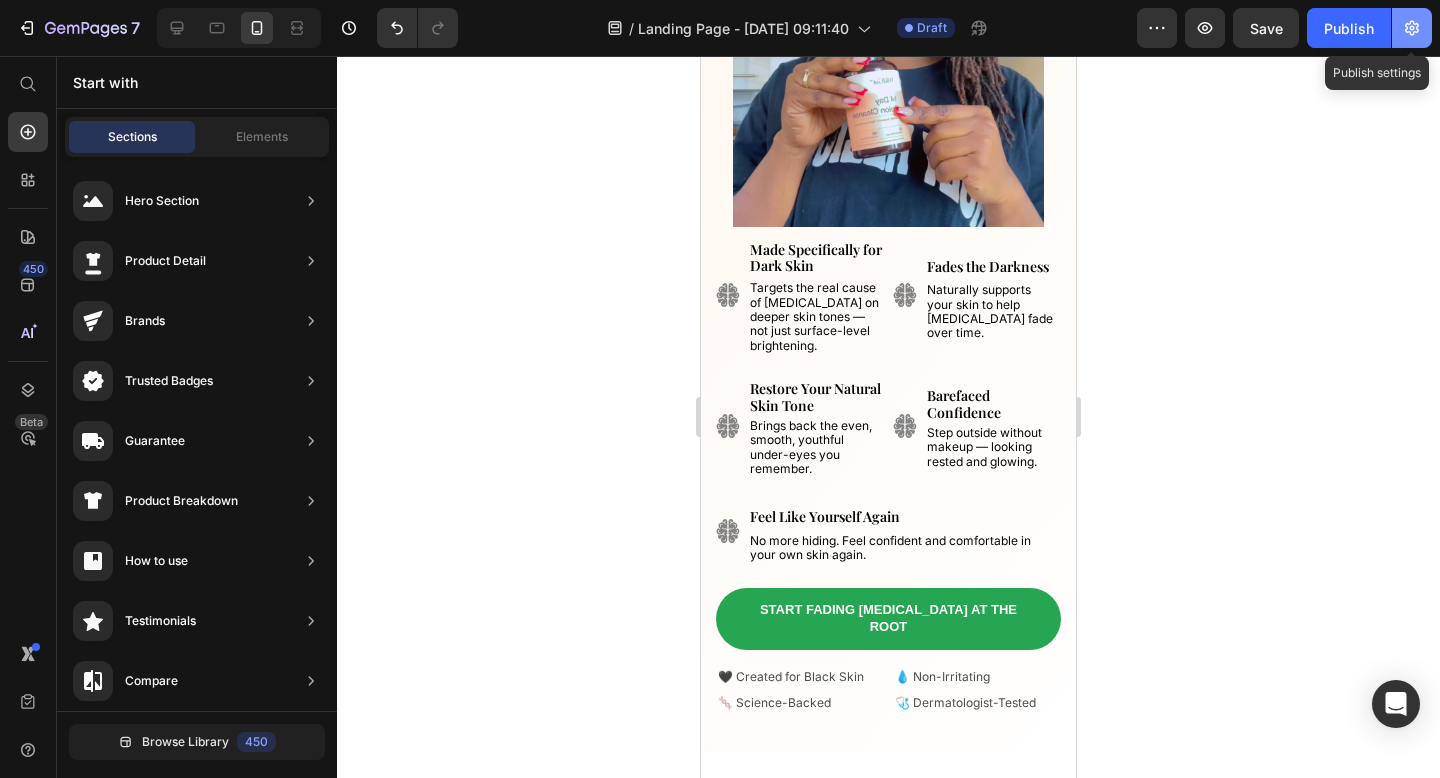 click 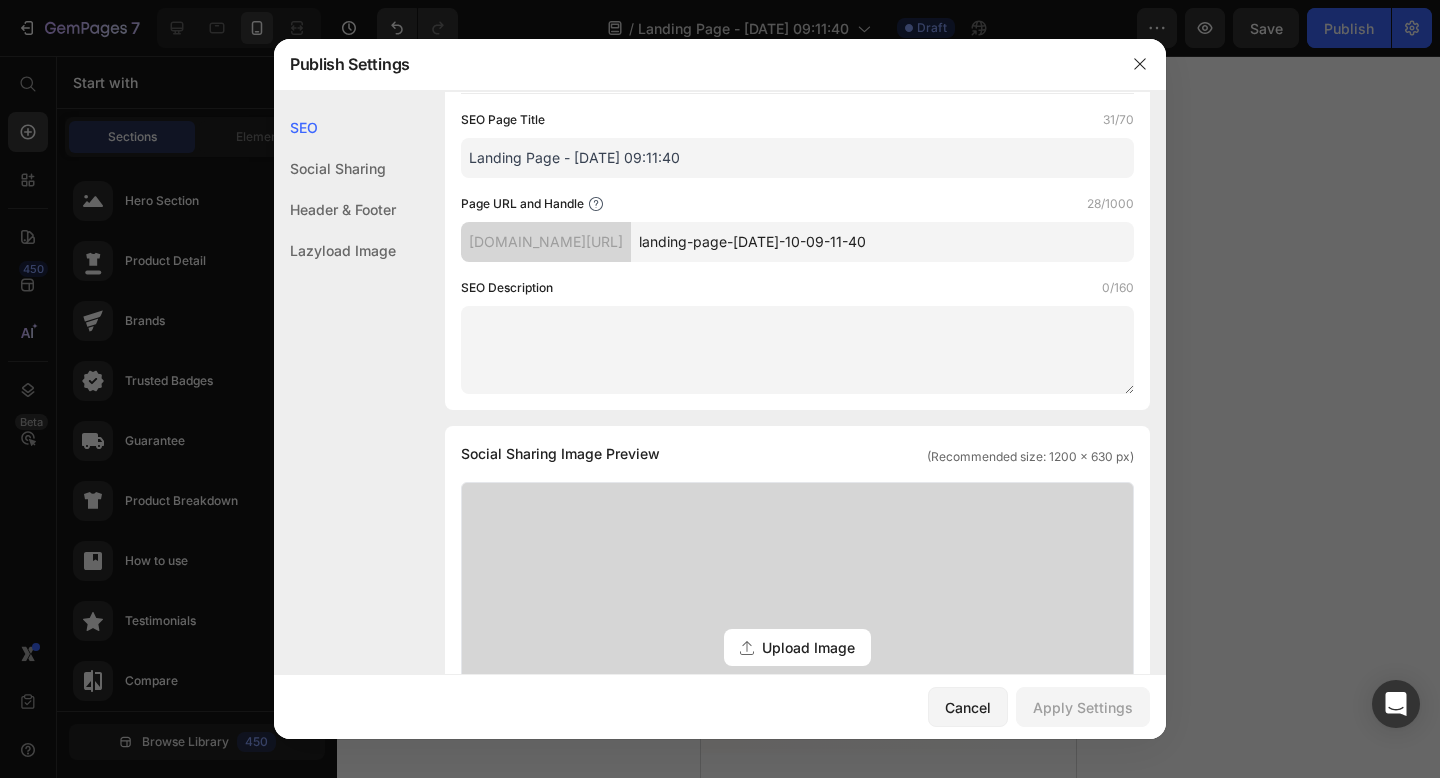 scroll, scrollTop: 198, scrollLeft: 0, axis: vertical 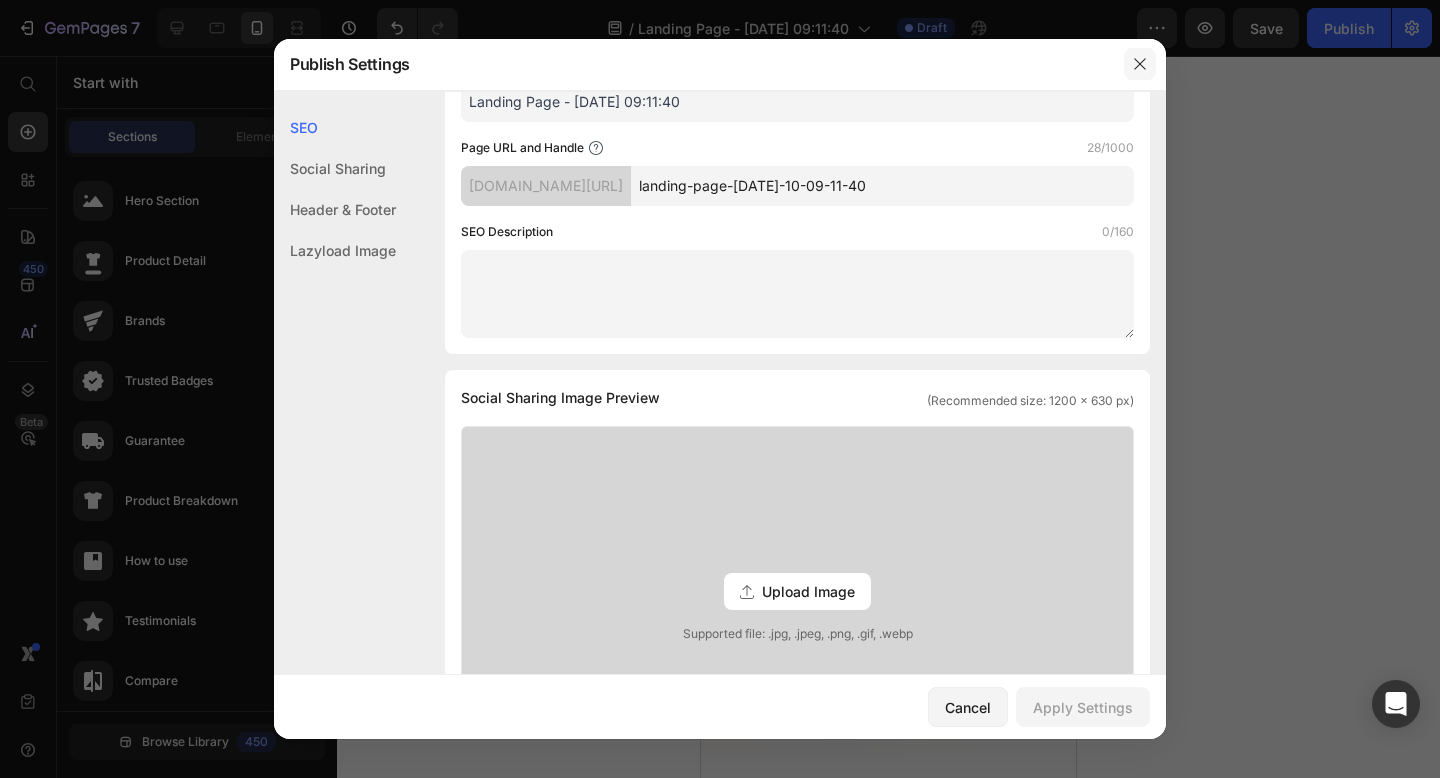 click 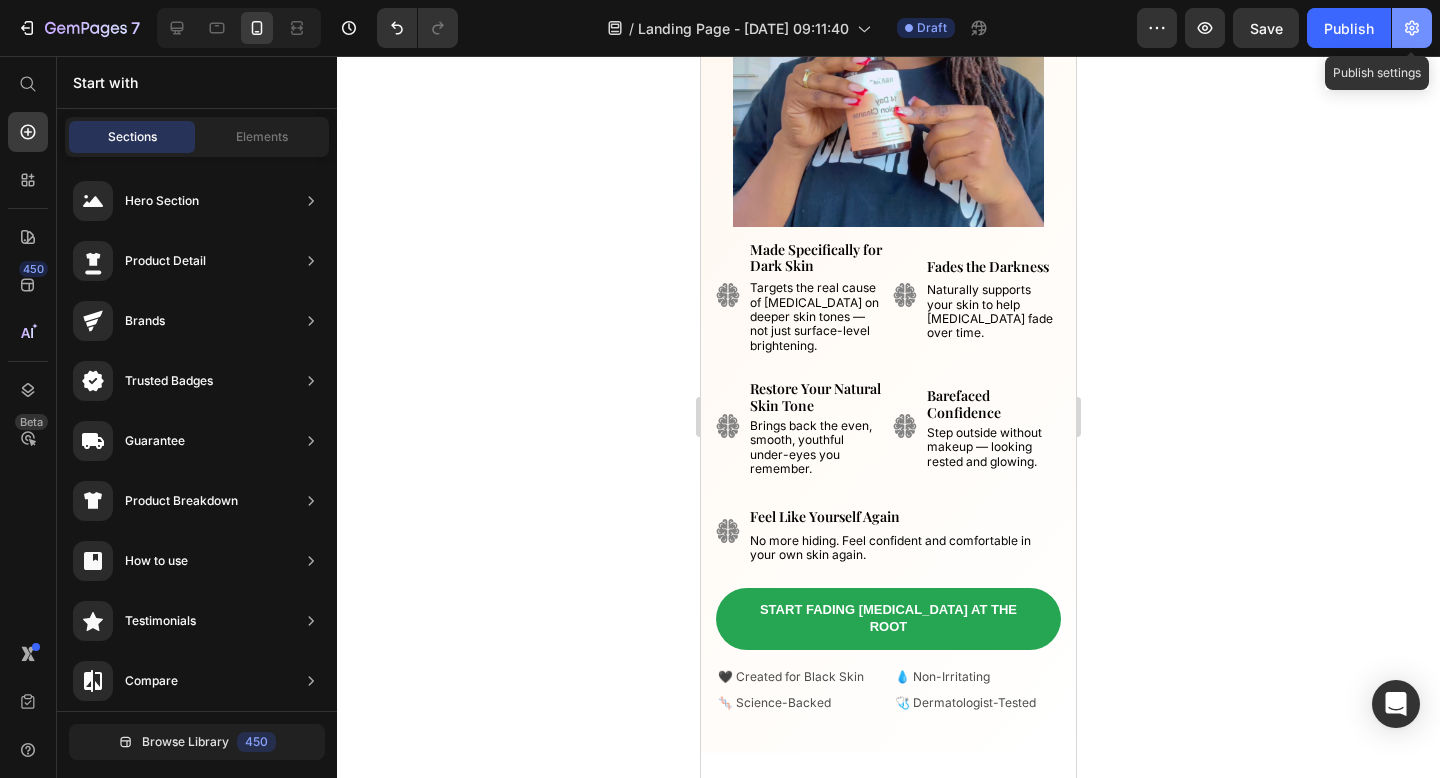 click 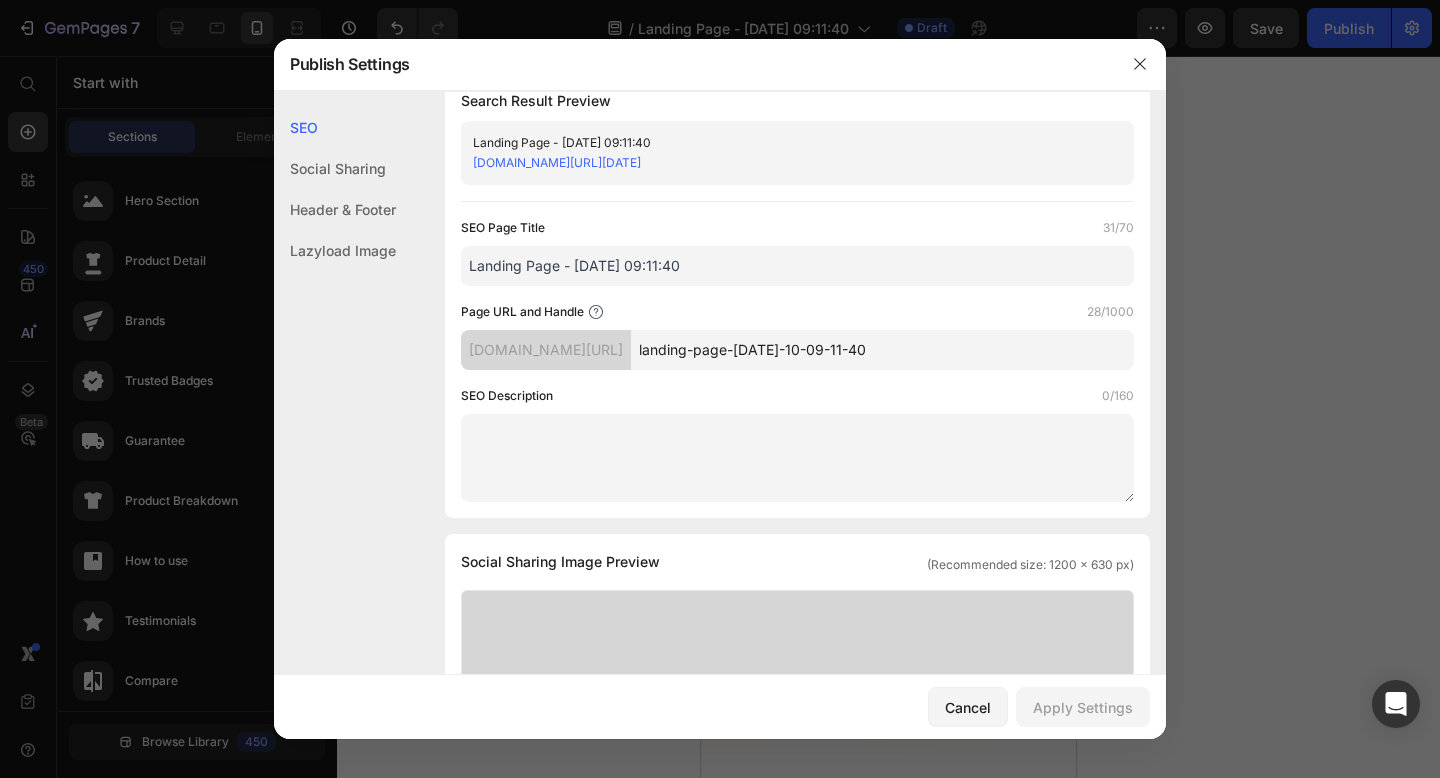 scroll, scrollTop: 38, scrollLeft: 0, axis: vertical 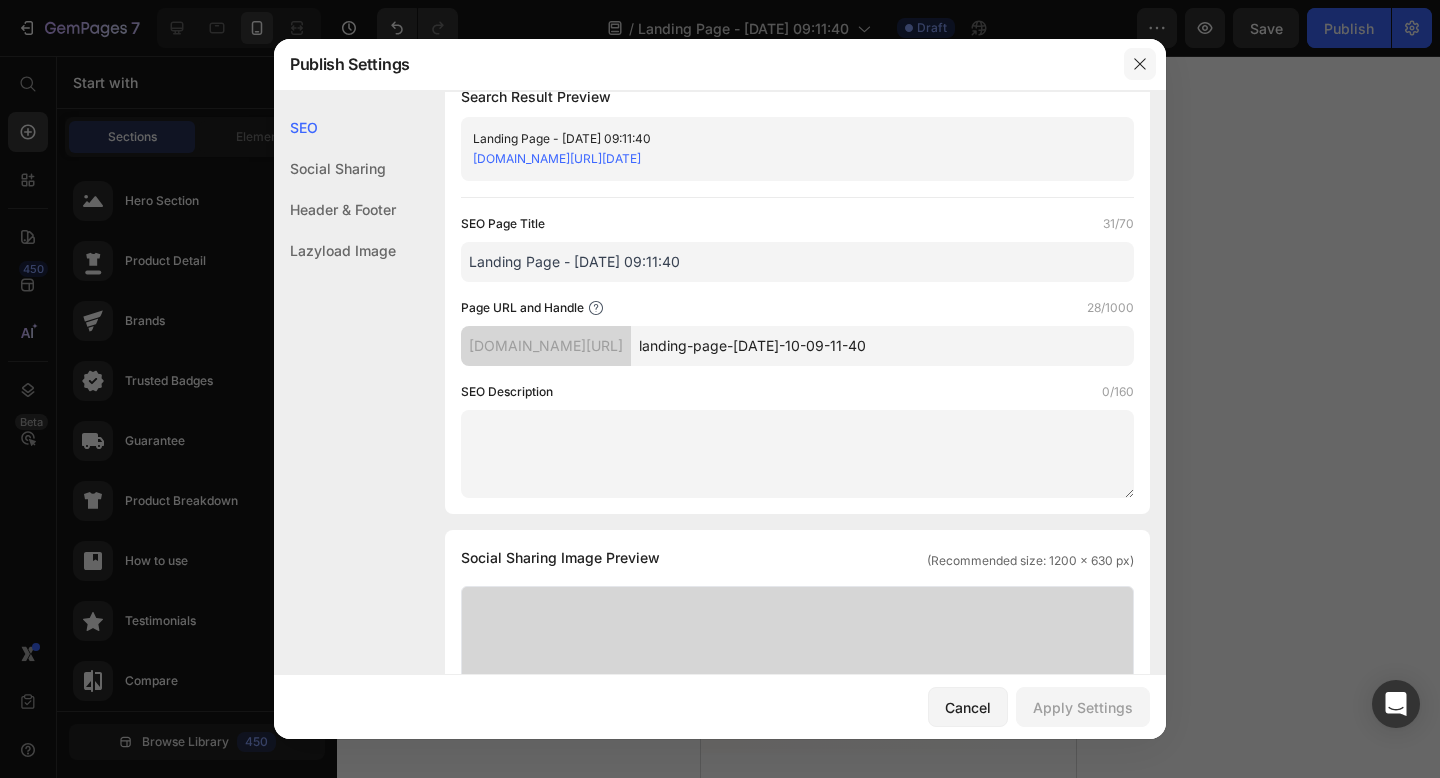 click 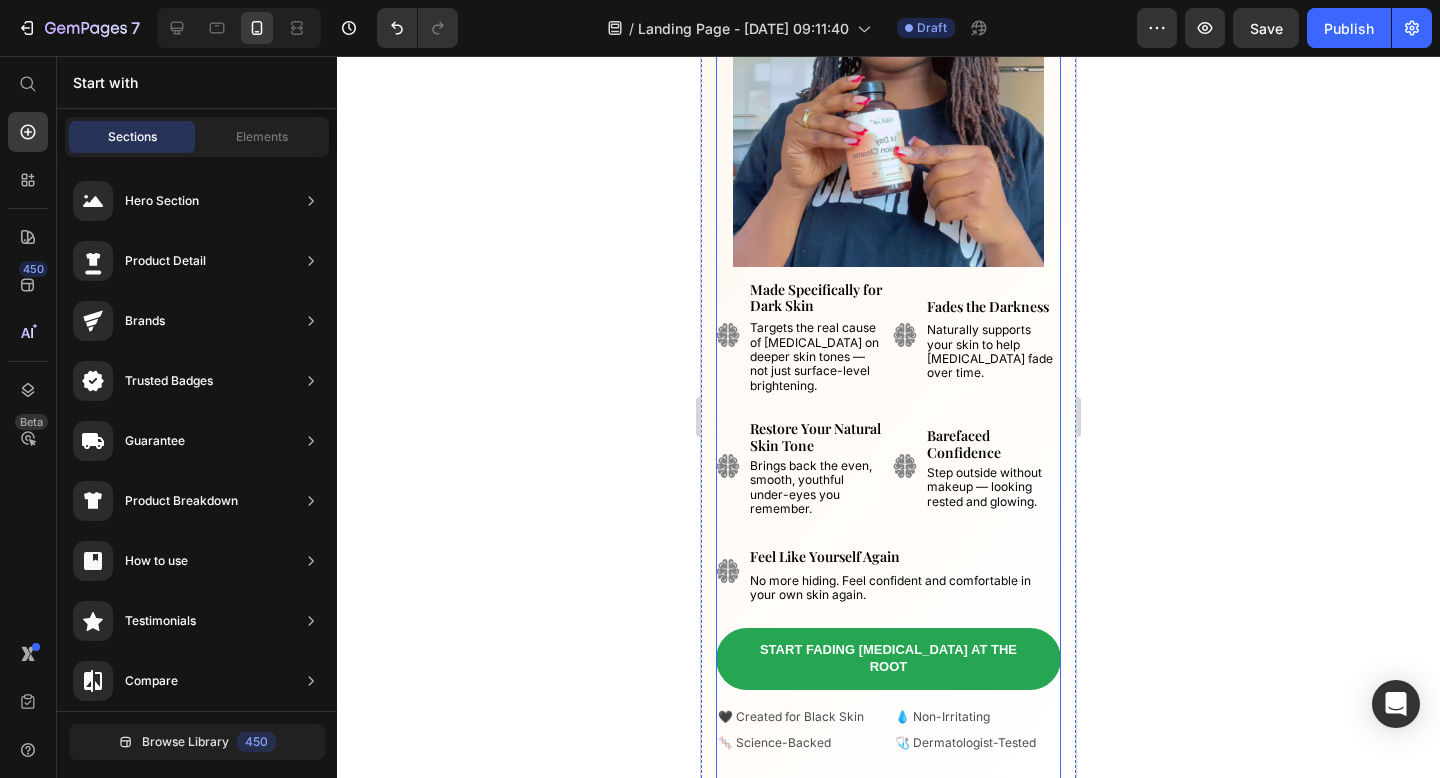 scroll, scrollTop: 361, scrollLeft: 0, axis: vertical 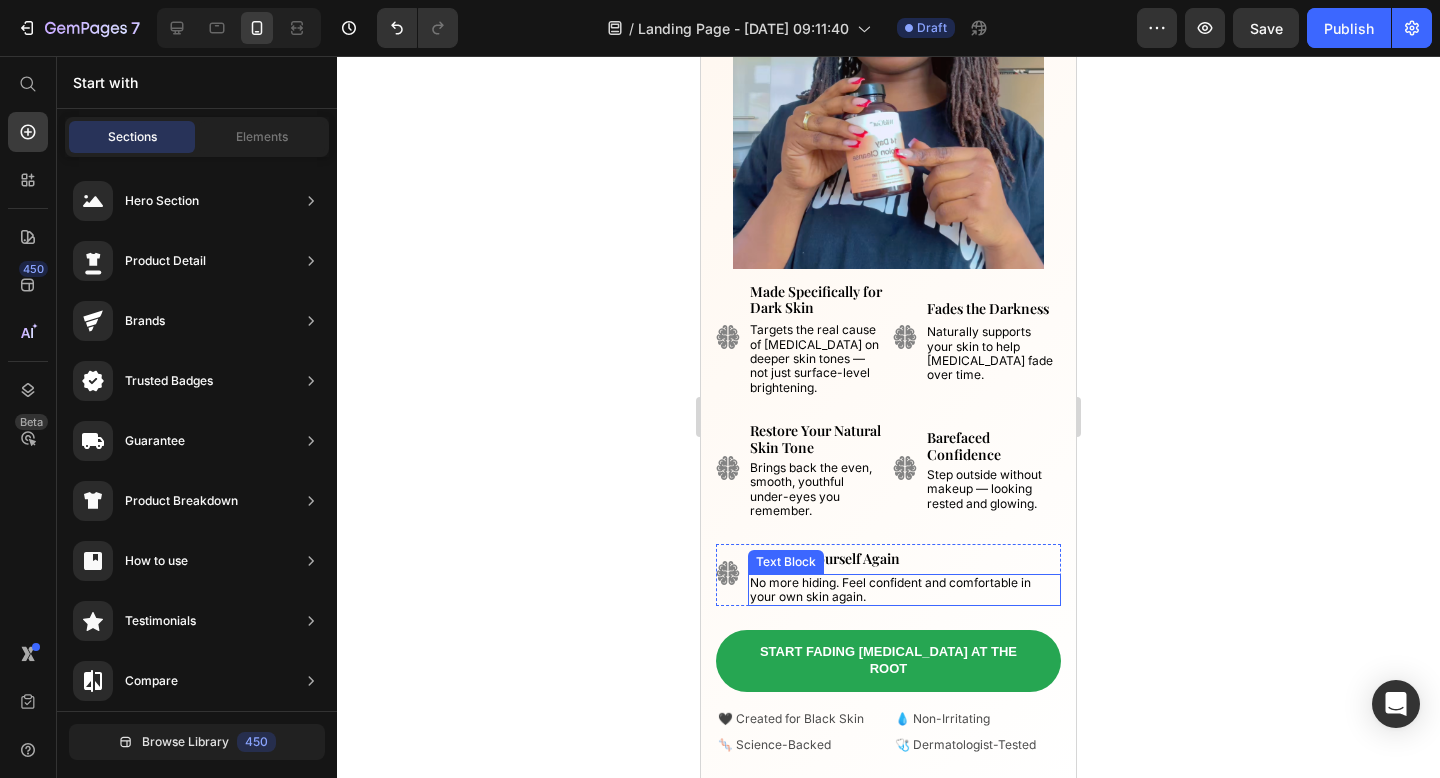 click on "No more hiding. Feel confident and comfortable in your own skin again." at bounding box center (890, 589) 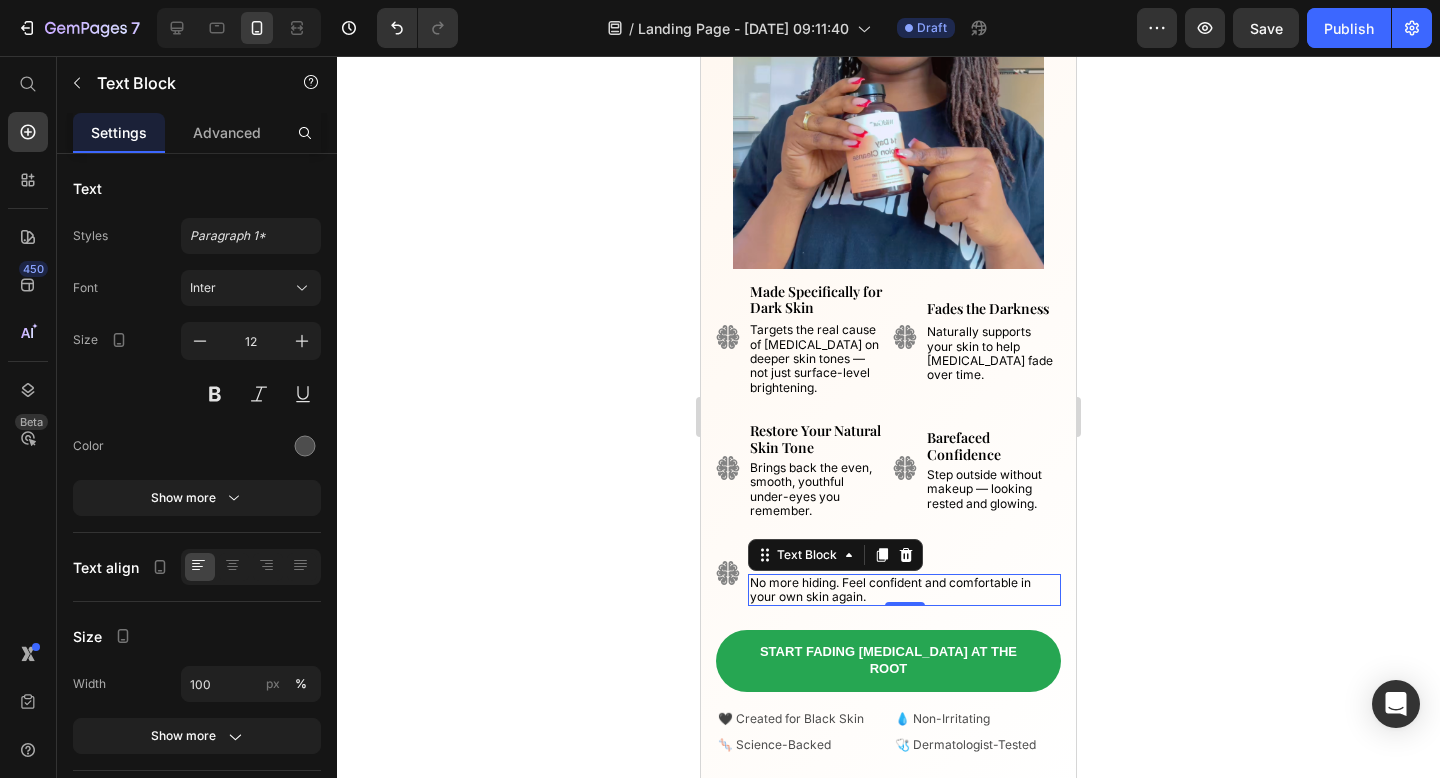 click 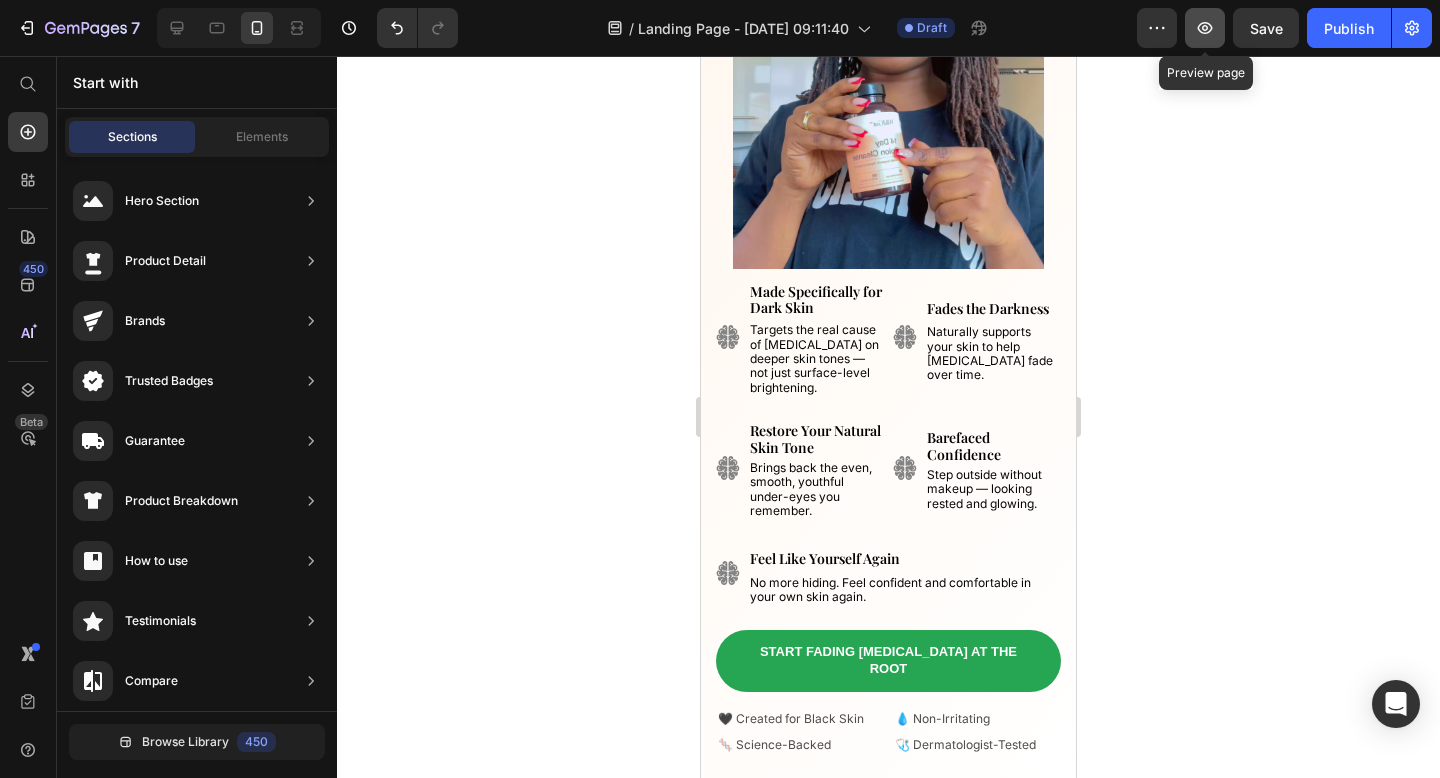 click 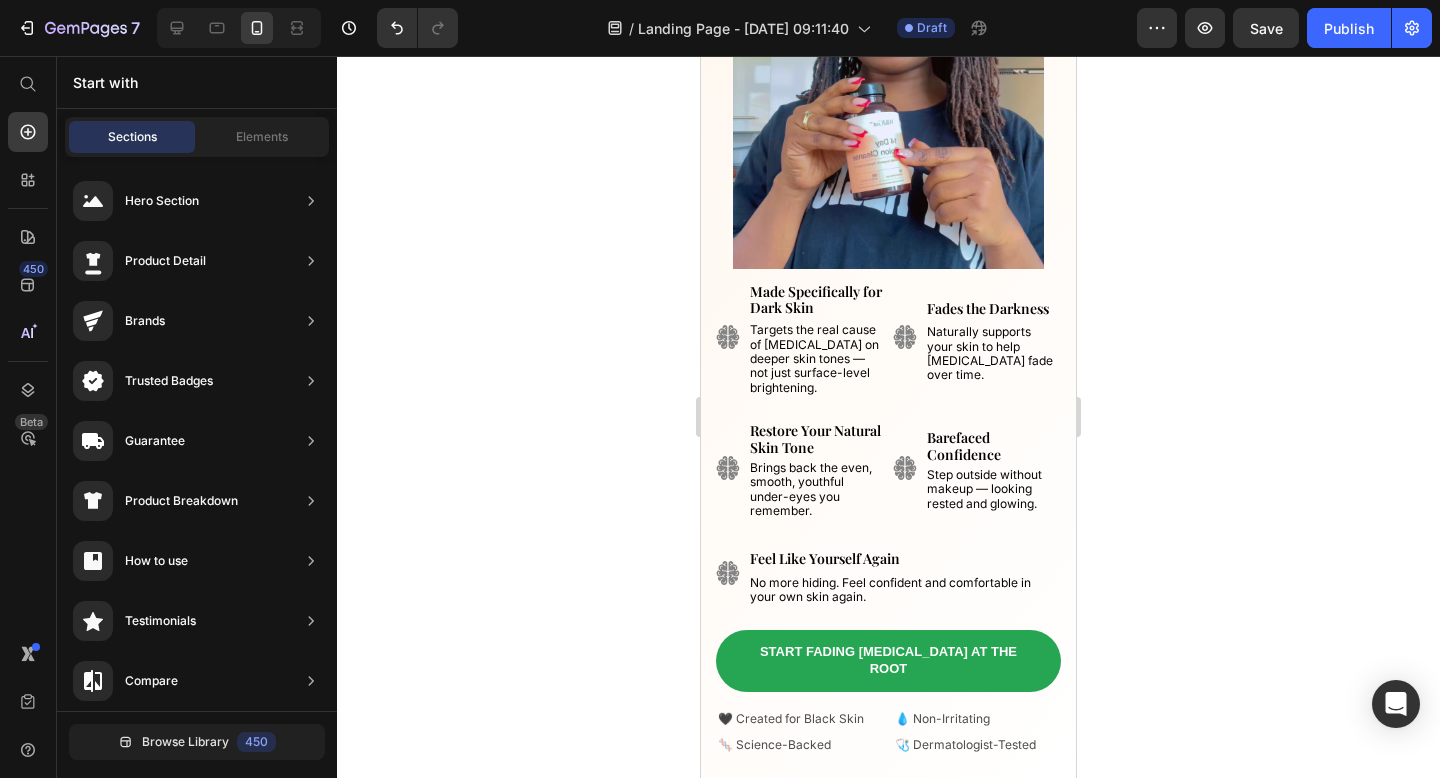 scroll, scrollTop: 0, scrollLeft: 0, axis: both 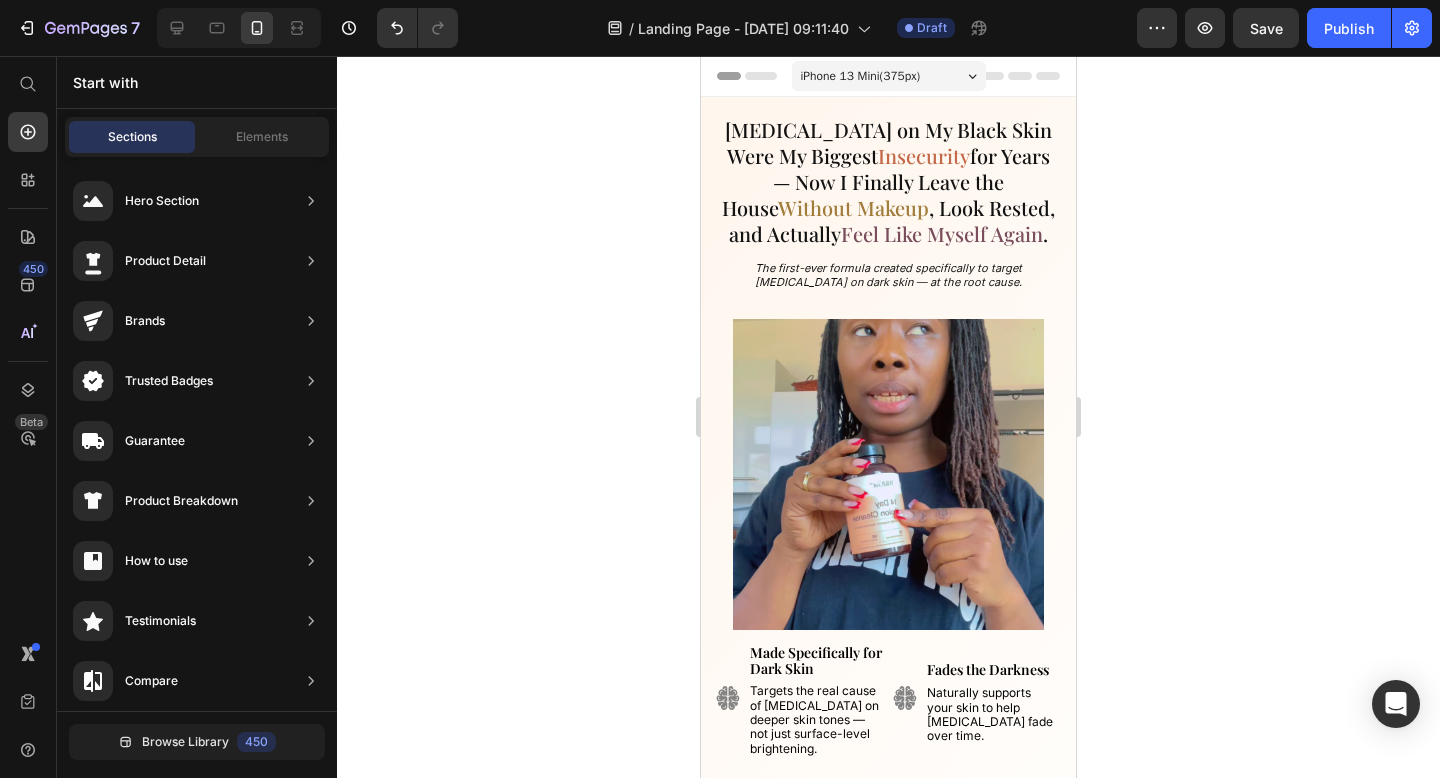 click on "iPhone 13 Mini  ( 375 px)" at bounding box center (861, 76) 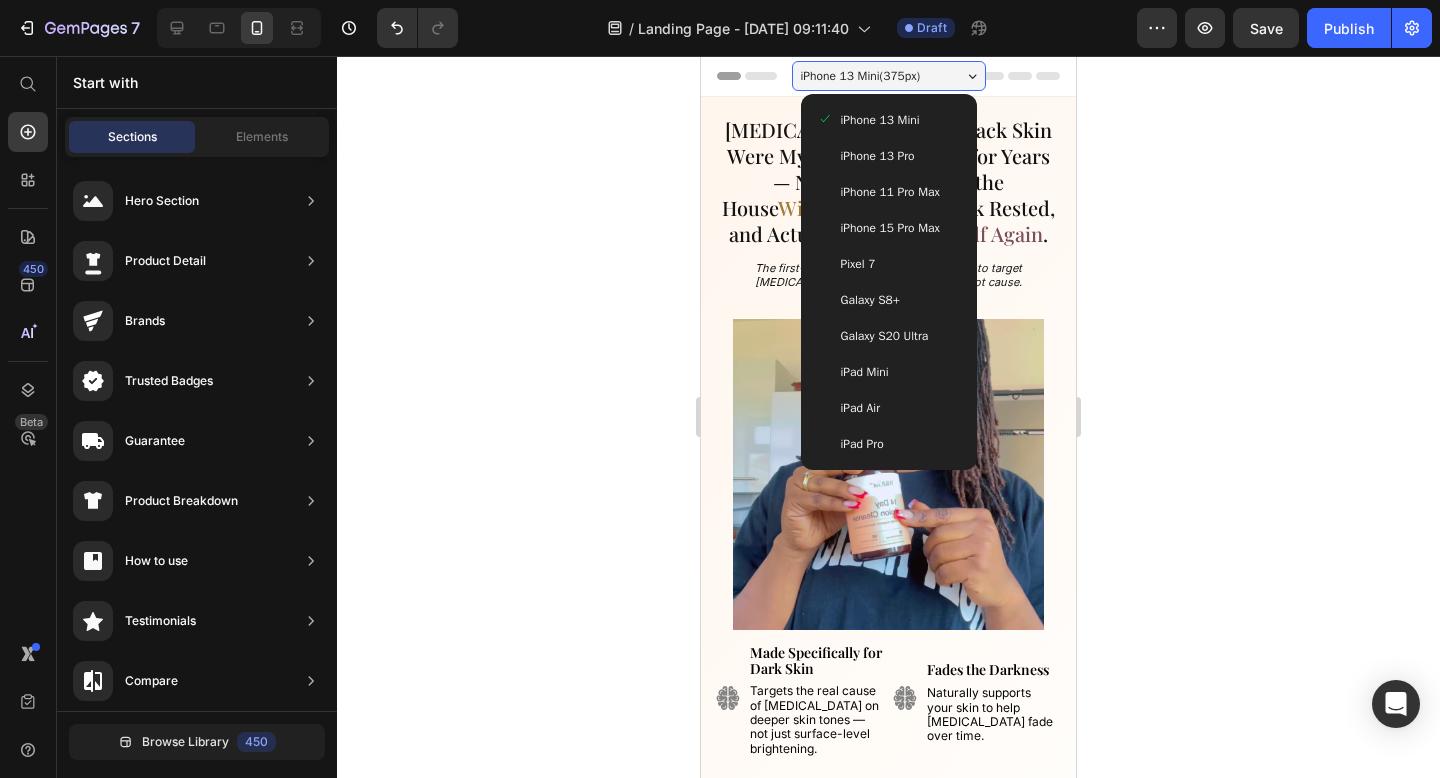 click on "iPhone 13 Mini  ( 375 px)" at bounding box center [861, 76] 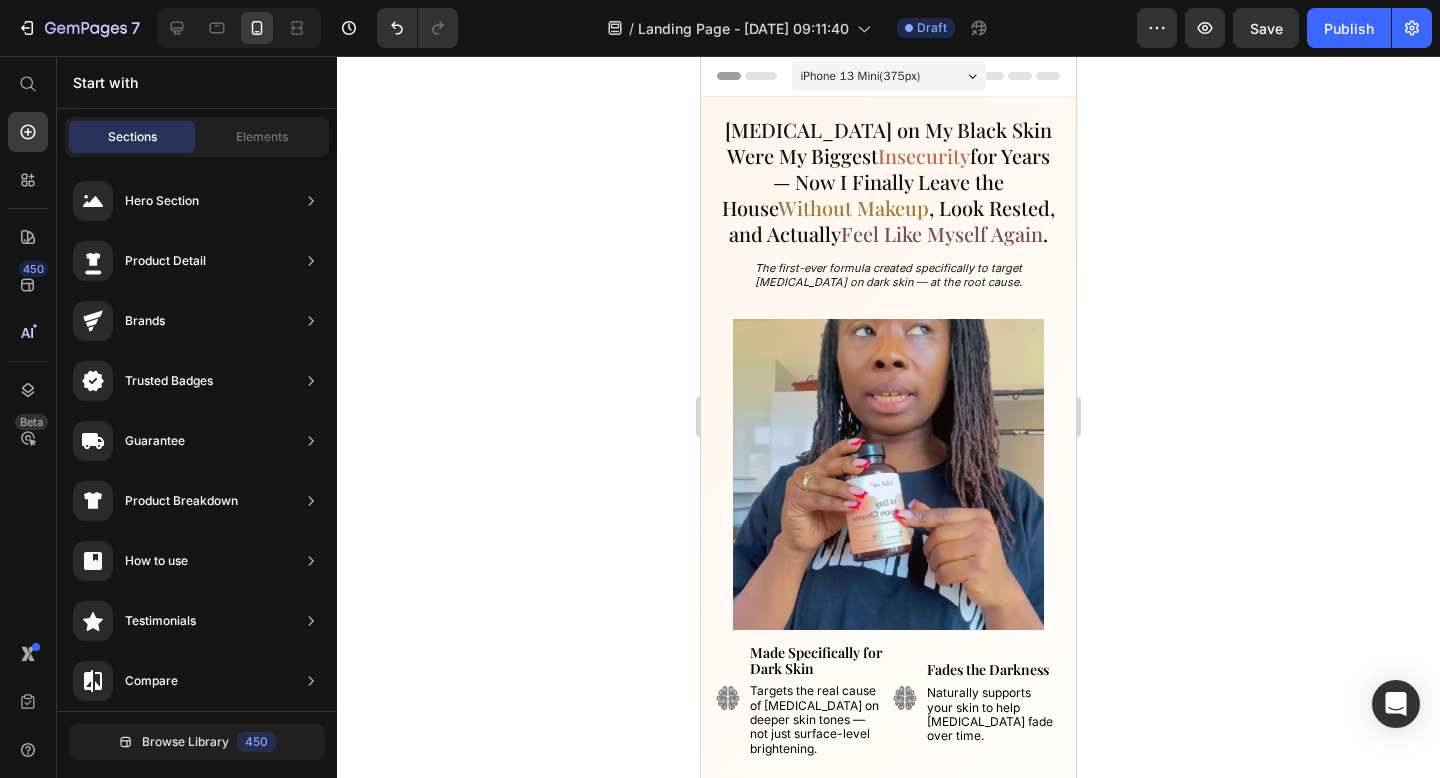 click on "[MEDICAL_DATA] on My Black Skin Were My Biggest  Insecurity  for Years — Now I Finally Leave the House  Without Makeup , Look Rested, and Actually  Feel Like Myself Again ." at bounding box center (888, 173) 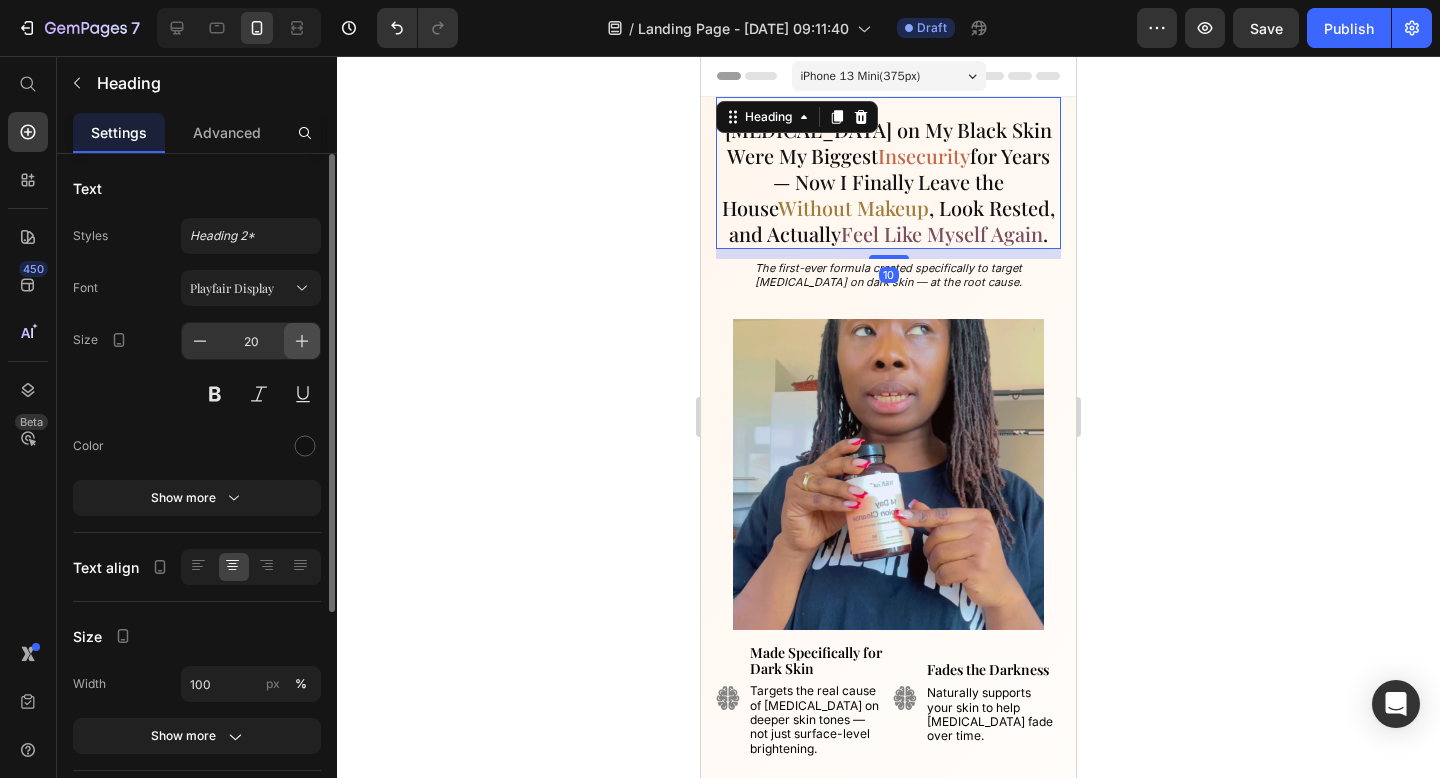 click 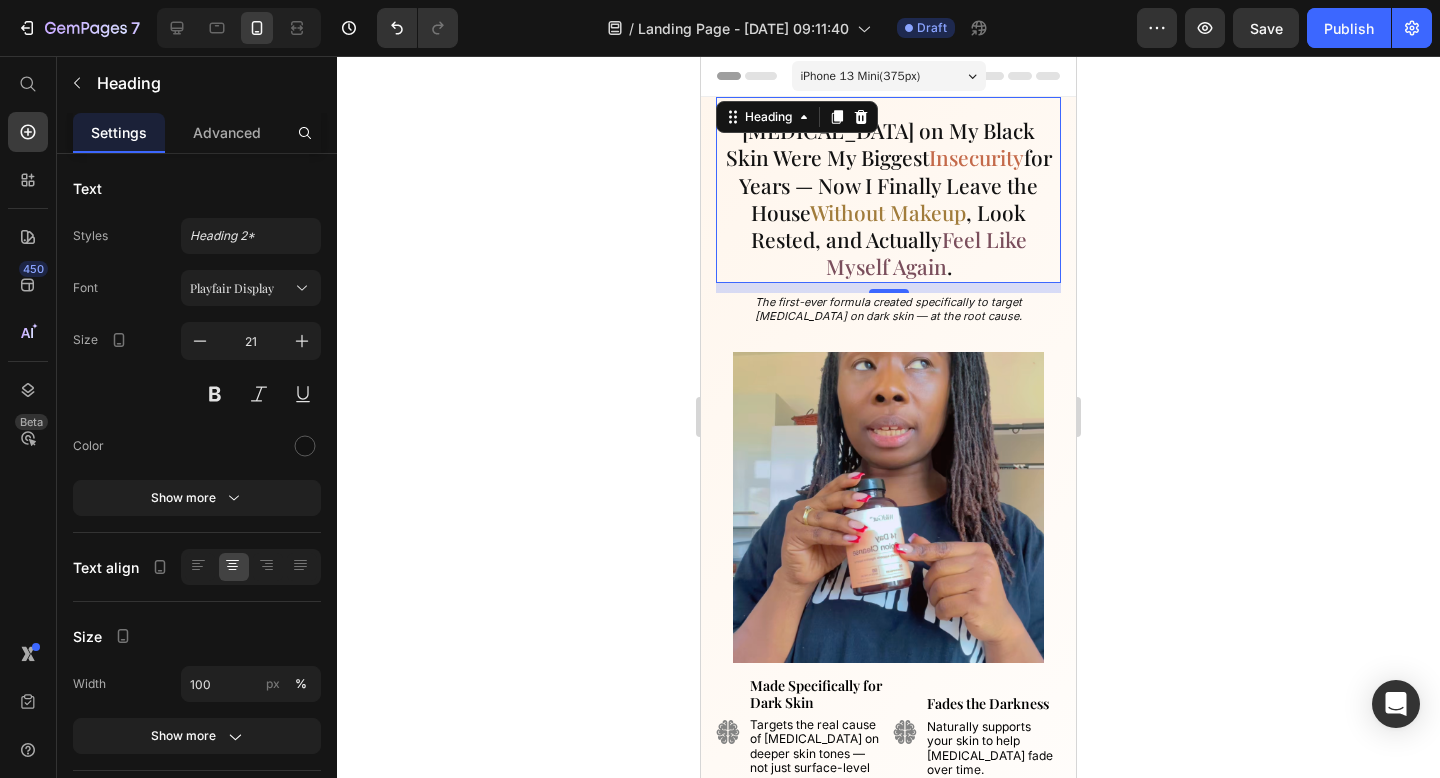 click on "The first-ever formula created specifically to target [MEDICAL_DATA] on dark skin — at the root cause." at bounding box center (888, 309) 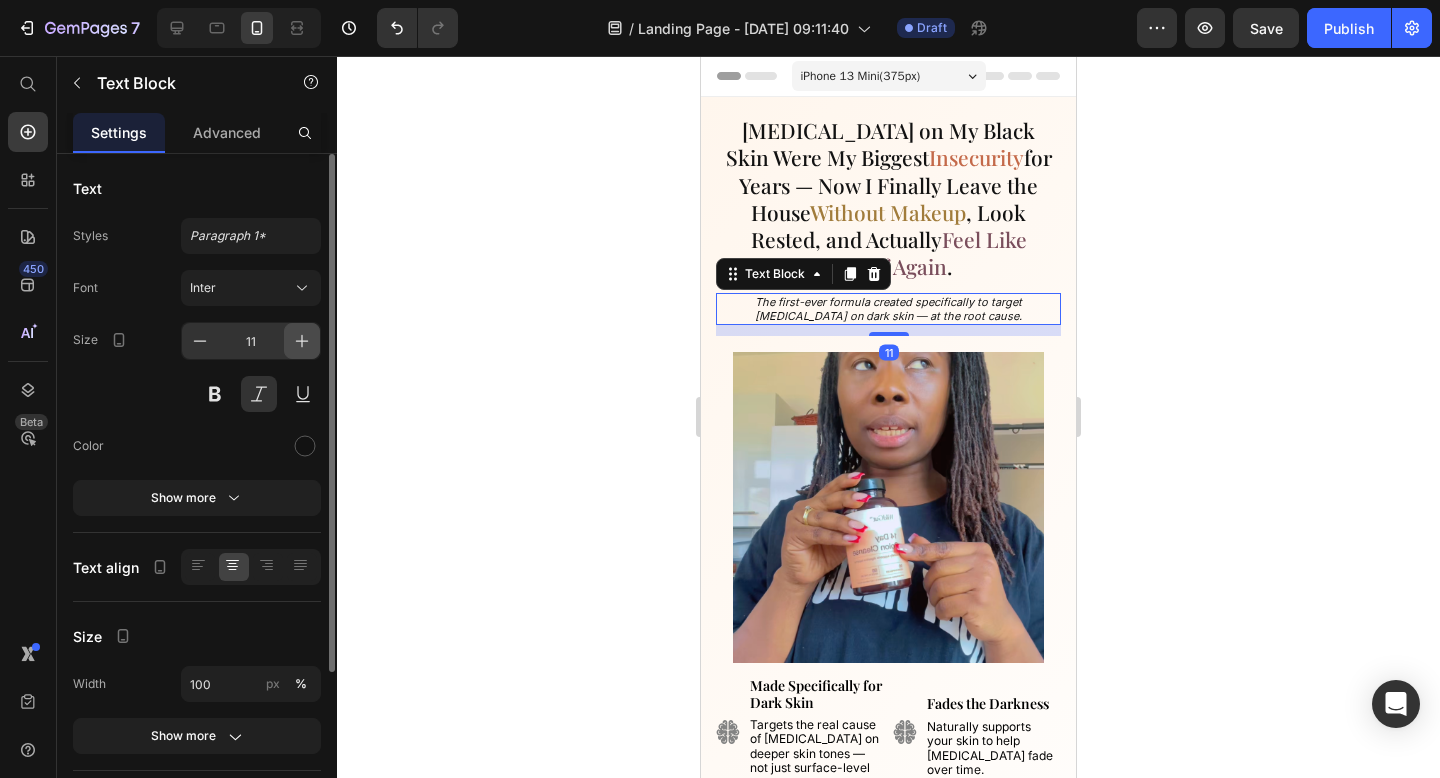 click 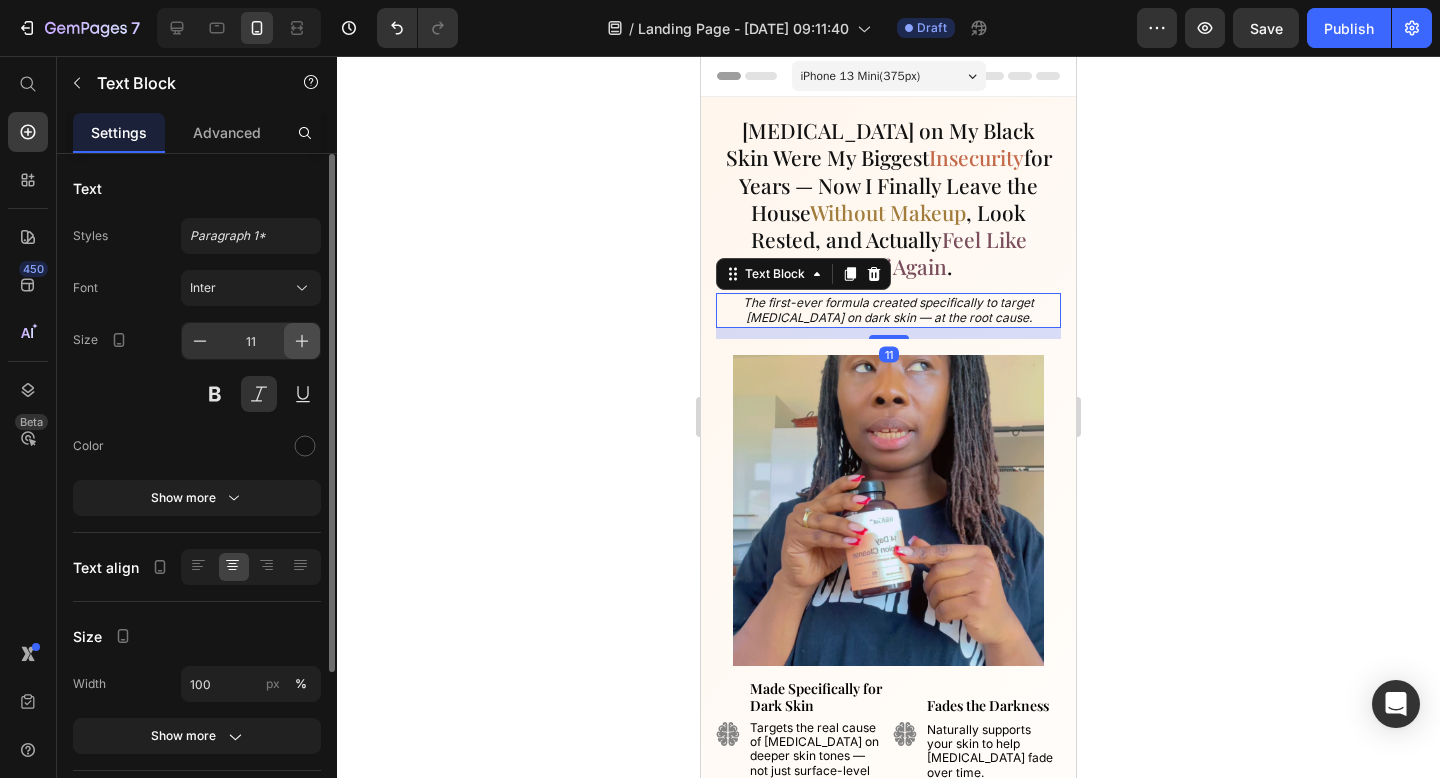 type on "12" 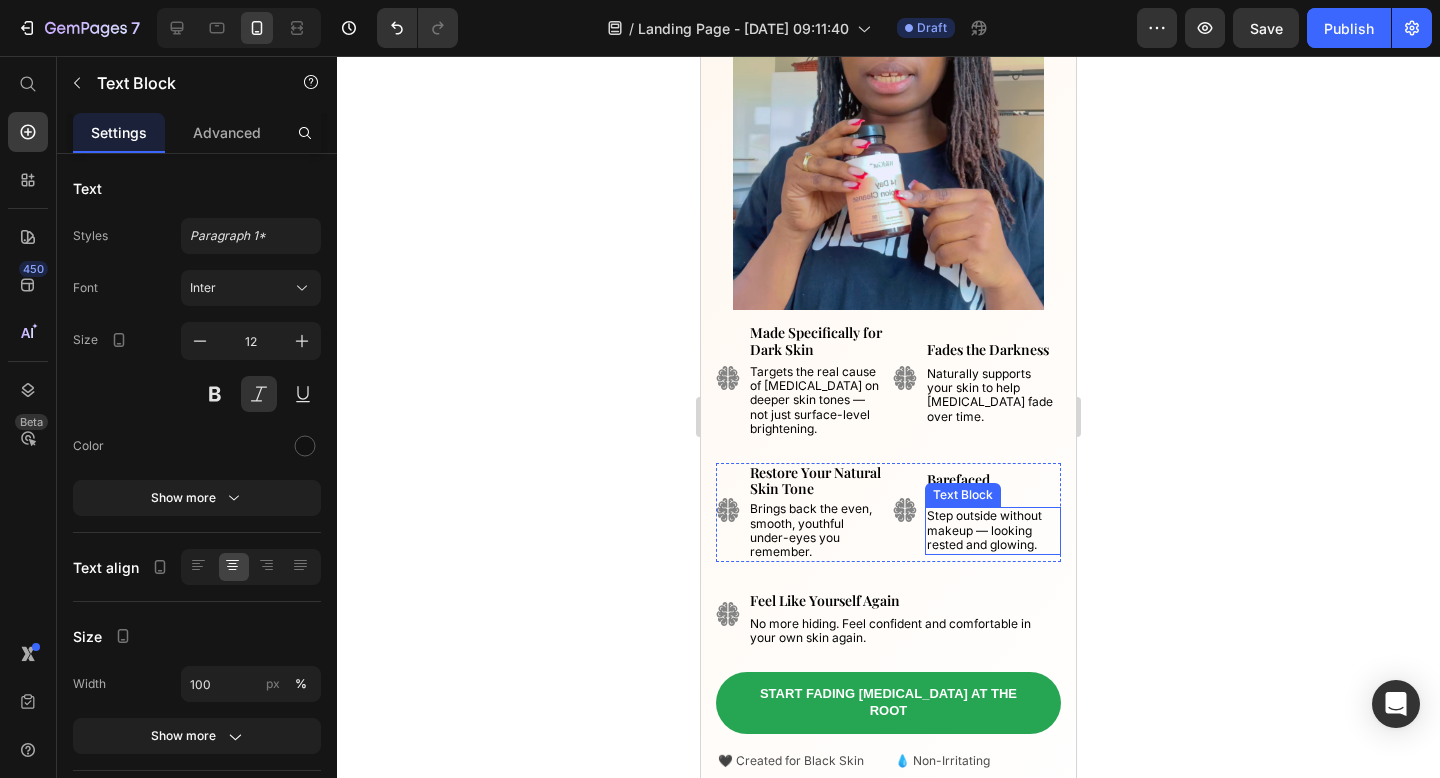 scroll, scrollTop: 357, scrollLeft: 0, axis: vertical 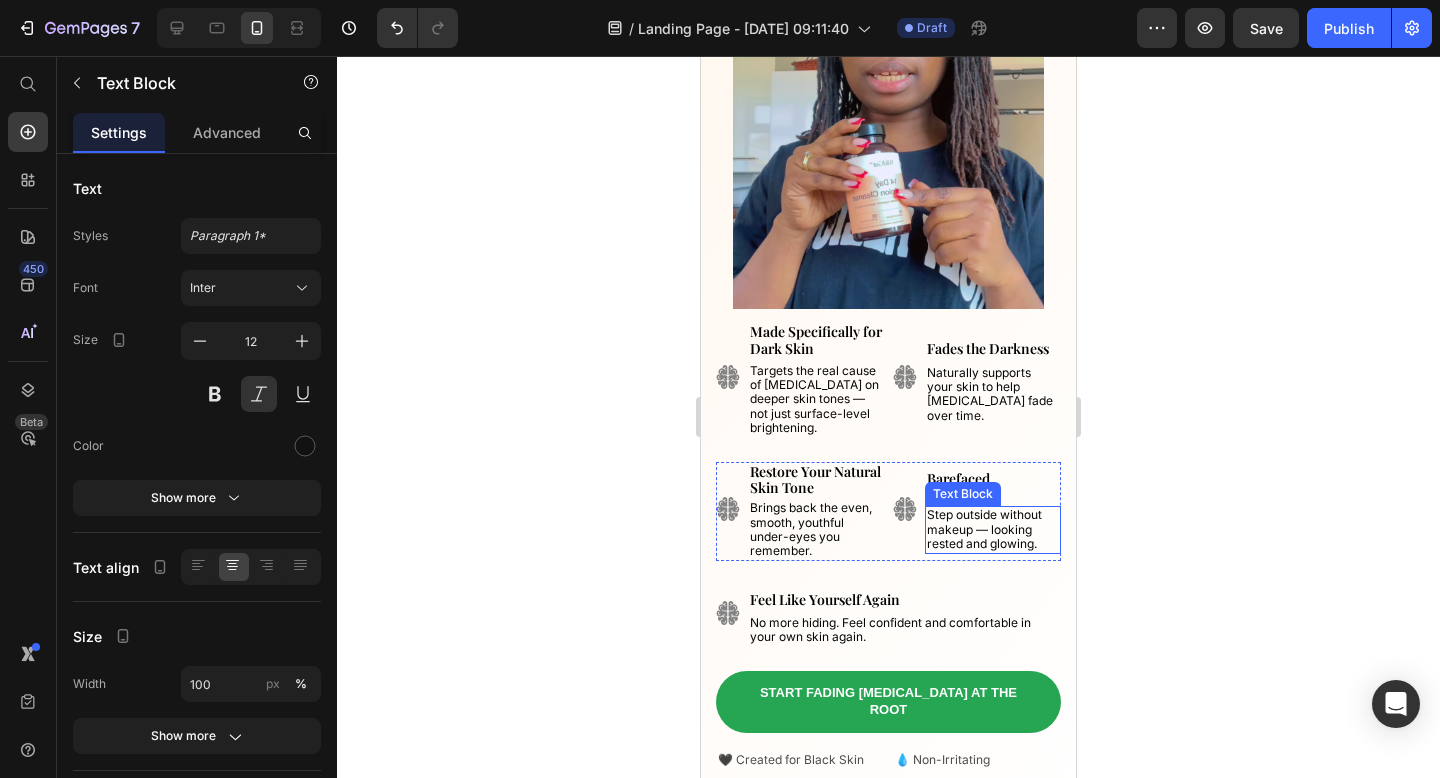 click on "Targets the real cause of [MEDICAL_DATA] on deeper skin tones — not just surface-level brightening." at bounding box center (814, 399) 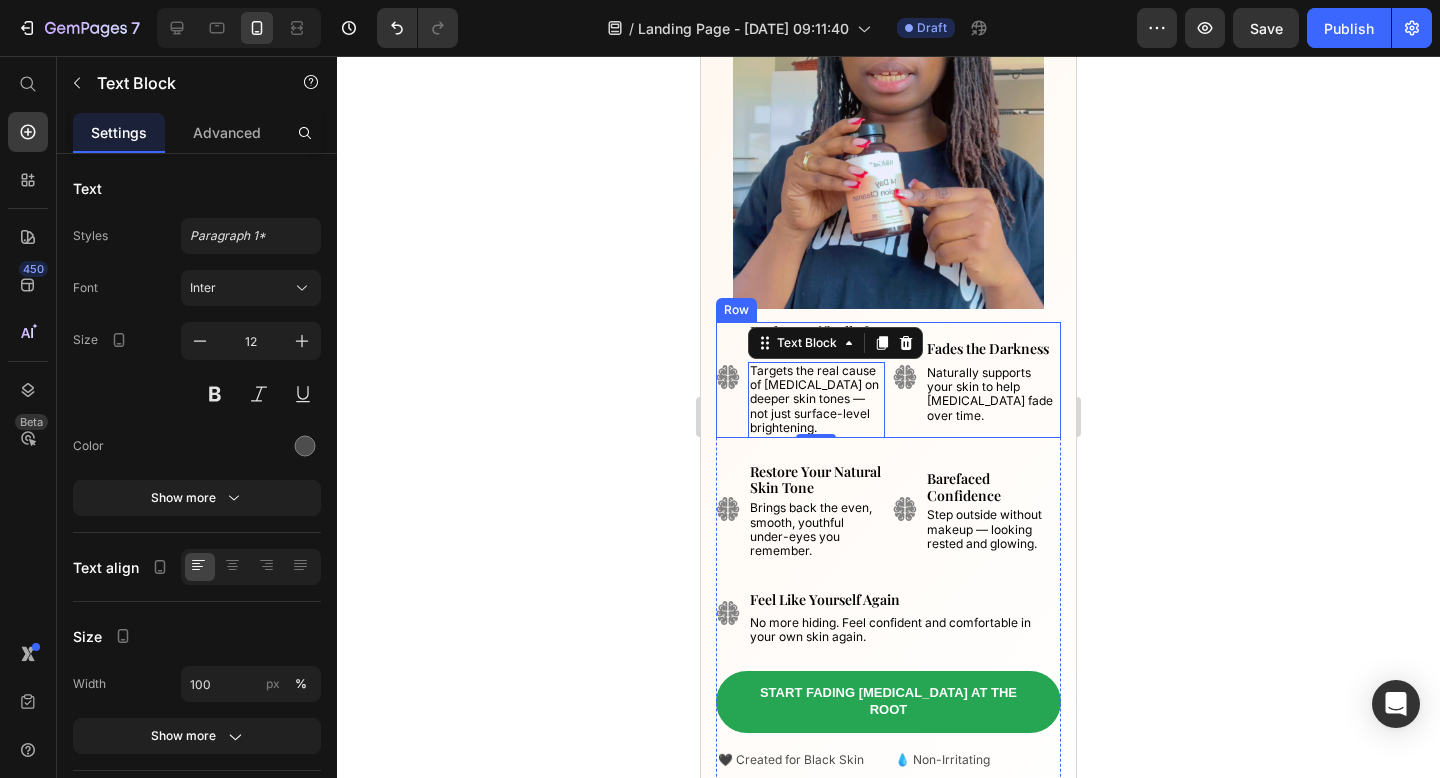 click on "Image" at bounding box center [728, 380] 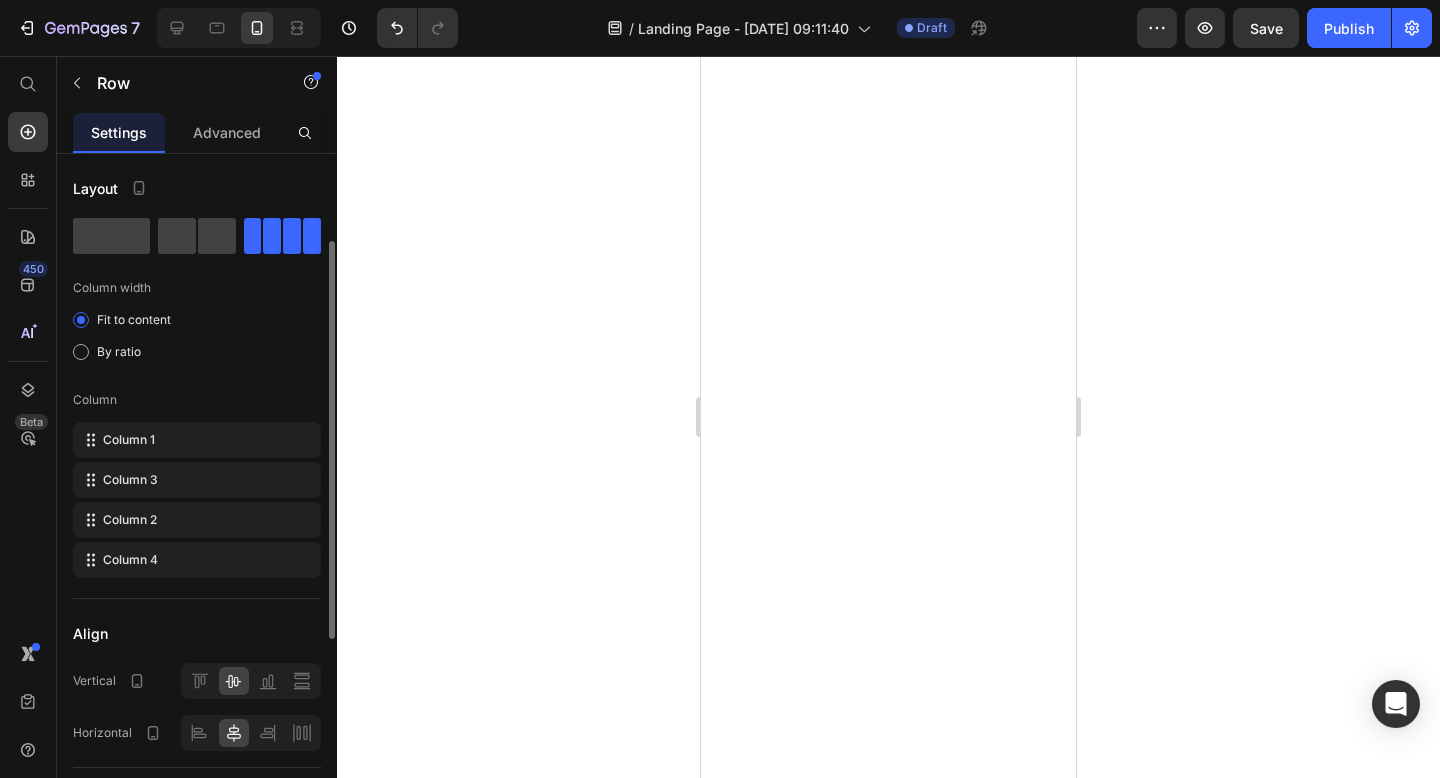 scroll, scrollTop: 0, scrollLeft: 0, axis: both 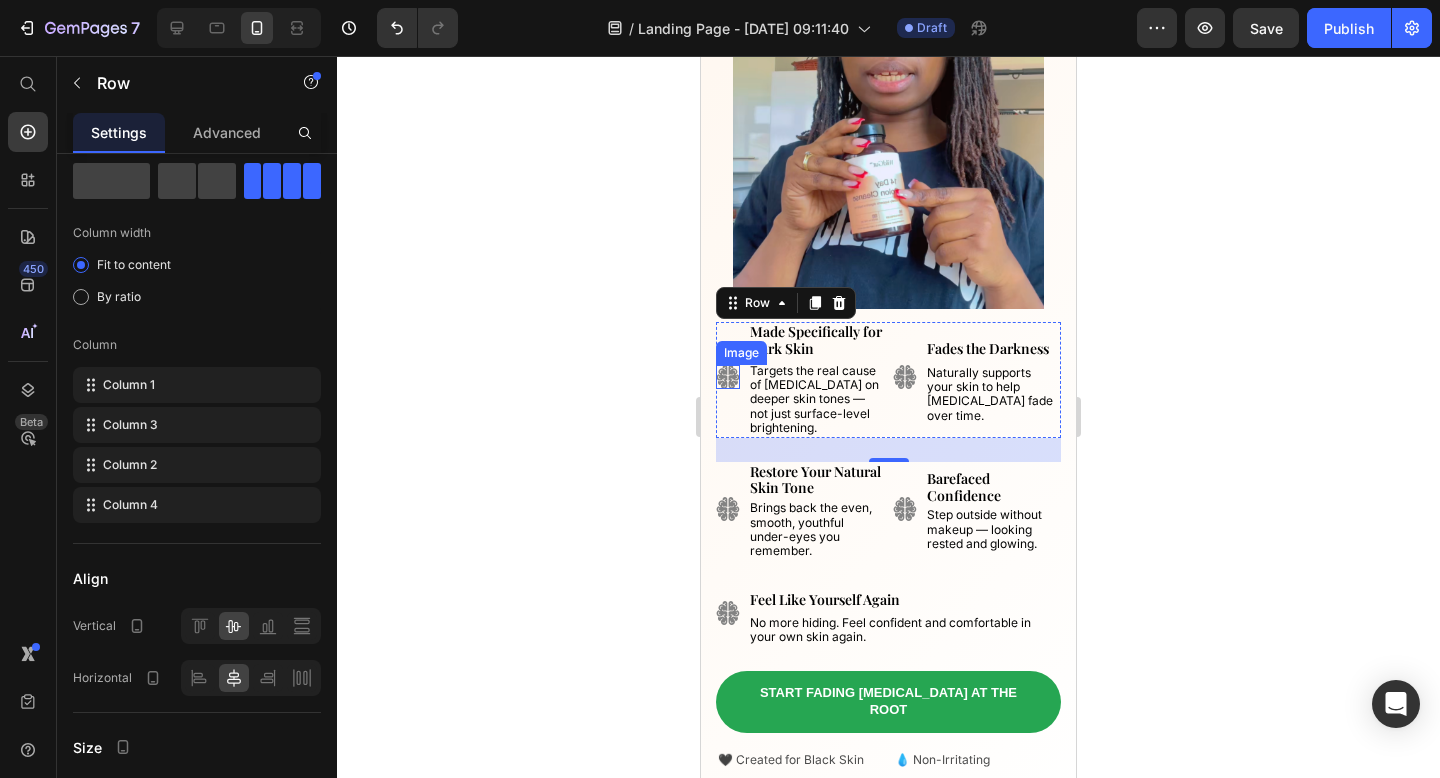 click at bounding box center [728, 377] 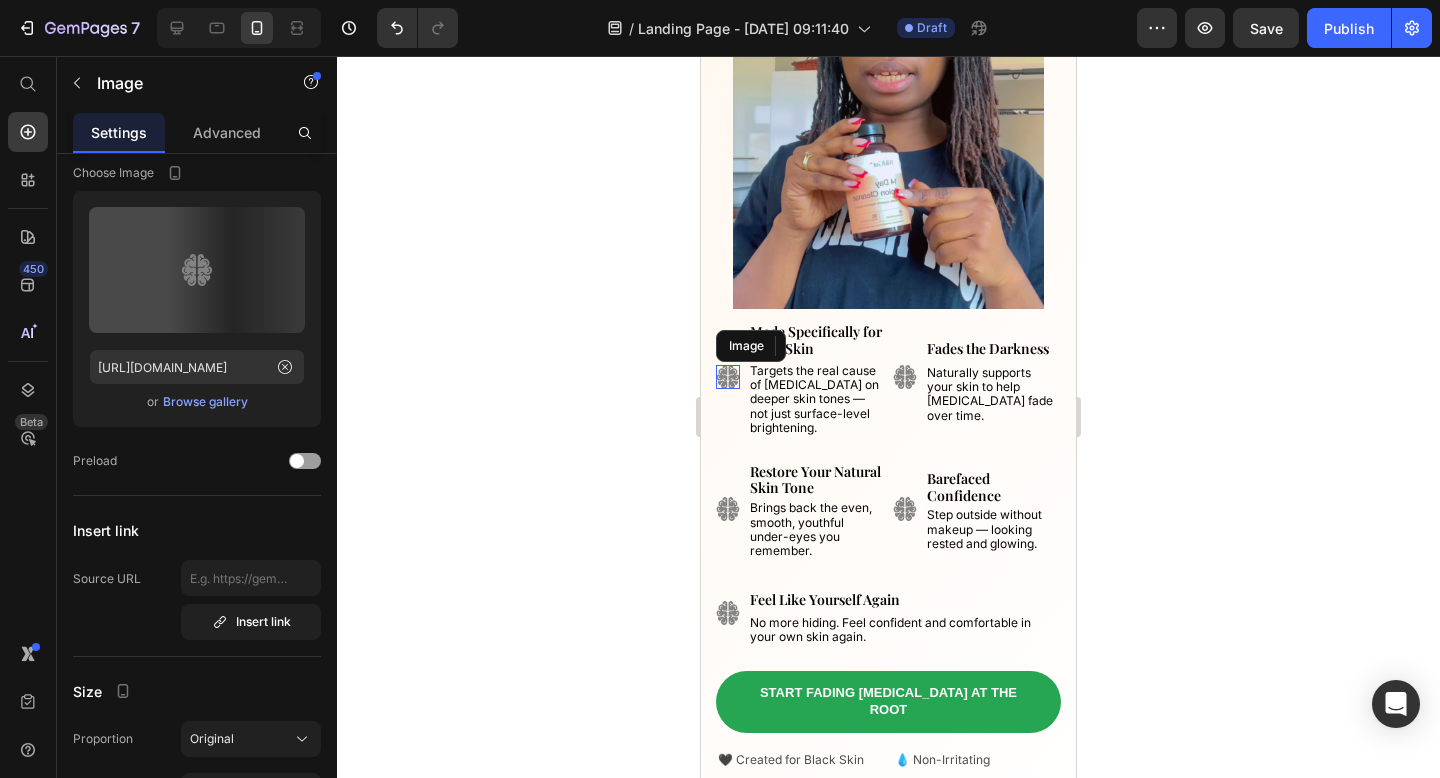 click at bounding box center (728, 377) 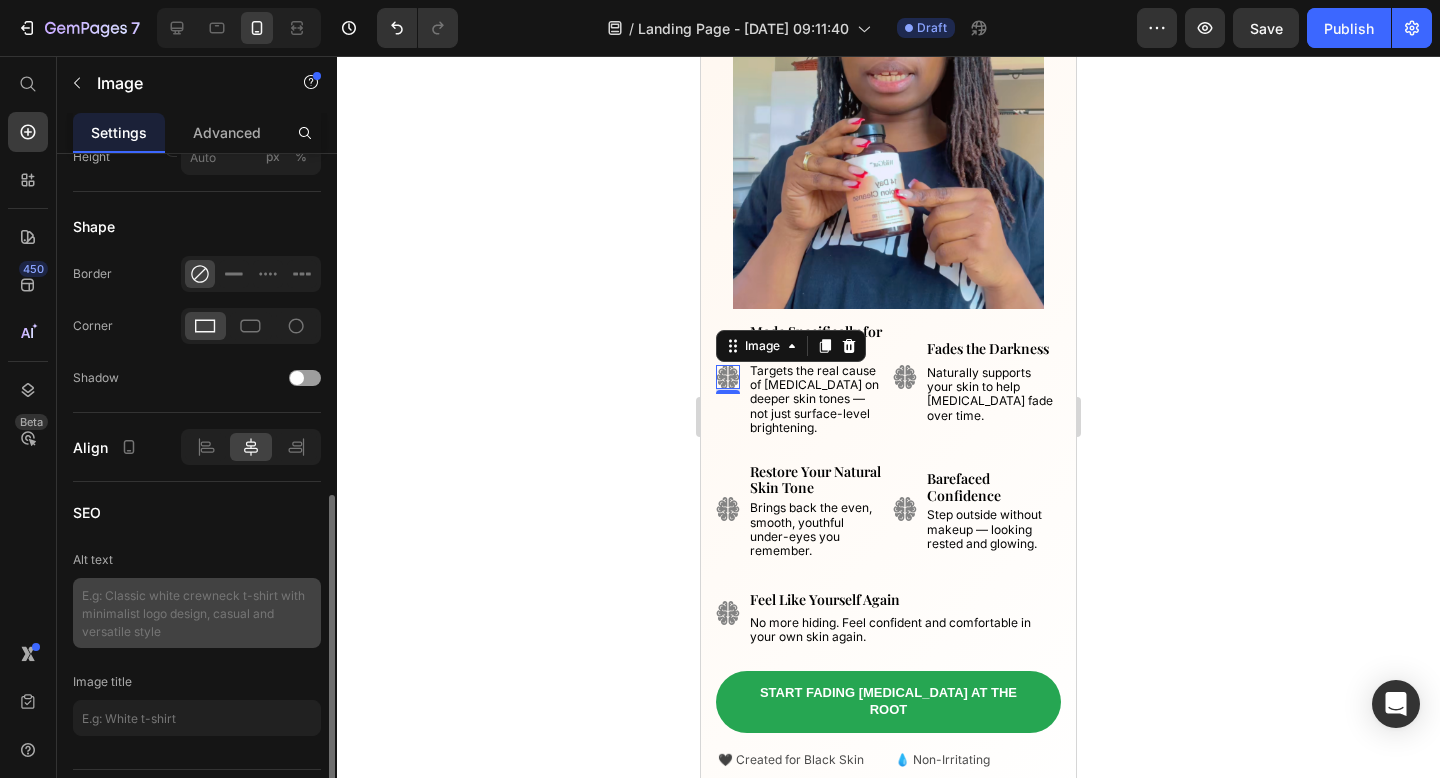 scroll, scrollTop: 740, scrollLeft: 0, axis: vertical 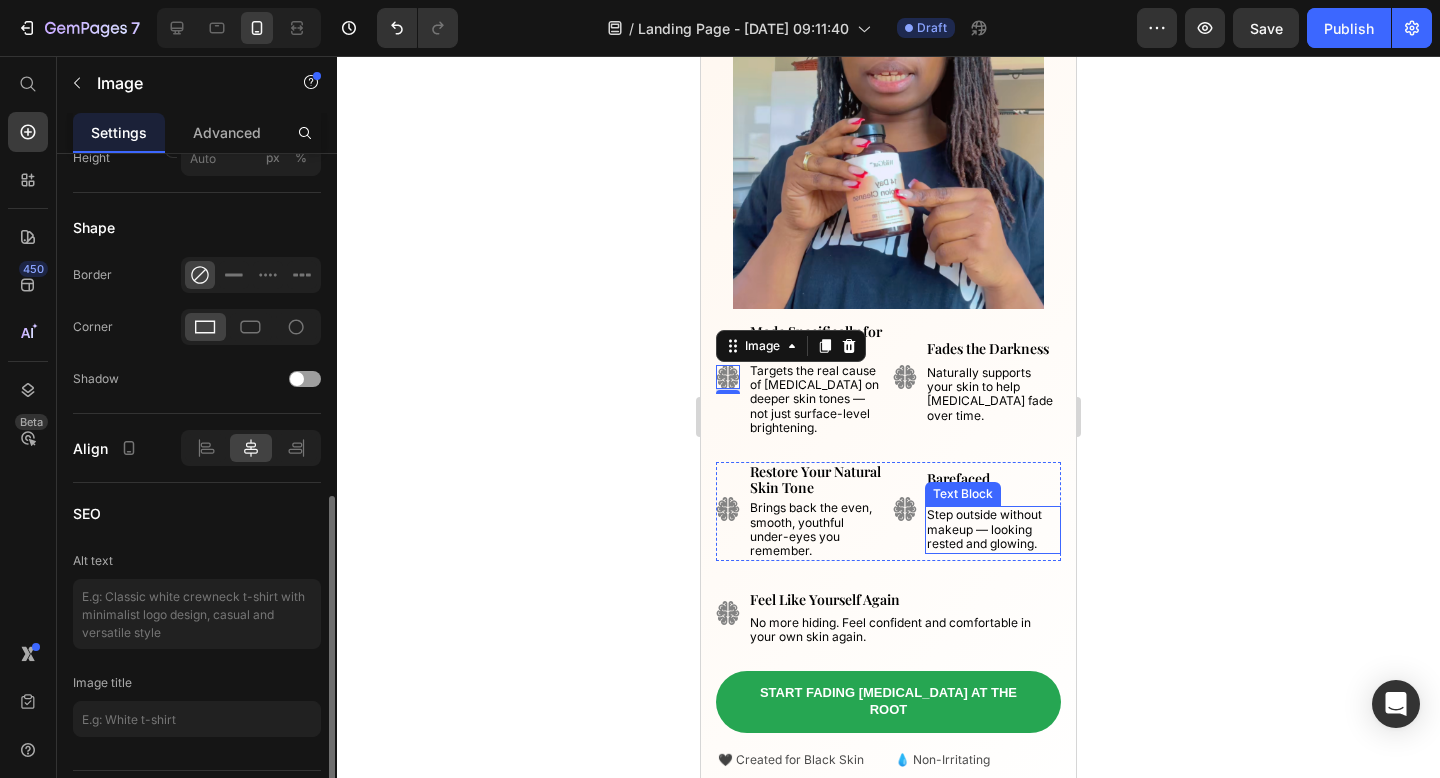 click on "Step outside without makeup — looking rested and glowing." at bounding box center (984, 529) 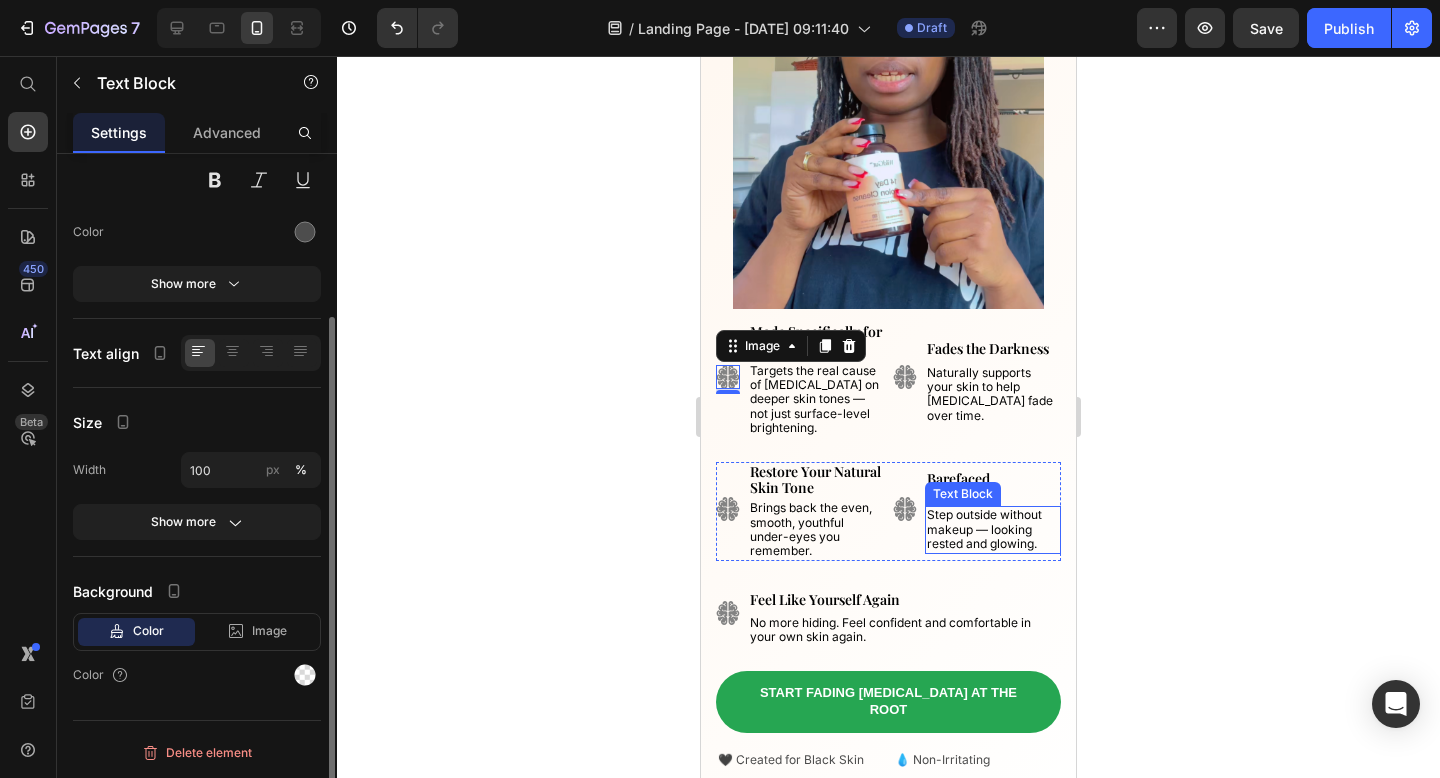 scroll, scrollTop: 0, scrollLeft: 0, axis: both 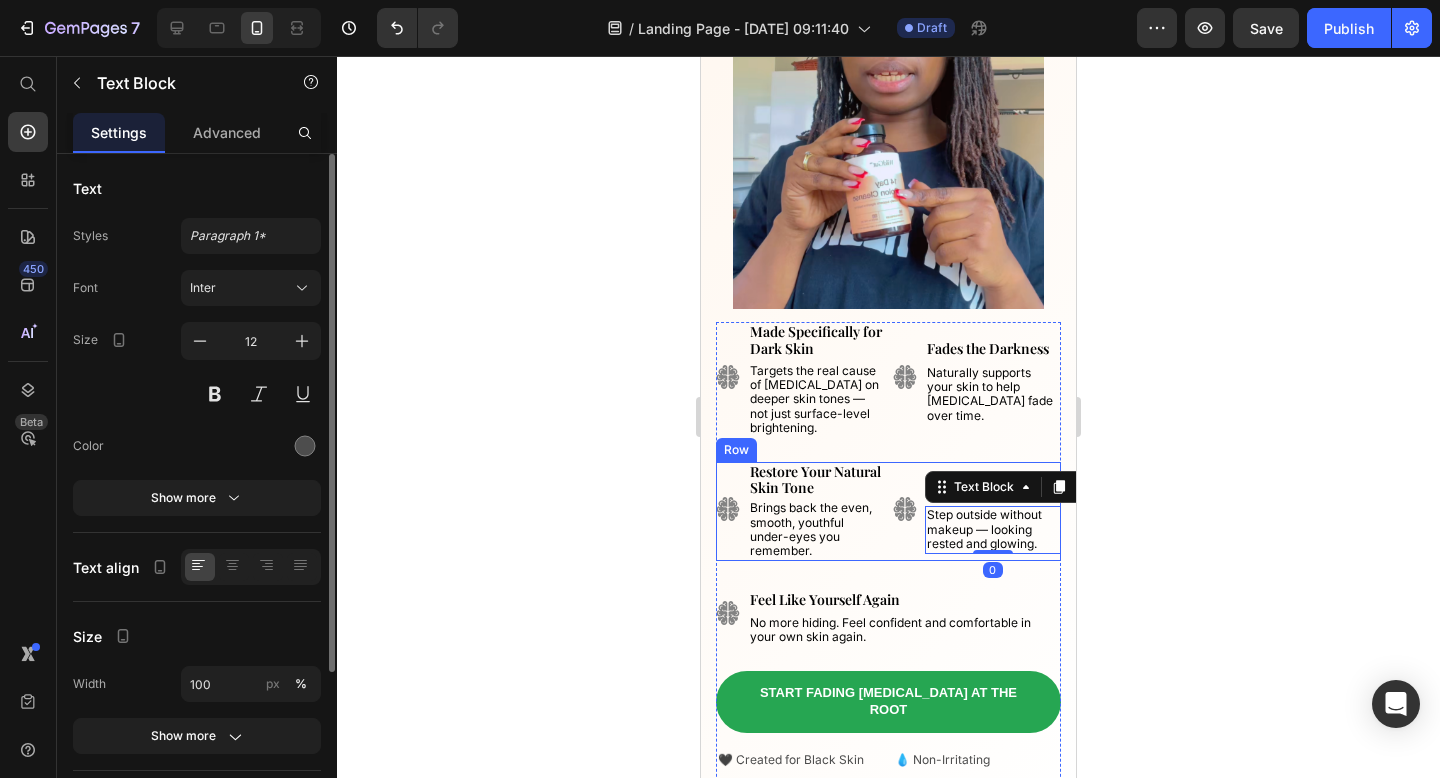 click on "Image Image Restore Your Natural Skin Tone Text Block Brings back the even, smooth, youthful under-eyes you remember. Text Block Barefaced Confidence Text Block Step outside without makeup — looking rested and glowing. Text Block   0 Row" at bounding box center (888, 511) 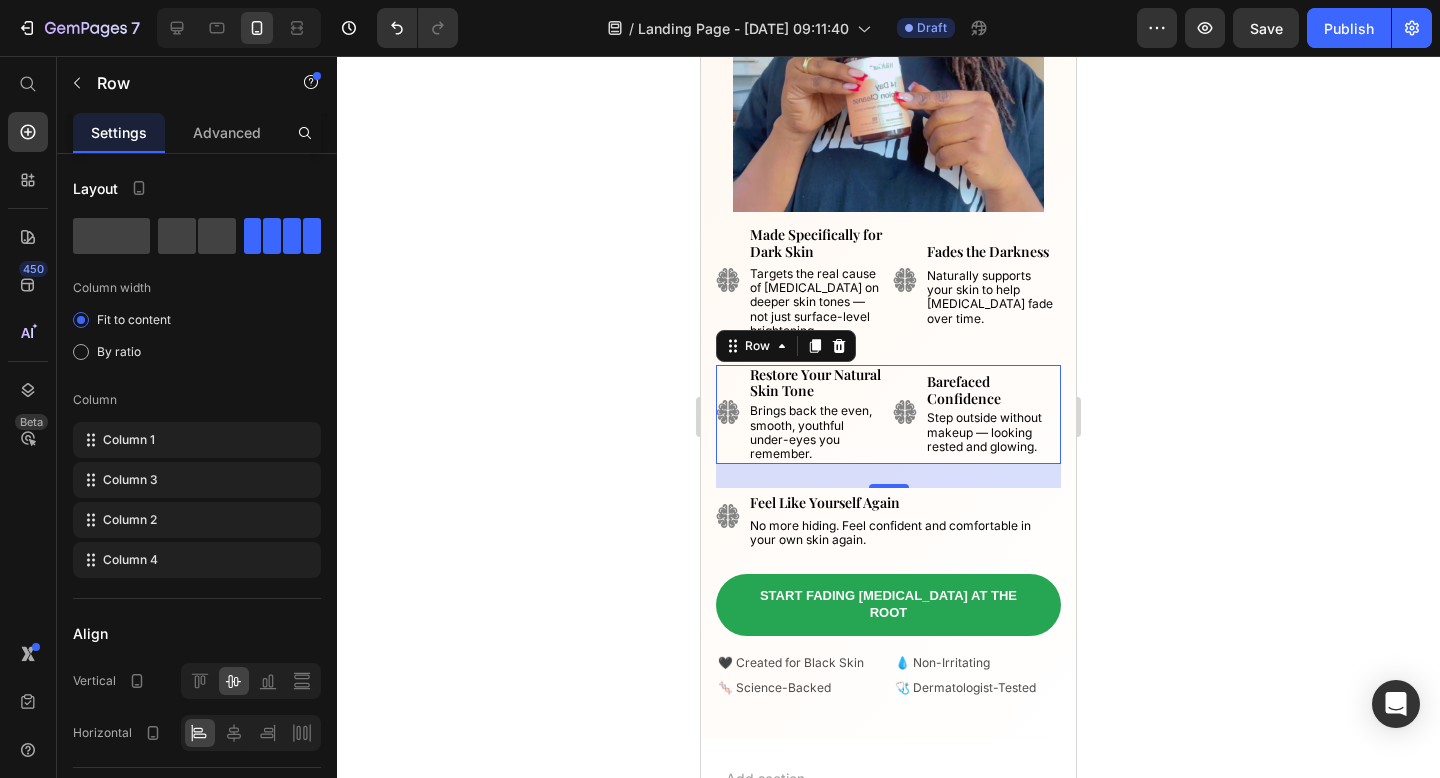 scroll, scrollTop: 458, scrollLeft: 0, axis: vertical 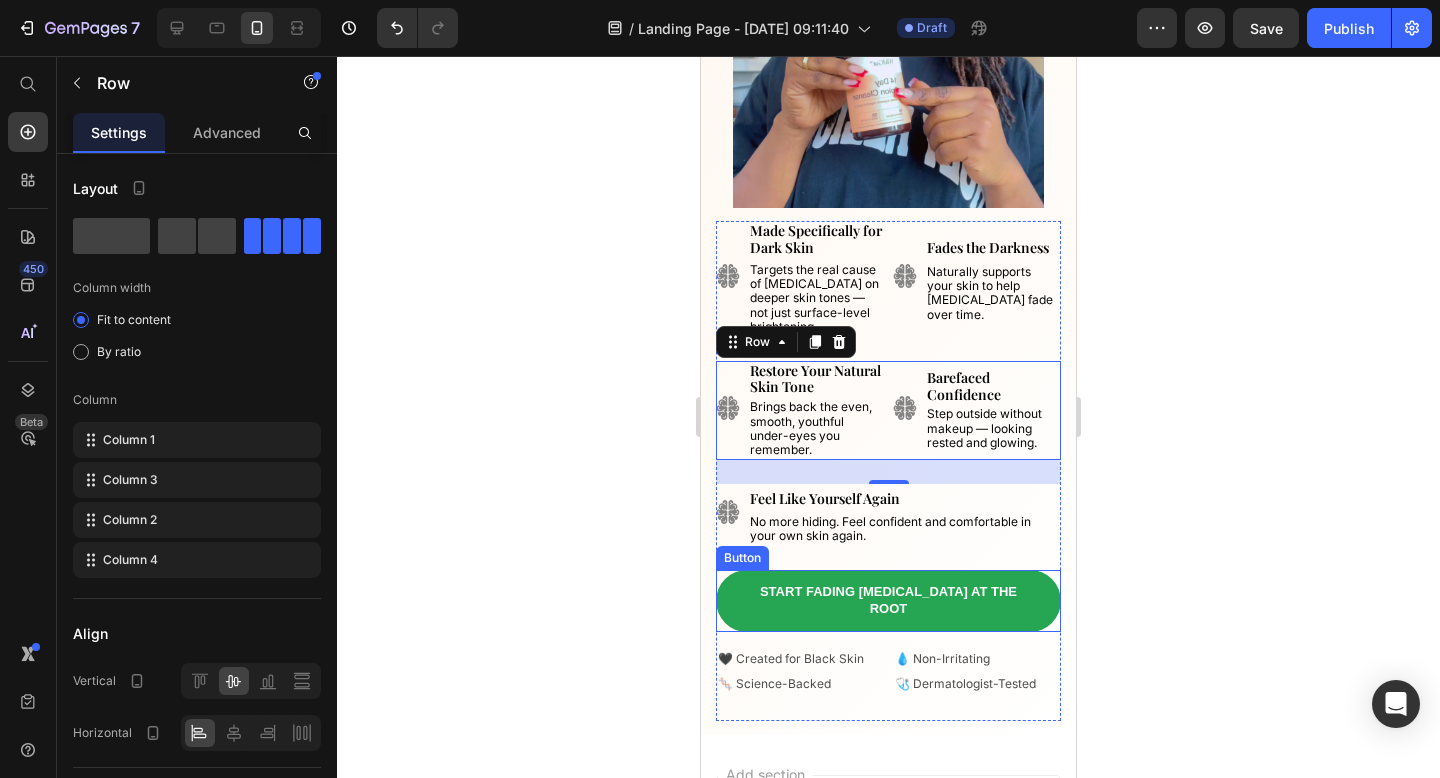 click on "Start Fading [MEDICAL_DATA] at the Root Button" at bounding box center [888, 601] 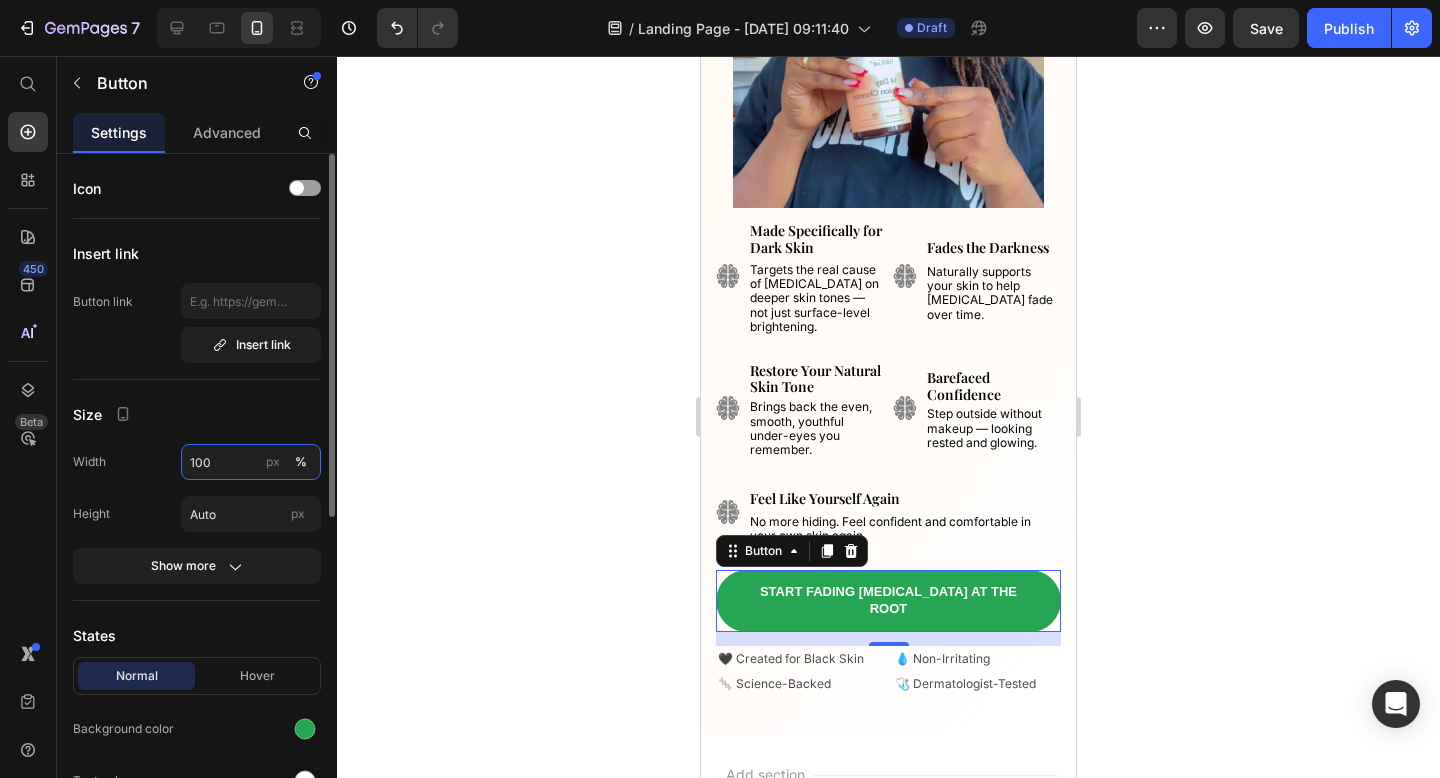 click on "100" at bounding box center [251, 462] 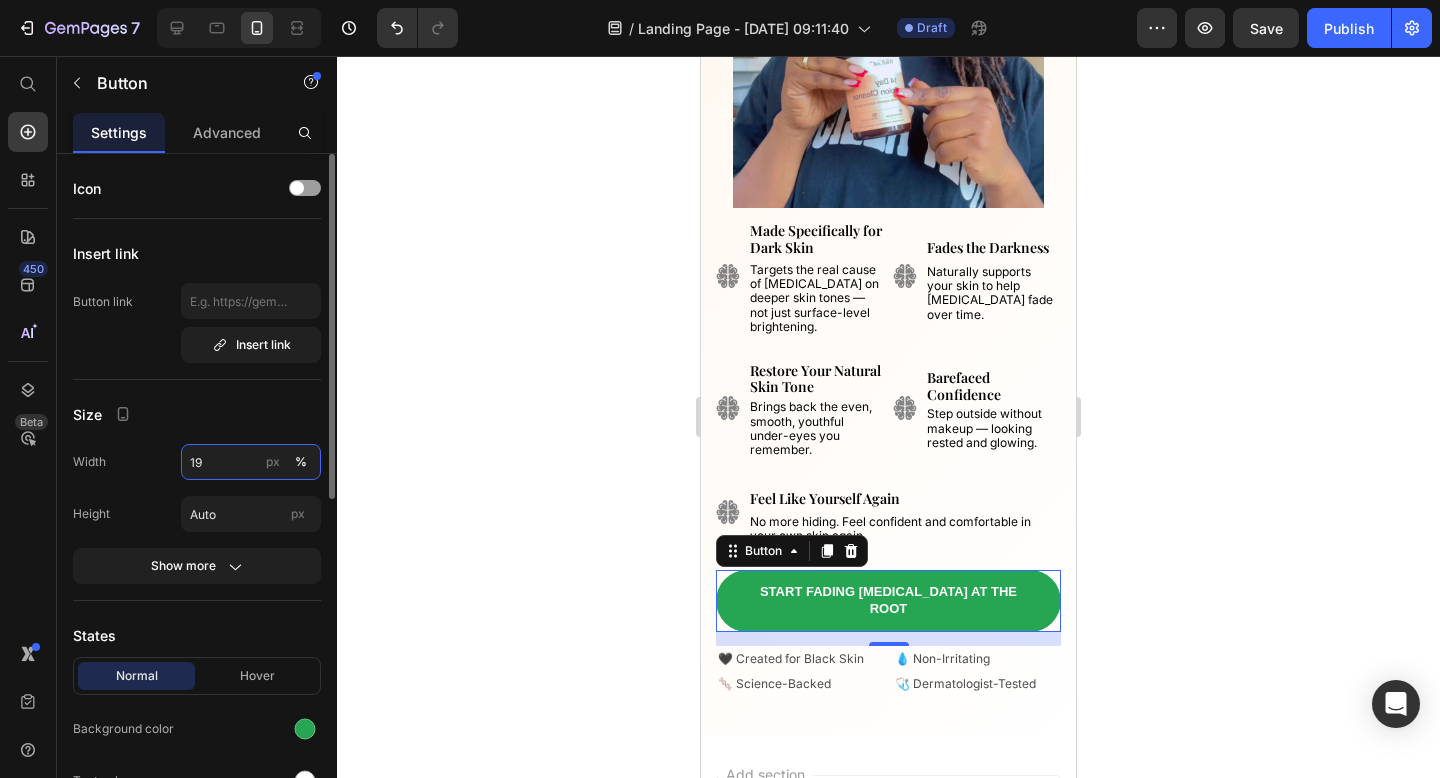 type on "1" 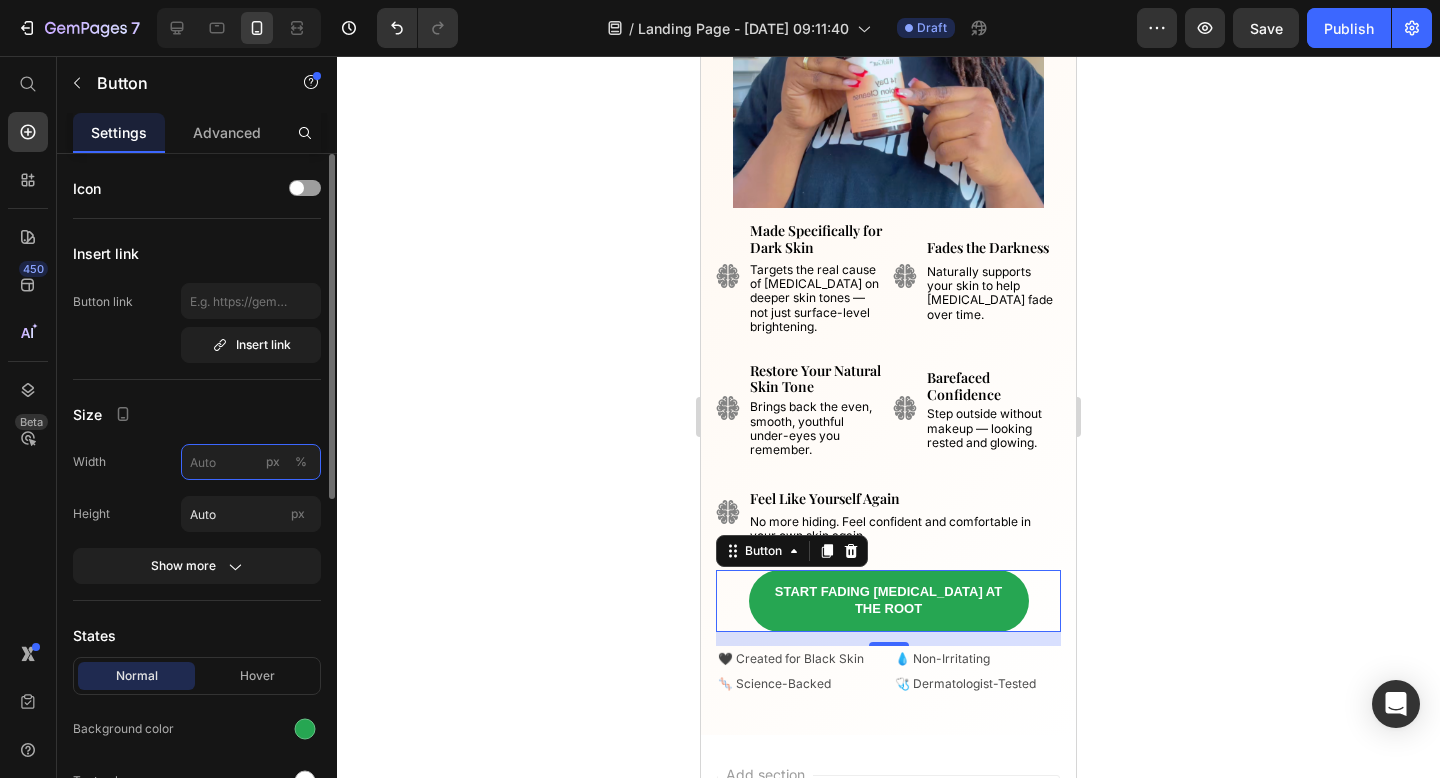 type on "1" 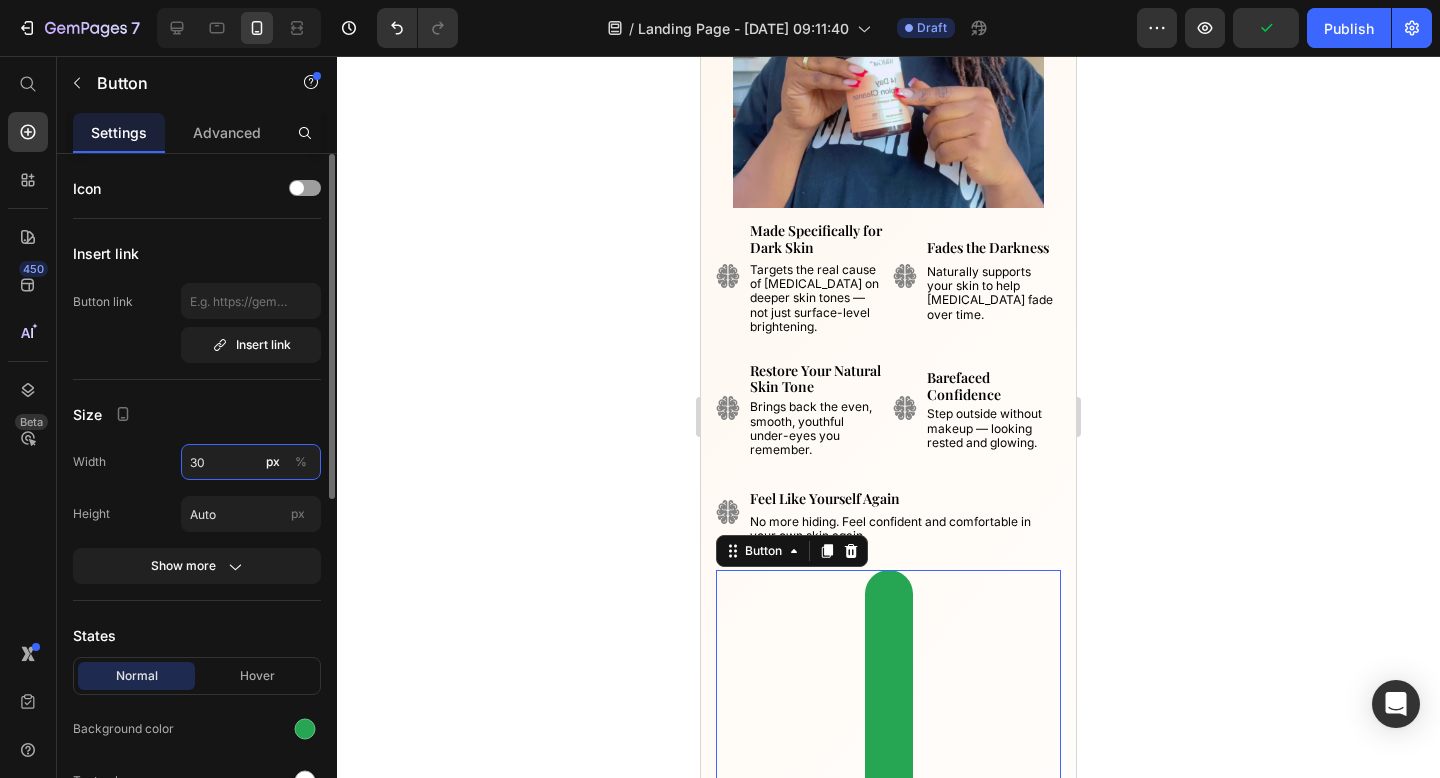 type on "3" 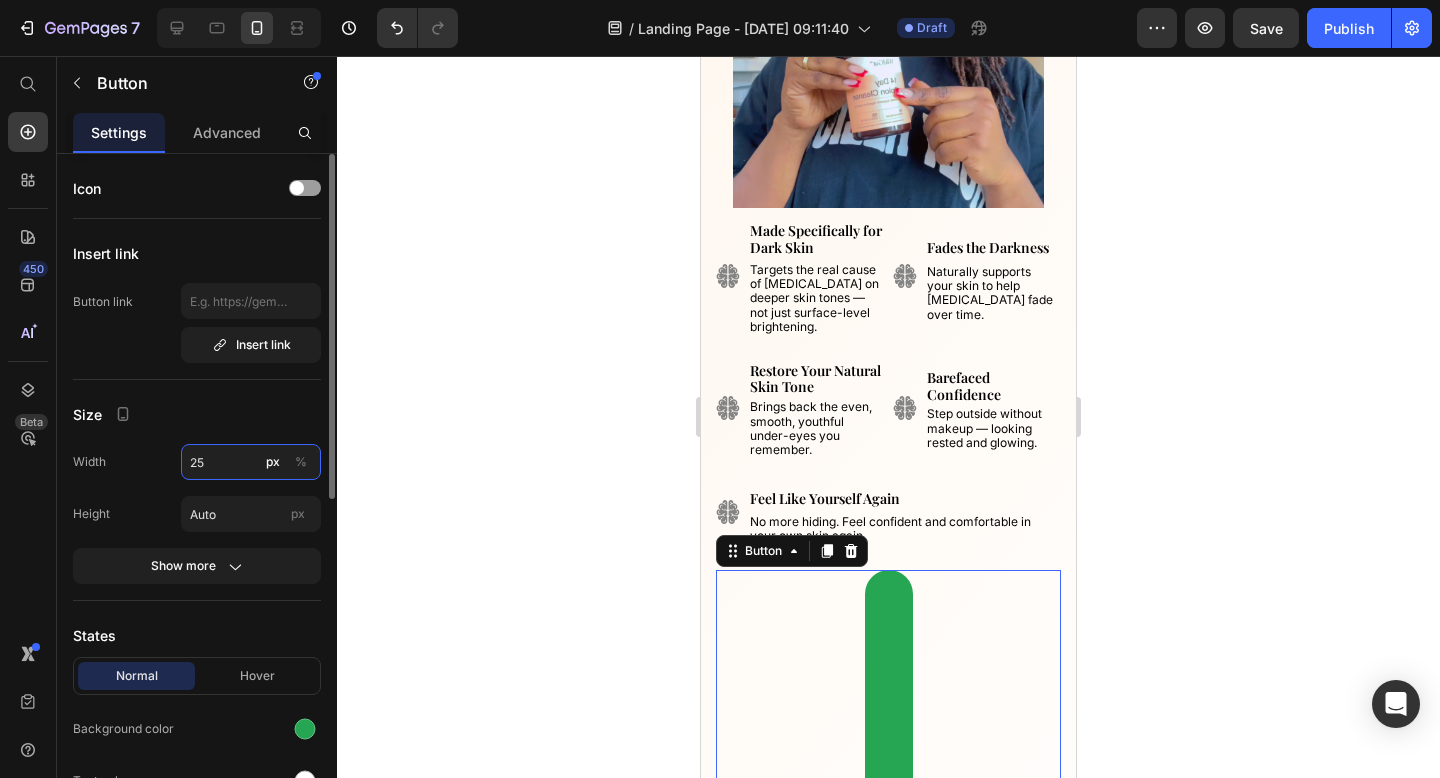 type on "2" 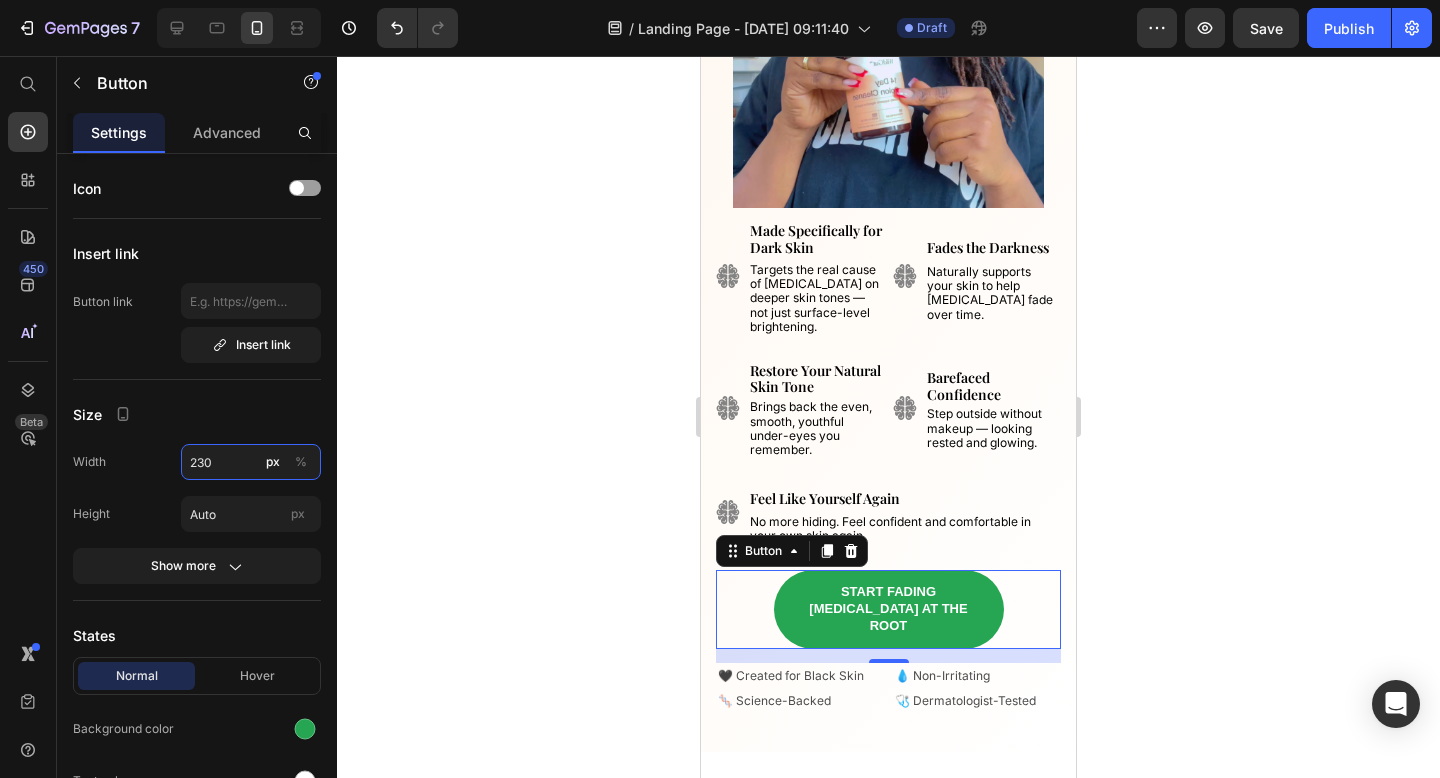 type on "230" 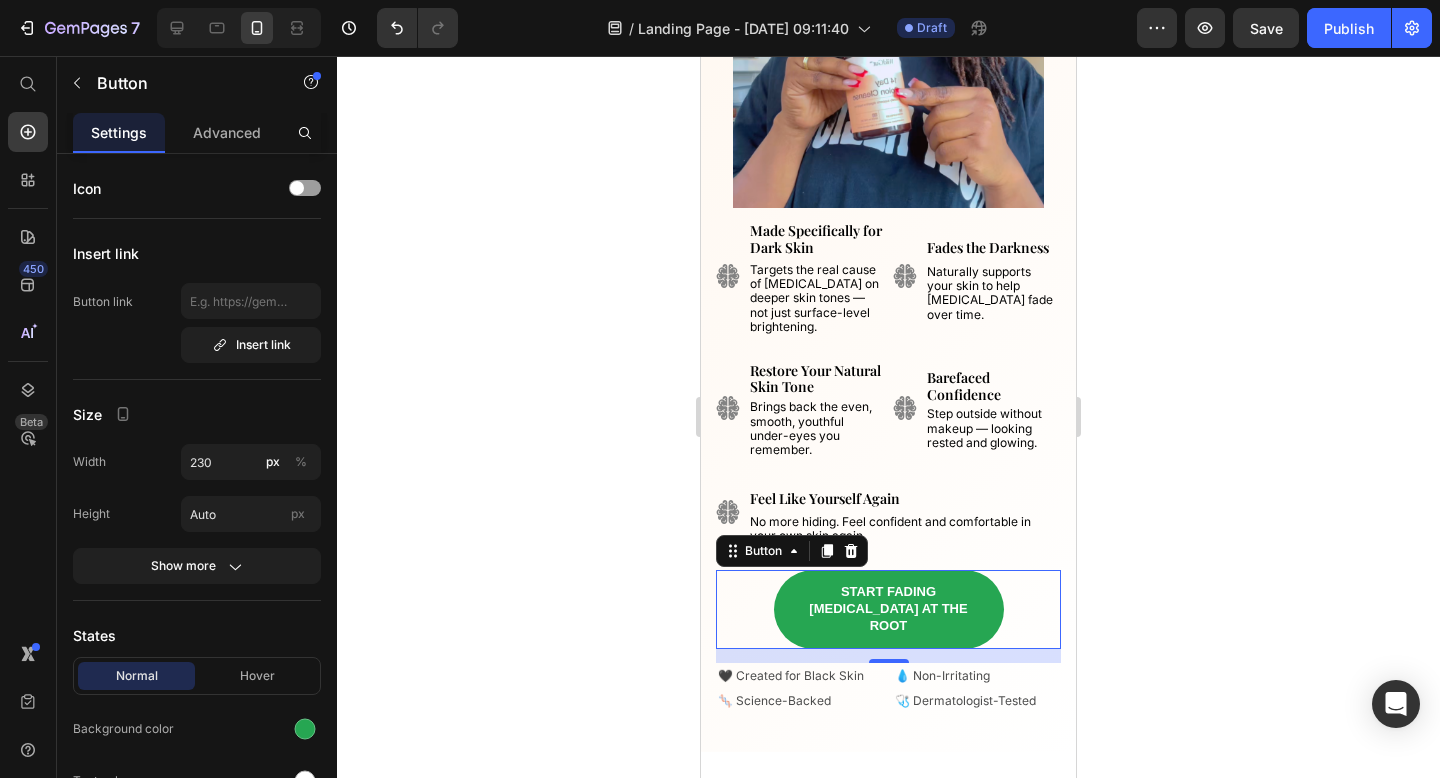 click 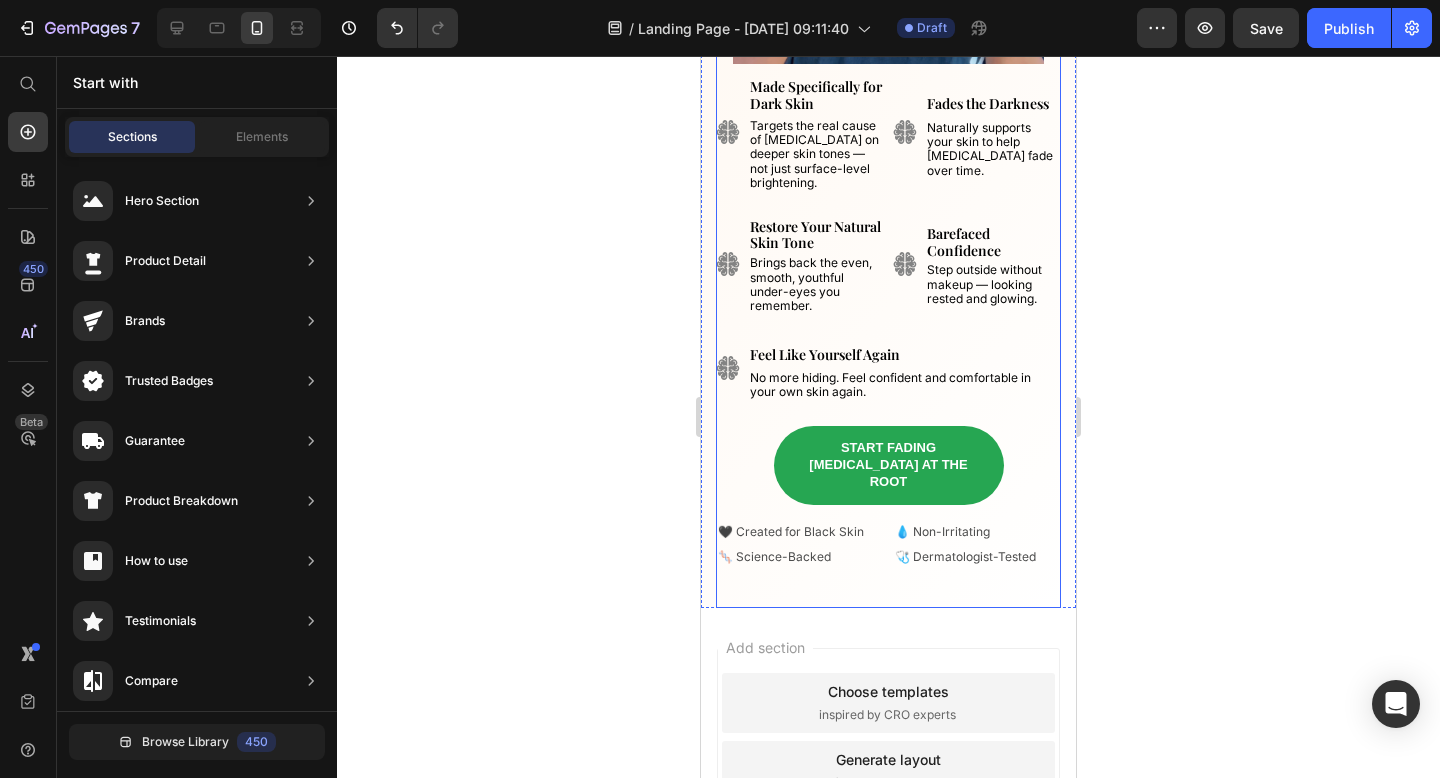 scroll, scrollTop: 603, scrollLeft: 0, axis: vertical 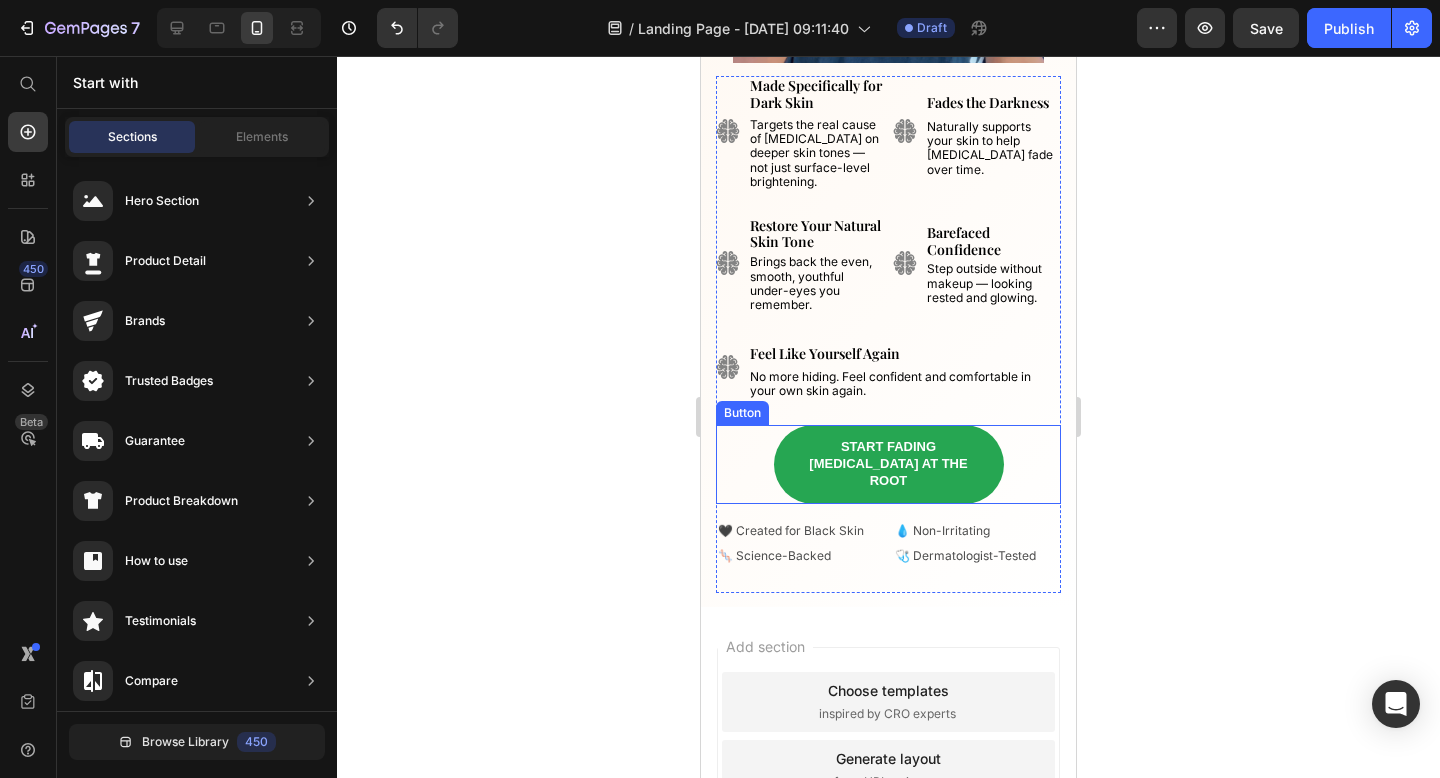 click on "Start Fading [MEDICAL_DATA] at the Root Button" at bounding box center (888, 464) 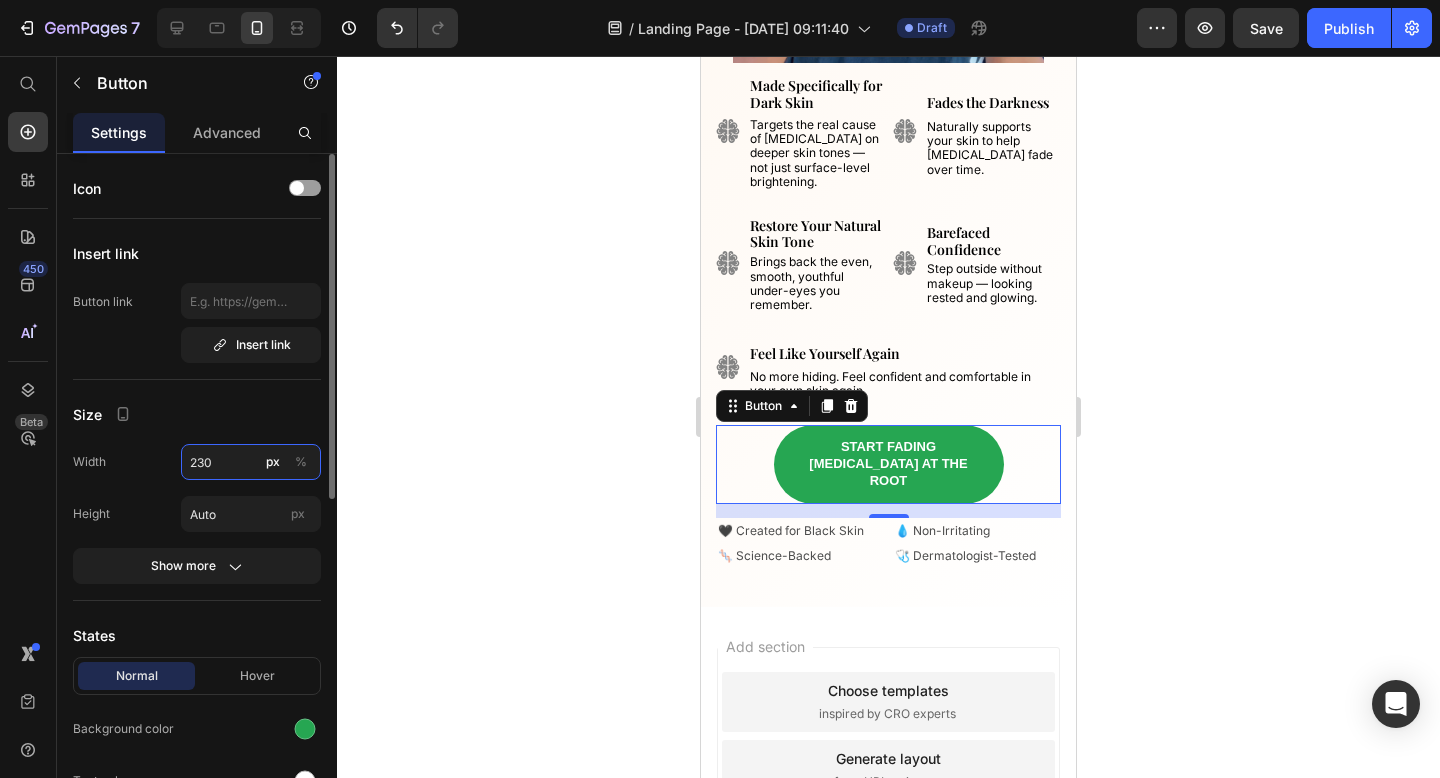 click on "230" at bounding box center [251, 462] 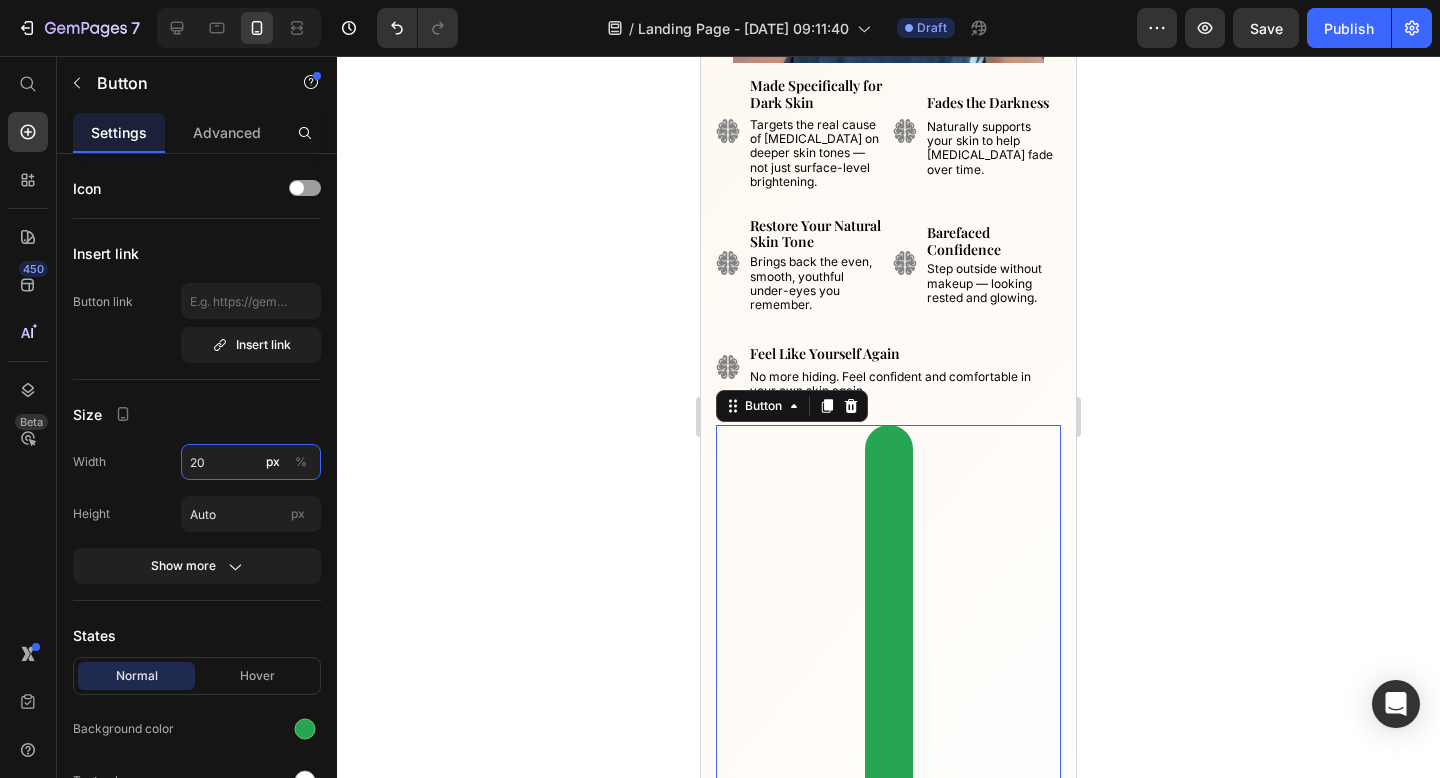 type on "2" 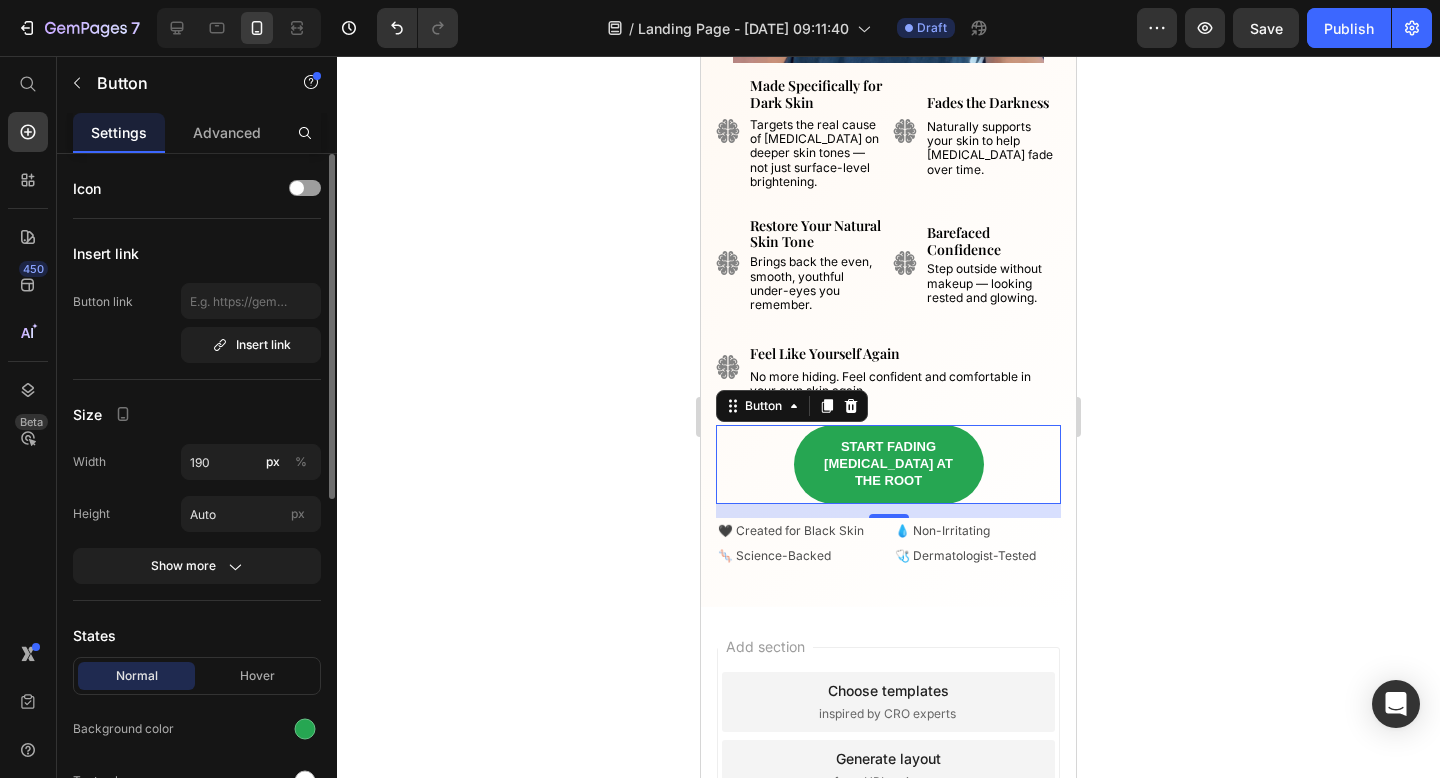 click on "Size" at bounding box center (197, 414) 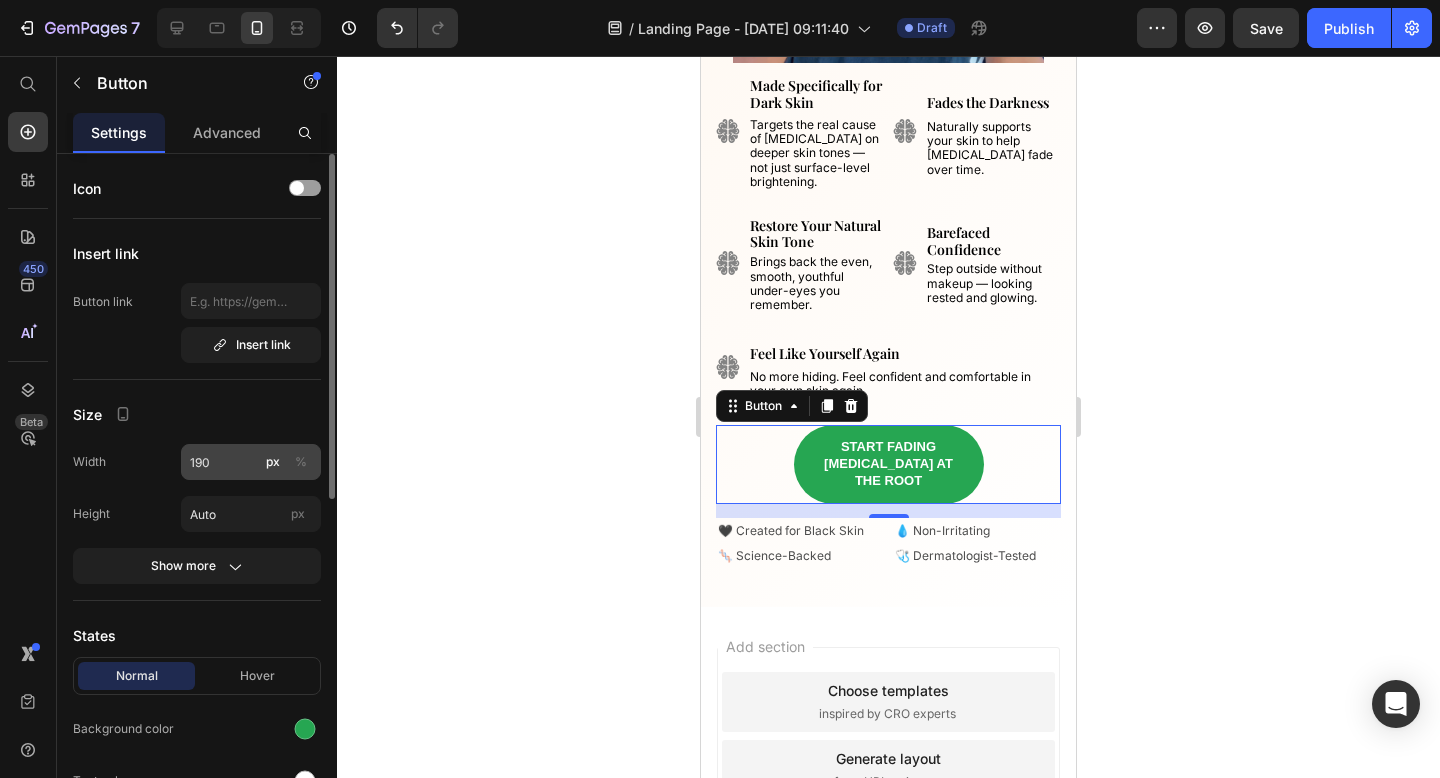 click on "%" 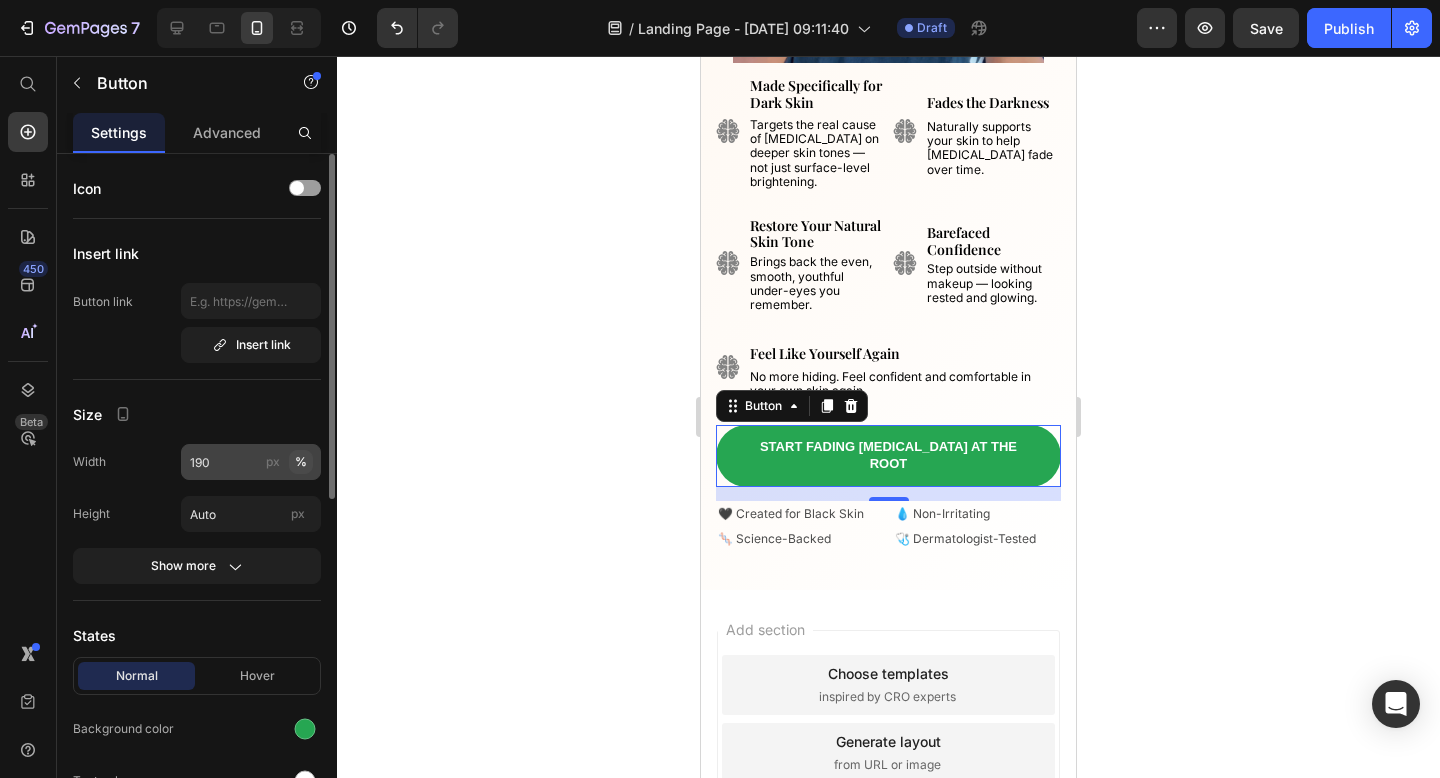 click on "%" at bounding box center (301, 462) 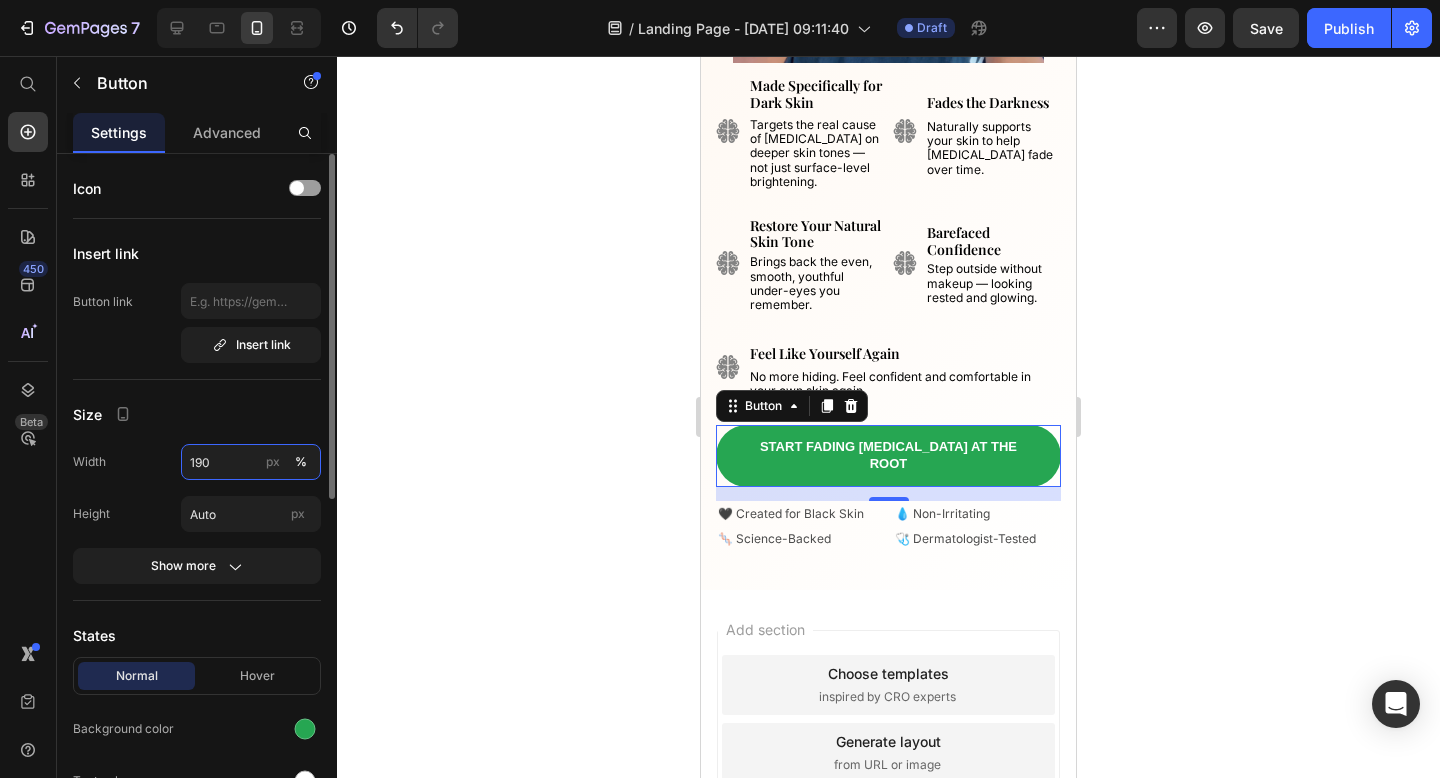 click on "190" at bounding box center [251, 462] 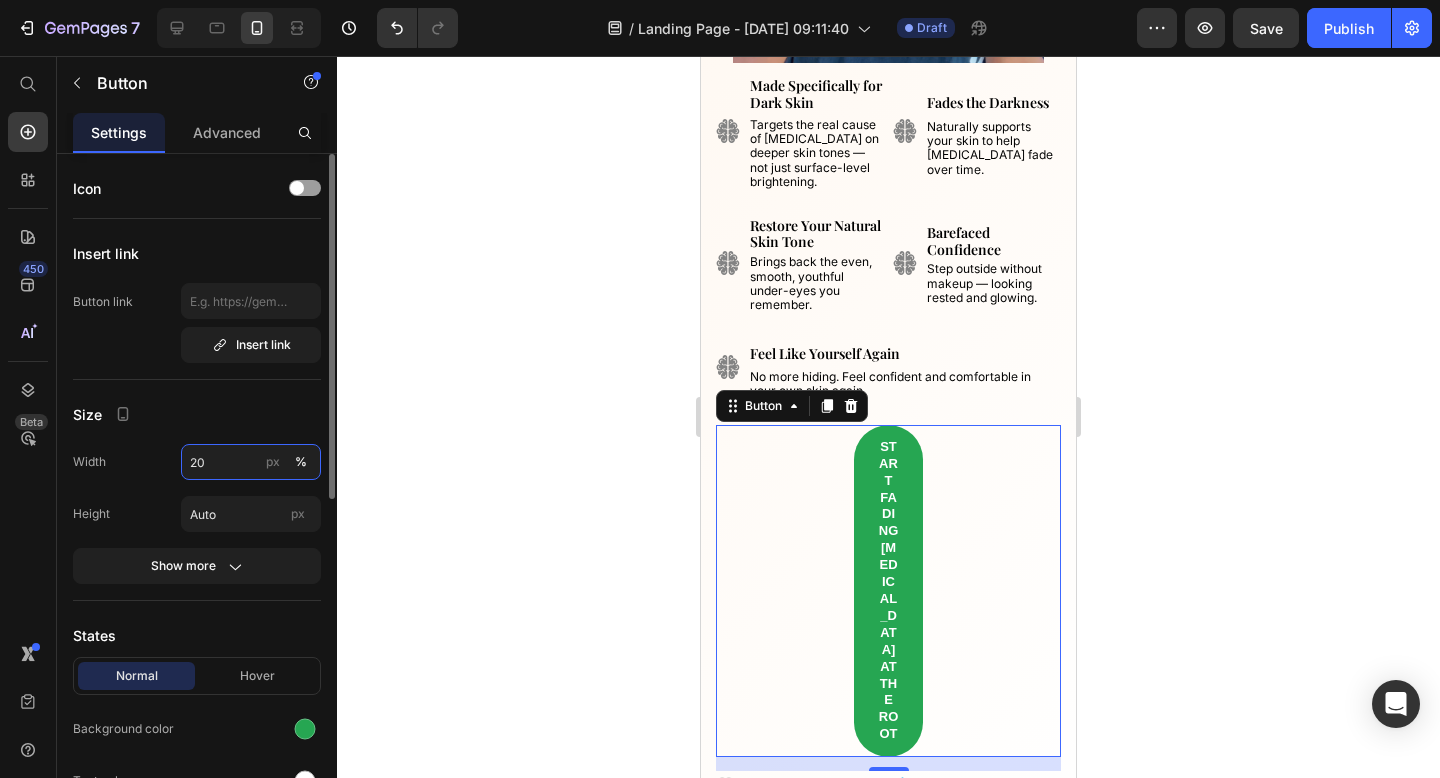 type on "2" 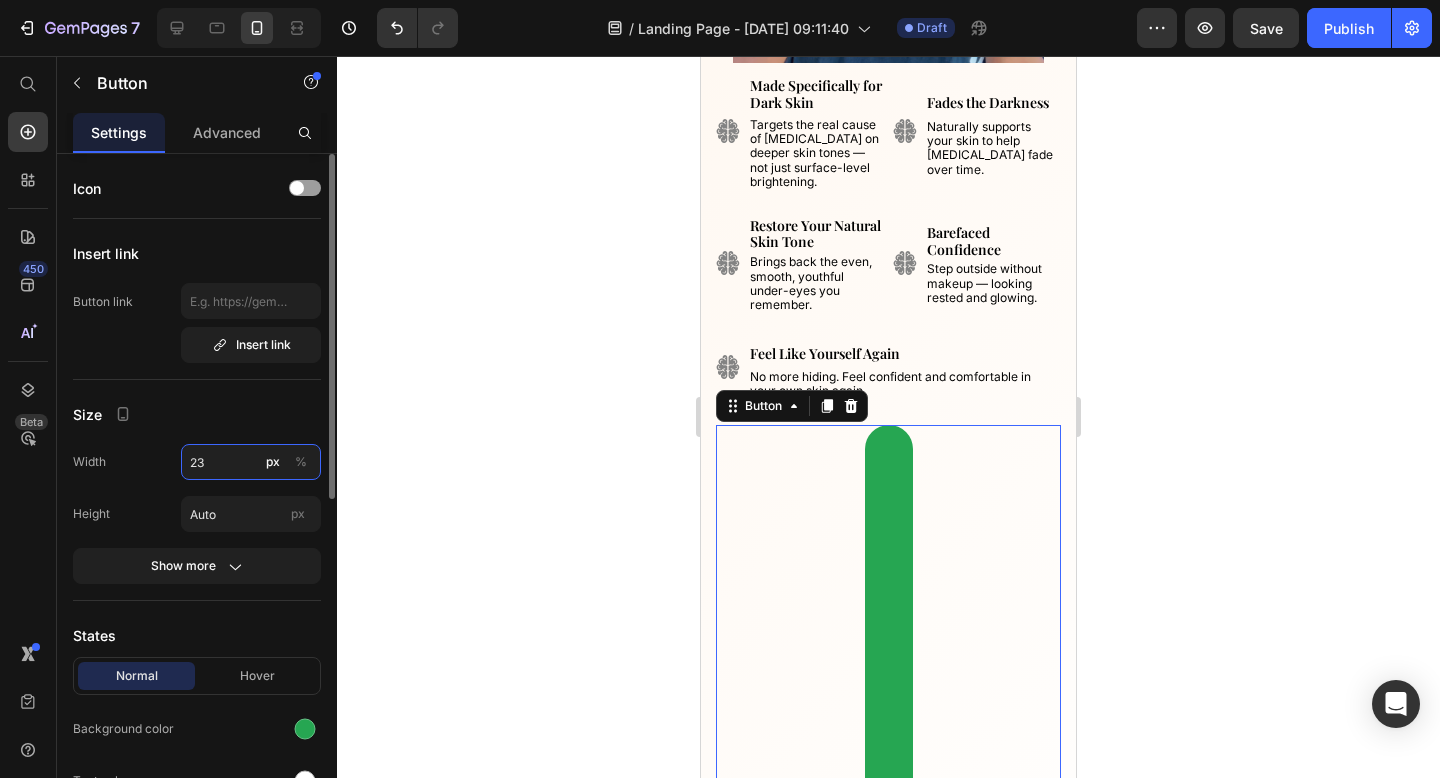 type on "2" 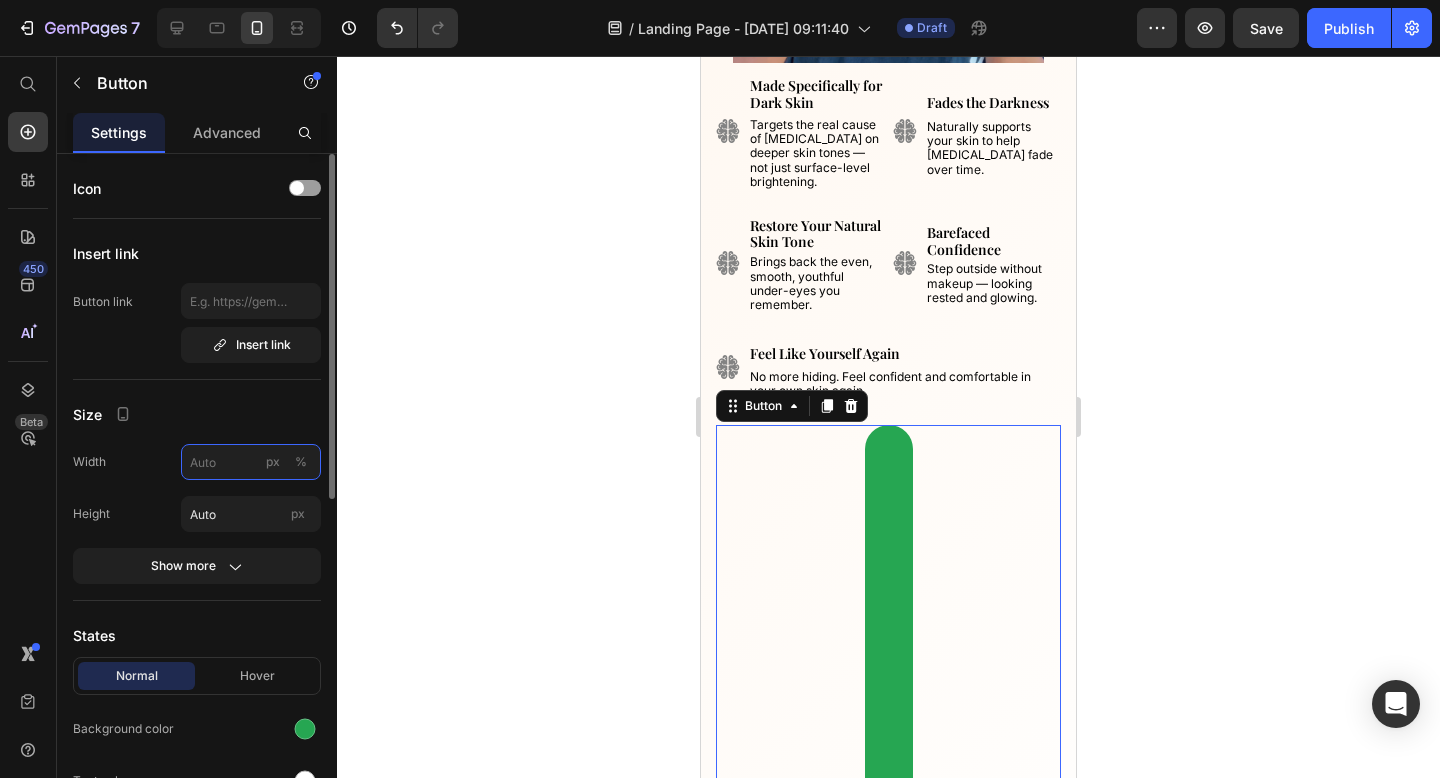 type on "2" 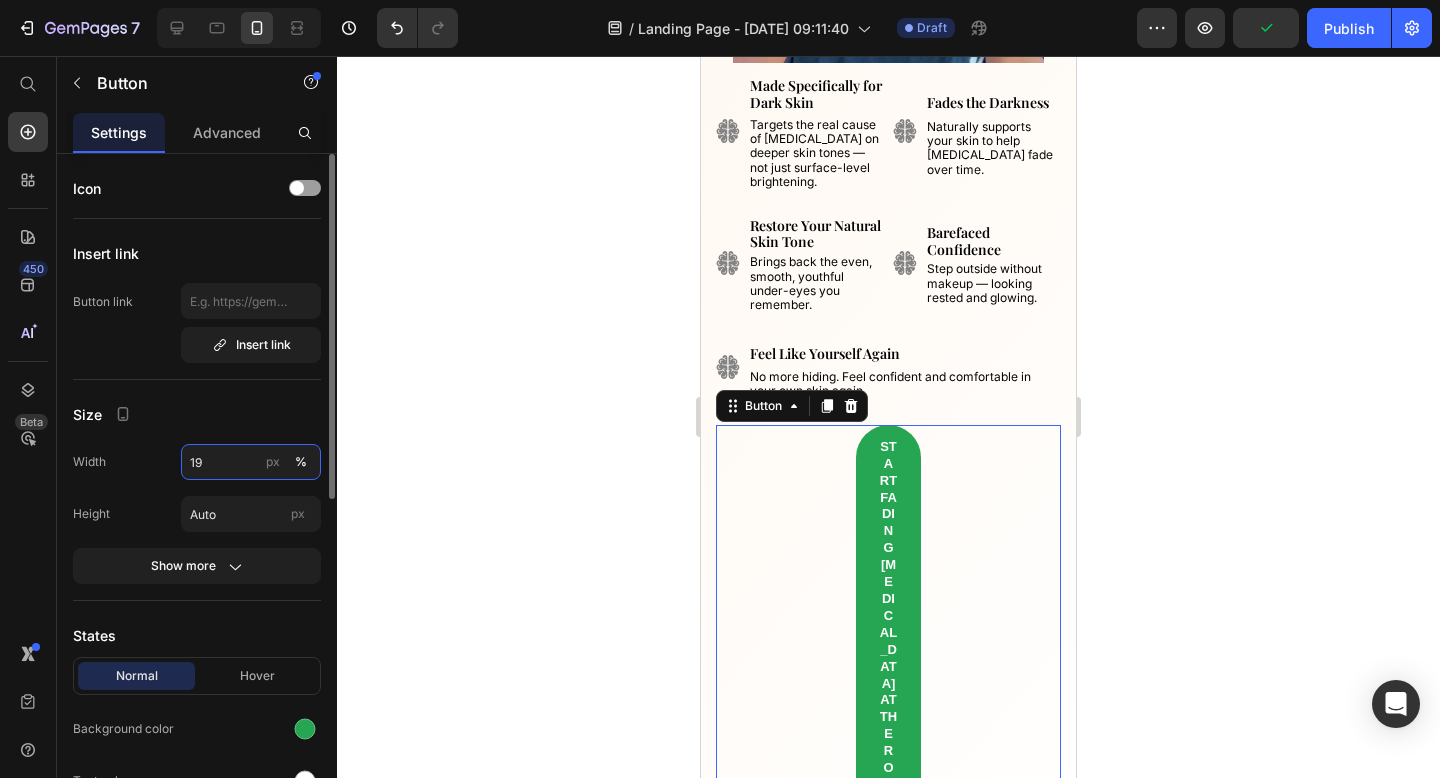 type on "1" 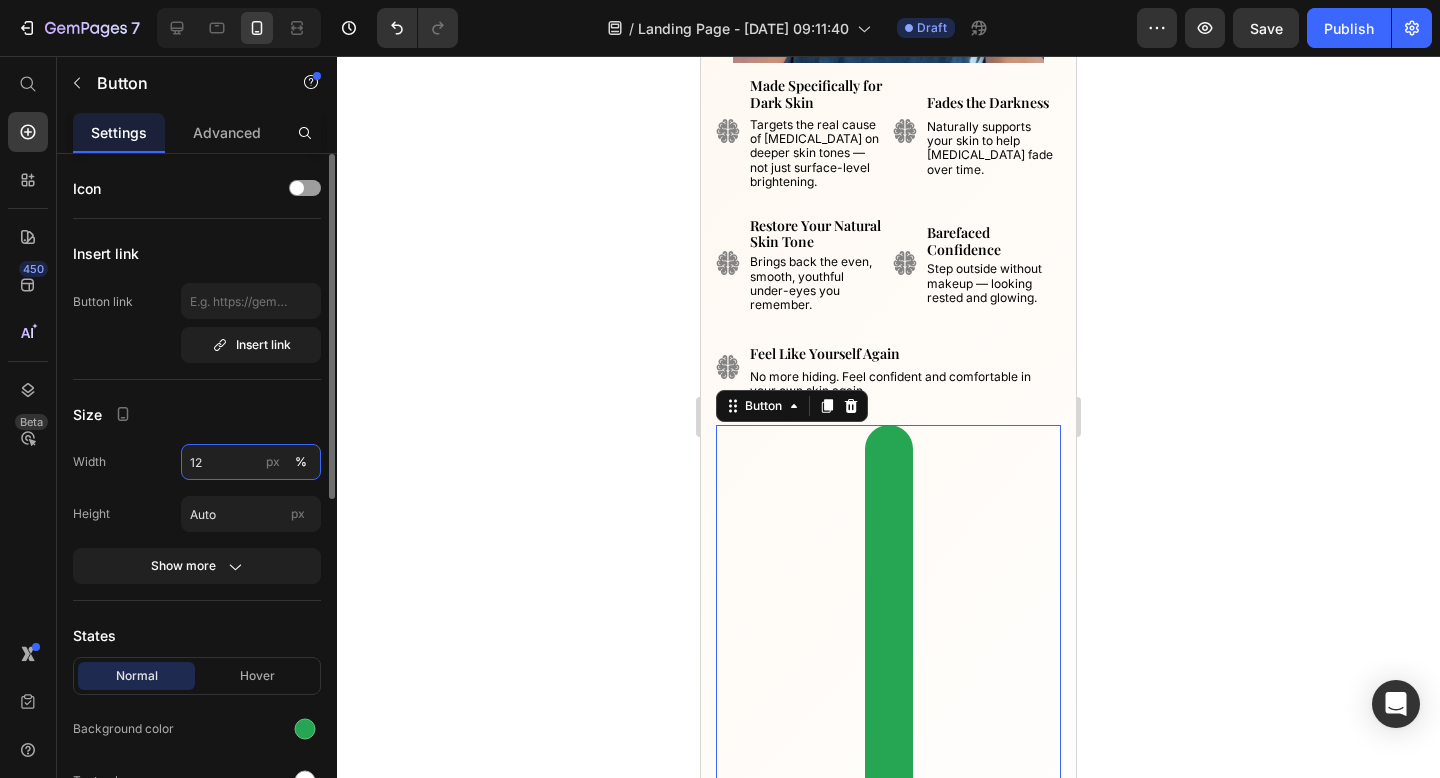 type on "1" 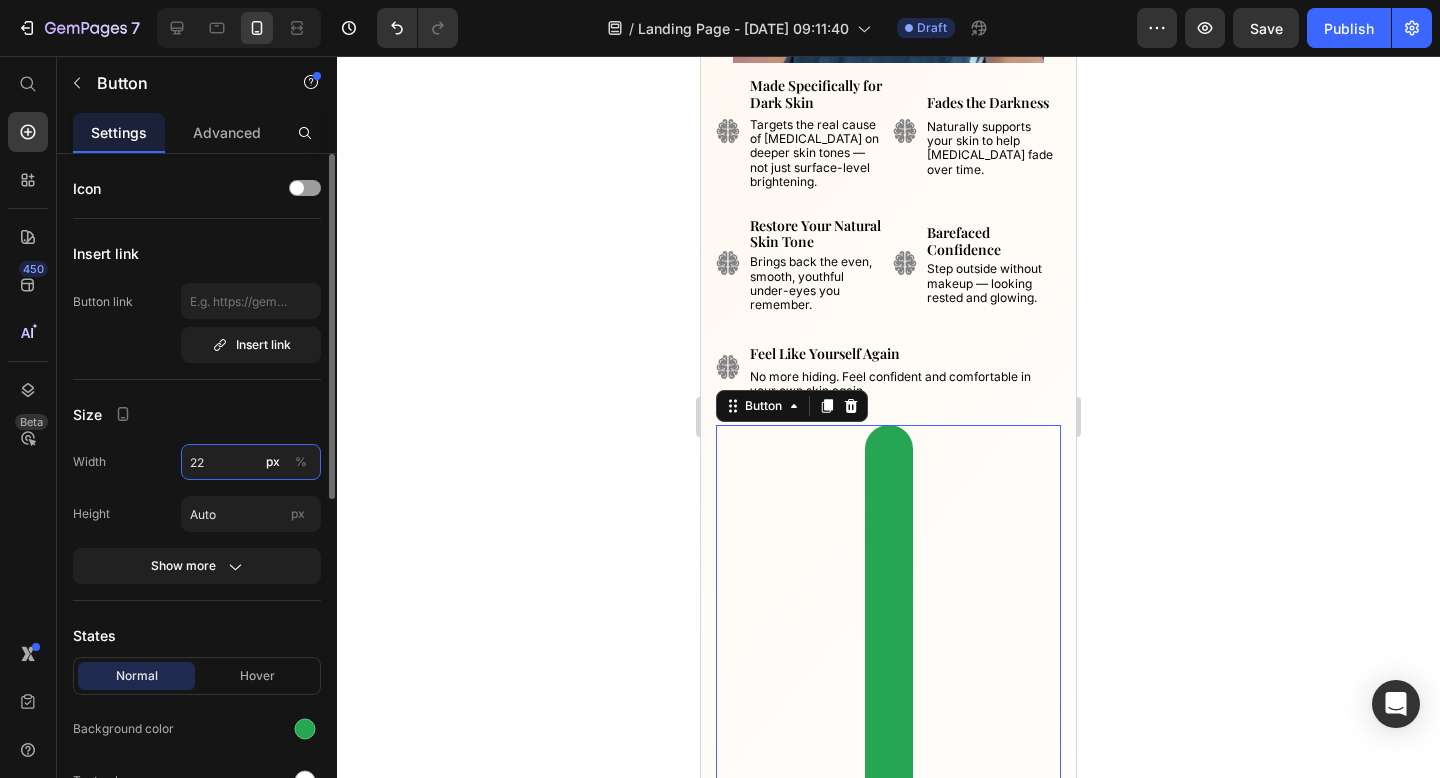 type on "2" 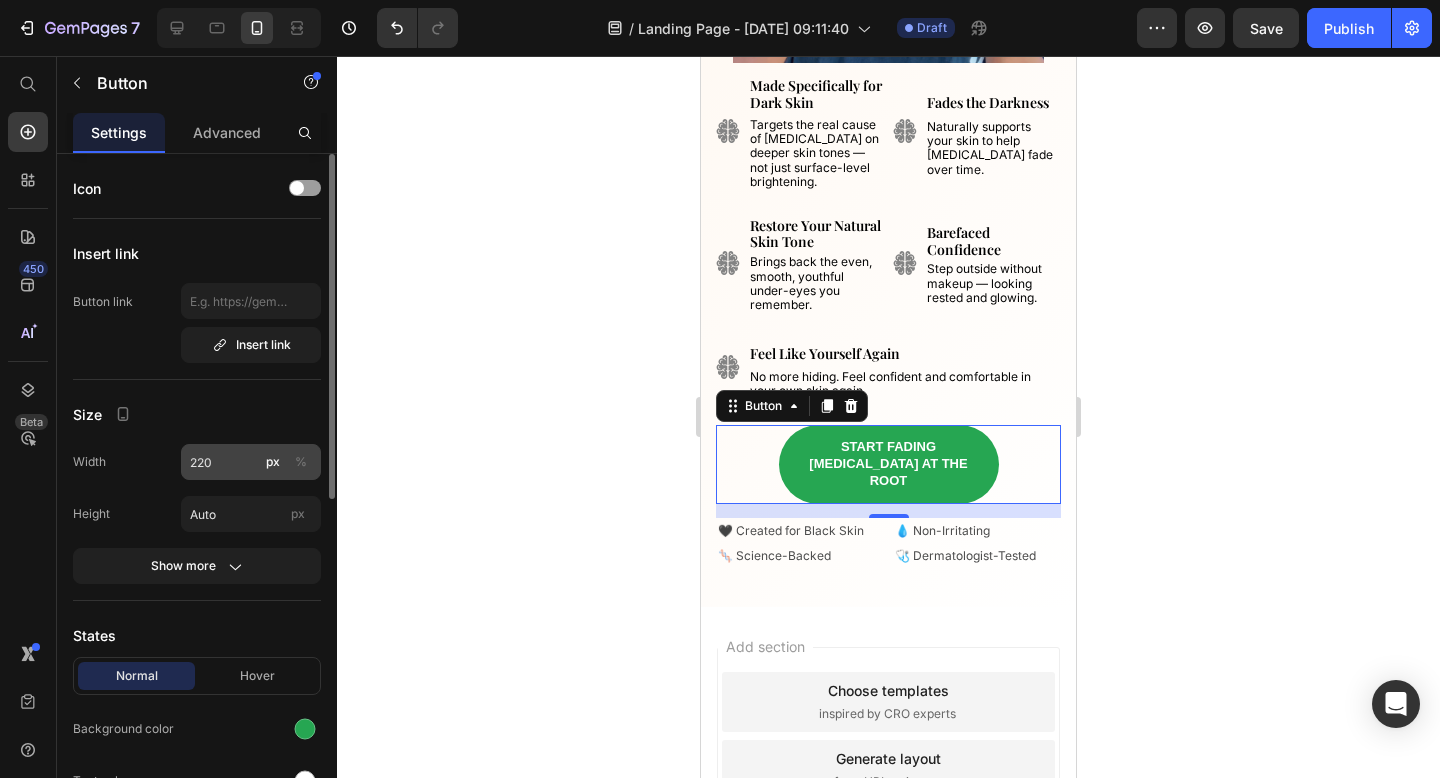click on "%" at bounding box center (301, 462) 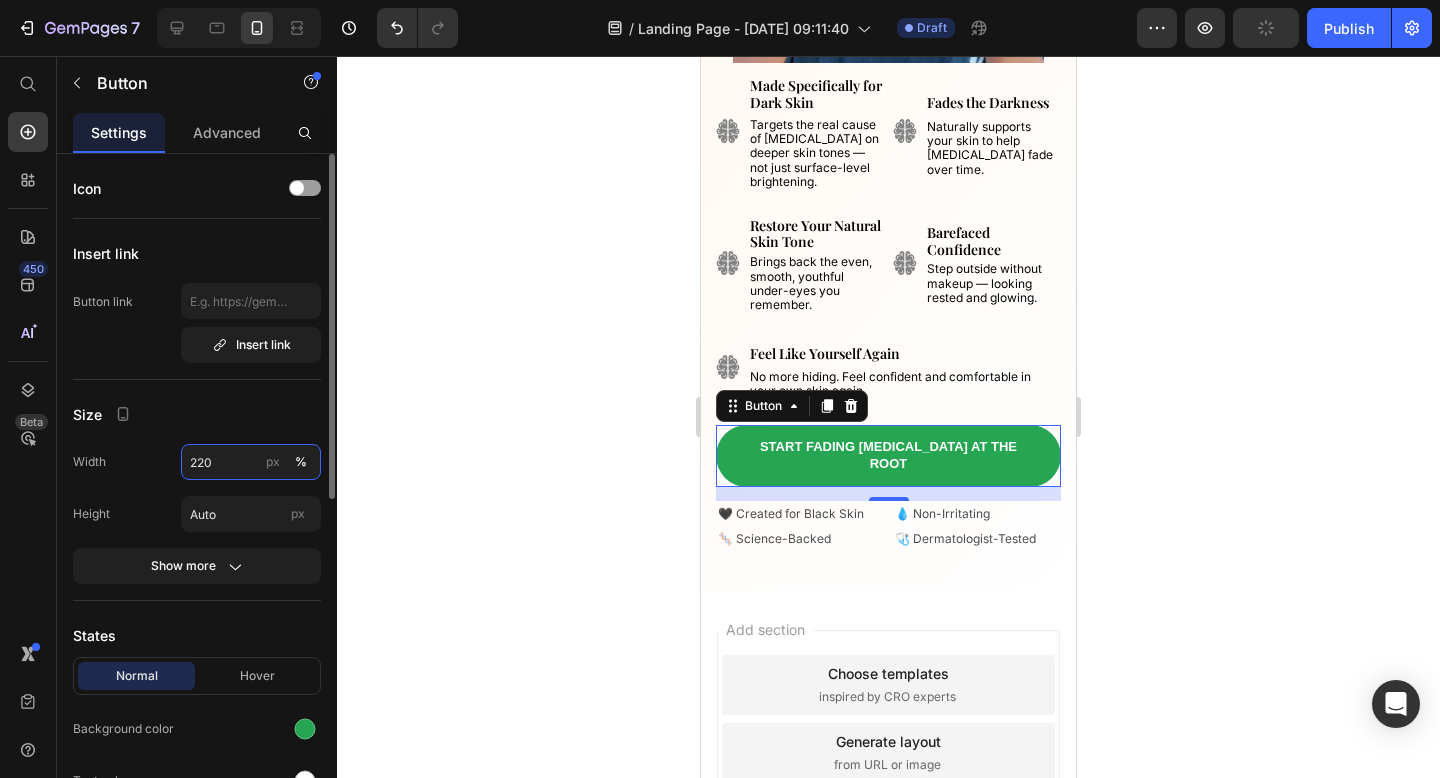 click on "220" at bounding box center (251, 462) 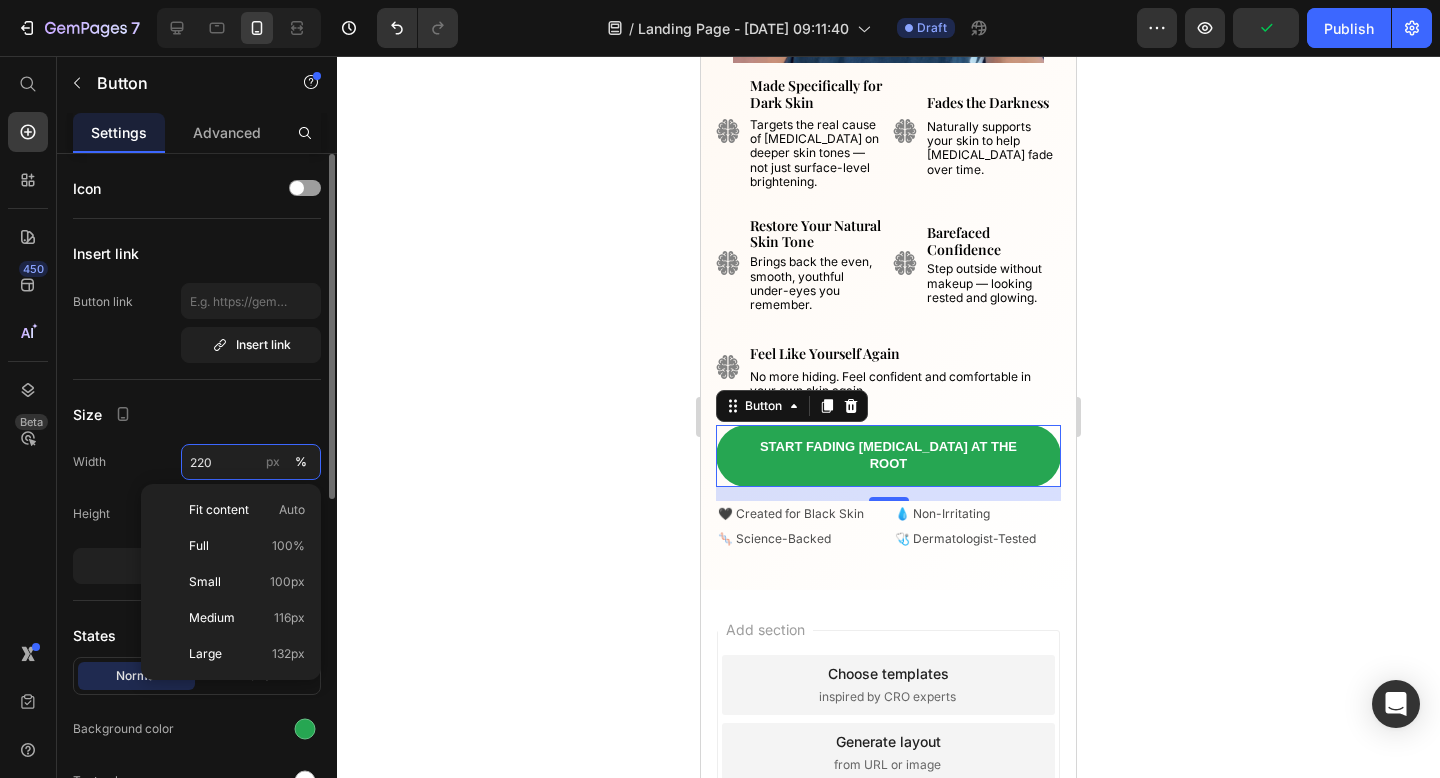 click on "220" at bounding box center (251, 462) 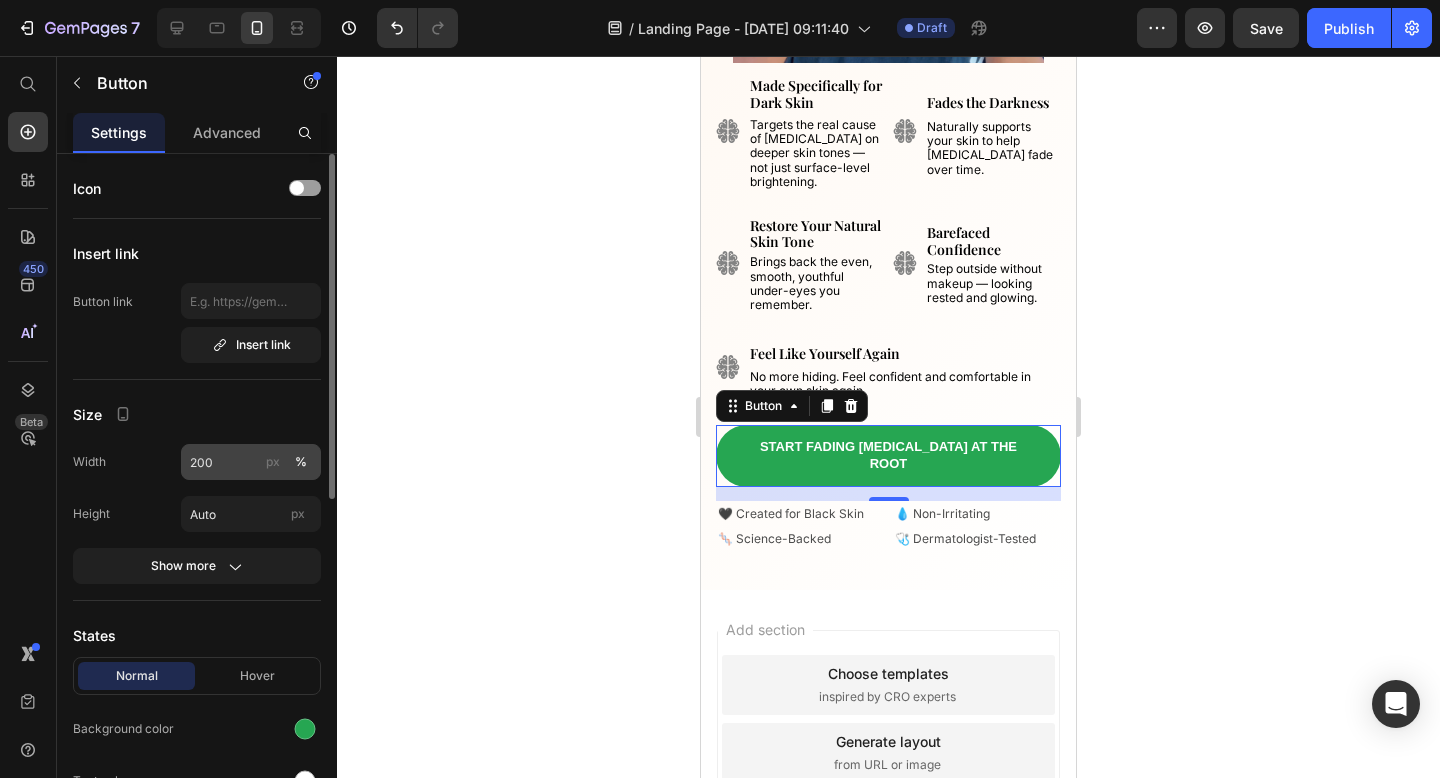click on "px" at bounding box center [273, 462] 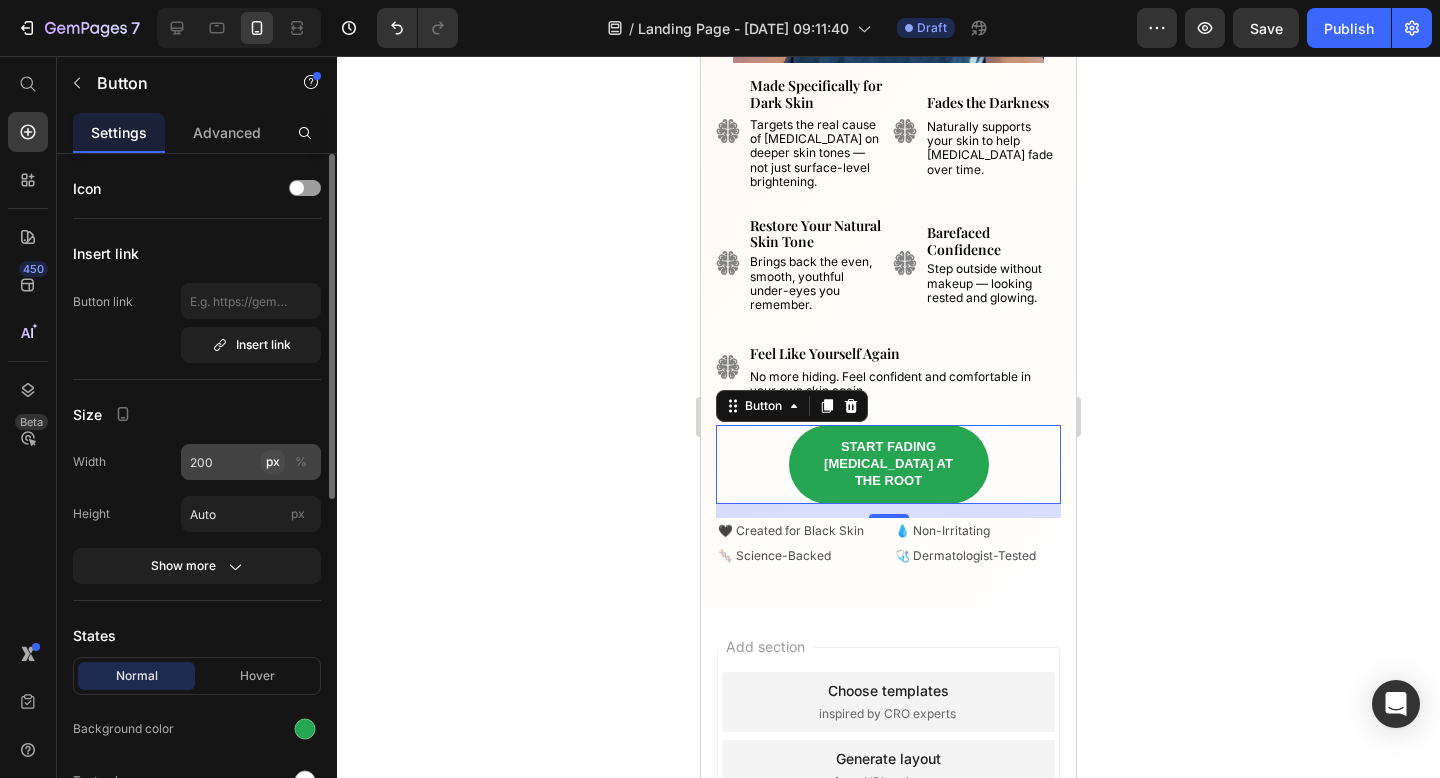 click on "px" at bounding box center [273, 462] 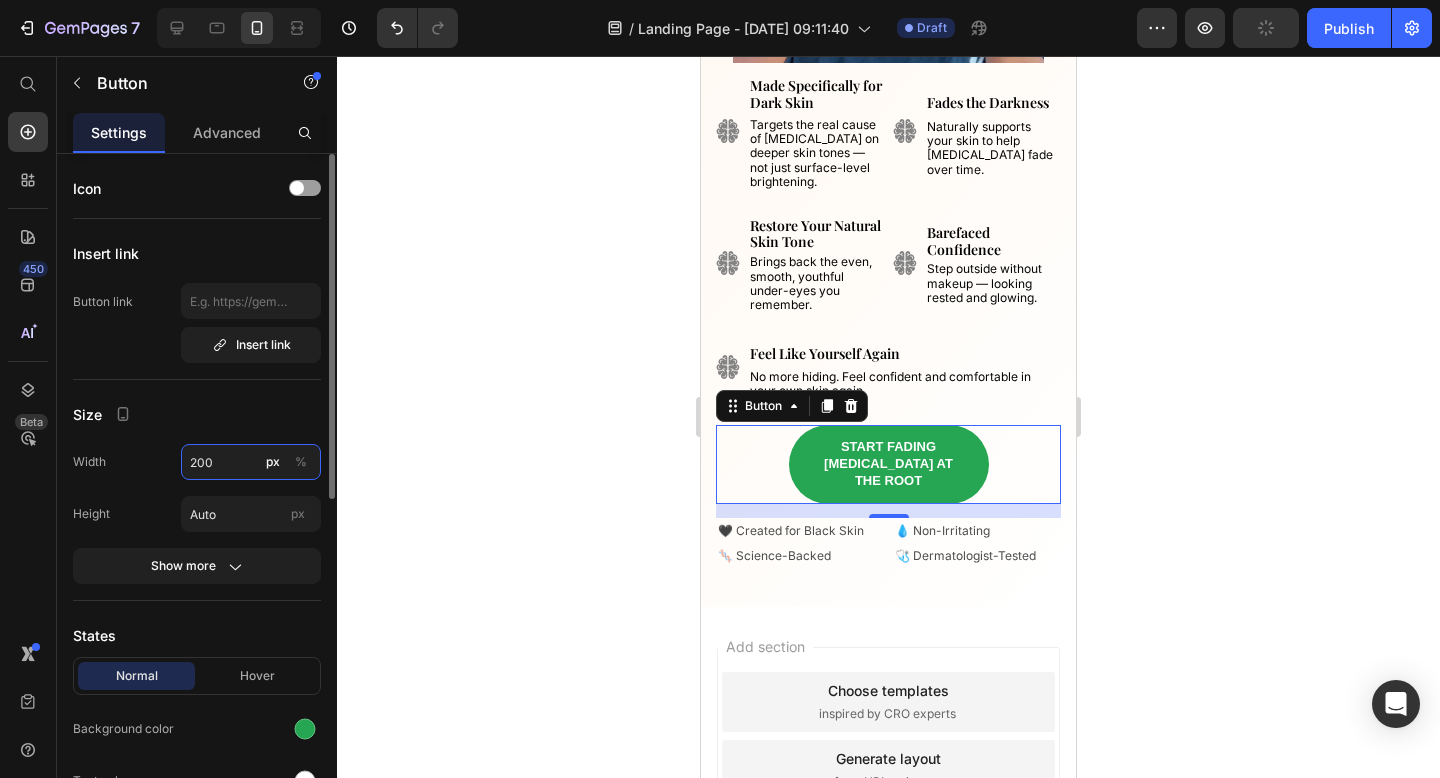 click on "200" at bounding box center (251, 462) 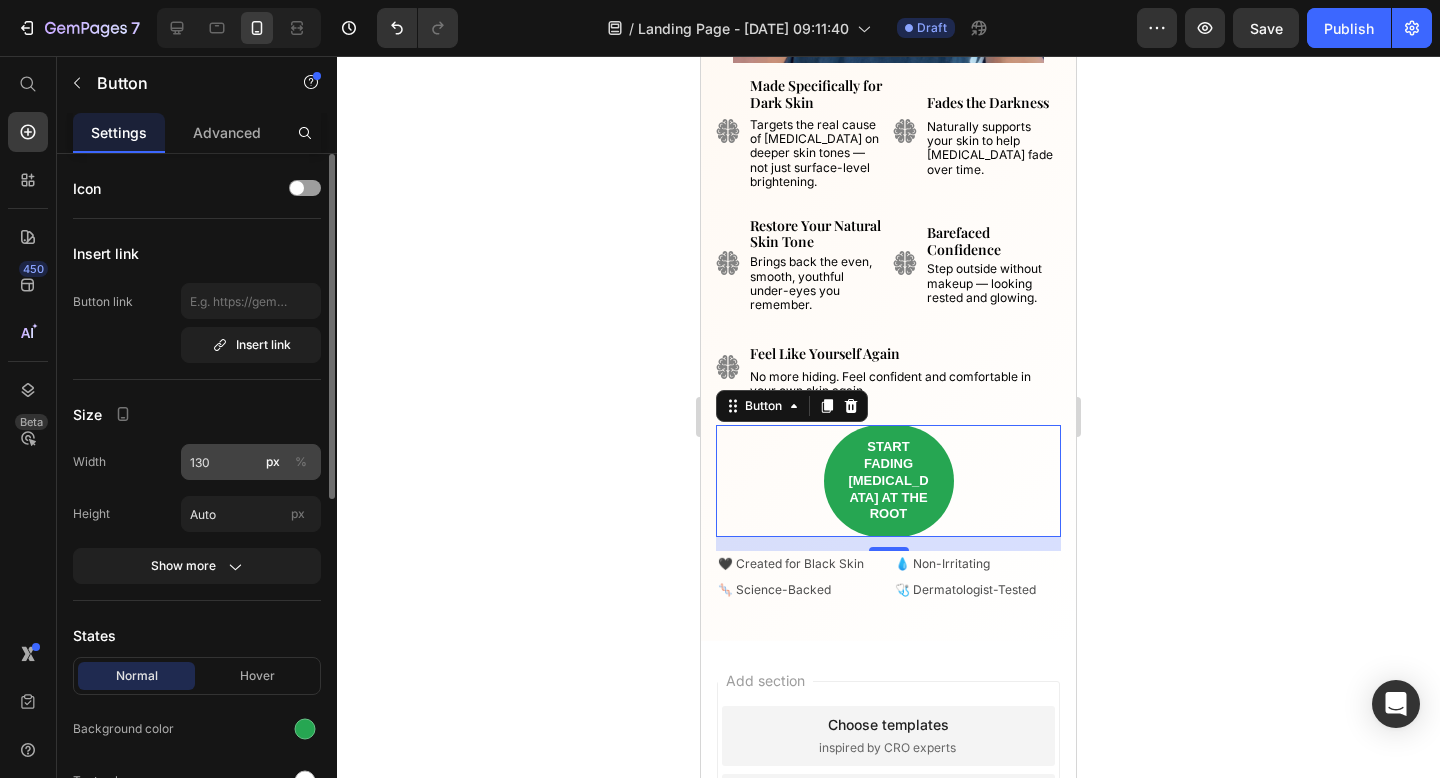 click on "%" at bounding box center [301, 462] 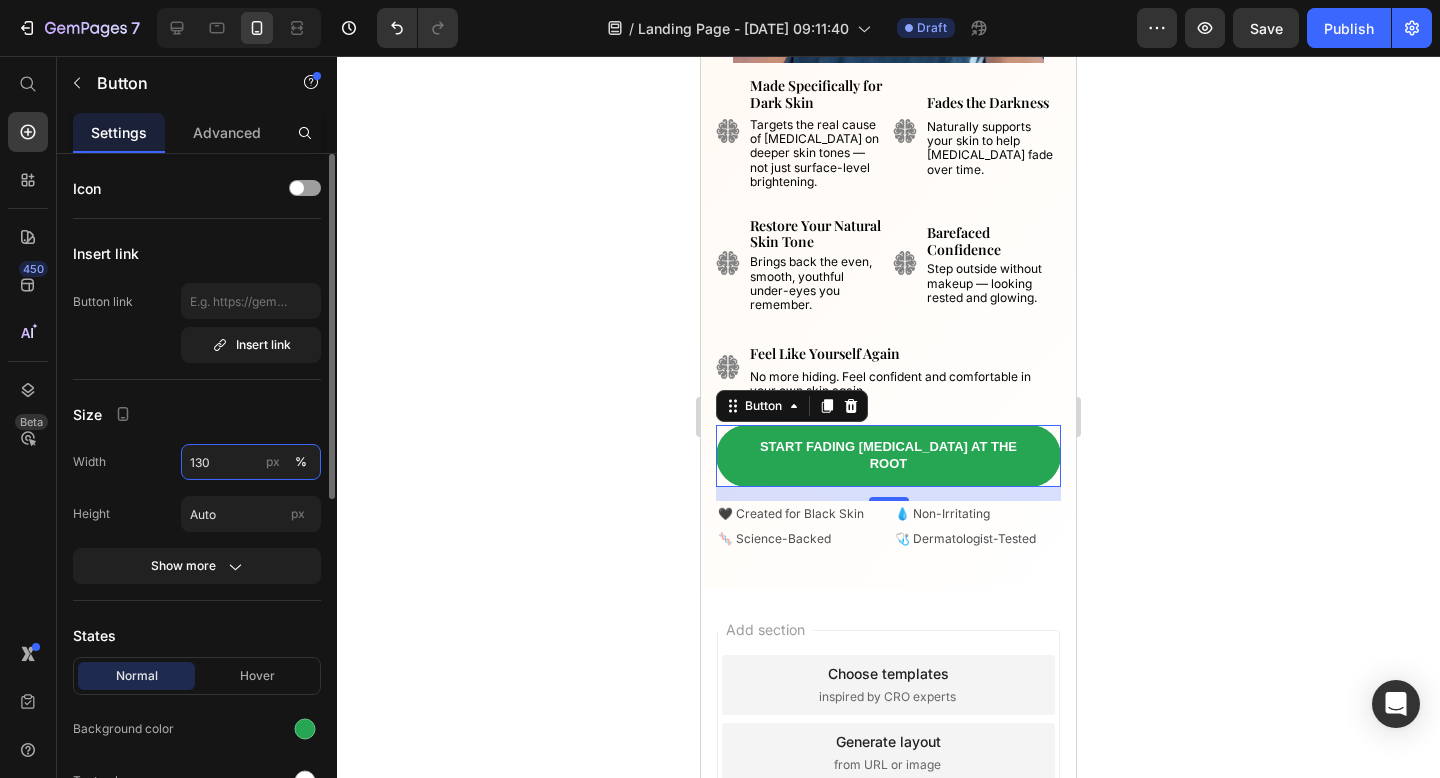 click on "130" at bounding box center [251, 462] 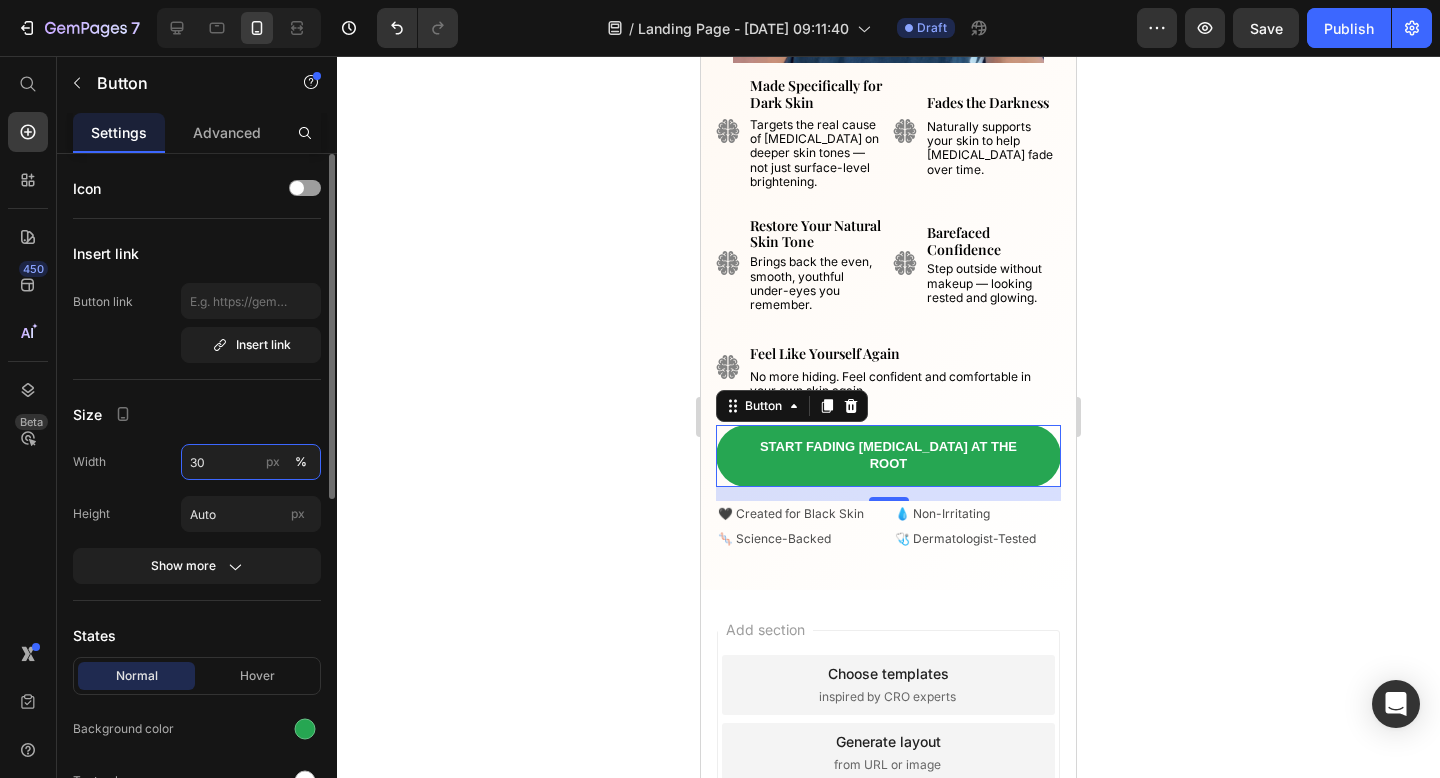 type on "3" 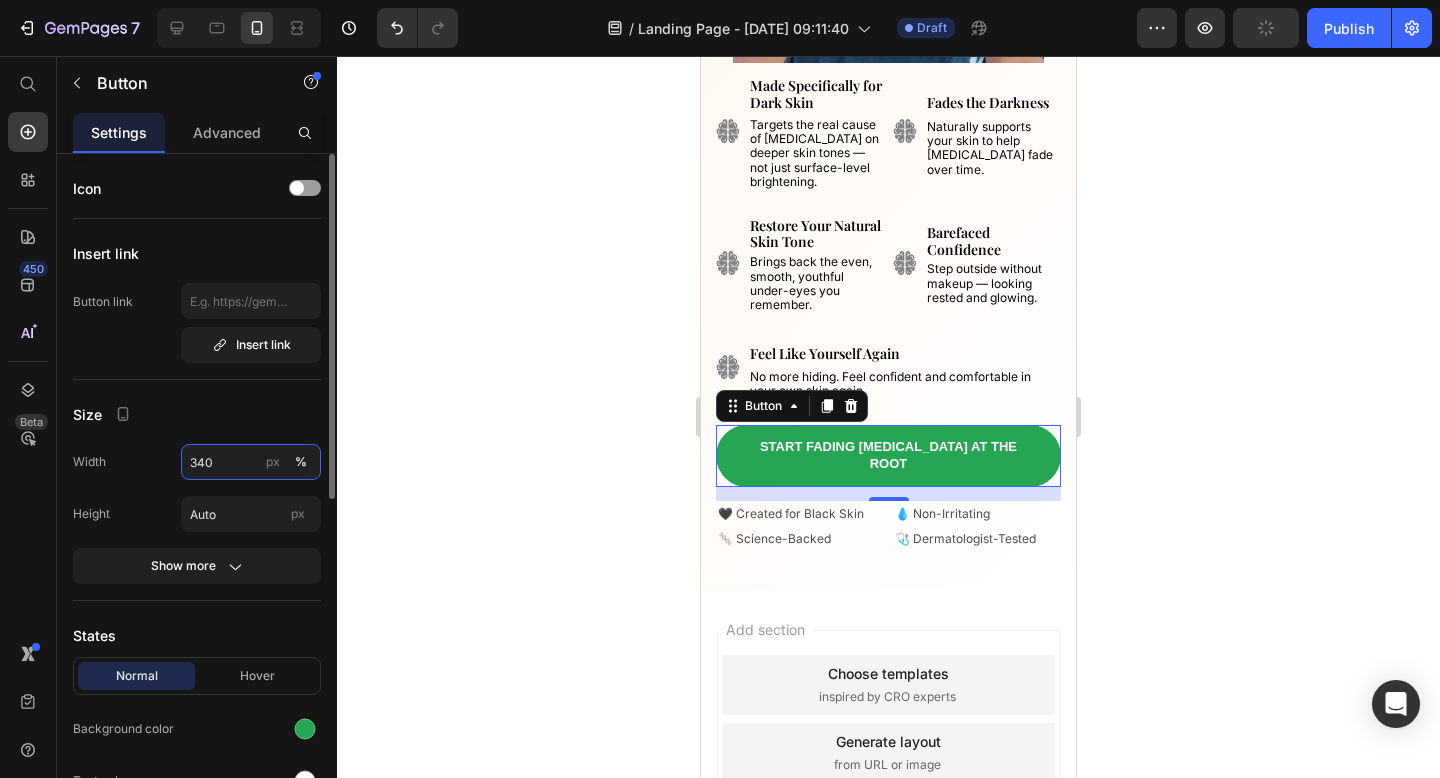 type on "3" 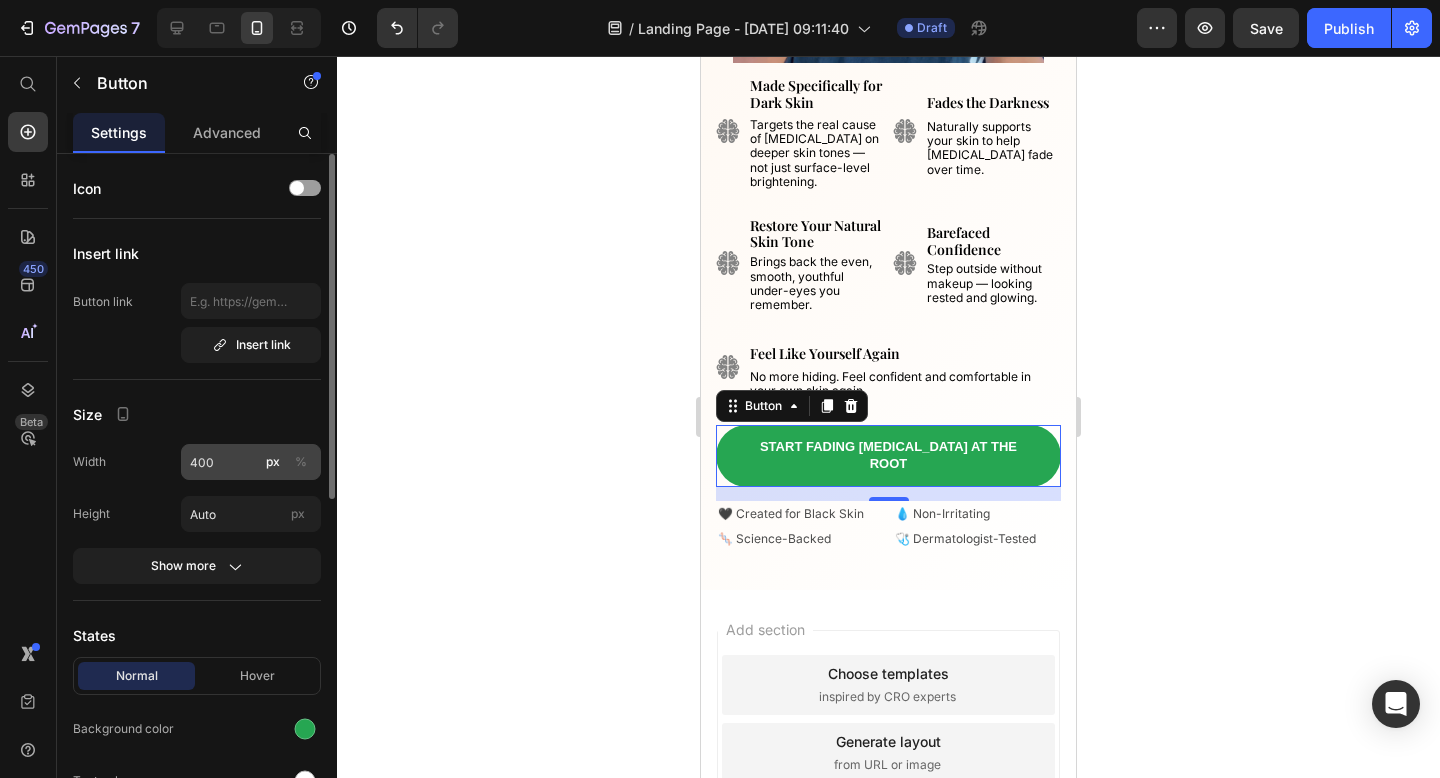 click on "%" at bounding box center (301, 462) 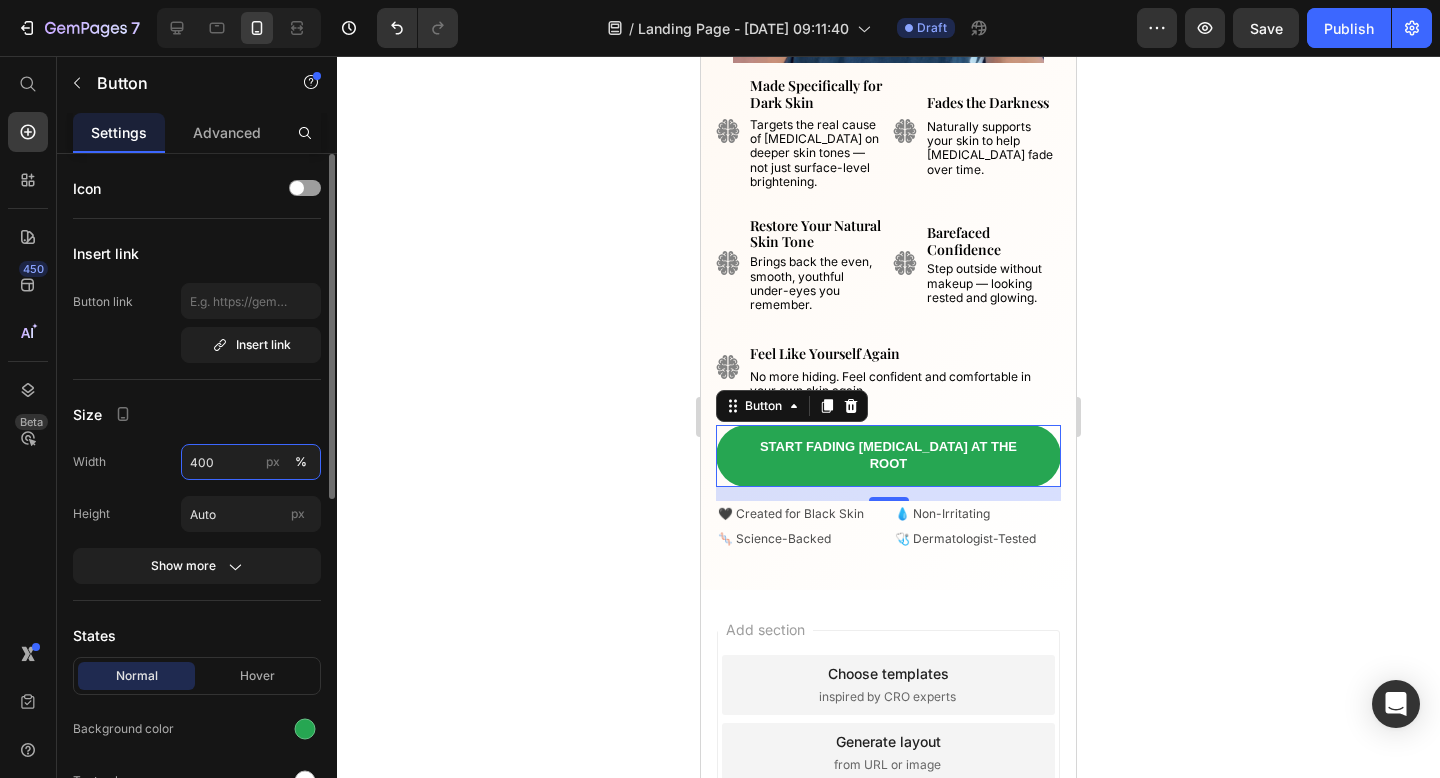 click on "400" at bounding box center [251, 462] 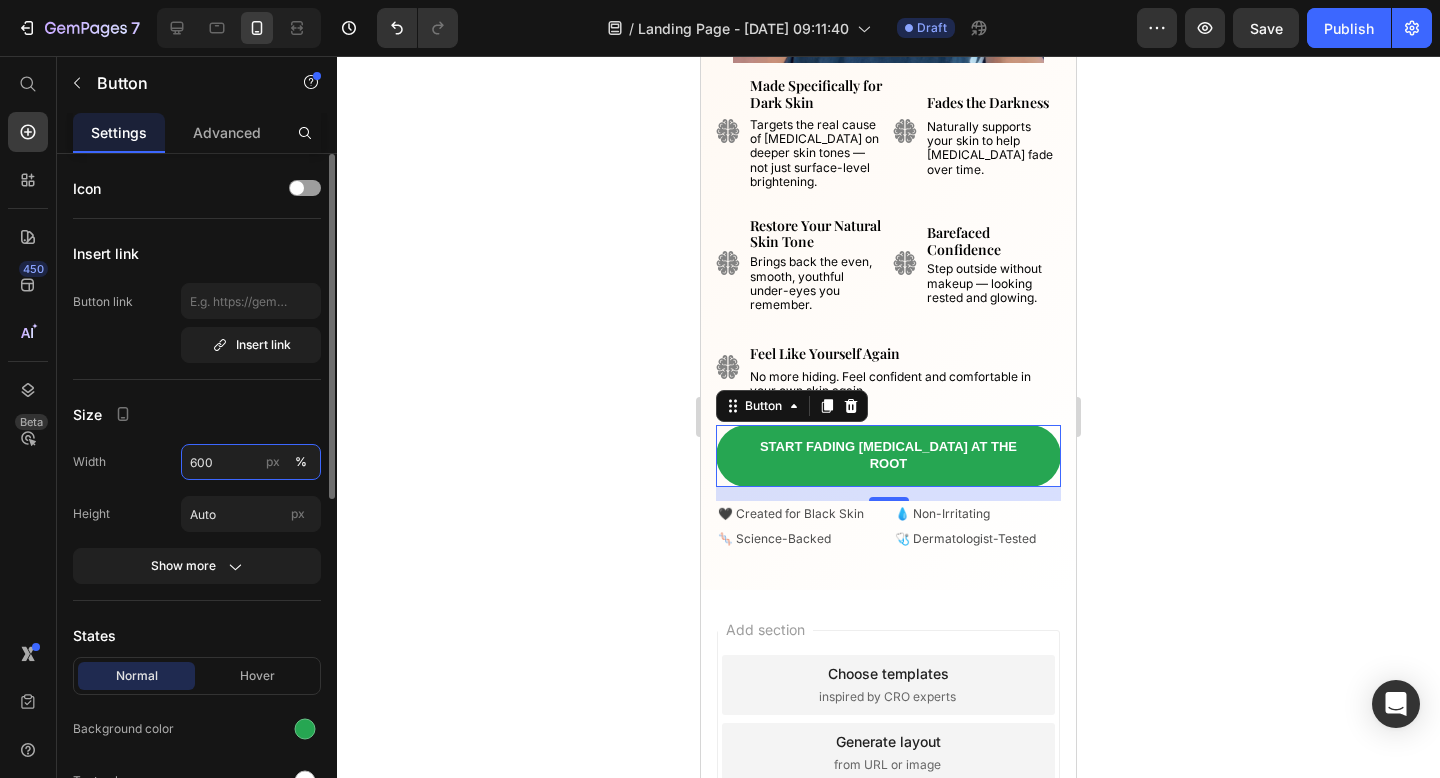 click on "600" at bounding box center [251, 462] 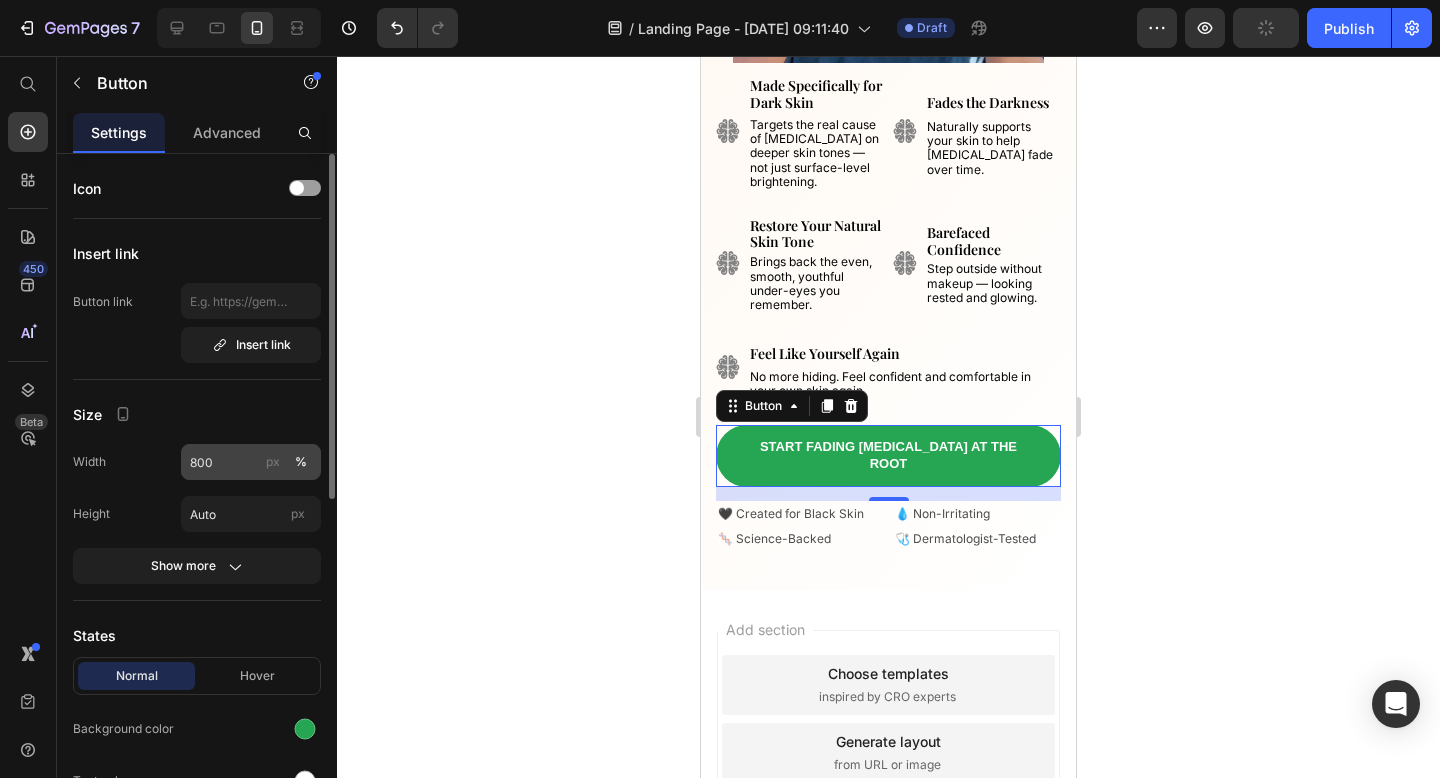 click on "px" at bounding box center [273, 462] 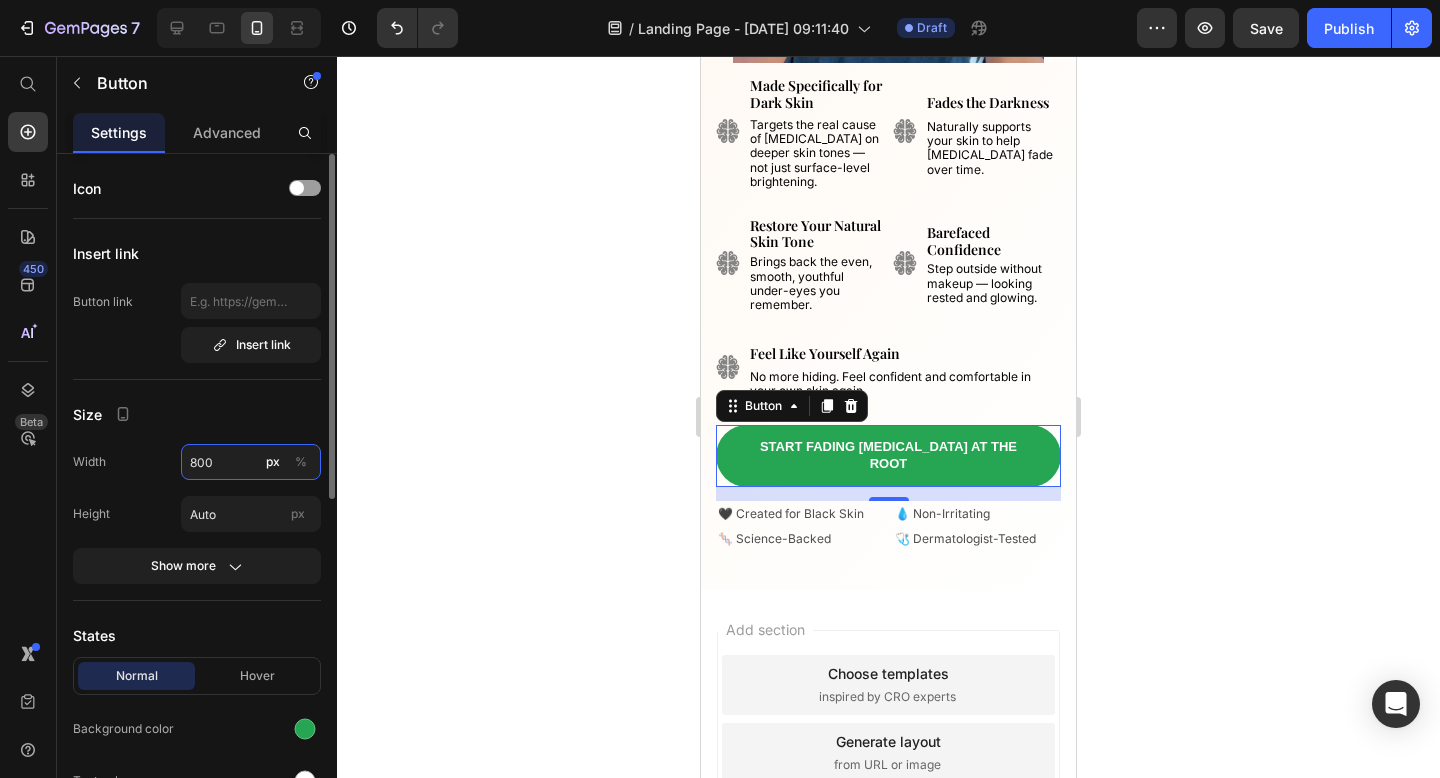 click on "800" at bounding box center (251, 462) 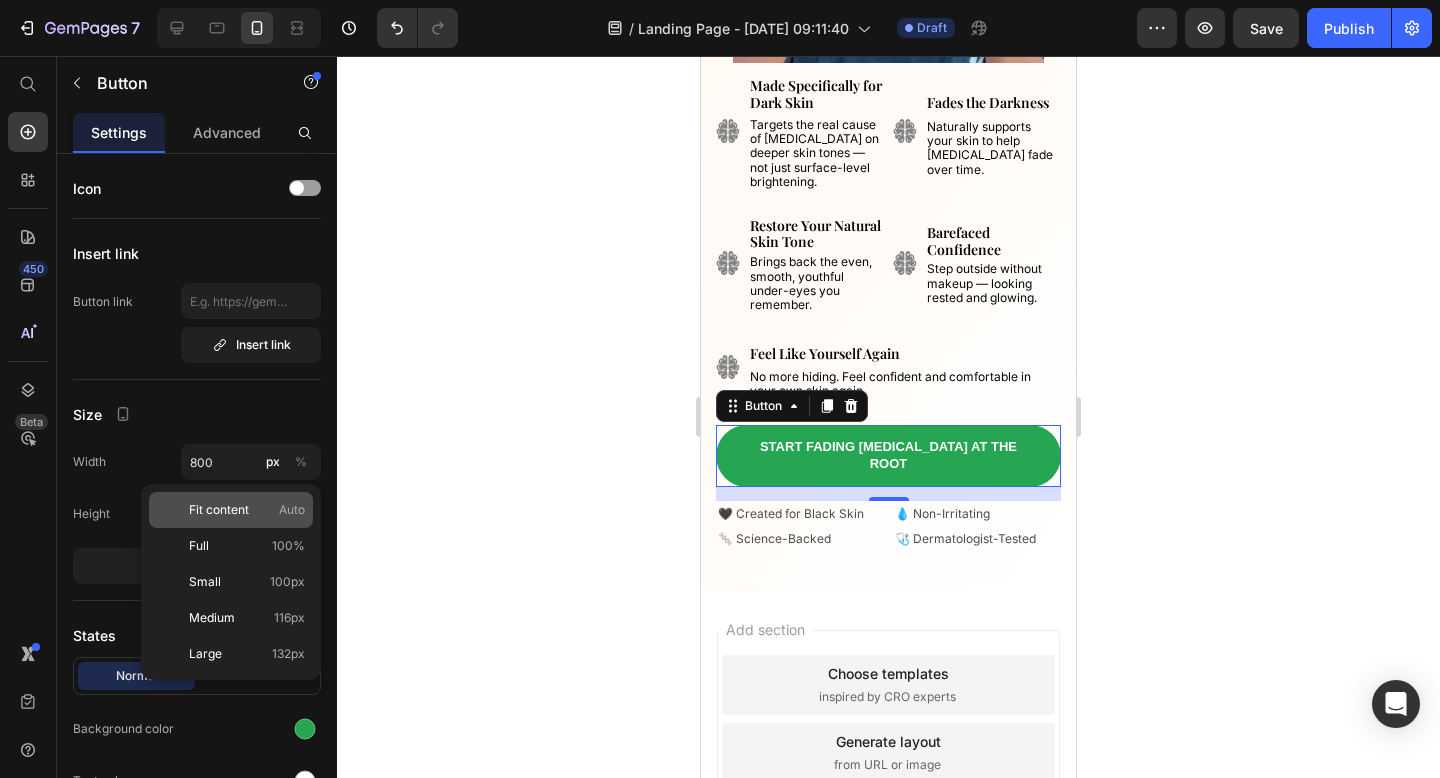 click on "Fit content" at bounding box center (219, 510) 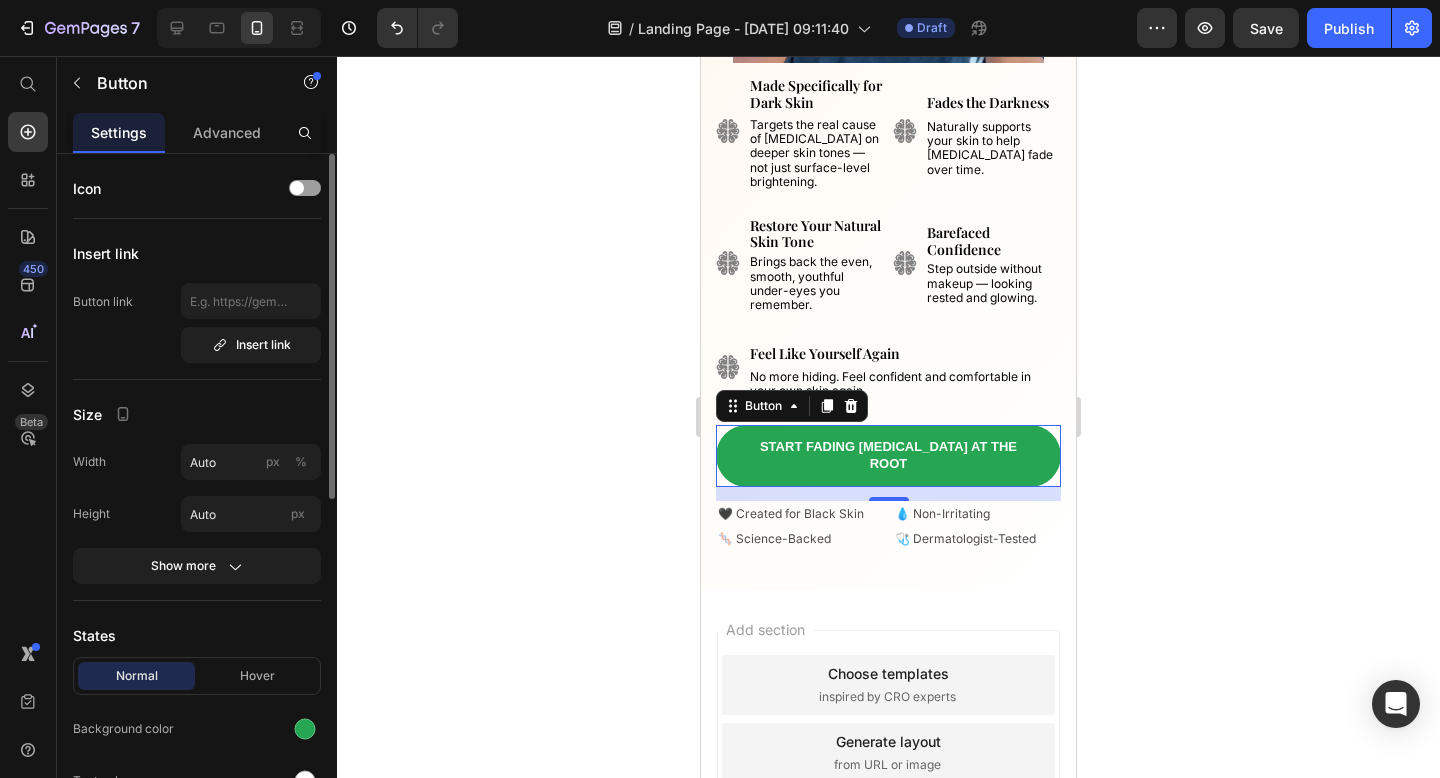 click on "Size" at bounding box center (197, 414) 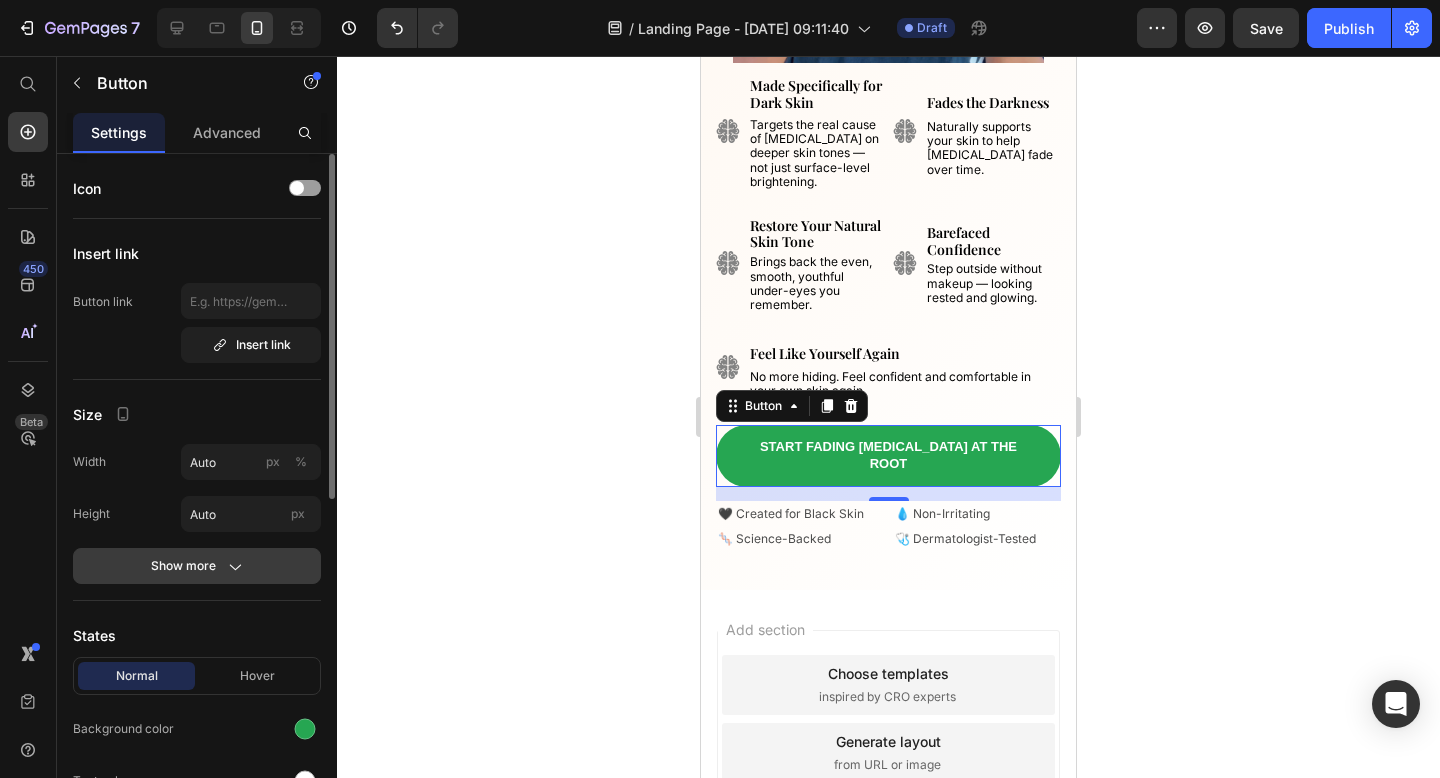 click 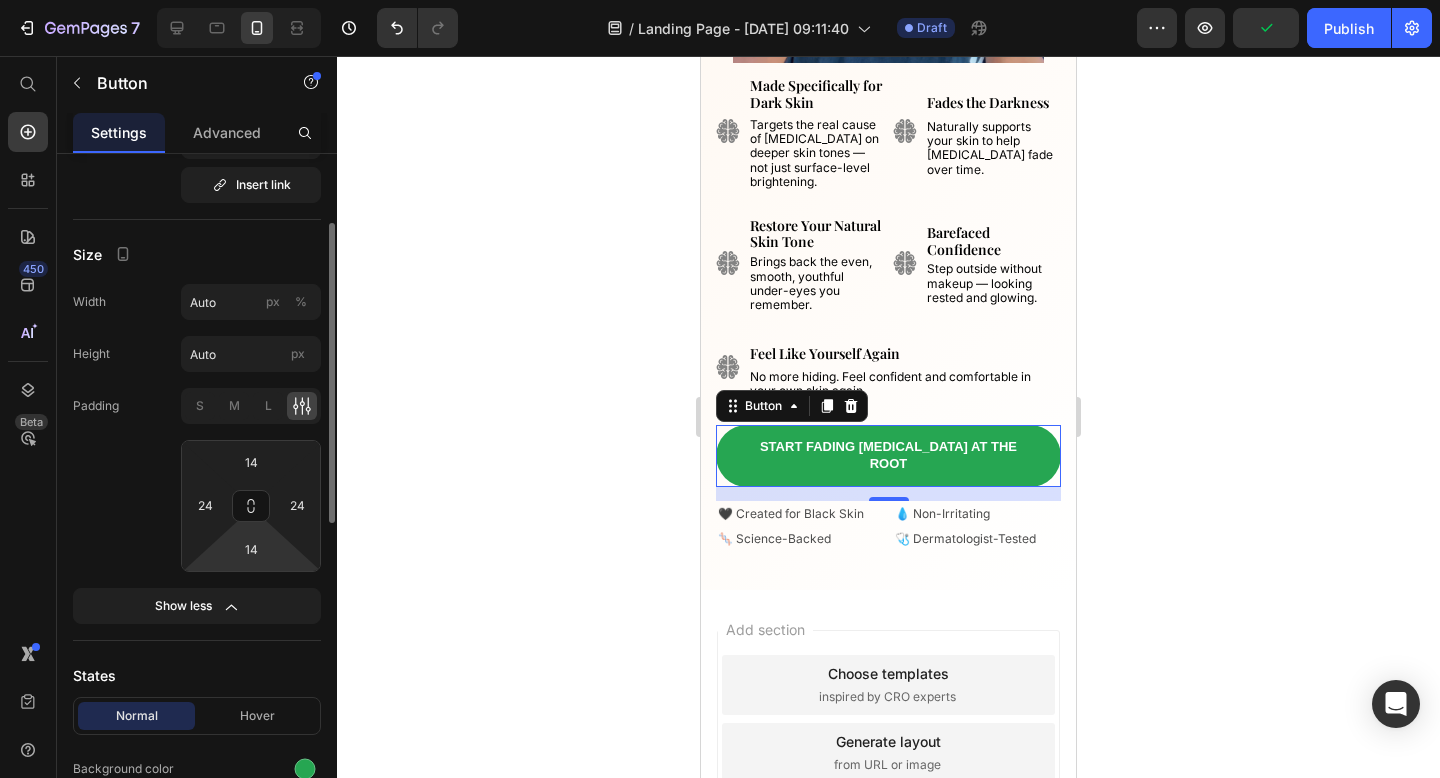 scroll, scrollTop: 159, scrollLeft: 0, axis: vertical 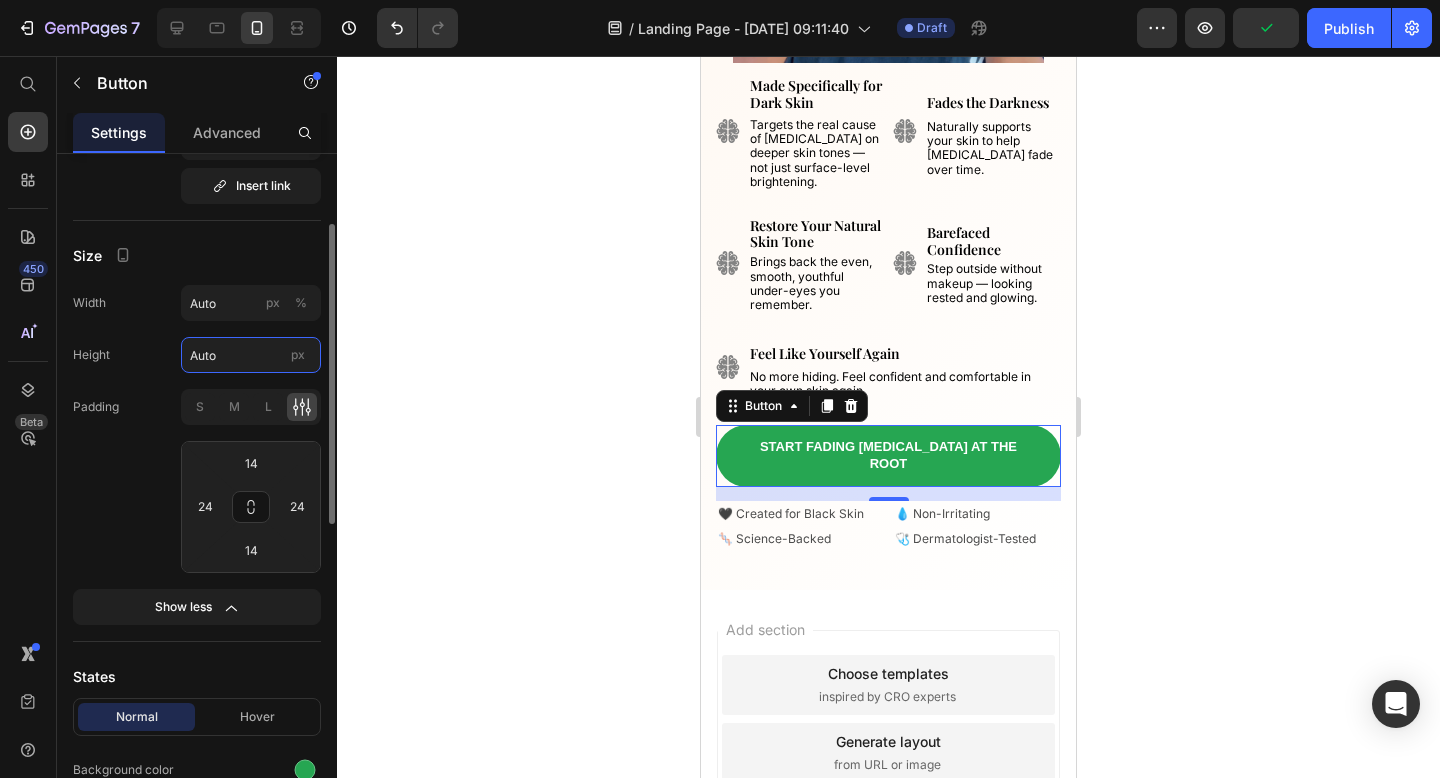 click on "Auto" at bounding box center [251, 355] 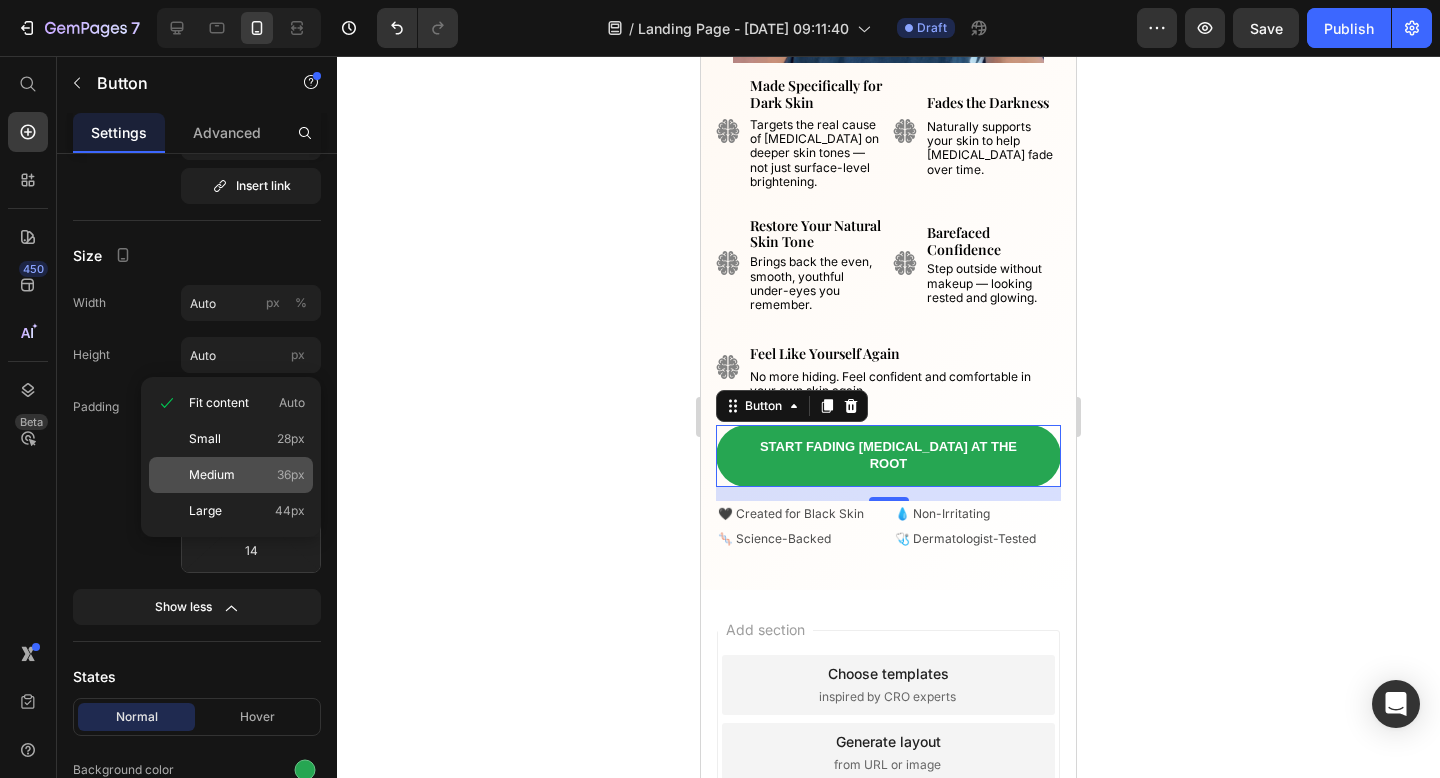 click on "Medium 36px" 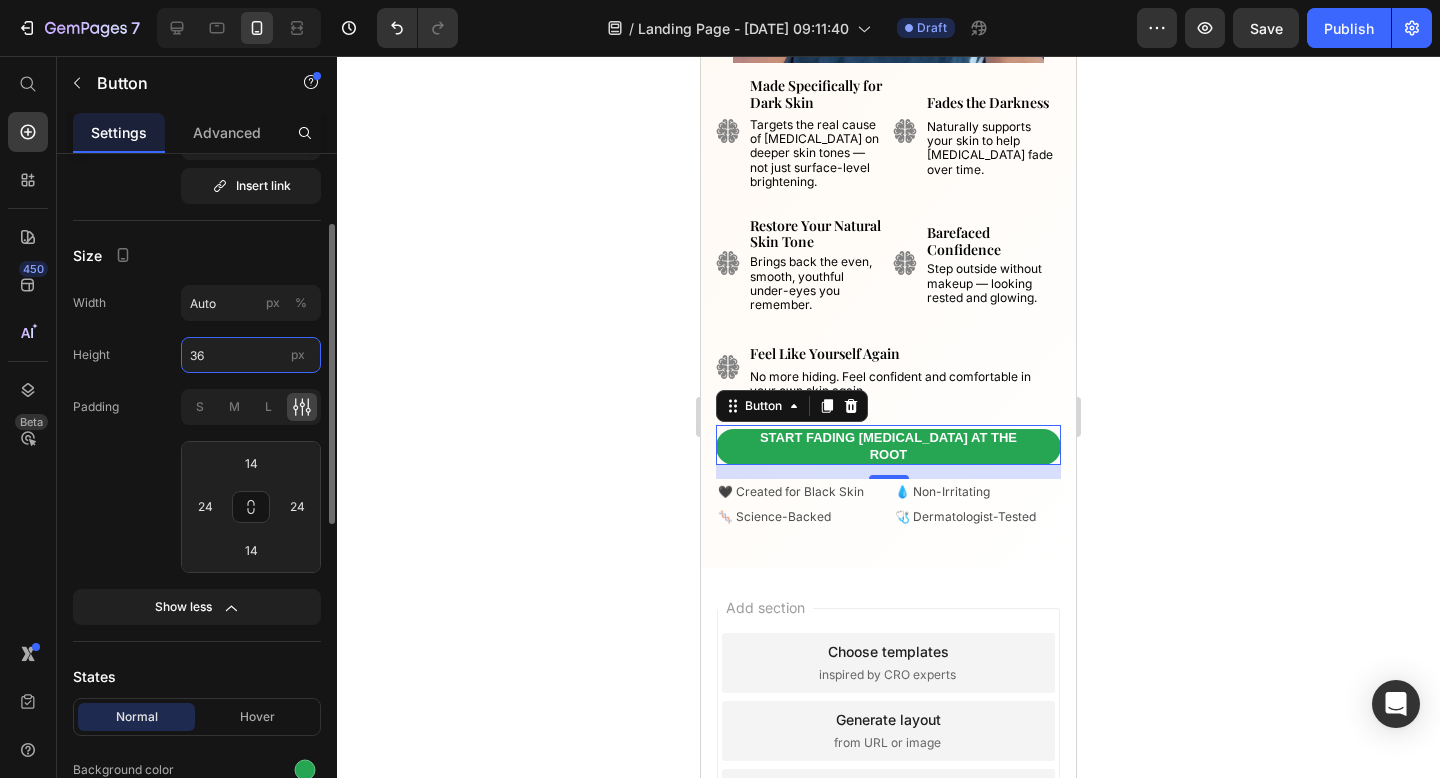 click on "36" at bounding box center (251, 355) 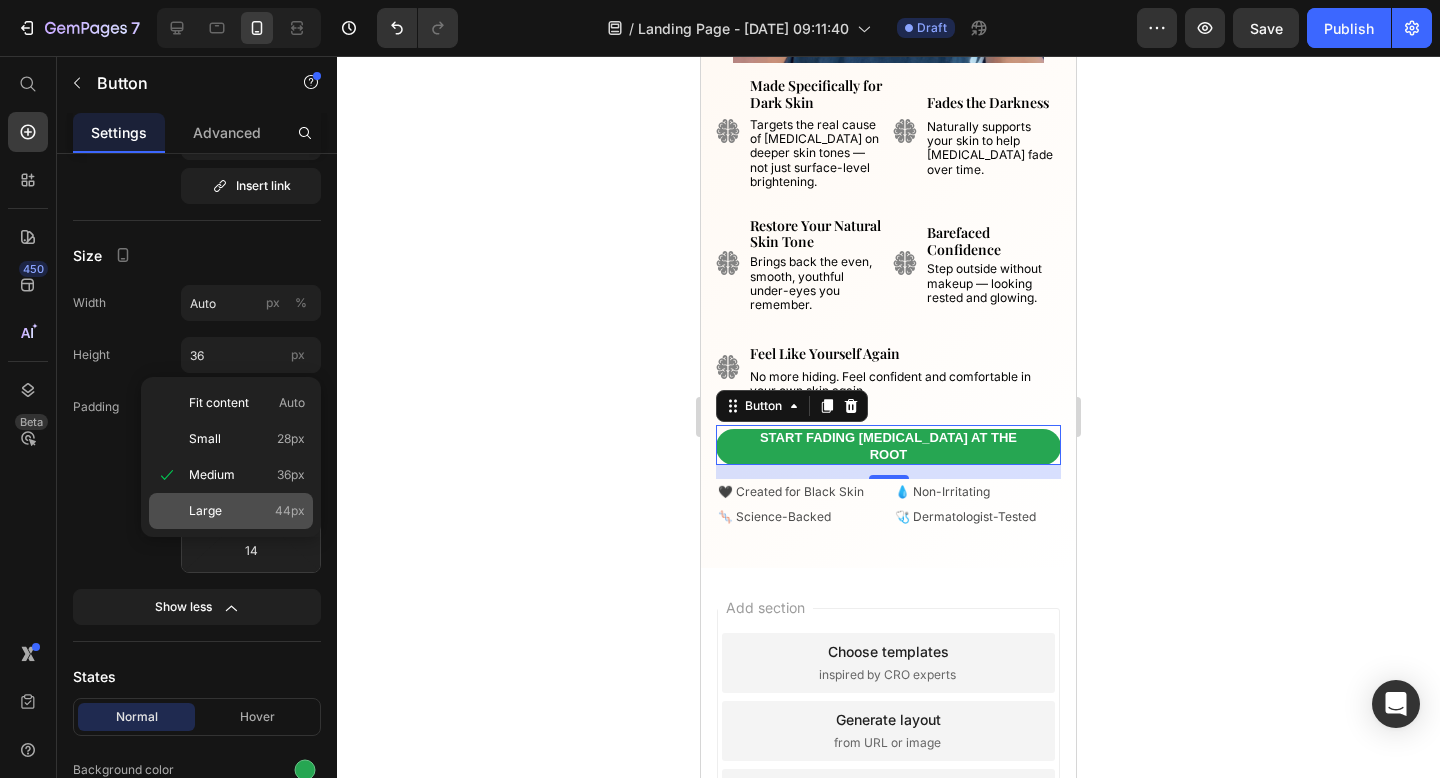 click on "Large 44px" 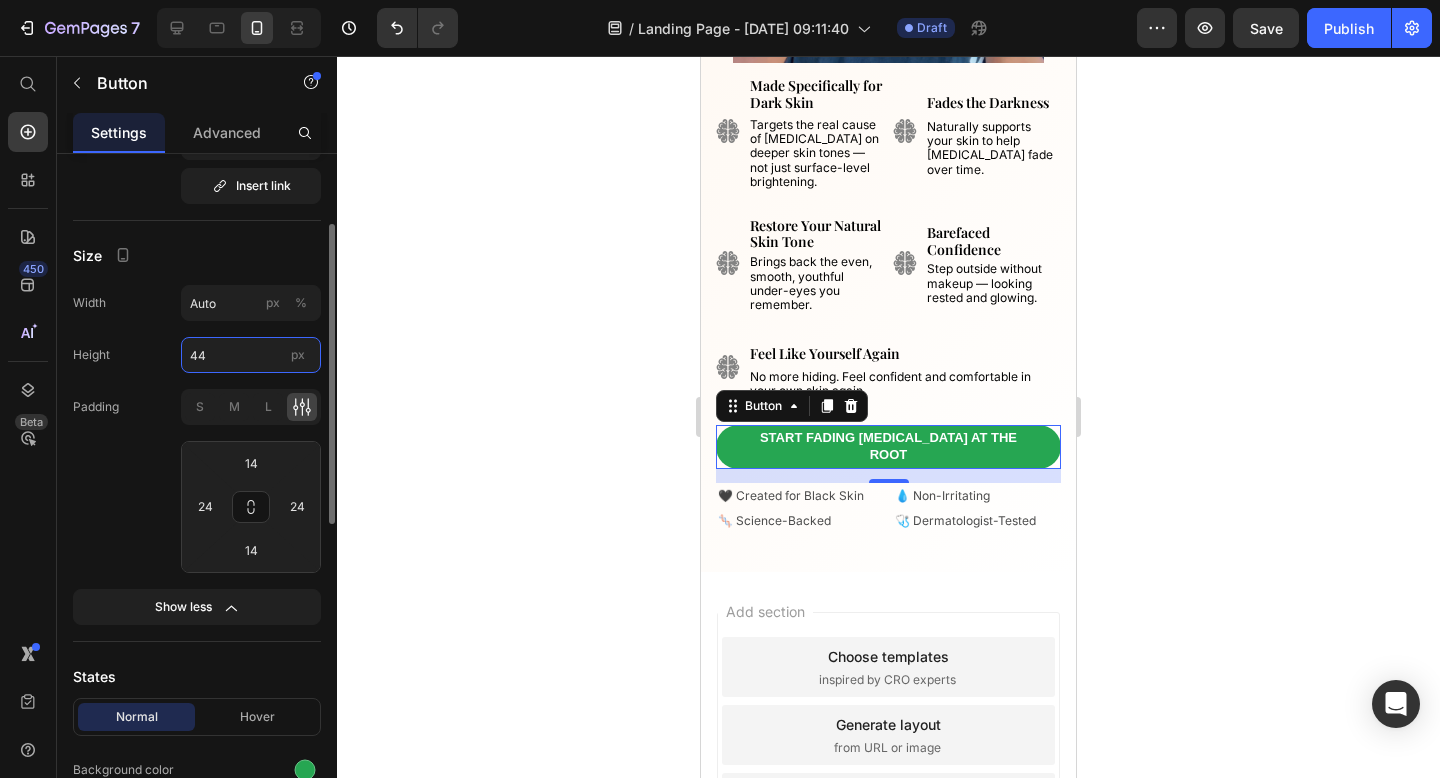 click on "44" at bounding box center [251, 355] 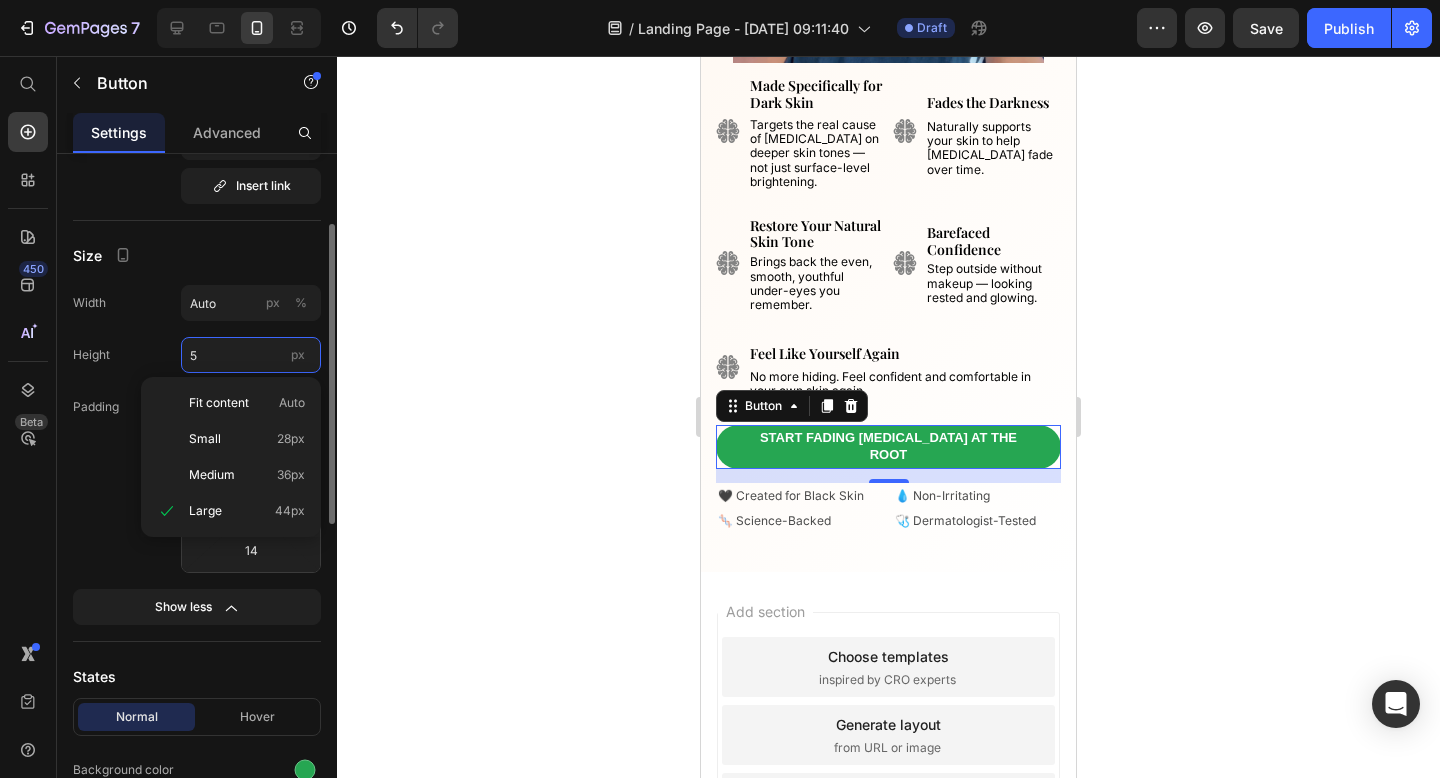 type on "50" 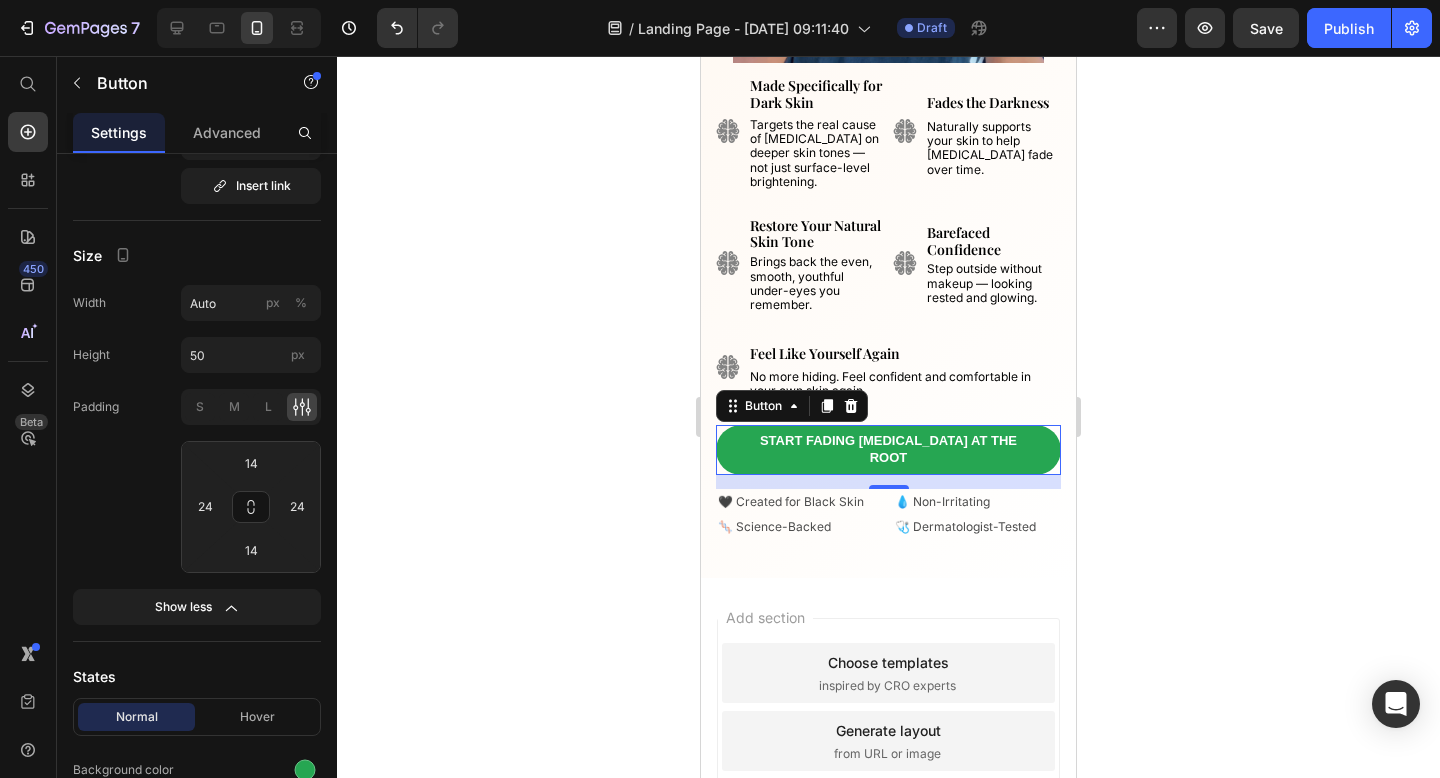 click 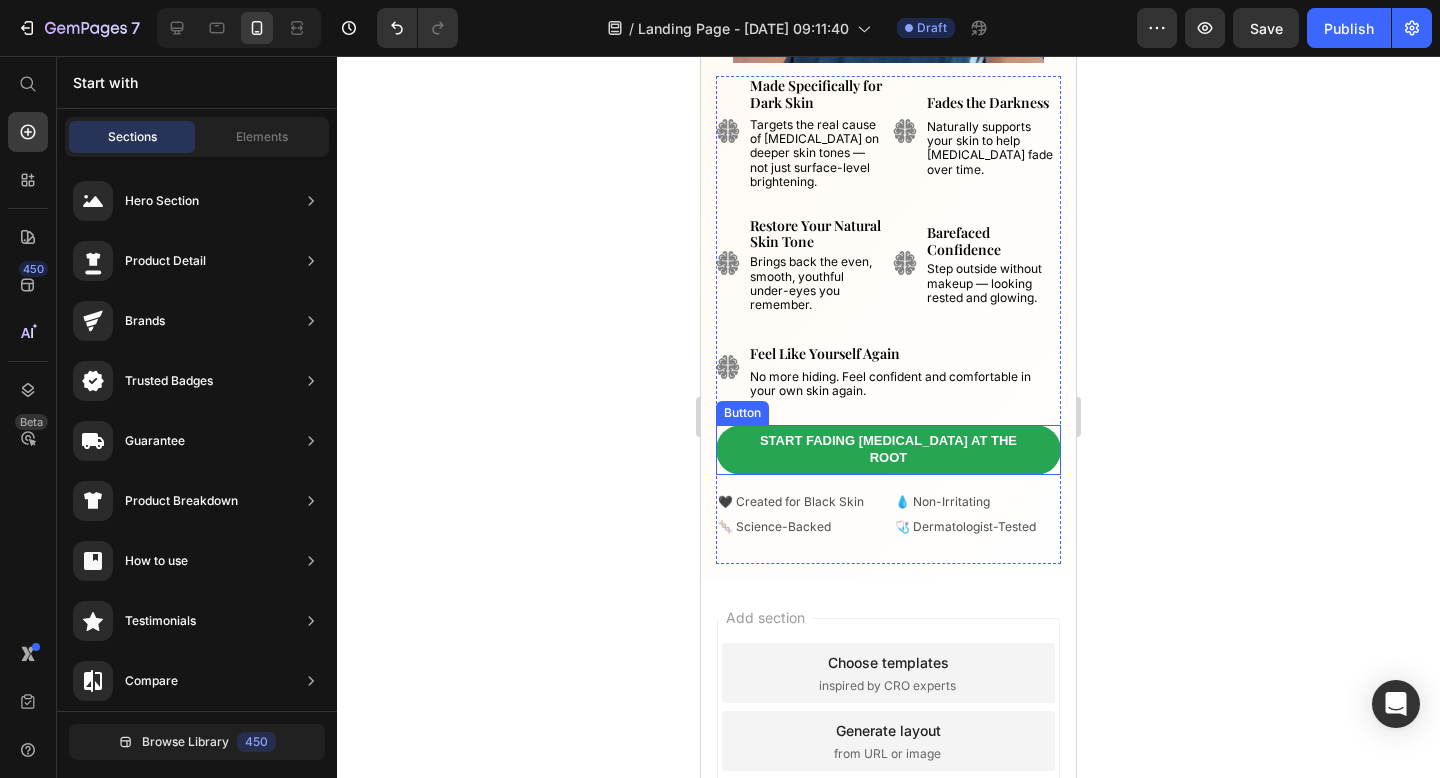 click on "Start Fading [MEDICAL_DATA] at the Root Button" at bounding box center (888, 450) 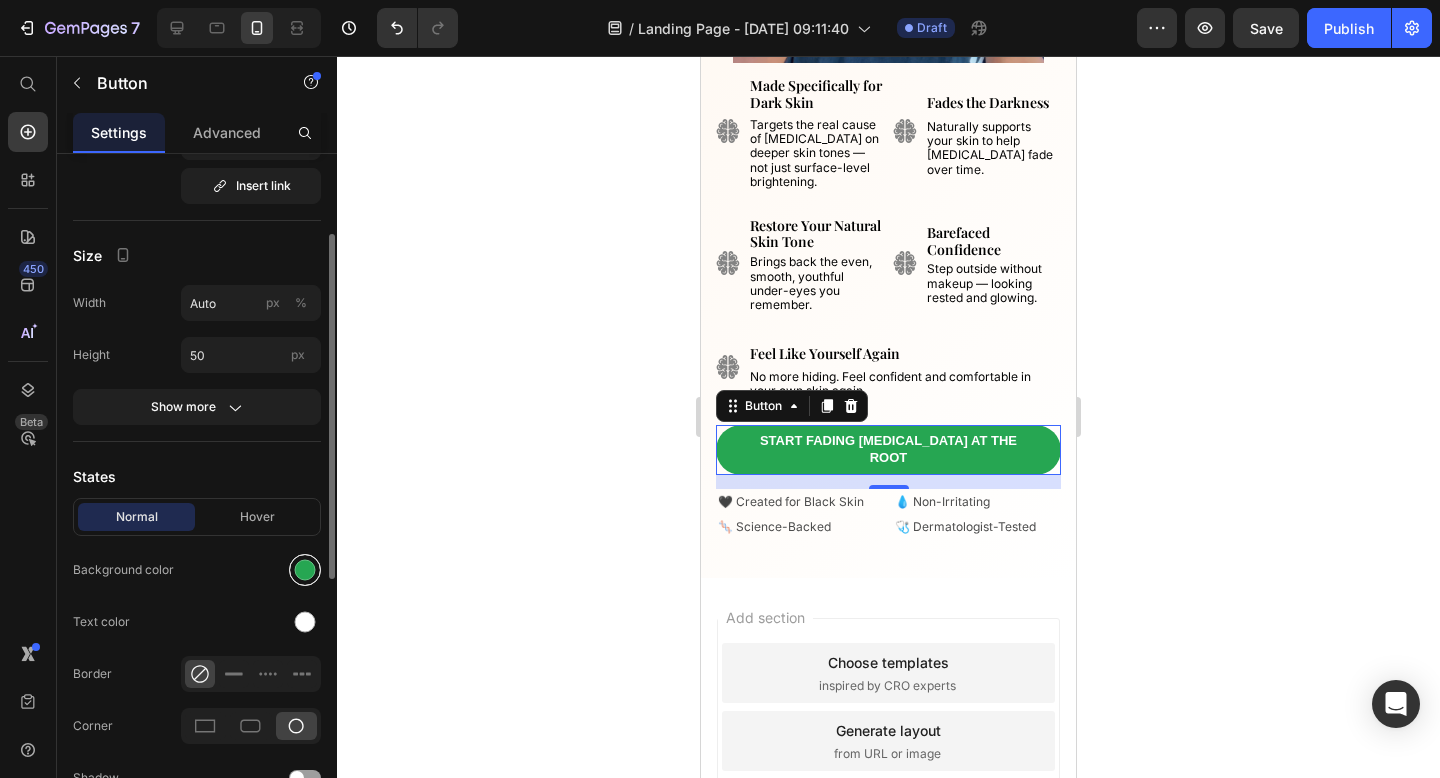 click at bounding box center (305, 570) 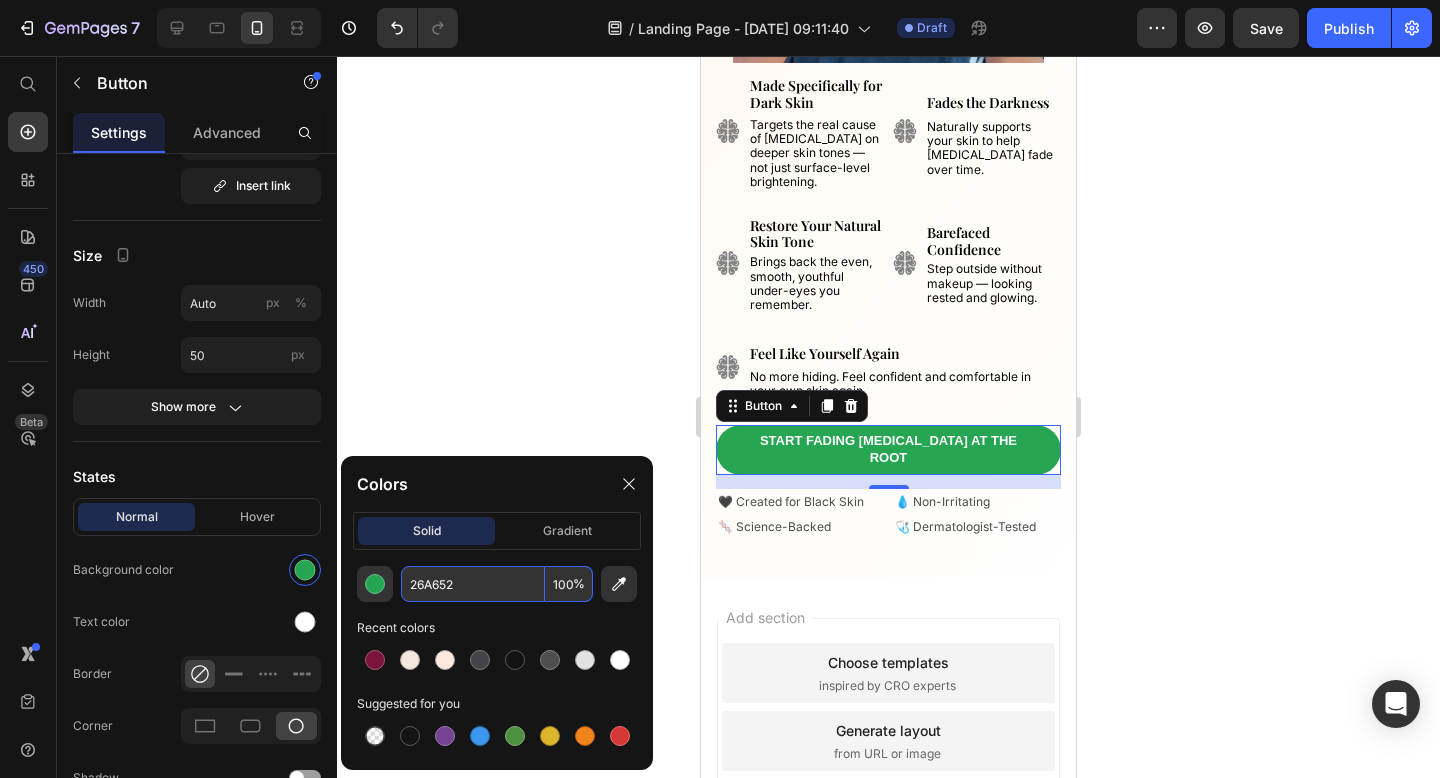 click on "26A652" at bounding box center [473, 584] 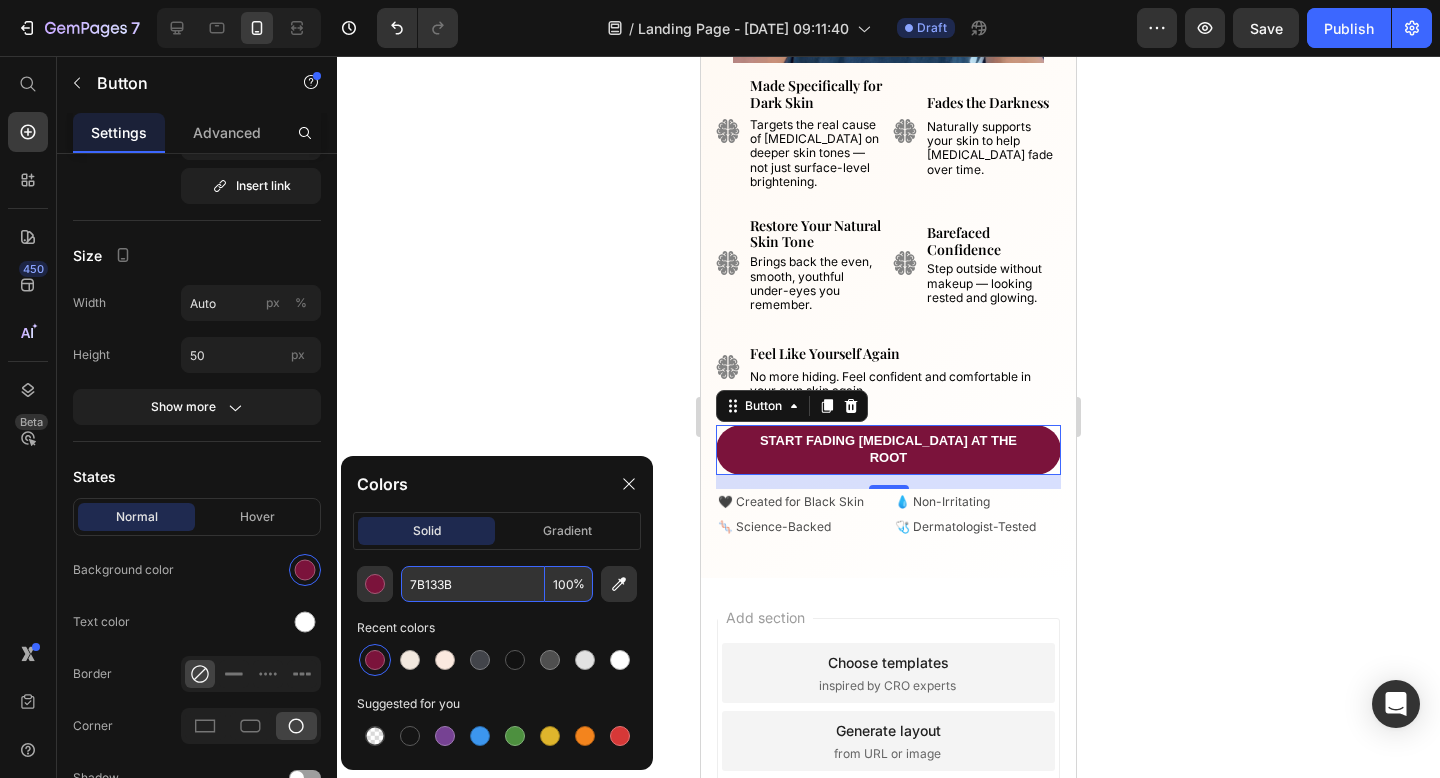 type on "7B133B" 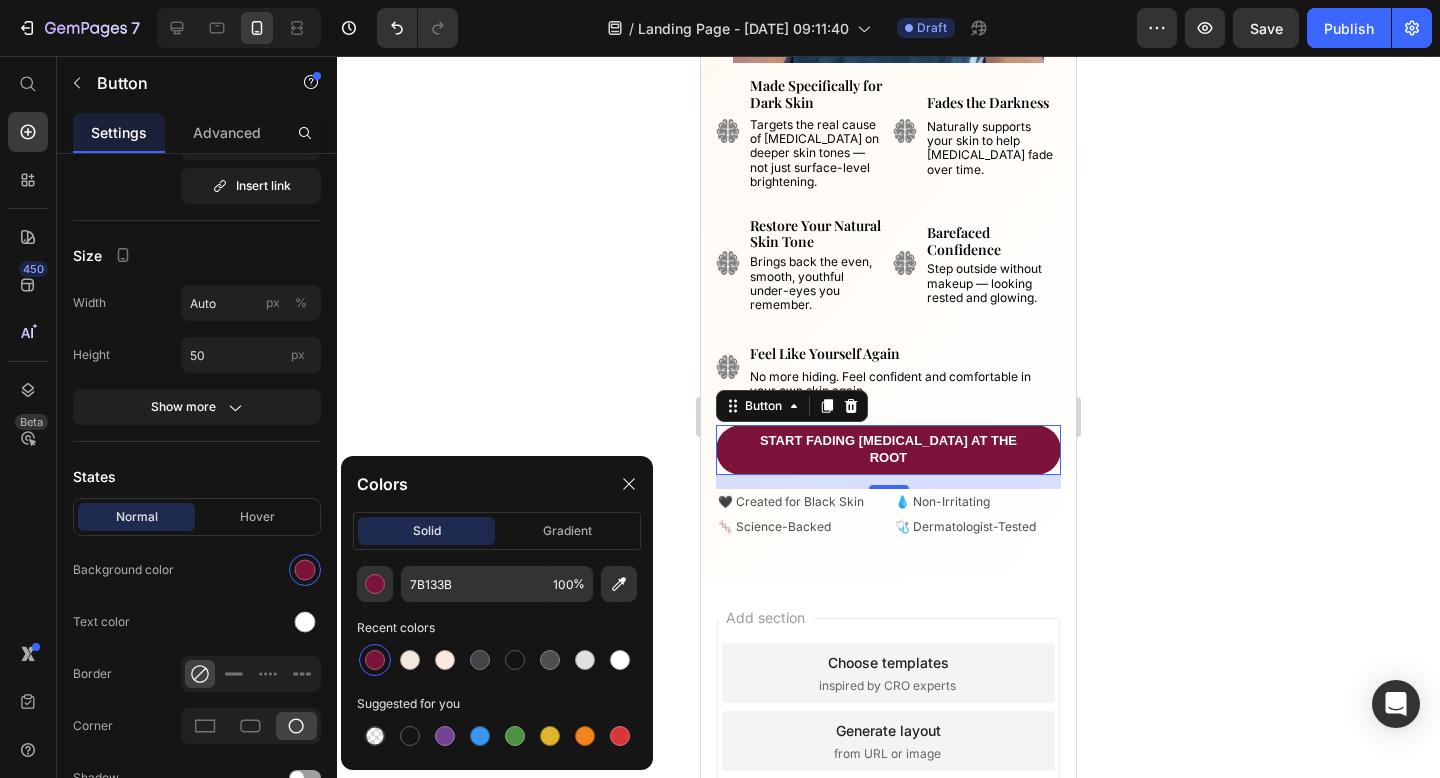 click 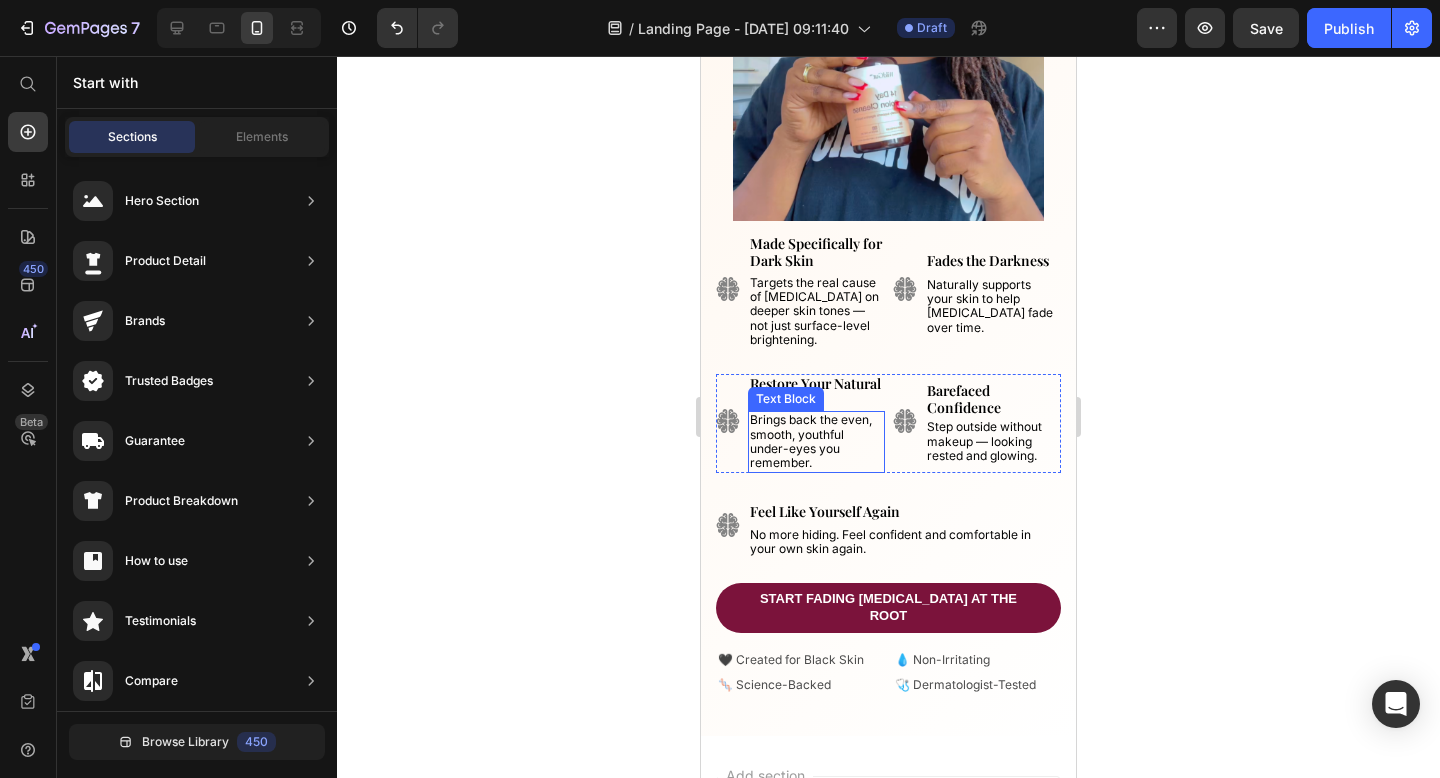 scroll, scrollTop: 377, scrollLeft: 0, axis: vertical 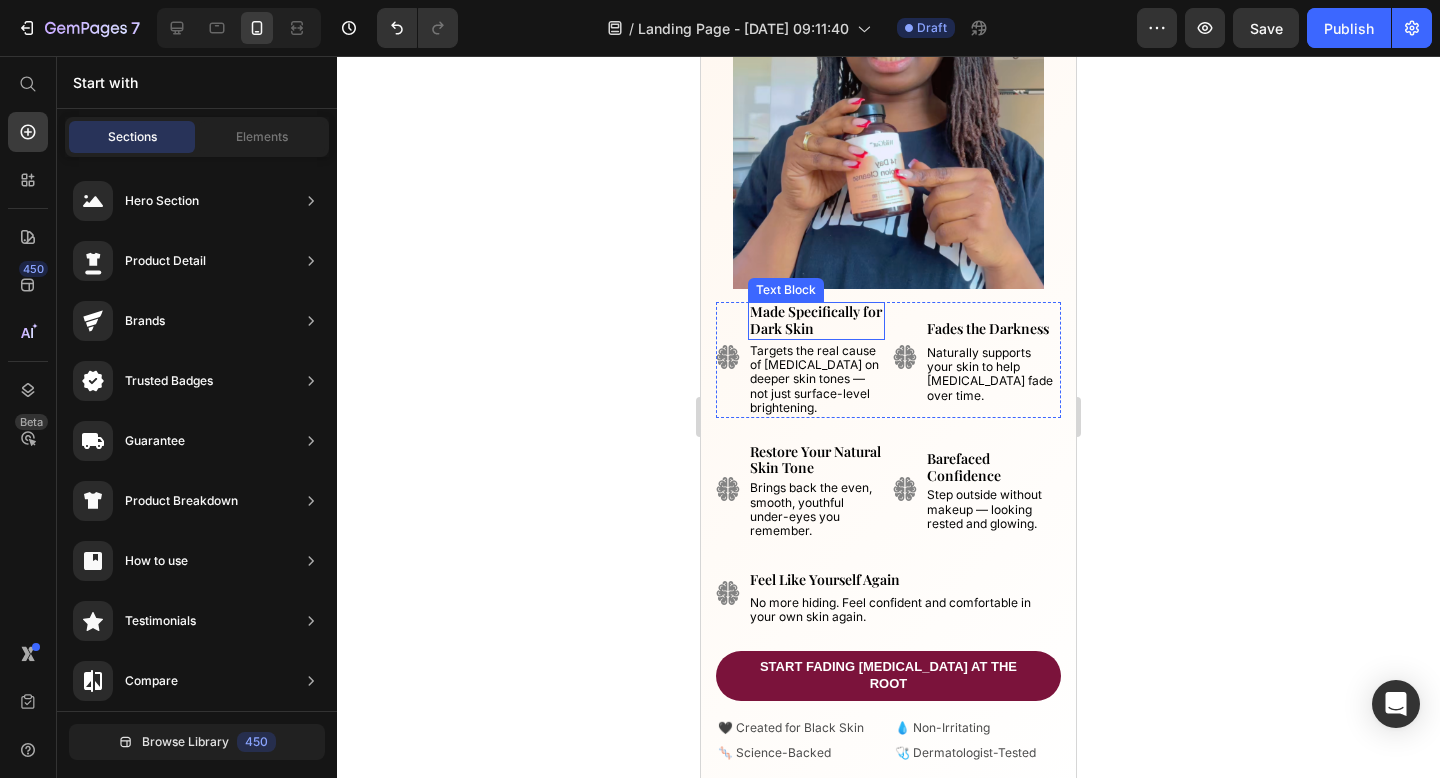 click on "Made Specifically for Dark Skin" at bounding box center (816, 320) 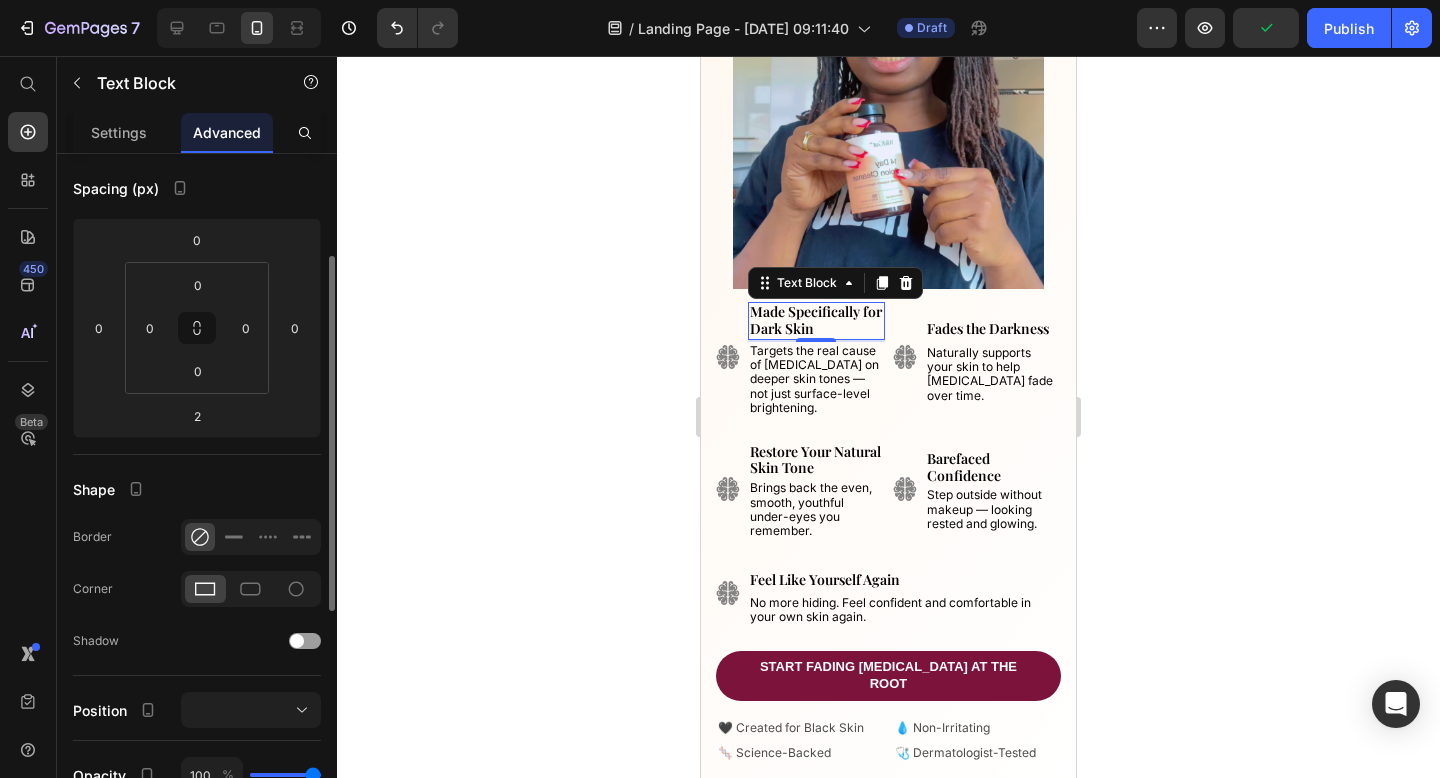 scroll, scrollTop: 145, scrollLeft: 0, axis: vertical 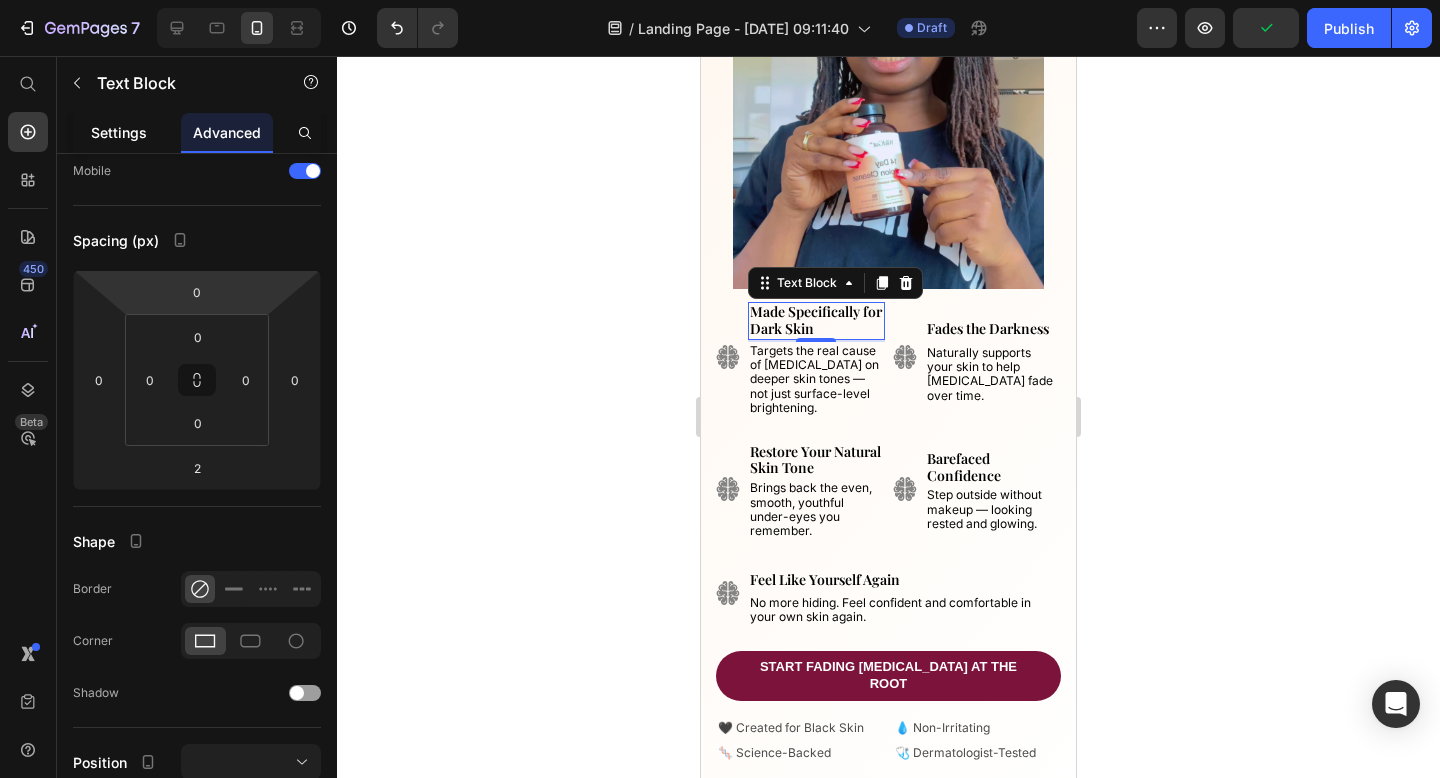 drag, startPoint x: 132, startPoint y: 131, endPoint x: 161, endPoint y: 345, distance: 215.95601 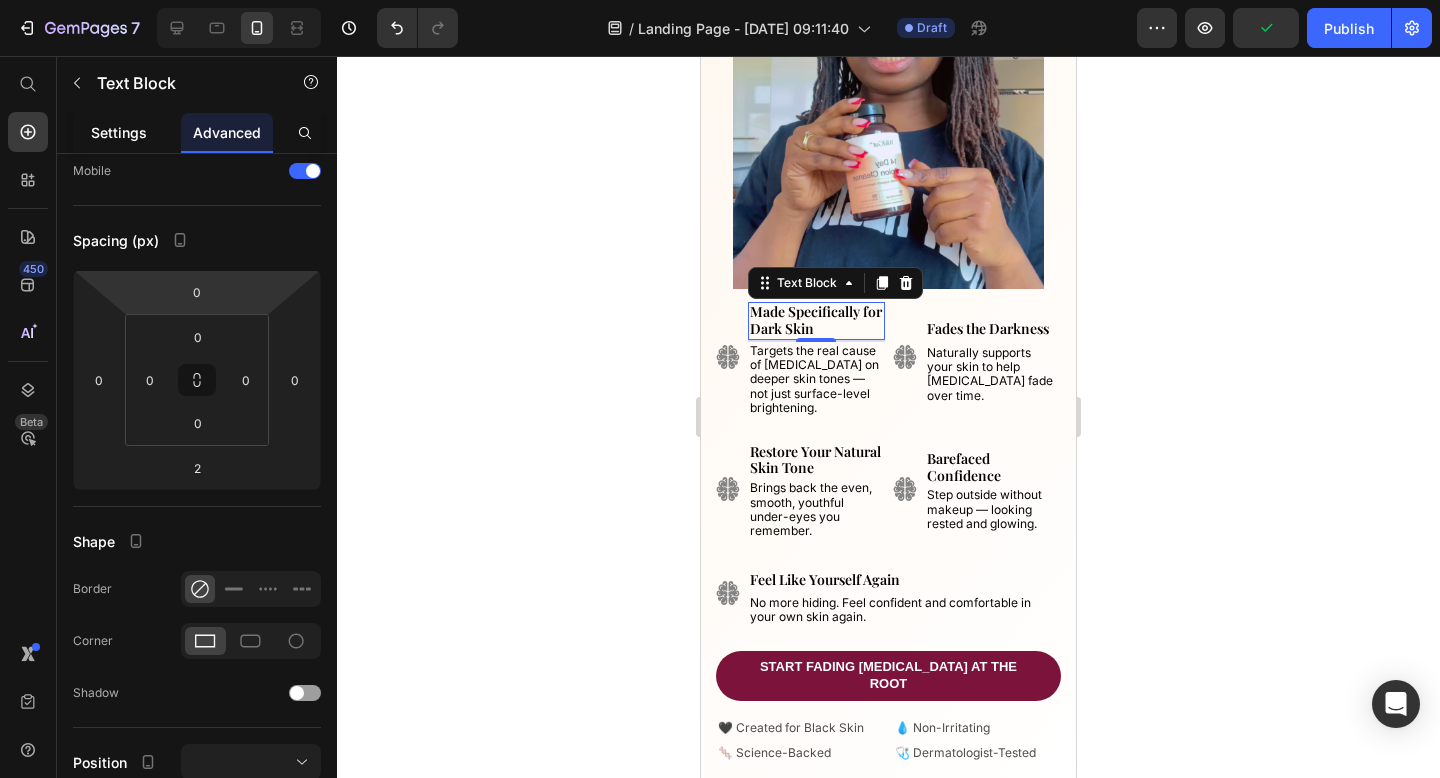 click on "Settings" at bounding box center [119, 132] 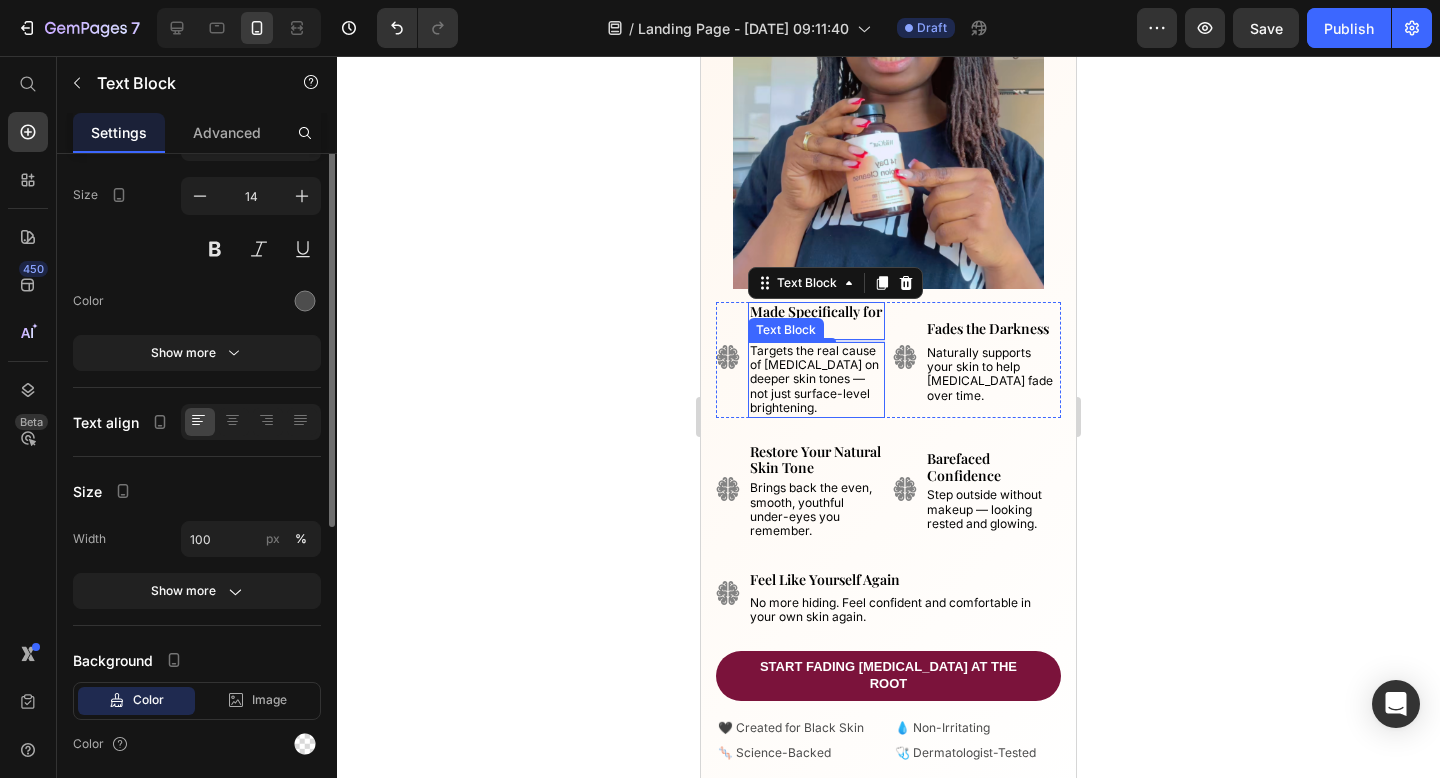 scroll, scrollTop: 0, scrollLeft: 0, axis: both 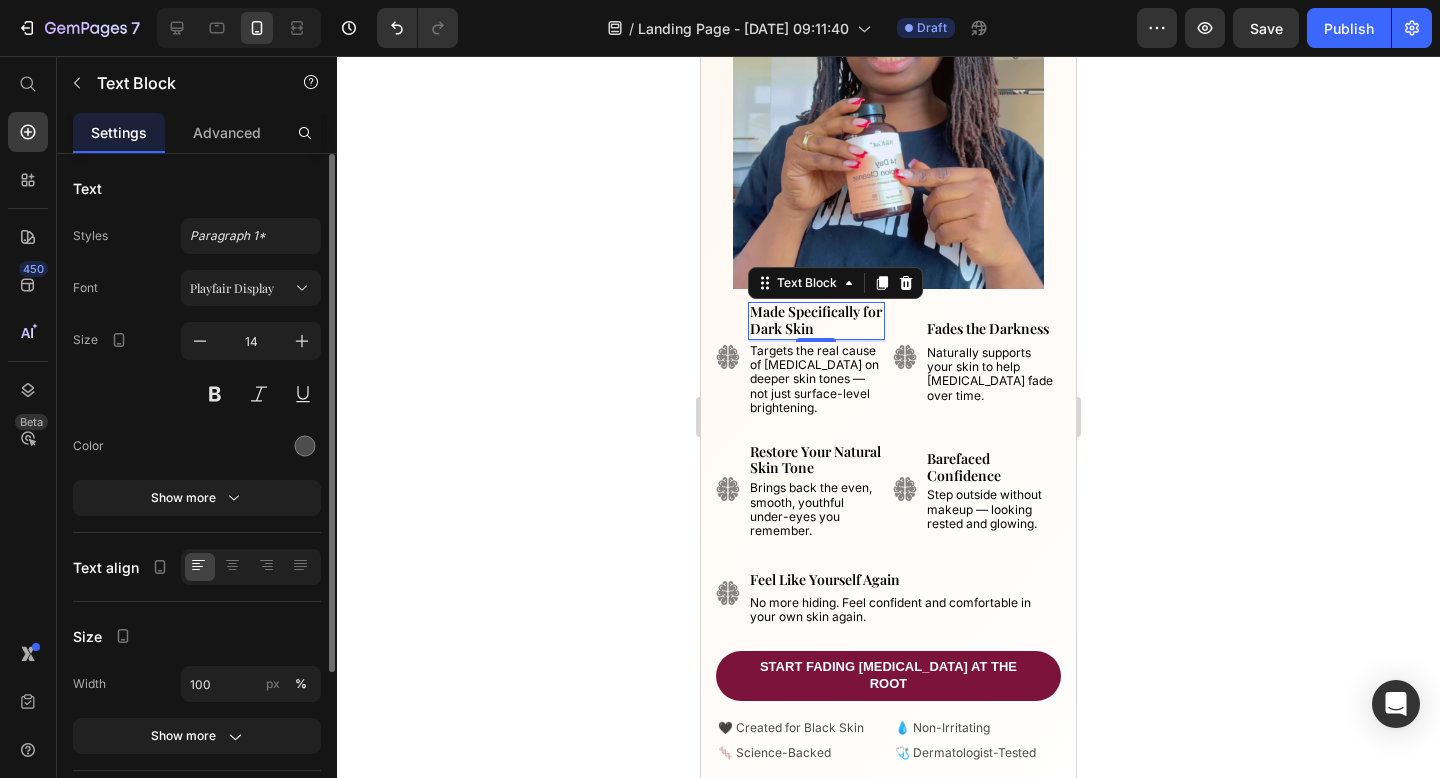 click on "Made Specifically for Dark Skin" at bounding box center [816, 320] 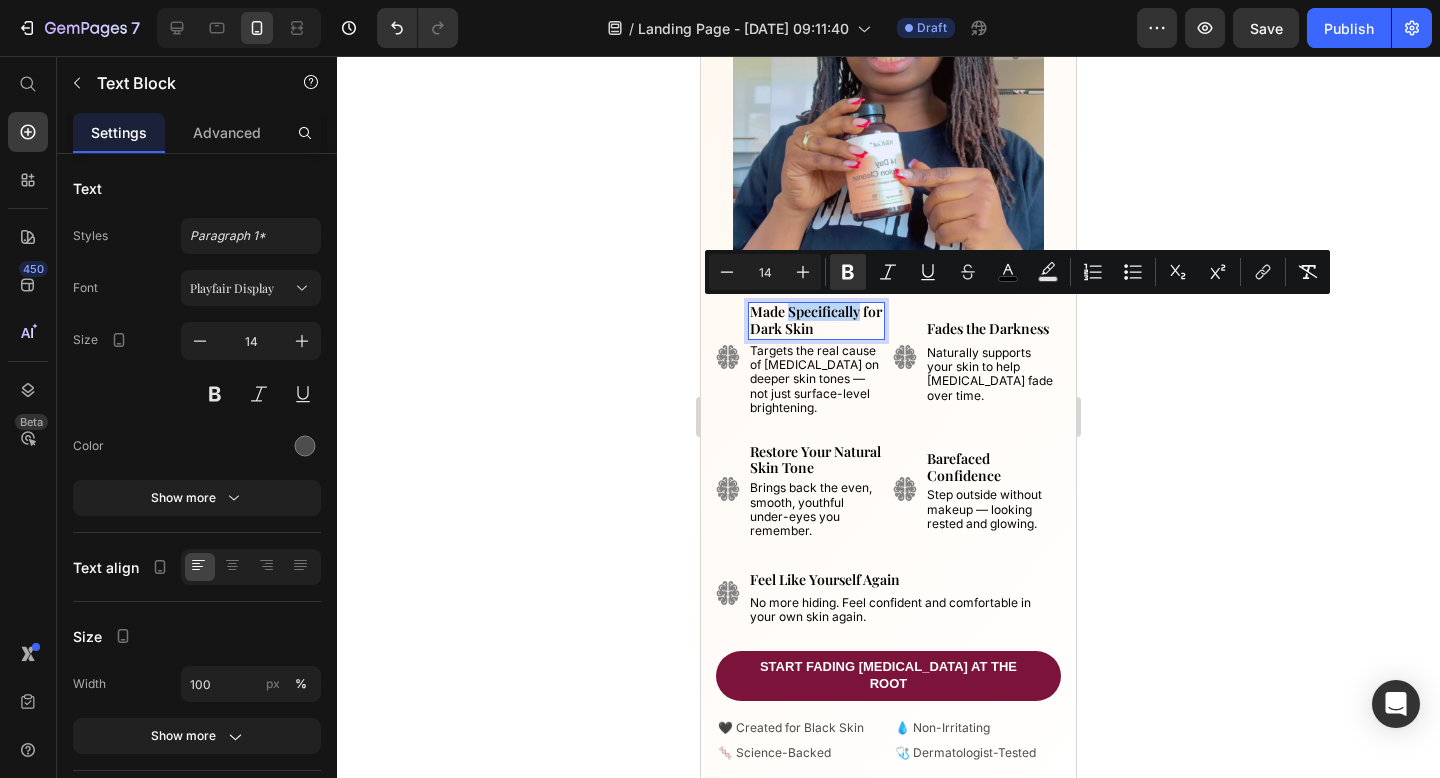 click on "Made Specifically for Dark Skin" at bounding box center [816, 320] 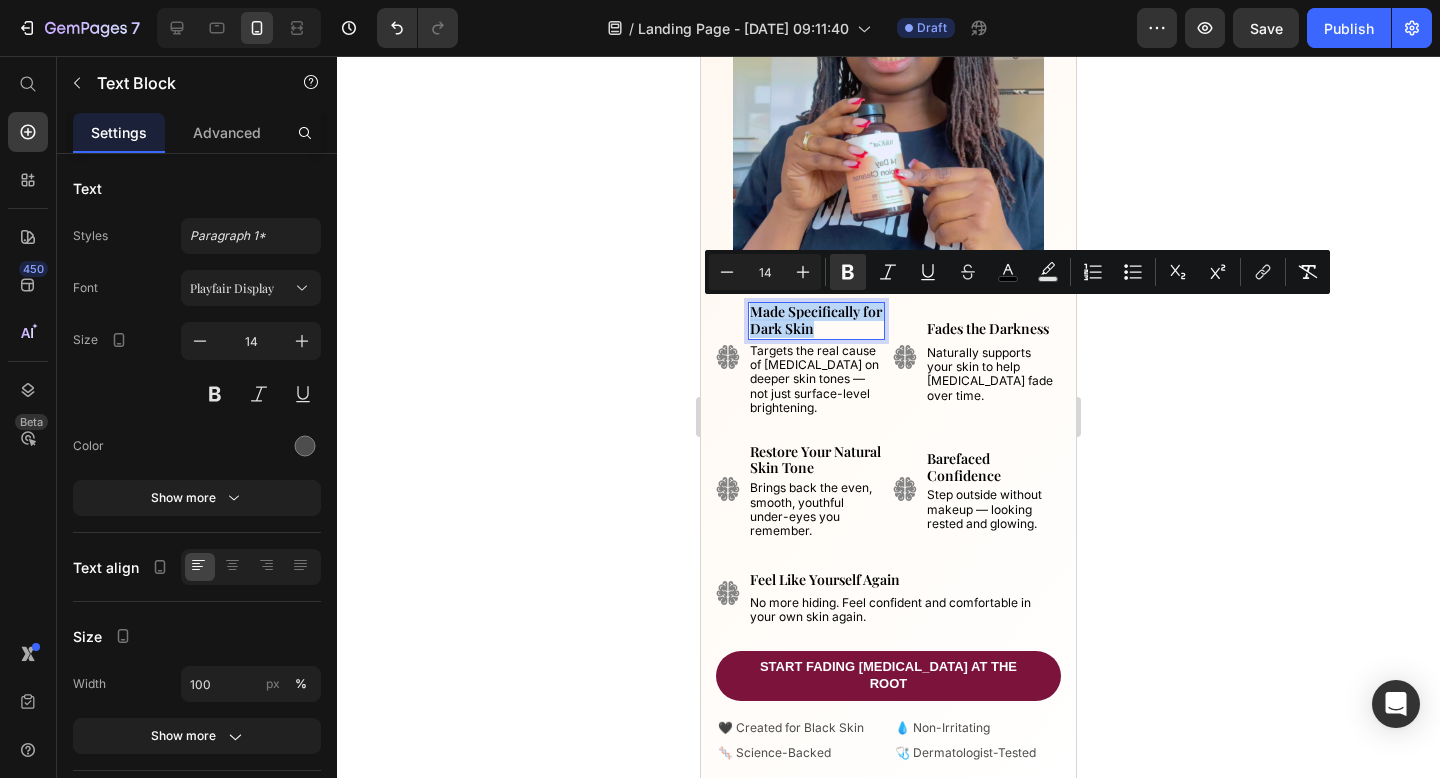 drag, startPoint x: 834, startPoint y: 322, endPoint x: 753, endPoint y: 306, distance: 82.565125 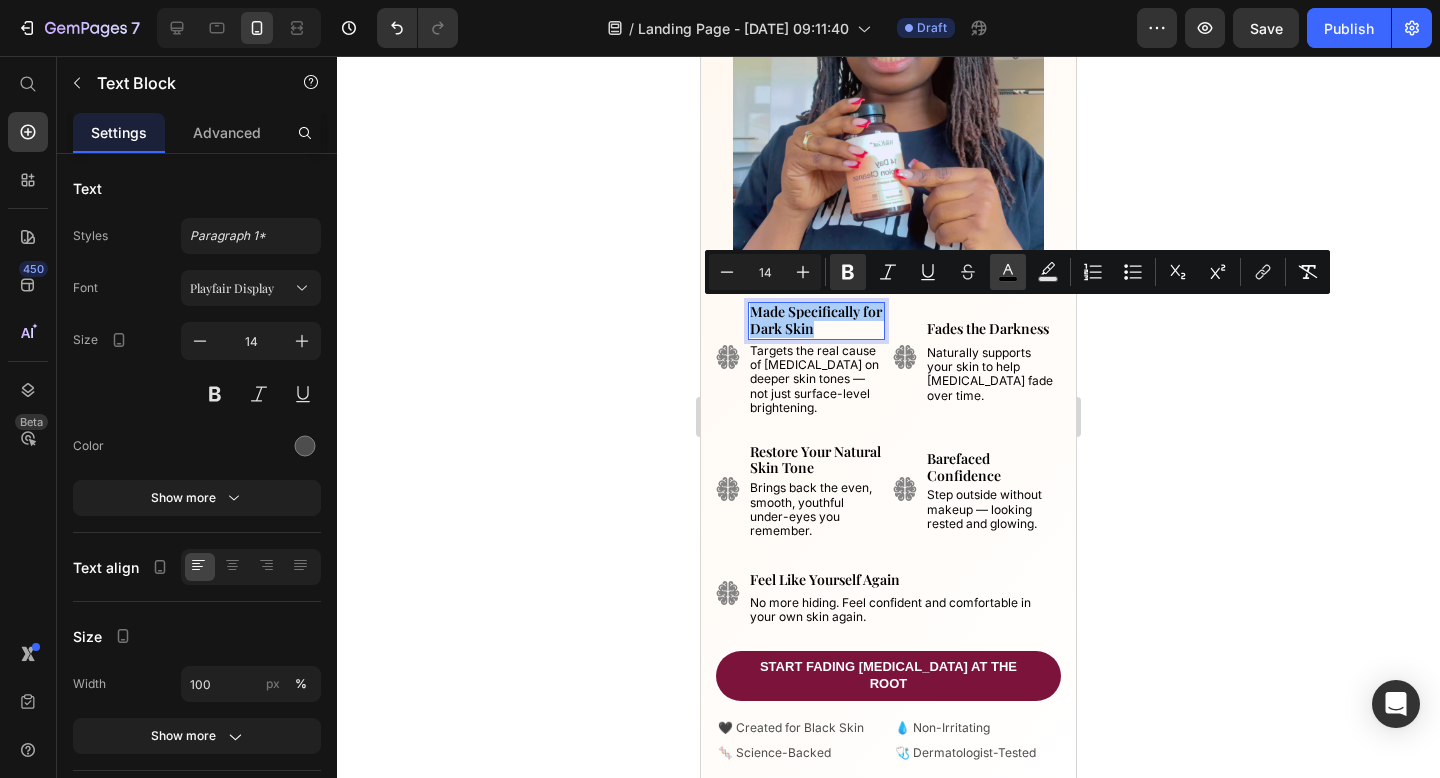 click 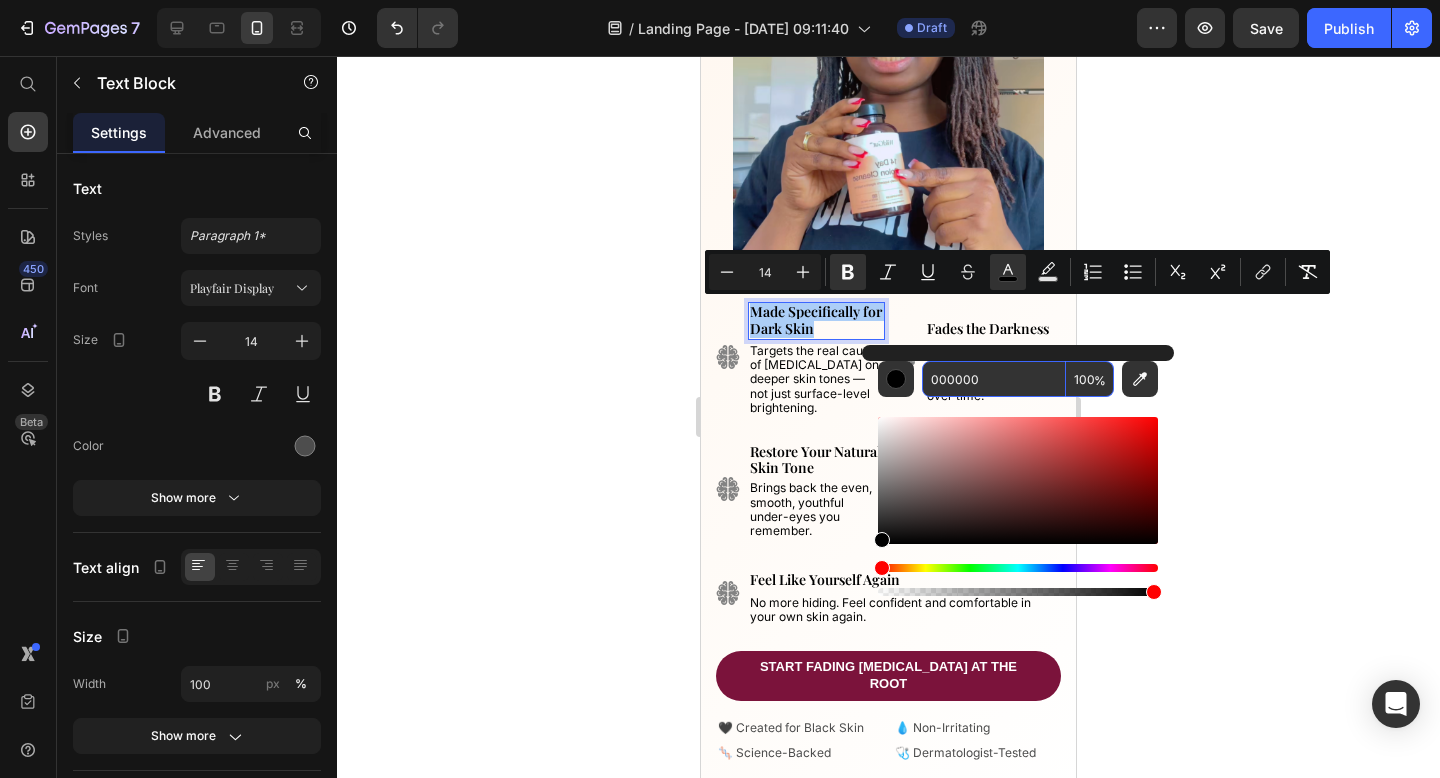 click on "000000" at bounding box center (994, 379) 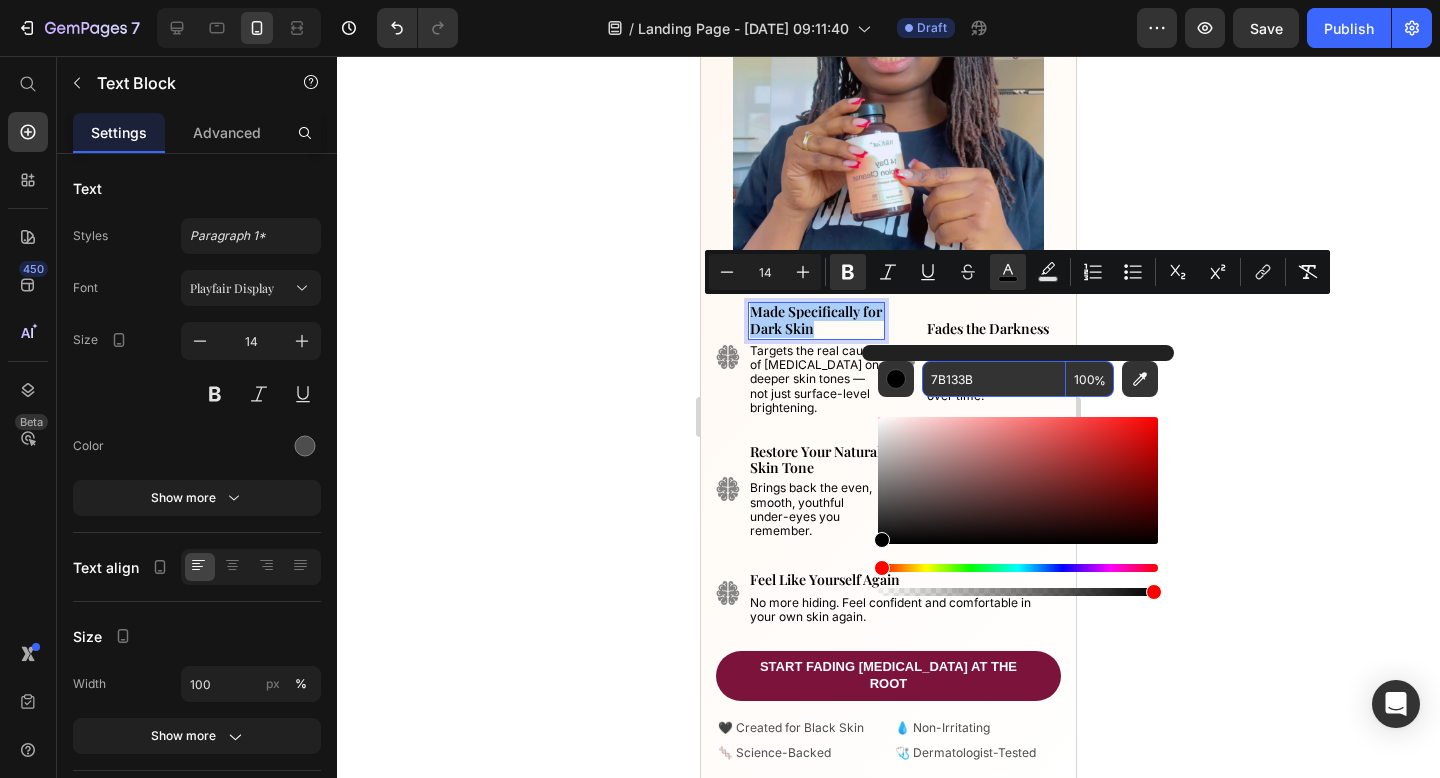 type on "7B133B" 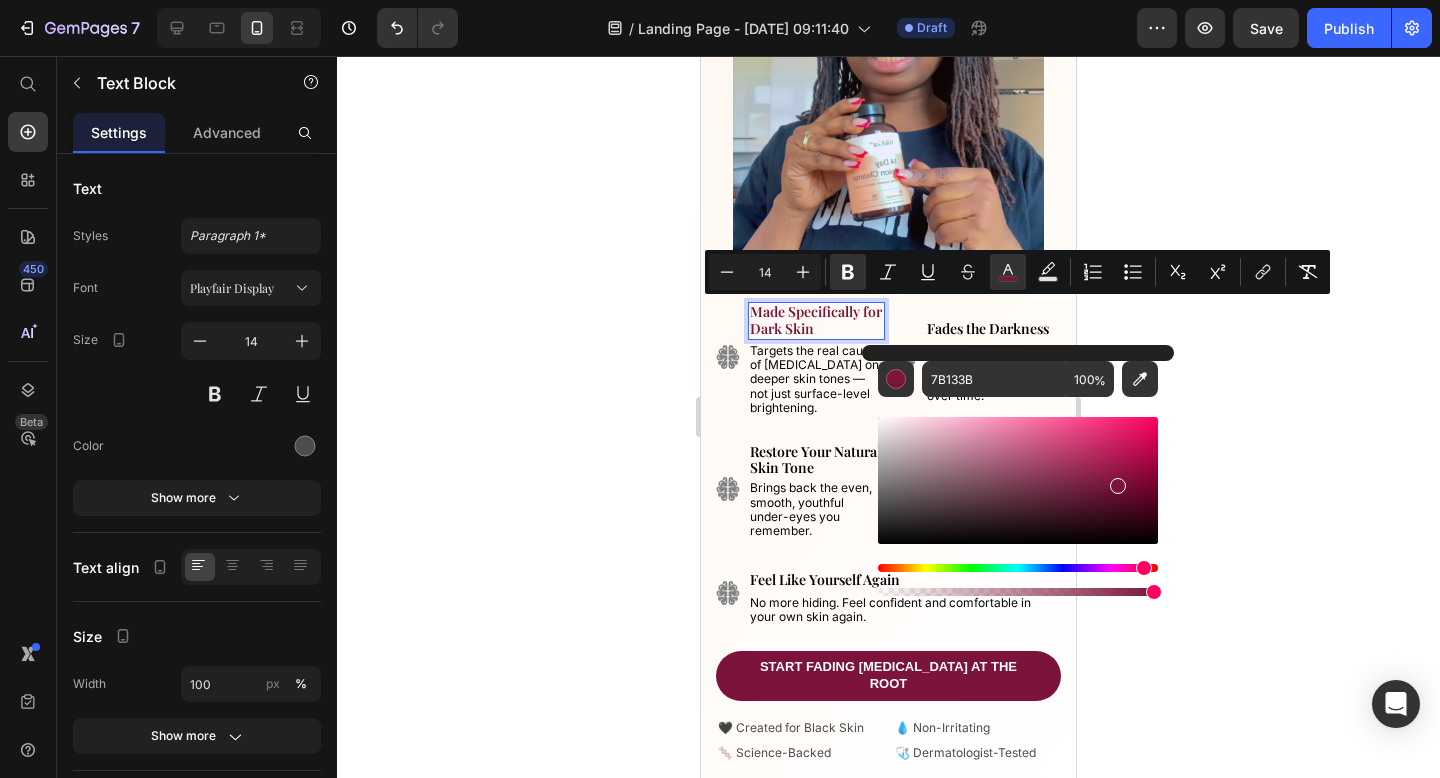 click 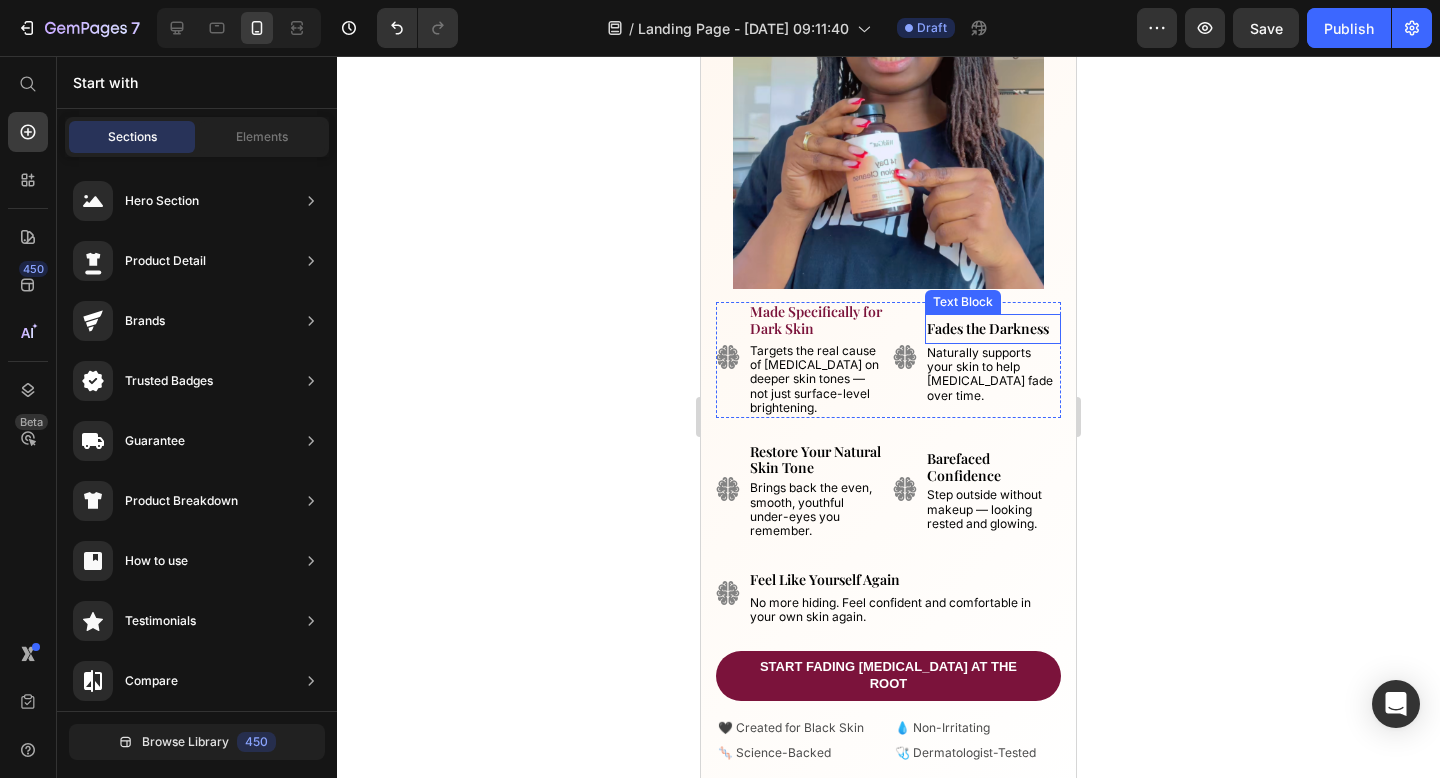 click on "Fades the Darkness" at bounding box center (988, 328) 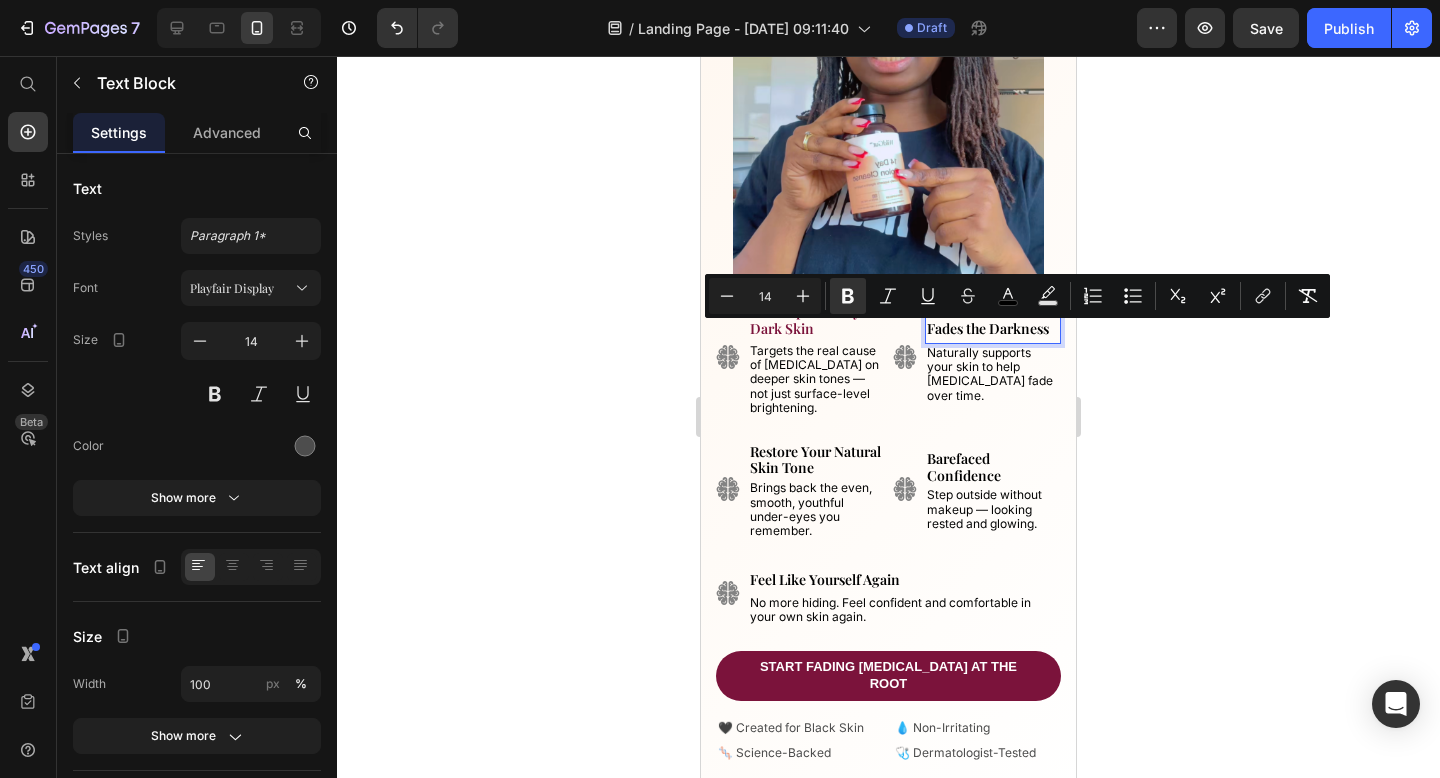 click 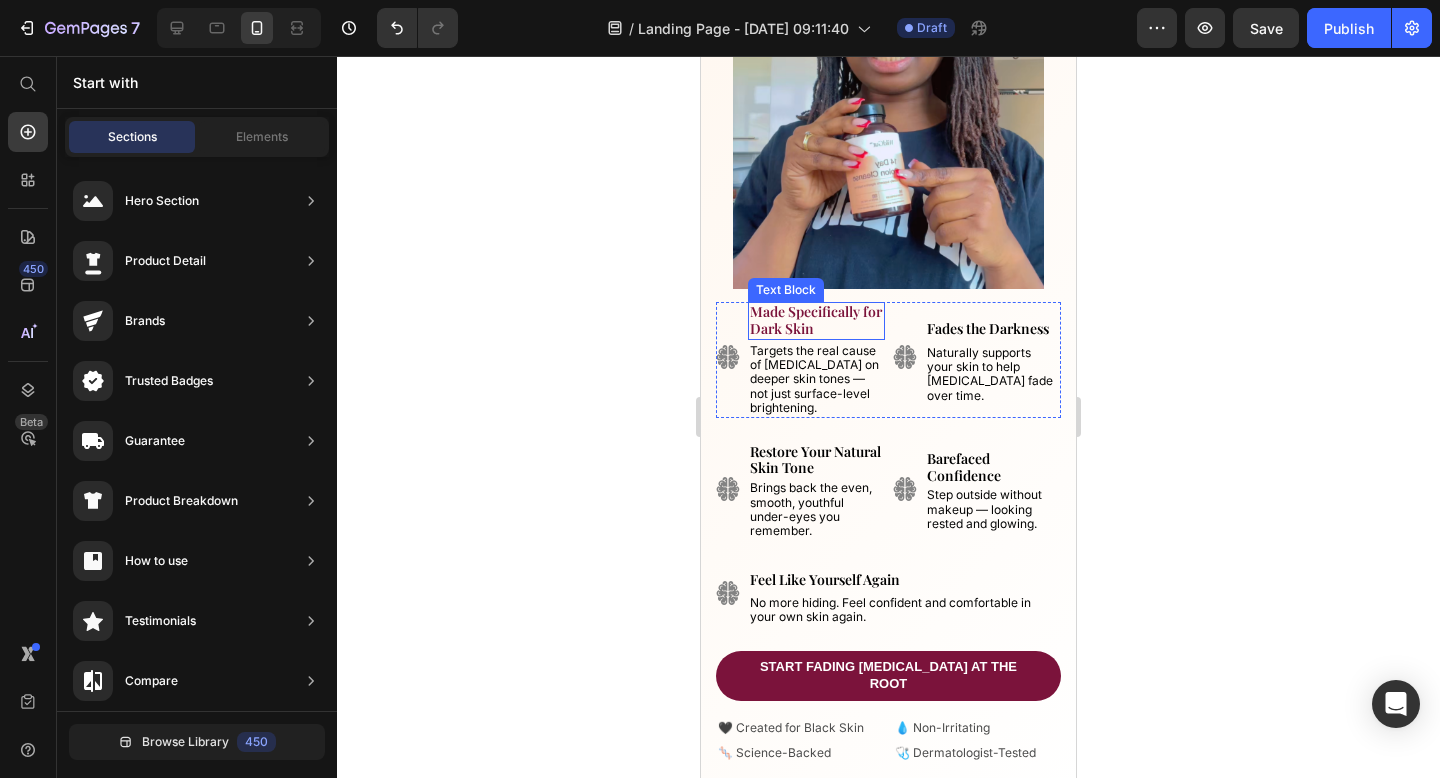 click on "Made Specifically for Dark Skin" at bounding box center [816, 320] 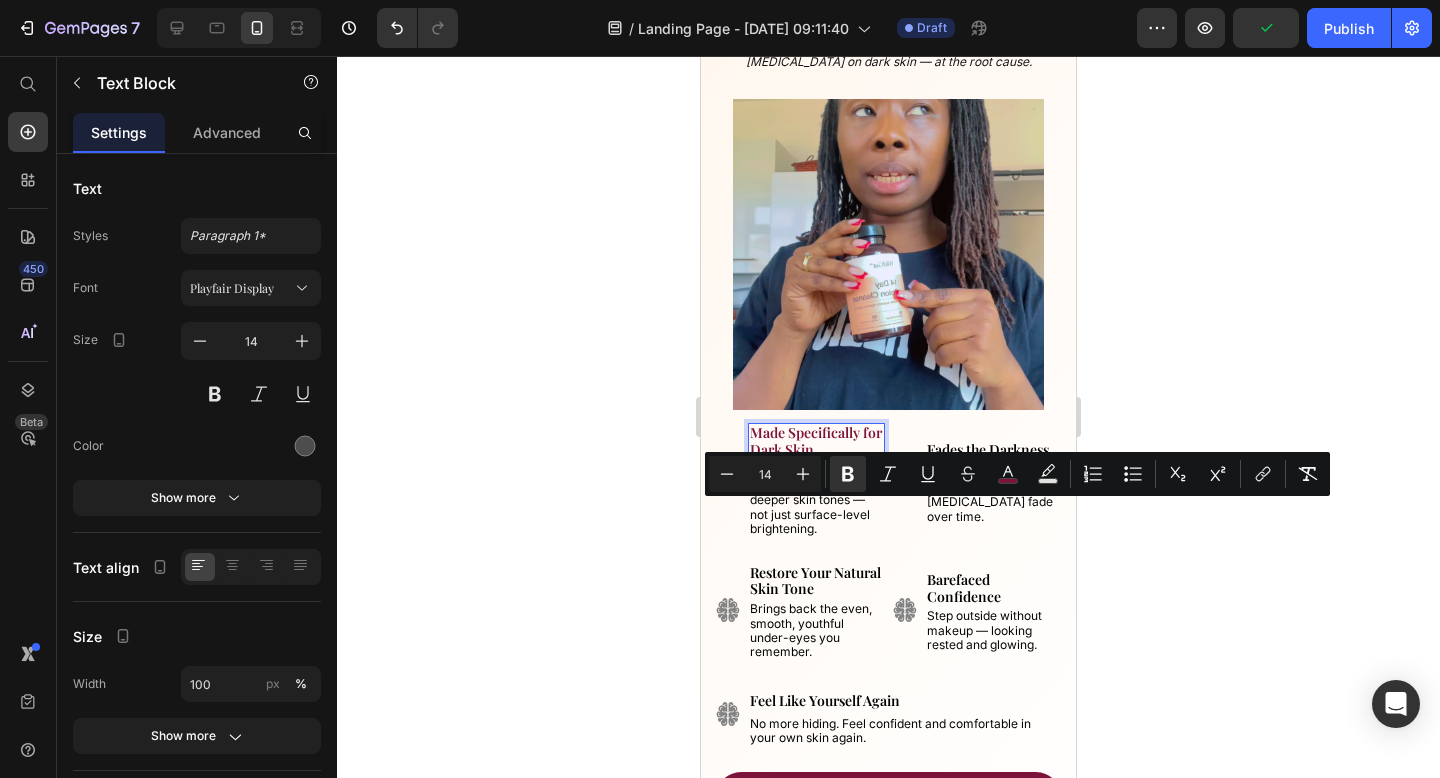 scroll, scrollTop: 280, scrollLeft: 0, axis: vertical 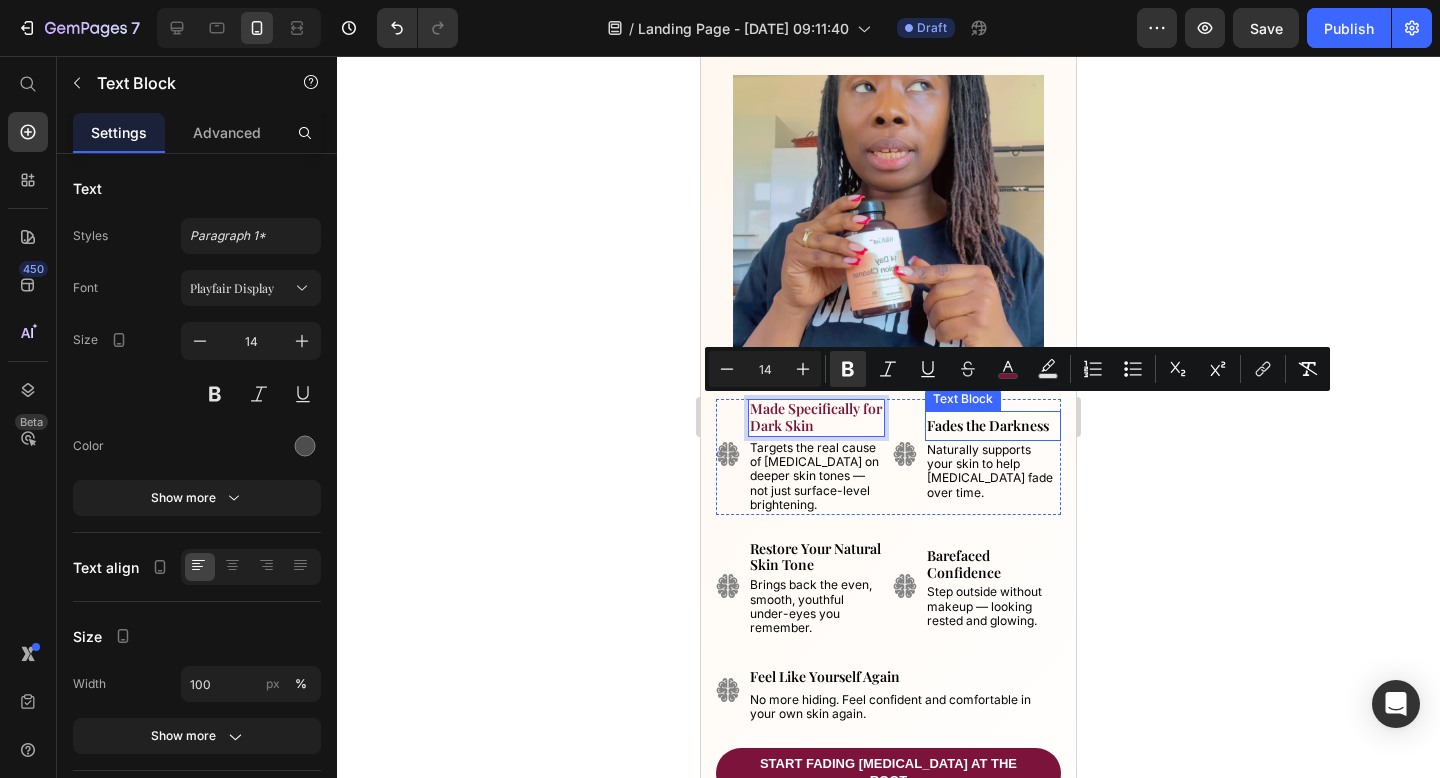 click on "Fades the Darkness" at bounding box center (988, 425) 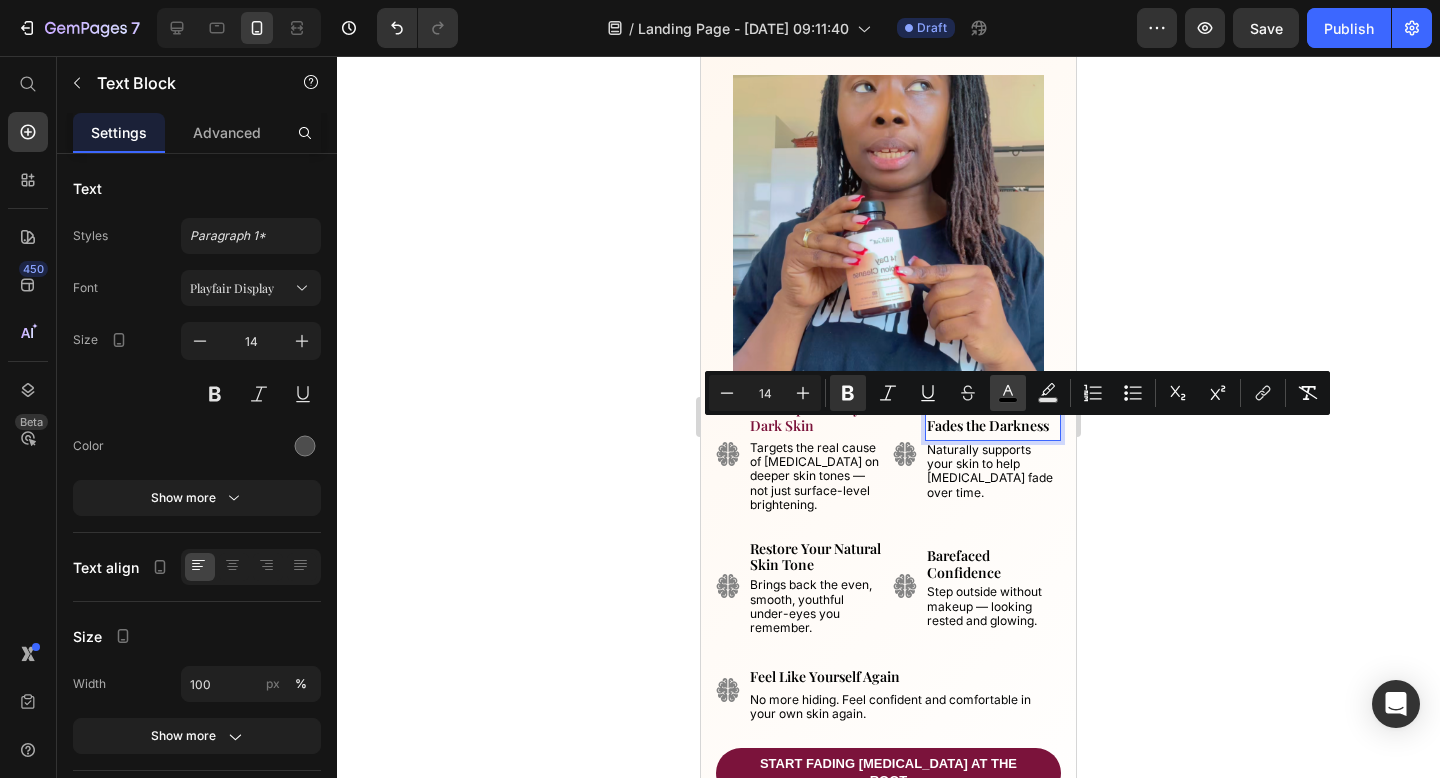 click 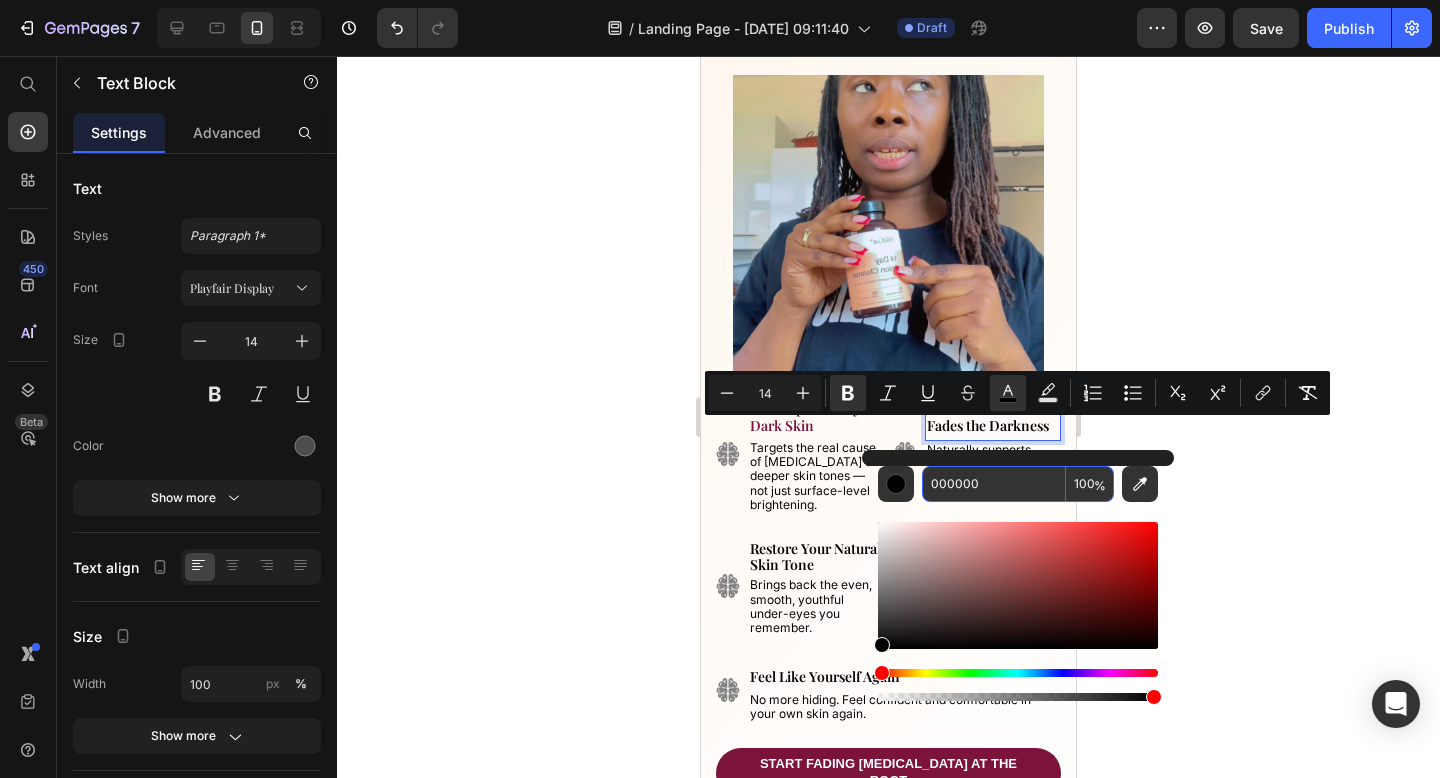 click on "000000" at bounding box center (994, 484) 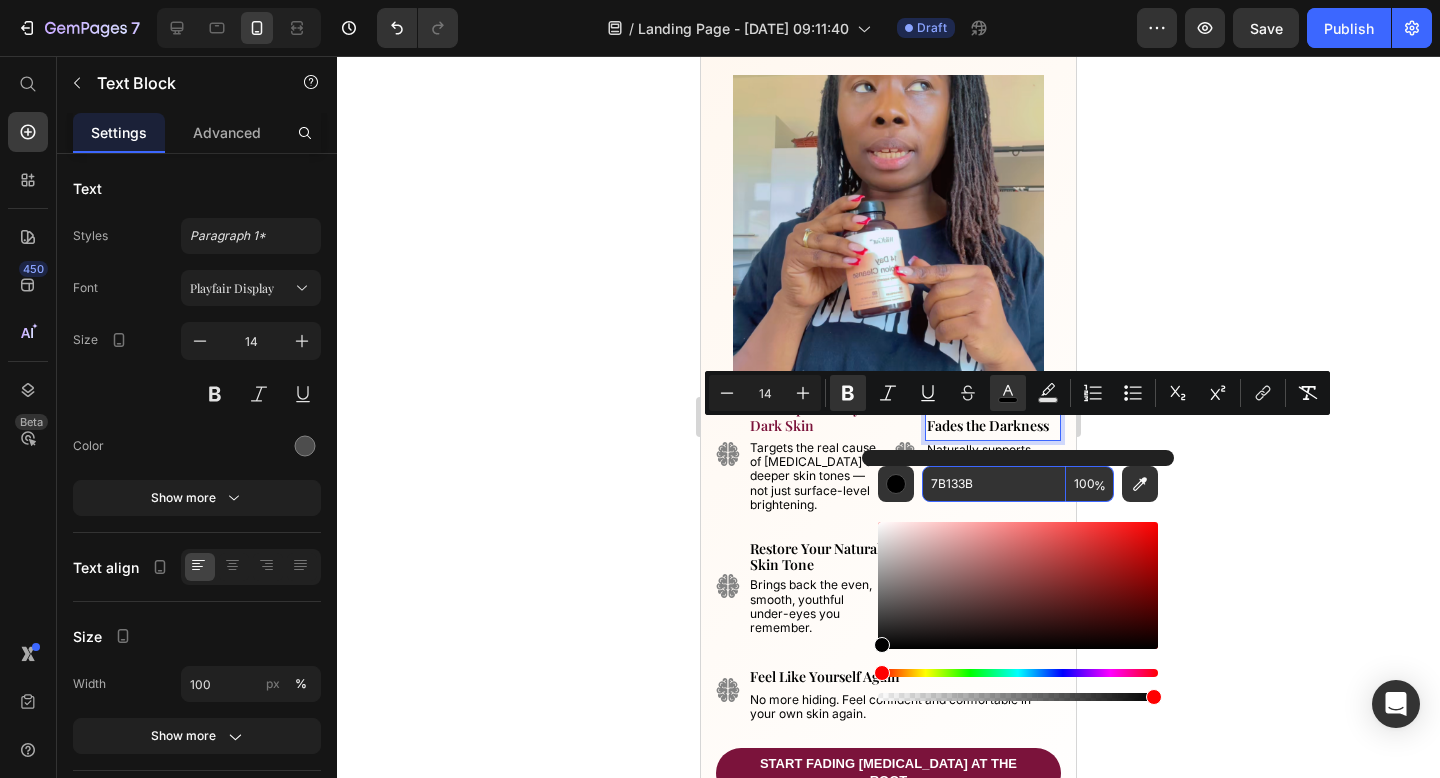 type on "7B133B" 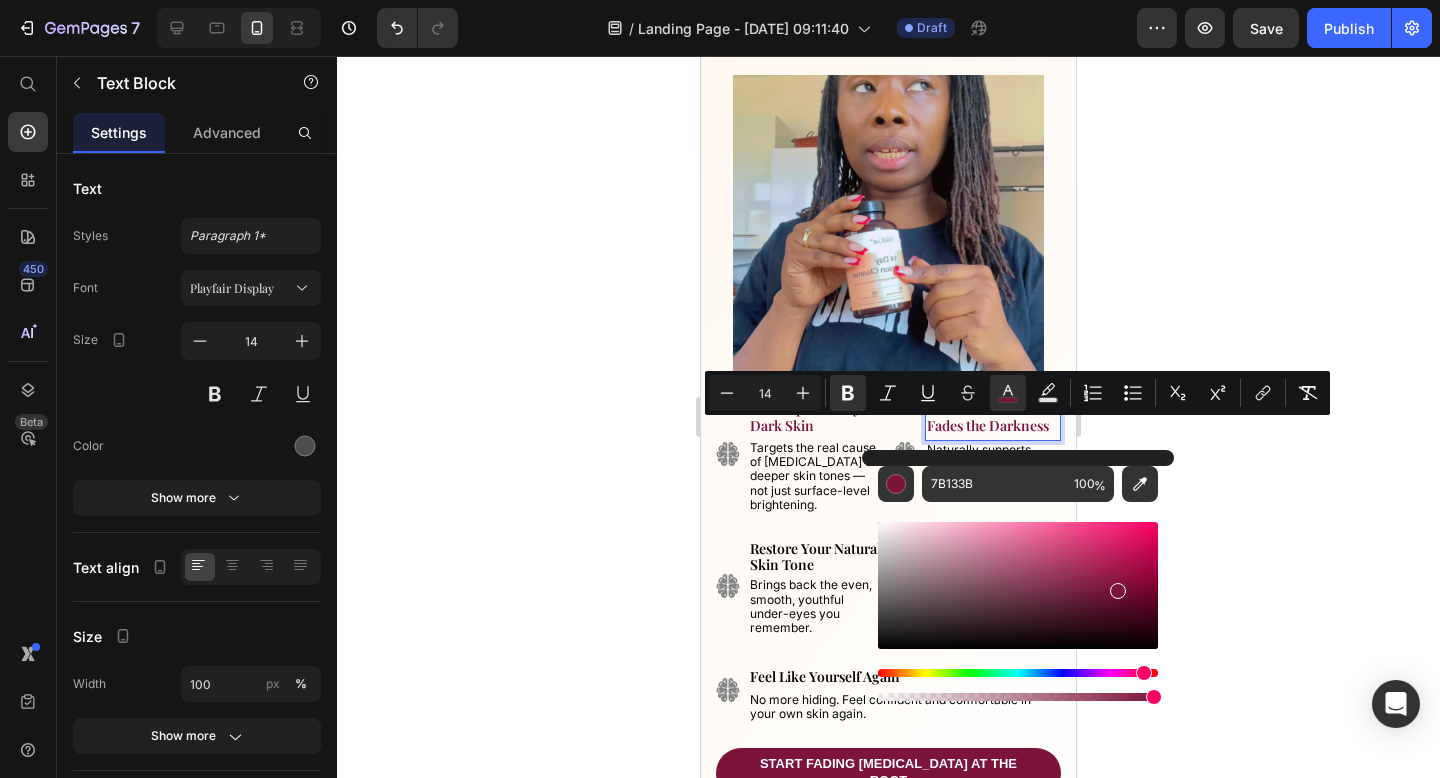 click 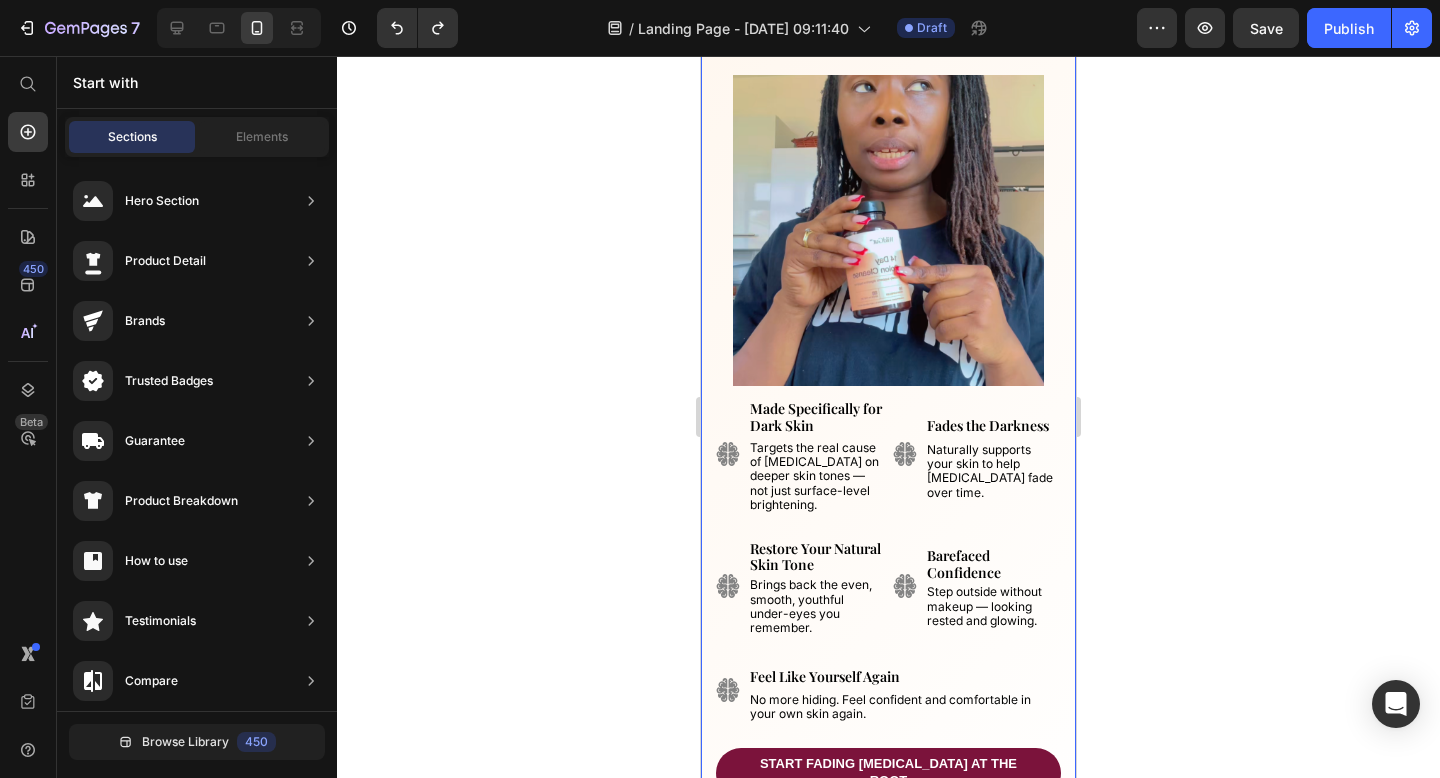 click on "No more hiding. Feel confident and comfortable in your own skin again." at bounding box center [904, 707] 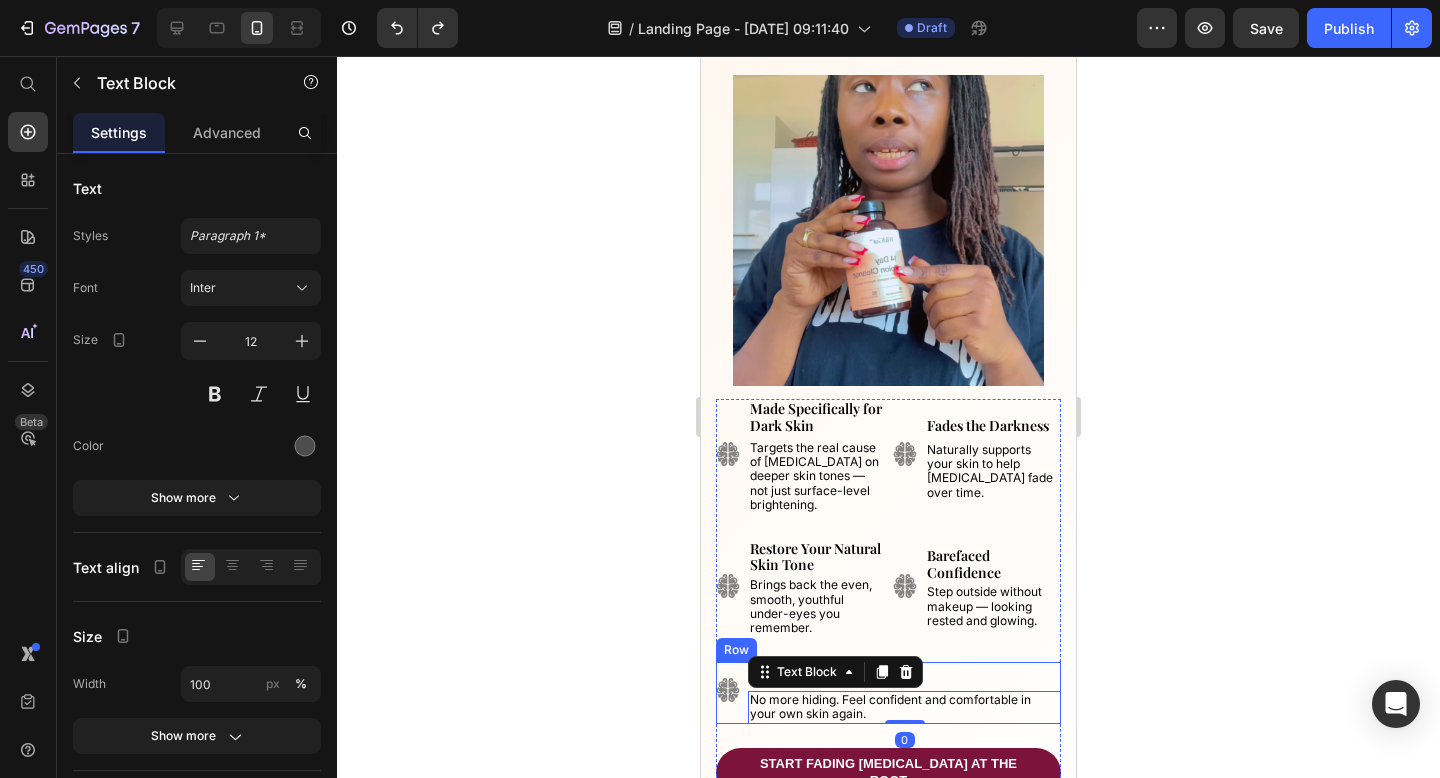 click on "Image" at bounding box center (728, 693) 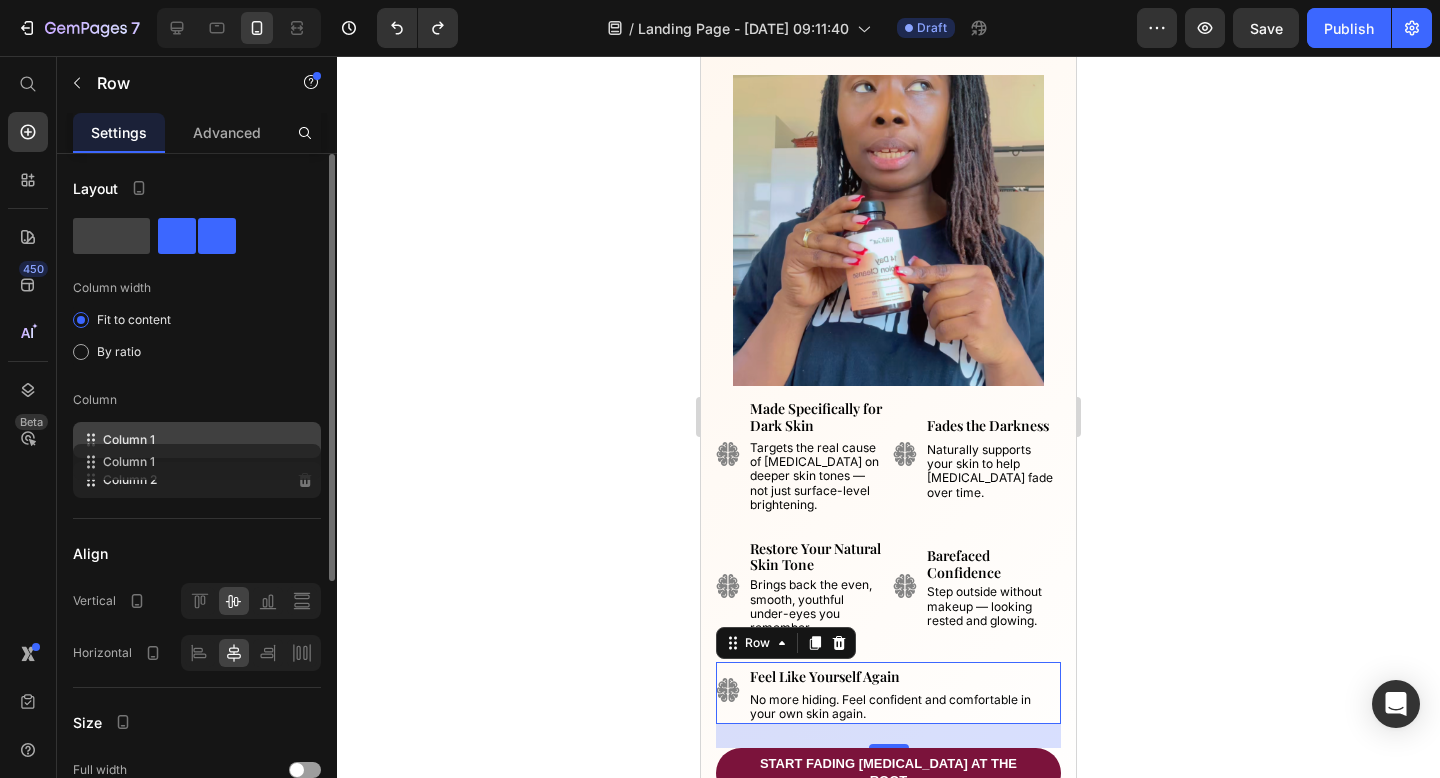 type 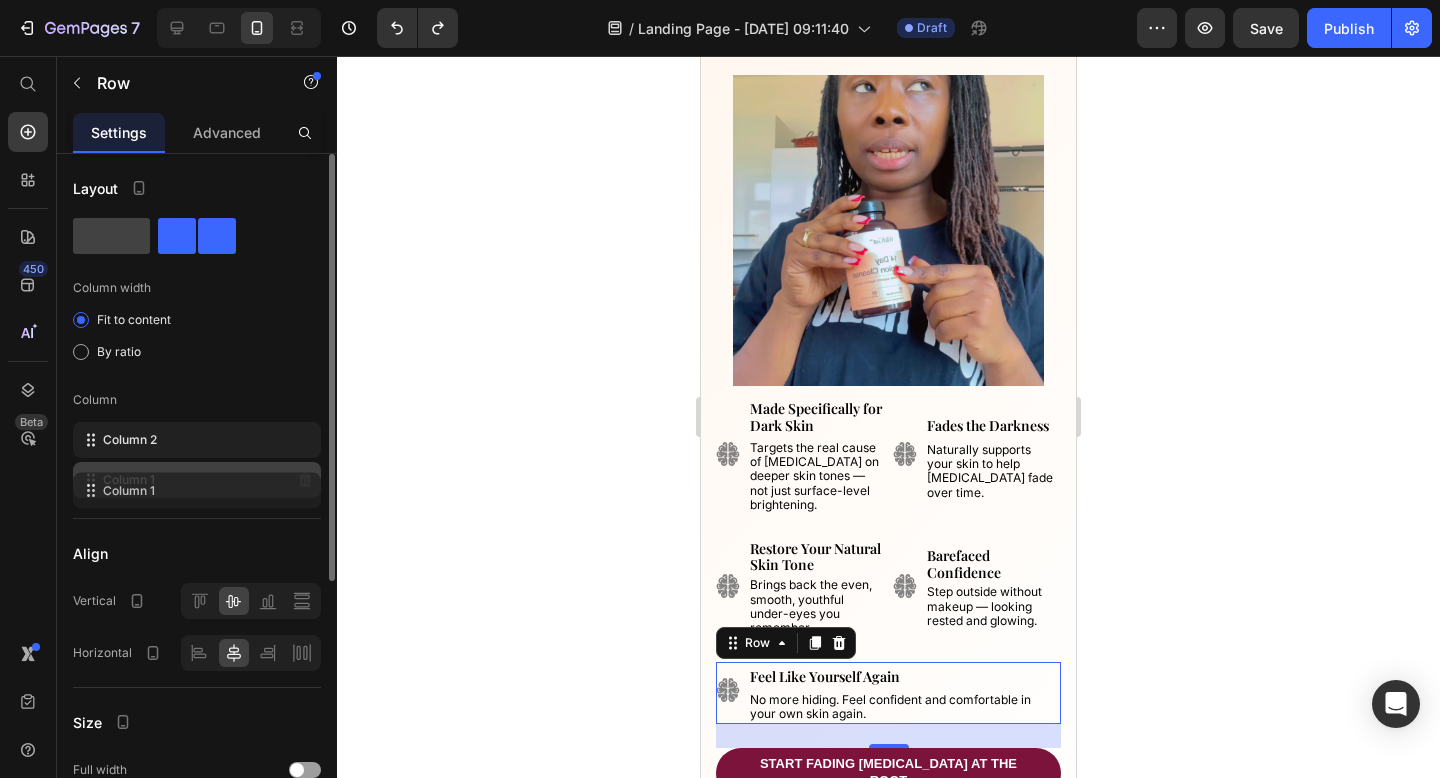 drag, startPoint x: 91, startPoint y: 442, endPoint x: 91, endPoint y: 490, distance: 48 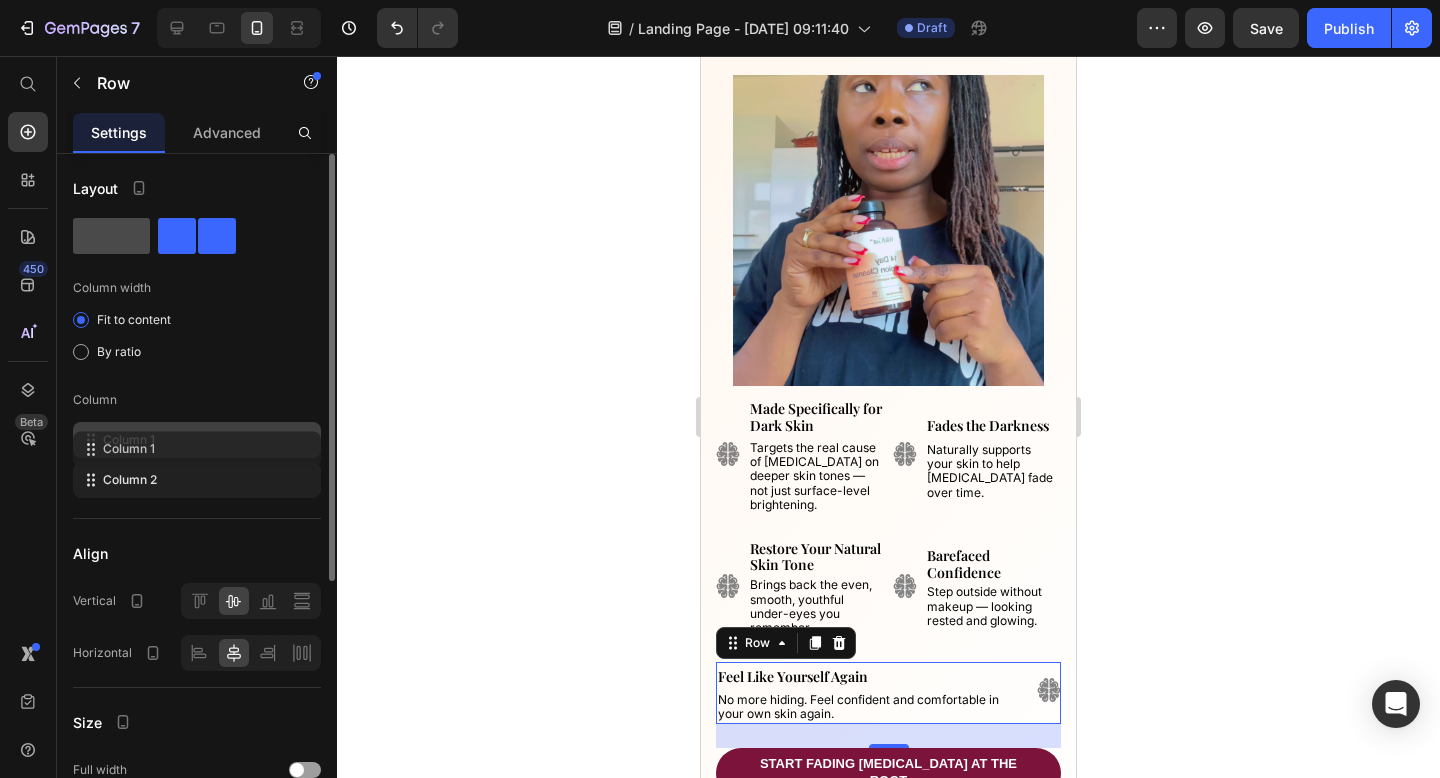 drag, startPoint x: 91, startPoint y: 490, endPoint x: 117, endPoint y: 238, distance: 253.33772 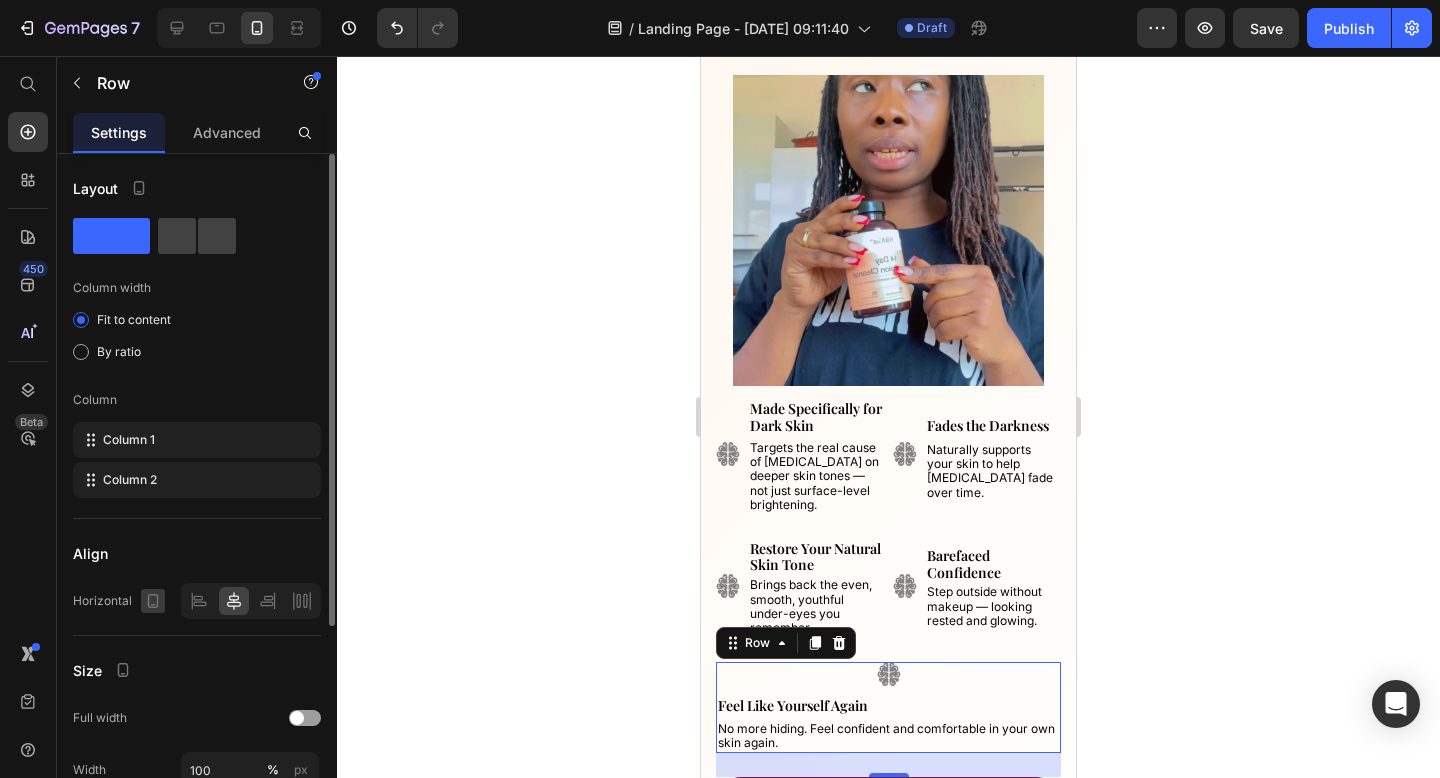 scroll, scrollTop: 263, scrollLeft: 0, axis: vertical 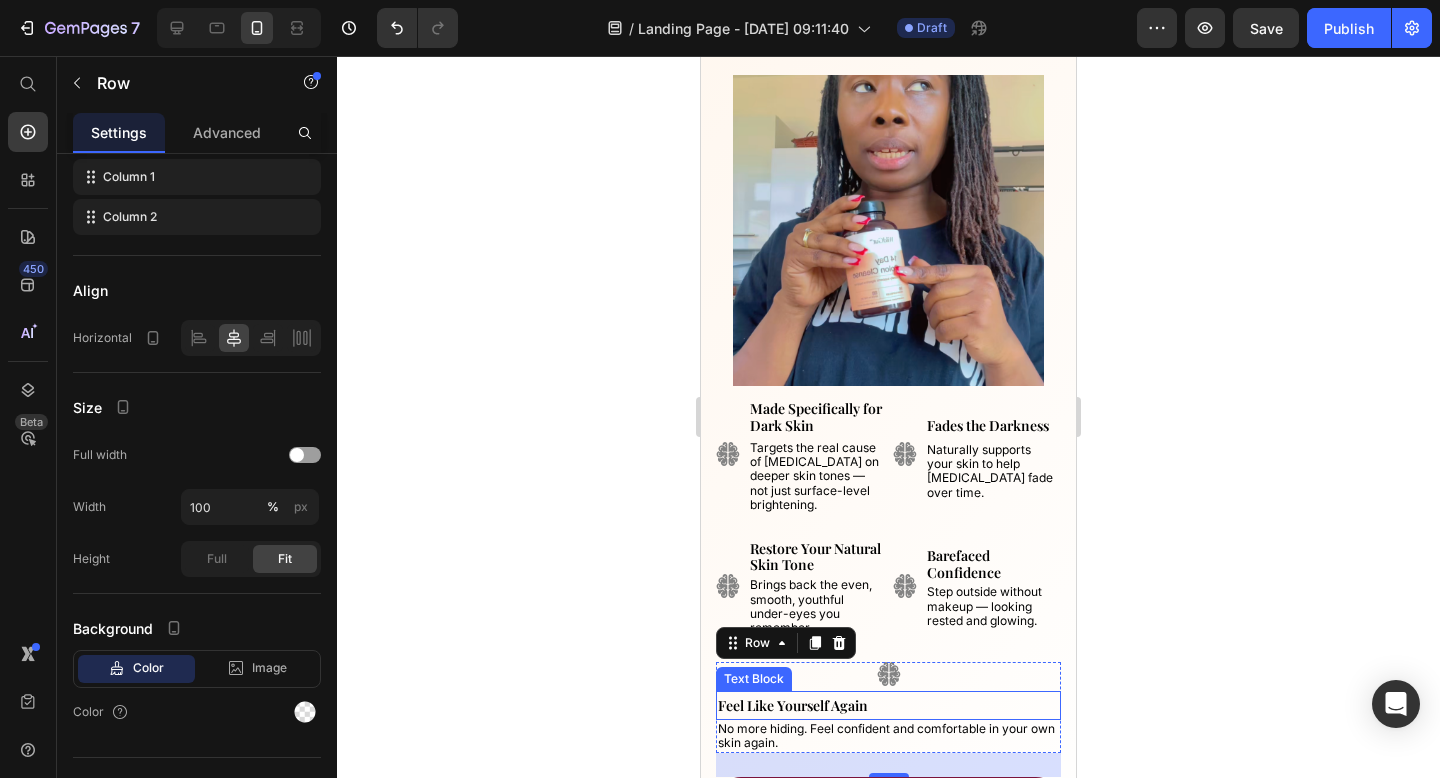 click on "Feel Like Yourself Again" at bounding box center (793, 705) 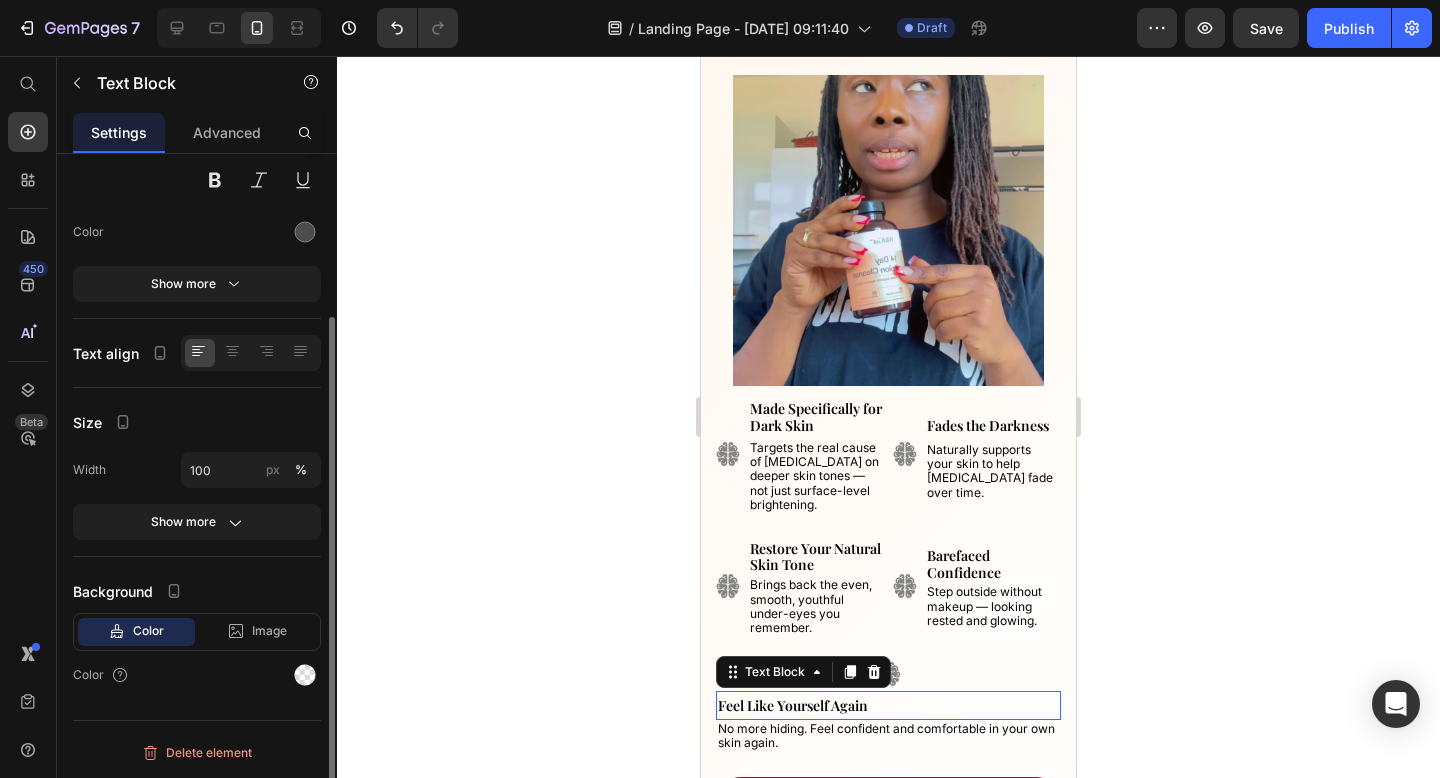 scroll, scrollTop: 0, scrollLeft: 0, axis: both 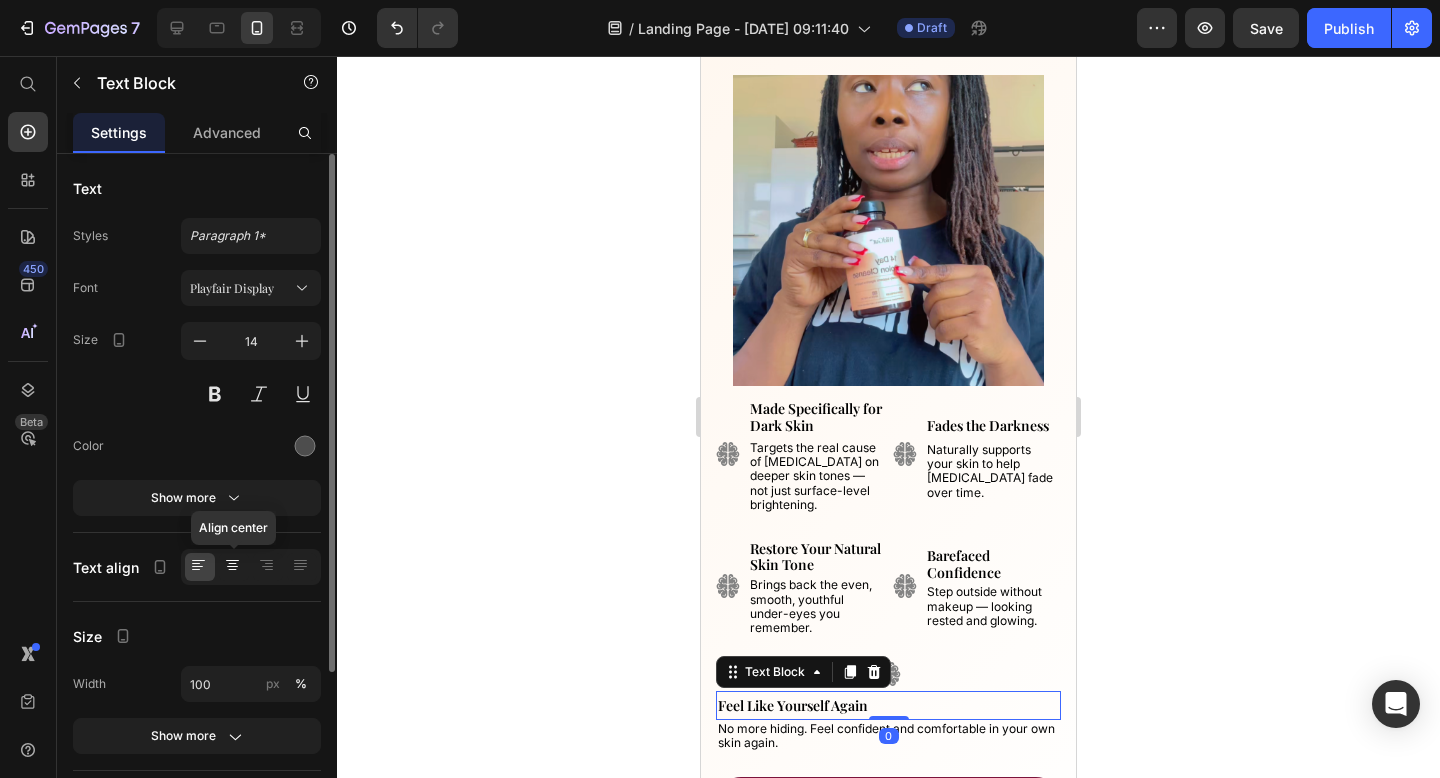click 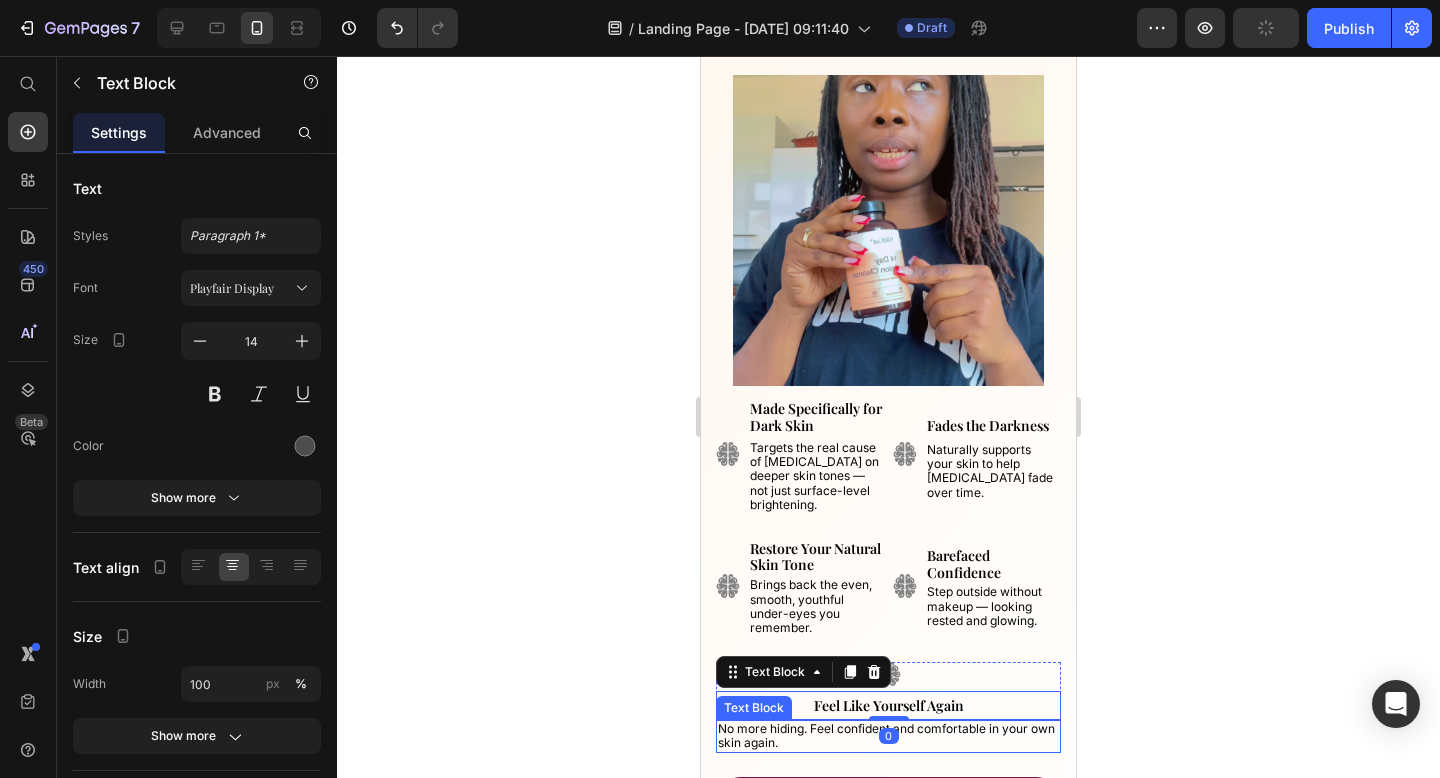 click on "No more hiding. Feel confident and comfortable in your own skin again." at bounding box center [886, 735] 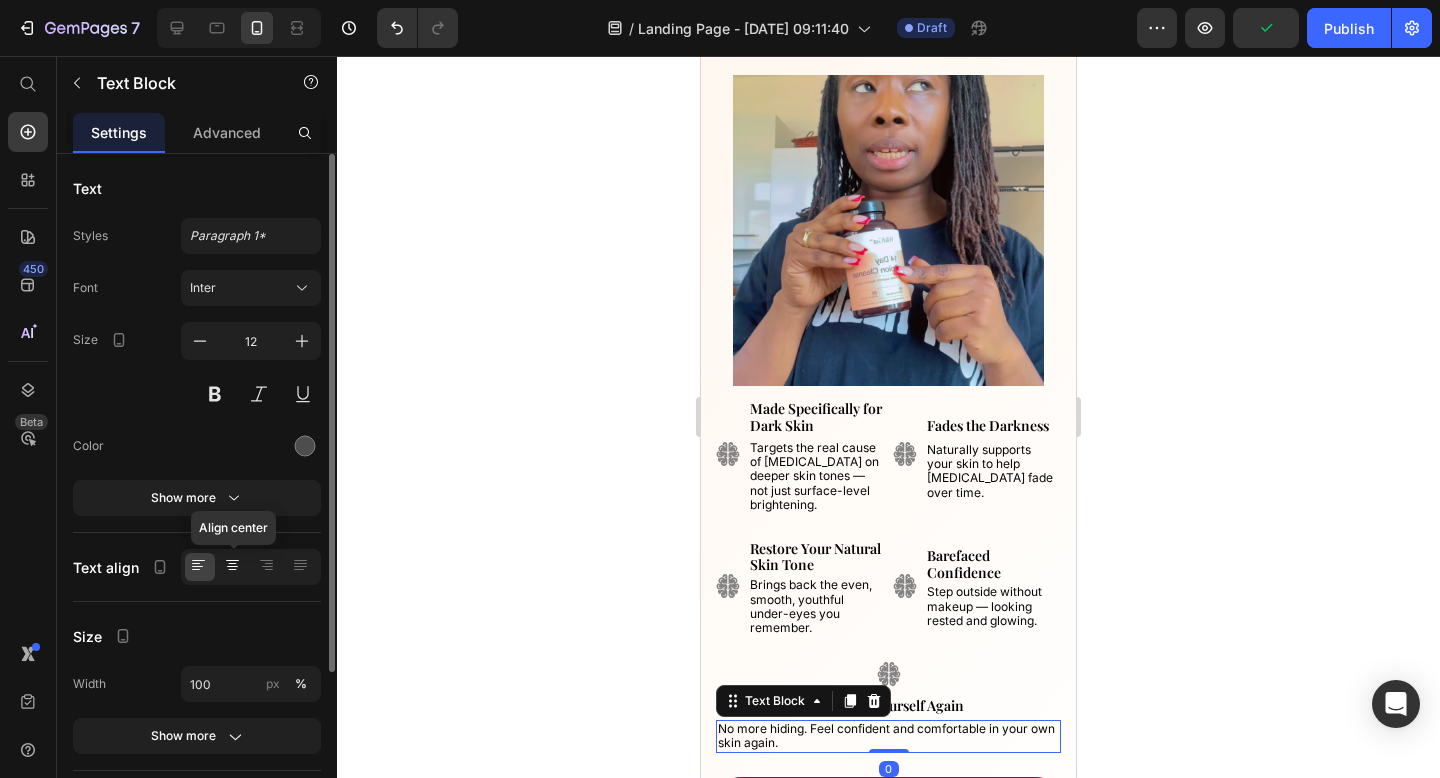 click 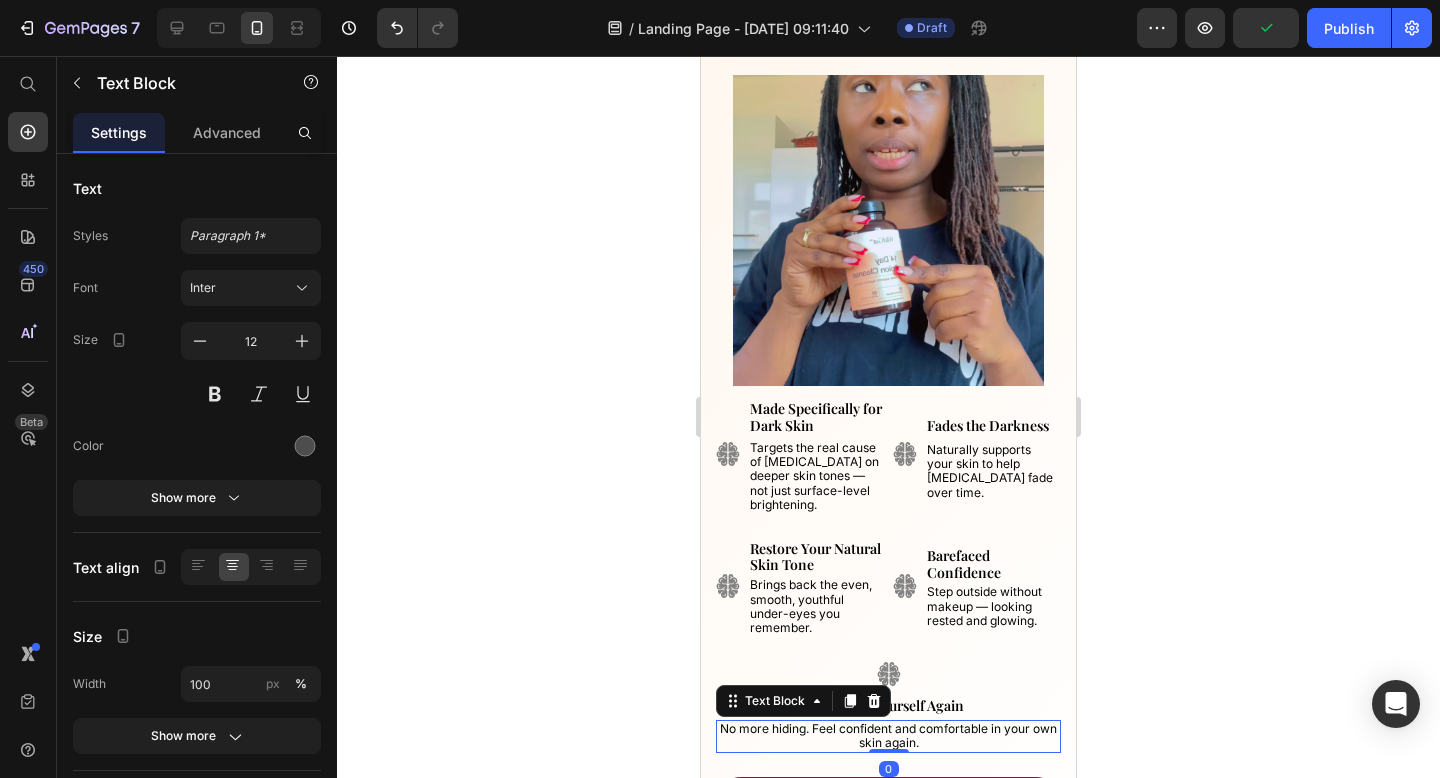 click 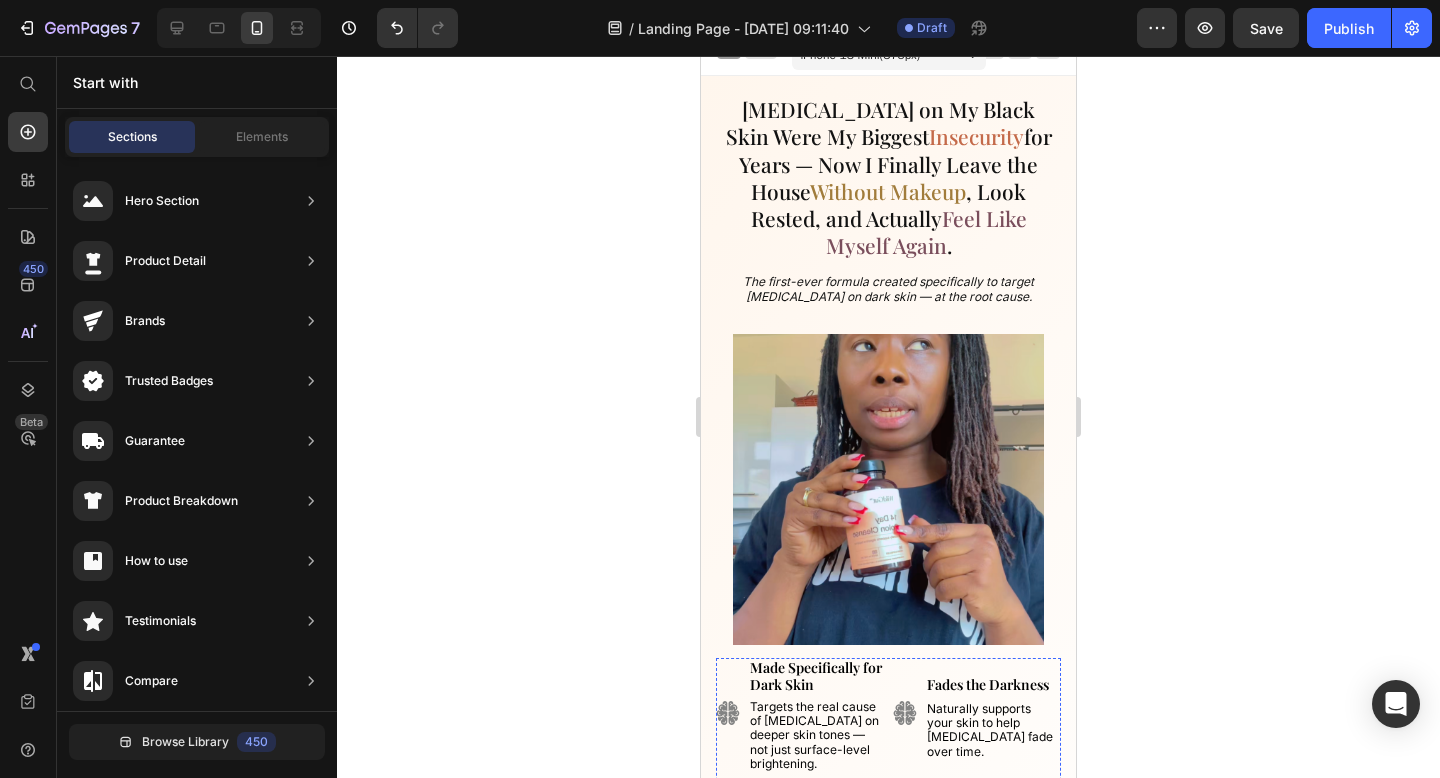 scroll, scrollTop: 0, scrollLeft: 0, axis: both 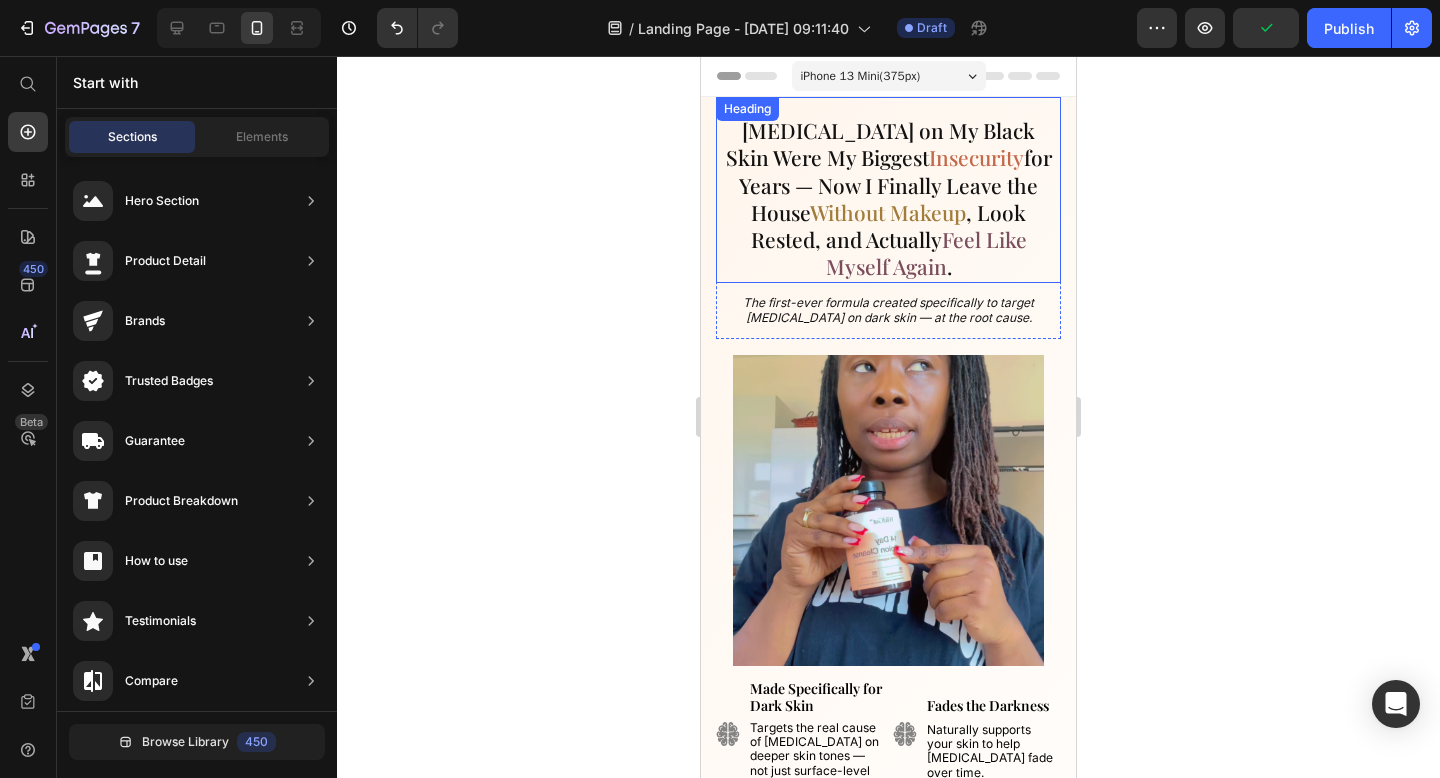 click on "Feel Like Myself Again" at bounding box center (926, 252) 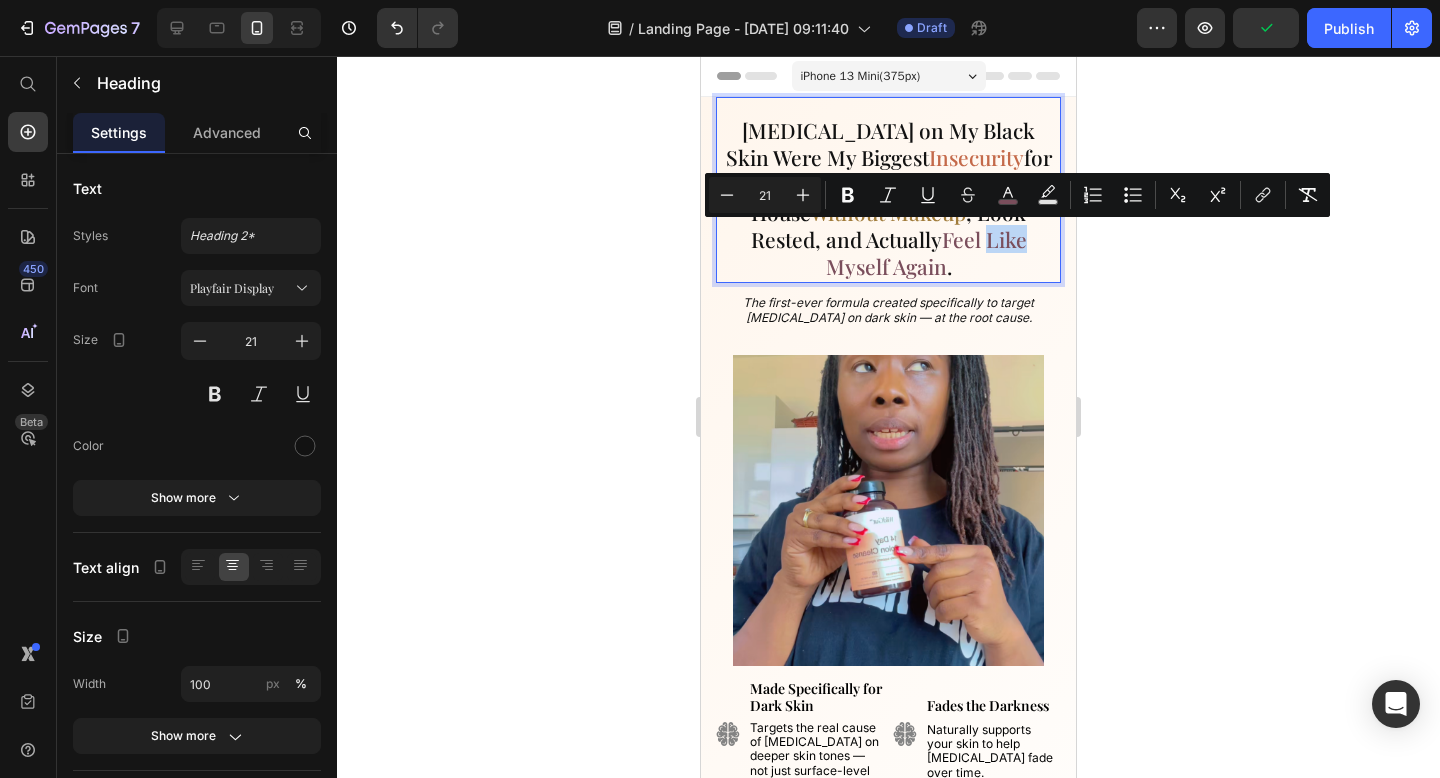 click on "[MEDICAL_DATA] on My Black Skin Were My Biggest  Insecurity  for Years — Now I Finally Leave the House  Without Makeup , Look Rested, and Actually  Feel Like Myself Again ." at bounding box center (888, 199) 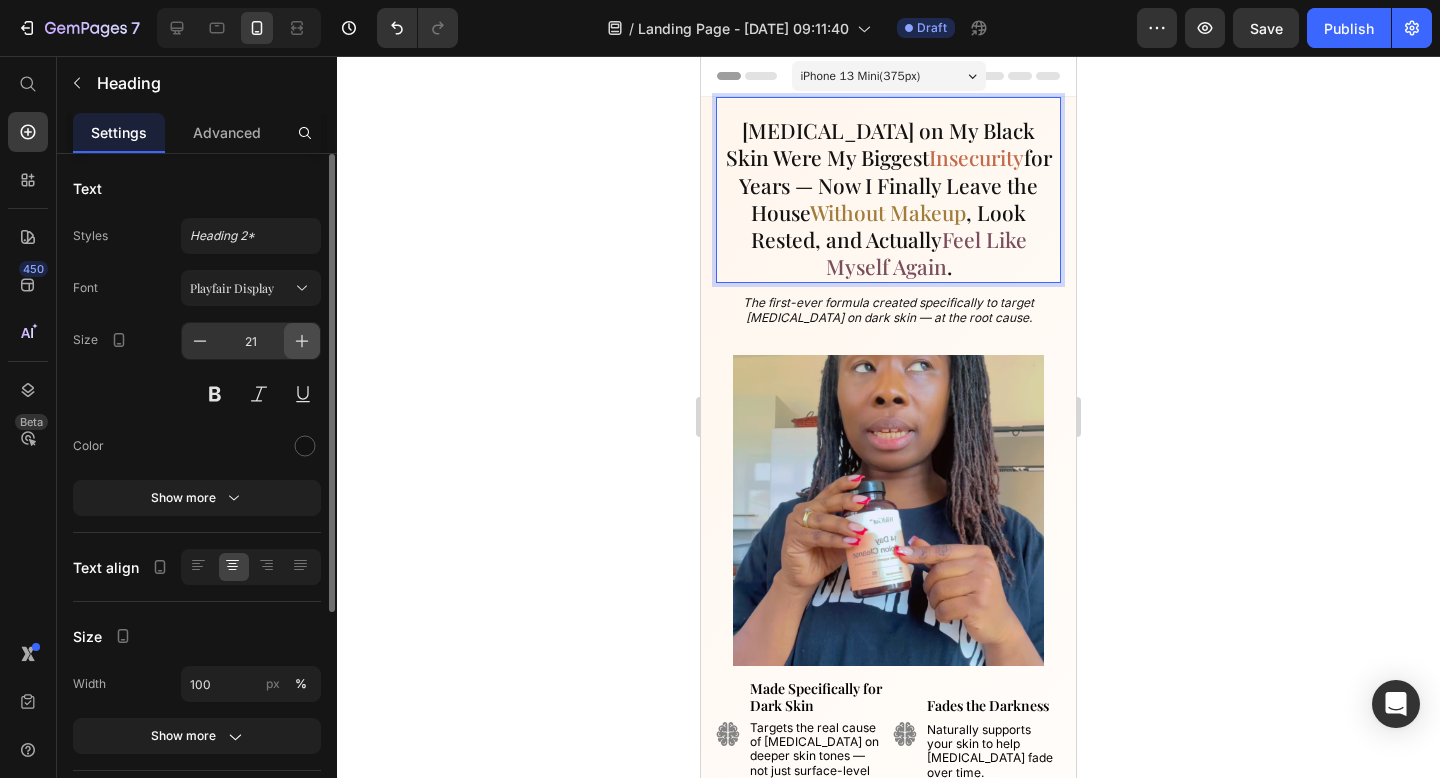 click 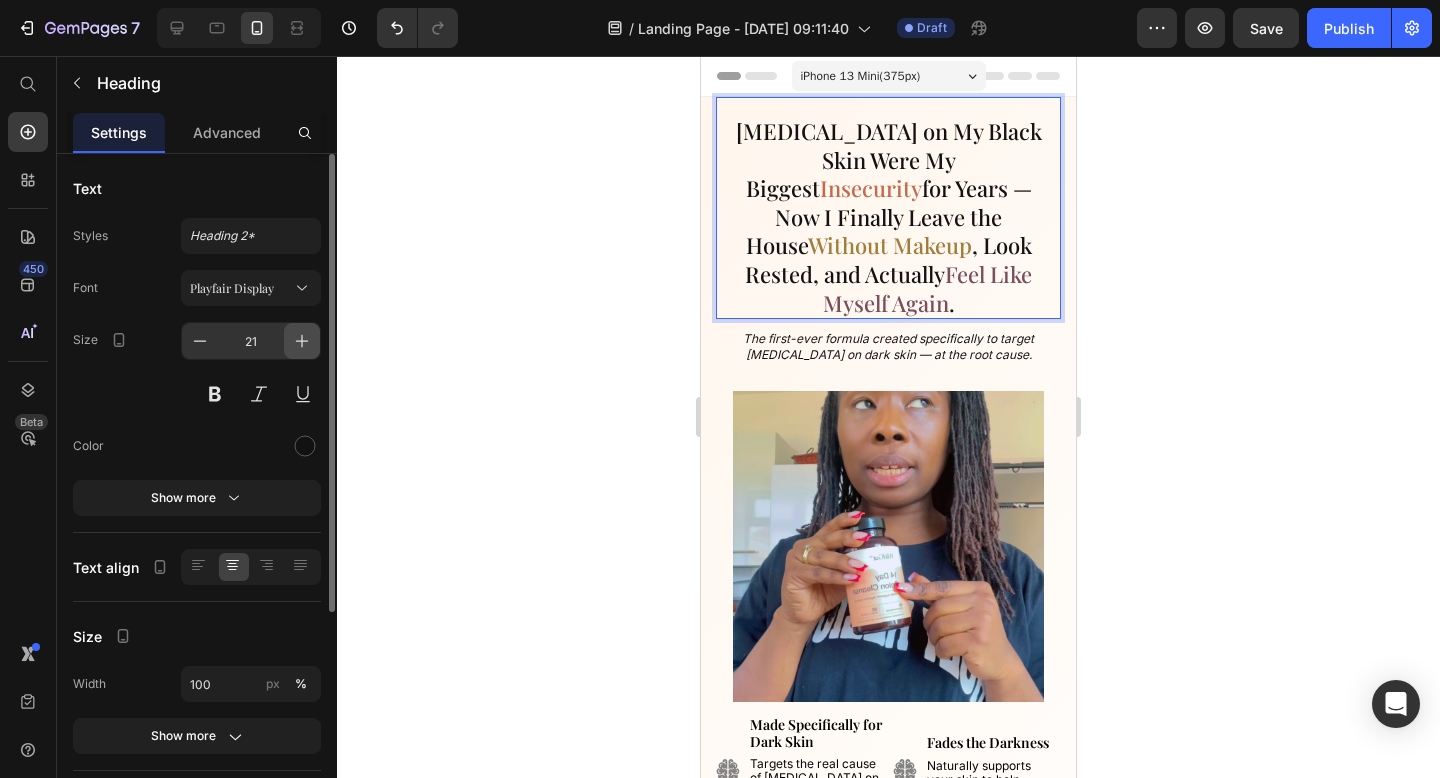 type on "22" 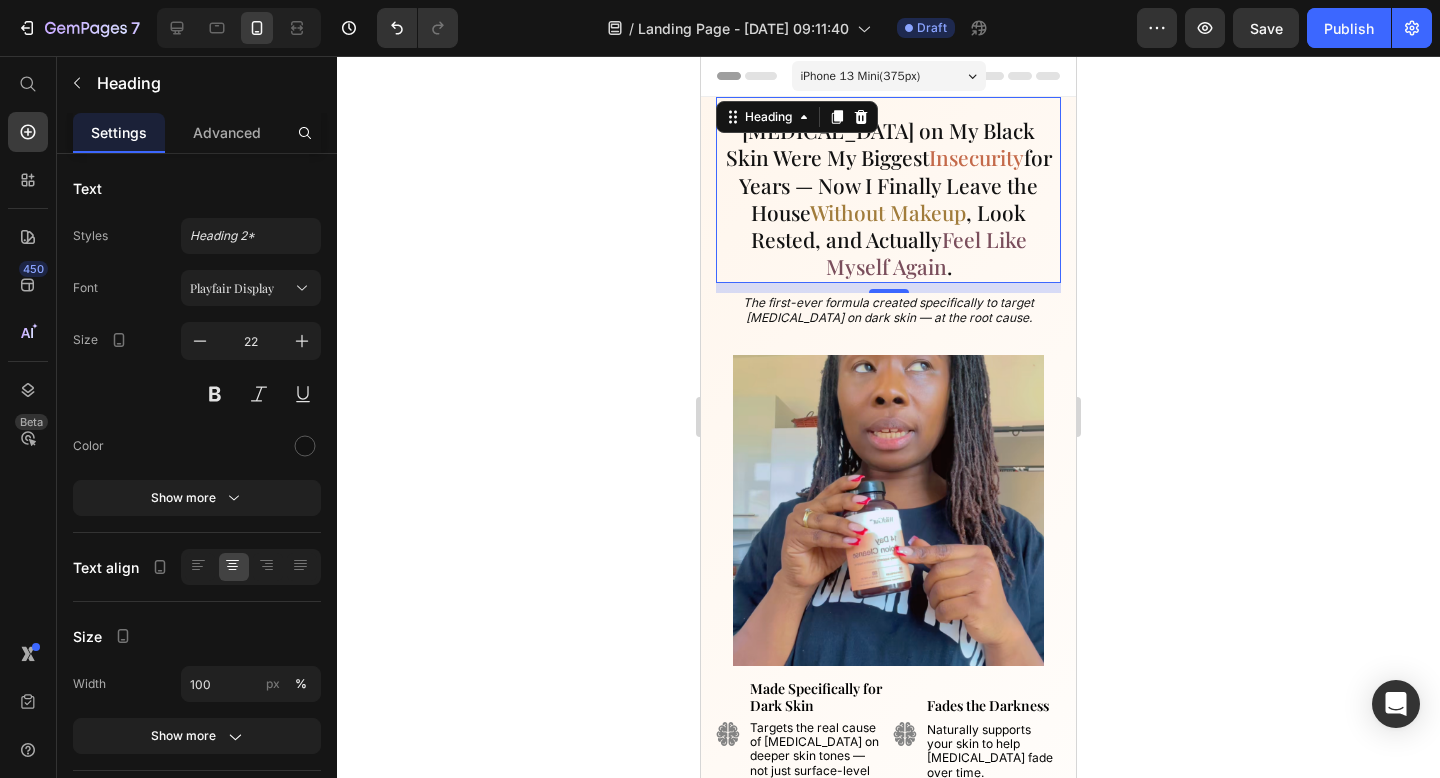 click 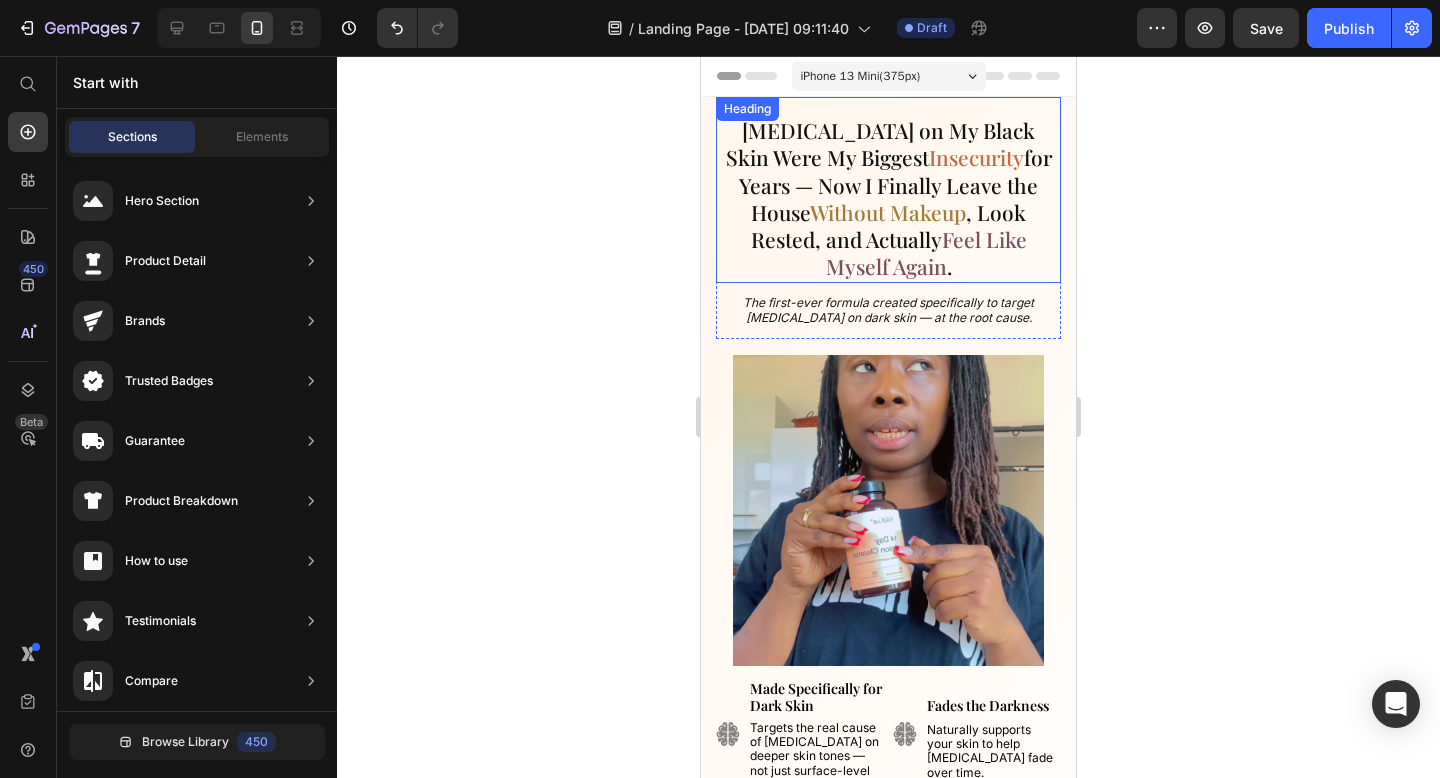 click on "[MEDICAL_DATA] on My Black Skin Were My Biggest  Insecurity  for Years — Now I Finally Leave the House  Without Makeup , Look Rested, and Actually  Feel Like Myself Again ." at bounding box center (888, 199) 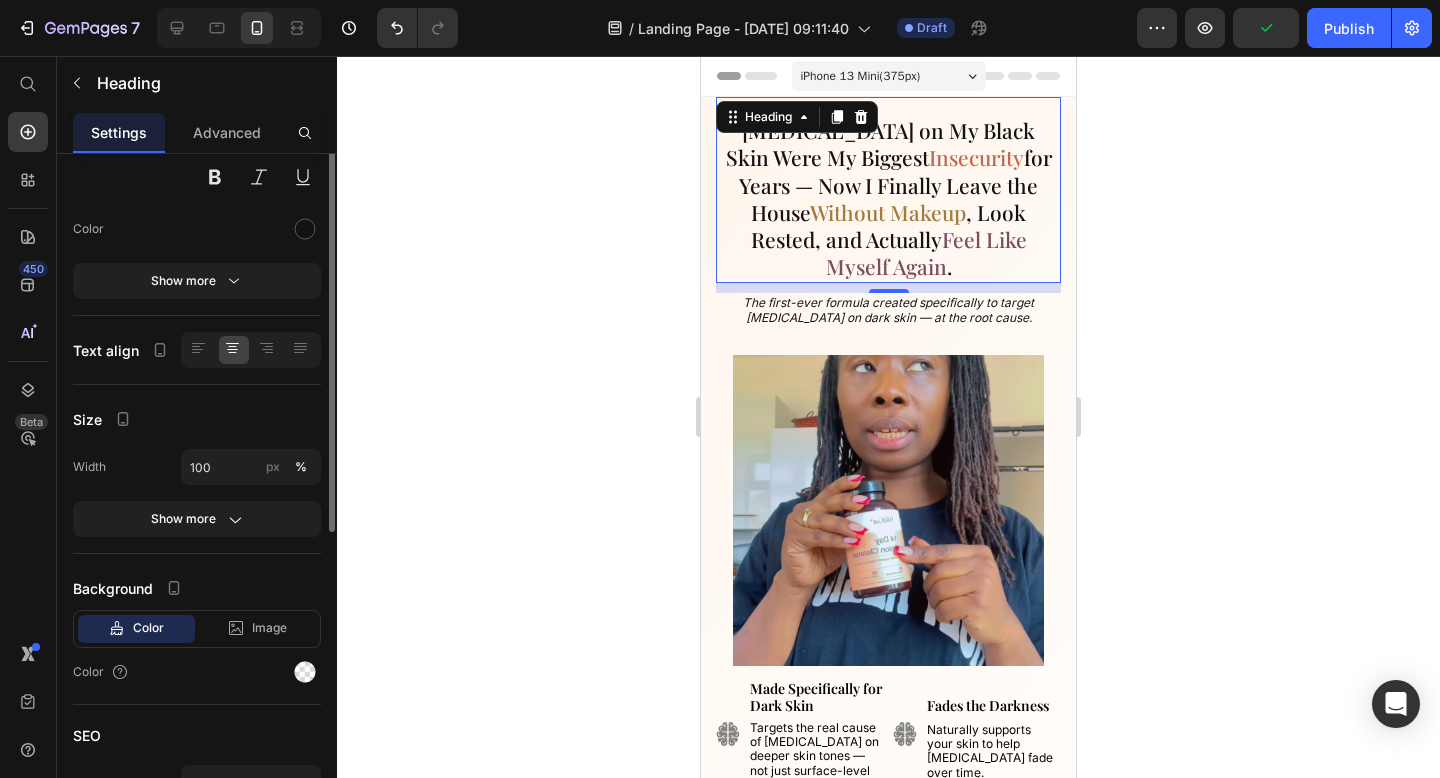 scroll, scrollTop: 0, scrollLeft: 0, axis: both 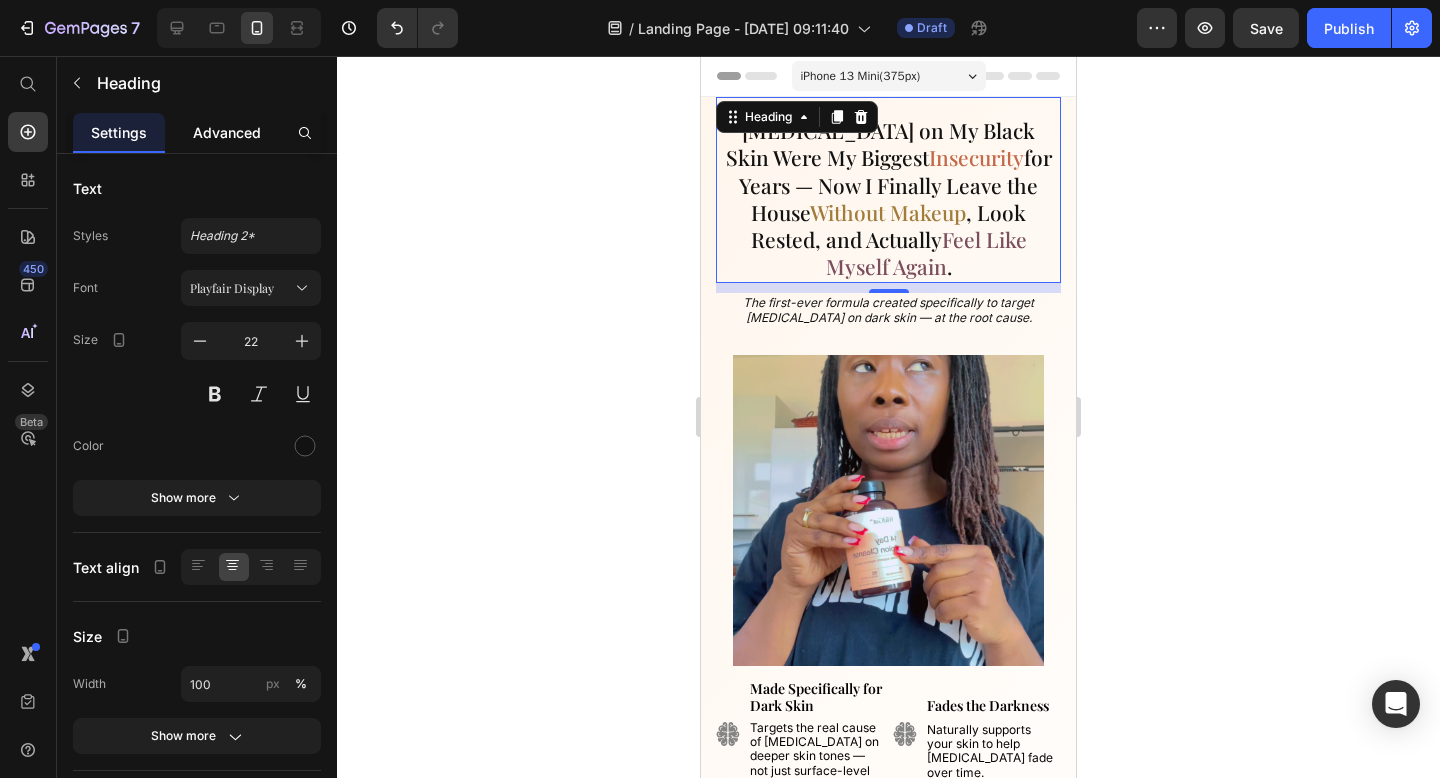 click on "Advanced" at bounding box center (227, 132) 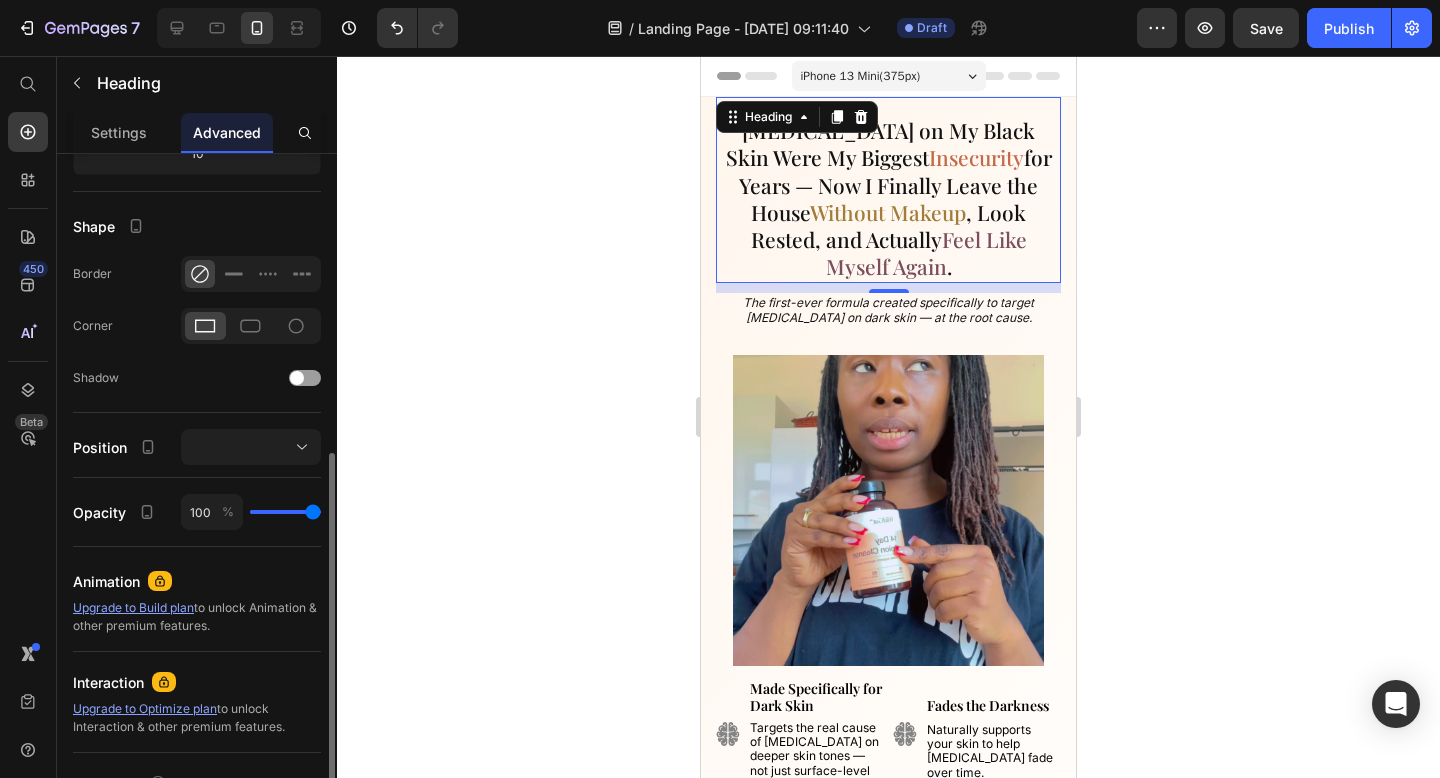 scroll, scrollTop: 576, scrollLeft: 0, axis: vertical 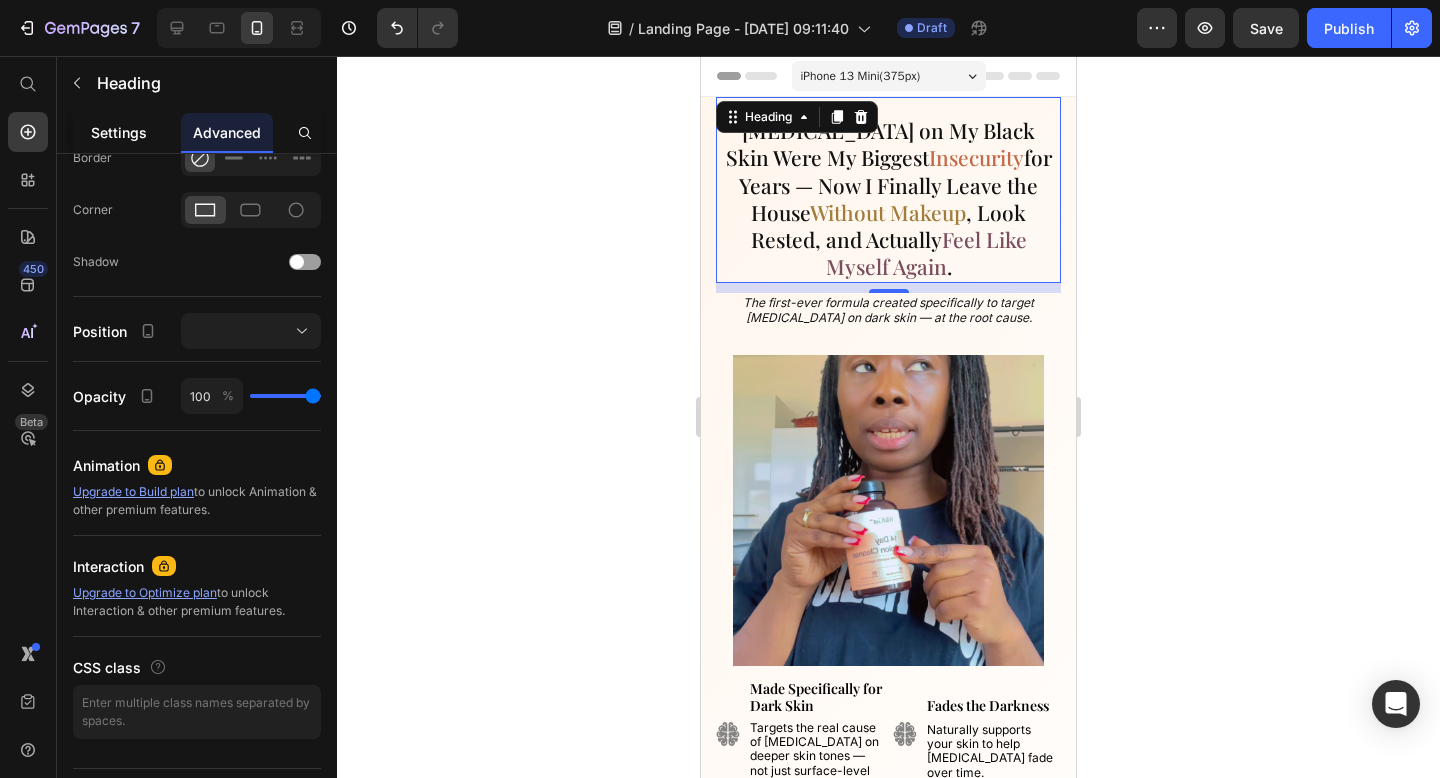 click on "Settings" at bounding box center [119, 132] 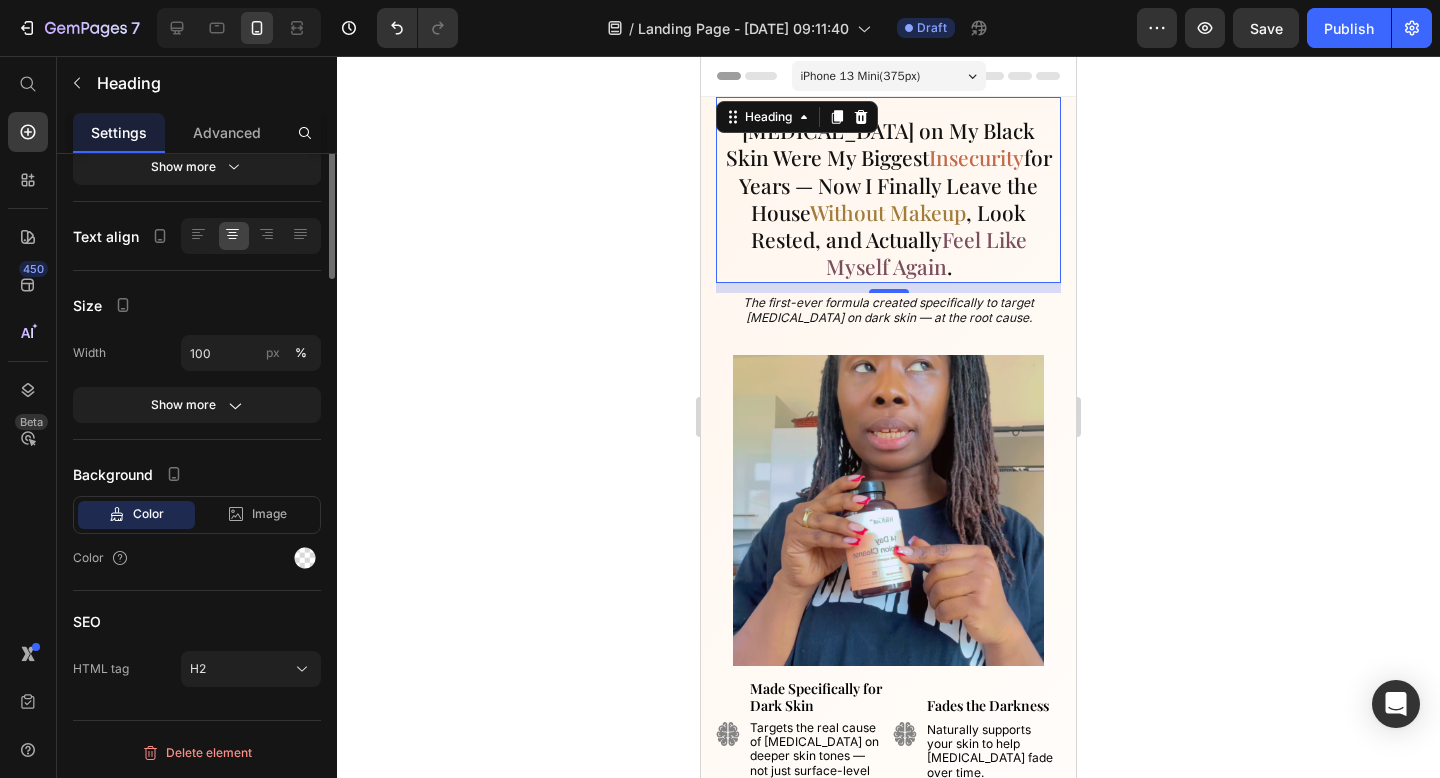 scroll, scrollTop: 0, scrollLeft: 0, axis: both 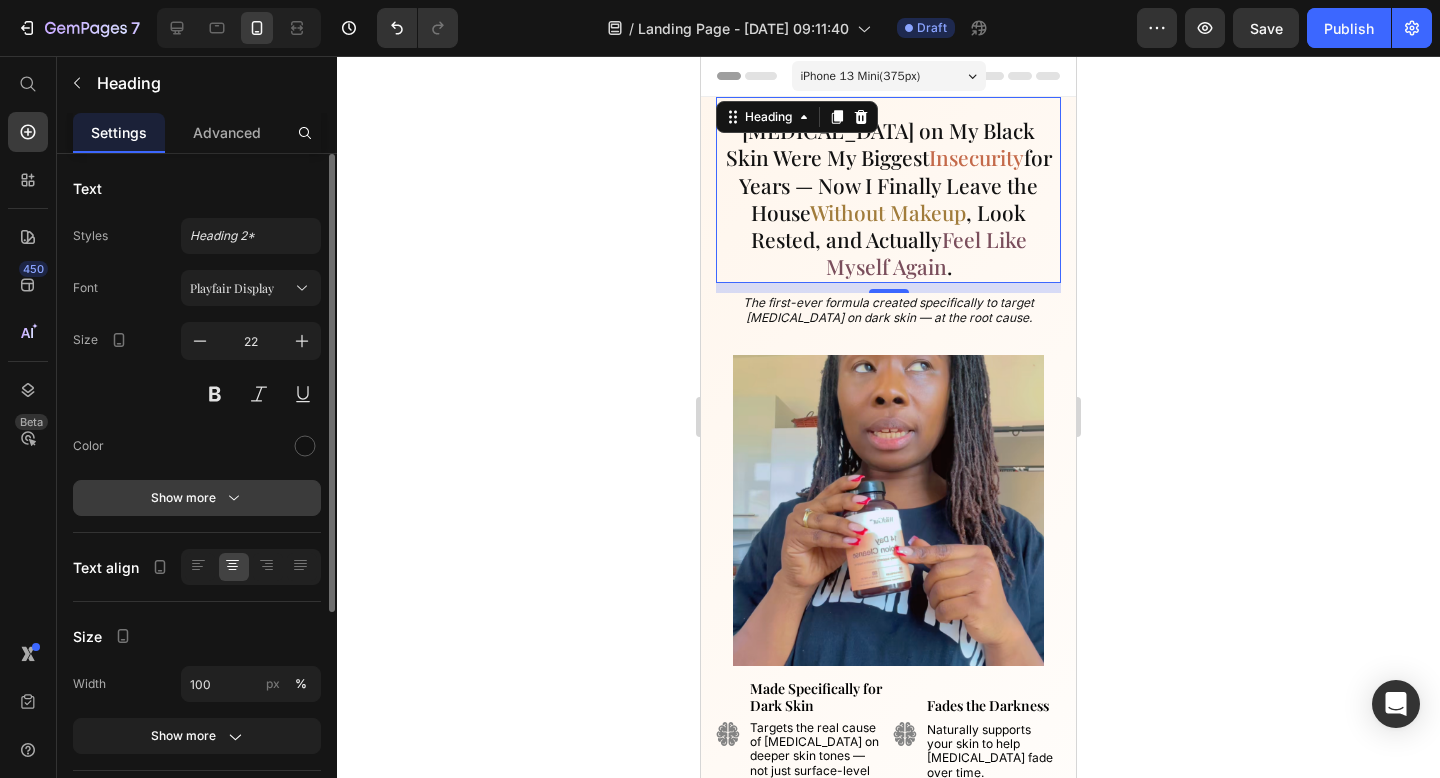 click on "Show more" at bounding box center [197, 498] 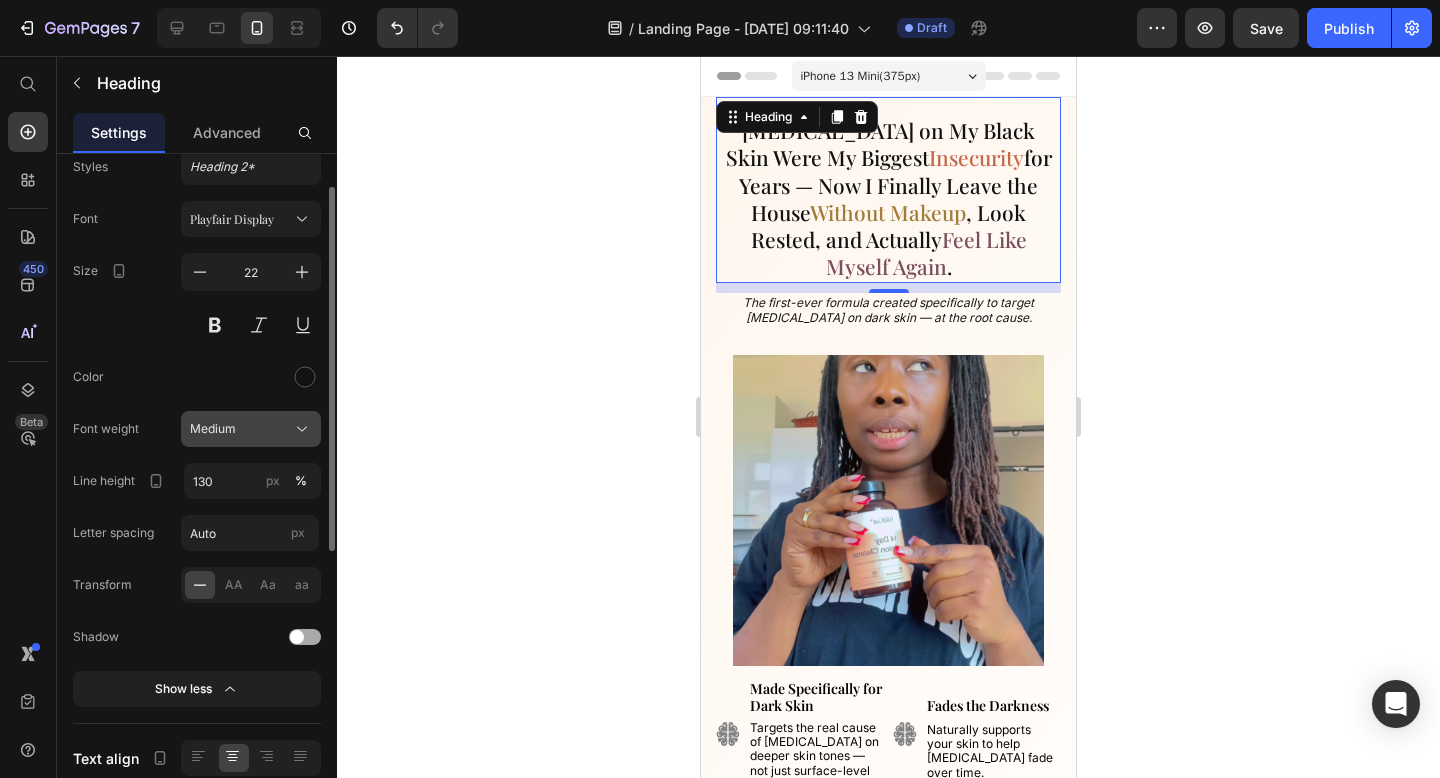 scroll, scrollTop: 71, scrollLeft: 0, axis: vertical 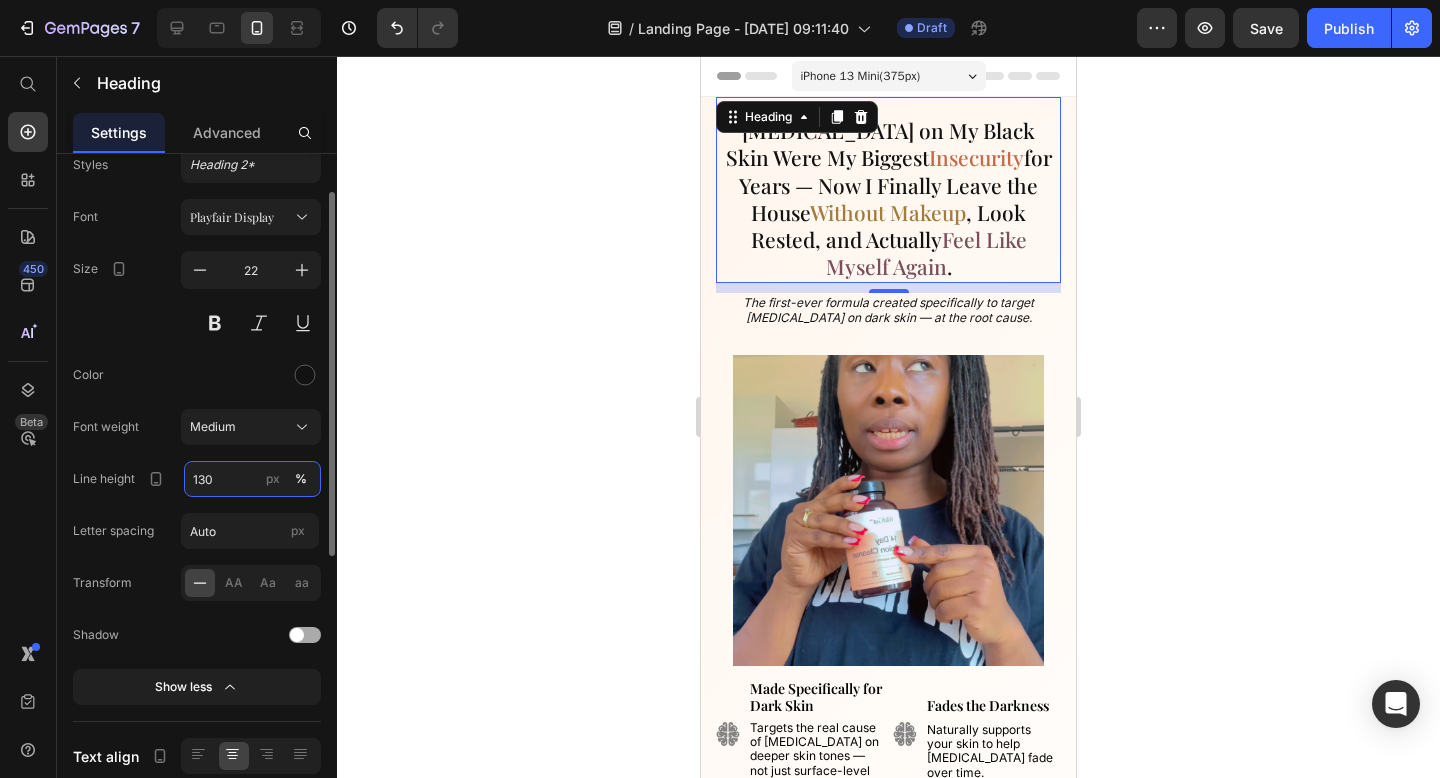 click on "130" at bounding box center [252, 479] 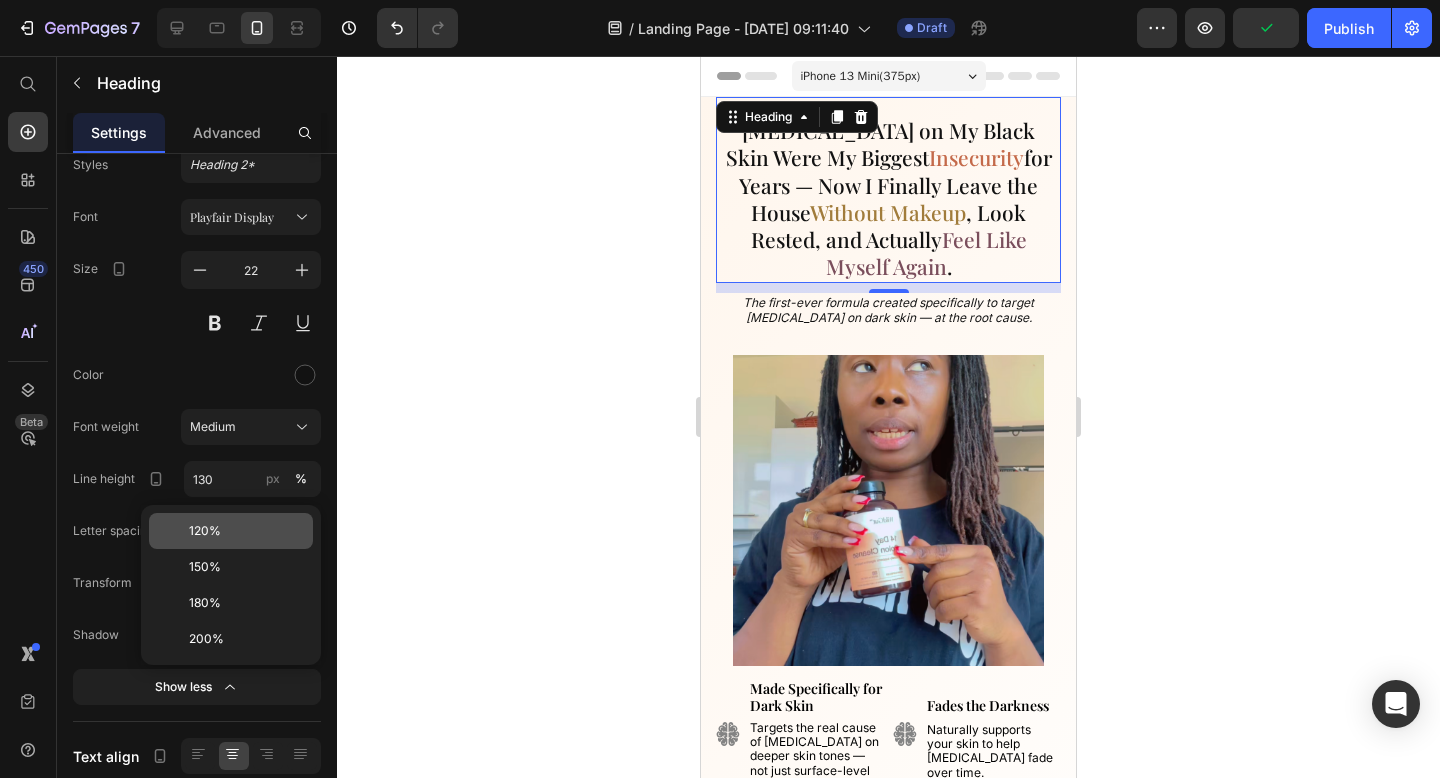 click on "120%" at bounding box center (247, 531) 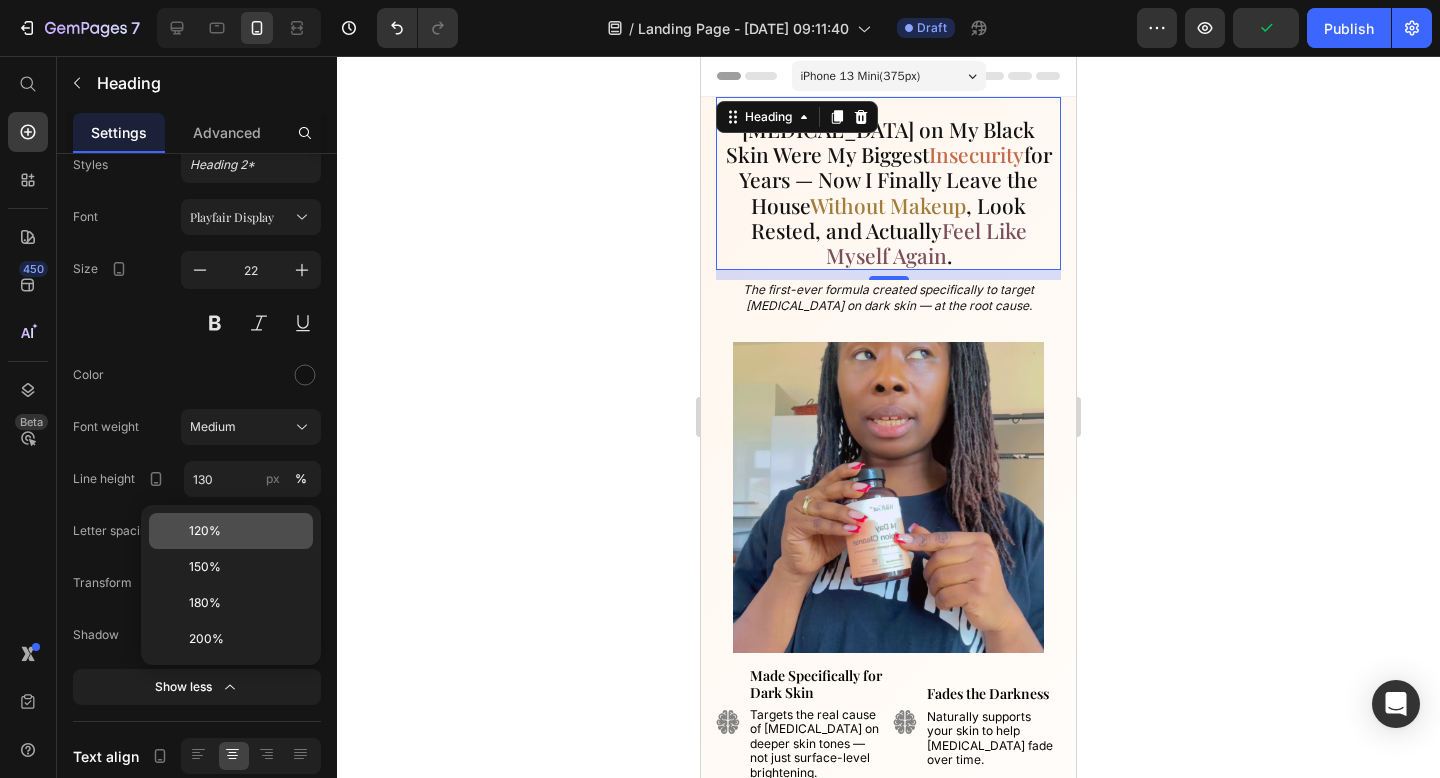 type on "120" 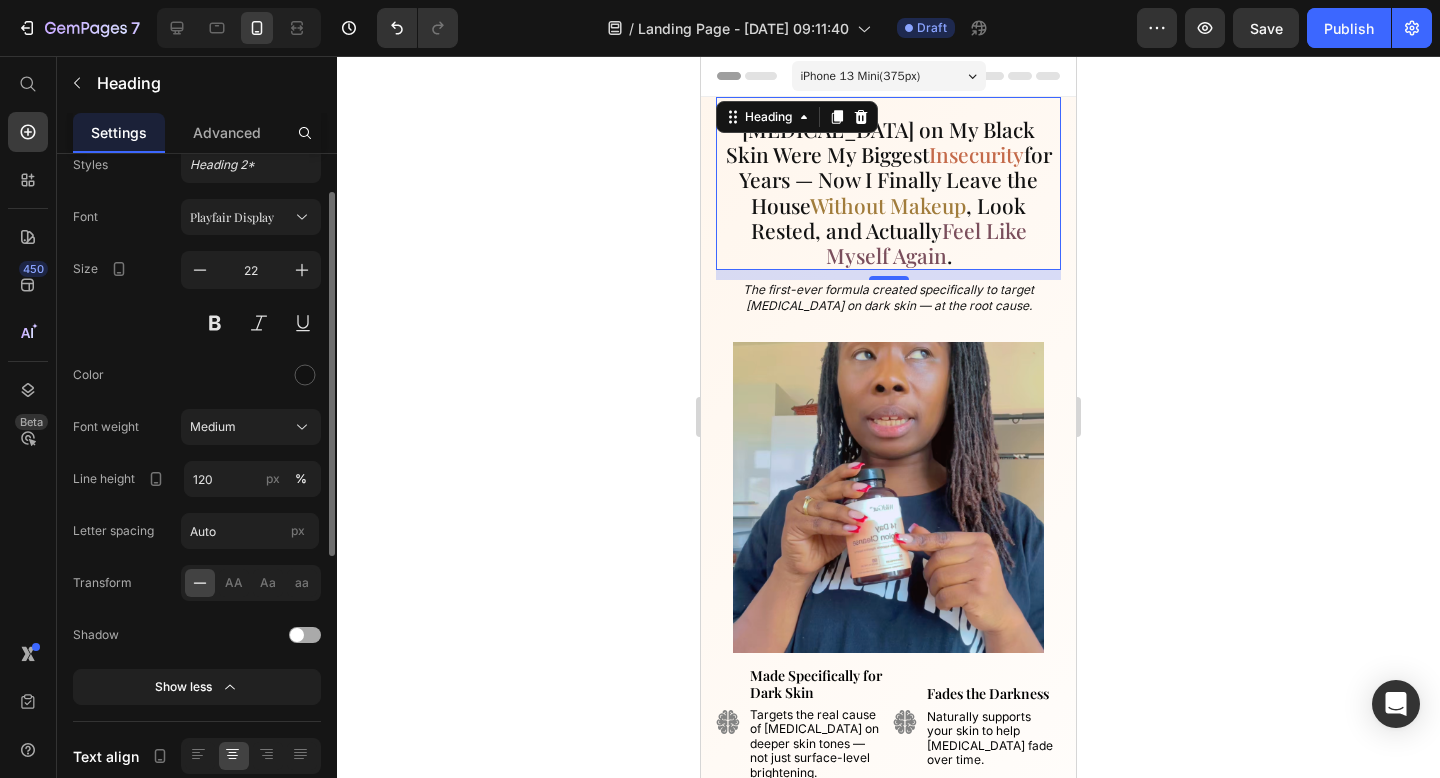 click on "Color" at bounding box center (197, 375) 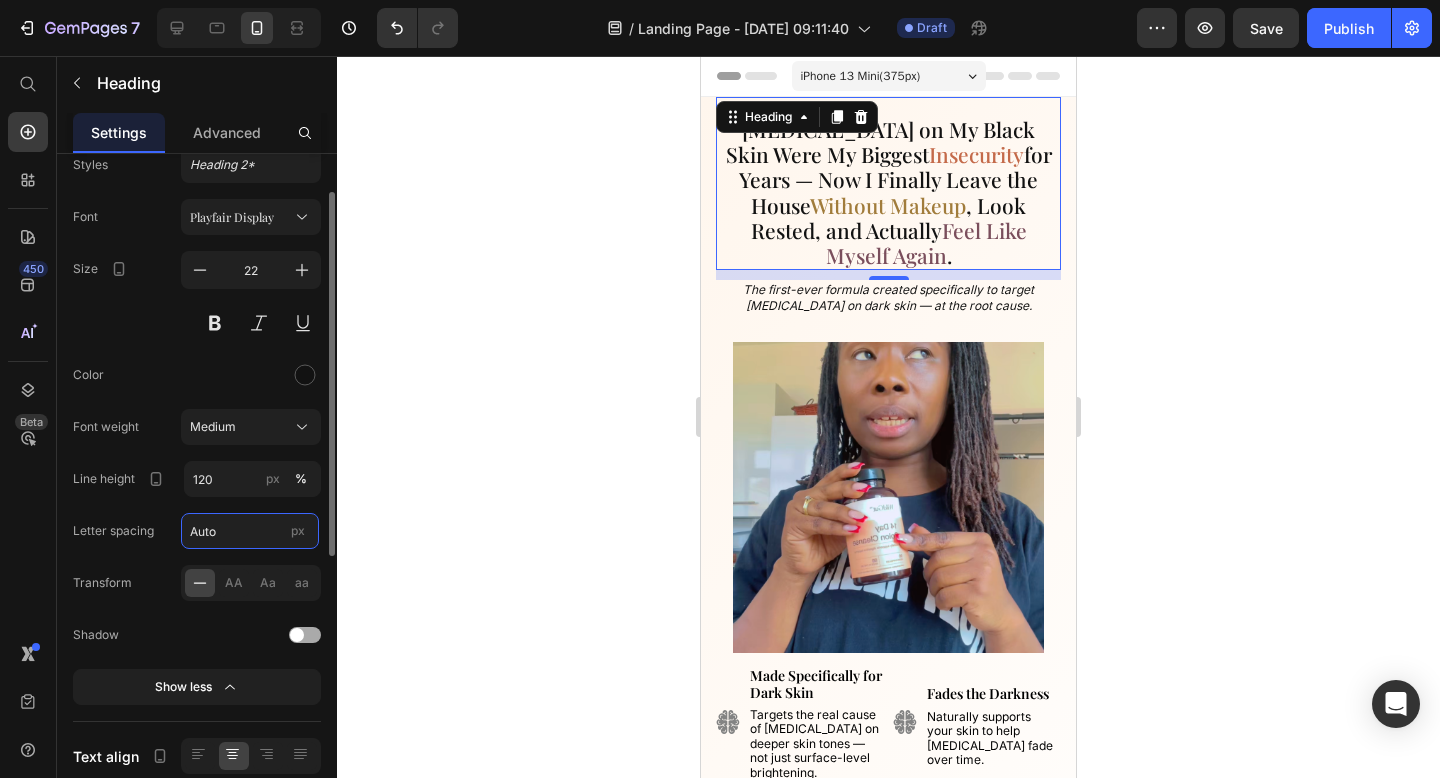 click on "Auto" at bounding box center (250, 531) 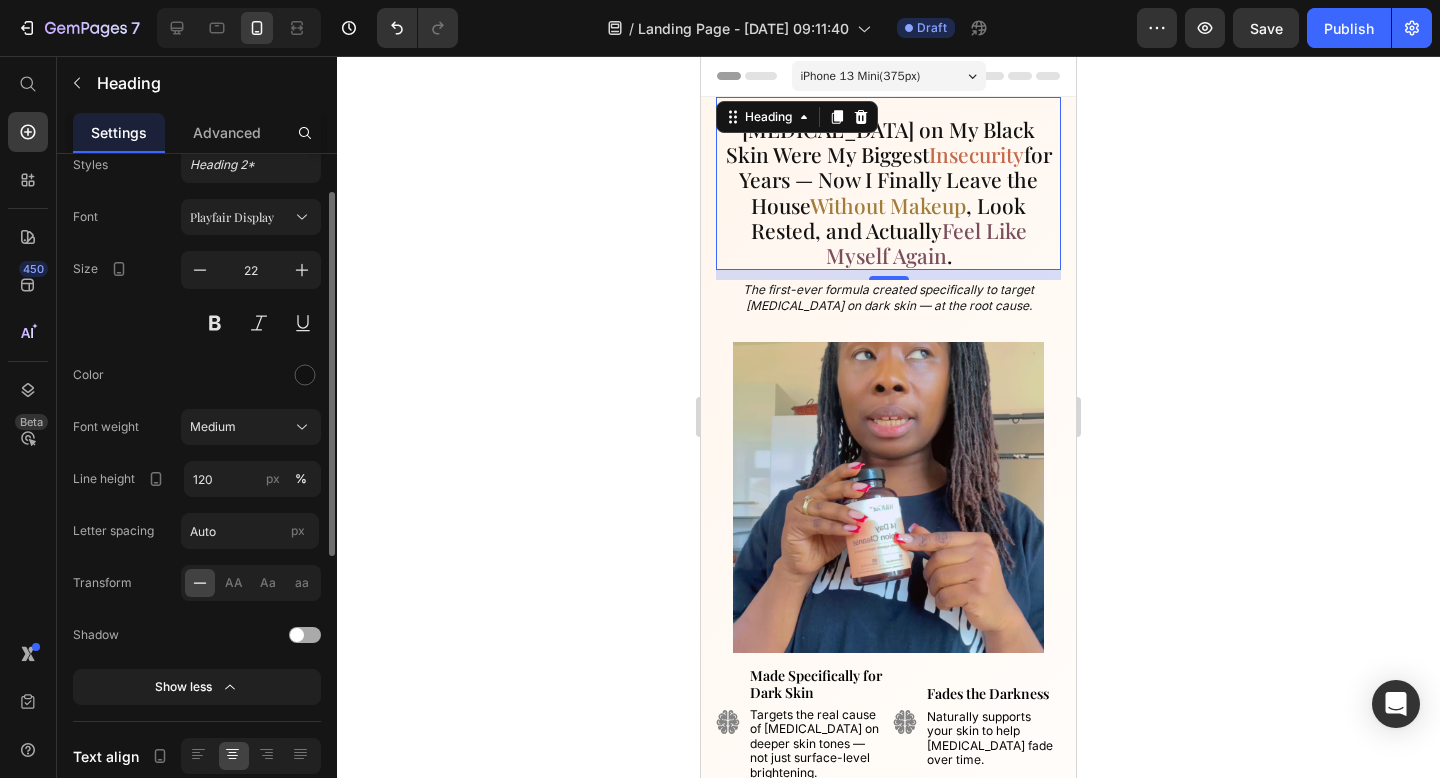 click on "Shadow" 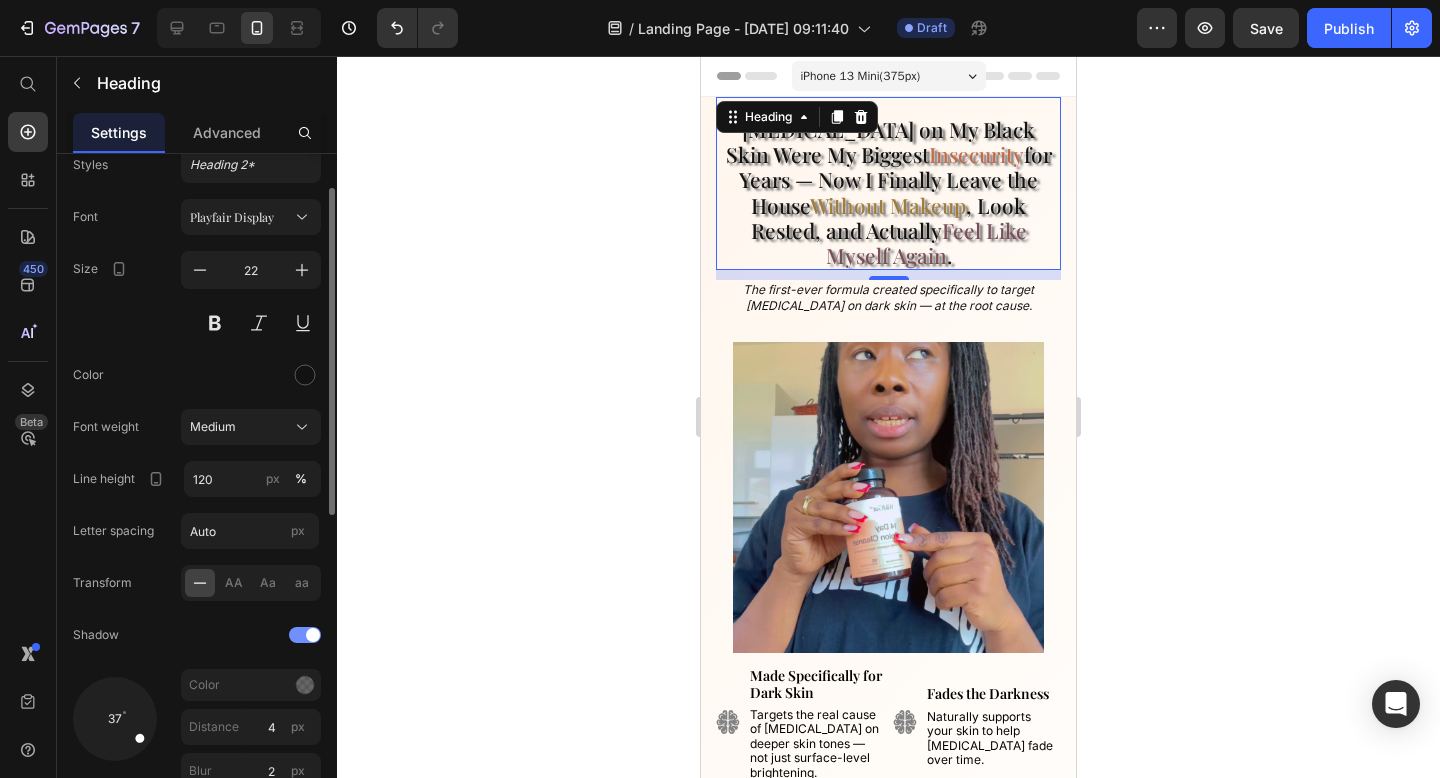 click at bounding box center [305, 635] 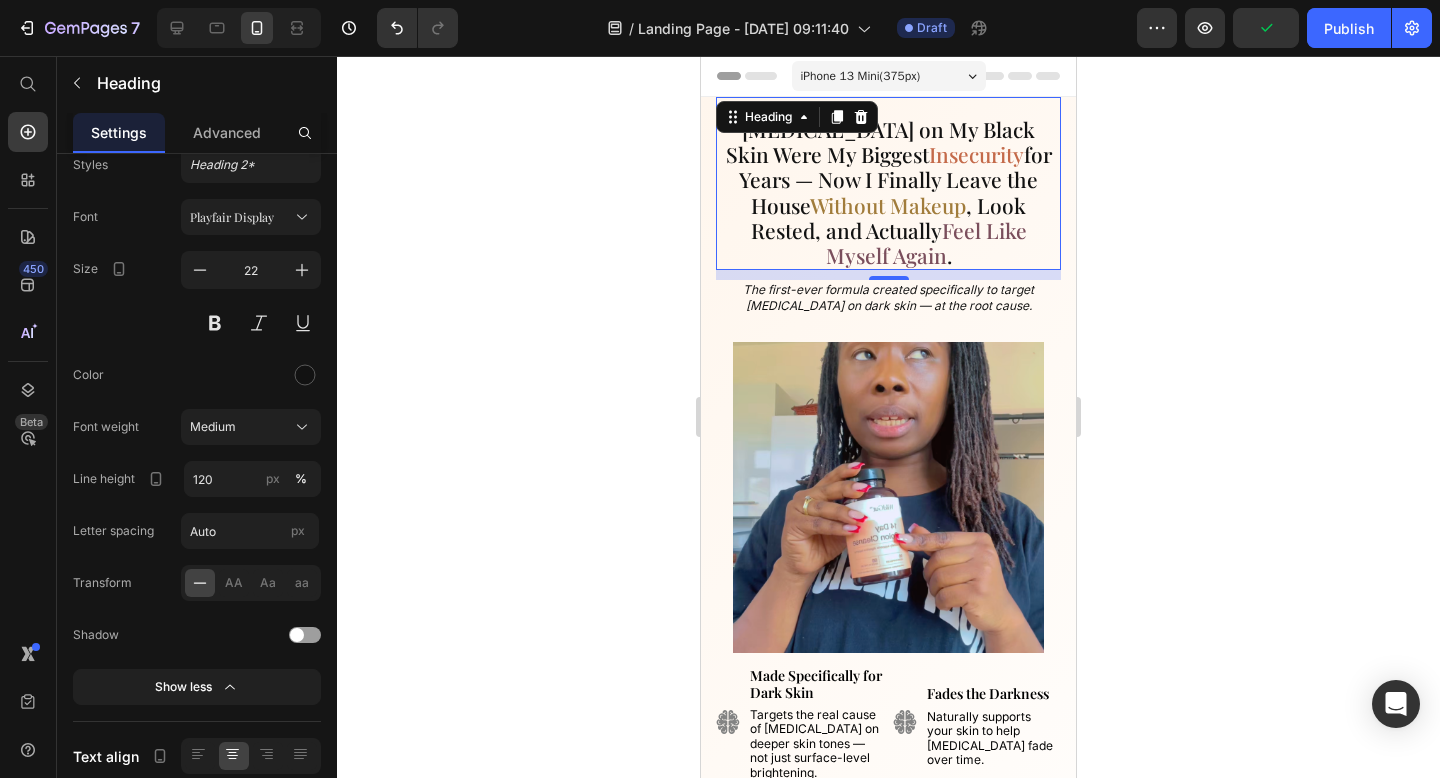click 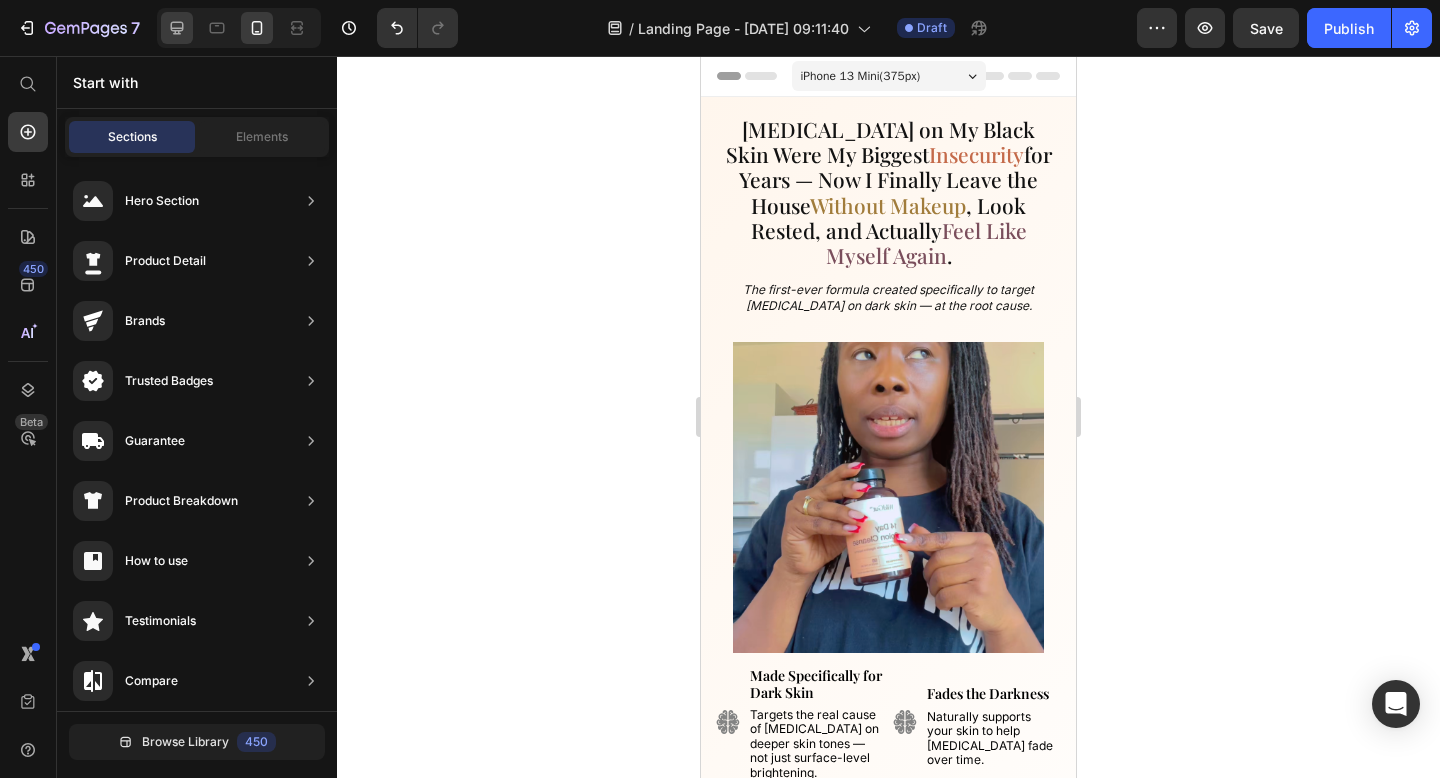 scroll, scrollTop: 292, scrollLeft: 0, axis: vertical 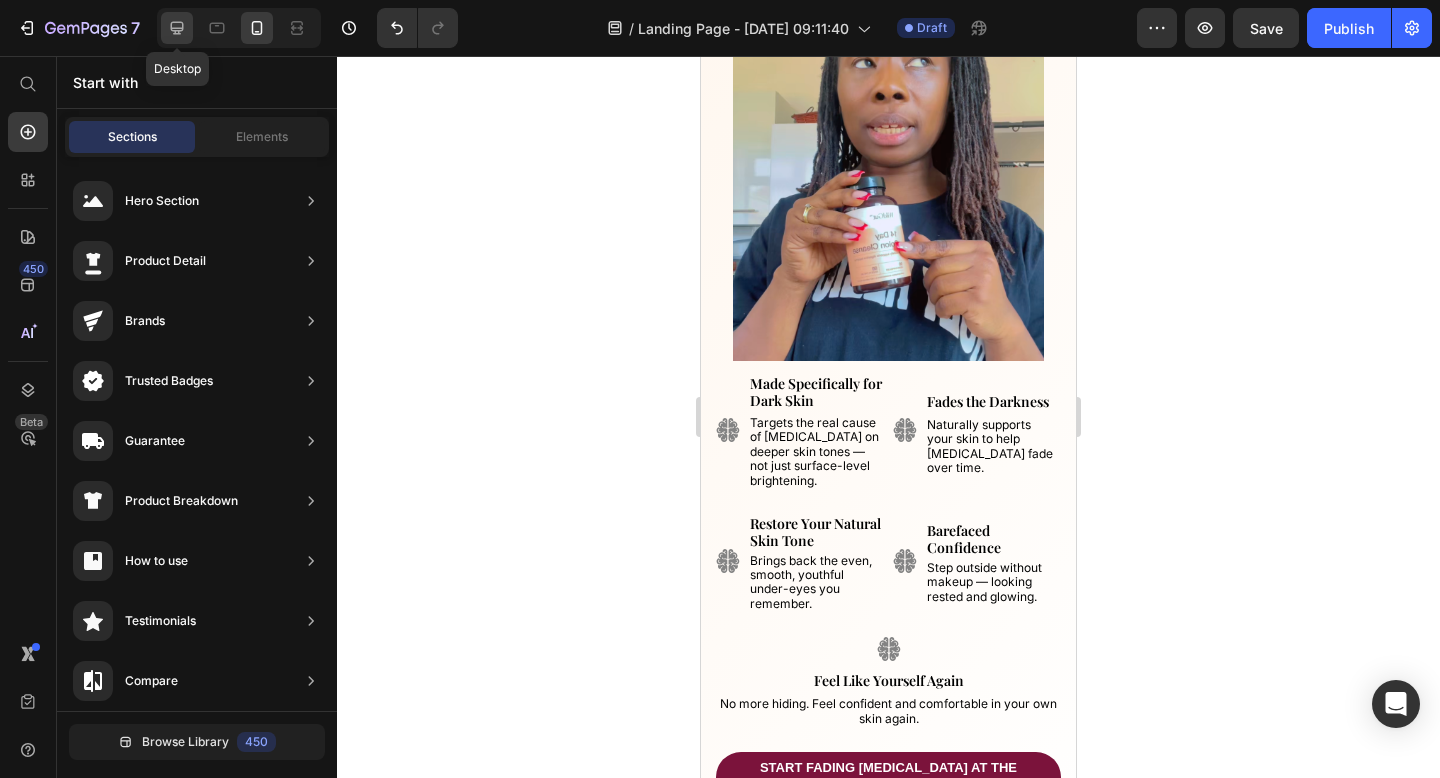 click 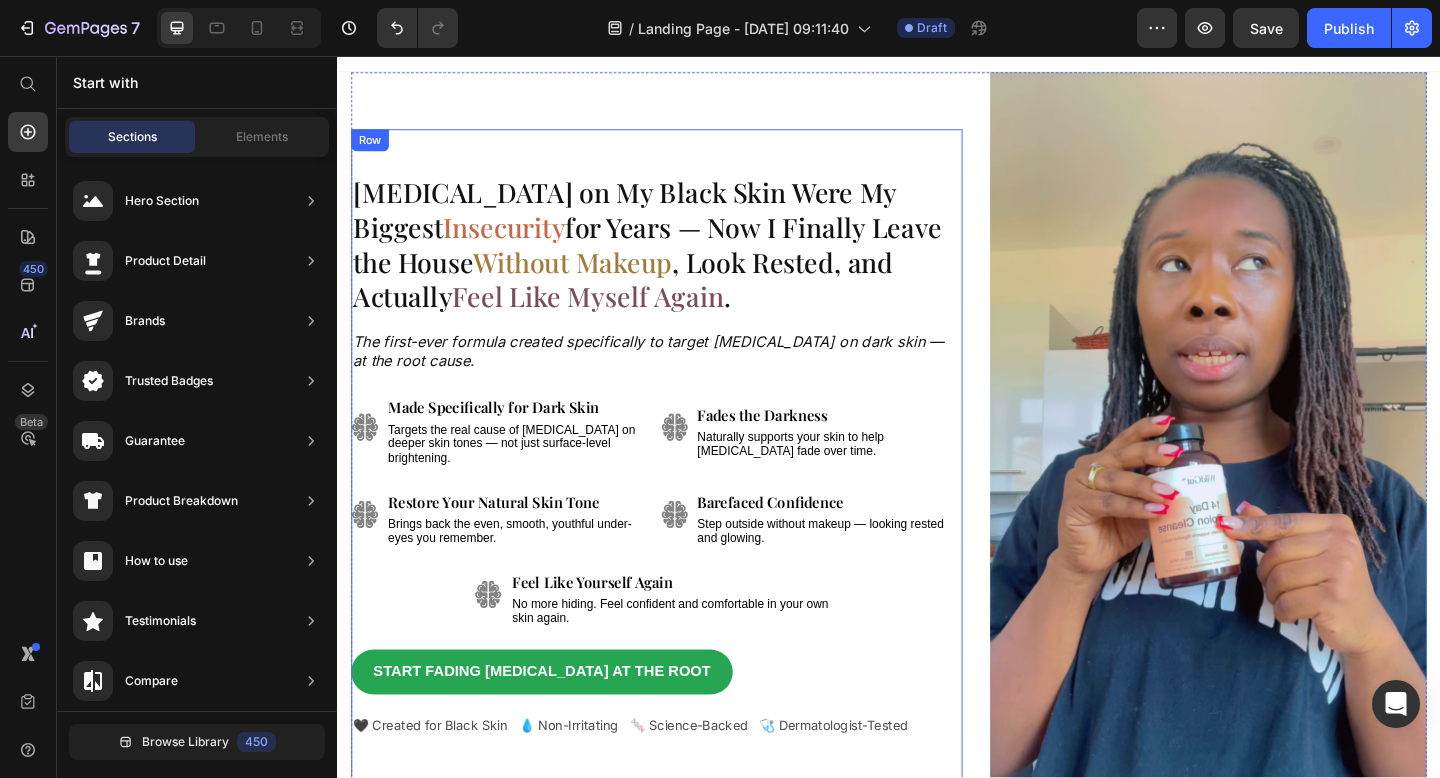 scroll, scrollTop: 0, scrollLeft: 0, axis: both 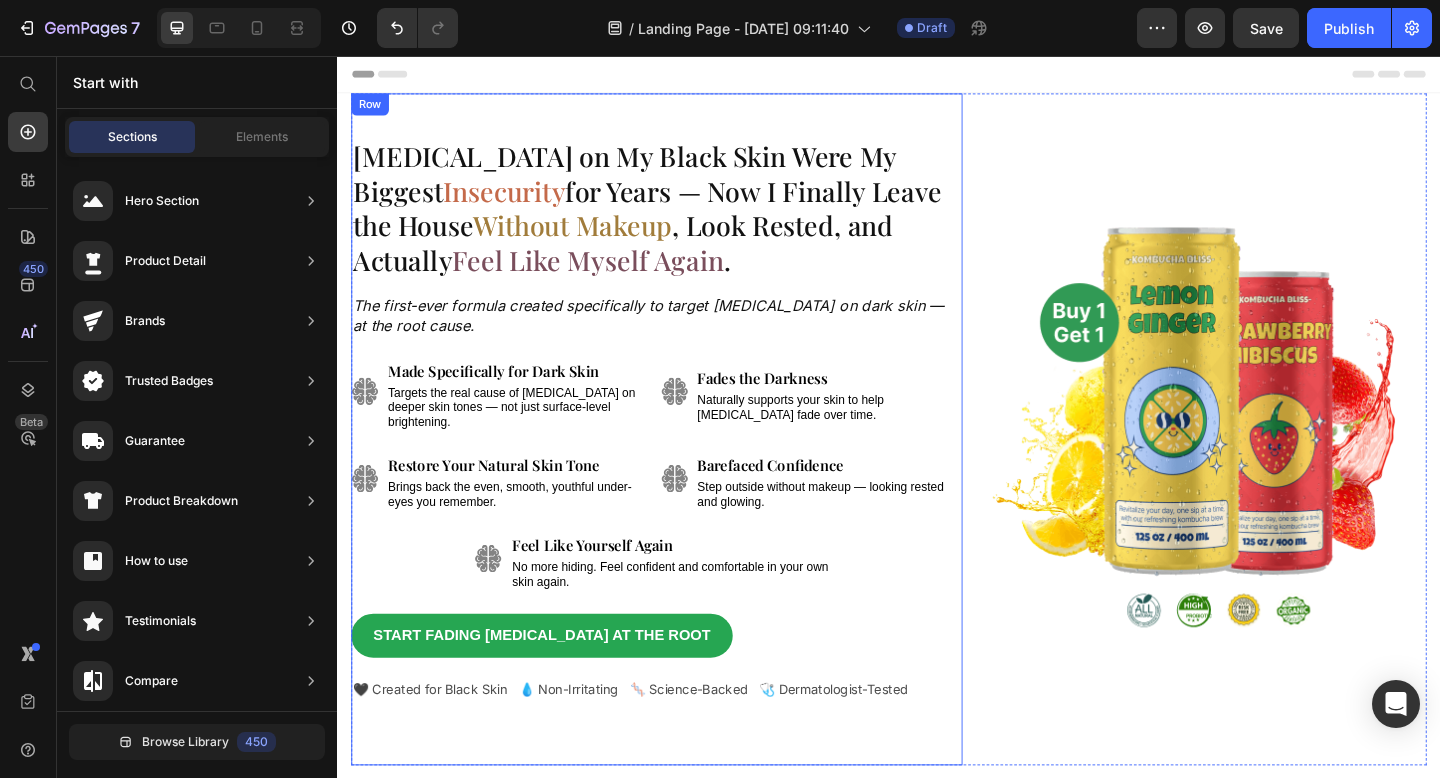 click on "[MEDICAL_DATA] on My Black Skin Were My Biggest  Insecurity  for Years — Now I Finally Leave the House  Without Makeup , Look Rested, and Actually  Feel Like Myself Again . Heading The first-ever formula created specifically to target [MEDICAL_DATA] on dark skin — at the root cause. Text Block Image Image Made Specifically for Dark Skin Text Block Targets the real cause of [MEDICAL_DATA] on deeper skin tones — not just surface-level brightening. Text Block Fades the Darkness Text Block Naturally supports your skin to help [MEDICAL_DATA] fade over time. Text Block Row Image Image Restore Your Natural Skin Tone Text Block Brings back the even, smooth, youthful under-eyes you remember. Text Block Barefaced Confidence Text Block Step outside without makeup — looking rested and glowing. Text Block Row Image Feel Like Yourself Again Text Block No more hiding. Feel confident and comfortable in your own skin again. Text Block Row Start Fading [MEDICAL_DATA] at the Root Button 🖤 Created for Black Skin Text Block Row" at bounding box center (684, 462) 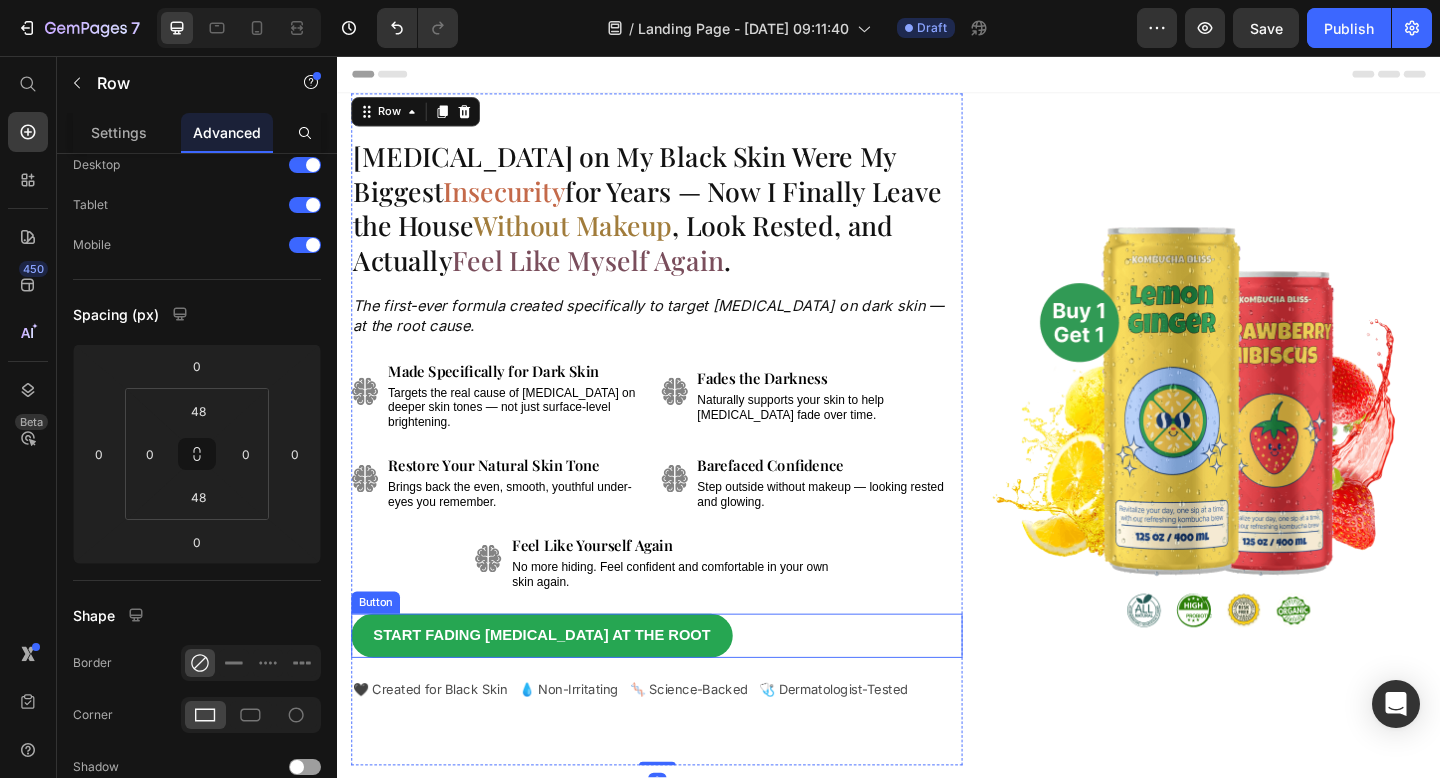 scroll, scrollTop: 0, scrollLeft: 0, axis: both 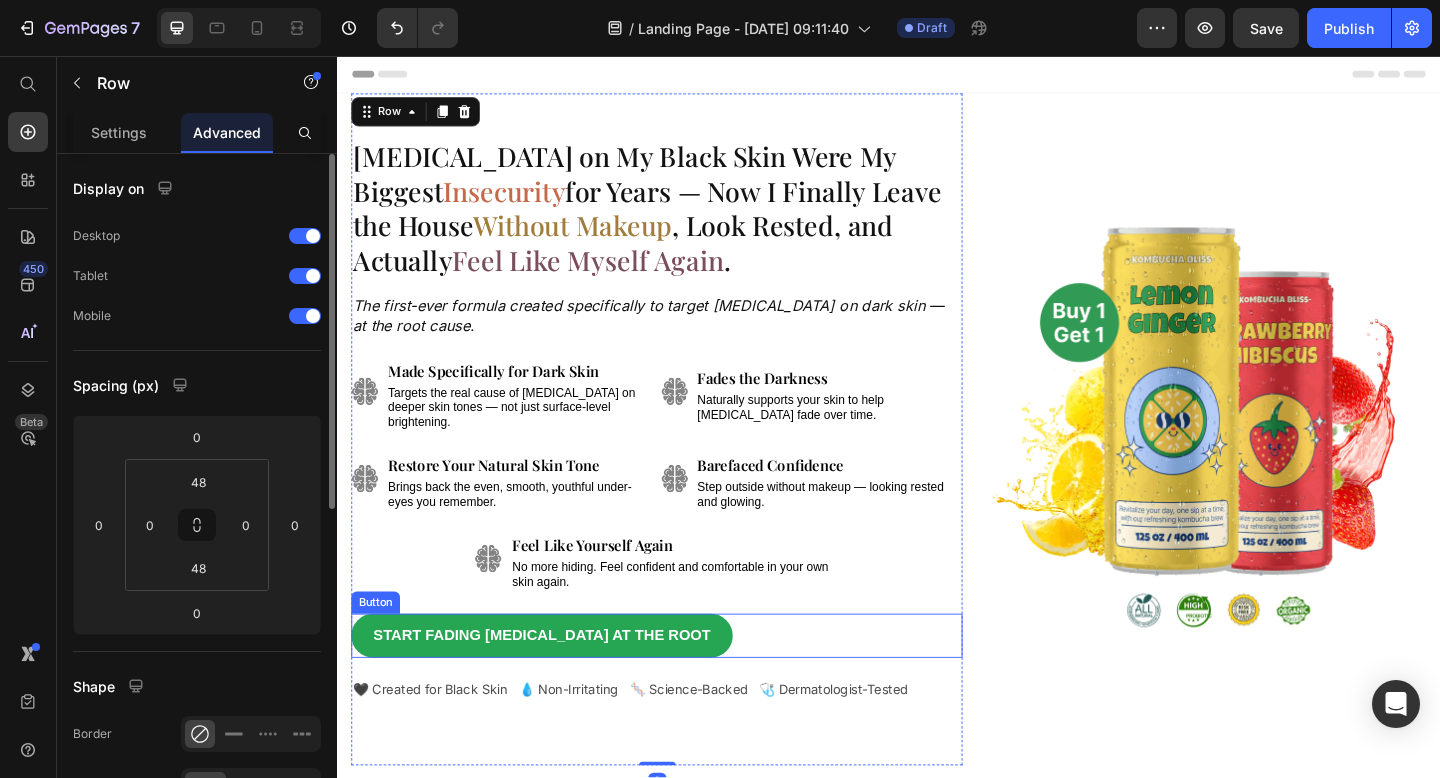 click on "Start Fading [MEDICAL_DATA] at the Root Button" at bounding box center (684, 687) 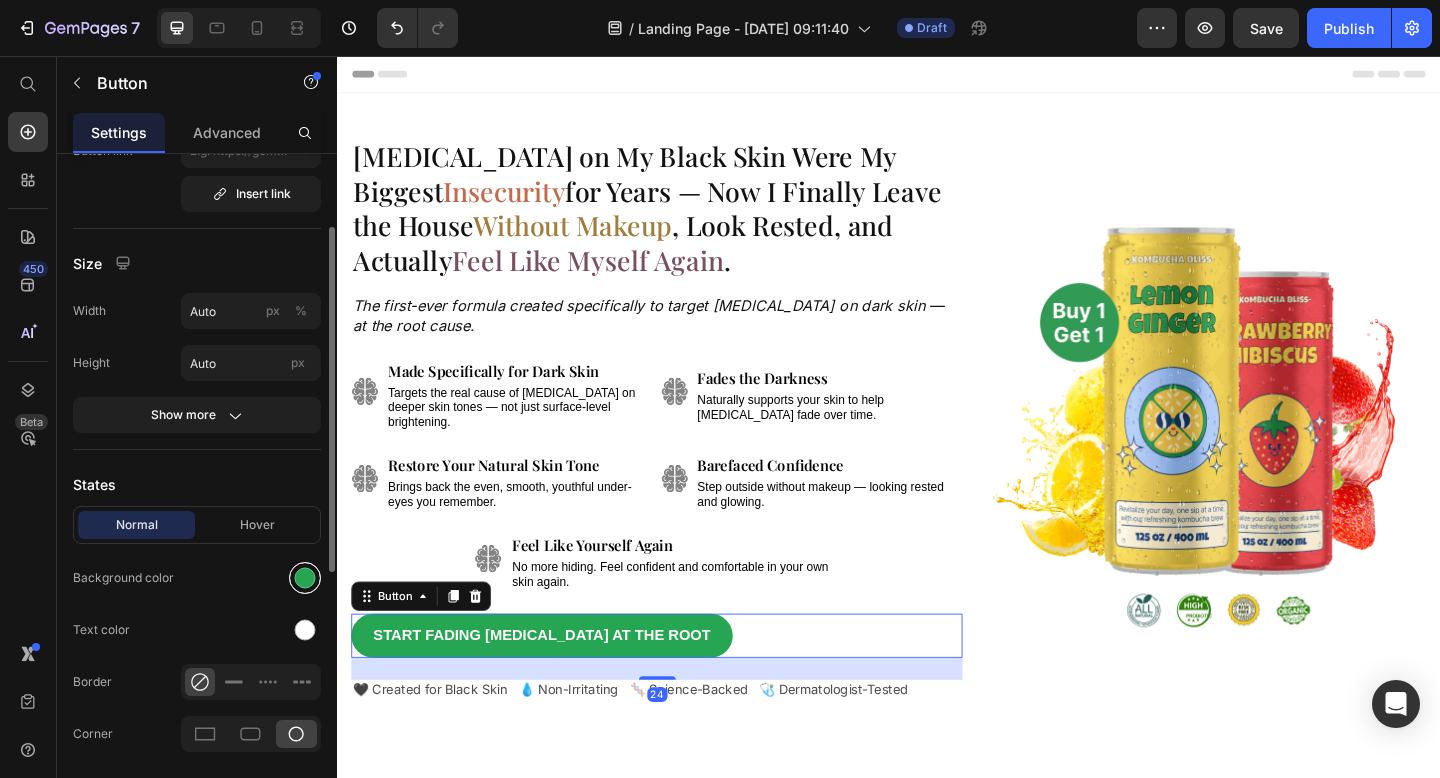 scroll, scrollTop: 149, scrollLeft: 0, axis: vertical 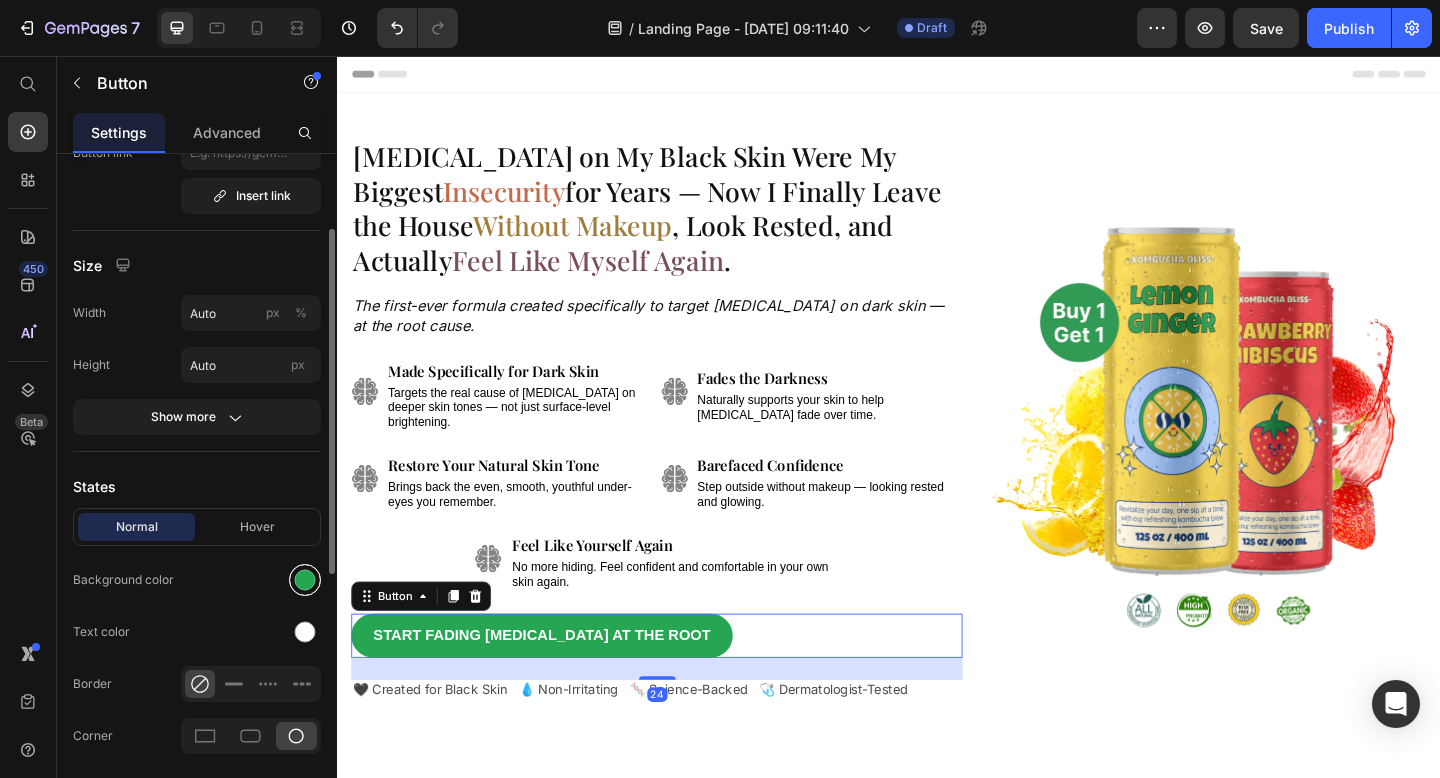 click at bounding box center [305, 580] 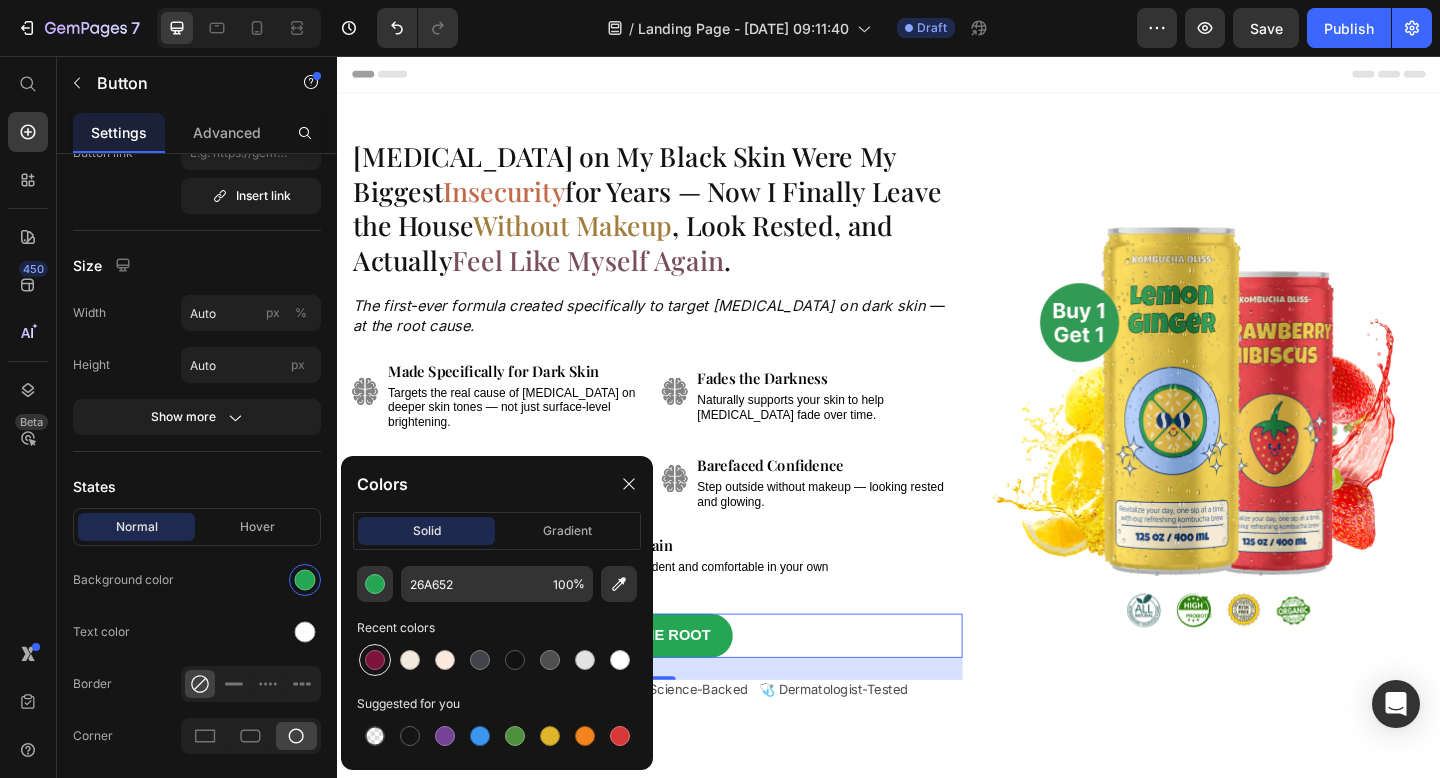 click at bounding box center [375, 660] 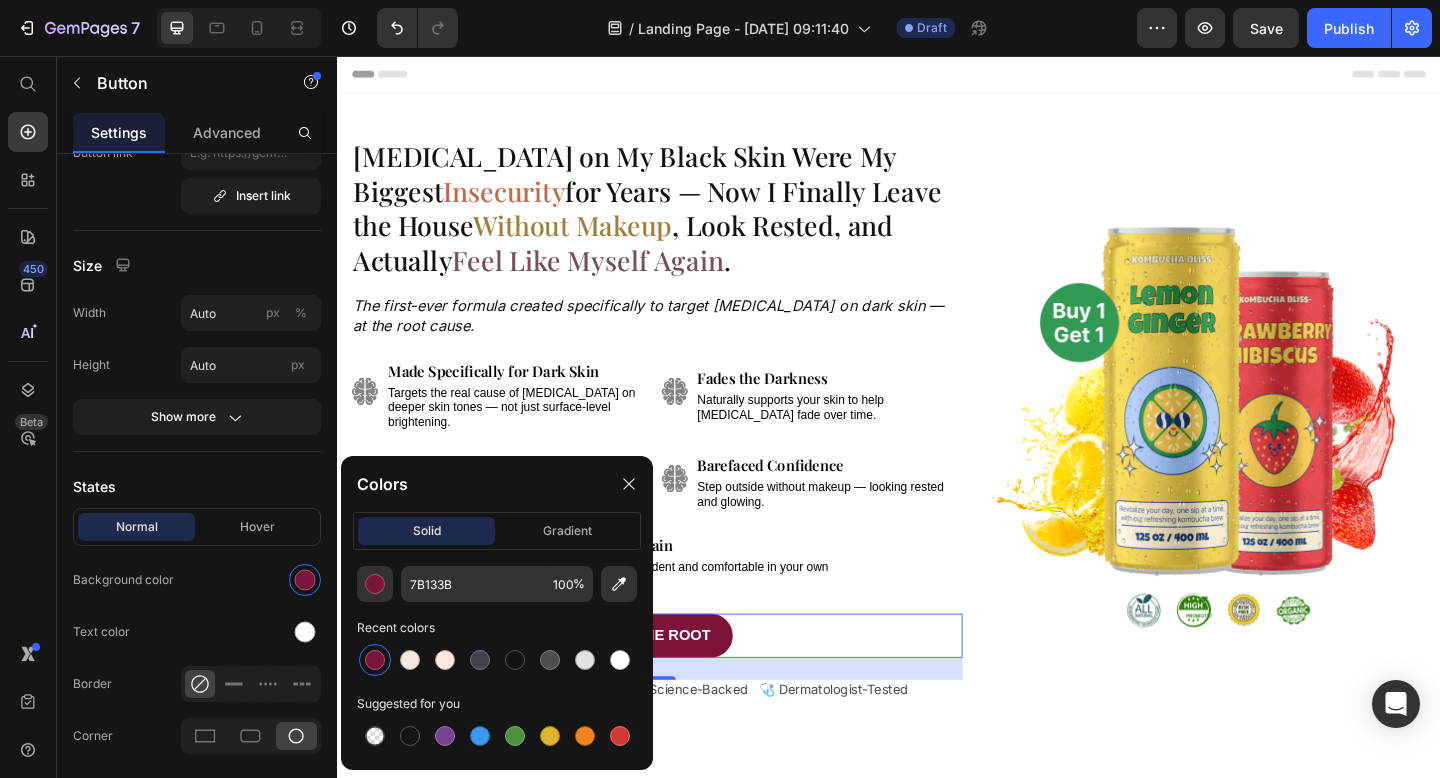 click on "Start Fading Dark Circles at the Root Button   24" at bounding box center [684, 687] 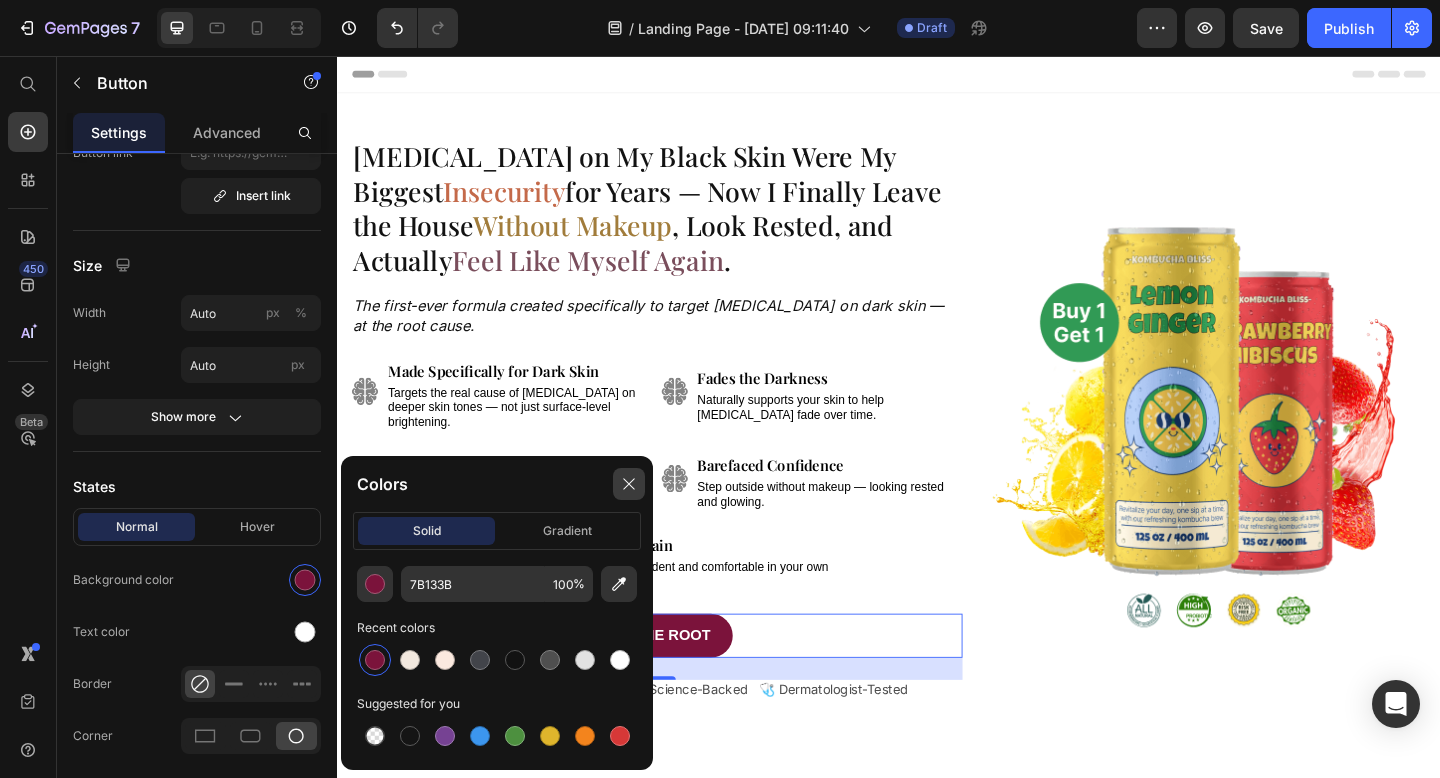 click 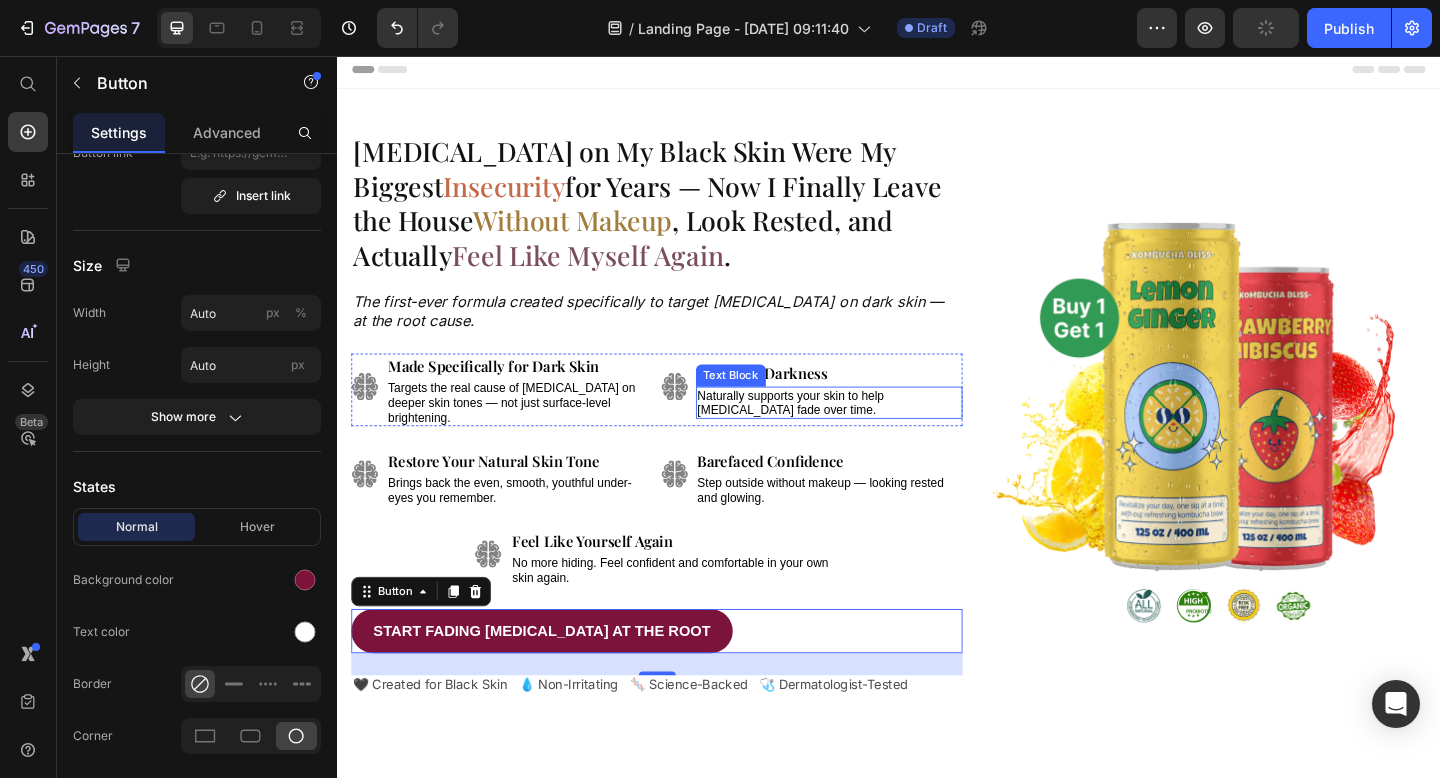 scroll, scrollTop: 2, scrollLeft: 0, axis: vertical 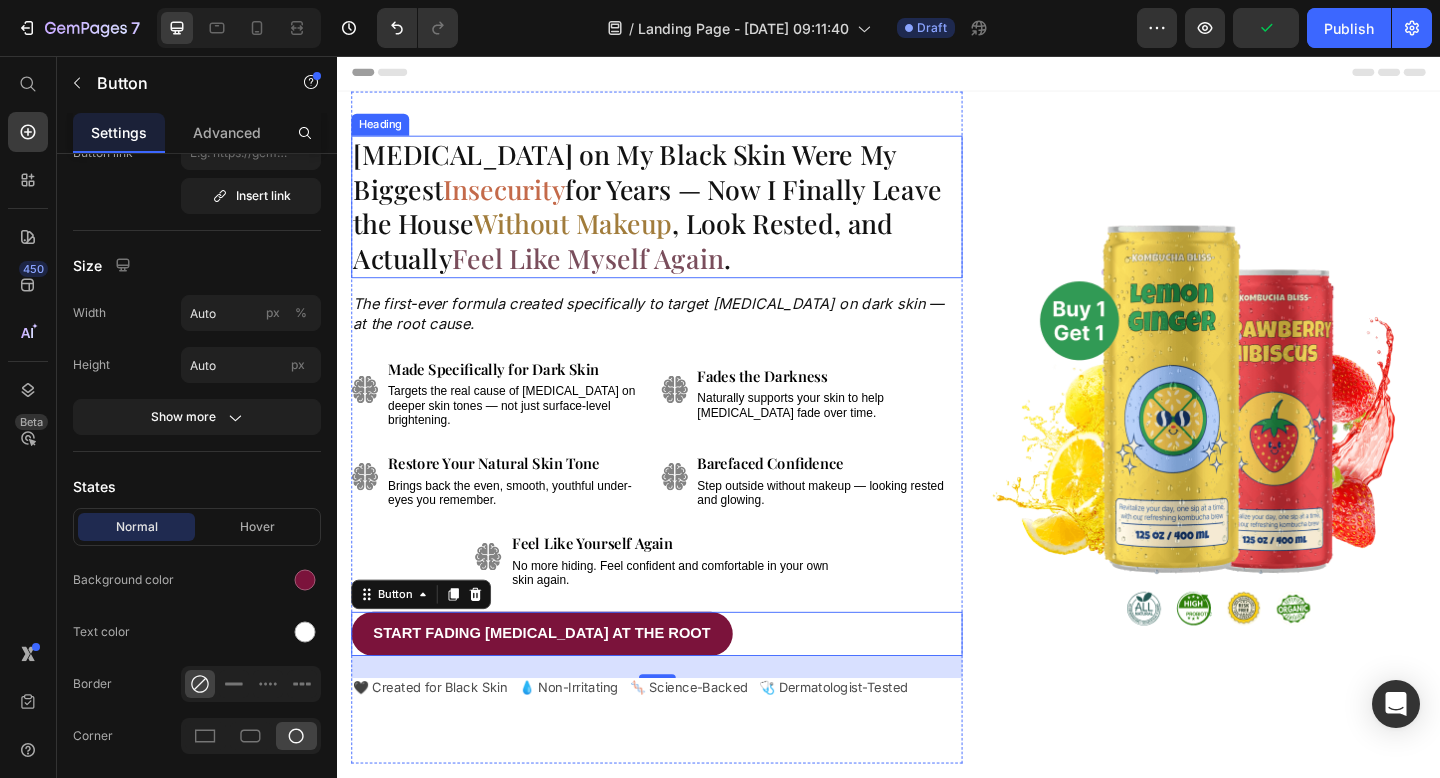click on "[MEDICAL_DATA] on My Black Skin Were My Biggest  Insecurity  for Years — Now I Finally Leave the House  Without Makeup , Look Rested, and Actually  Feel Like Myself Again ." at bounding box center [684, 220] 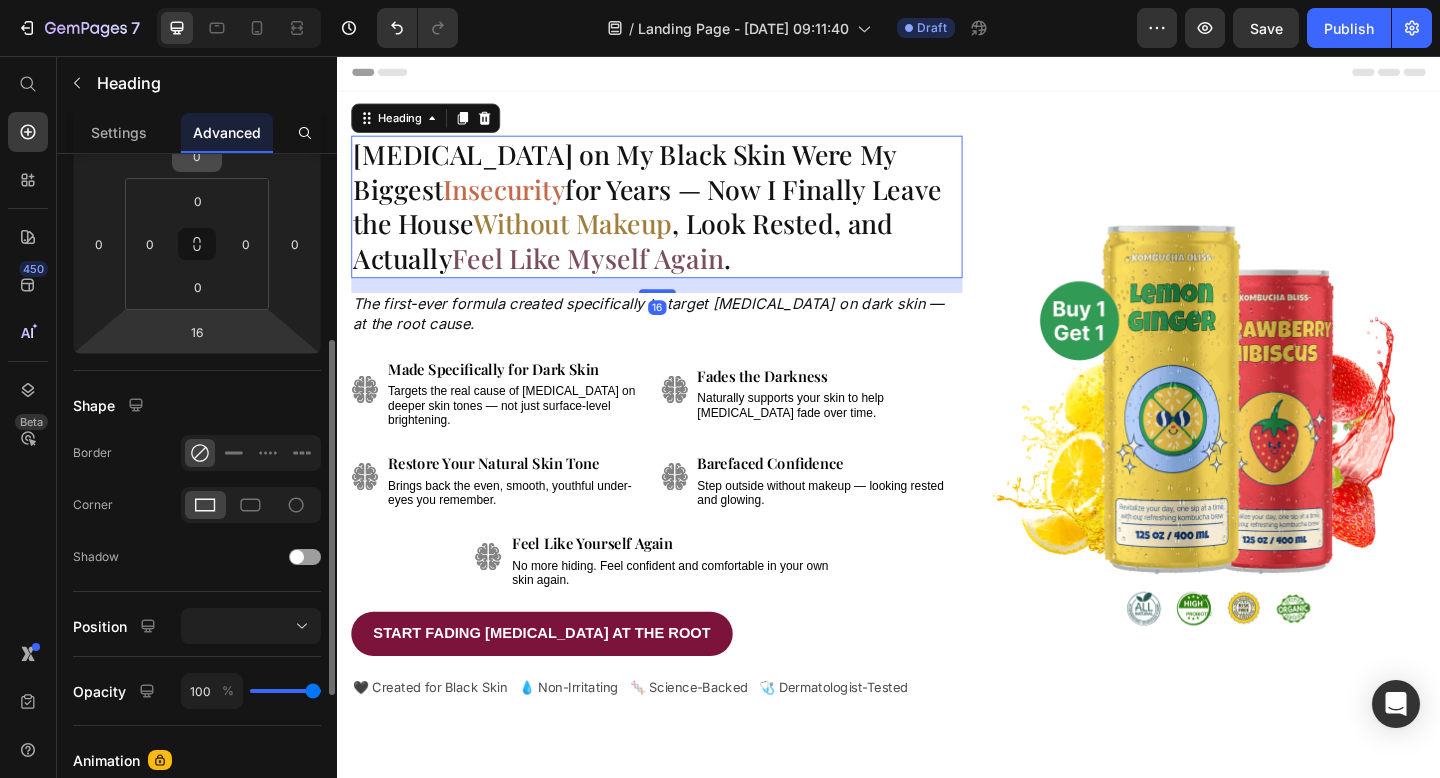 scroll, scrollTop: 302, scrollLeft: 0, axis: vertical 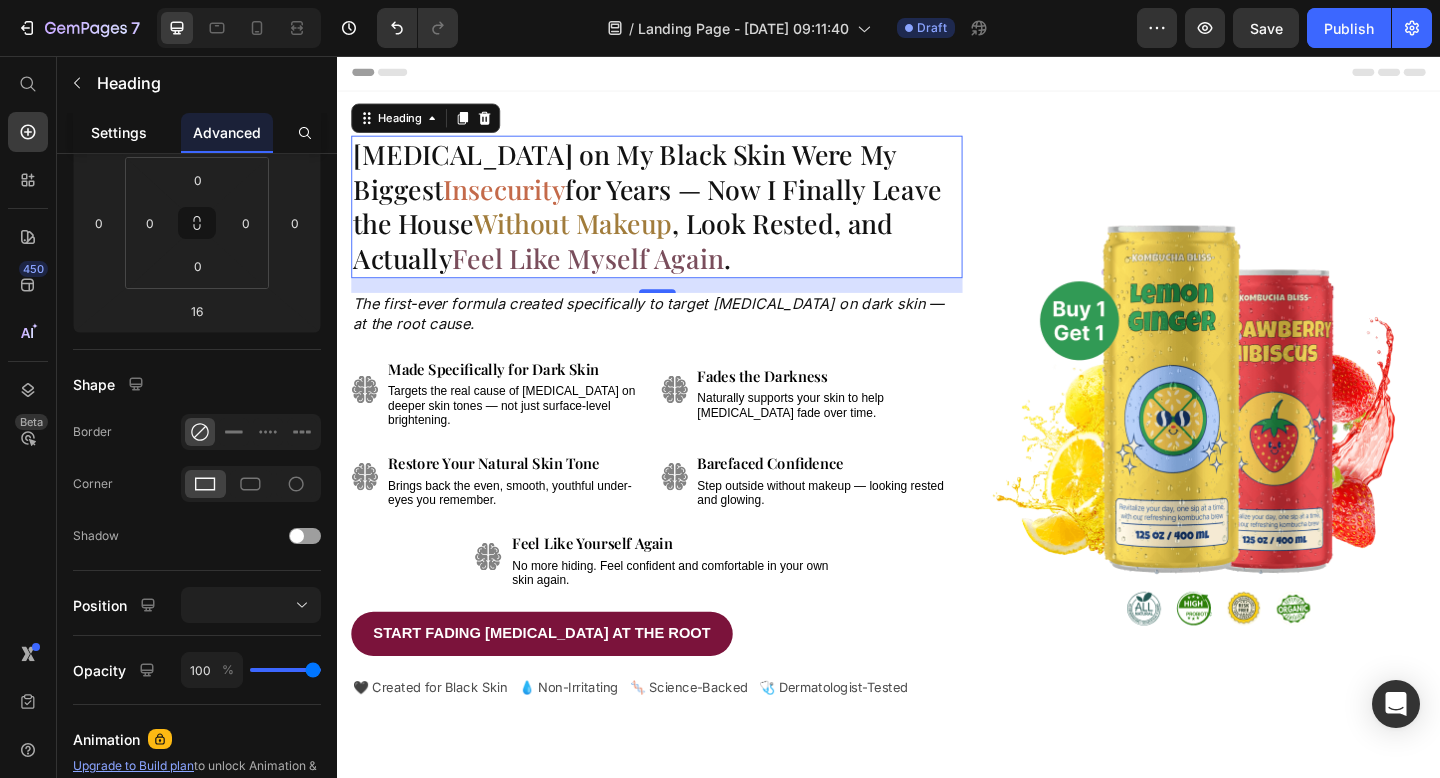 click on "Settings" at bounding box center (119, 132) 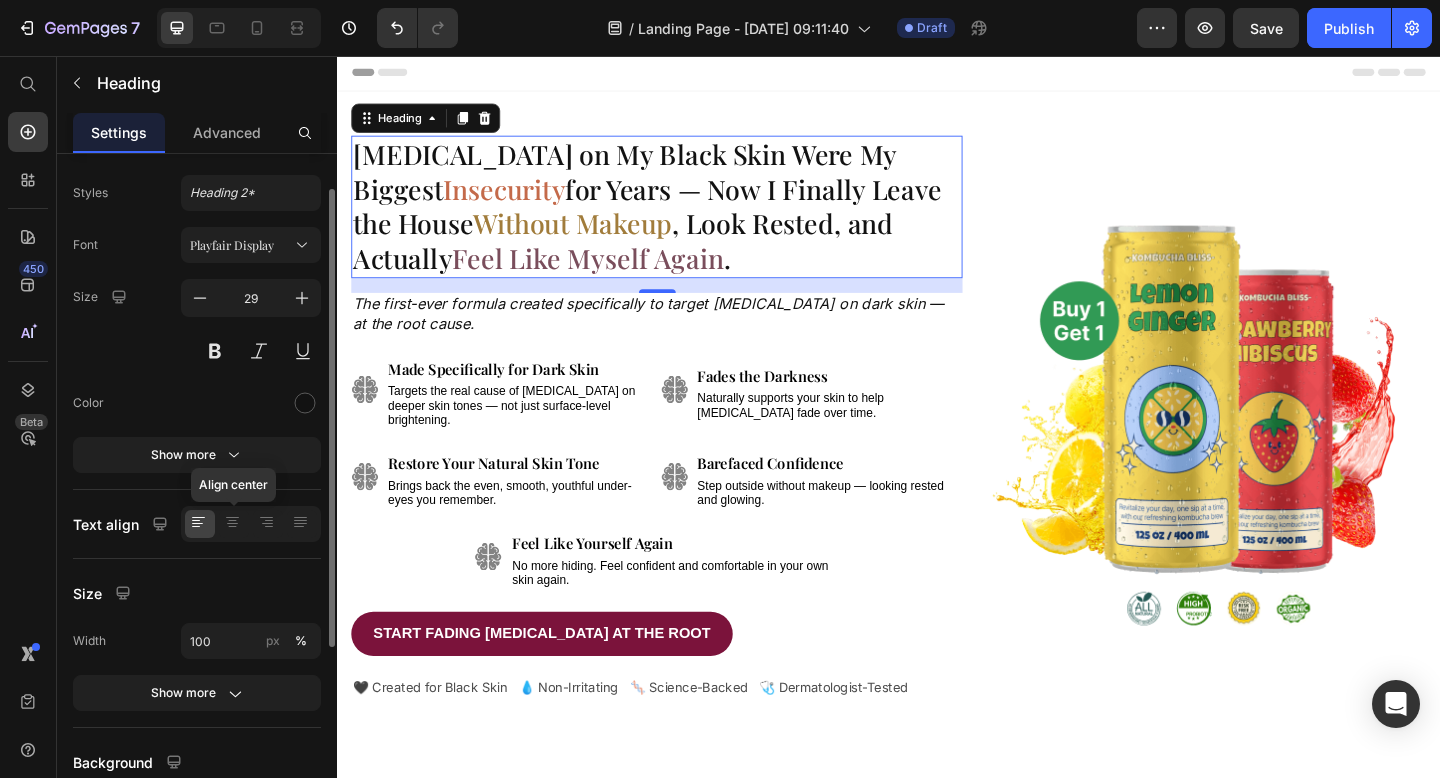 scroll, scrollTop: 46, scrollLeft: 0, axis: vertical 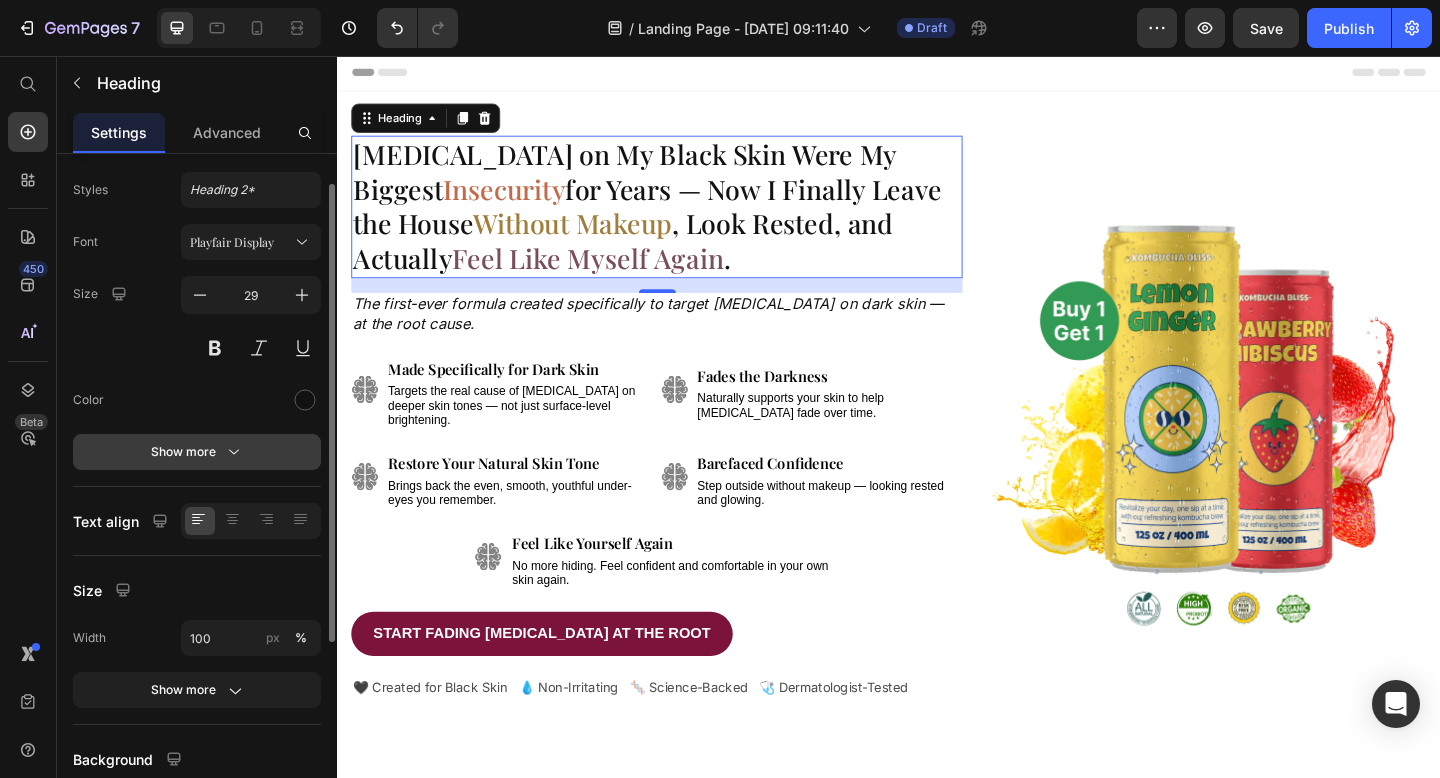 click 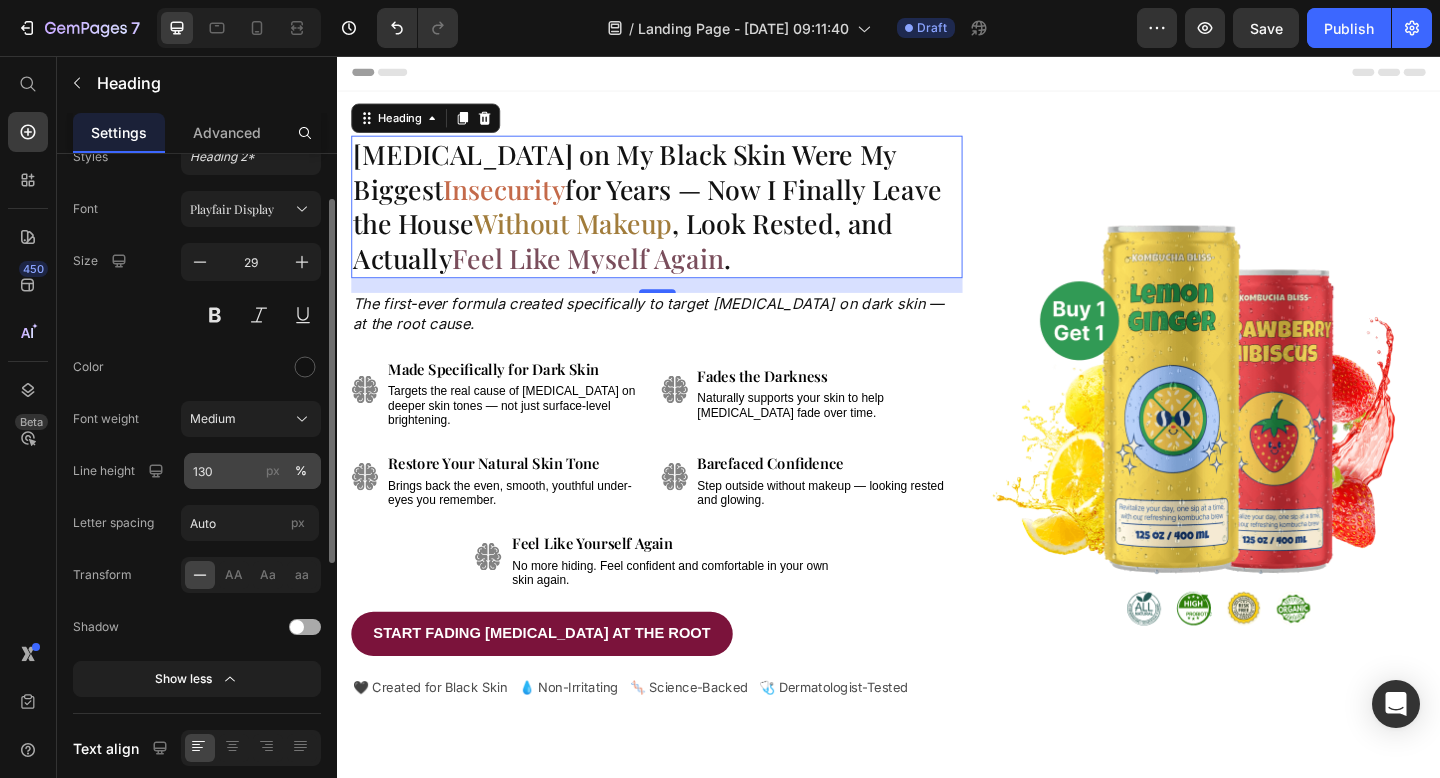 scroll, scrollTop: 81, scrollLeft: 0, axis: vertical 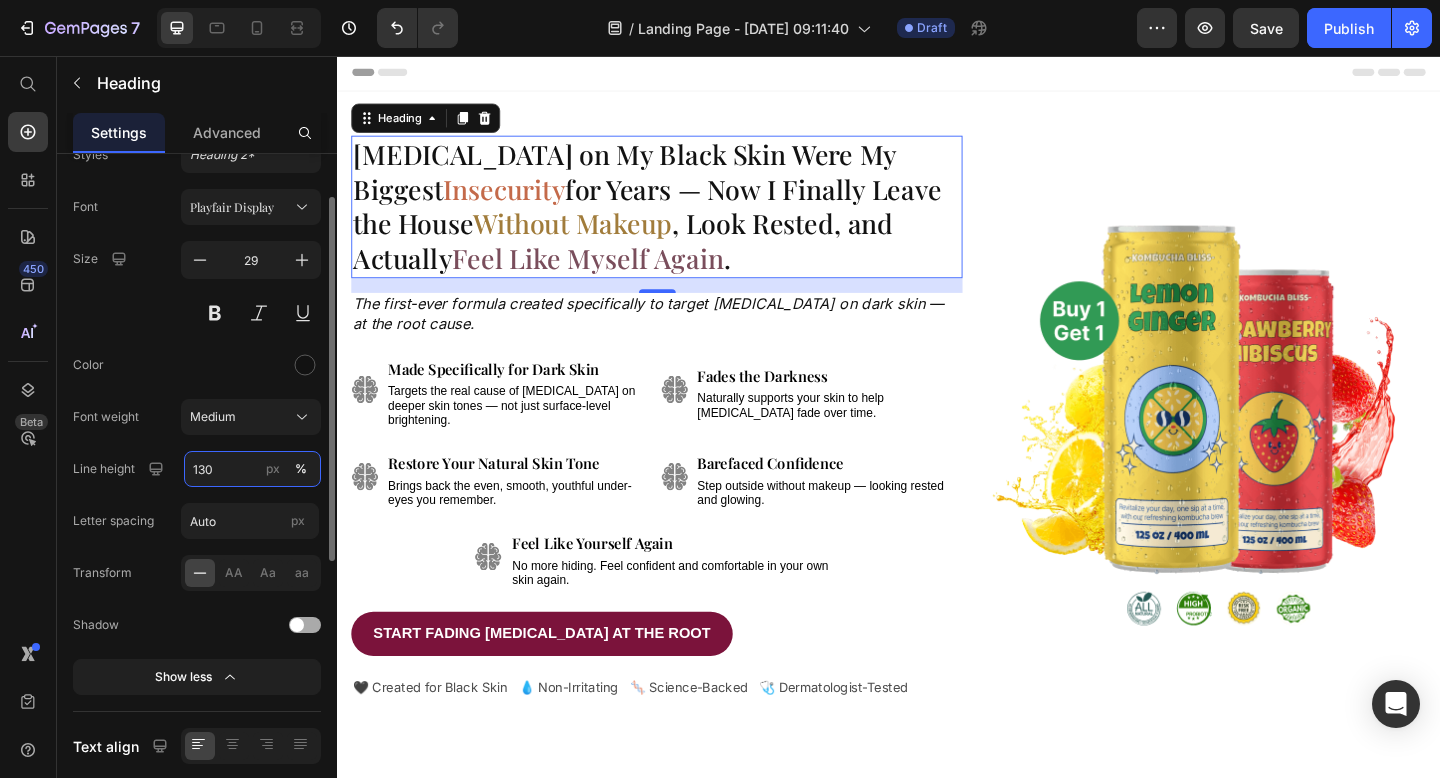 click on "130" at bounding box center [252, 469] 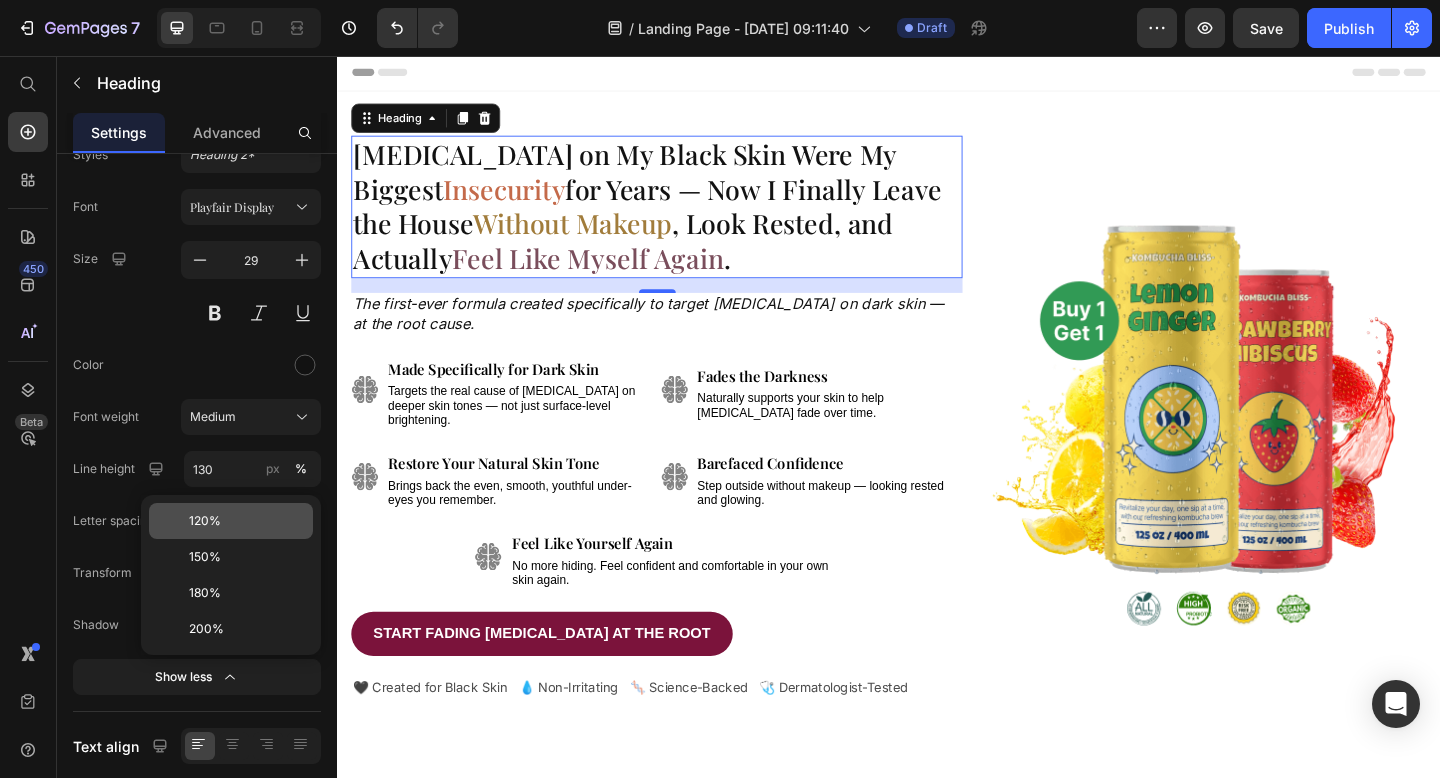 click on "120%" at bounding box center [205, 521] 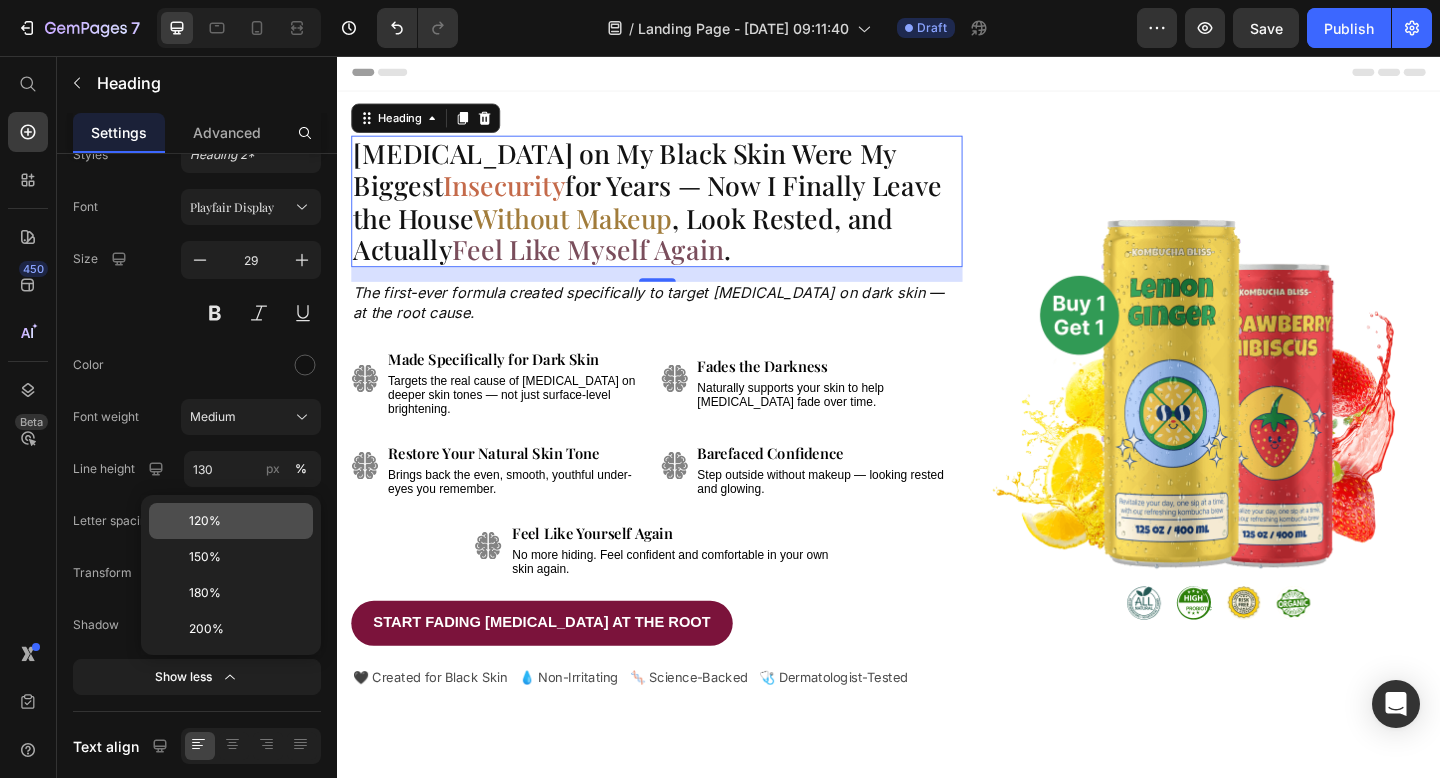 type on "120" 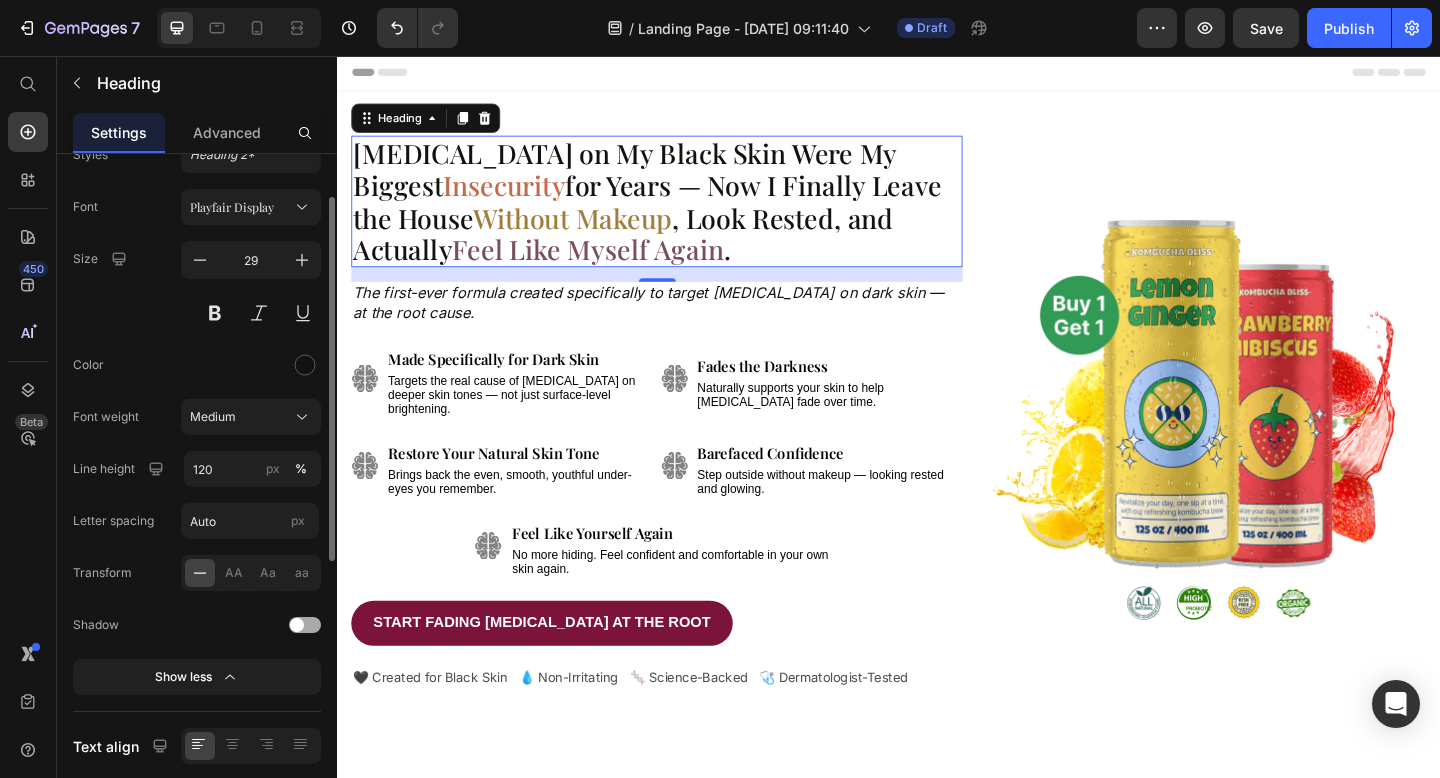 click on "Color" at bounding box center (197, 365) 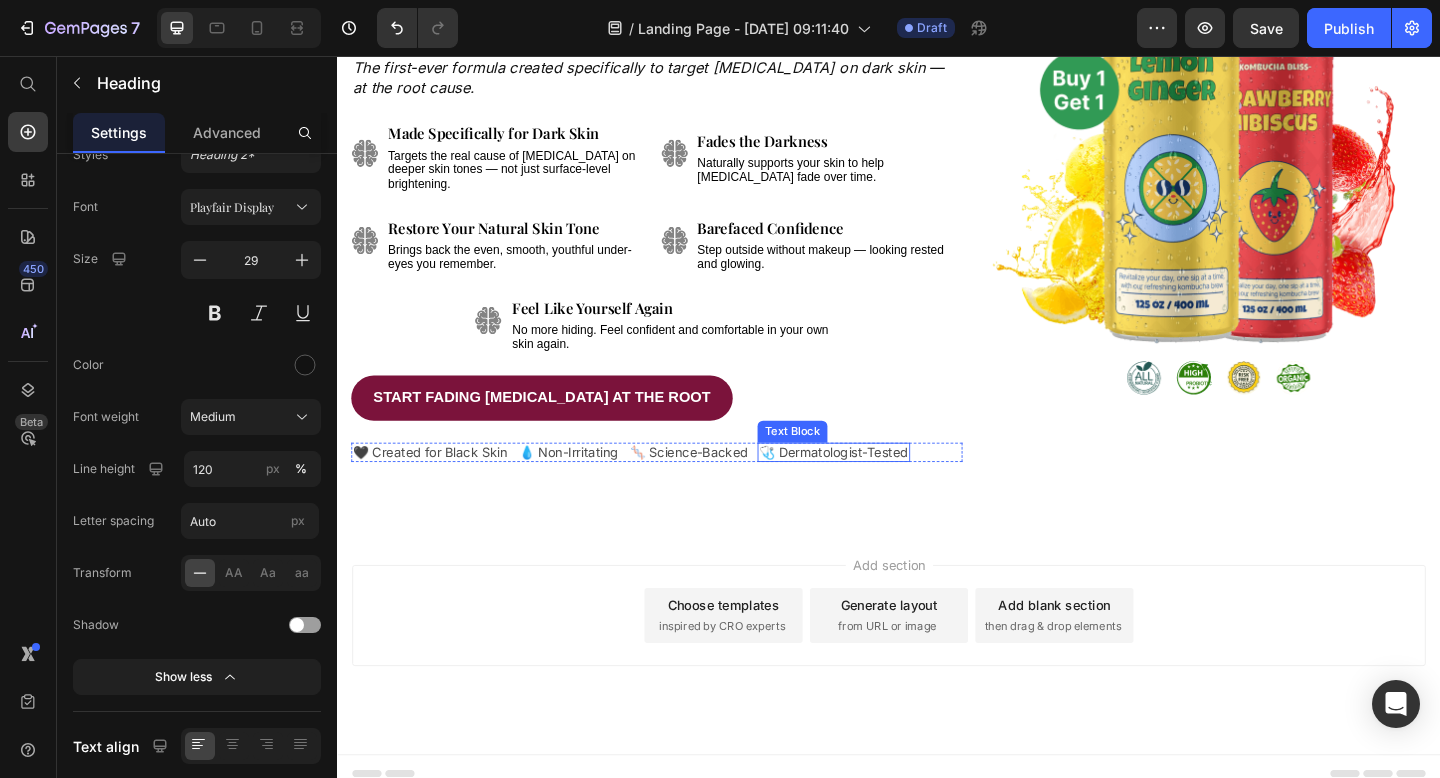 scroll, scrollTop: 245, scrollLeft: 0, axis: vertical 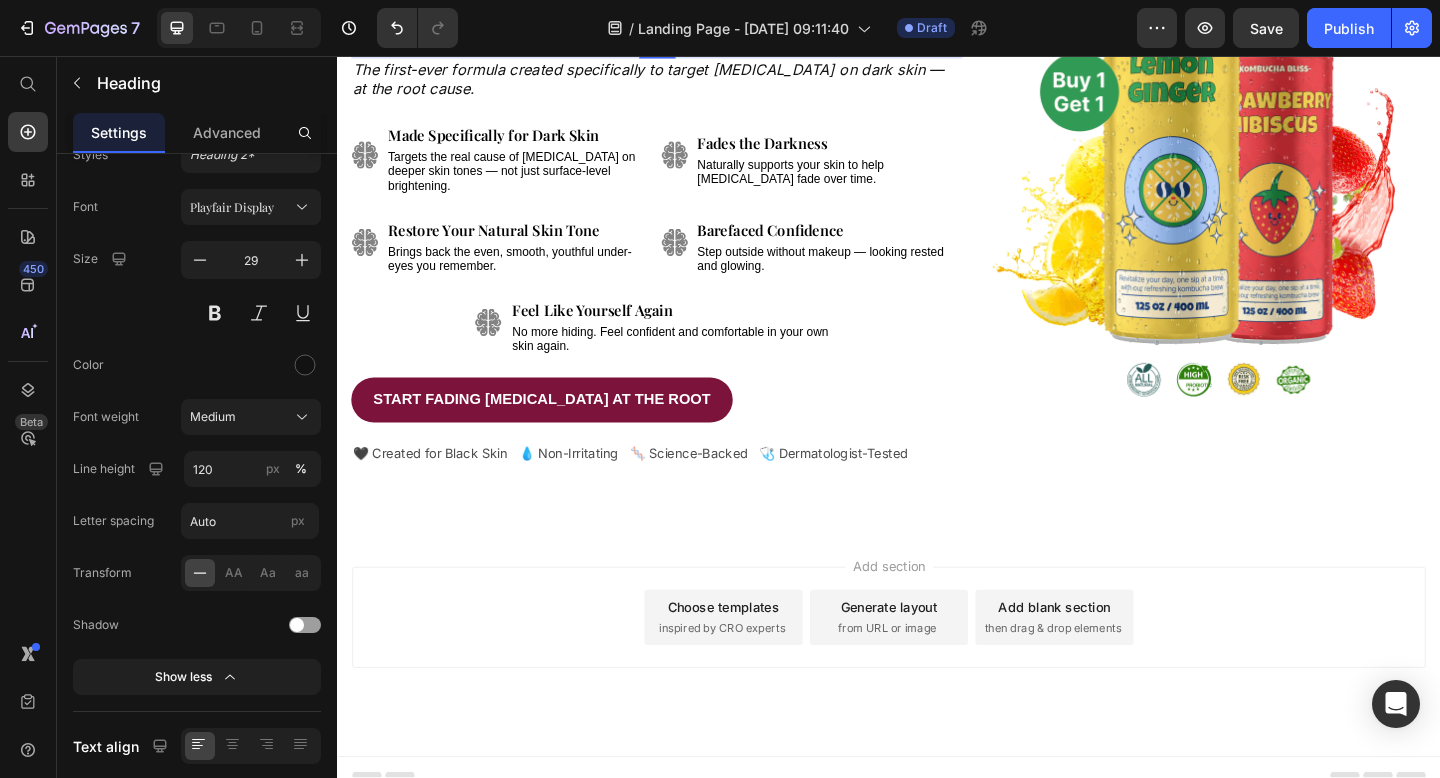 click on "Choose templates inspired by CRO experts" at bounding box center [757, 667] 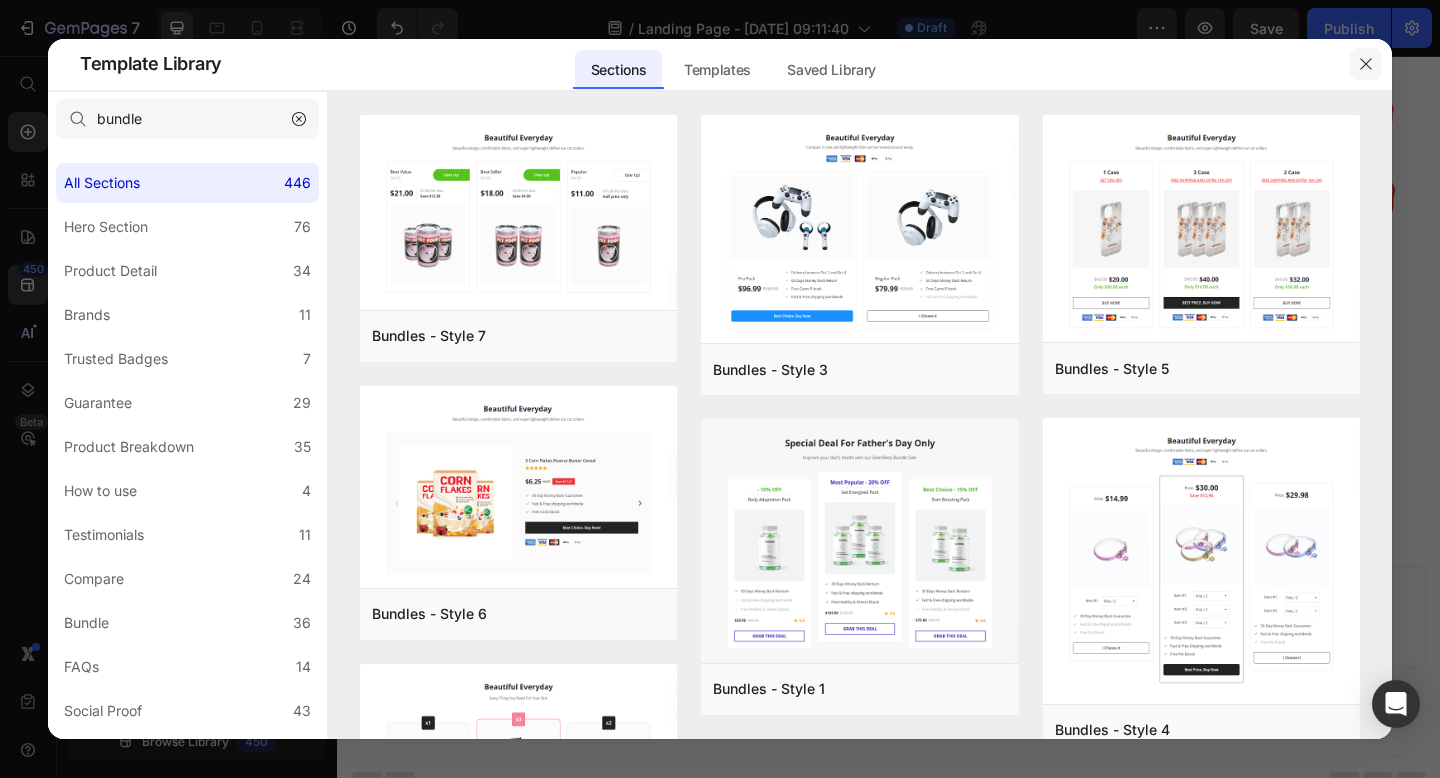 click 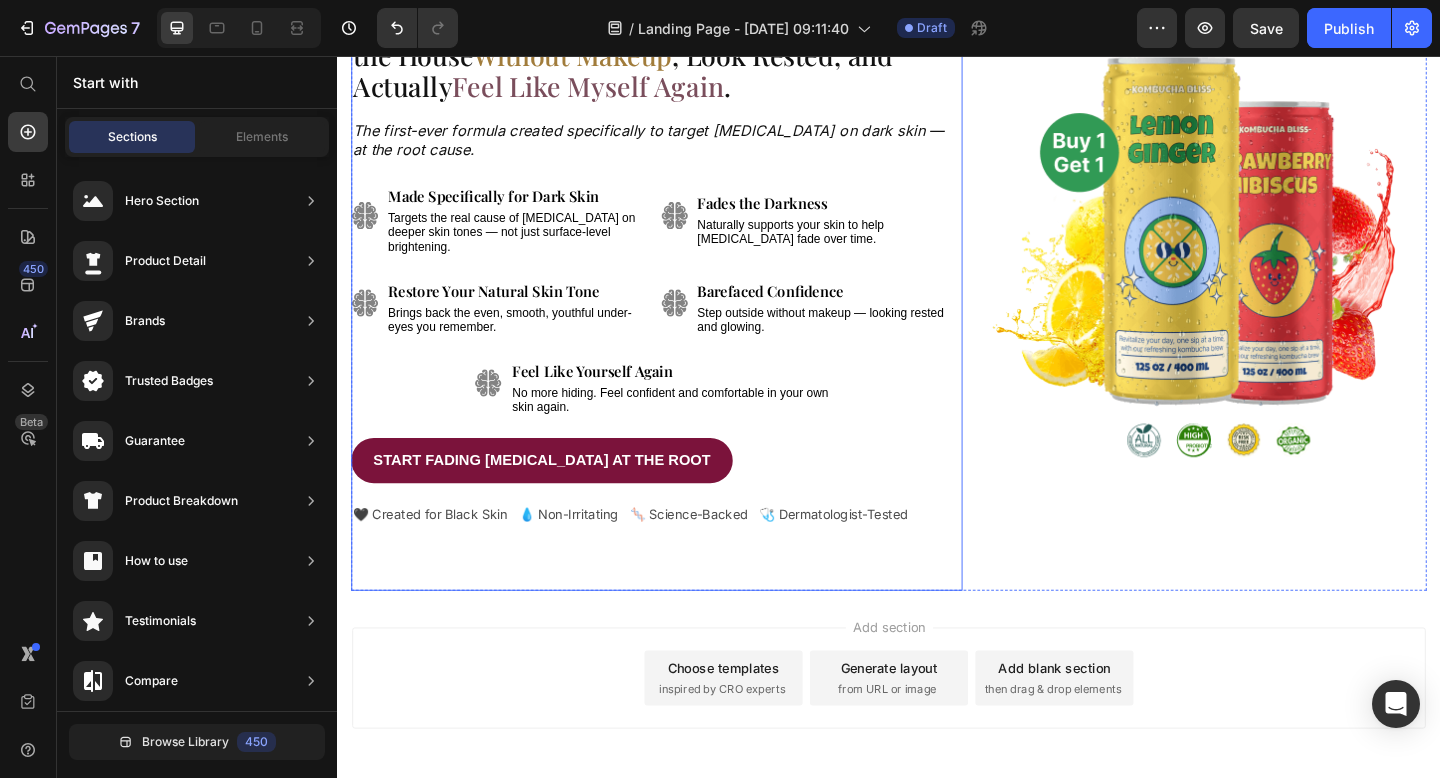 scroll, scrollTop: 0, scrollLeft: 0, axis: both 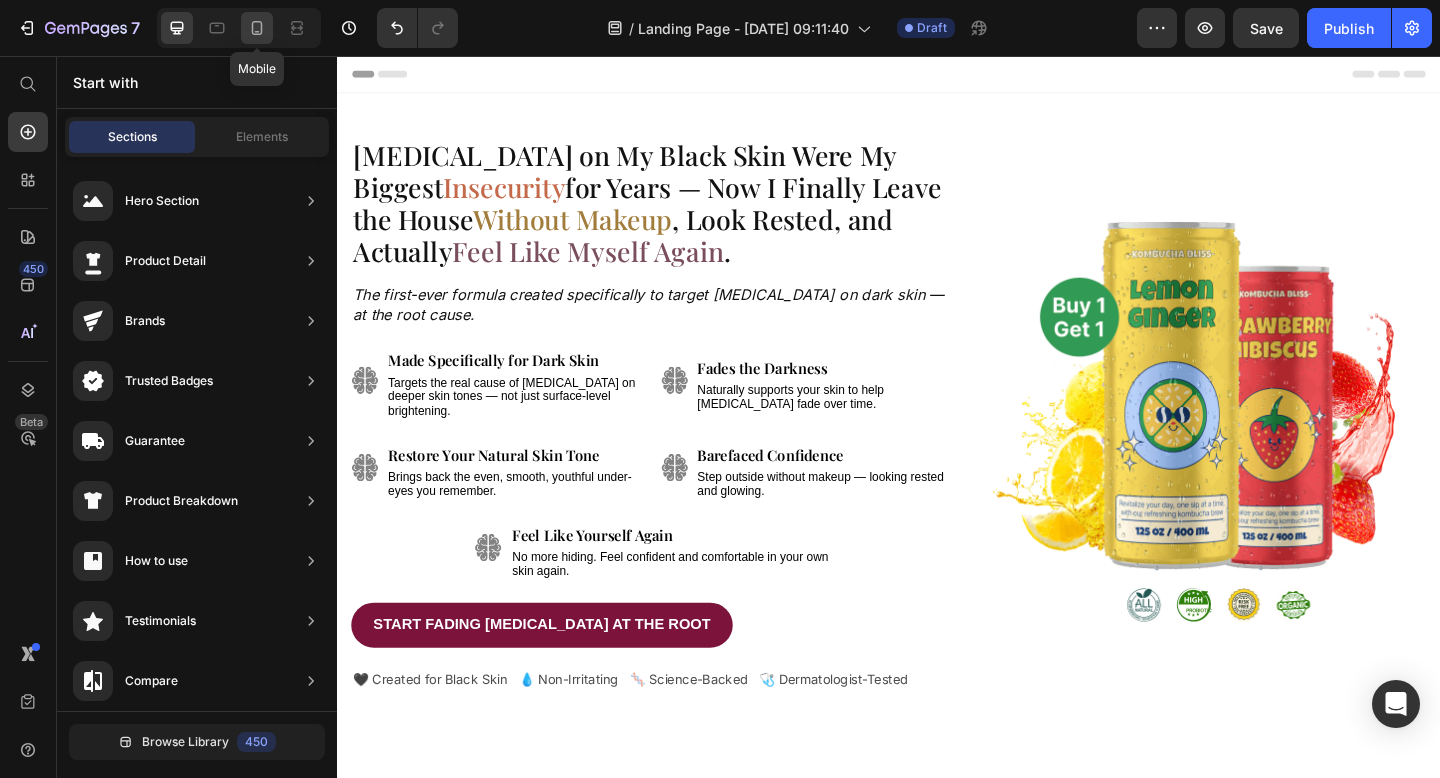 click 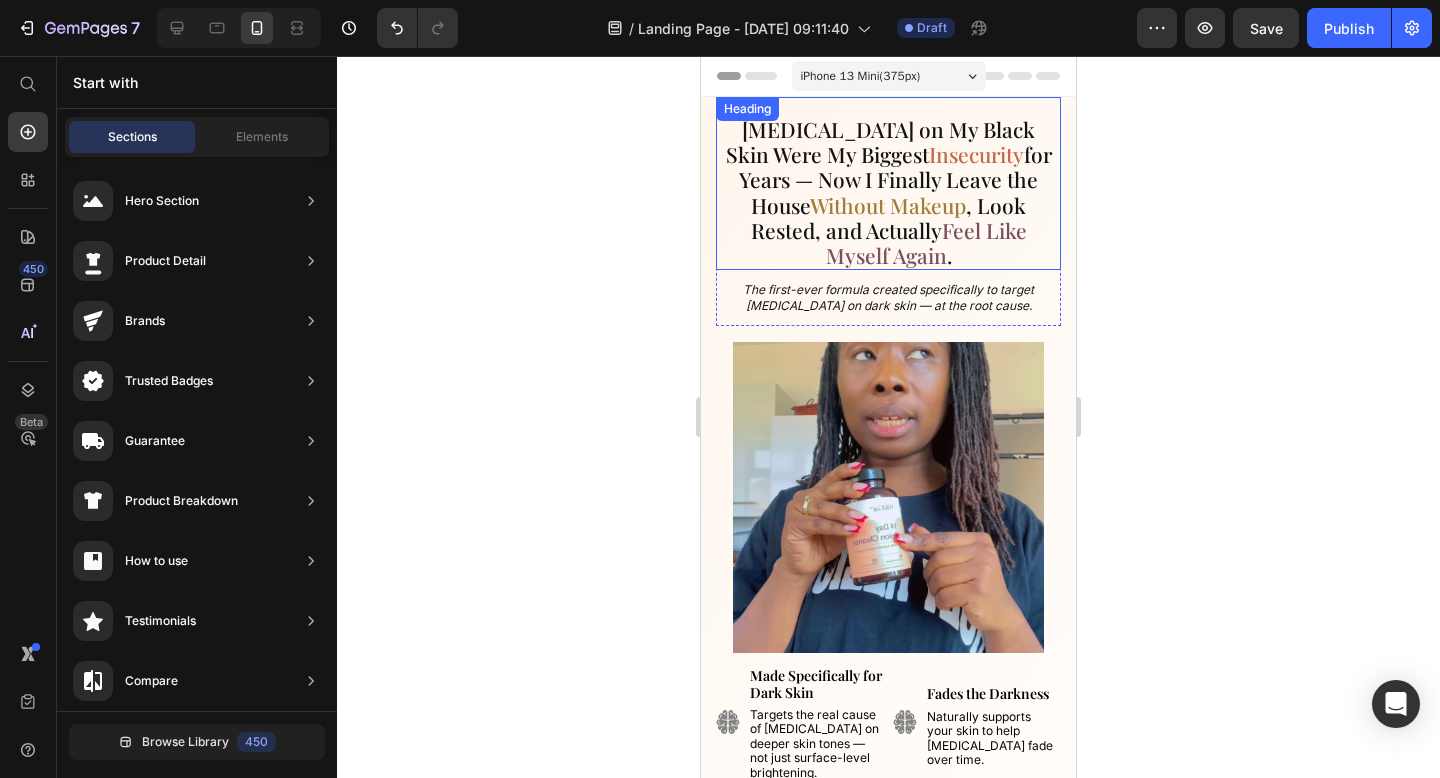 click on "Feel Like Myself Again" at bounding box center (926, 242) 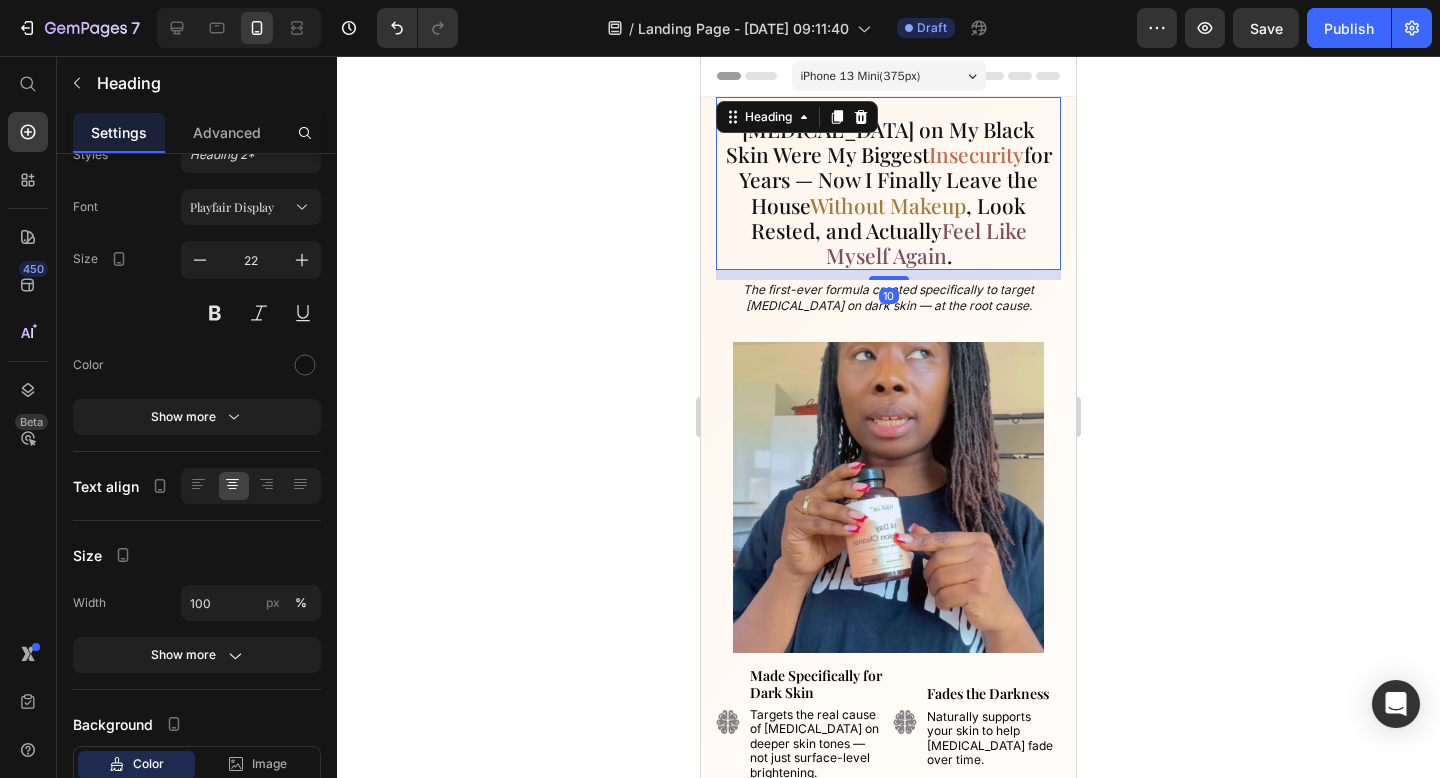 click 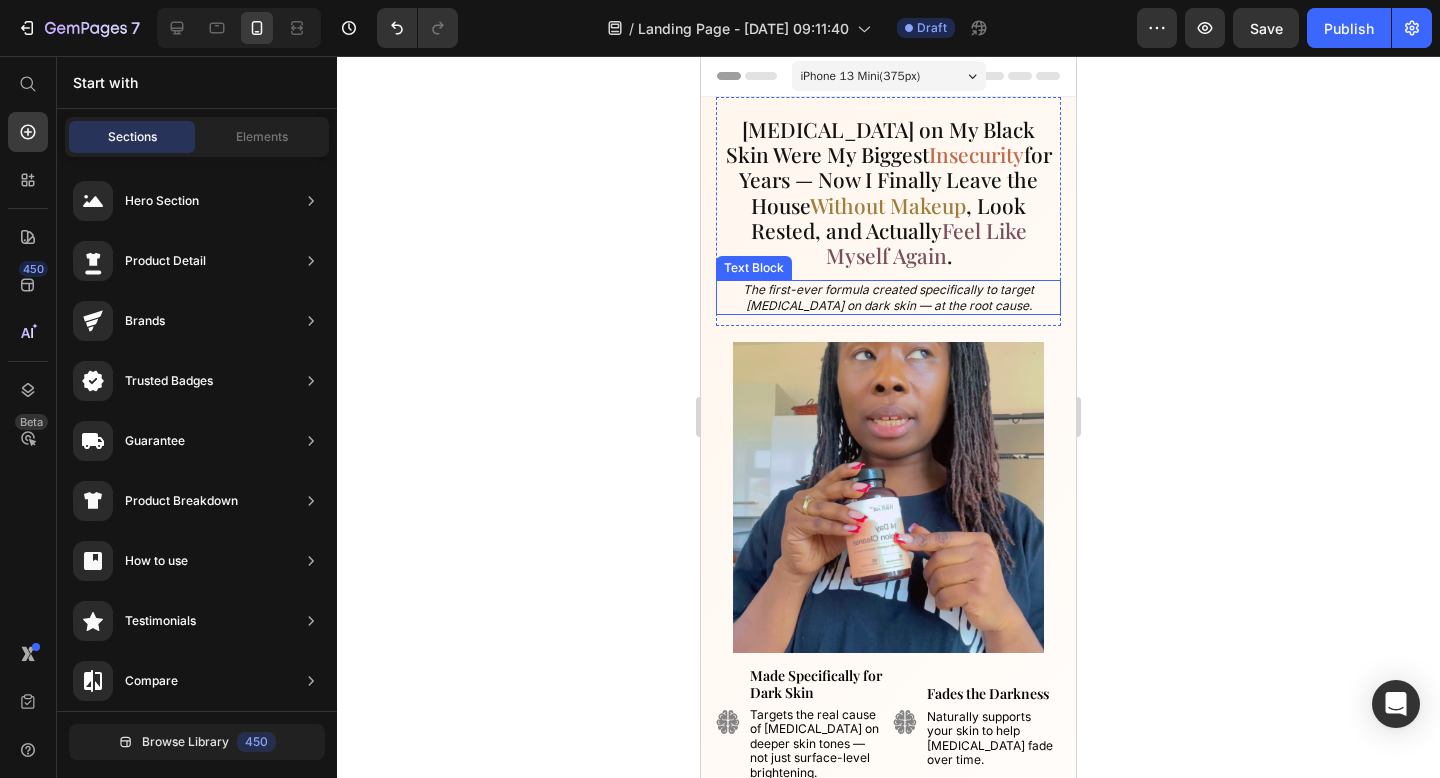 click on "The first-ever formula created specifically to target [MEDICAL_DATA] on dark skin — at the root cause." at bounding box center [888, 297] 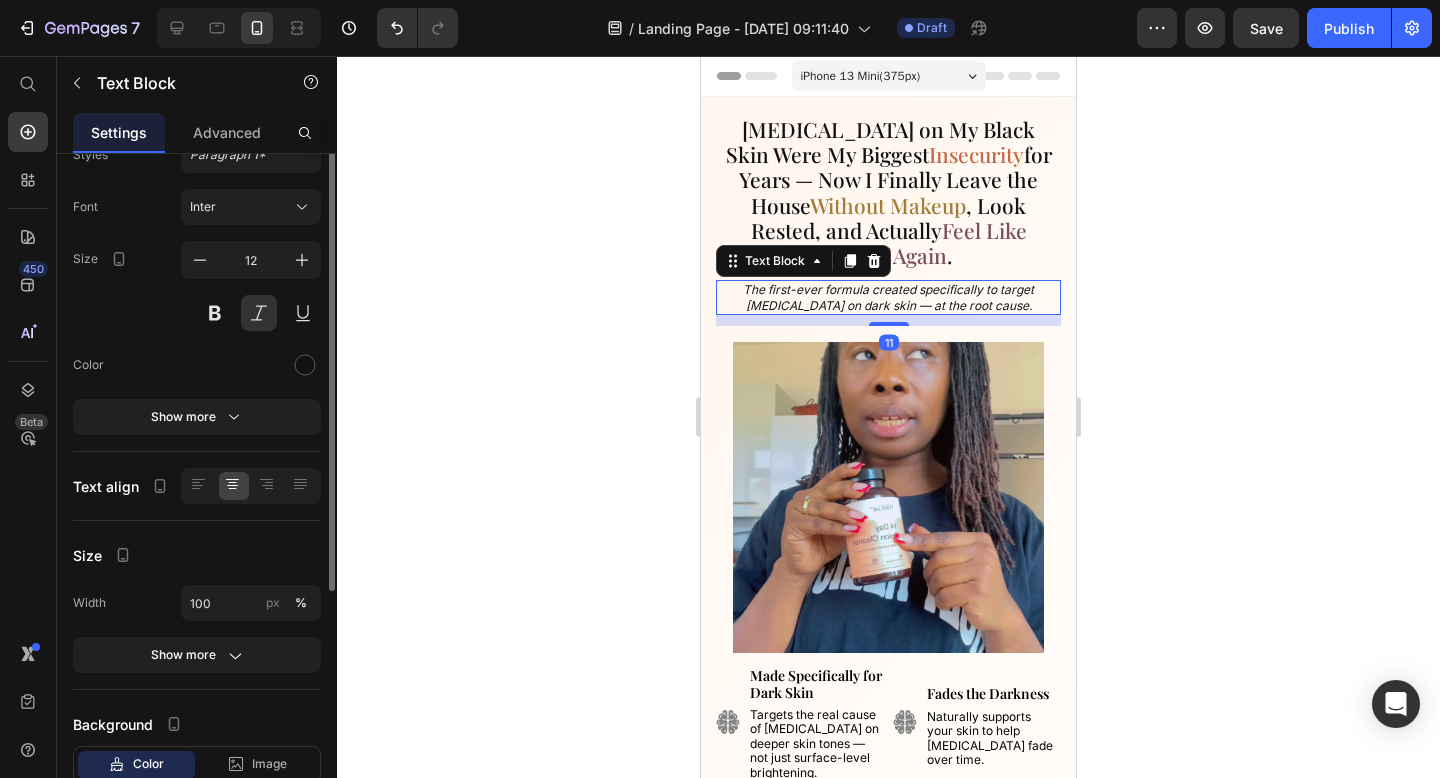 scroll, scrollTop: 0, scrollLeft: 0, axis: both 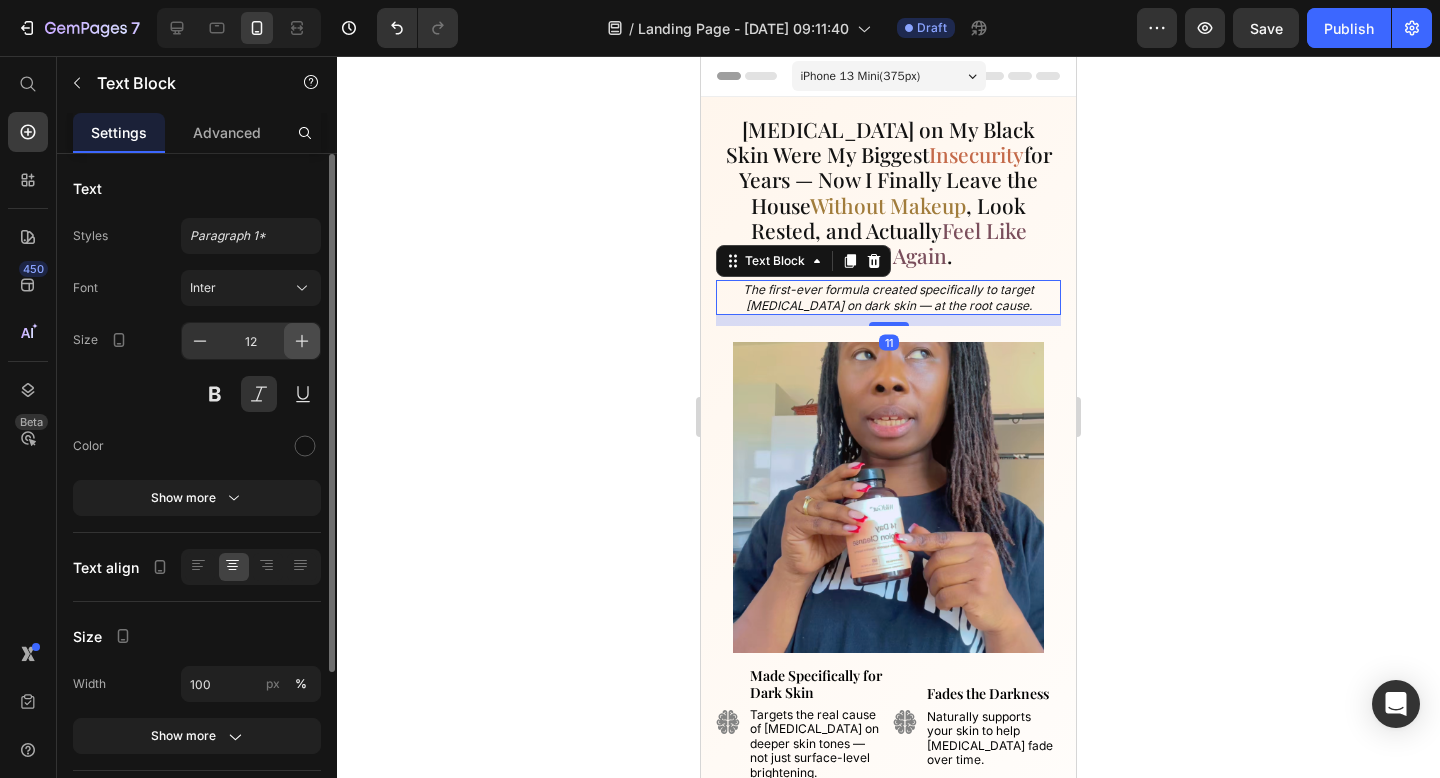 click 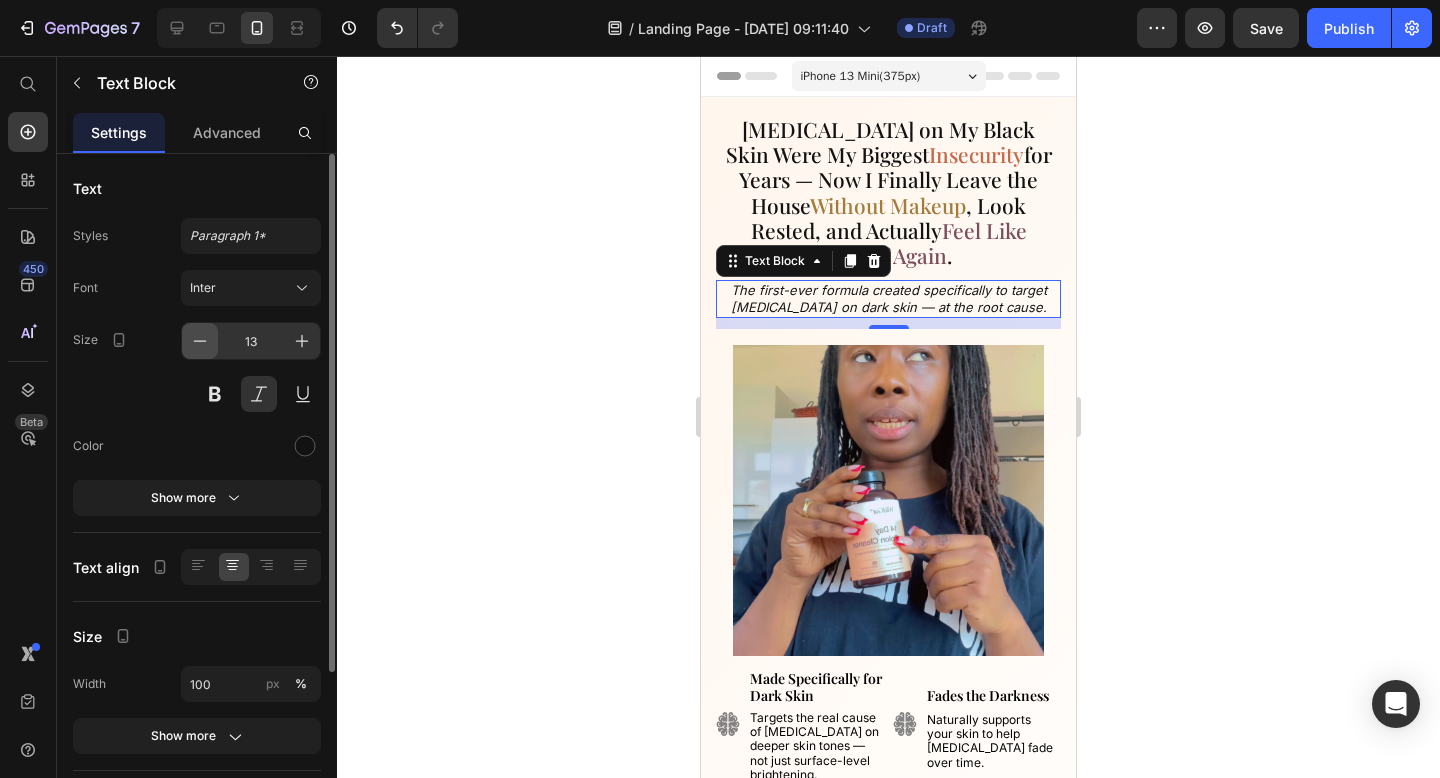 click 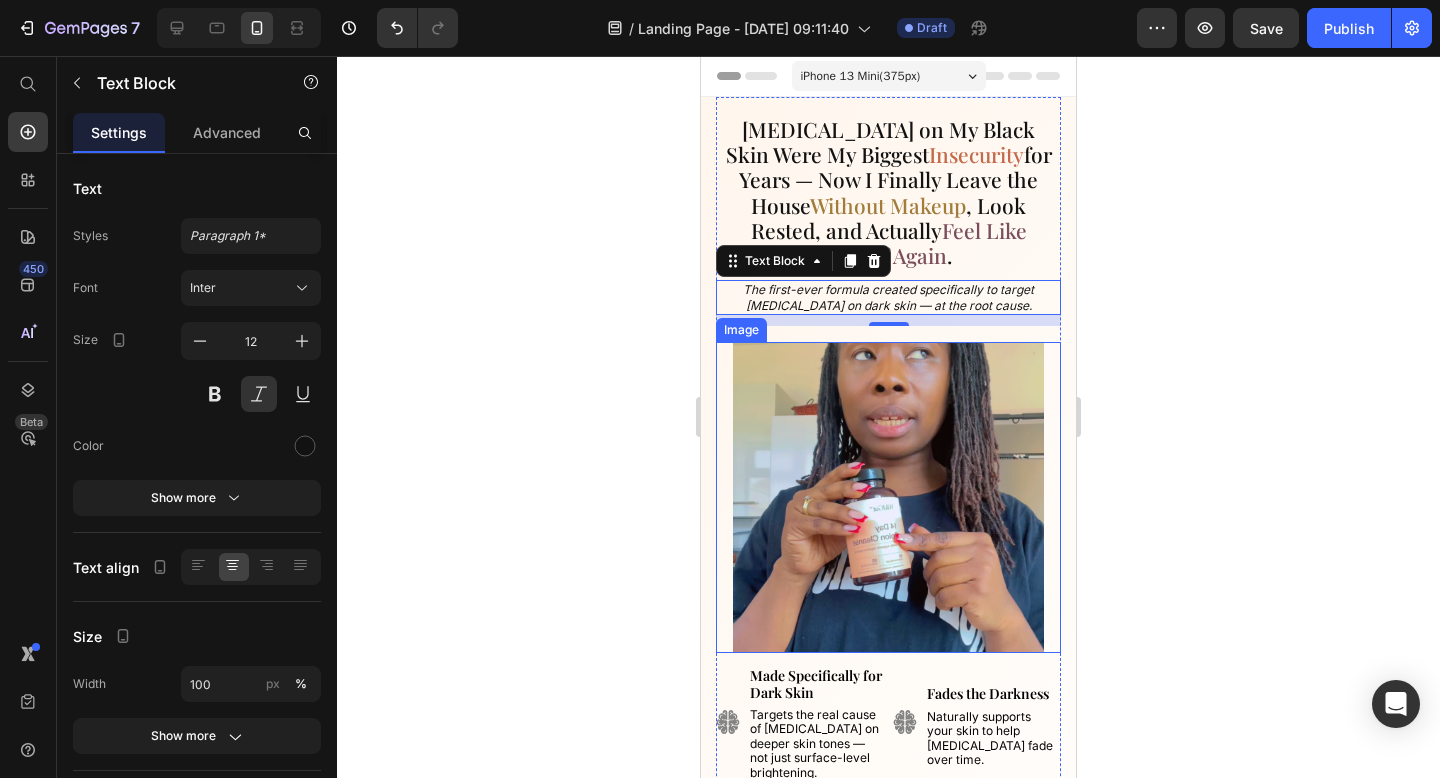 click 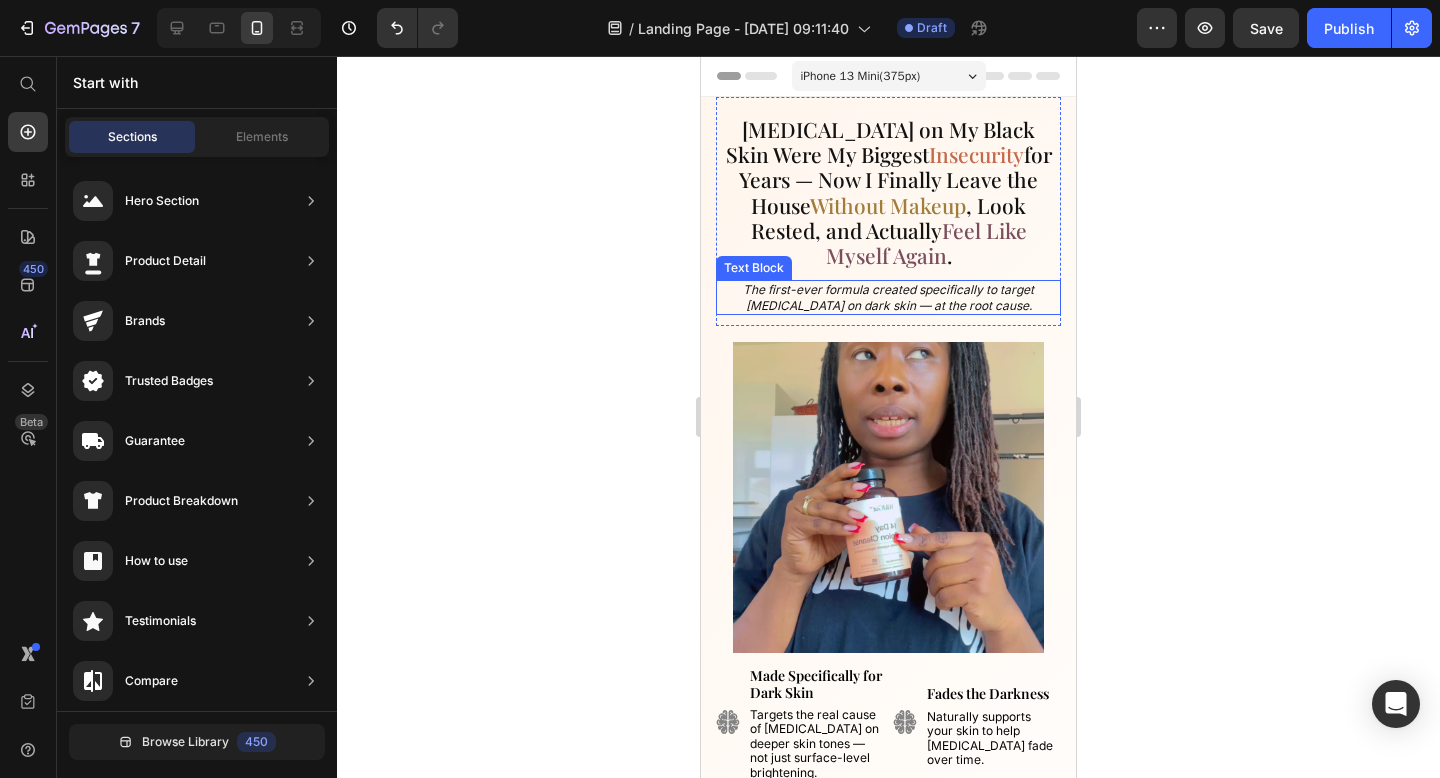 click on "The first-ever formula created specifically to target [MEDICAL_DATA] on dark skin — at the root cause." at bounding box center (888, 297) 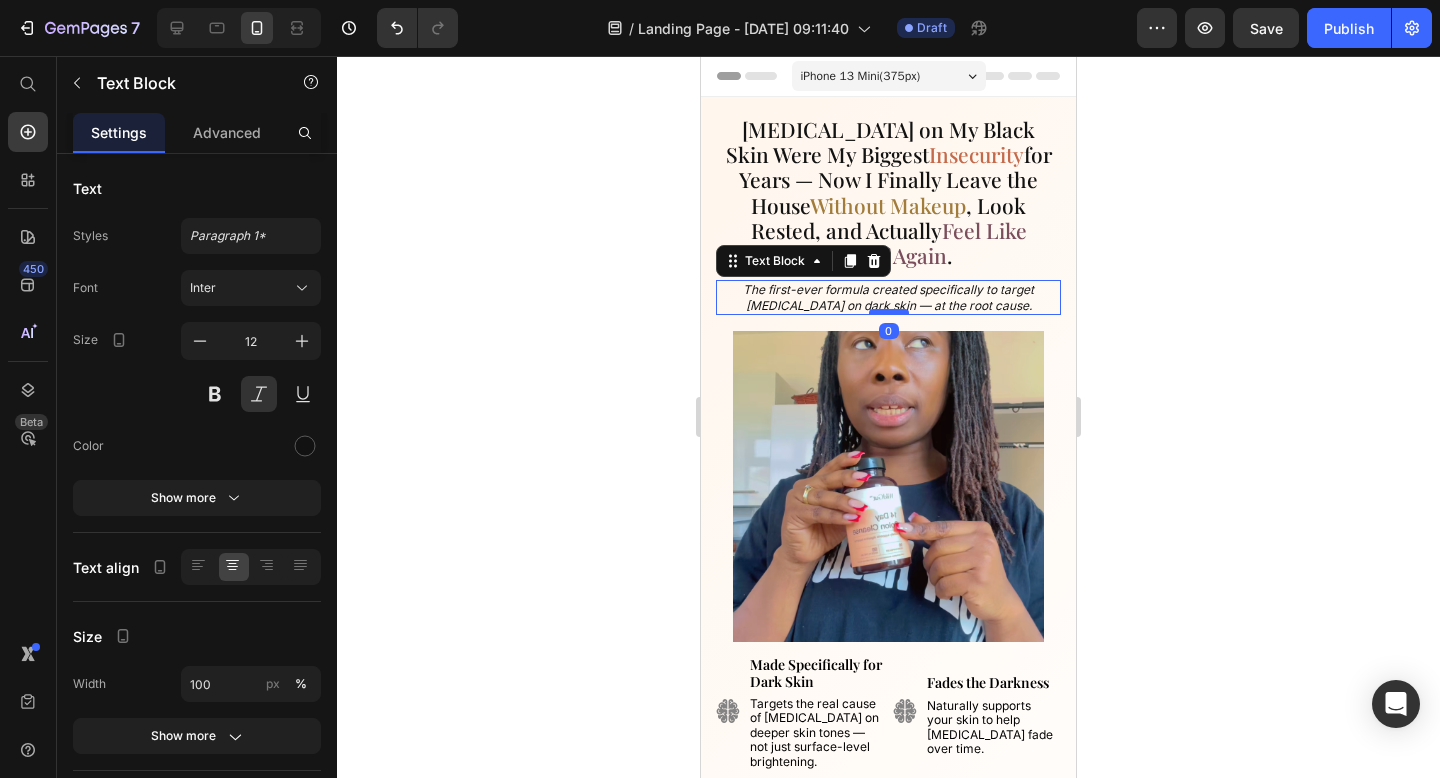 drag, startPoint x: 900, startPoint y: 323, endPoint x: 1937, endPoint y: 392, distance: 1039.293 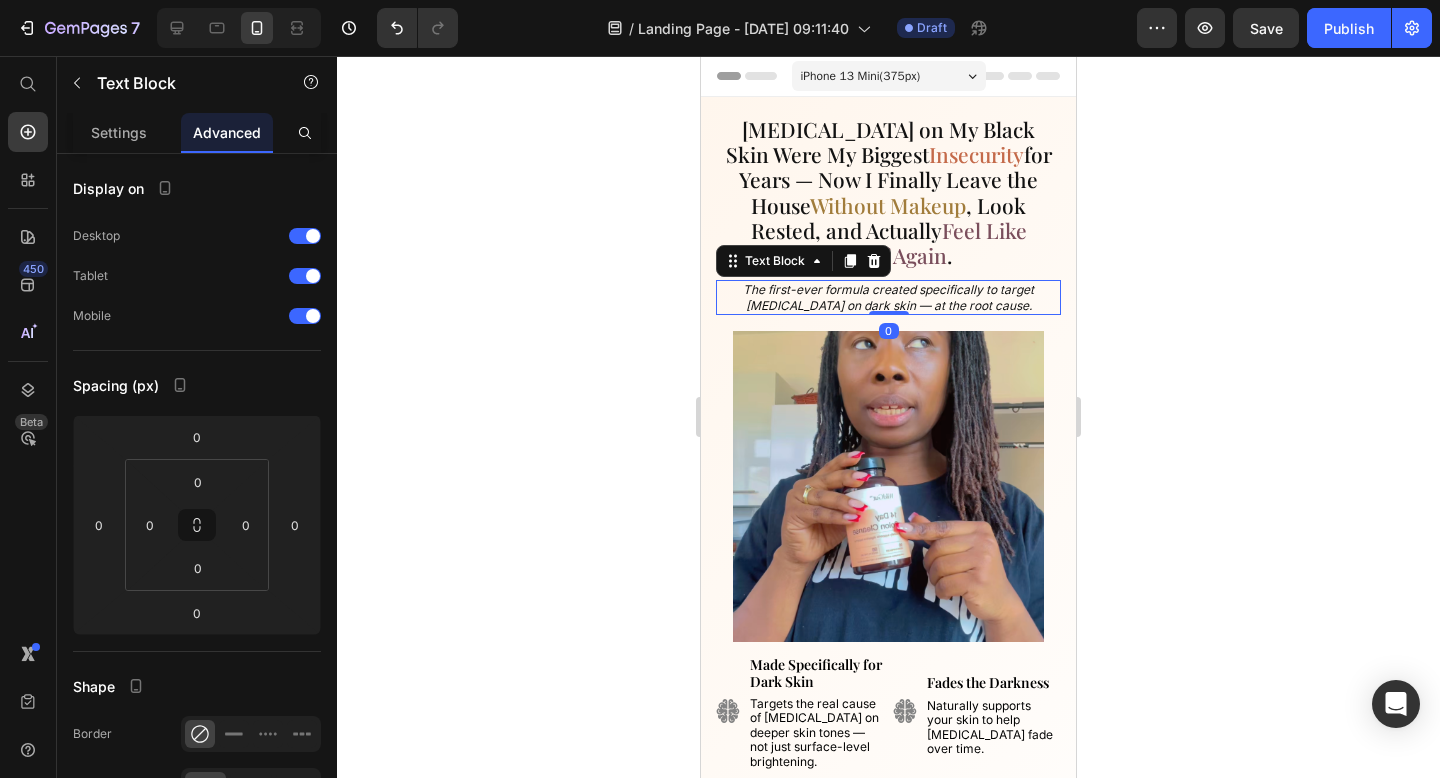 click 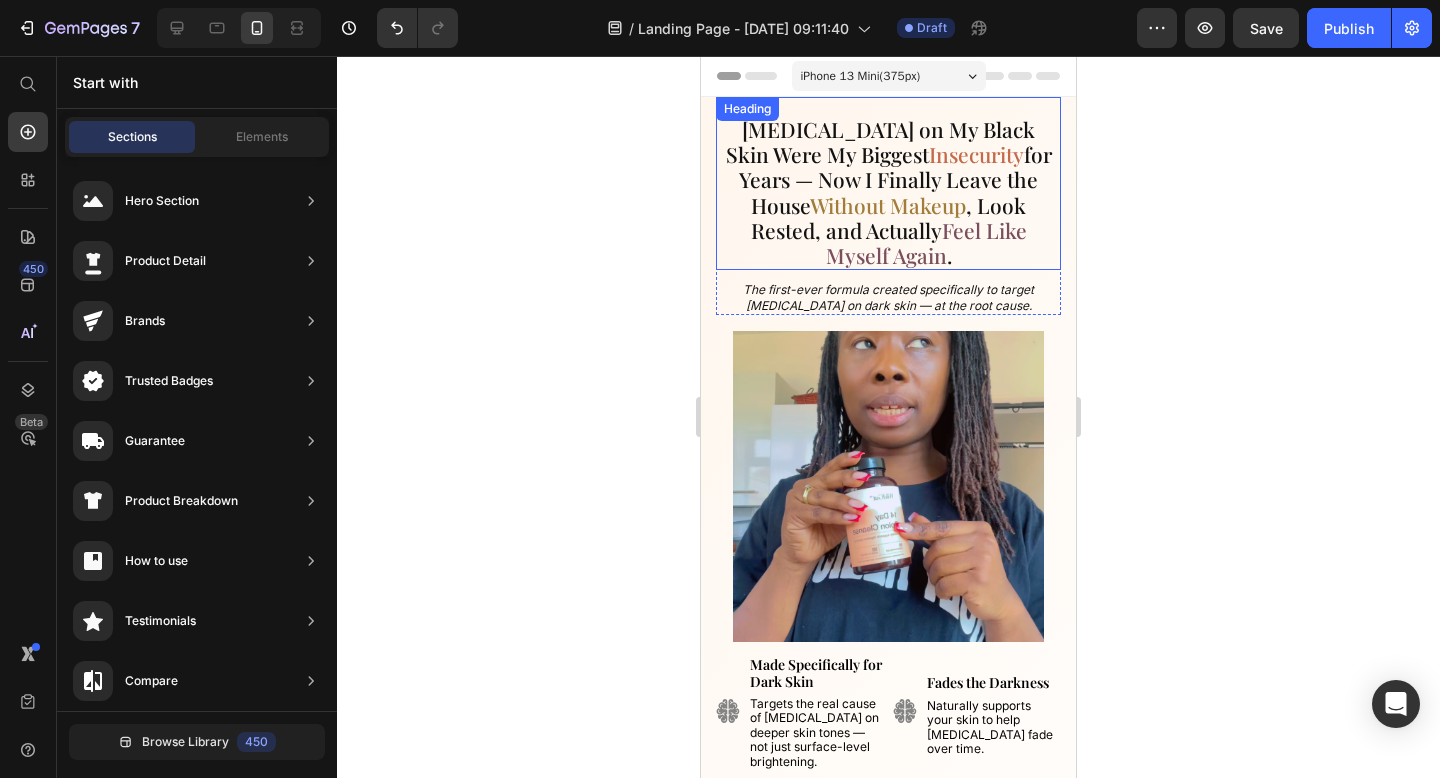 click on "[MEDICAL_DATA] on My Black Skin Were My Biggest  Insecurity  for Years — Now I Finally Leave the House  Without Makeup , Look Rested, and Actually  Feel Like Myself Again ." at bounding box center [888, 192] 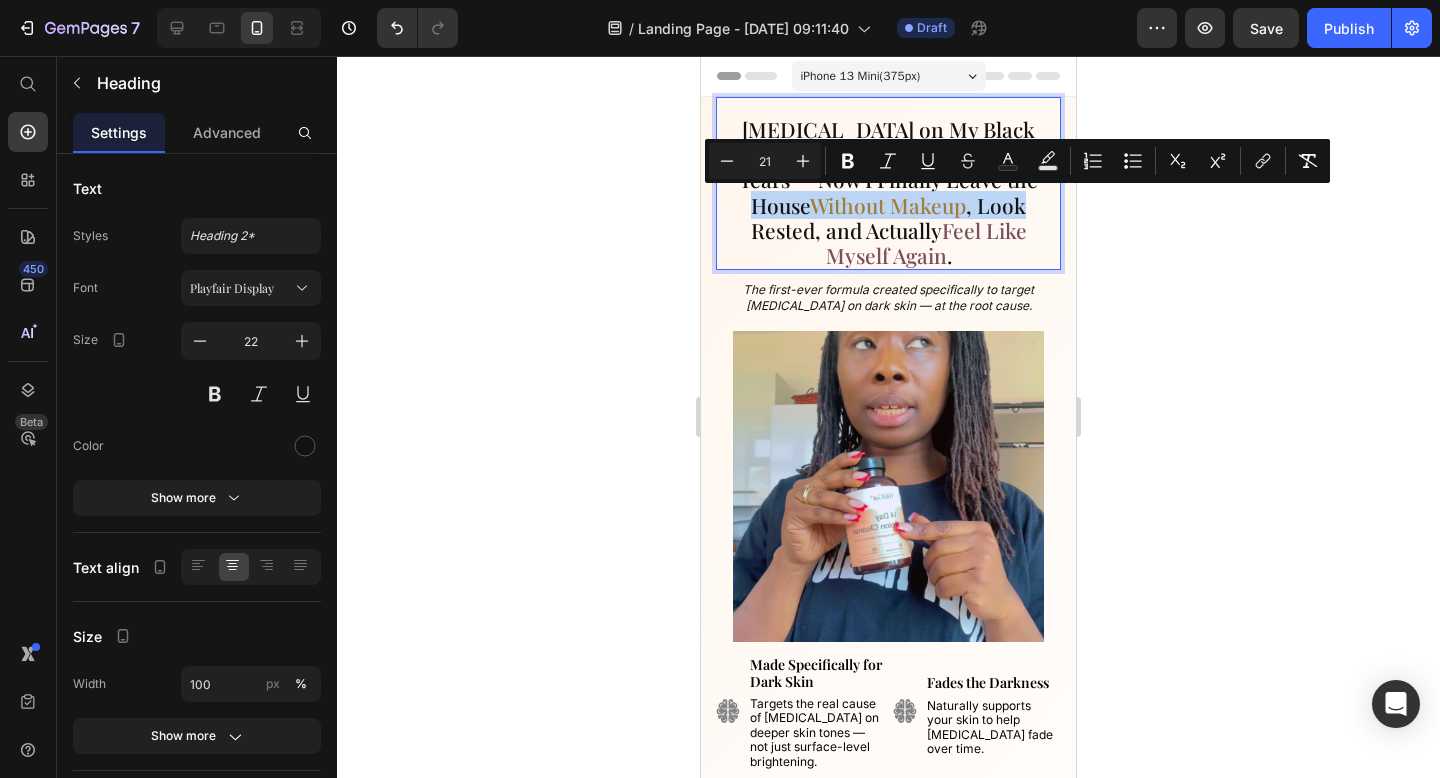 click on "[MEDICAL_DATA] on My Black Skin Were My Biggest  Insecurity  for Years — Now I Finally Leave the House  Without Makeup , Look Rested, and Actually  Feel Like Myself Again ." at bounding box center (888, 192) 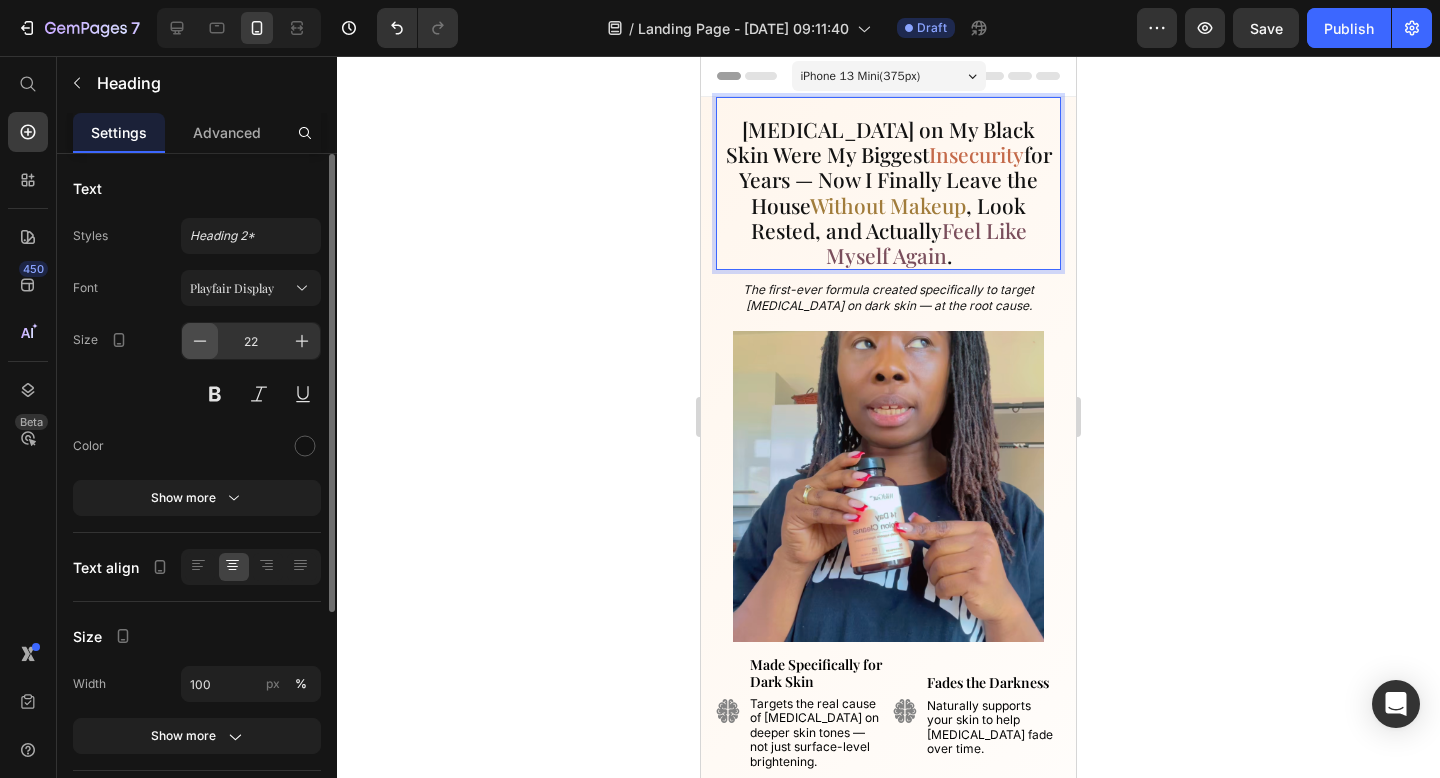 click 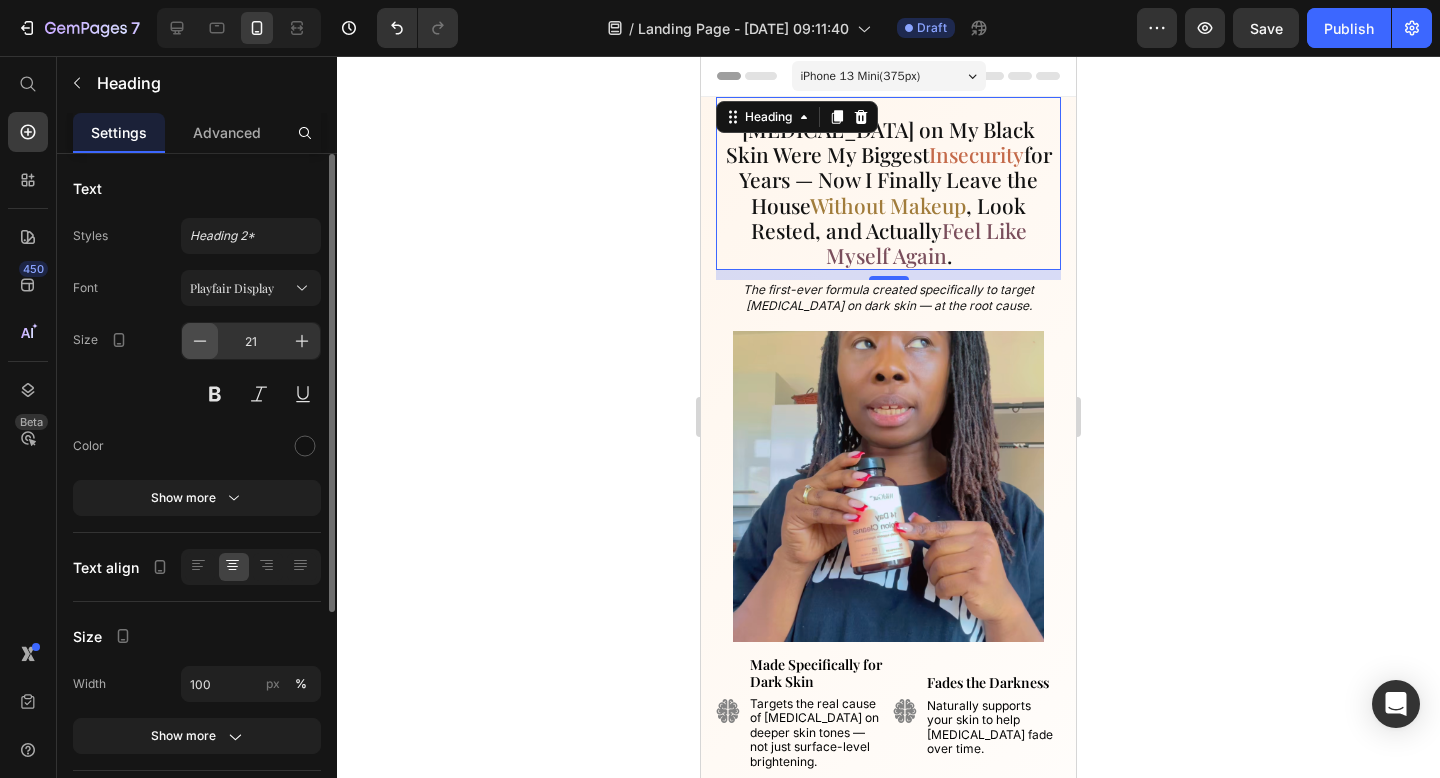 click 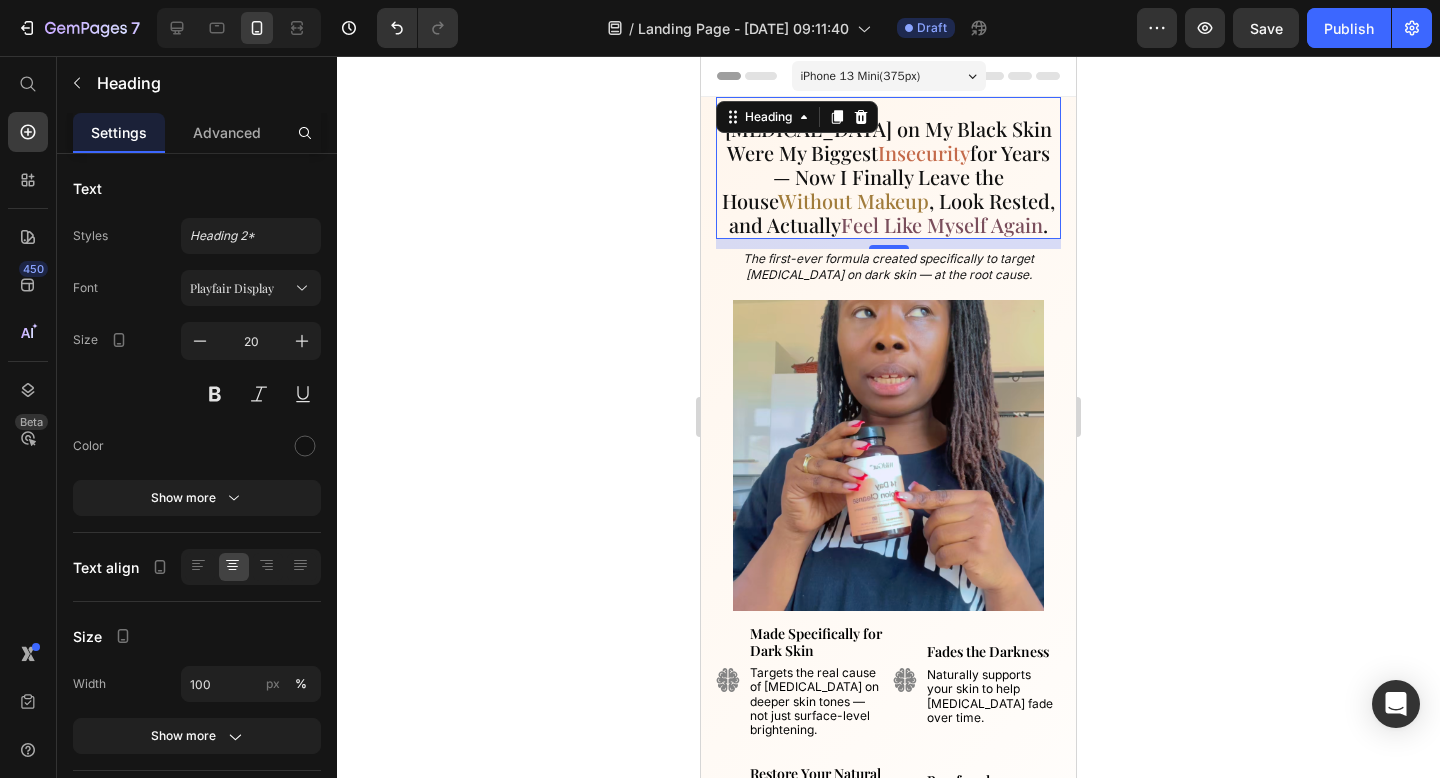 click 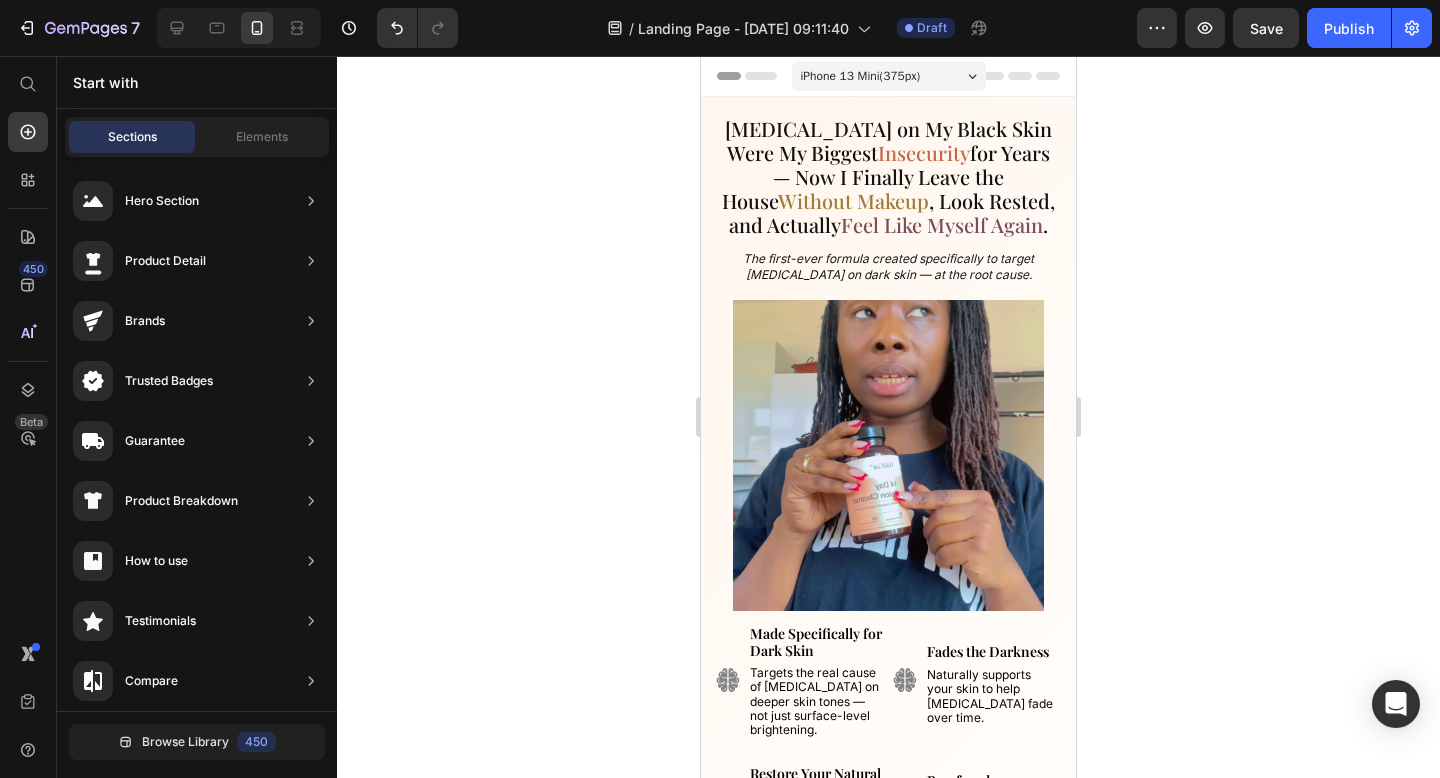 click on "Feel Like Myself Again" at bounding box center (942, 224) 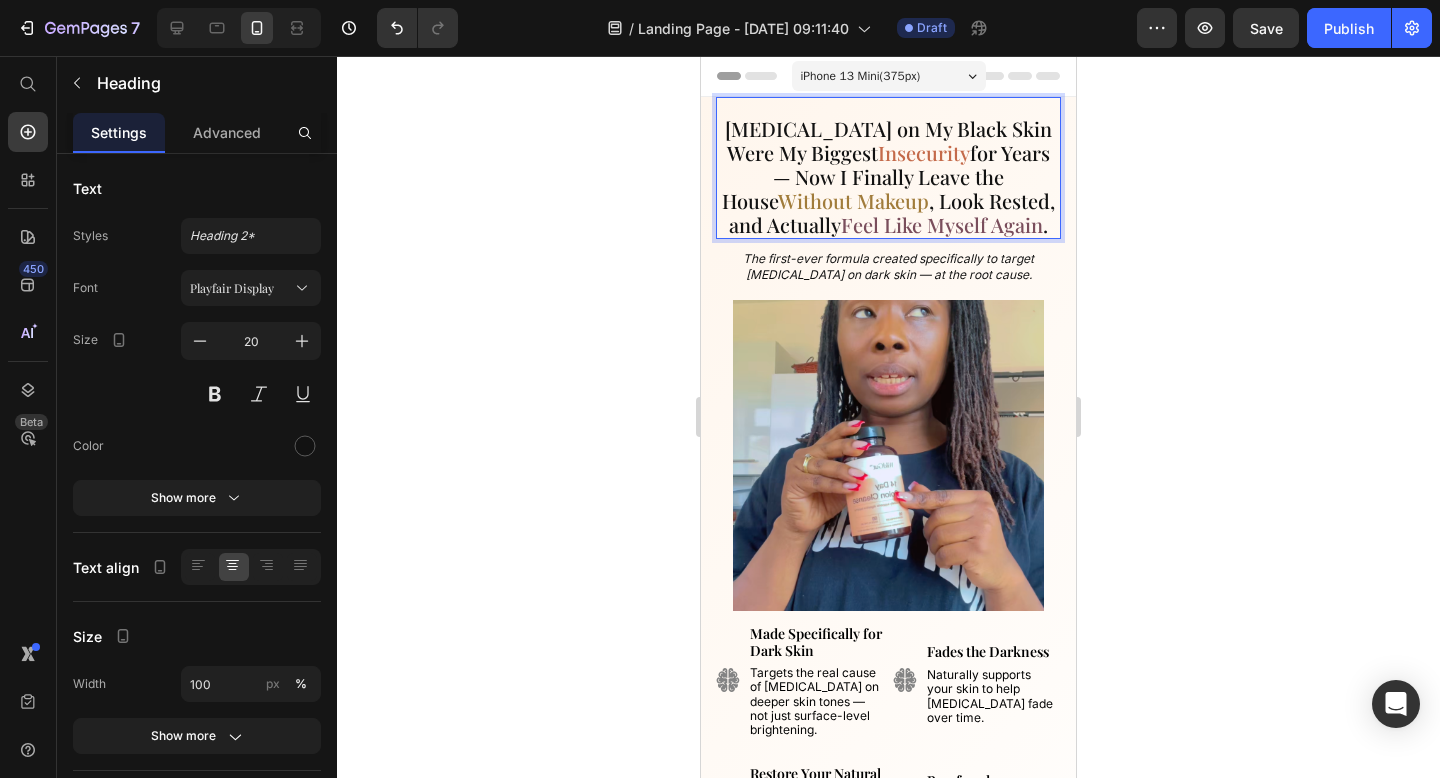click on "Feel Like Myself Again" at bounding box center (942, 224) 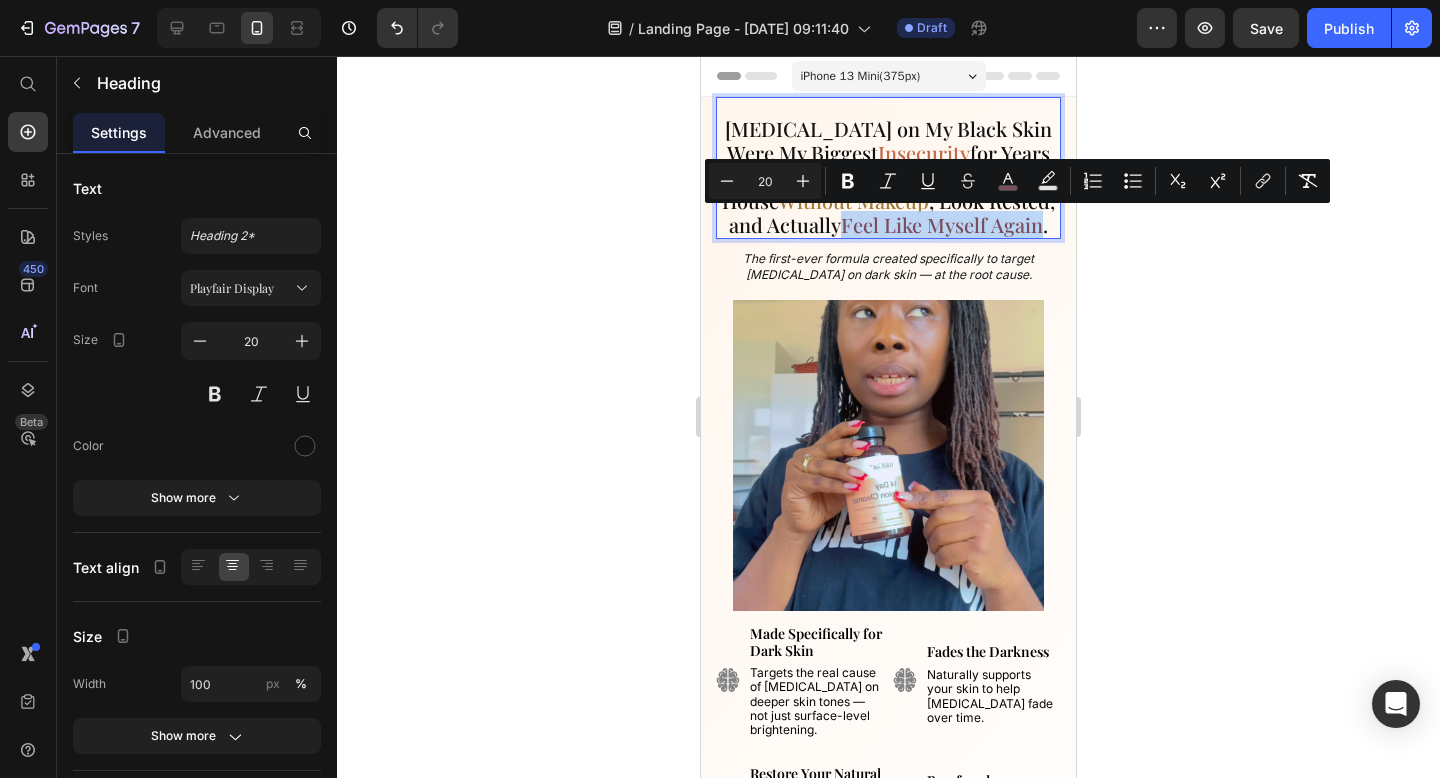 drag, startPoint x: 826, startPoint y: 224, endPoint x: 1004, endPoint y: 231, distance: 178.13759 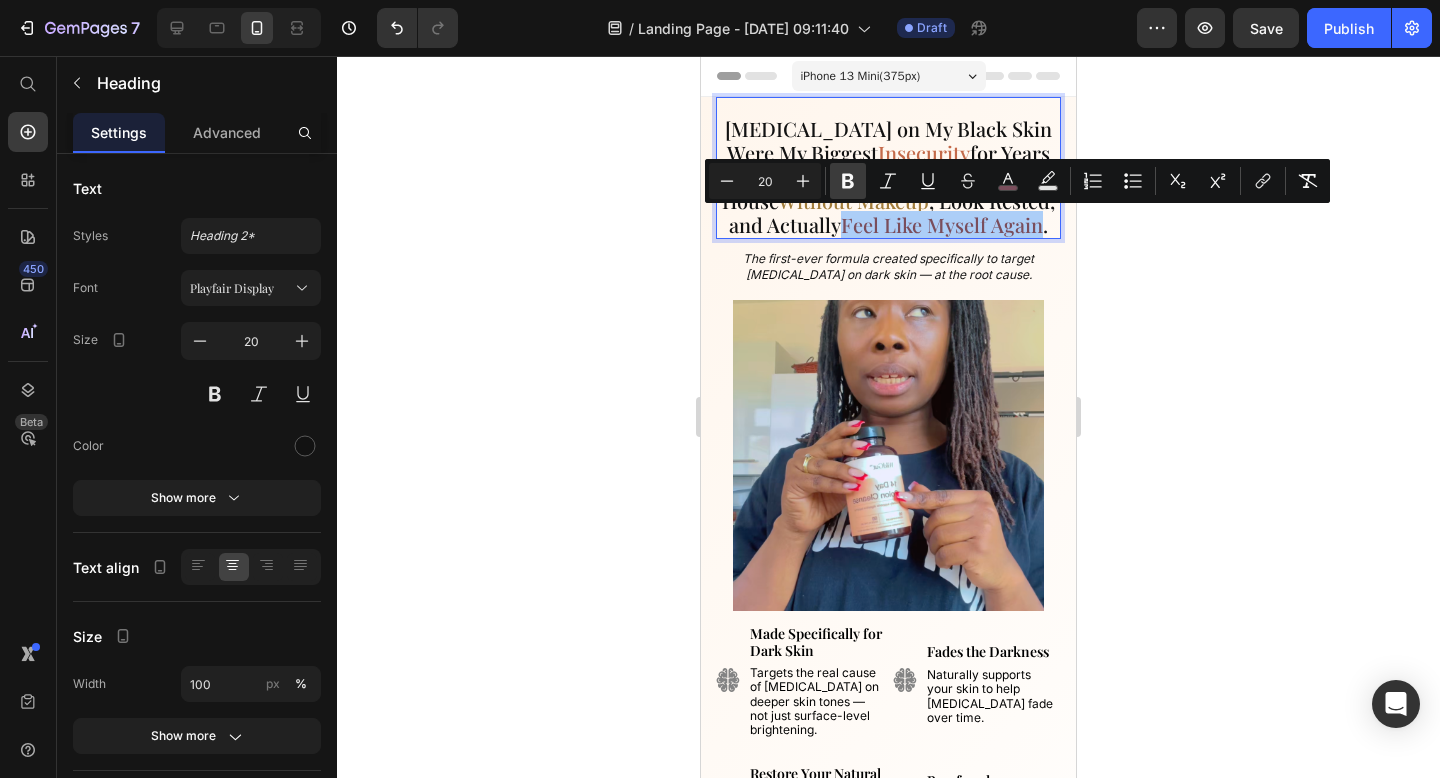 click 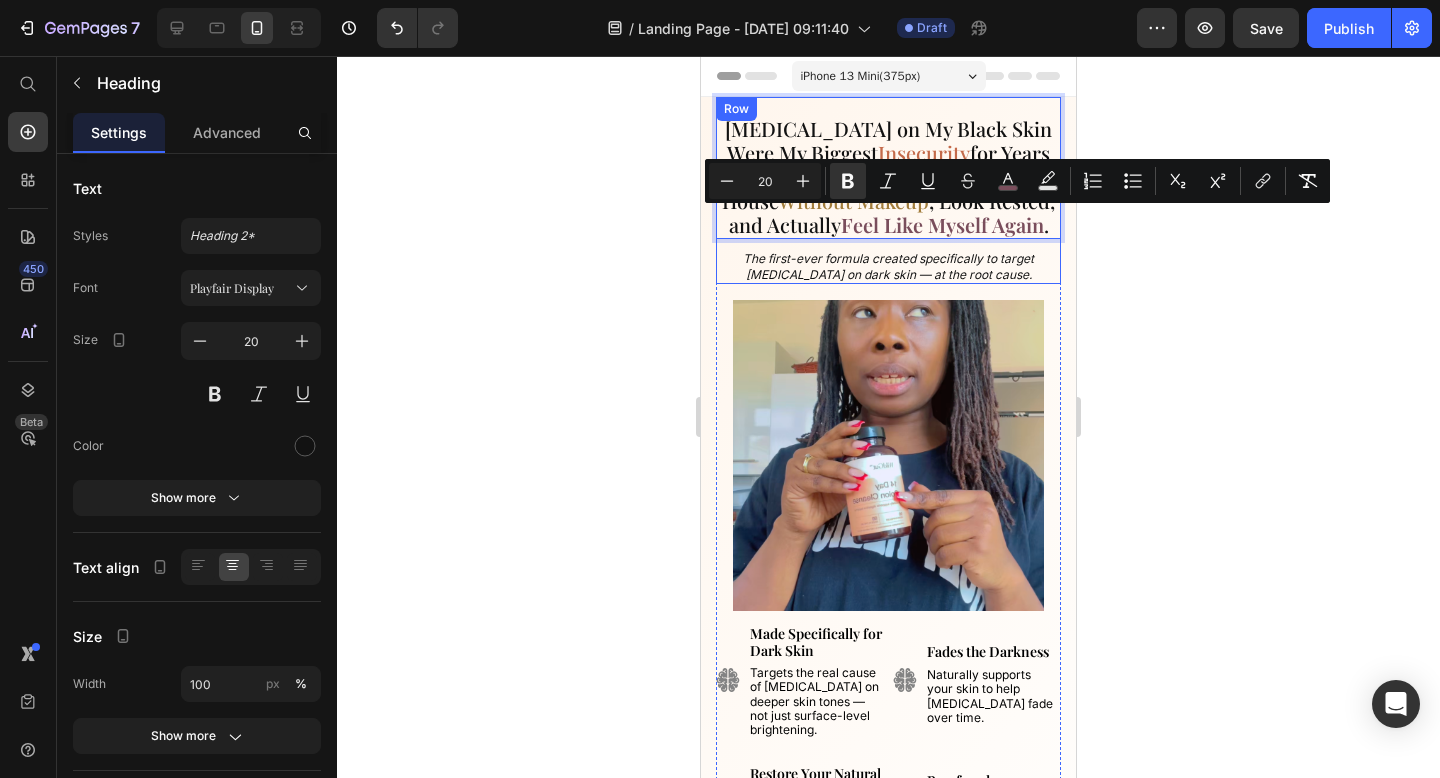 click on "Dark Circles on My Black Skin Were My Biggest  Insecurity  for Years — Now I Finally Leave the House  Without Makeup , Look Rested, and Actually  Feel Like Myself Again . Heading   10 The first-ever formula created specifically to target dark circles on dark skin — at the root cause. Text Block" at bounding box center [888, 190] 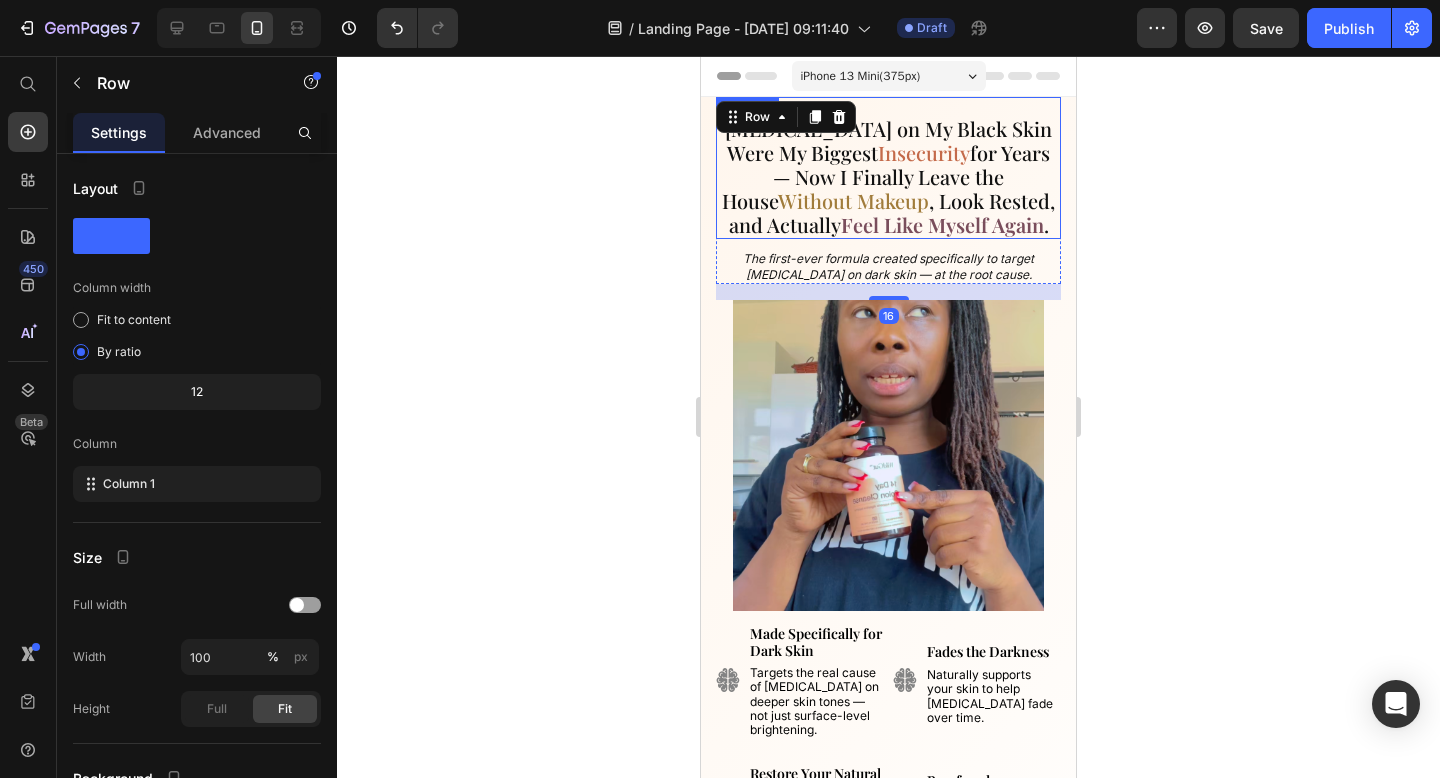 click on "[MEDICAL_DATA] on My Black Skin Were My Biggest  Insecurity  for Years — Now I Finally Leave the House  Without Makeup , Look Rested, and Actually  Feel Like Myself Again ." at bounding box center (888, 177) 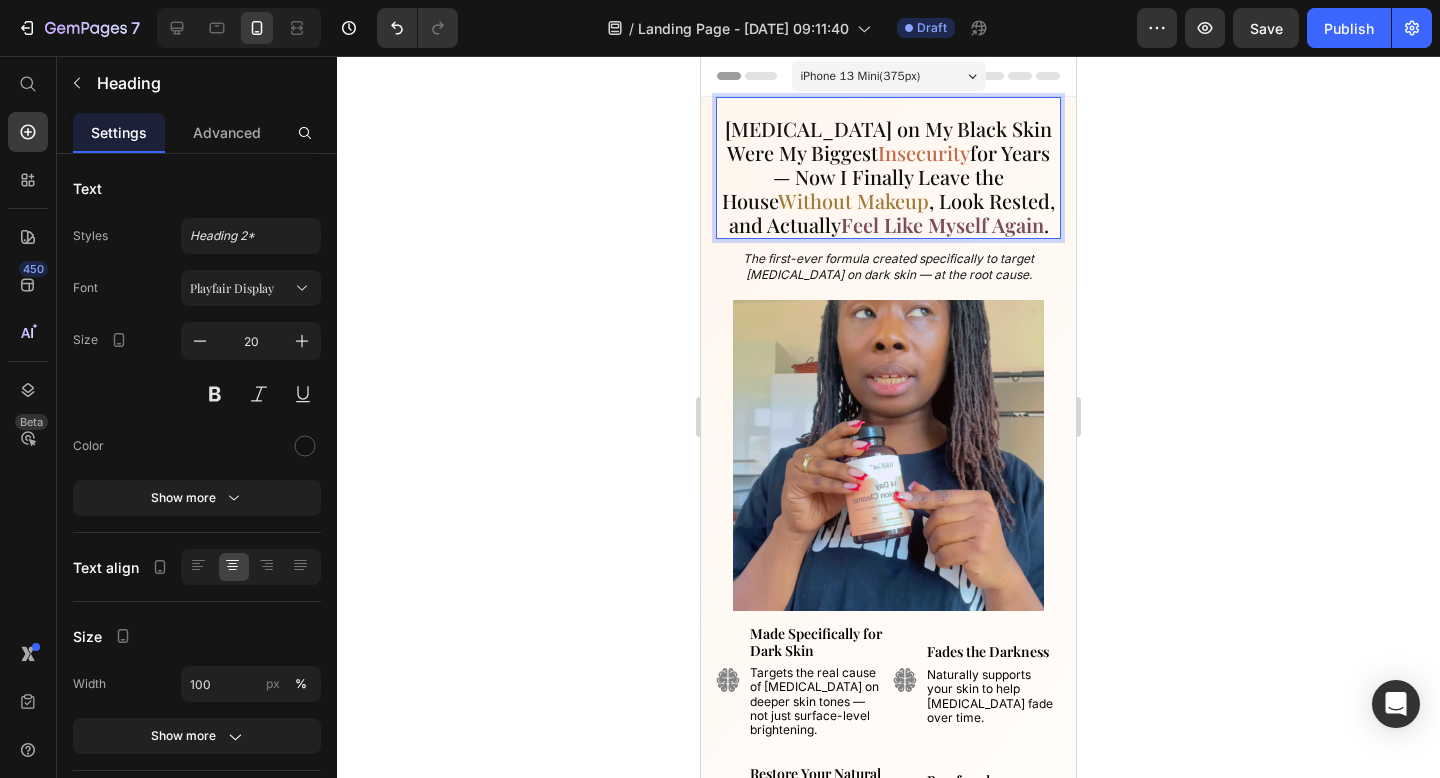 click on "Without Makeup" at bounding box center [853, 200] 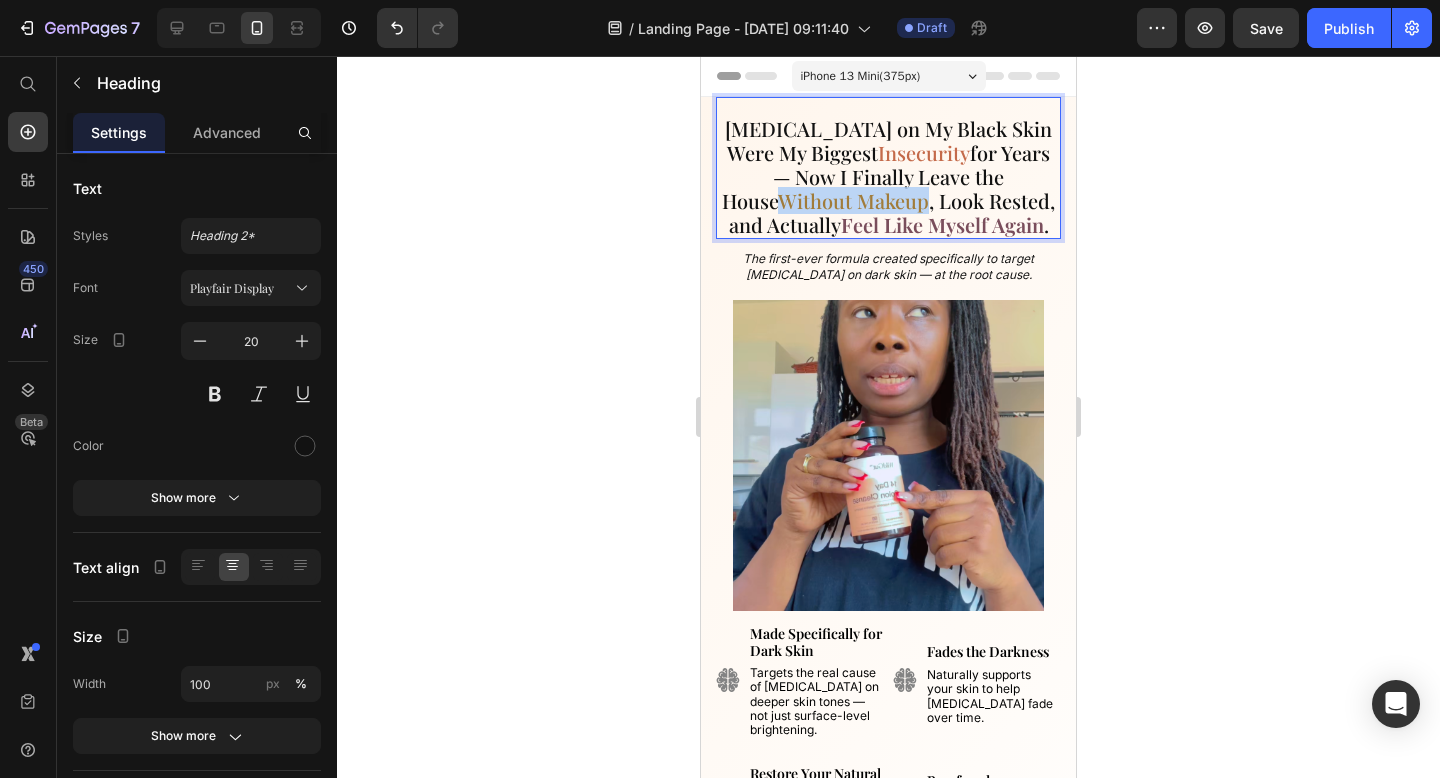 drag, startPoint x: 737, startPoint y: 199, endPoint x: 877, endPoint y: 201, distance: 140.01428 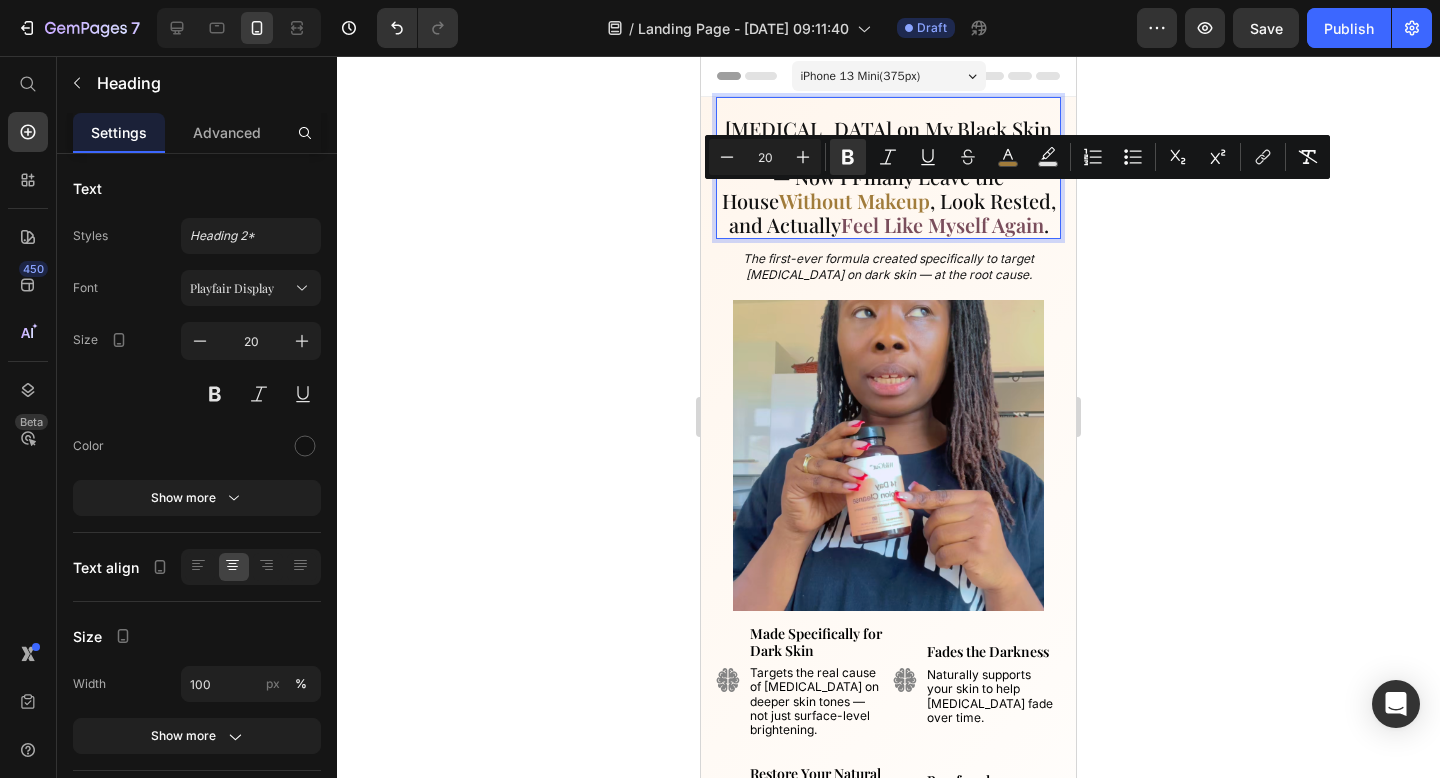 click on "Without Makeup" at bounding box center (854, 200) 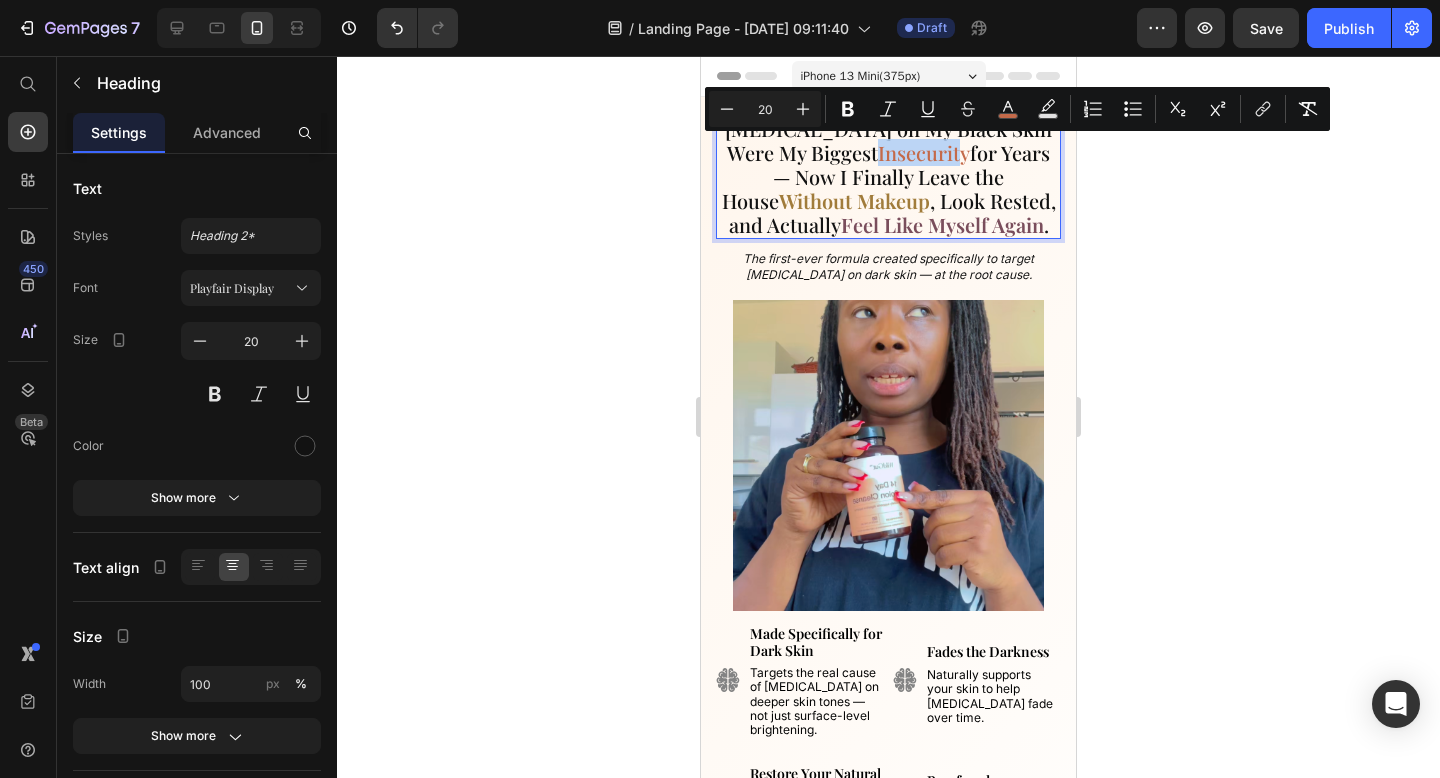 drag, startPoint x: 839, startPoint y: 150, endPoint x: 927, endPoint y: 157, distance: 88.27797 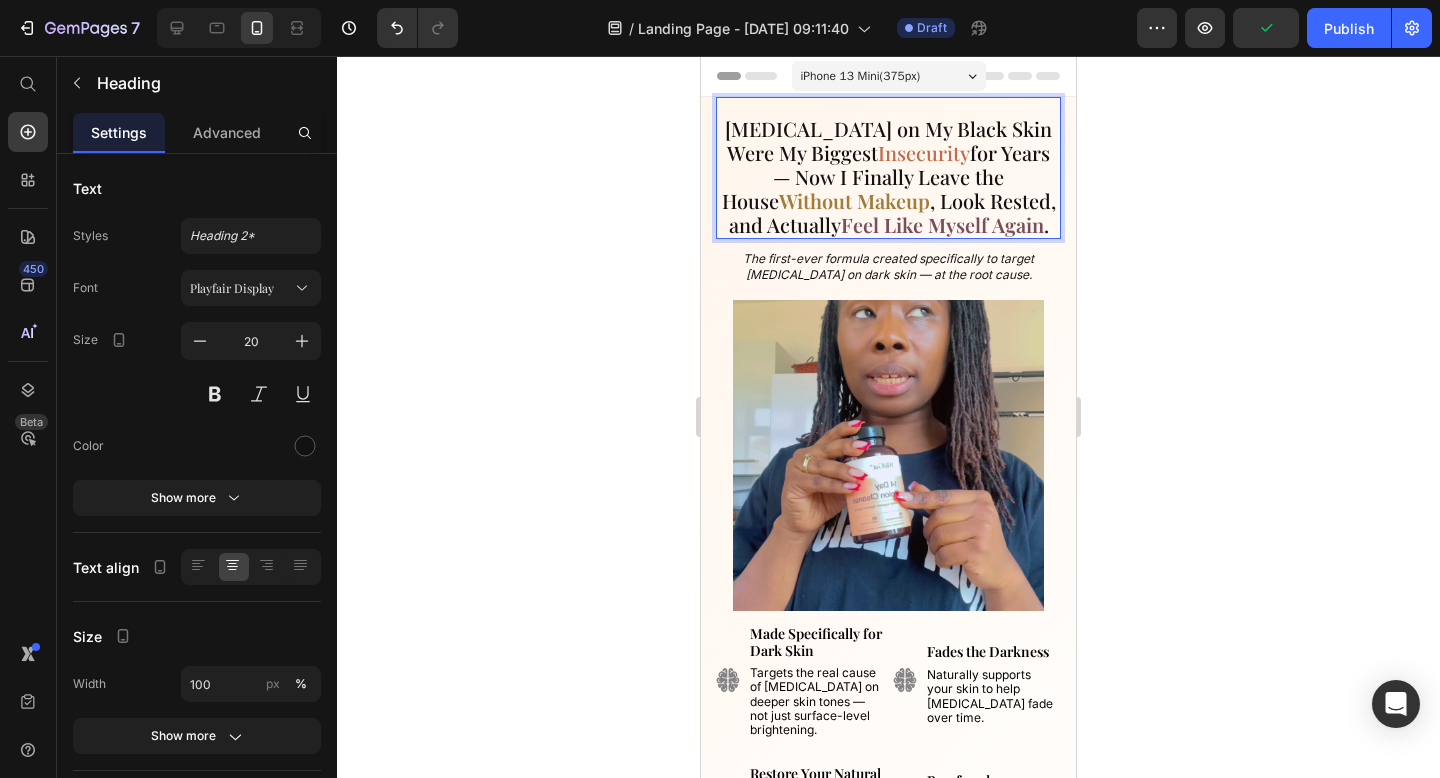 click on "Insecurity" at bounding box center (924, 152) 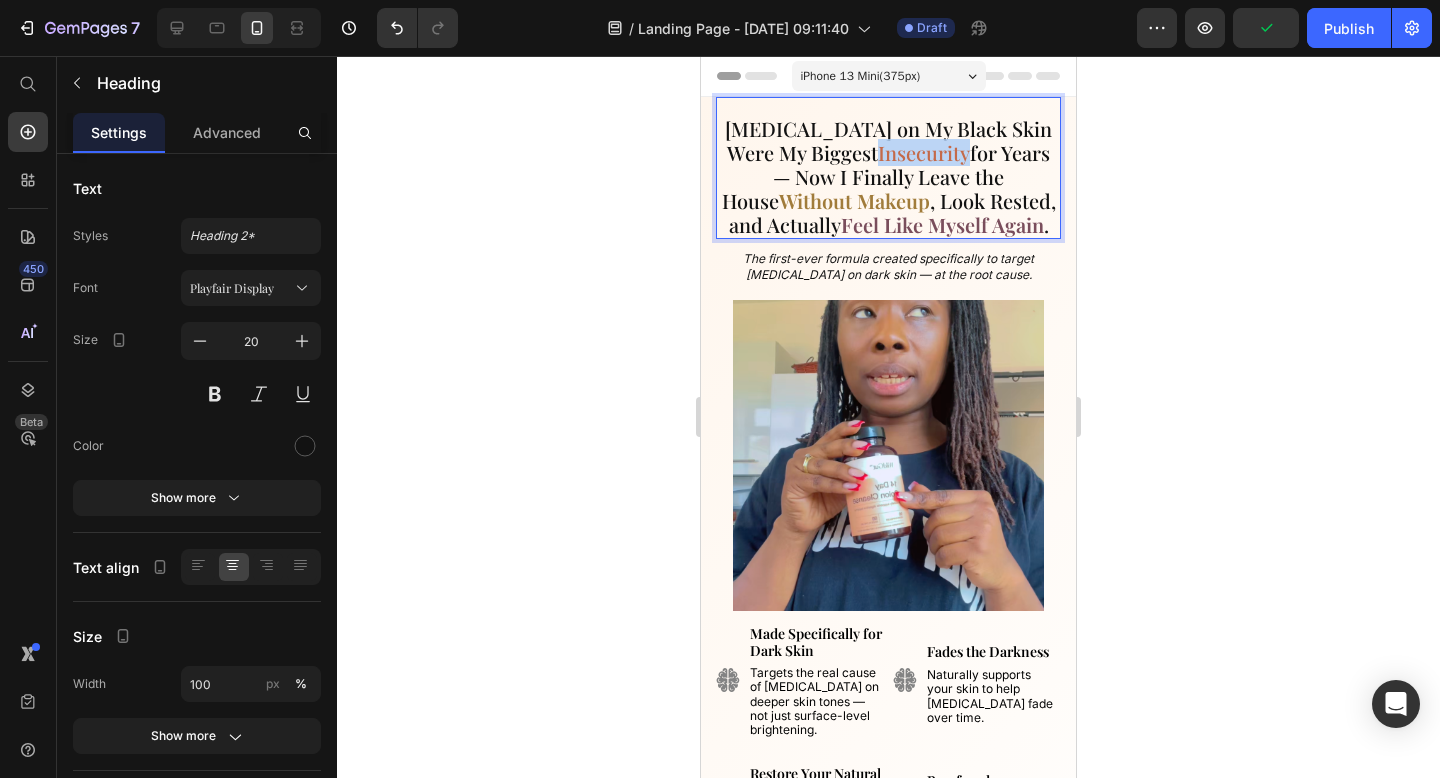 click on "Insecurity" at bounding box center [924, 152] 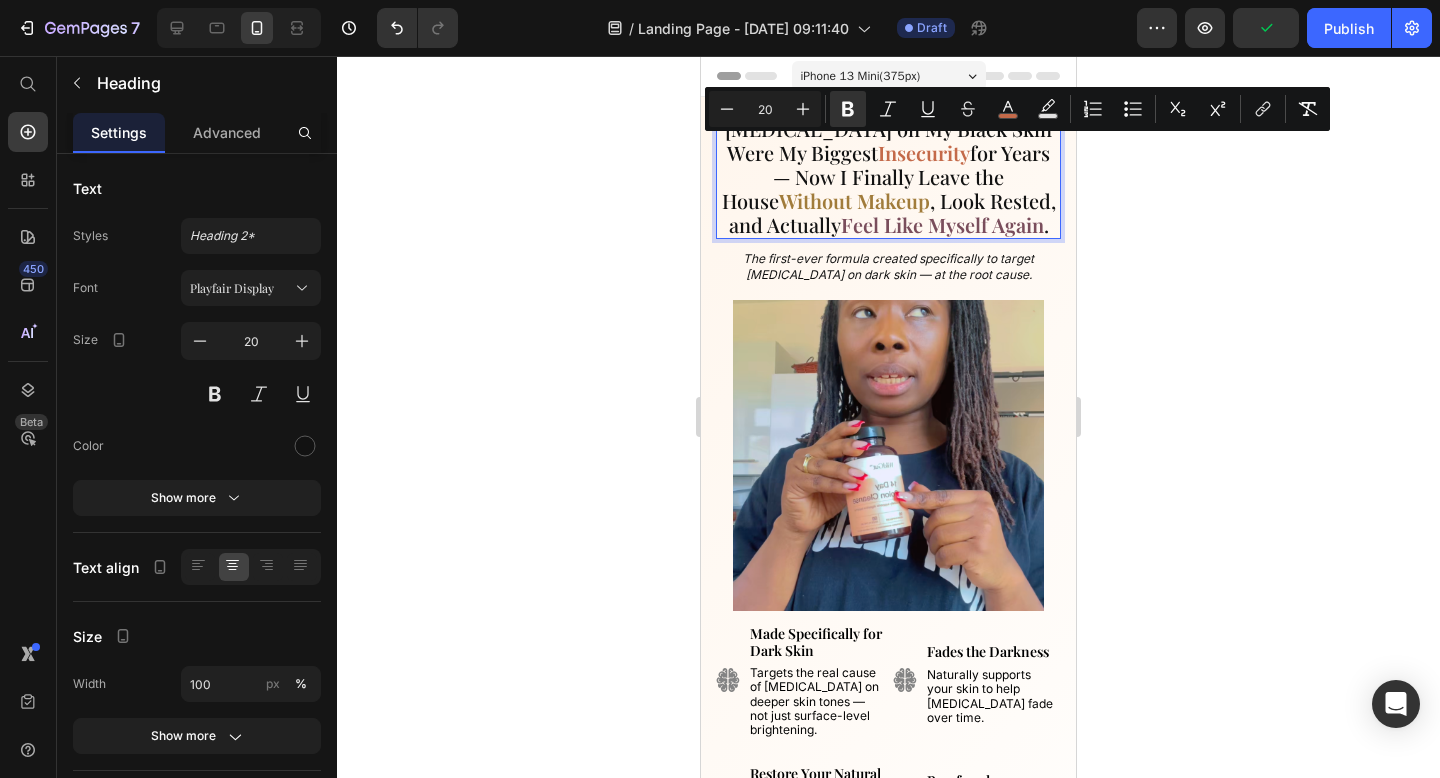 click on "[MEDICAL_DATA] on My Black Skin Were My Biggest  Insecurity  for Years — Now I Finally Leave the House  Without Makeup , Look Rested, and Actually  Feel Like Myself Again ." at bounding box center [888, 177] 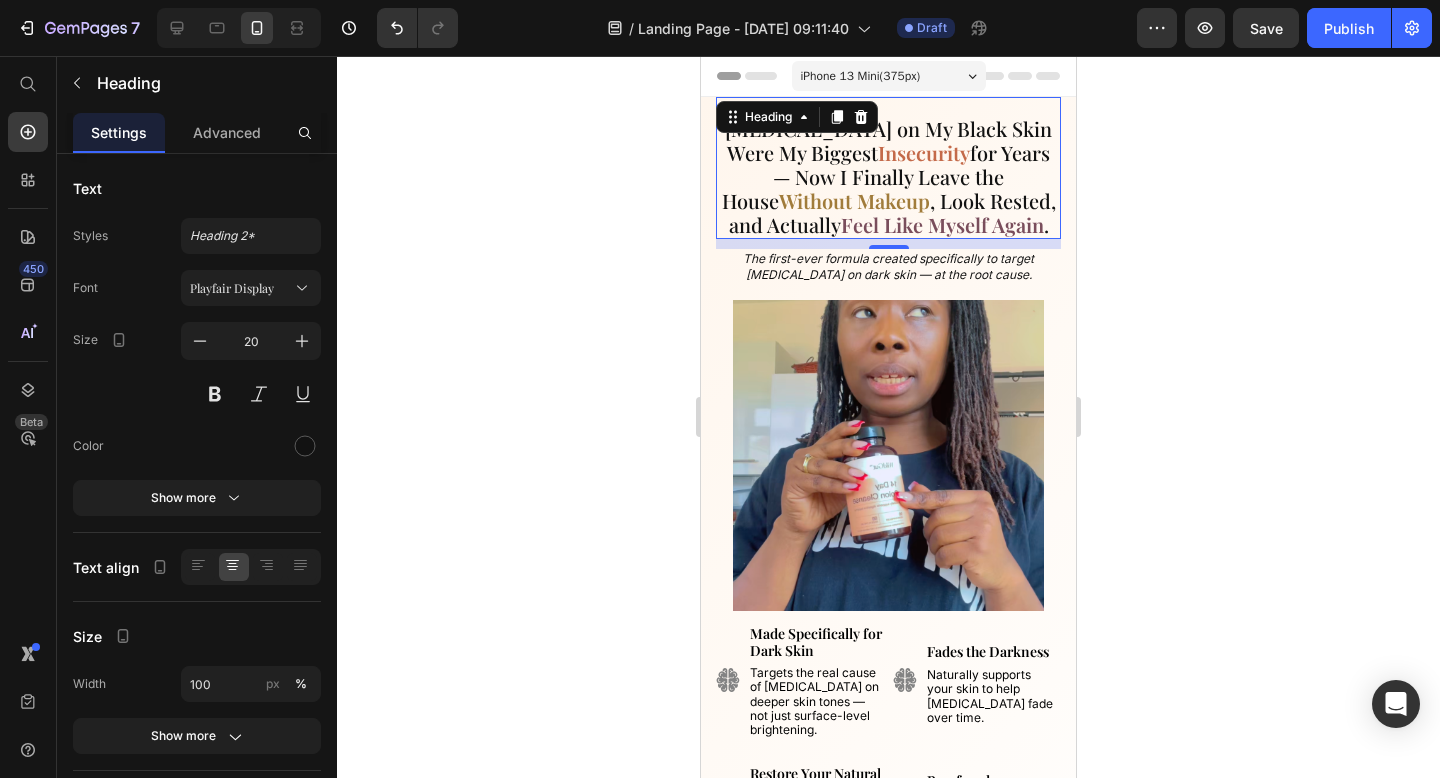 click 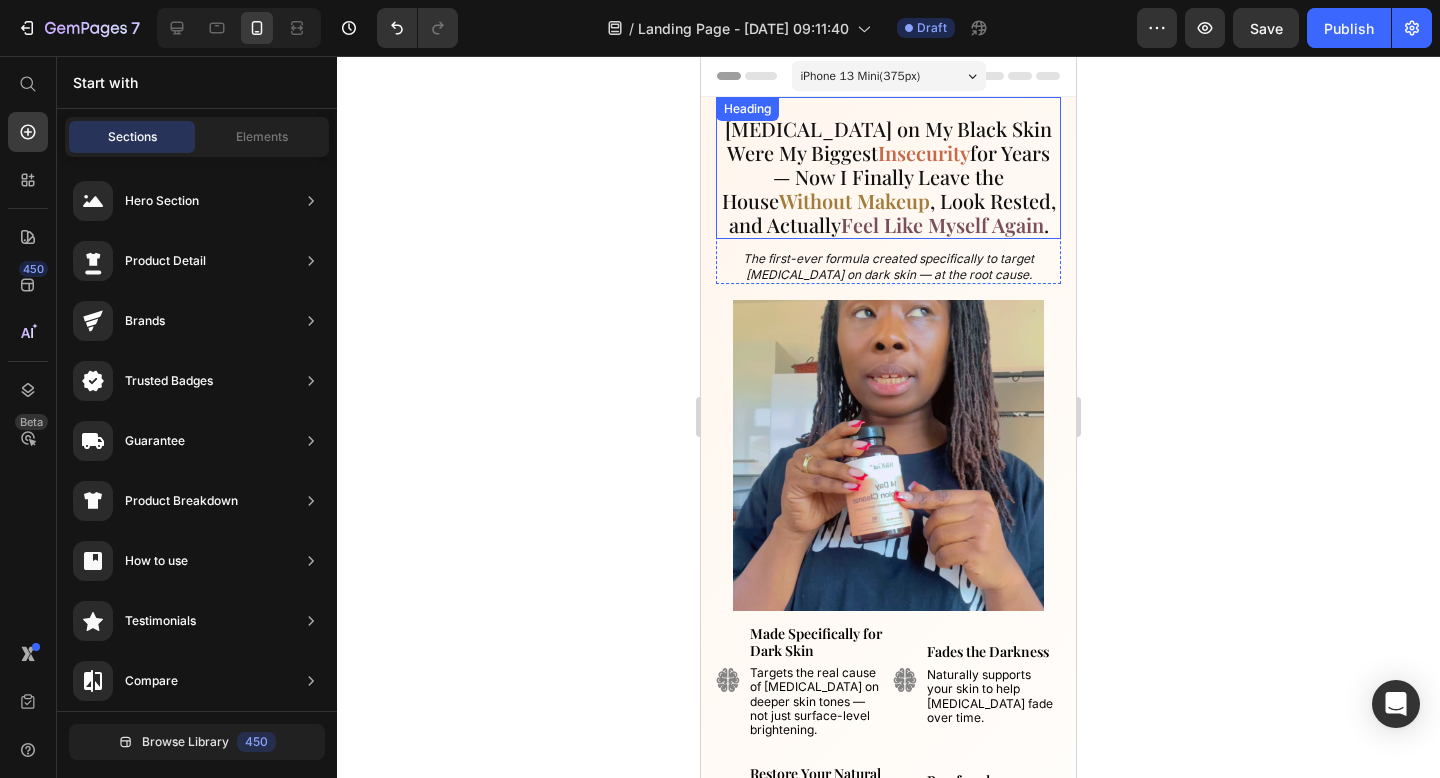 click on "Without Makeup" at bounding box center (854, 200) 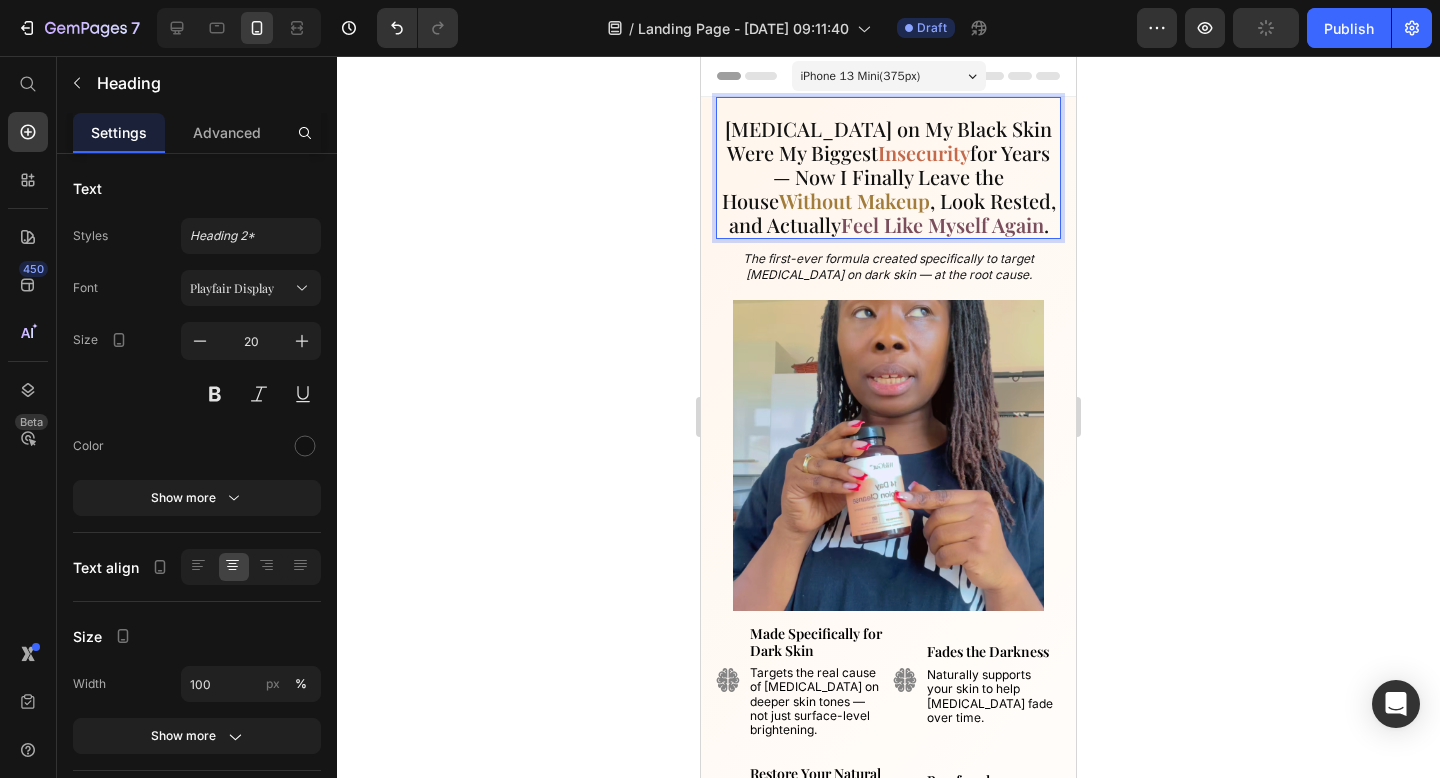 click on "[MEDICAL_DATA] on My Black Skin Were My Biggest  Insecurity  for Years — Now I Finally Leave the House  Without Makeup , Look Rested, and Actually  Feel Like Myself Again ." at bounding box center (888, 177) 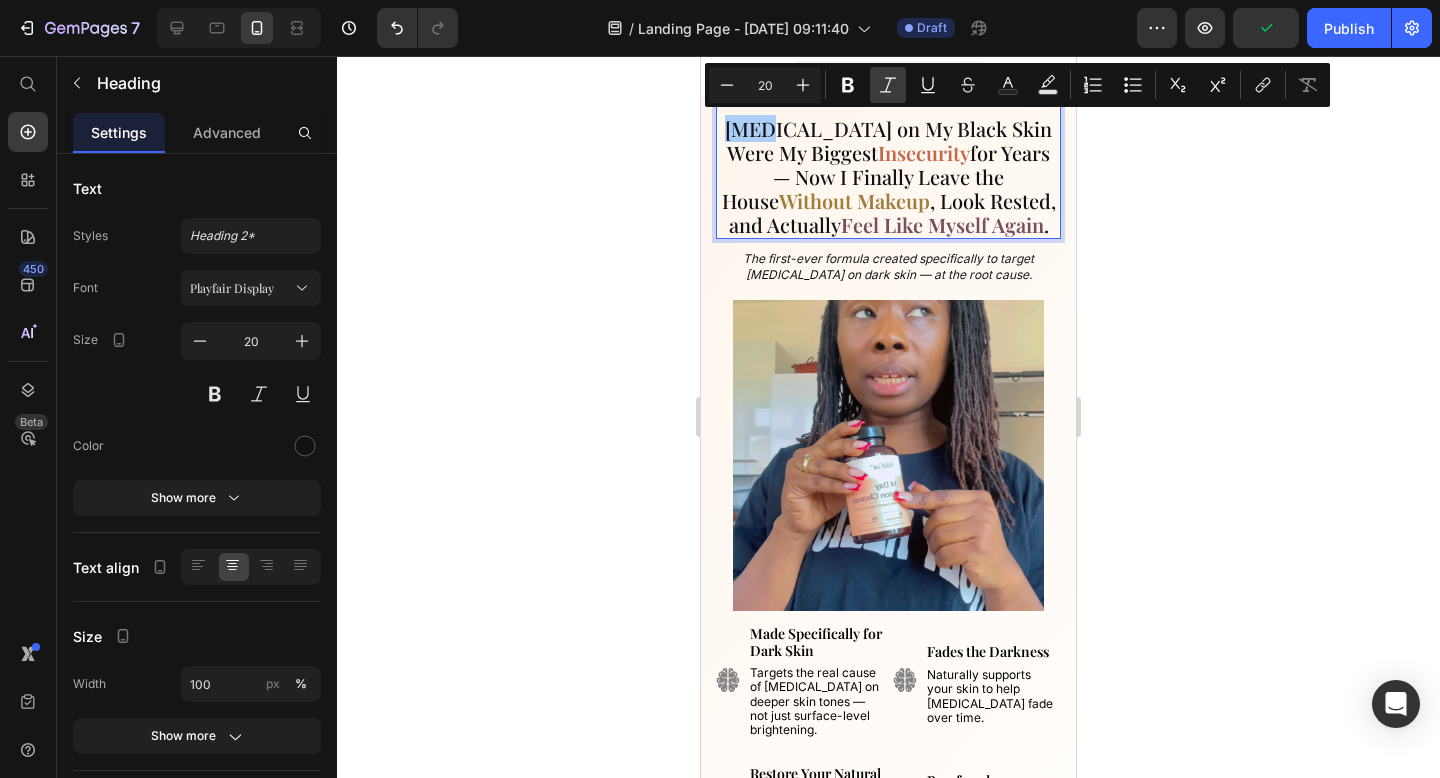 click 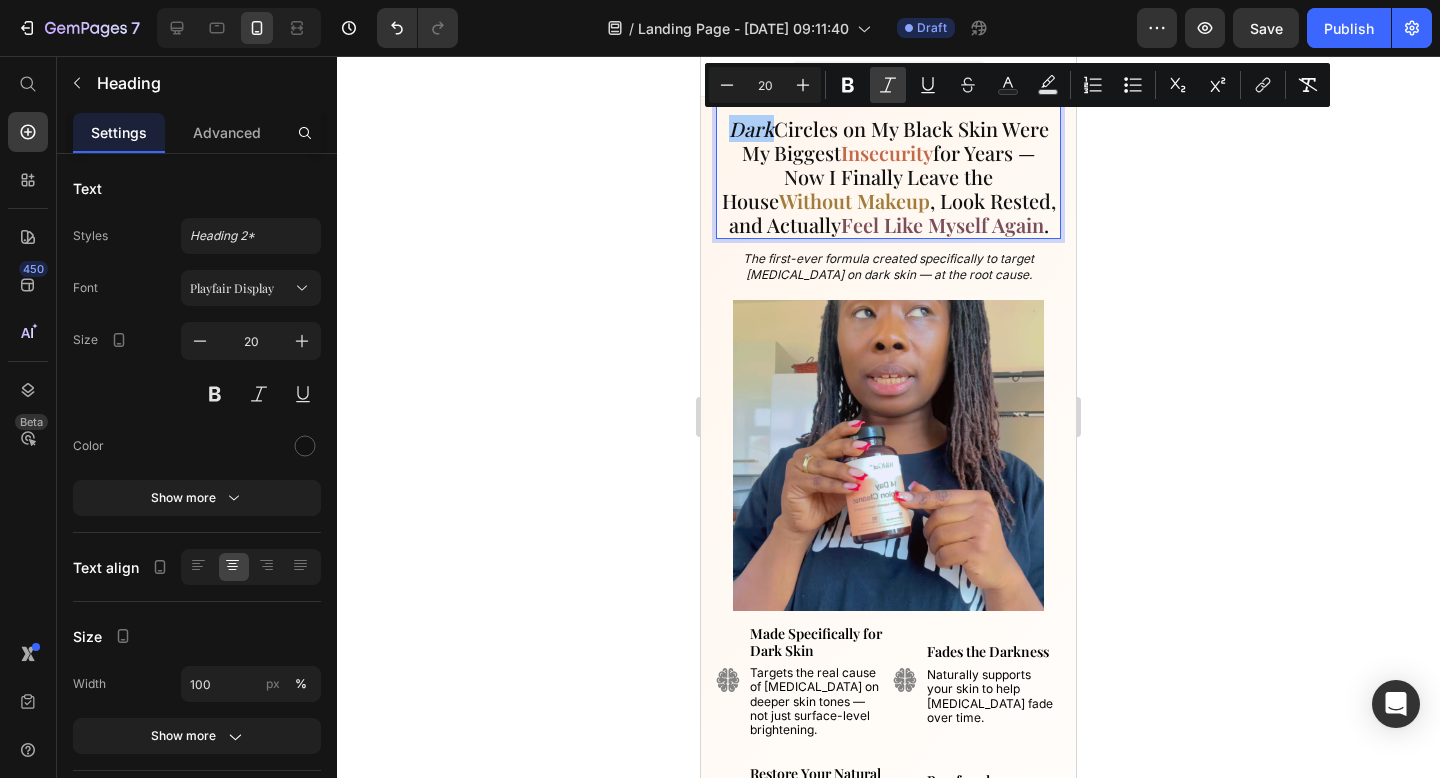 click 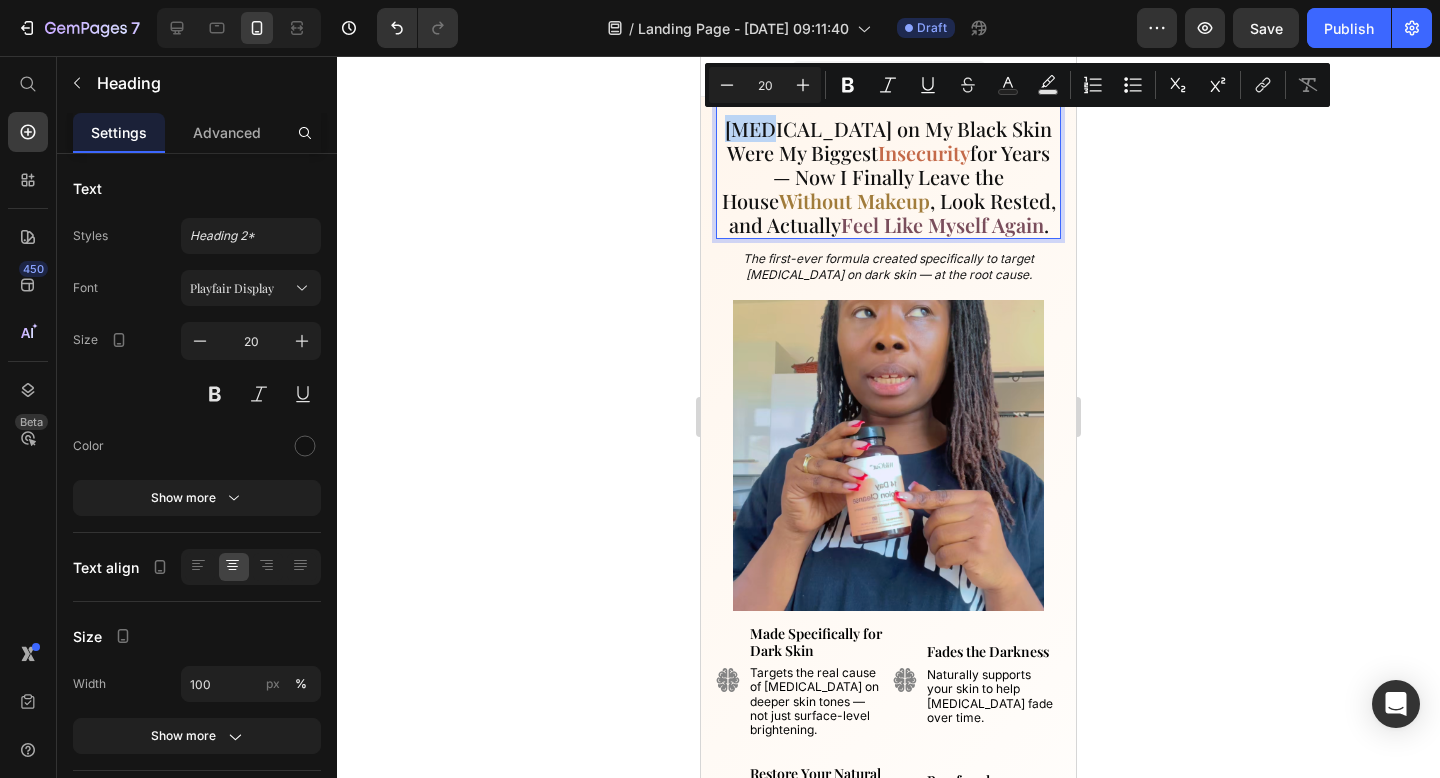 click on "[MEDICAL_DATA] on My Black Skin Were My Biggest  Insecurity  for Years — Now I Finally Leave the House  Without Makeup , Look Rested, and Actually  Feel Like Myself Again ." at bounding box center (888, 177) 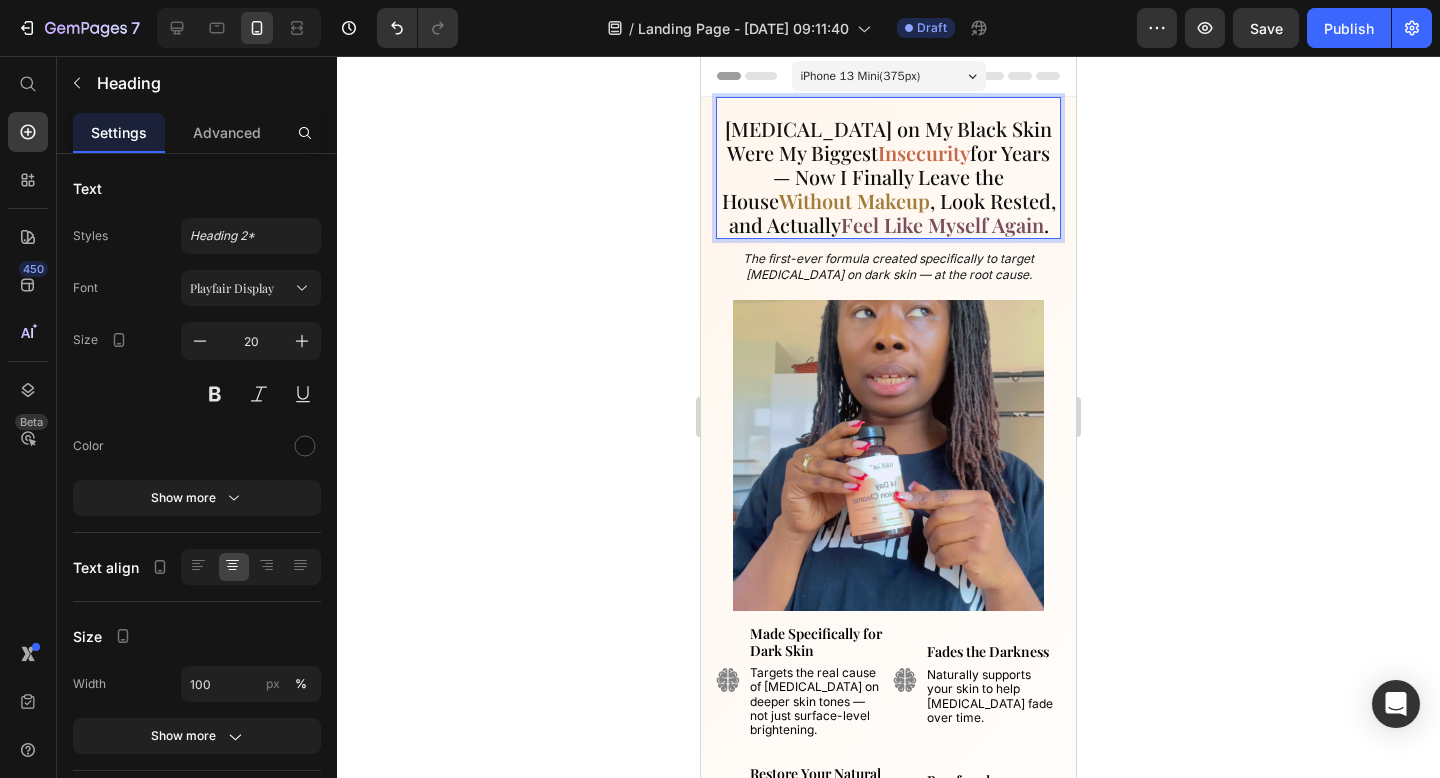click on "[MEDICAL_DATA] on My Black Skin Were My Biggest  Insecurity  for Years — Now I Finally Leave the House  Without Makeup , Look Rested, and Actually  Feel Like Myself Again ." at bounding box center [888, 177] 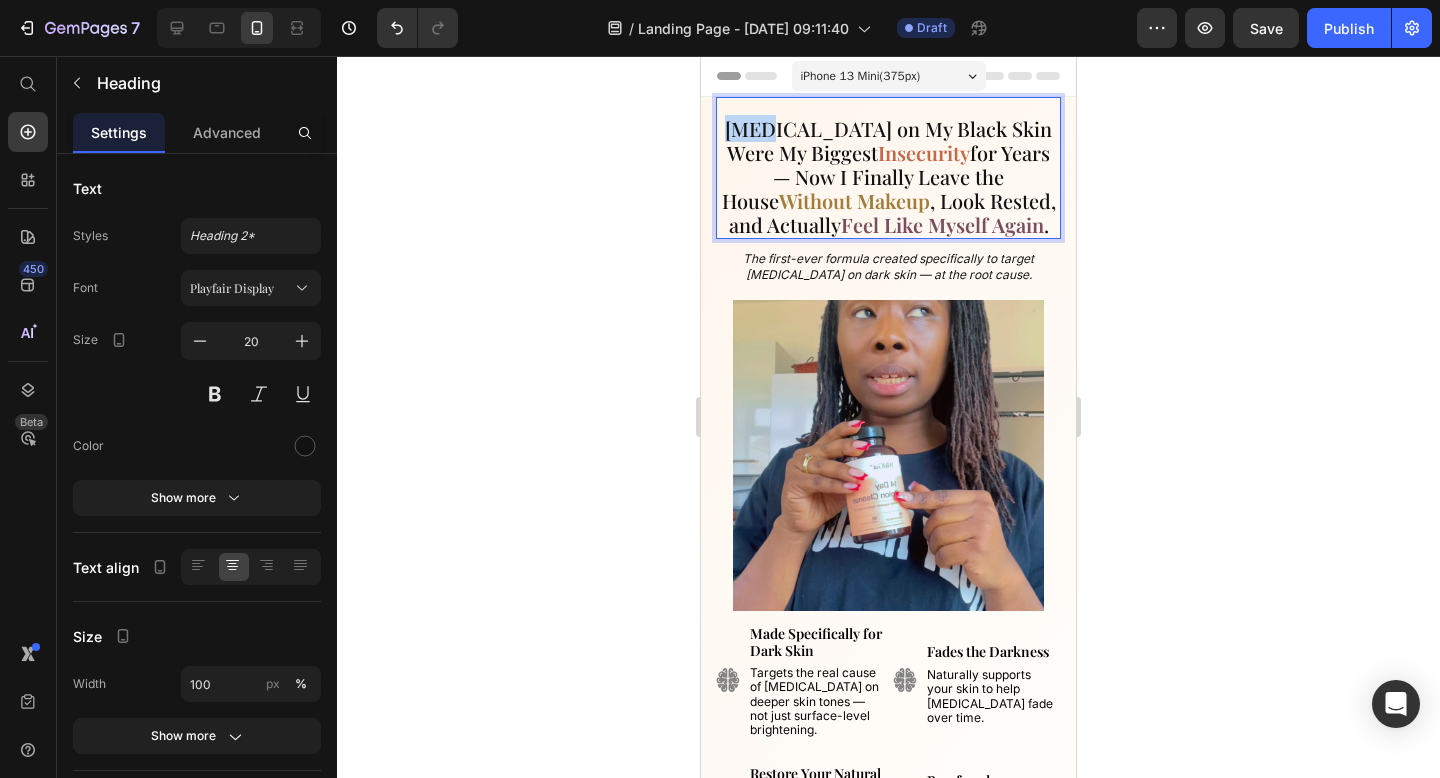 click on "[MEDICAL_DATA] on My Black Skin Were My Biggest  Insecurity  for Years — Now I Finally Leave the House  Without Makeup , Look Rested, and Actually  Feel Like Myself Again ." at bounding box center [888, 177] 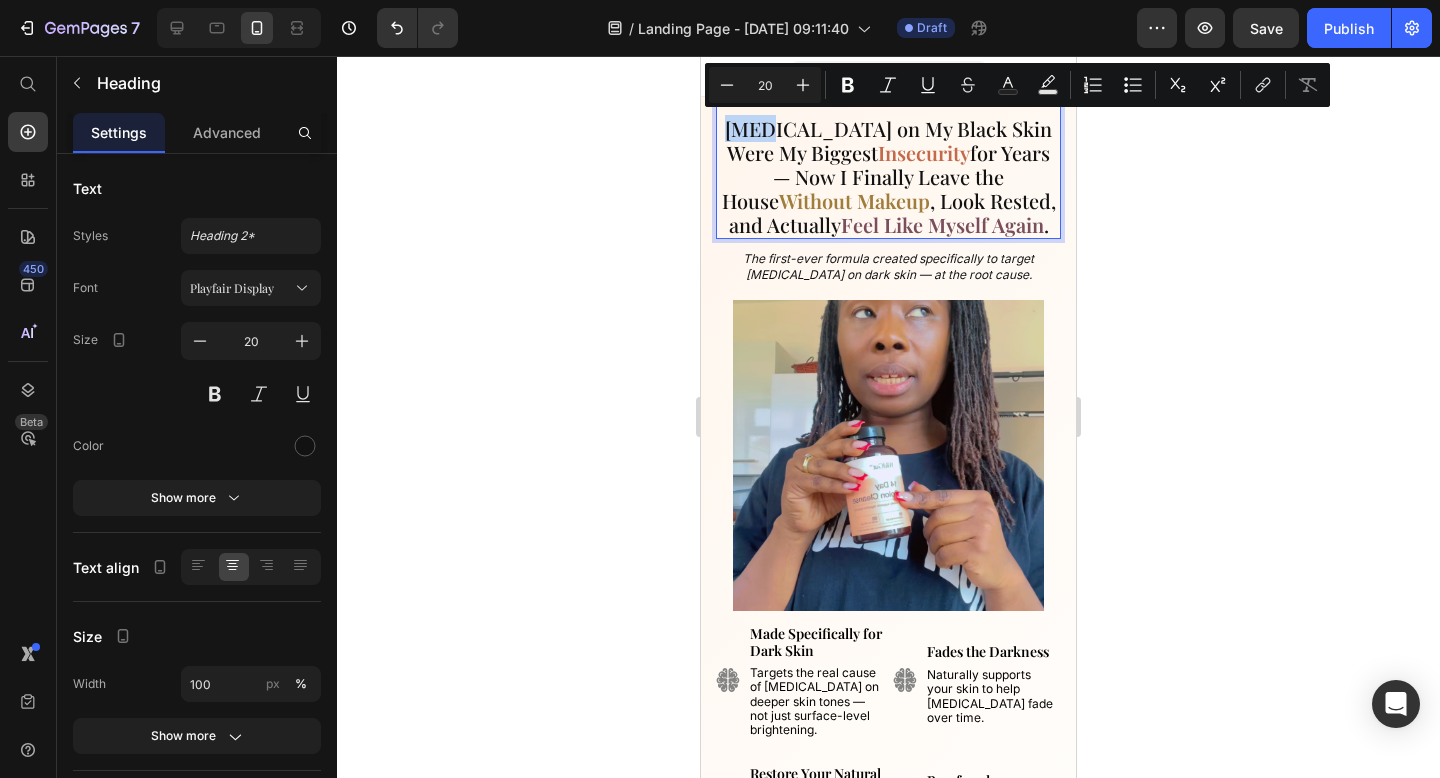 click on "[MEDICAL_DATA] on My Black Skin Were My Biggest  Insecurity  for Years — Now I Finally Leave the House  Without Makeup , Look Rested, and Actually  Feel Like Myself Again ." at bounding box center (888, 177) 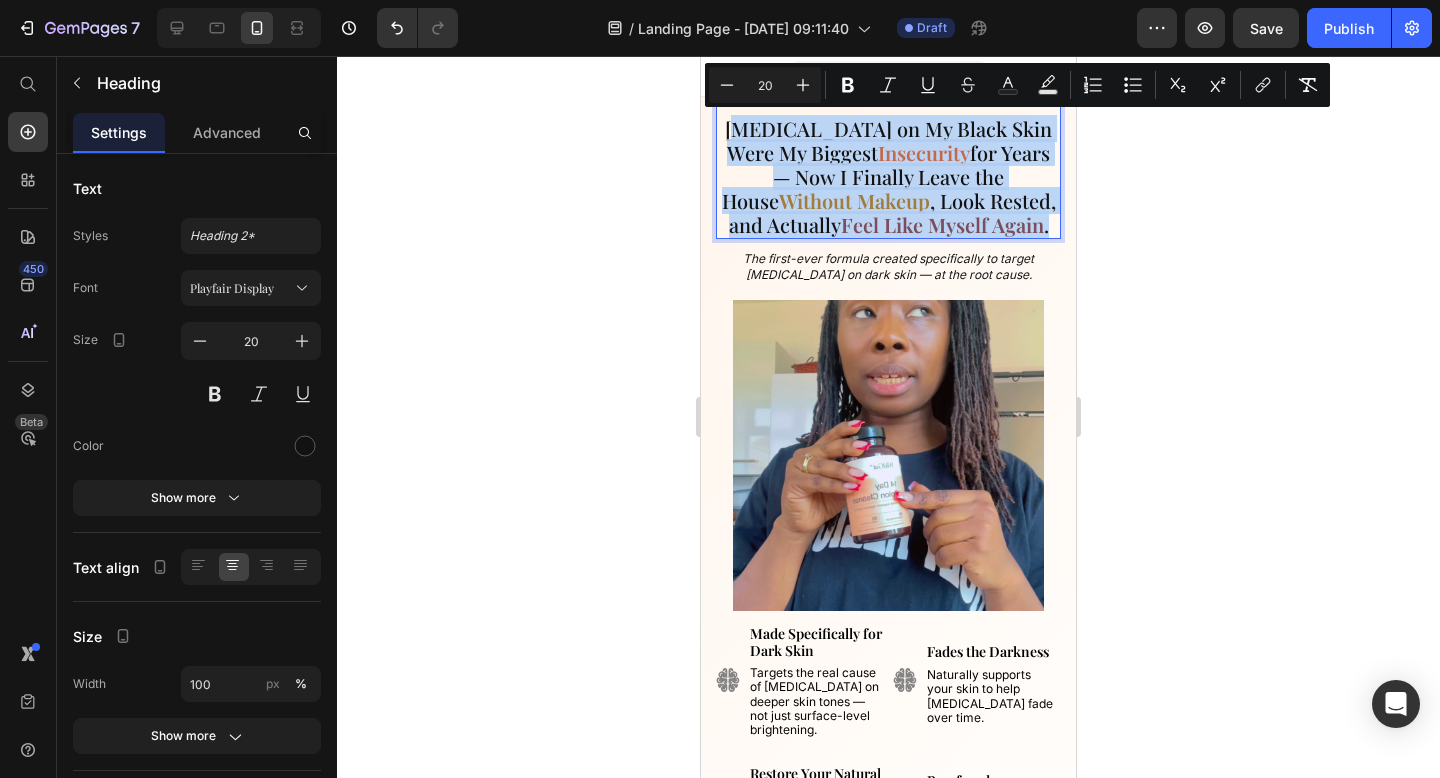 drag, startPoint x: 736, startPoint y: 127, endPoint x: 1045, endPoint y: 230, distance: 325.7146 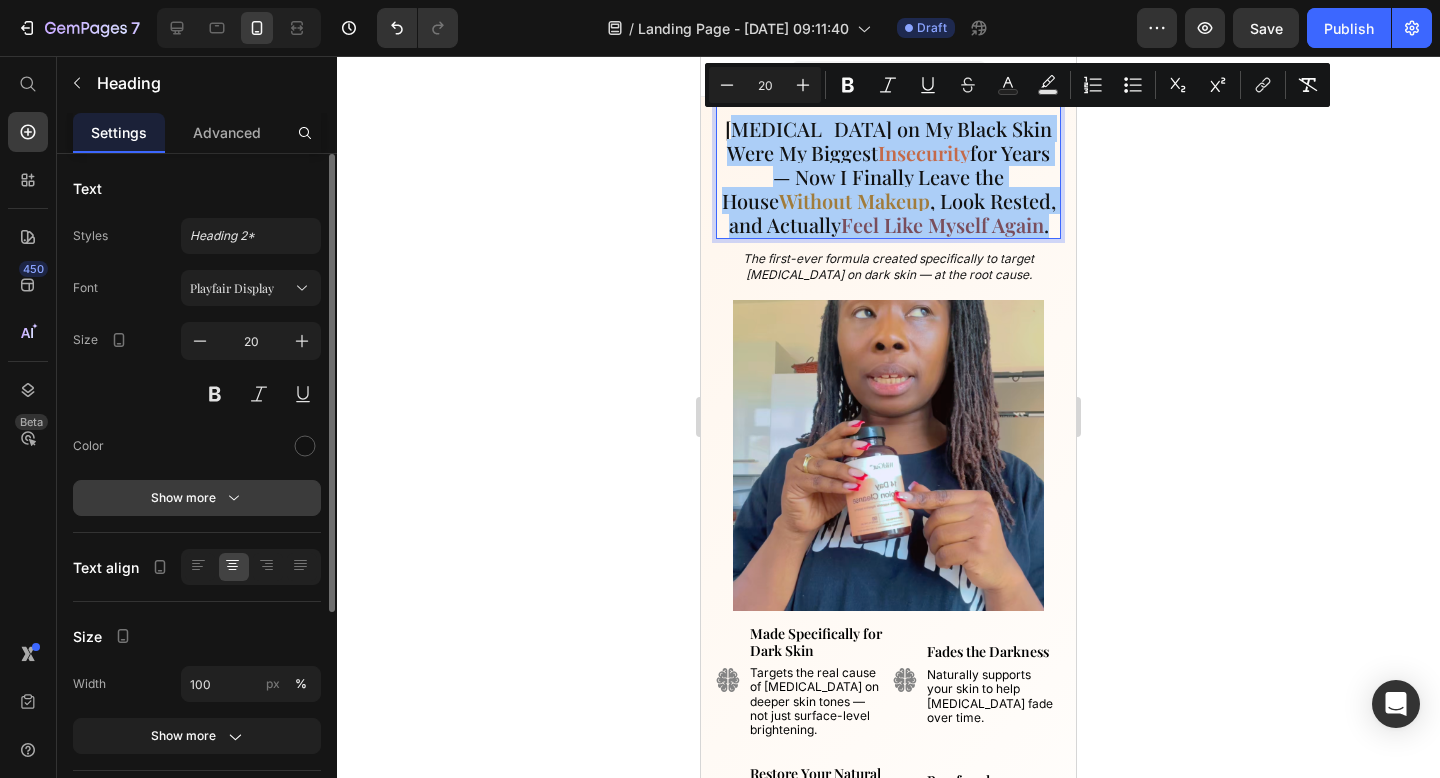 click on "Show more" at bounding box center (197, 498) 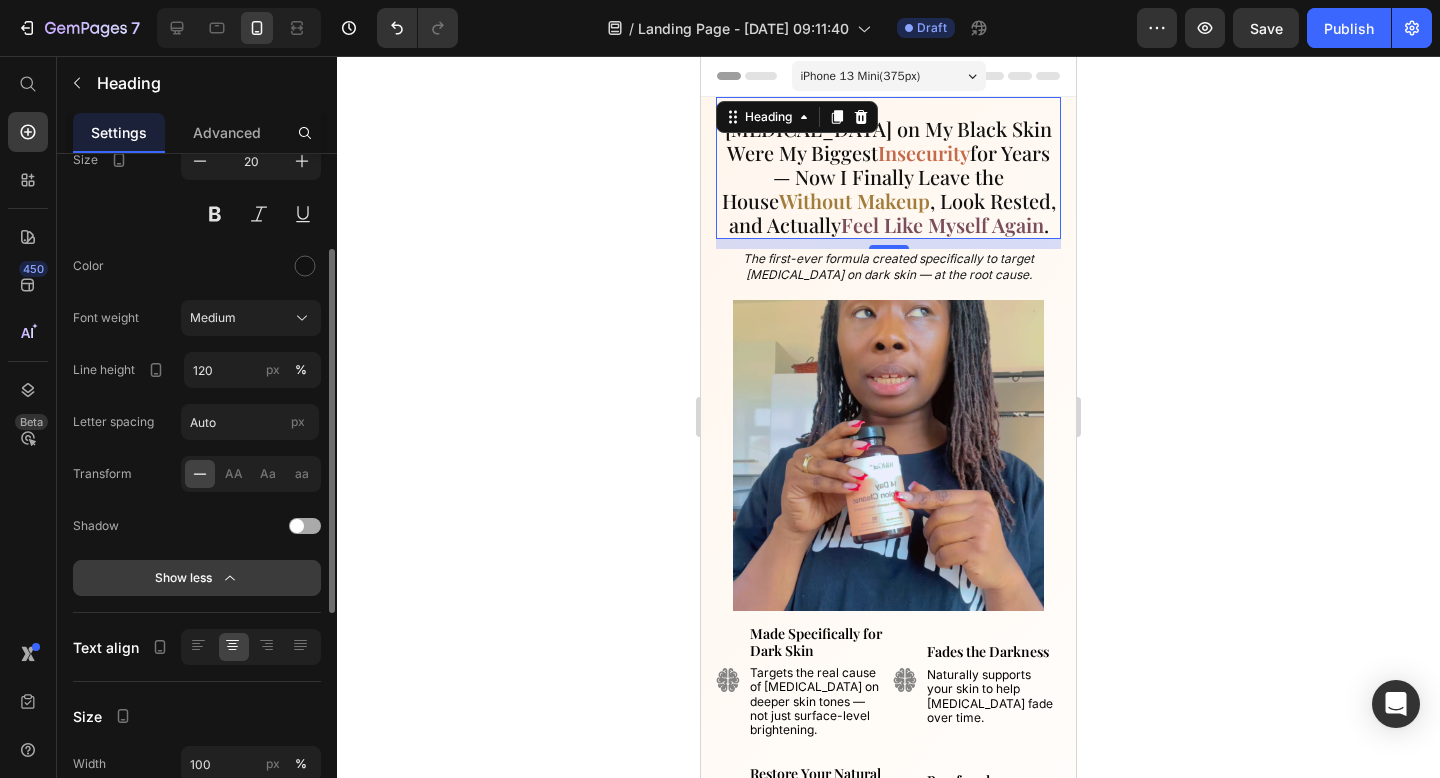 scroll, scrollTop: 179, scrollLeft: 0, axis: vertical 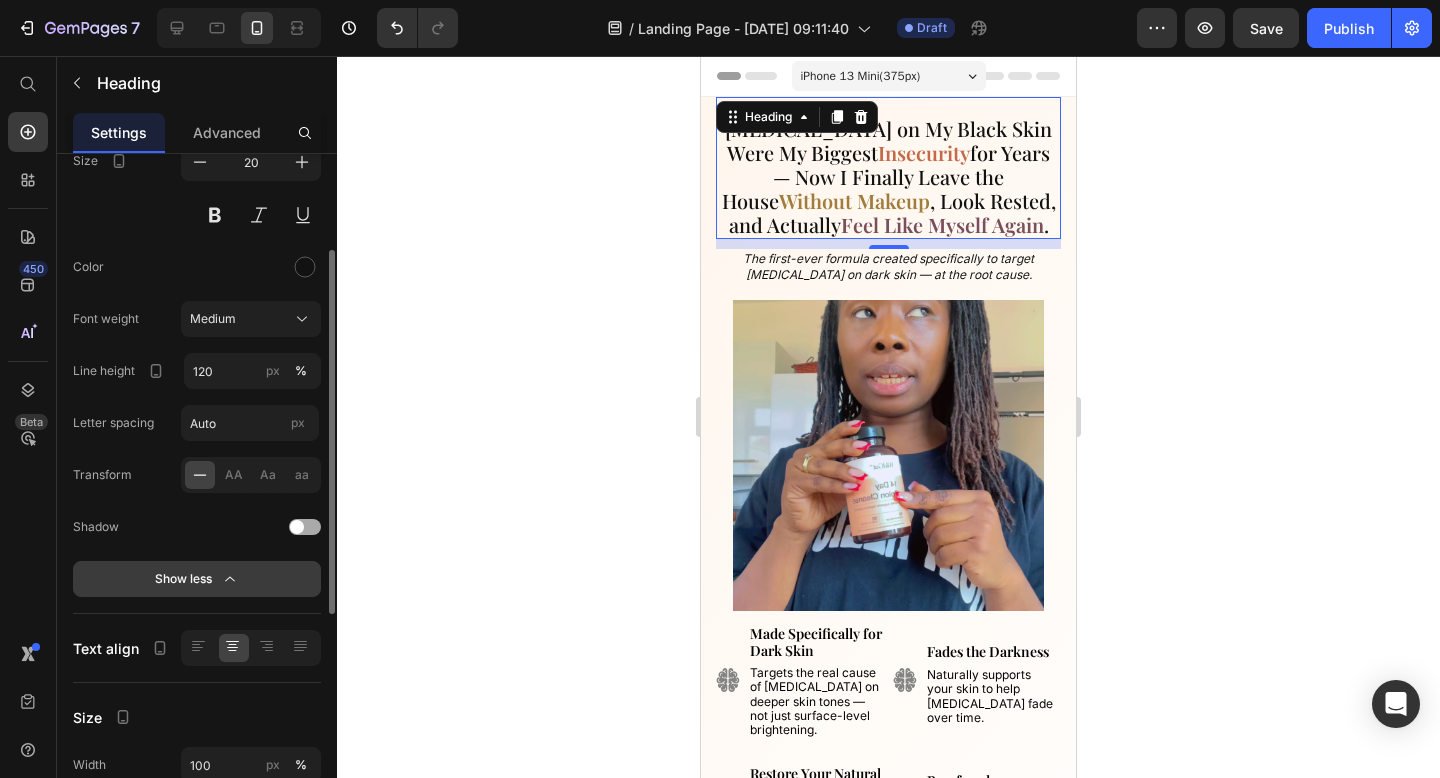click on "Show less" at bounding box center [197, 579] 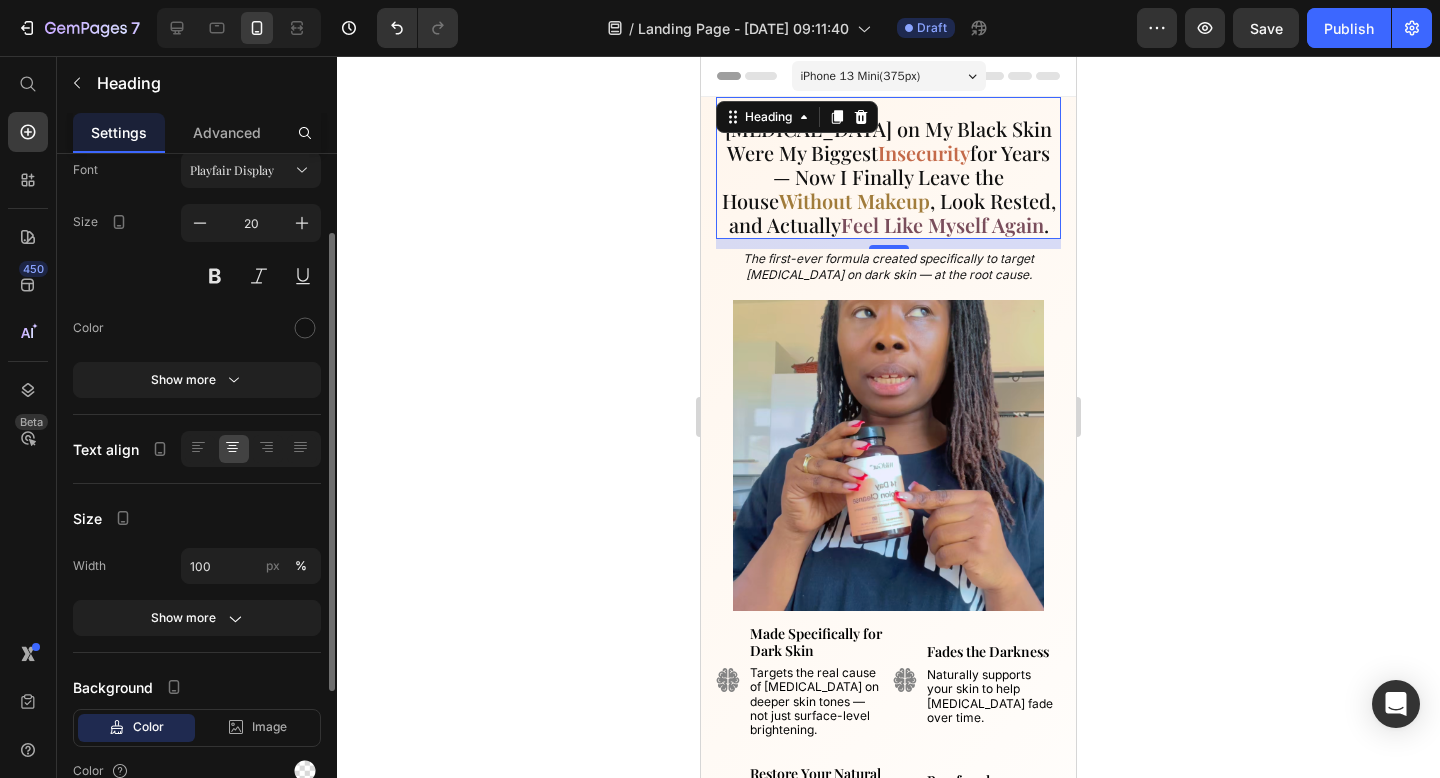scroll, scrollTop: 0, scrollLeft: 0, axis: both 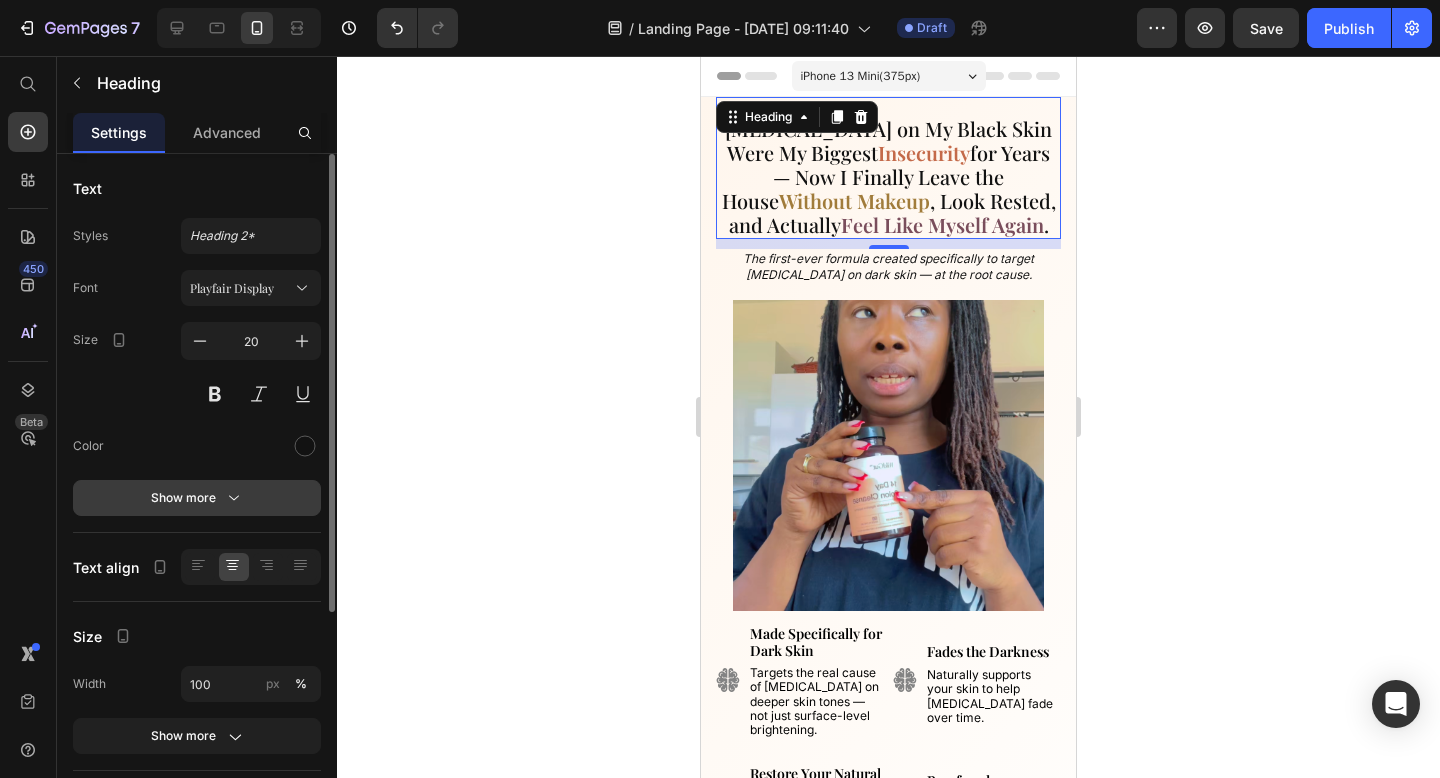 click 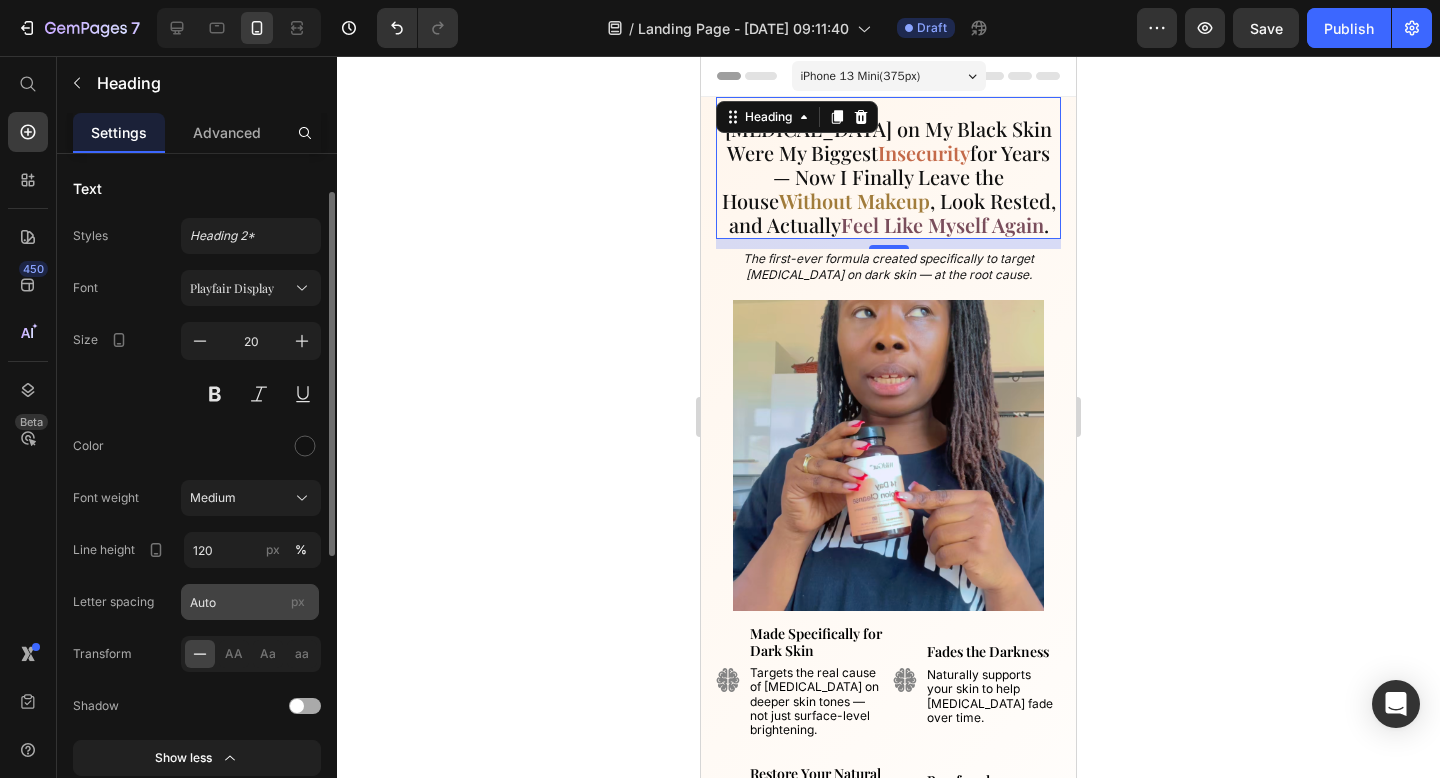 scroll, scrollTop: 95, scrollLeft: 0, axis: vertical 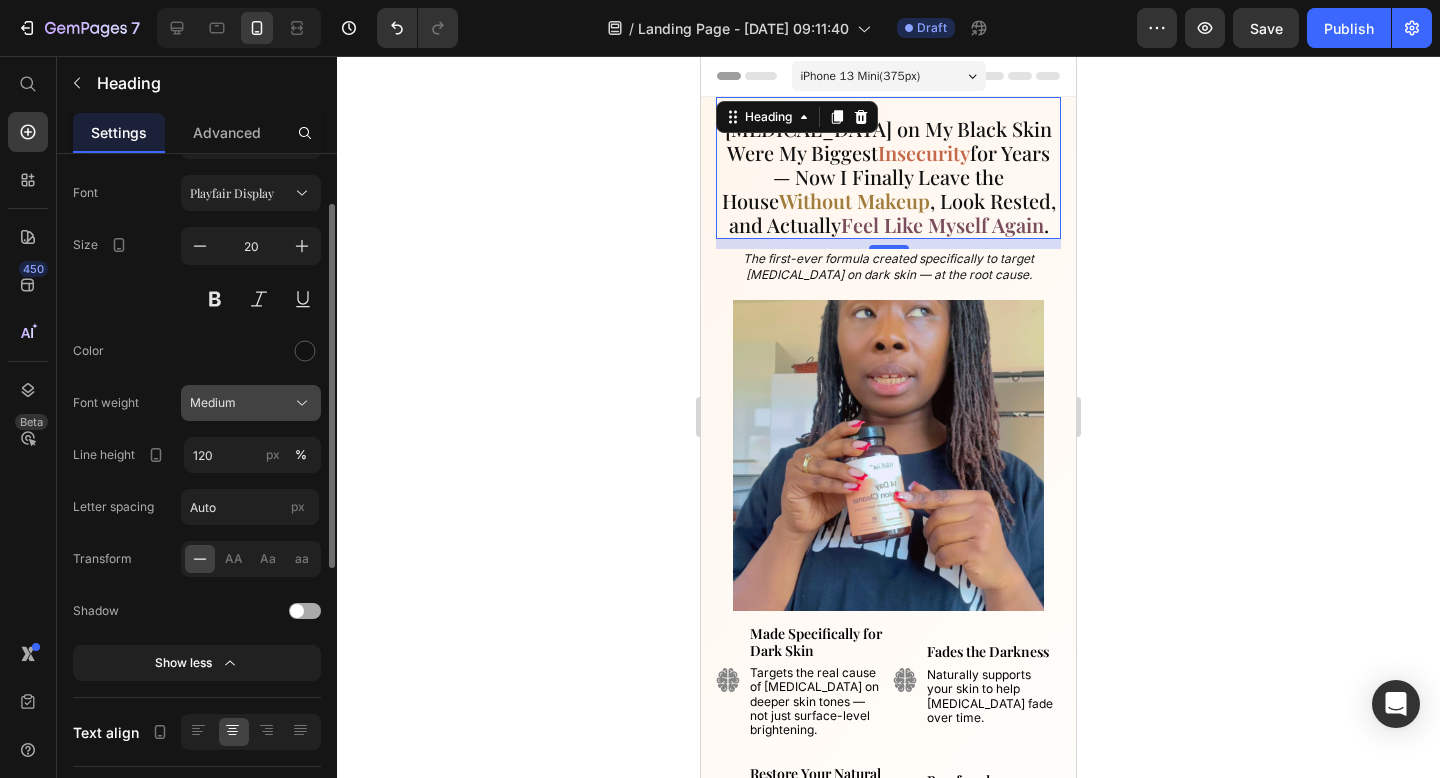 click on "Medium" 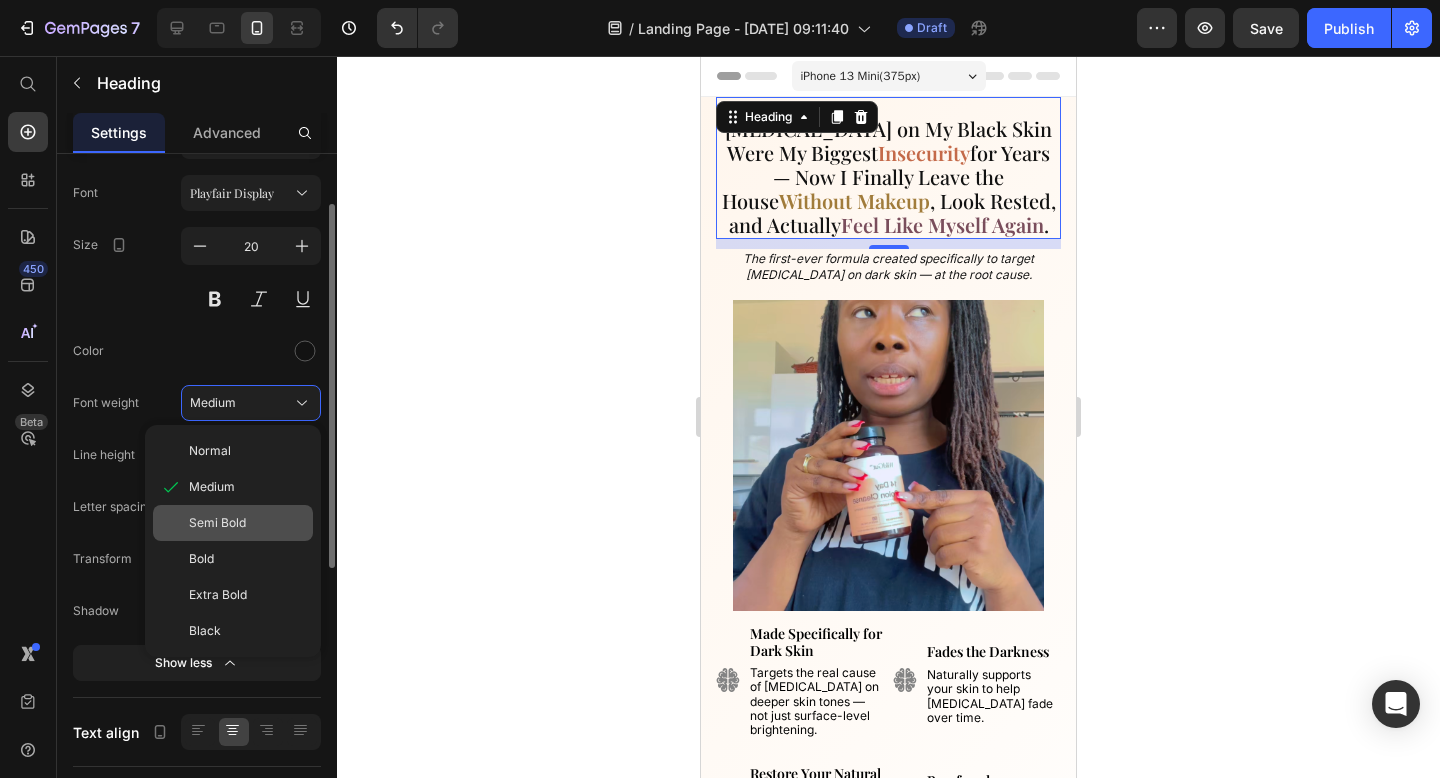 click on "Semi Bold" at bounding box center (217, 523) 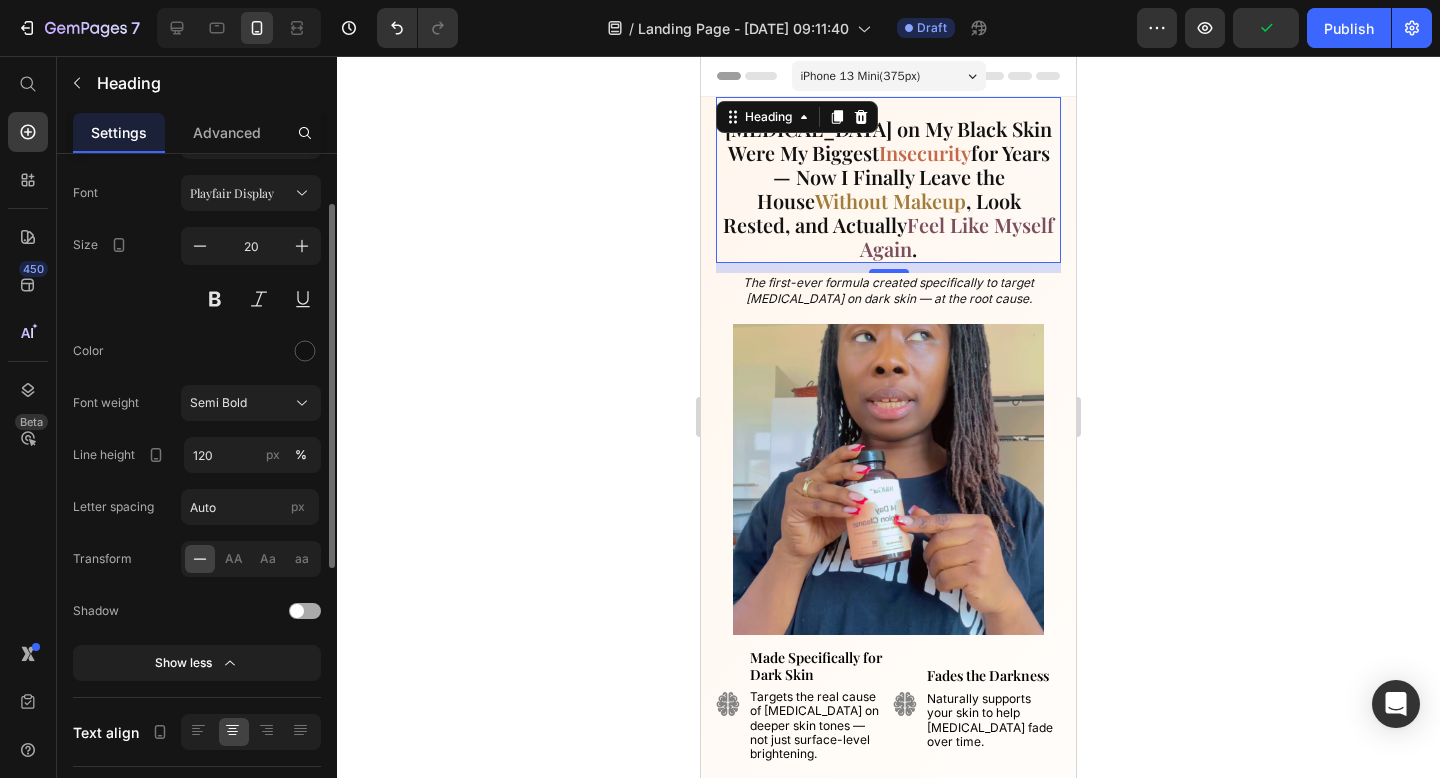 click 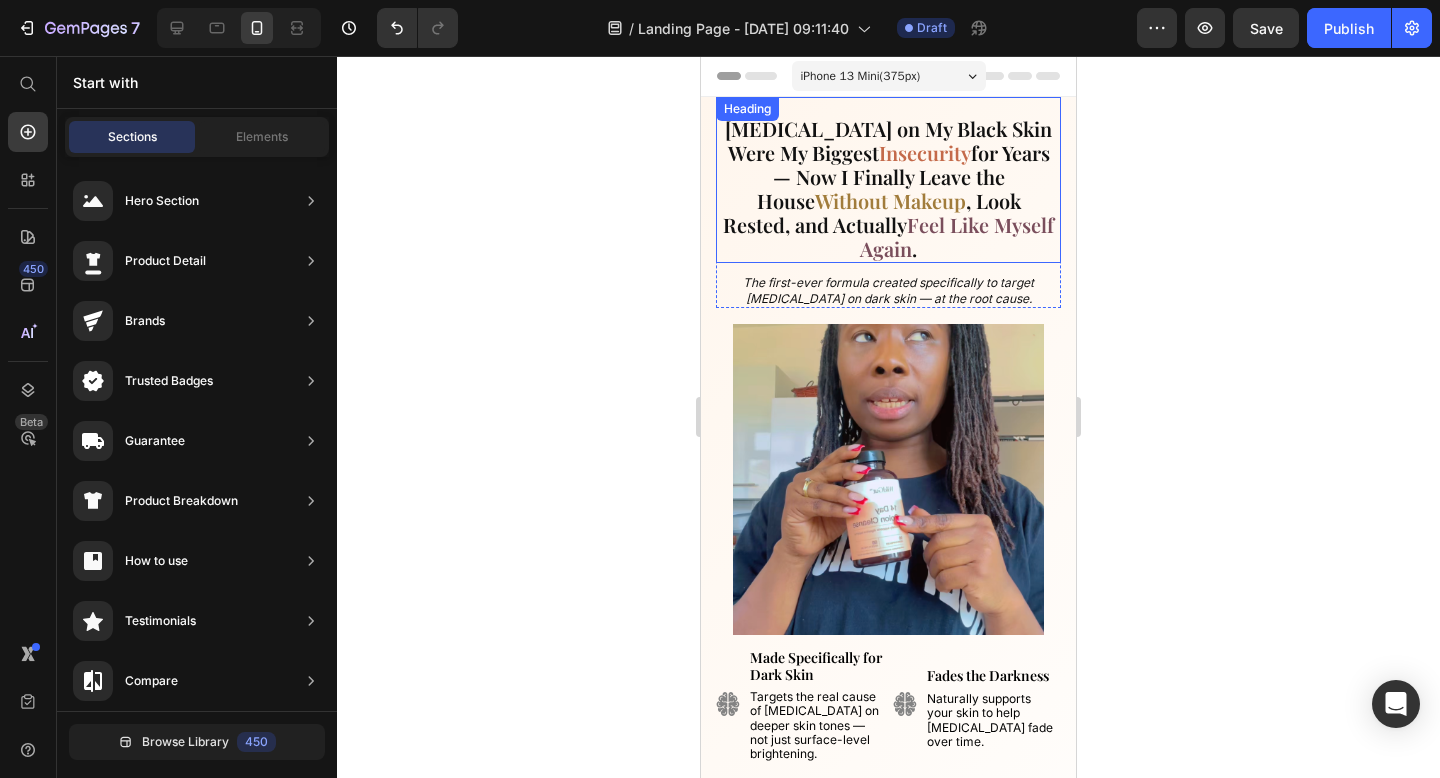 click on "Without Makeup" at bounding box center (890, 200) 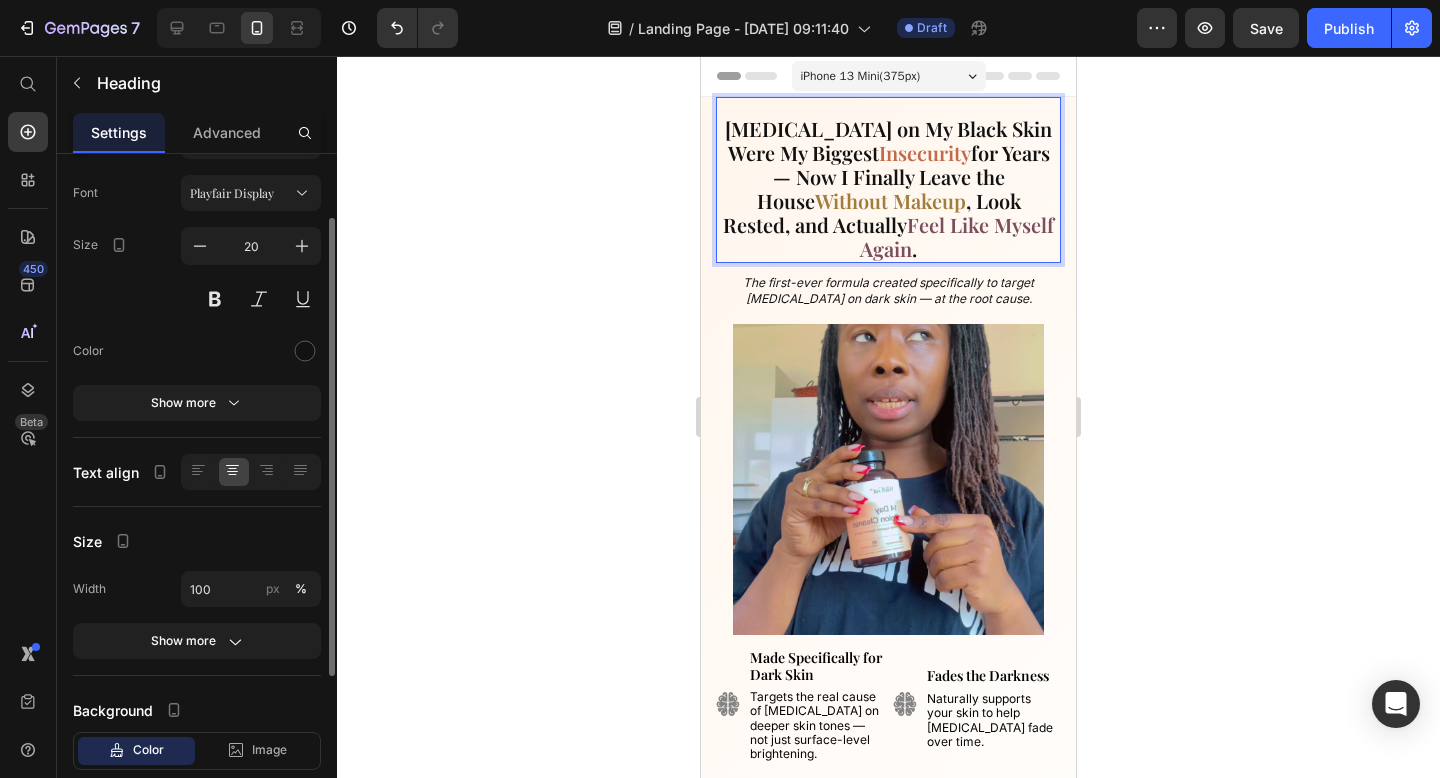click on "Without Makeup" at bounding box center (890, 200) 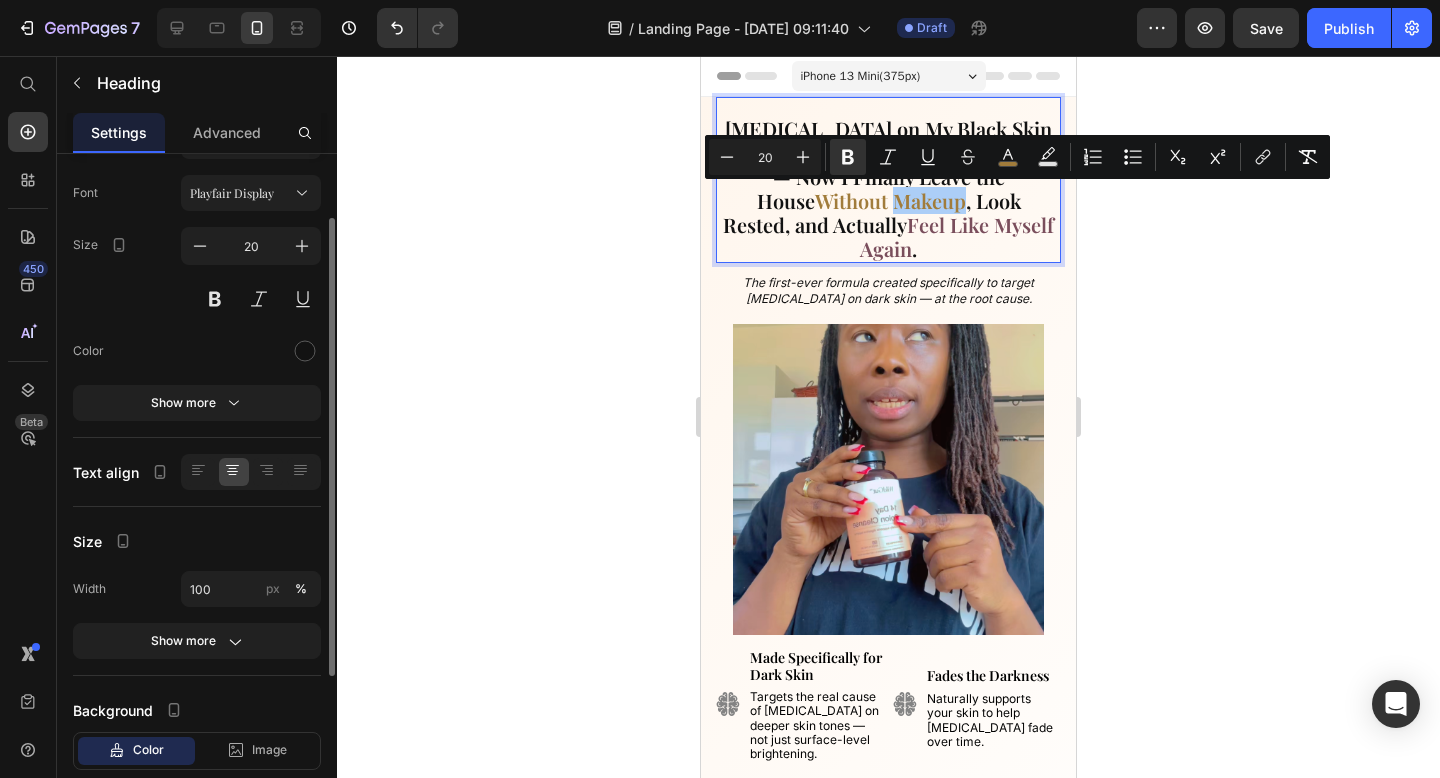 click 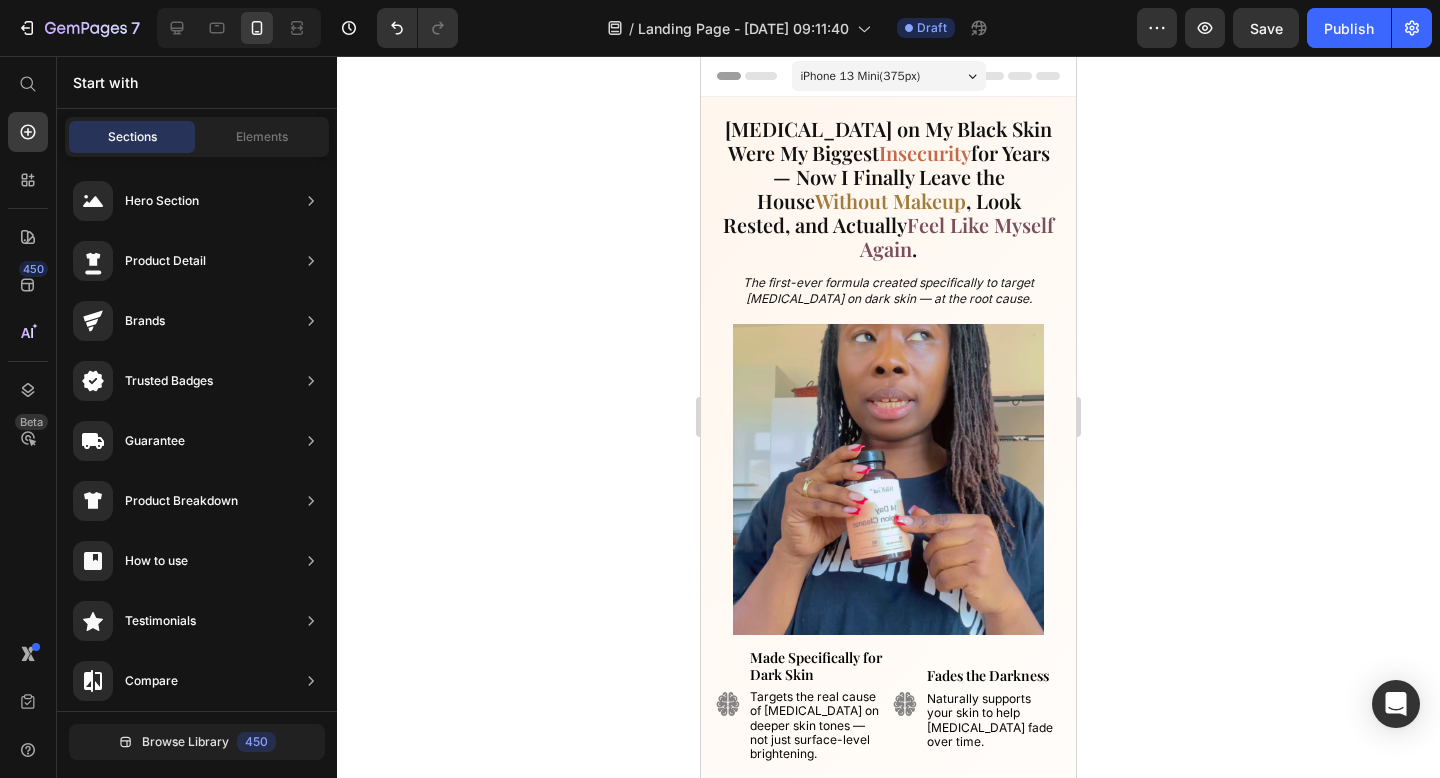 click on "[MEDICAL_DATA] on My Black Skin Were My Biggest  Insecurity  for Years — Now I Finally Leave the House  Without Makeup , Look Rested, and Actually  Feel Like Myself Again ." at bounding box center [888, 189] 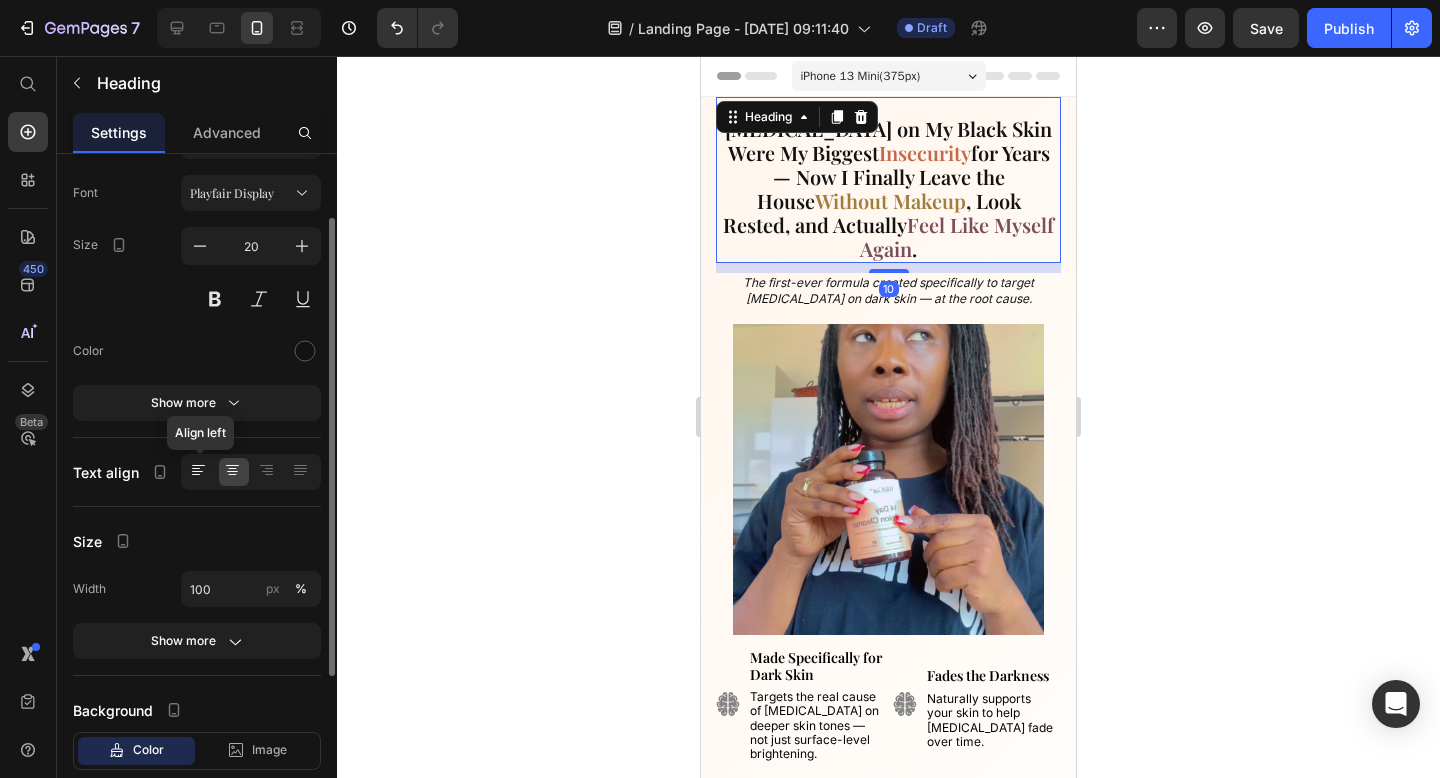 click 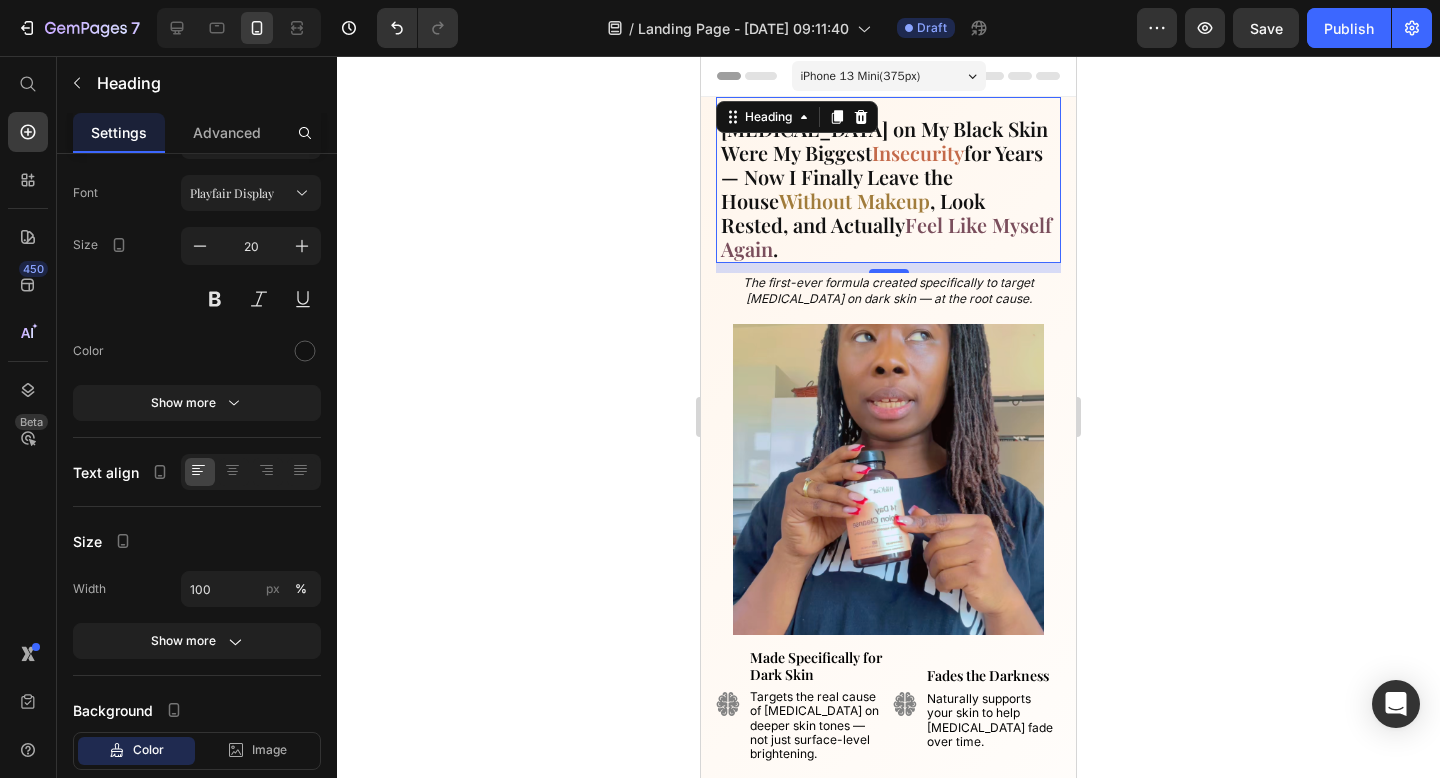 click 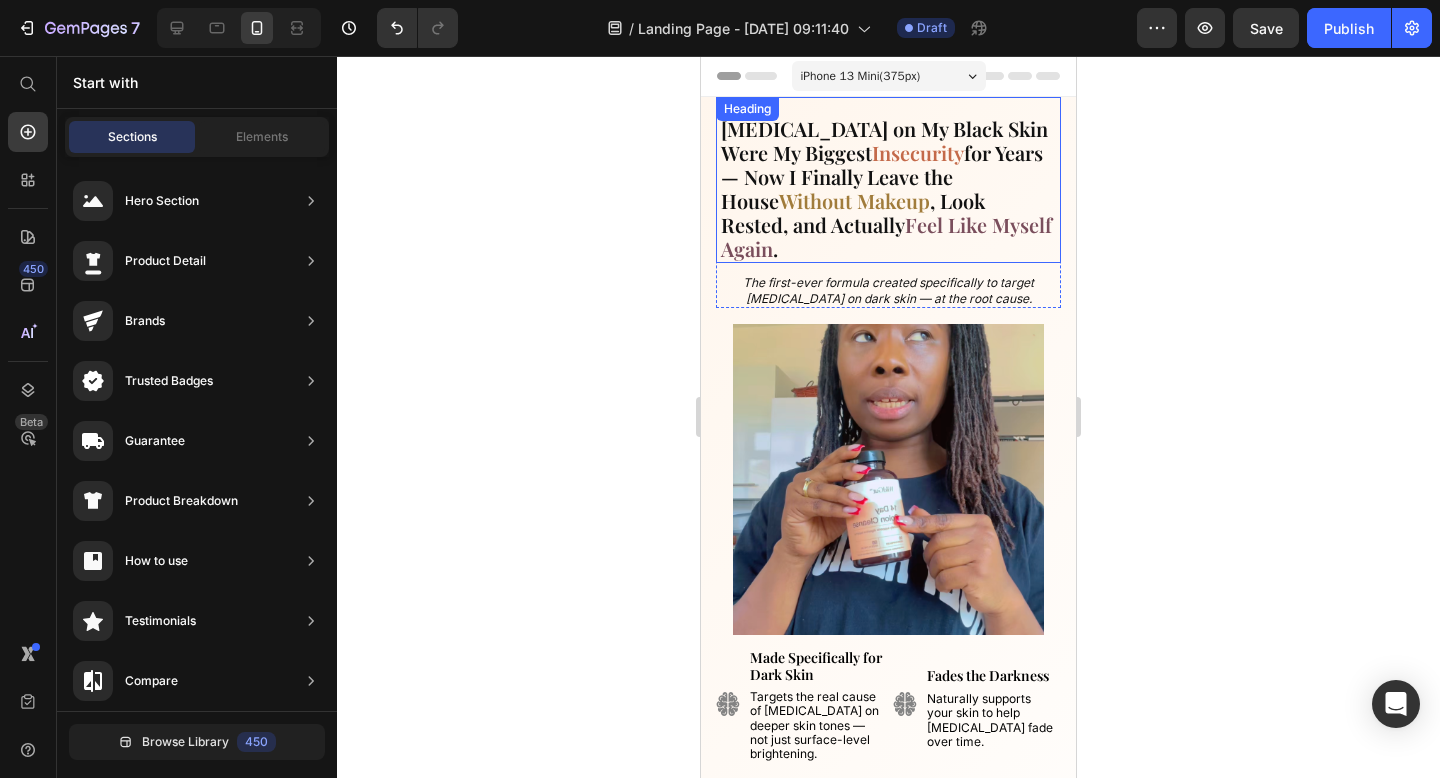 click on "Without Makeup" at bounding box center (854, 200) 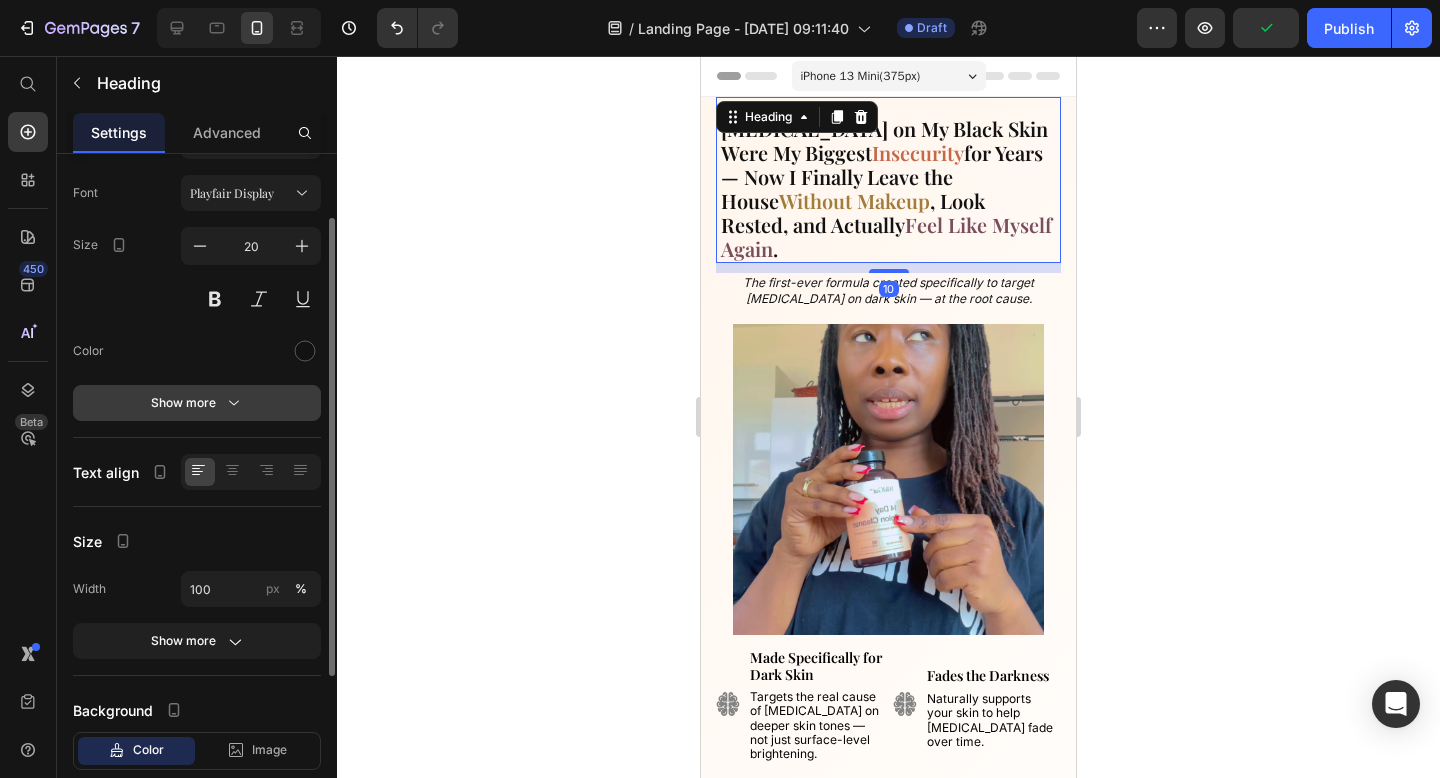 click 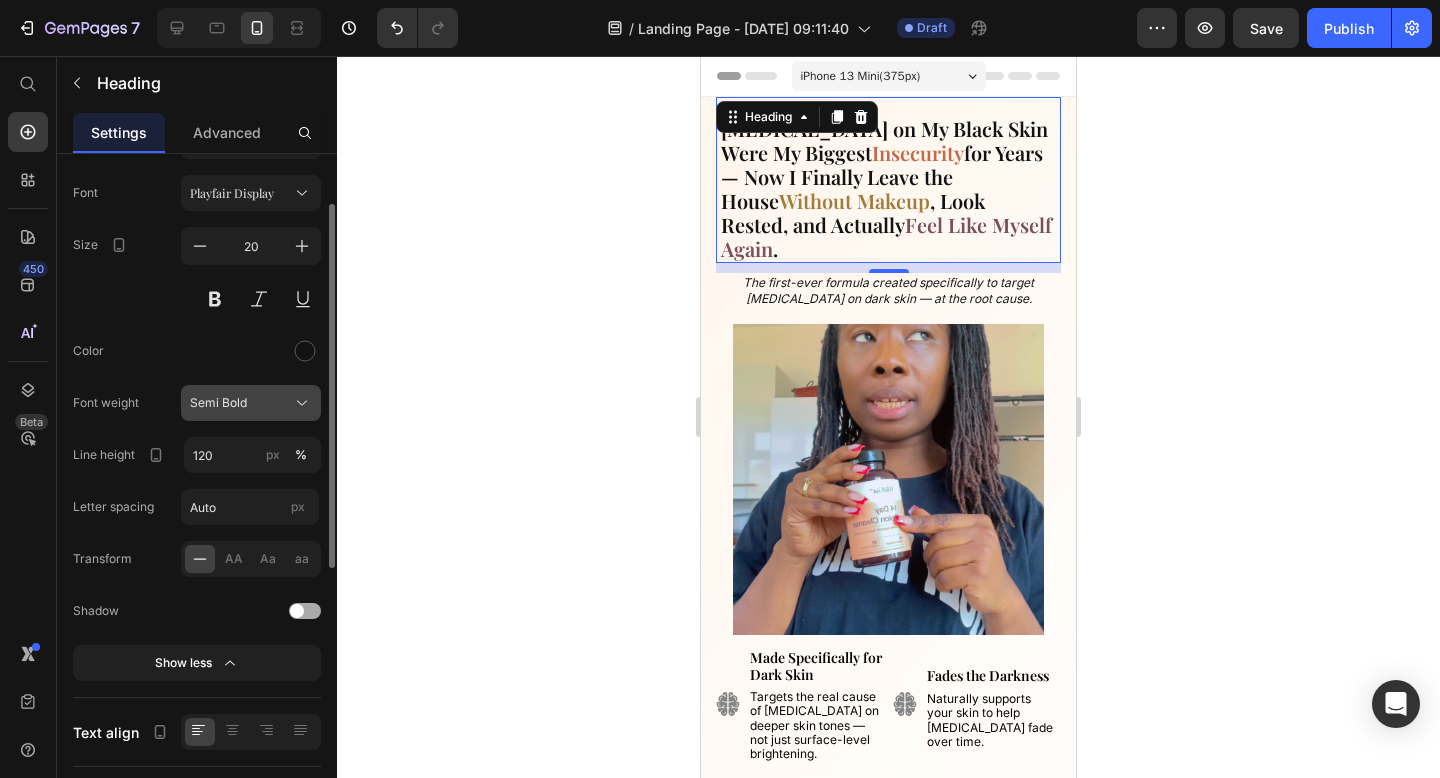 click on "Semi Bold" at bounding box center (251, 403) 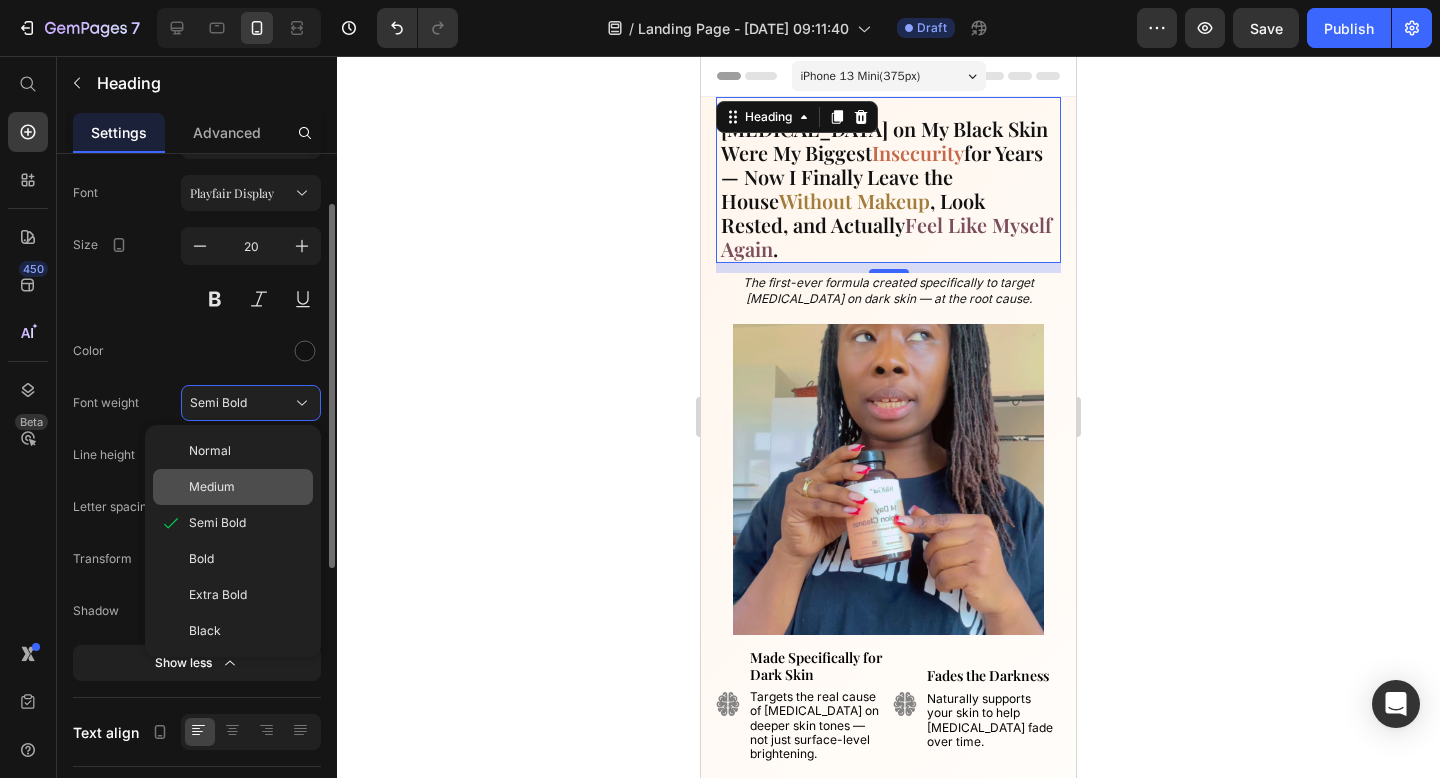click on "Medium" at bounding box center [212, 487] 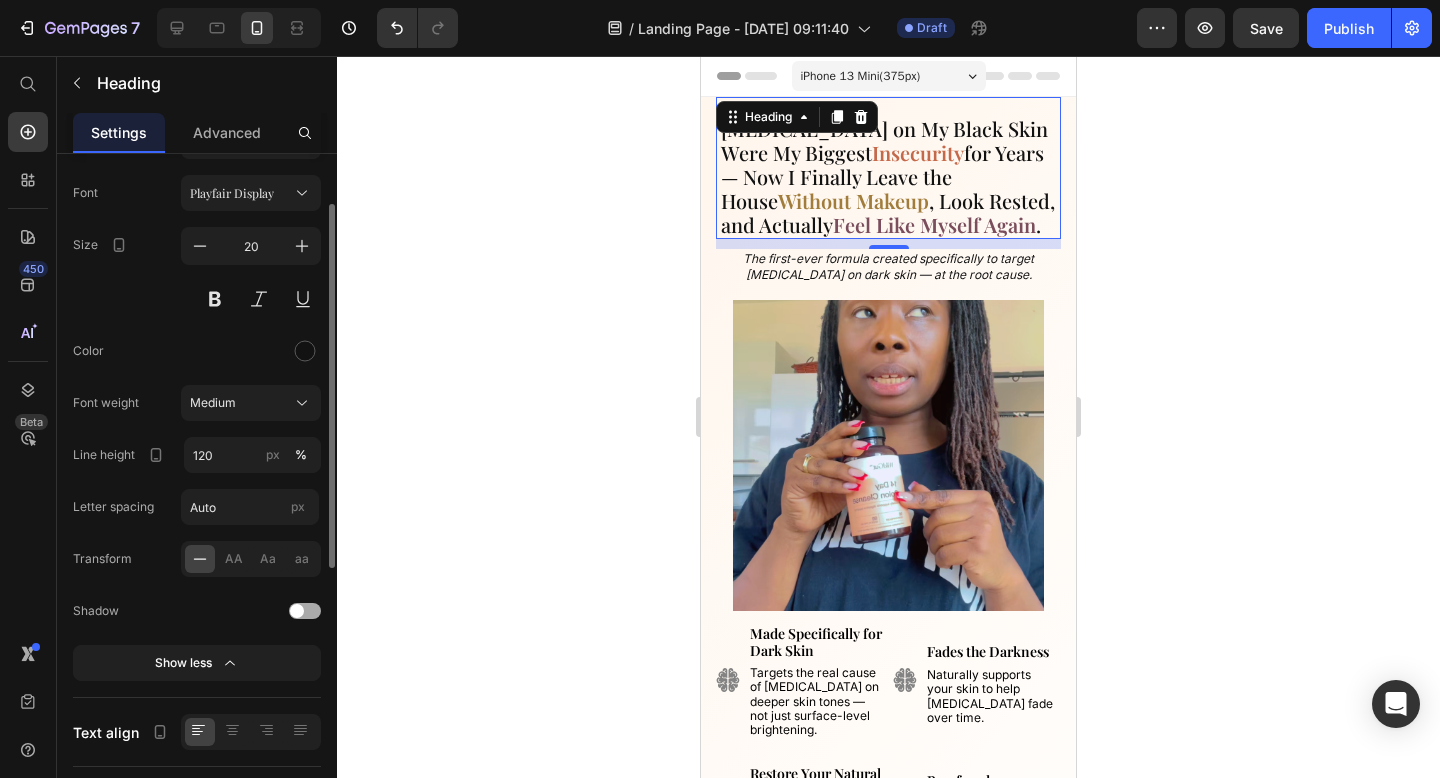click 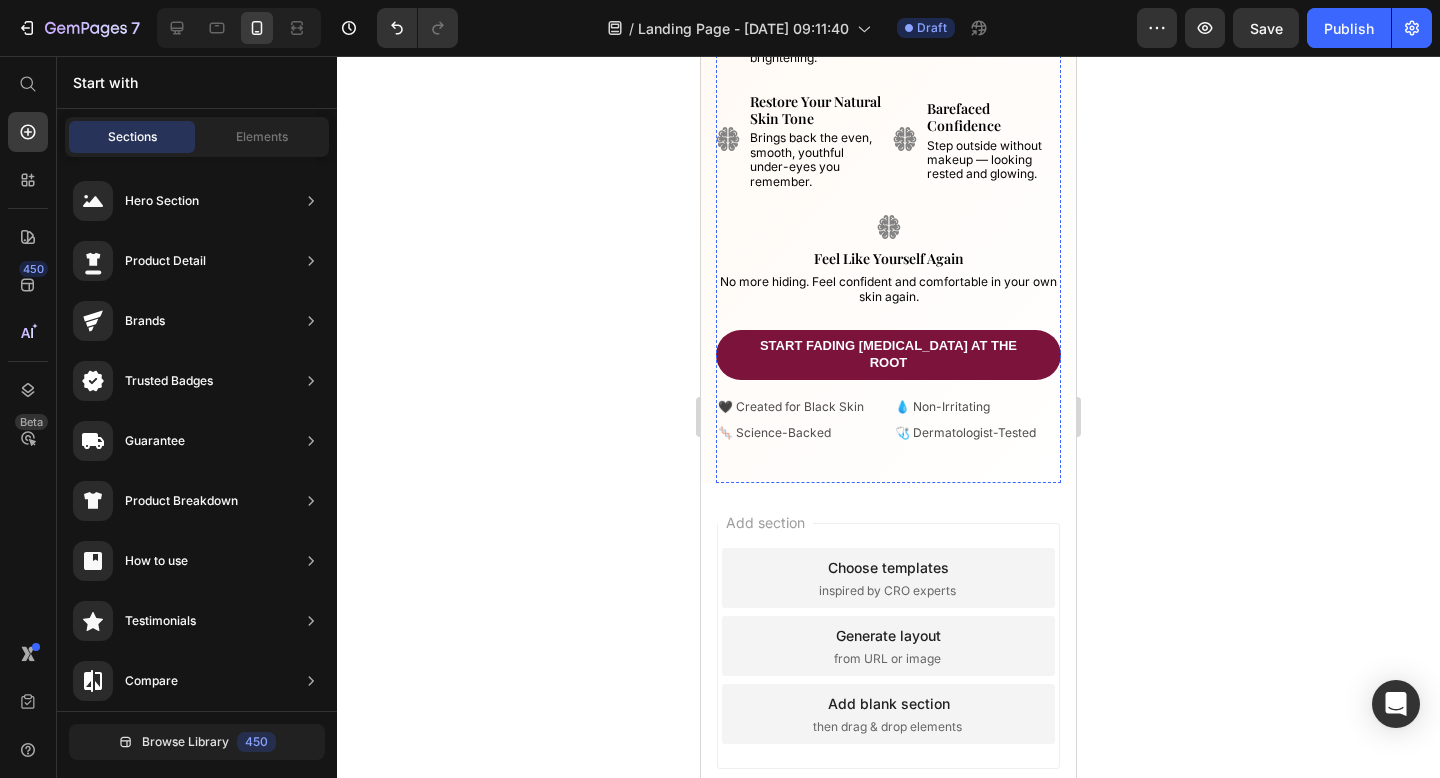 scroll, scrollTop: 671, scrollLeft: 0, axis: vertical 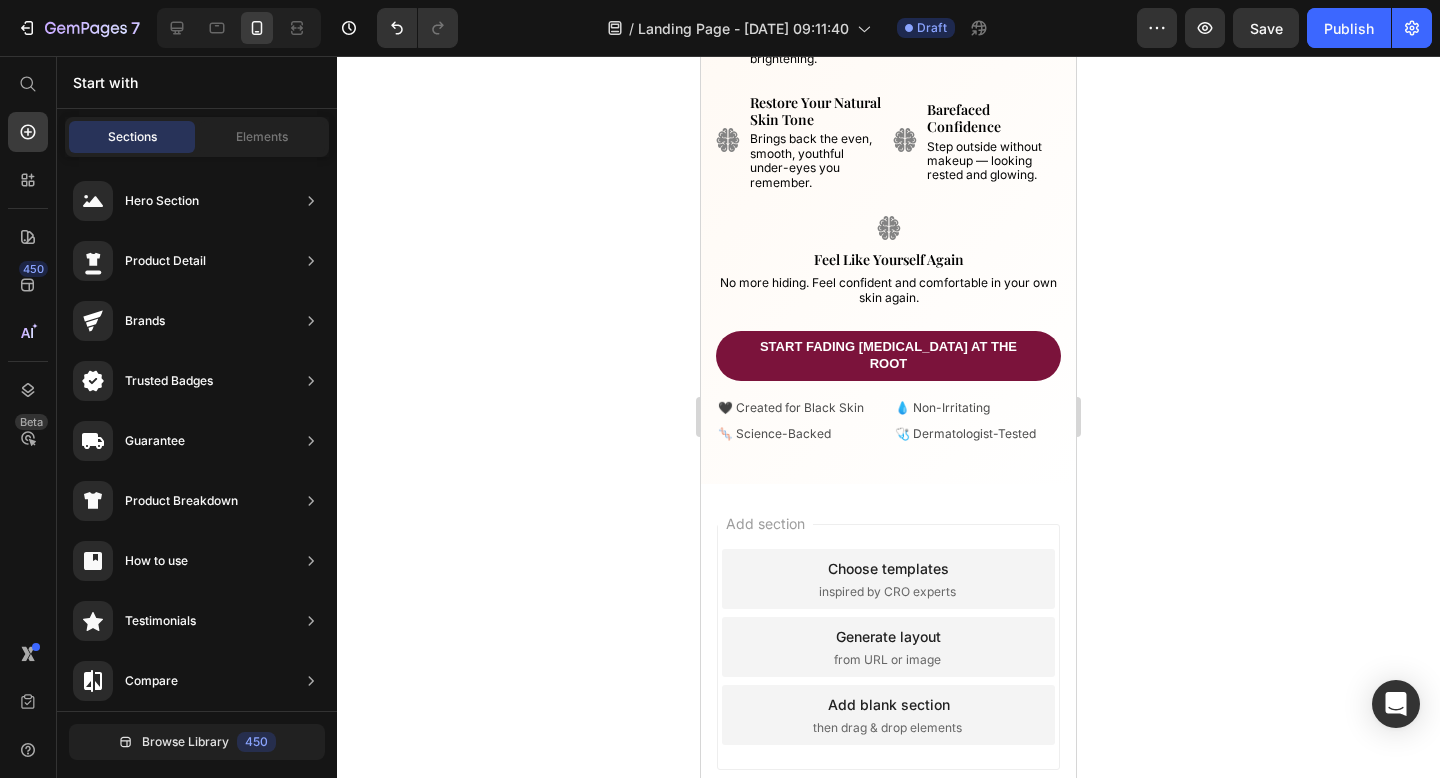 click on "Choose templates" at bounding box center (888, 568) 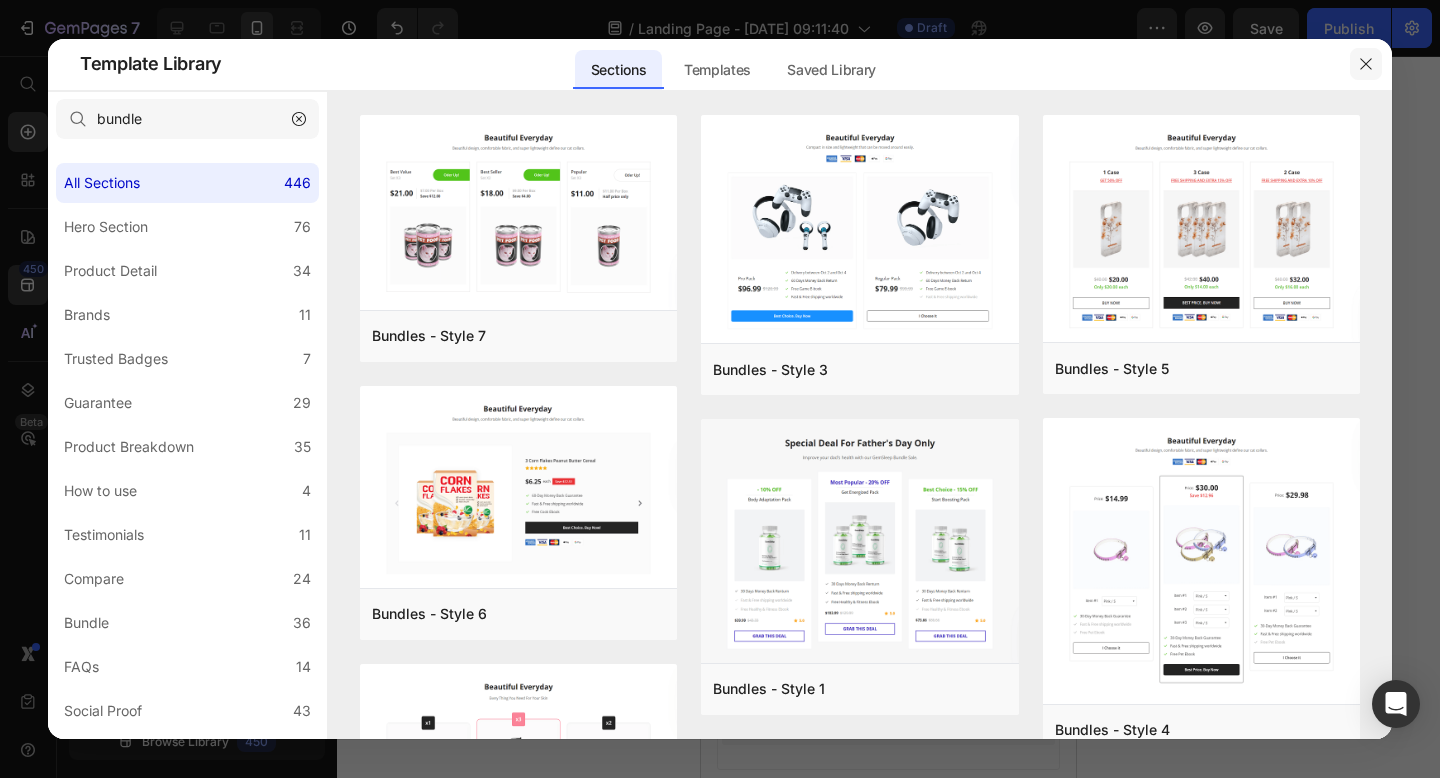 click 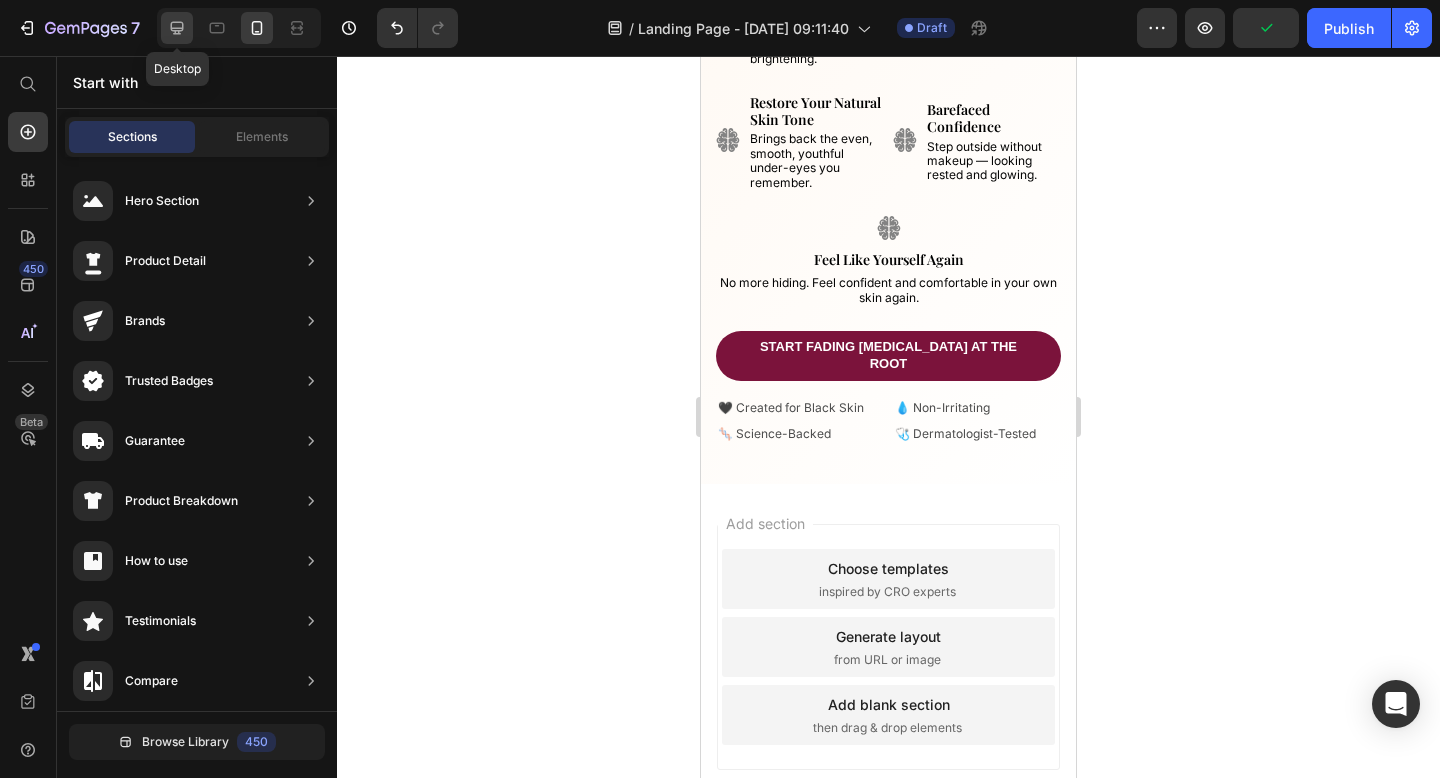click 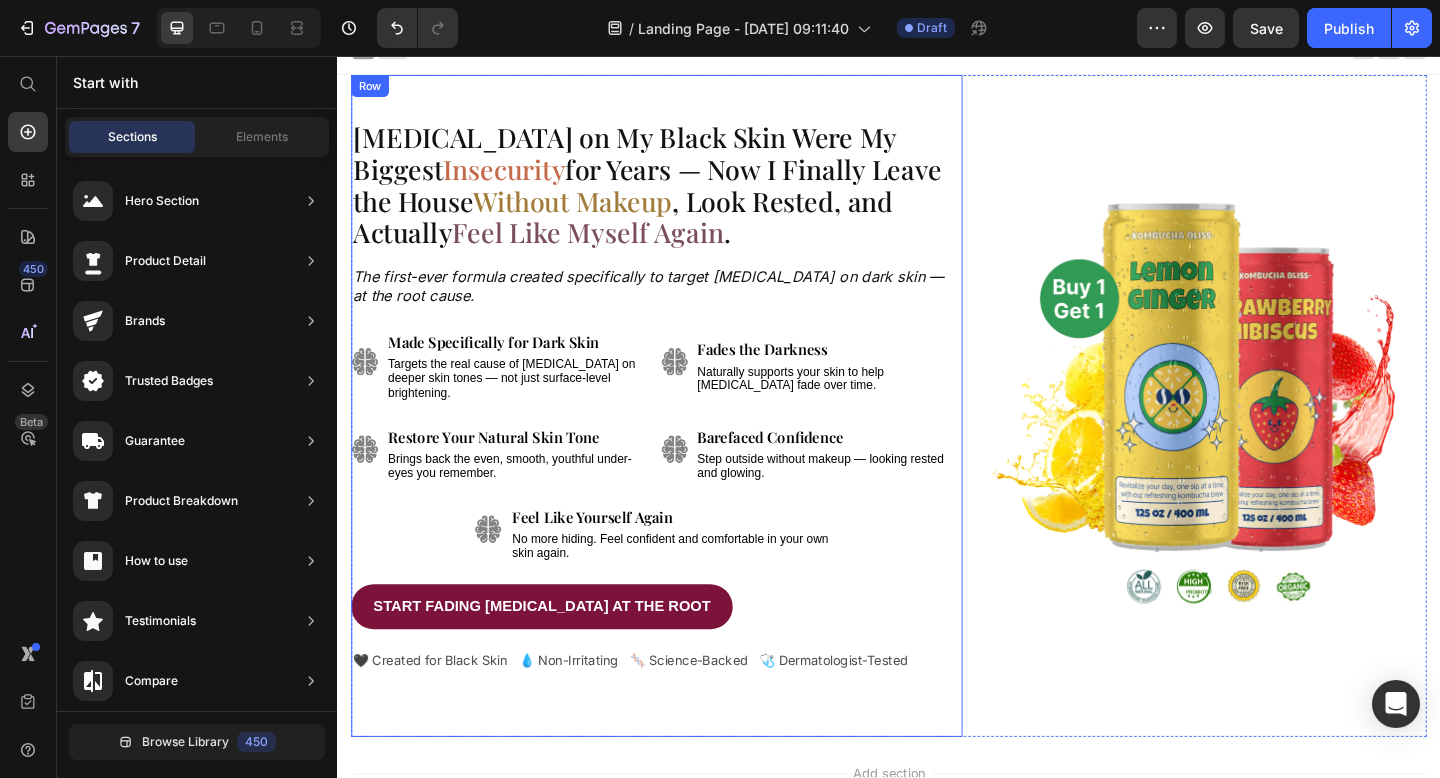 scroll, scrollTop: 247, scrollLeft: 0, axis: vertical 